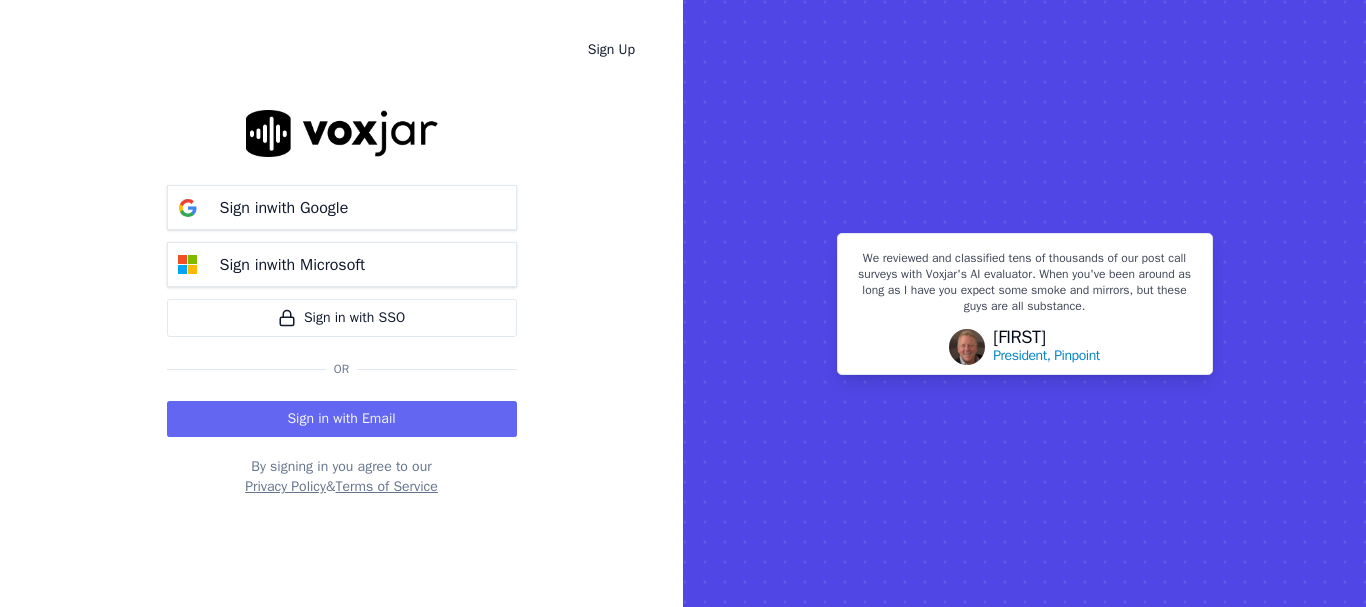scroll, scrollTop: 0, scrollLeft: 0, axis: both 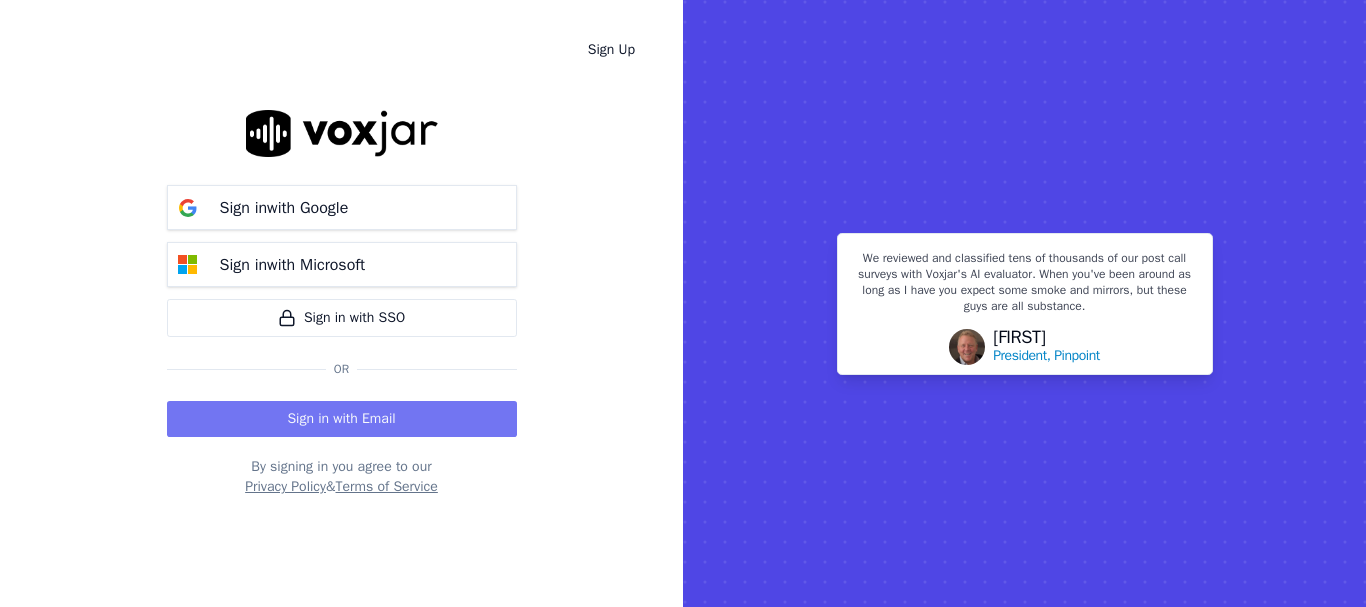 click on "Sign in with Email" at bounding box center [342, 419] 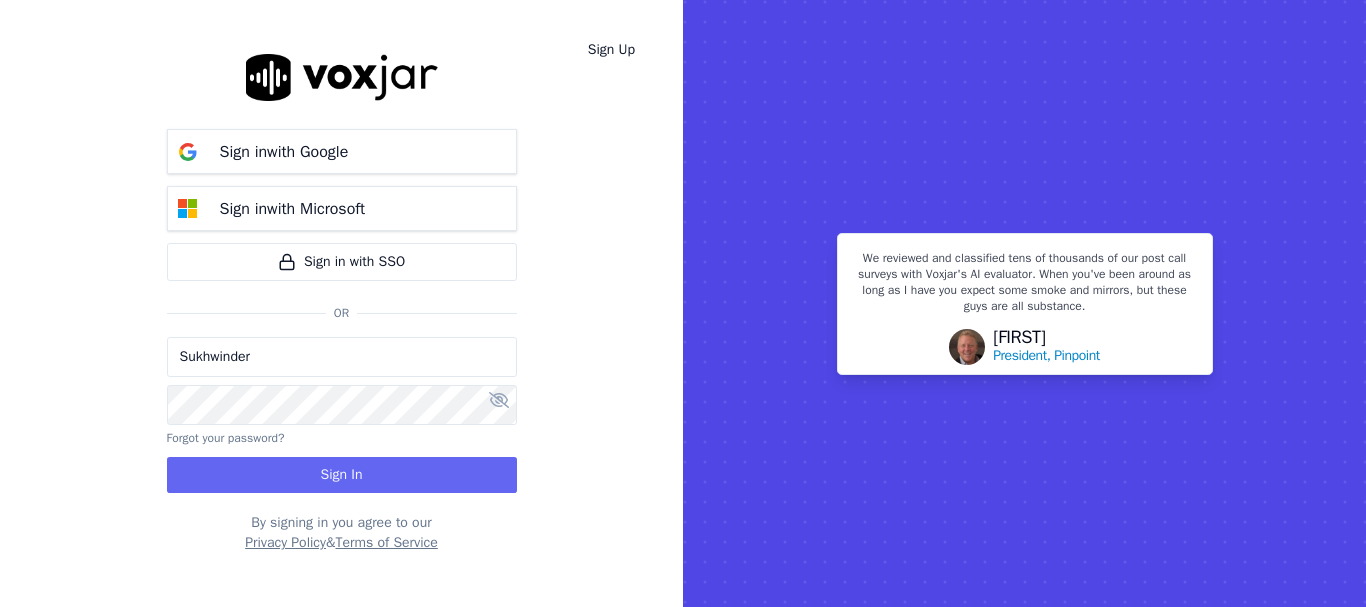 click on "Sukhwinder" at bounding box center [342, 357] 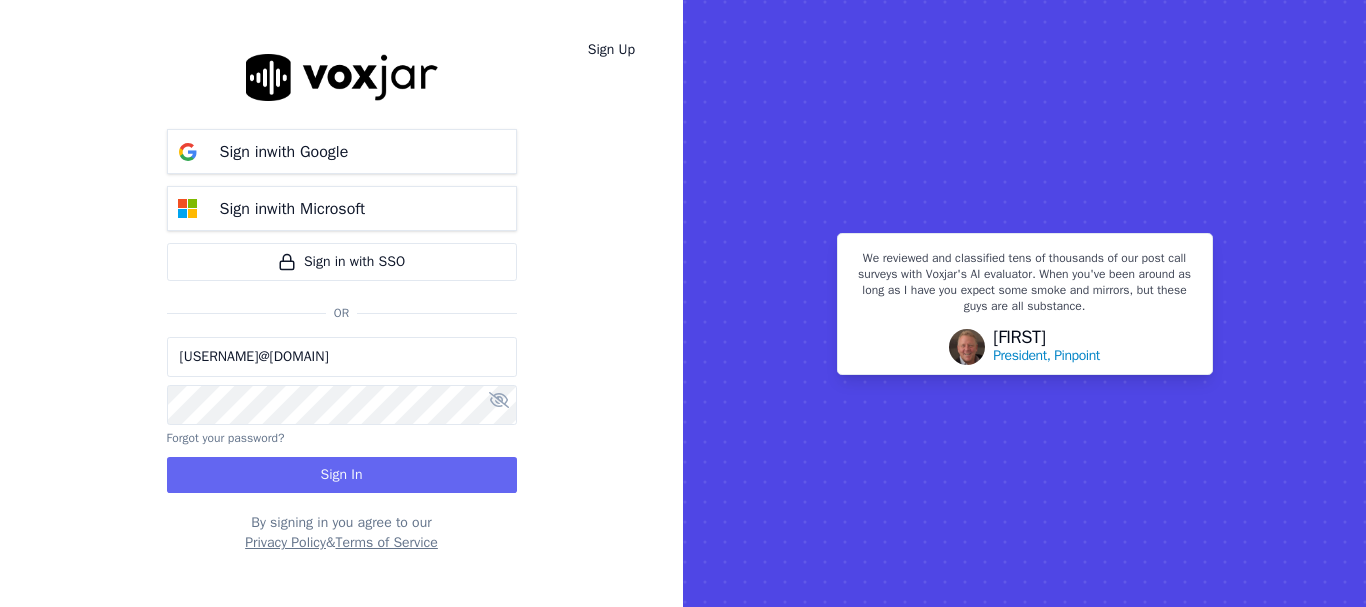 drag, startPoint x: 255, startPoint y: 360, endPoint x: 295, endPoint y: 378, distance: 43.863426 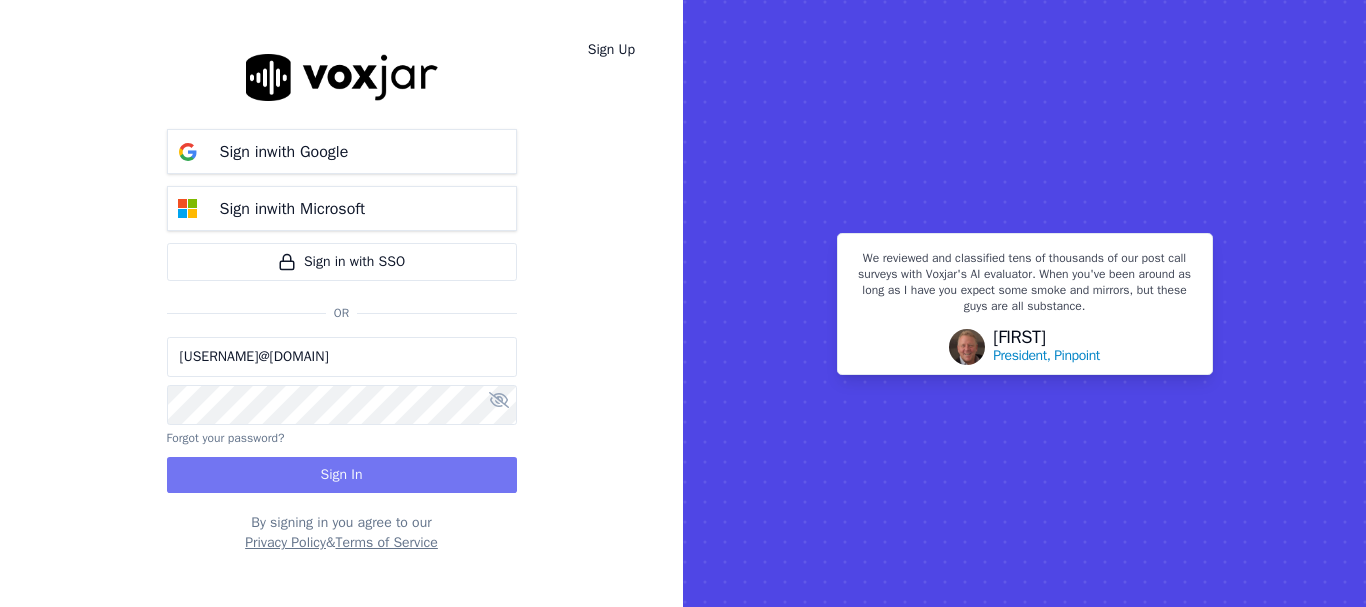 type on "[USERNAME]@[DOMAIN]" 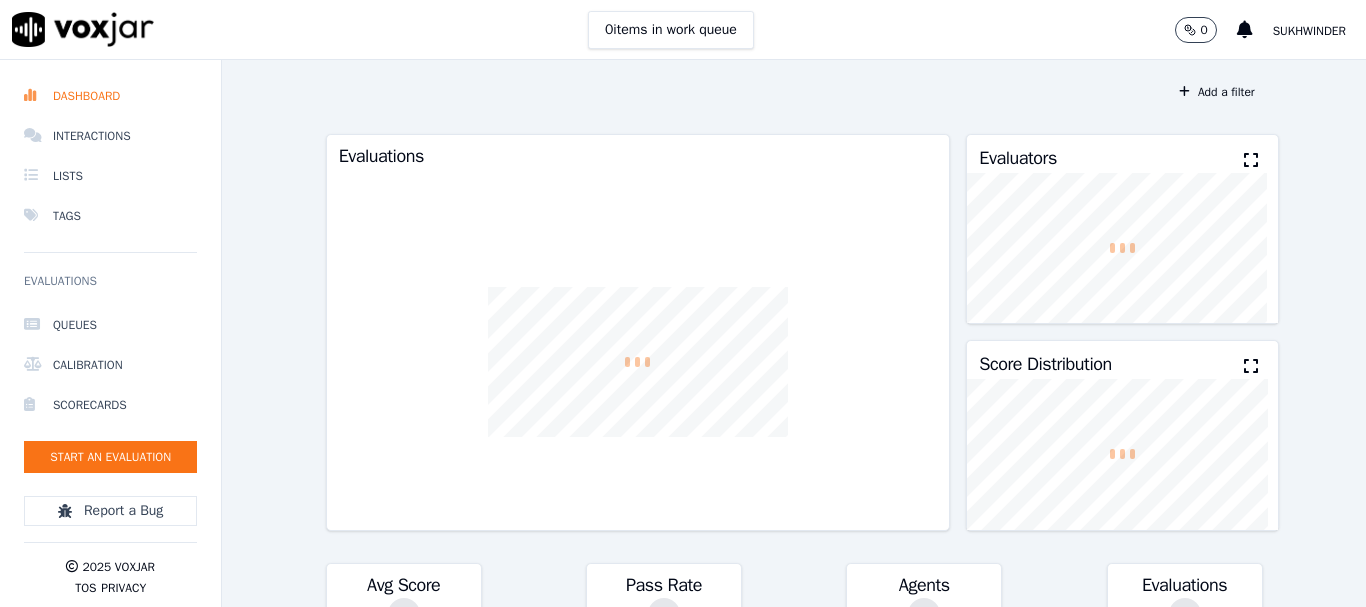 scroll, scrollTop: 0, scrollLeft: 0, axis: both 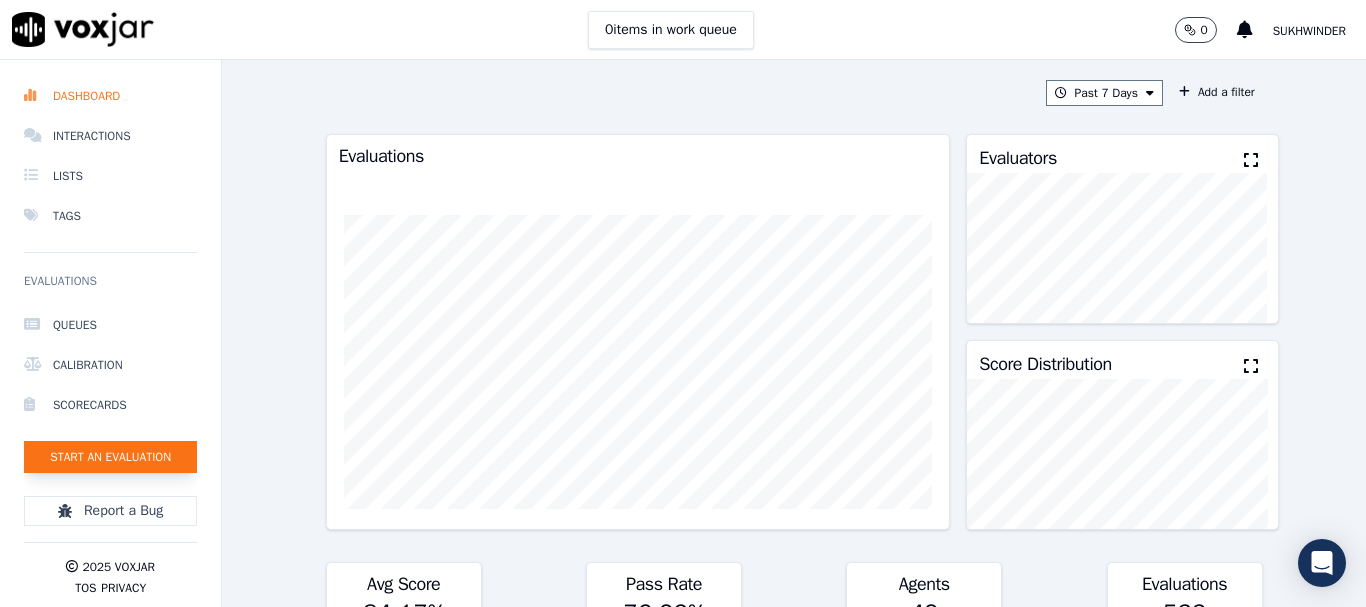 click on "Start an Evaluation" 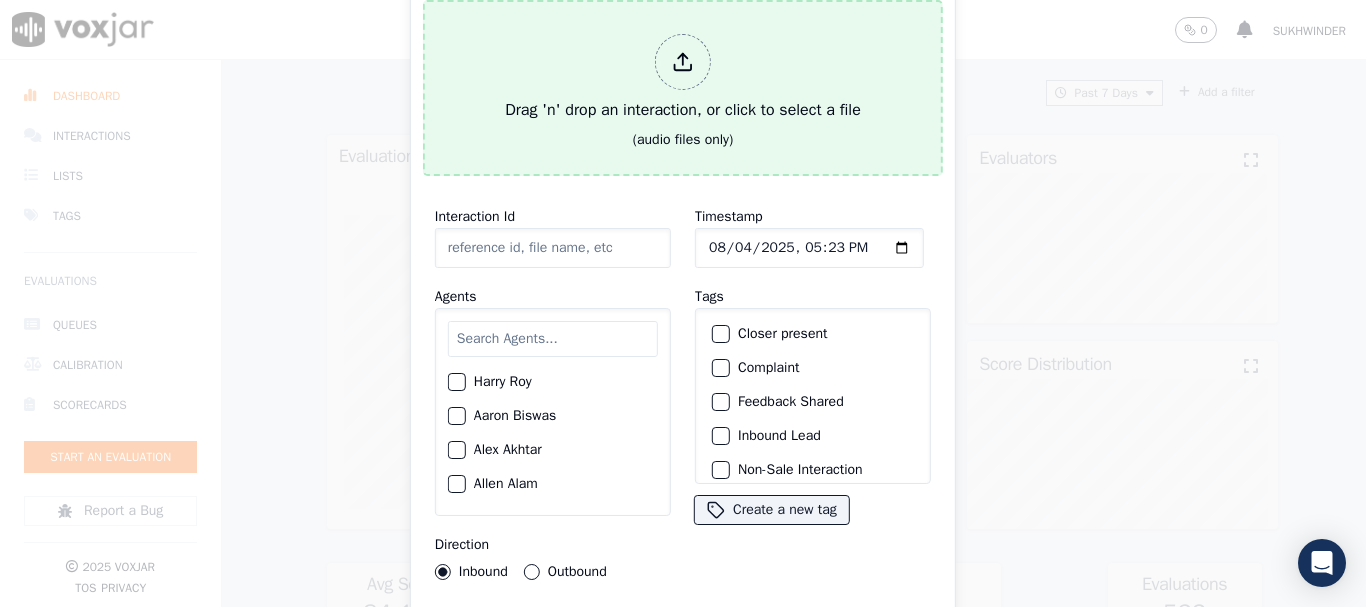 click at bounding box center [683, 62] 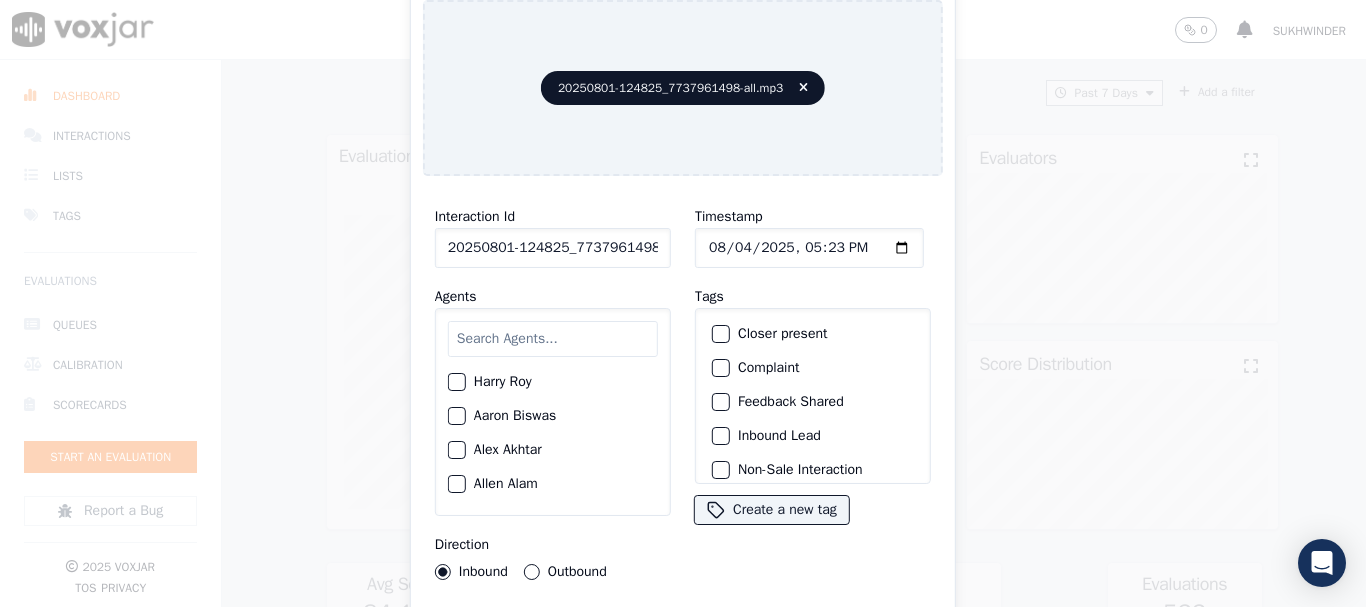 click at bounding box center [553, 339] 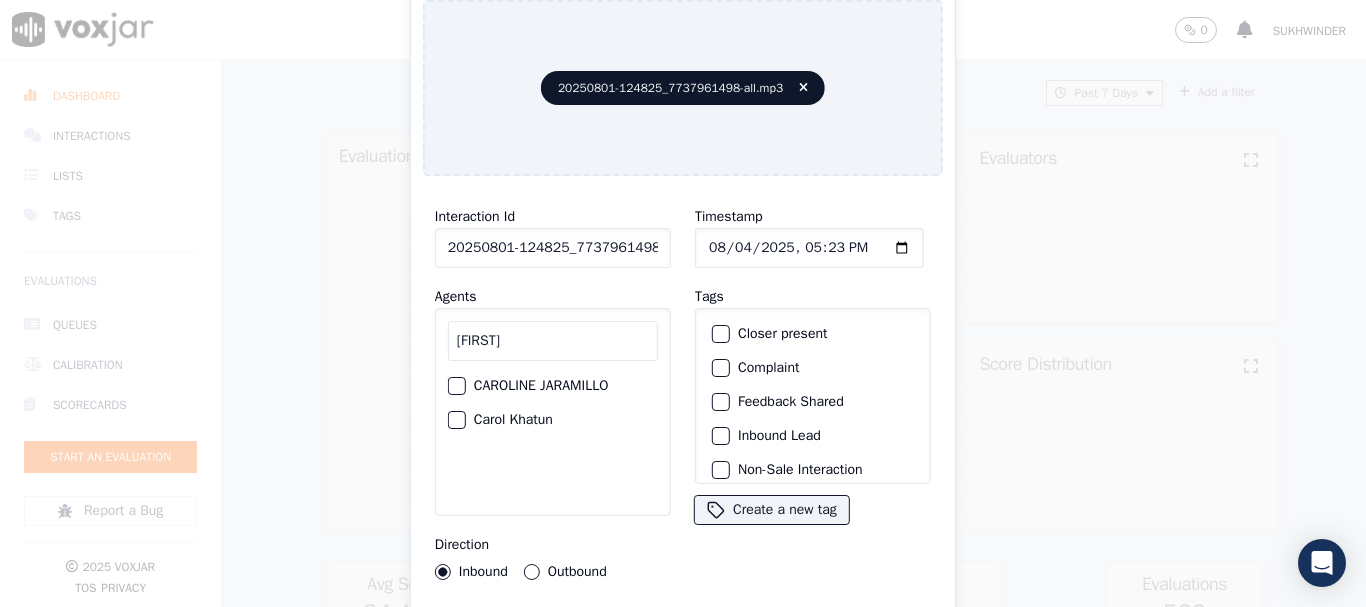 type on "[FIRST]" 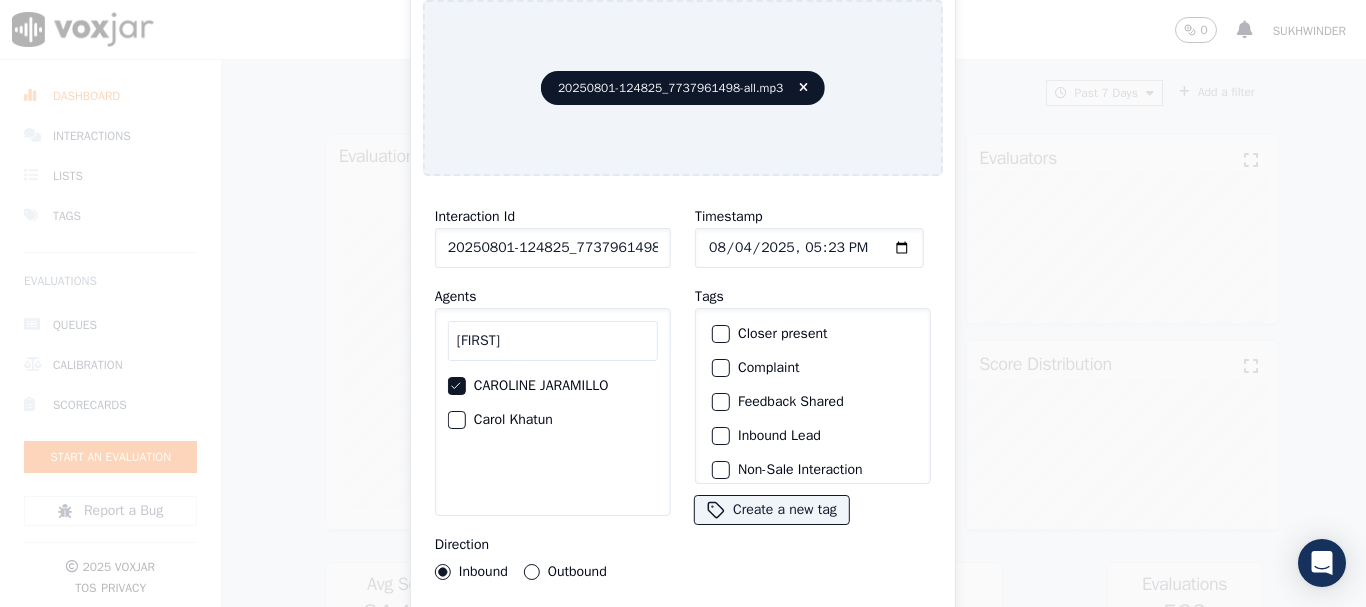 type 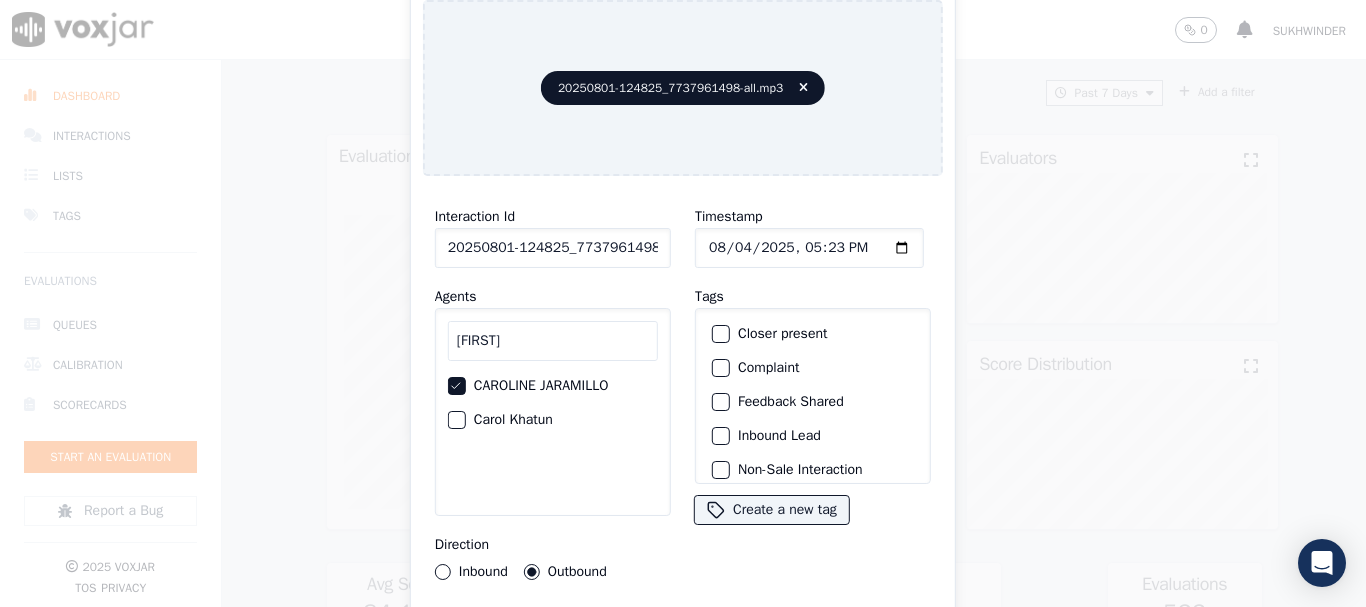 click on "Timestamp" 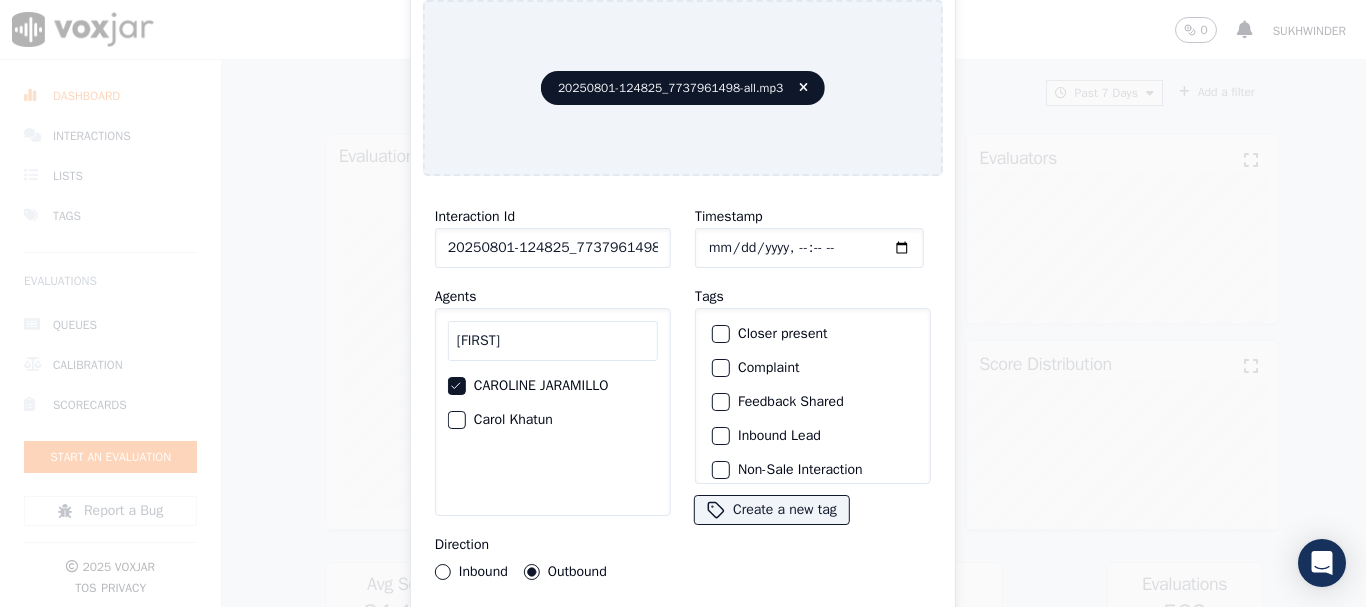 type on "2025-08-01T17:23" 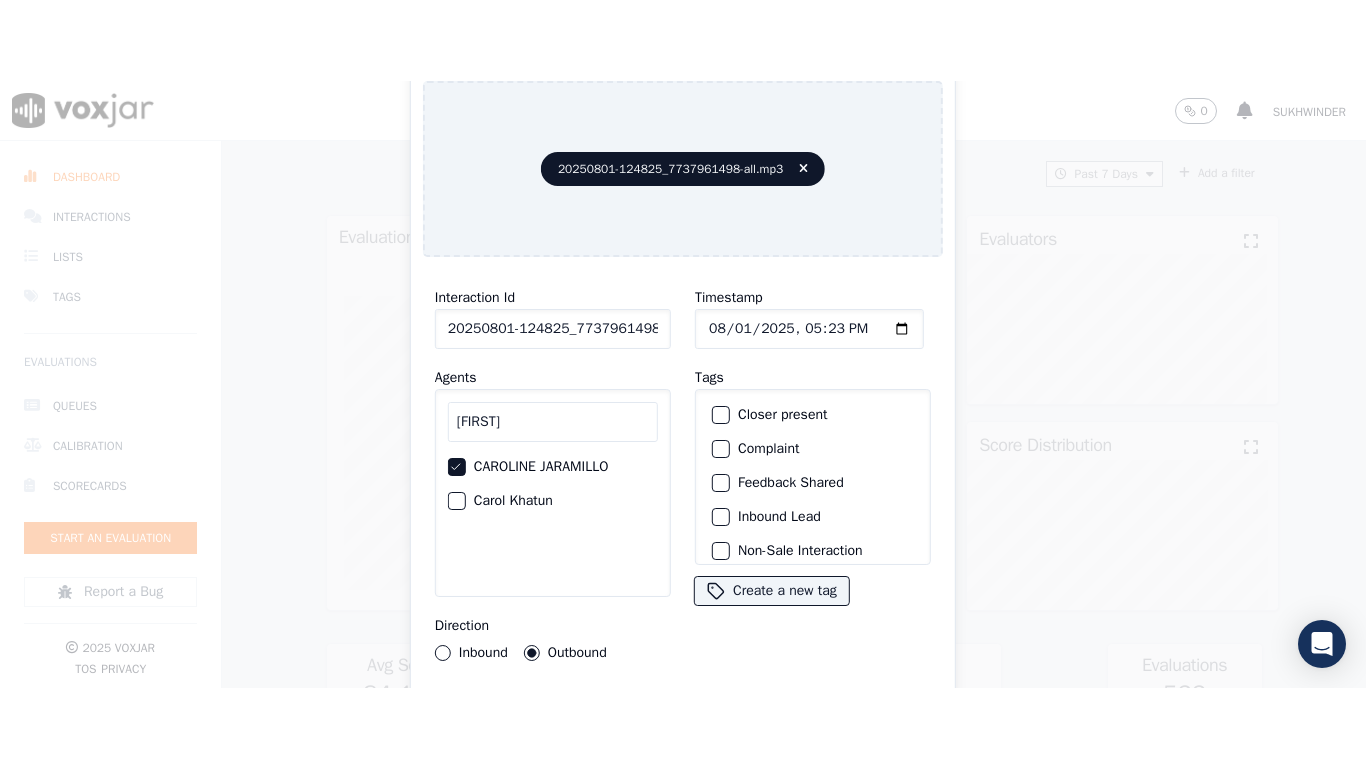 scroll, scrollTop: 175, scrollLeft: 0, axis: vertical 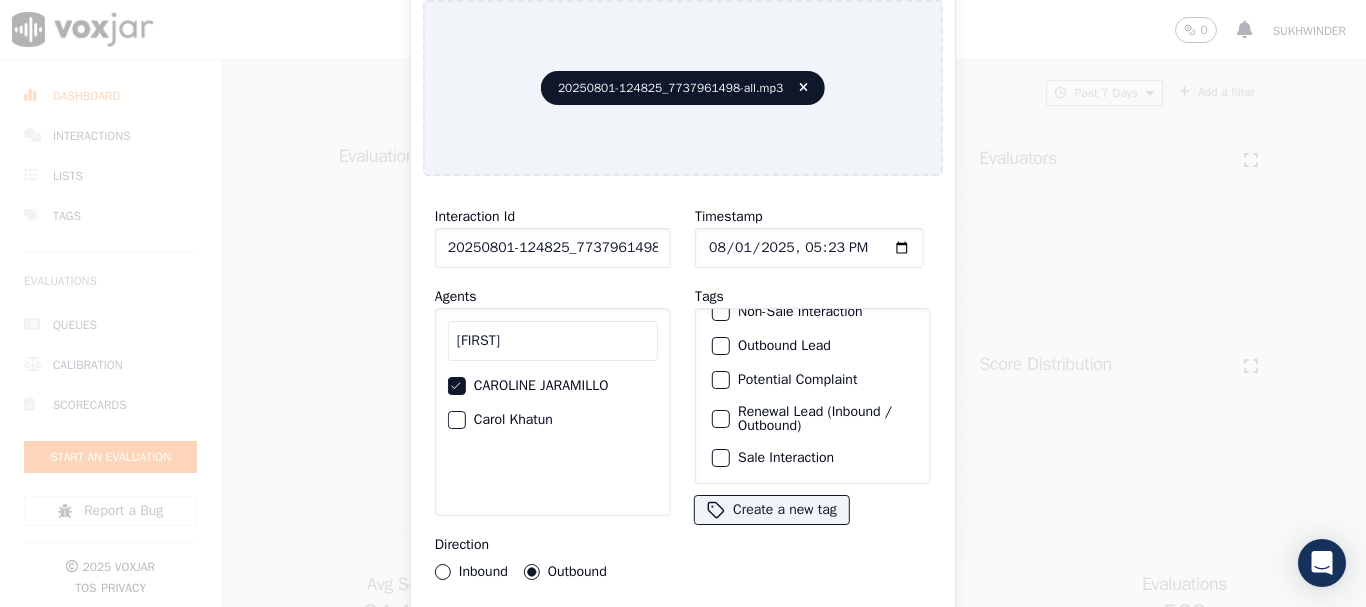 click on "Sale Interaction" 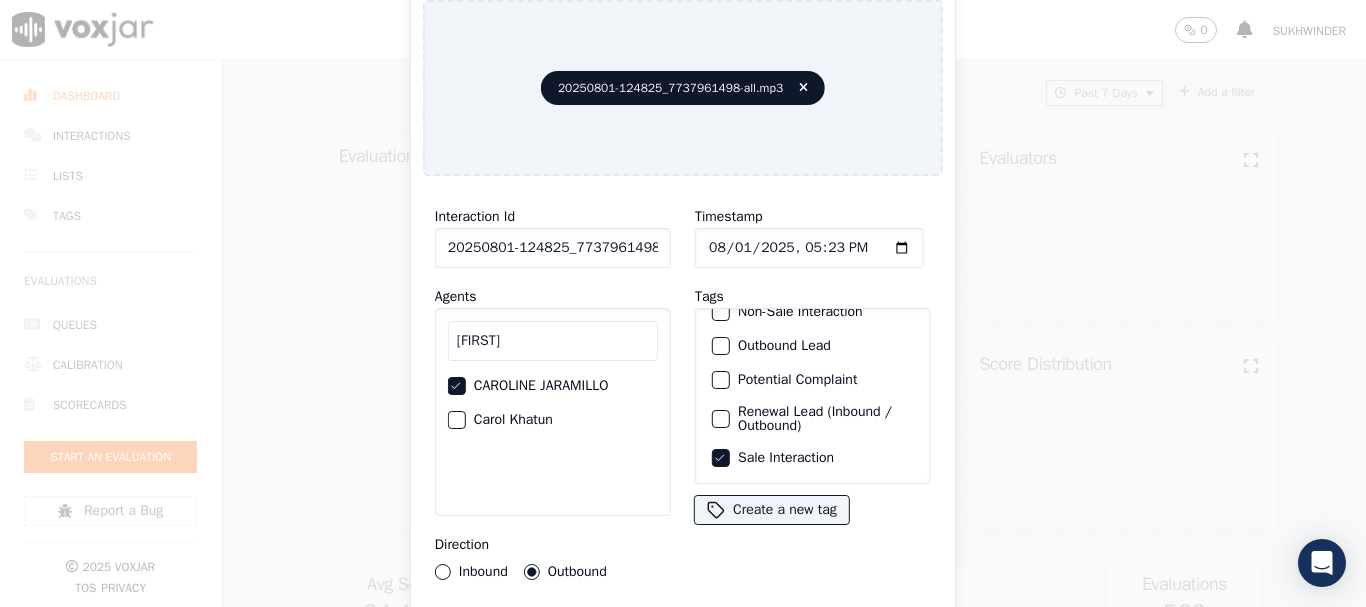 type 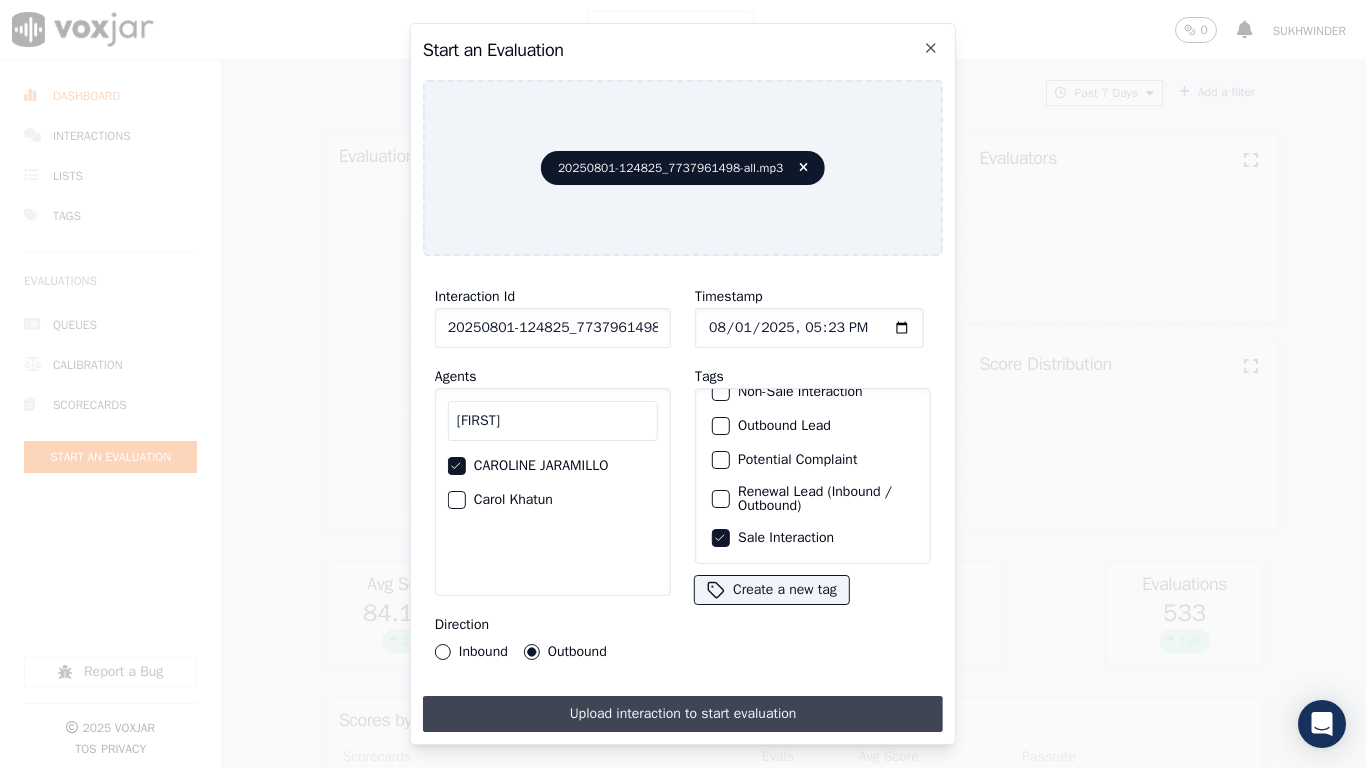 click on "Upload interaction to start evaluation" at bounding box center (683, 714) 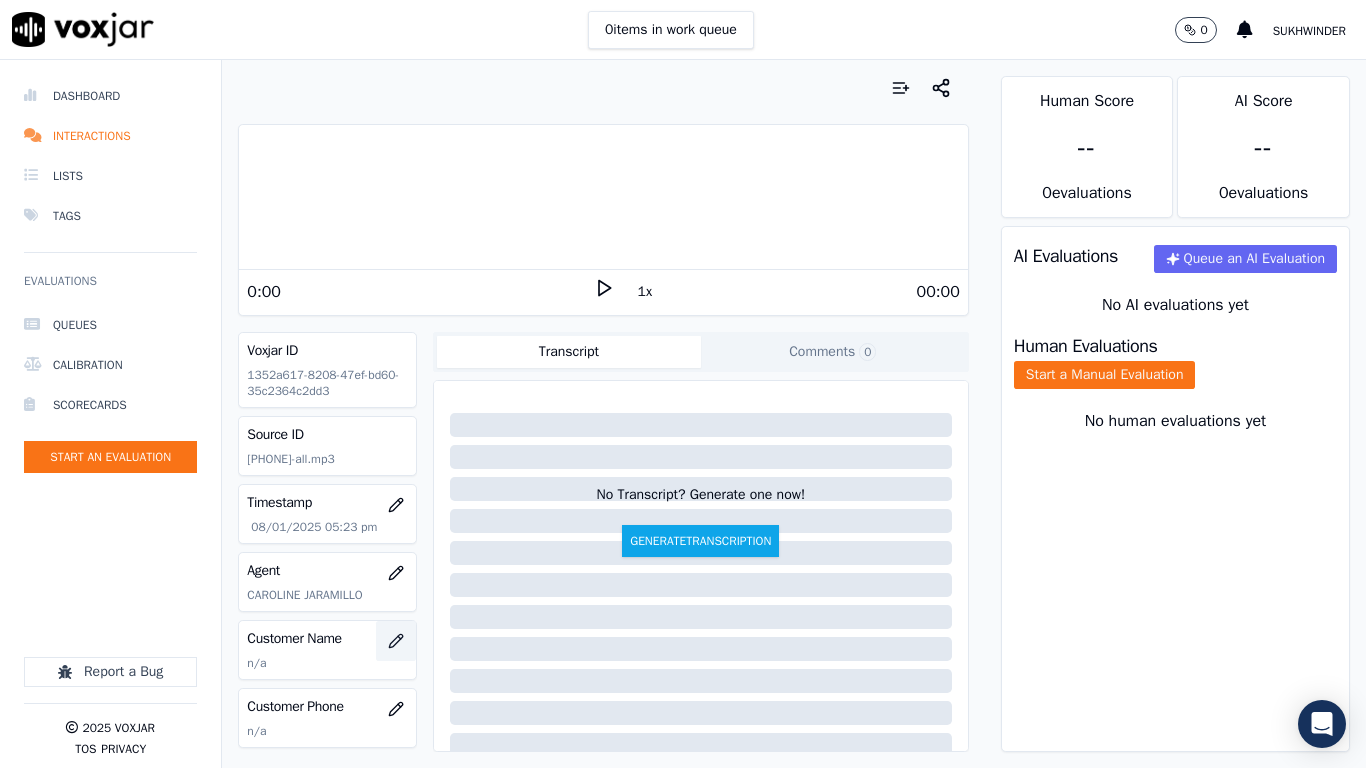 click 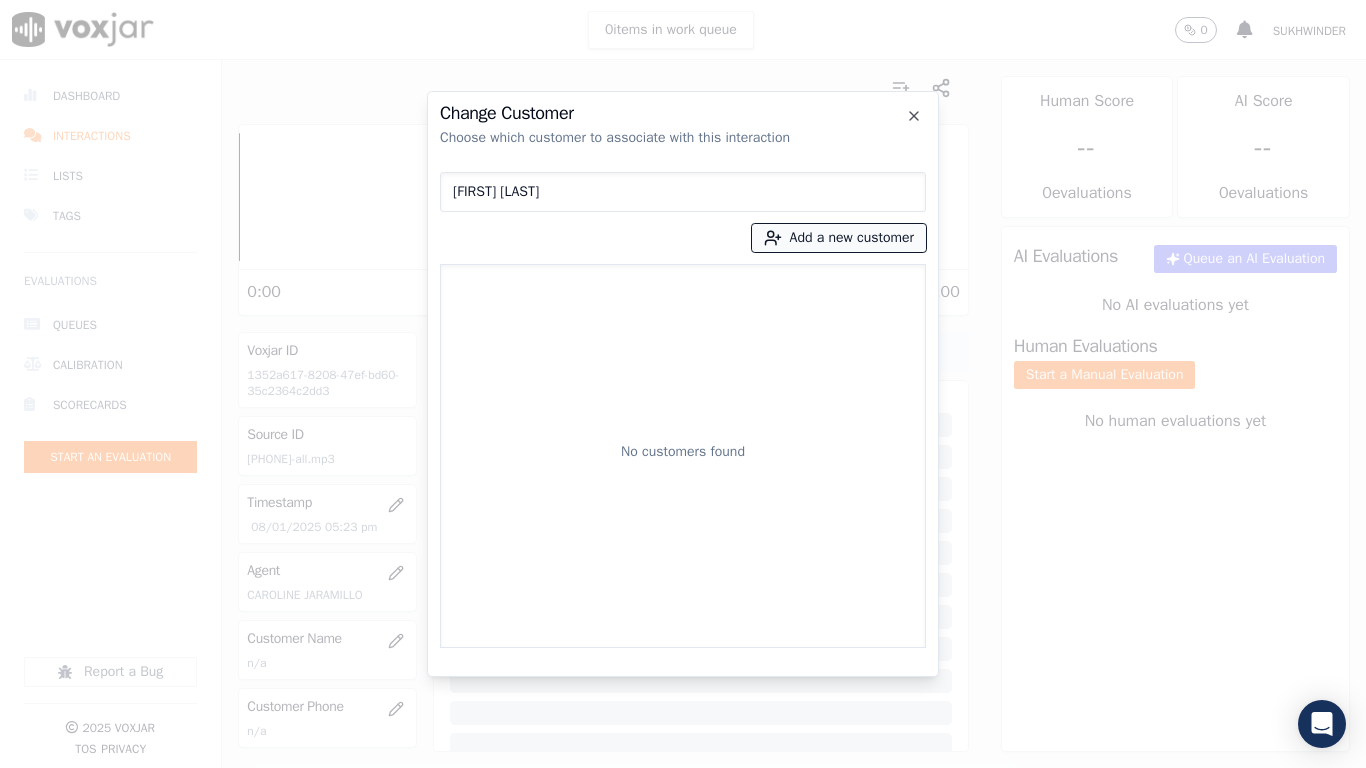 type on "[FIRST] [LAST]" 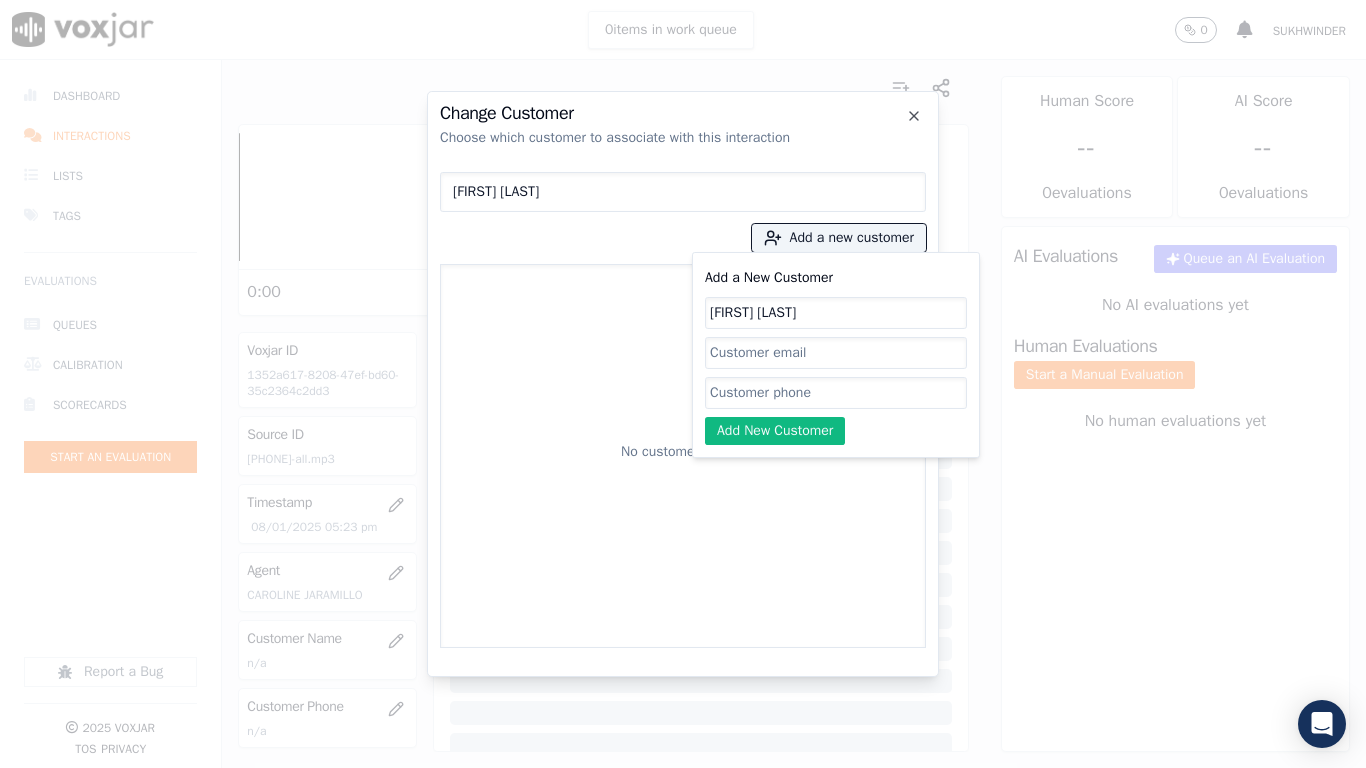 type on "[FIRST] [LAST]" 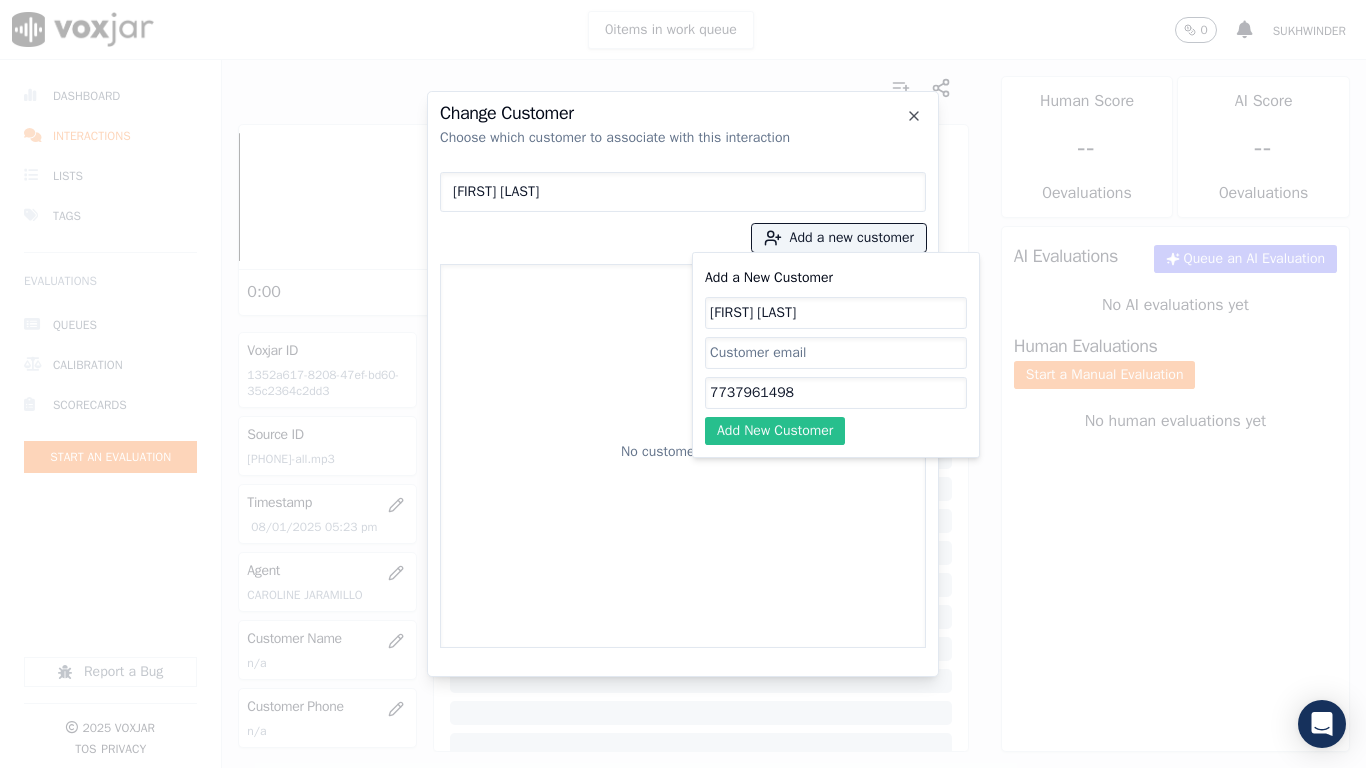 type on "7737961498" 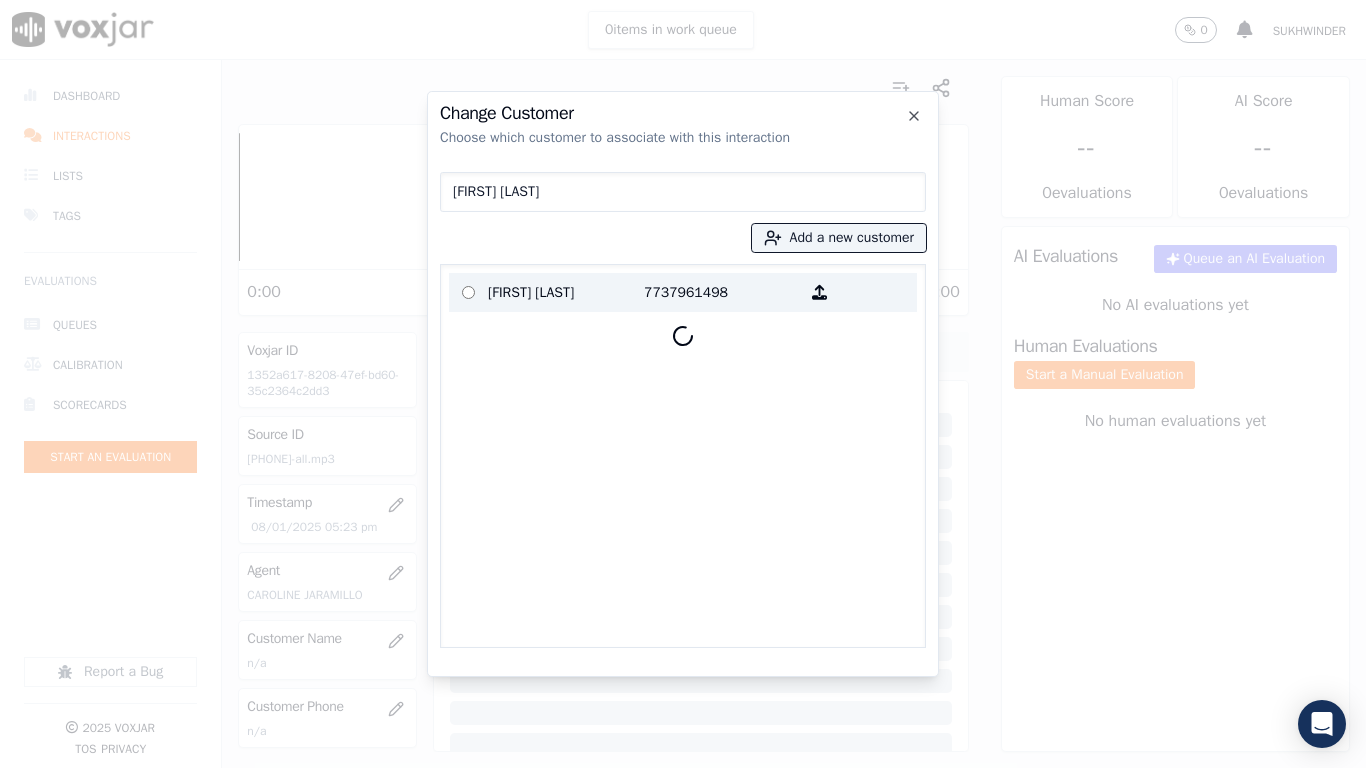 click on "[FIRST] [LAST]" at bounding box center [566, 292] 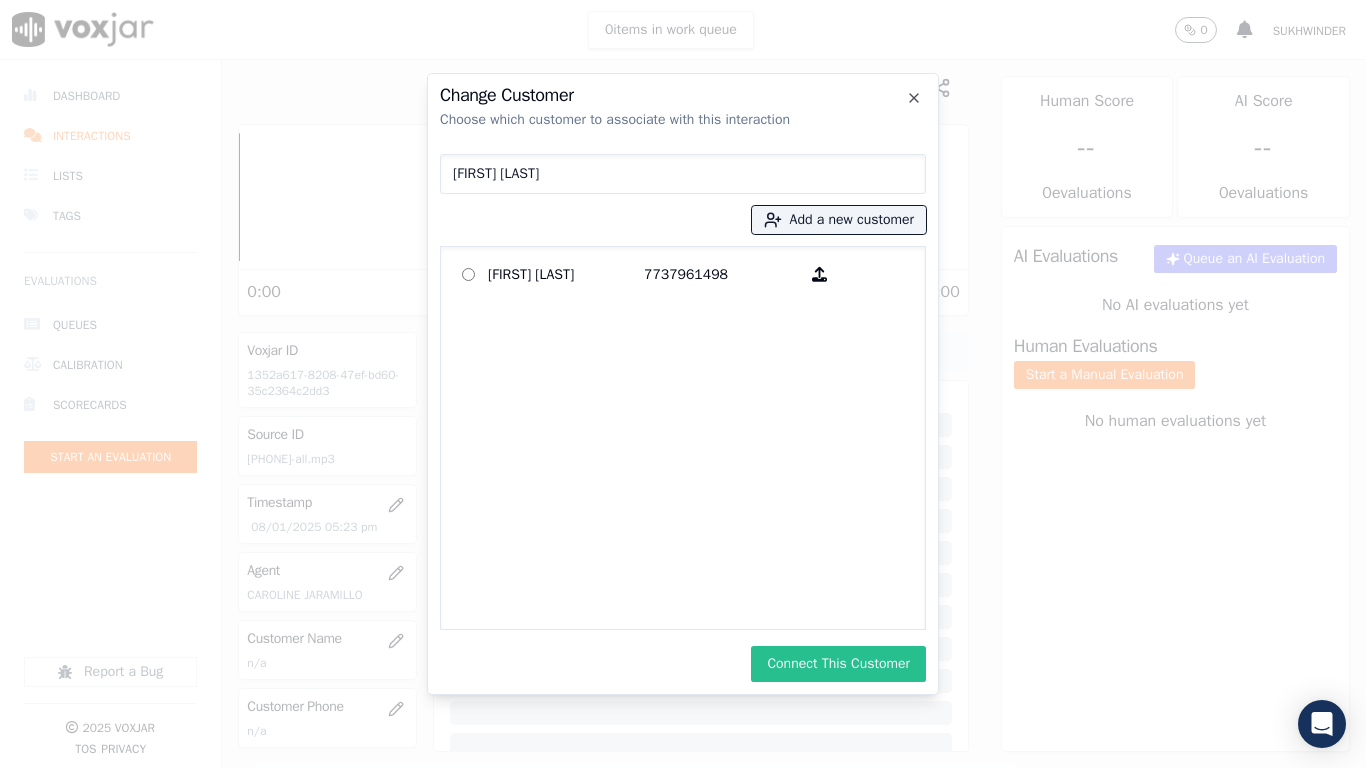 click on "Connect This Customer" at bounding box center (838, 664) 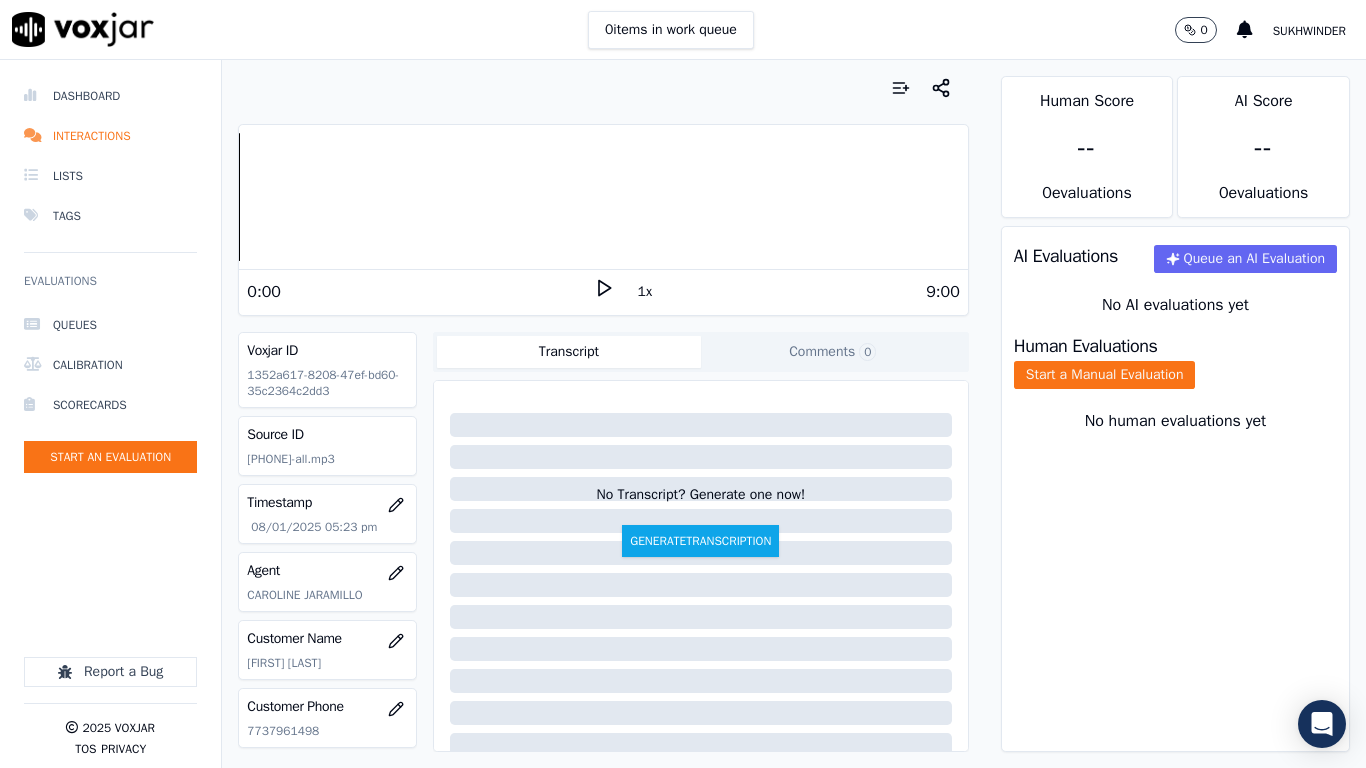 click on "Start a Manual Evaluation" 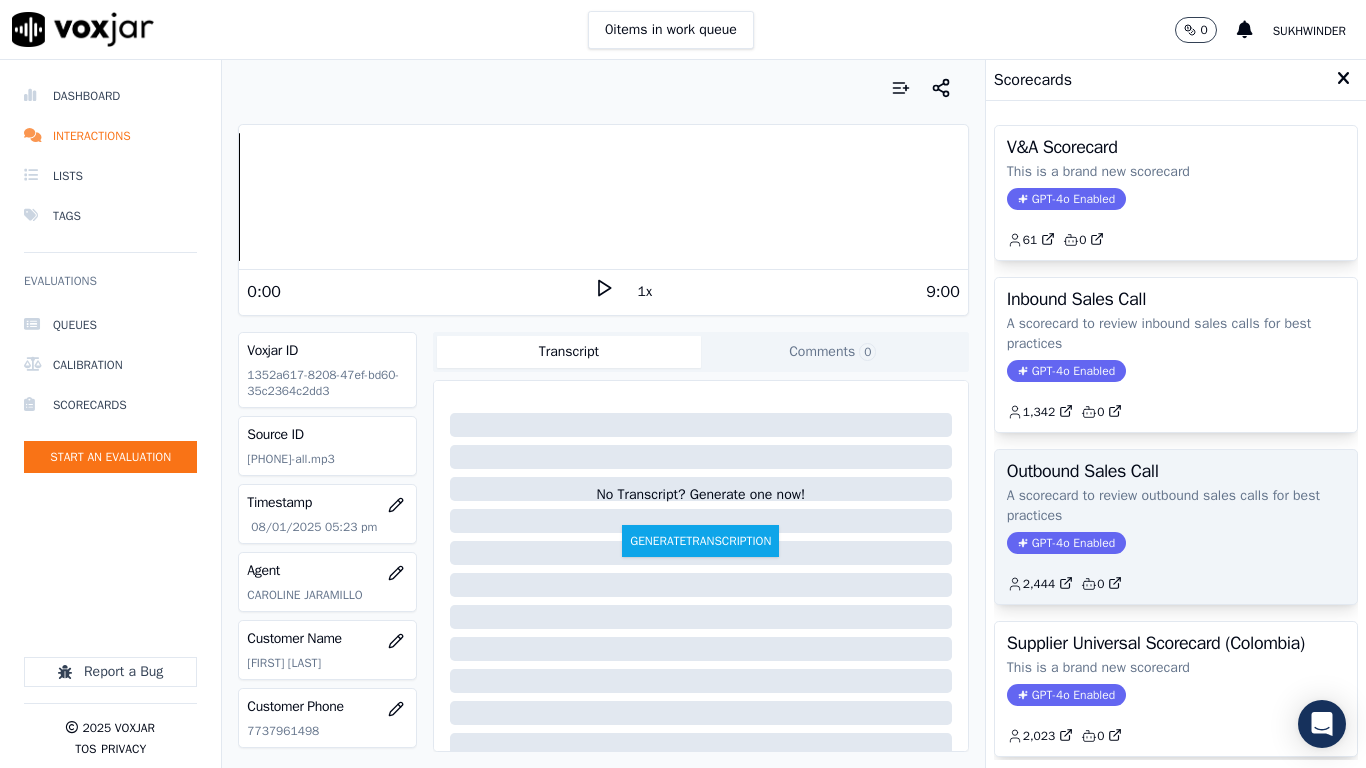 scroll, scrollTop: 282, scrollLeft: 0, axis: vertical 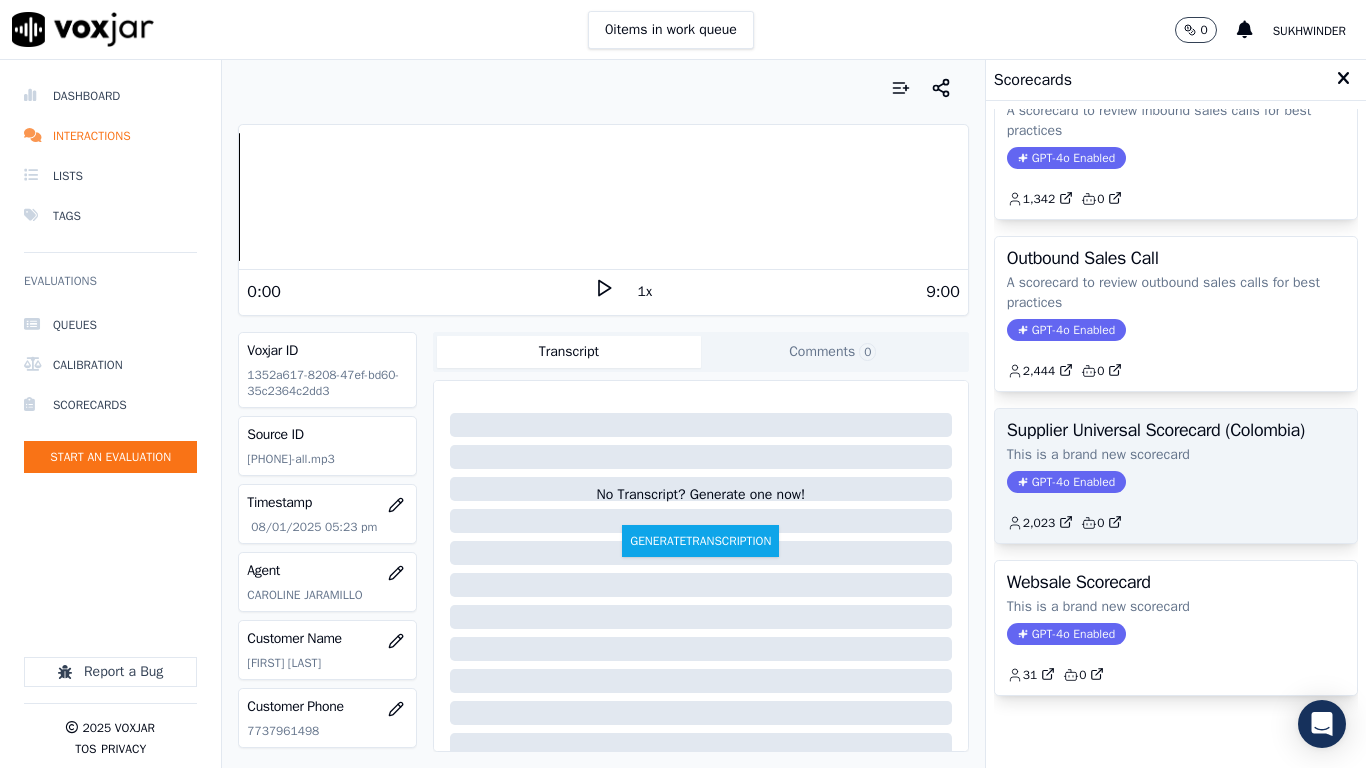 click on "Supplier Universal Scorecard (Colombia)   This is a brand new scorecard     GPT-4o Enabled       2,023         0" at bounding box center (1176, 476) 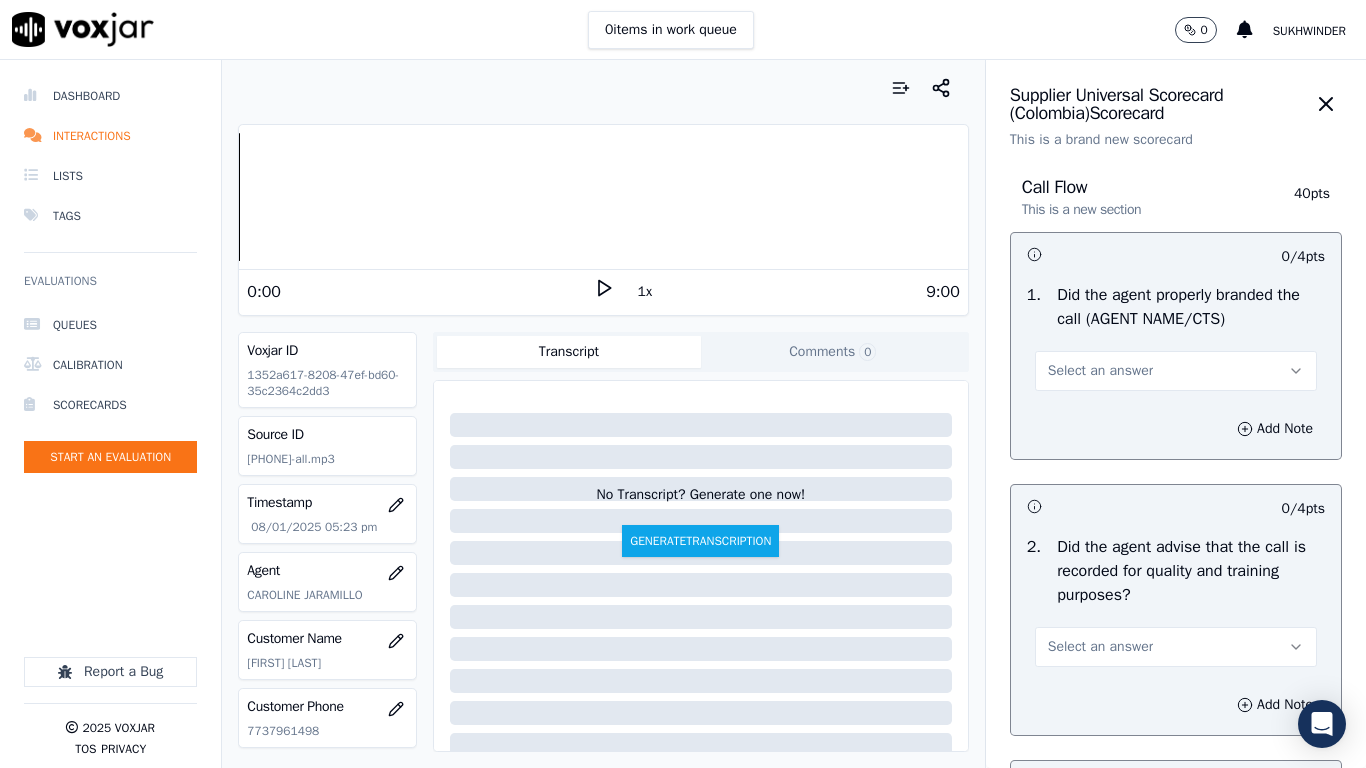 click on "Select an answer" at bounding box center [1176, 371] 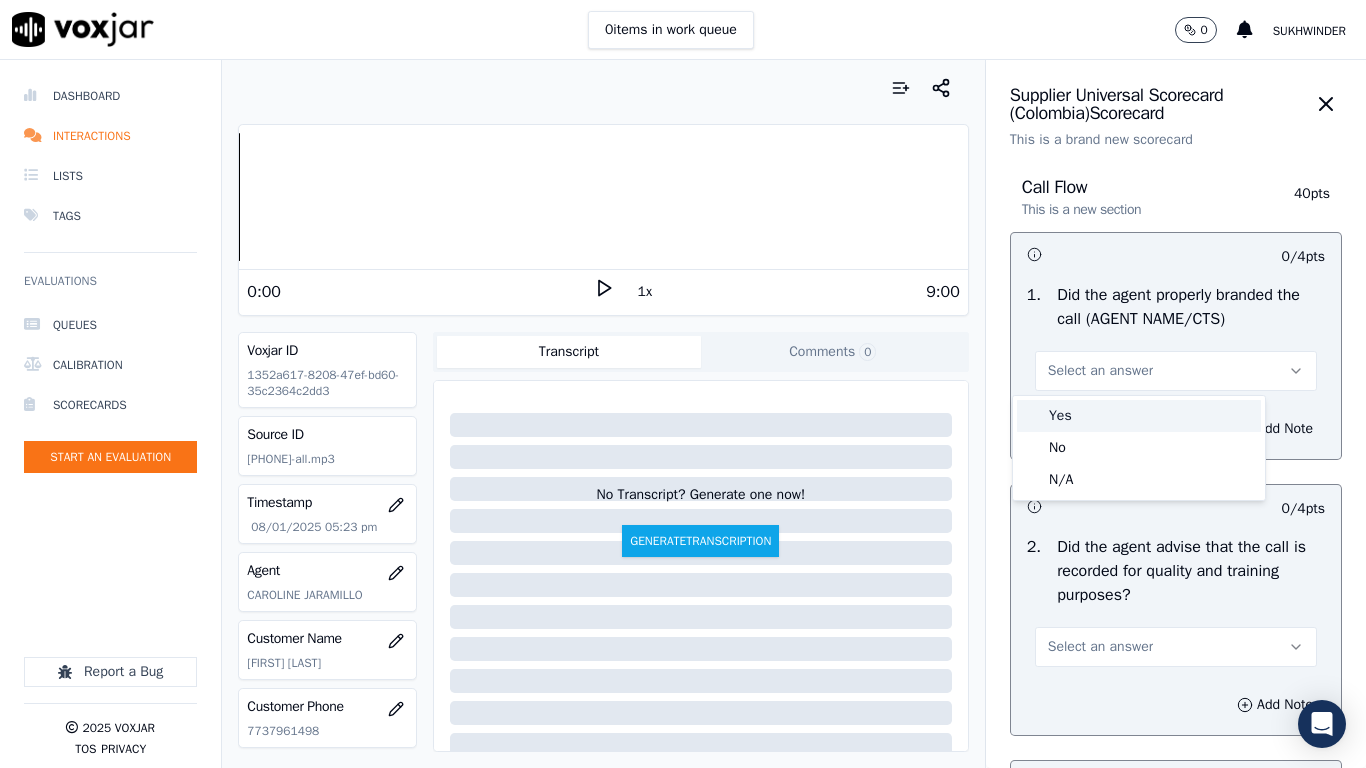click on "Yes" at bounding box center (1139, 416) 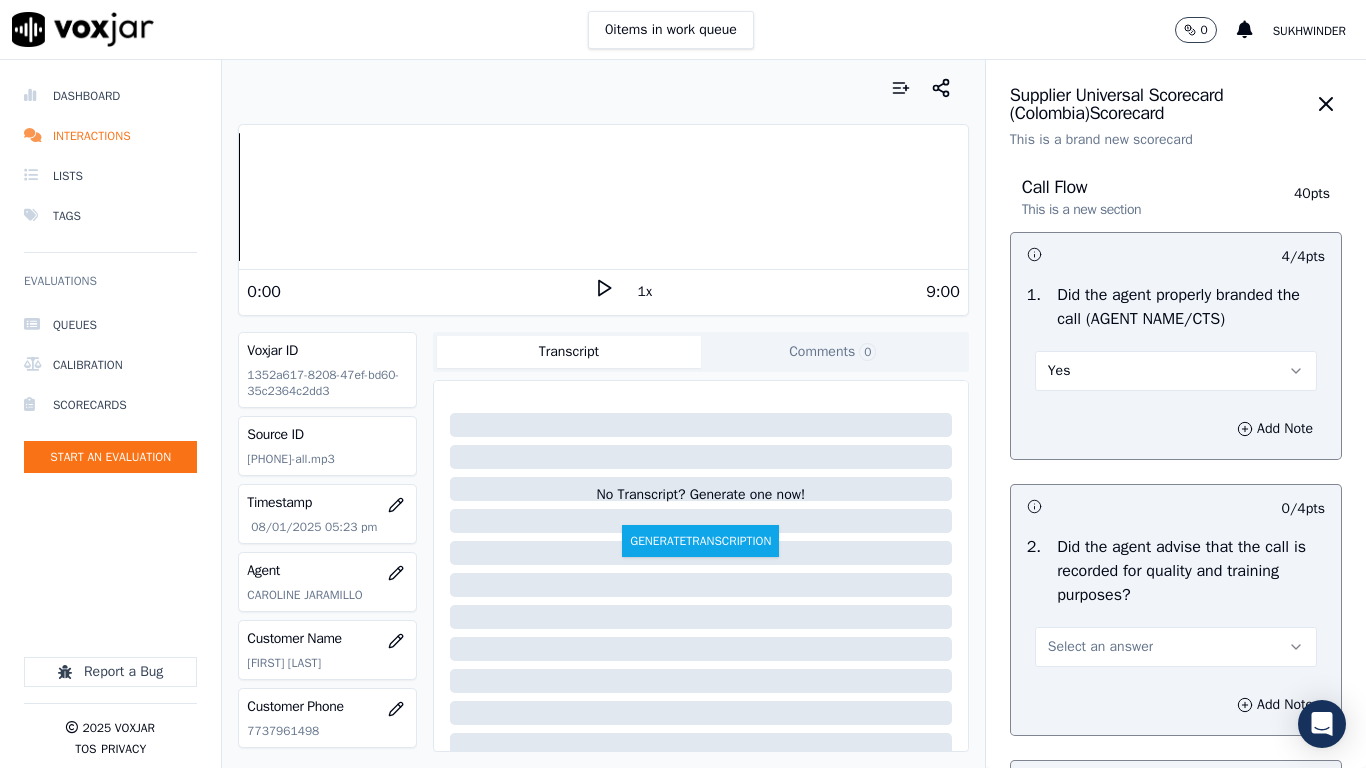 click on "Select an answer" at bounding box center (1176, 647) 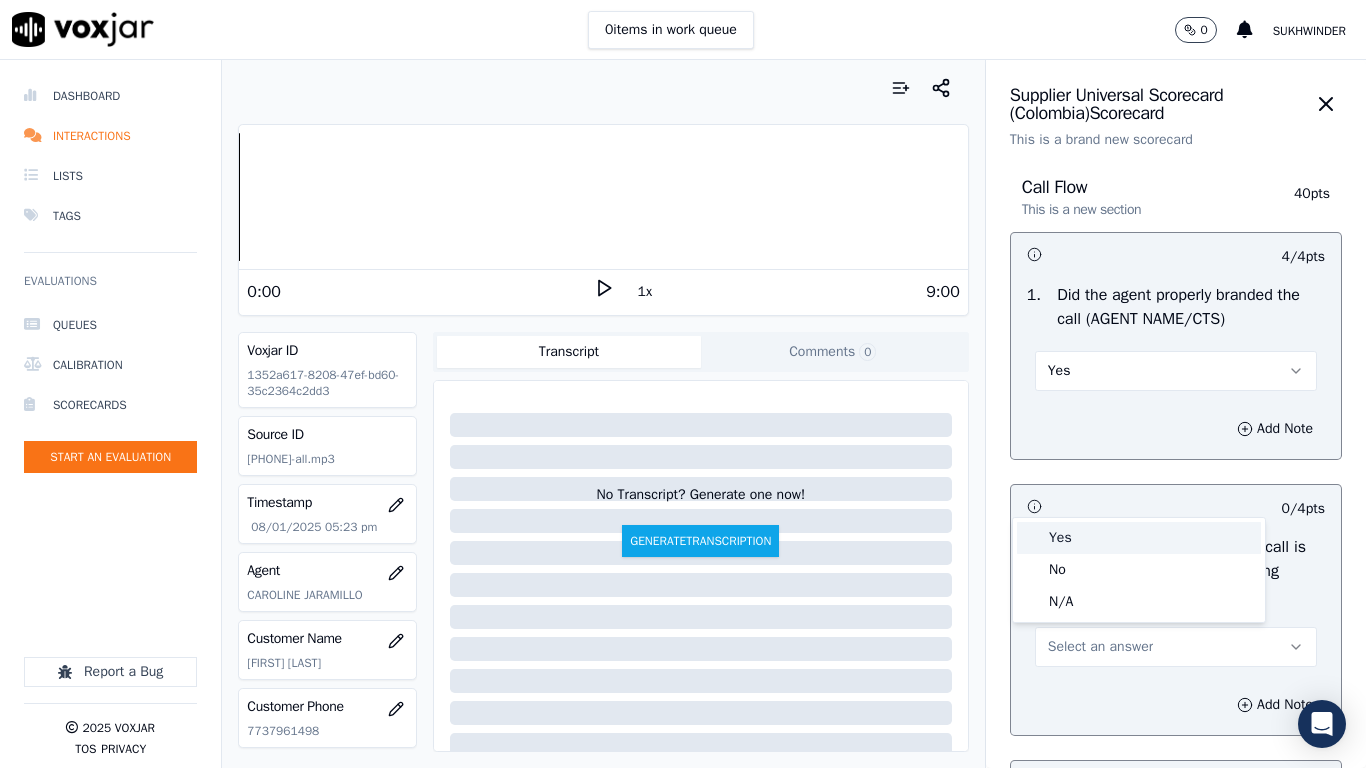 click on "Yes" at bounding box center (1139, 538) 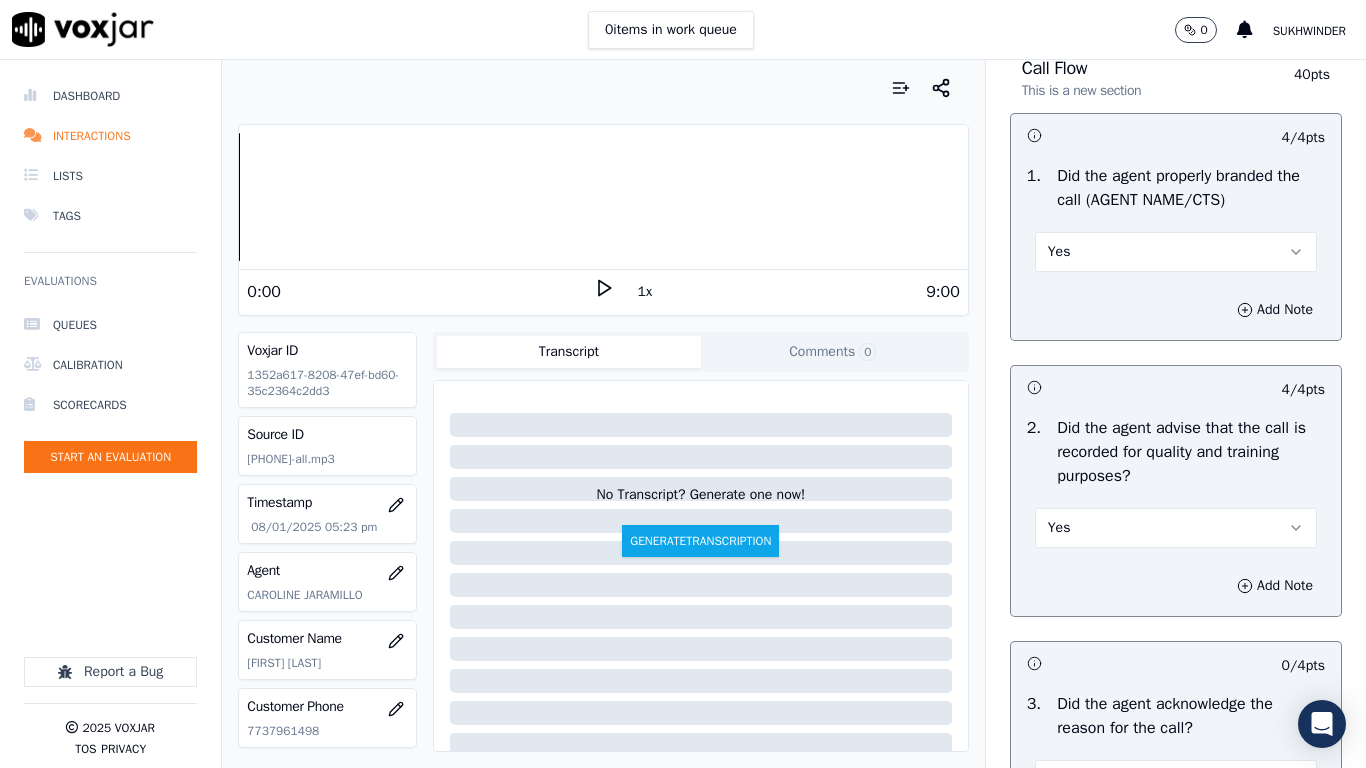 scroll, scrollTop: 800, scrollLeft: 0, axis: vertical 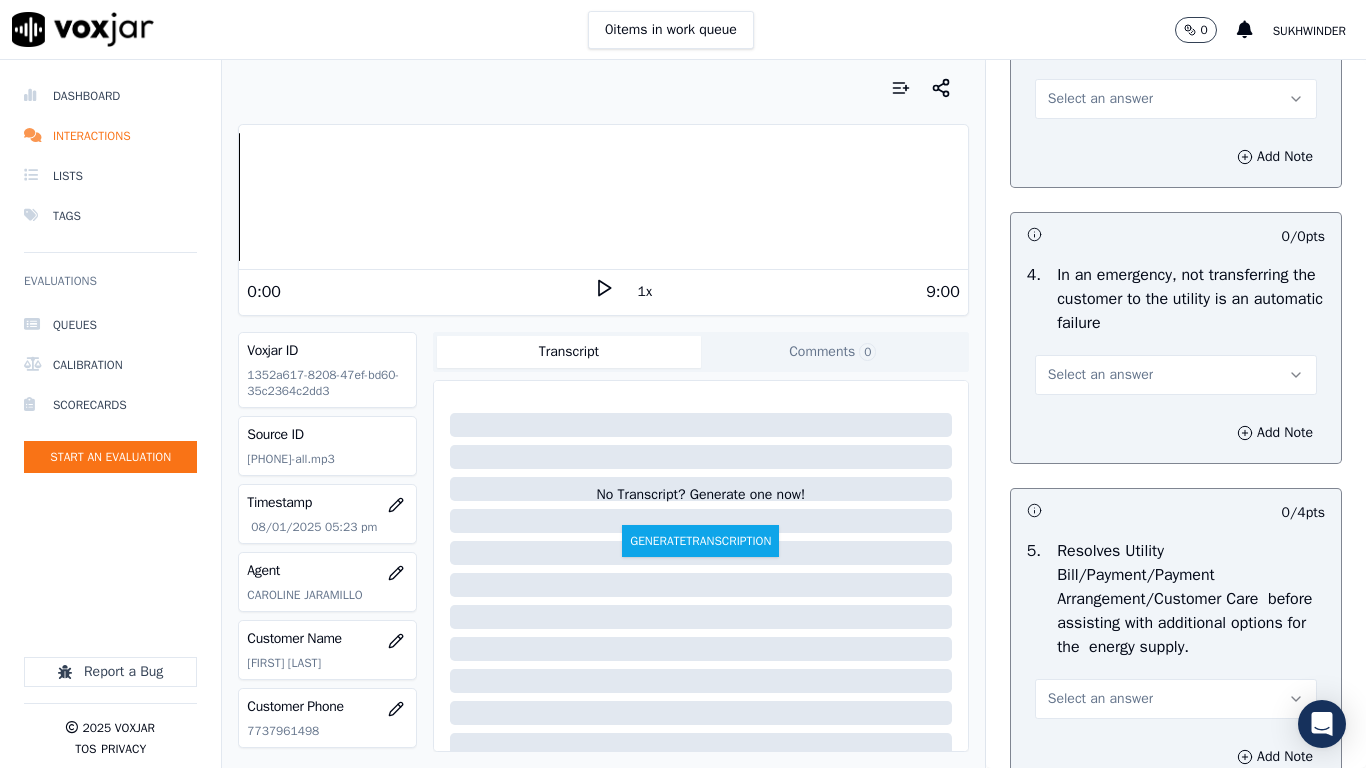 drag, startPoint x: 1118, startPoint y: 95, endPoint x: 1127, endPoint y: 117, distance: 23.769728 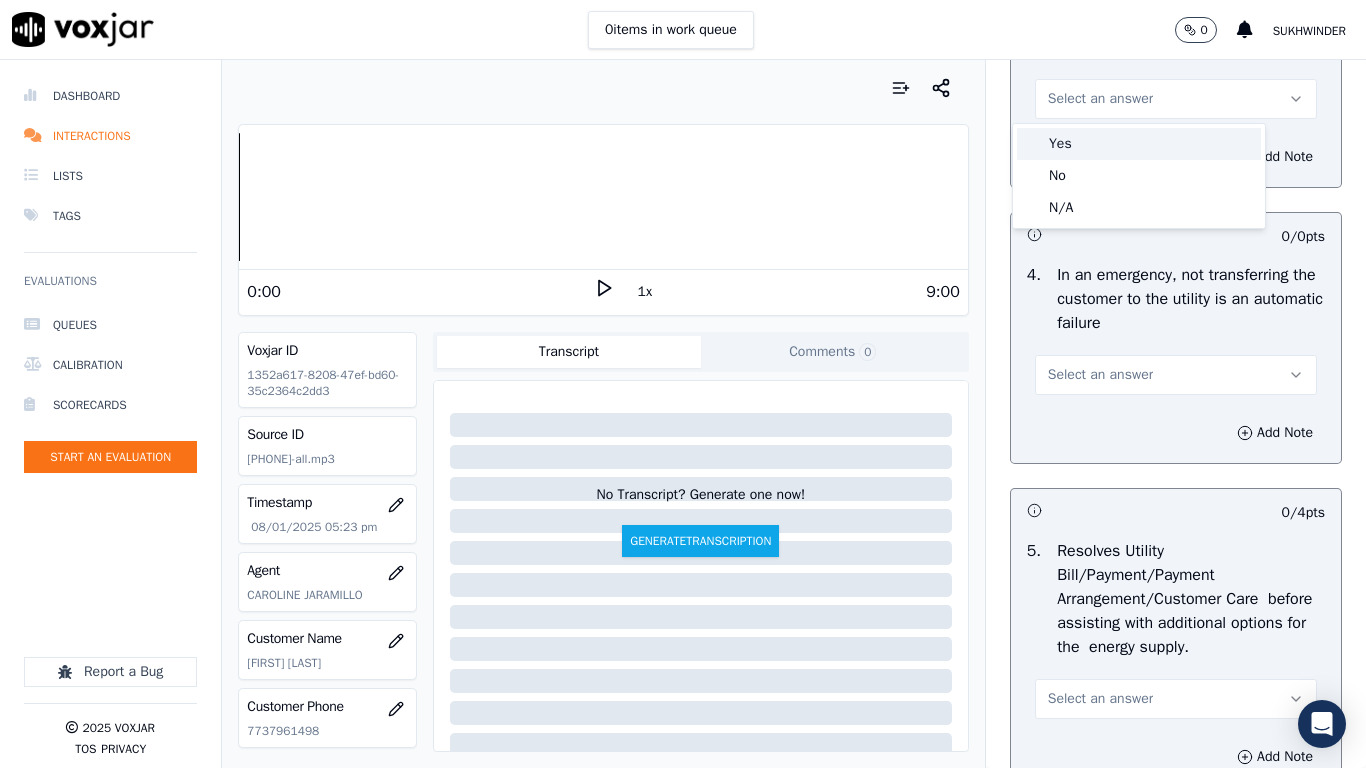 click on "Yes" at bounding box center (1139, 144) 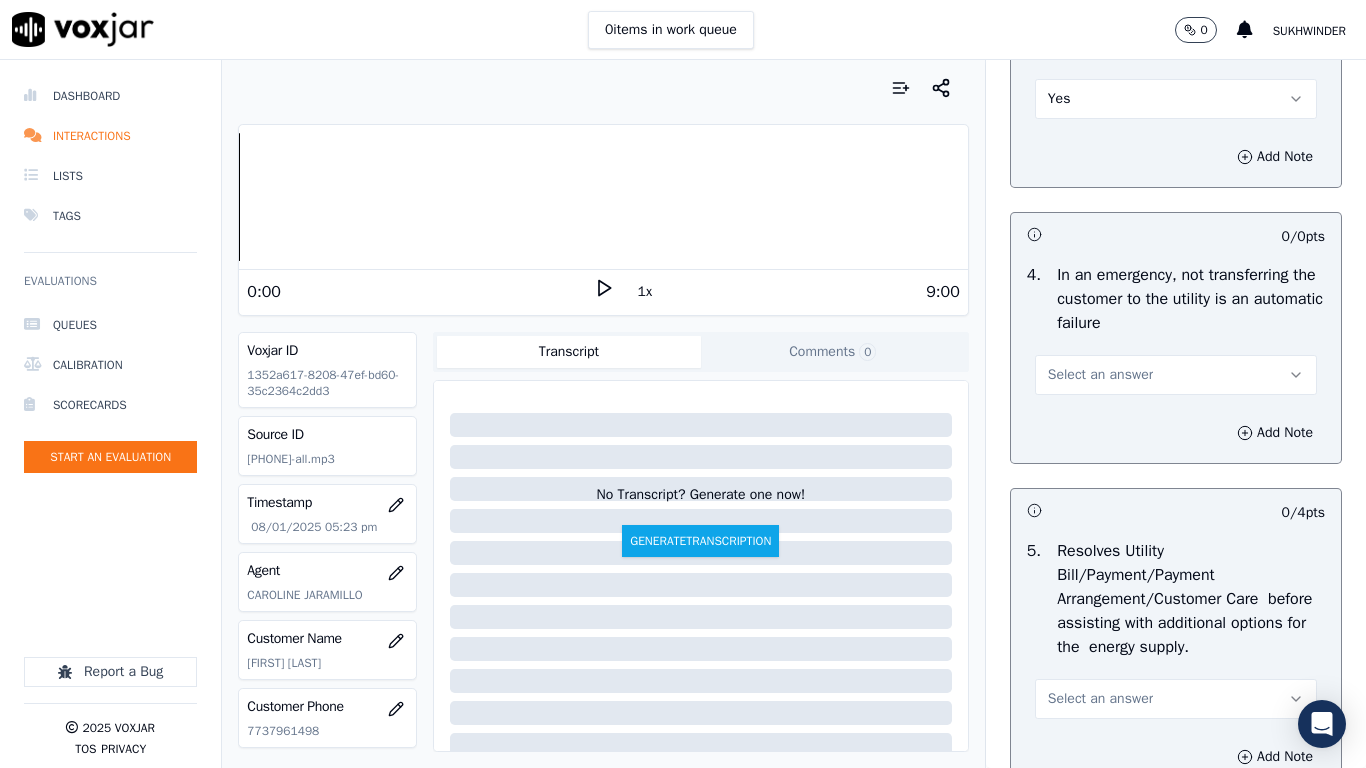drag, startPoint x: 1115, startPoint y: 371, endPoint x: 1119, endPoint y: 469, distance: 98.0816 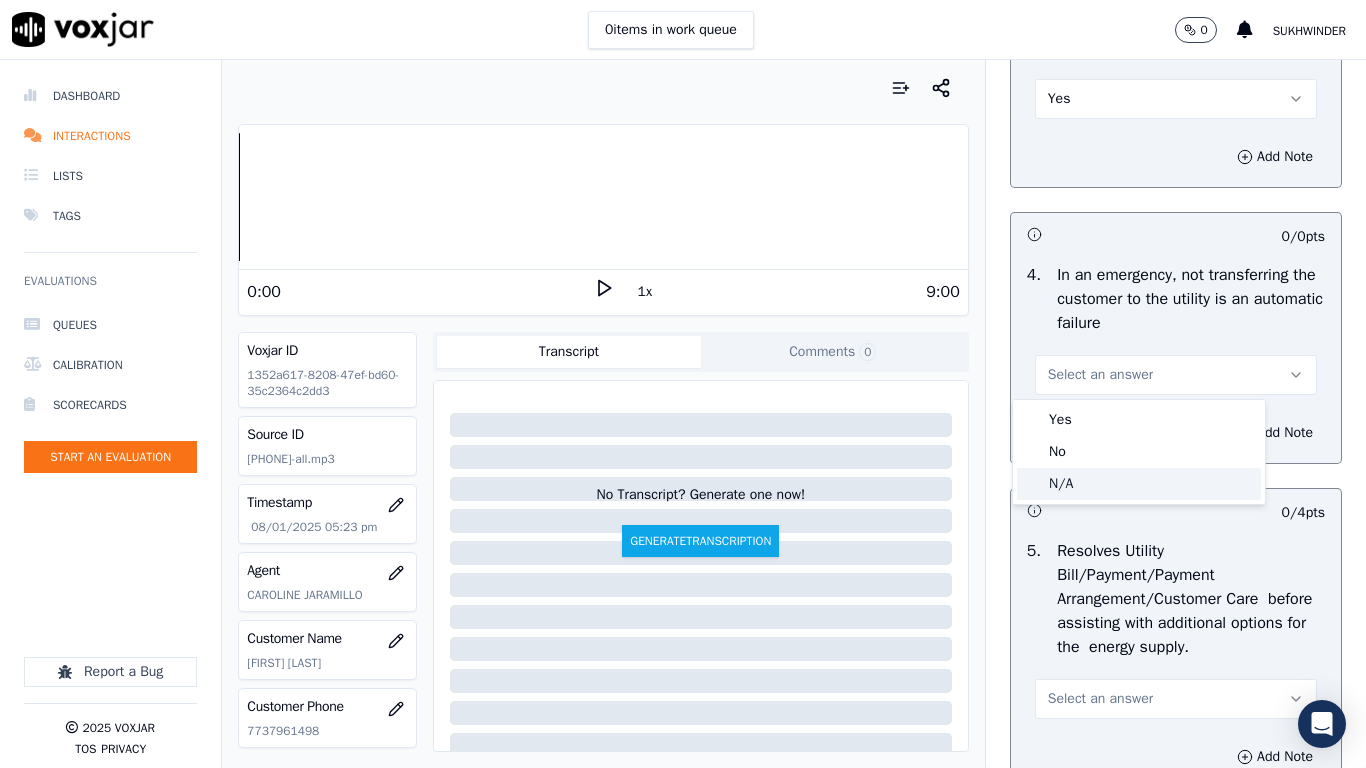 drag, startPoint x: 1105, startPoint y: 486, endPoint x: 1120, endPoint y: 614, distance: 128.87592 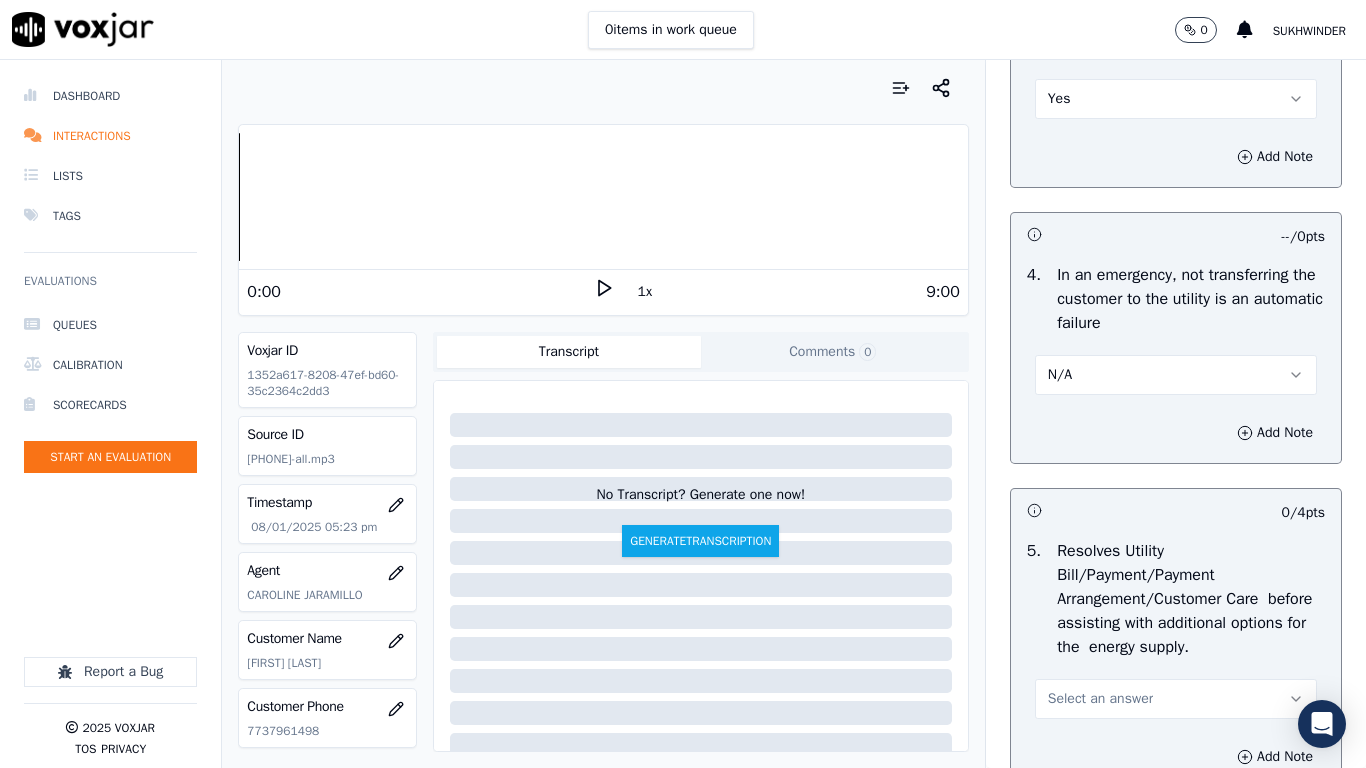 click on "Select an answer" at bounding box center [1176, 699] 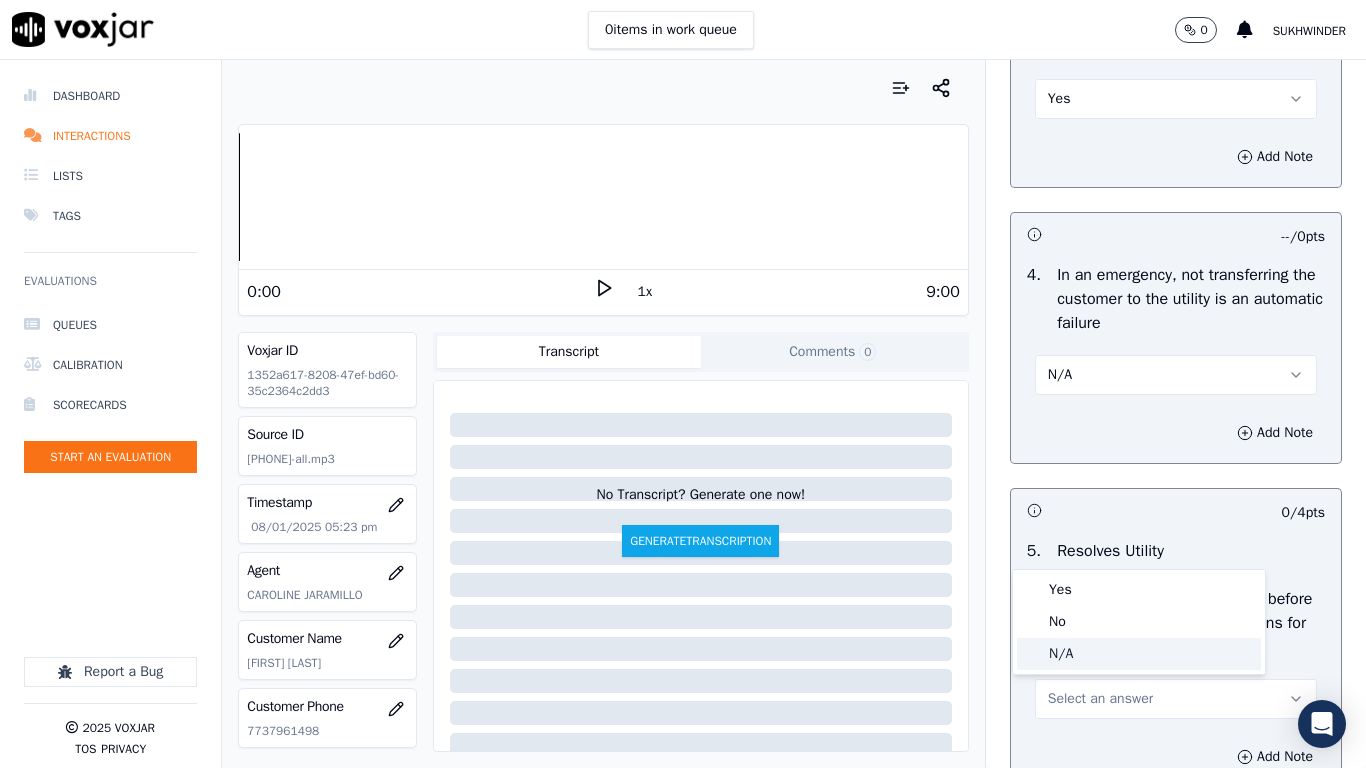click on "N/A" 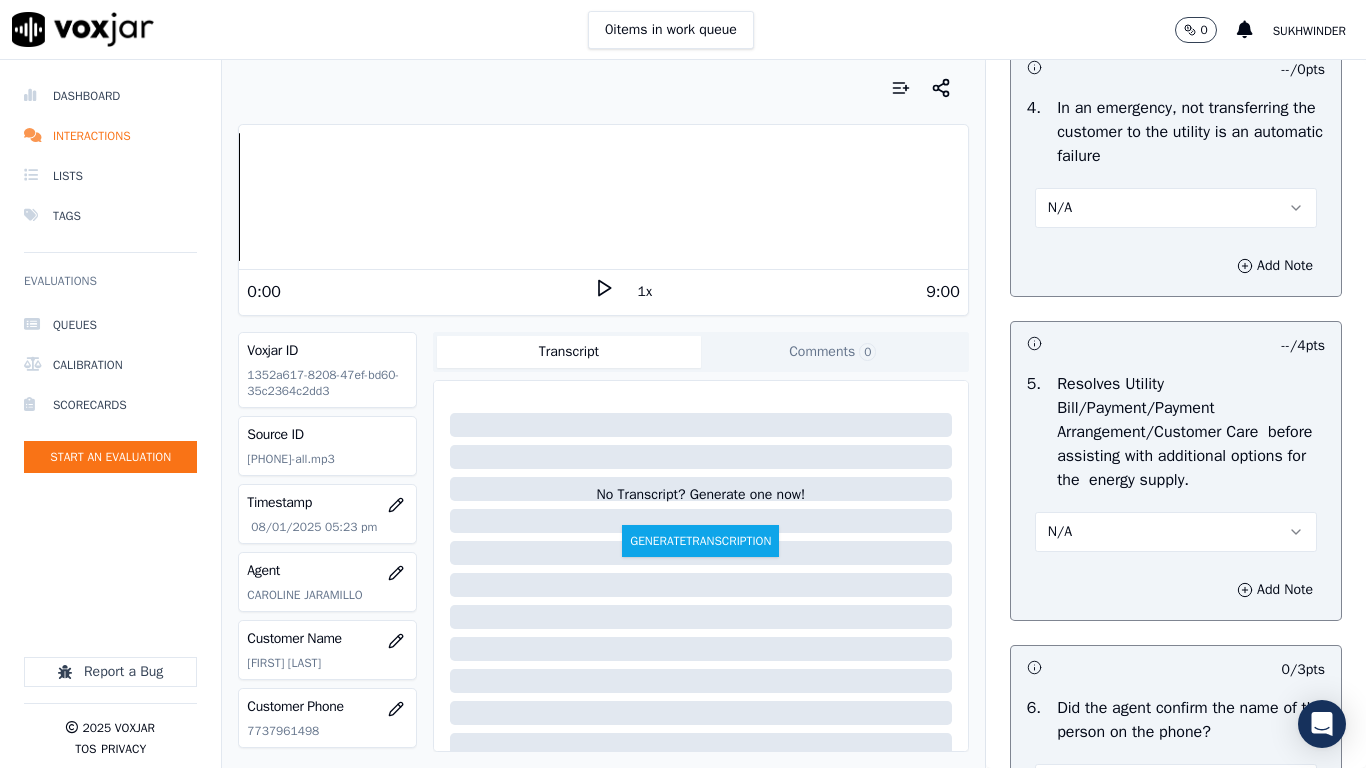 scroll, scrollTop: 1600, scrollLeft: 0, axis: vertical 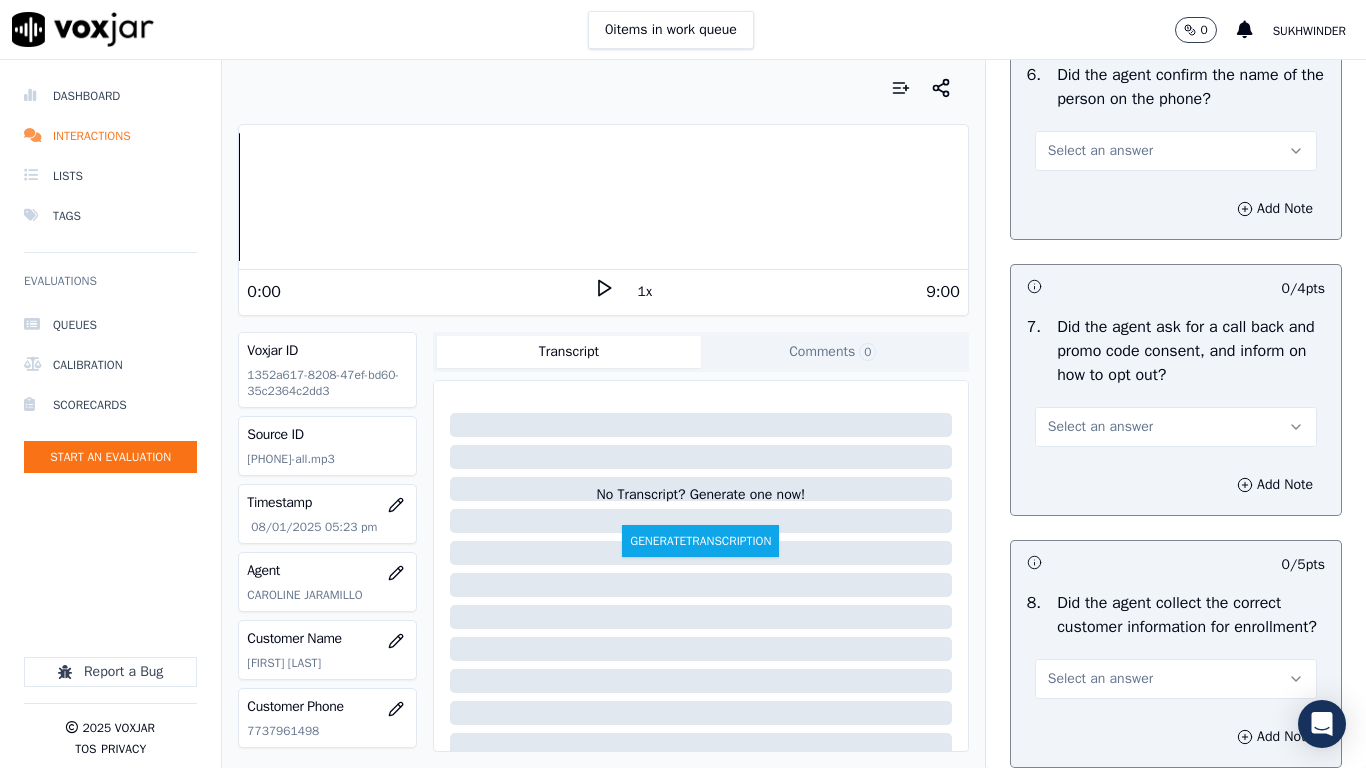 click on "Select an answer" at bounding box center (1100, 151) 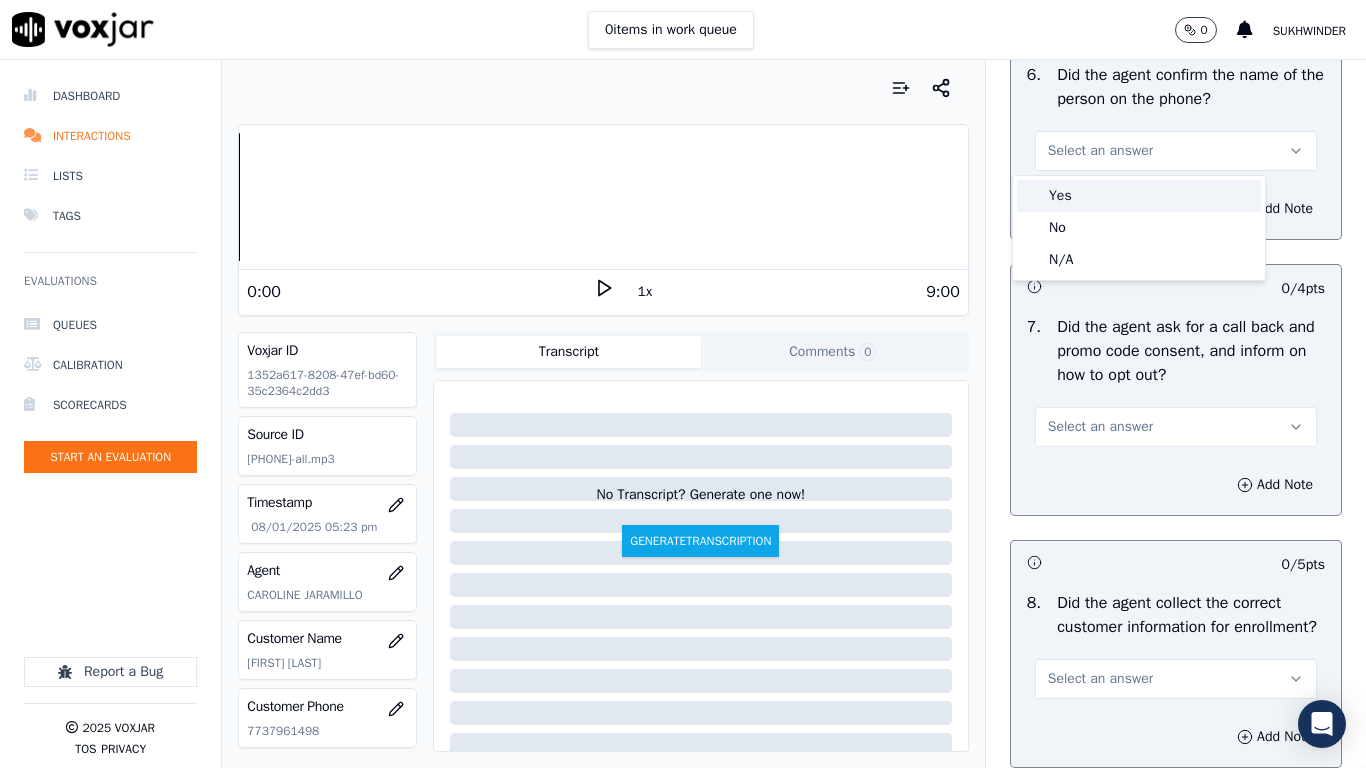 drag, startPoint x: 1110, startPoint y: 186, endPoint x: 1139, endPoint y: 346, distance: 162.60689 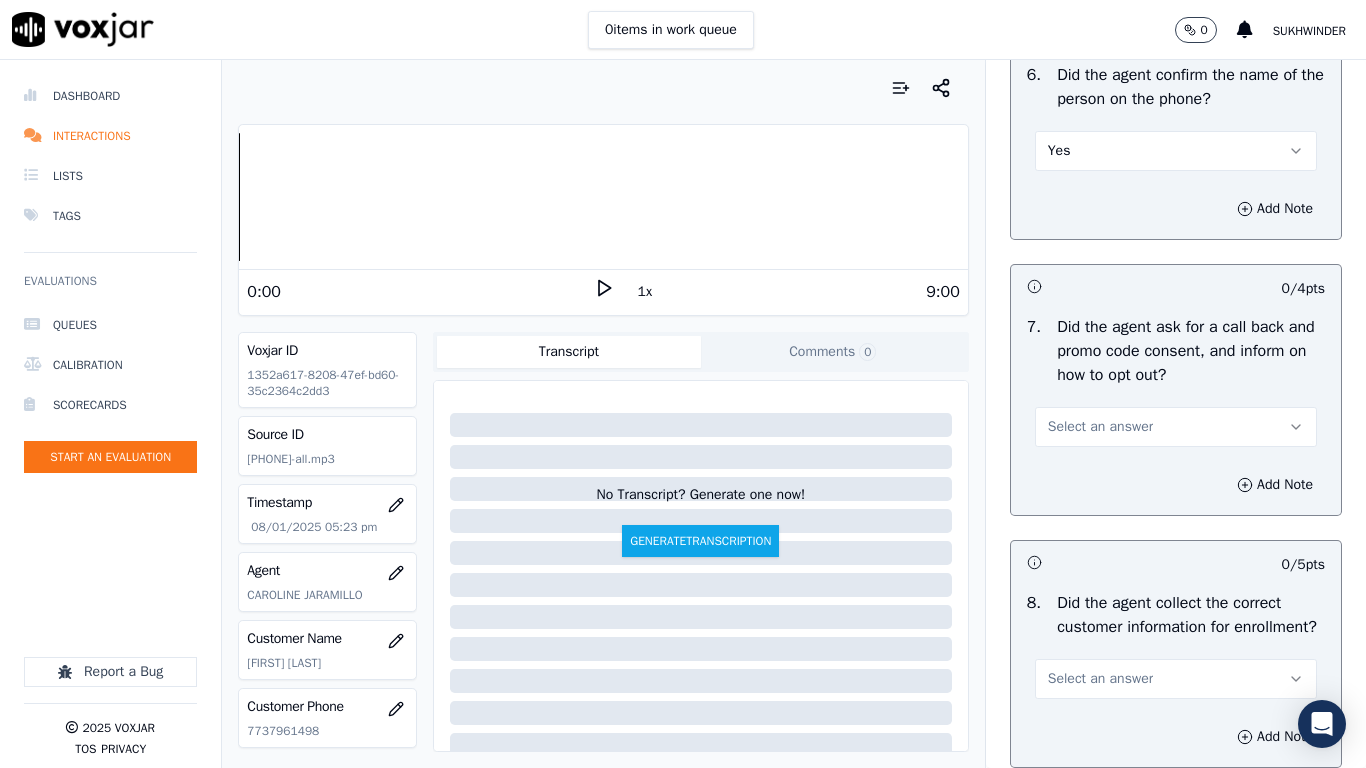 click on "Select an answer" at bounding box center (1176, 427) 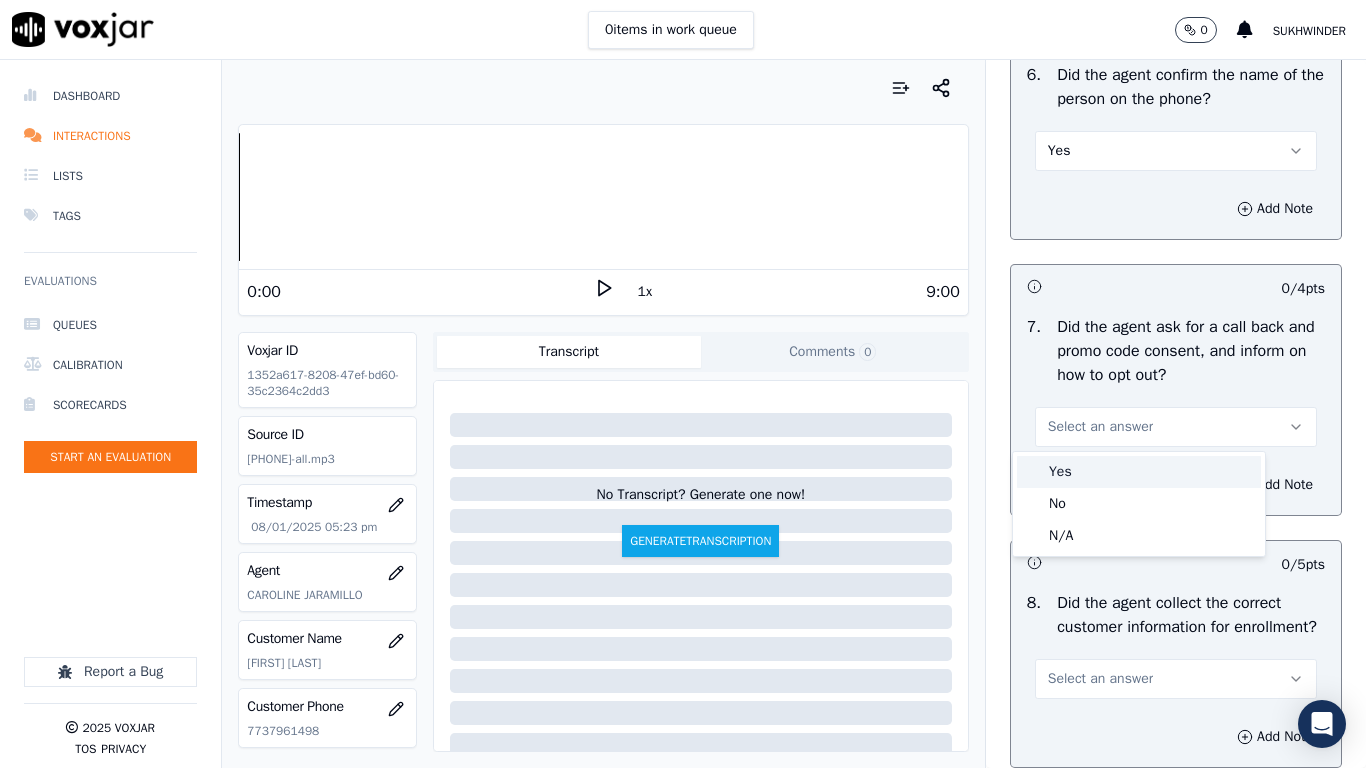 drag, startPoint x: 1116, startPoint y: 474, endPoint x: 1094, endPoint y: 564, distance: 92.64988 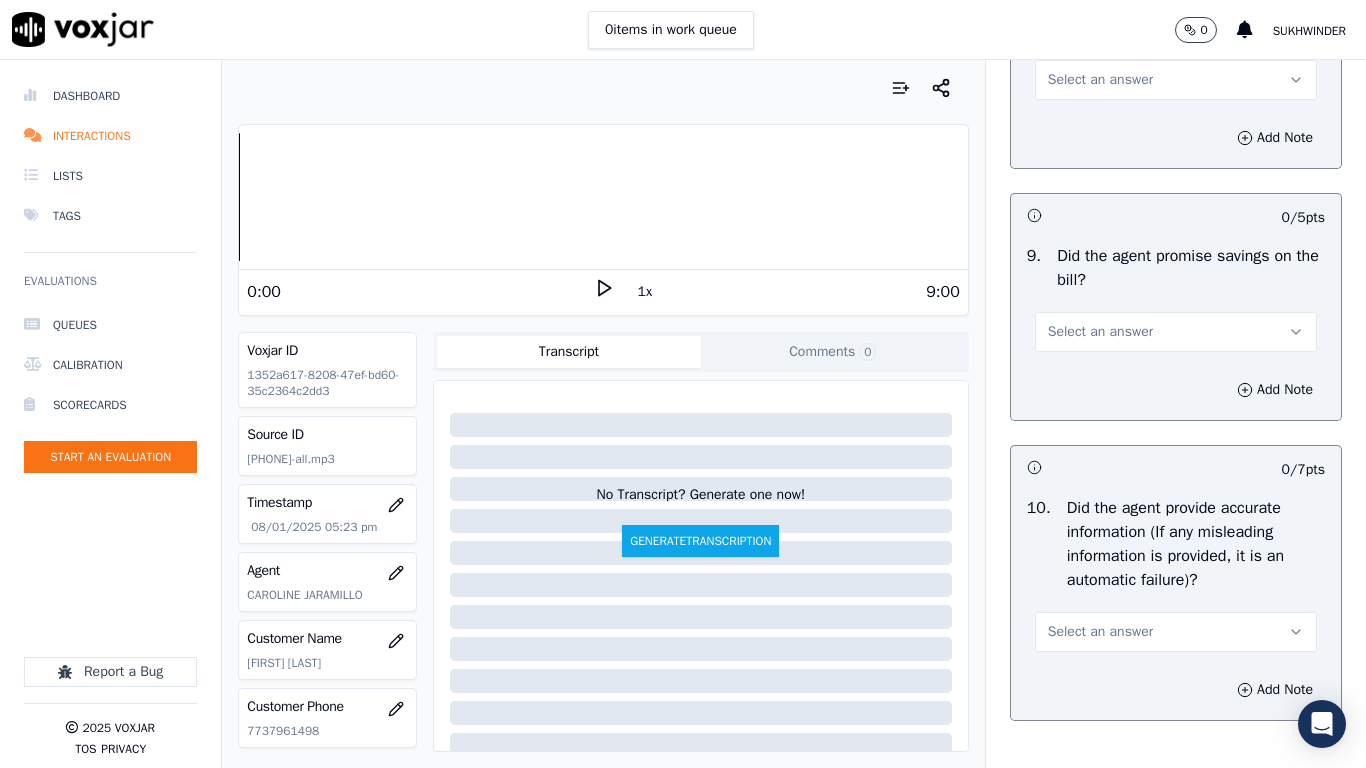 scroll, scrollTop: 2200, scrollLeft: 0, axis: vertical 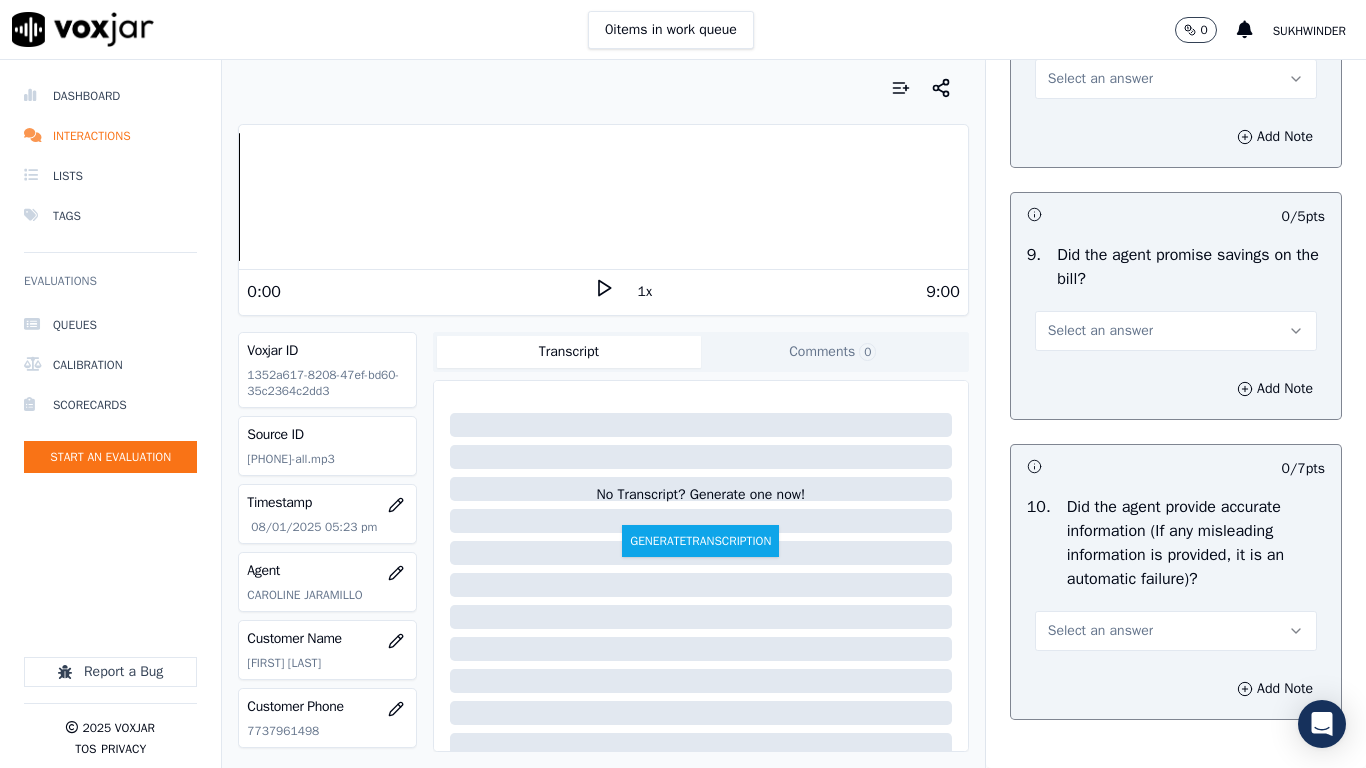 click on "Select an answer" at bounding box center [1100, 79] 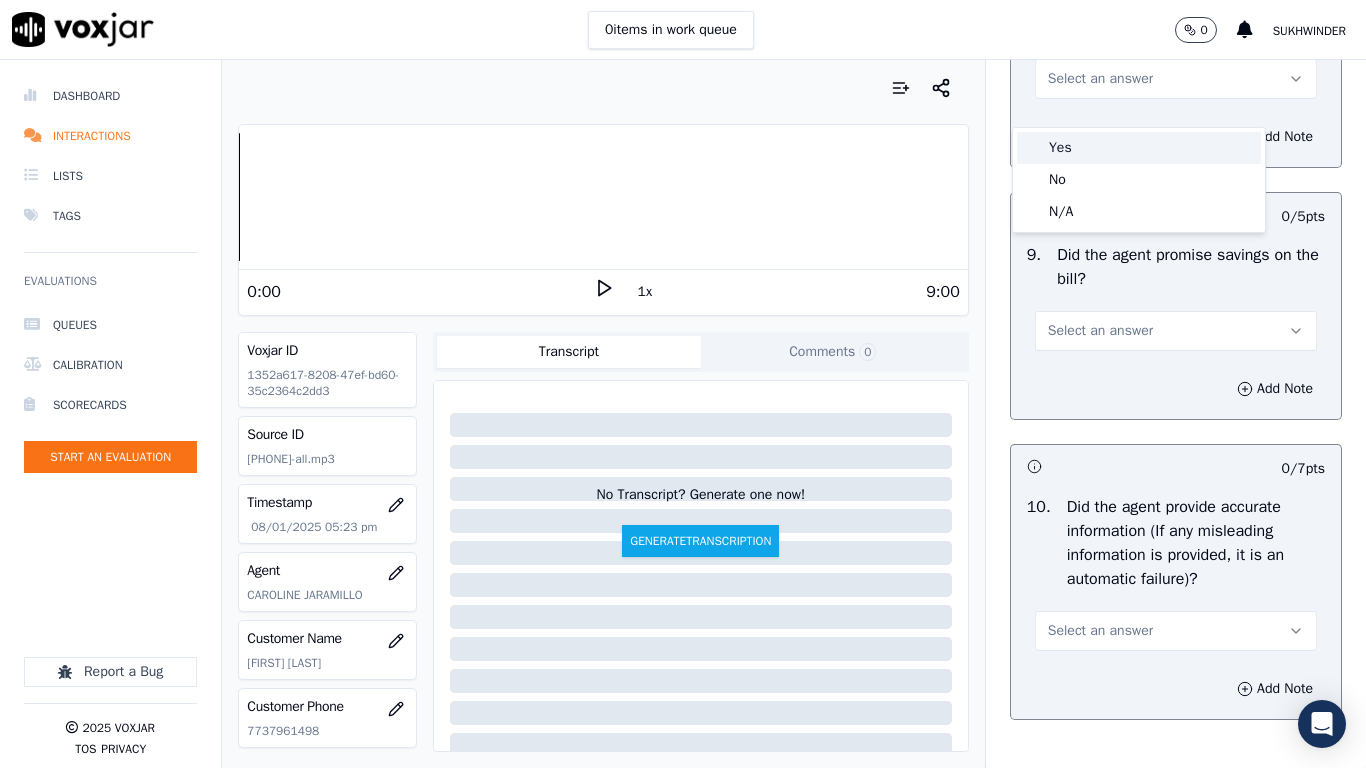 drag, startPoint x: 1087, startPoint y: 136, endPoint x: 1150, endPoint y: 310, distance: 185.05405 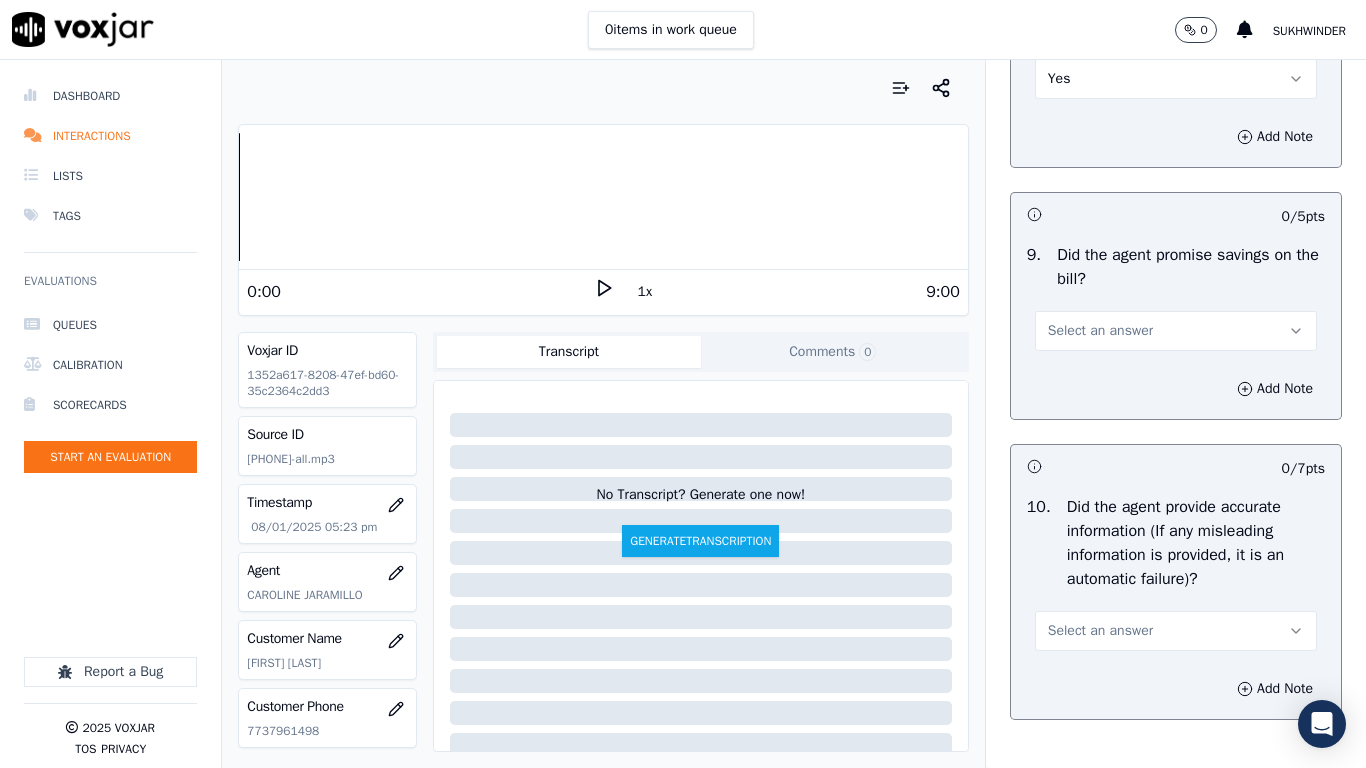 drag, startPoint x: 1122, startPoint y: 331, endPoint x: 1131, endPoint y: 368, distance: 38.078865 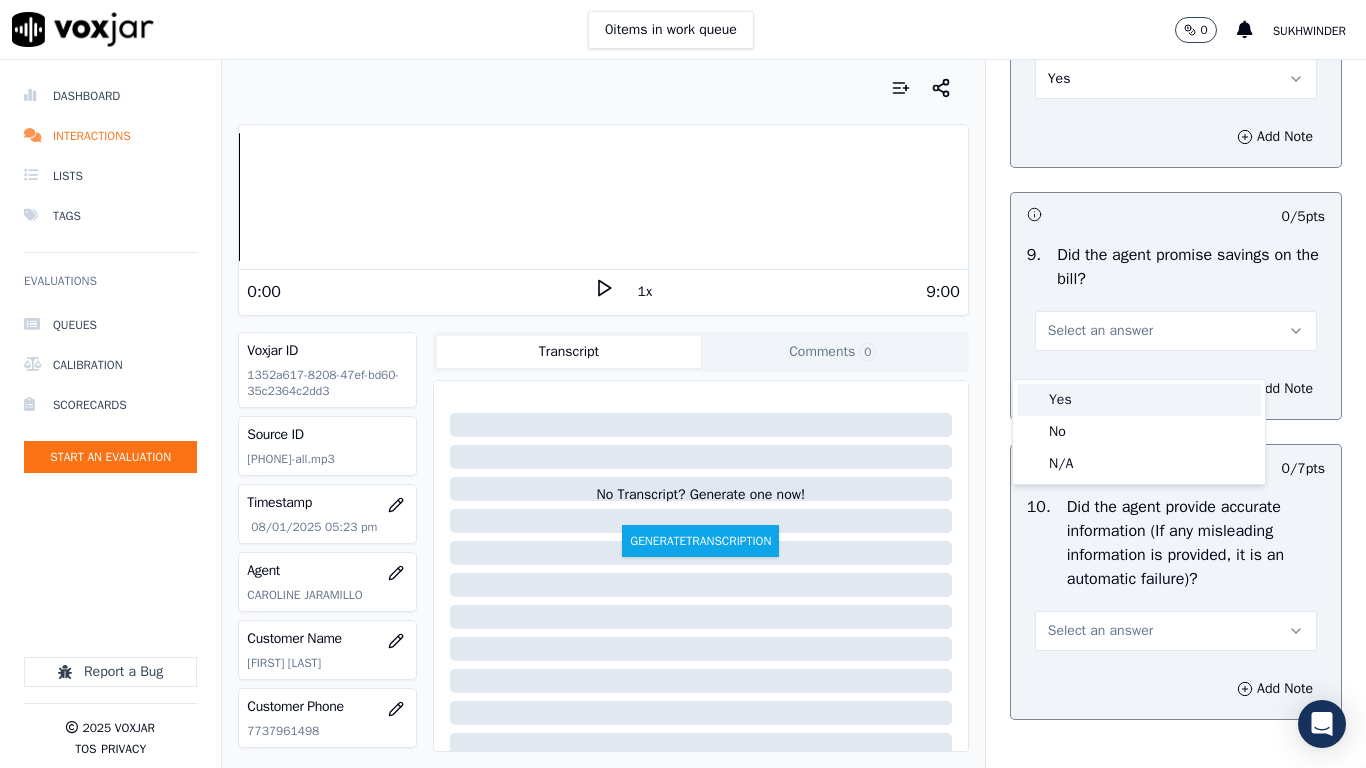 click on "Yes" at bounding box center [1139, 400] 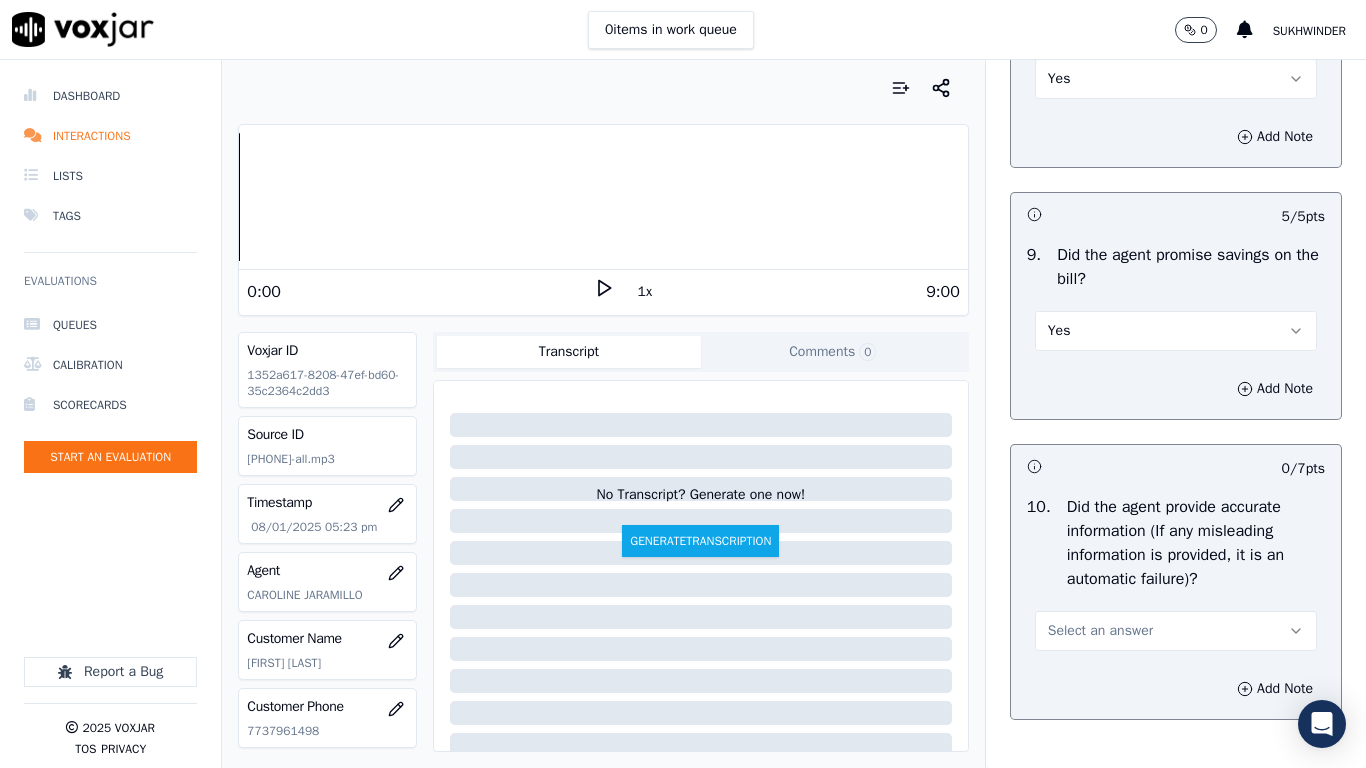 click on "Select an answer" at bounding box center [1176, 631] 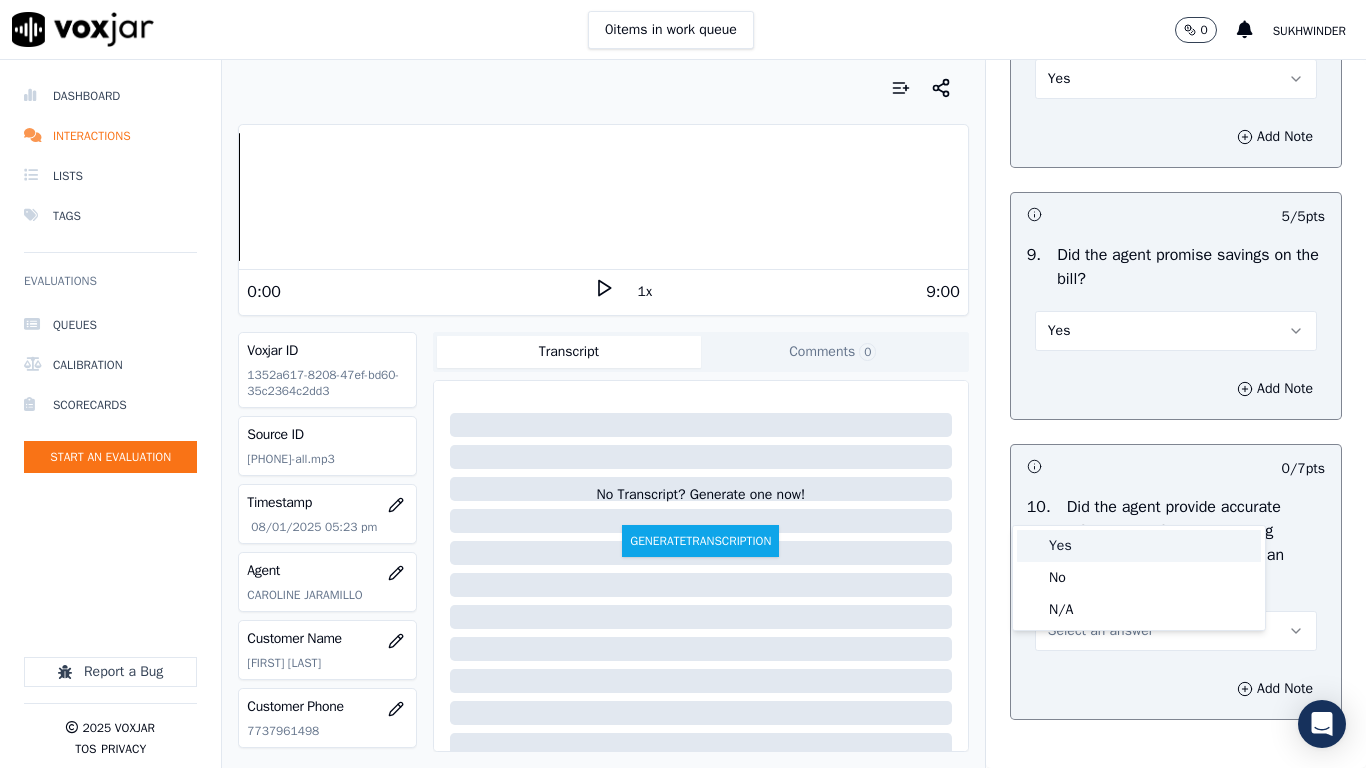 click on "Yes" at bounding box center (1139, 546) 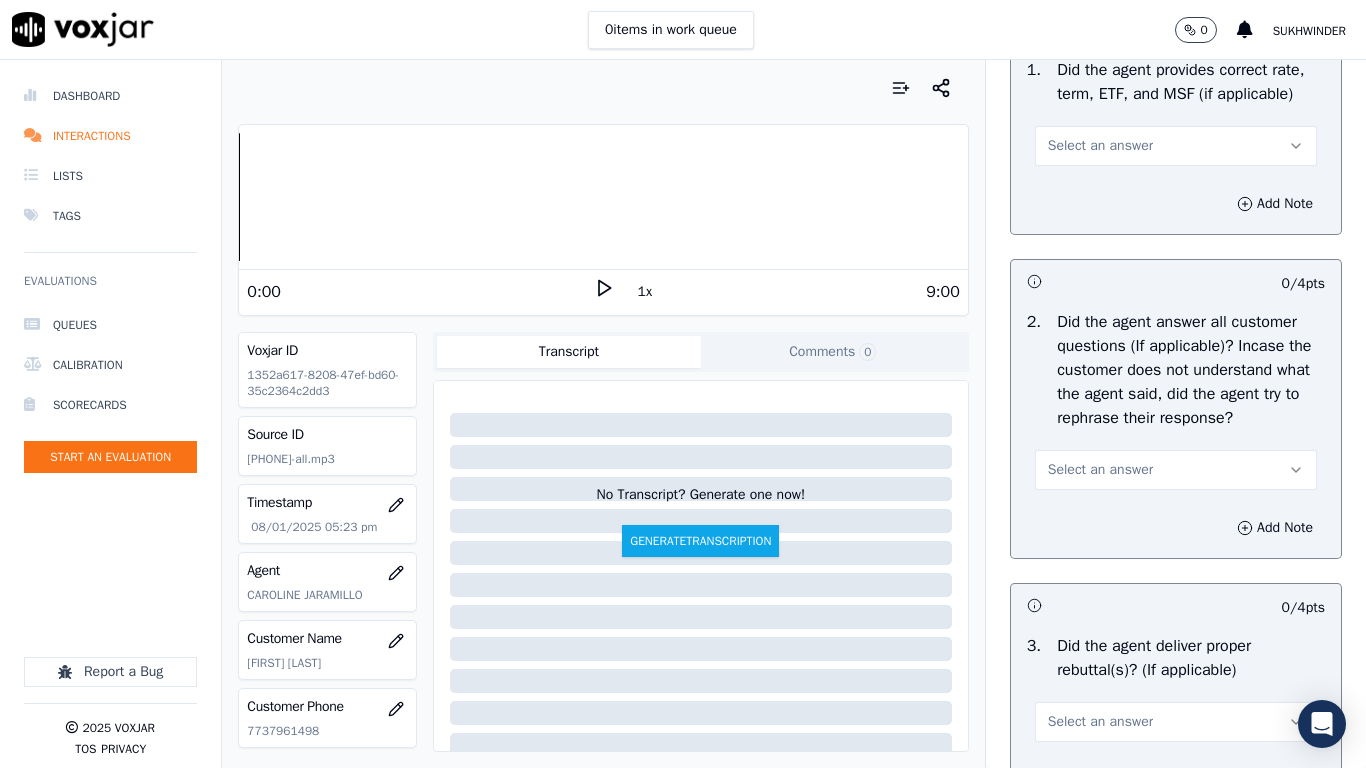 scroll, scrollTop: 3100, scrollLeft: 0, axis: vertical 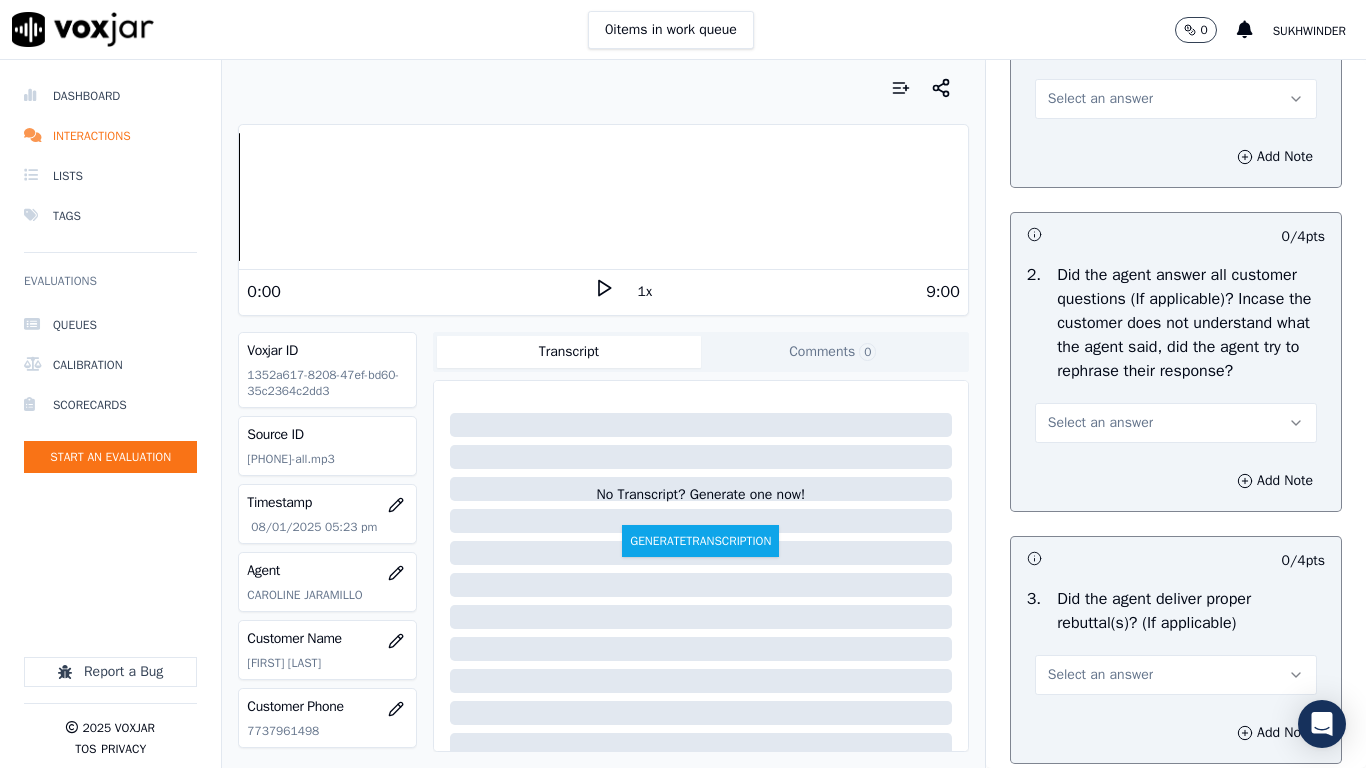 click on "Select an answer" at bounding box center (1176, 99) 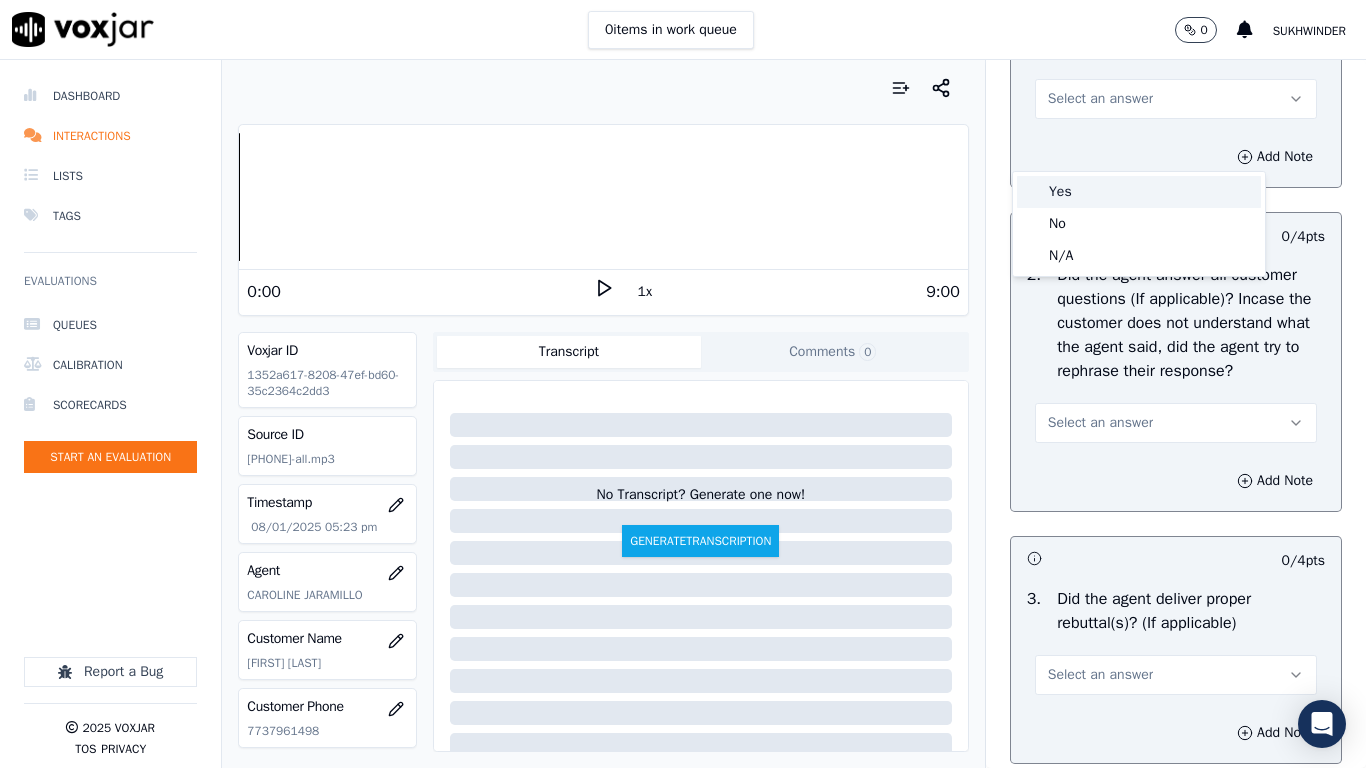 click on "Yes" at bounding box center (1139, 192) 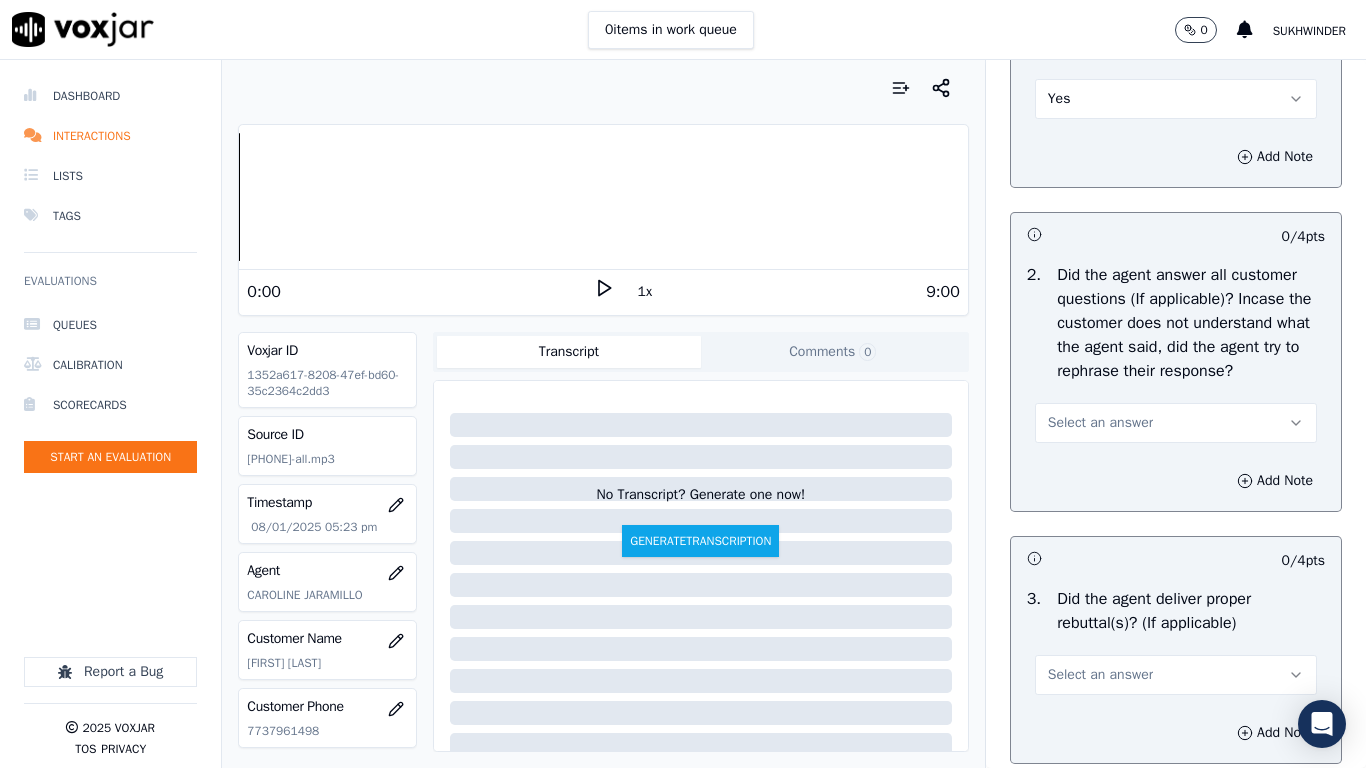 click on "Select an answer" at bounding box center [1100, 423] 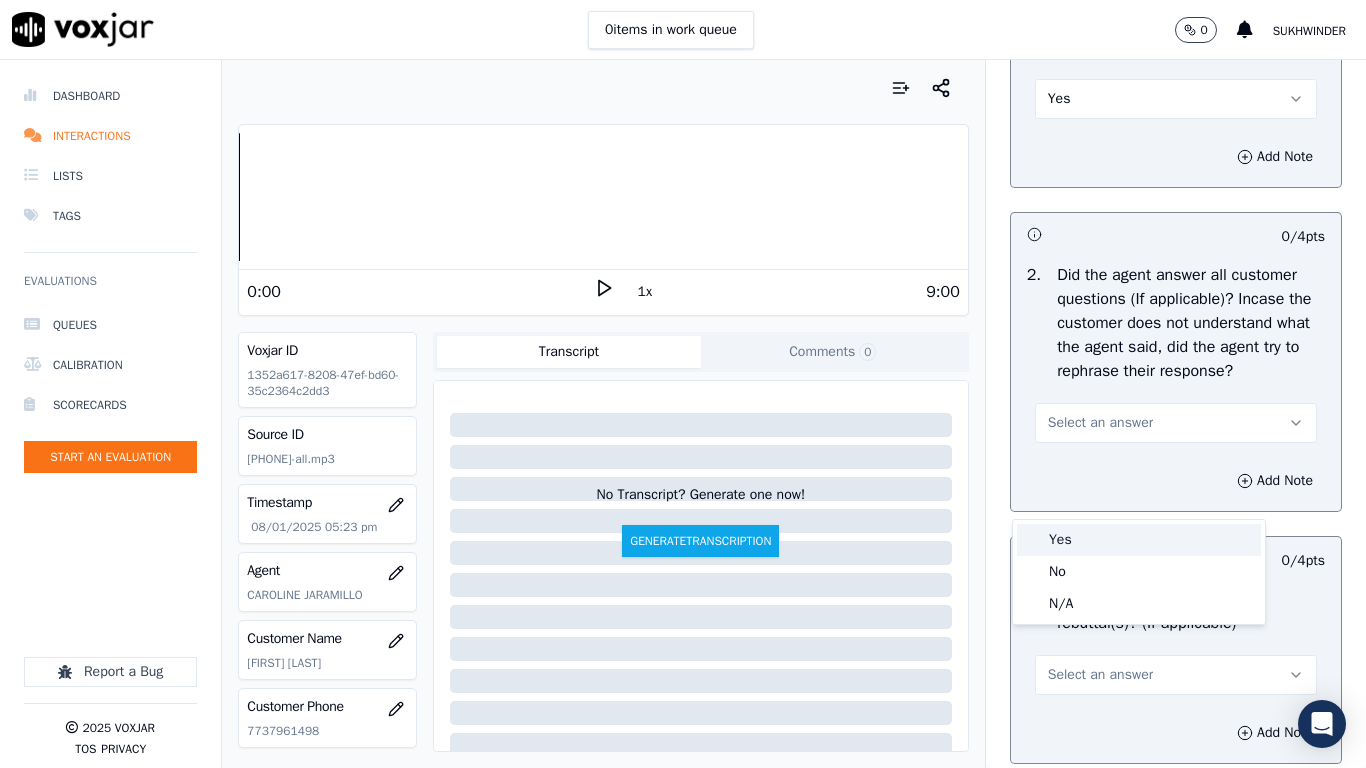 click on "Yes" at bounding box center (1139, 540) 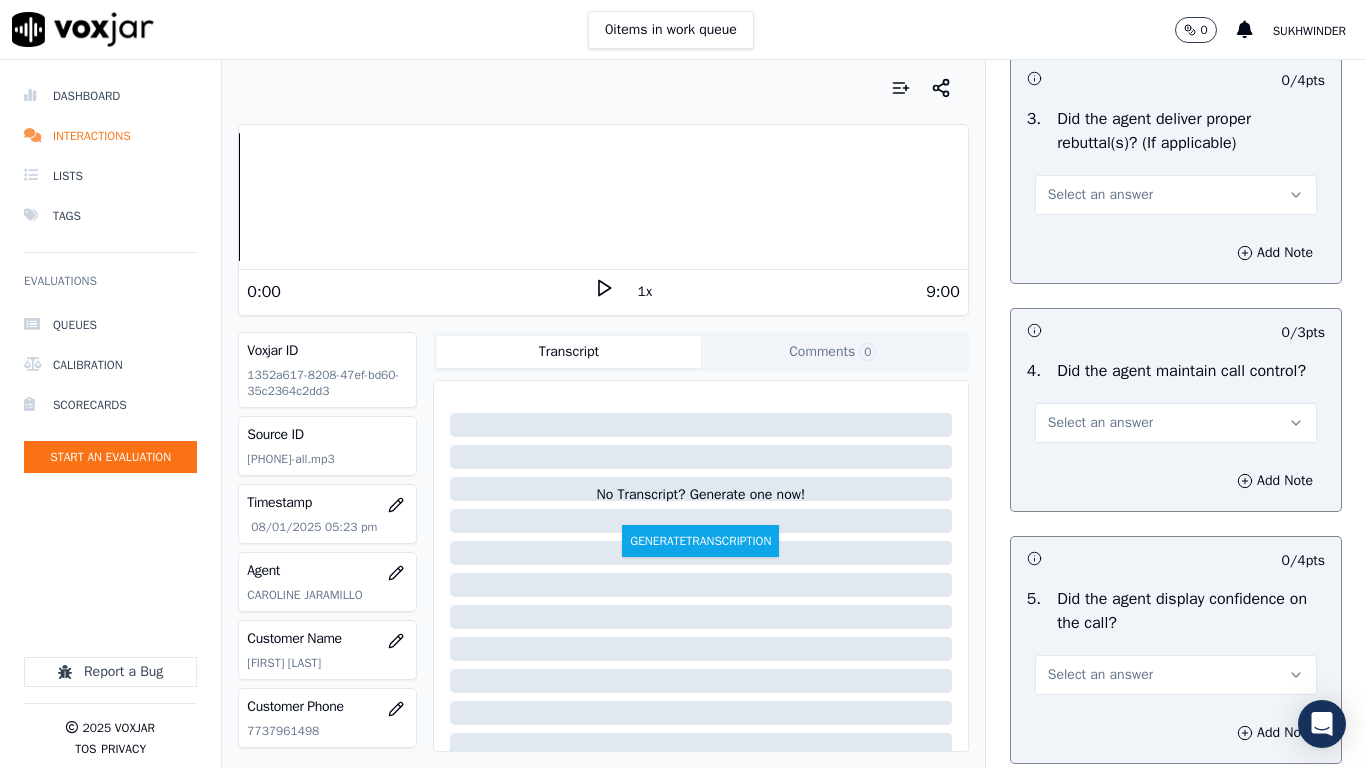 scroll, scrollTop: 3600, scrollLeft: 0, axis: vertical 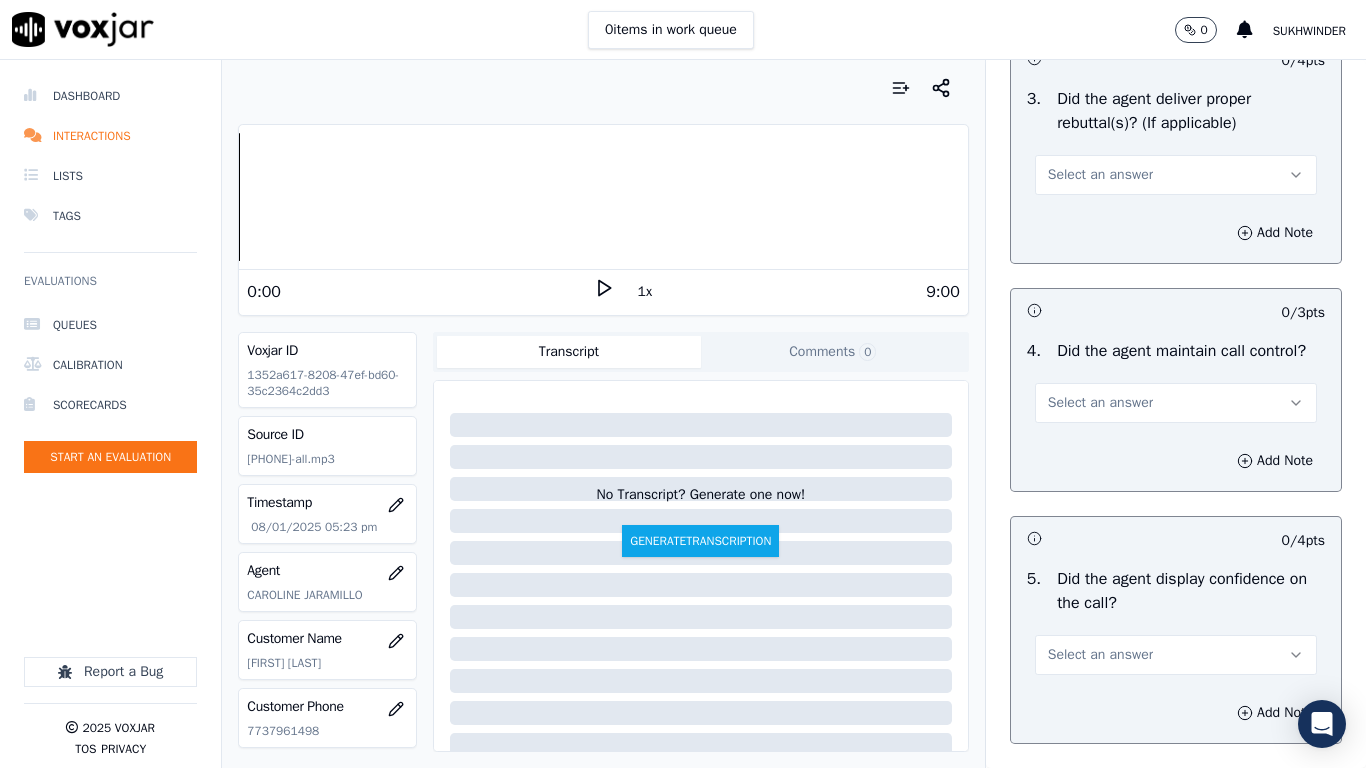 click on "Select an answer" at bounding box center [1100, 175] 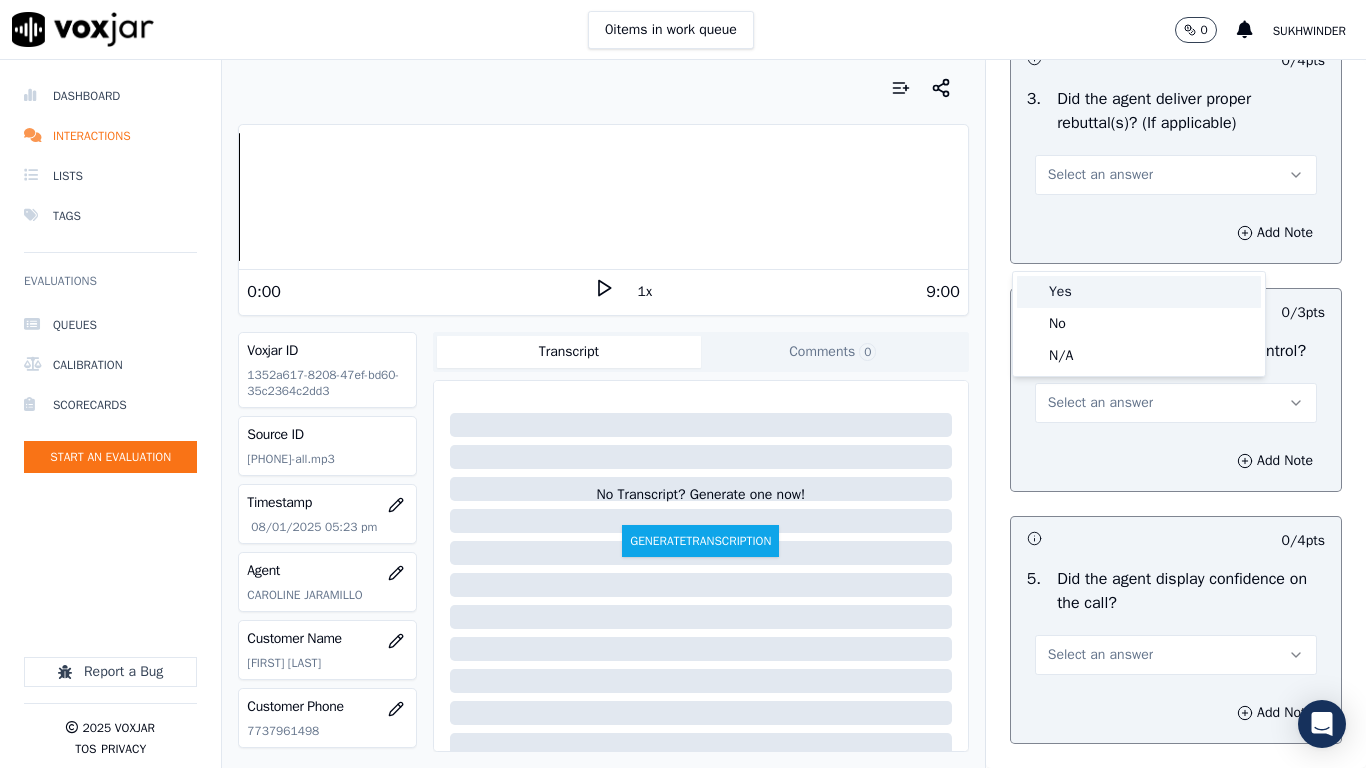 click on "Yes" at bounding box center [1139, 292] 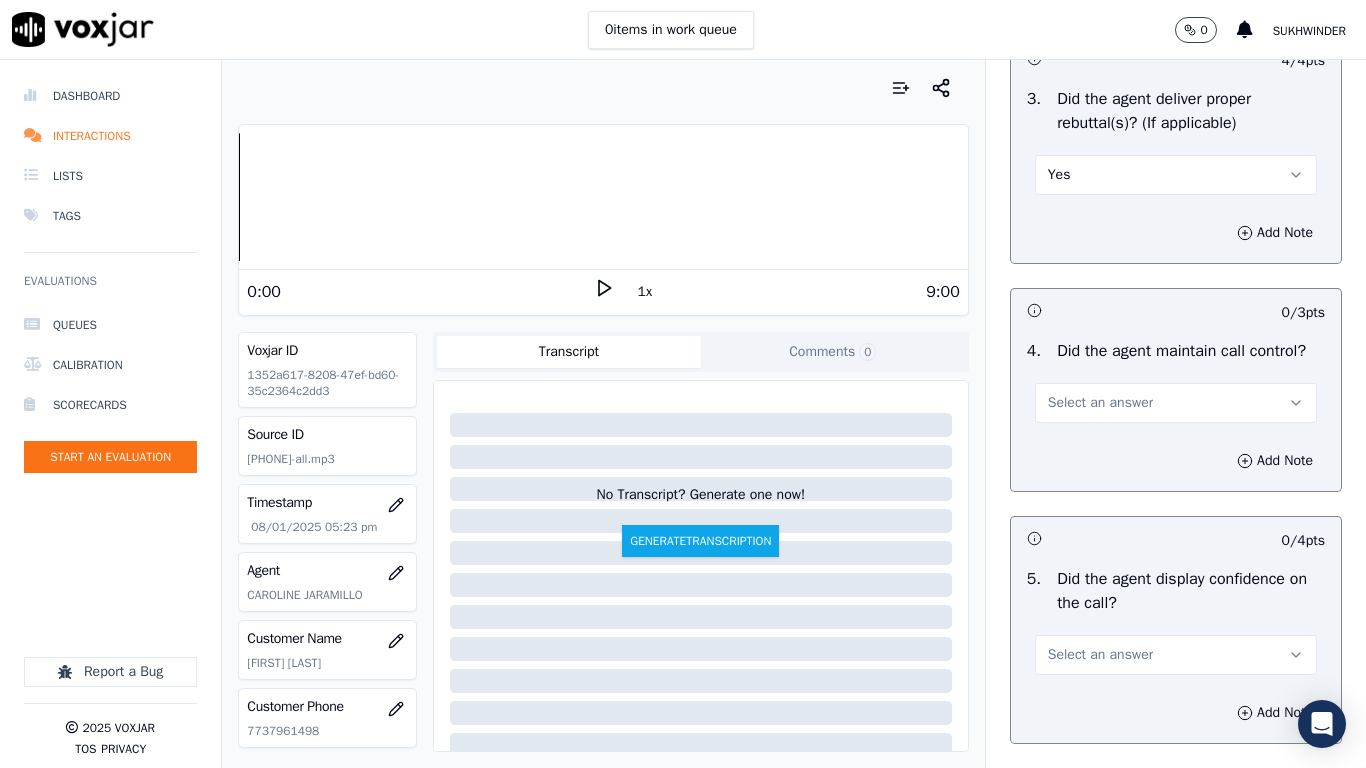 click on "Select an answer" at bounding box center (1100, 403) 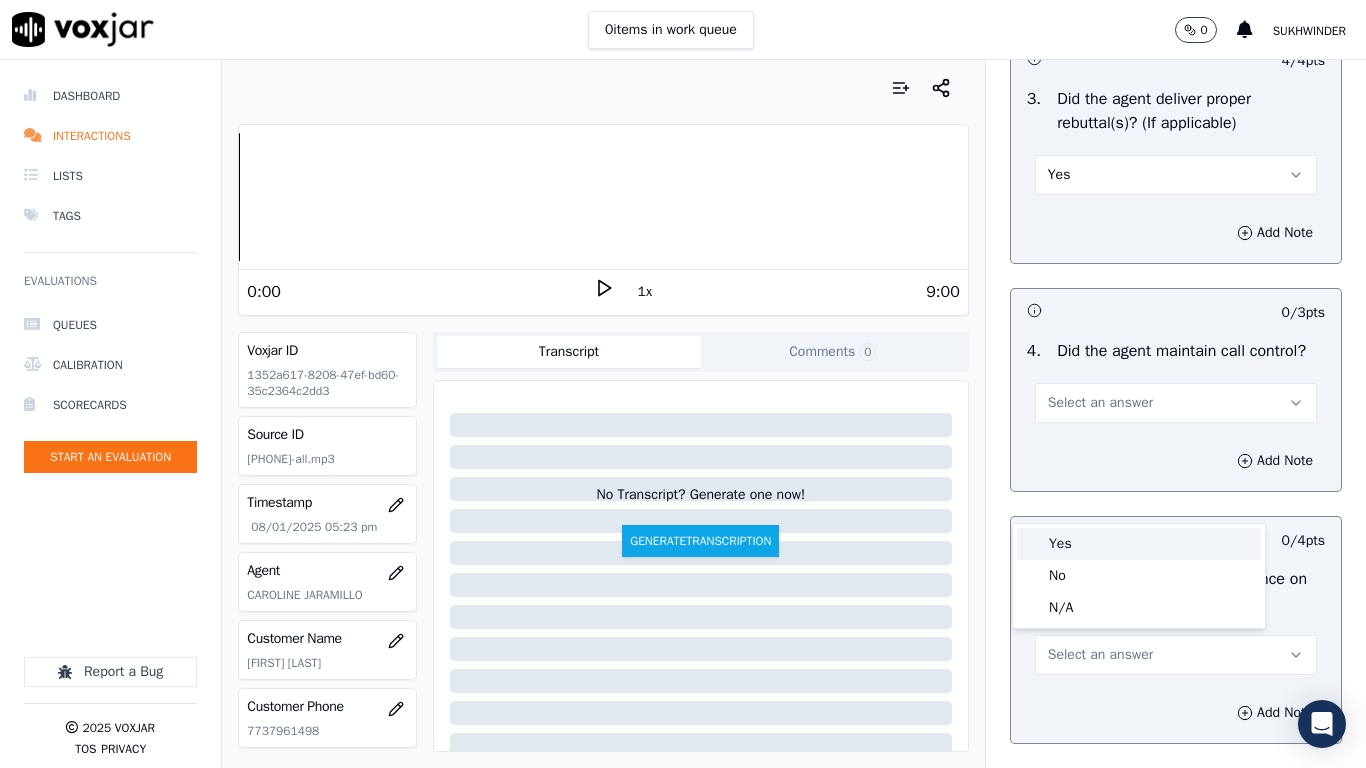 click on "Yes" at bounding box center [1139, 544] 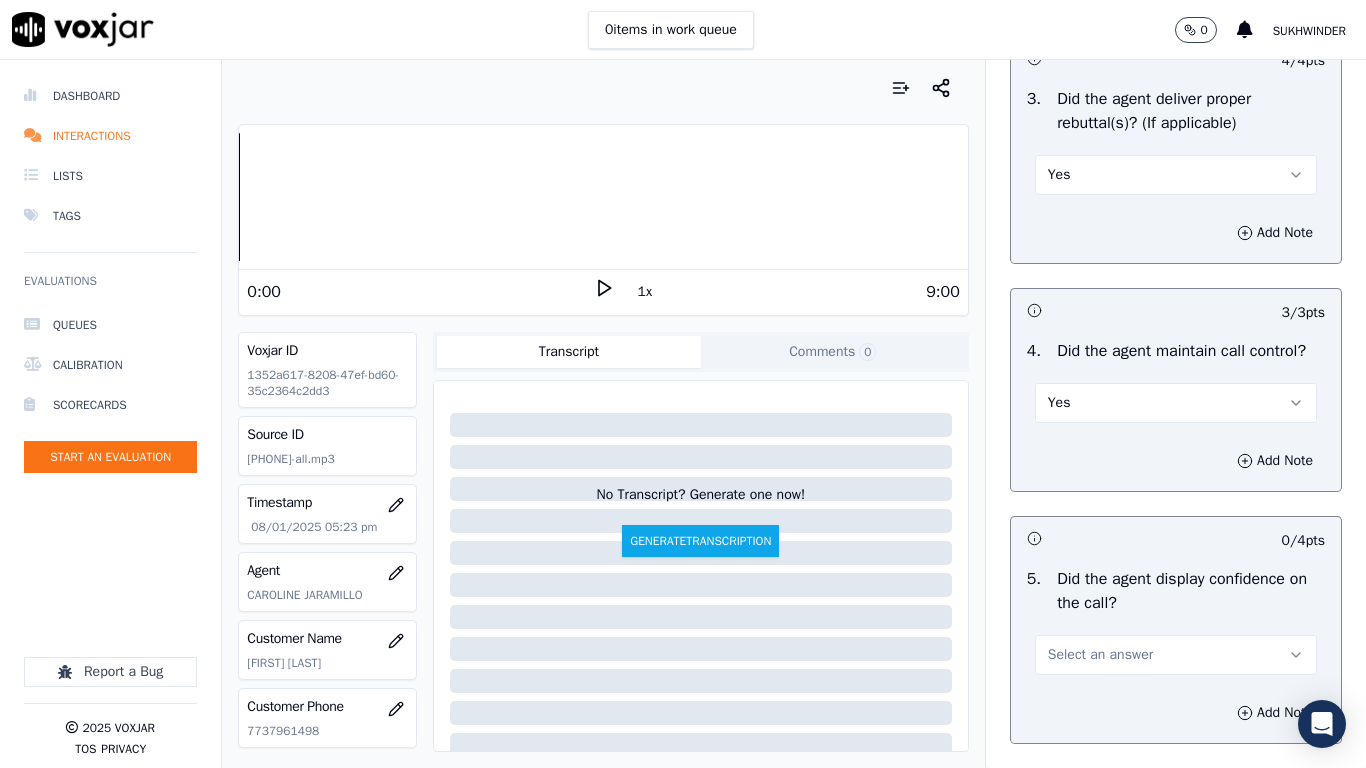 scroll, scrollTop: 4200, scrollLeft: 0, axis: vertical 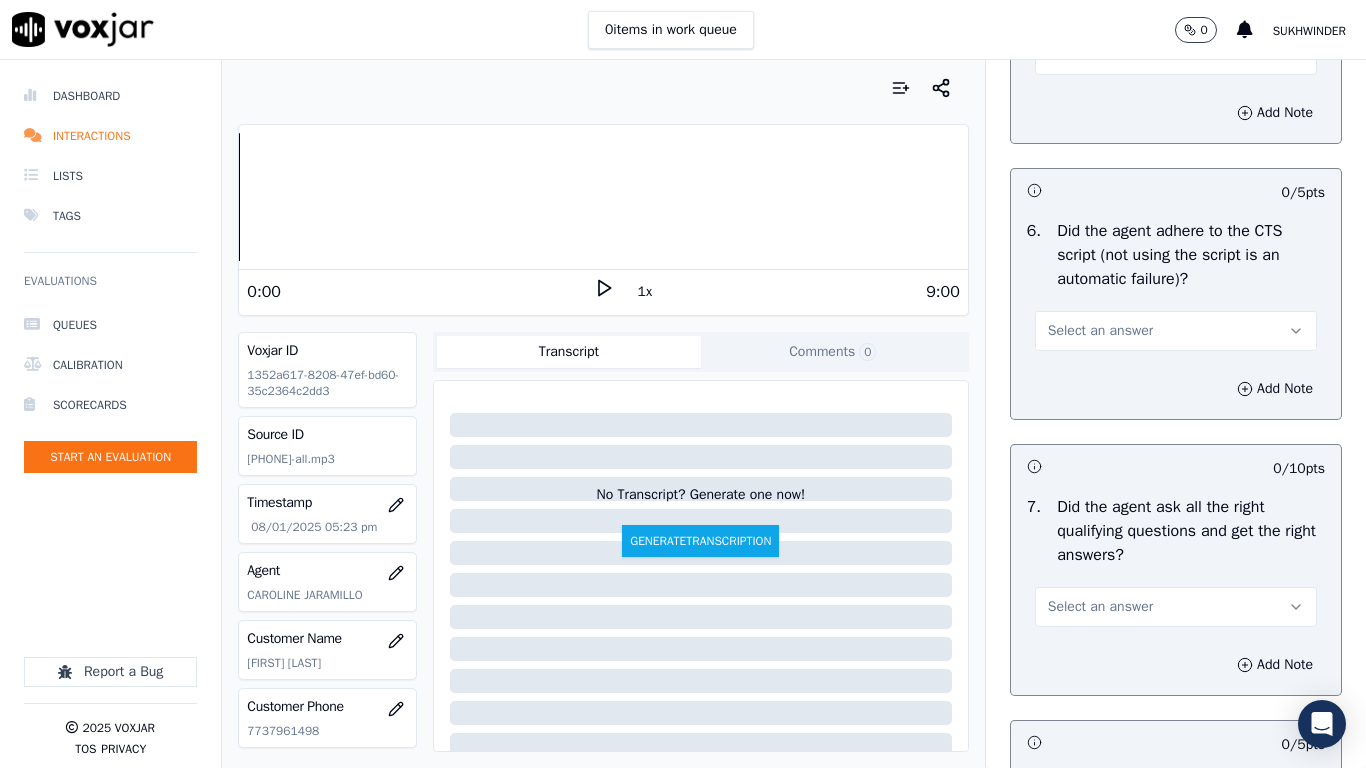 click on "Select an answer" at bounding box center (1100, 55) 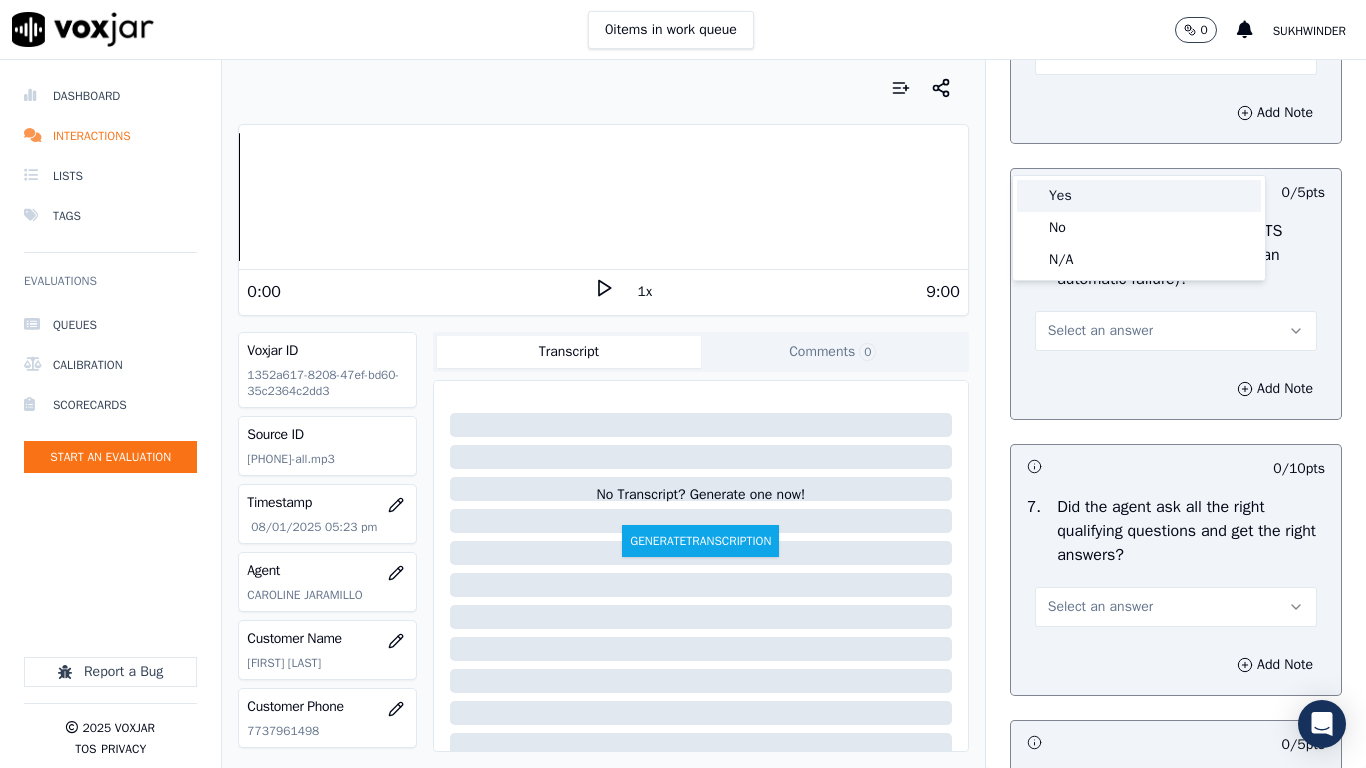 click on "Yes" at bounding box center [1139, 196] 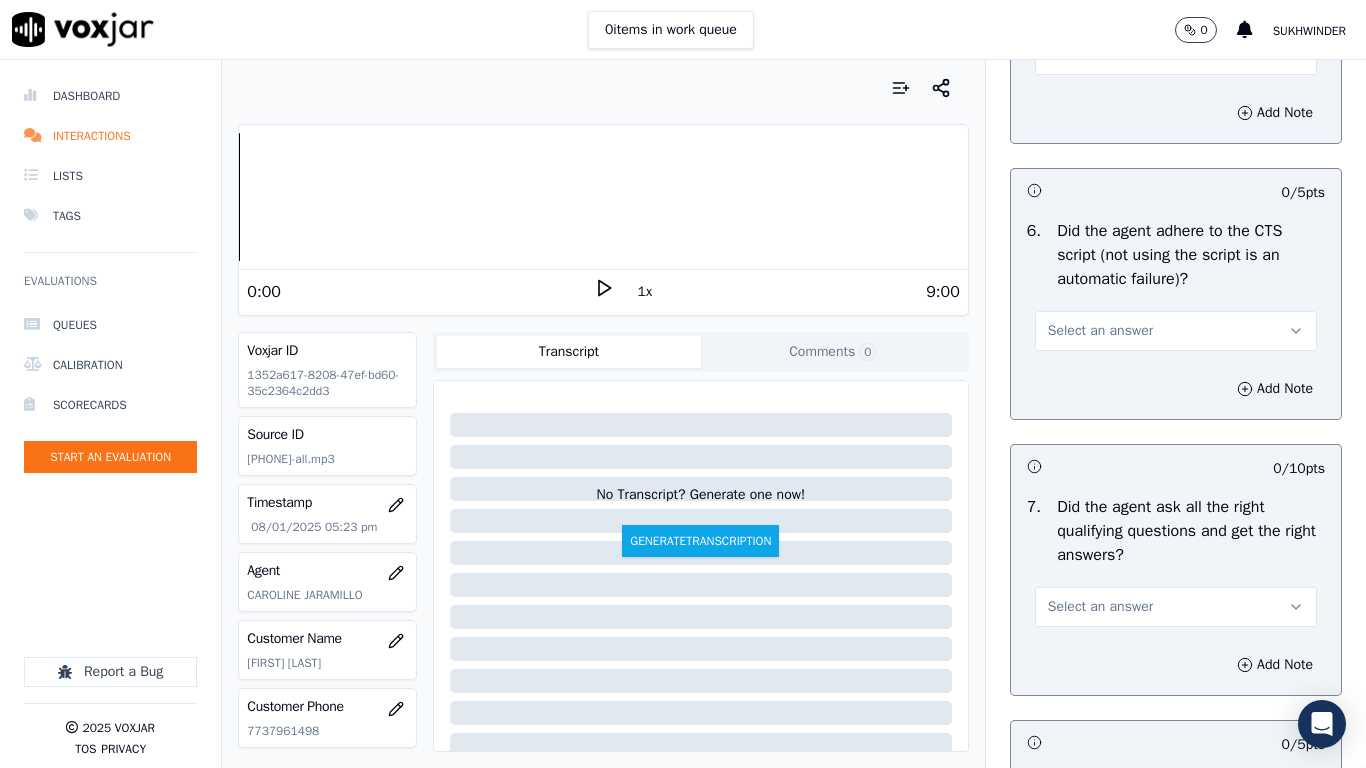 click on "Select an answer" at bounding box center [1100, 331] 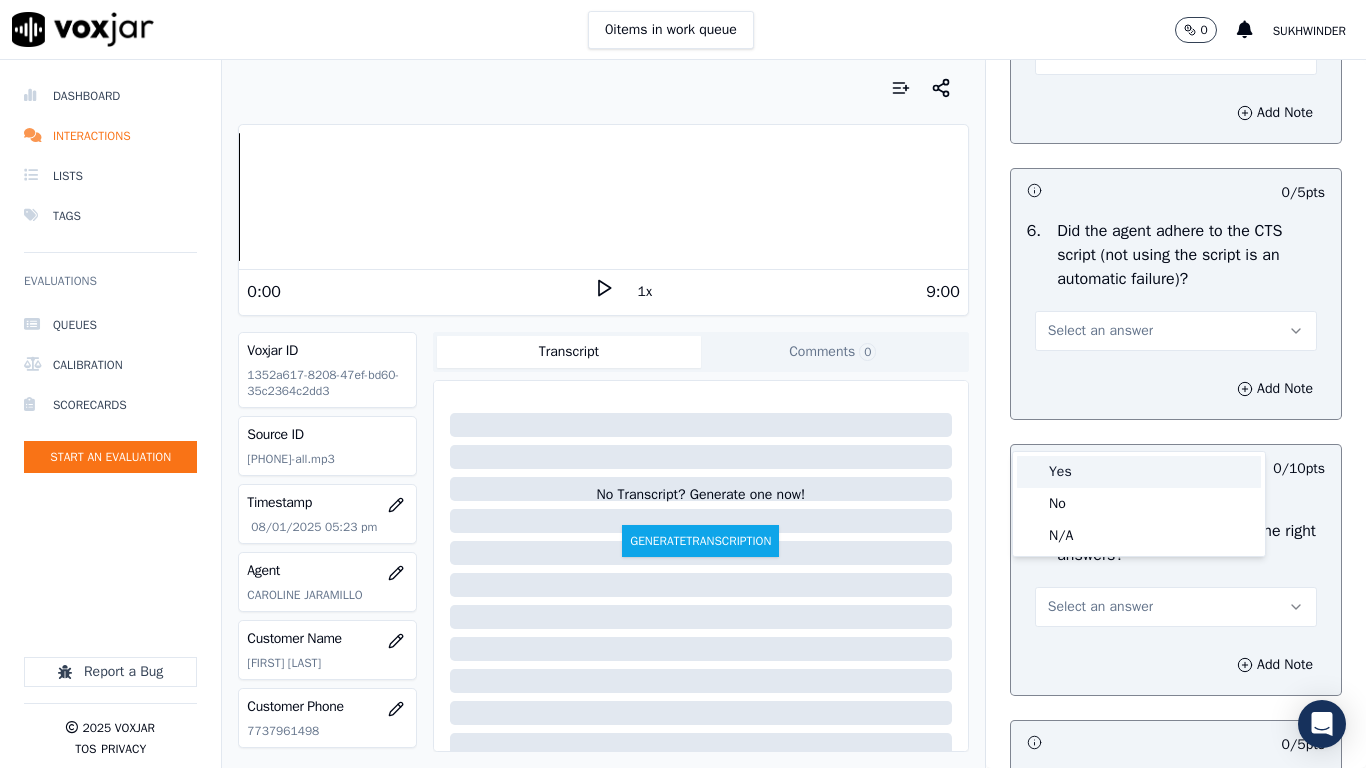 click on "Yes" at bounding box center (1139, 472) 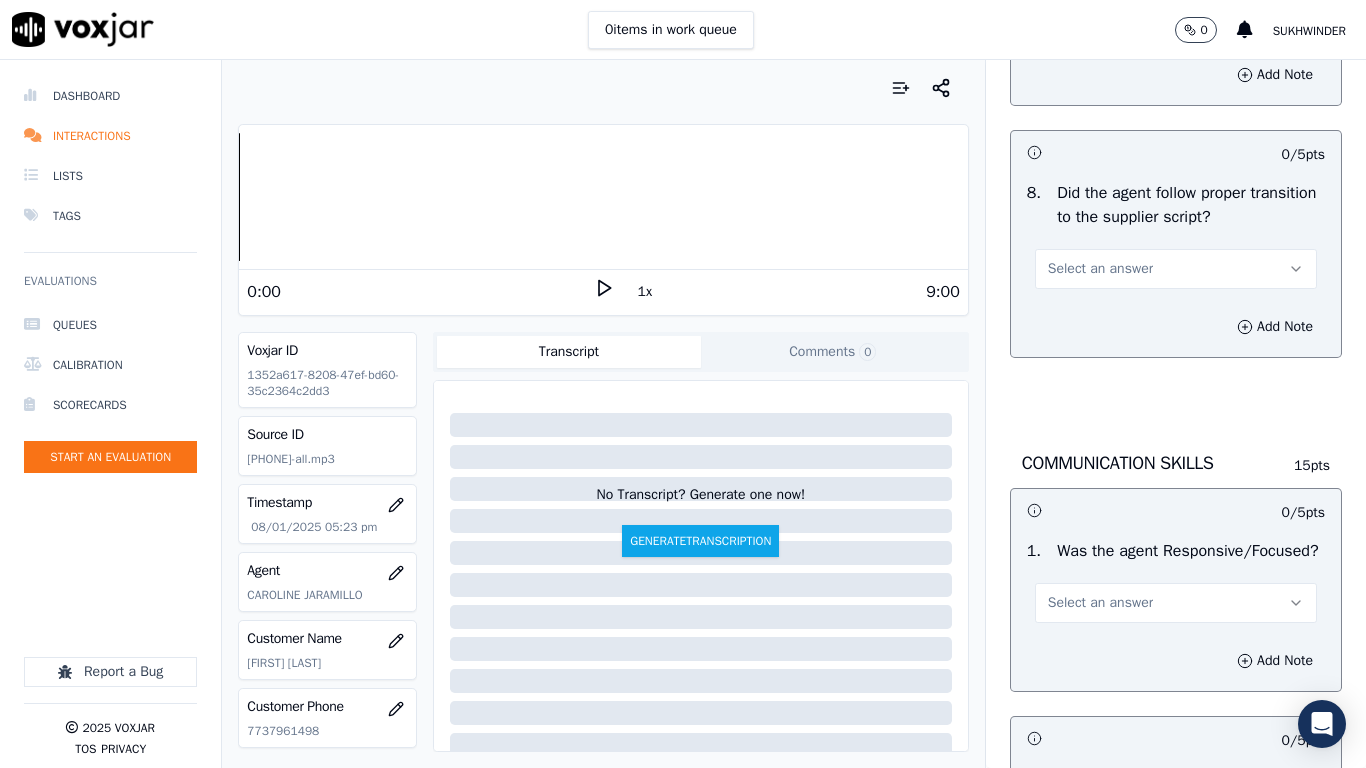 scroll, scrollTop: 4800, scrollLeft: 0, axis: vertical 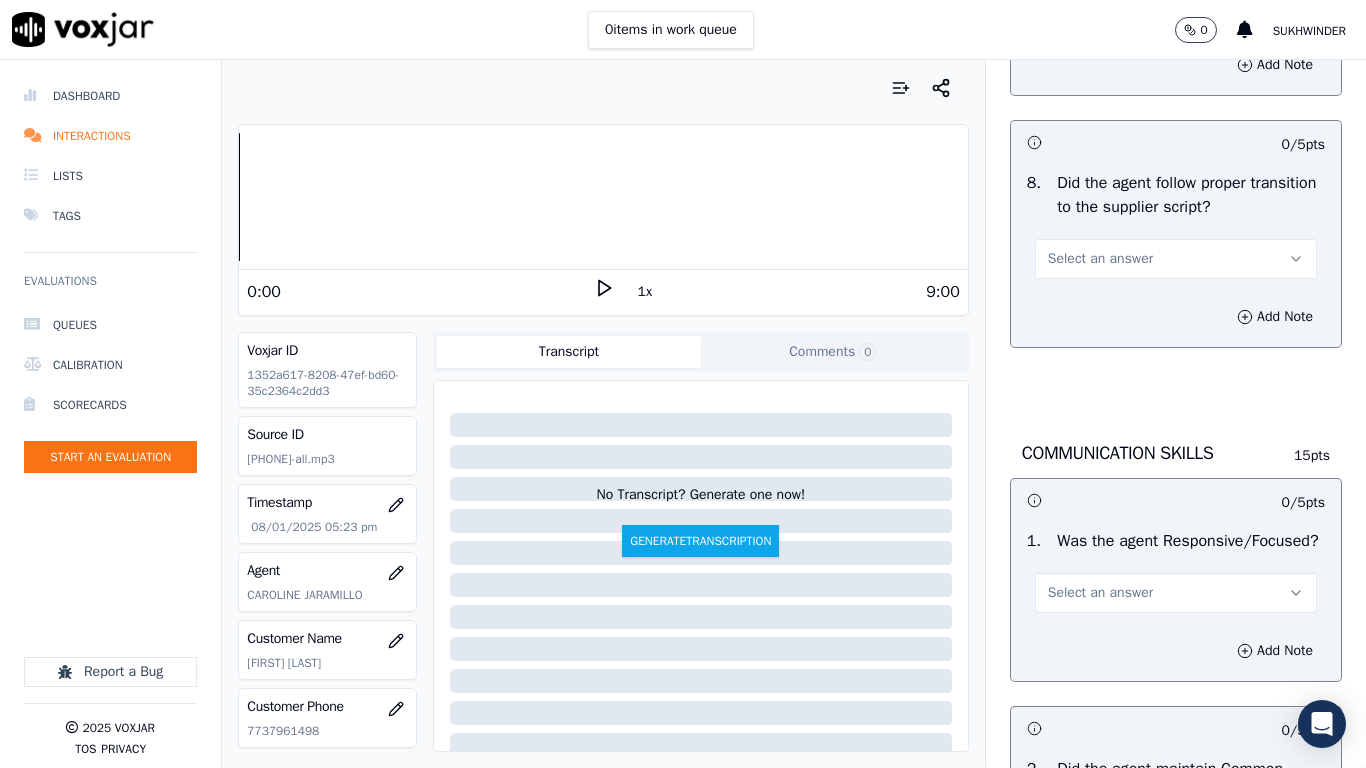 click on "Select an answer" at bounding box center (1100, 7) 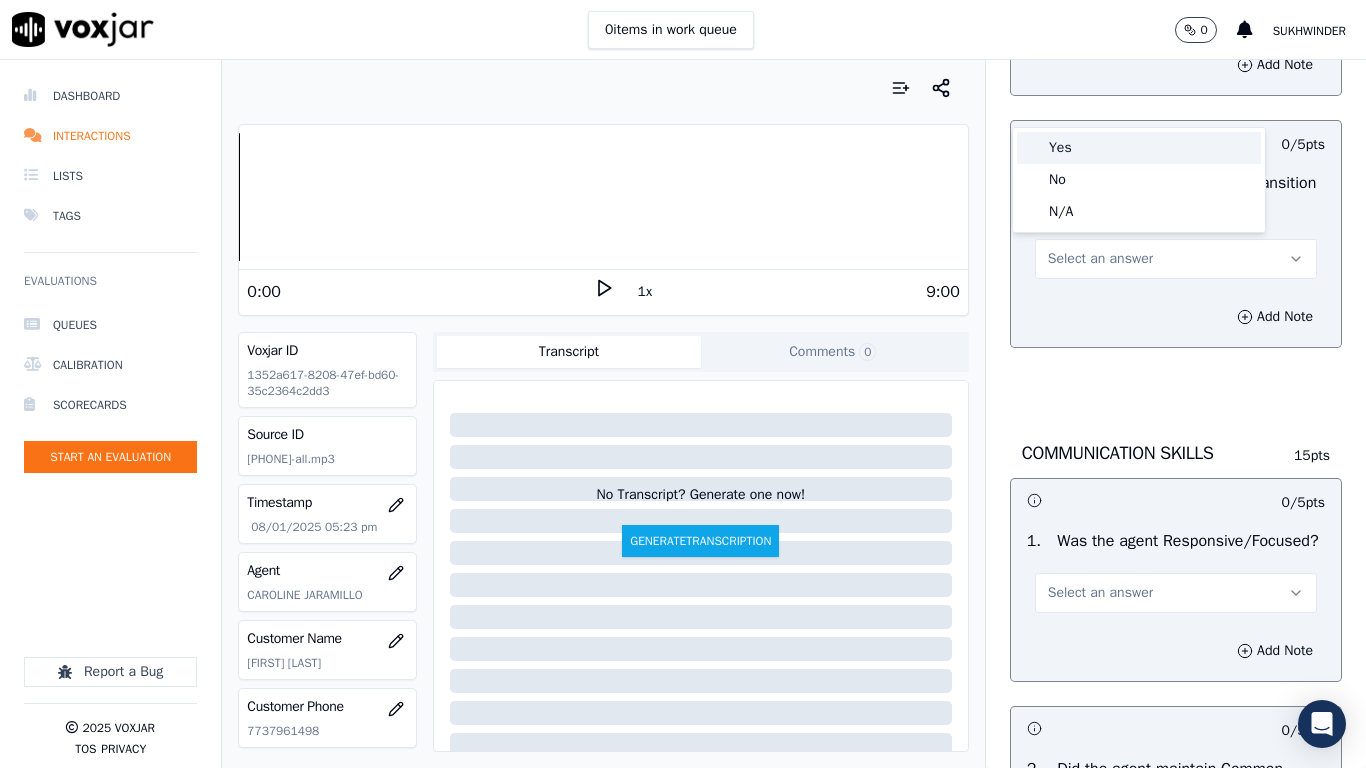 click on "Yes" at bounding box center [1139, 148] 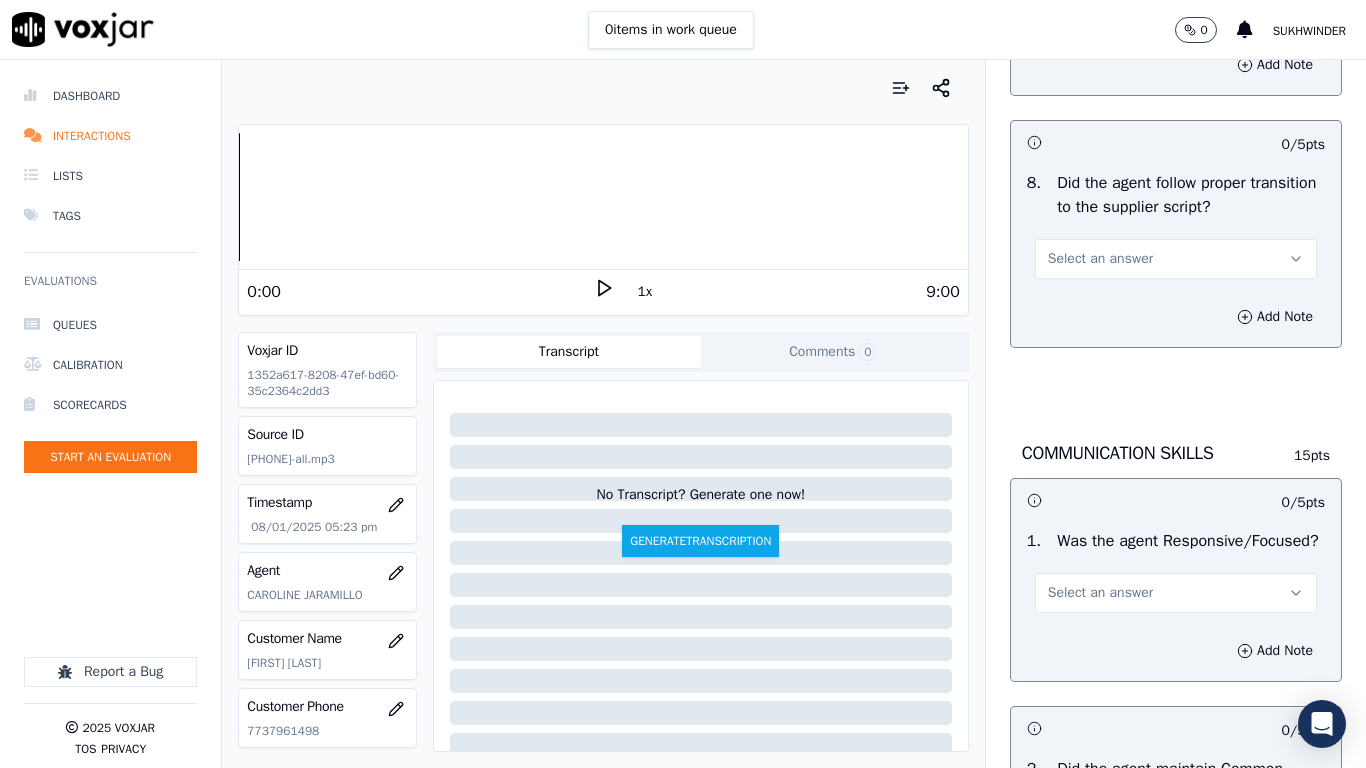 click on "Select an answer" at bounding box center [1100, 259] 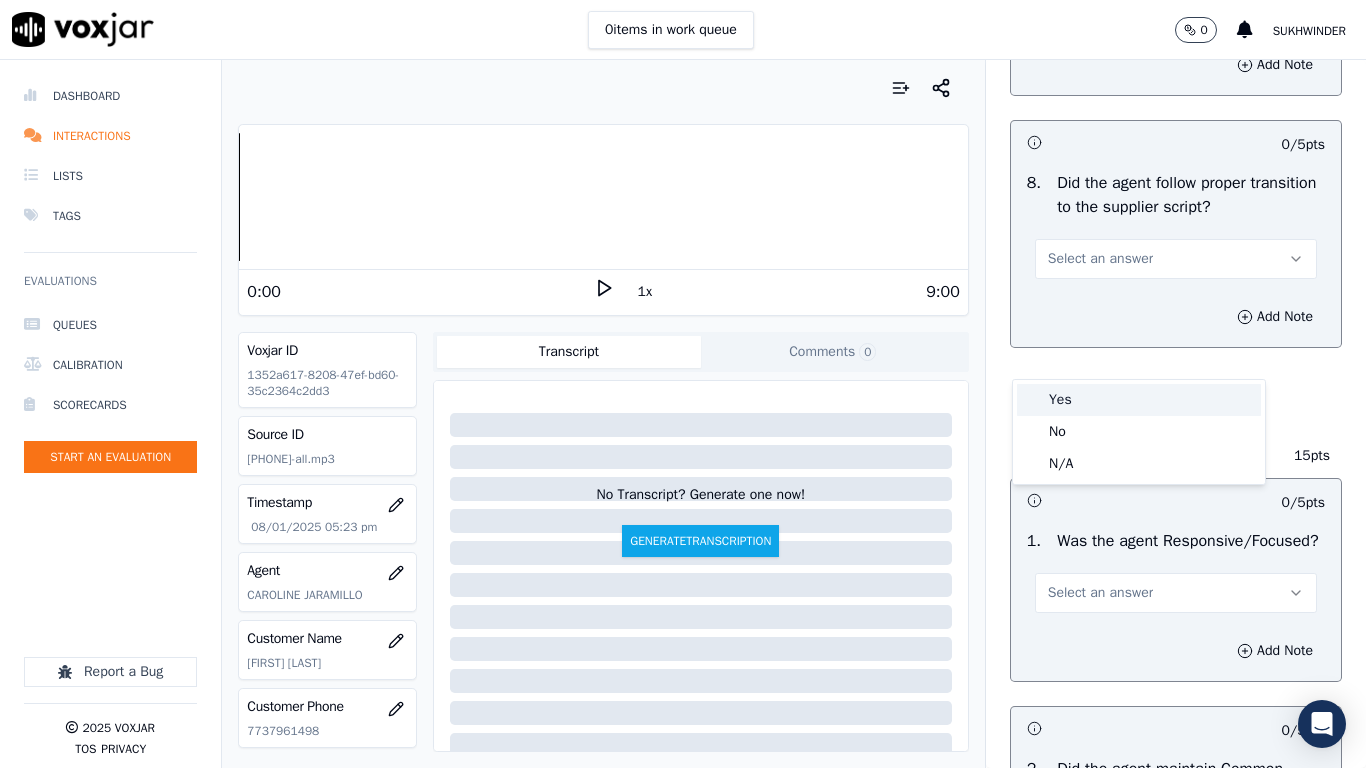 click on "Yes" at bounding box center [1139, 400] 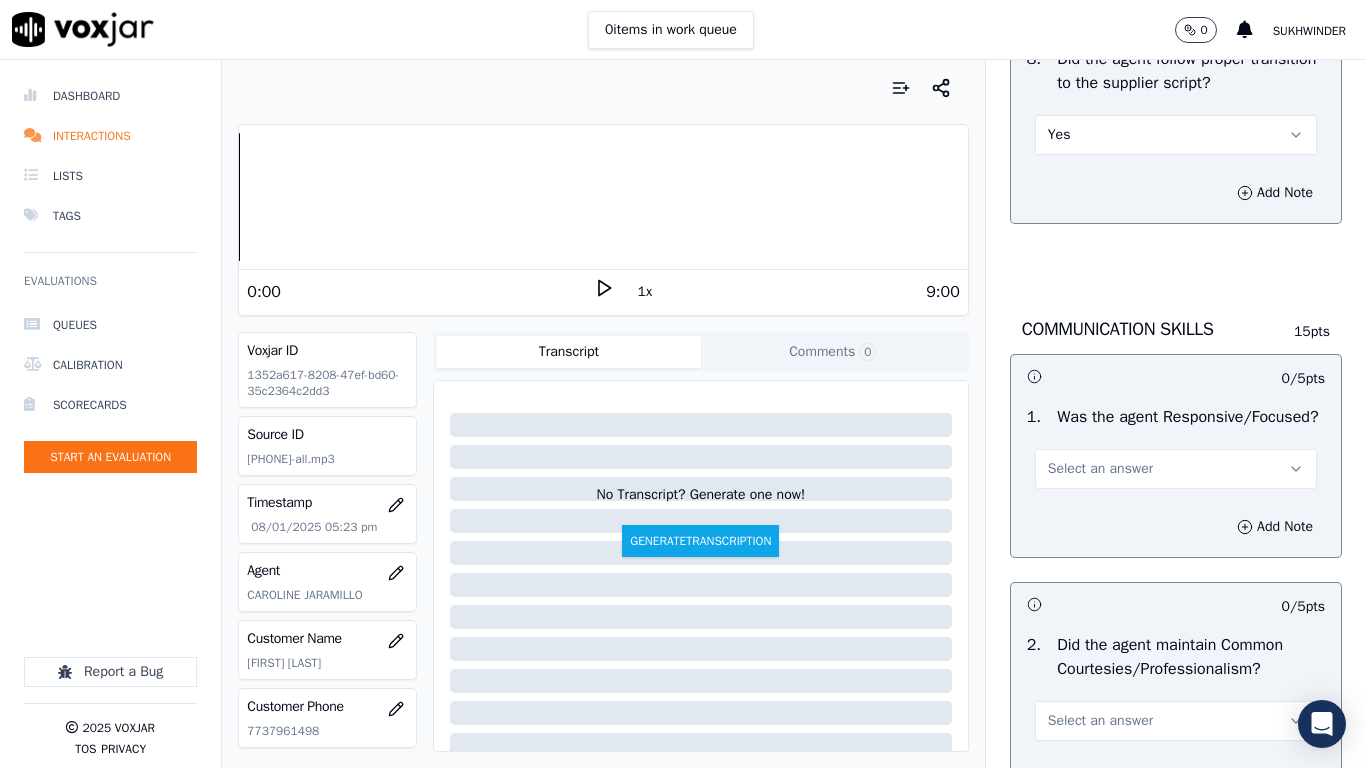 scroll, scrollTop: 5300, scrollLeft: 0, axis: vertical 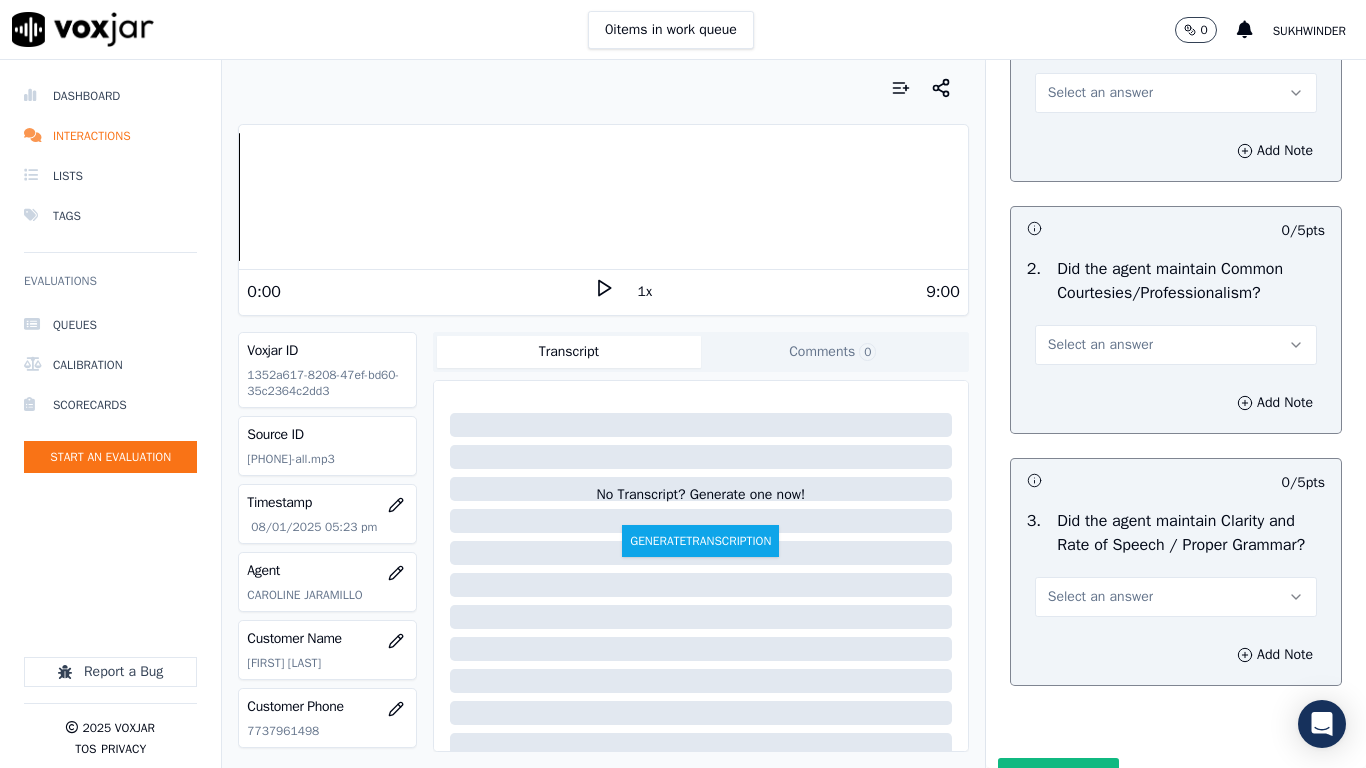 drag, startPoint x: 1106, startPoint y: 201, endPoint x: 1118, endPoint y: 226, distance: 27.730848 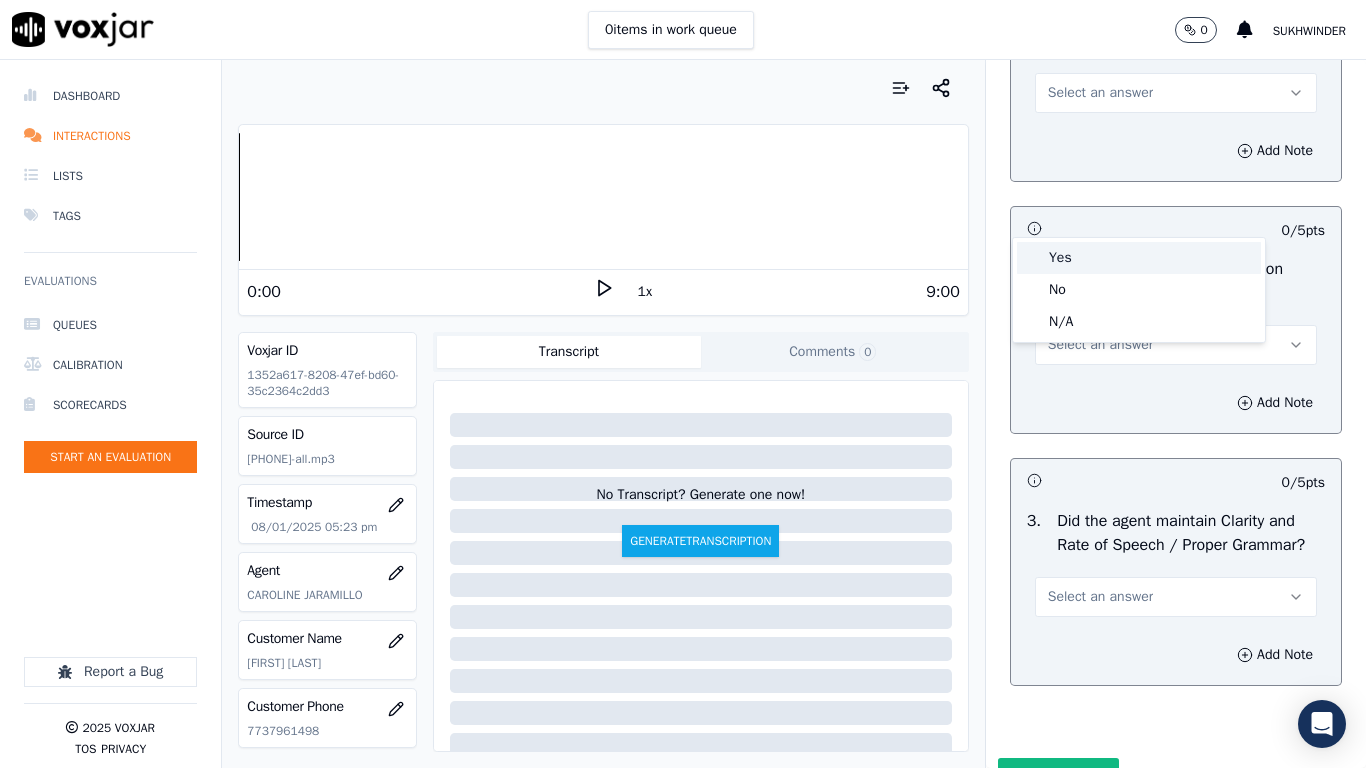 drag, startPoint x: 1130, startPoint y: 250, endPoint x: 1144, endPoint y: 412, distance: 162.6038 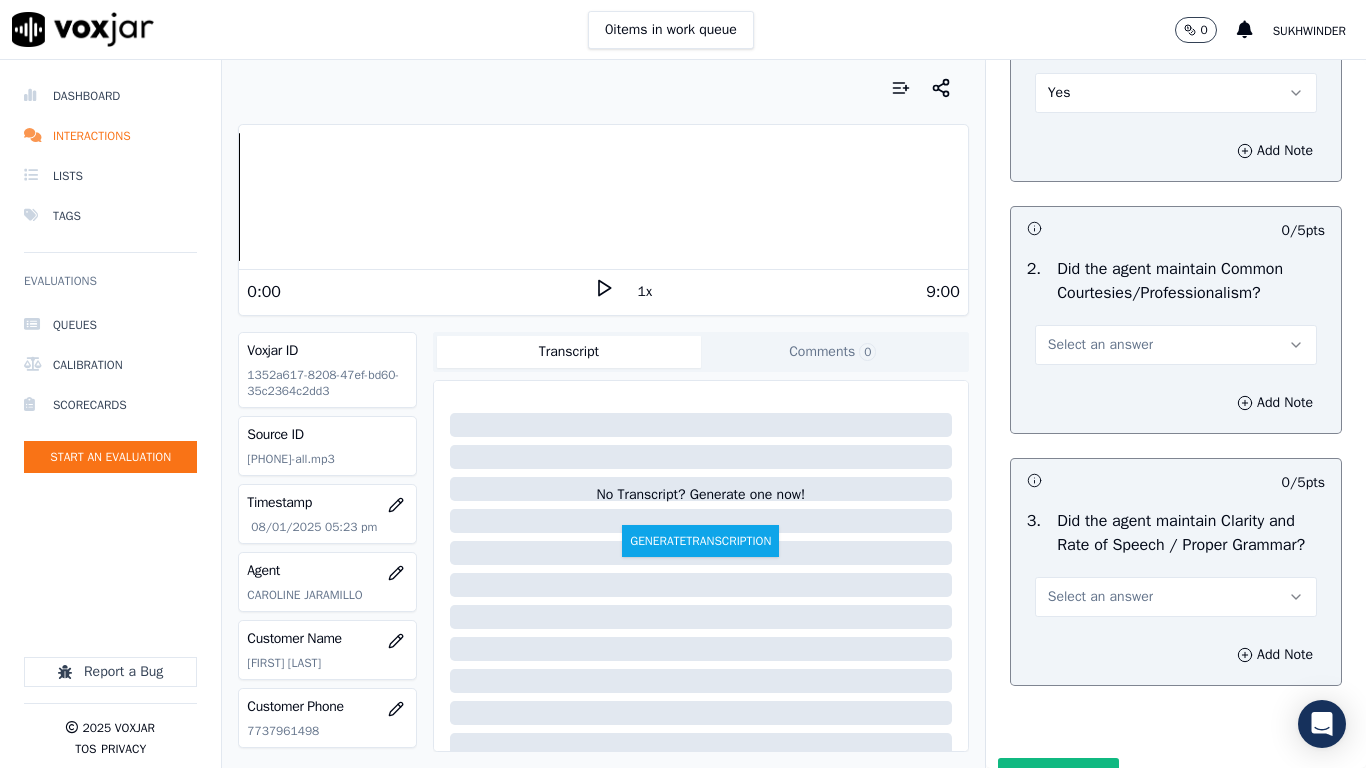 click on "Select an answer" at bounding box center (1100, 345) 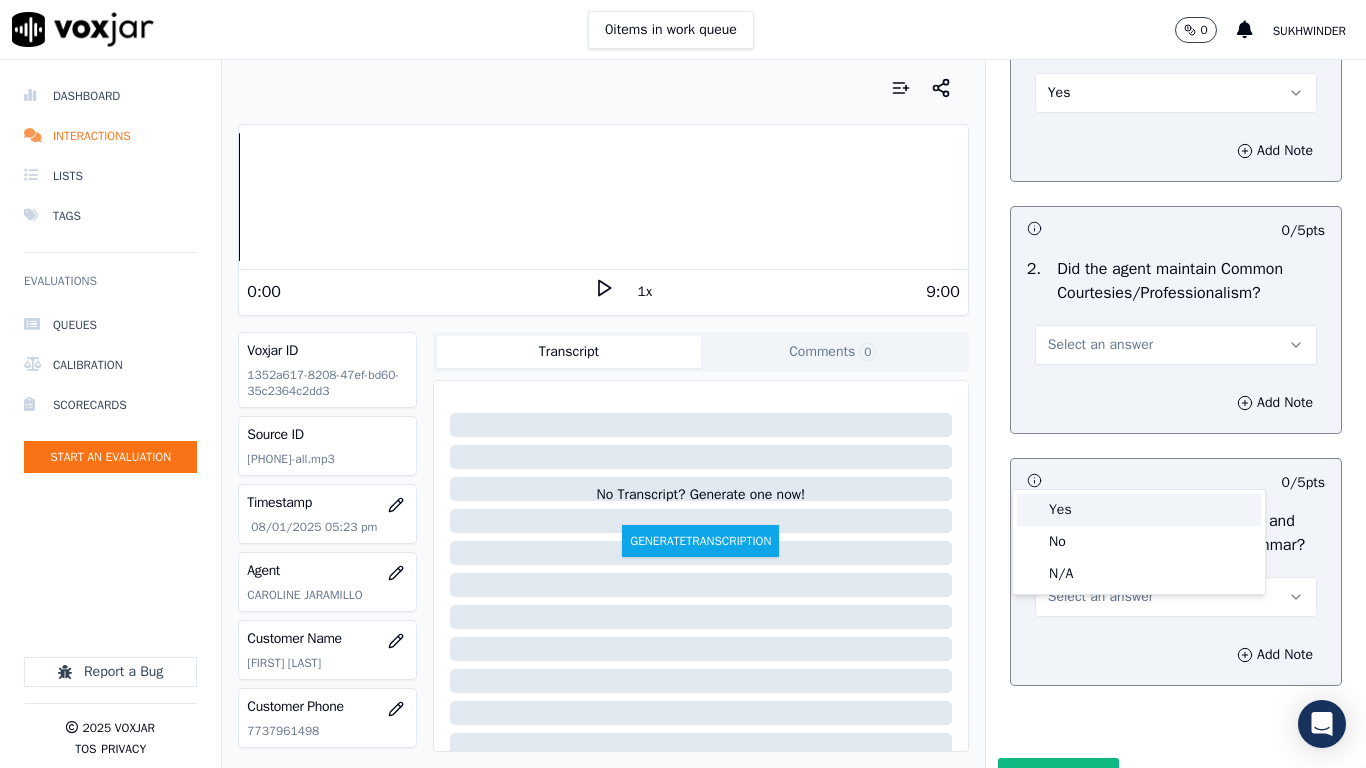 click on "Yes" at bounding box center [1139, 510] 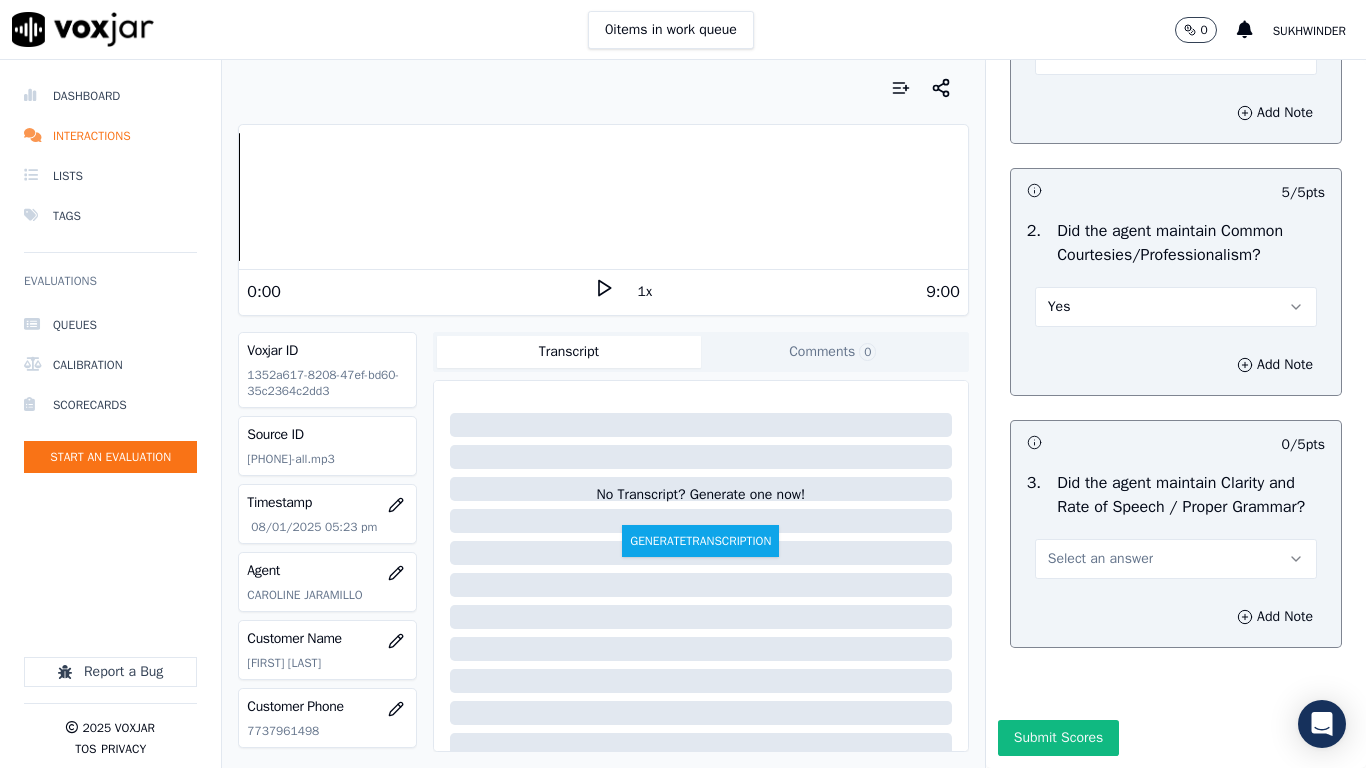 scroll, scrollTop: 5533, scrollLeft: 0, axis: vertical 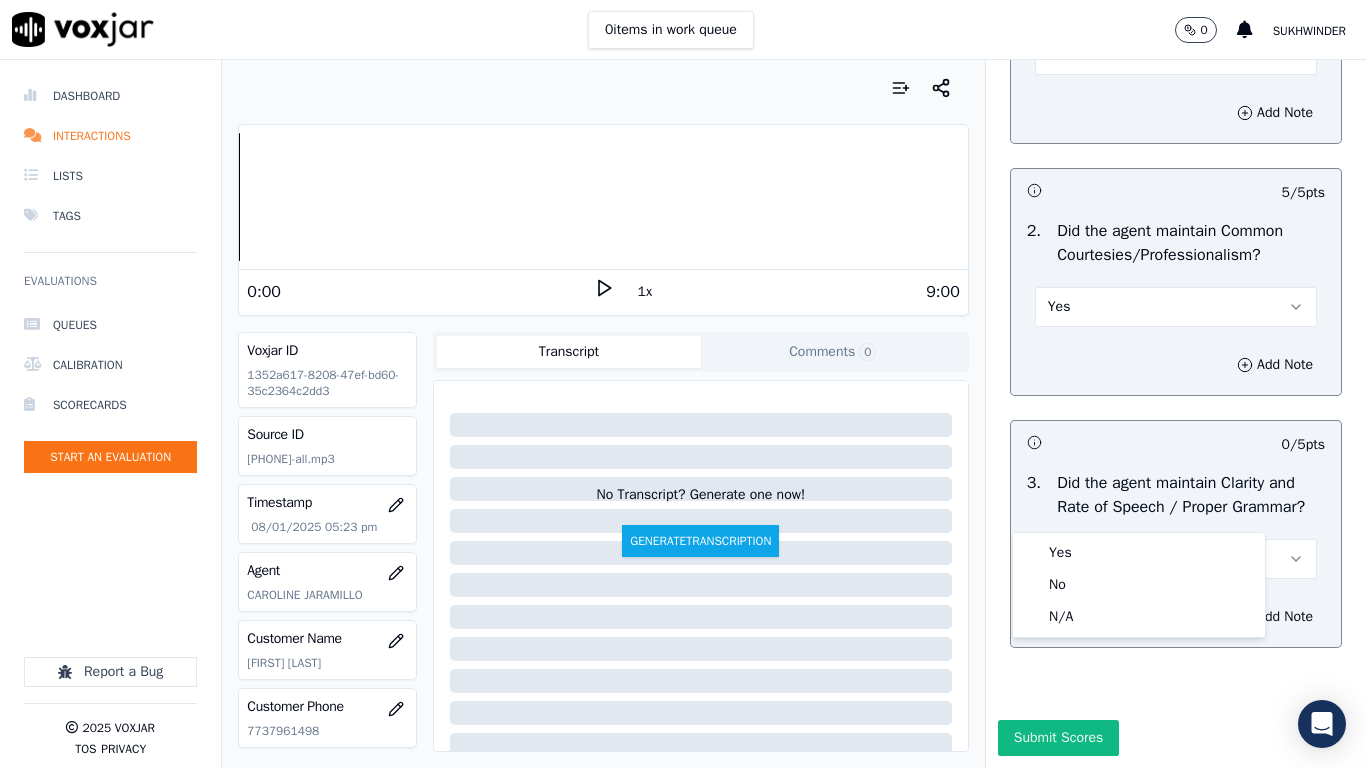 click on "Yes   No     N/A" at bounding box center [1139, 585] 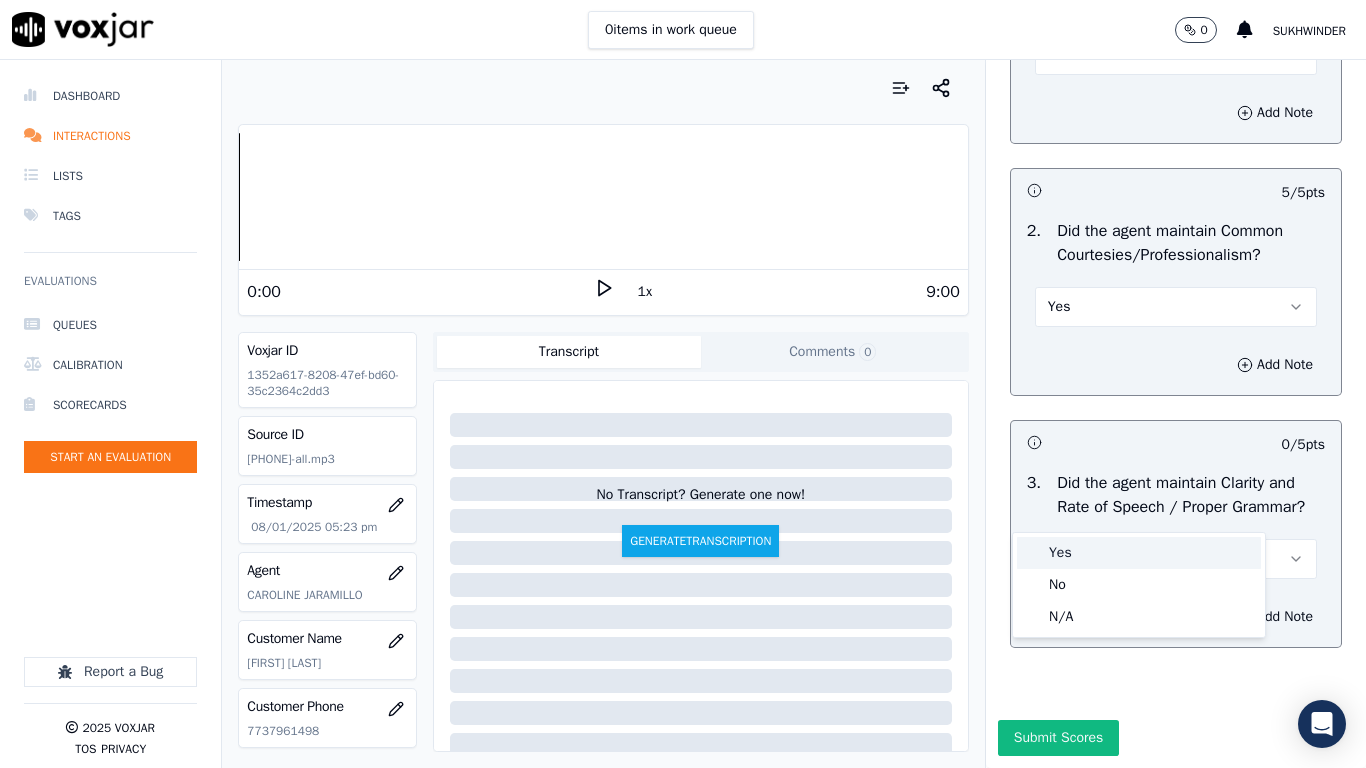click on "Yes" at bounding box center (1139, 553) 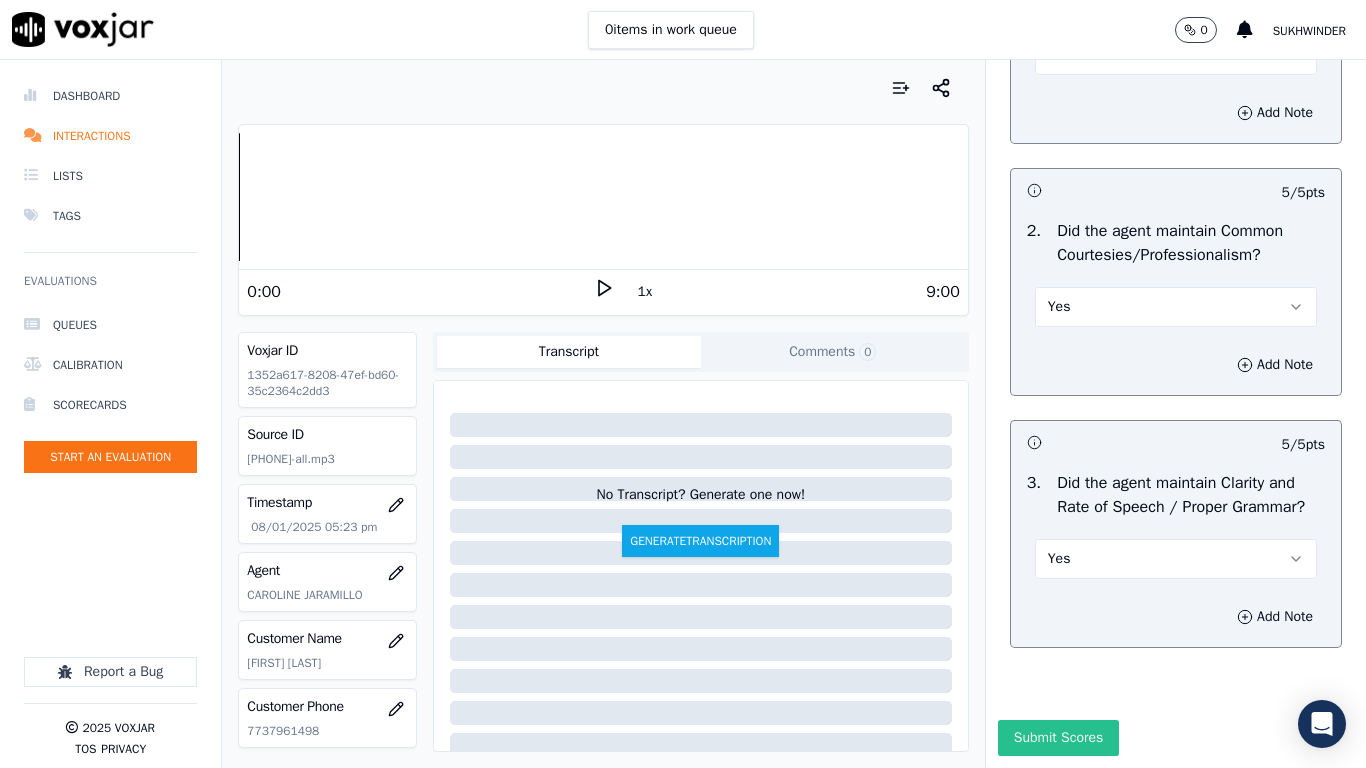 click on "Submit Scores" at bounding box center (1058, 738) 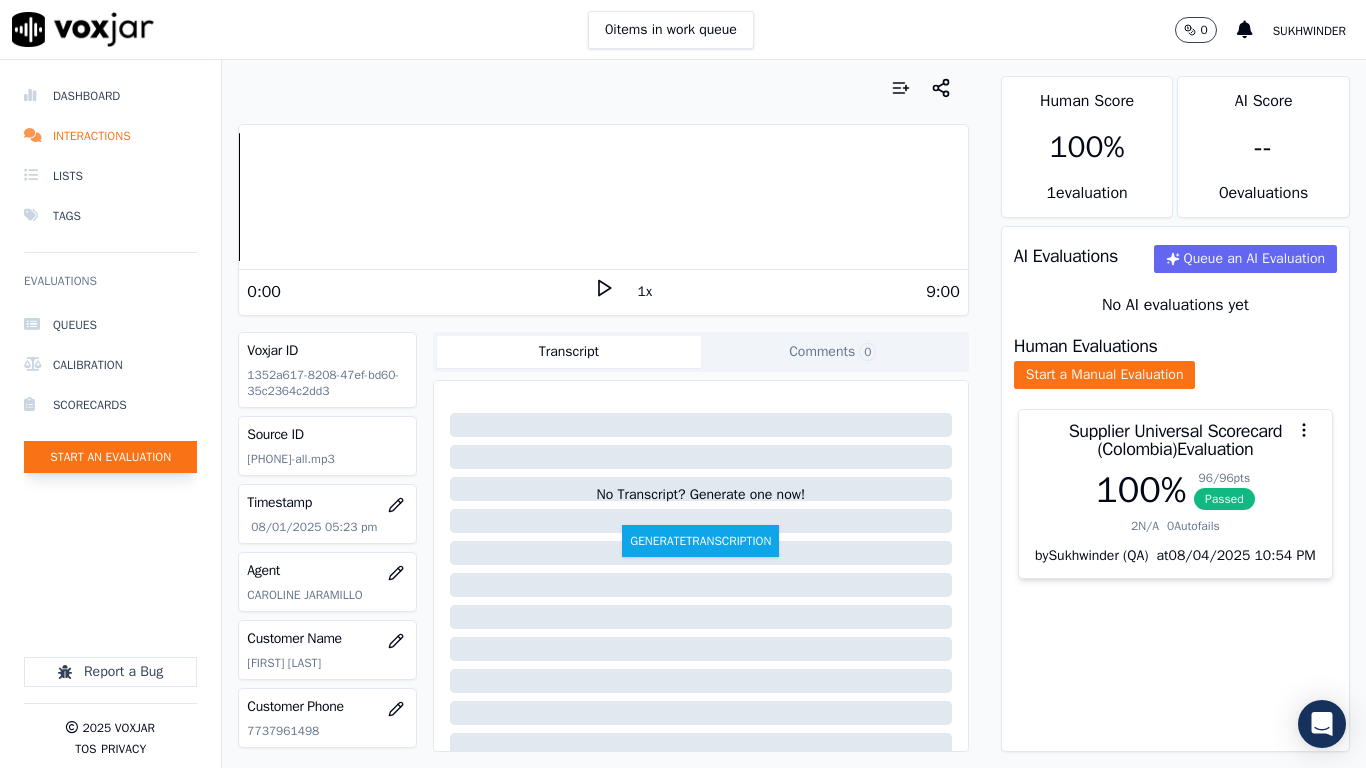 click on "Start an Evaluation" 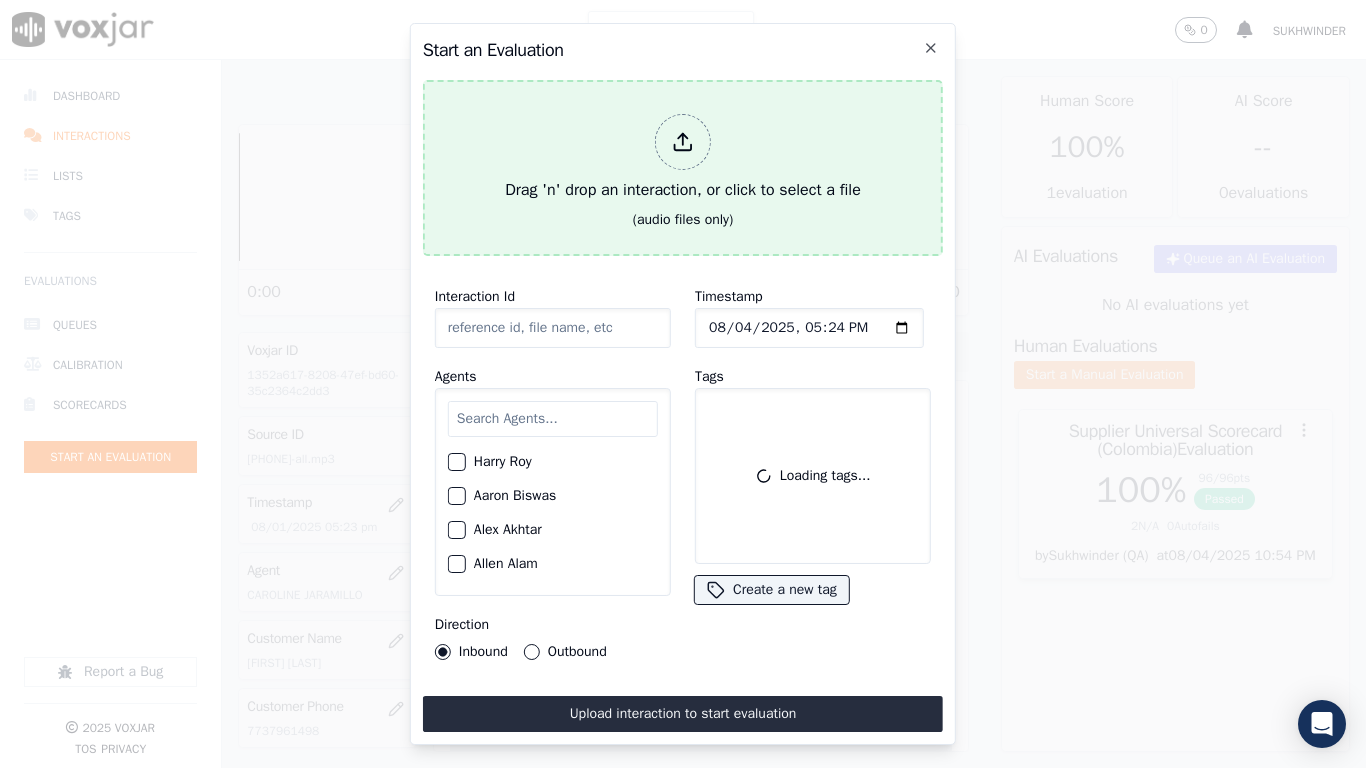 click on "Drag 'n' drop an interaction, or click to select a file" at bounding box center [683, 158] 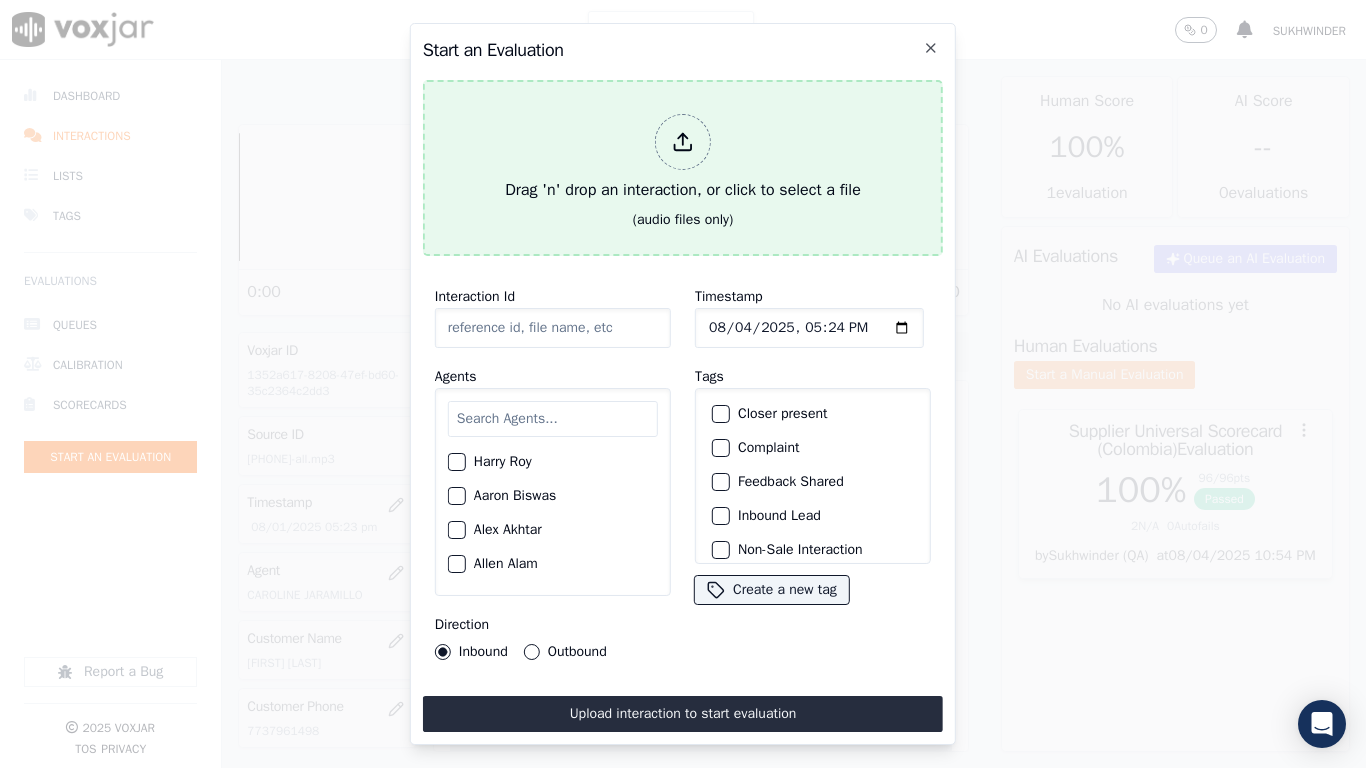 type on "[DATE]-[TIME]_[NUMBER]-all.mp3" 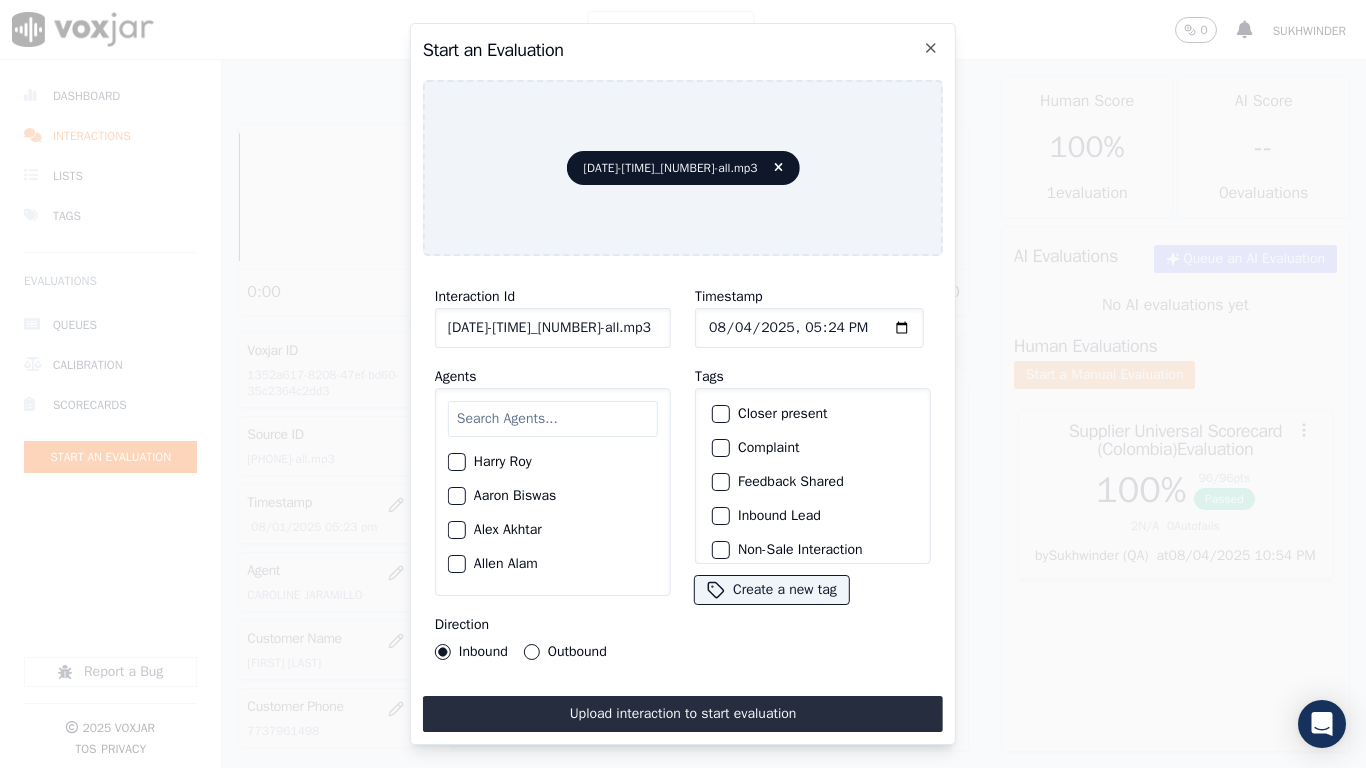 click at bounding box center [553, 419] 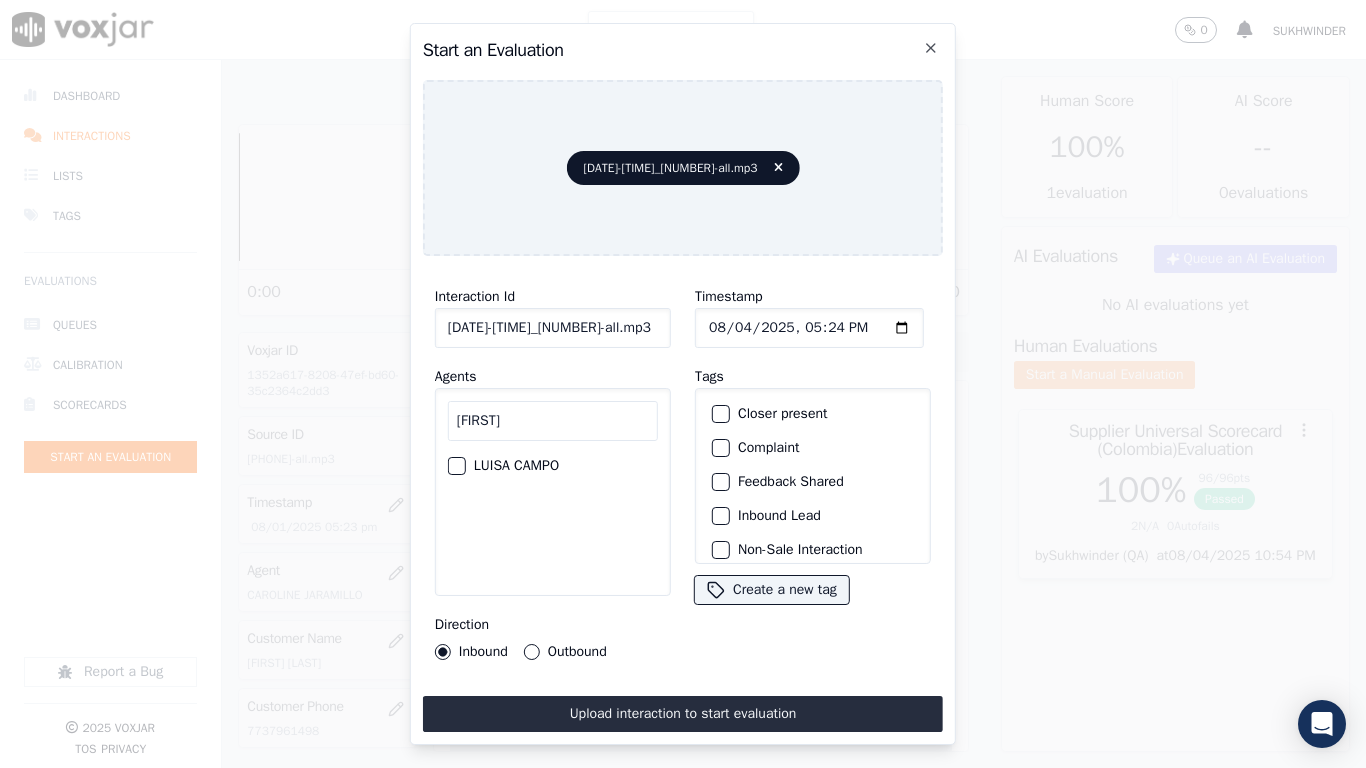 type on "[FIRST]" 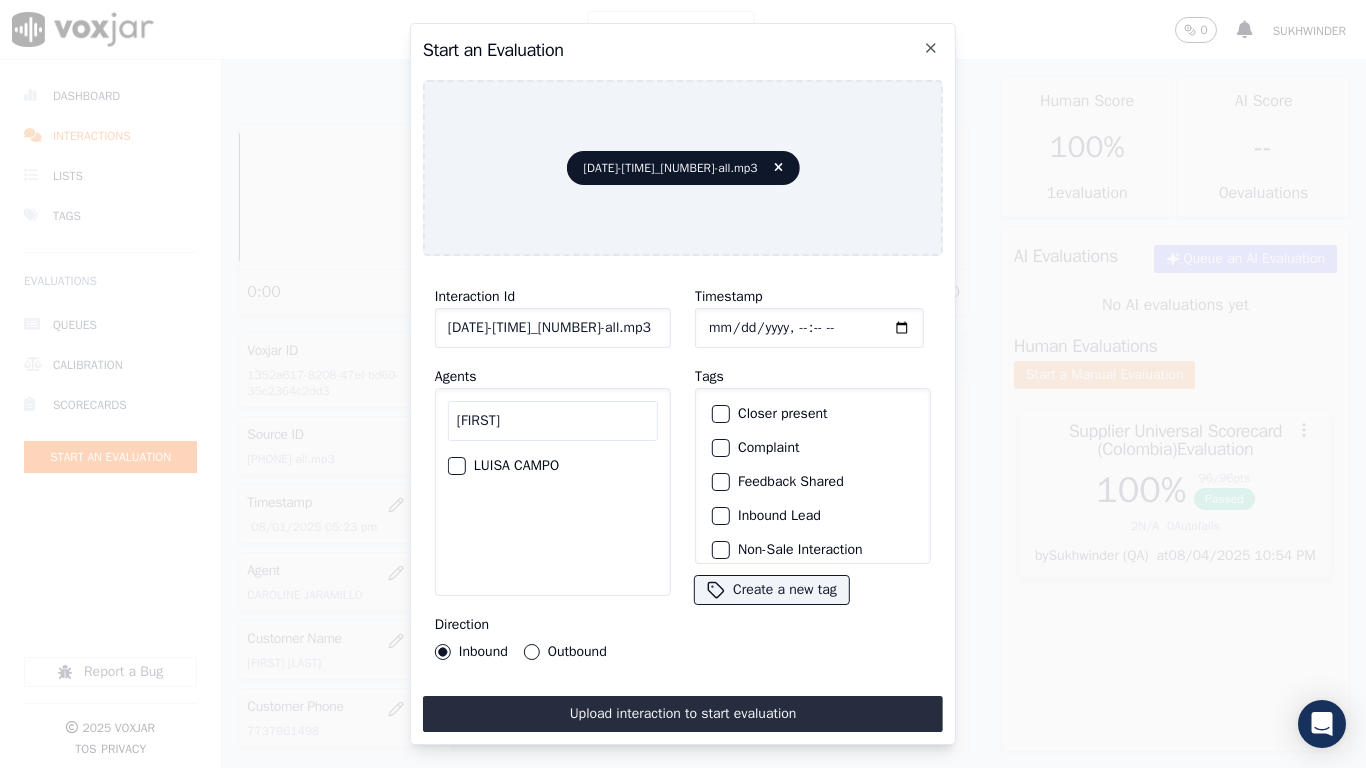 type on "[DATE]T[TIME]" 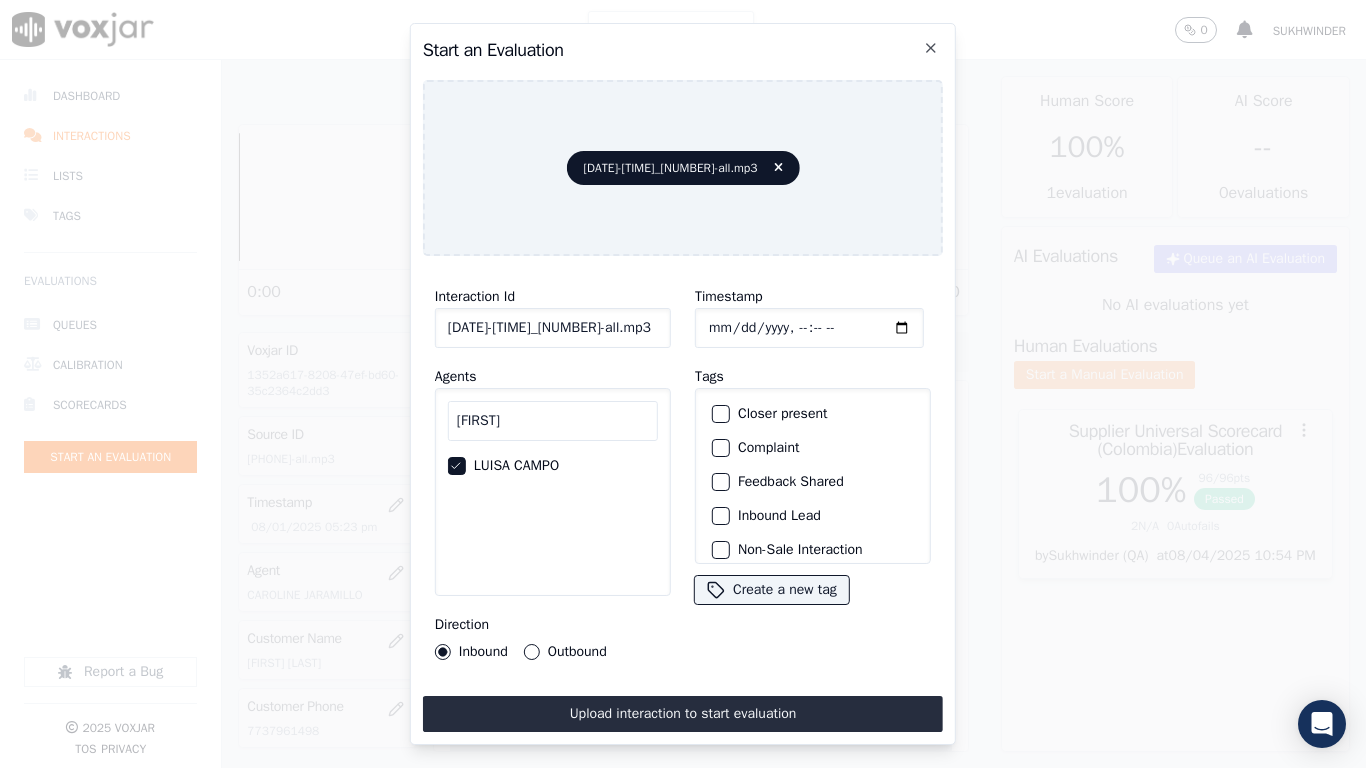 scroll, scrollTop: 175, scrollLeft: 0, axis: vertical 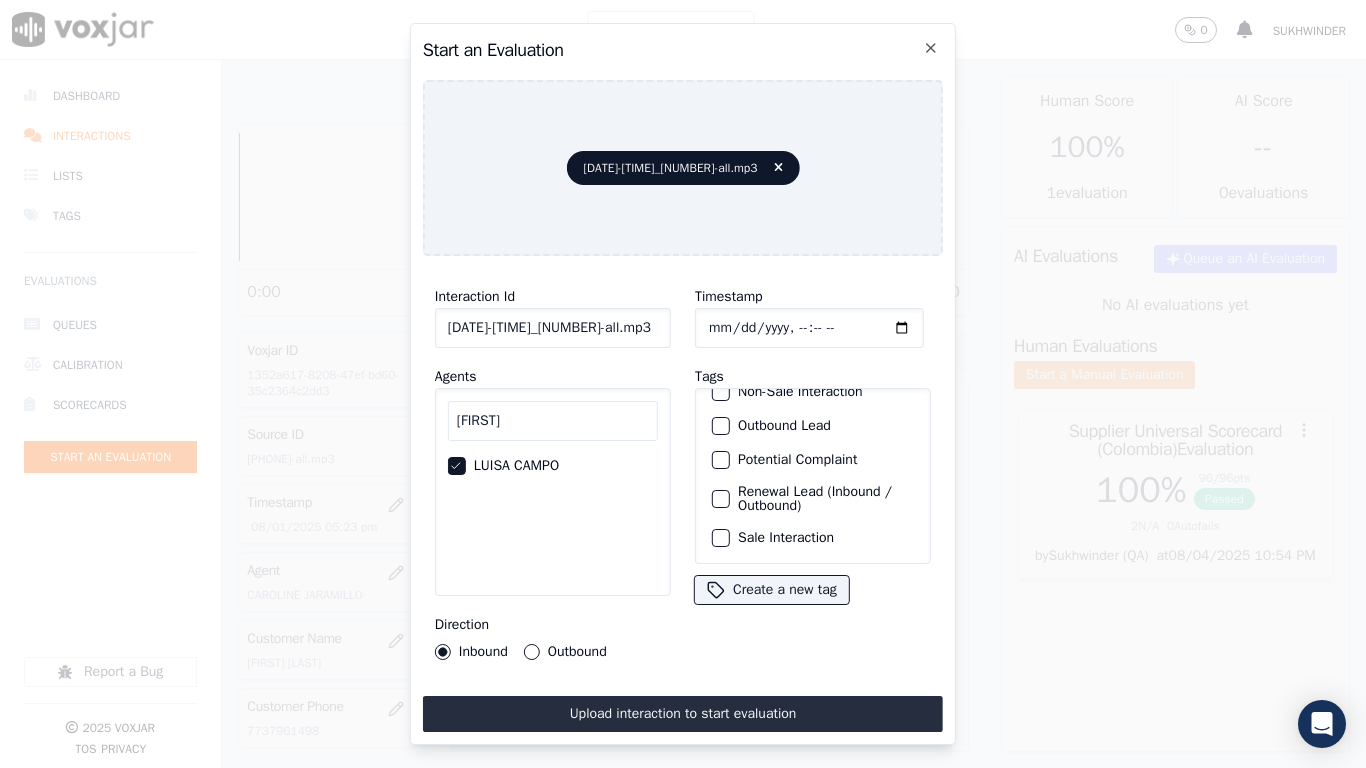 click on "Sale Interaction" 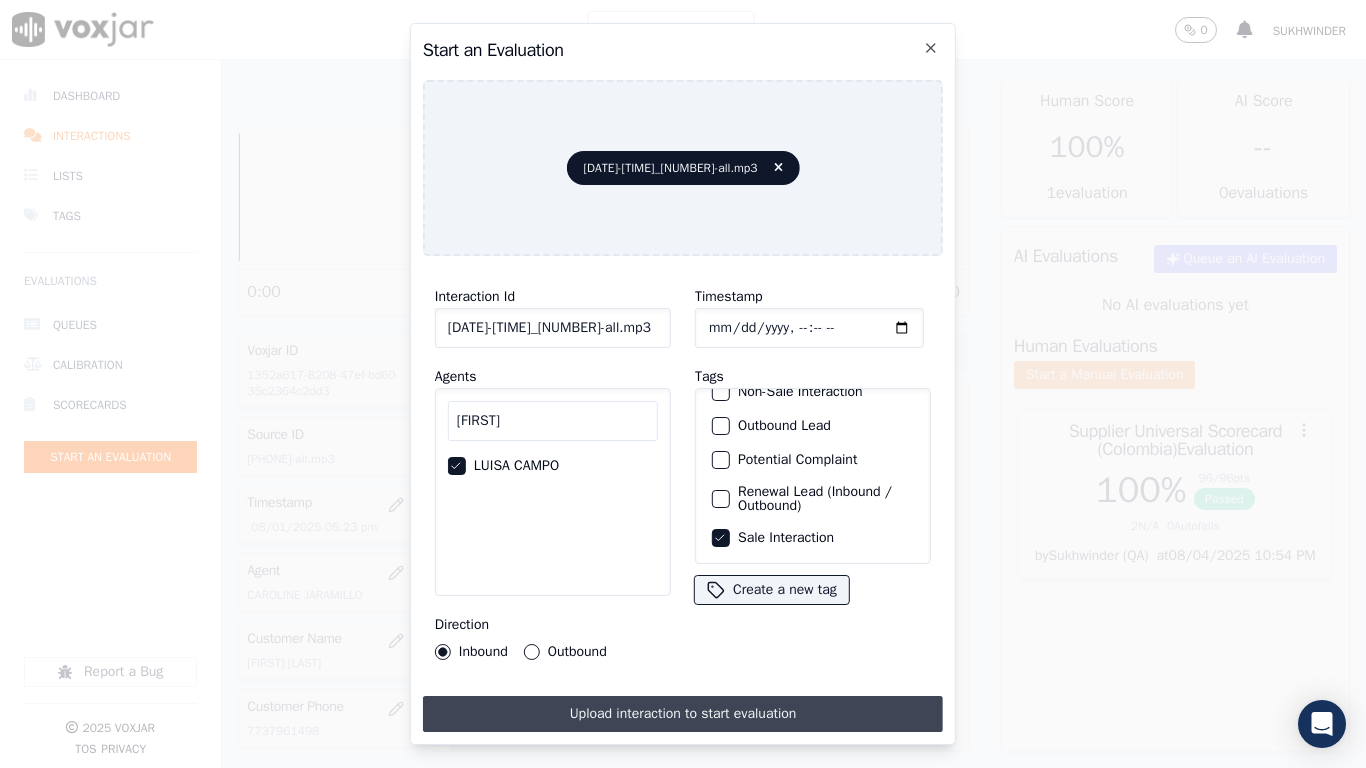 click on "Upload interaction to start evaluation" at bounding box center (683, 714) 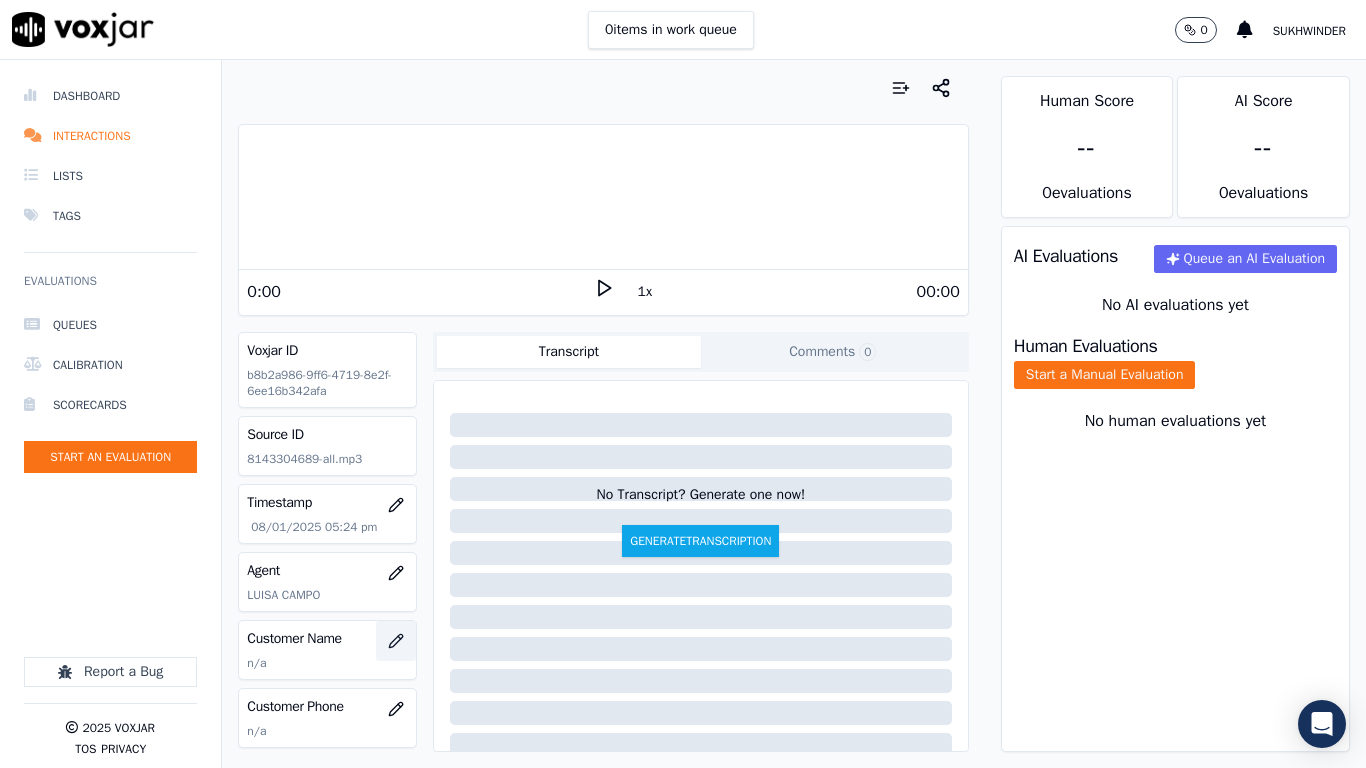 drag, startPoint x: 369, startPoint y: 631, endPoint x: 374, endPoint y: 642, distance: 12.083046 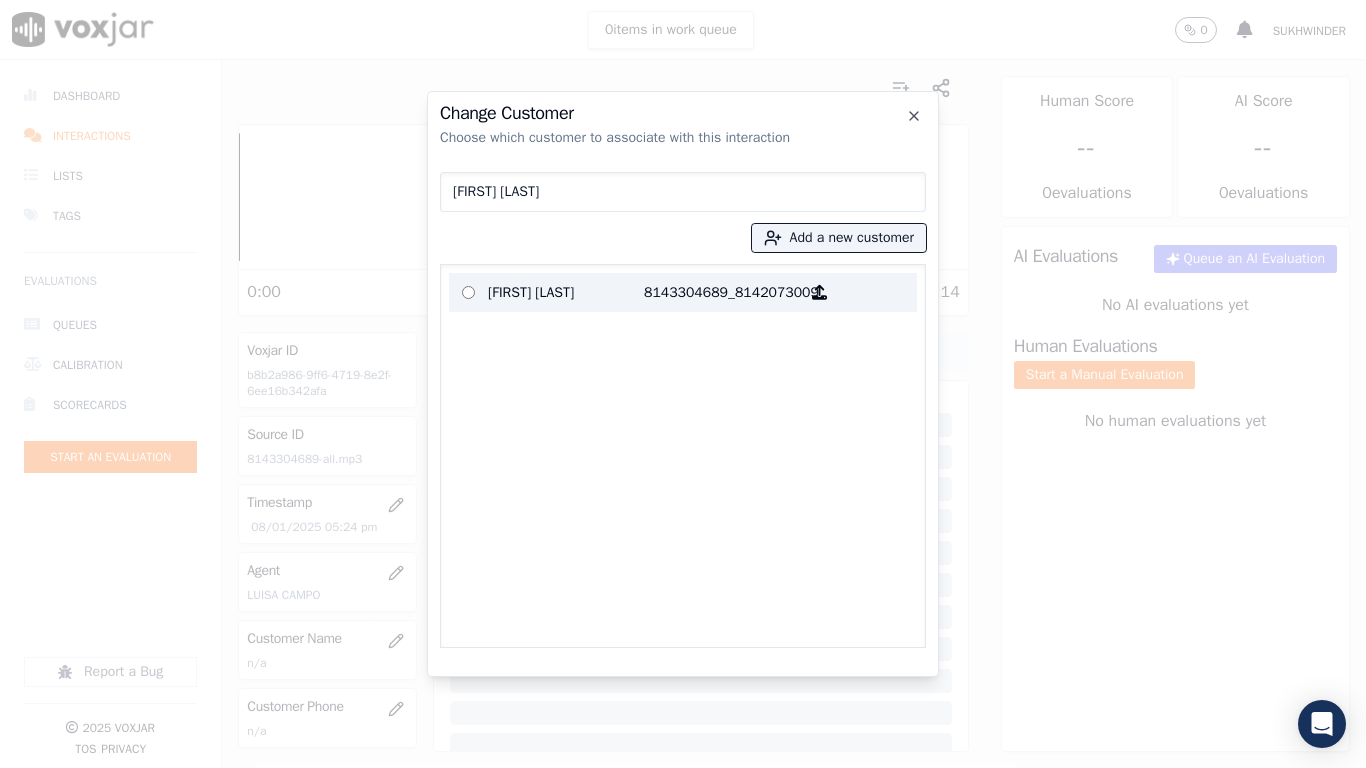 type on "[FIRST] [LAST]" 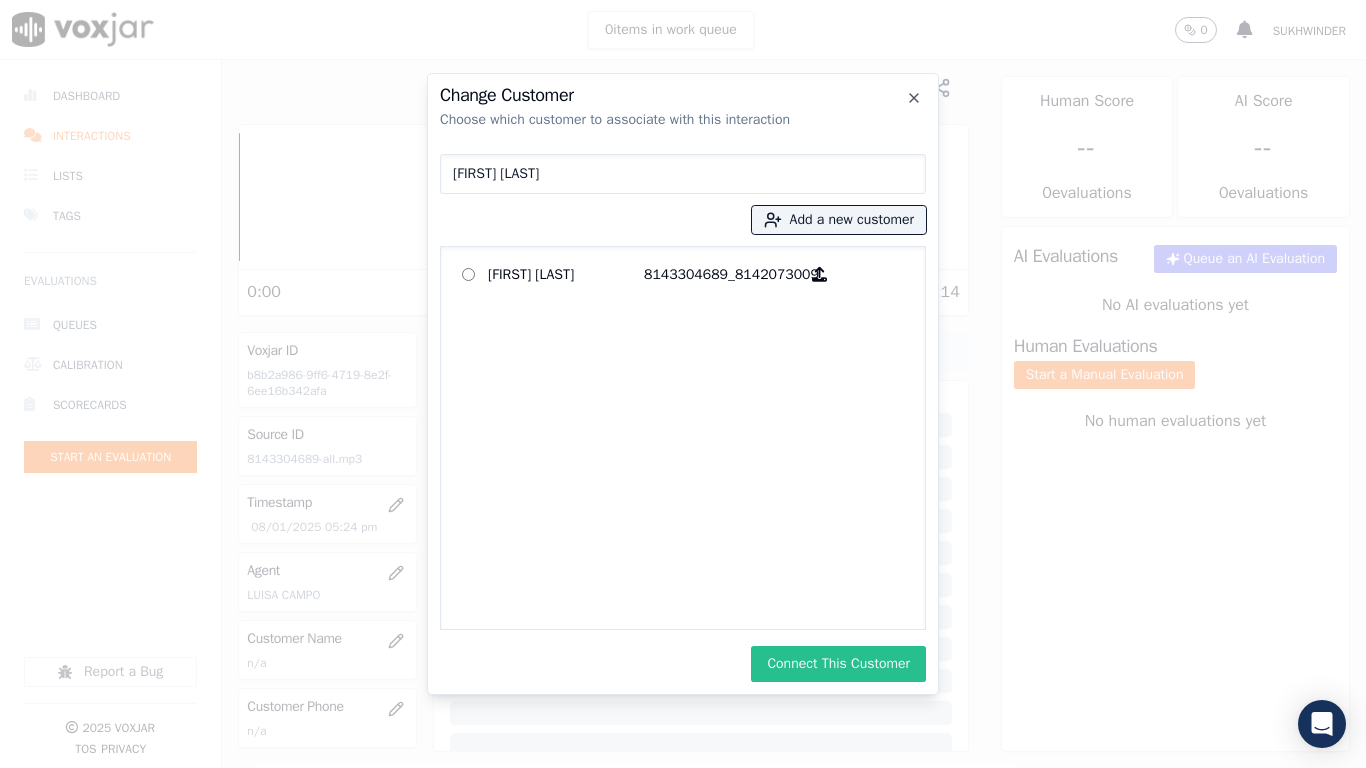 click on "Connect This Customer" at bounding box center (838, 664) 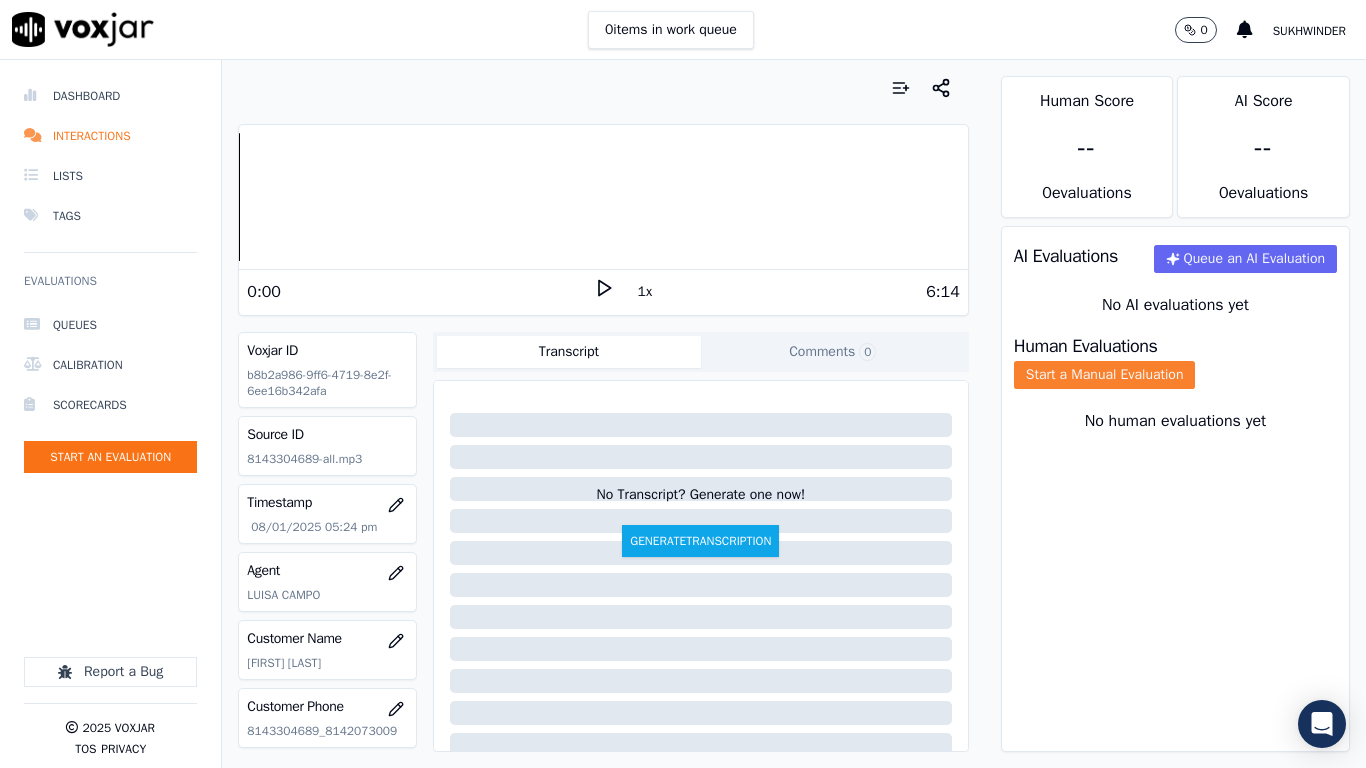 click on "Start a Manual Evaluation" 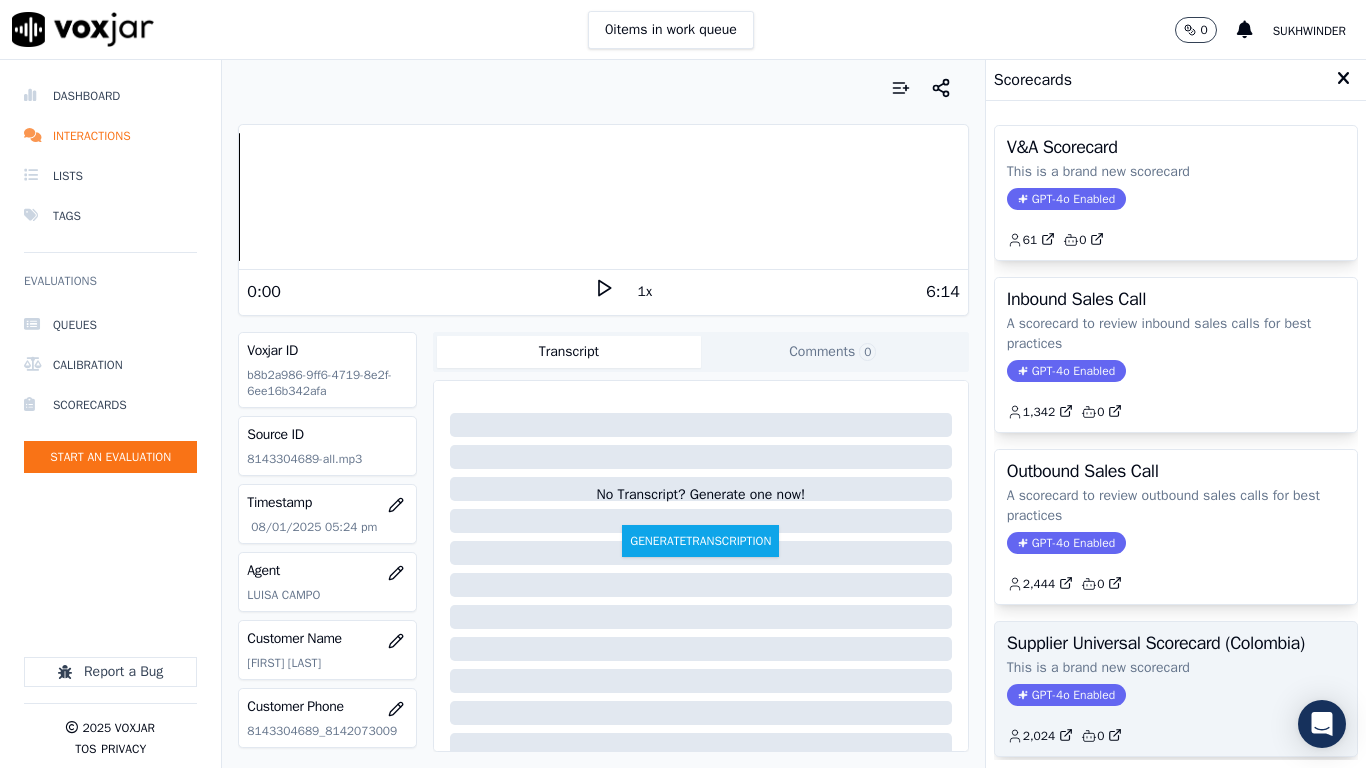 click on "Supplier Universal Scorecard (Colombia)" at bounding box center [1176, 643] 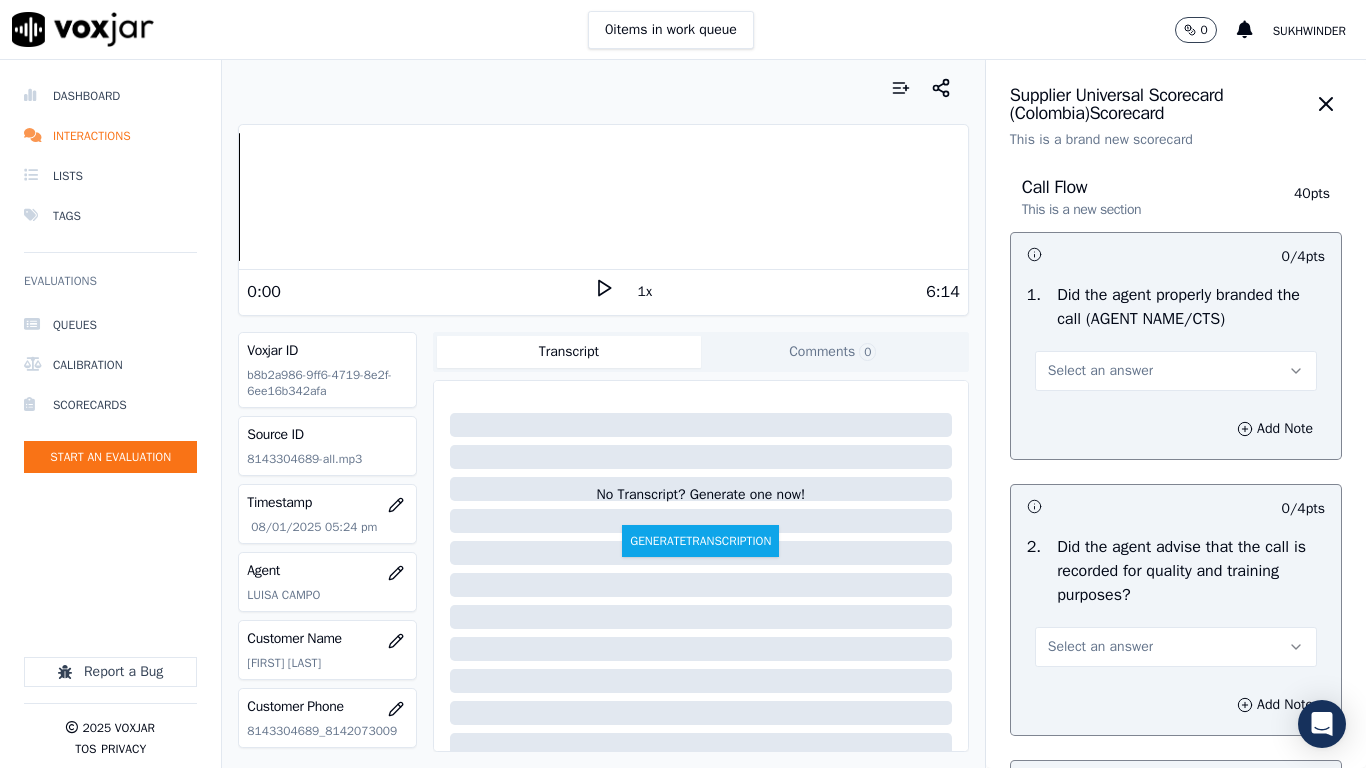 click on "Select an answer" at bounding box center (1176, 371) 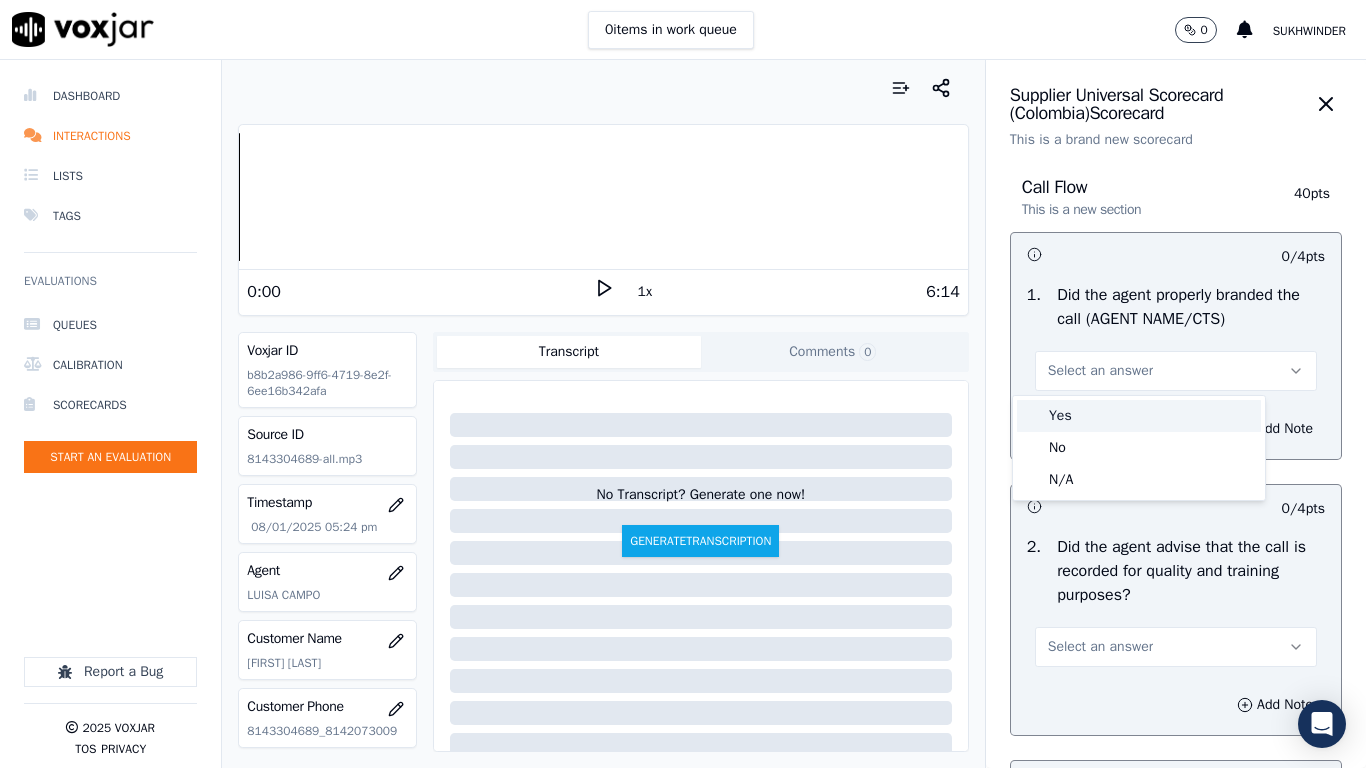 click on "Yes" at bounding box center (1139, 416) 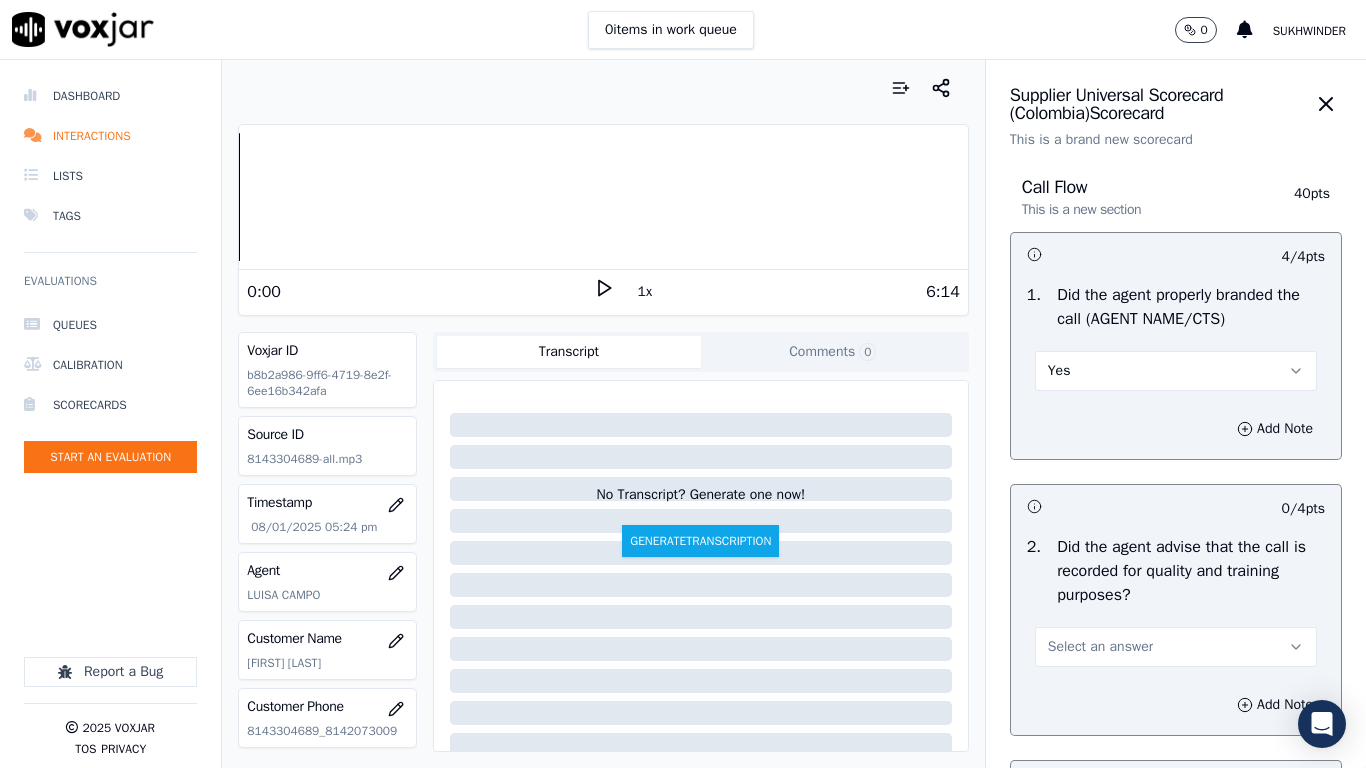 click on "Select an answer" at bounding box center [1176, 647] 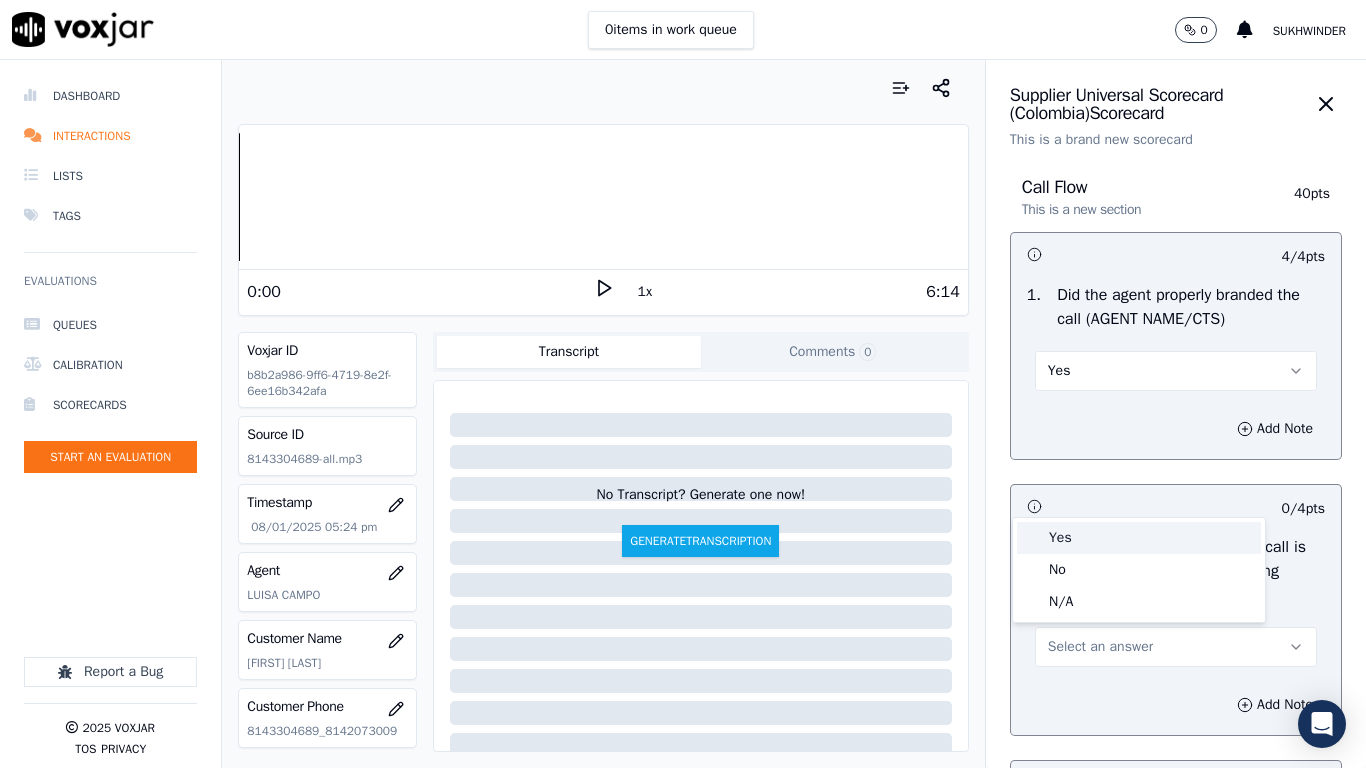 click on "Yes" at bounding box center (1139, 538) 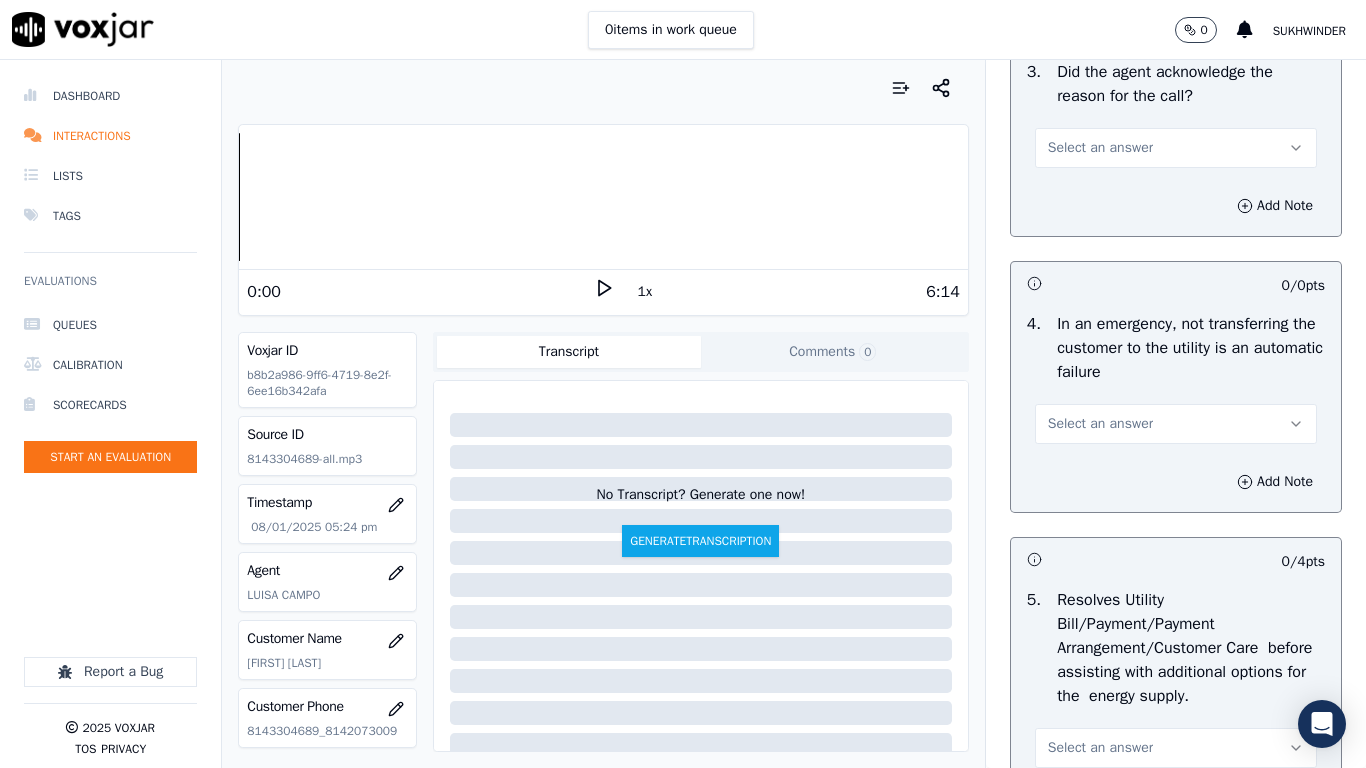 scroll, scrollTop: 800, scrollLeft: 0, axis: vertical 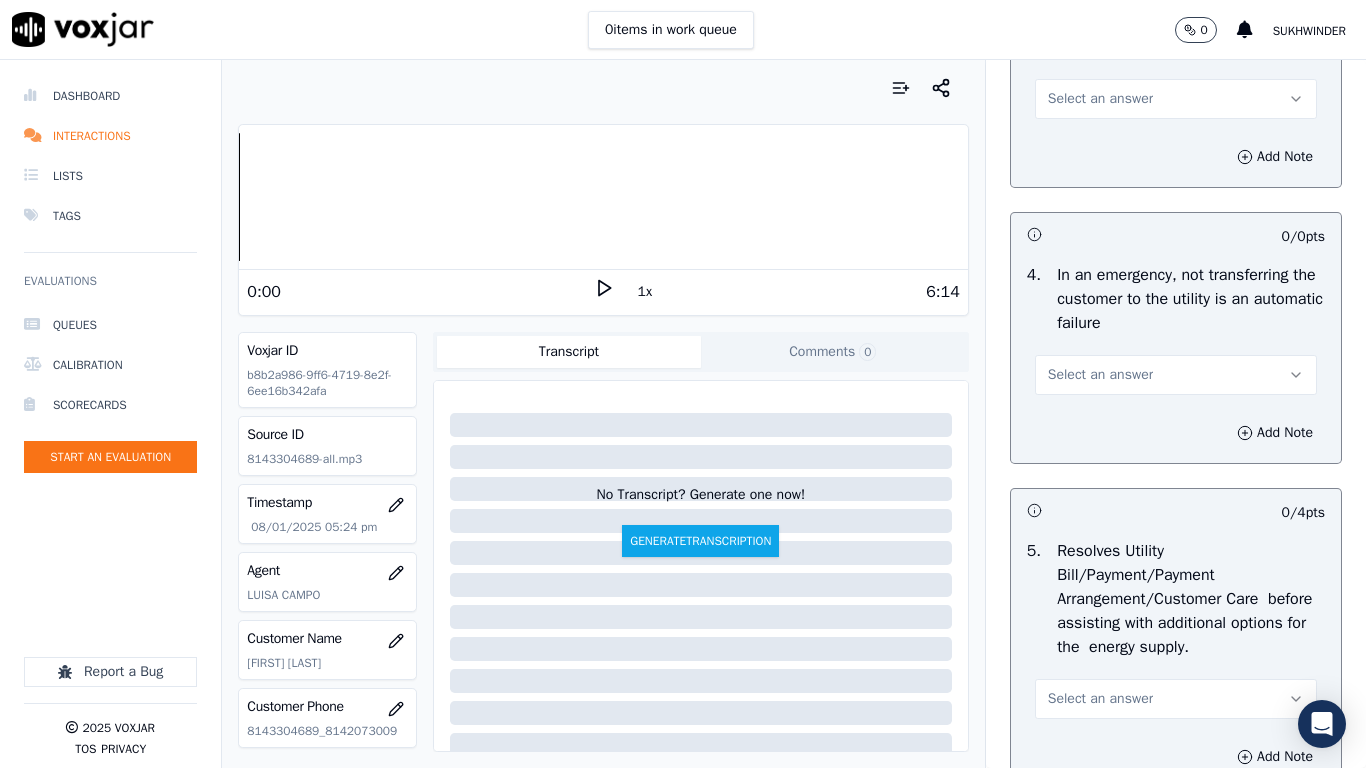 click on "Select an answer" at bounding box center (1100, 99) 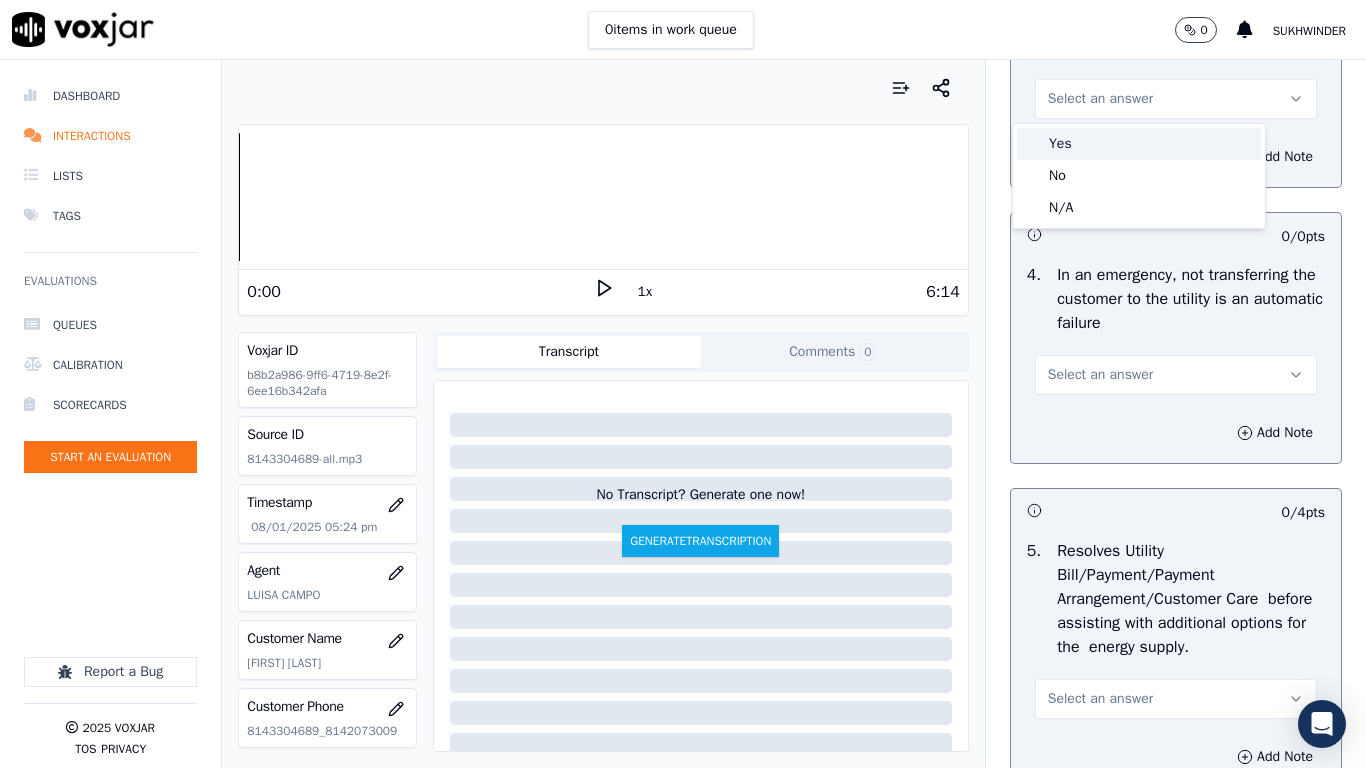 drag, startPoint x: 1102, startPoint y: 113, endPoint x: 1127, endPoint y: 199, distance: 89.560036 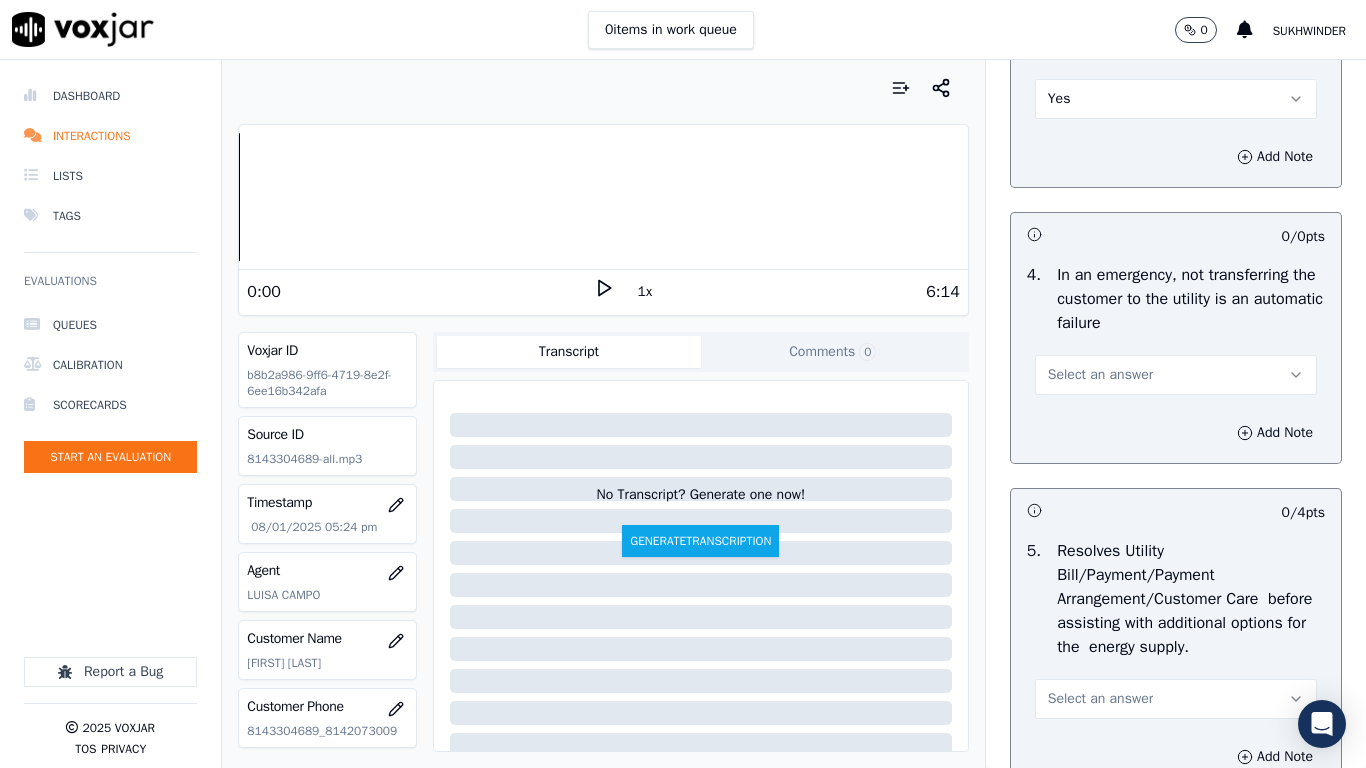 drag, startPoint x: 1141, startPoint y: 373, endPoint x: 1144, endPoint y: 393, distance: 20.22375 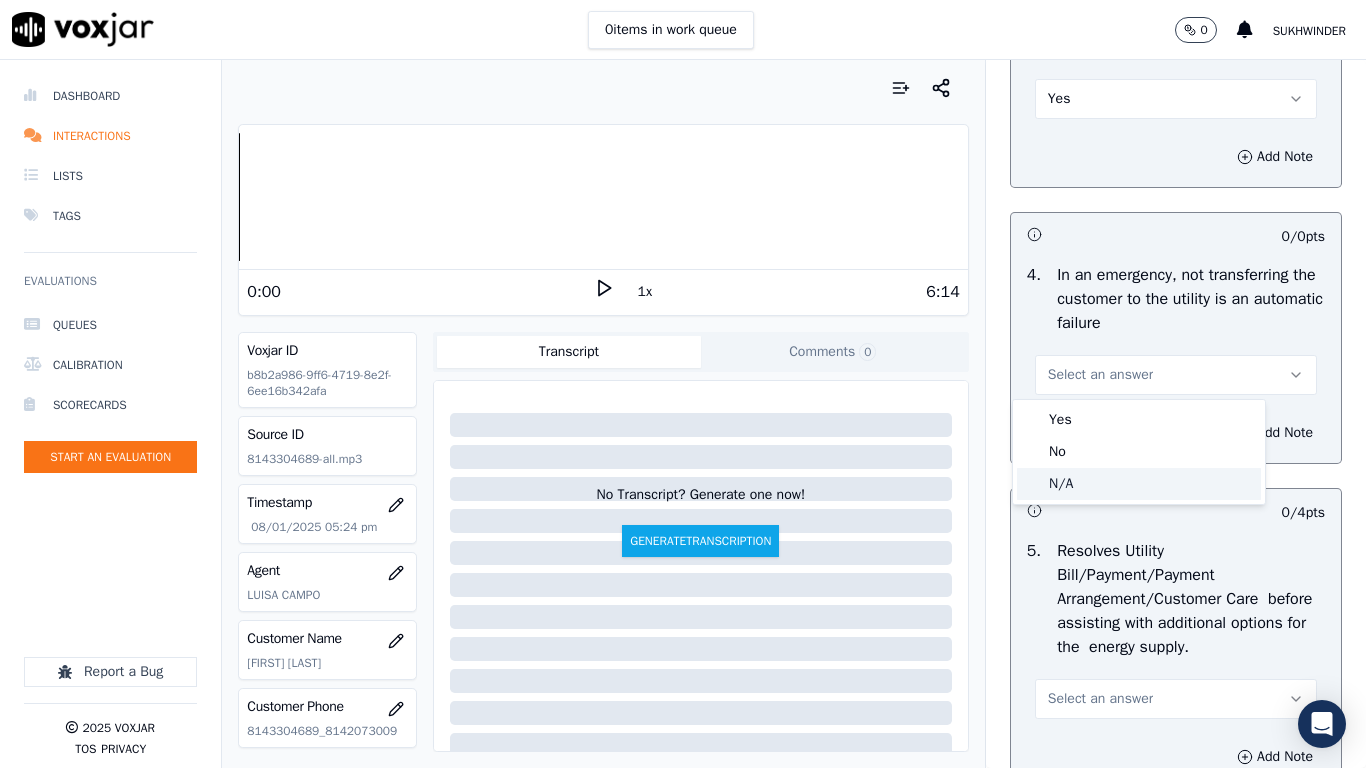 click on "N/A" 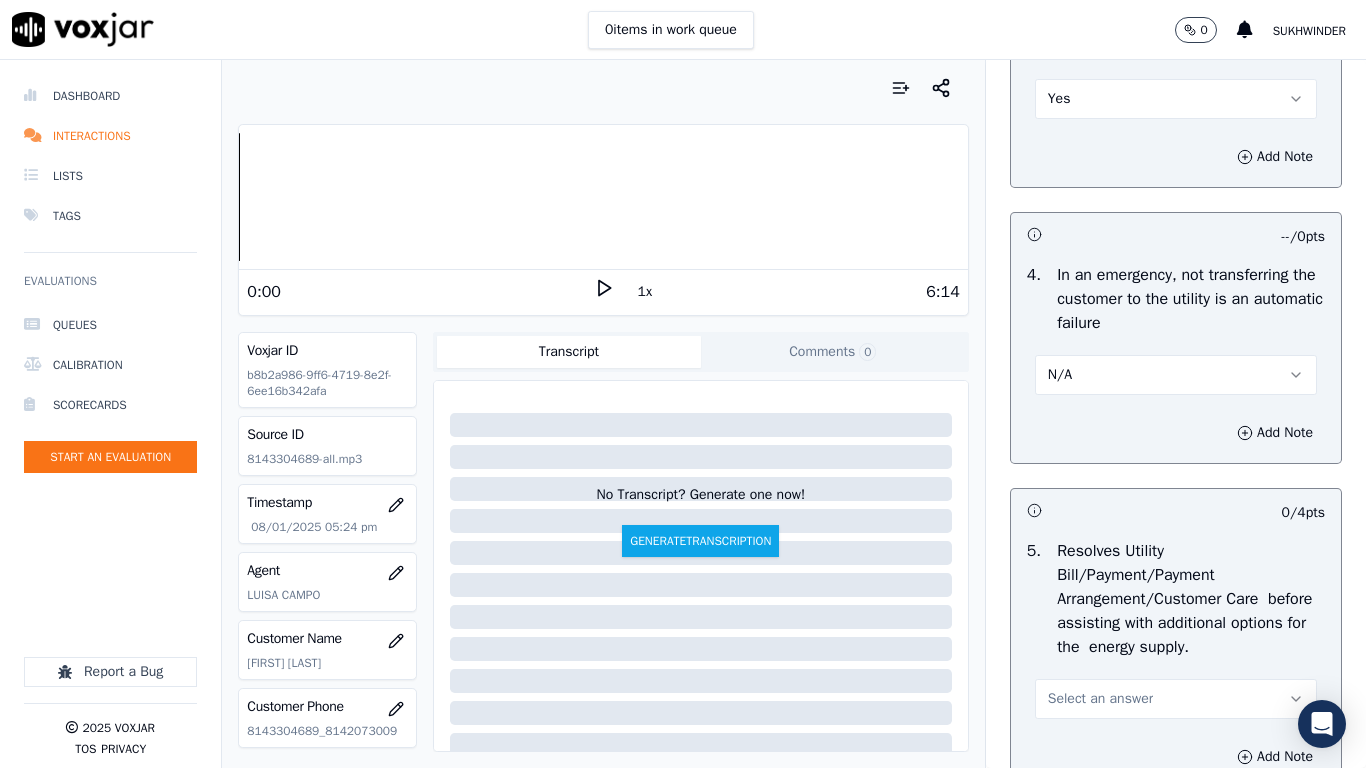 click on "Select an answer" at bounding box center [1176, 699] 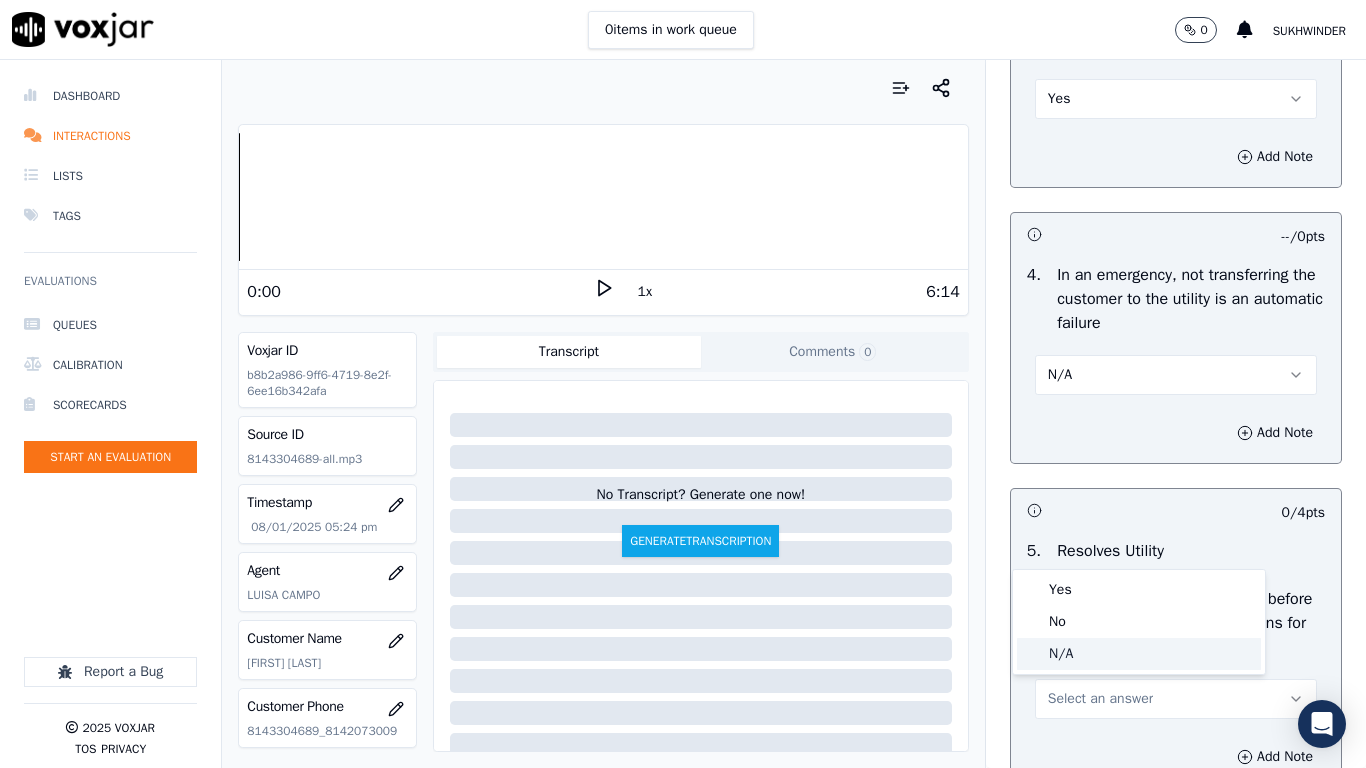 click on "N/A" 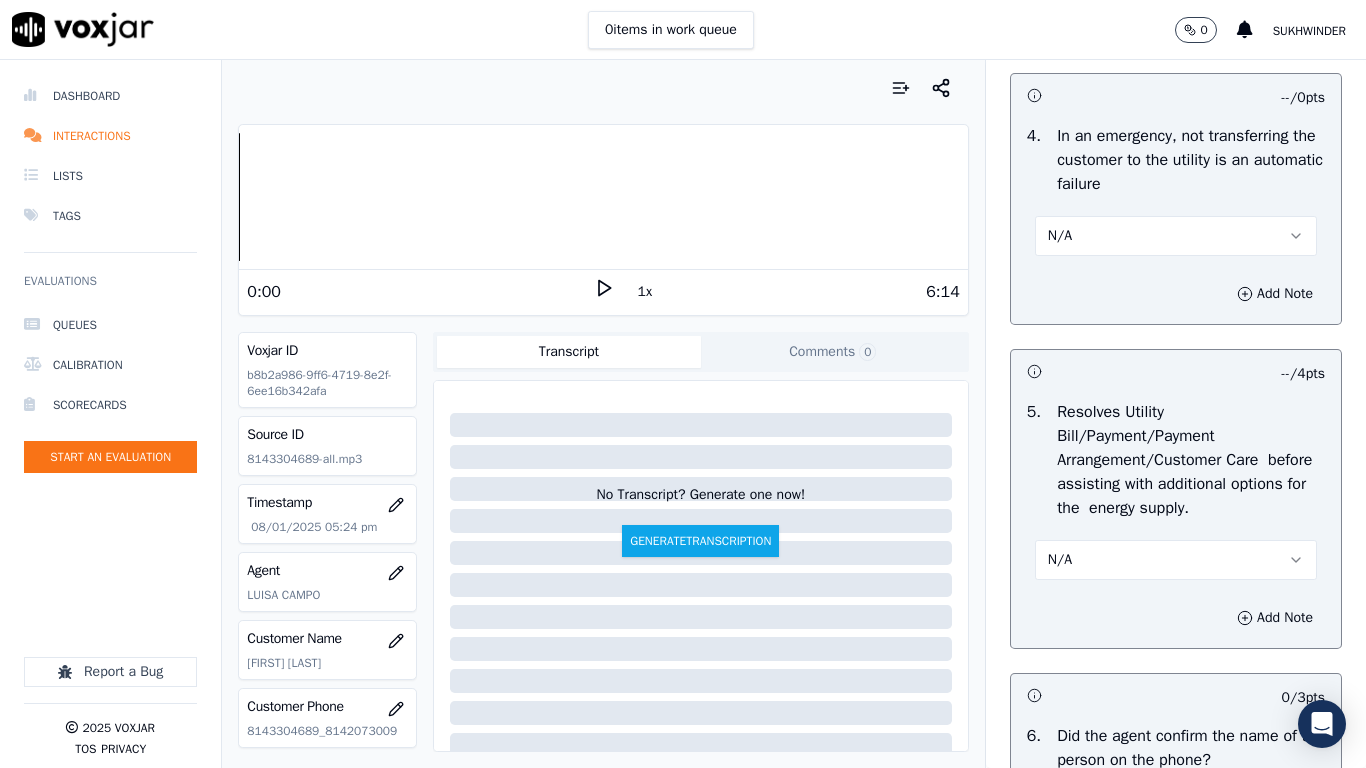 scroll, scrollTop: 1600, scrollLeft: 0, axis: vertical 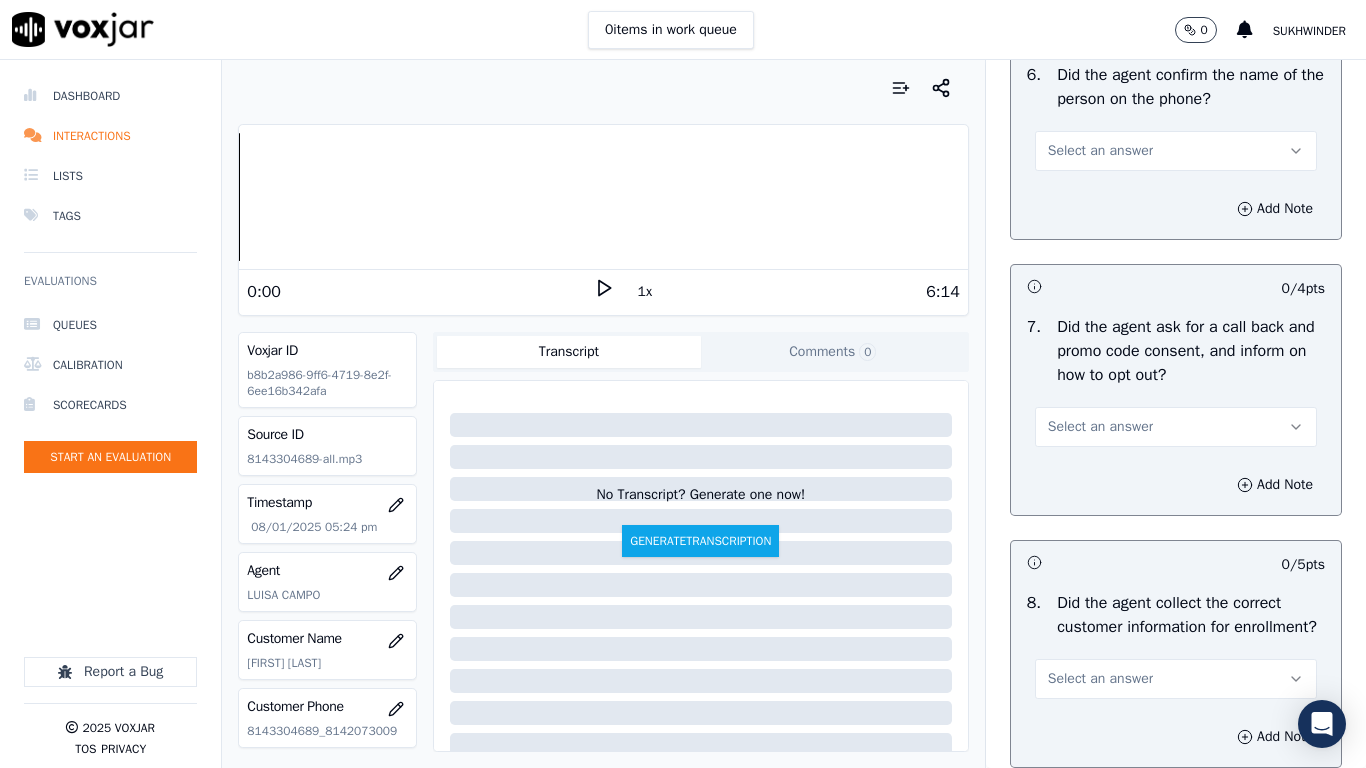 click on "Select an answer" at bounding box center [1176, 151] 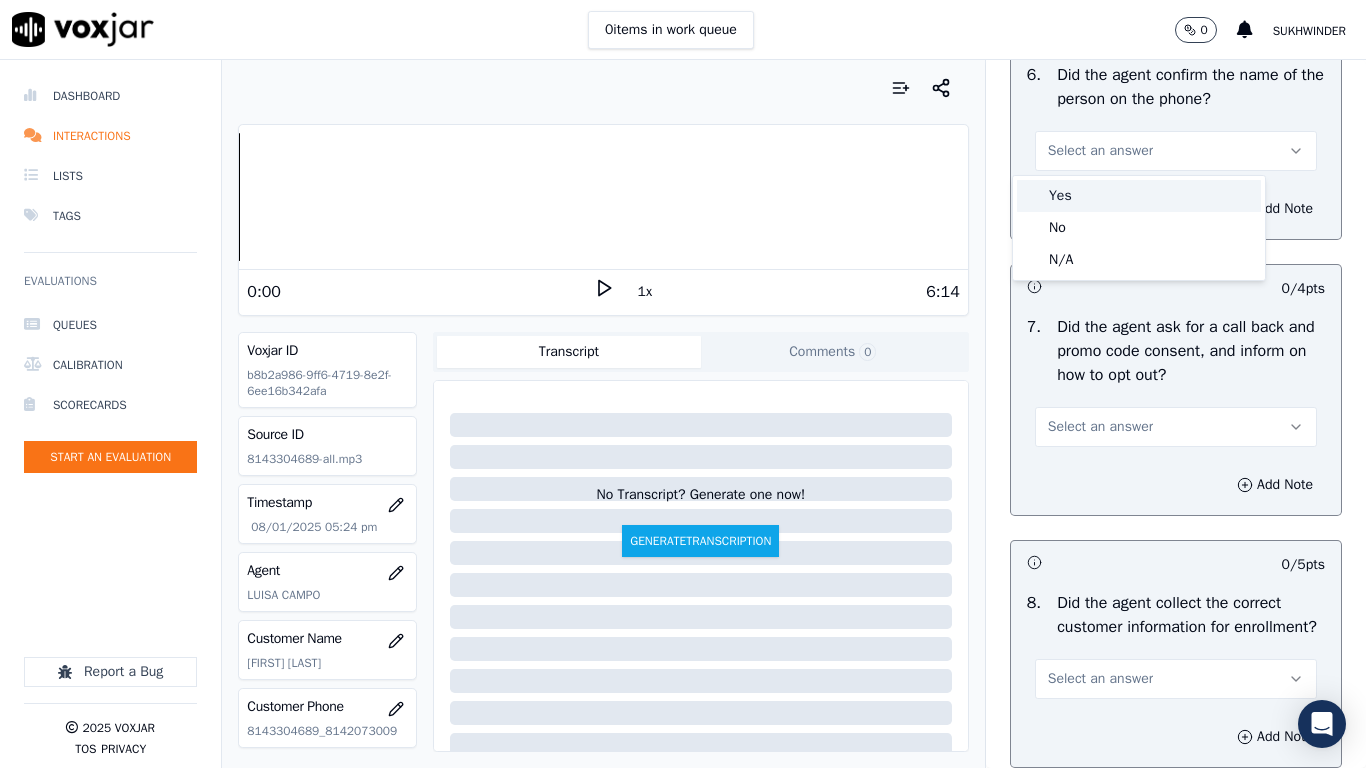 click on "Yes" at bounding box center [1139, 196] 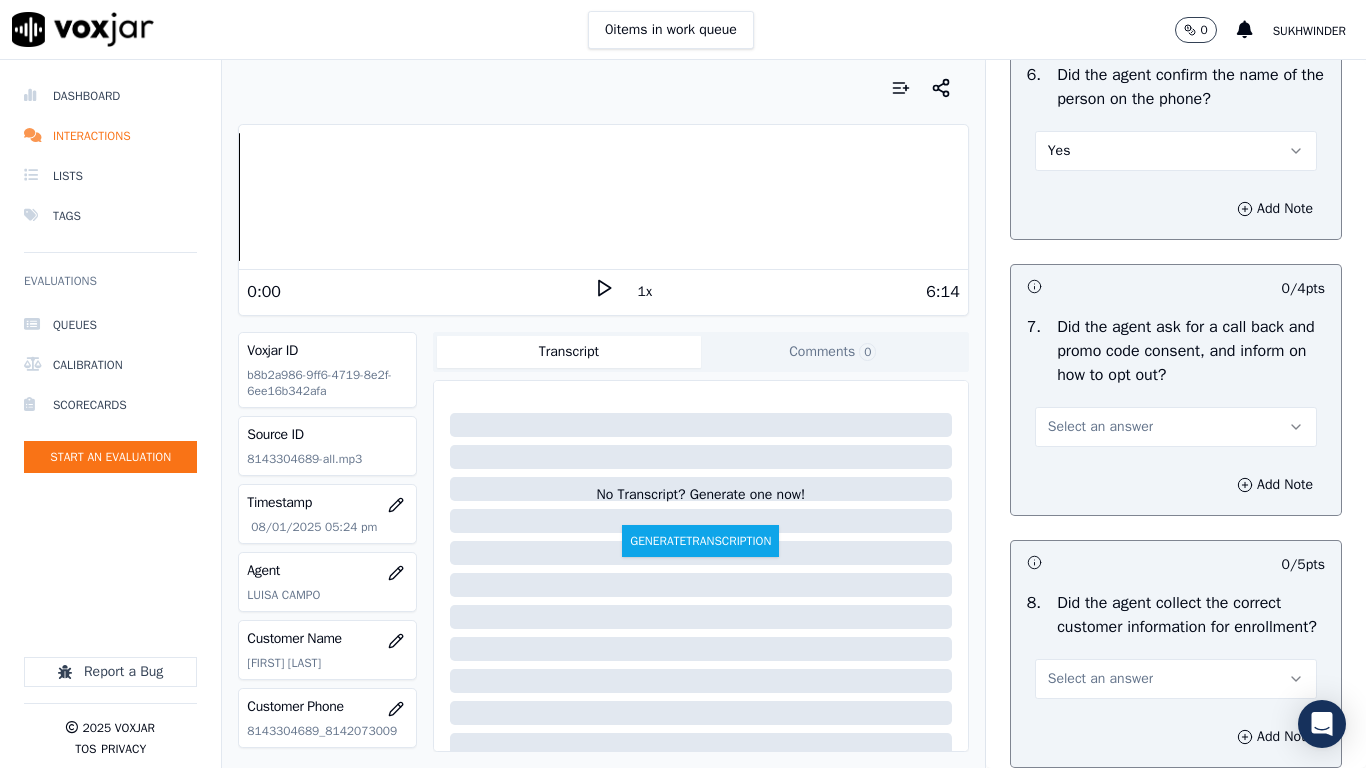 click on "Select an answer" at bounding box center (1176, 427) 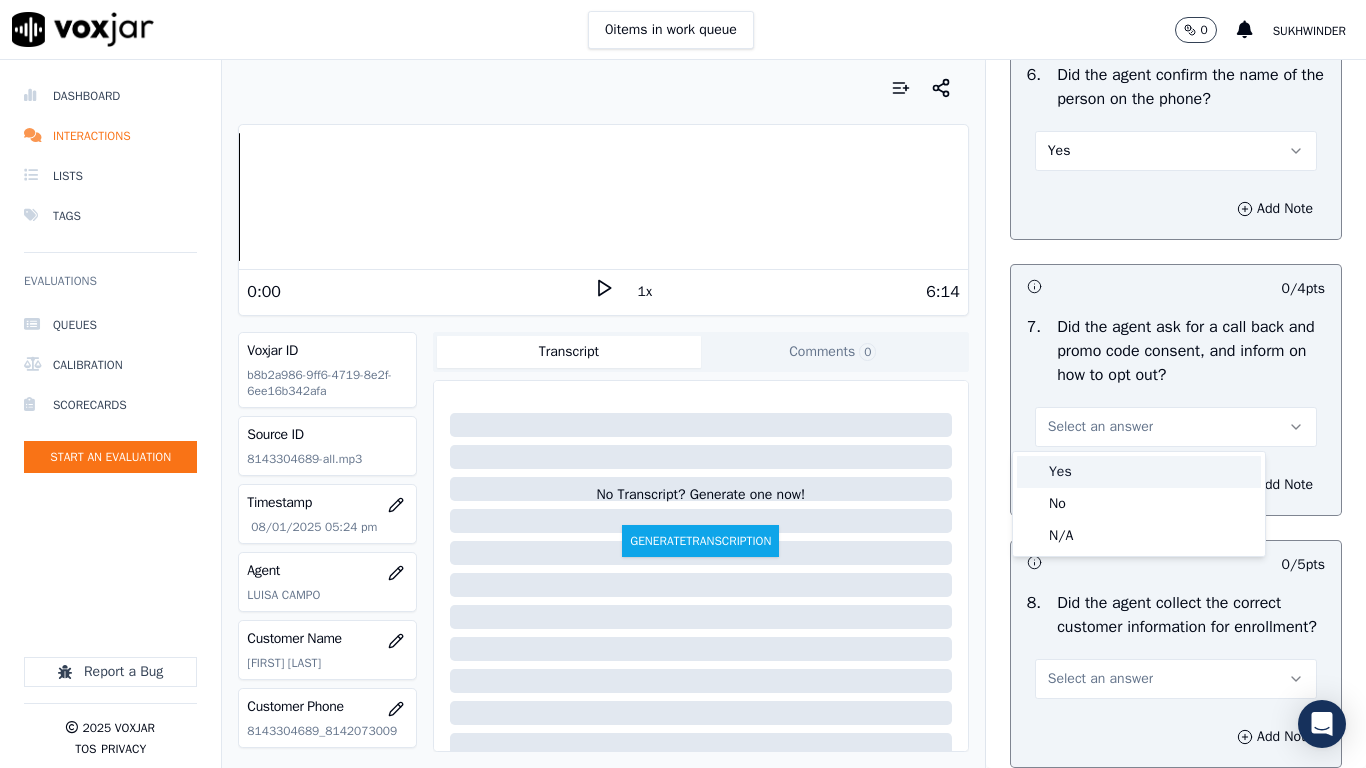 drag, startPoint x: 1125, startPoint y: 472, endPoint x: 1112, endPoint y: 600, distance: 128.65846 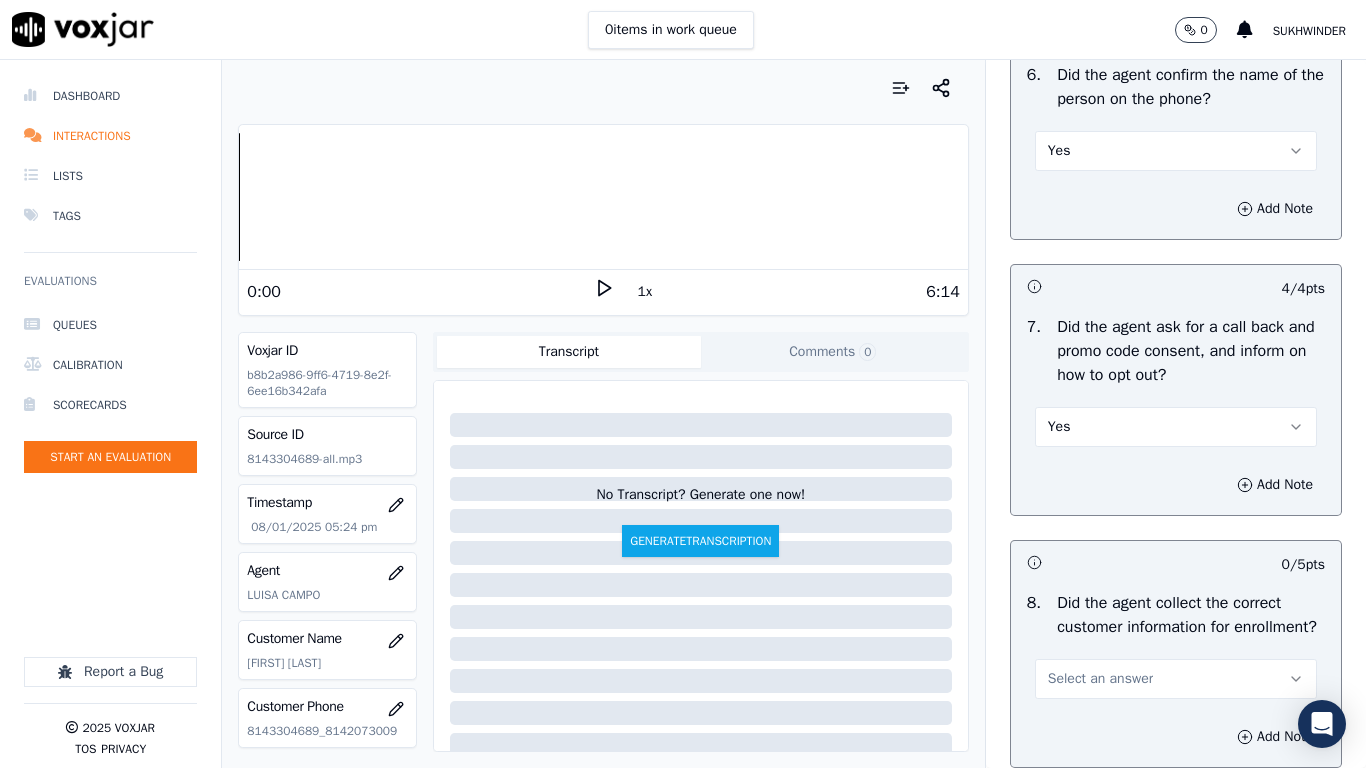 click on "Select an answer" at bounding box center [1100, 679] 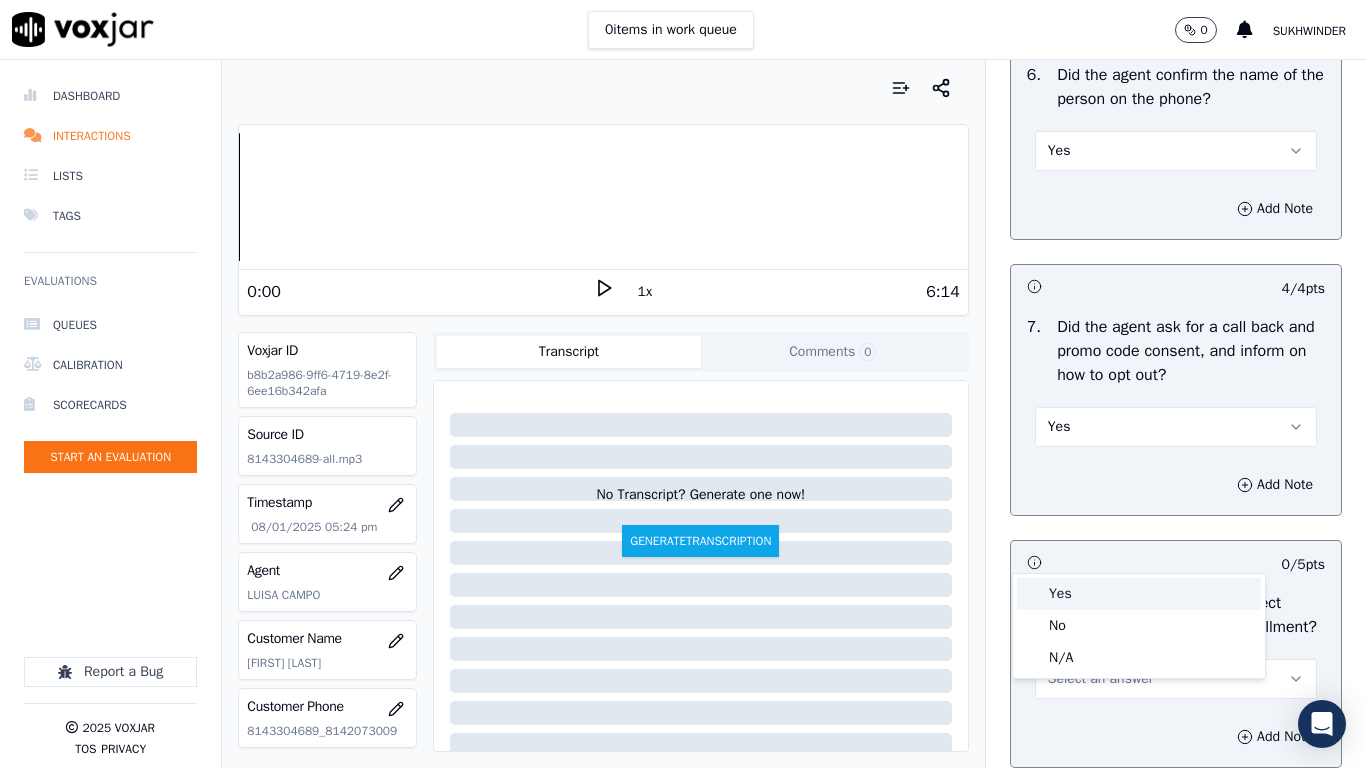 click on "Yes" at bounding box center (1139, 594) 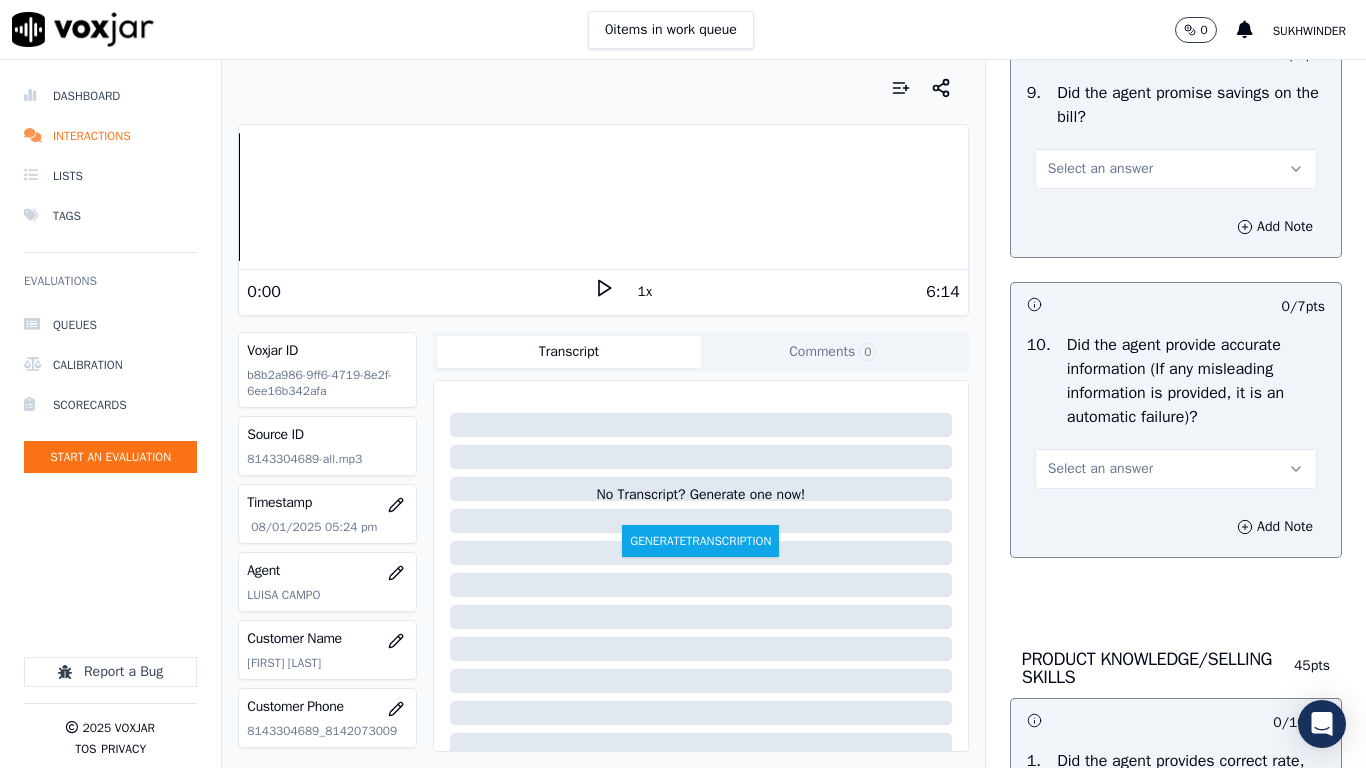 scroll, scrollTop: 2400, scrollLeft: 0, axis: vertical 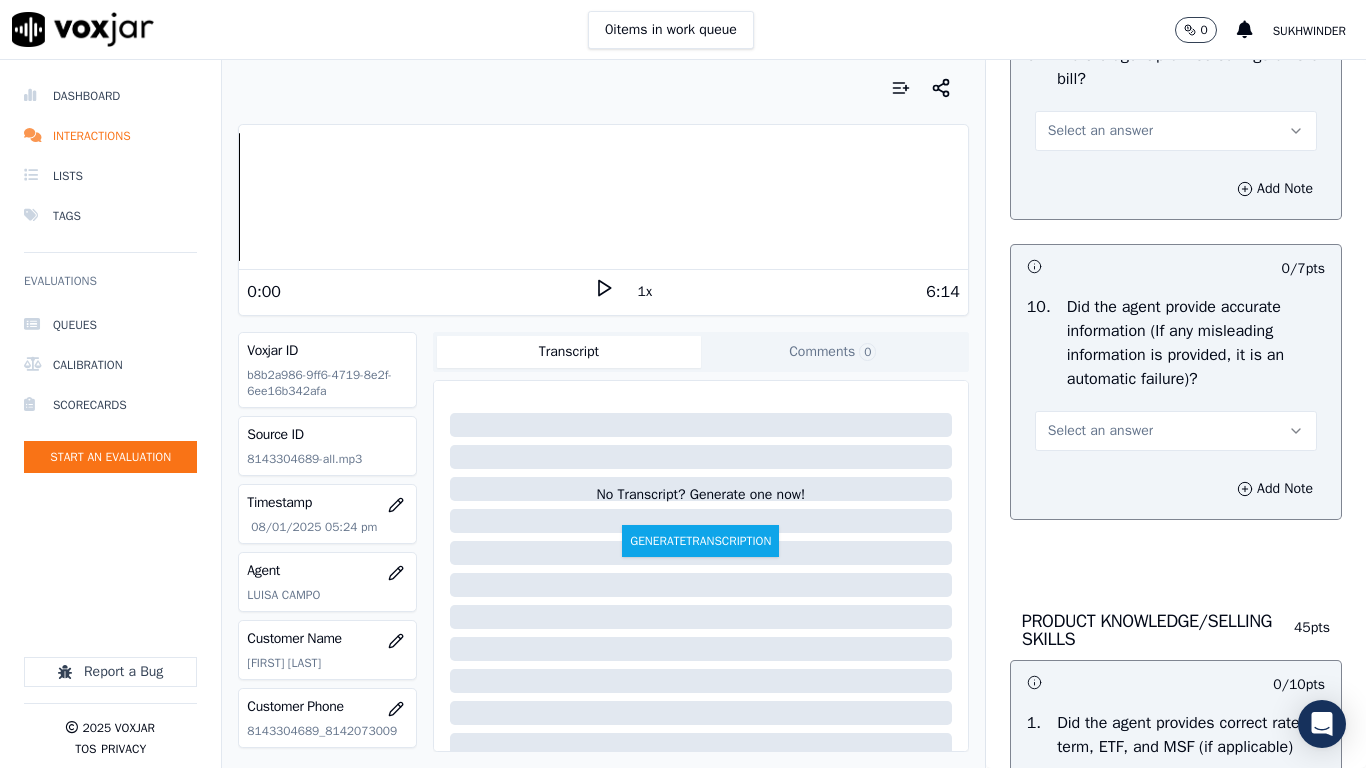 click on "Select an answer" at bounding box center [1176, 131] 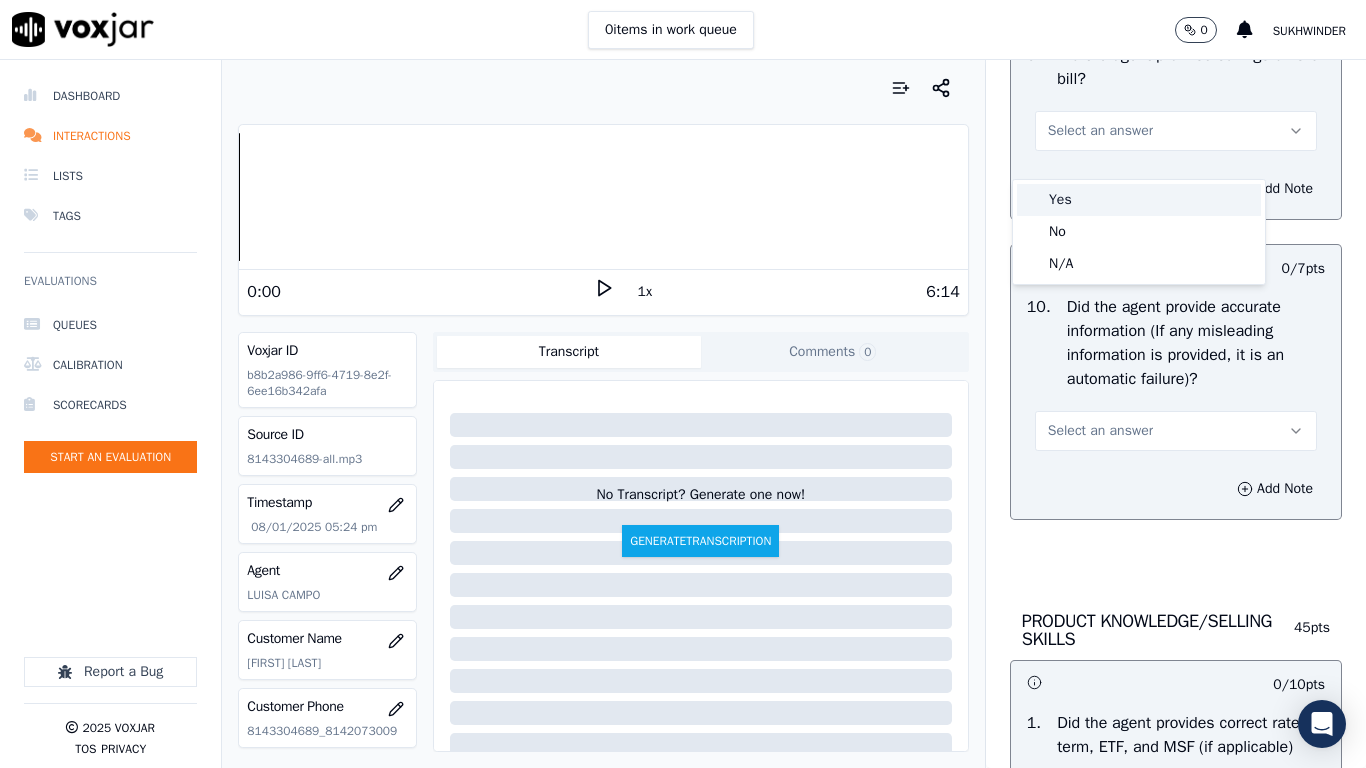 click on "Yes" at bounding box center [1139, 200] 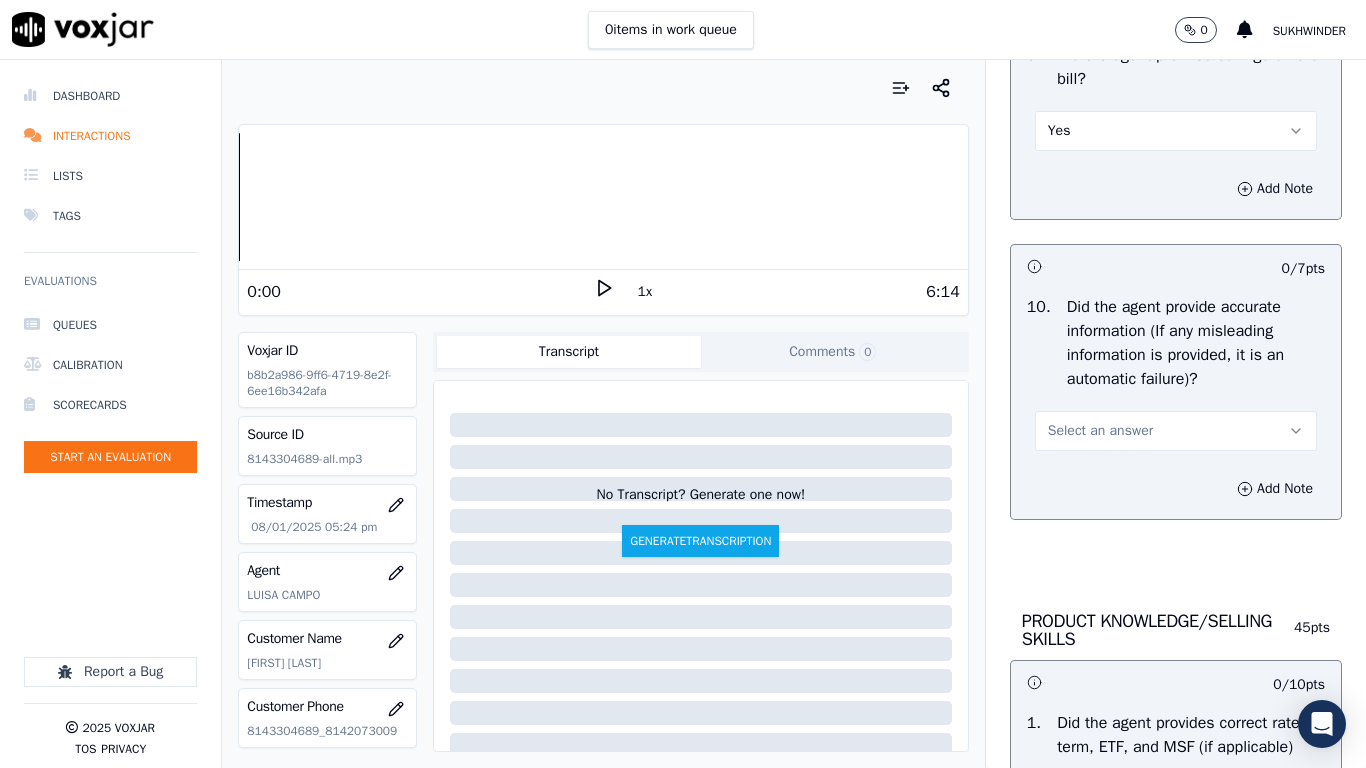 drag, startPoint x: 1126, startPoint y: 443, endPoint x: 1118, endPoint y: 468, distance: 26.24881 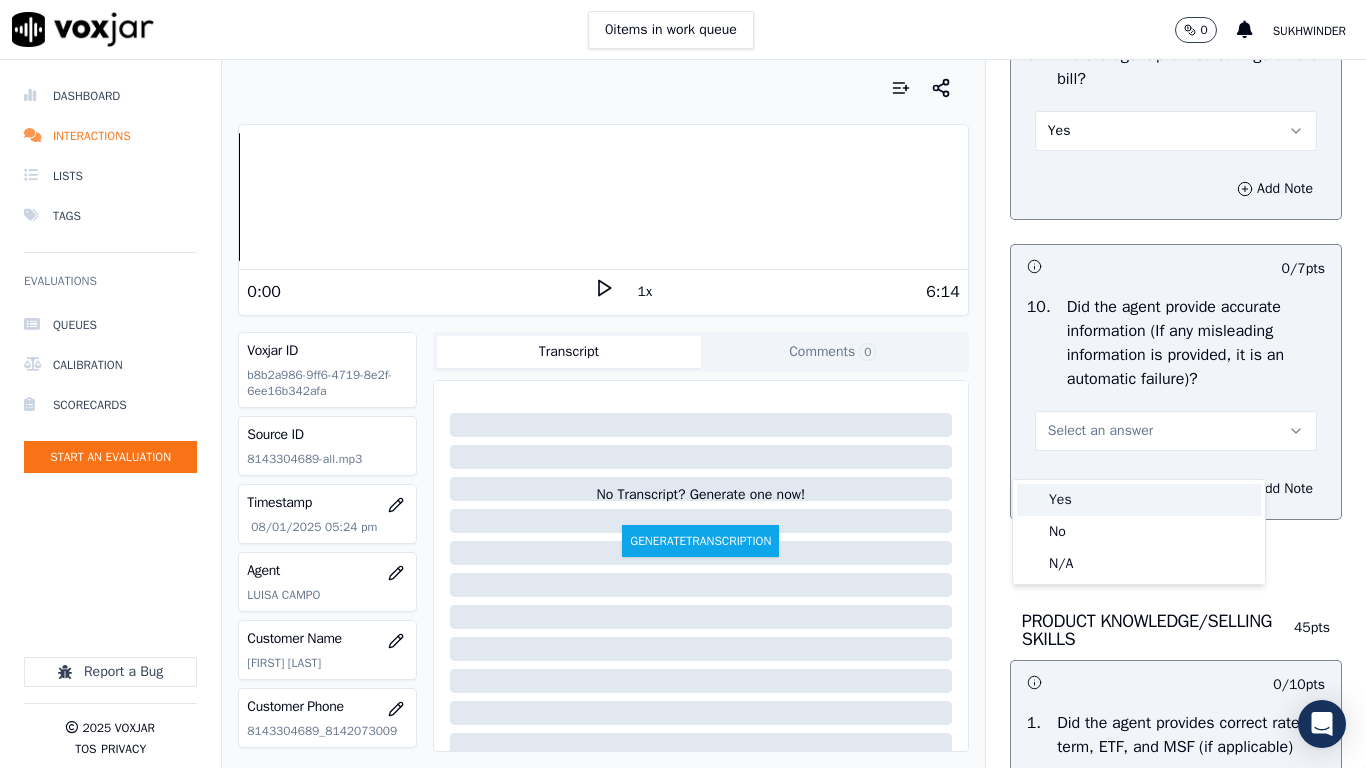 click on "Yes" at bounding box center [1139, 500] 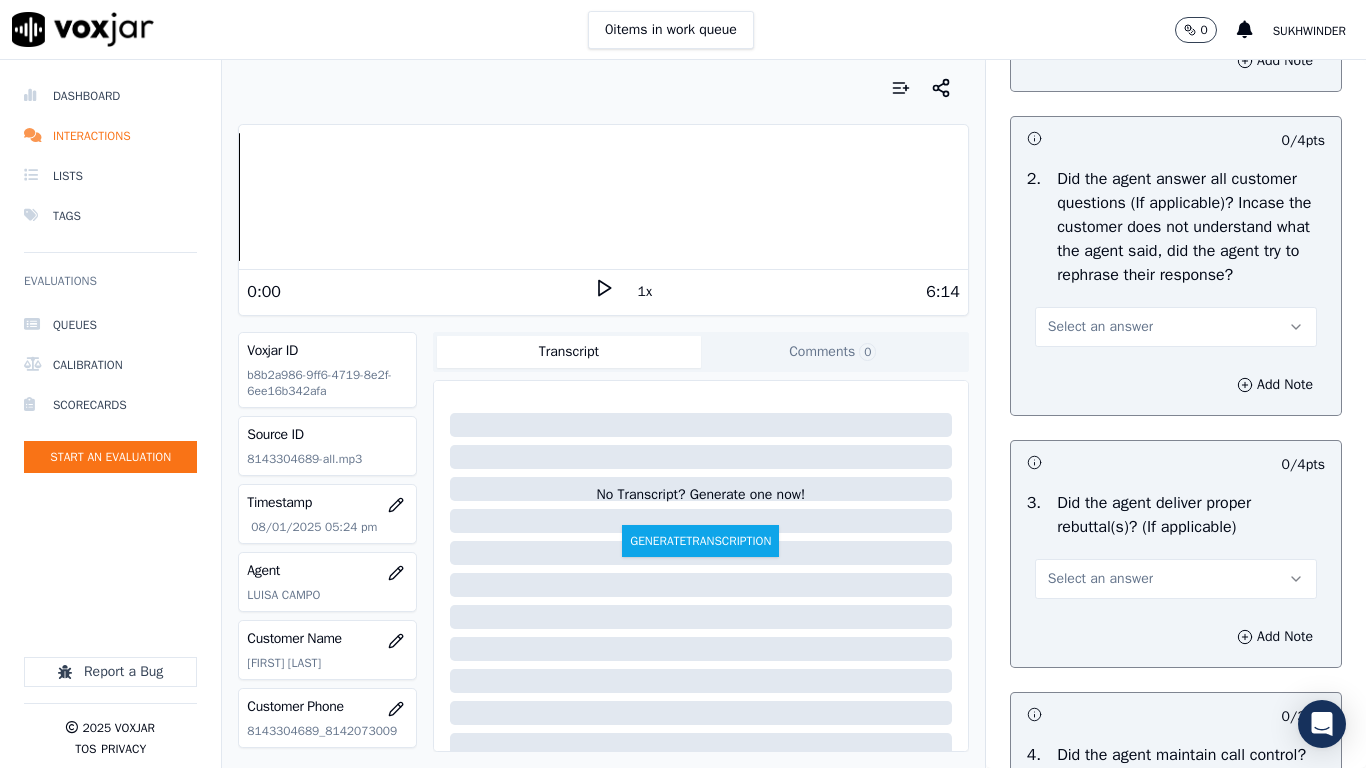 scroll, scrollTop: 3200, scrollLeft: 0, axis: vertical 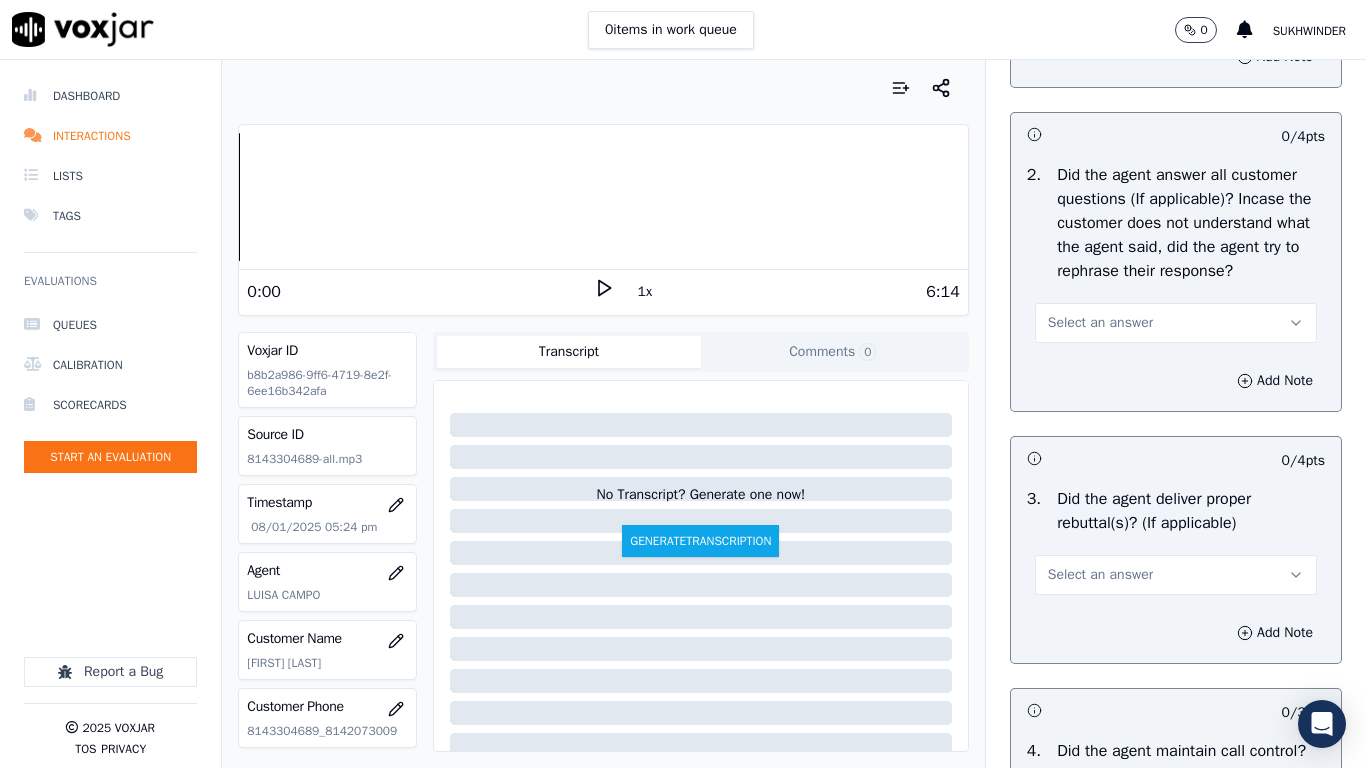 click on "Select an answer" at bounding box center (1176, -1) 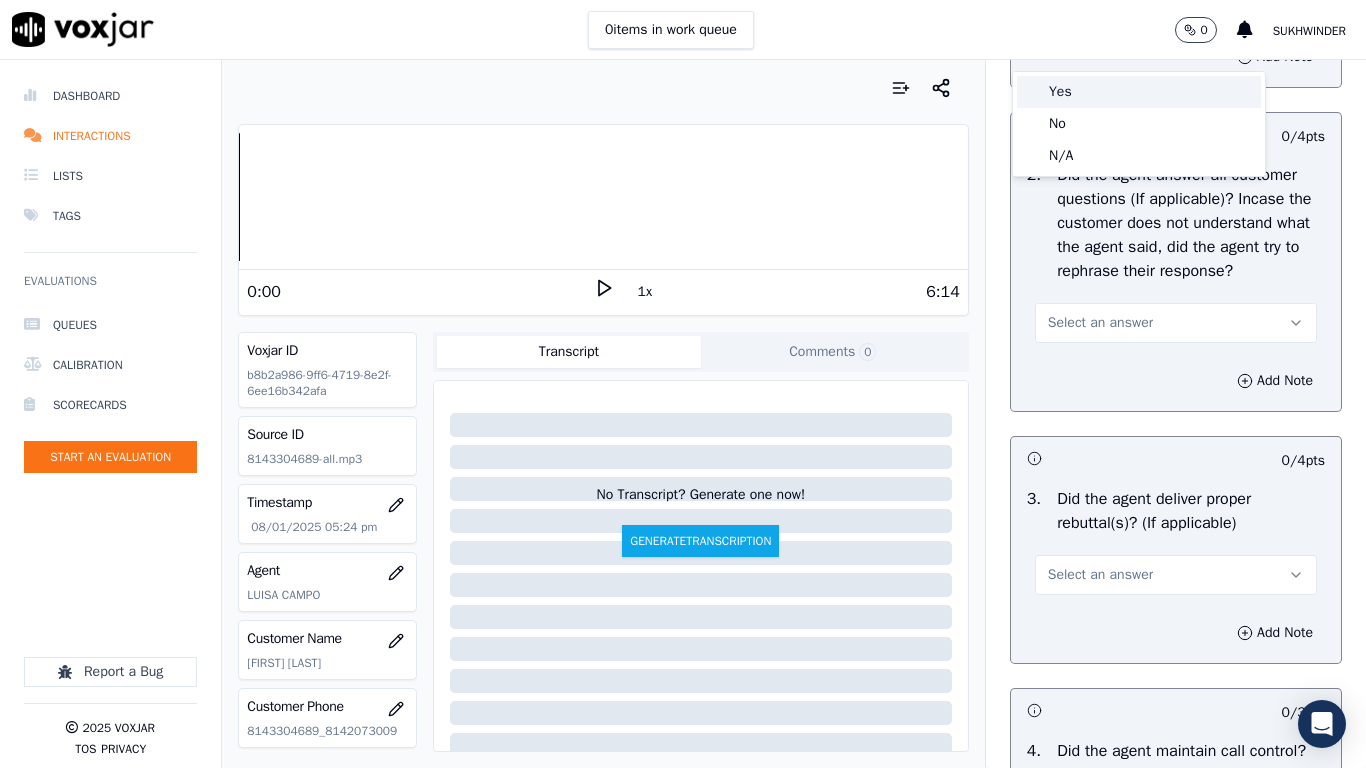 click on "Yes" at bounding box center [1139, 92] 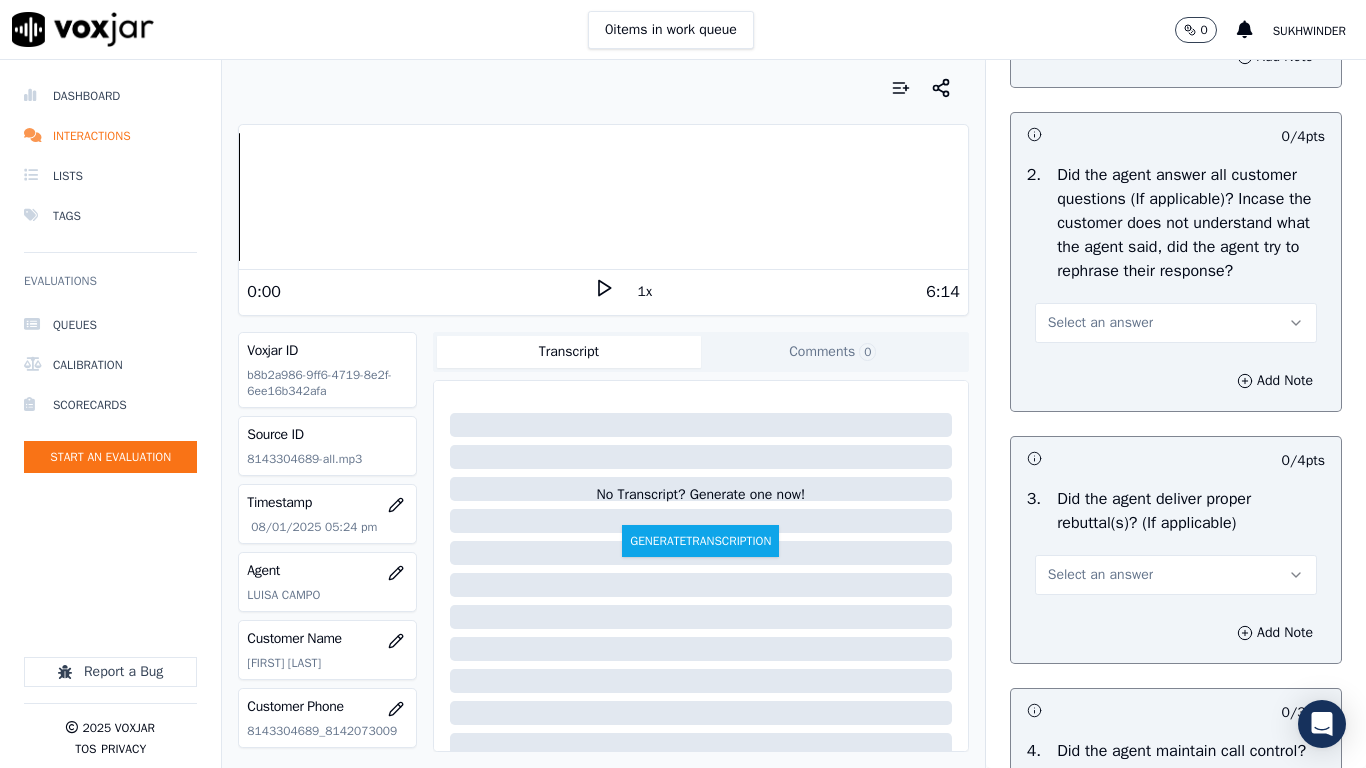 click on "Select an answer" at bounding box center [1176, 323] 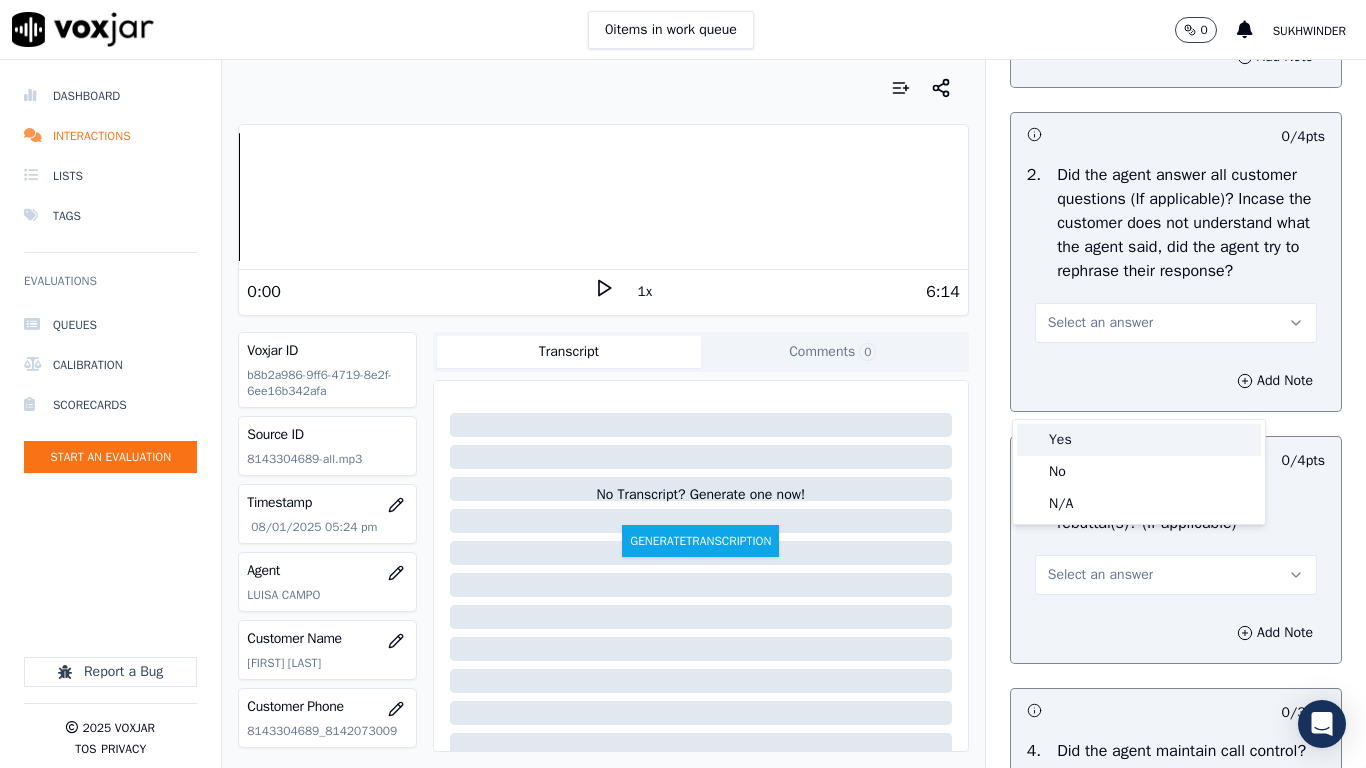 click on "Yes" at bounding box center (1139, 440) 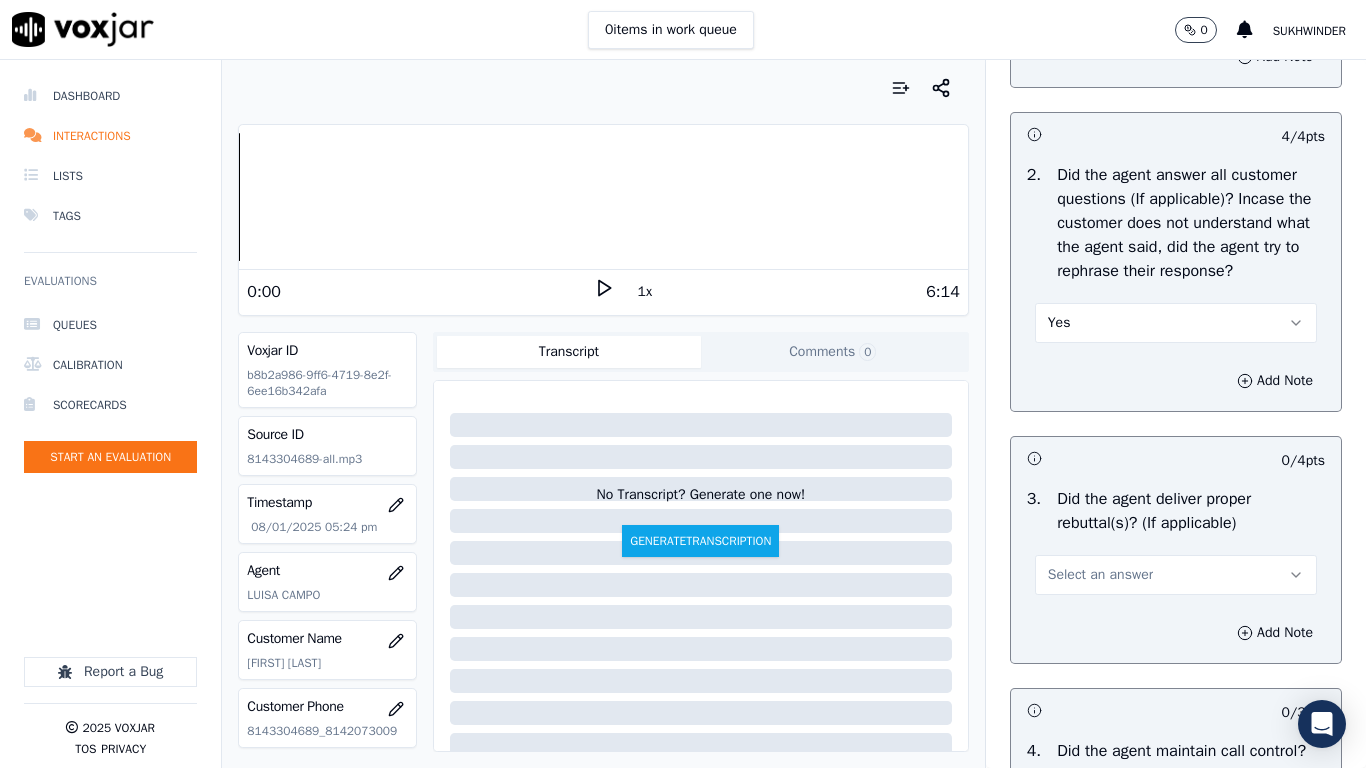 click on "Select an answer" at bounding box center (1100, 575) 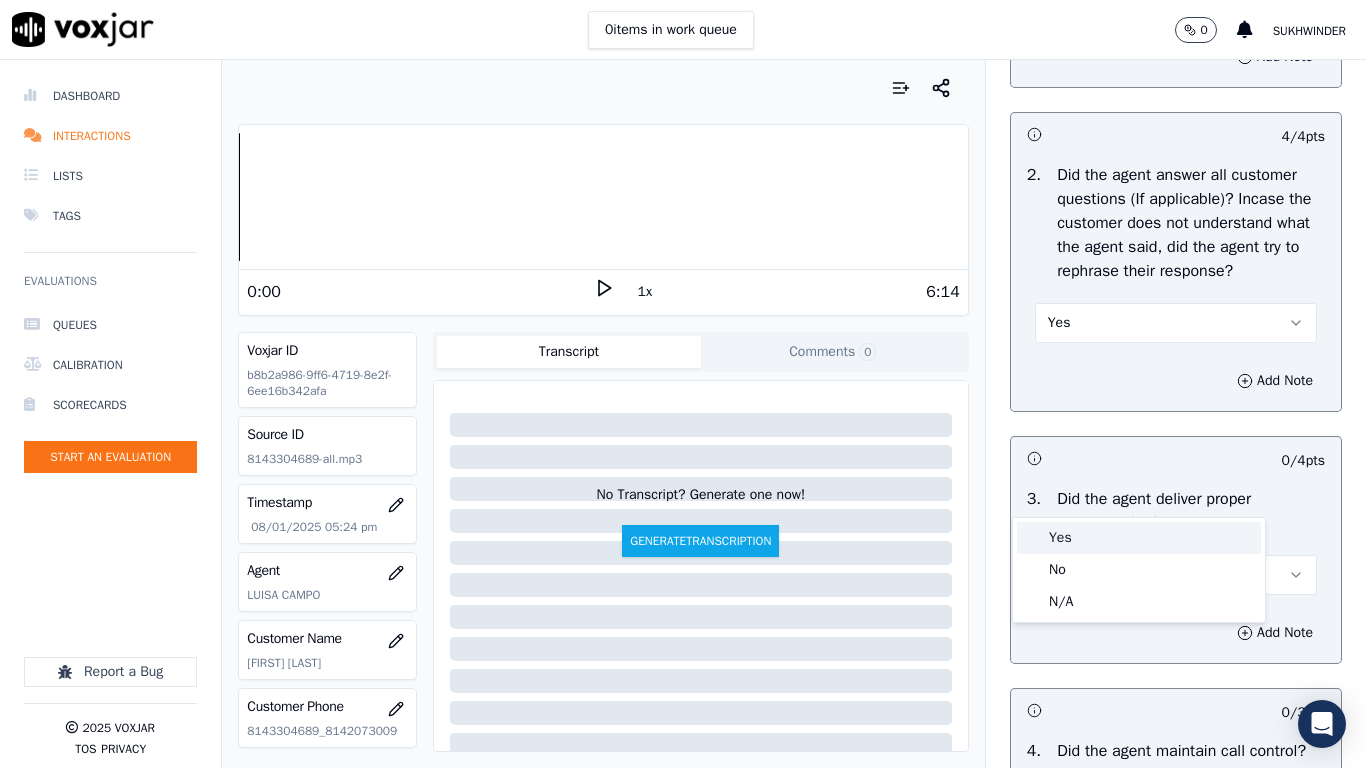 click on "Yes" at bounding box center [1139, 538] 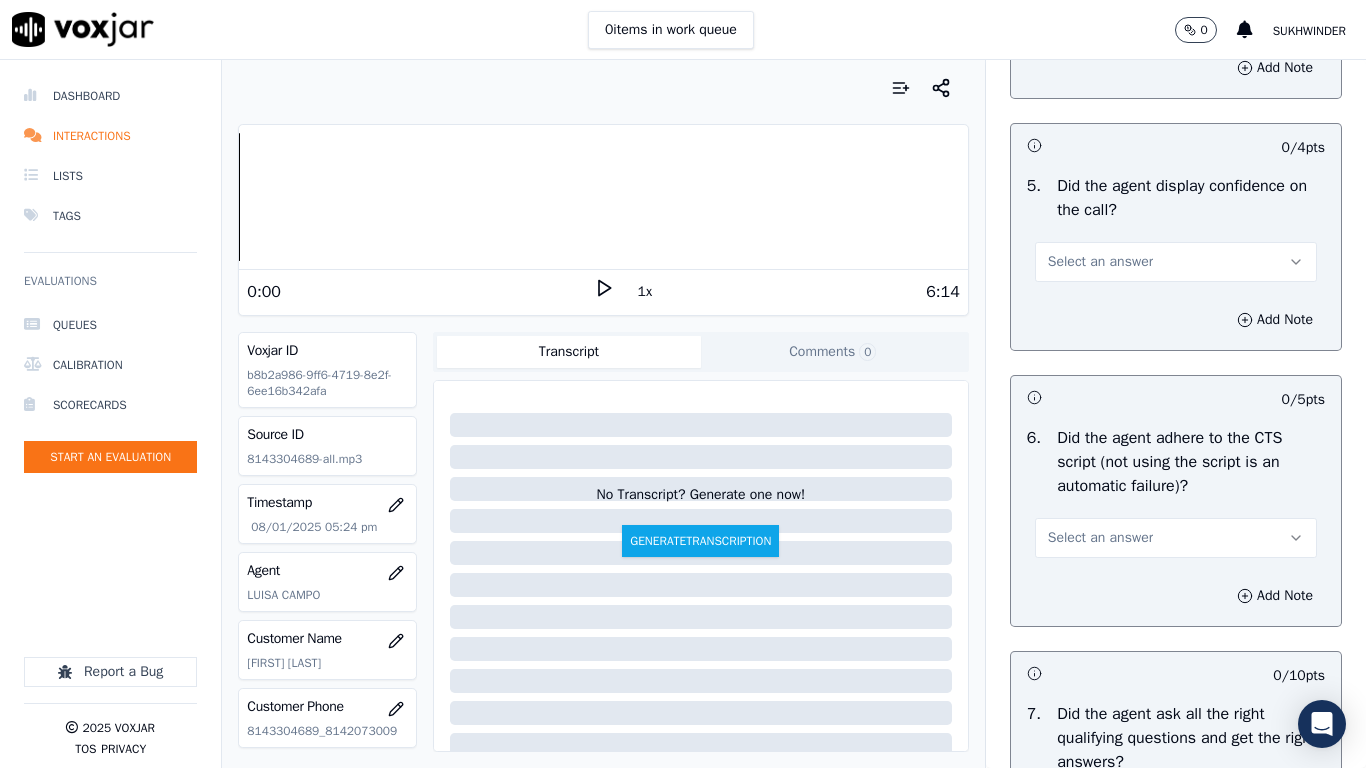 scroll, scrollTop: 4000, scrollLeft: 0, axis: vertical 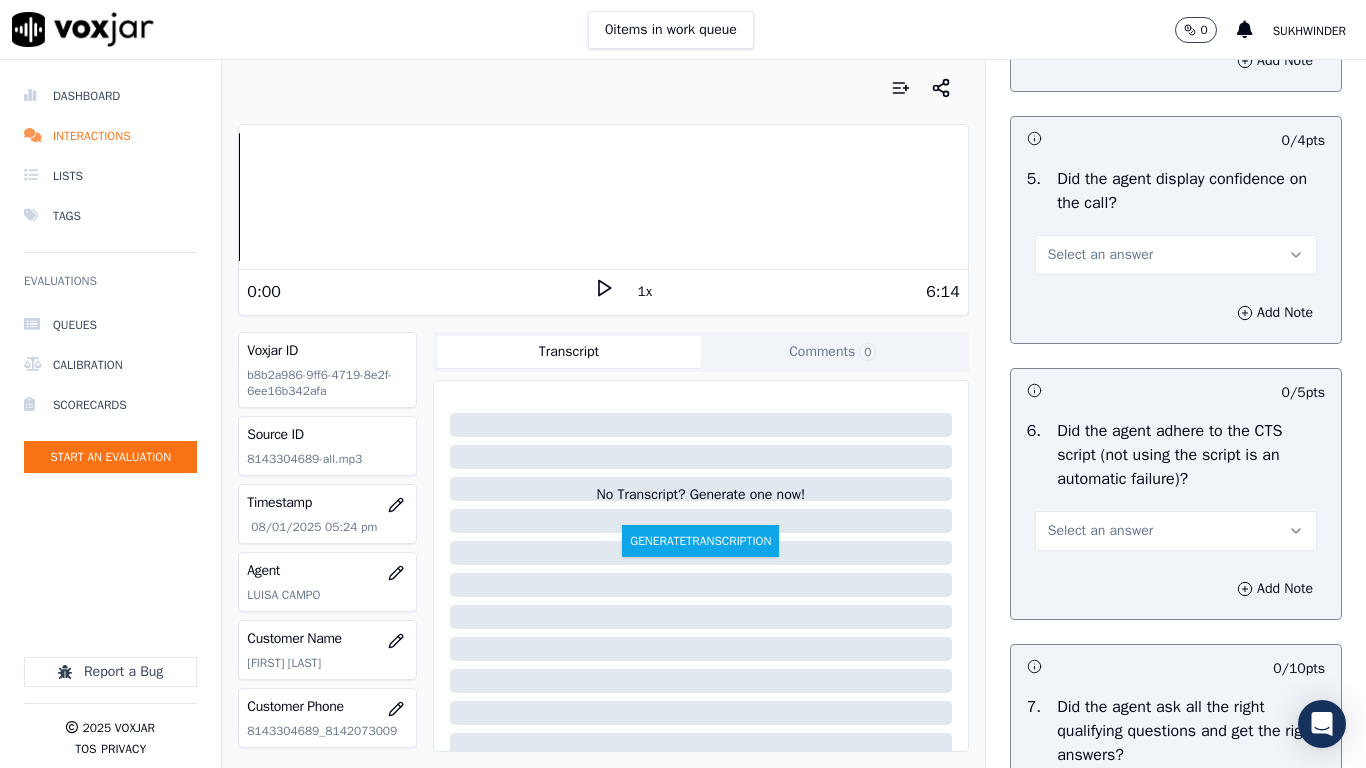 click on "Select an answer" at bounding box center [1100, 3] 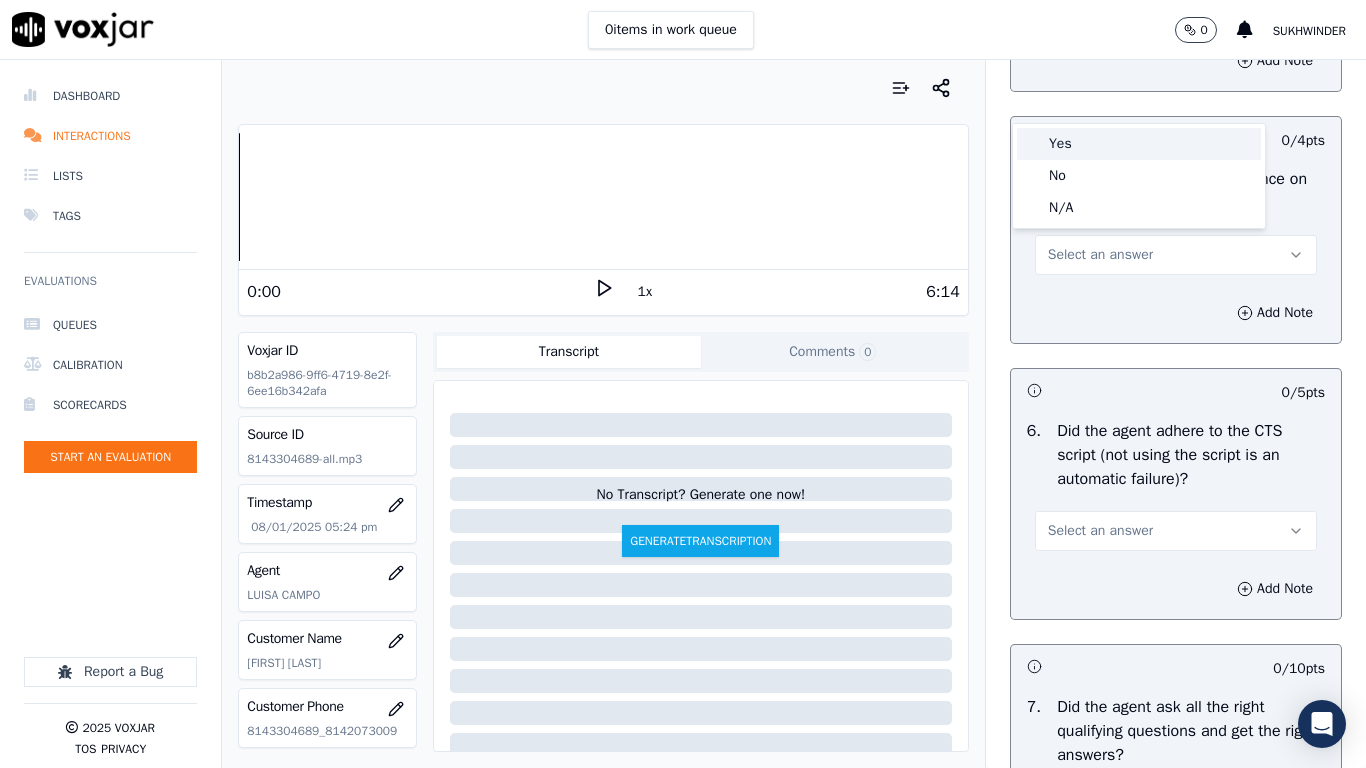 click on "Yes" at bounding box center [1139, 144] 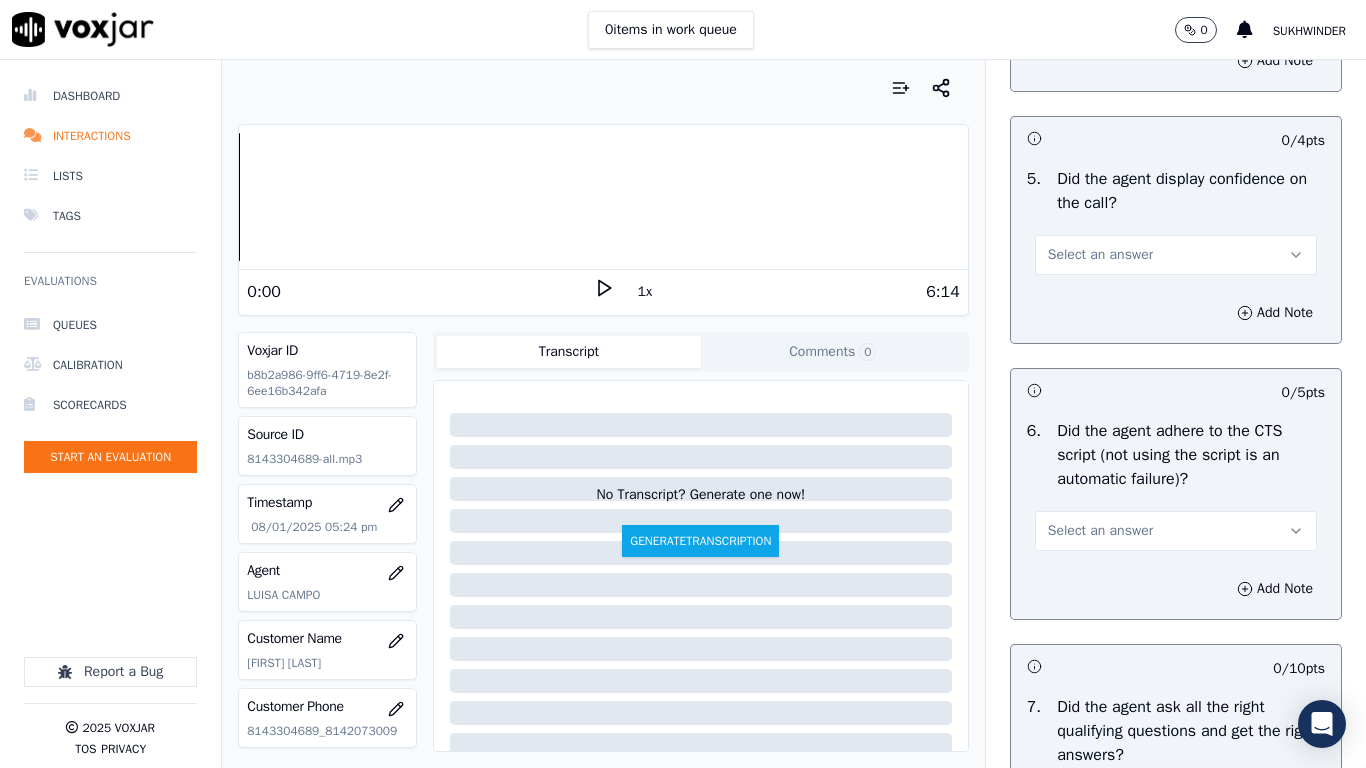 click on "Select an answer" at bounding box center (1100, 255) 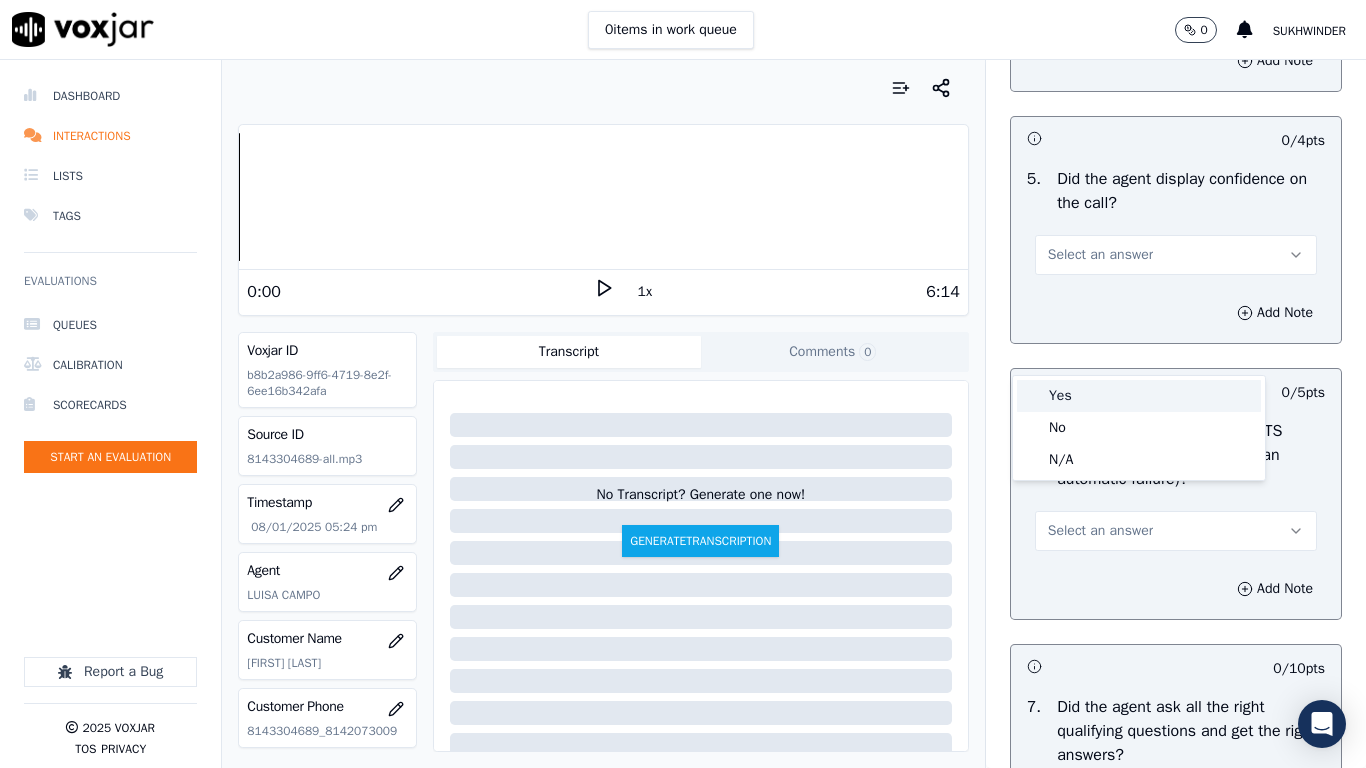 drag, startPoint x: 1084, startPoint y: 400, endPoint x: 1086, endPoint y: 541, distance: 141.01419 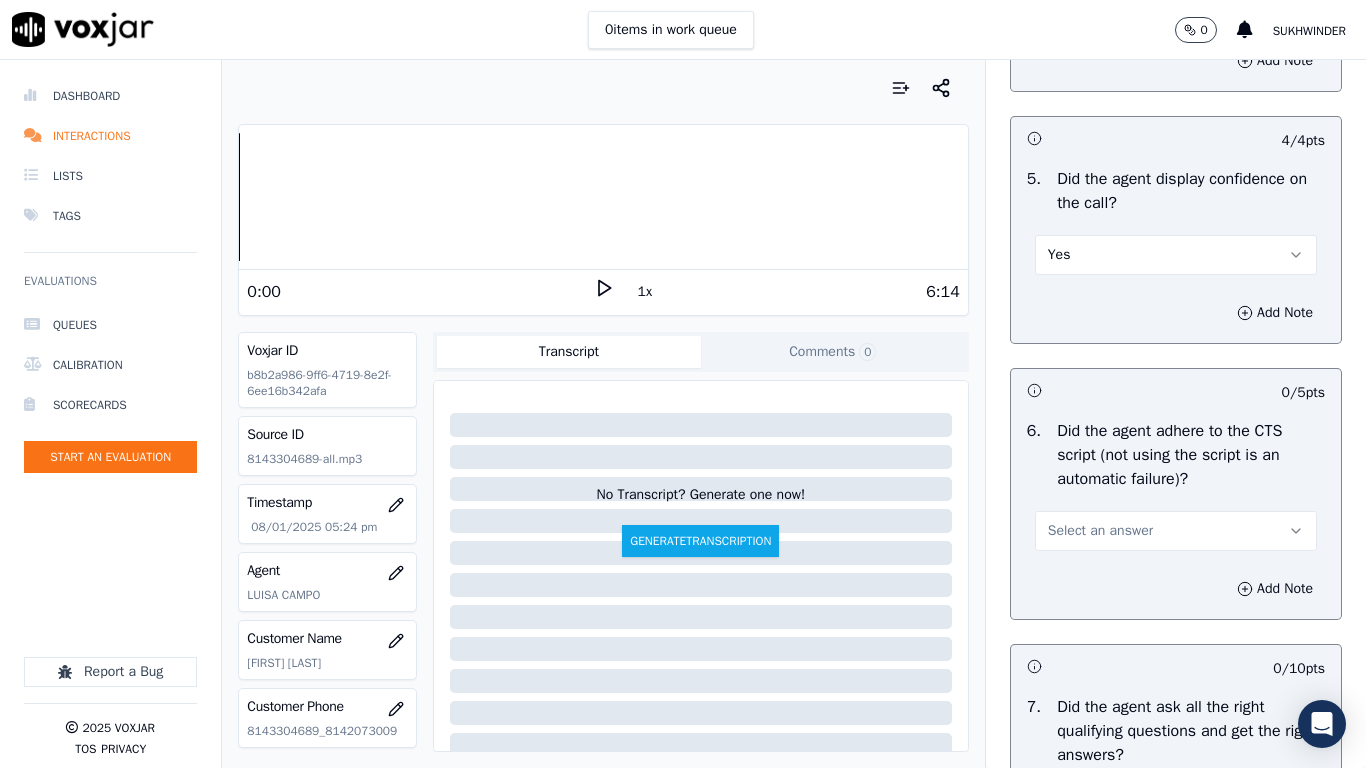drag, startPoint x: 1100, startPoint y: 630, endPoint x: 1102, endPoint y: 640, distance: 10.198039 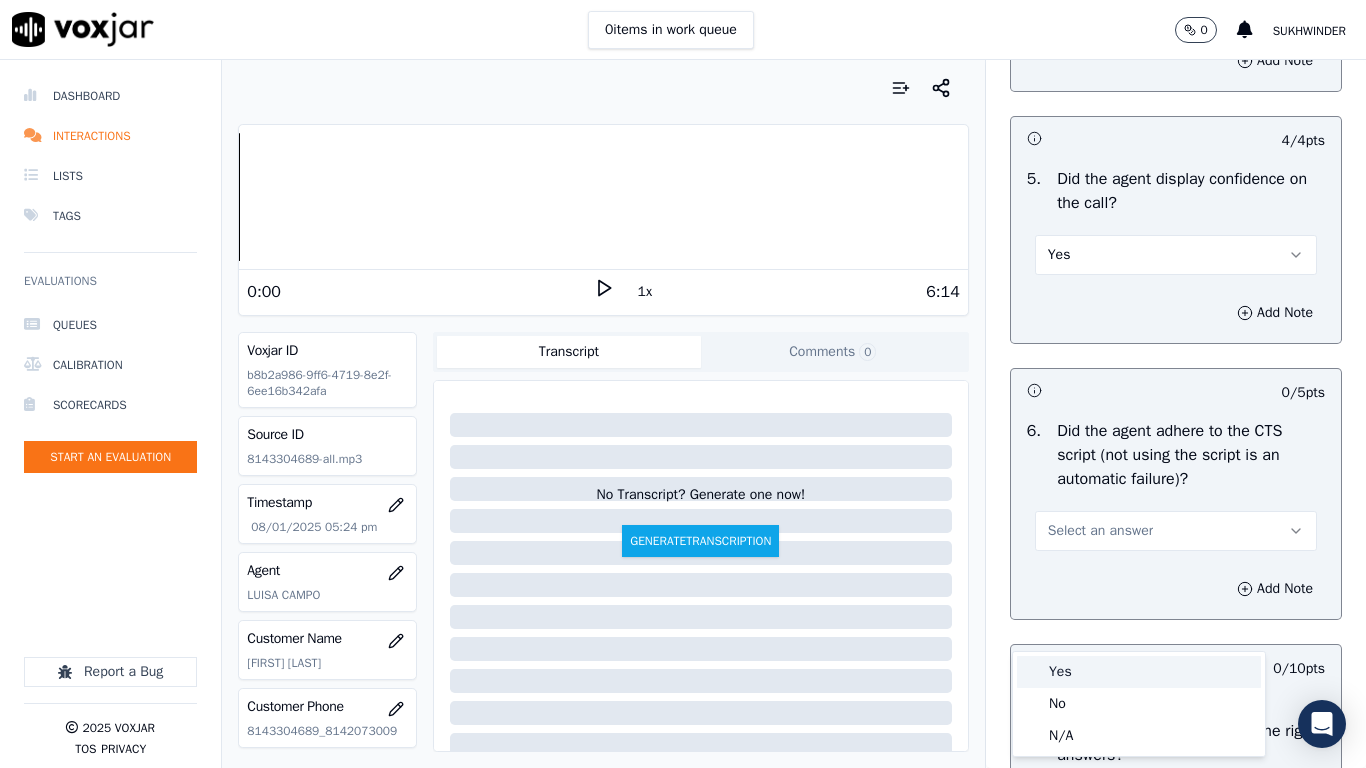 click on "Yes" at bounding box center (1139, 672) 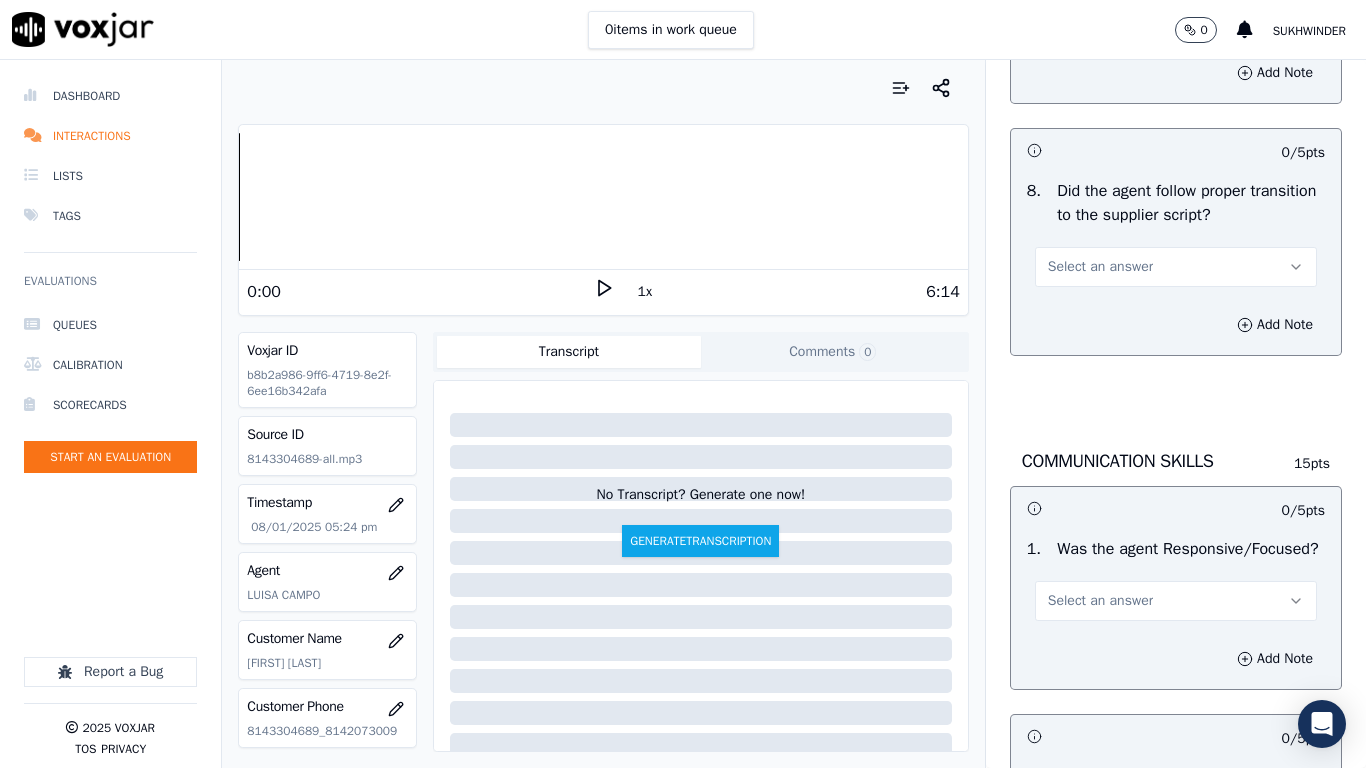 scroll, scrollTop: 4800, scrollLeft: 0, axis: vertical 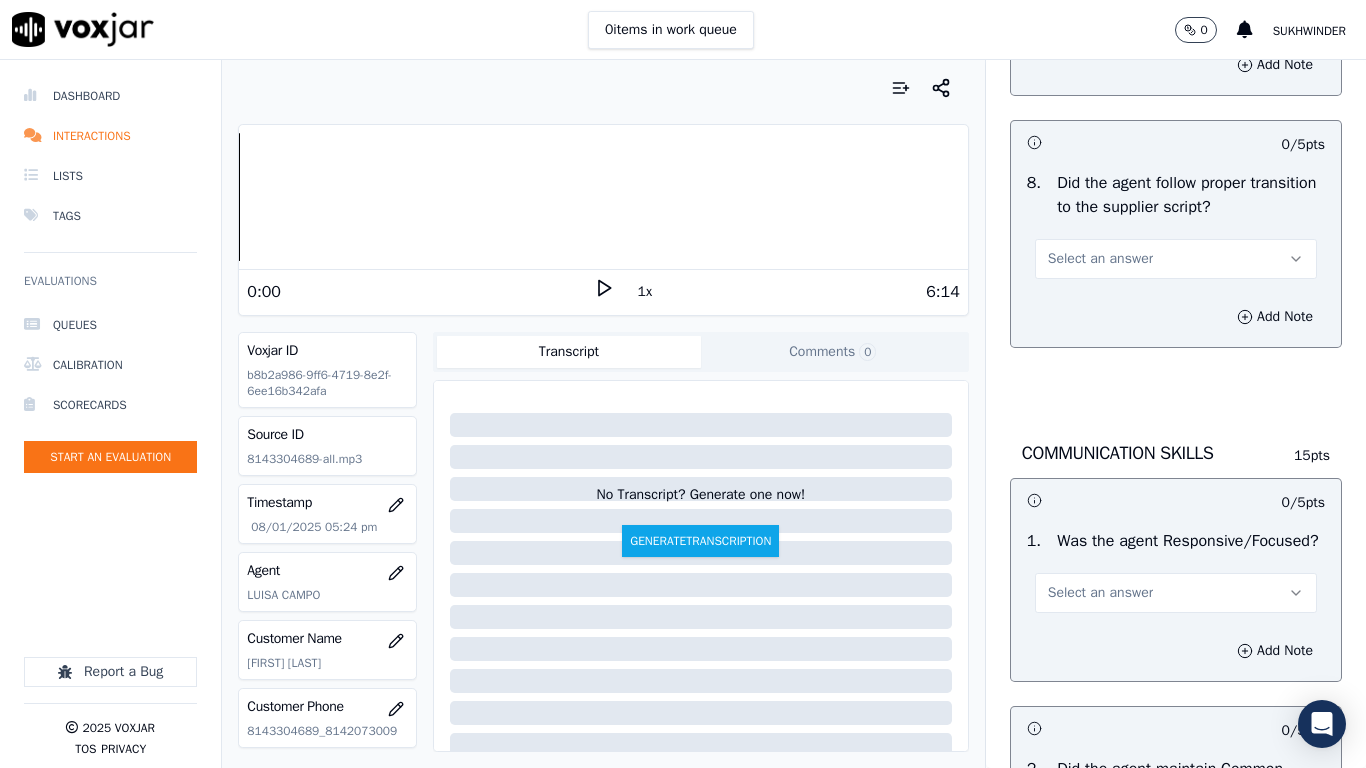 click on "Select an answer" at bounding box center [1100, 7] 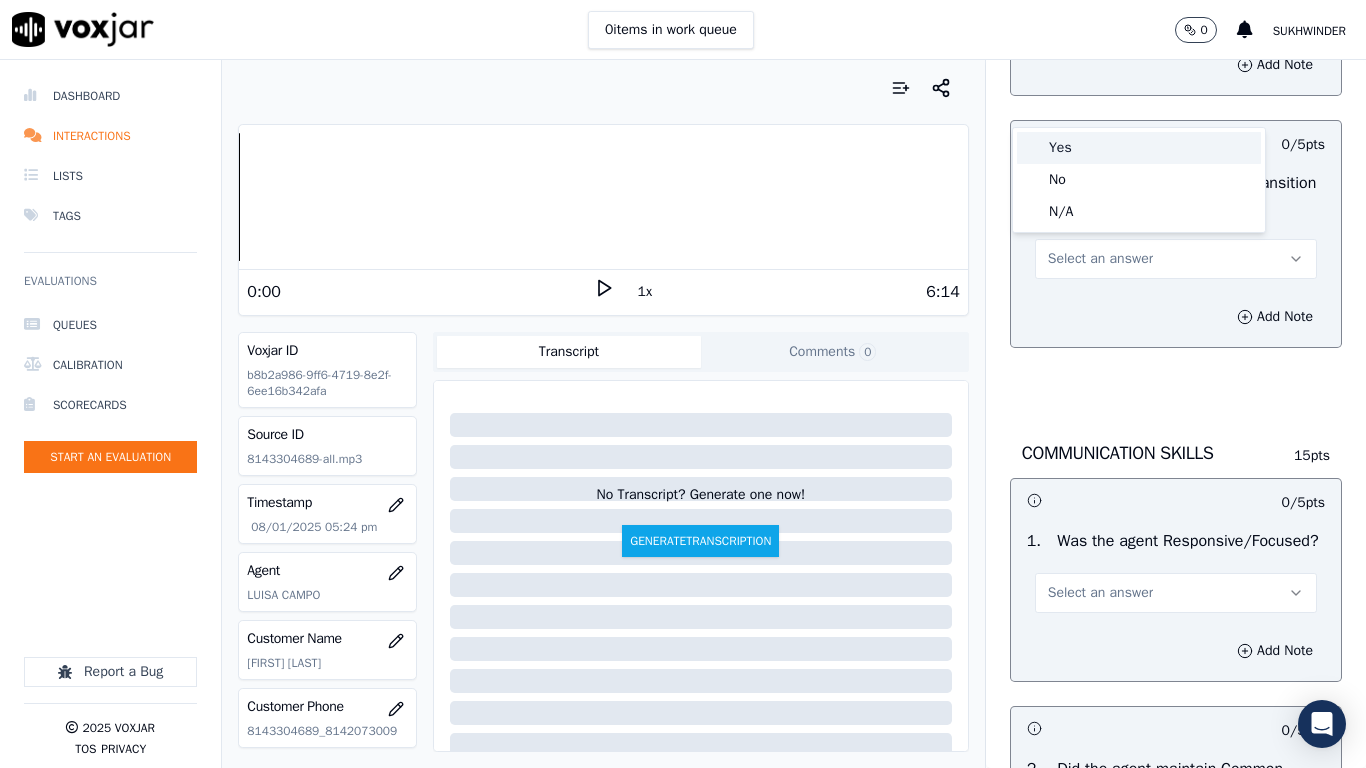 click on "Yes" at bounding box center [1139, 148] 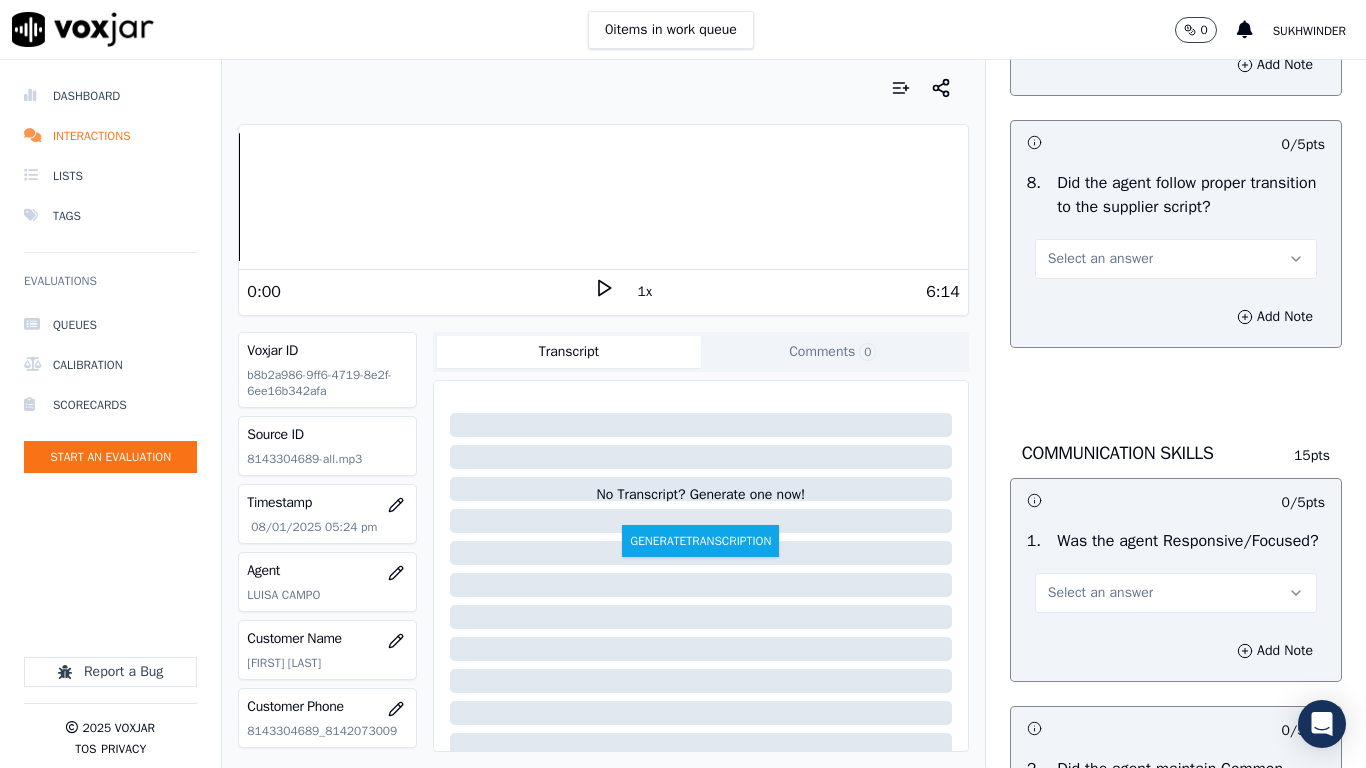 click on "Select an answer" at bounding box center (1100, 259) 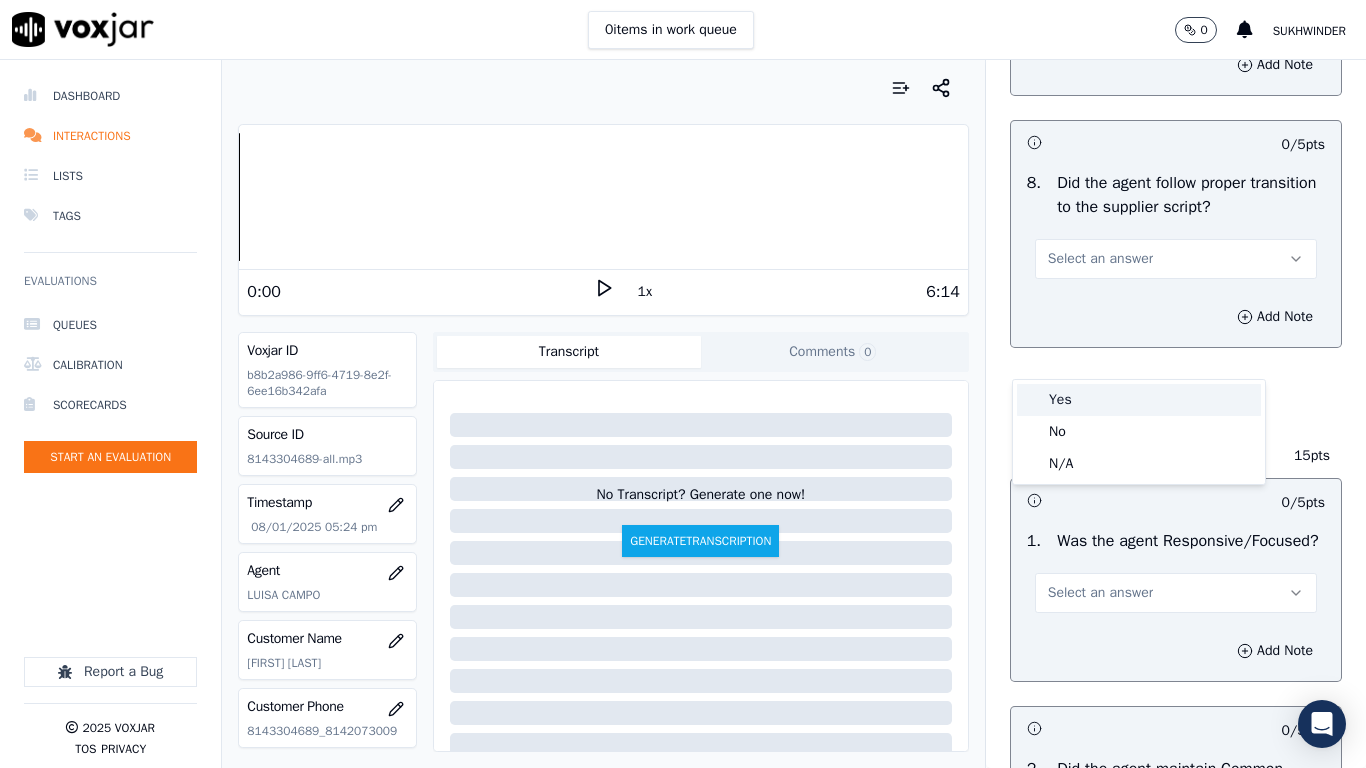 click on "Yes" at bounding box center (1139, 400) 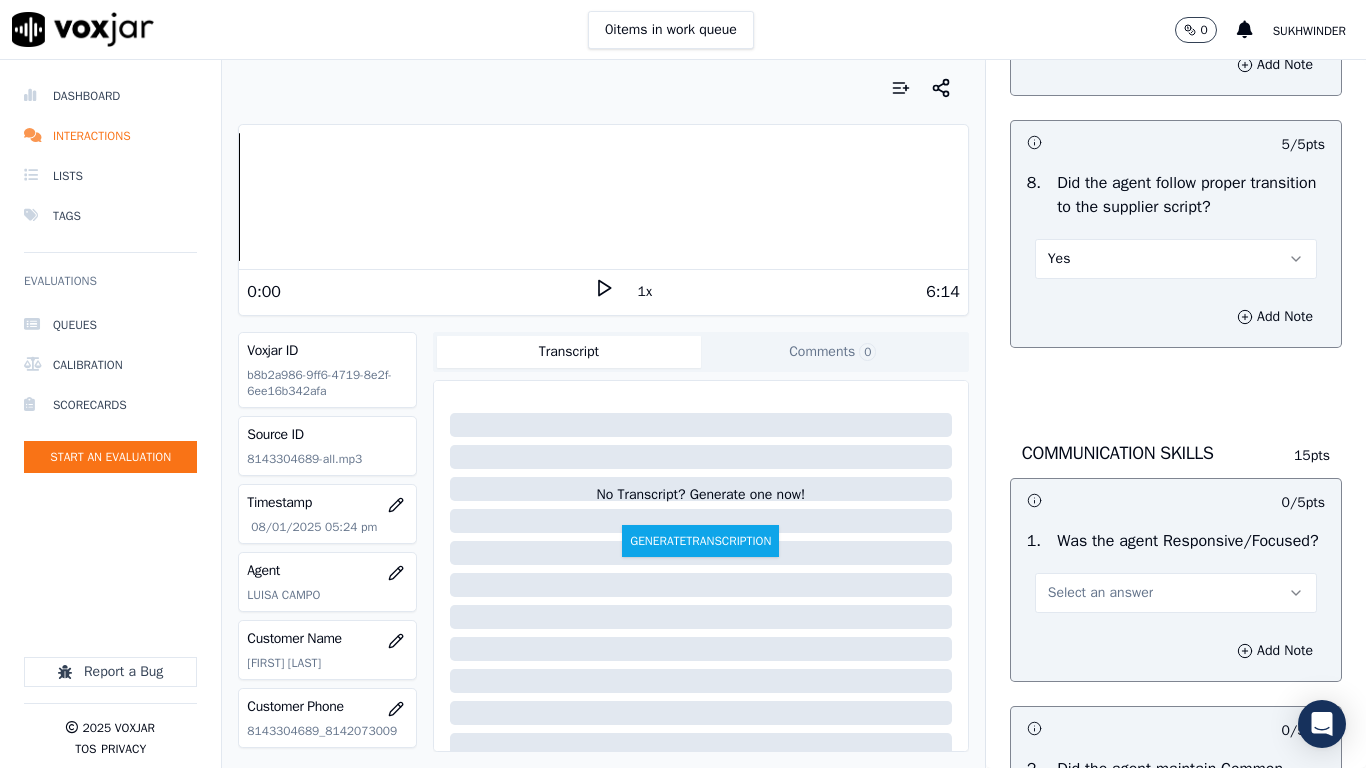 click on "Select an answer" at bounding box center [1100, 593] 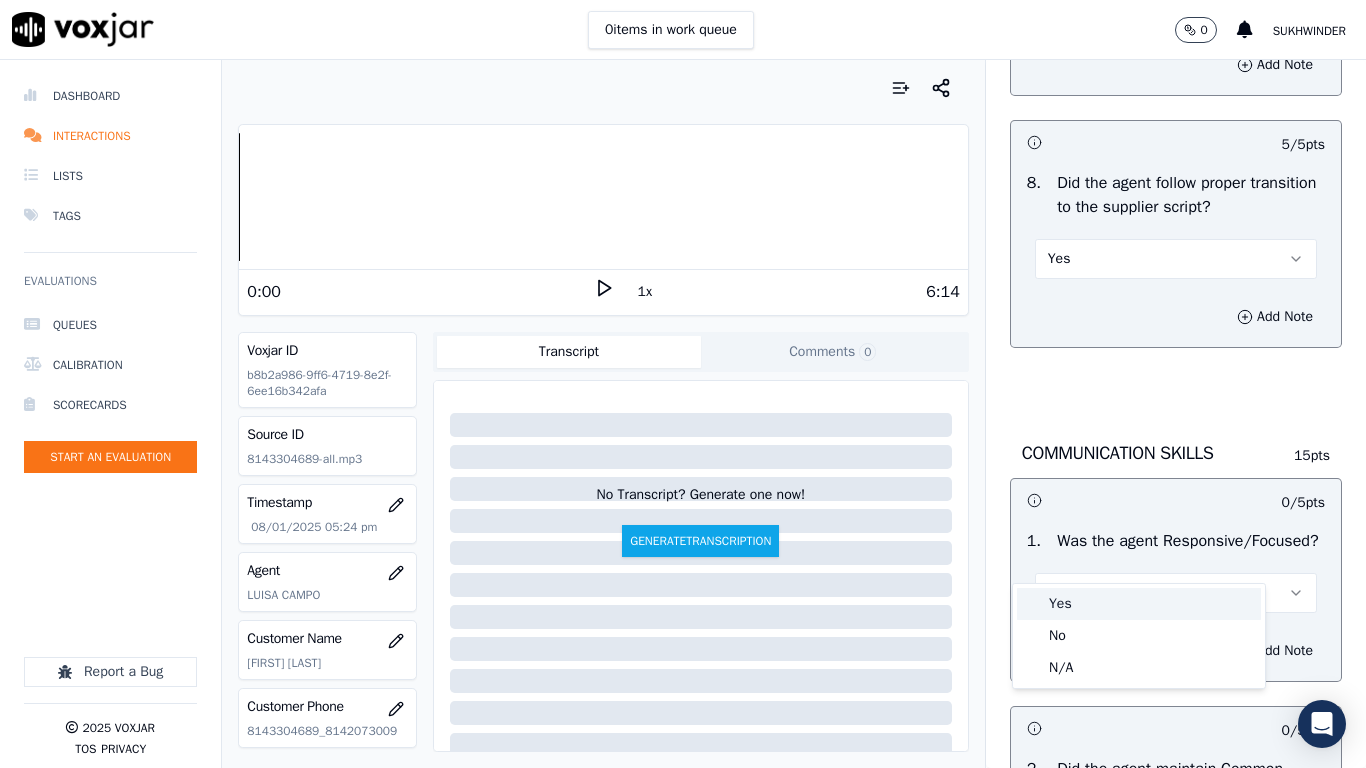 click on "Yes" at bounding box center [1139, 604] 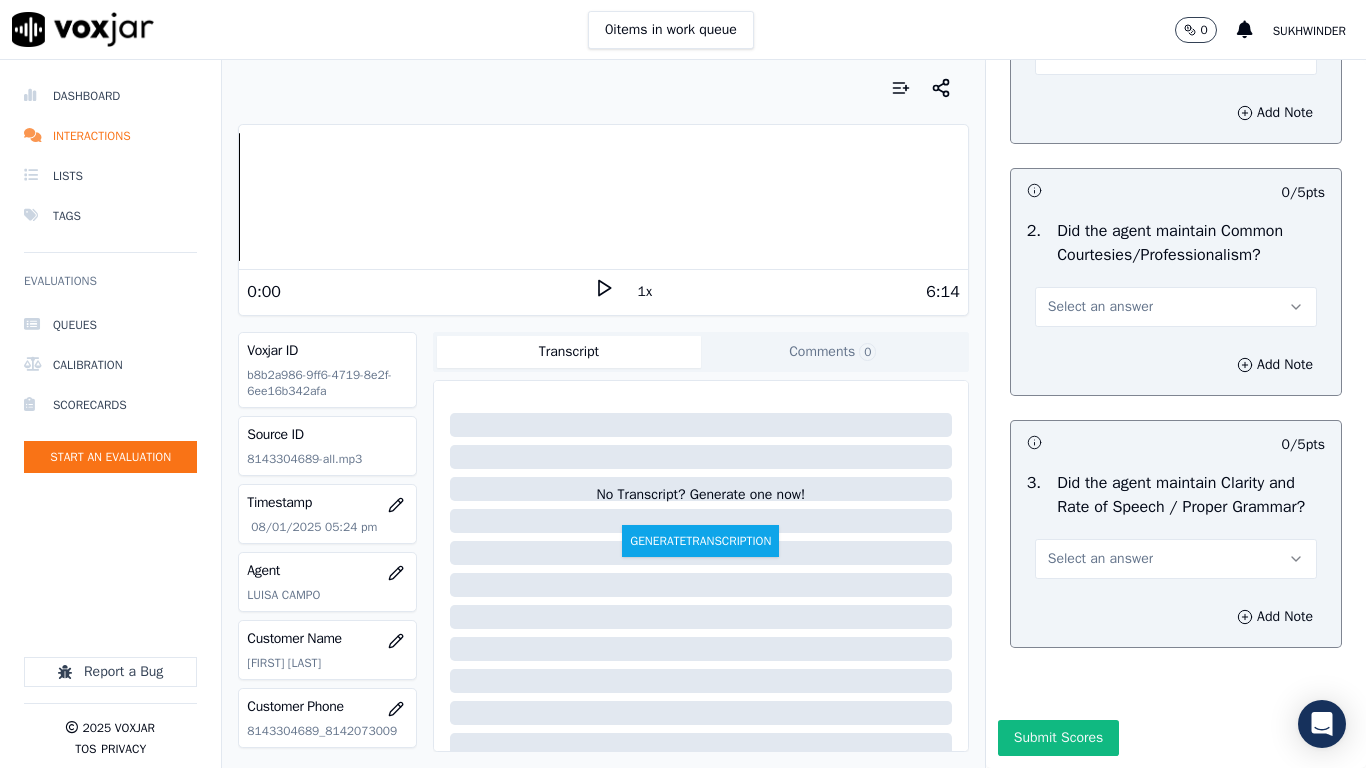 scroll, scrollTop: 5500, scrollLeft: 0, axis: vertical 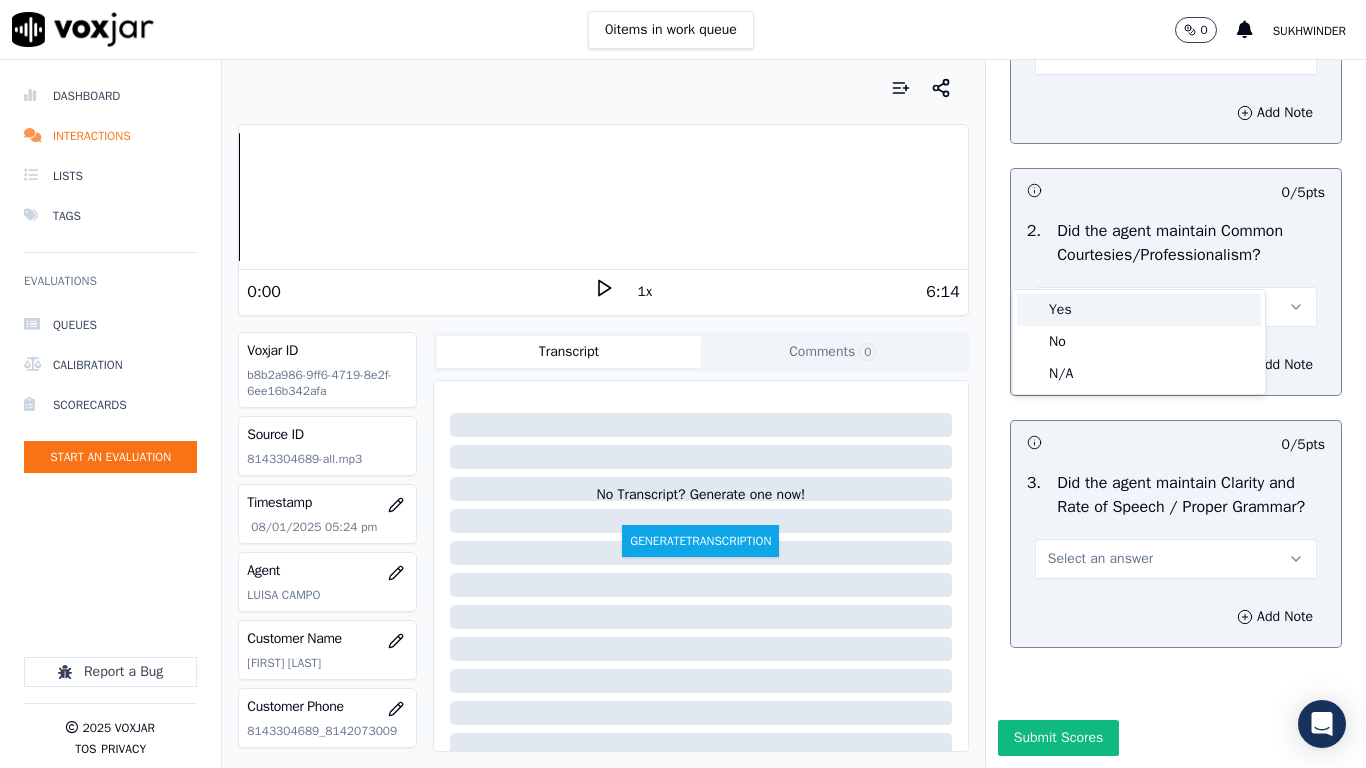 click on "Yes" at bounding box center [1139, 310] 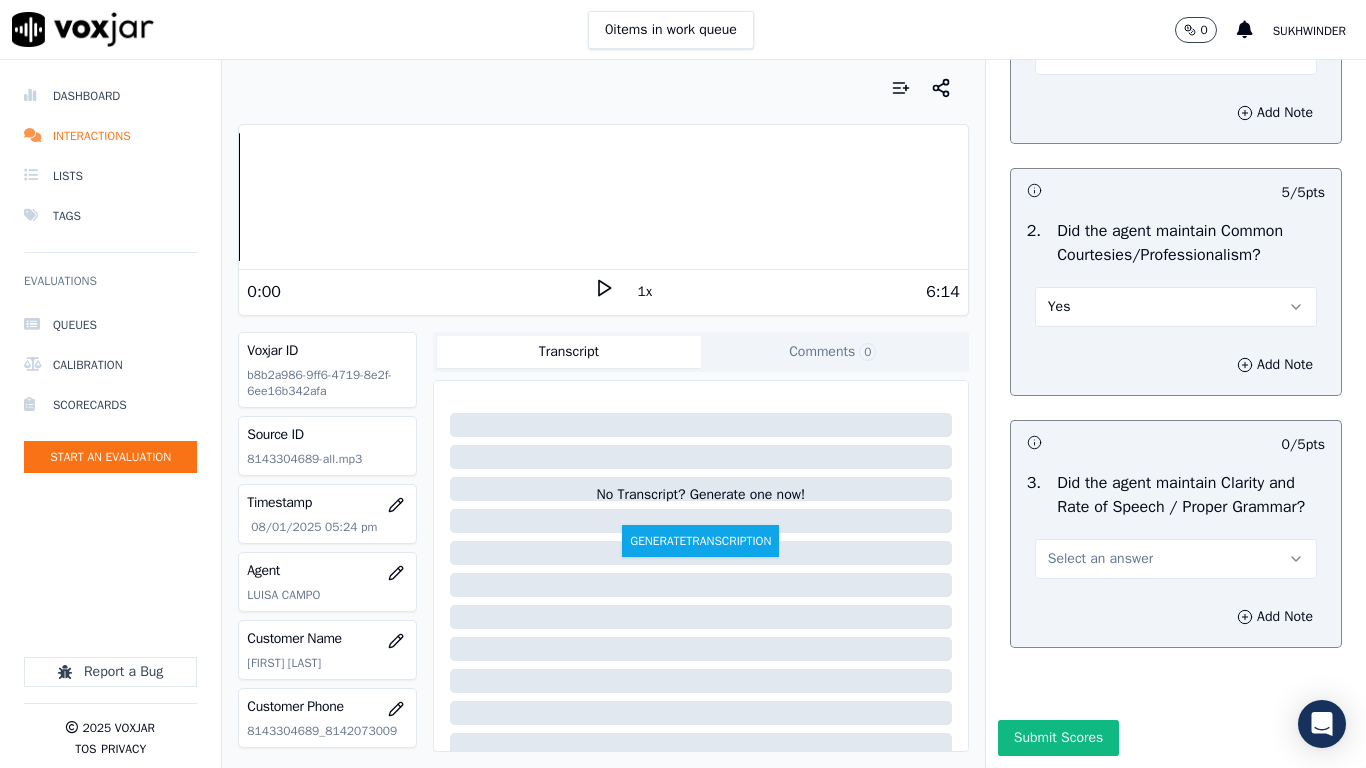 click on "Select an answer" at bounding box center (1100, 559) 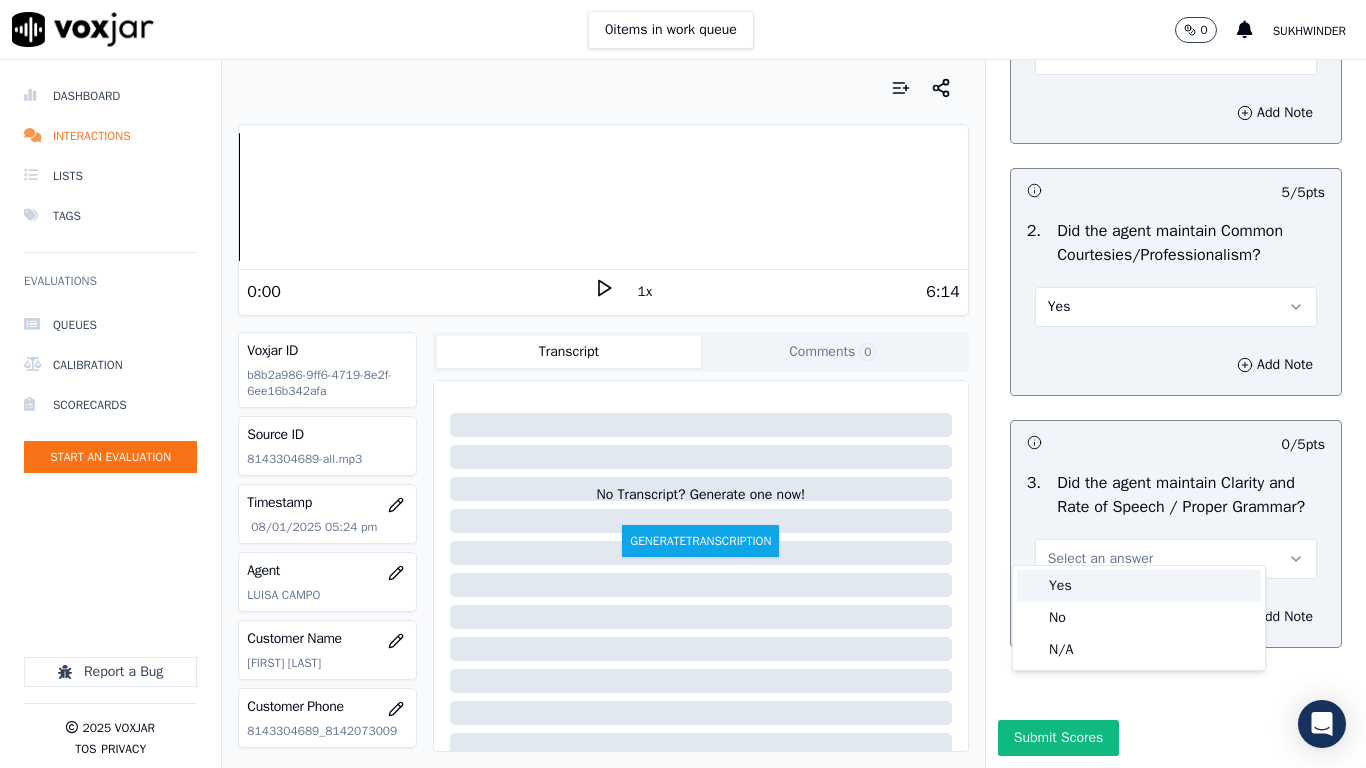 click on "Yes" at bounding box center (1139, 586) 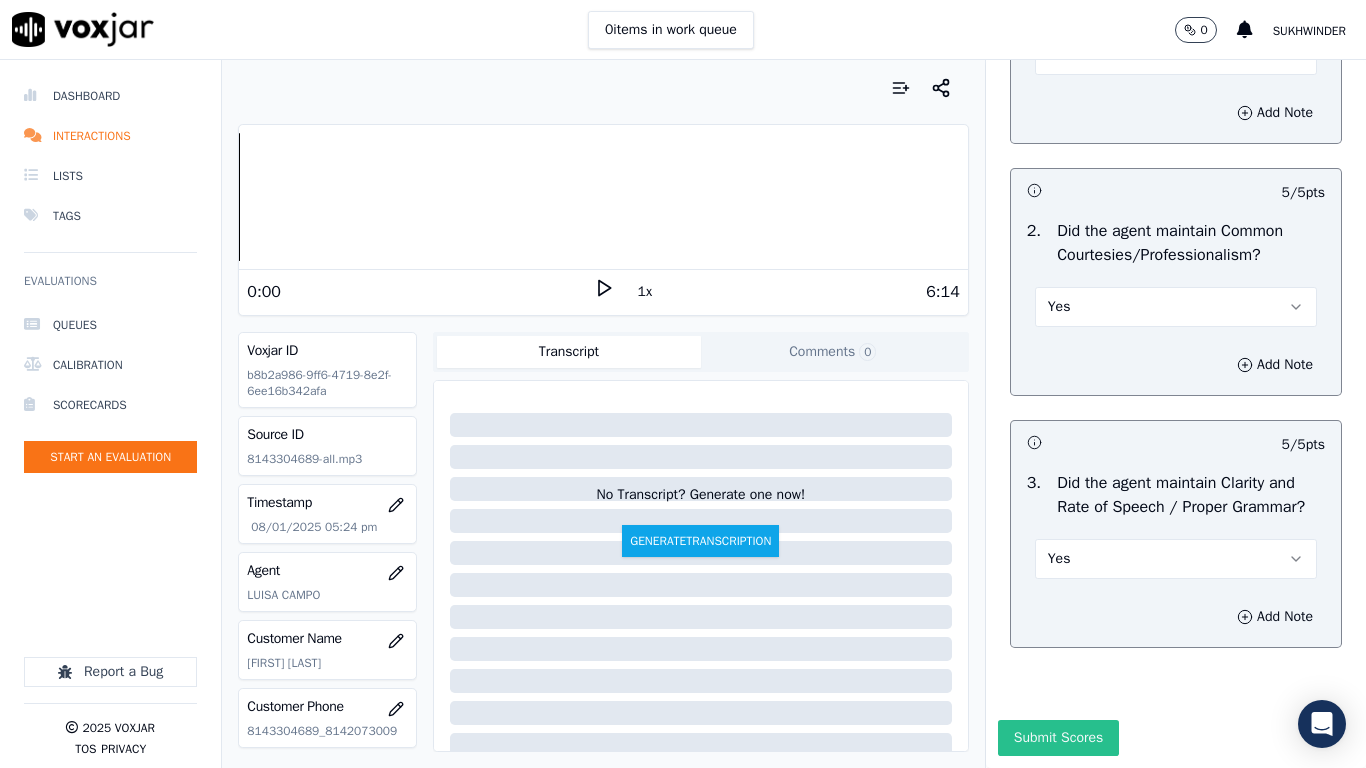 click on "Submit Scores" at bounding box center [1058, 738] 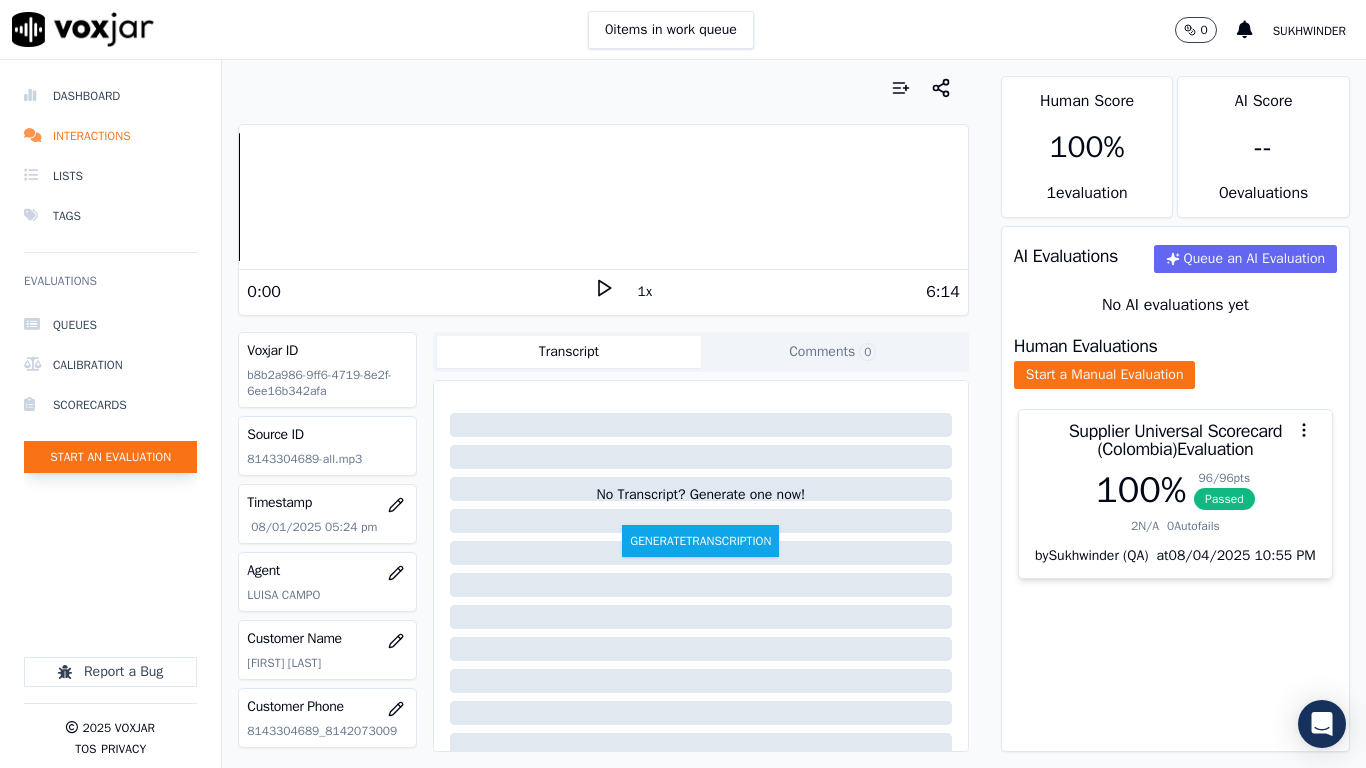 click on "Start an Evaluation" 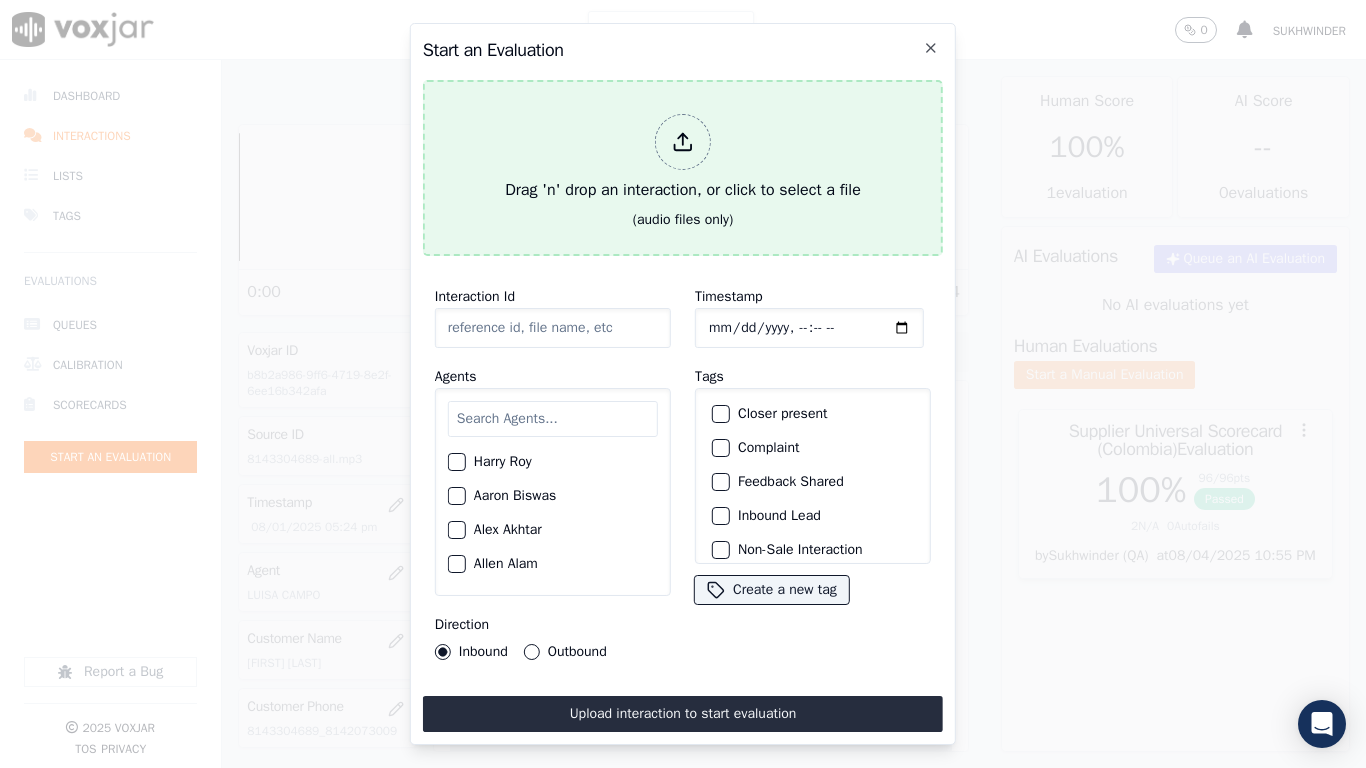 click on "Drag 'n' drop an interaction, or click to select a file   (audio files only)" at bounding box center [683, 168] 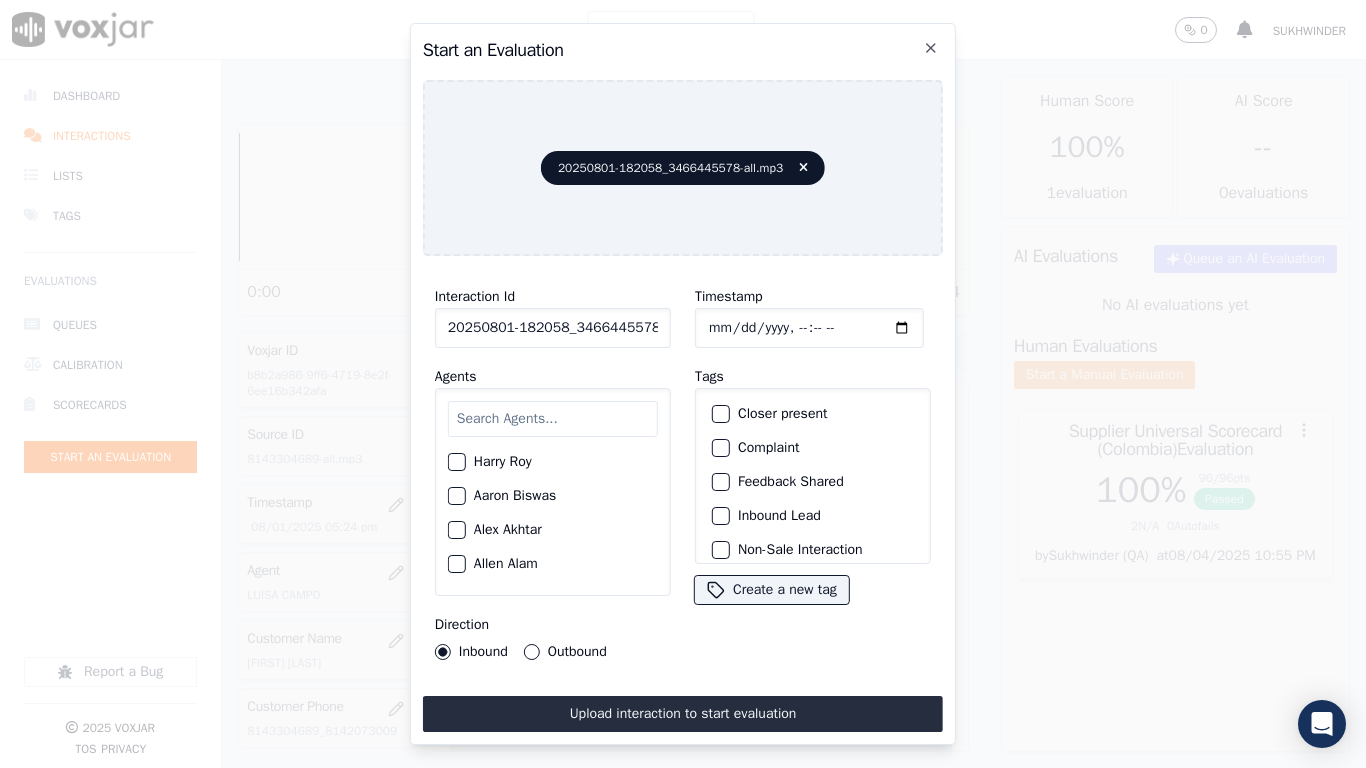 click at bounding box center [553, 419] 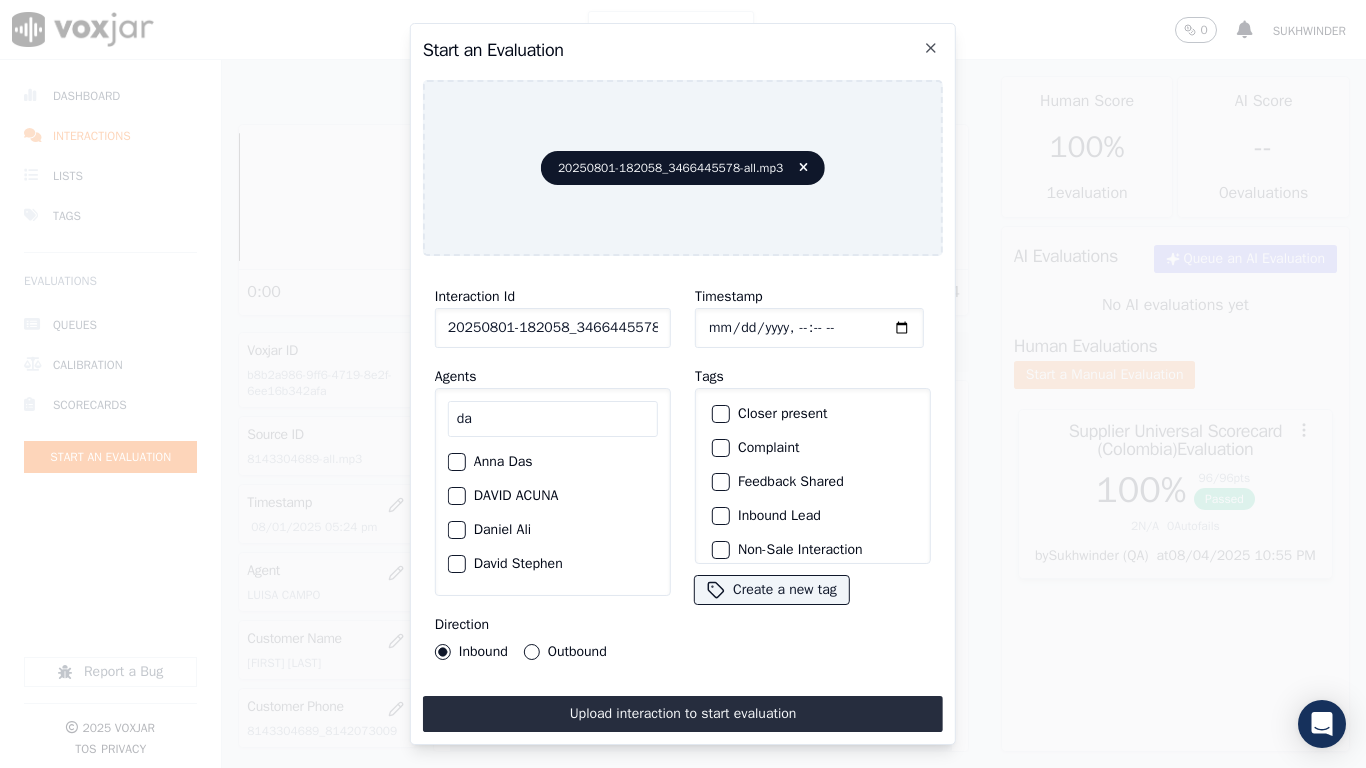 type on "da" 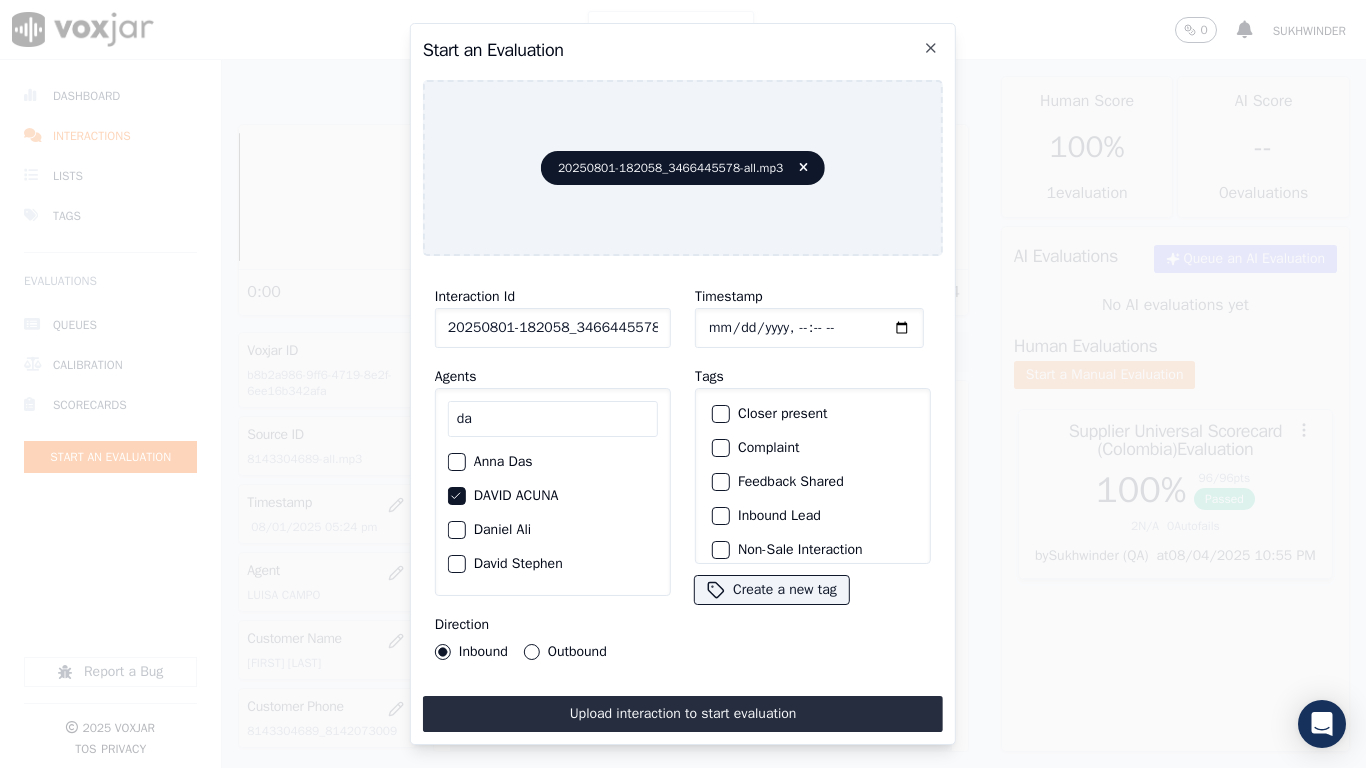 click on "Outbound" 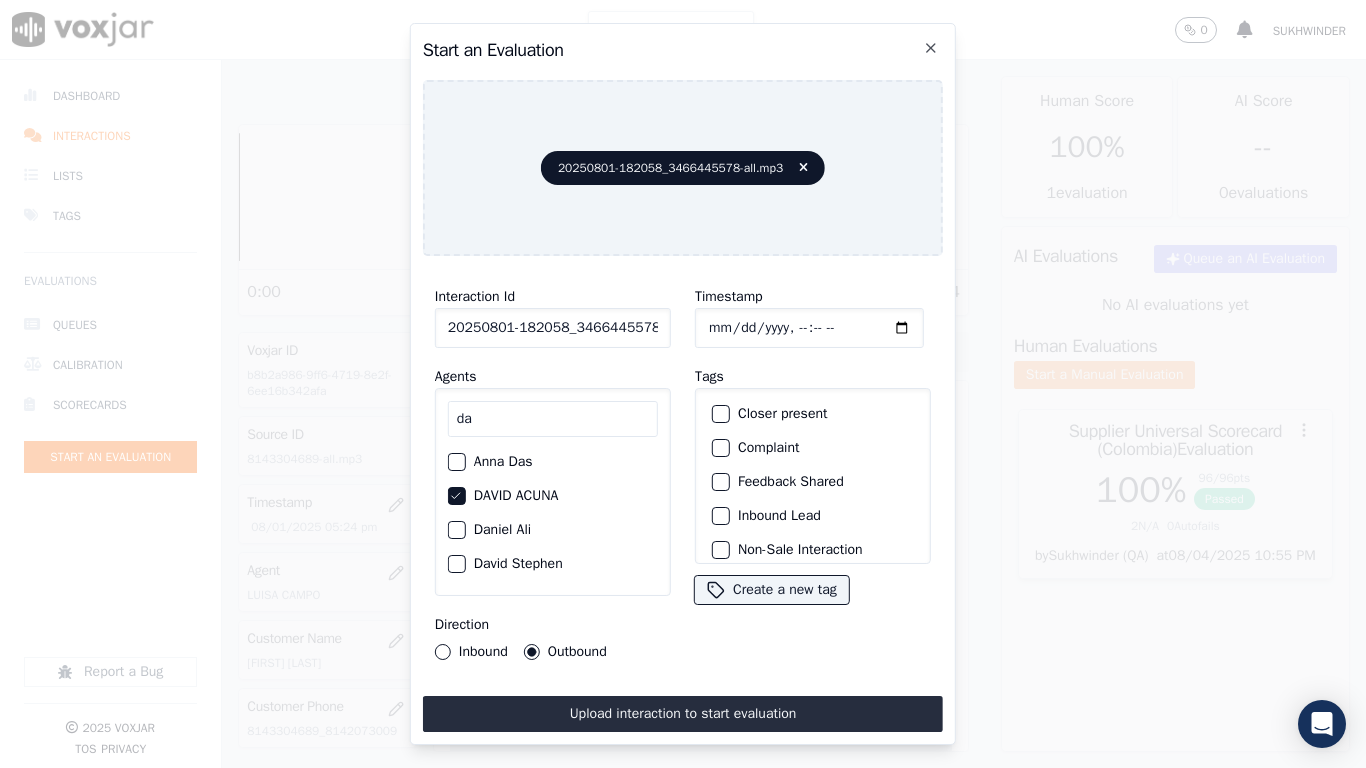 click on "Timestamp" 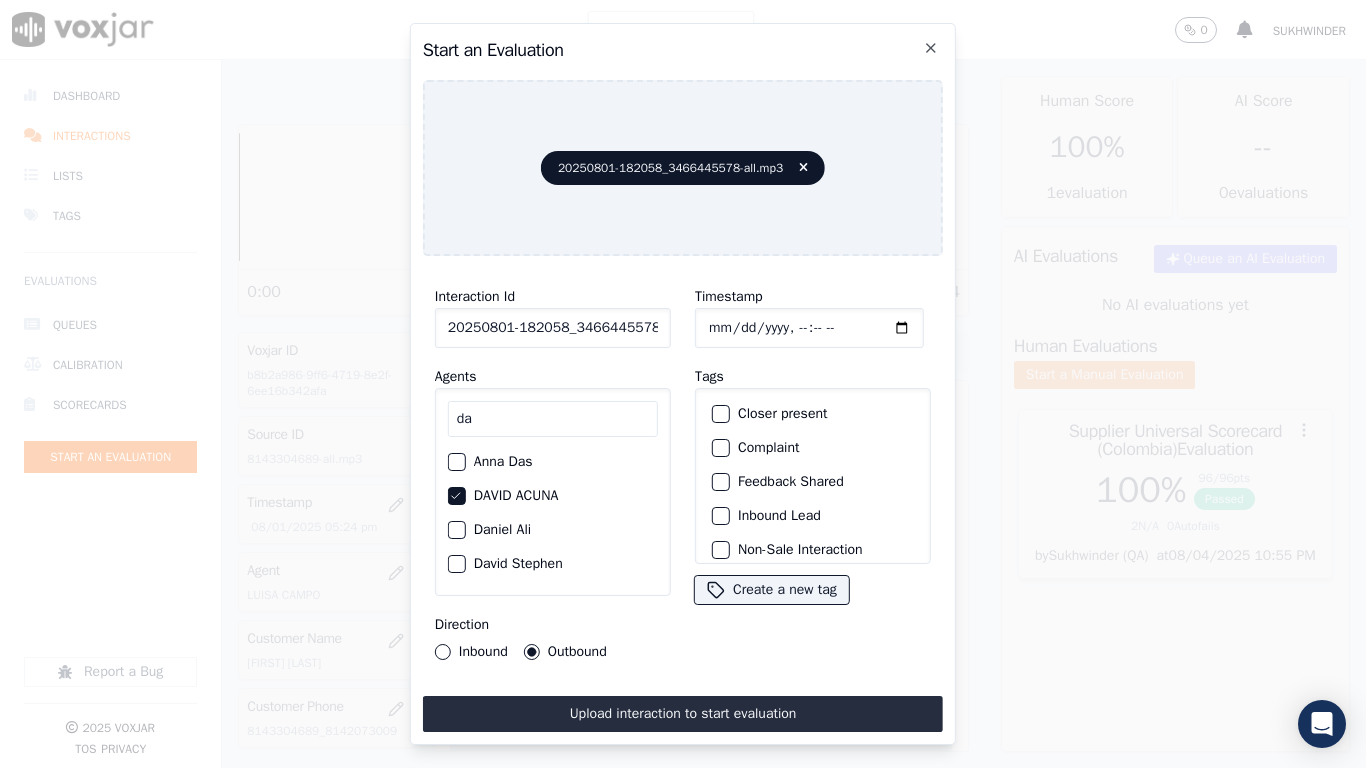 type on "2025-08-01T17:25" 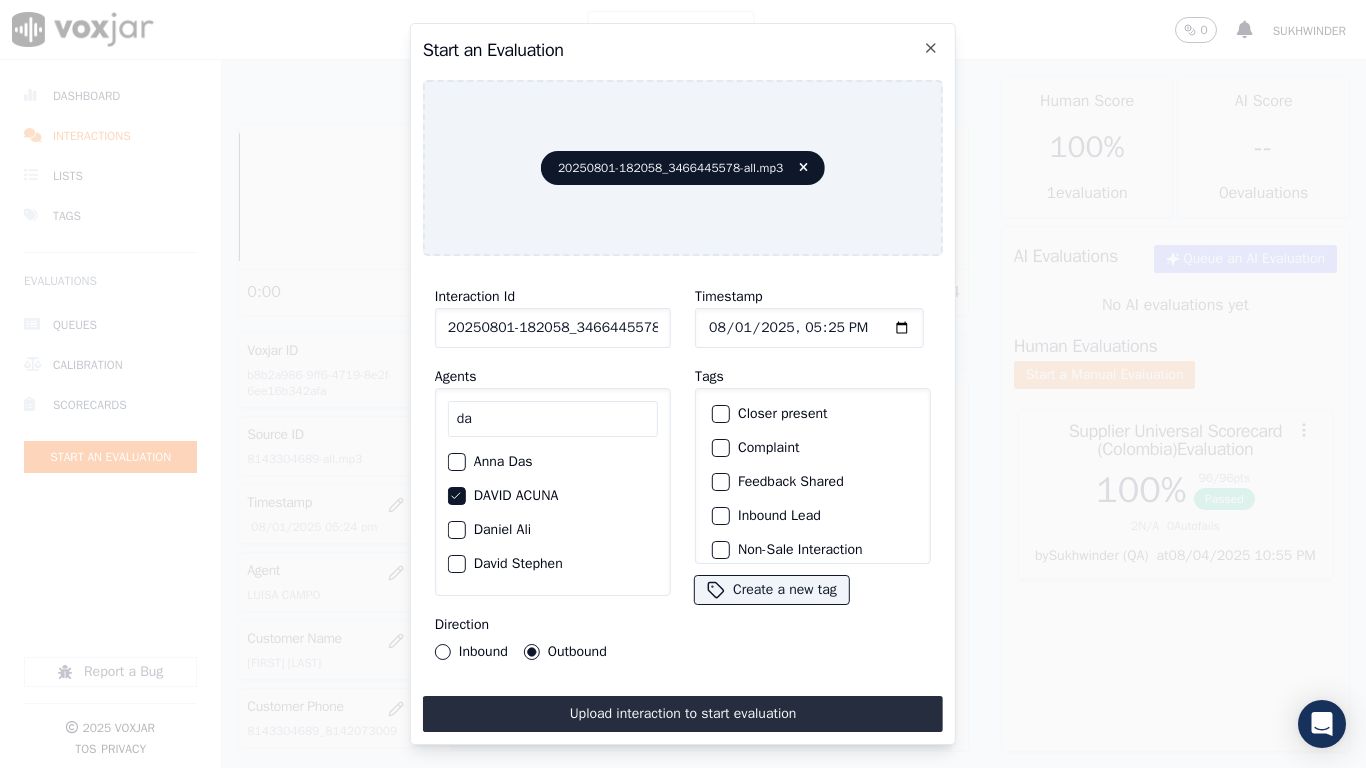 scroll, scrollTop: 175, scrollLeft: 0, axis: vertical 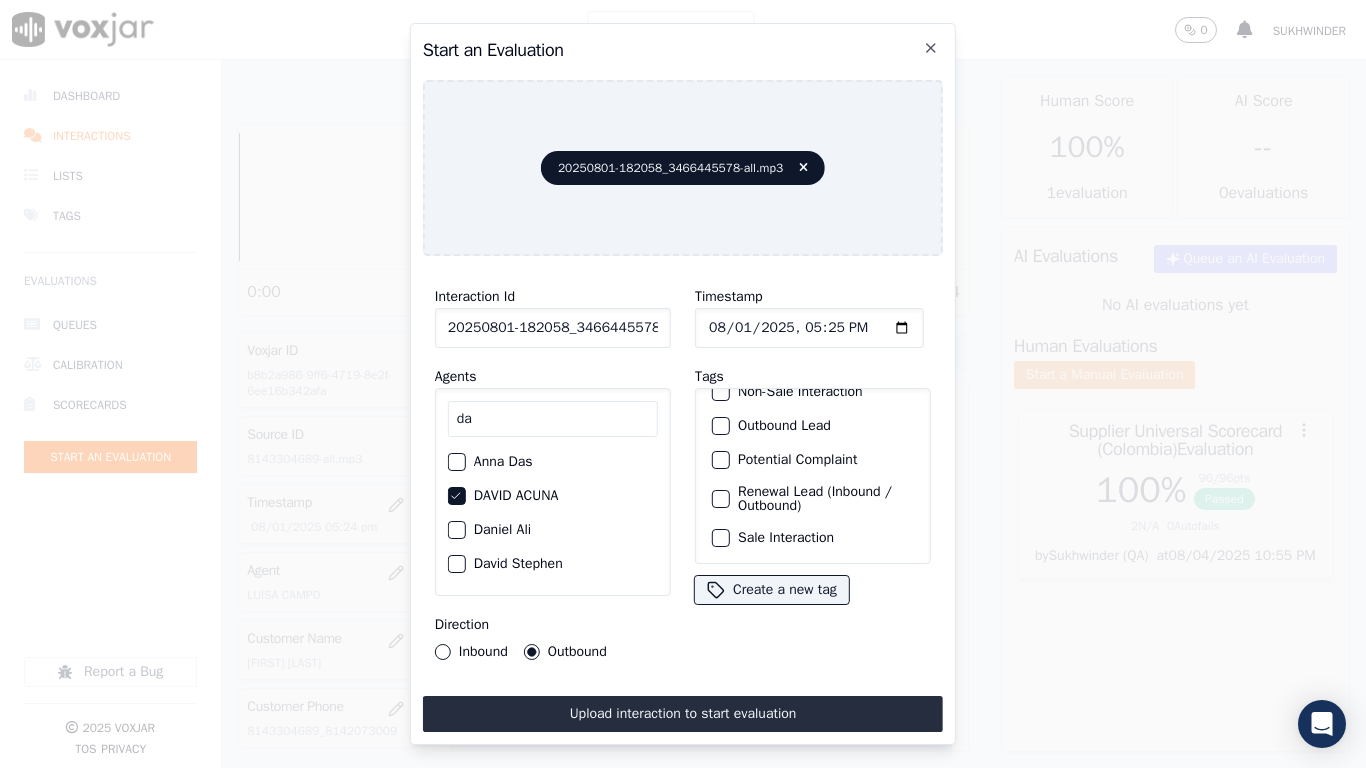 click on "Sale Interaction" 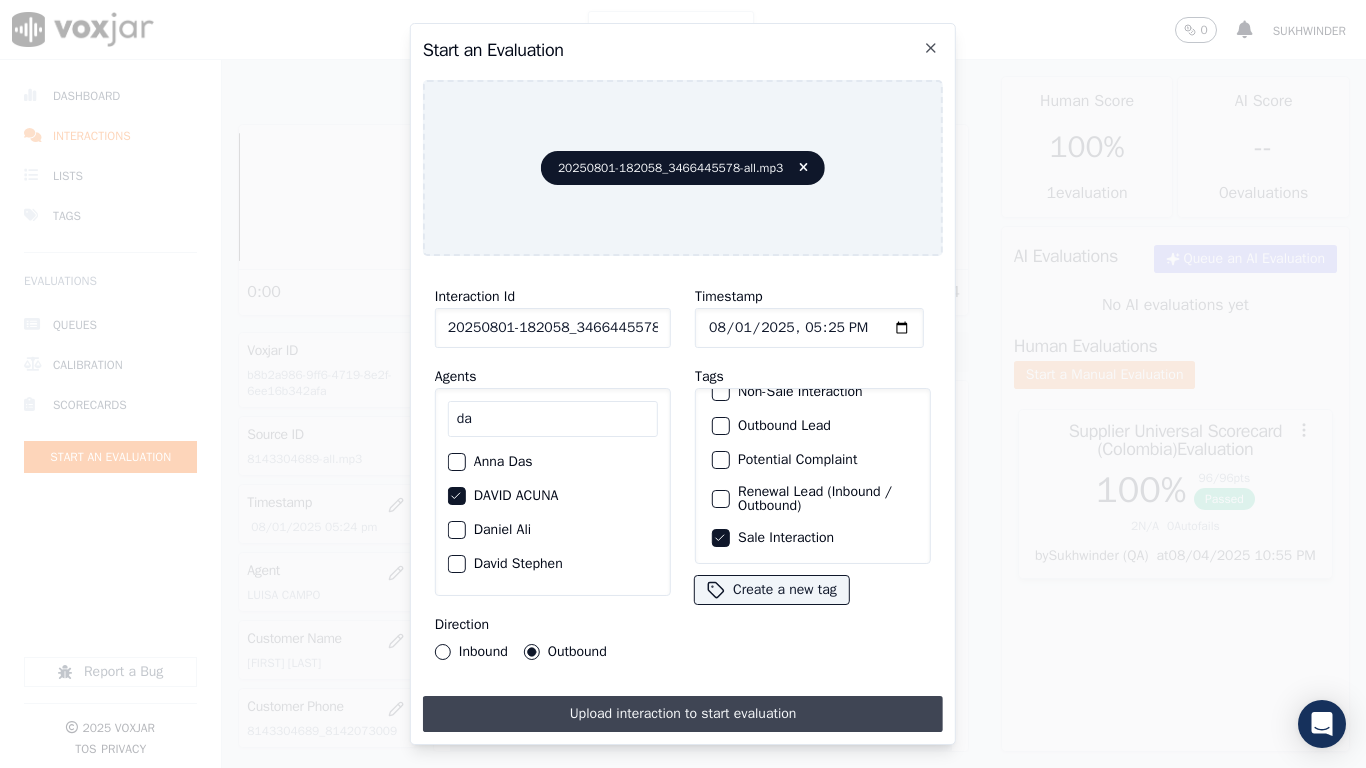 click on "Upload interaction to start evaluation" at bounding box center [683, 714] 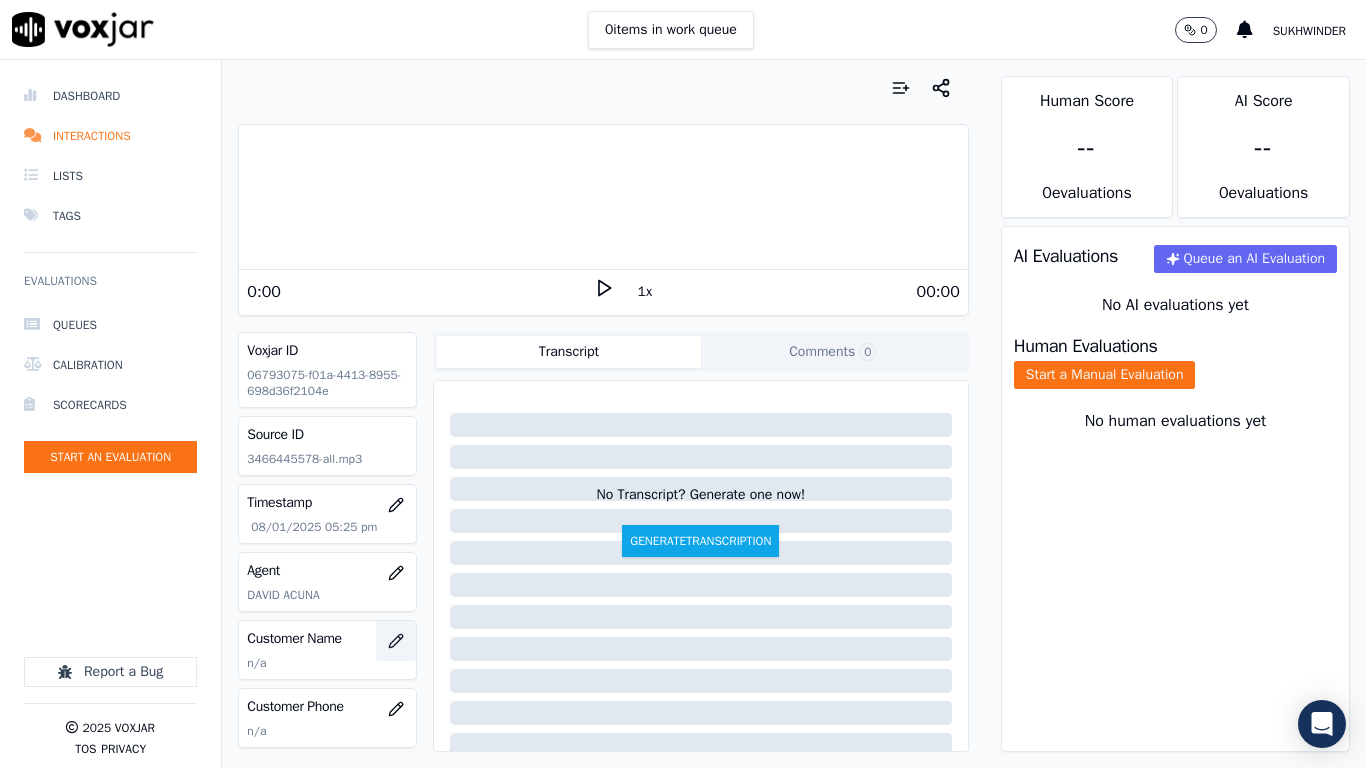 click 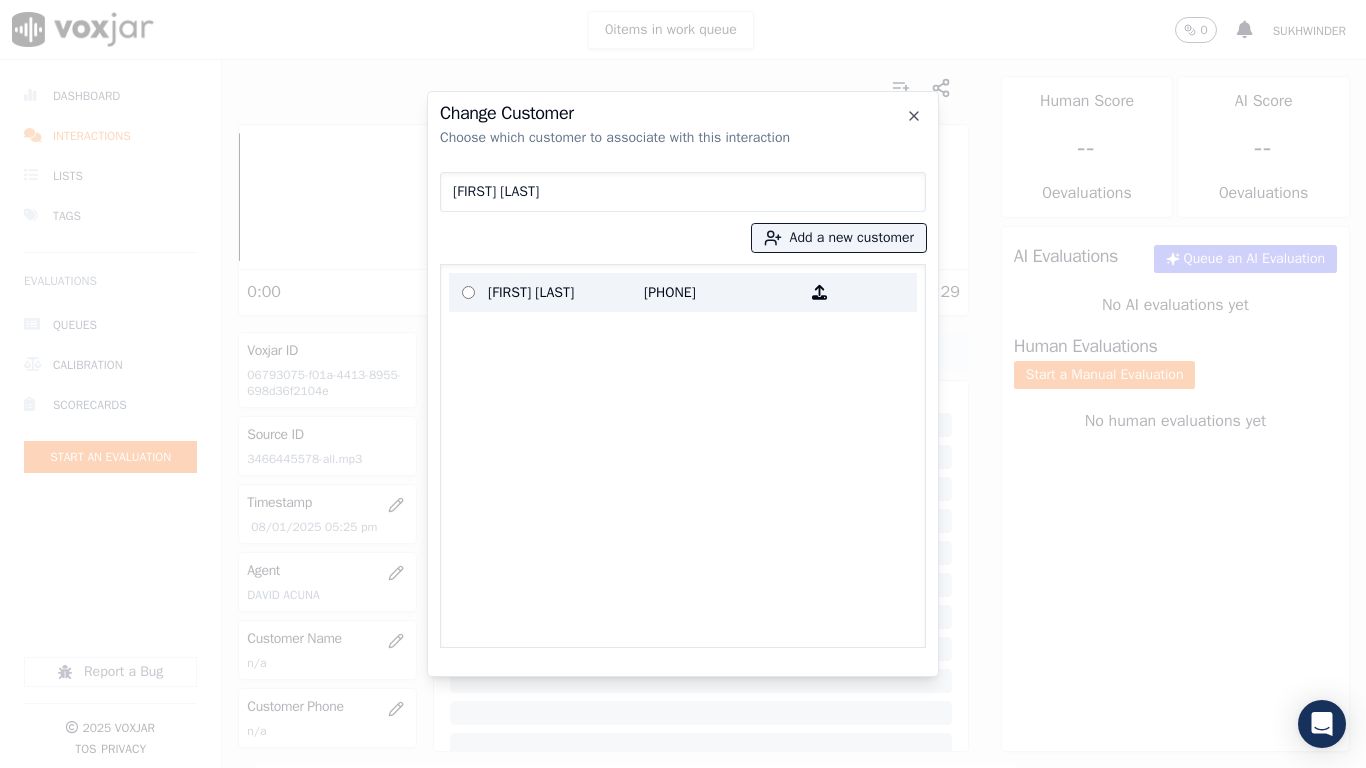 type on "[FIRST] [LAST]" 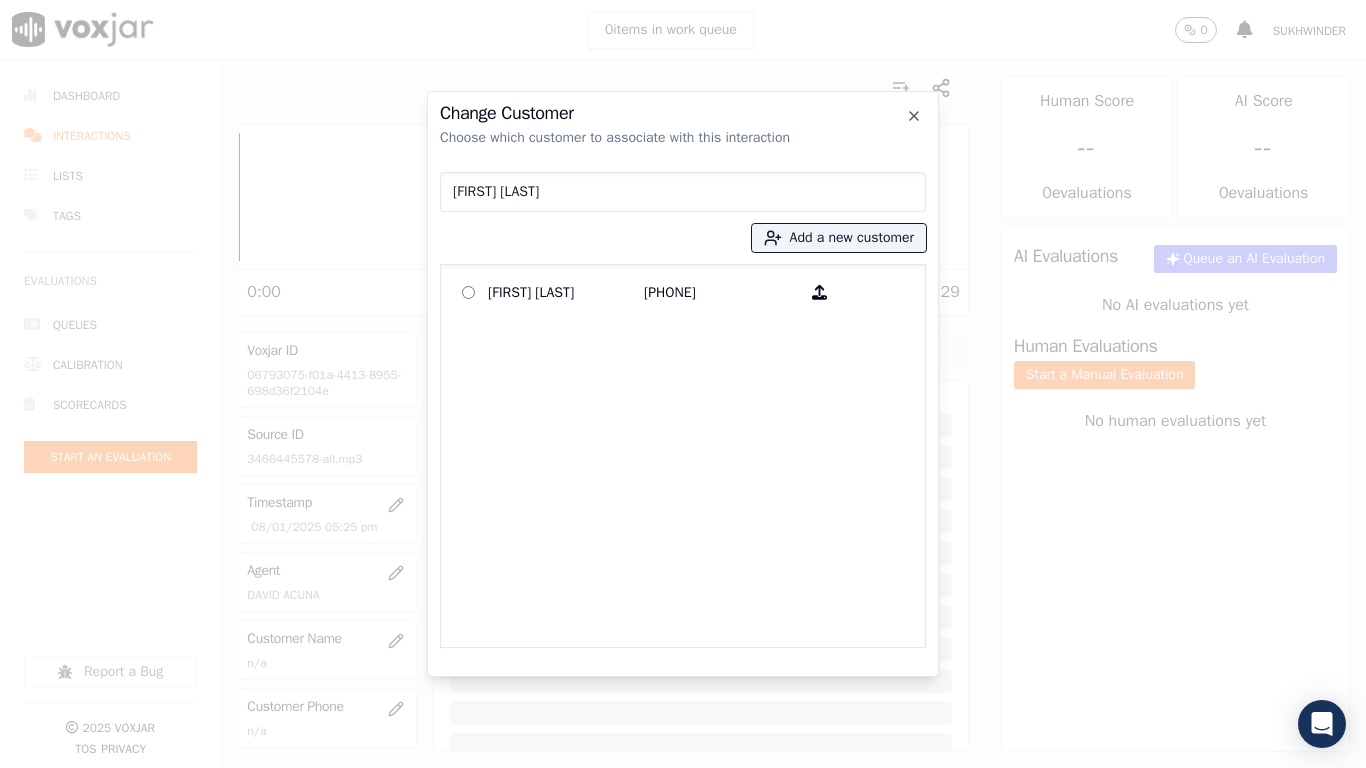 drag, startPoint x: 564, startPoint y: 288, endPoint x: 894, endPoint y: 564, distance: 430.2046 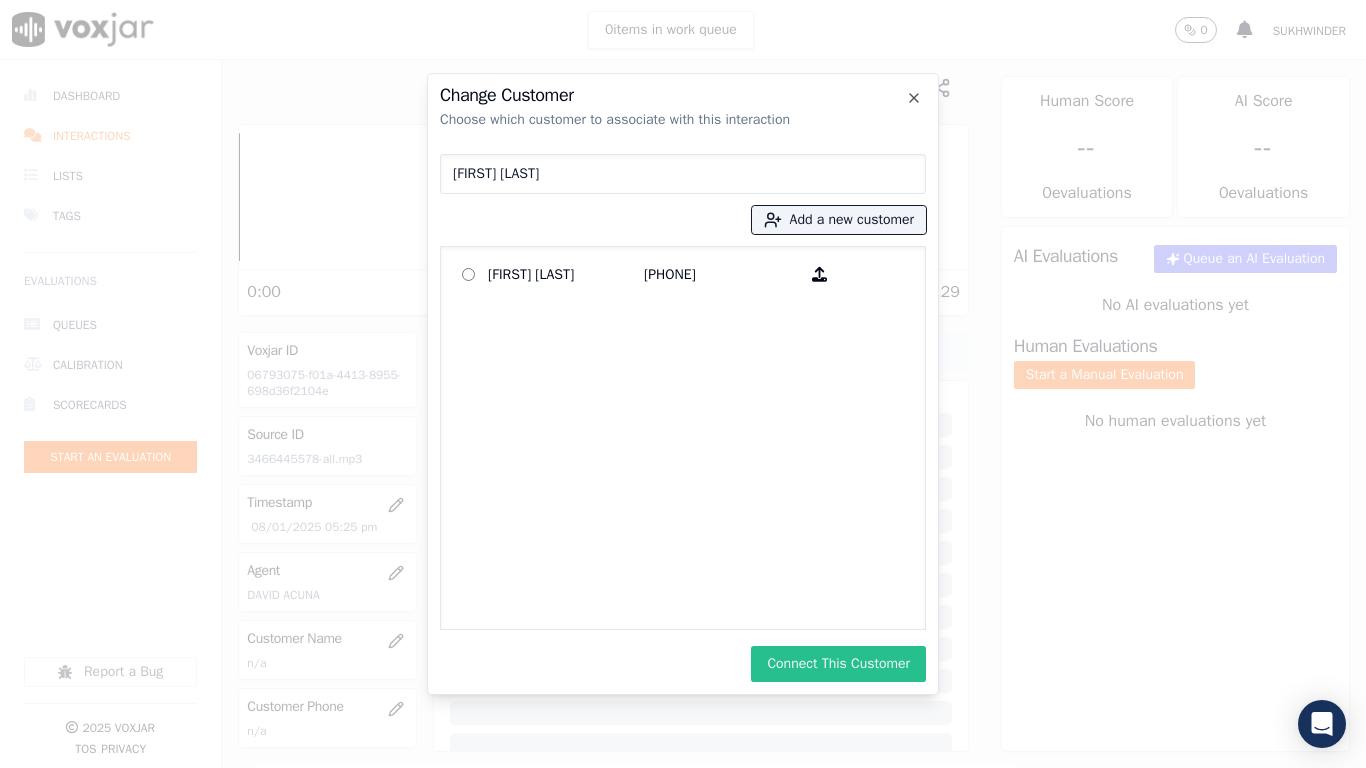 click on "Connect This Customer" at bounding box center (838, 664) 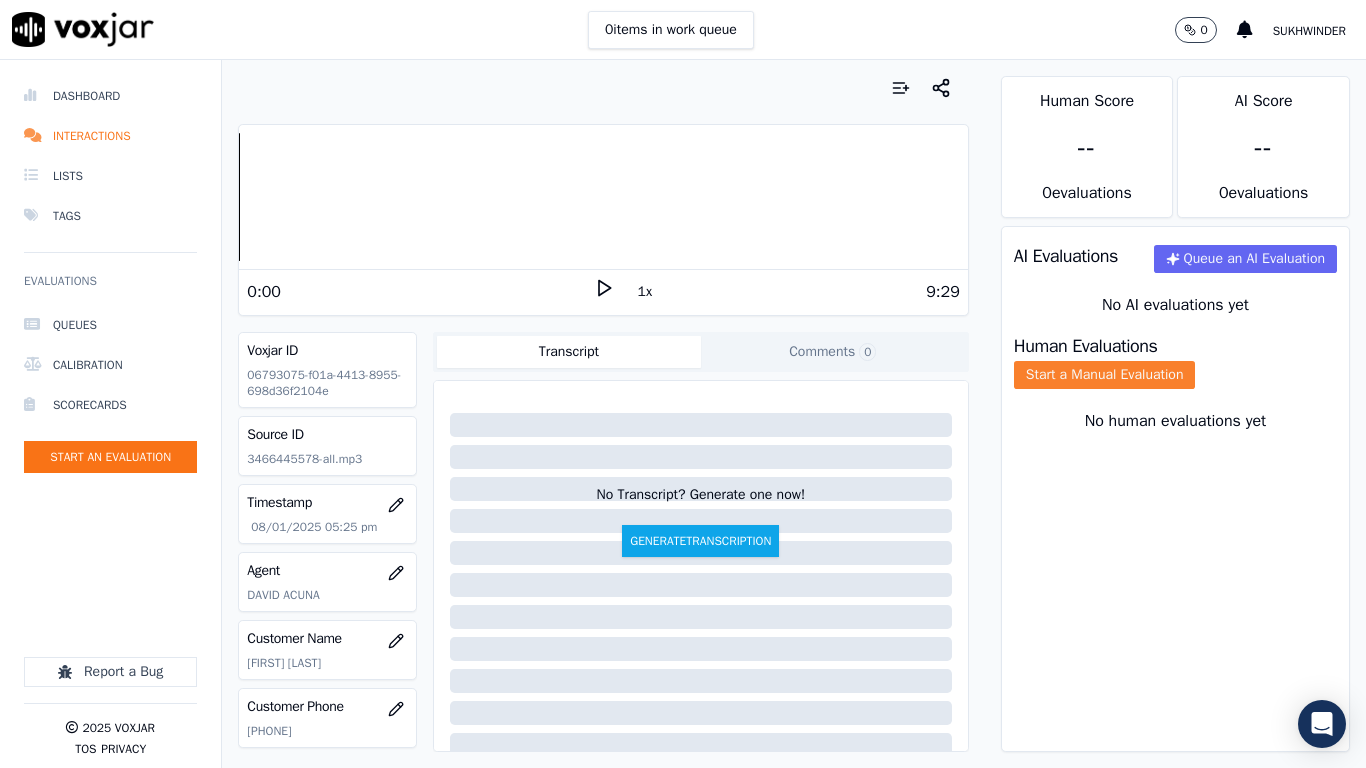 click on "Start a Manual Evaluation" 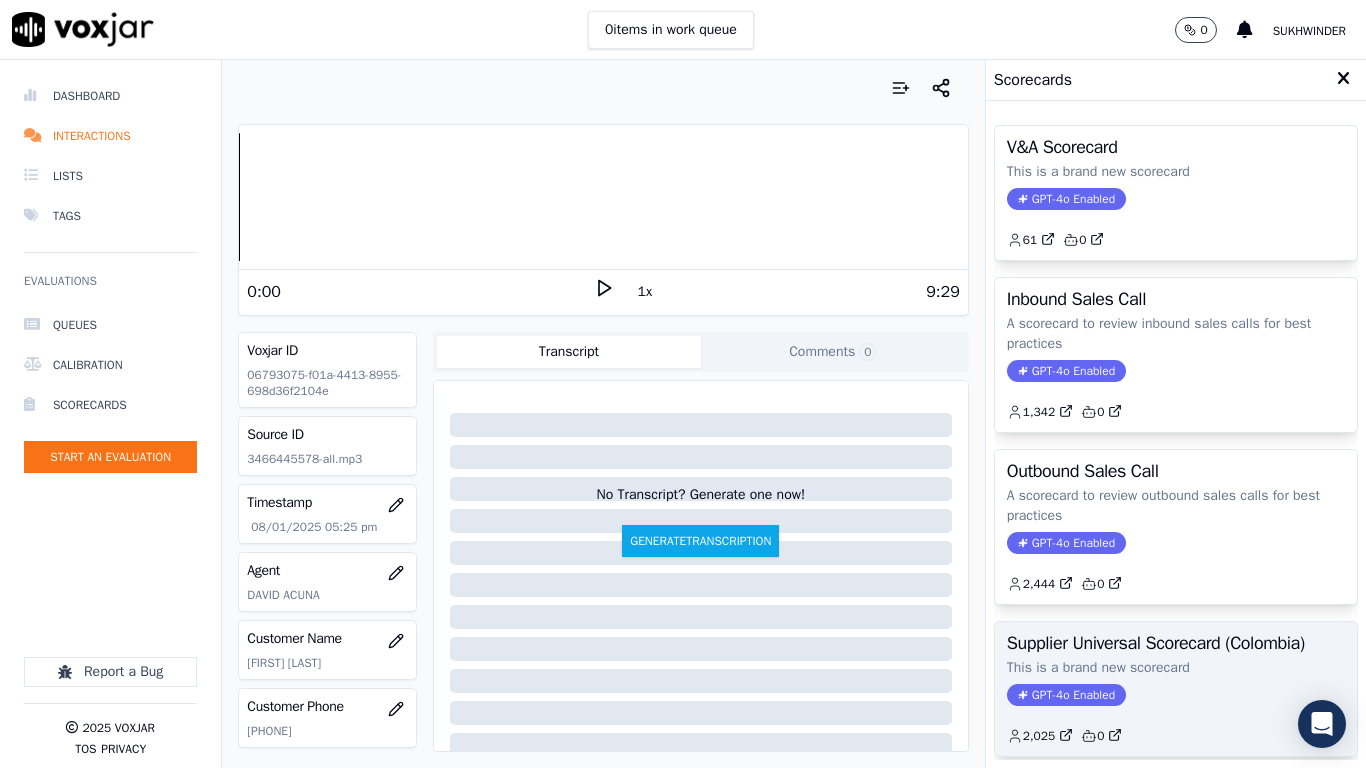 click on "Supplier Universal Scorecard (Colombia)" at bounding box center (1176, 643) 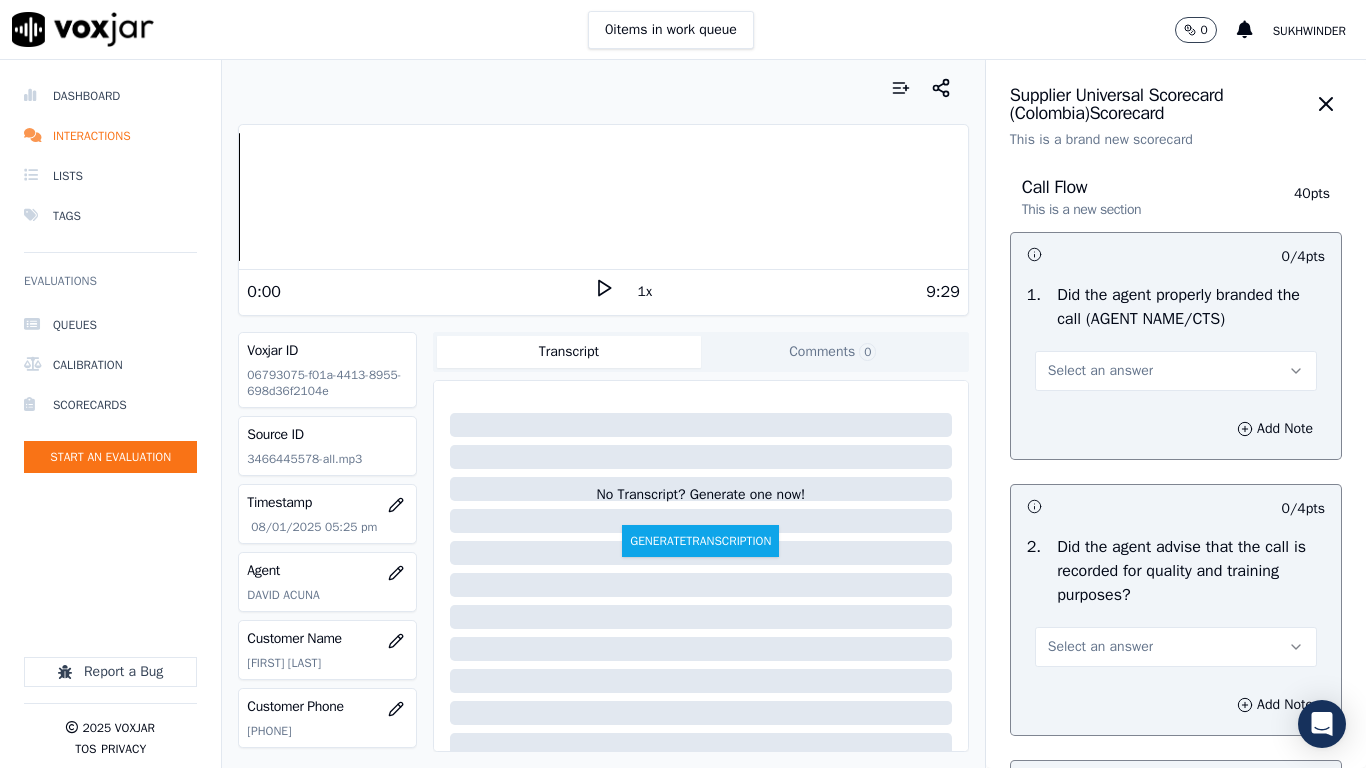 click on "Select an answer" at bounding box center (1176, 371) 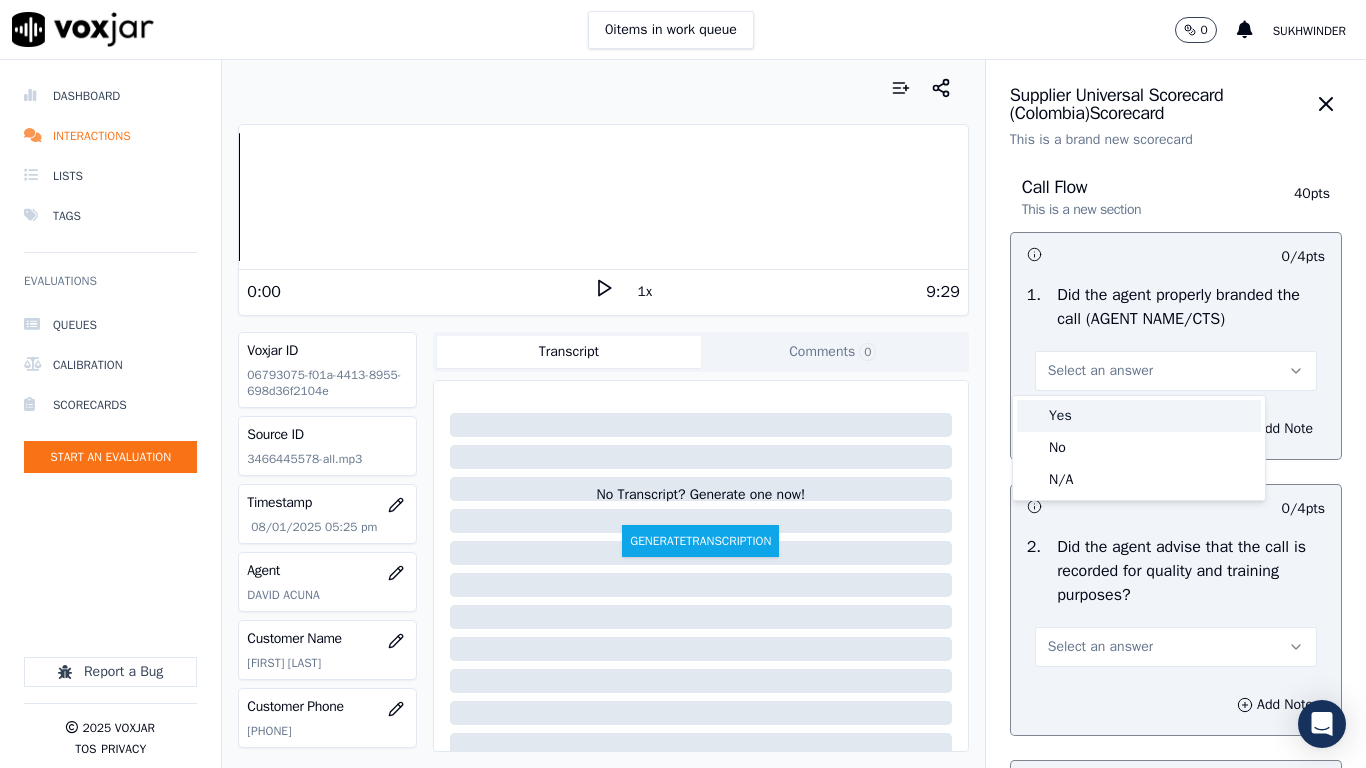 click on "Yes" at bounding box center [1139, 416] 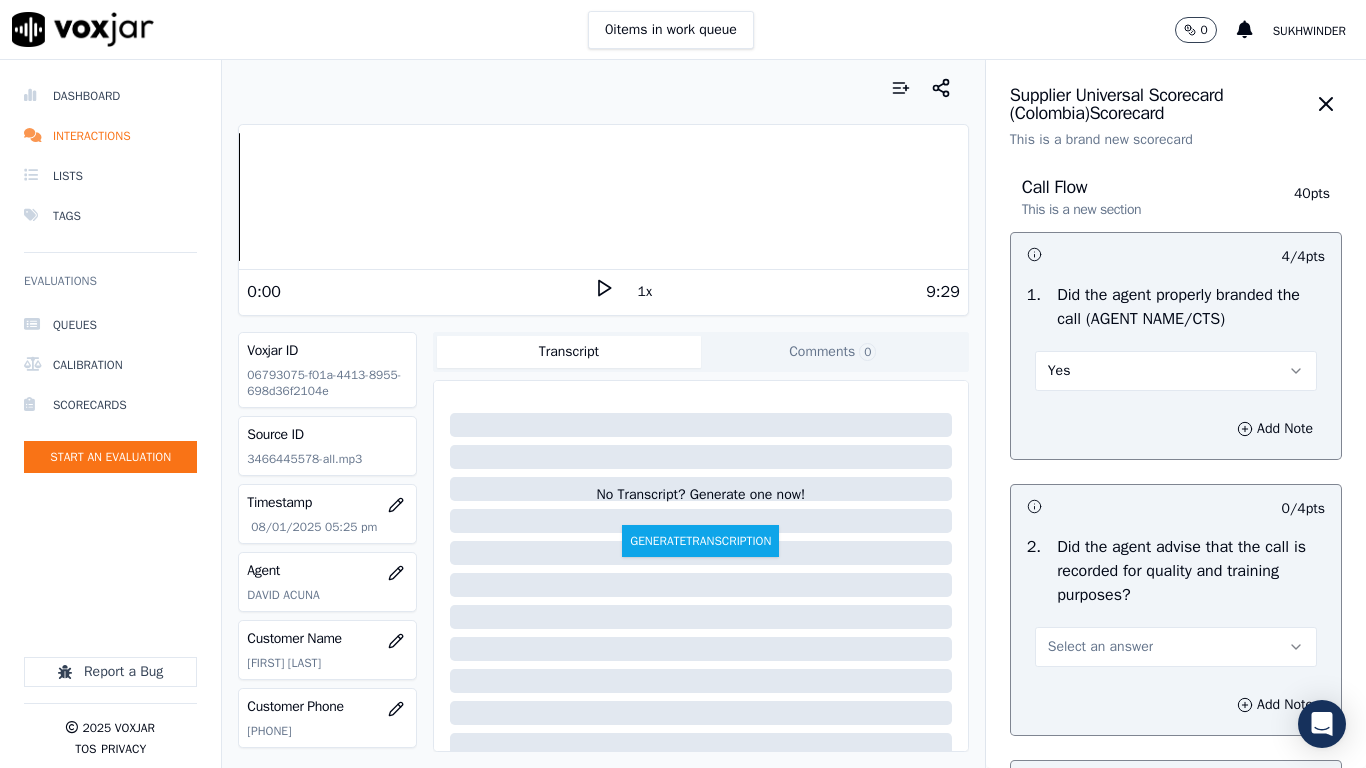click on "Select an answer" at bounding box center [1176, 647] 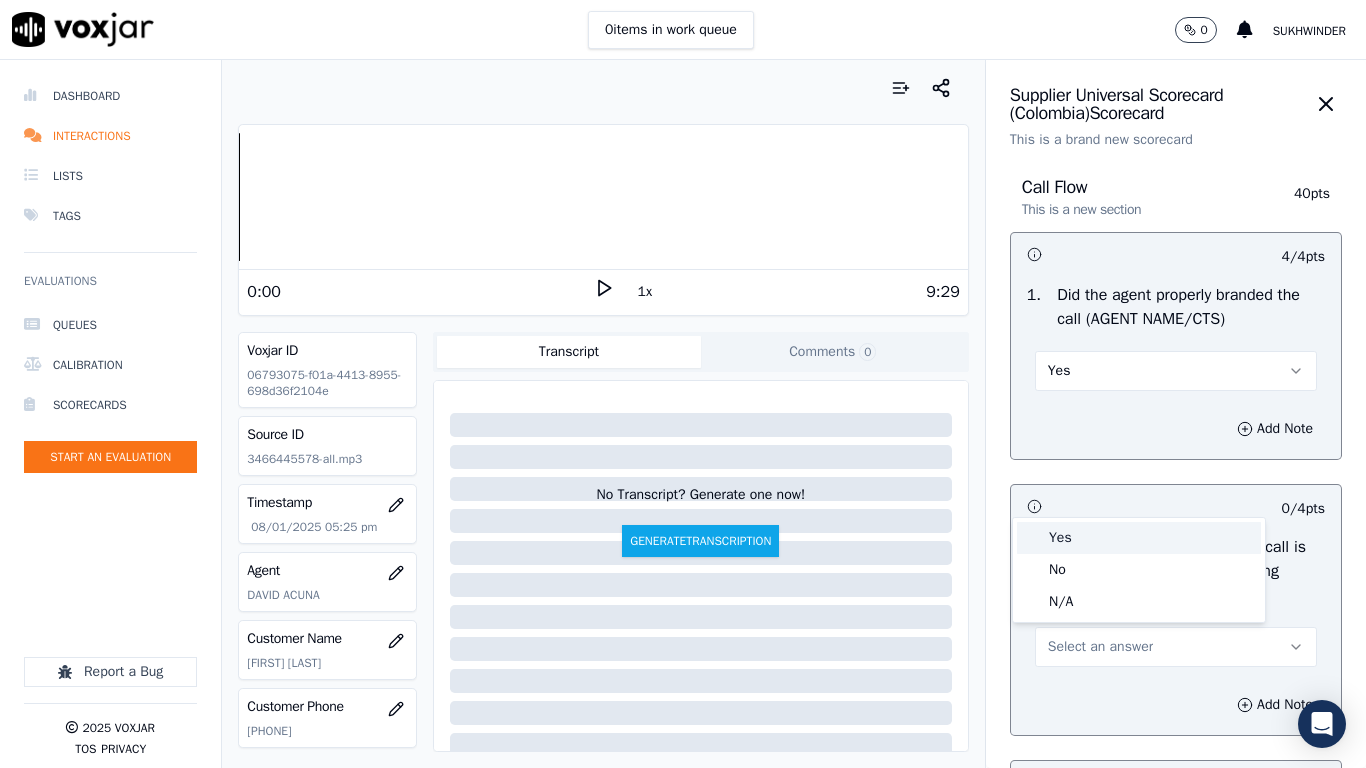 click on "Yes" at bounding box center (1139, 538) 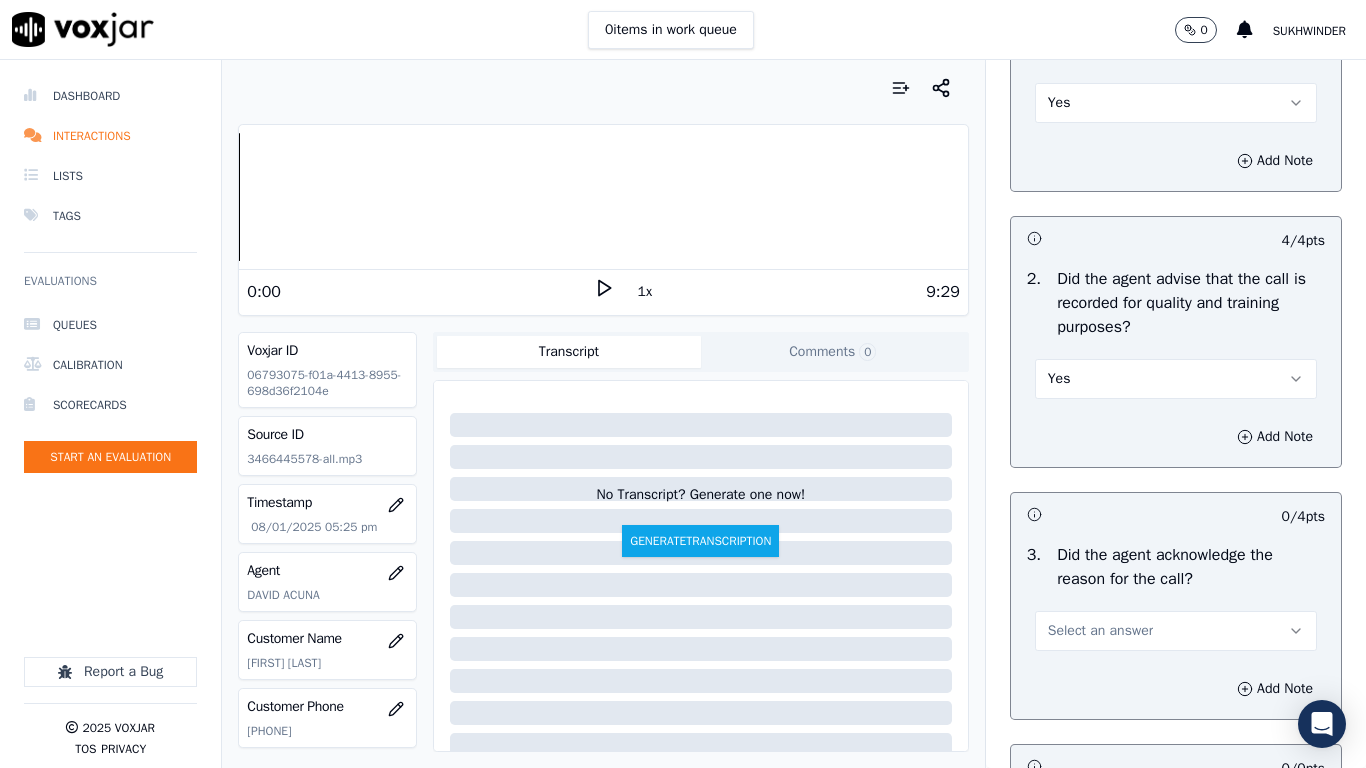 scroll, scrollTop: 700, scrollLeft: 0, axis: vertical 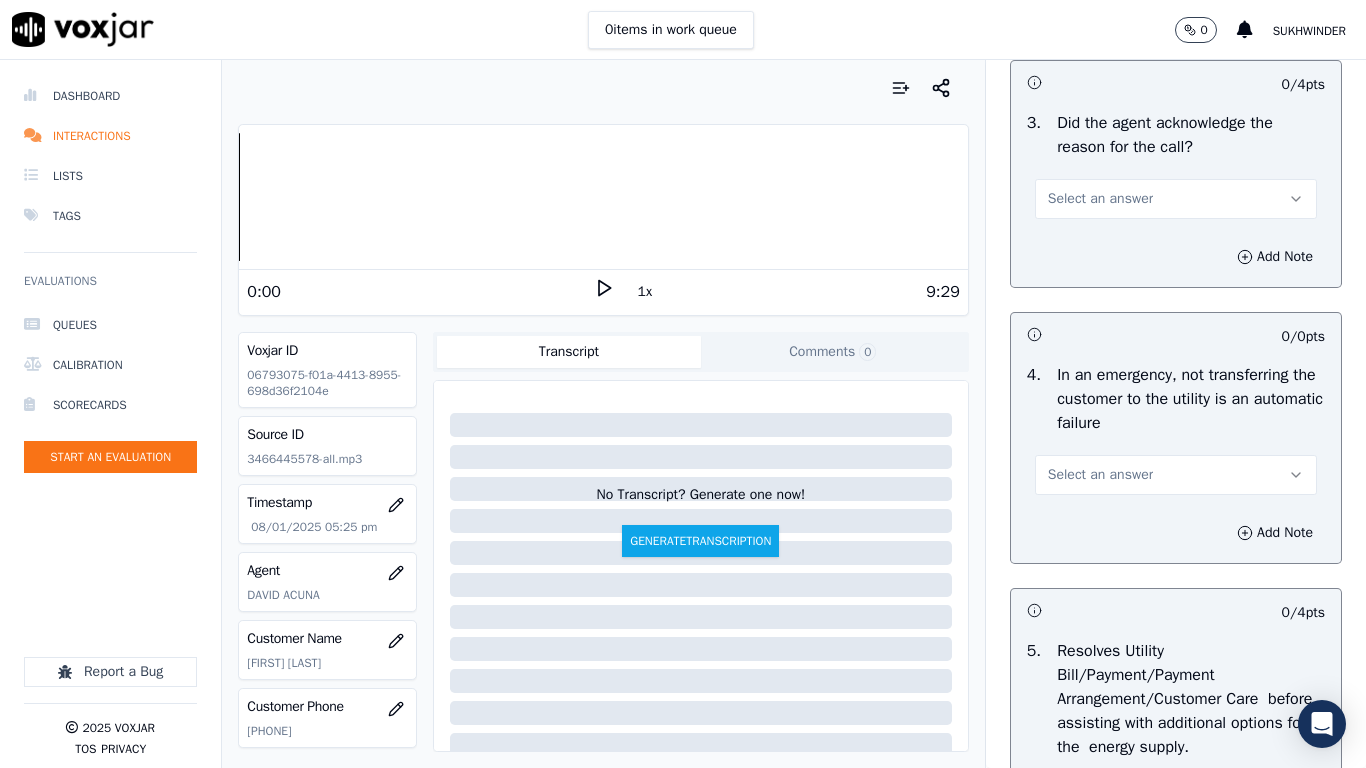 click on "Select an answer" at bounding box center [1100, 199] 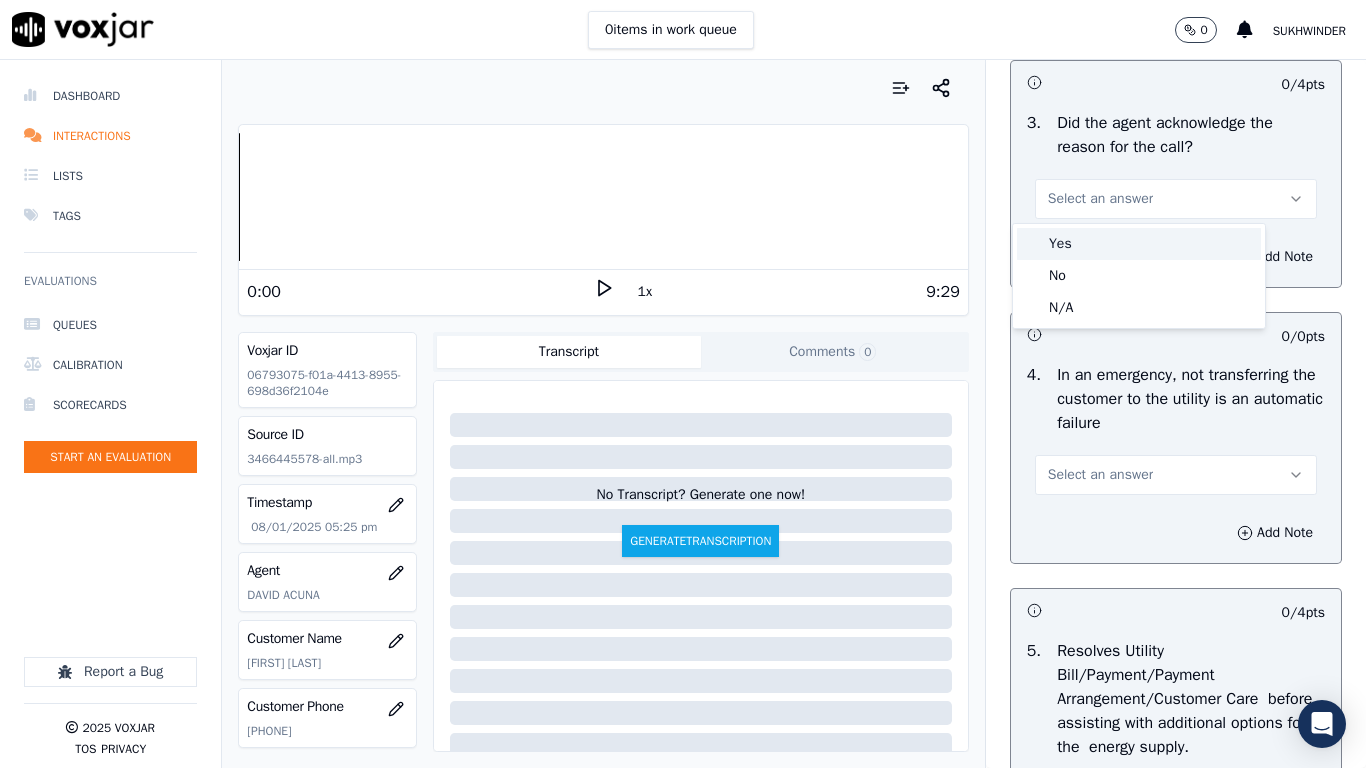 click on "Yes" at bounding box center (1139, 244) 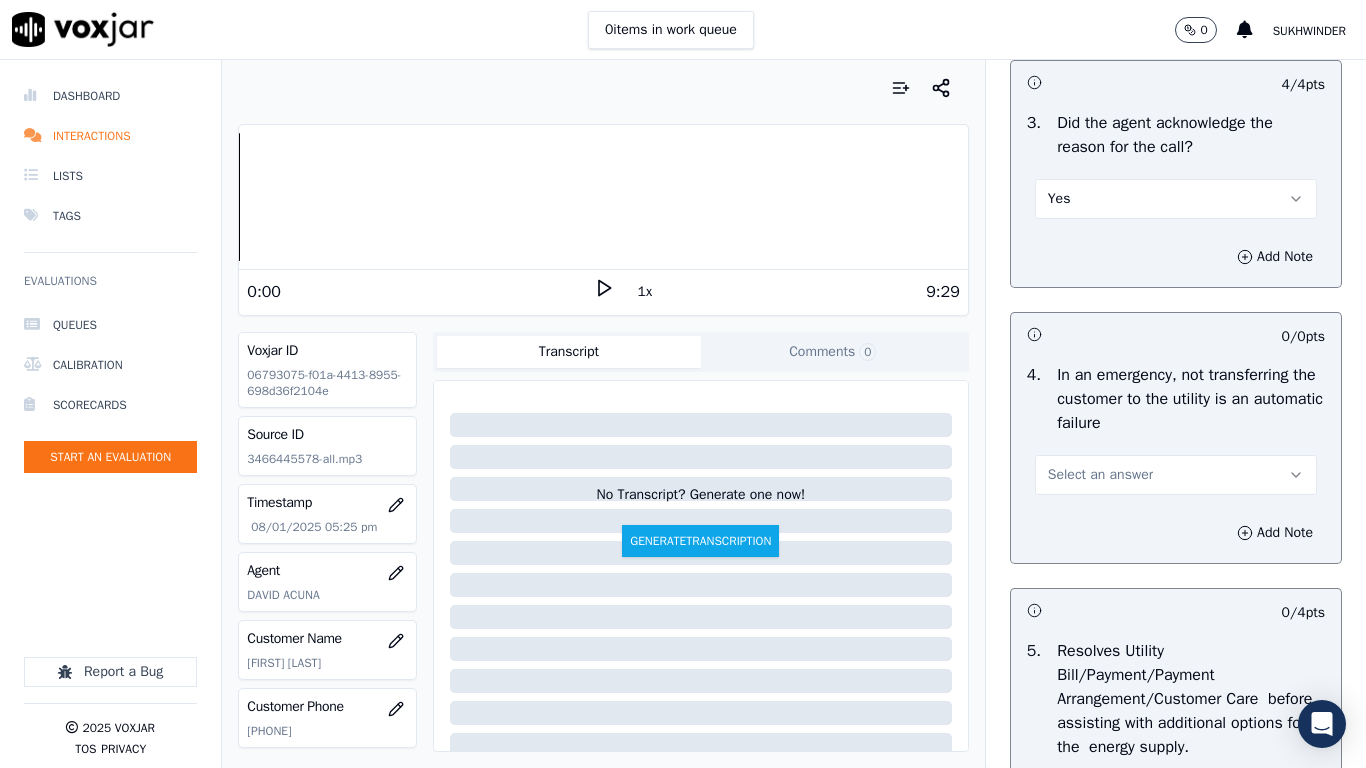 drag, startPoint x: 1089, startPoint y: 471, endPoint x: 1089, endPoint y: 482, distance: 11 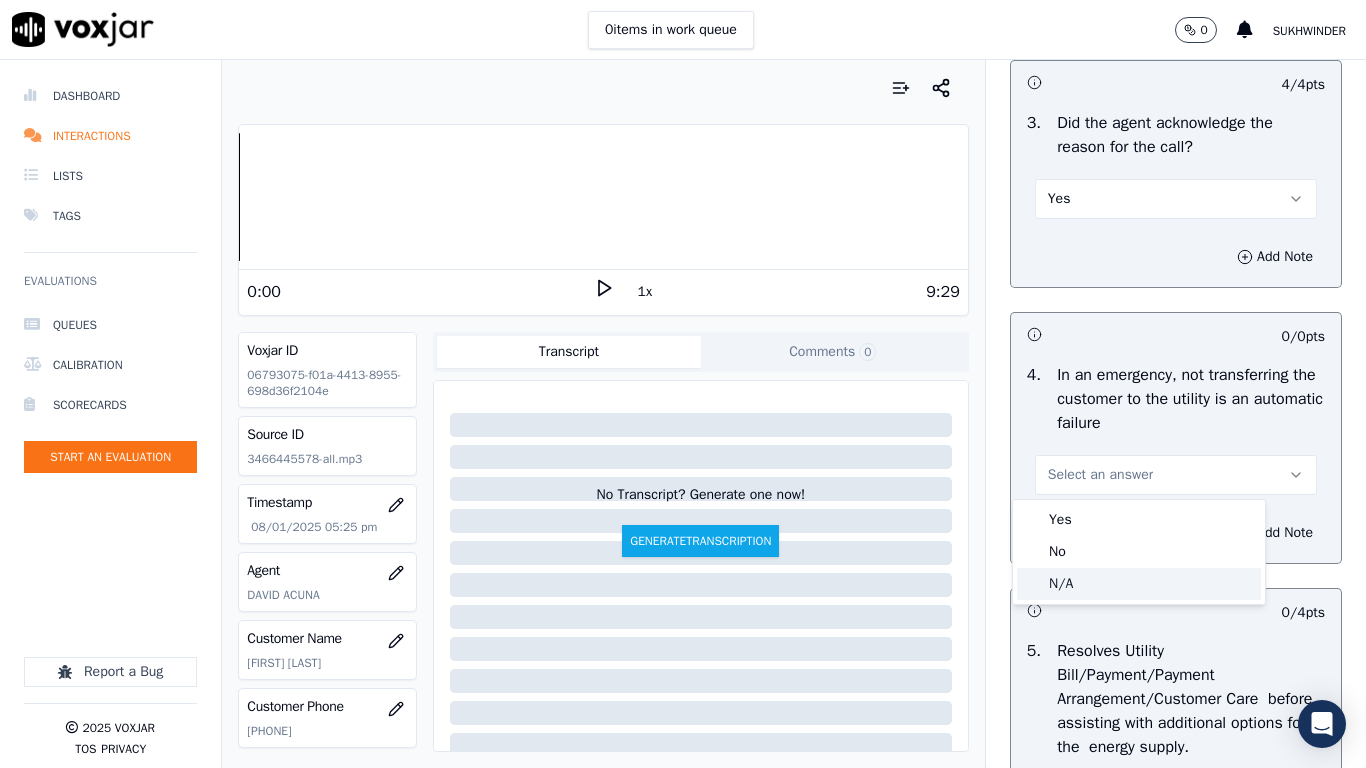 click on "N/A" 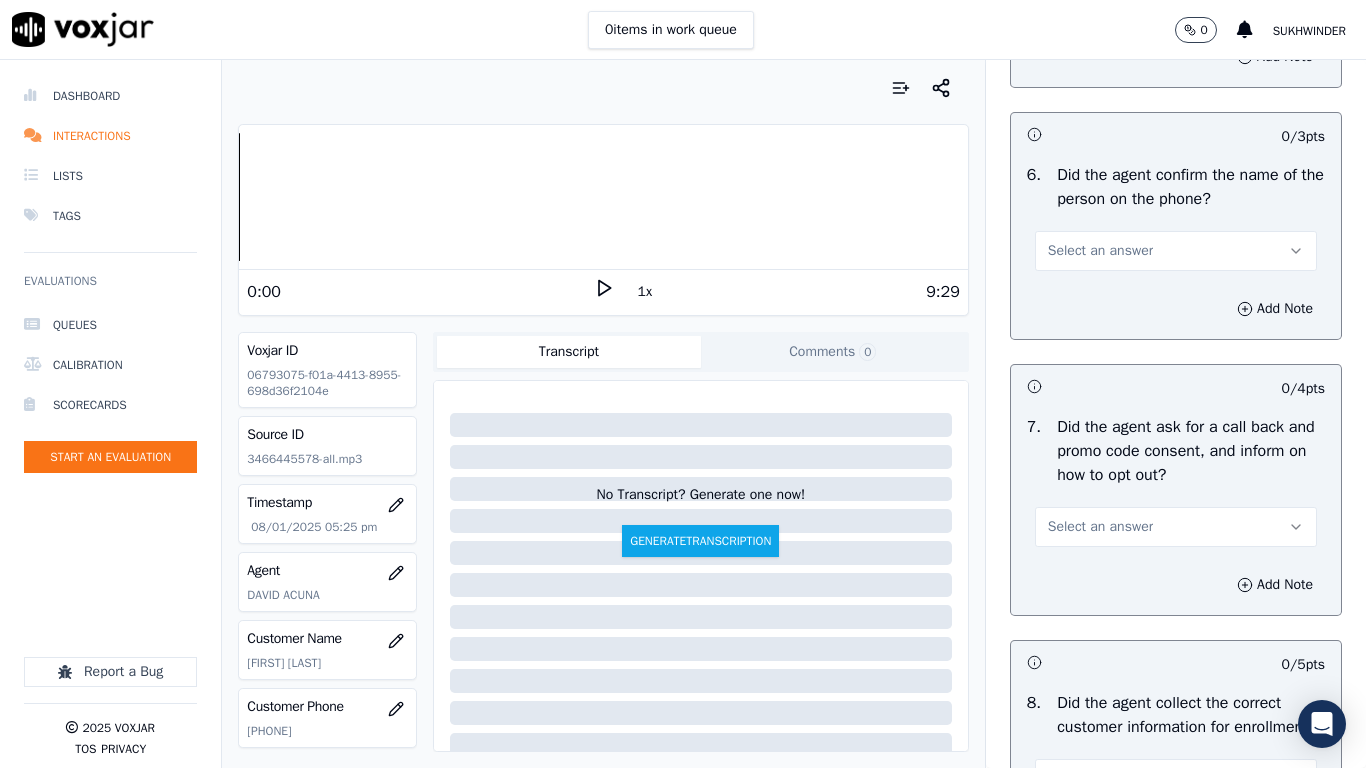scroll, scrollTop: 1400, scrollLeft: 0, axis: vertical 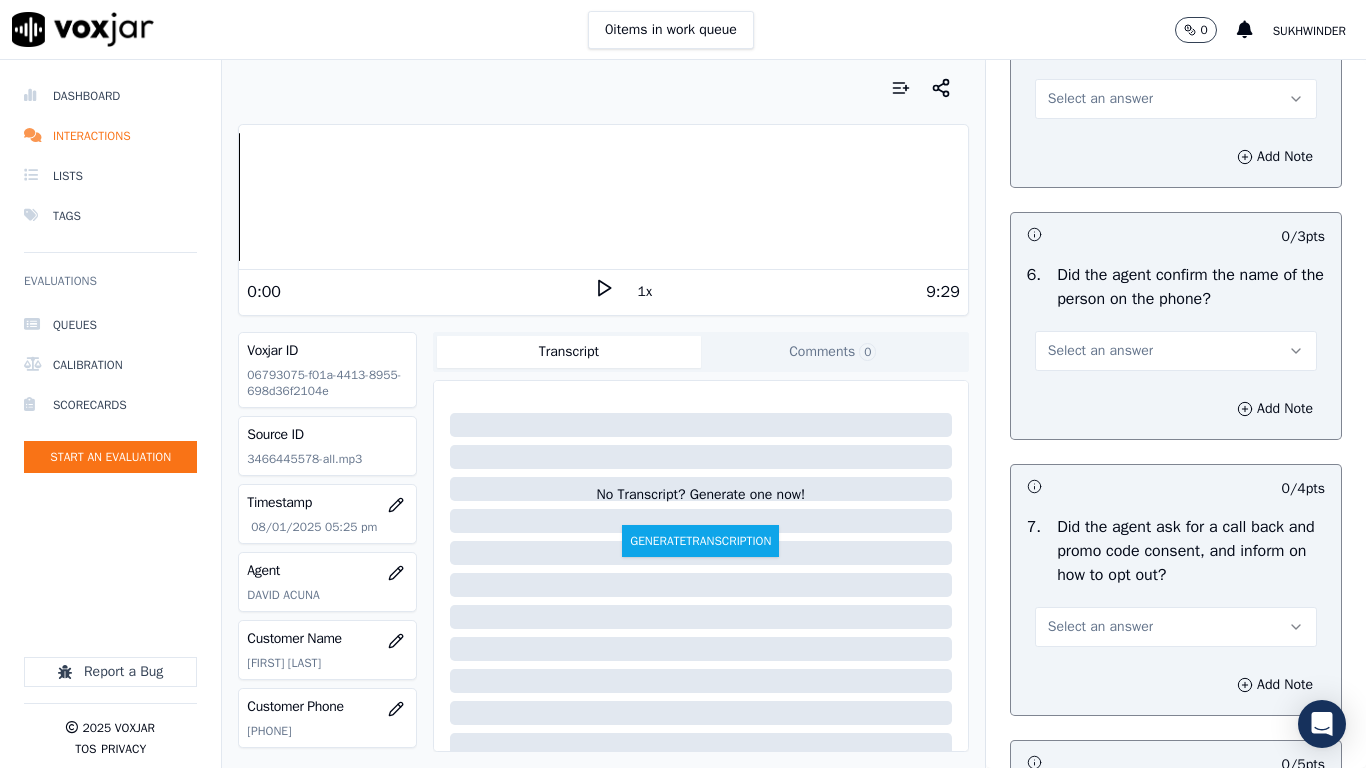 click on "Select an answer" at bounding box center (1176, 99) 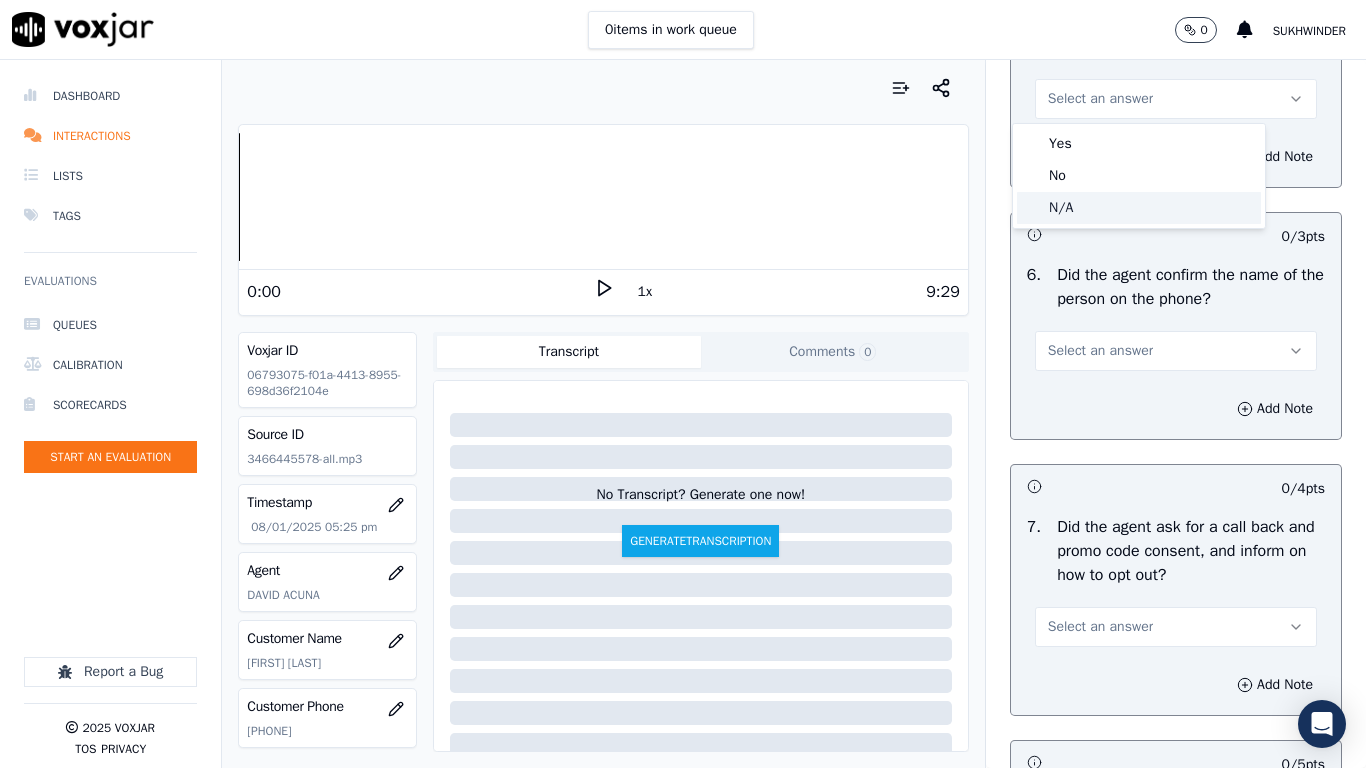 click on "N/A" 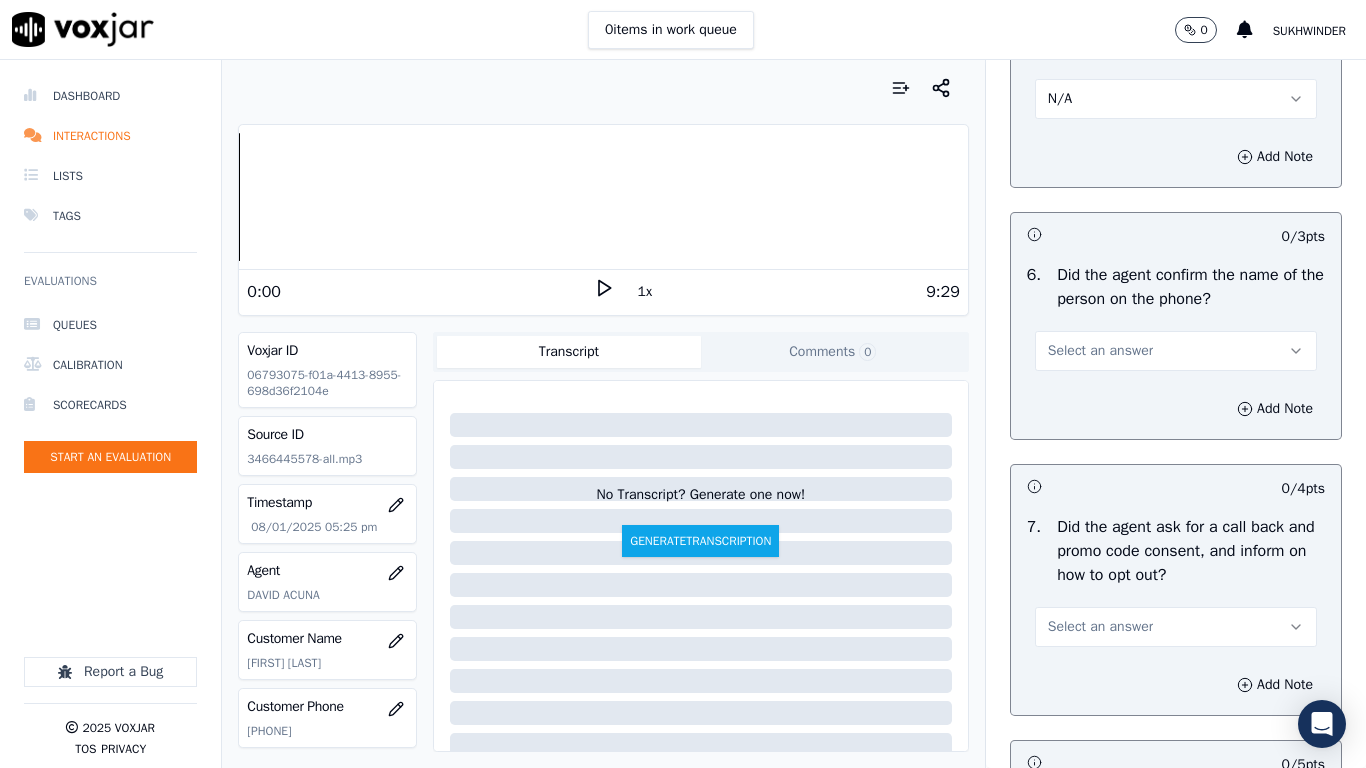 click on "Select an answer" at bounding box center (1100, 351) 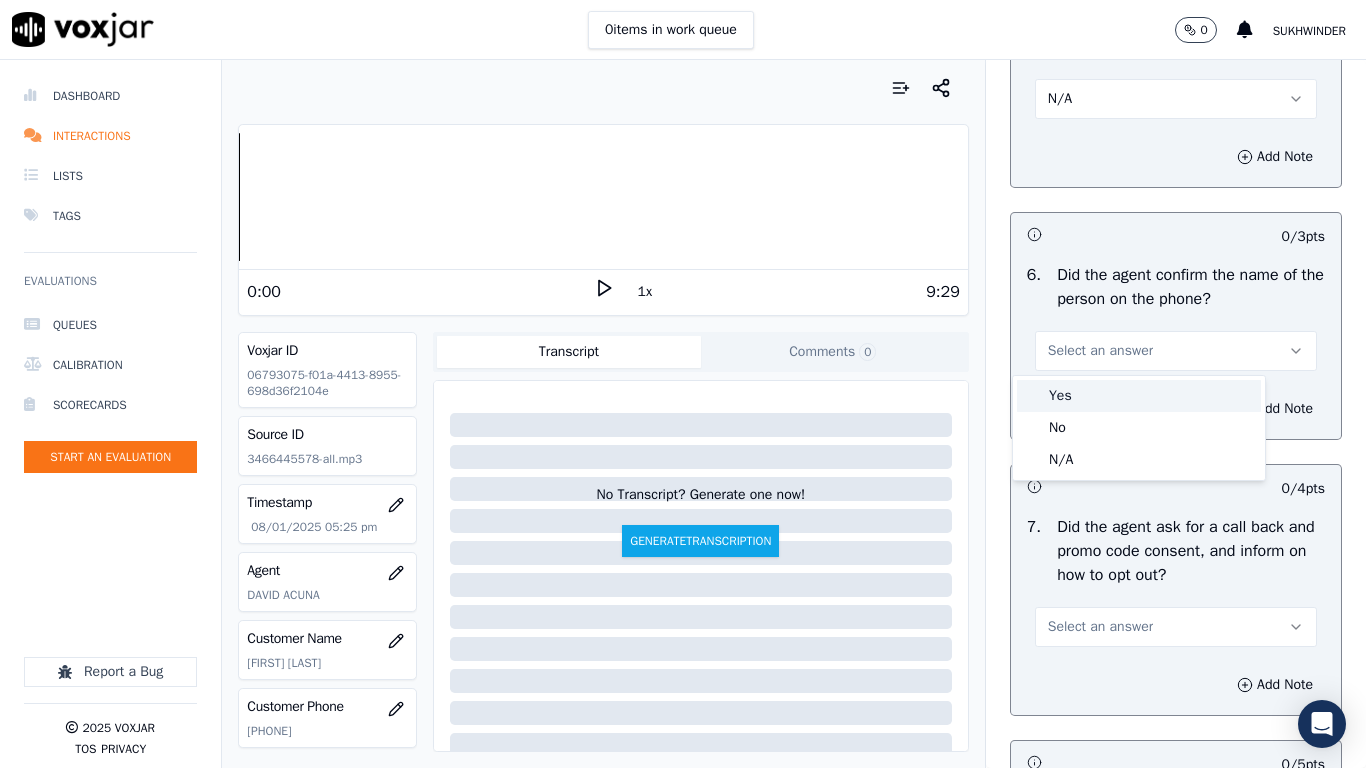 click on "Yes" at bounding box center (1139, 396) 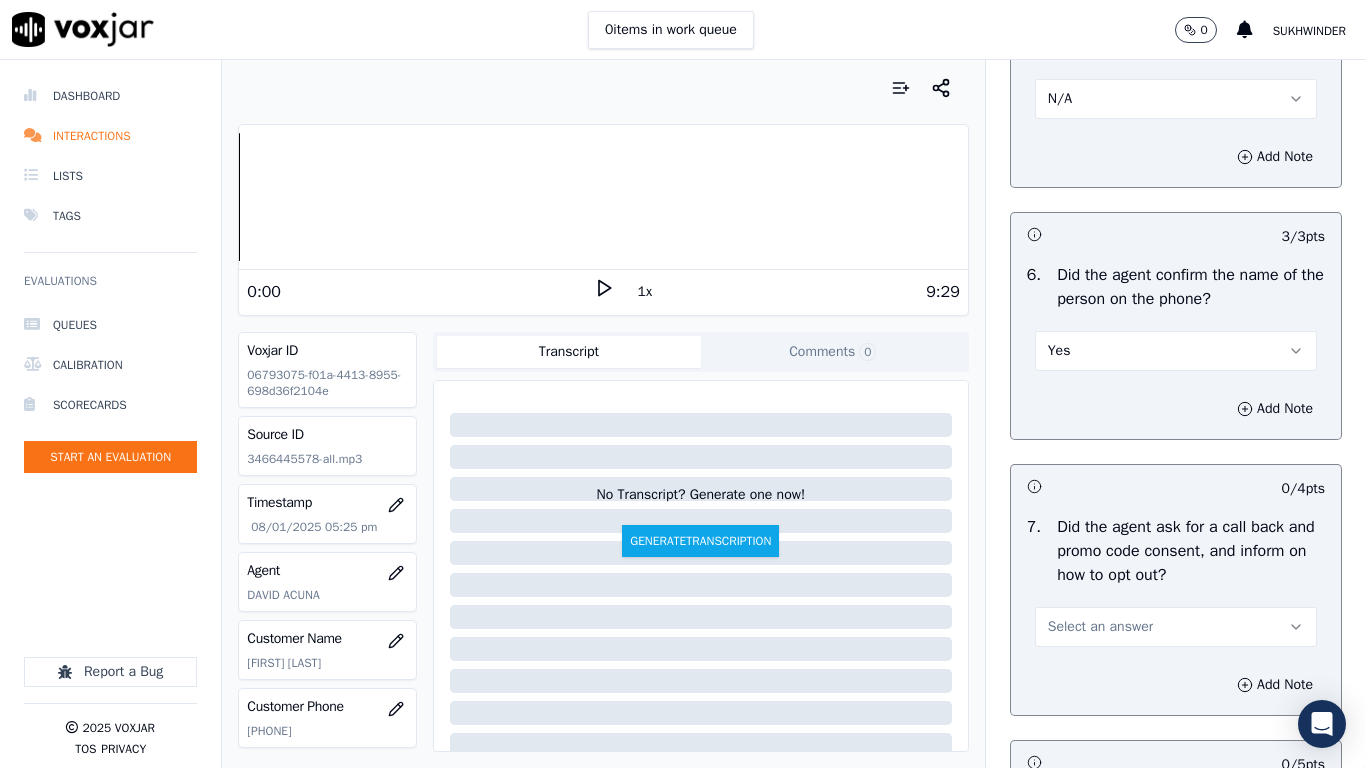 click on "Select an answer" at bounding box center (1176, 627) 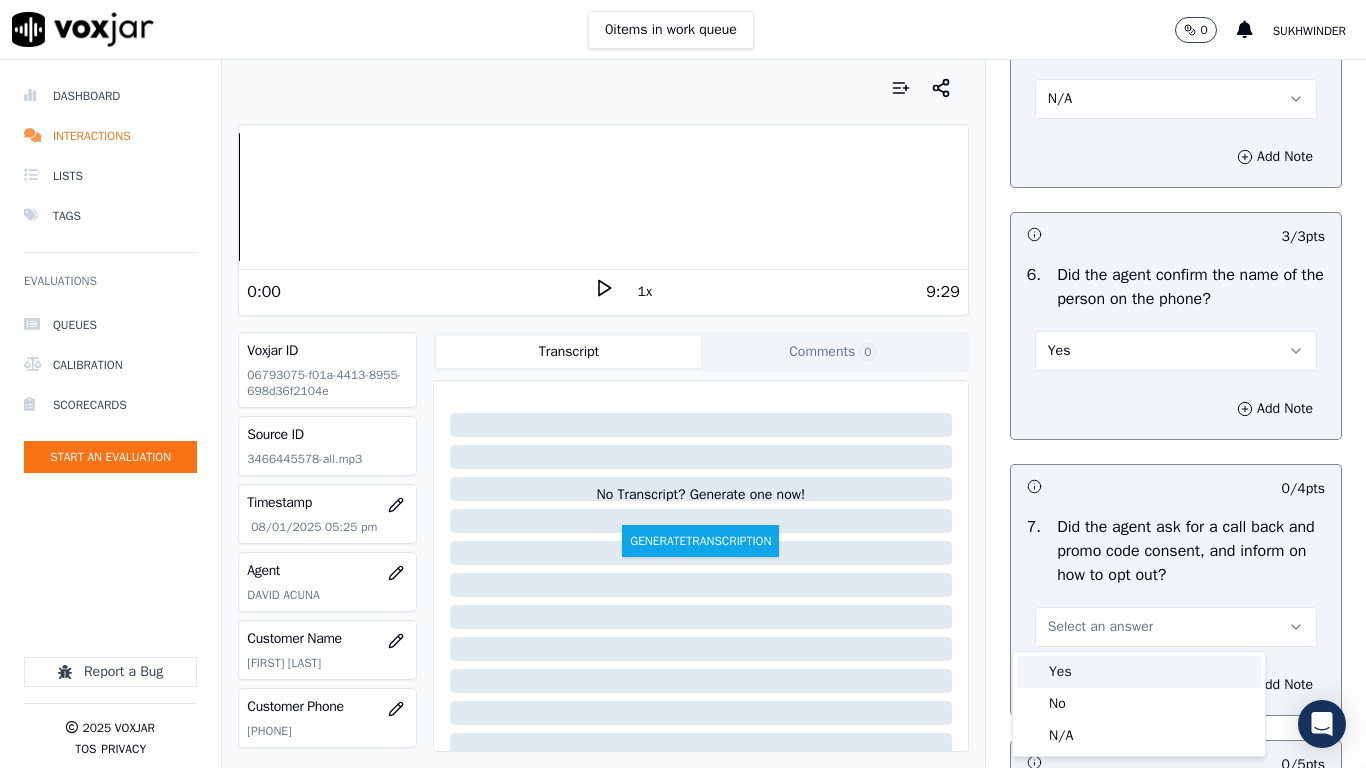 click on "Yes" at bounding box center [1139, 672] 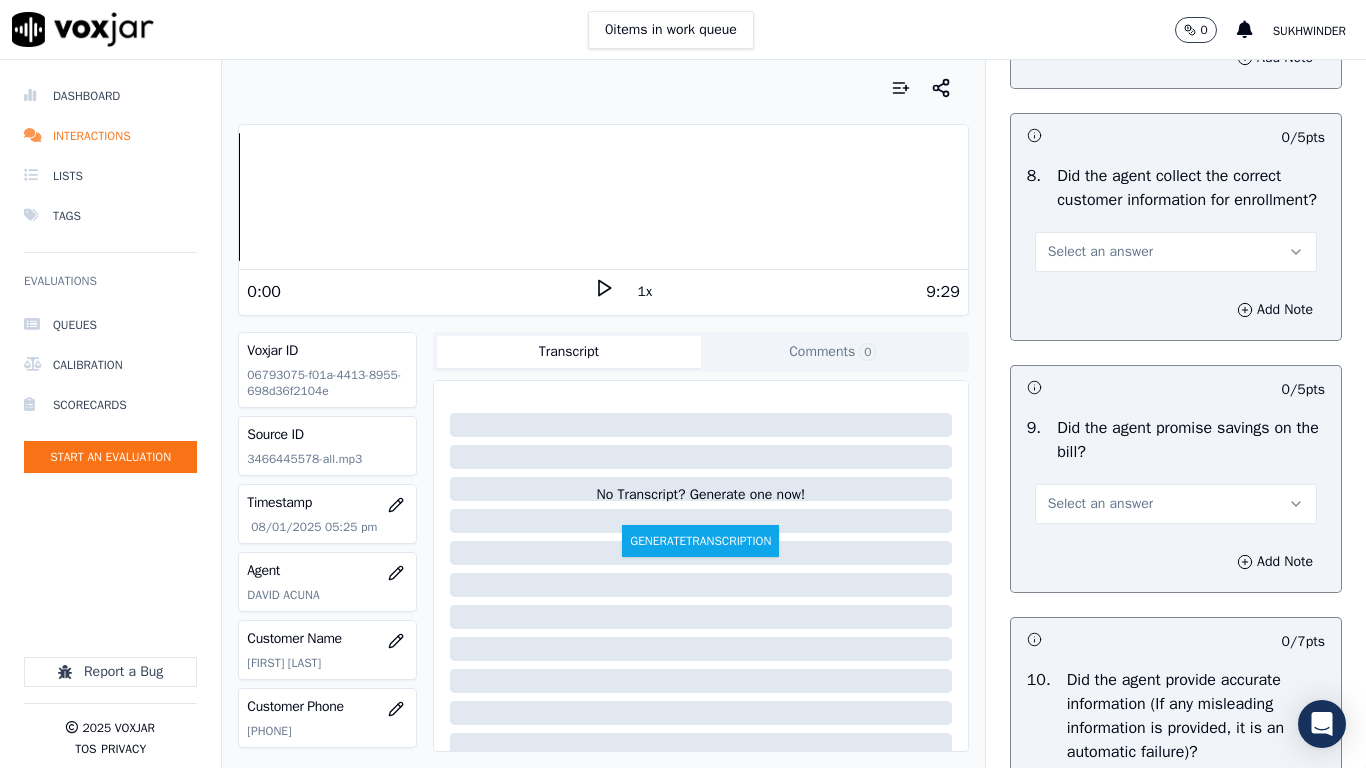 scroll, scrollTop: 2100, scrollLeft: 0, axis: vertical 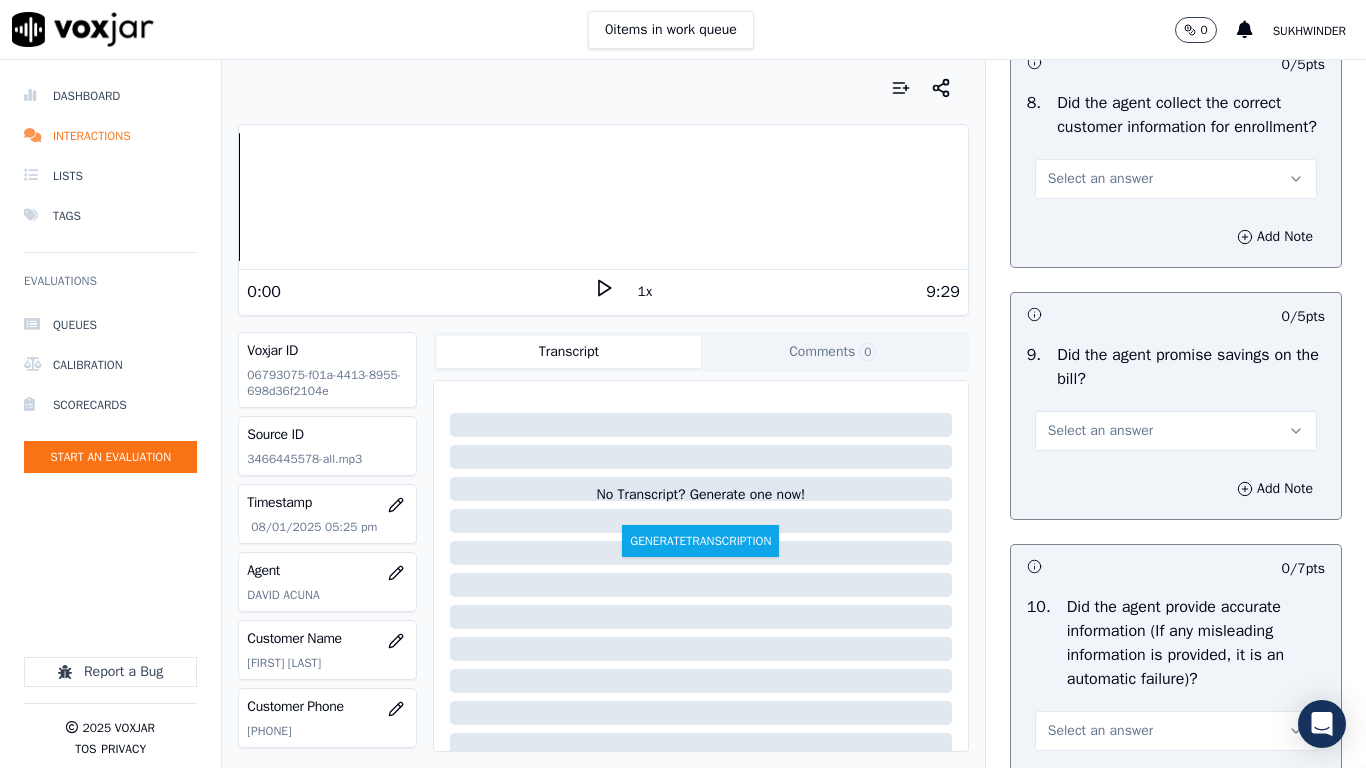 click on "Select an answer" at bounding box center (1100, 179) 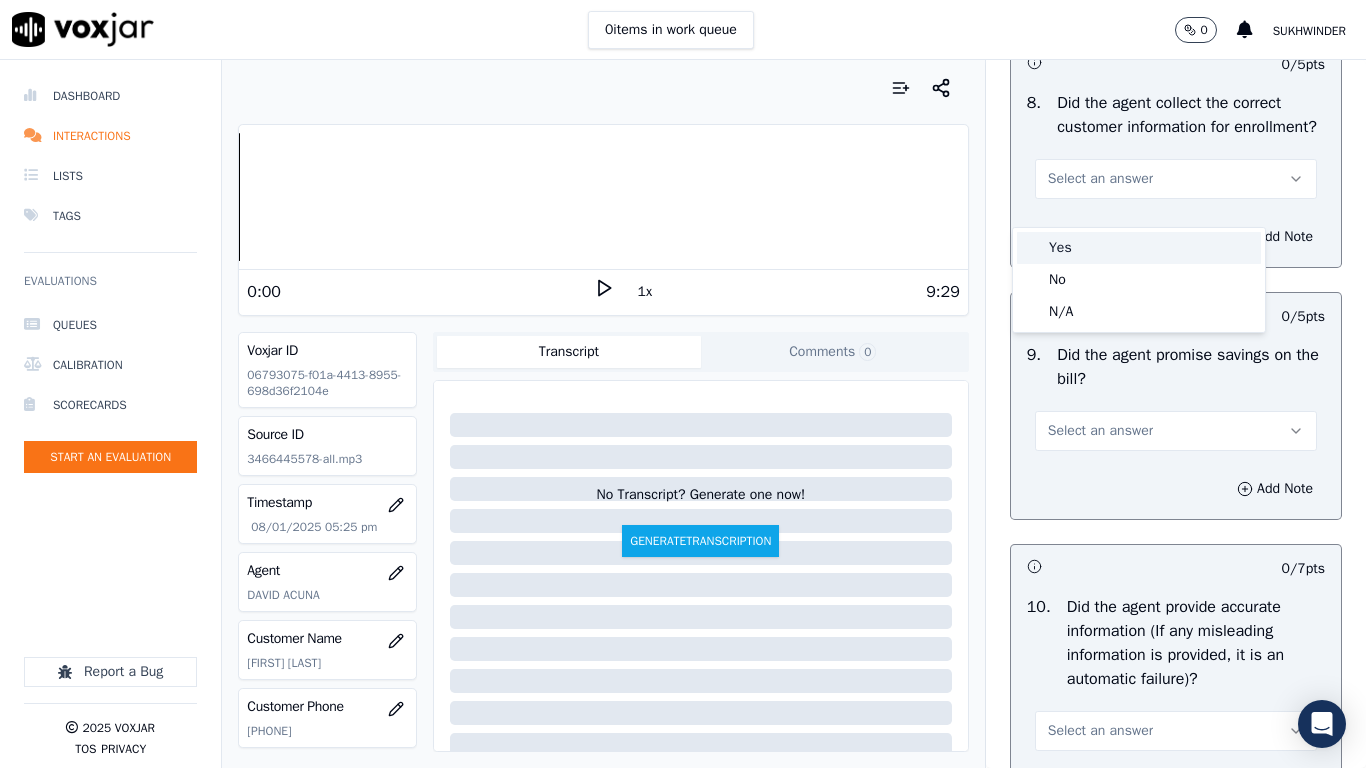 click on "Yes" at bounding box center (1139, 248) 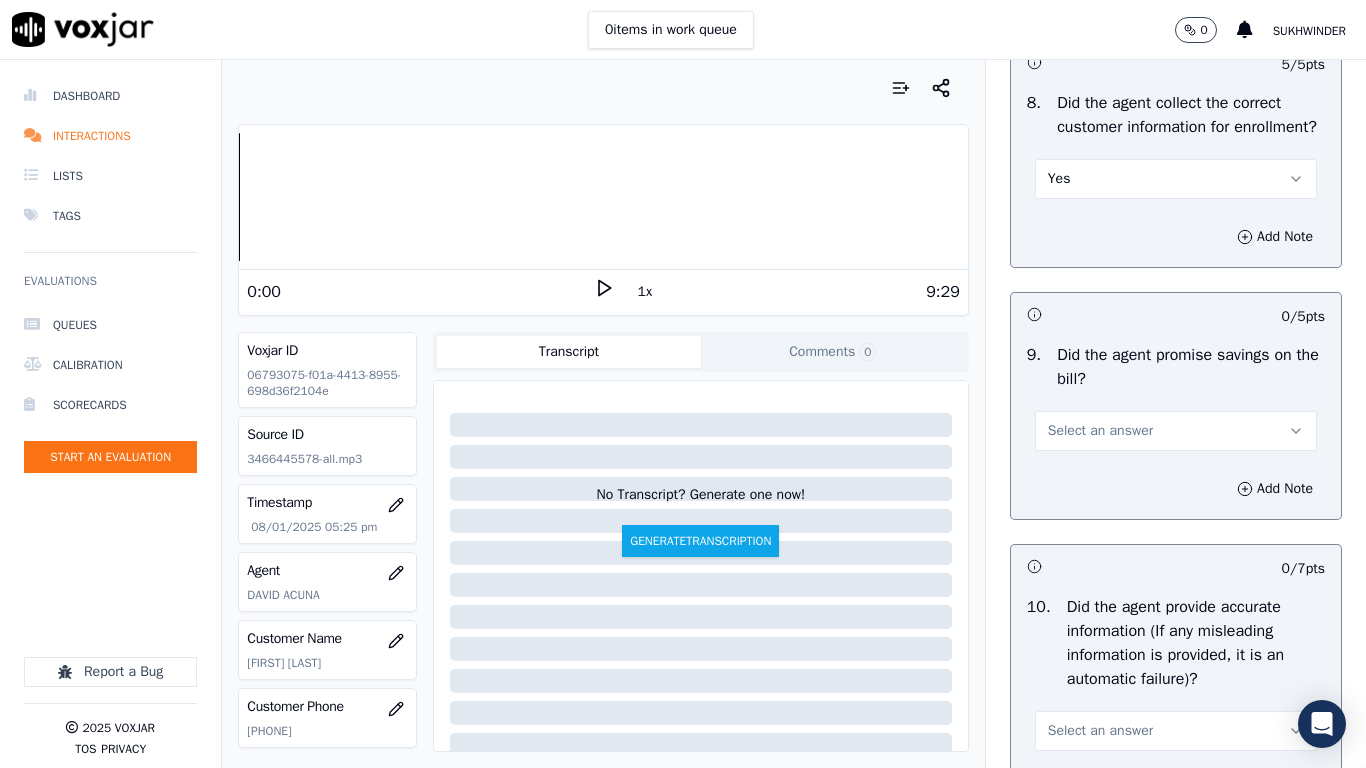 click on "Select an answer" at bounding box center [1176, 431] 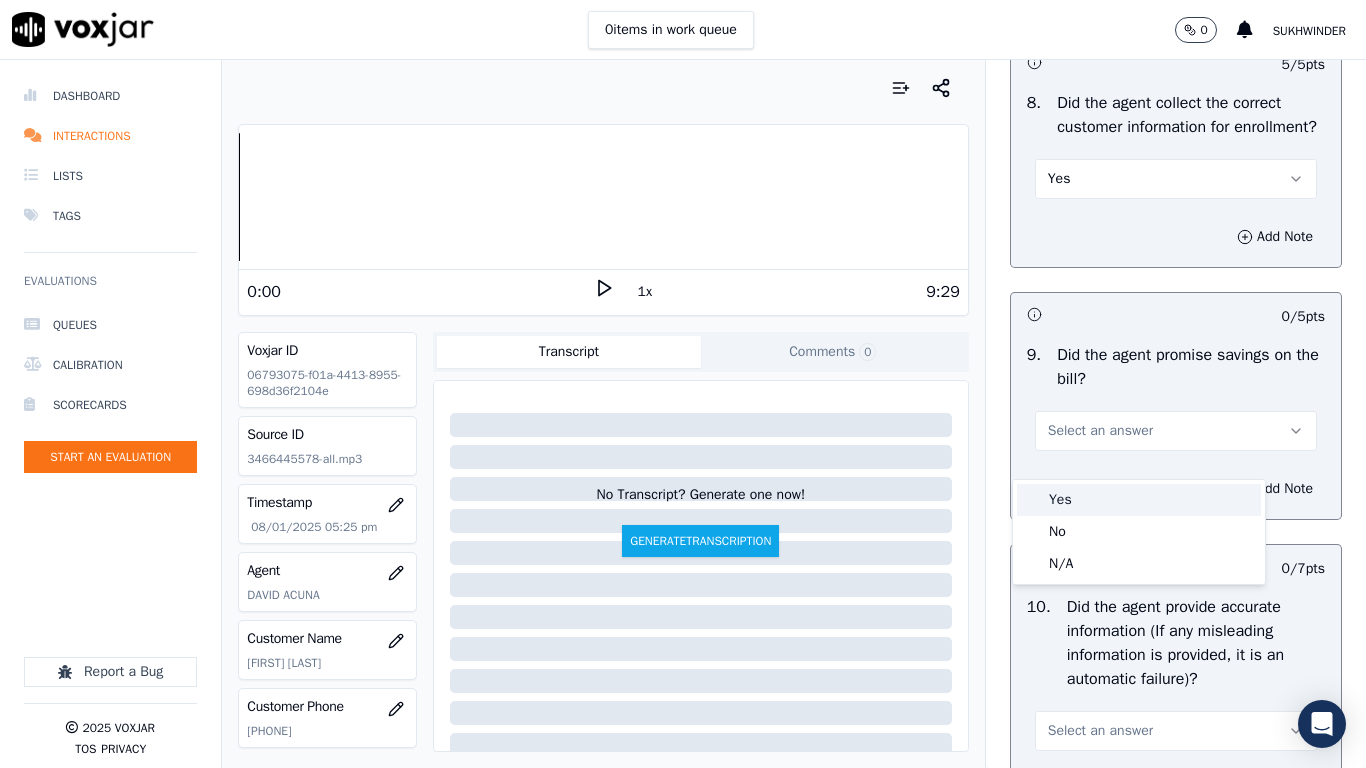 click on "Yes" at bounding box center [1139, 500] 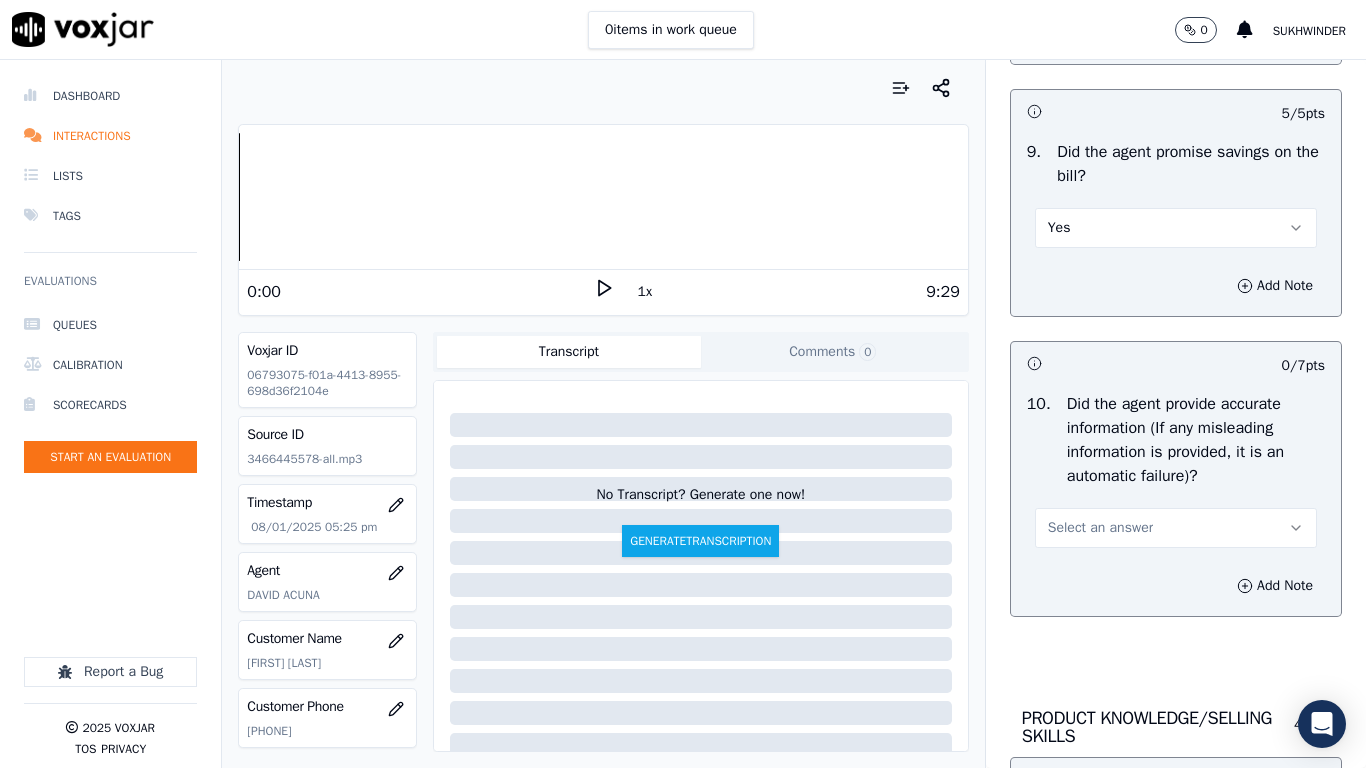 scroll, scrollTop: 2800, scrollLeft: 0, axis: vertical 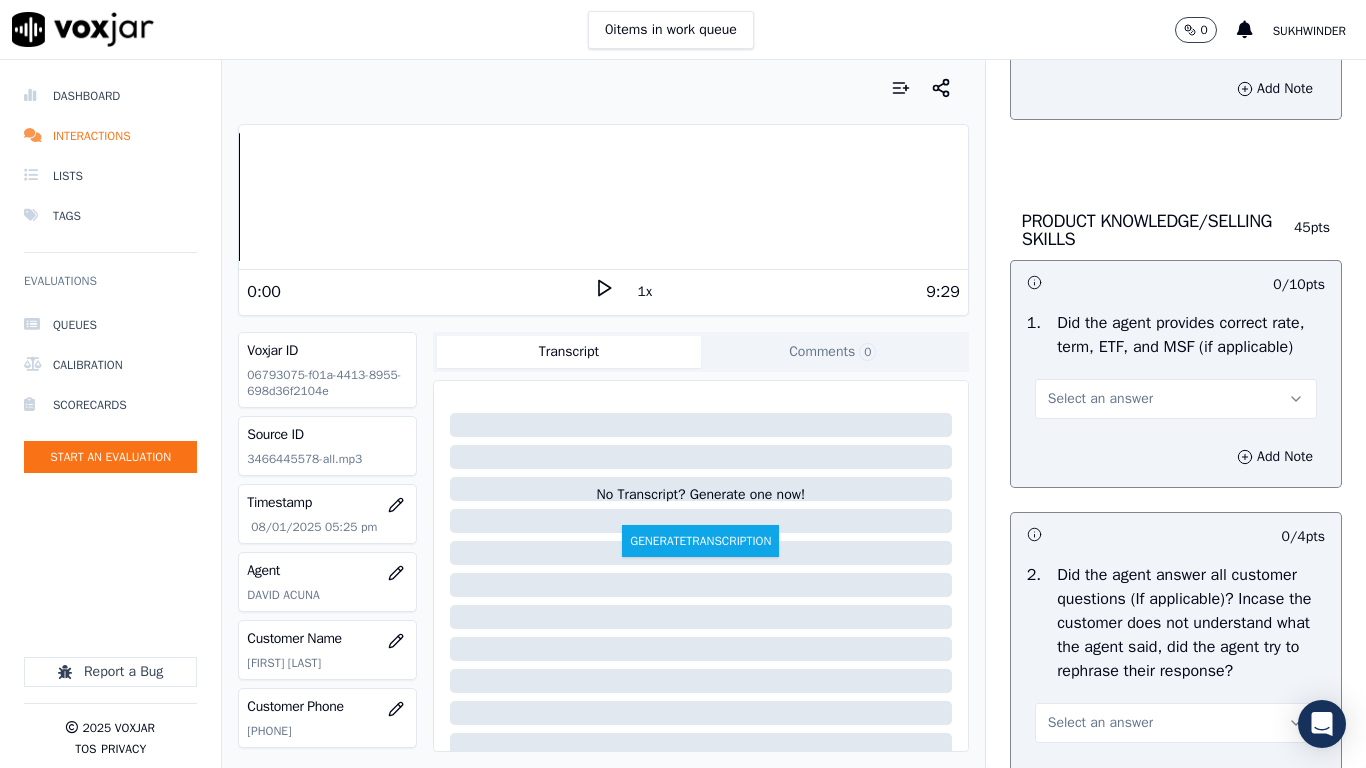 click on "Select an answer" at bounding box center (1176, 31) 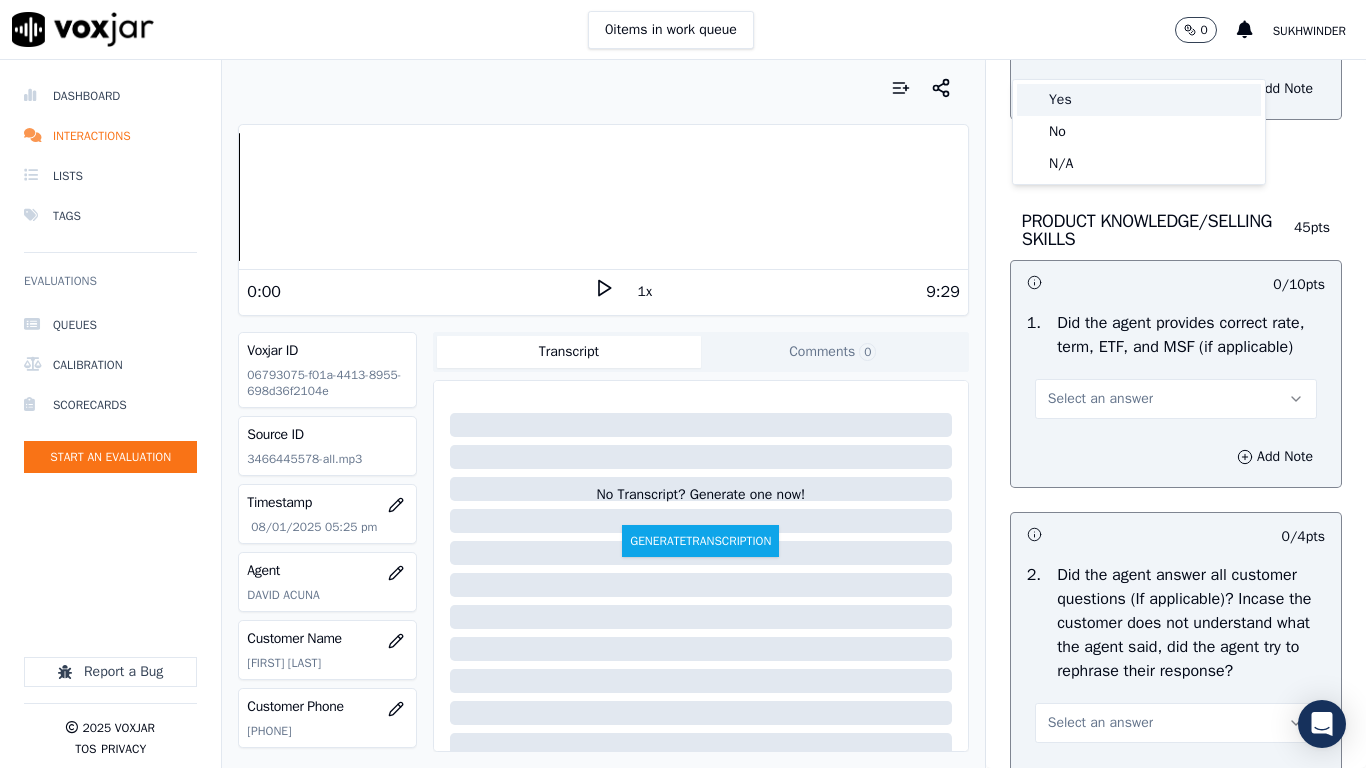 click on "Yes" at bounding box center (1139, 100) 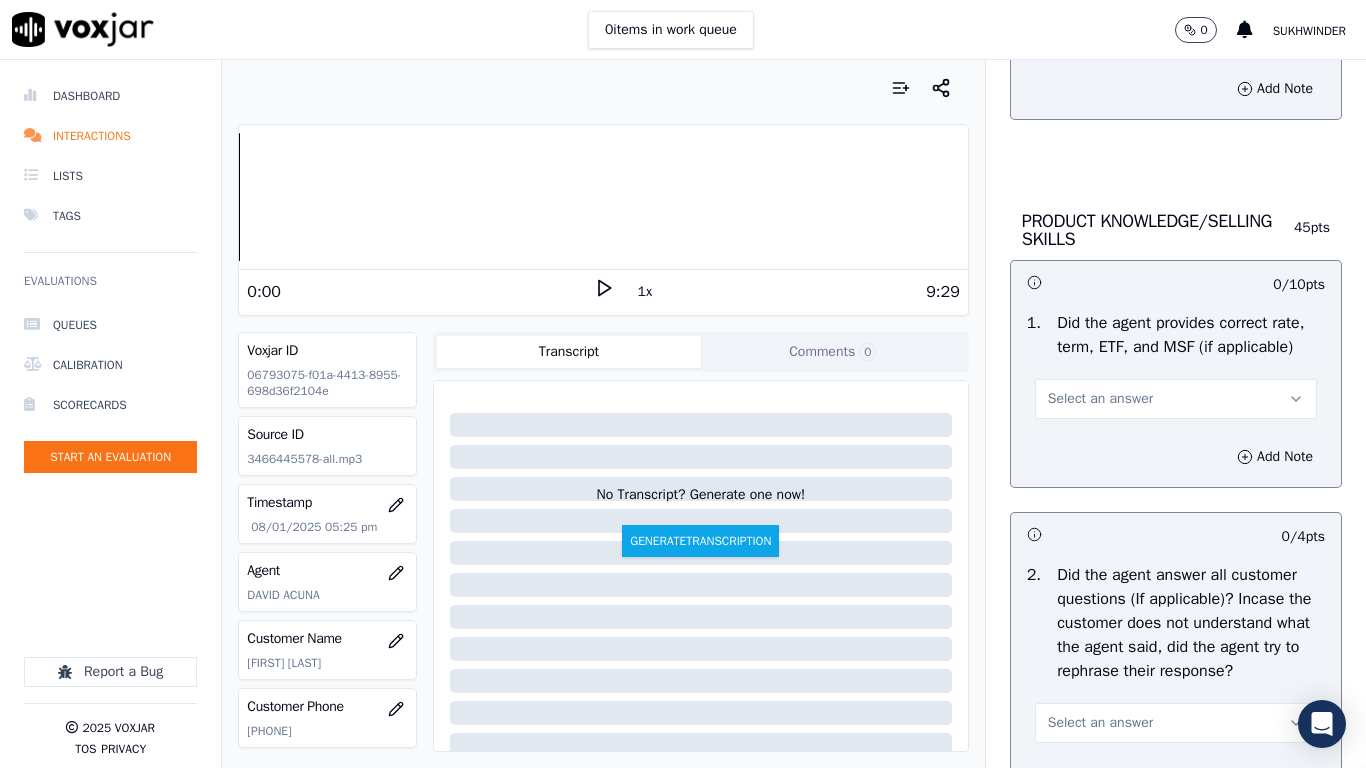 click on "Select an answer" at bounding box center (1176, 399) 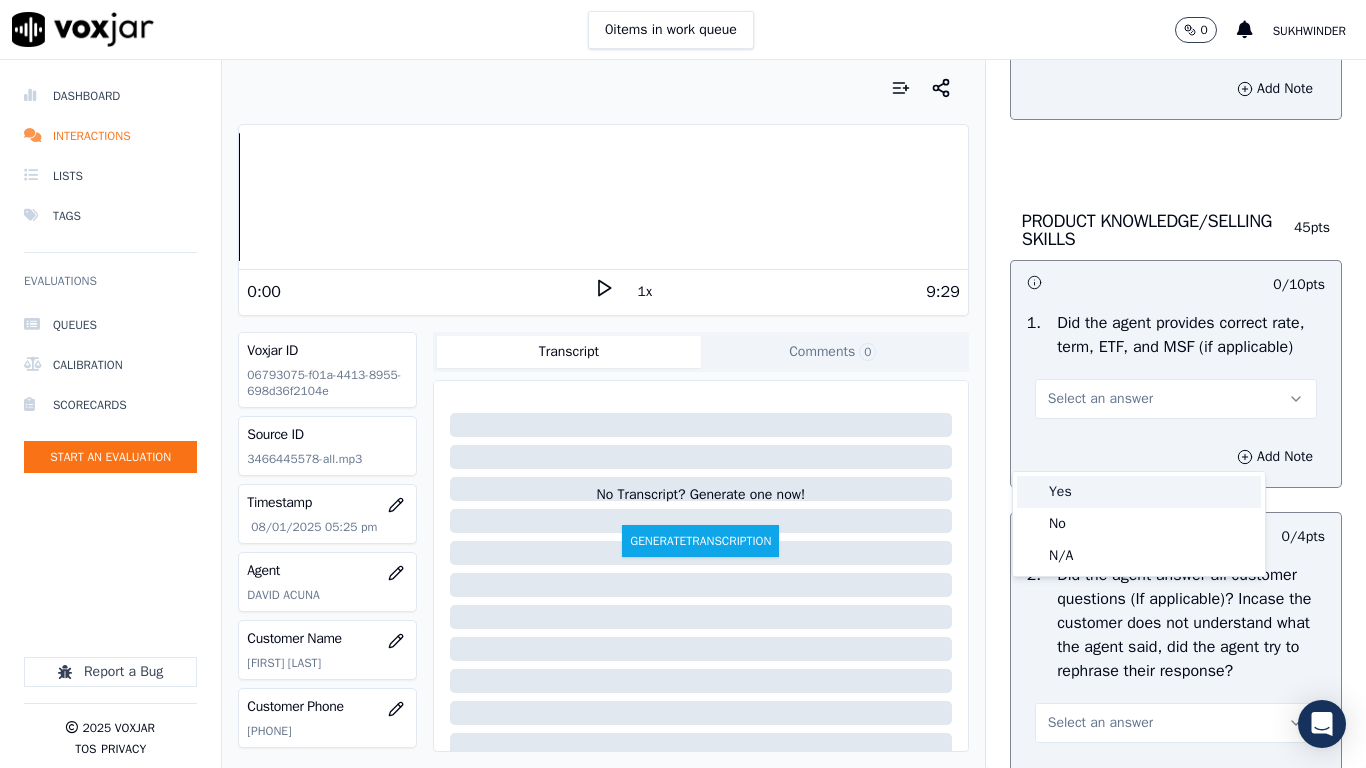 click on "Yes" at bounding box center [1139, 492] 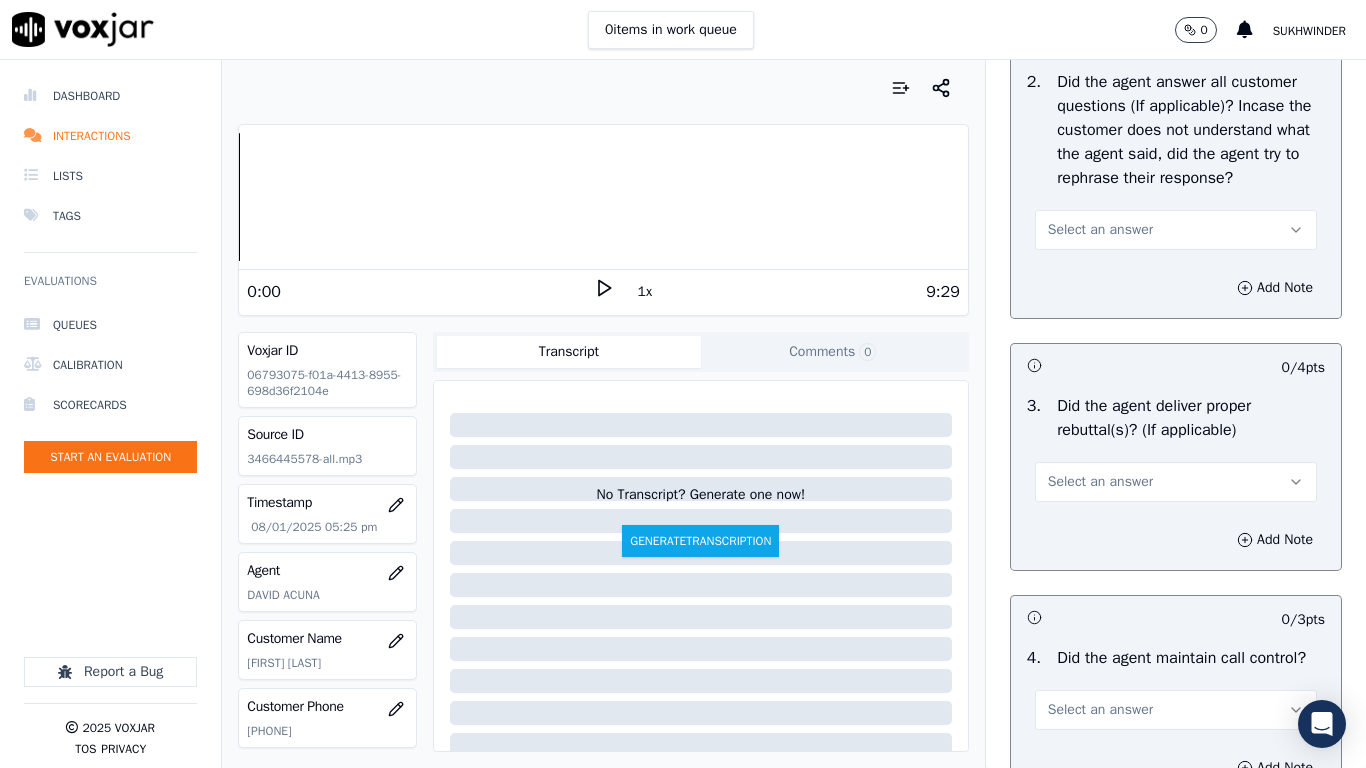 scroll, scrollTop: 3300, scrollLeft: 0, axis: vertical 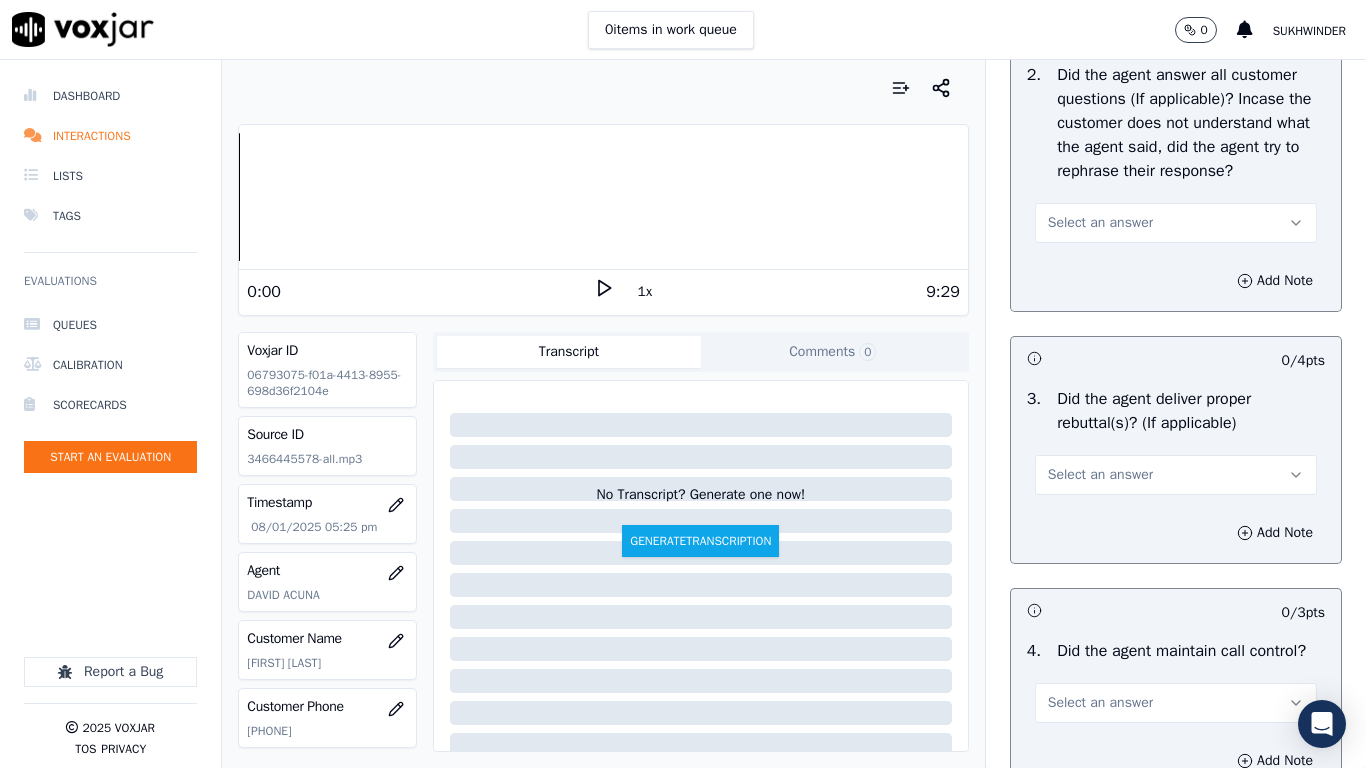 click on "Select an answer" at bounding box center (1100, 223) 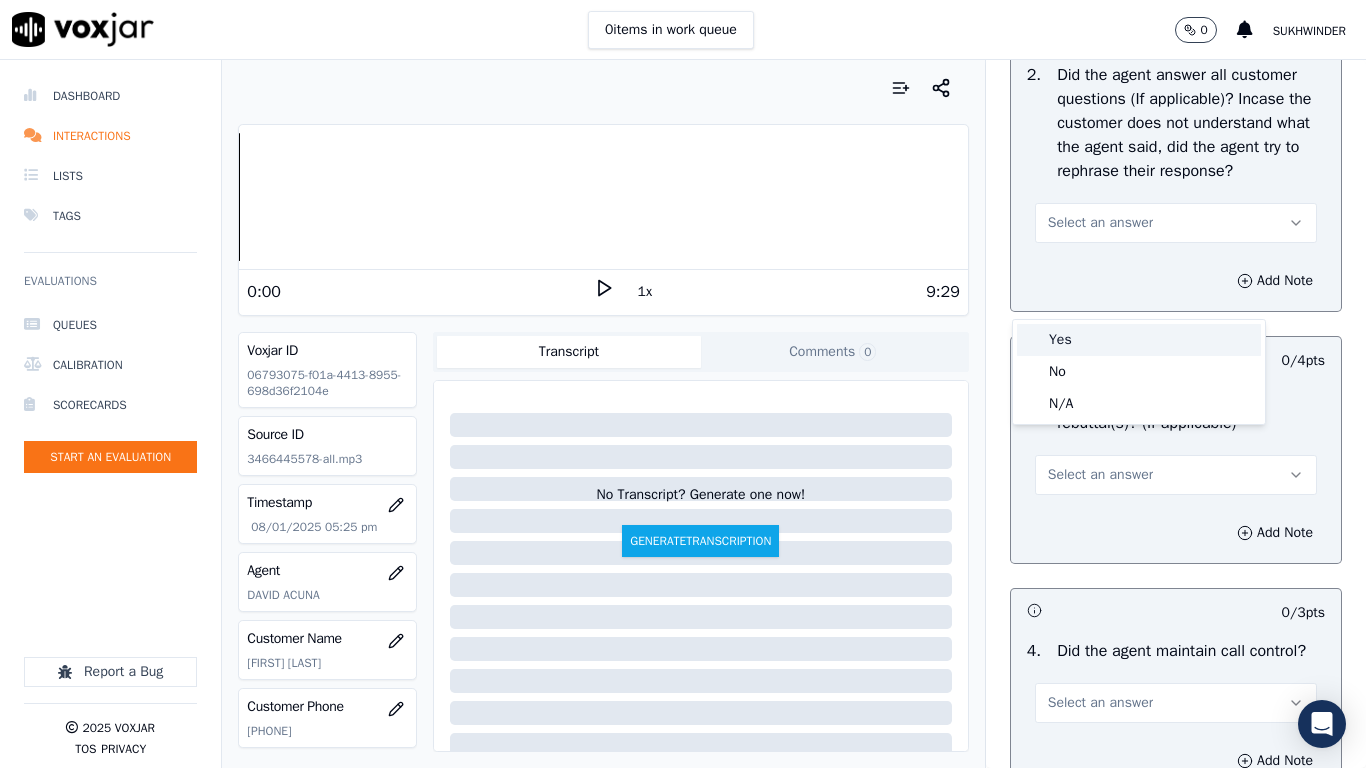click on "Yes" at bounding box center (1139, 340) 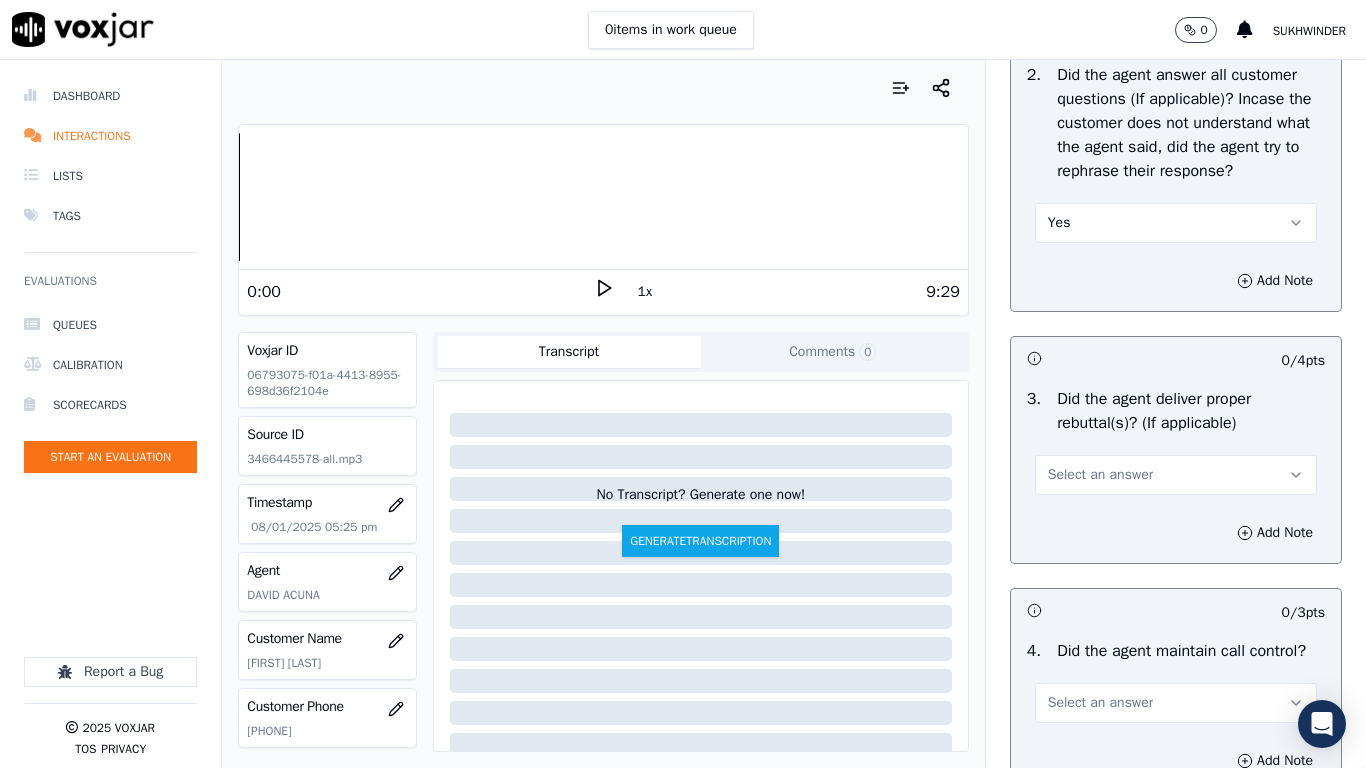 click on "Select an answer" at bounding box center [1176, 475] 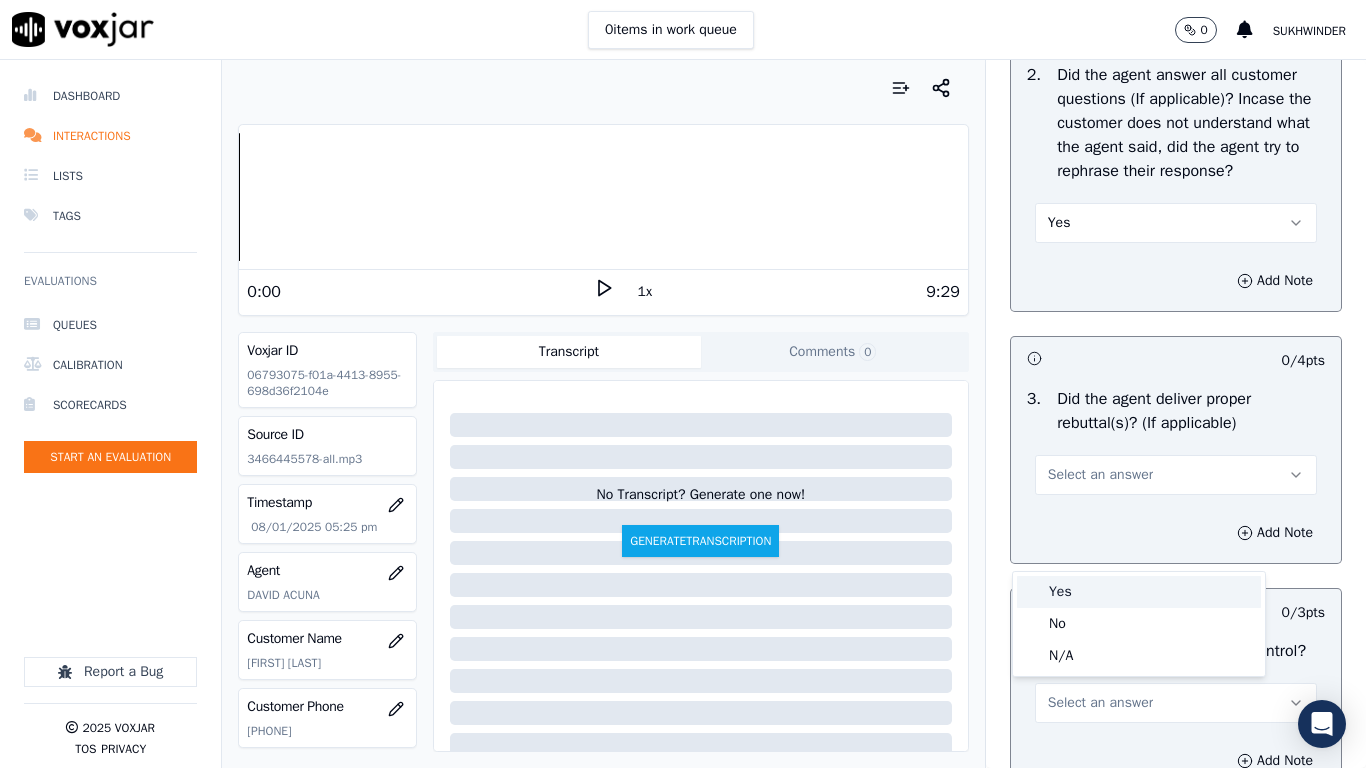 click on "Yes" at bounding box center (1139, 592) 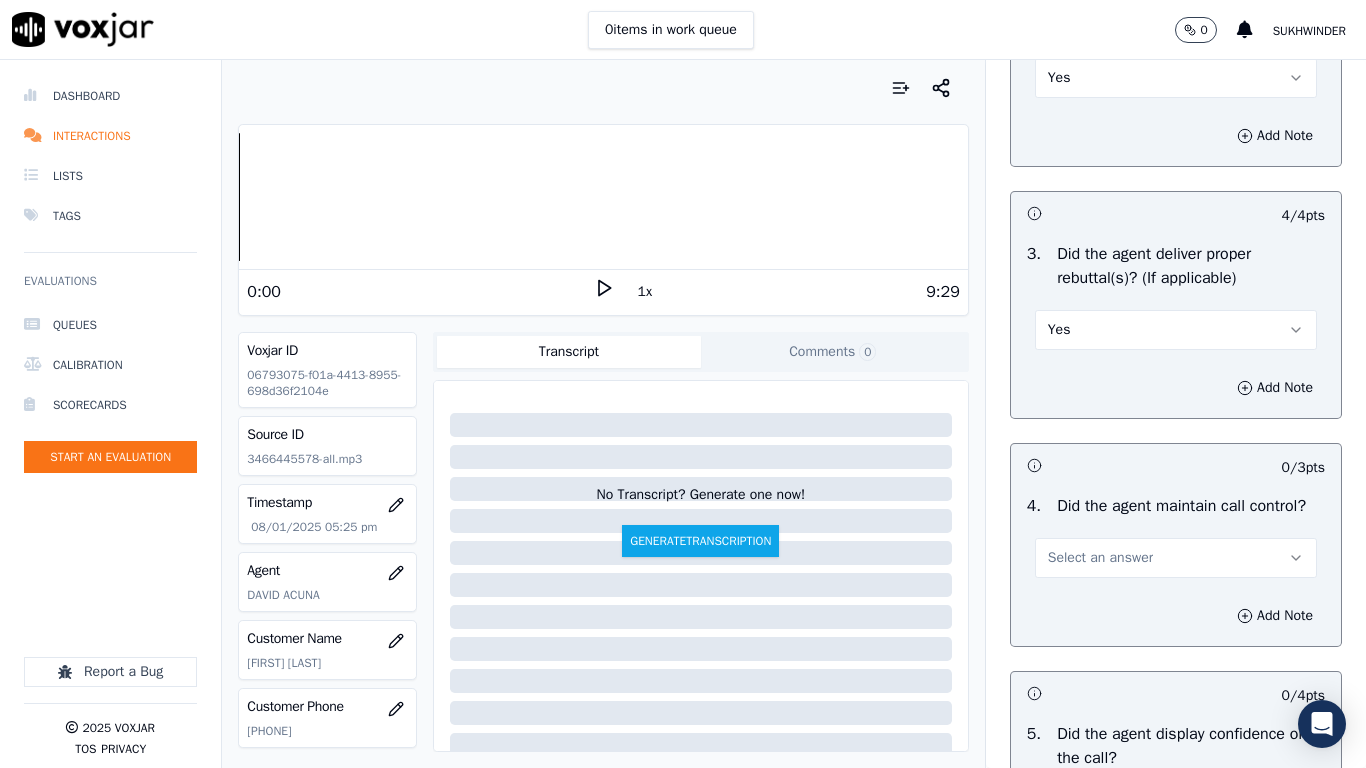 scroll, scrollTop: 3900, scrollLeft: 0, axis: vertical 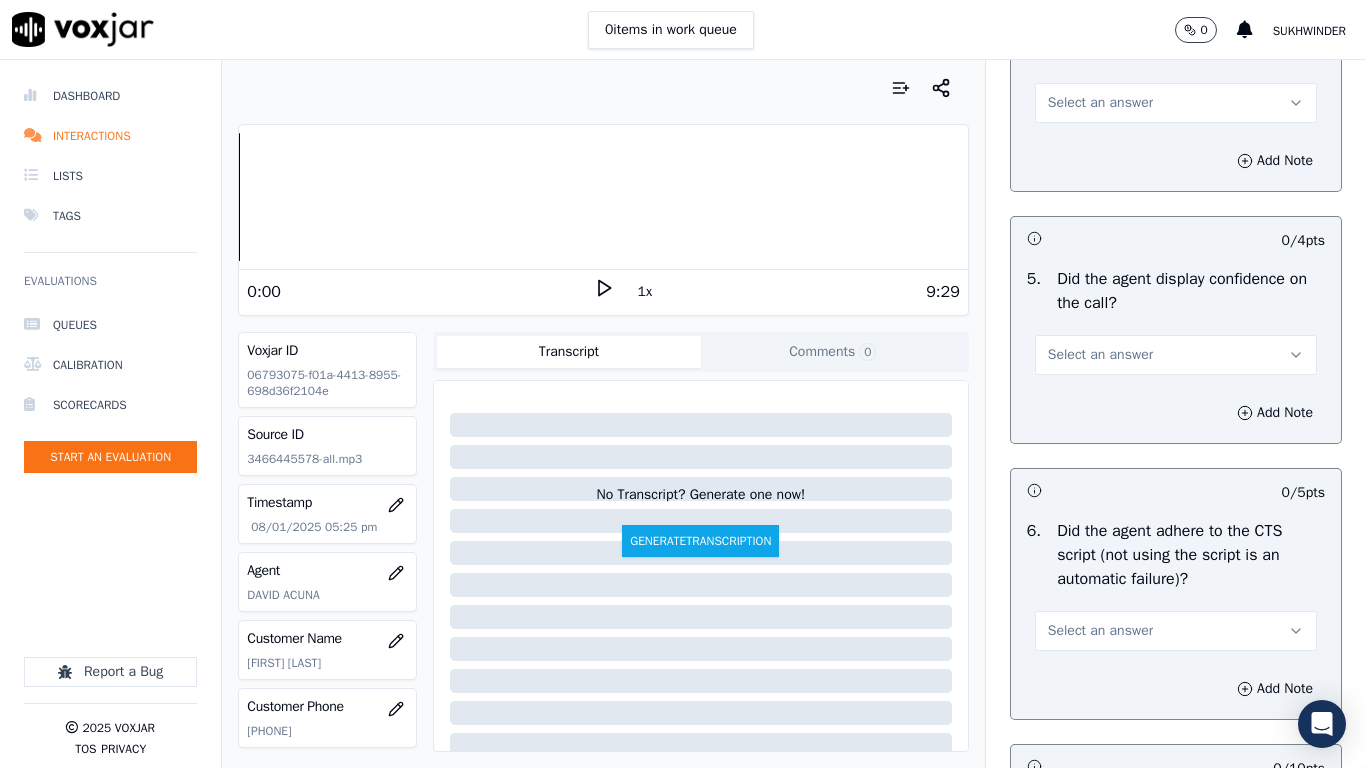 click on "Select an answer" at bounding box center [1100, 103] 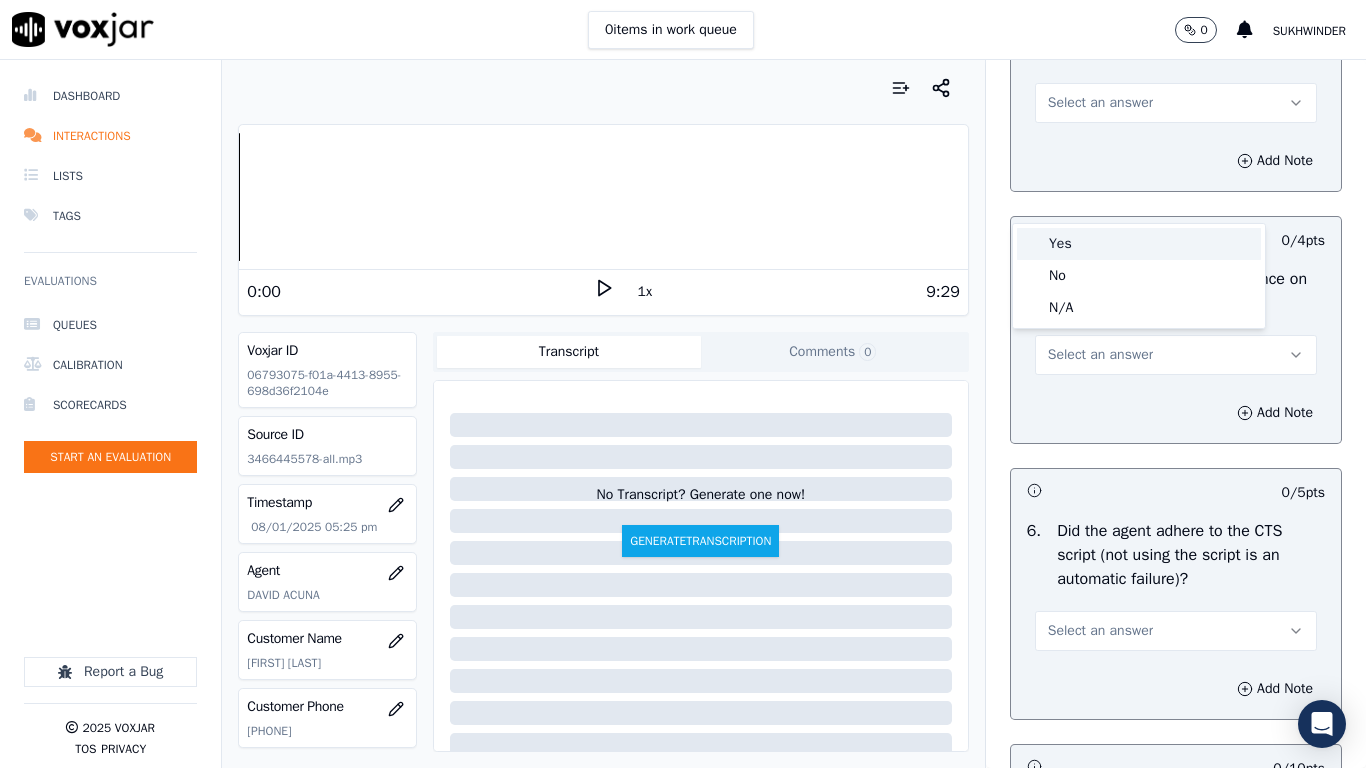 drag, startPoint x: 1103, startPoint y: 239, endPoint x: 1120, endPoint y: 400, distance: 161.89503 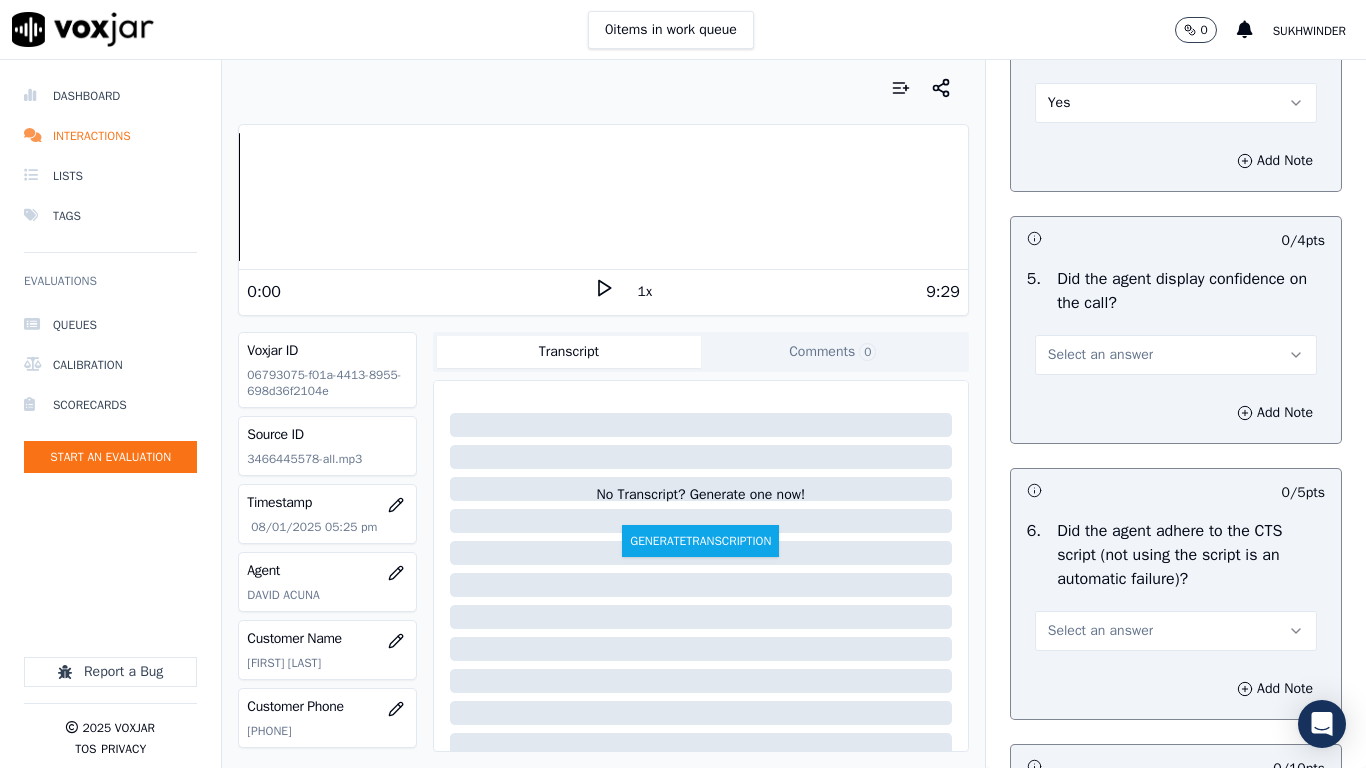 click on "Select an answer" at bounding box center [1100, 355] 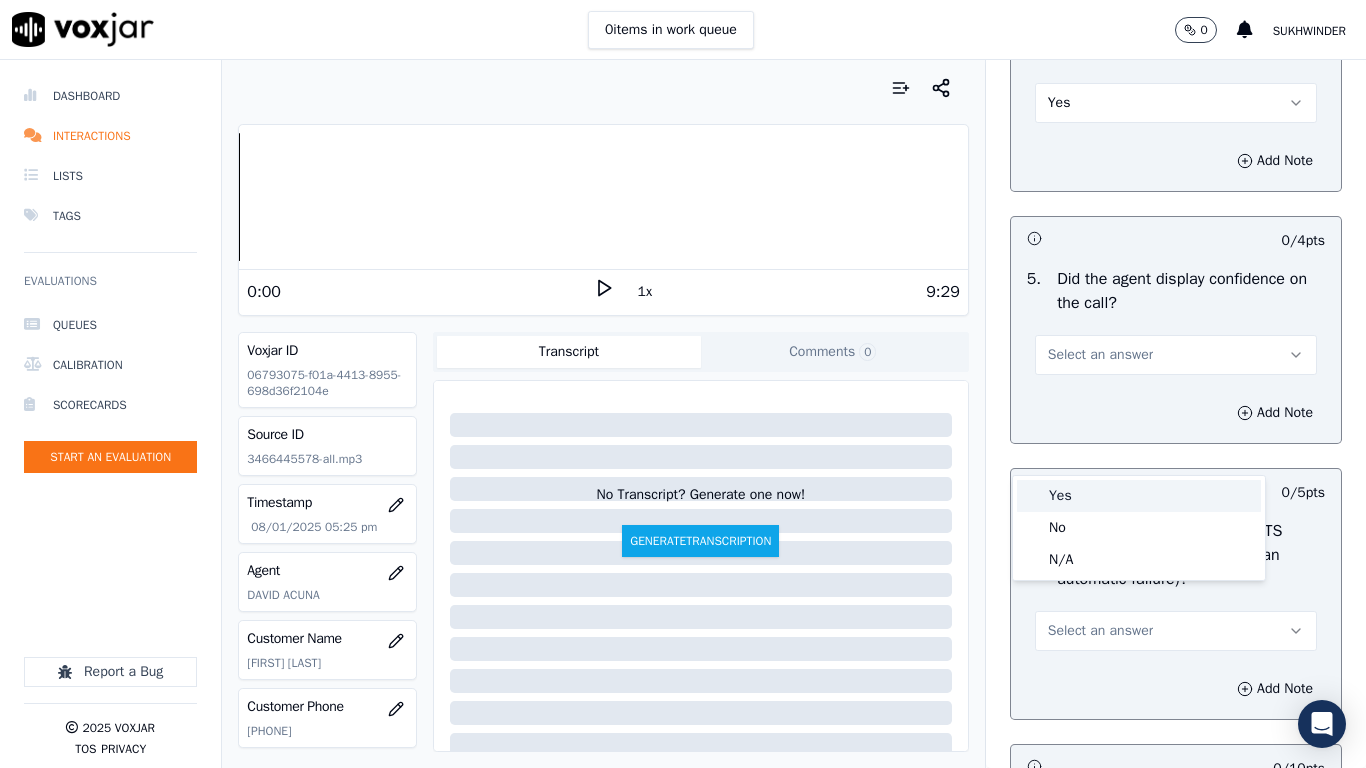 click on "Yes" at bounding box center [1139, 496] 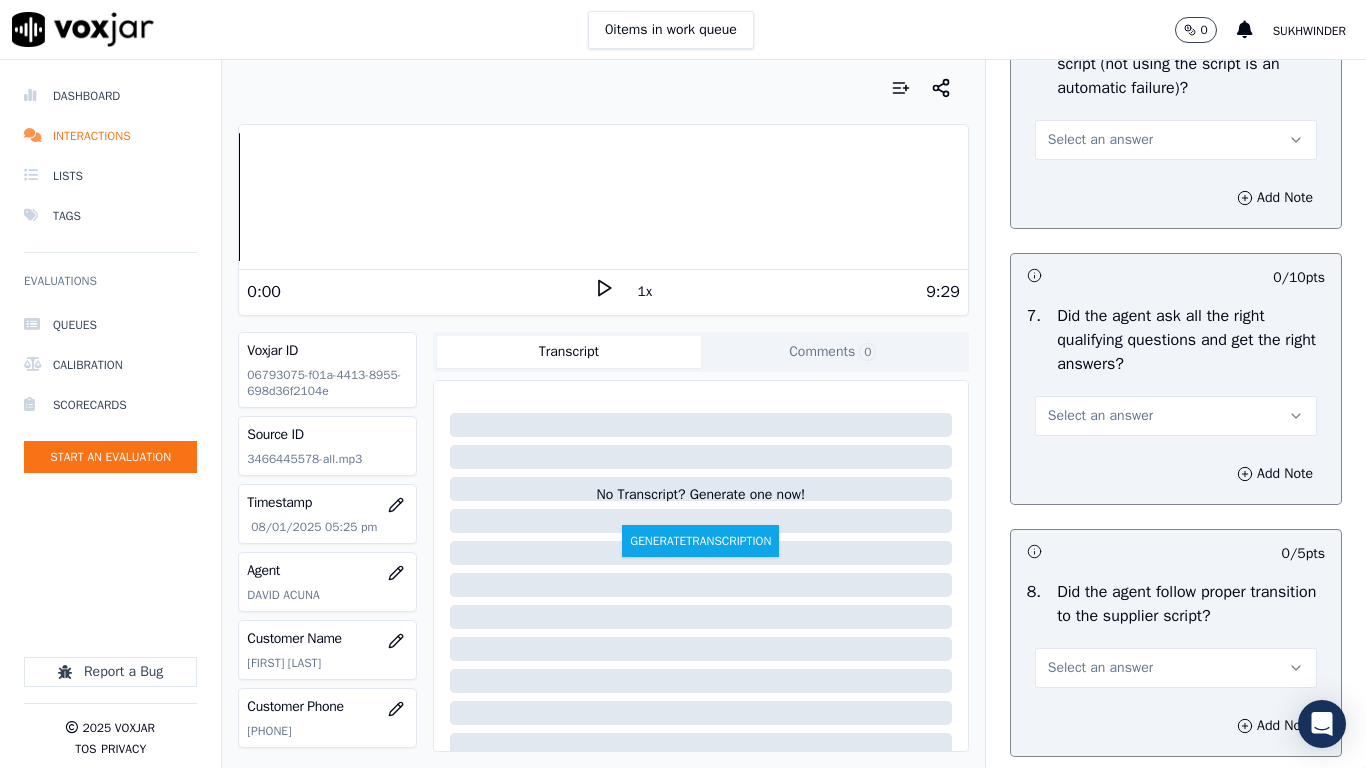 scroll, scrollTop: 4500, scrollLeft: 0, axis: vertical 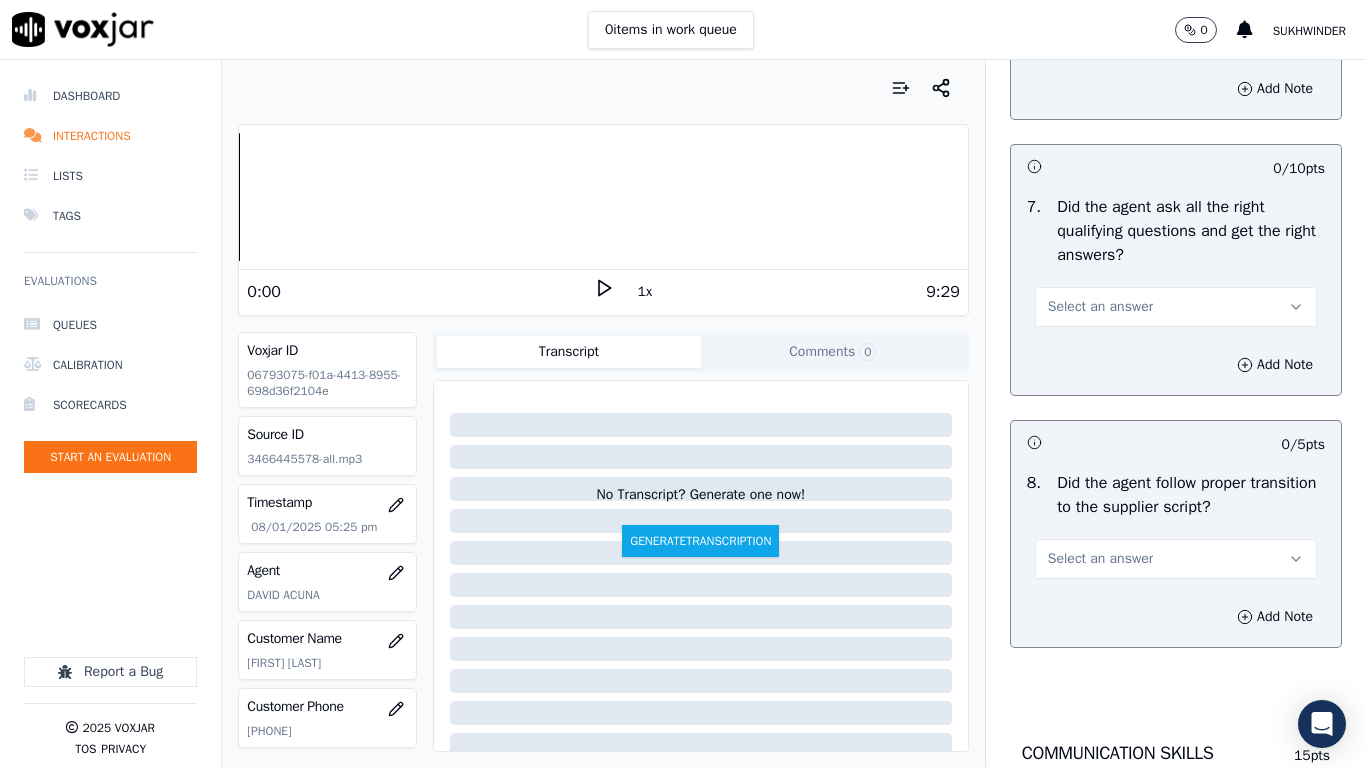 click on "Select an answer" at bounding box center (1176, 31) 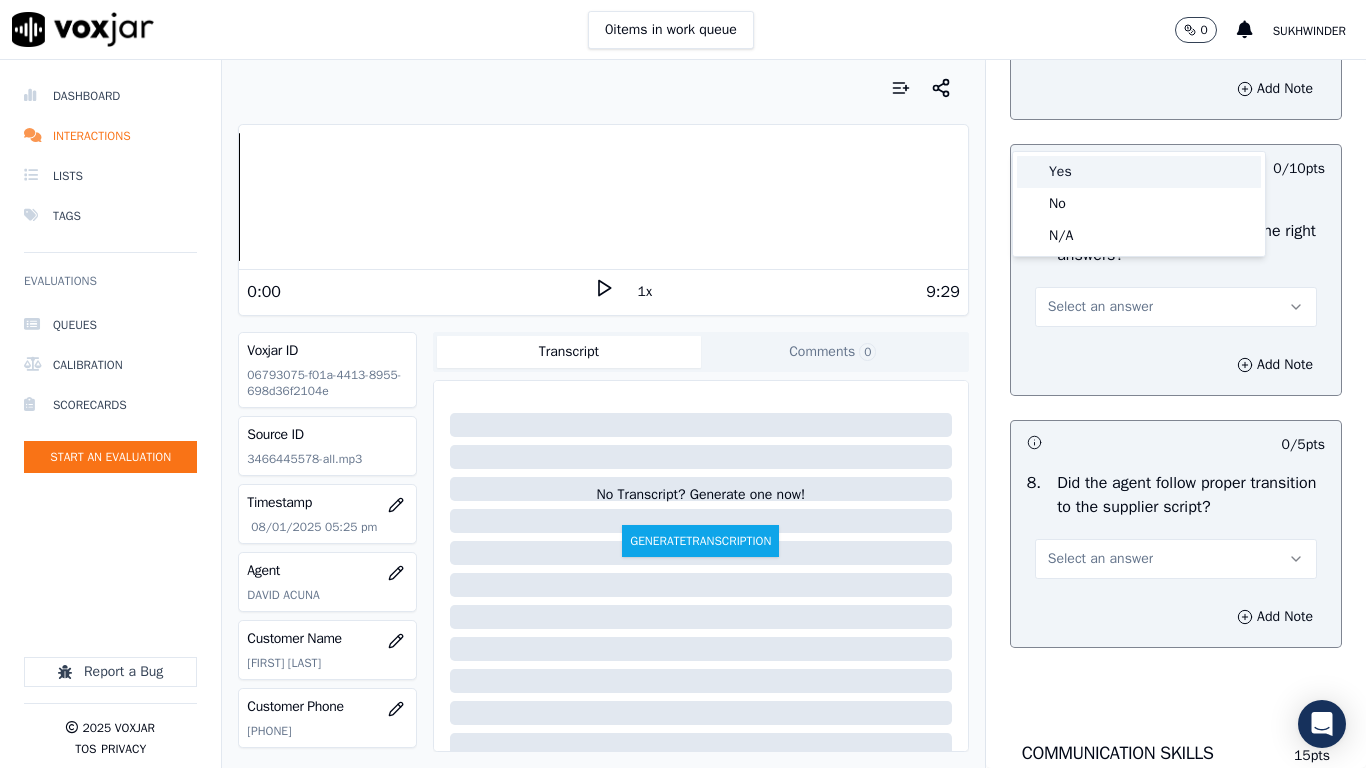 click on "Yes" at bounding box center [1139, 172] 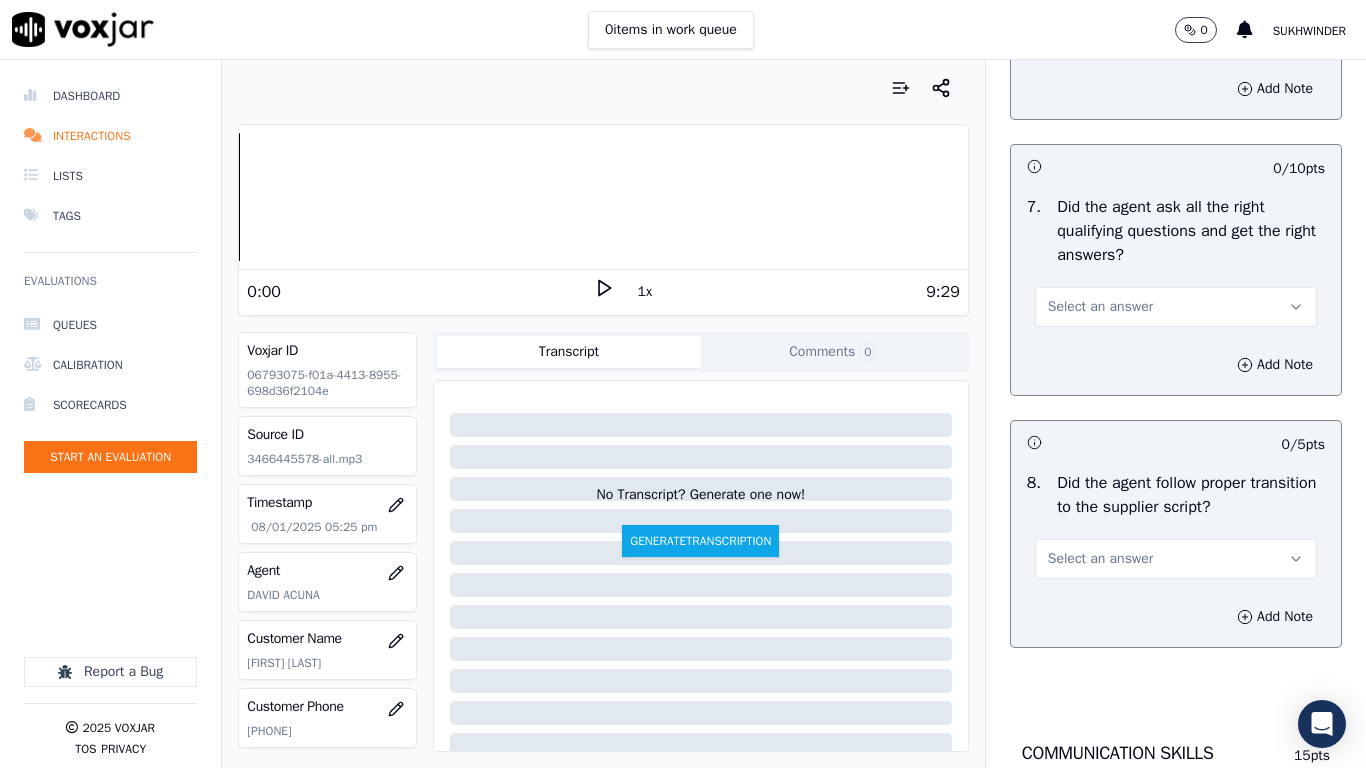 click on "Select an answer" at bounding box center [1100, 307] 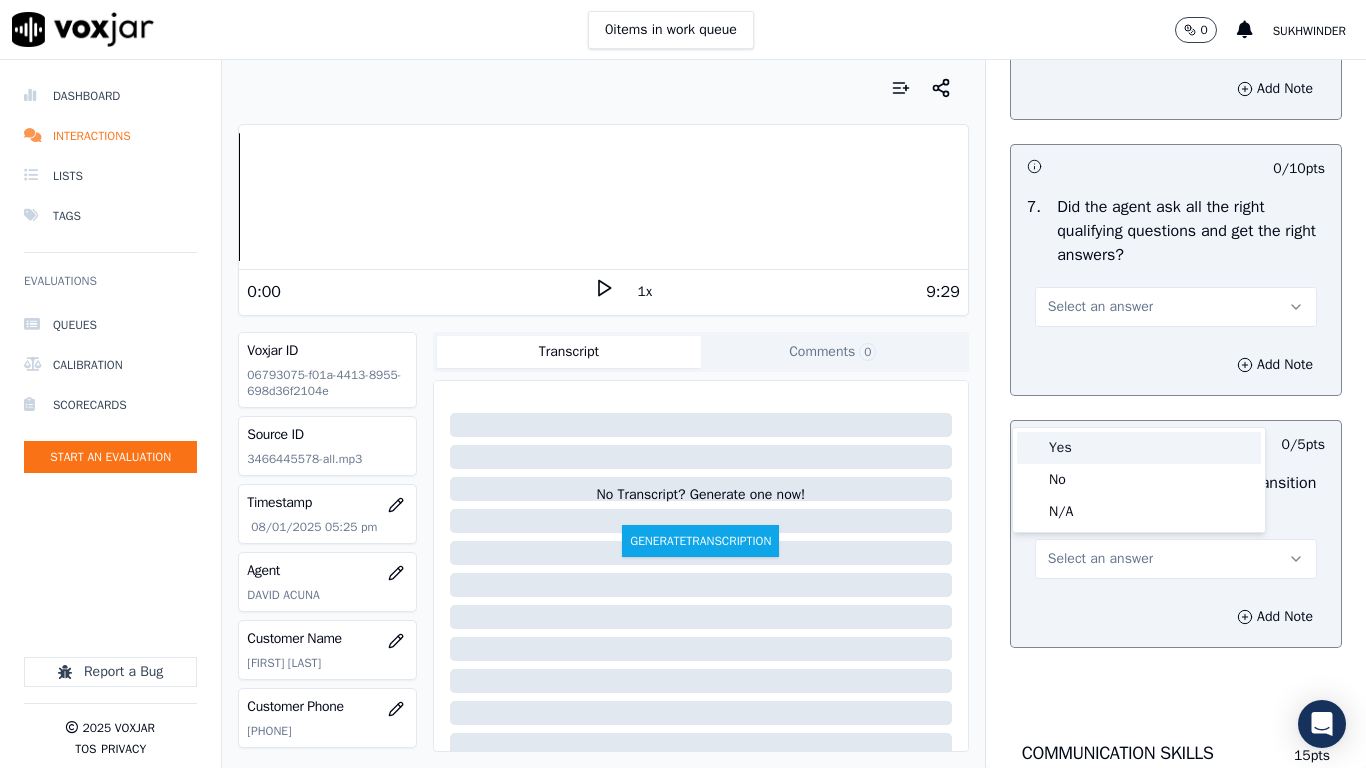 click on "Yes" at bounding box center (1139, 448) 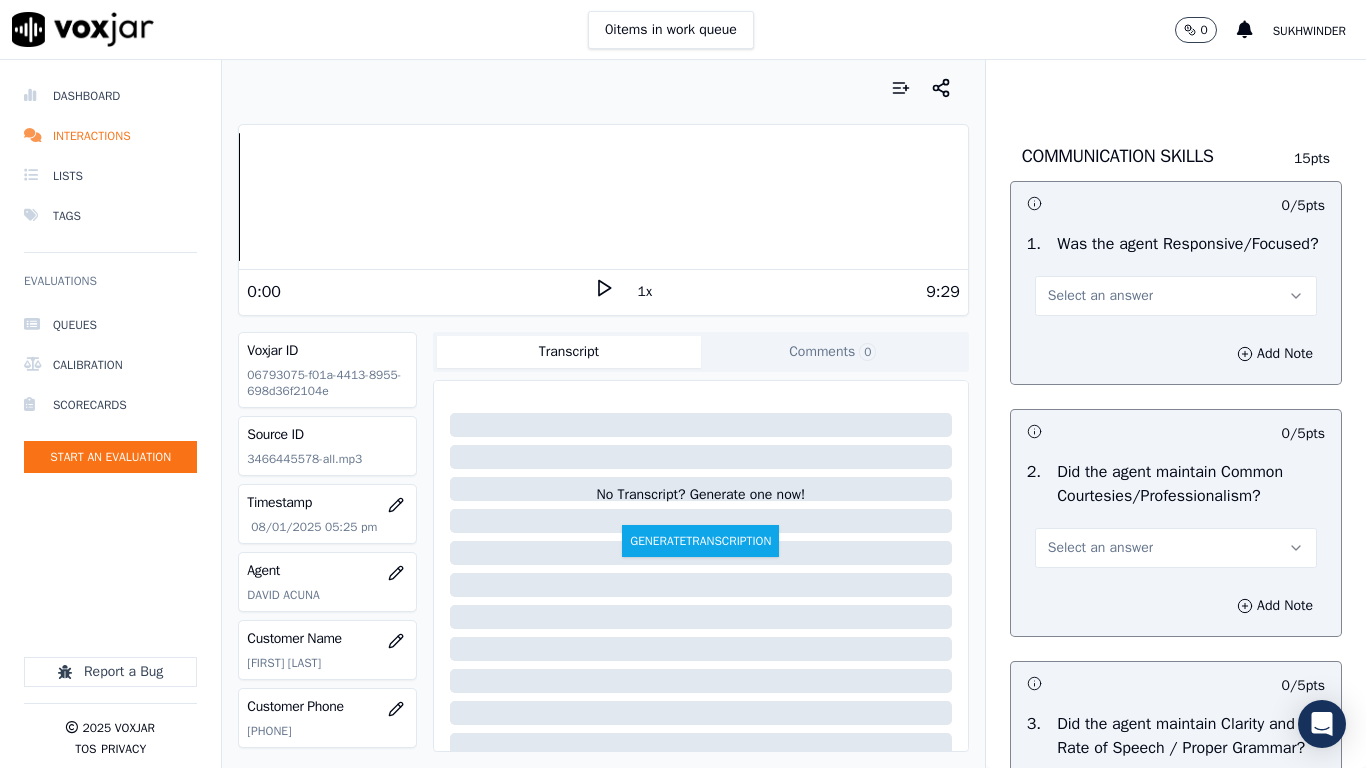 scroll, scrollTop: 5100, scrollLeft: 0, axis: vertical 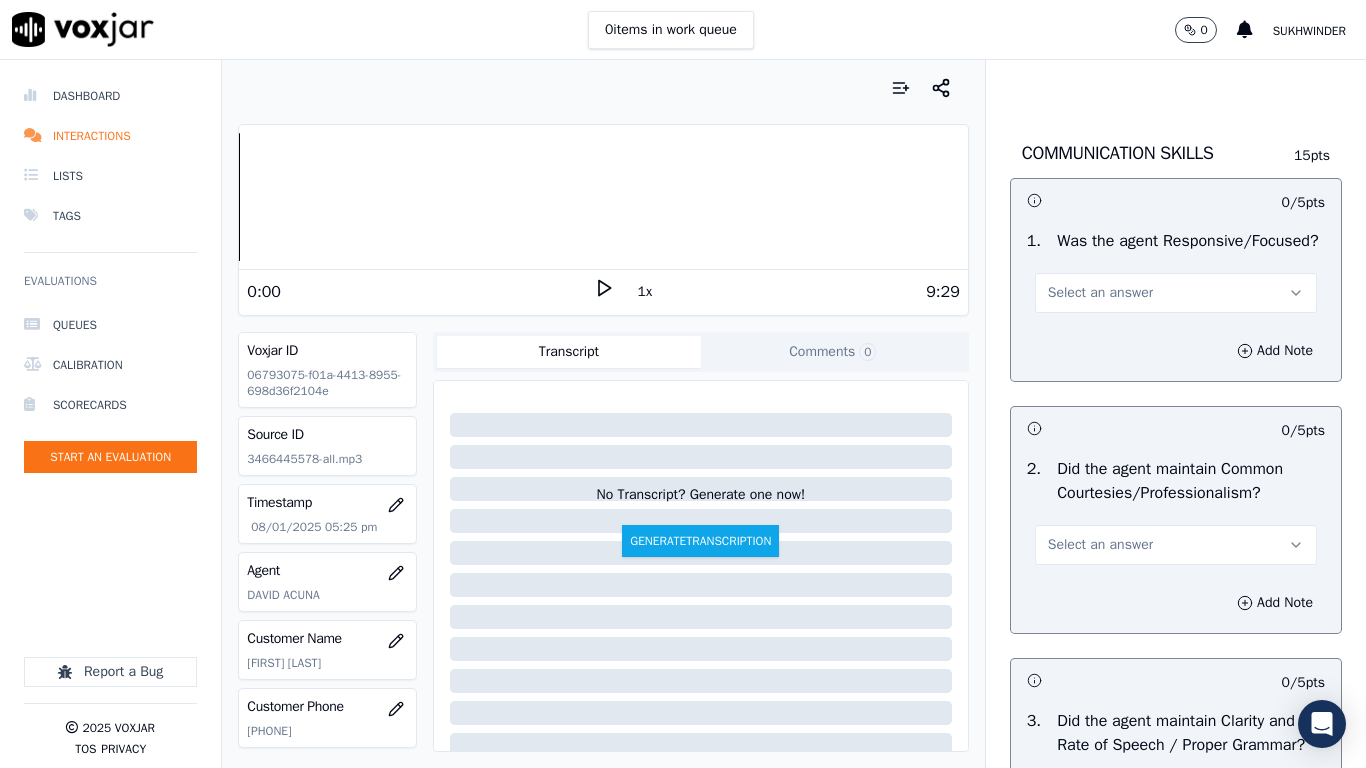 click on "Select an answer" at bounding box center (1176, -41) 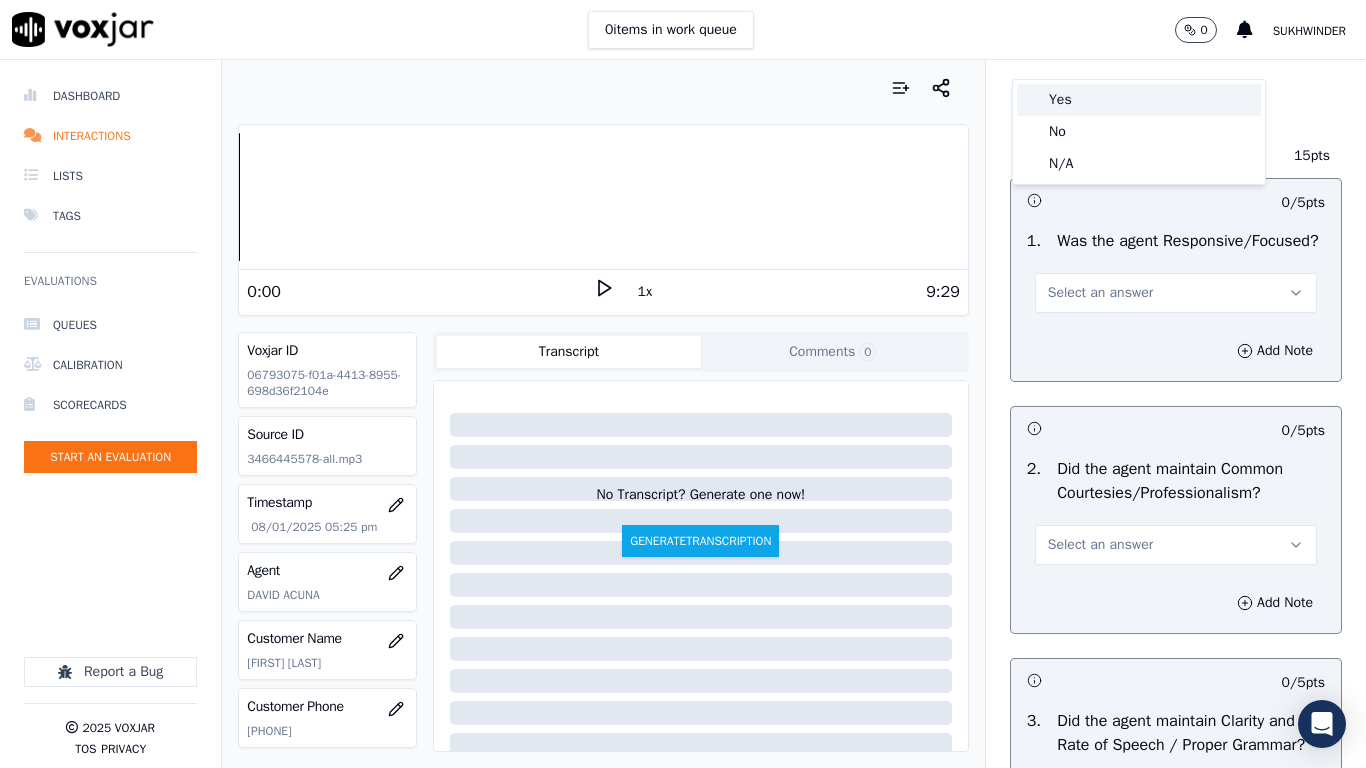 drag, startPoint x: 1068, startPoint y: 101, endPoint x: 1103, endPoint y: 309, distance: 210.92416 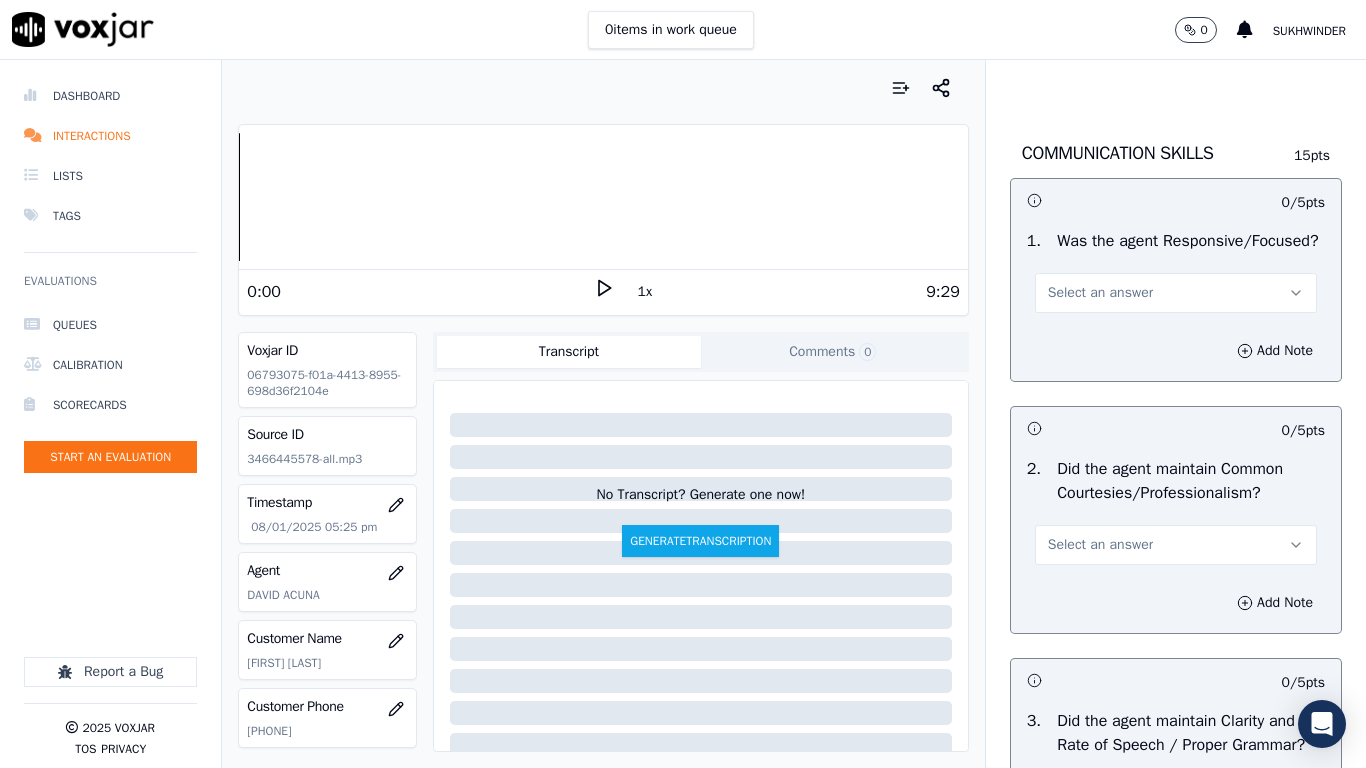 drag, startPoint x: 1084, startPoint y: 401, endPoint x: 1081, endPoint y: 419, distance: 18.248287 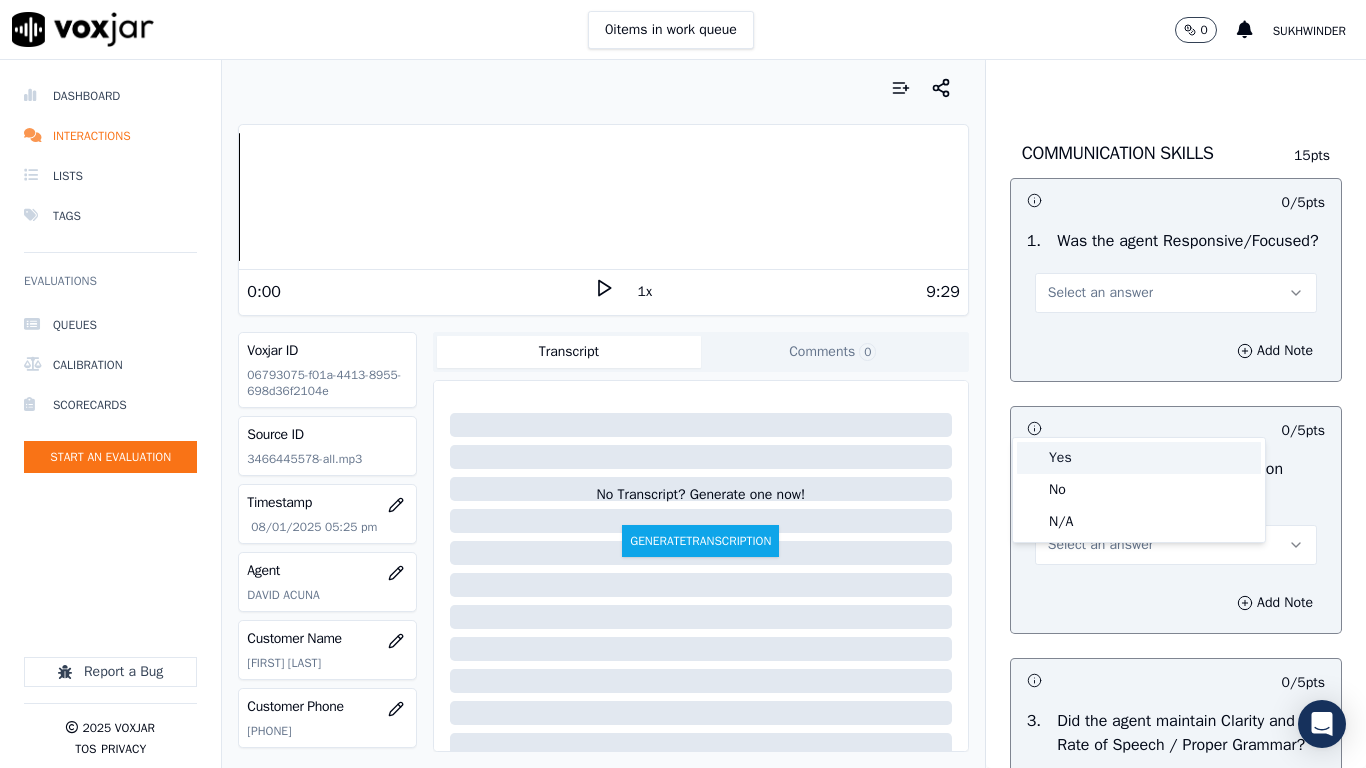 click on "Yes" at bounding box center [1139, 458] 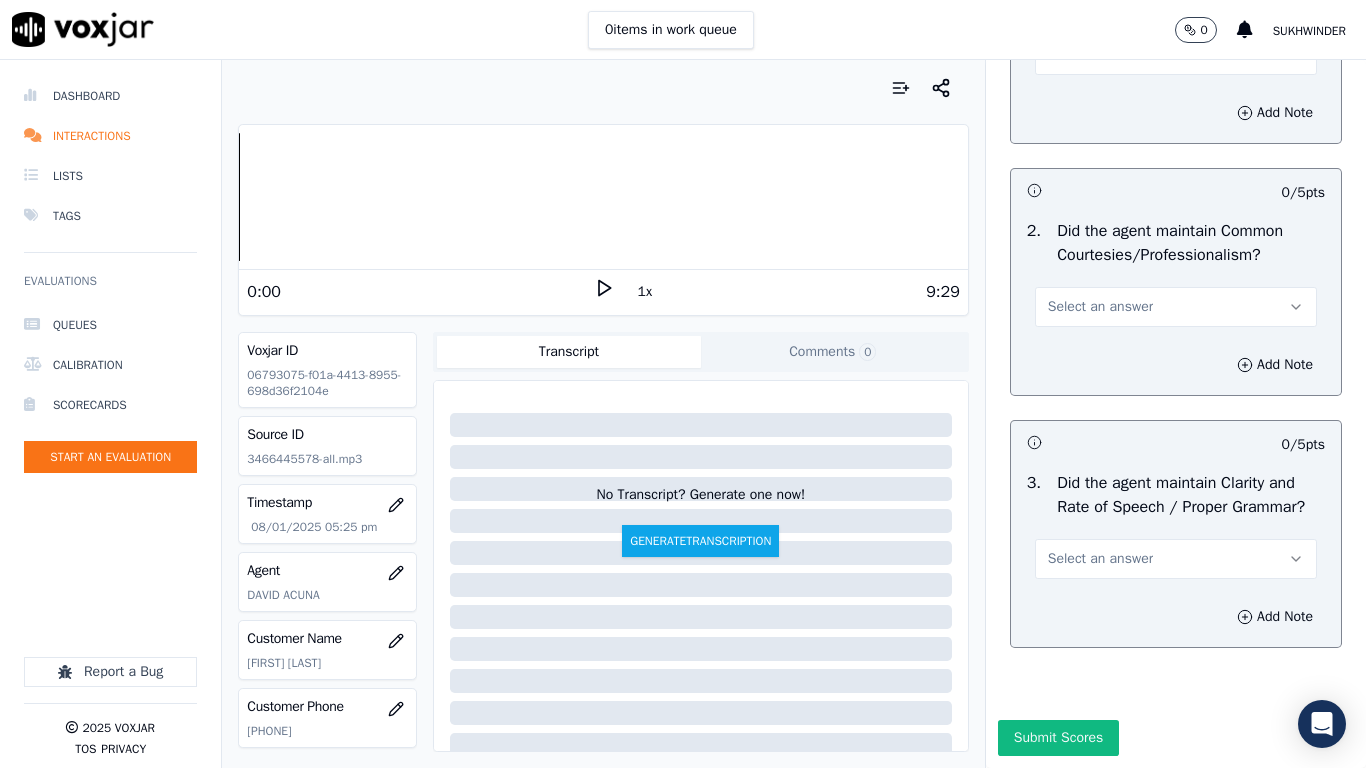 scroll, scrollTop: 5500, scrollLeft: 0, axis: vertical 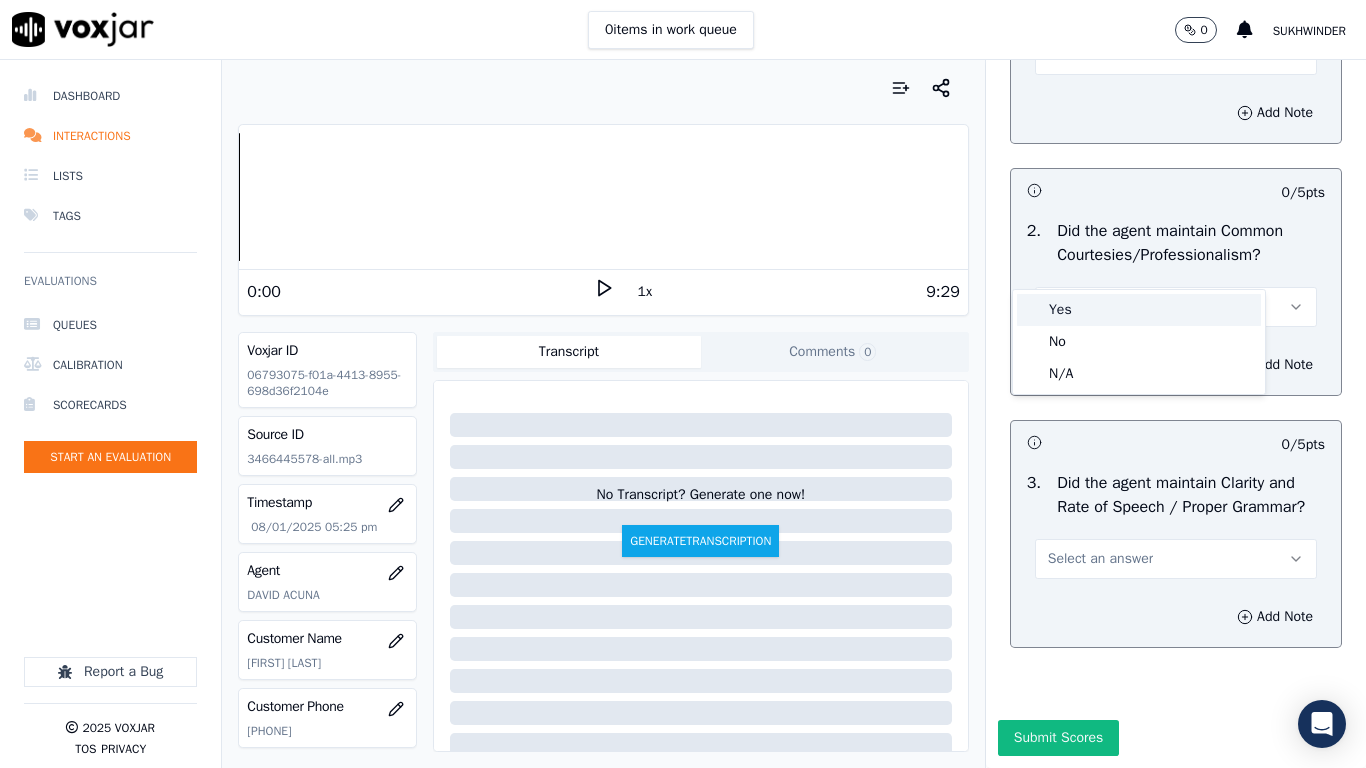click on "Yes" at bounding box center (1139, 310) 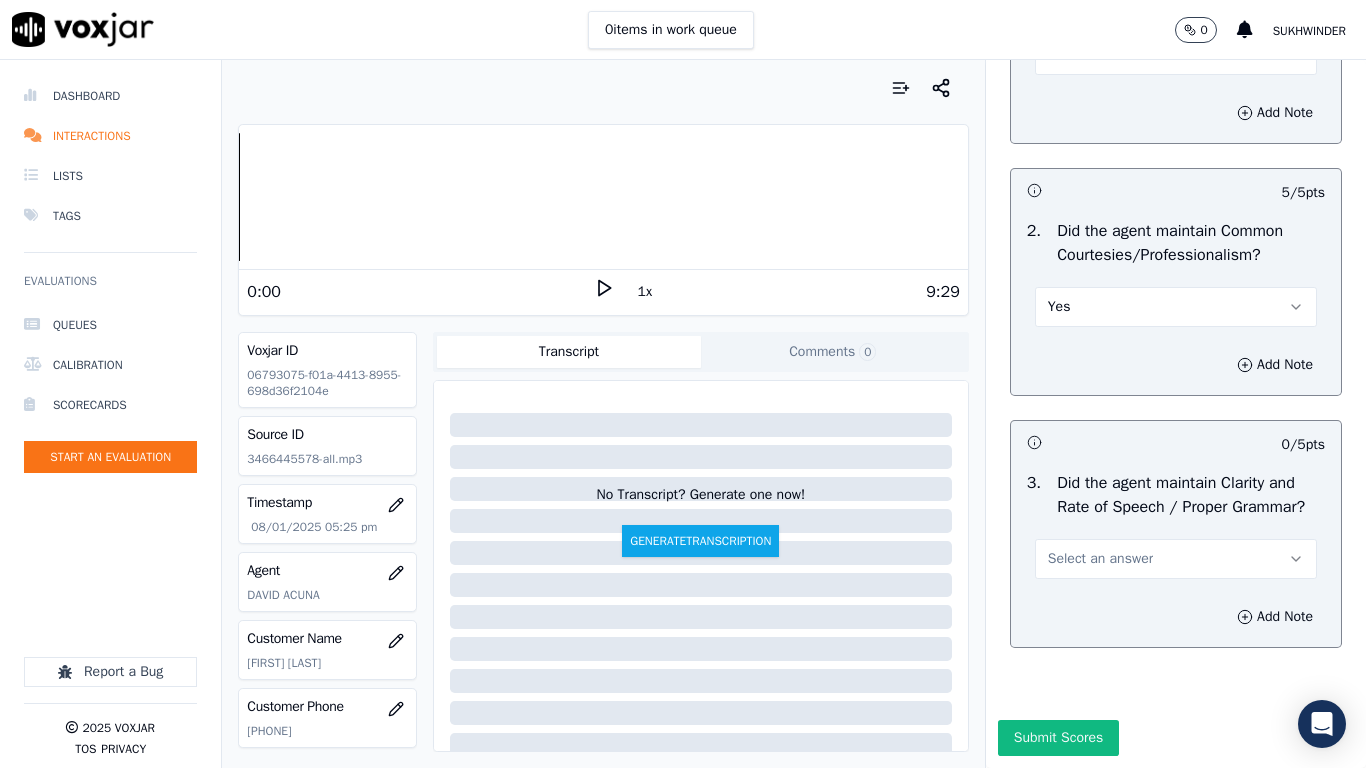 drag, startPoint x: 1078, startPoint y: 534, endPoint x: 1065, endPoint y: 556, distance: 25.553865 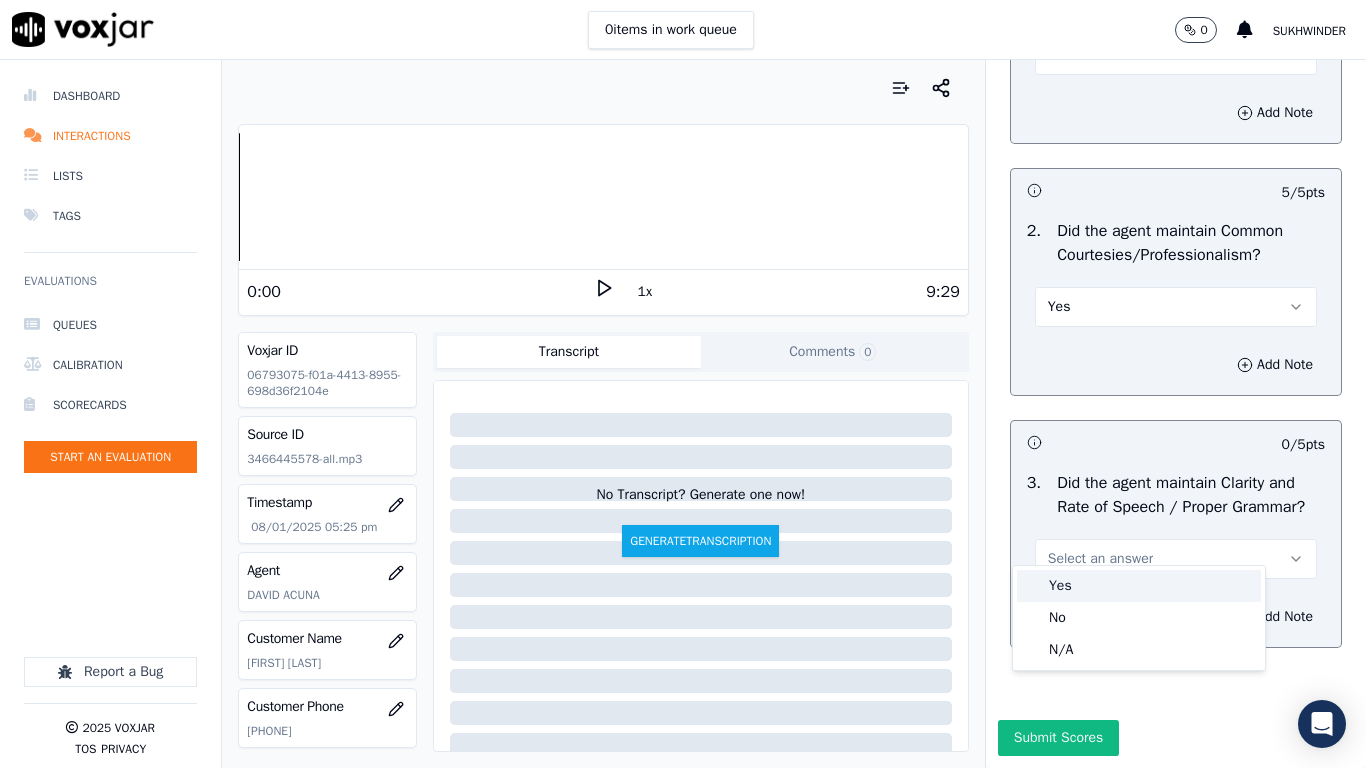 click on "Yes" at bounding box center (1139, 586) 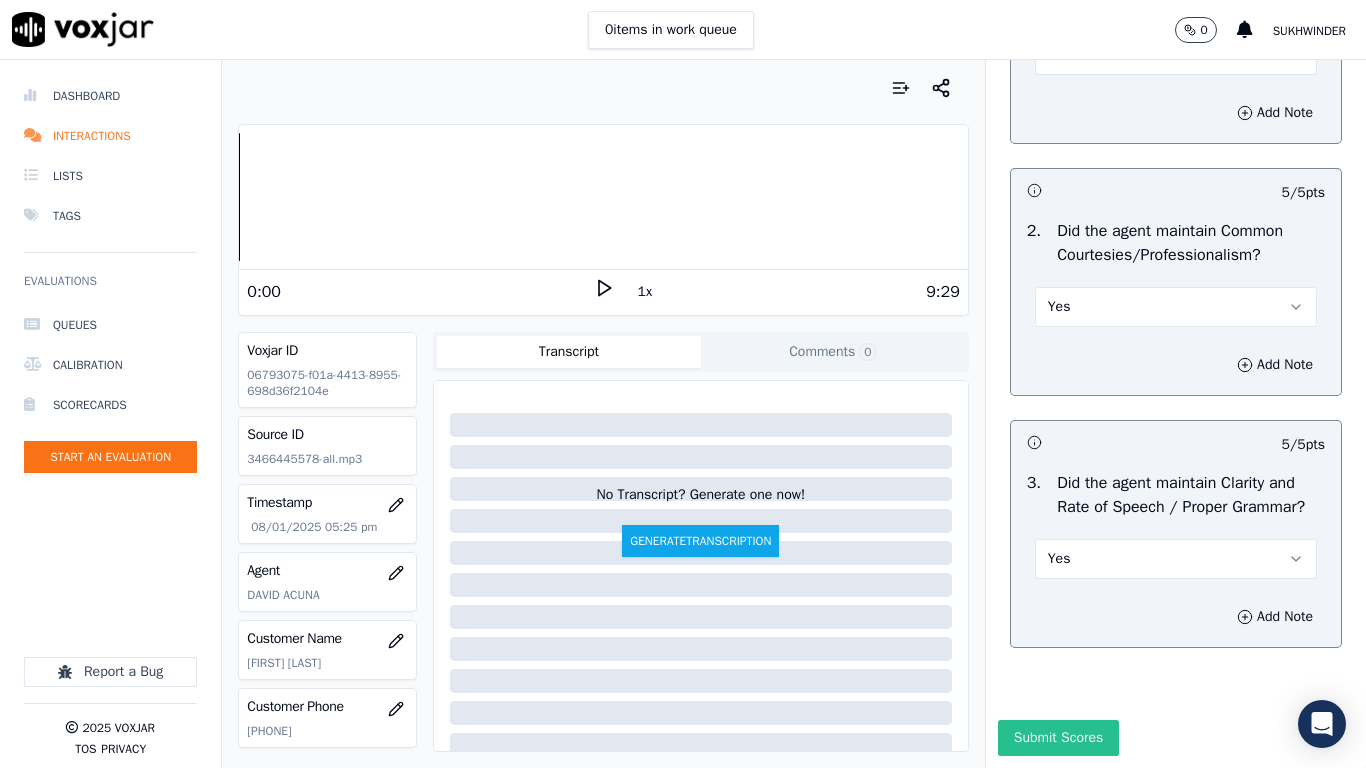 click on "Submit Scores" at bounding box center [1058, 738] 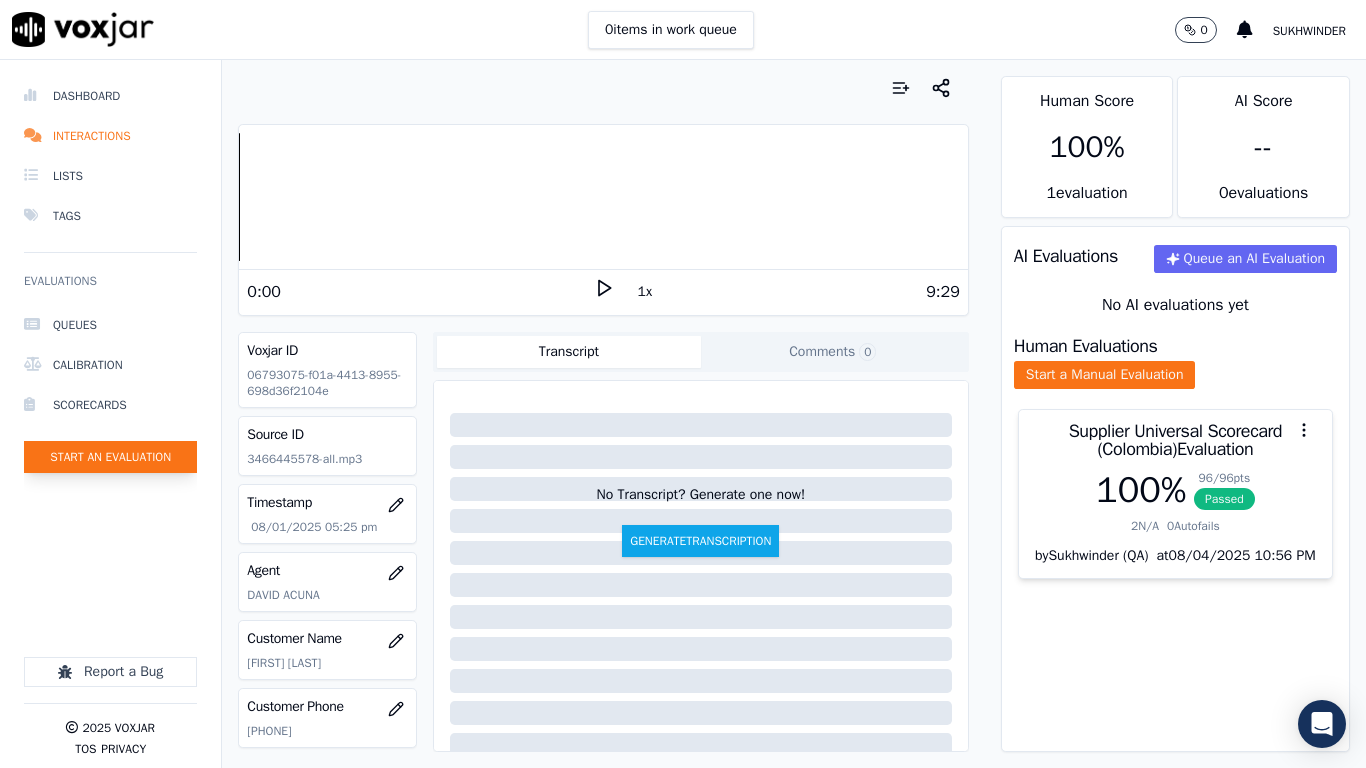 click on "Start an Evaluation" 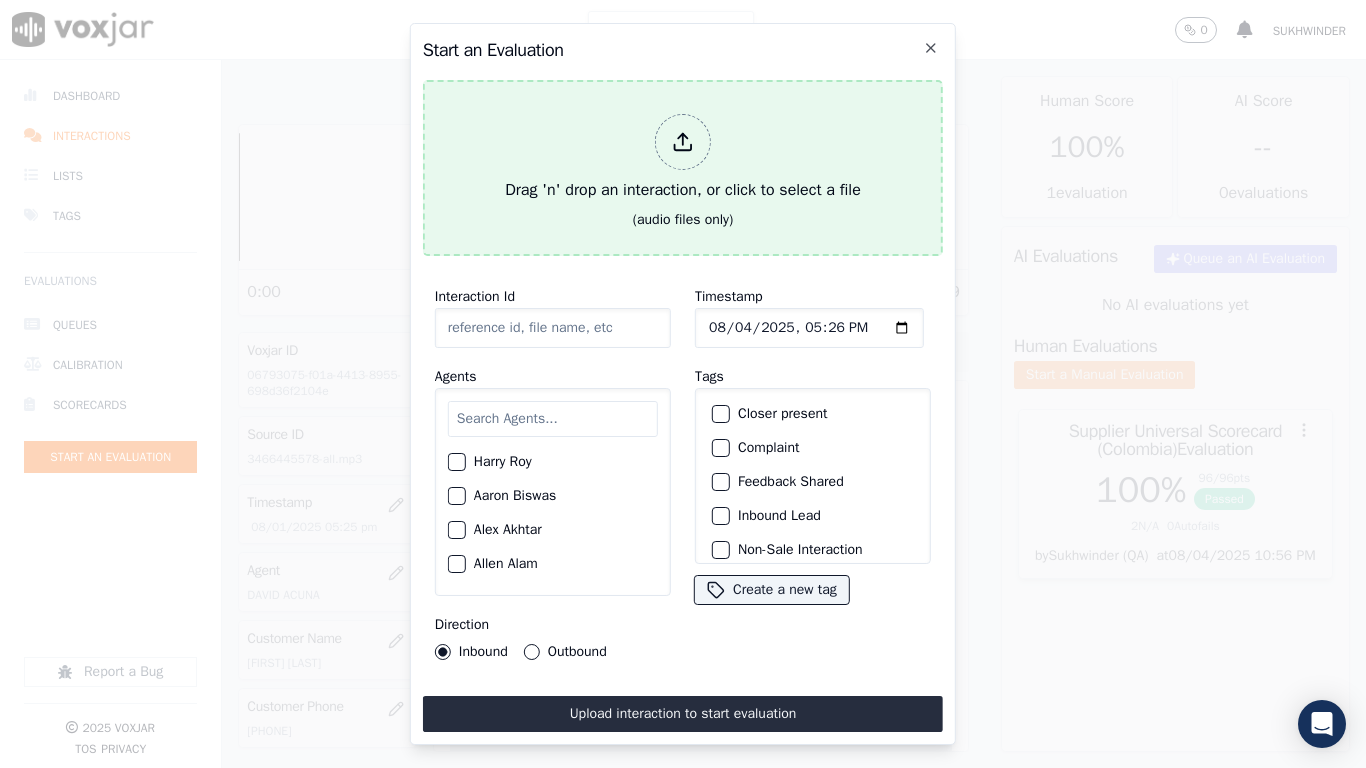 click on "Drag 'n' drop an interaction, or click to select a file" at bounding box center [683, 158] 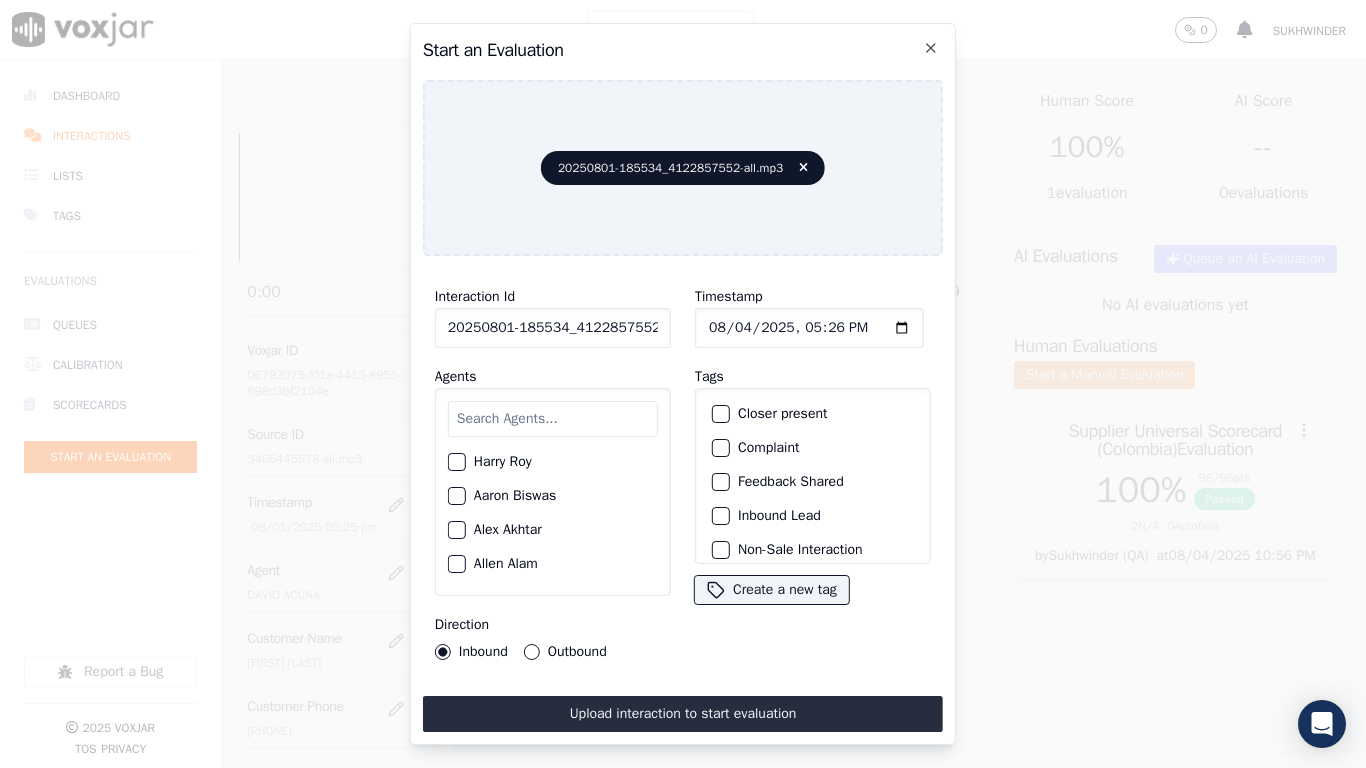 click at bounding box center [553, 419] 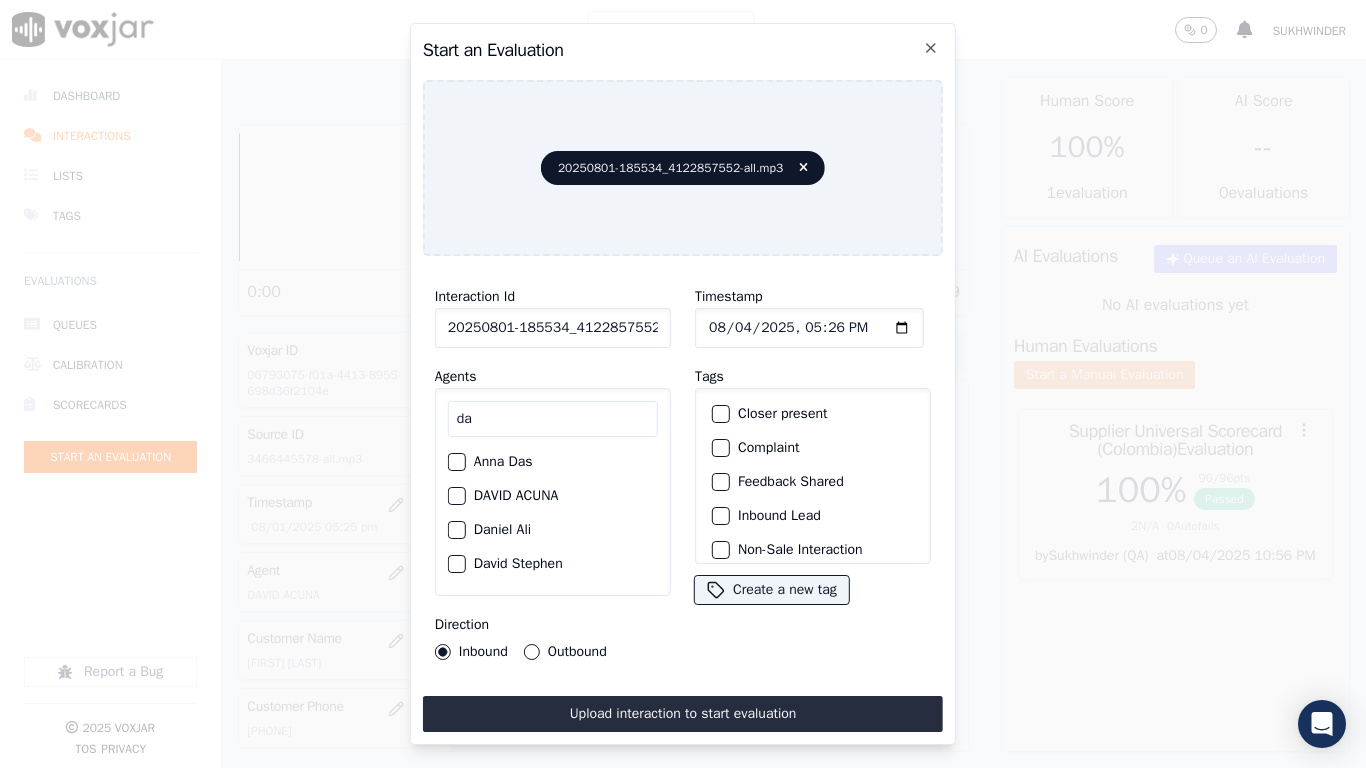 type on "da" 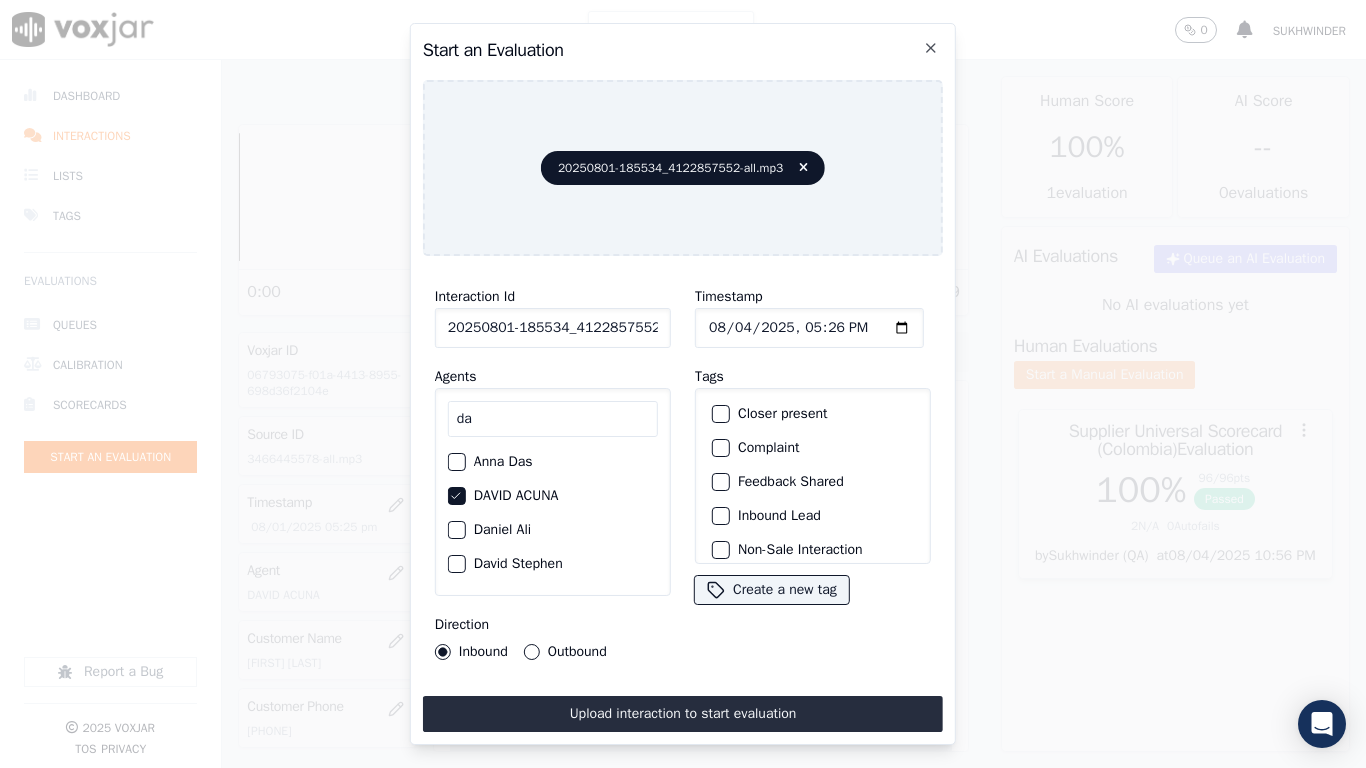 type 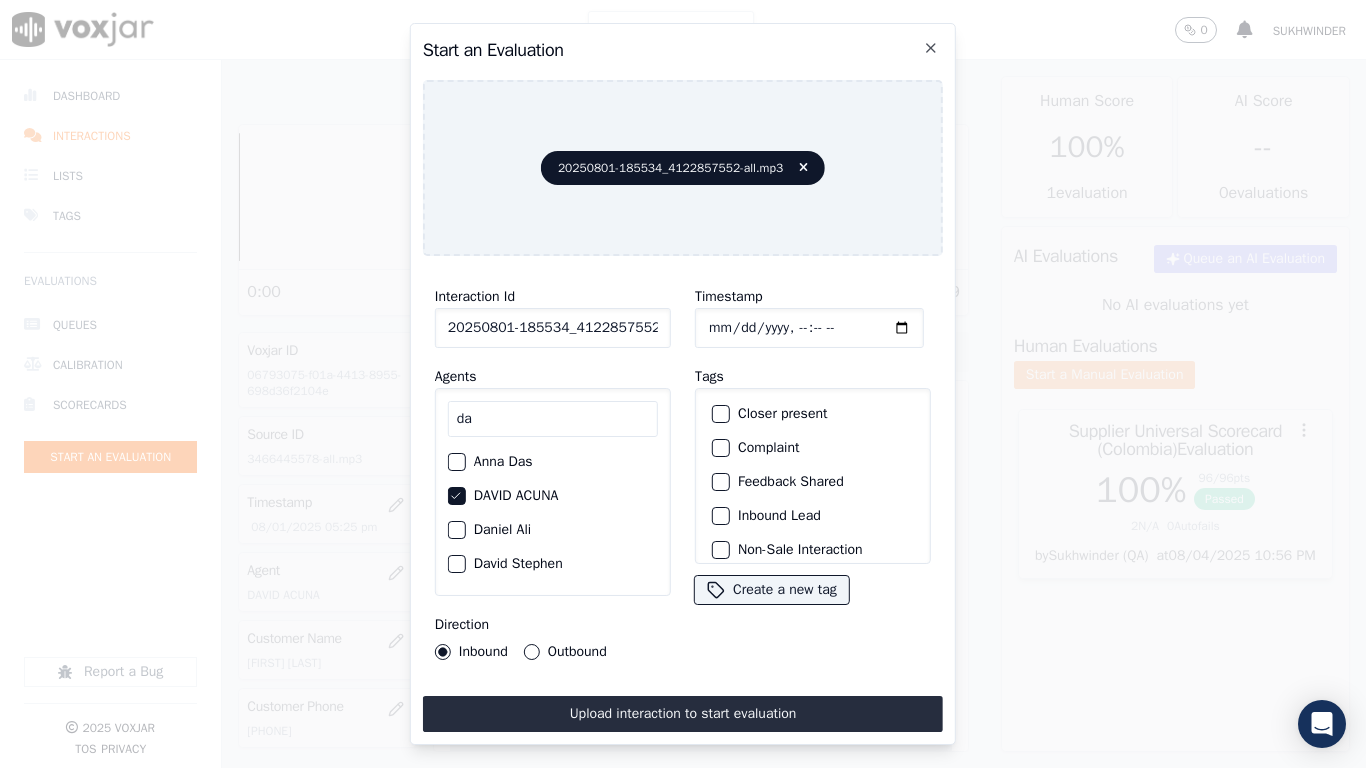 type on "2025-08-01T17:26" 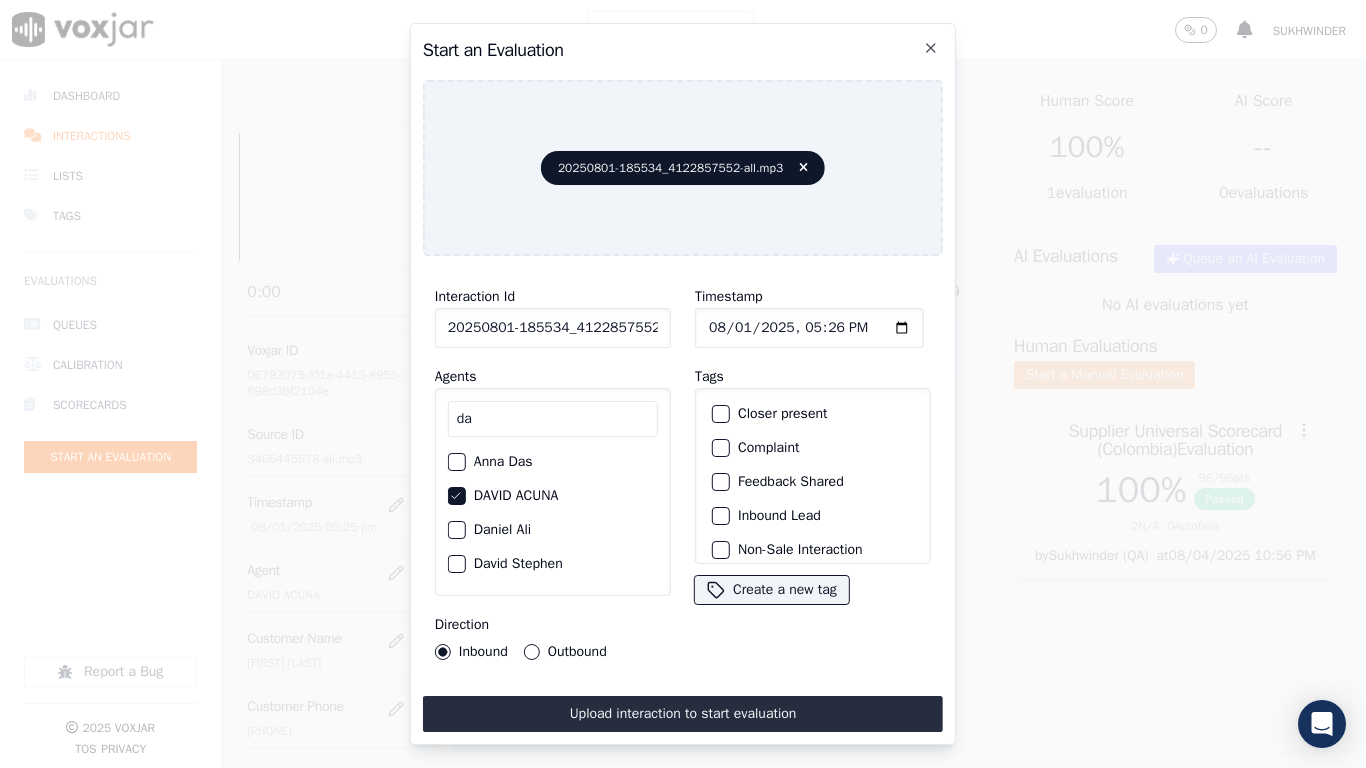 scroll, scrollTop: 175, scrollLeft: 0, axis: vertical 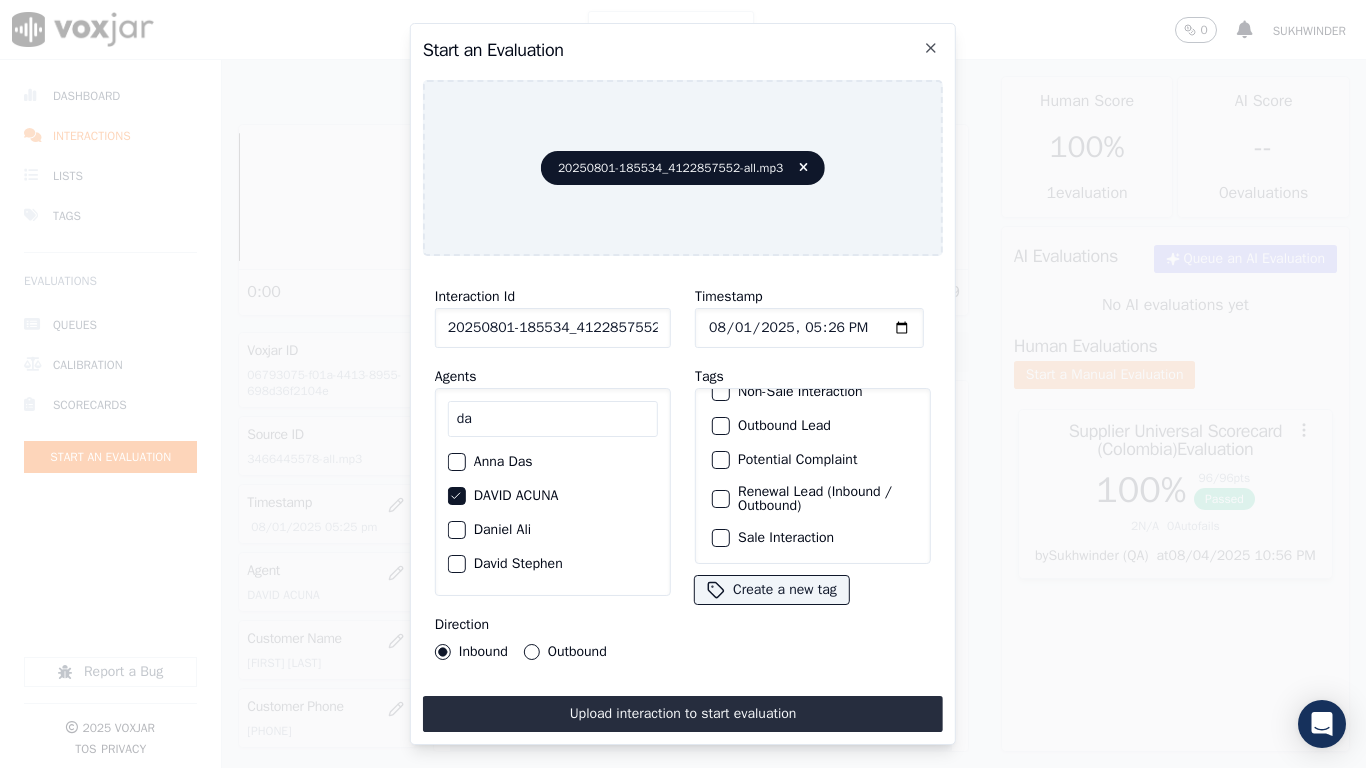 click on "Sale Interaction" at bounding box center [813, 538] 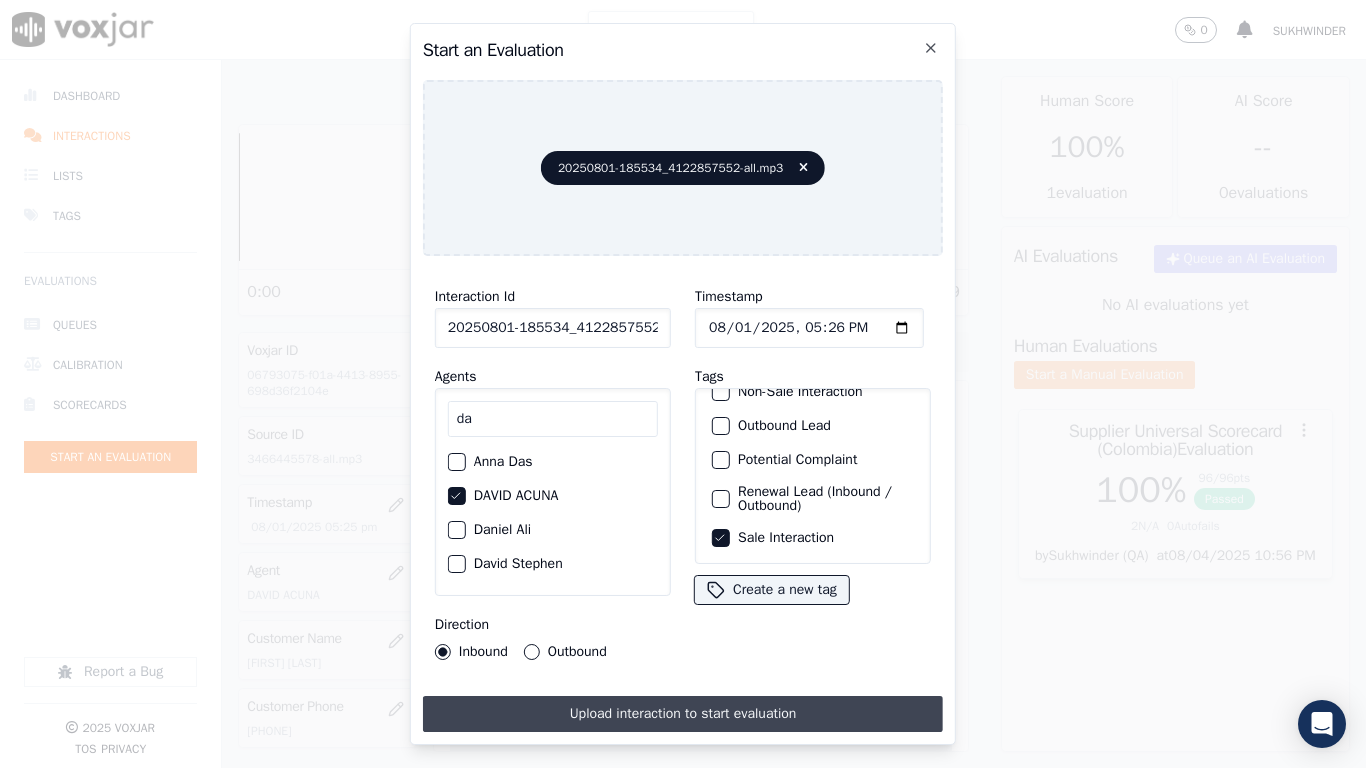 click on "Upload interaction to start evaluation" at bounding box center [683, 714] 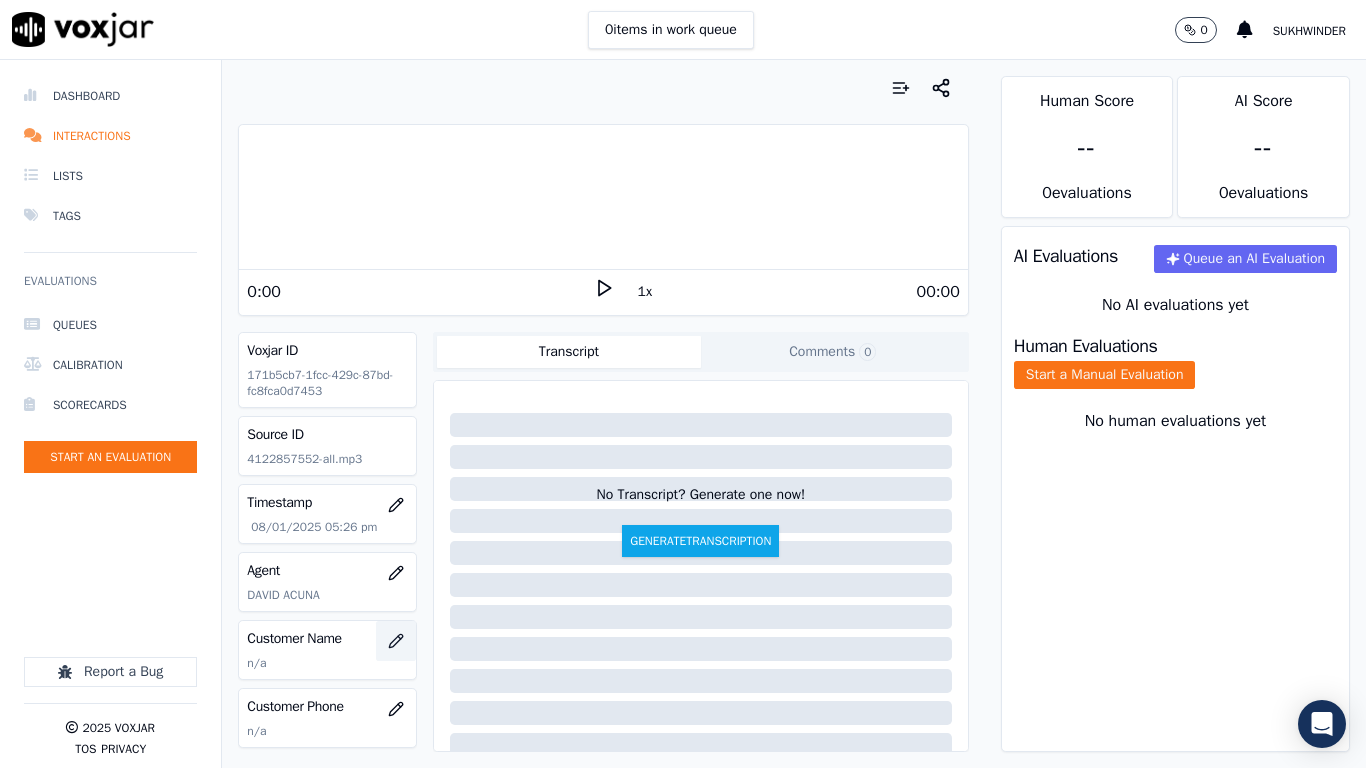 click 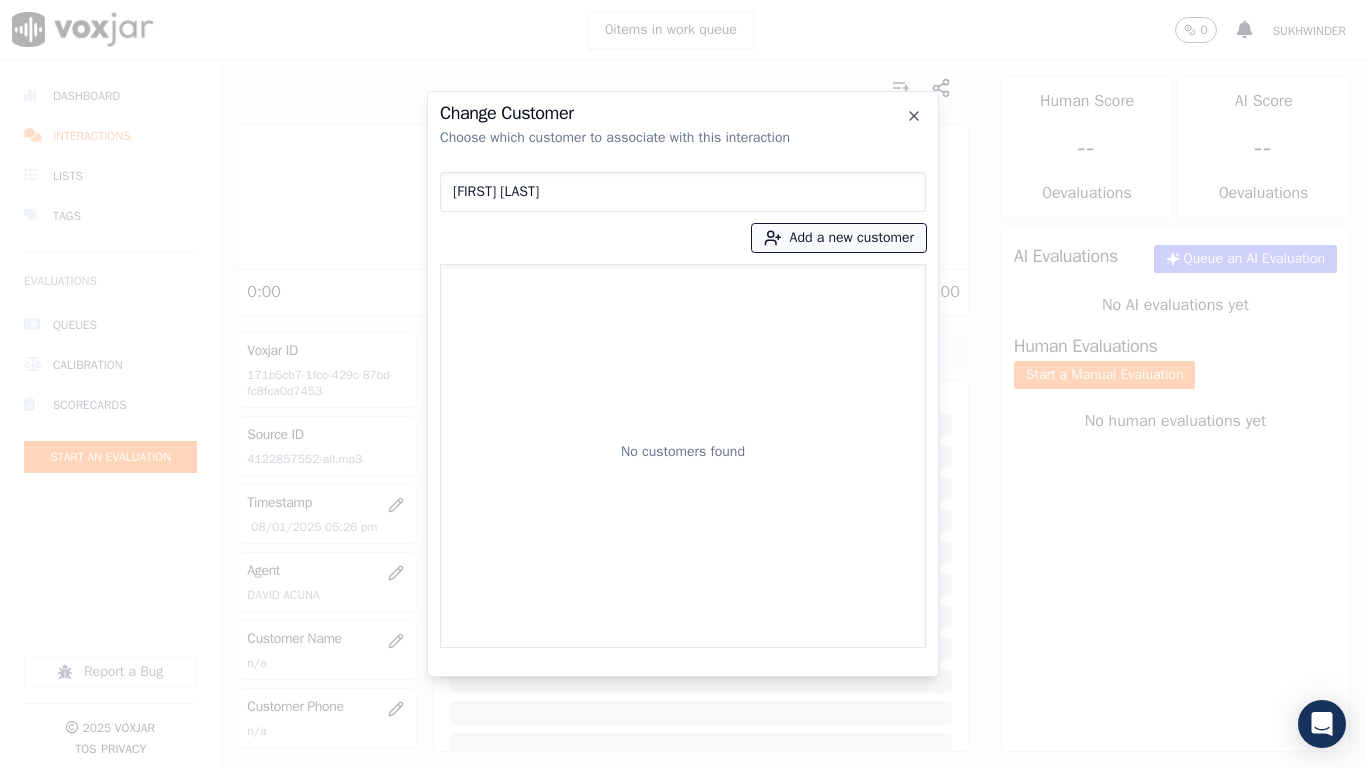 type on "[FIRST] [LAST]" 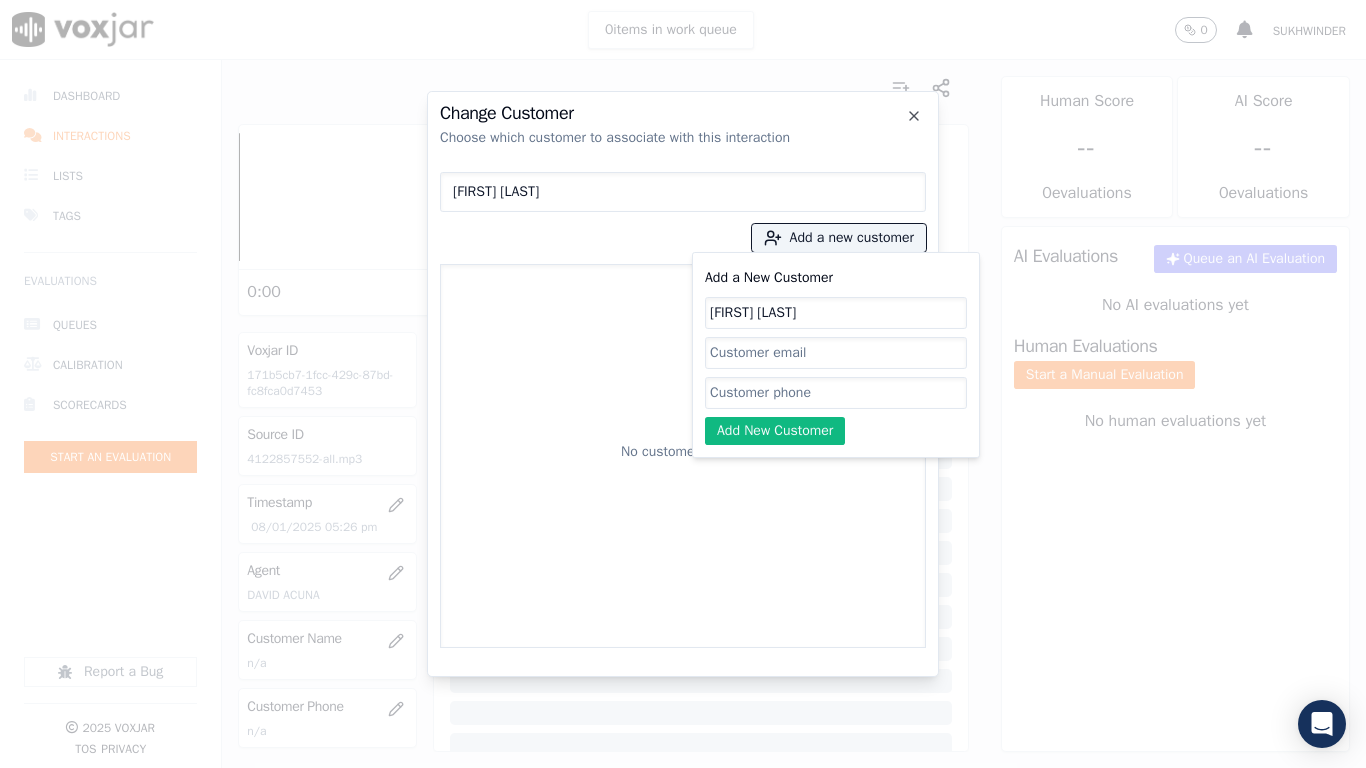 type on "[FIRST] [LAST]" 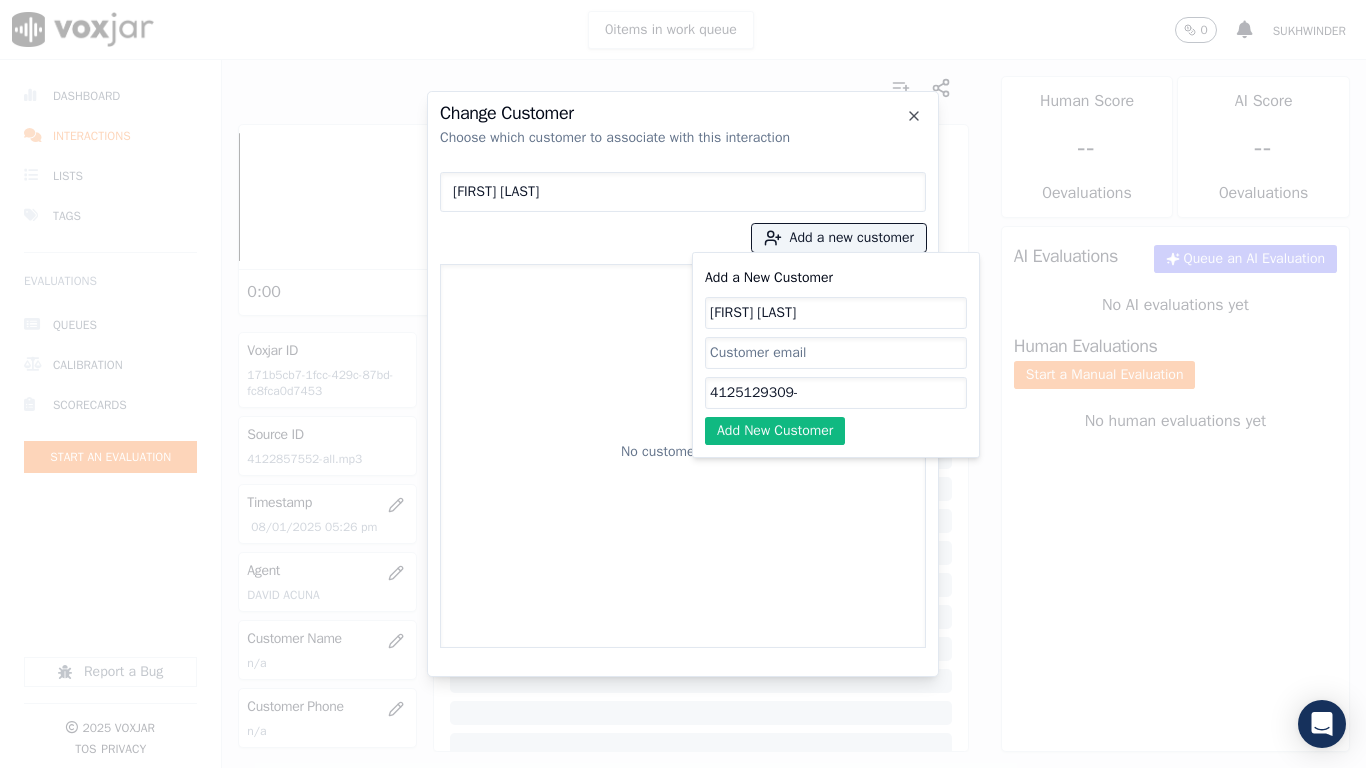 paste on "[PHONE]" 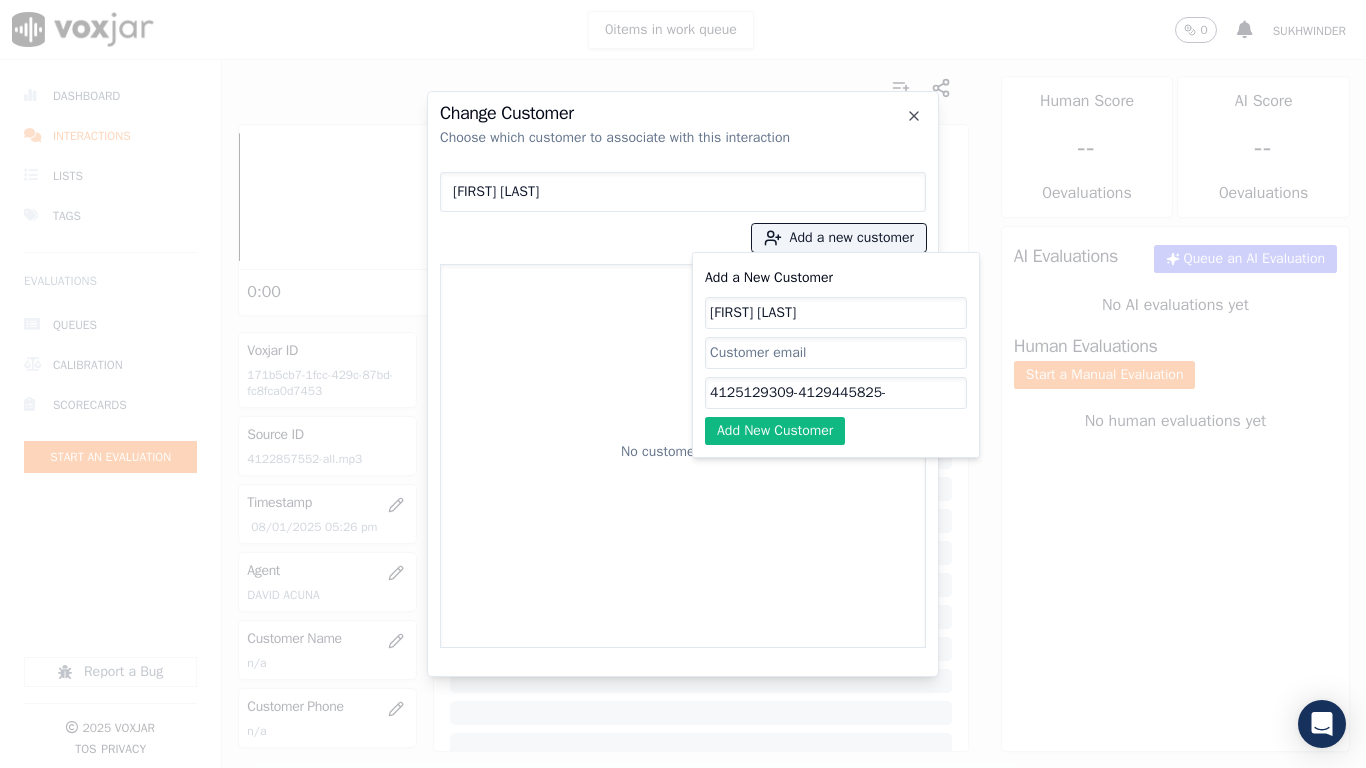 paste on "[PHONE]" 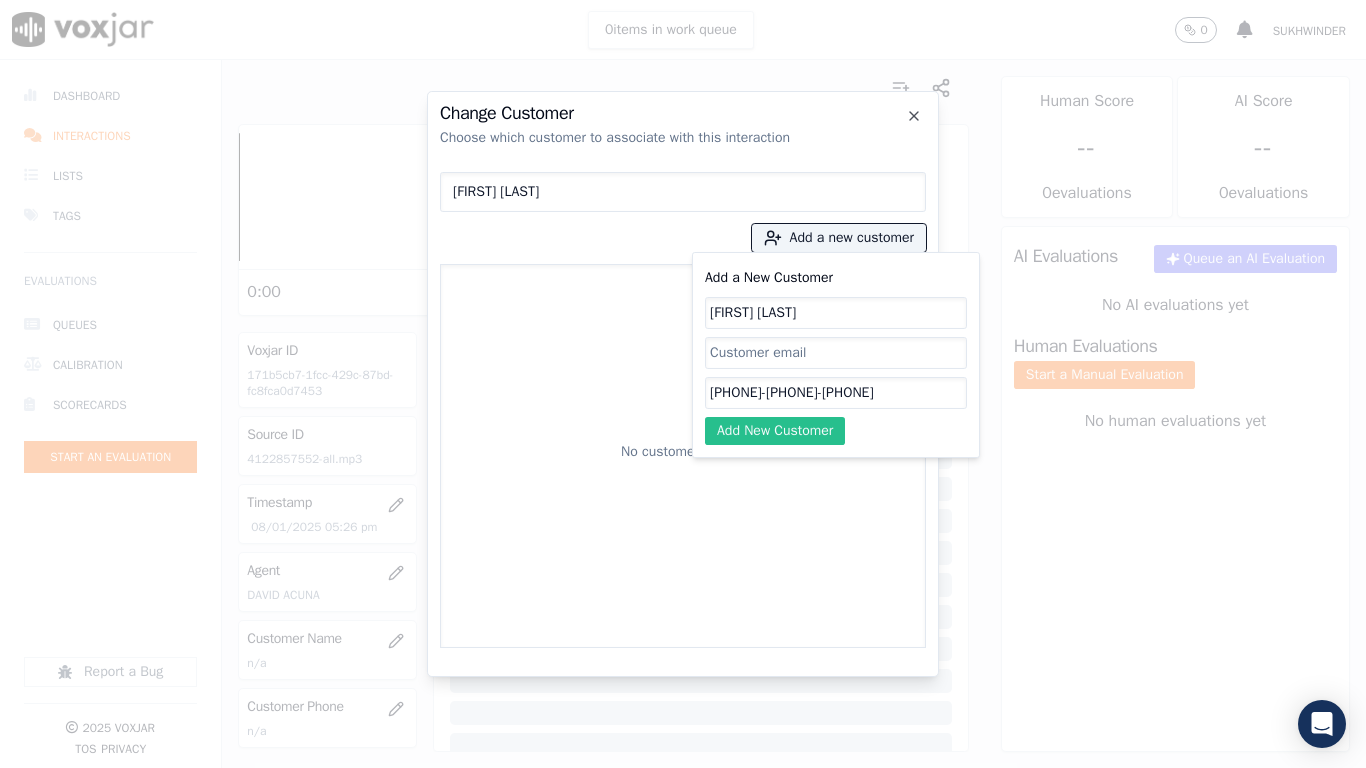type on "[PHONE]-[PHONE]-[PHONE]" 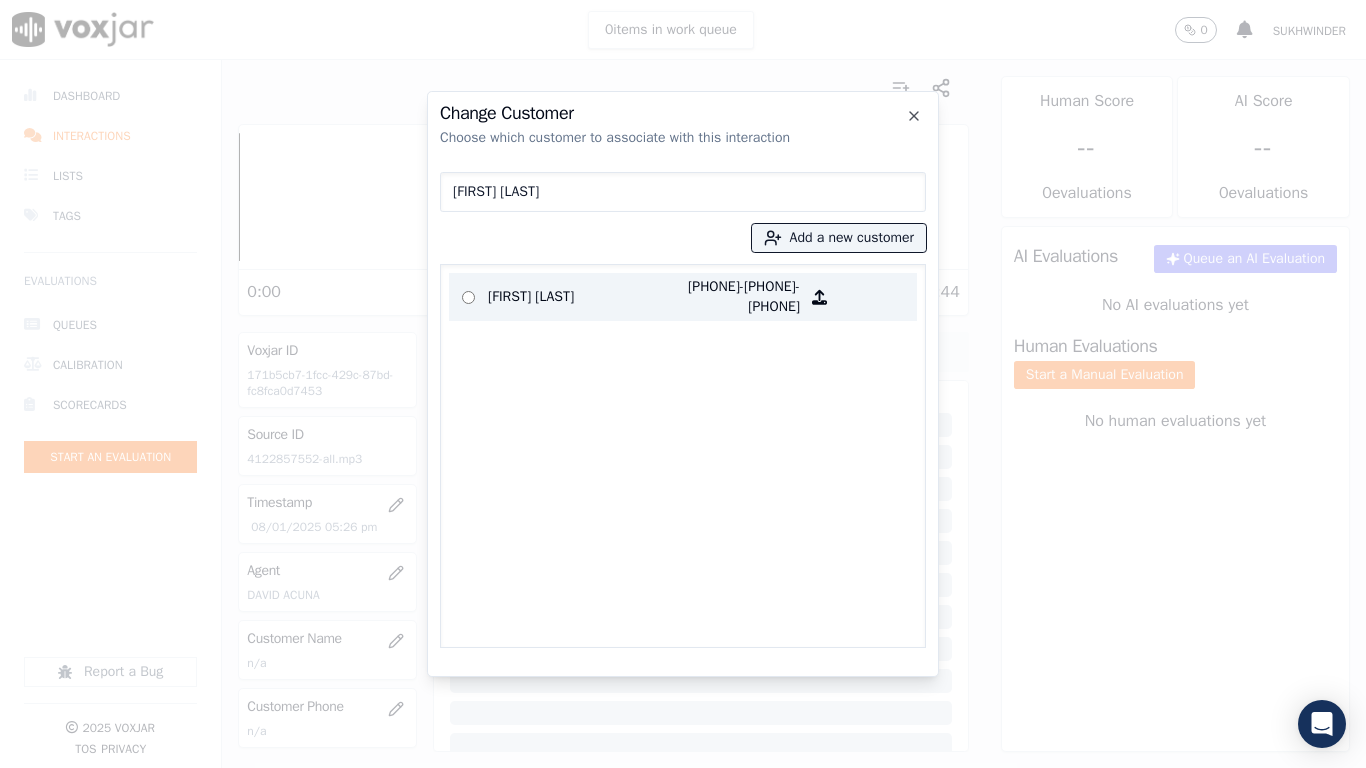 click on "[FIRST] [LAST]" at bounding box center [566, 297] 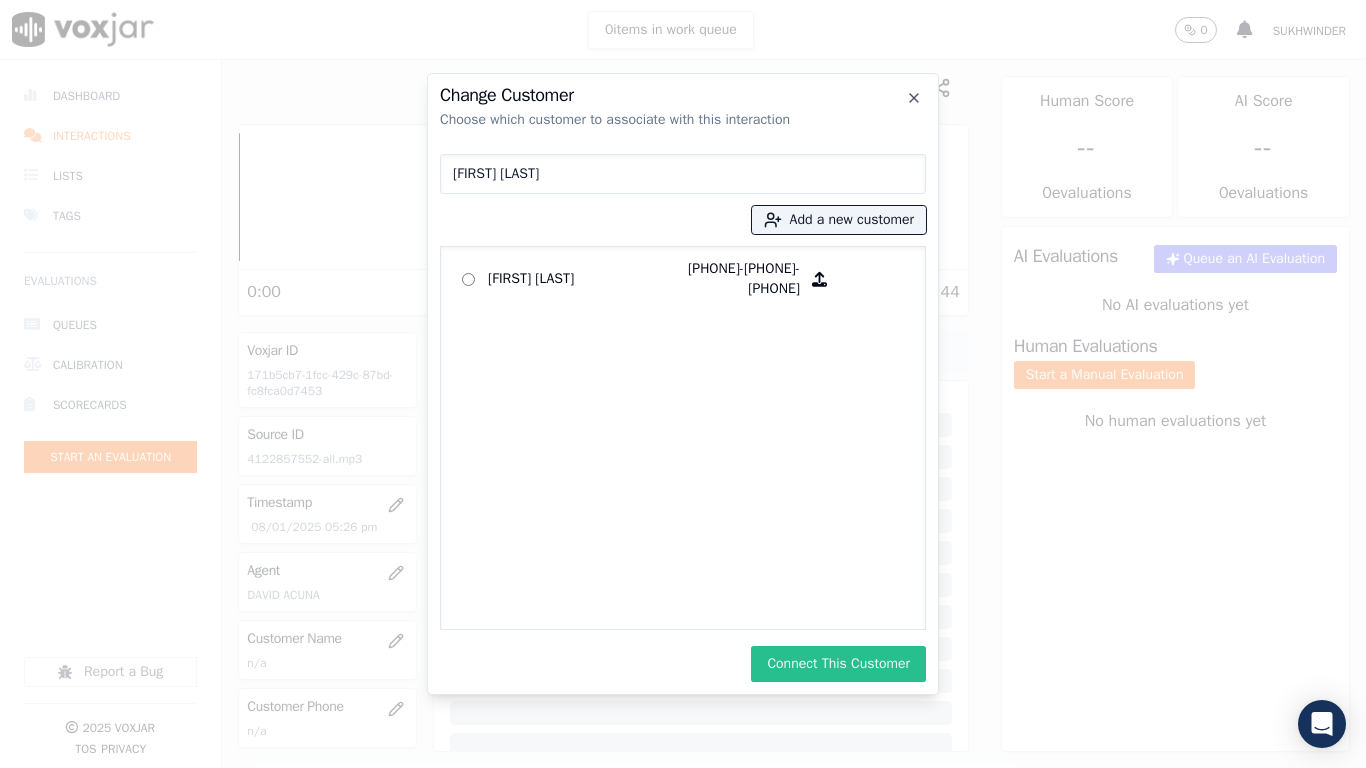 click on "Connect This Customer" at bounding box center [838, 664] 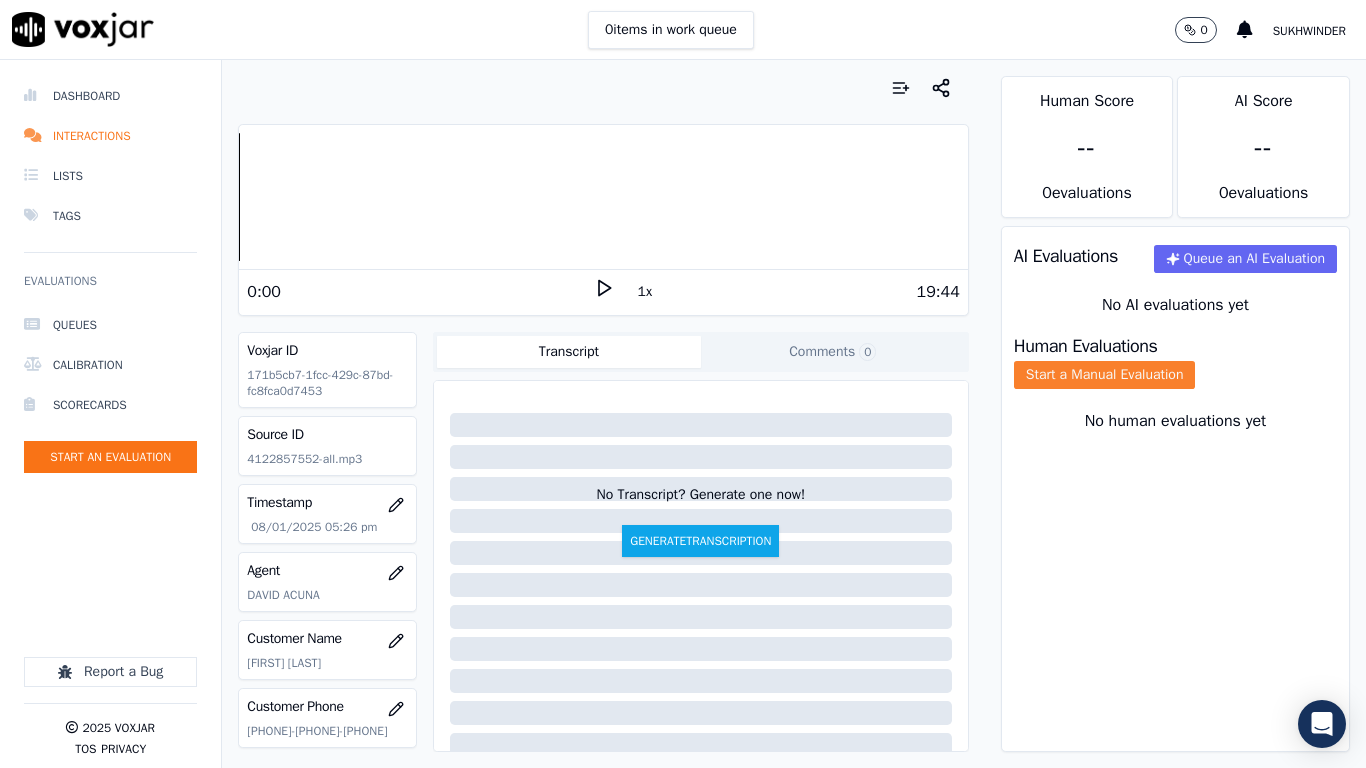 click on "Start a Manual Evaluation" 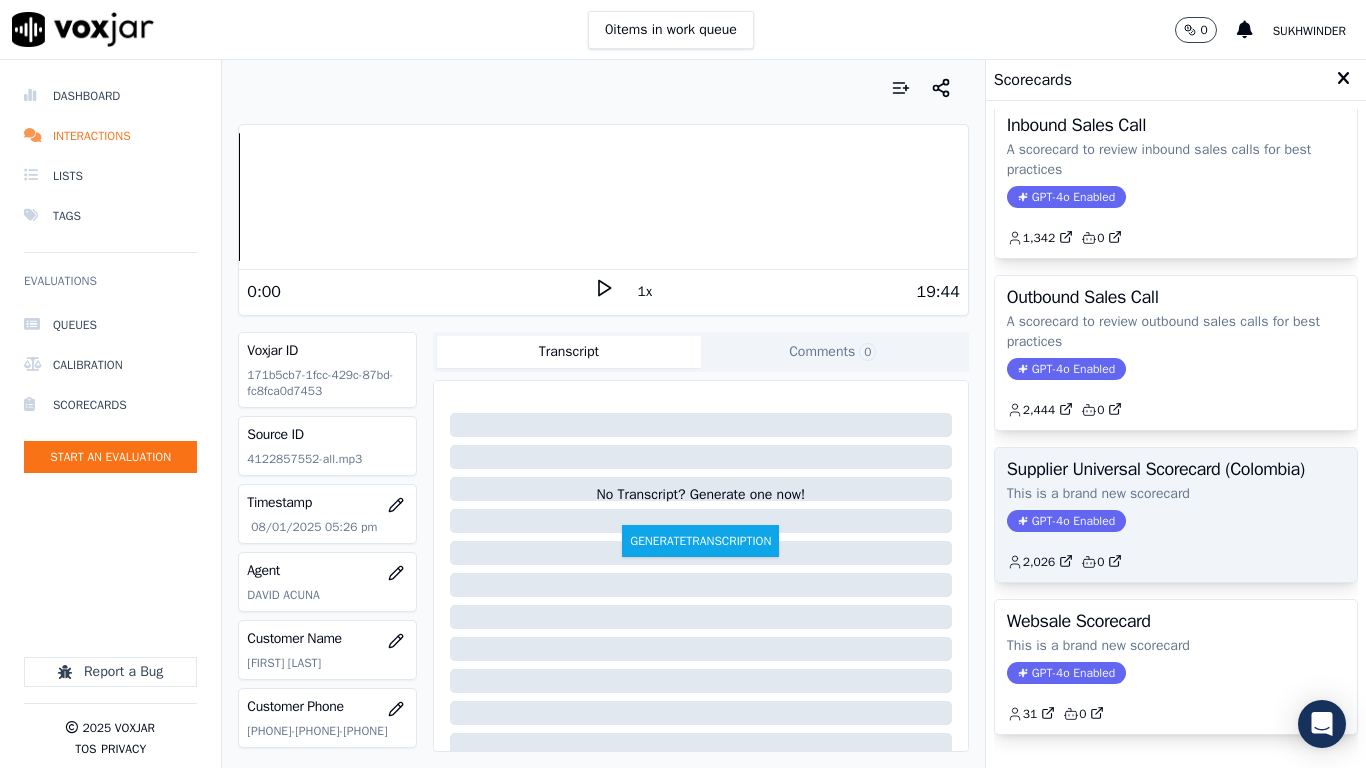 scroll, scrollTop: 200, scrollLeft: 0, axis: vertical 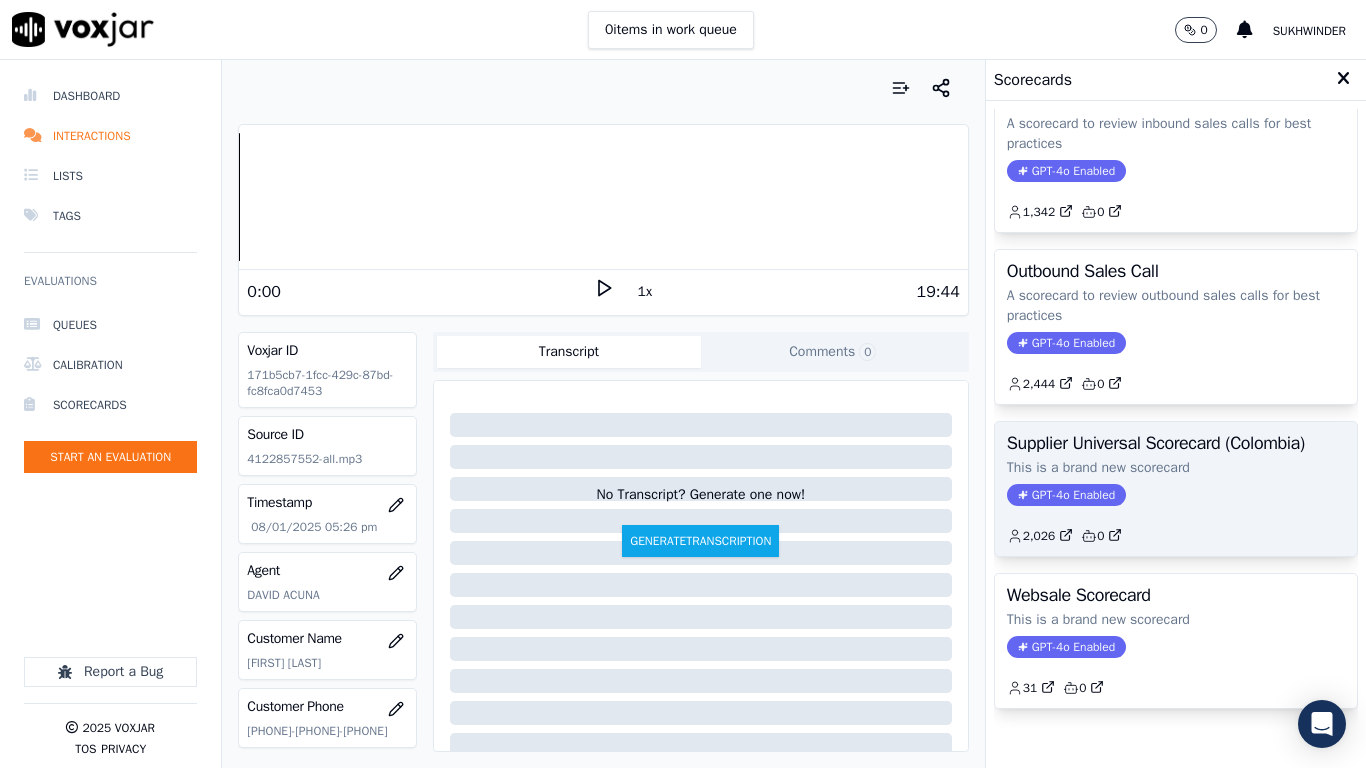 click on "Supplier Universal Scorecard (Colombia)   This is a brand new scorecard     GPT-4o Enabled       2,026         0" at bounding box center [1176, 489] 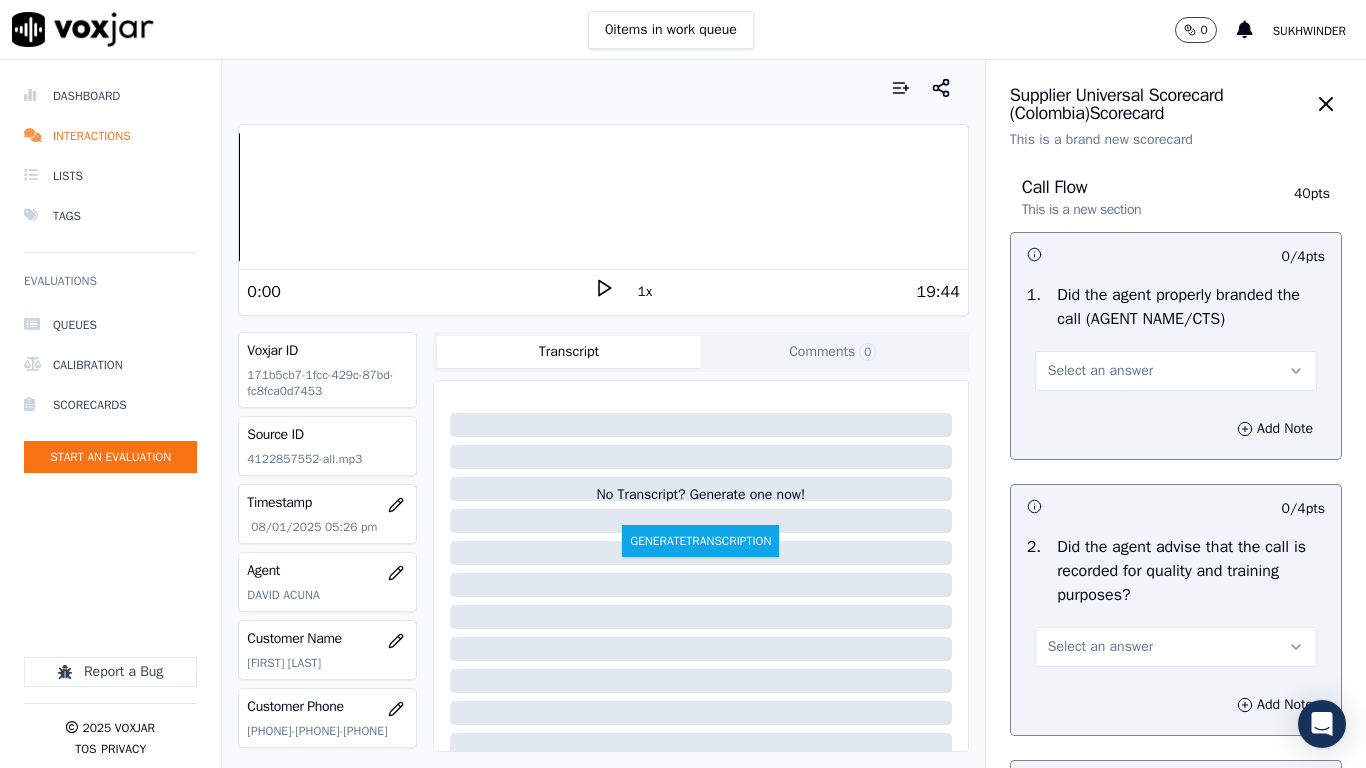 click on "Select an answer" at bounding box center [1100, 371] 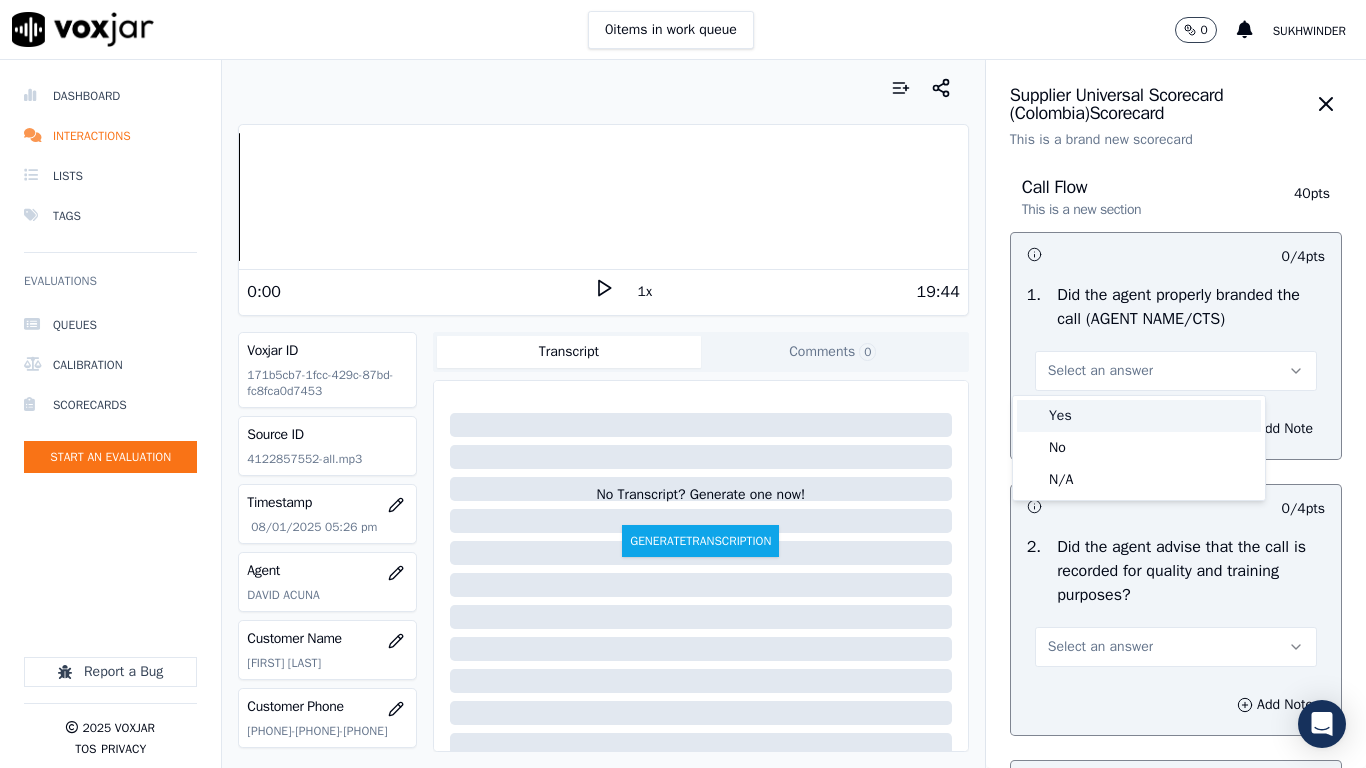 click on "Yes" at bounding box center [1139, 416] 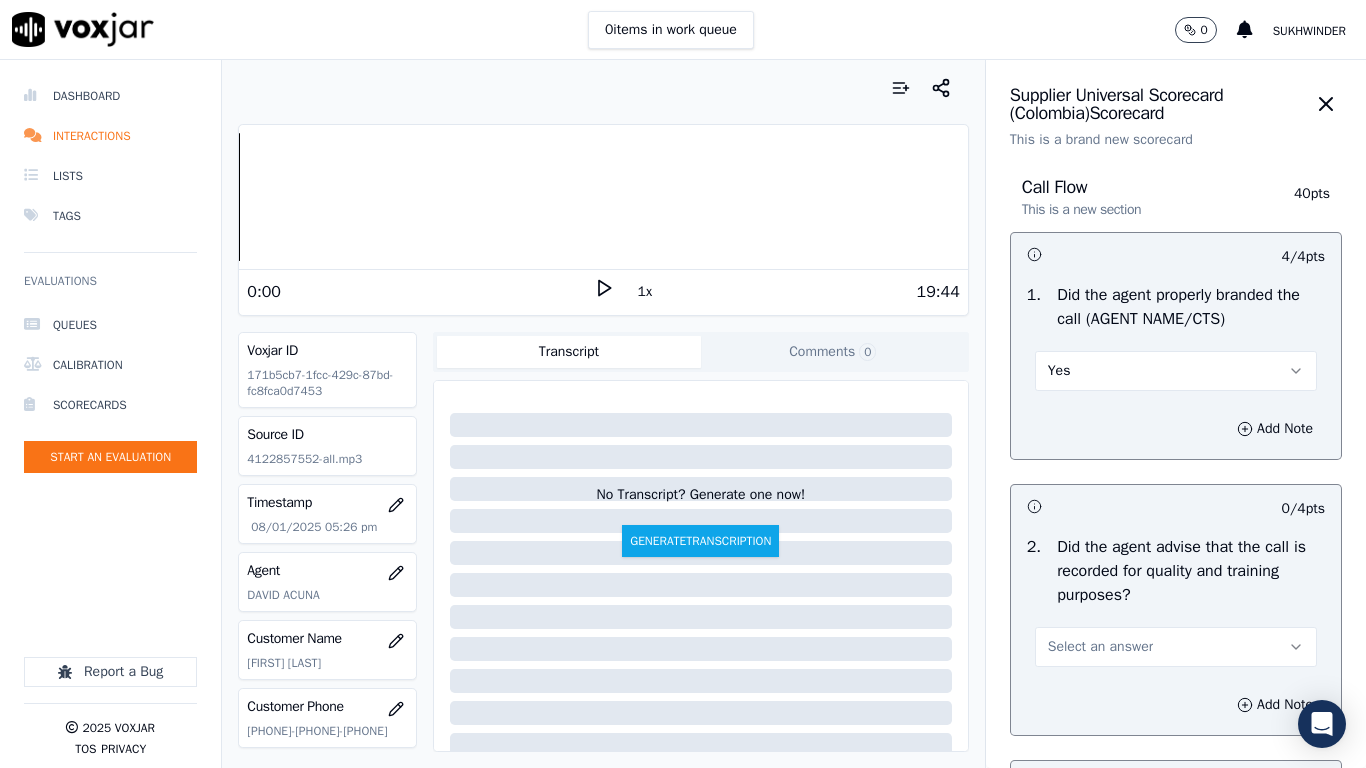 click on "Select an answer" at bounding box center [1176, 647] 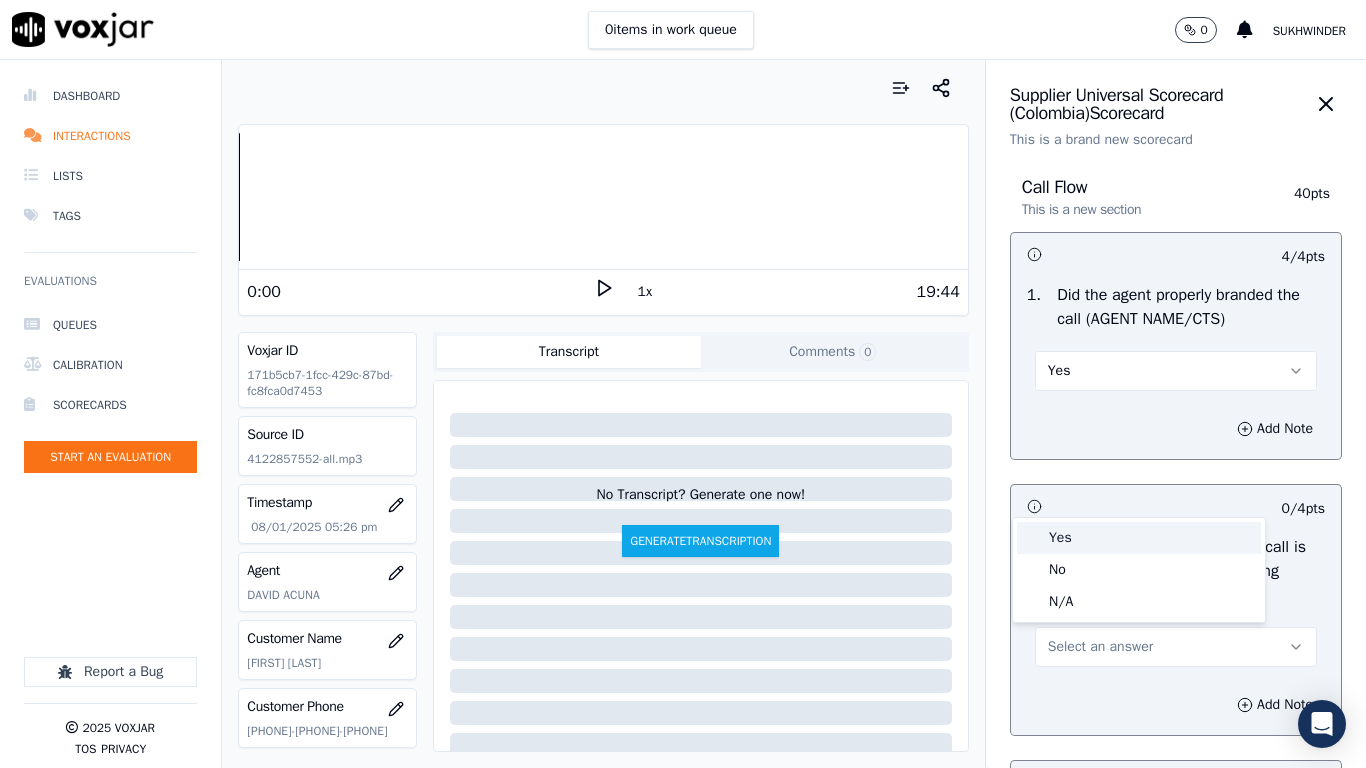click on "Yes" at bounding box center (1139, 538) 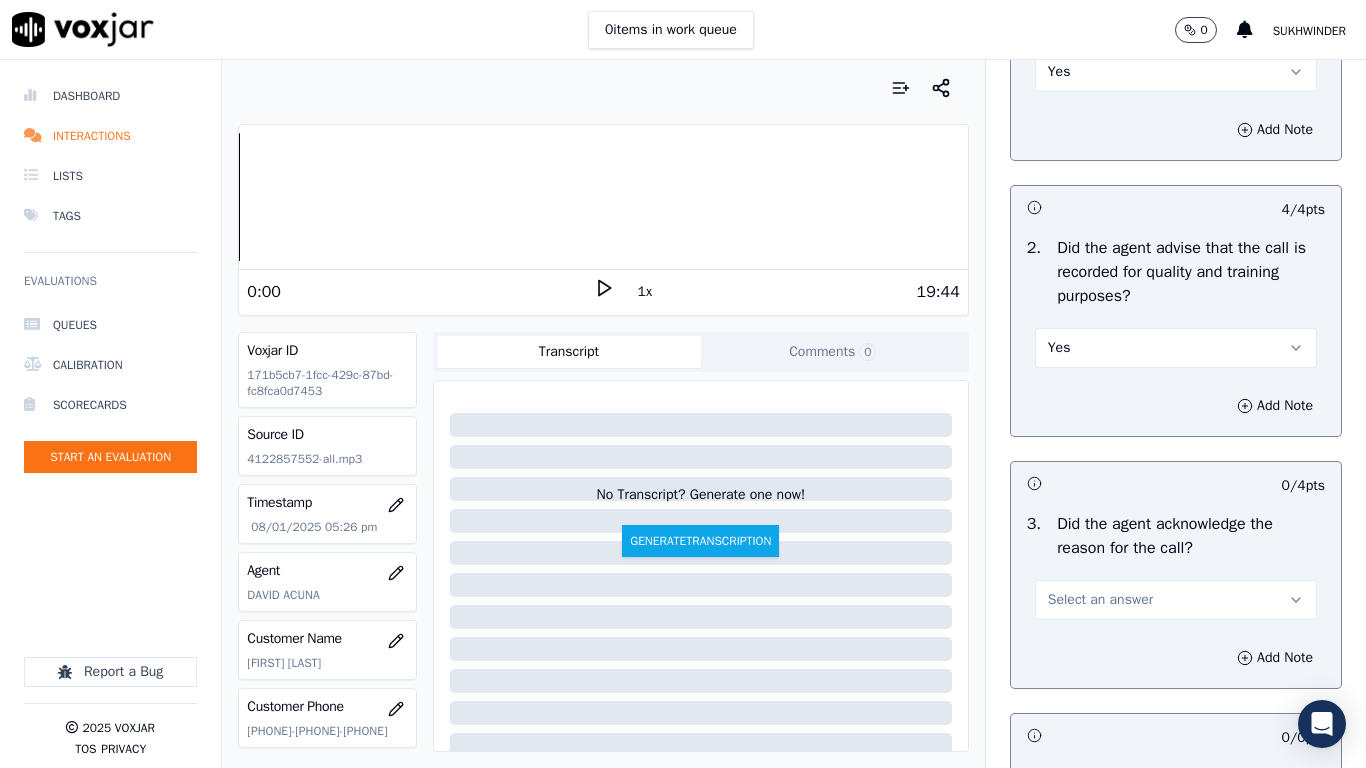 scroll, scrollTop: 700, scrollLeft: 0, axis: vertical 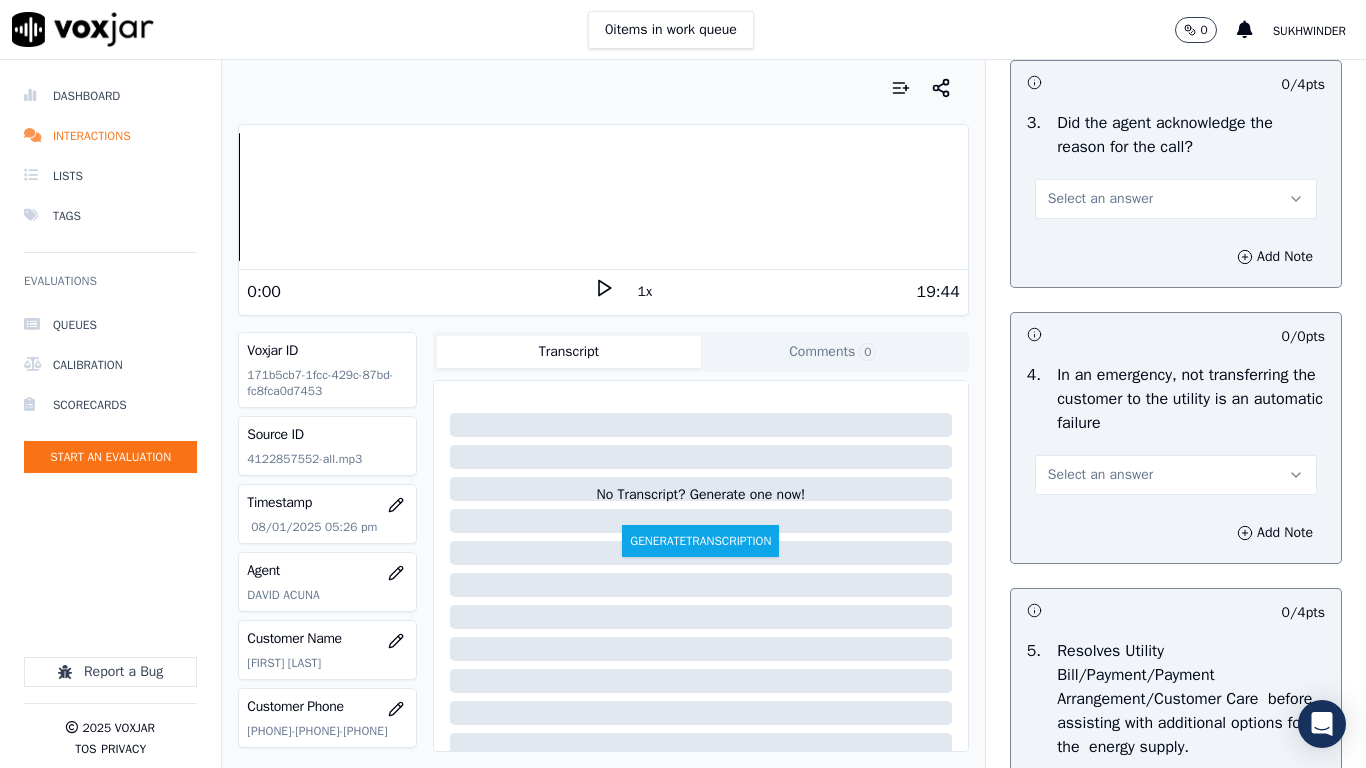 click on "Select an answer" at bounding box center (1100, 199) 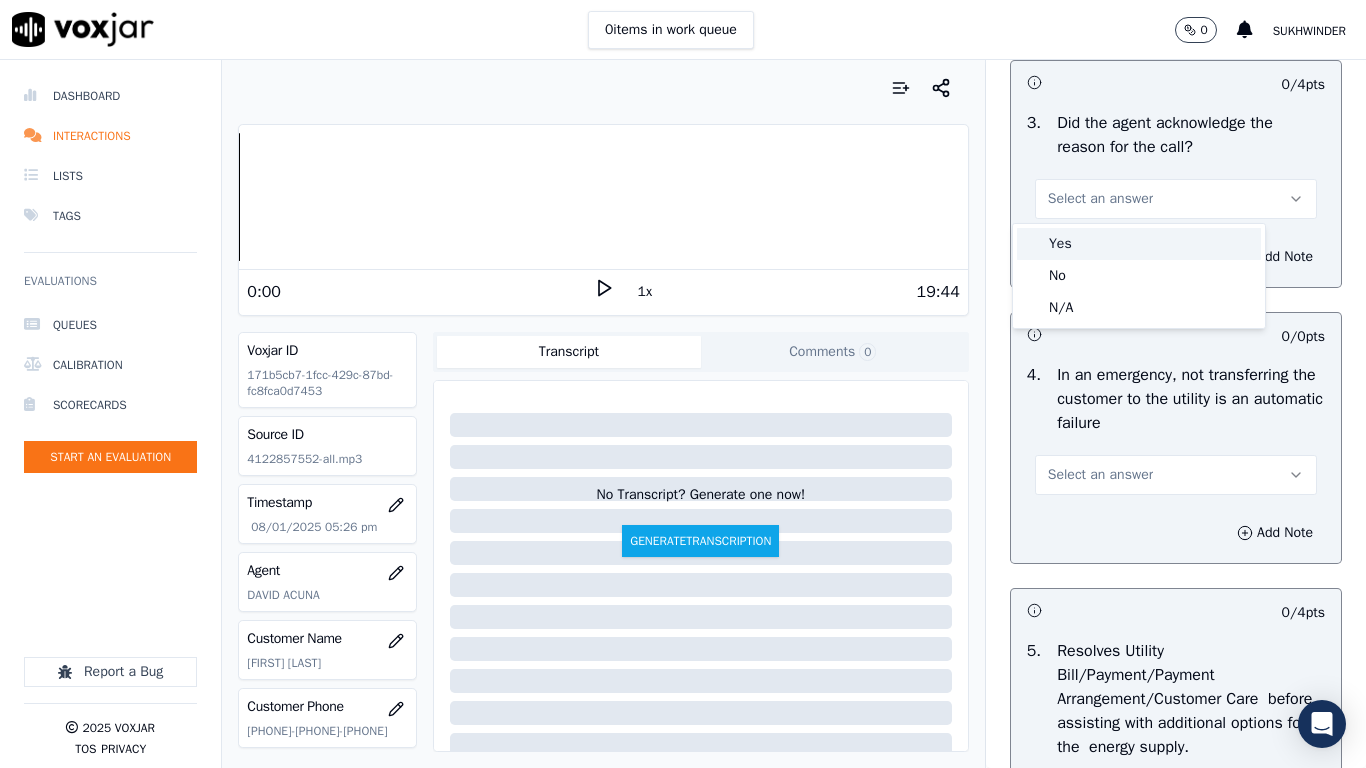 click on "Yes" at bounding box center (1139, 244) 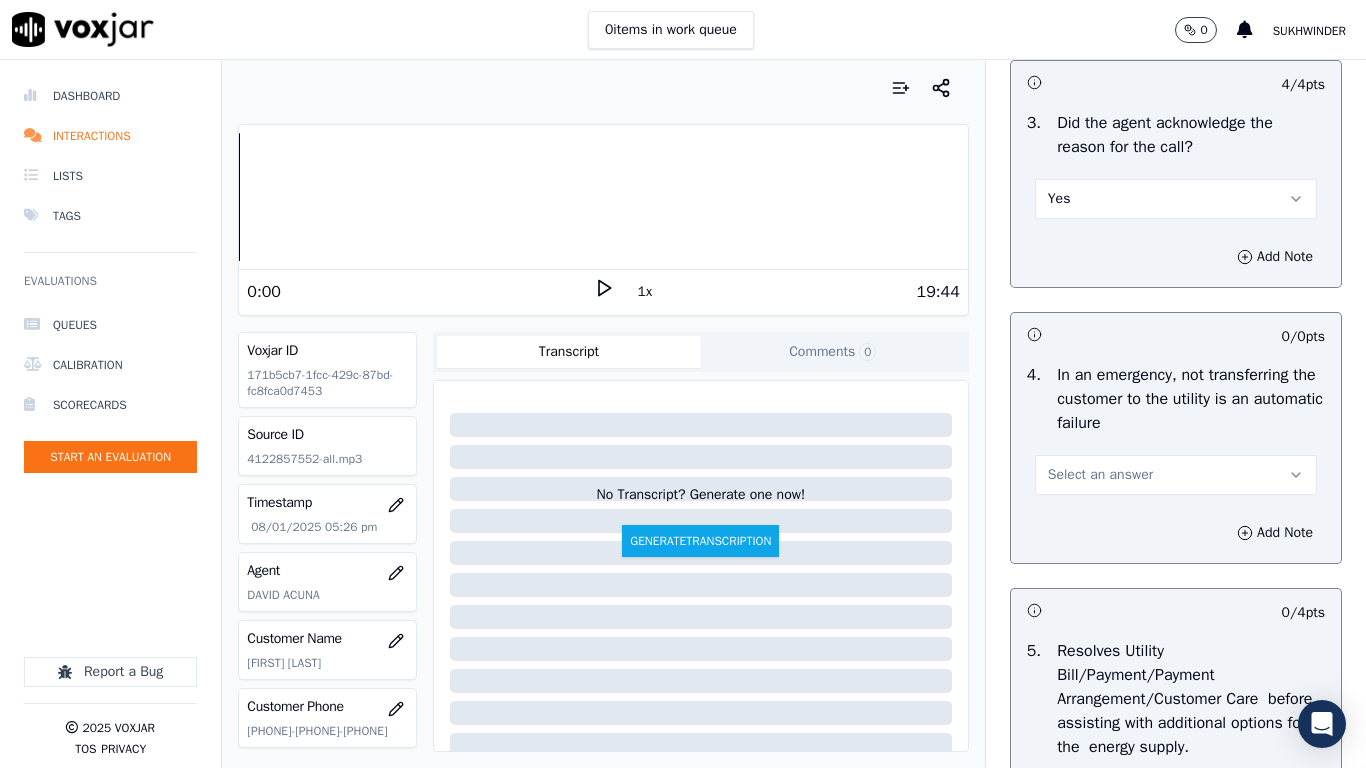 click on "Select an answer" at bounding box center (1100, 475) 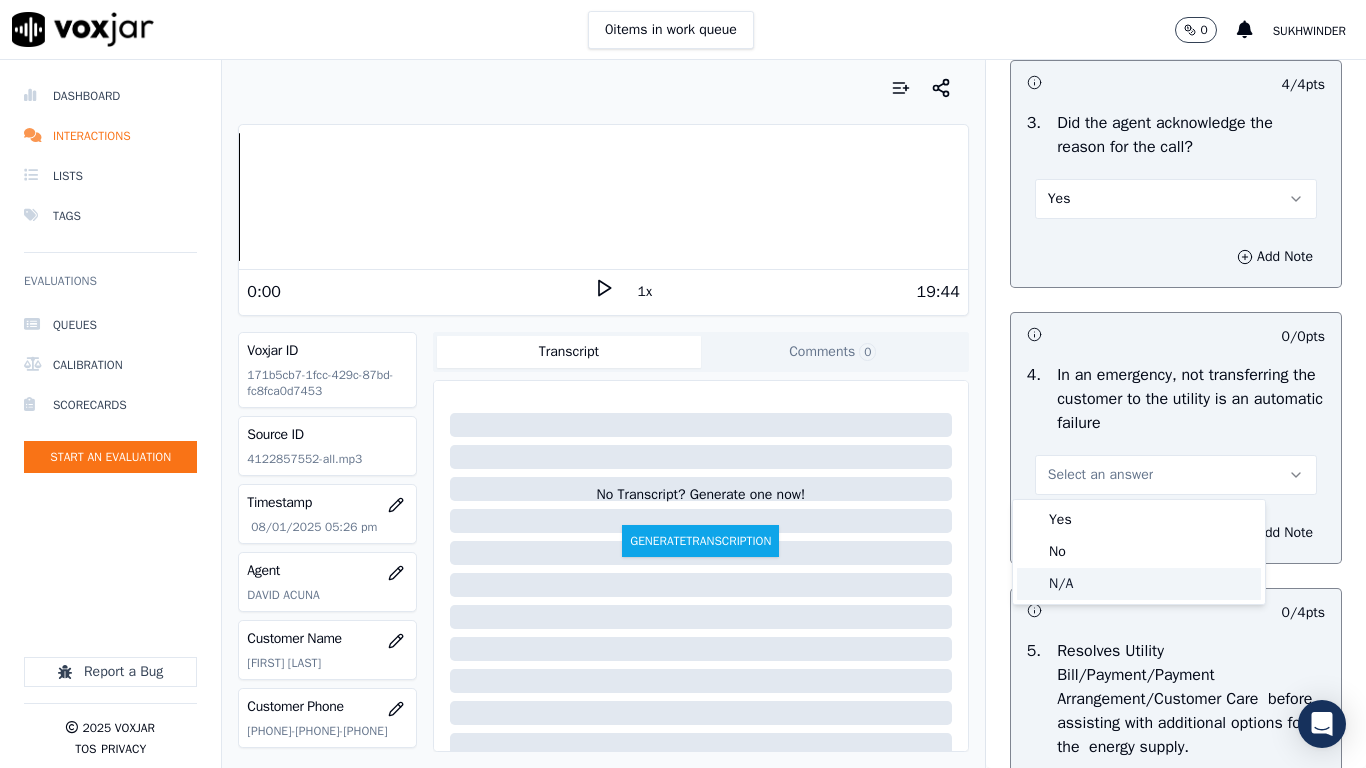 click on "N/A" 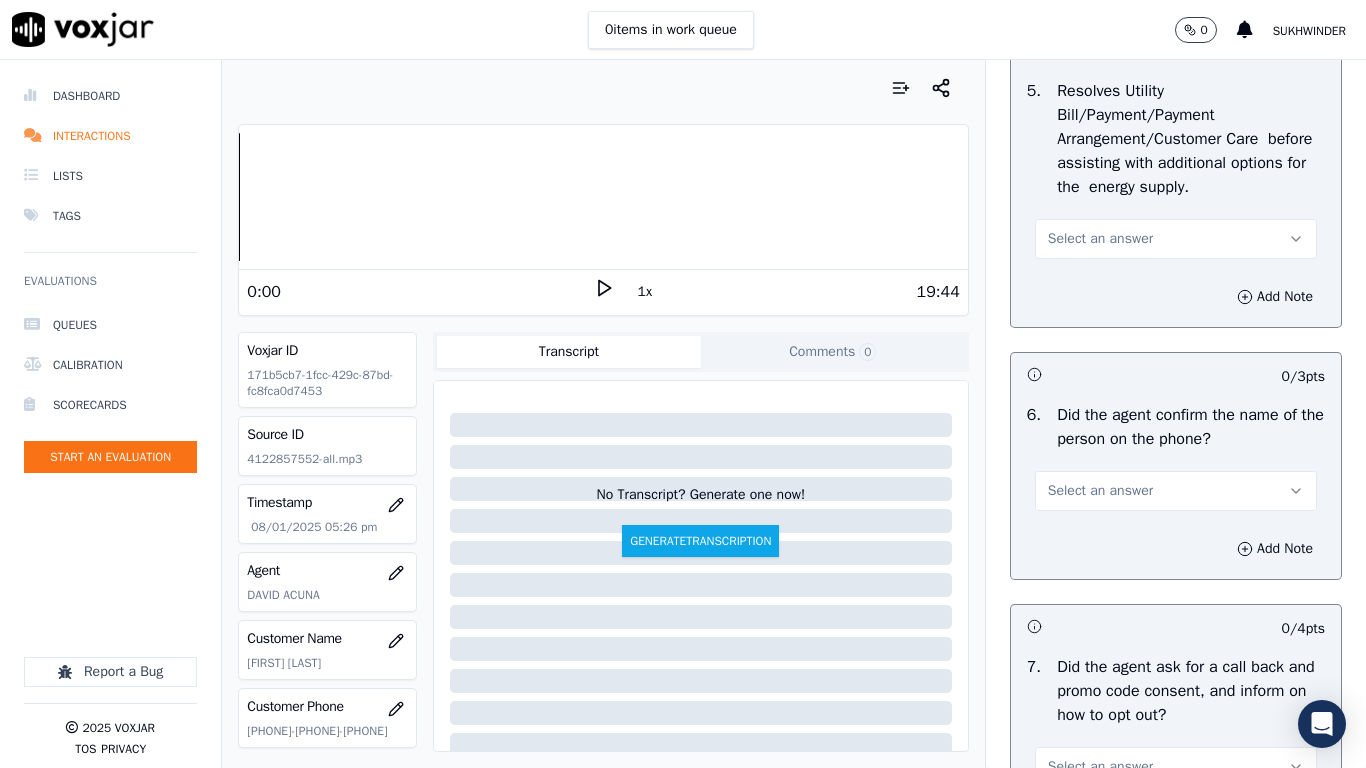scroll, scrollTop: 1300, scrollLeft: 0, axis: vertical 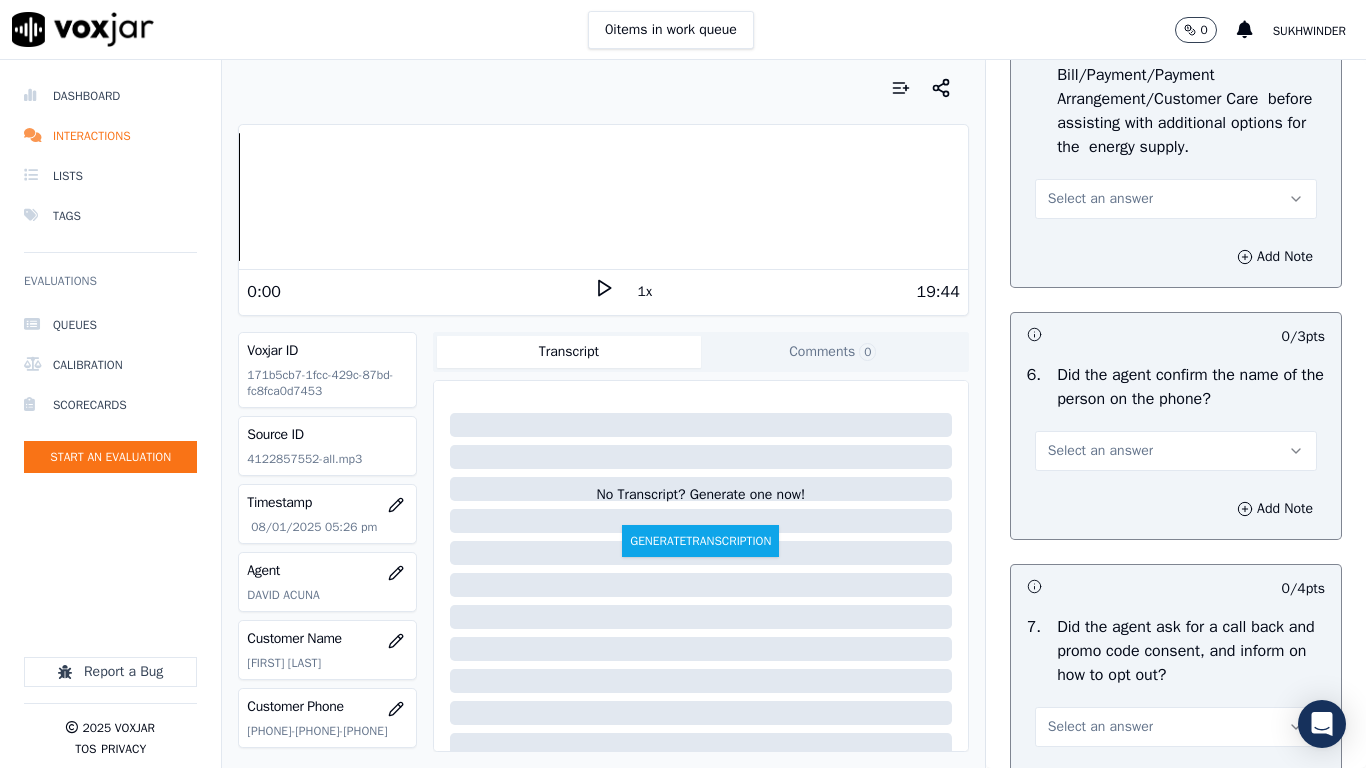 click on "Select an answer" at bounding box center (1100, 199) 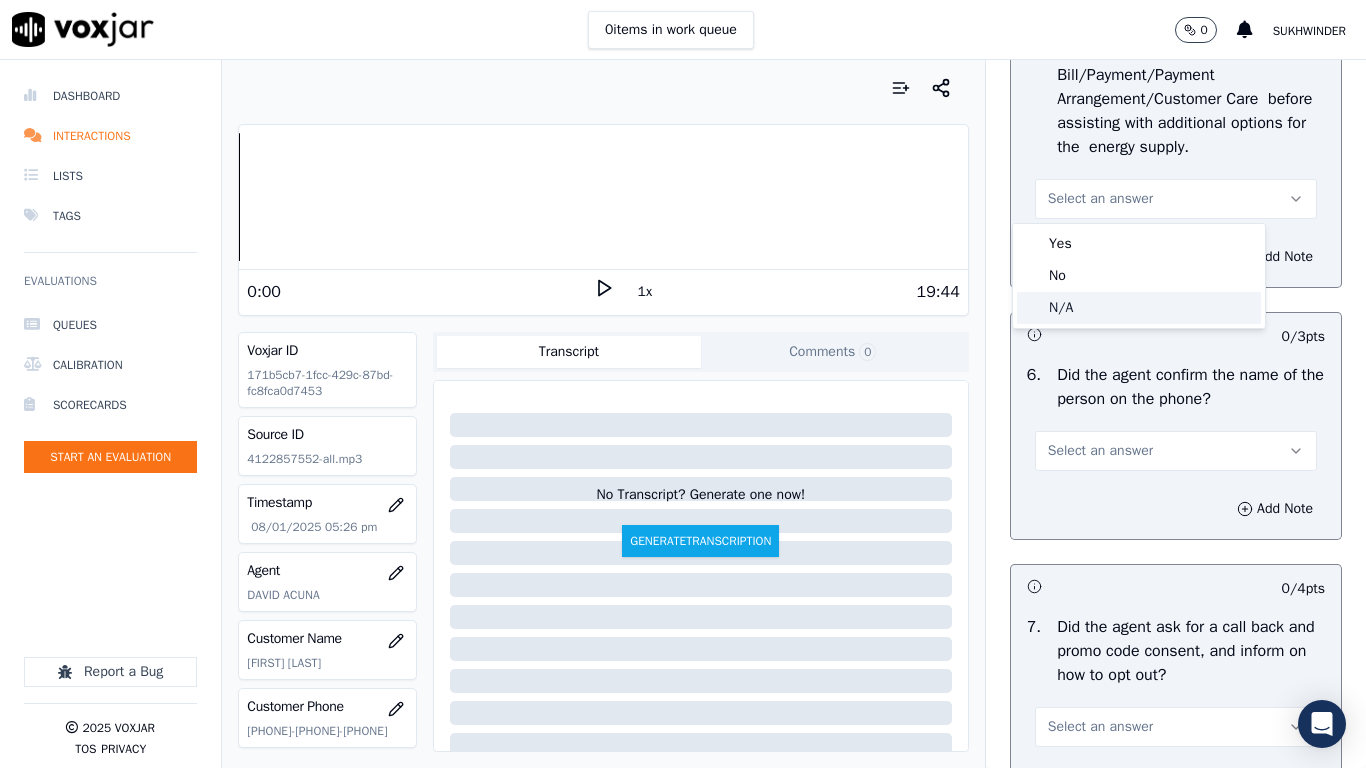 click on "N/A" 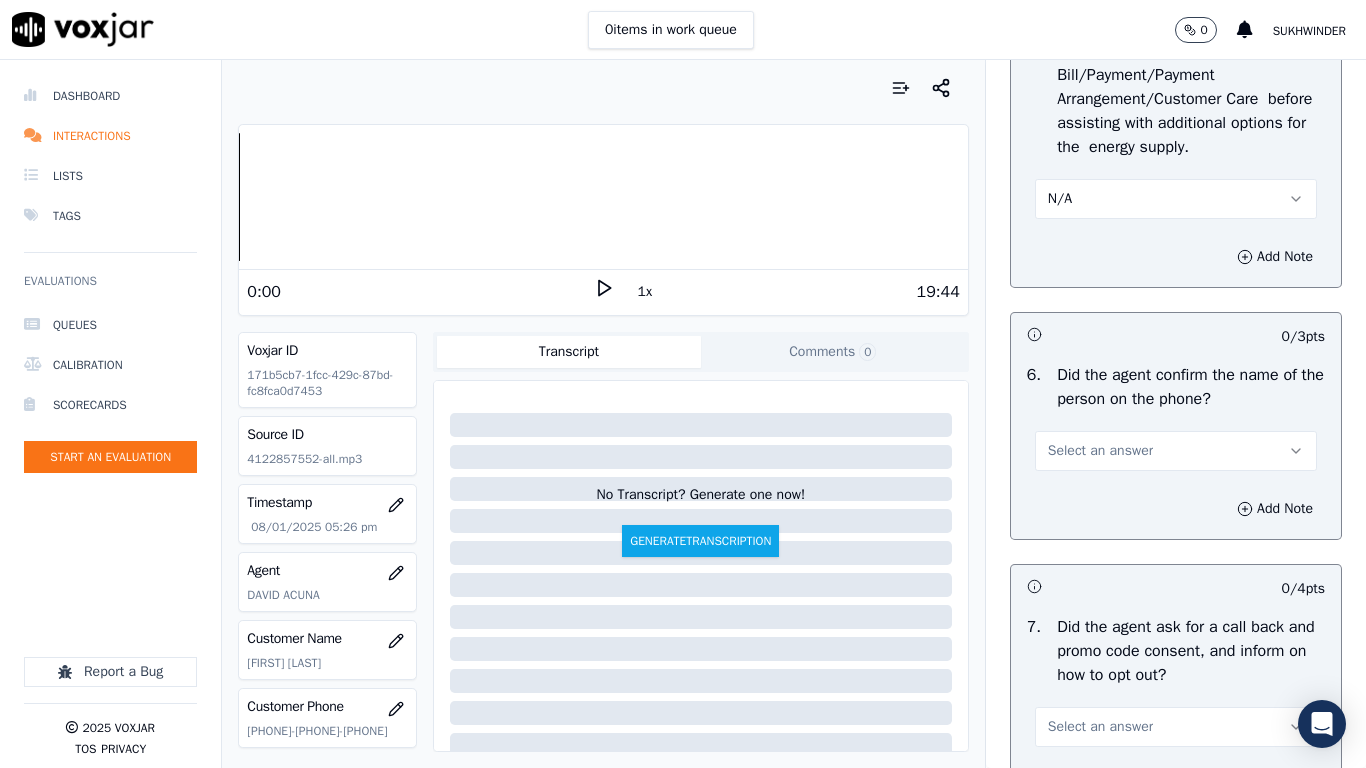 click on "Select an answer" at bounding box center [1100, 451] 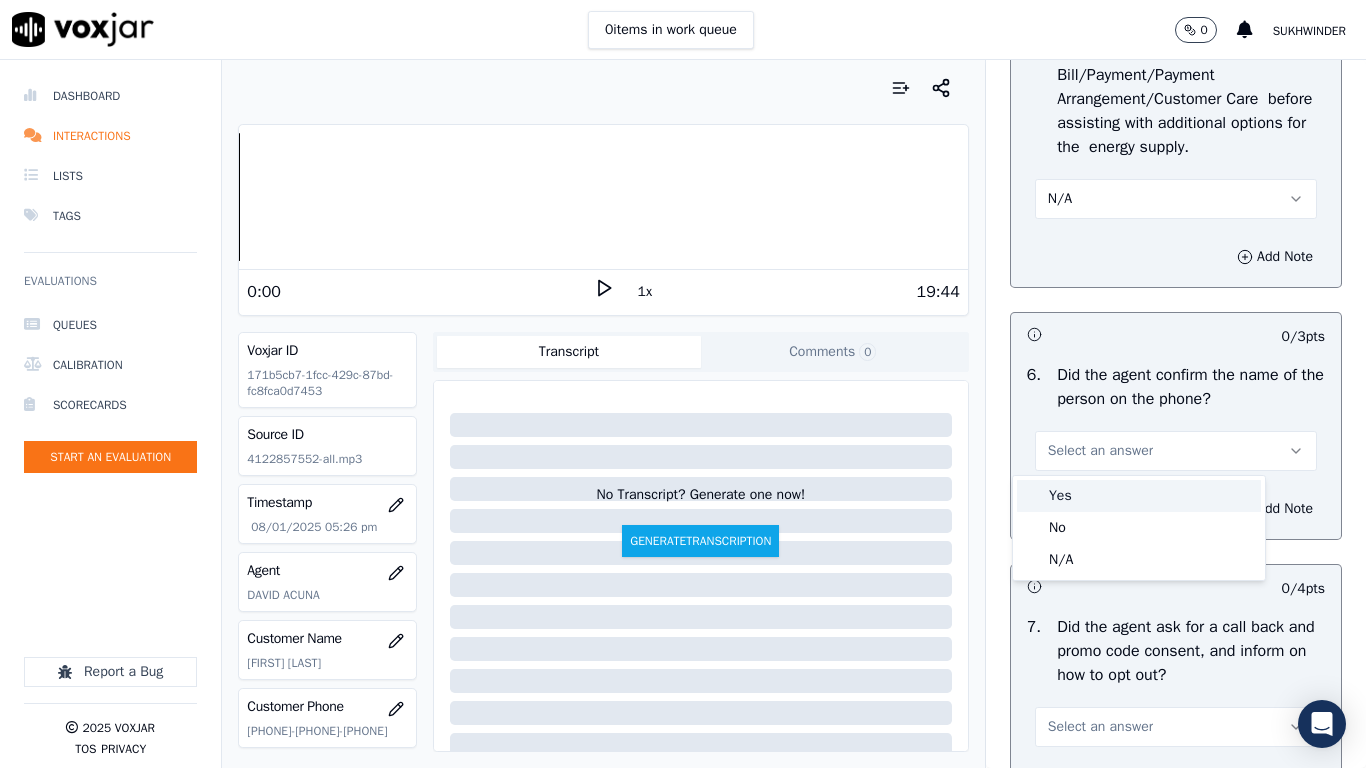 drag, startPoint x: 1103, startPoint y: 465, endPoint x: 1109, endPoint y: 559, distance: 94.19129 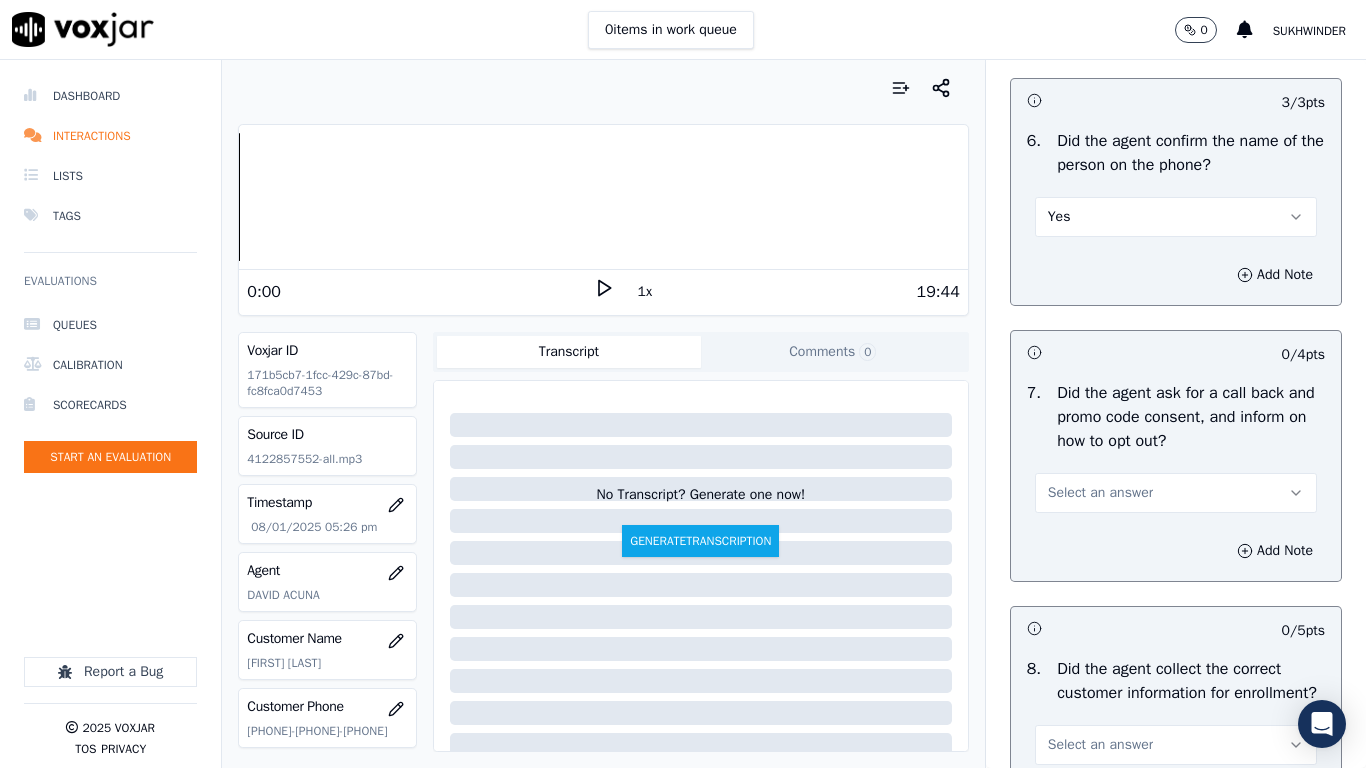 scroll, scrollTop: 1900, scrollLeft: 0, axis: vertical 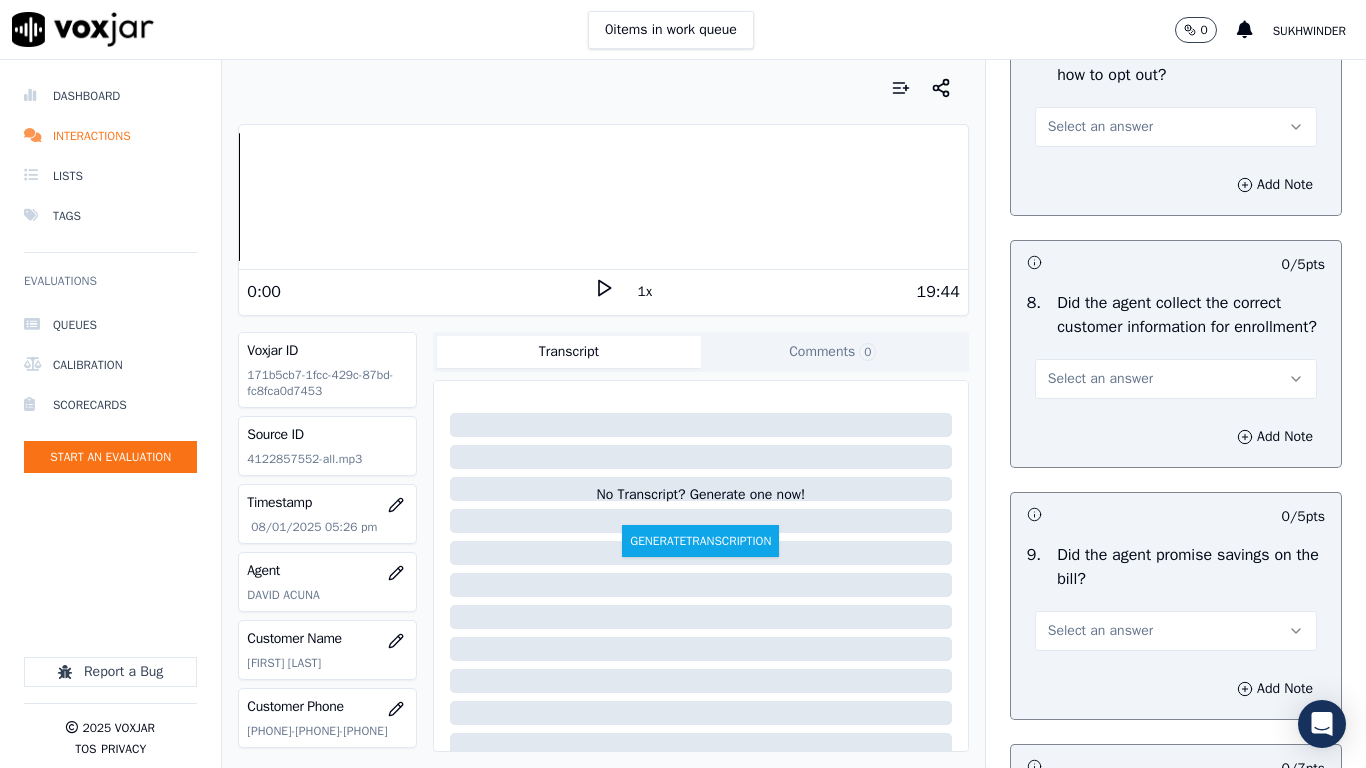 click on "Select an answer" at bounding box center (1176, 127) 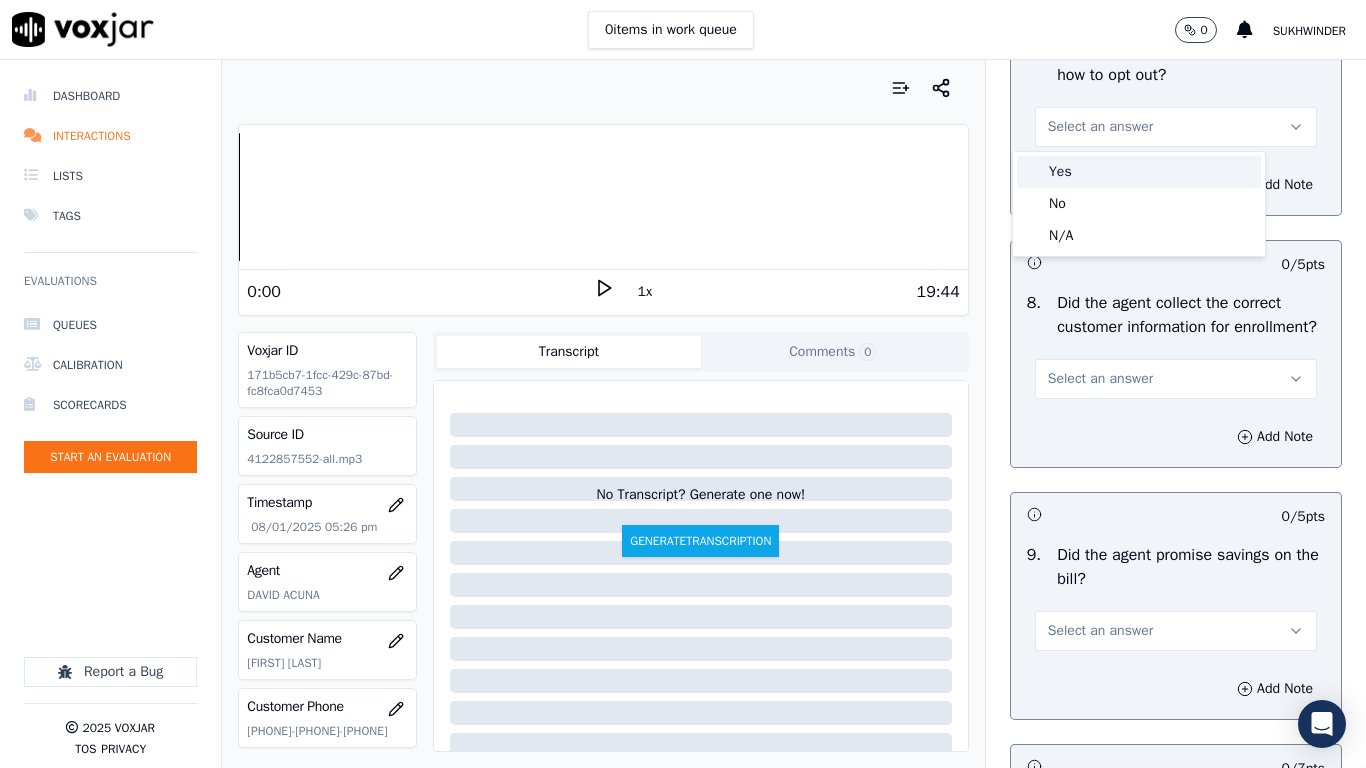 click on "Yes" at bounding box center (1139, 172) 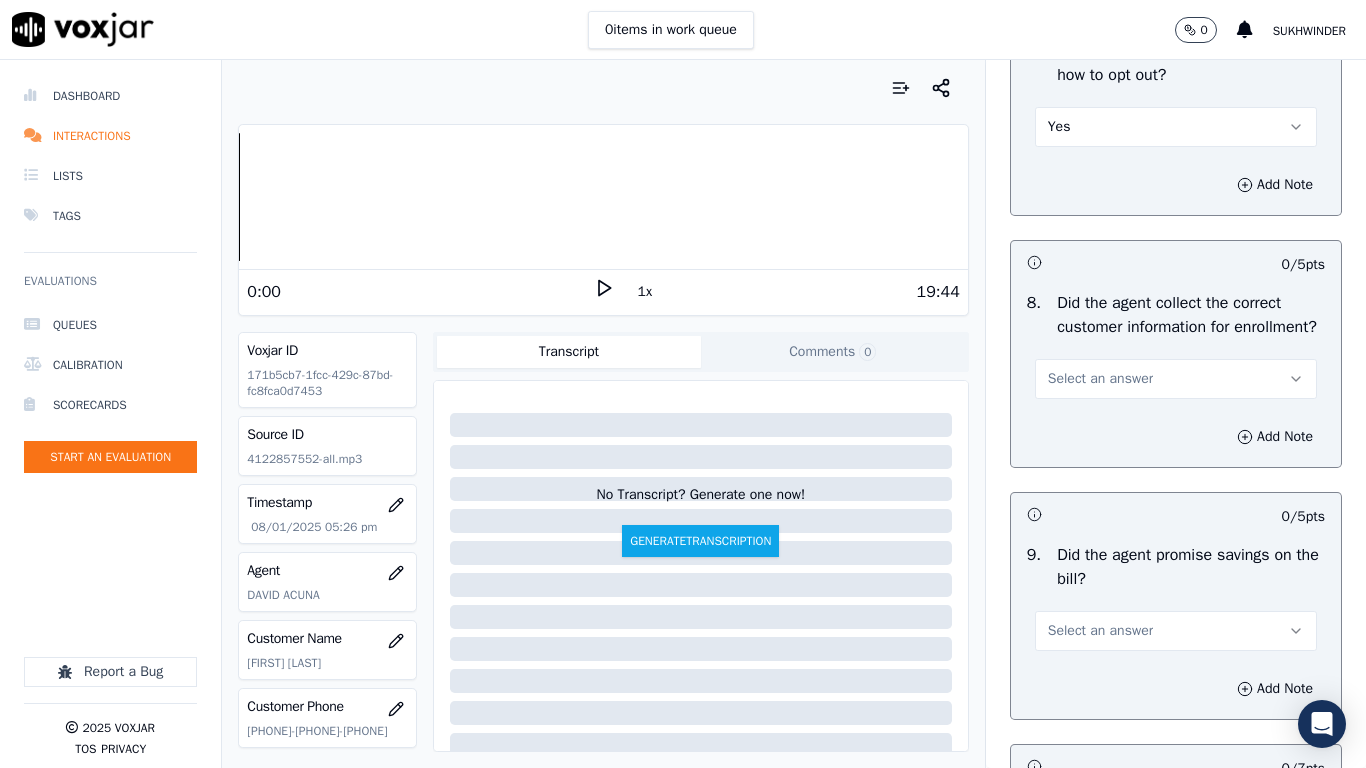 click on "Select an answer" at bounding box center [1176, 379] 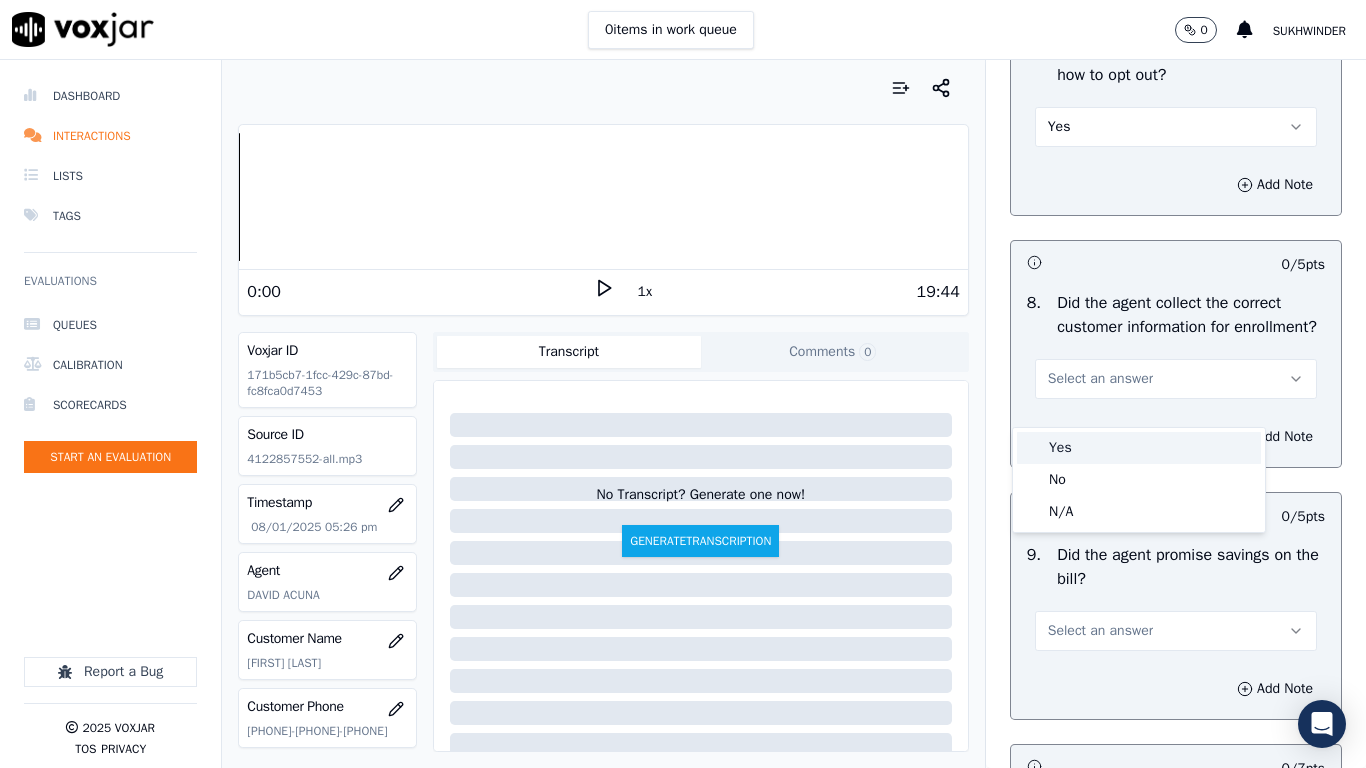 click on "Yes" at bounding box center [1139, 448] 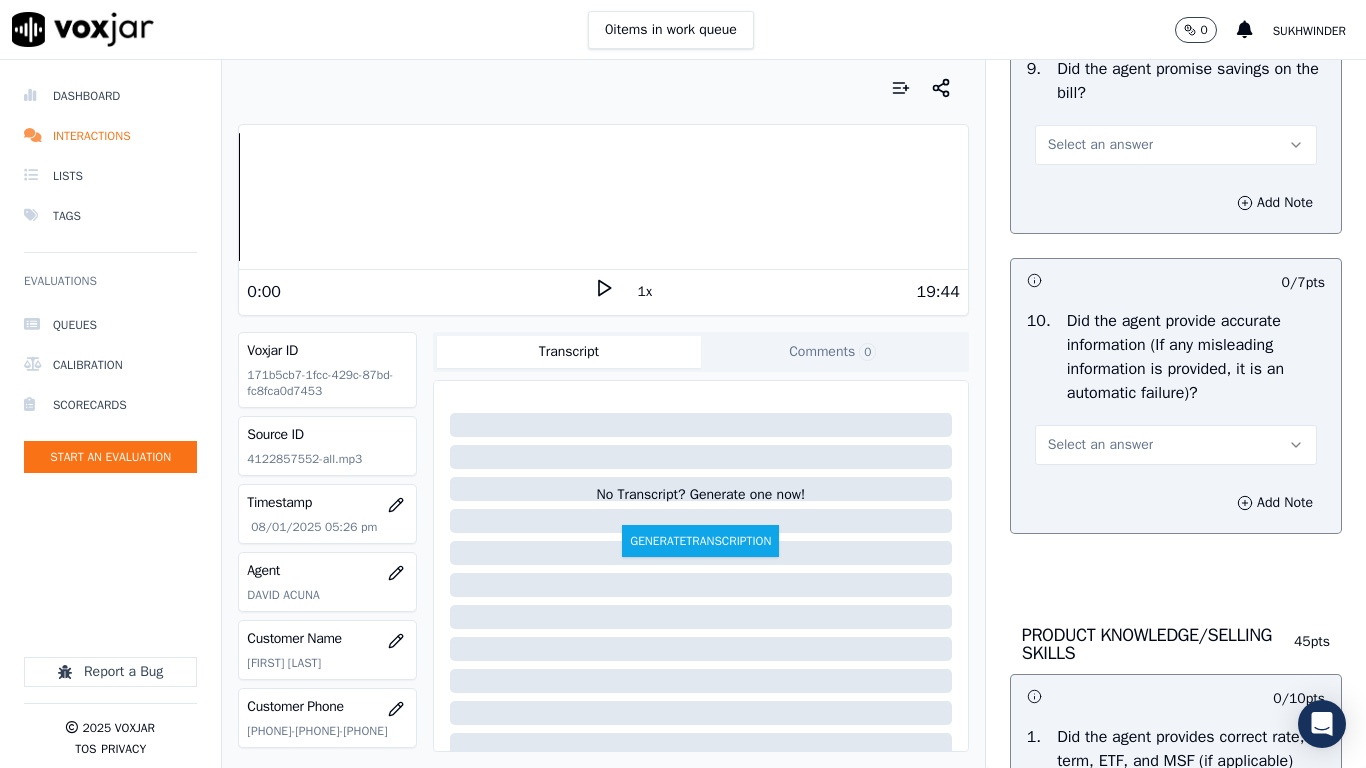 scroll, scrollTop: 2400, scrollLeft: 0, axis: vertical 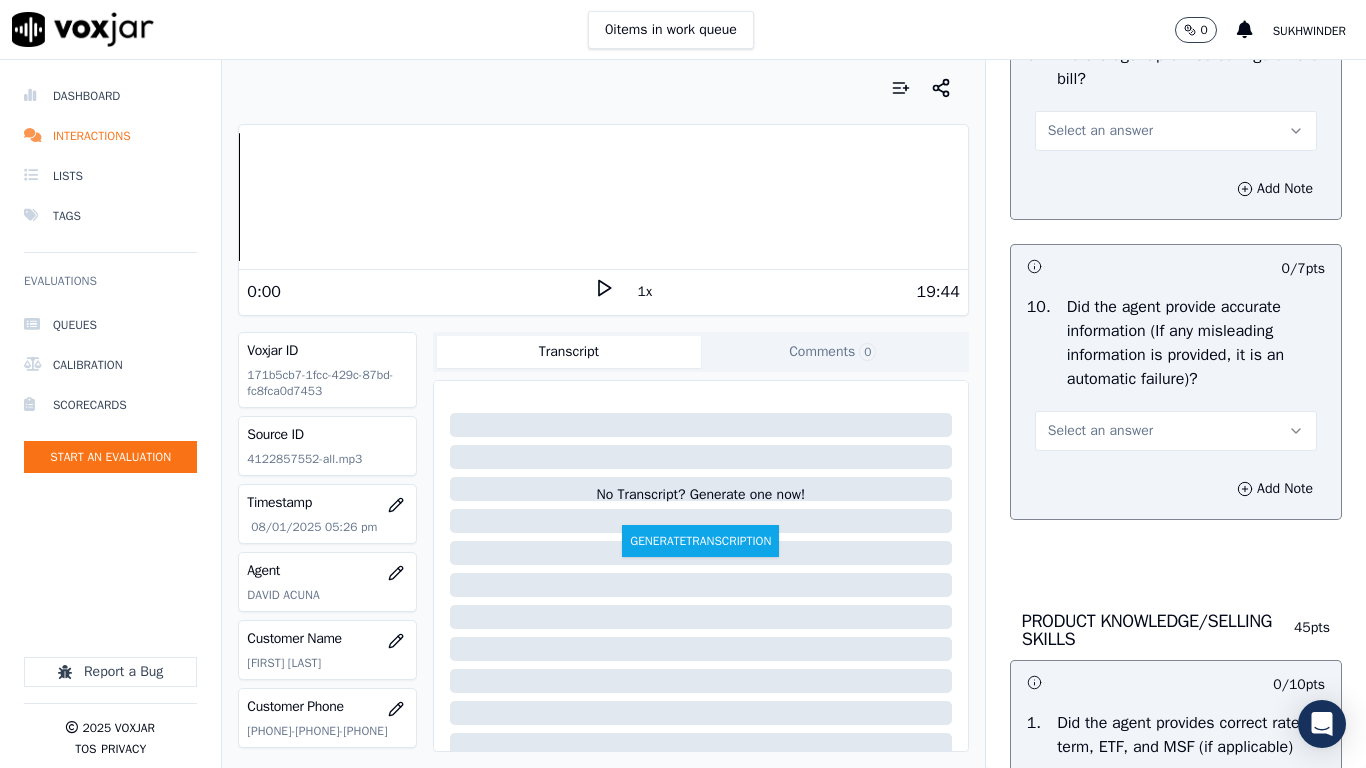 click on "Select an answer" at bounding box center [1100, 131] 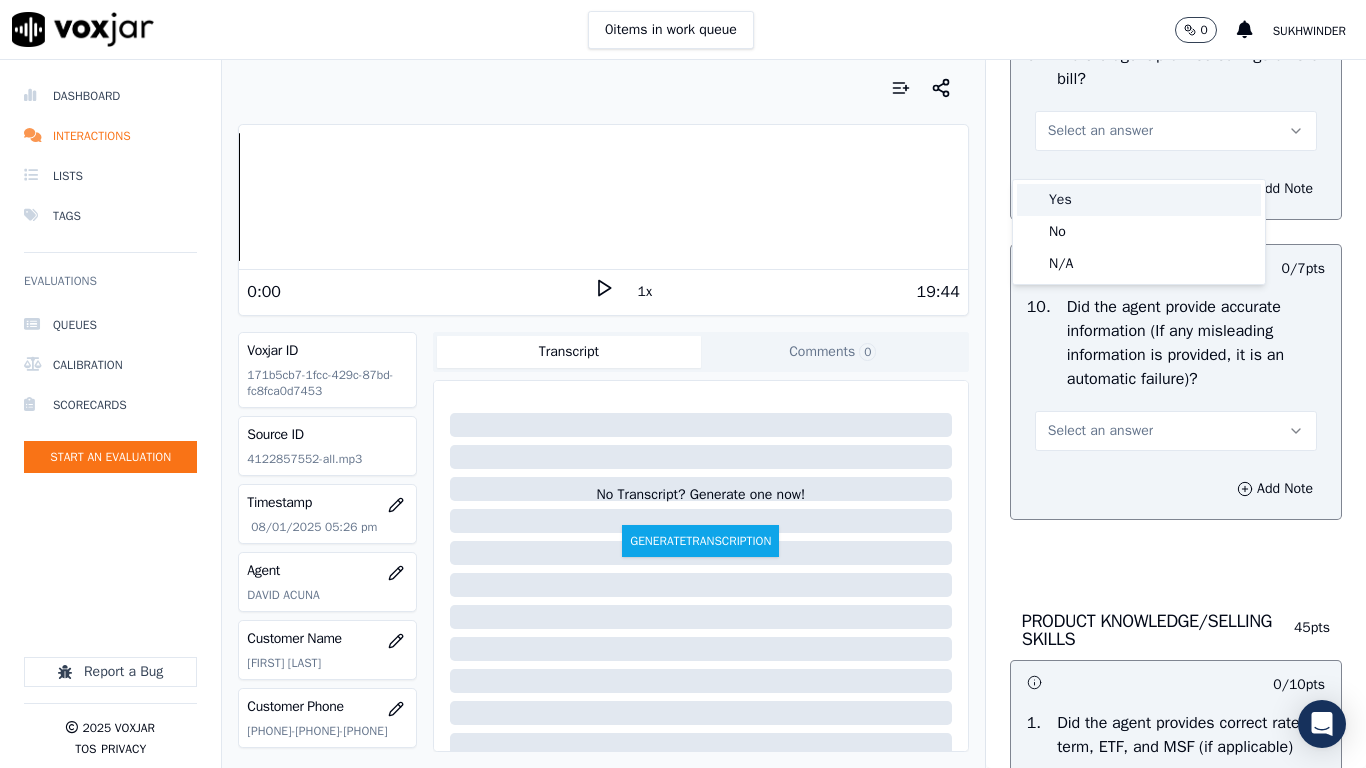 click on "Yes" at bounding box center [1139, 200] 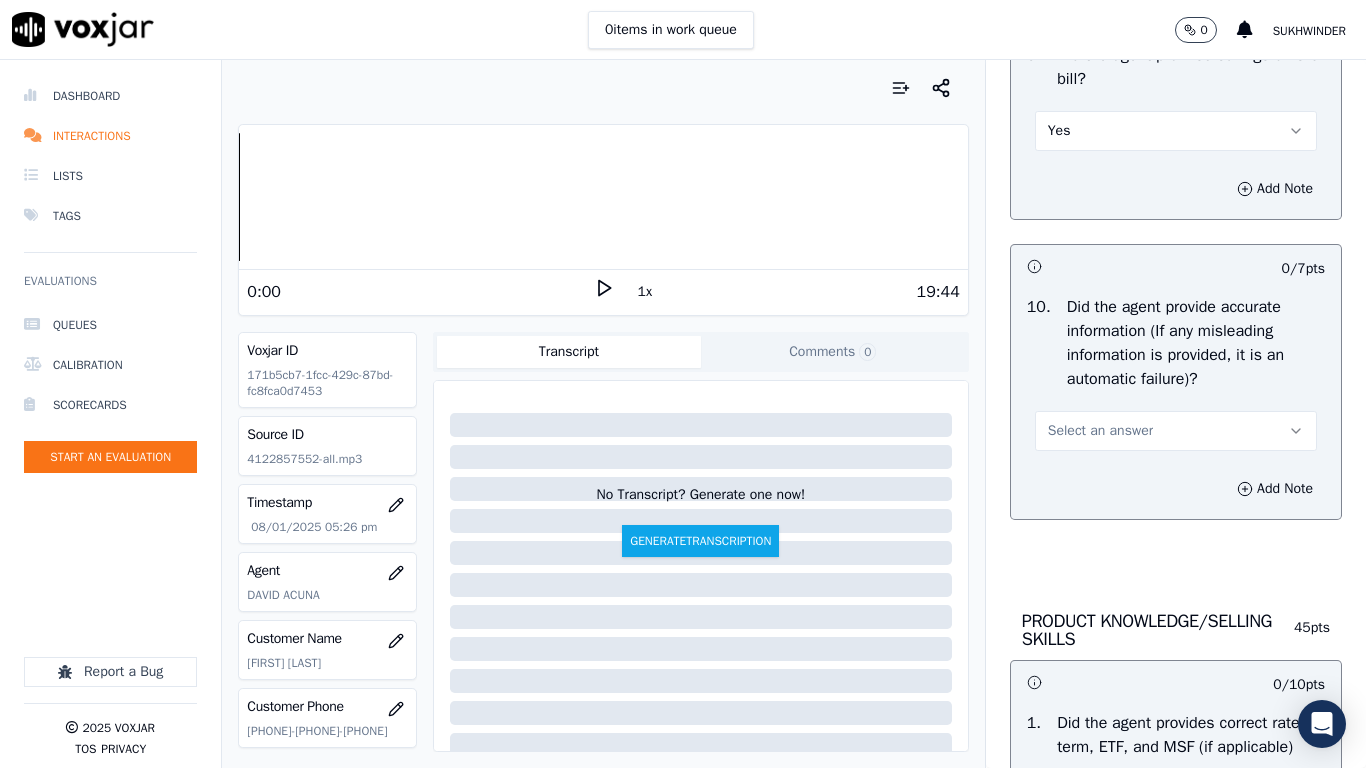 click on "Select an answer" at bounding box center (1176, 431) 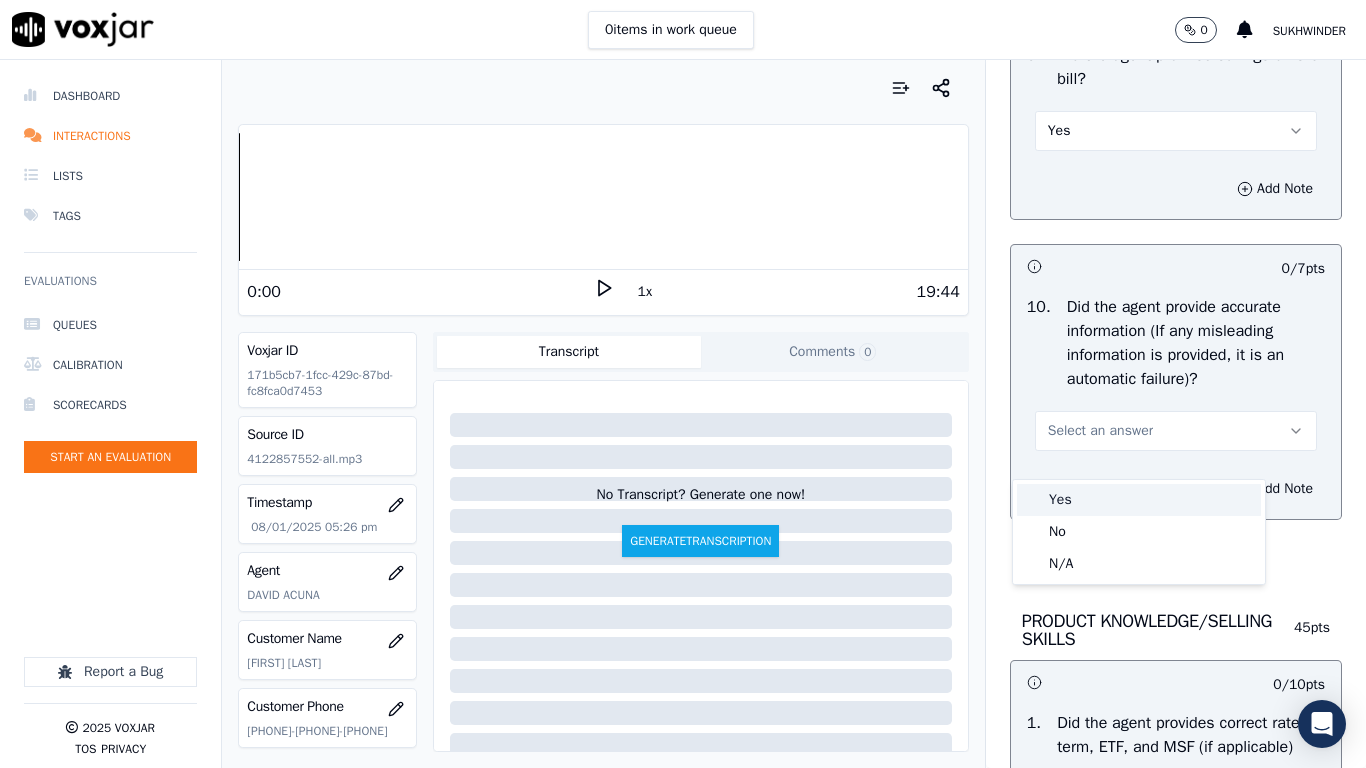 click on "Yes" at bounding box center [1139, 500] 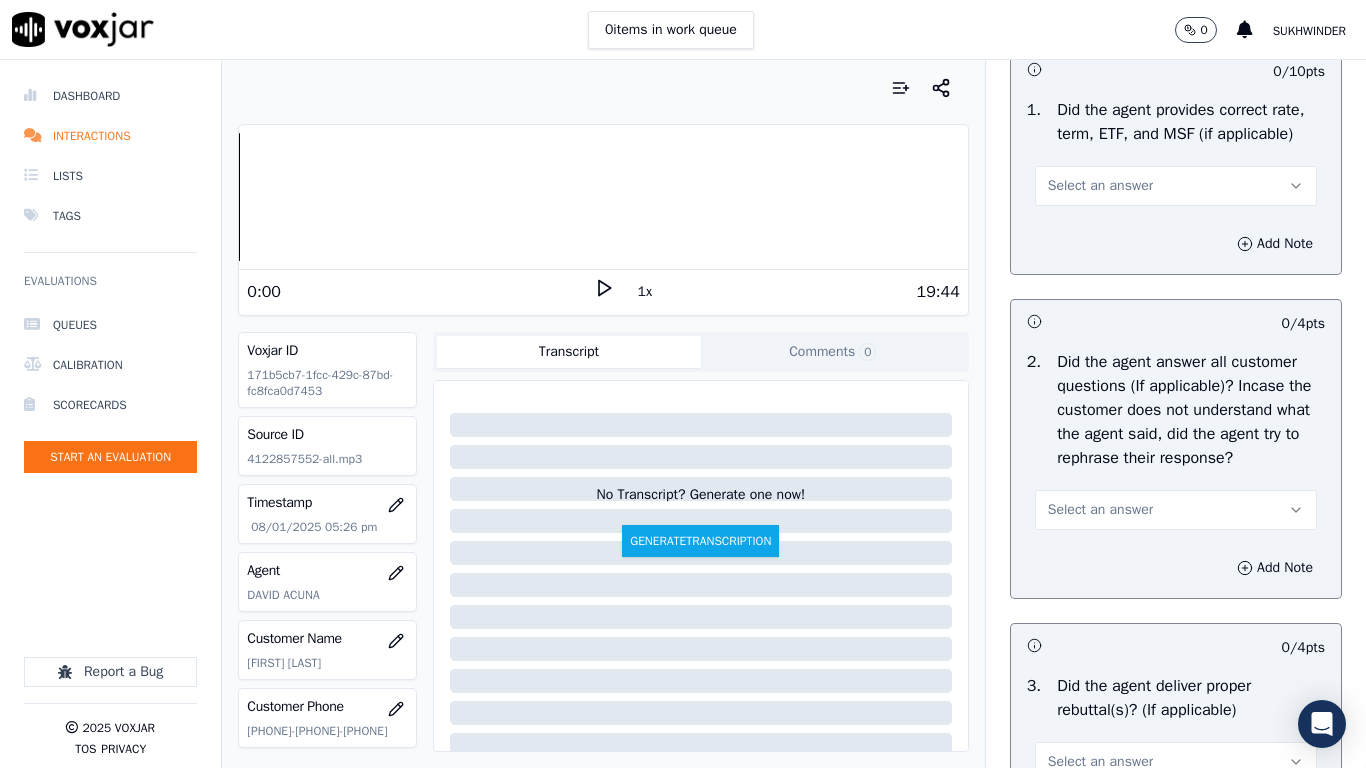 scroll, scrollTop: 3100, scrollLeft: 0, axis: vertical 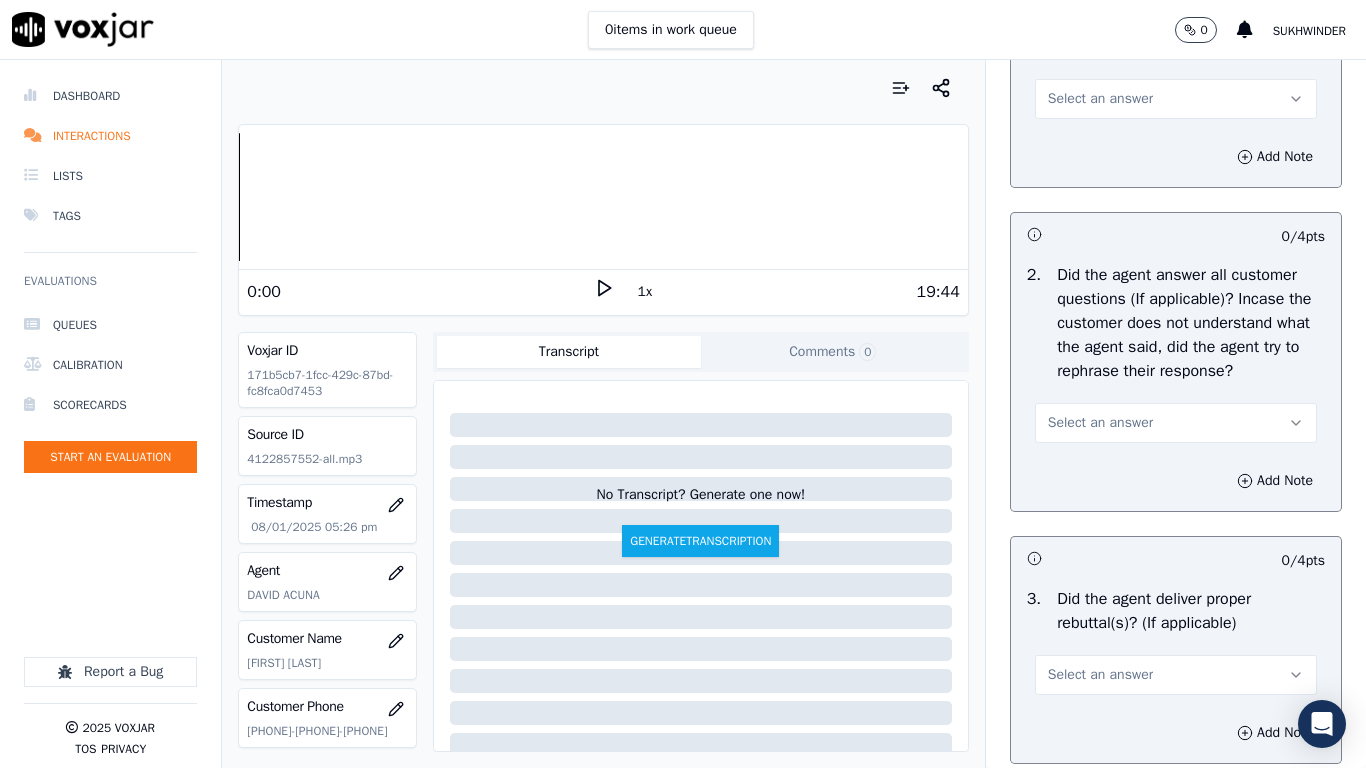 click on "Select an answer" at bounding box center (1176, 99) 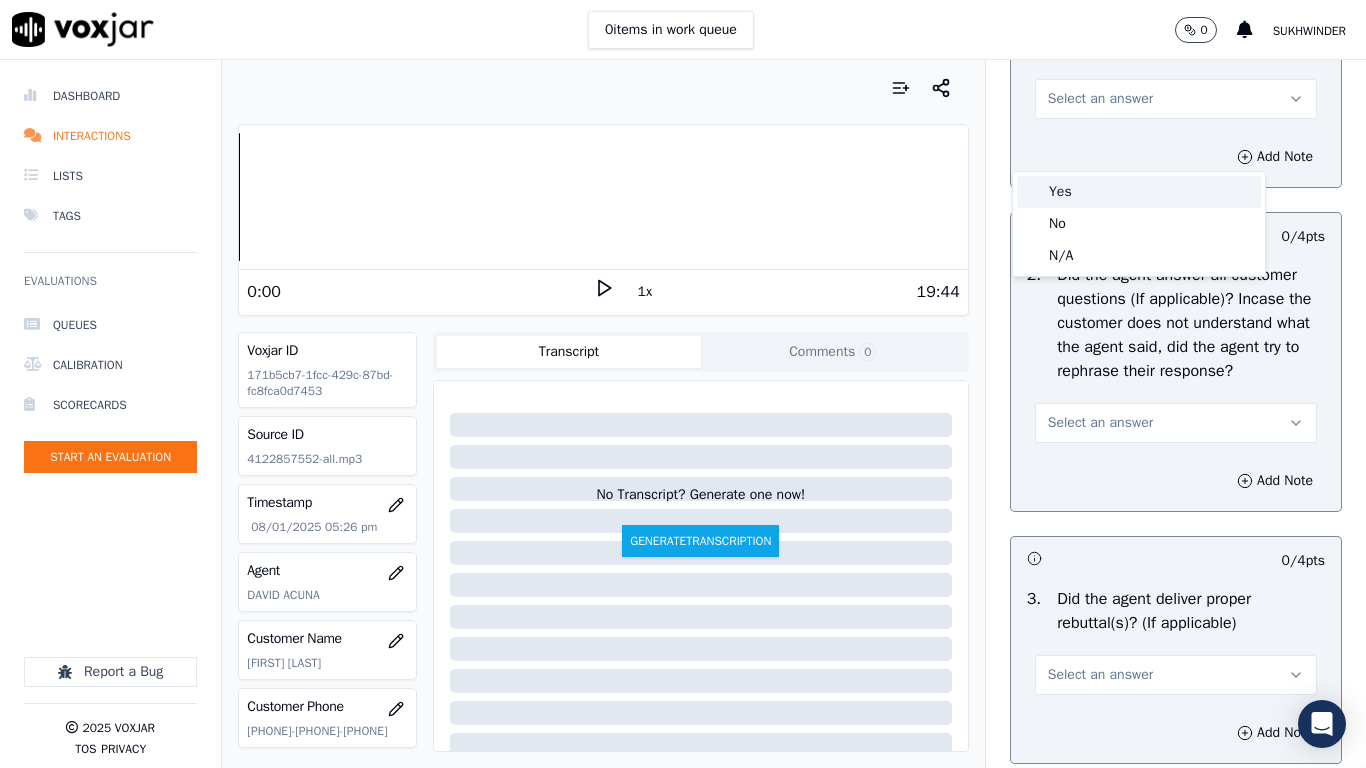 click on "Yes" at bounding box center (1139, 192) 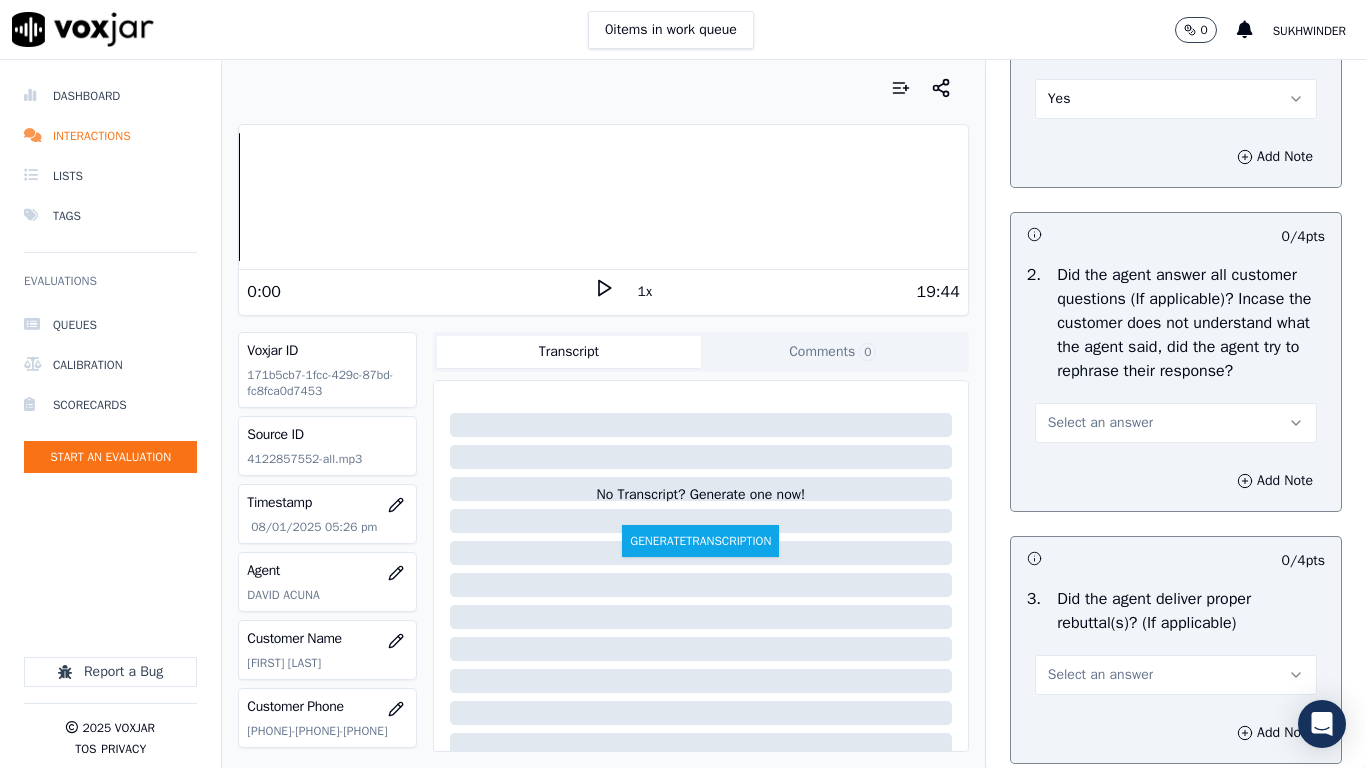 click on "Select an answer" at bounding box center (1100, 423) 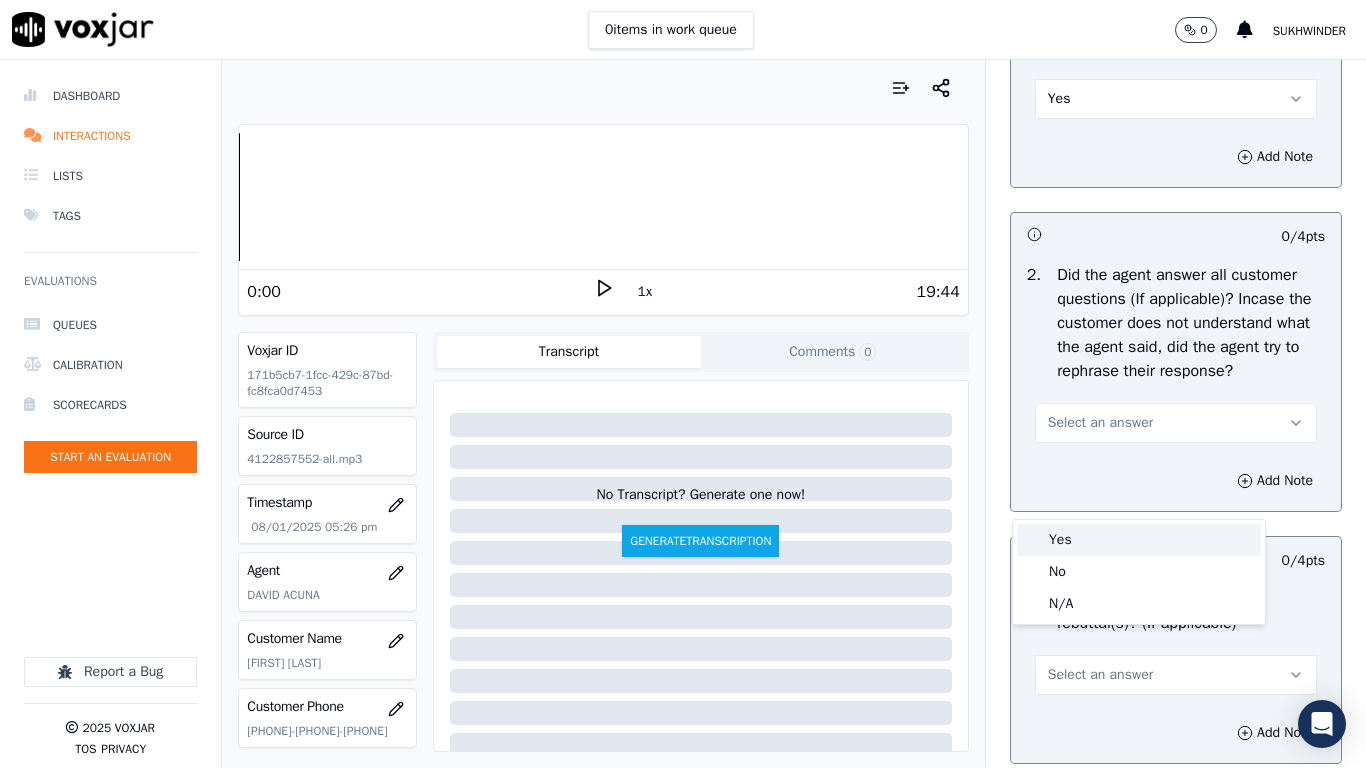 click on "Yes" at bounding box center [1139, 540] 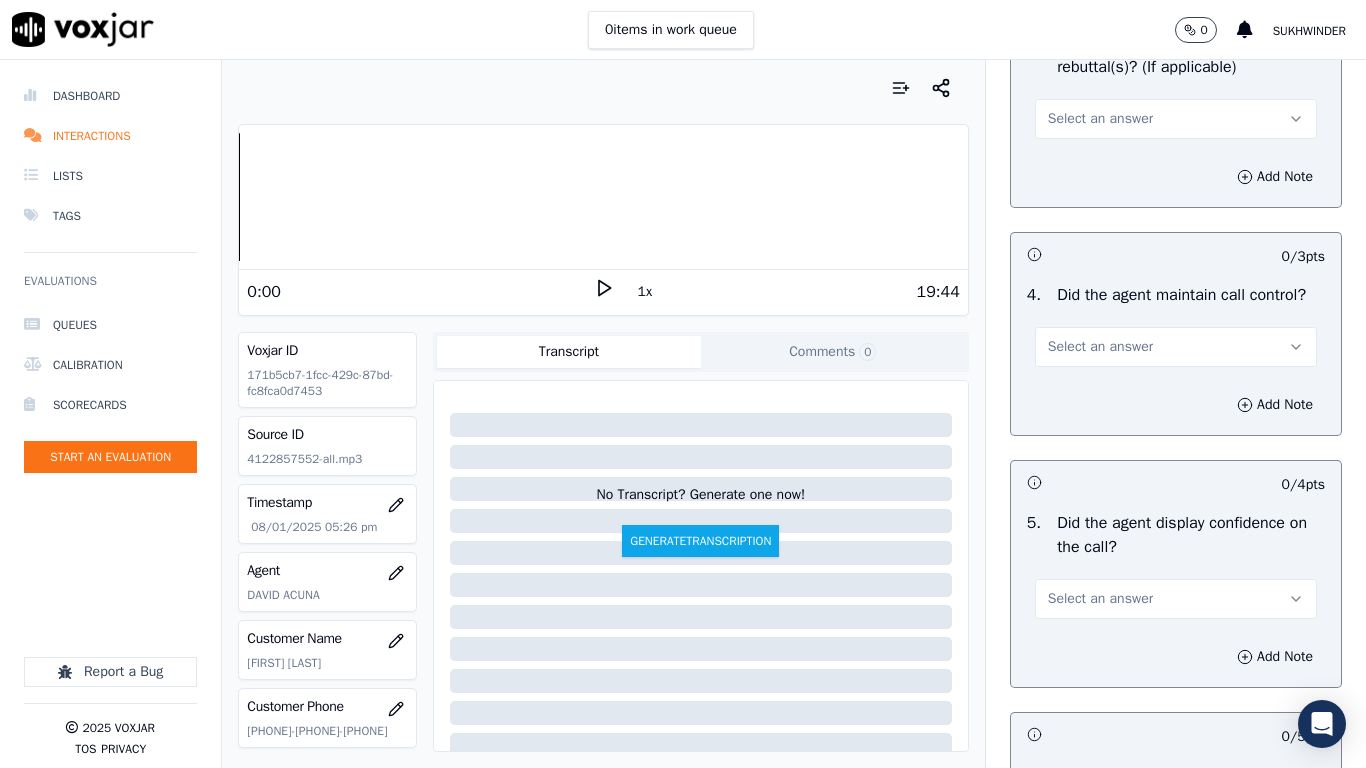 scroll, scrollTop: 3700, scrollLeft: 0, axis: vertical 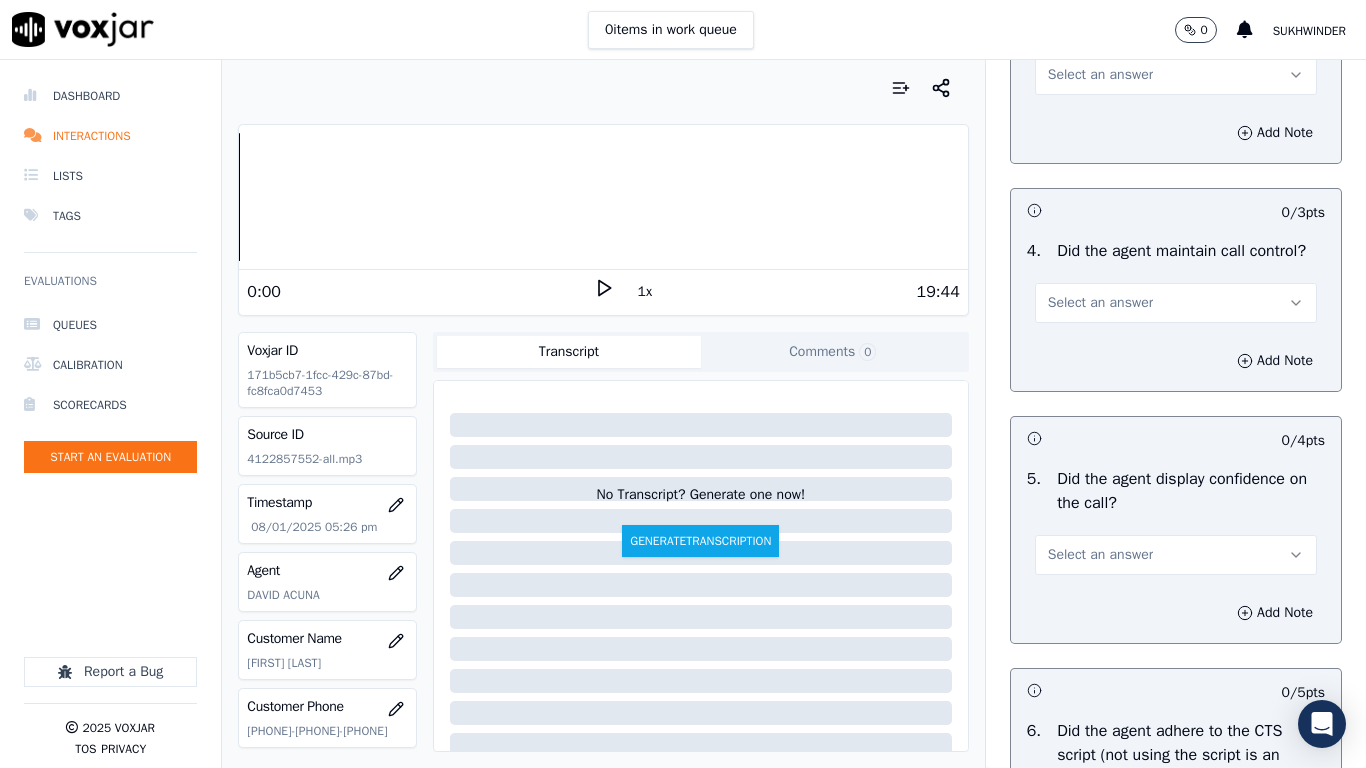 click on "Select an answer" at bounding box center (1100, 75) 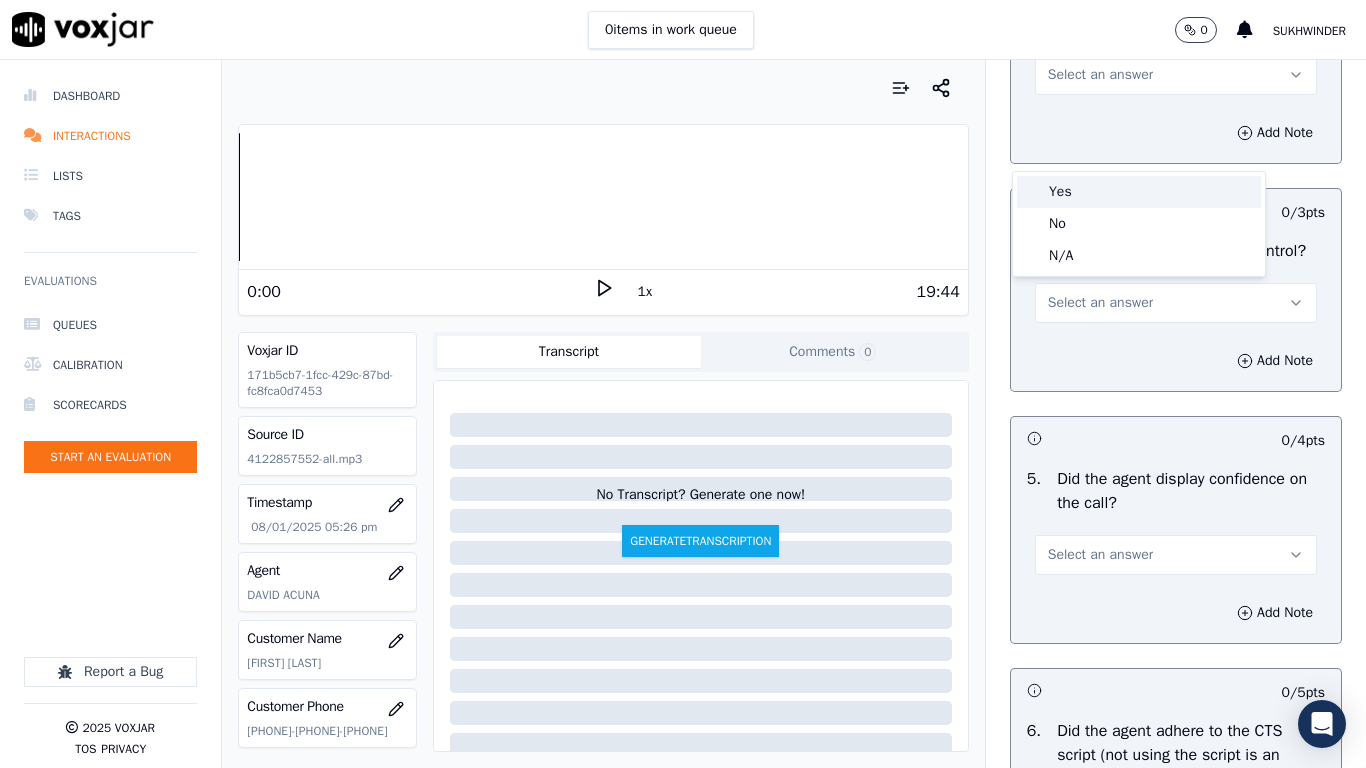 click on "Yes" at bounding box center (1139, 192) 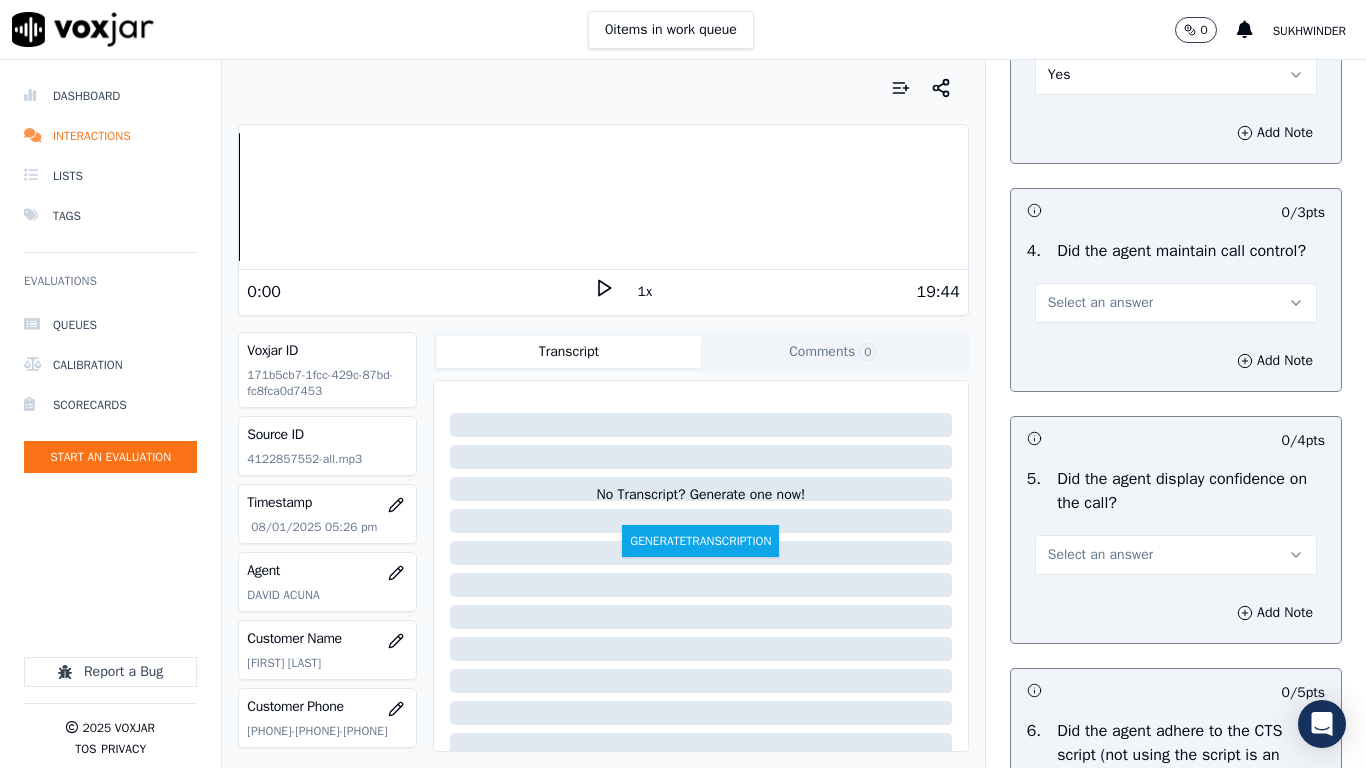 drag, startPoint x: 1119, startPoint y: 401, endPoint x: 1117, endPoint y: 412, distance: 11.18034 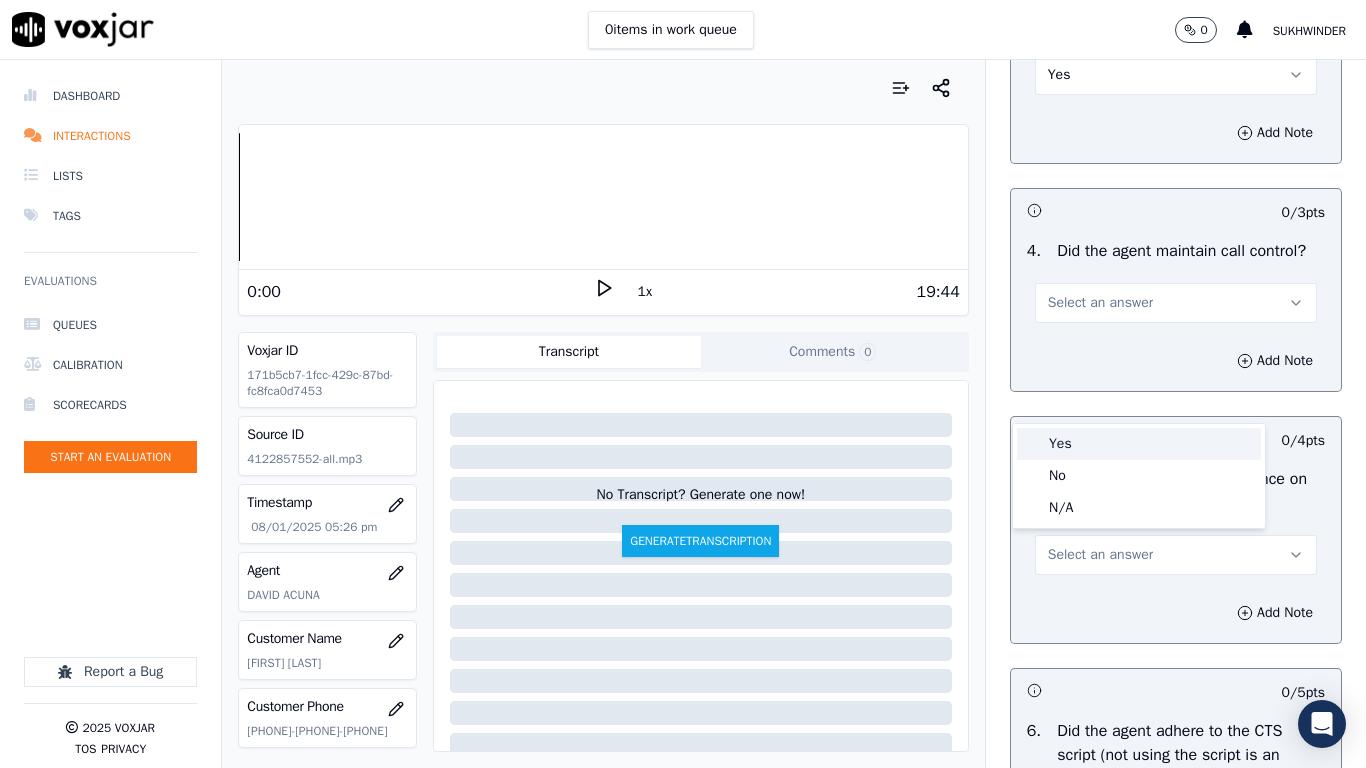 click on "Yes" at bounding box center [1139, 444] 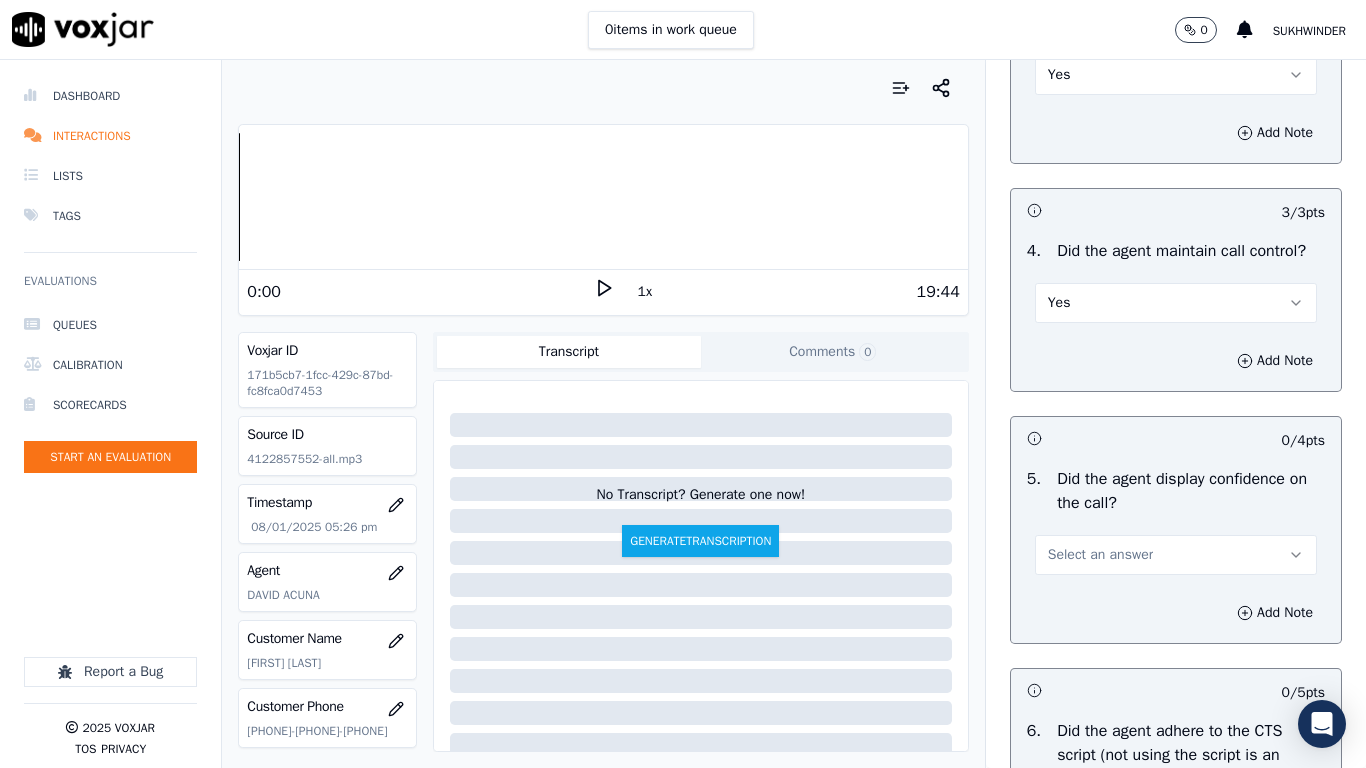 scroll, scrollTop: 4200, scrollLeft: 0, axis: vertical 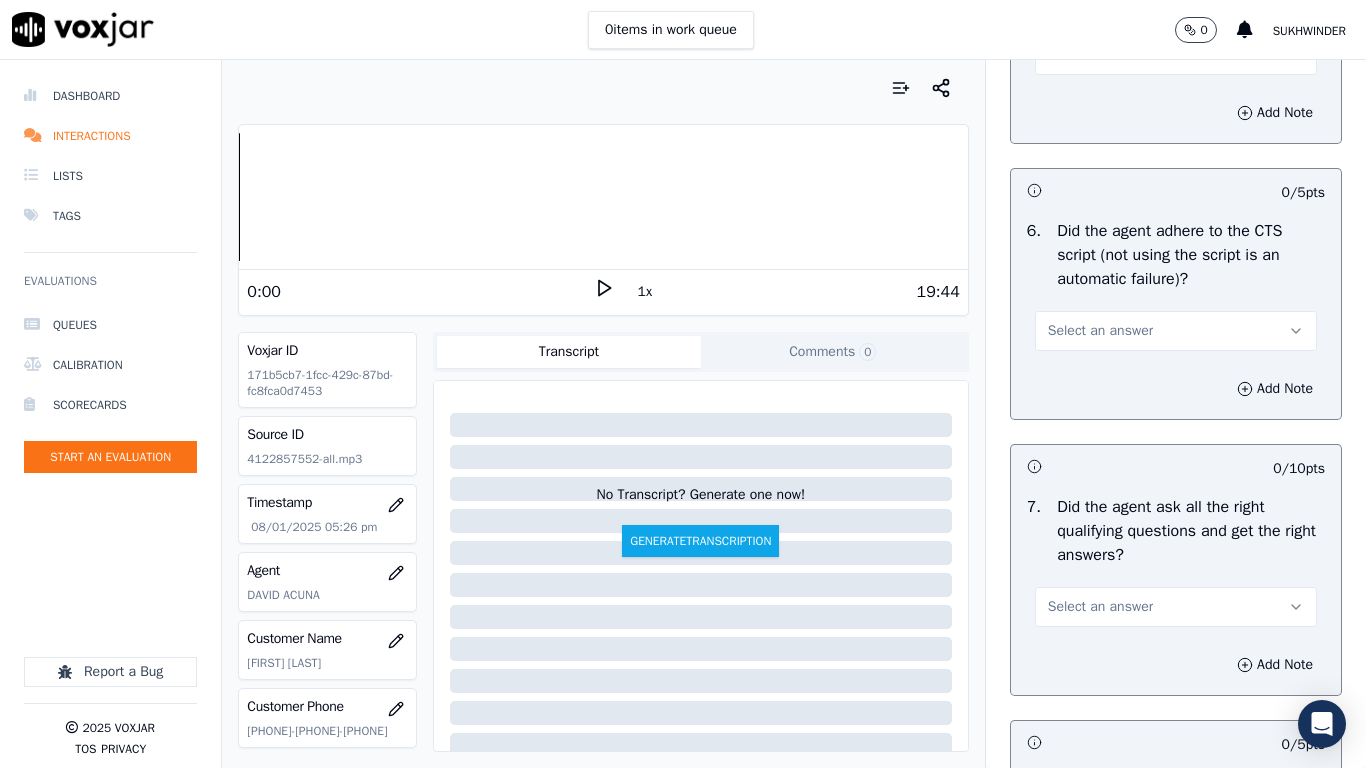 click on "Select an answer" at bounding box center (1100, 55) 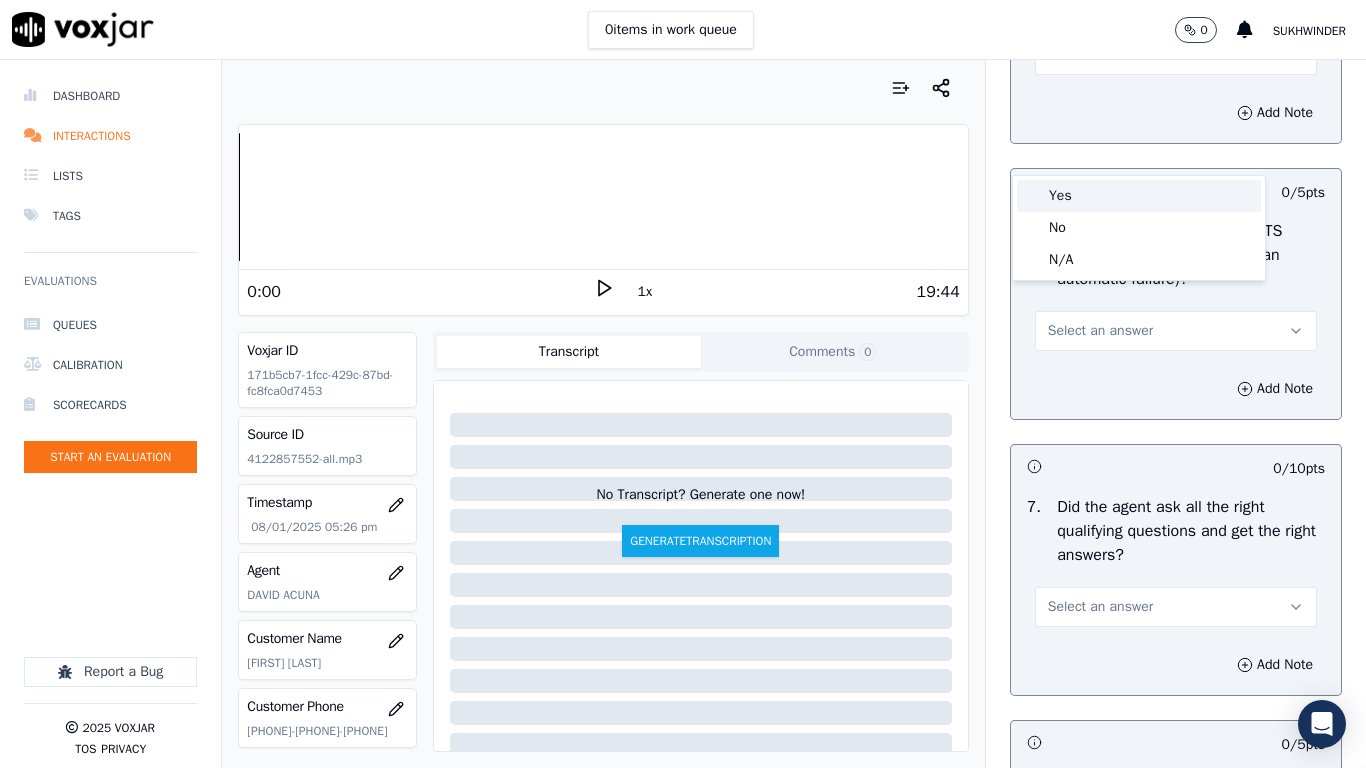 drag, startPoint x: 1098, startPoint y: 207, endPoint x: 1107, endPoint y: 257, distance: 50.803543 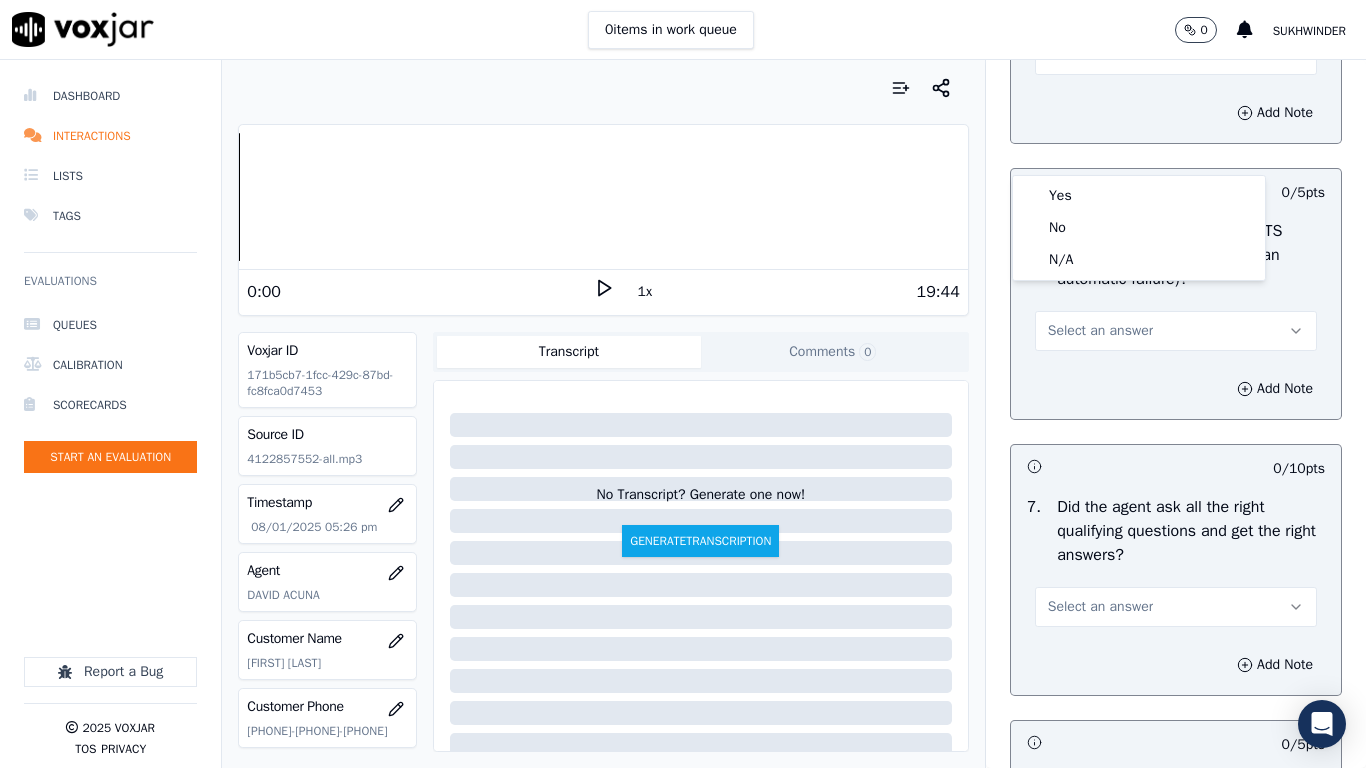 click on "6 .   Did the agent adhere to the CTS script (not using the script is an automatic failure)?
Select an answer" at bounding box center (1176, 285) 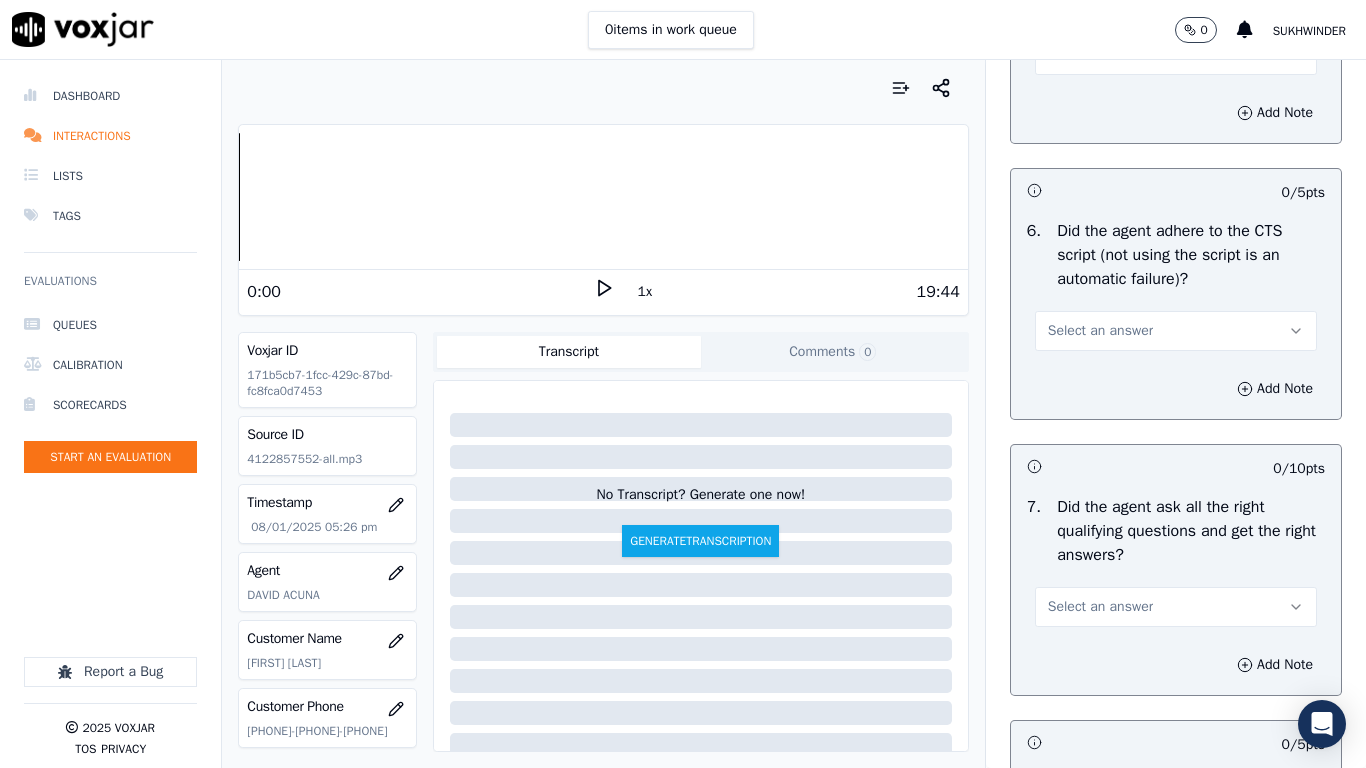 click on "Select an answer" at bounding box center (1100, 331) 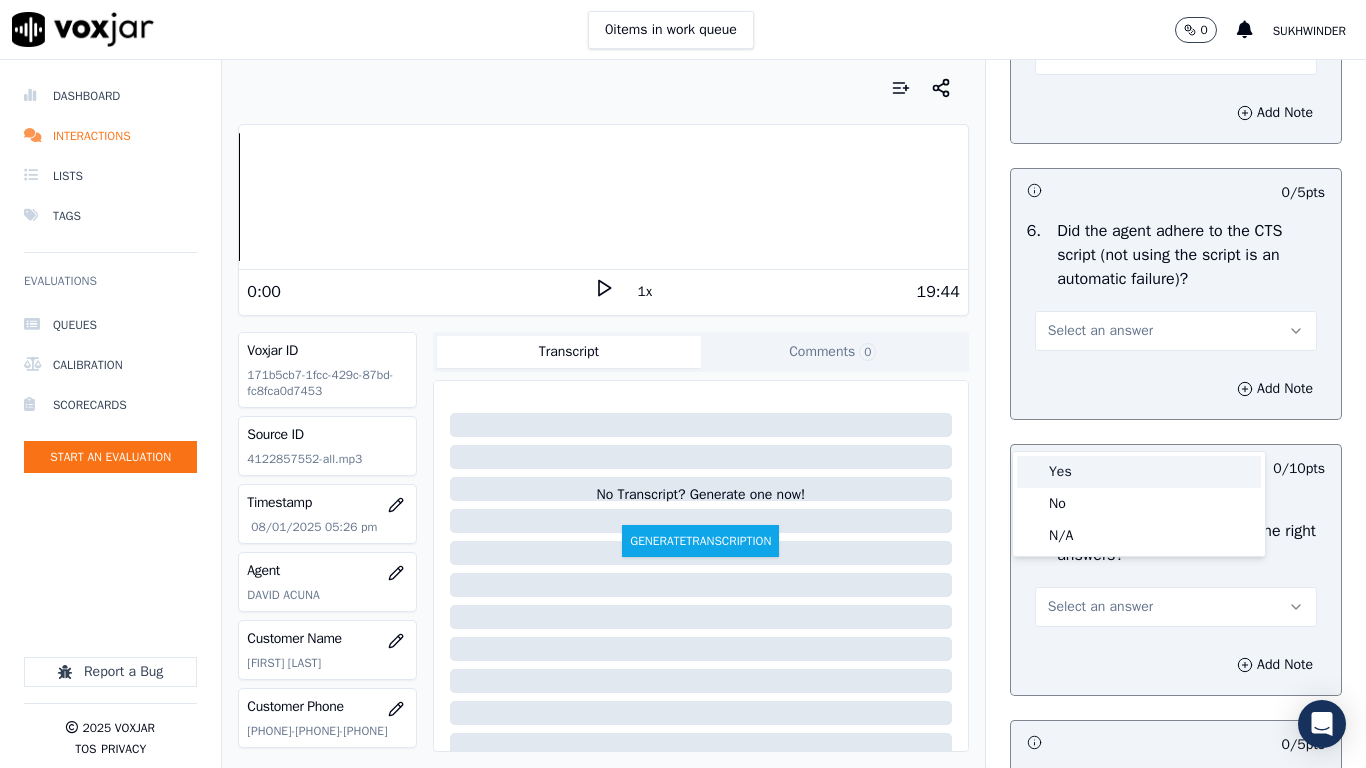 click on "Yes" at bounding box center (1139, 472) 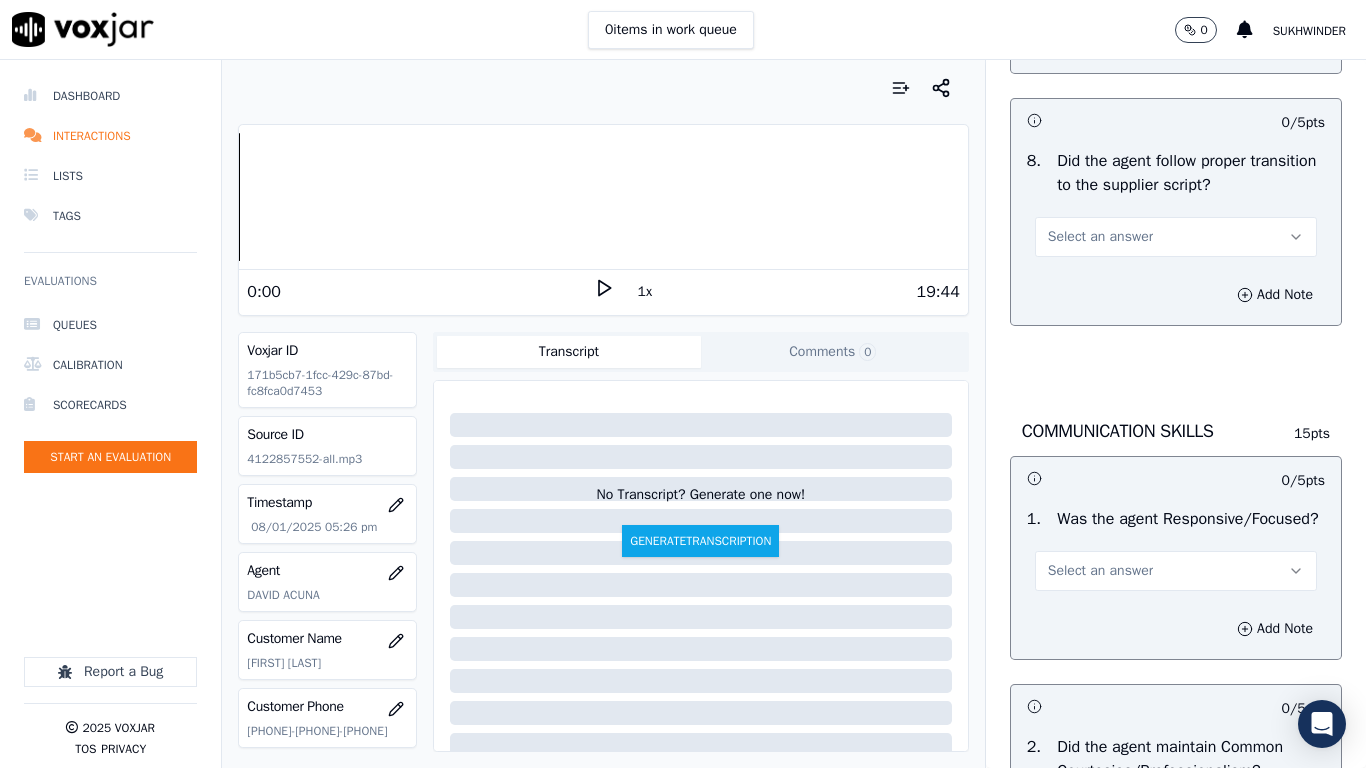 scroll, scrollTop: 4800, scrollLeft: 0, axis: vertical 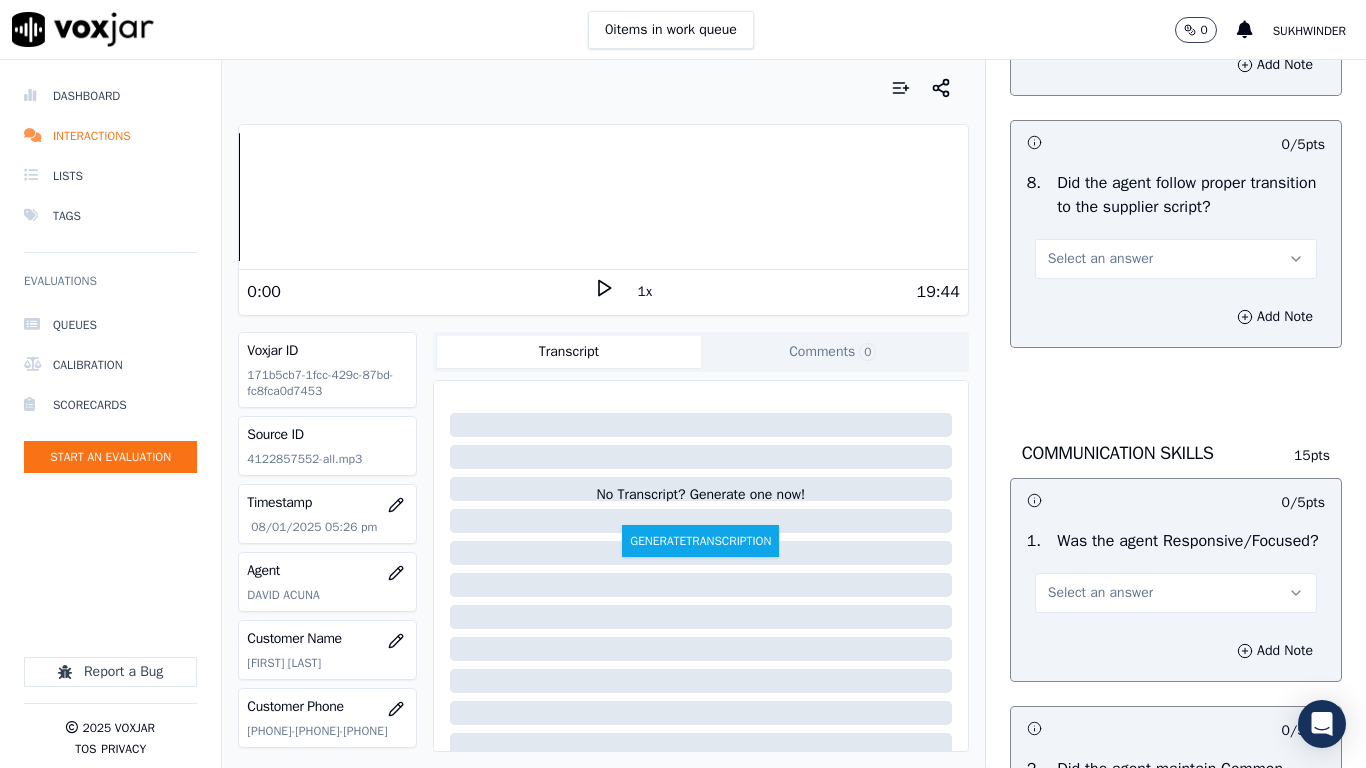 click on "Select an answer" at bounding box center [1100, 7] 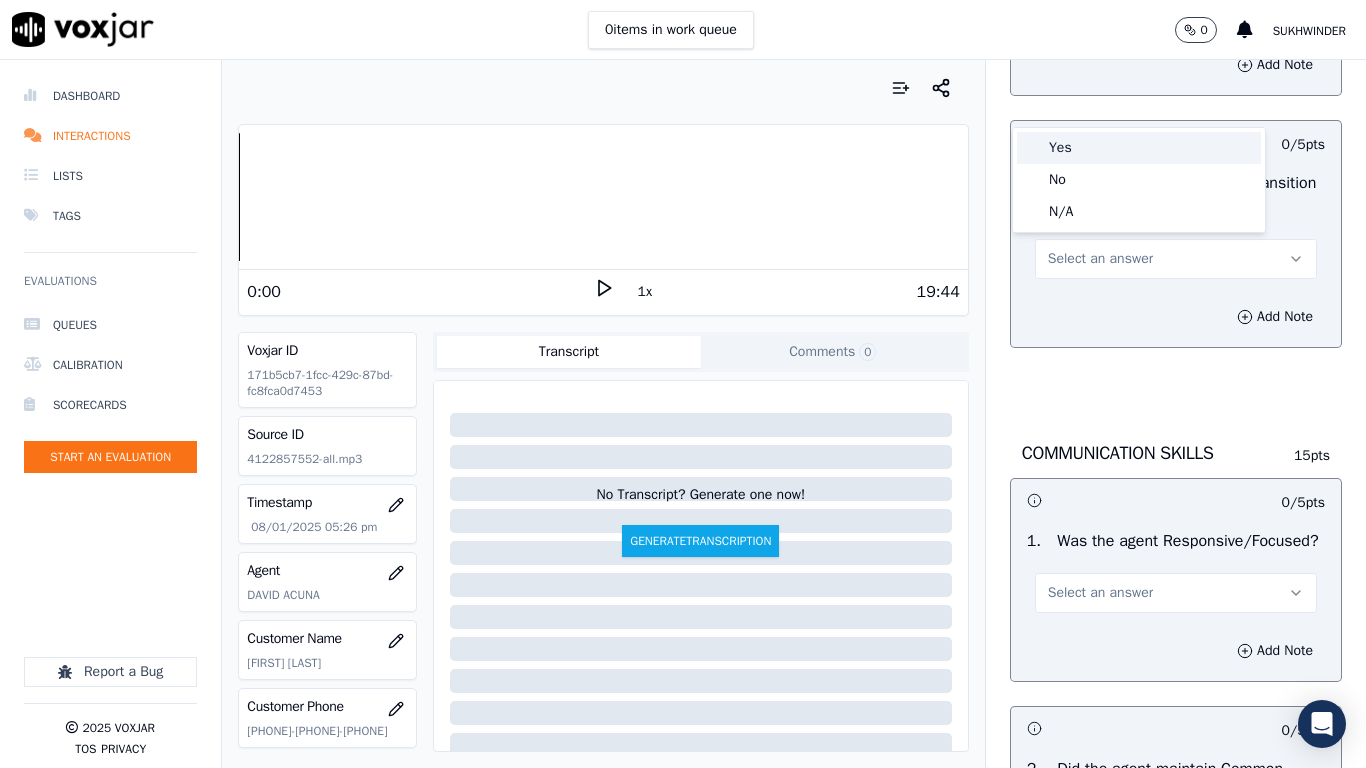 click on "Yes" at bounding box center [1139, 148] 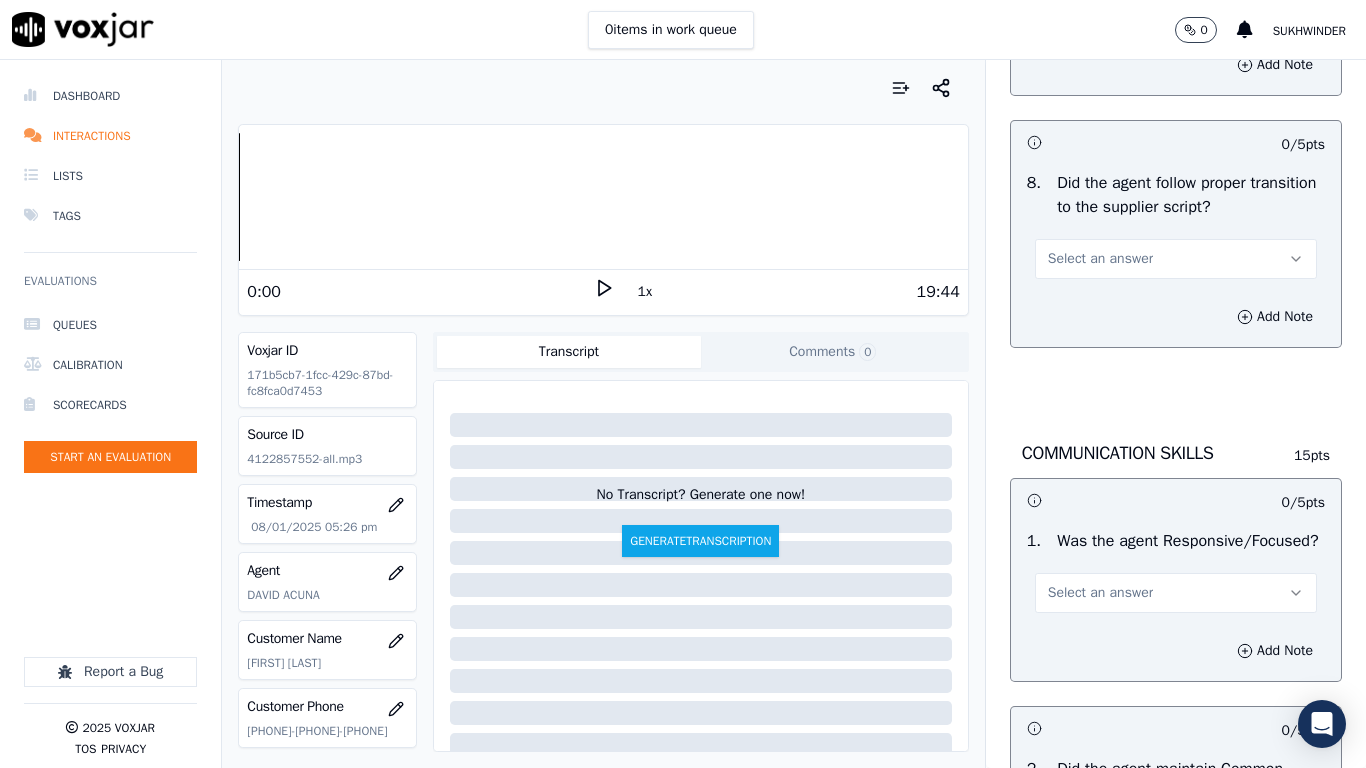 click on "Select an answer" at bounding box center (1176, 259) 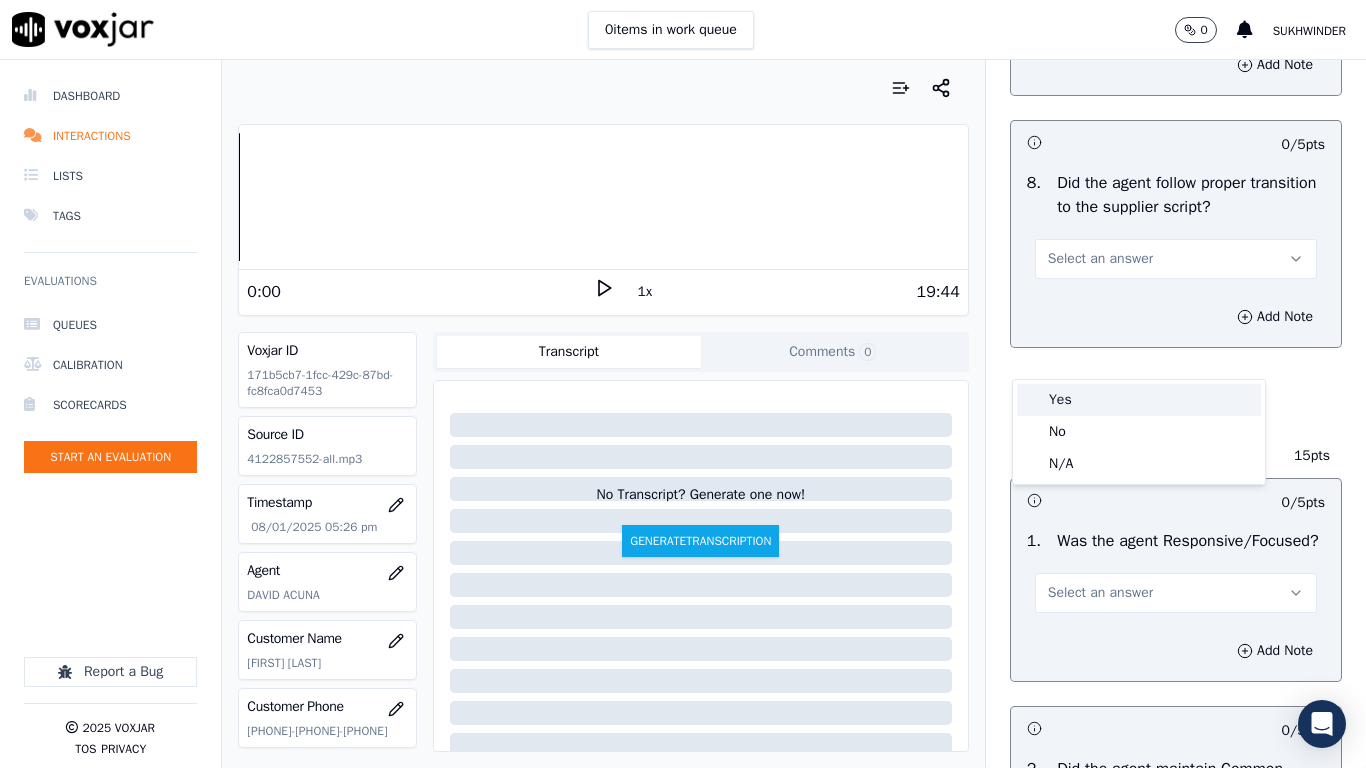 click on "Yes" at bounding box center [1139, 400] 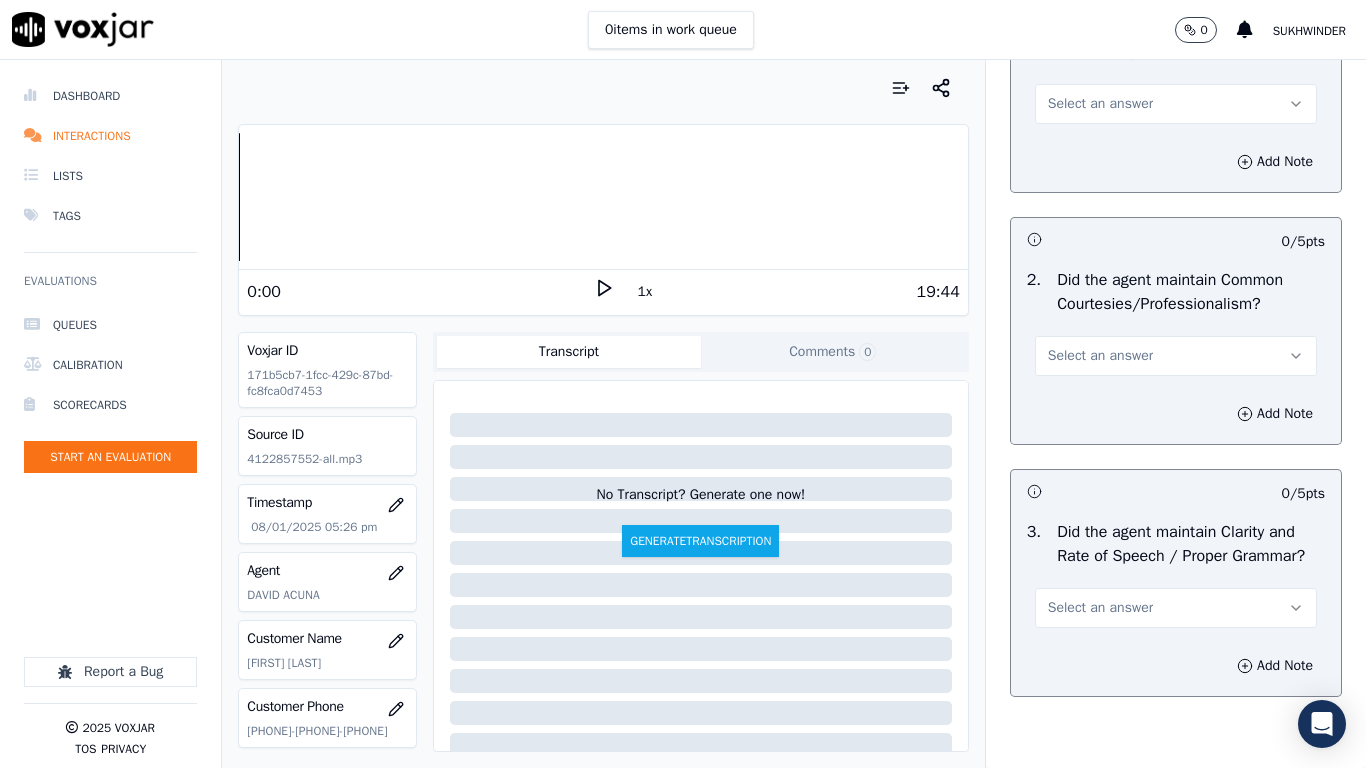 scroll, scrollTop: 5300, scrollLeft: 0, axis: vertical 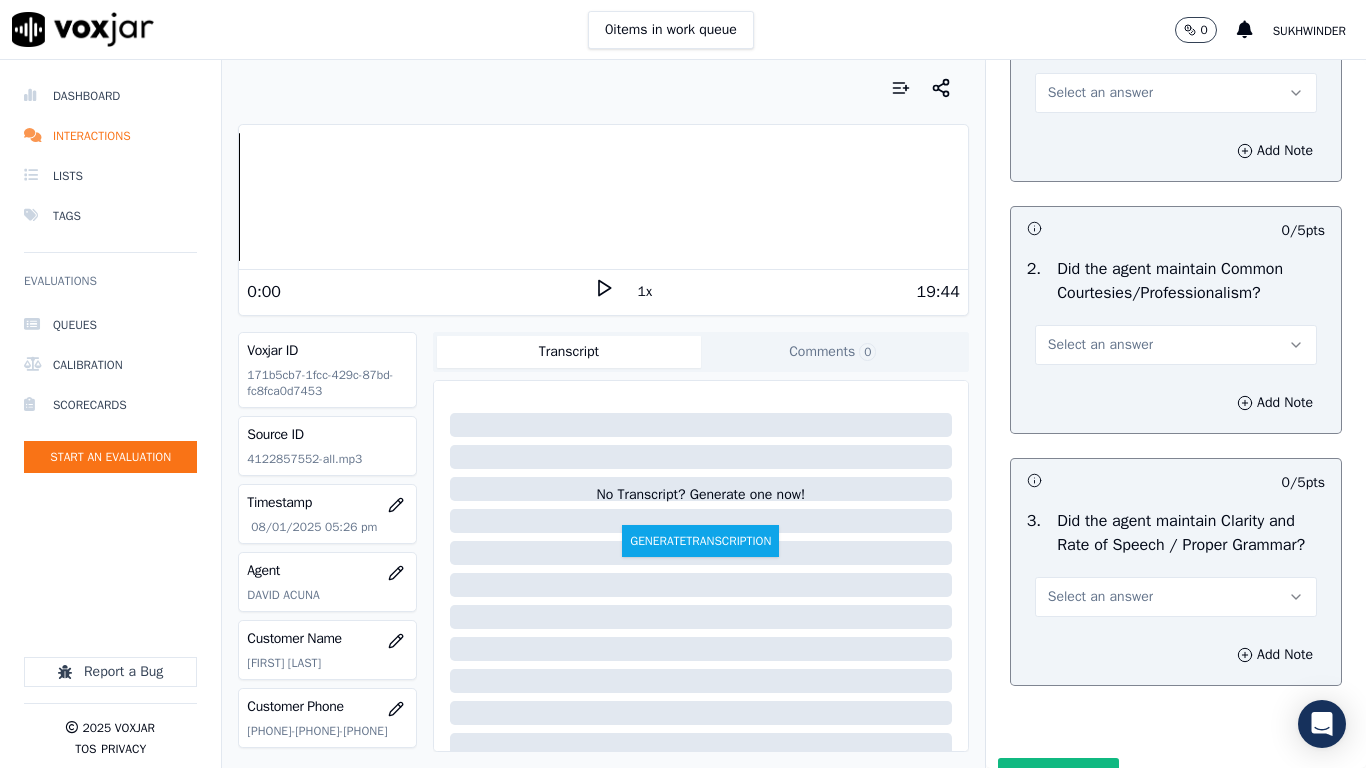click on "Select an answer" at bounding box center (1100, 93) 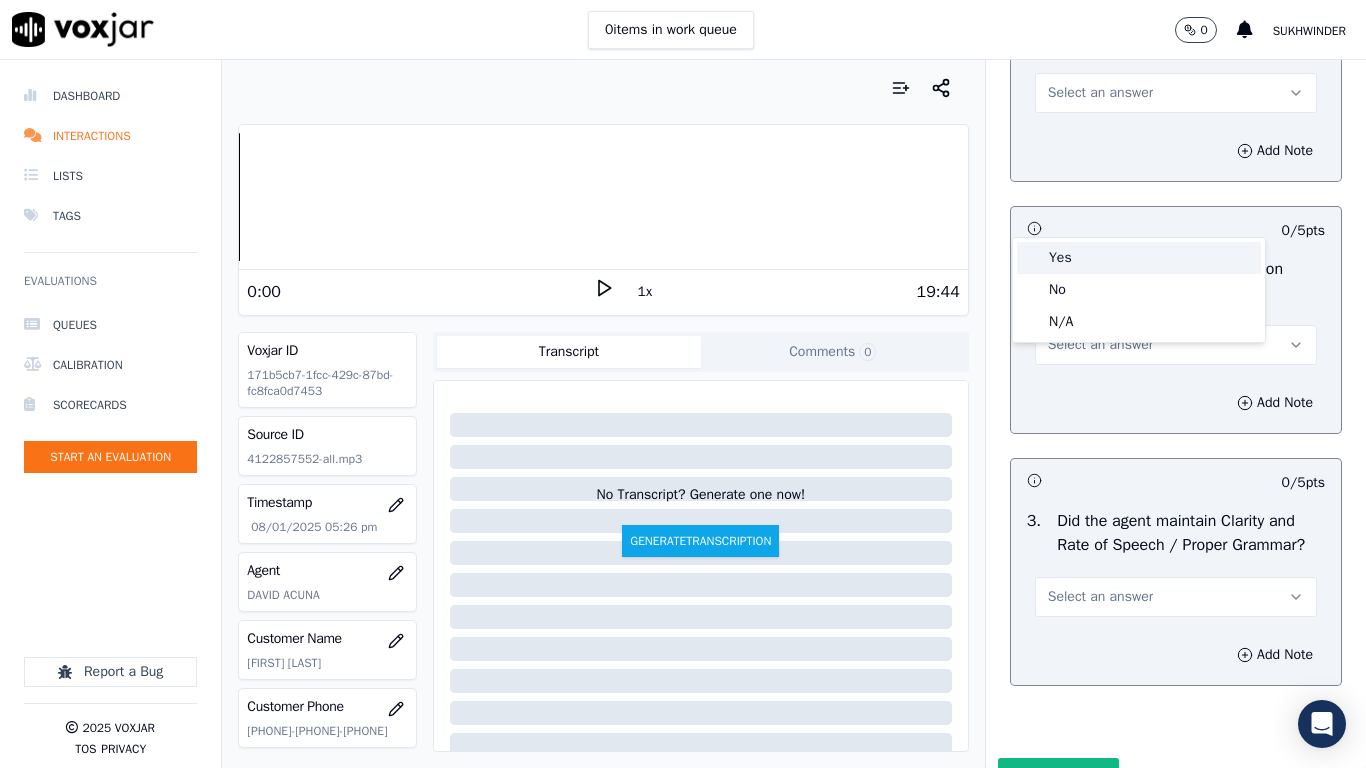 drag, startPoint x: 1120, startPoint y: 215, endPoint x: 1157, endPoint y: 429, distance: 217.17505 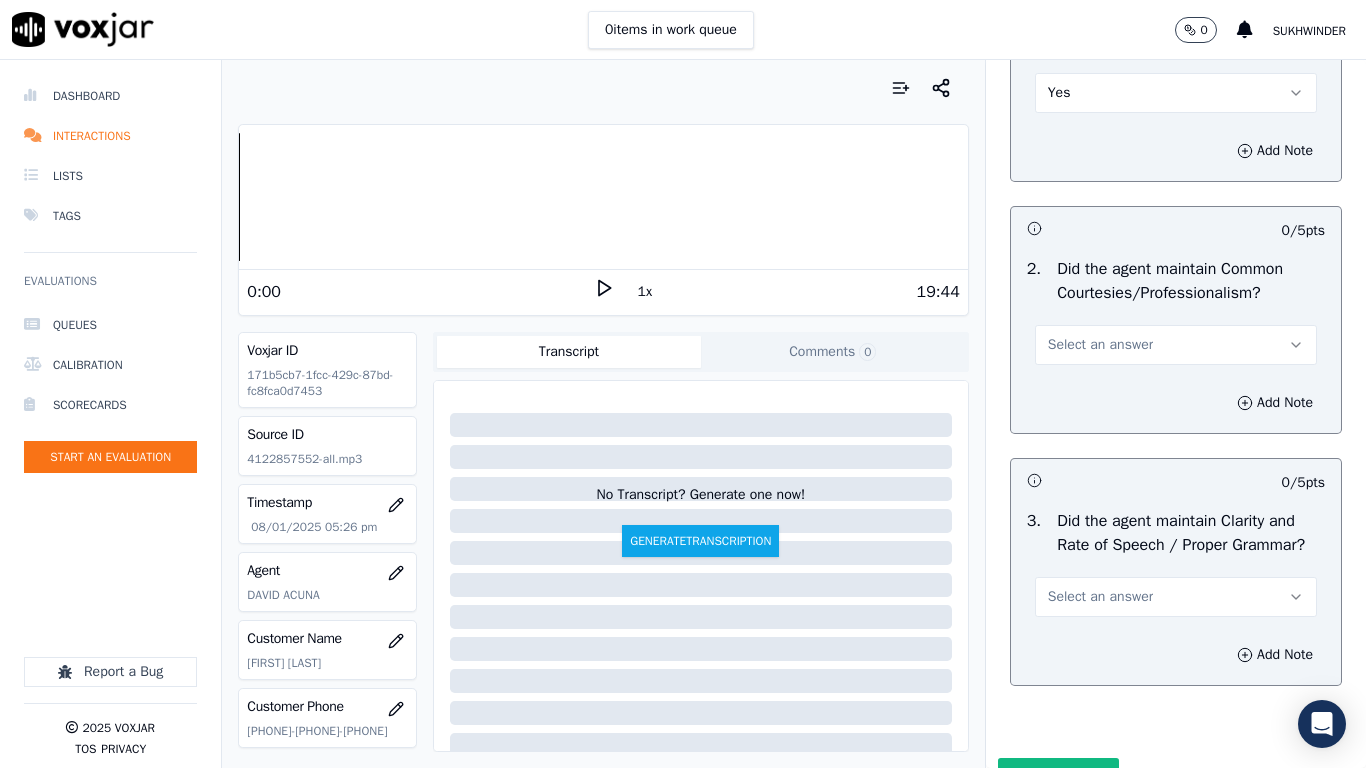 drag, startPoint x: 1140, startPoint y: 462, endPoint x: 1134, endPoint y: 481, distance: 19.924858 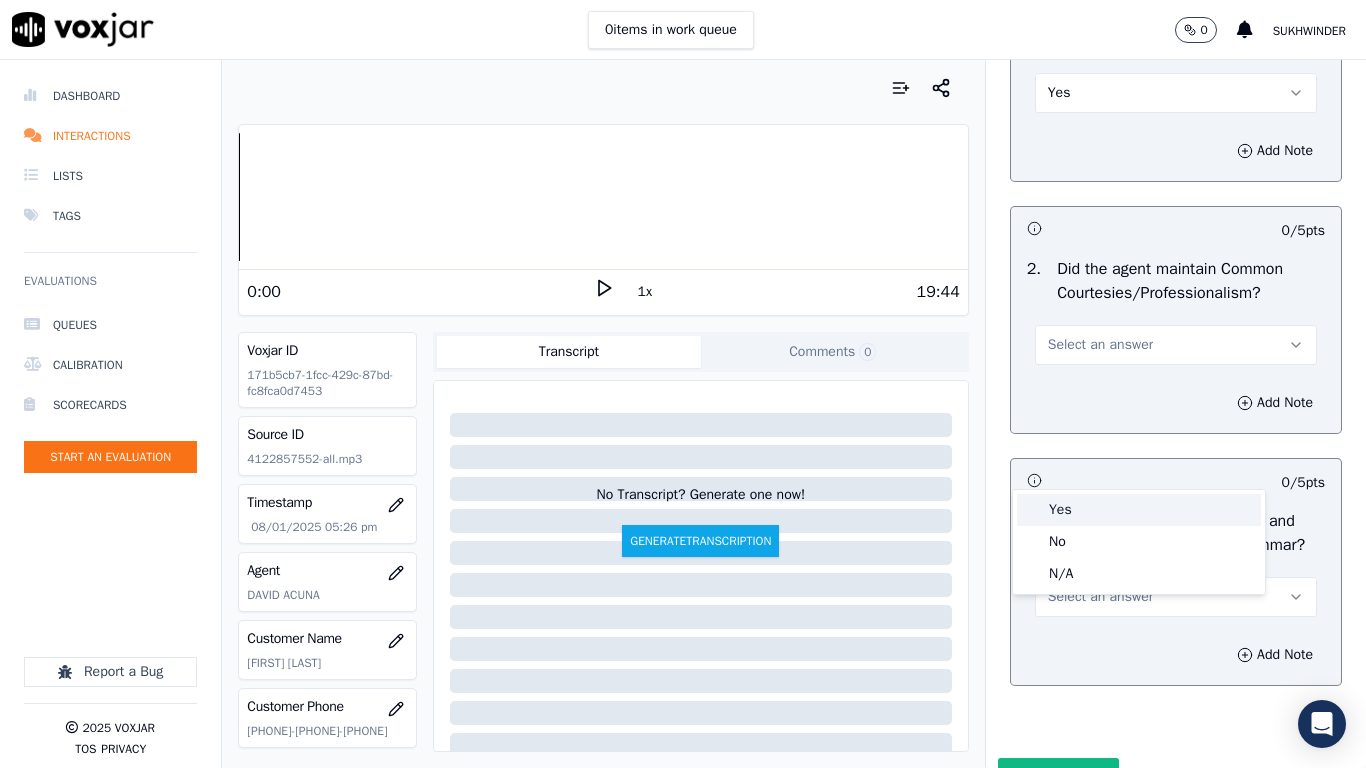 click on "Yes" at bounding box center [1139, 510] 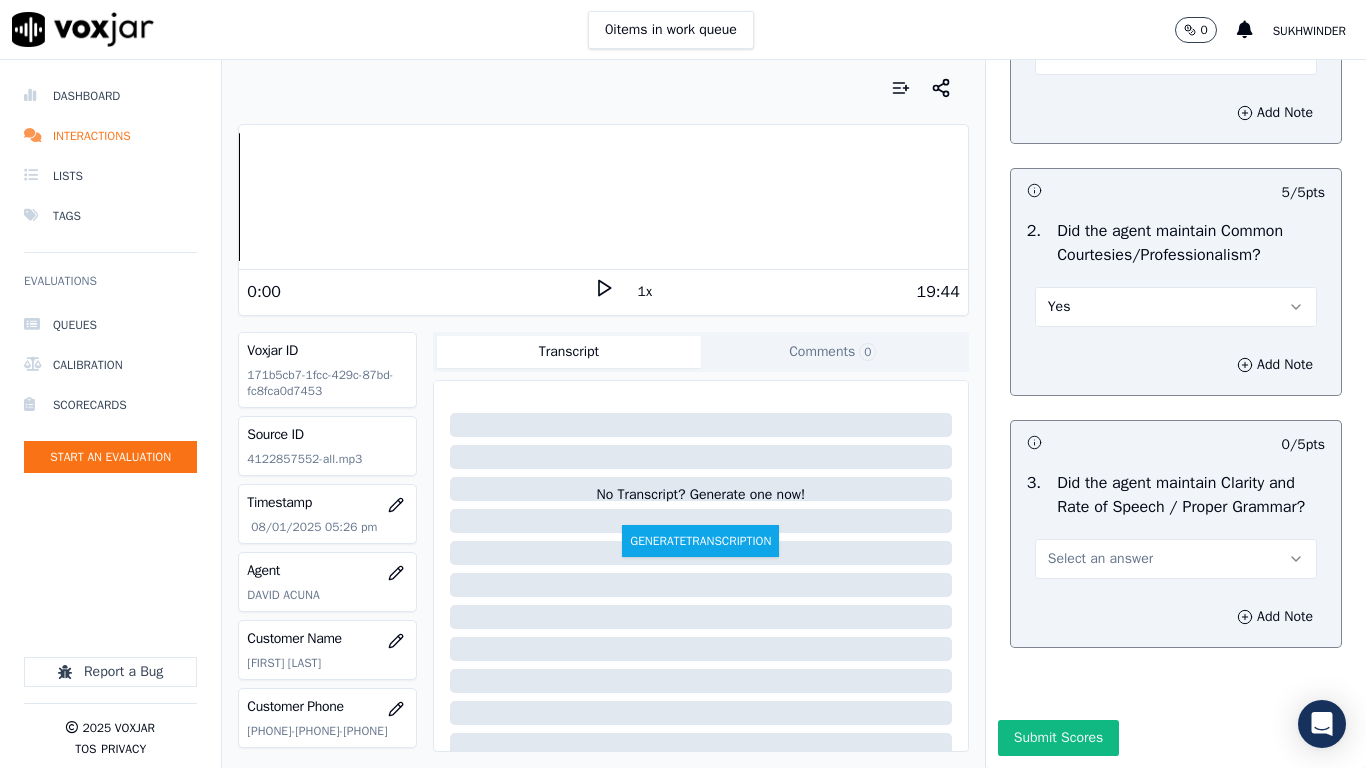 scroll, scrollTop: 5533, scrollLeft: 0, axis: vertical 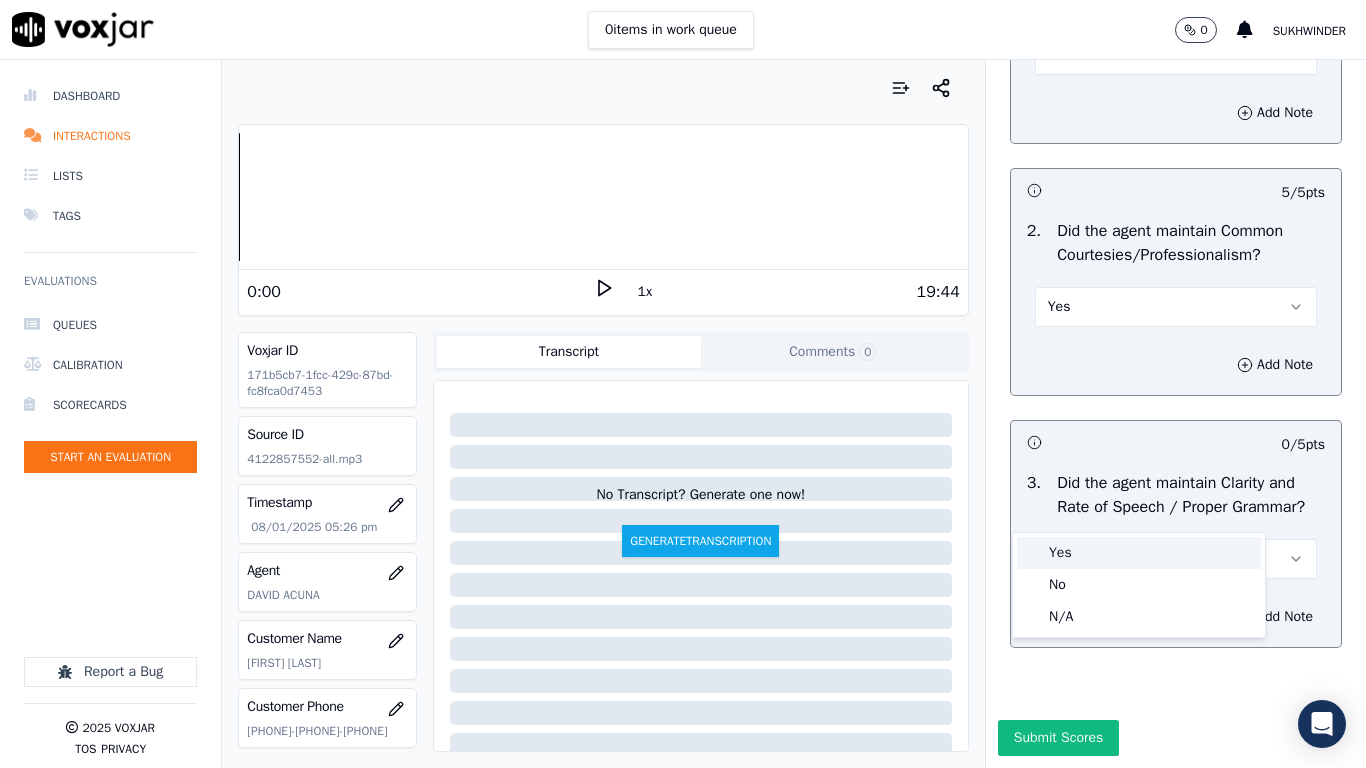 click on "Yes" at bounding box center (1139, 553) 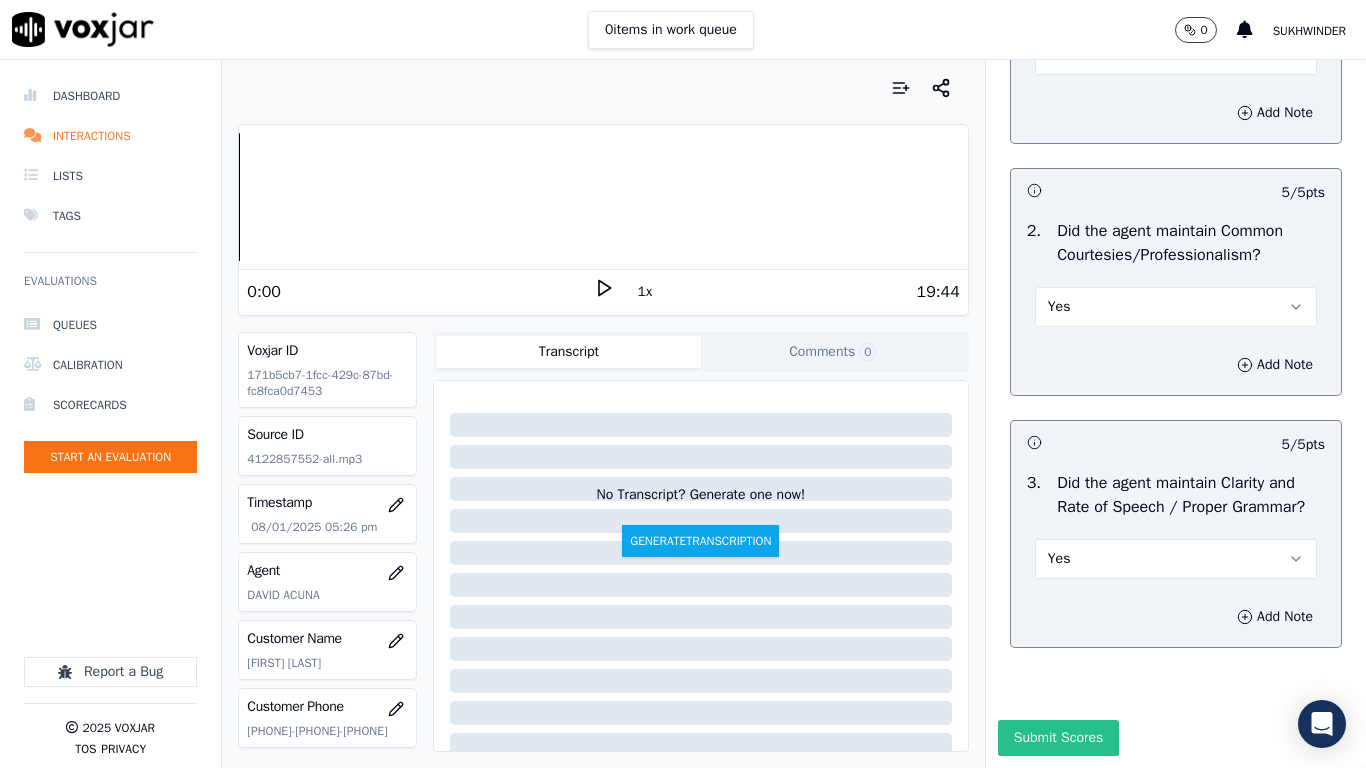 click on "Submit Scores" at bounding box center [1058, 738] 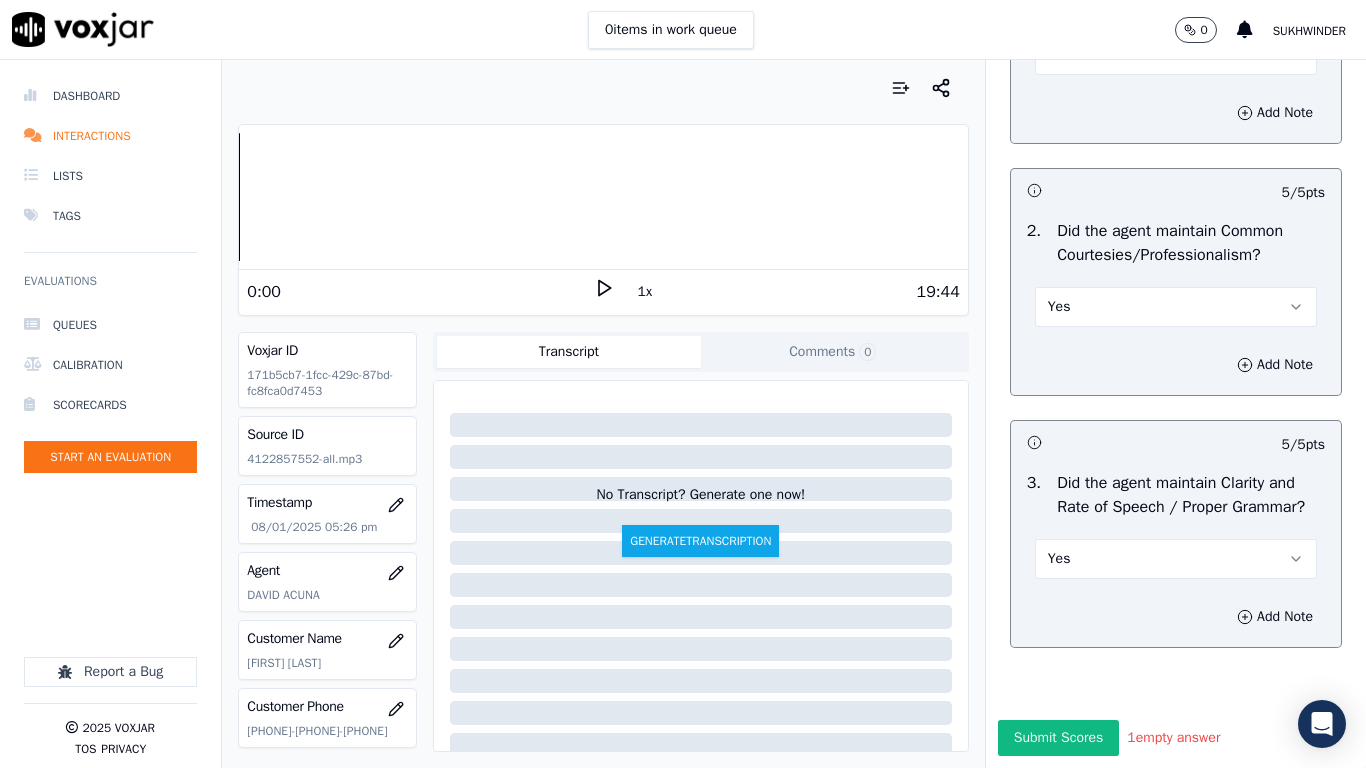 type 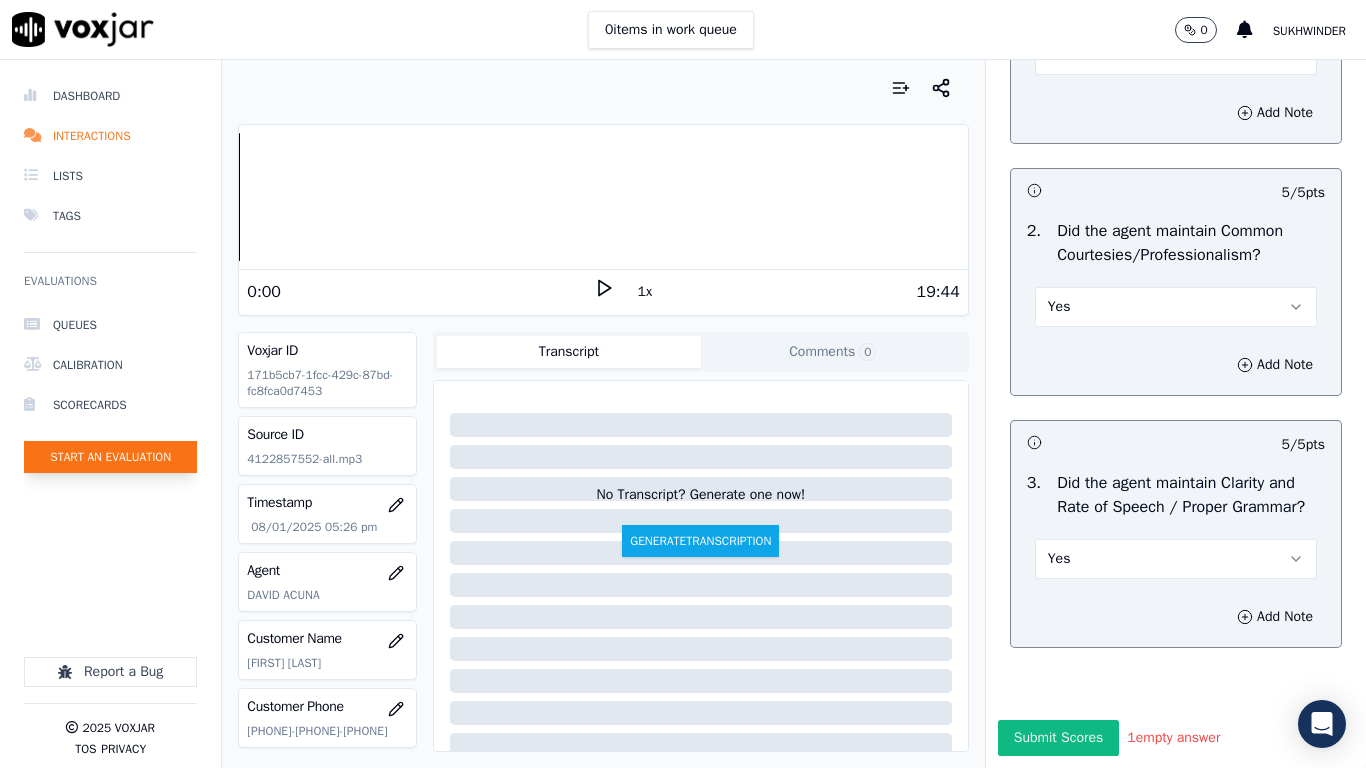 click on "Start an Evaluation" 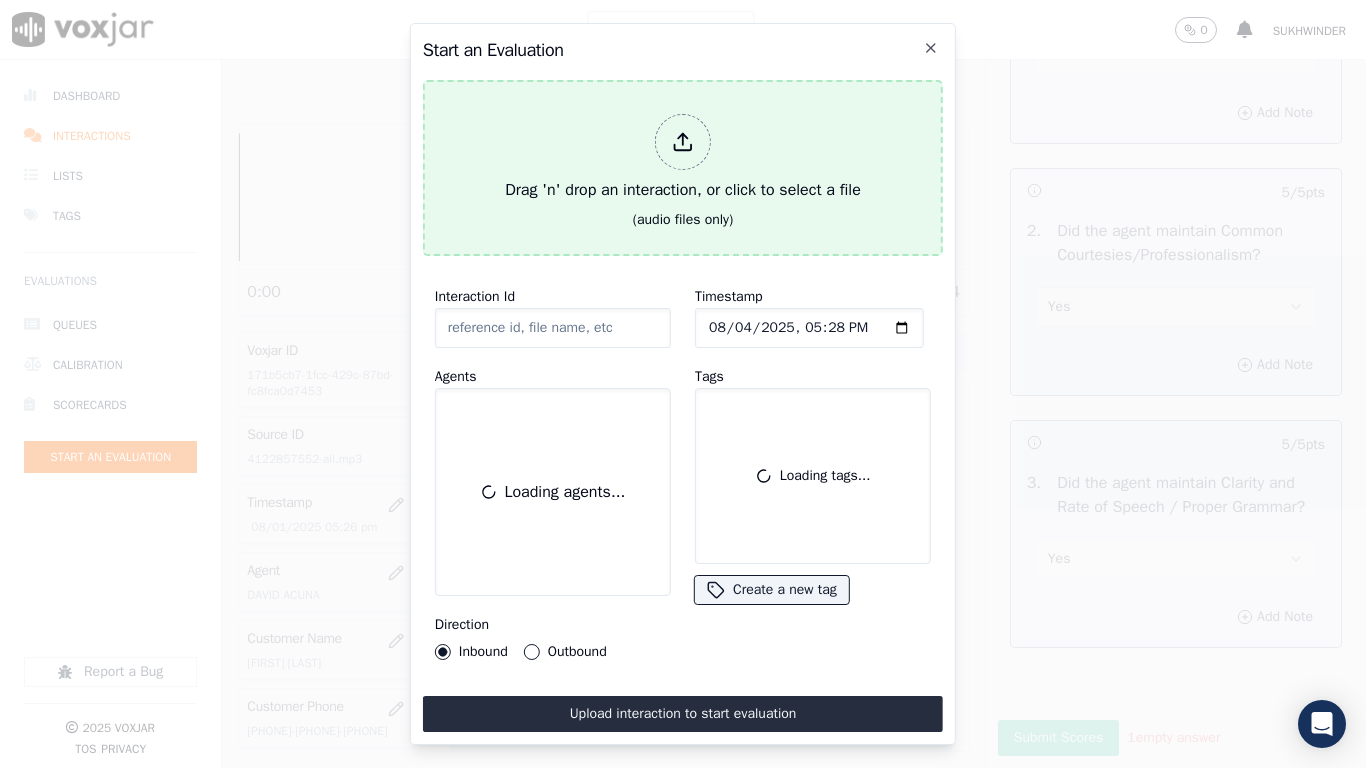 click on "Drag 'n' drop an interaction, or click to select a file" at bounding box center (683, 158) 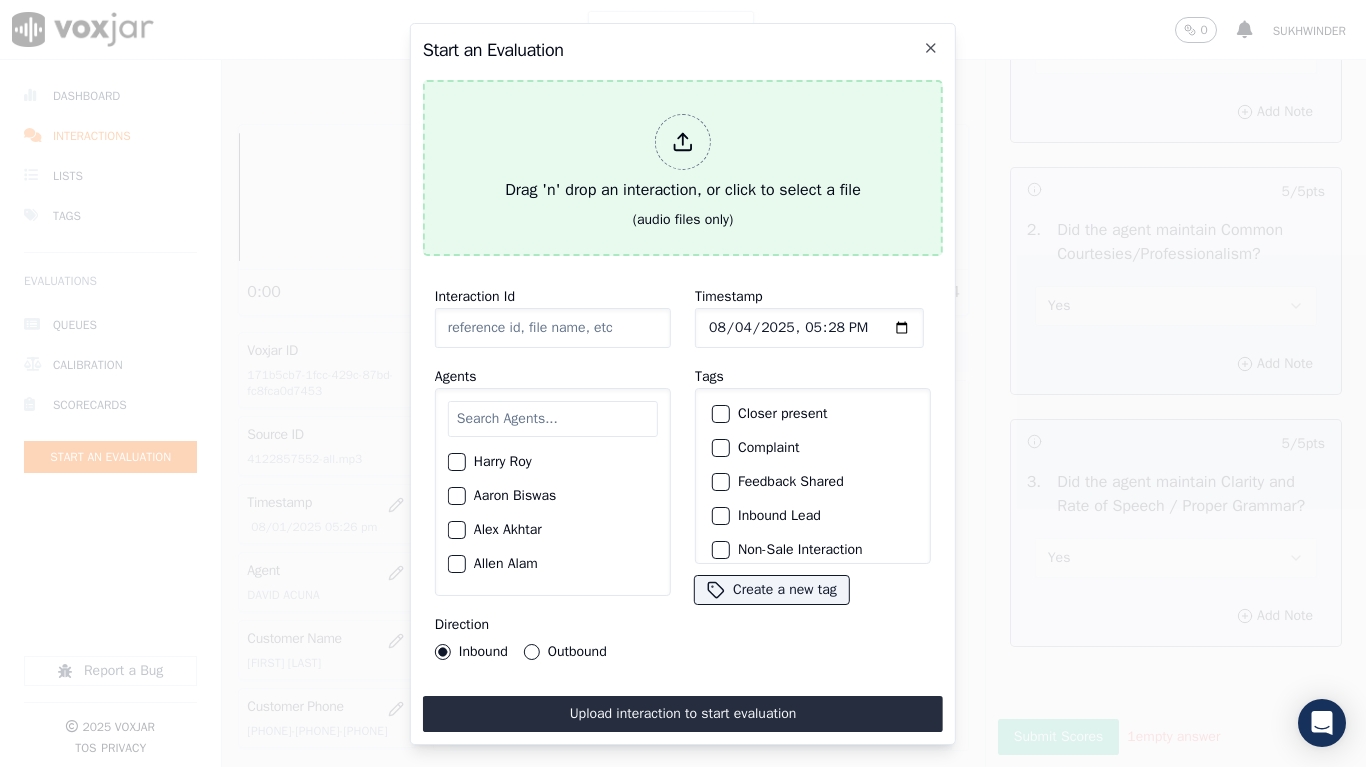 type on "20250801-160734_2679909125-all.mp3" 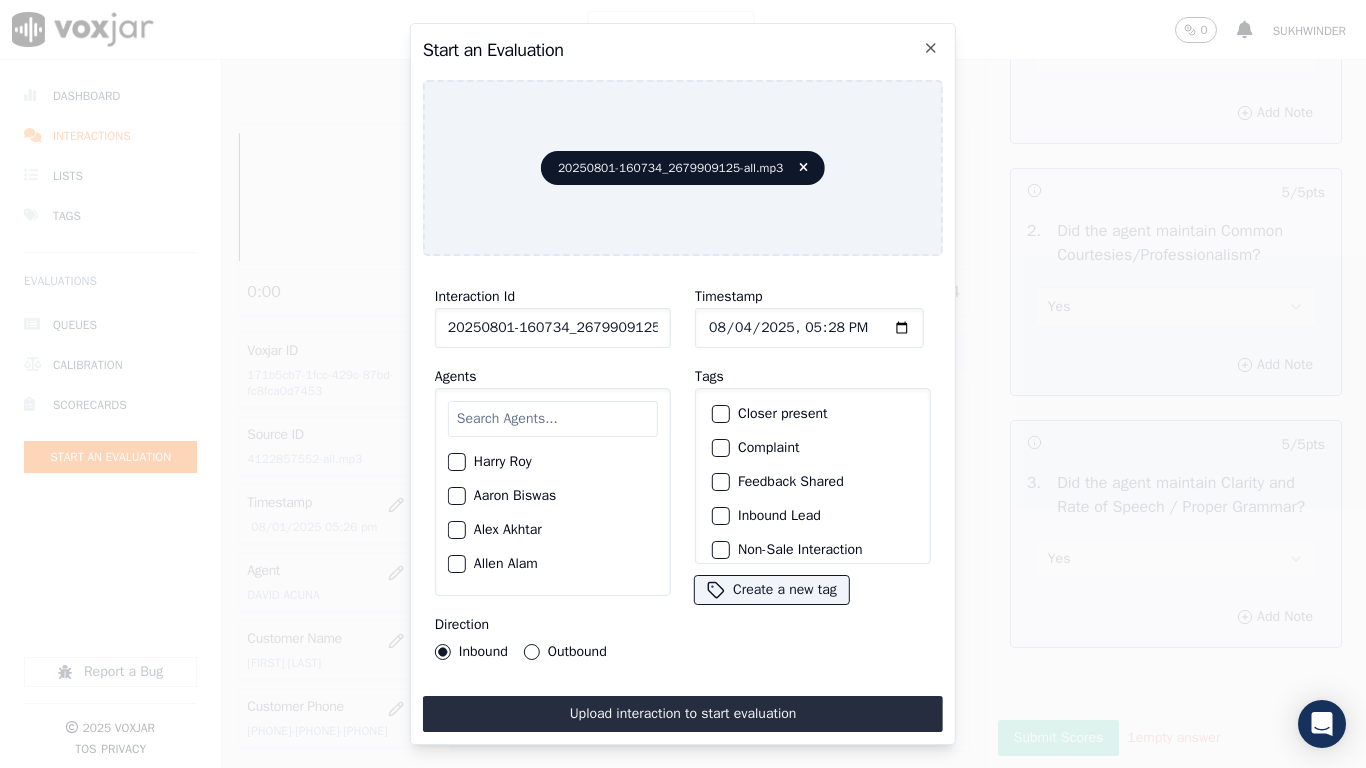 click at bounding box center [553, 419] 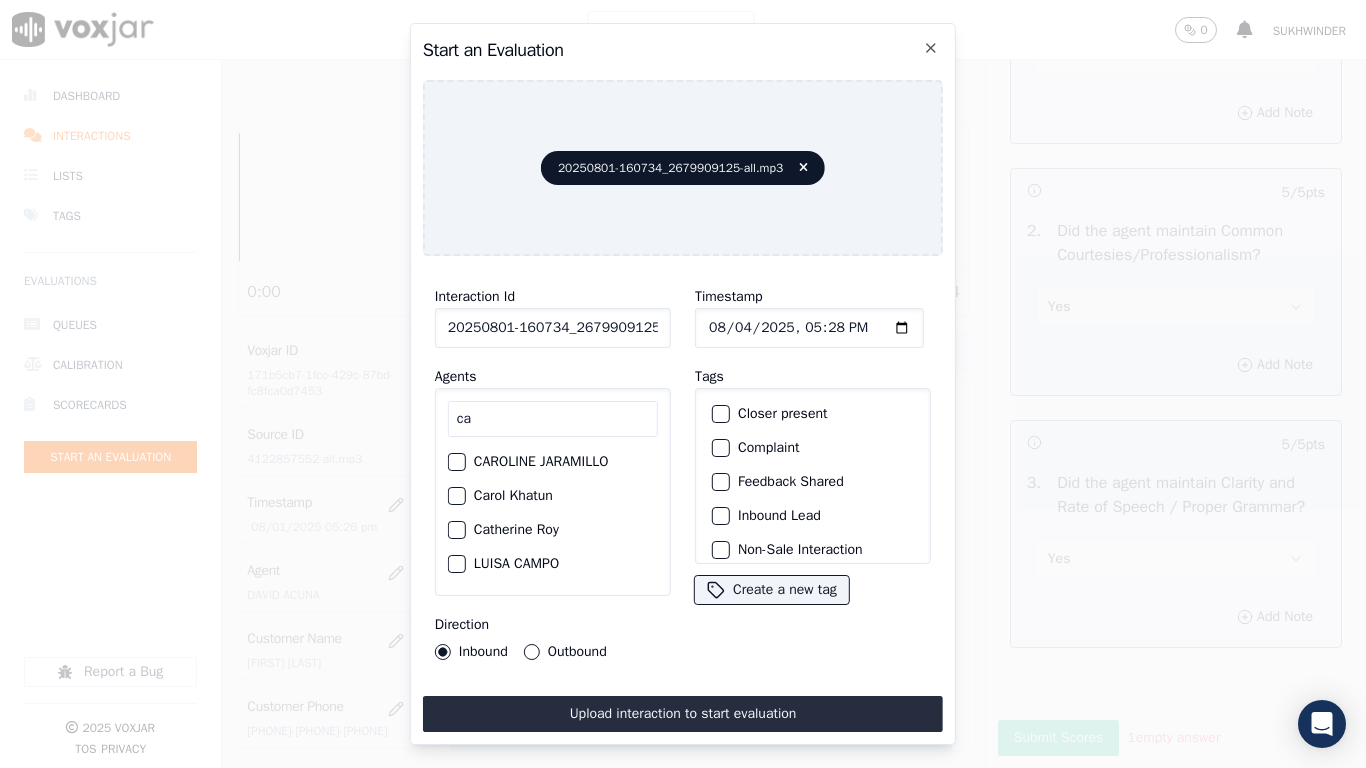 type on "ca" 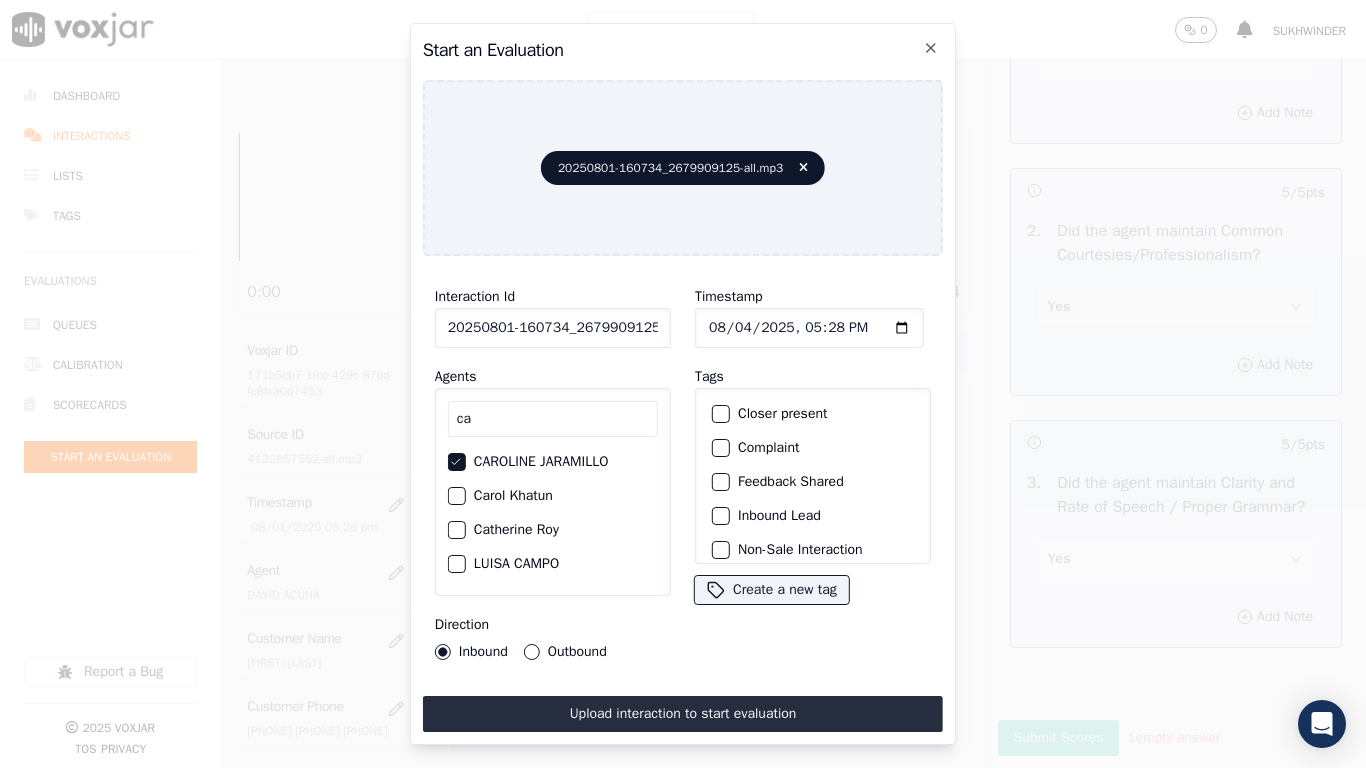 type 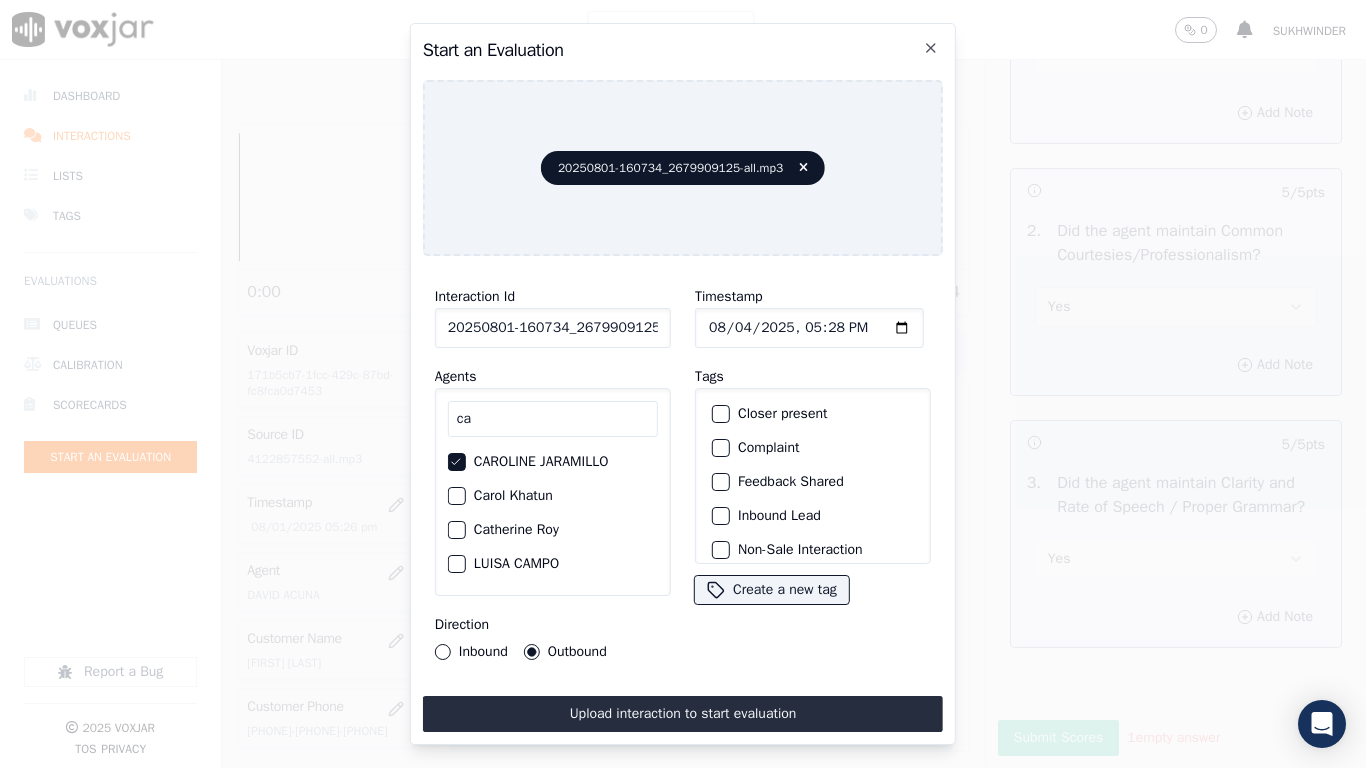 click on "Timestamp" 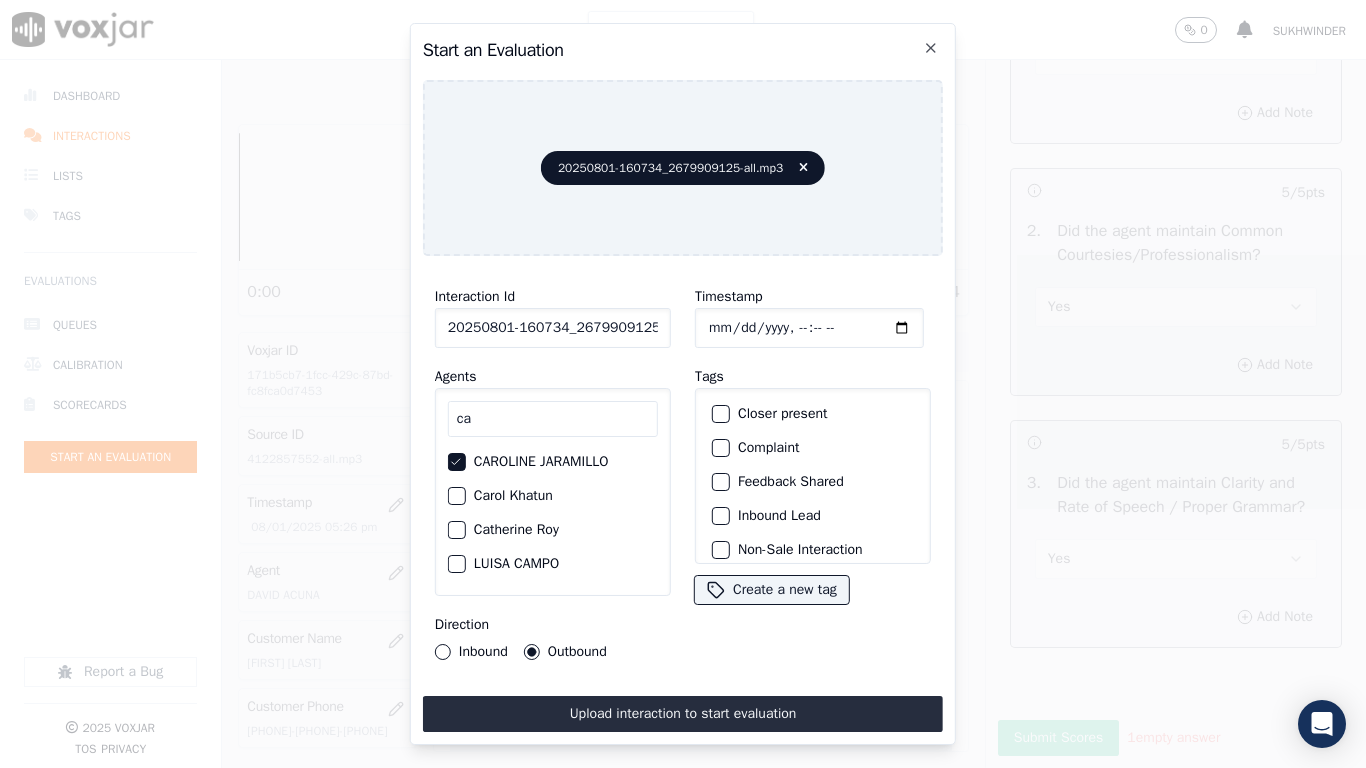 type on "2025-08-01T17:28" 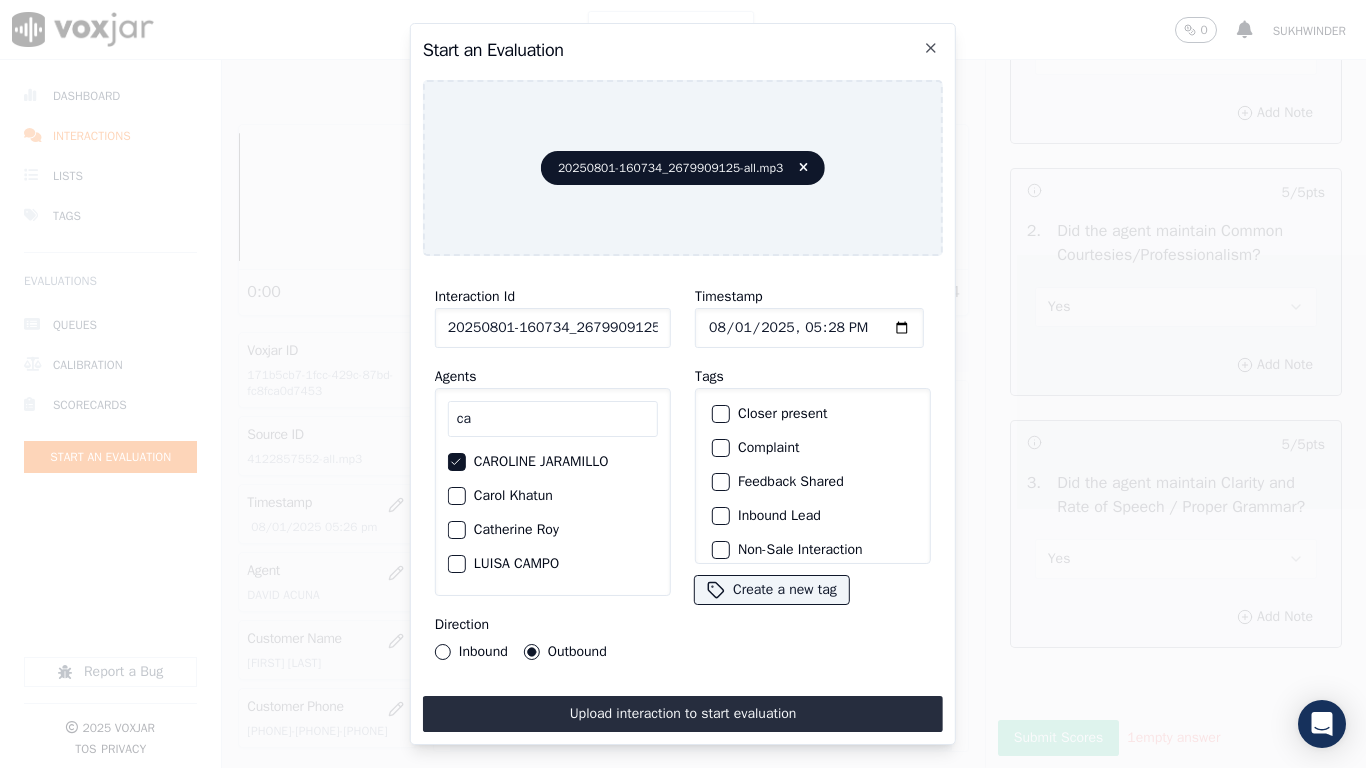 scroll, scrollTop: 175, scrollLeft: 0, axis: vertical 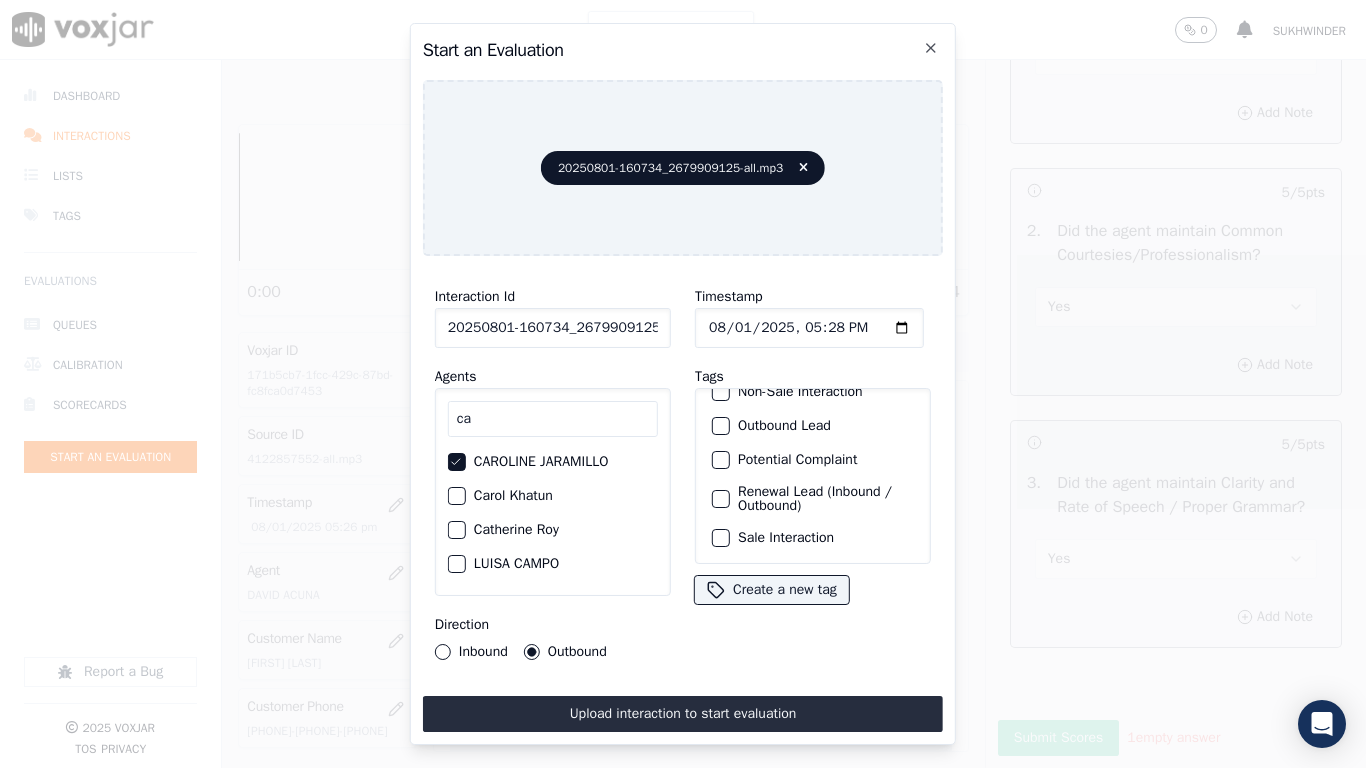 click on "Sale Interaction" 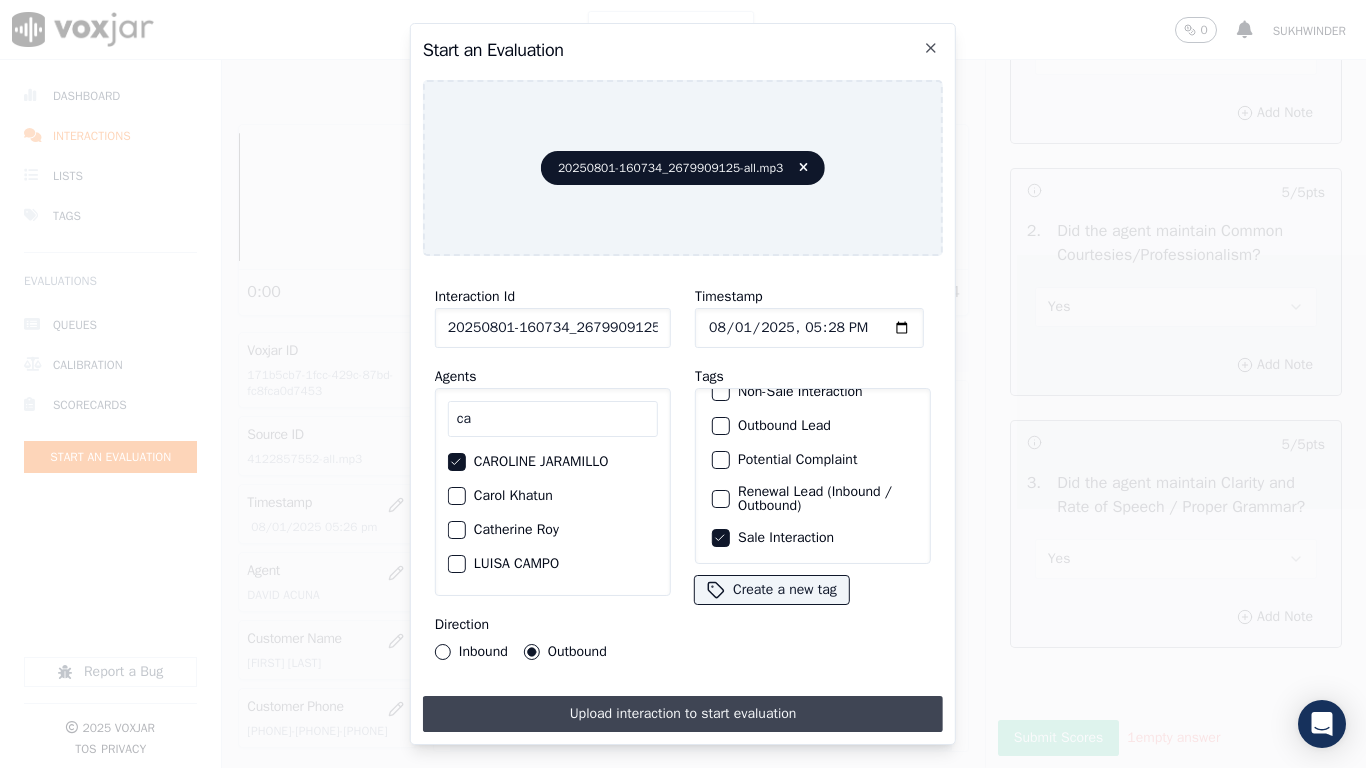 click on "Upload interaction to start evaluation" at bounding box center (683, 714) 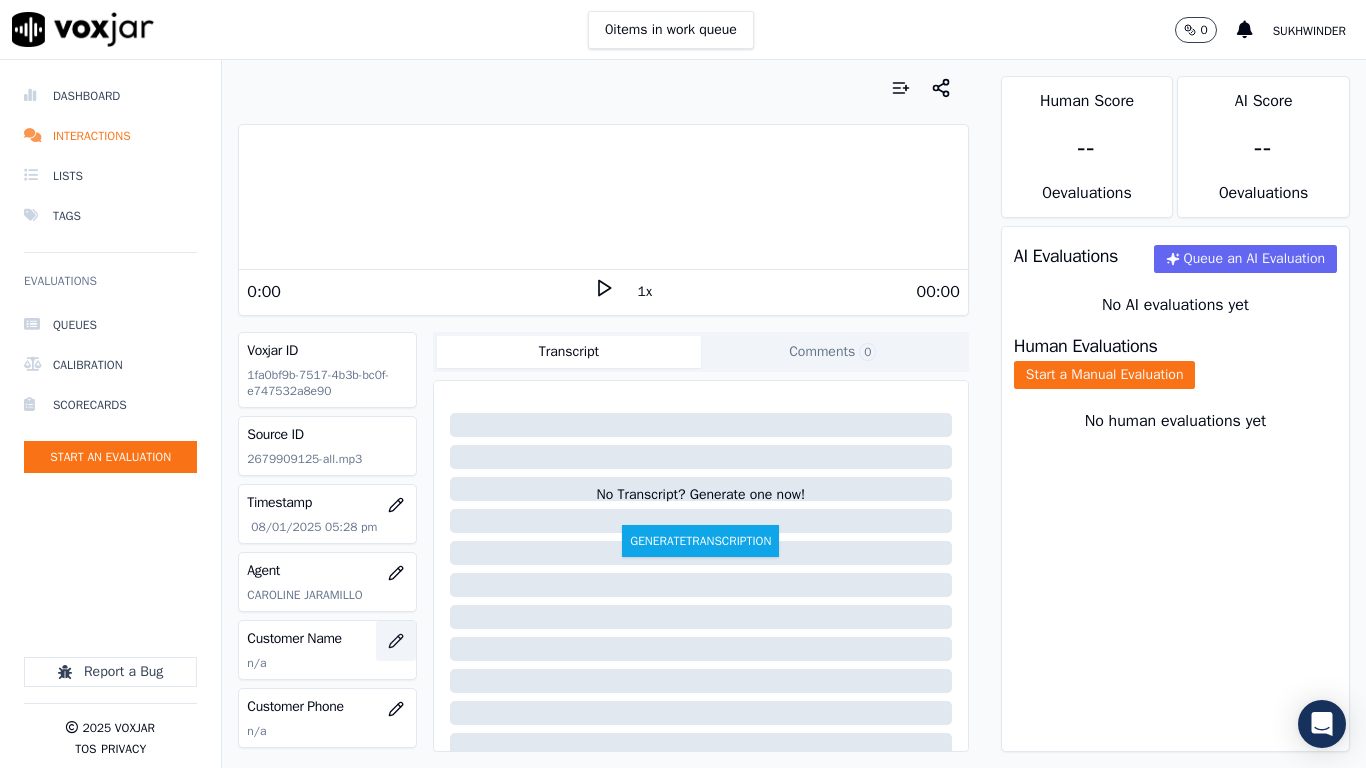 click 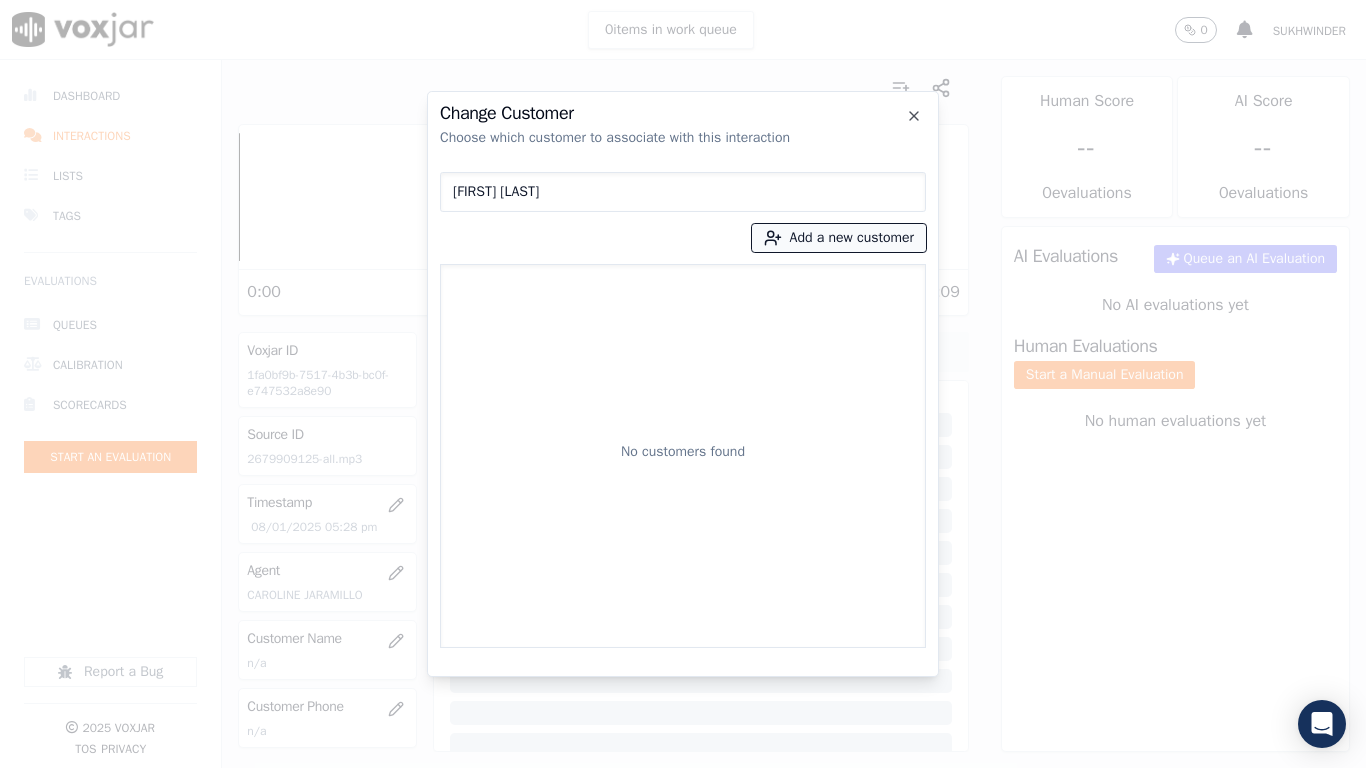 type on "[FIRST] [LAST]" 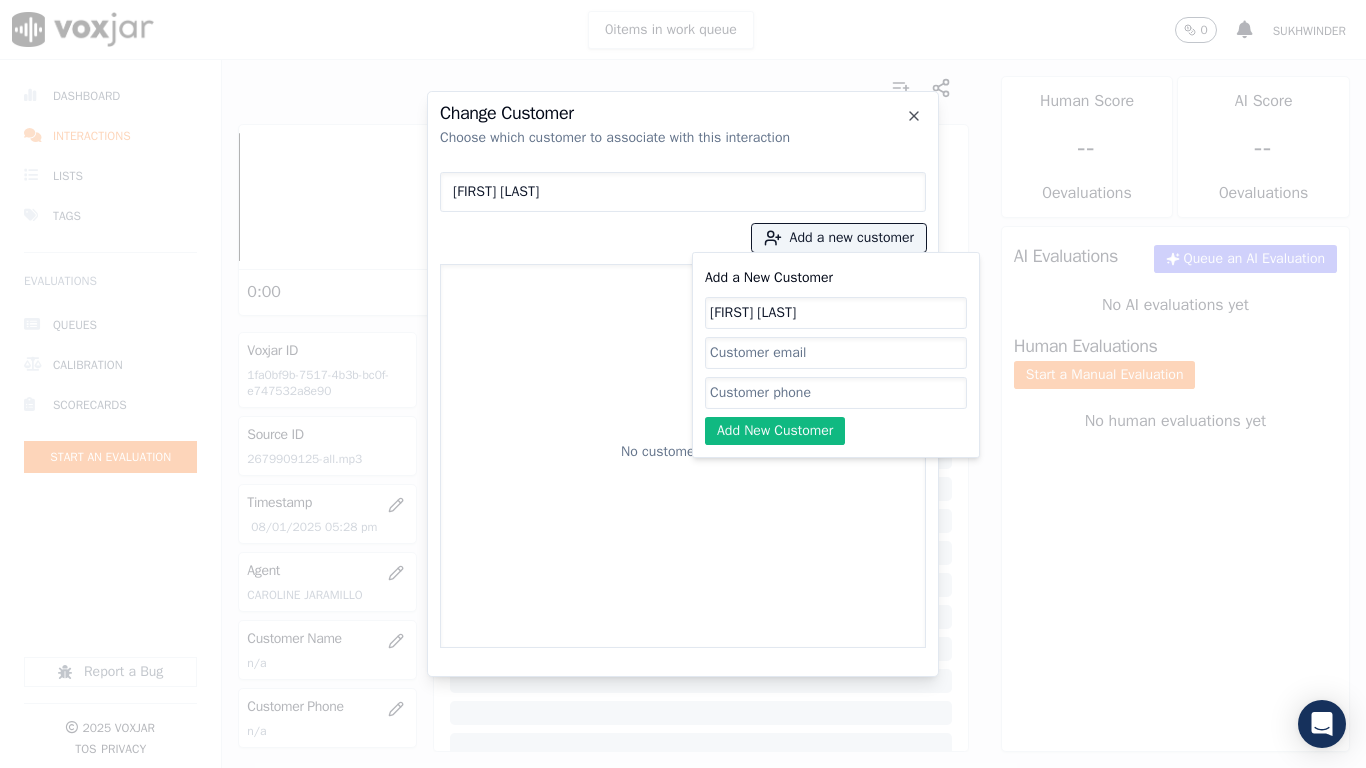 type on "[FIRST] [LAST]" 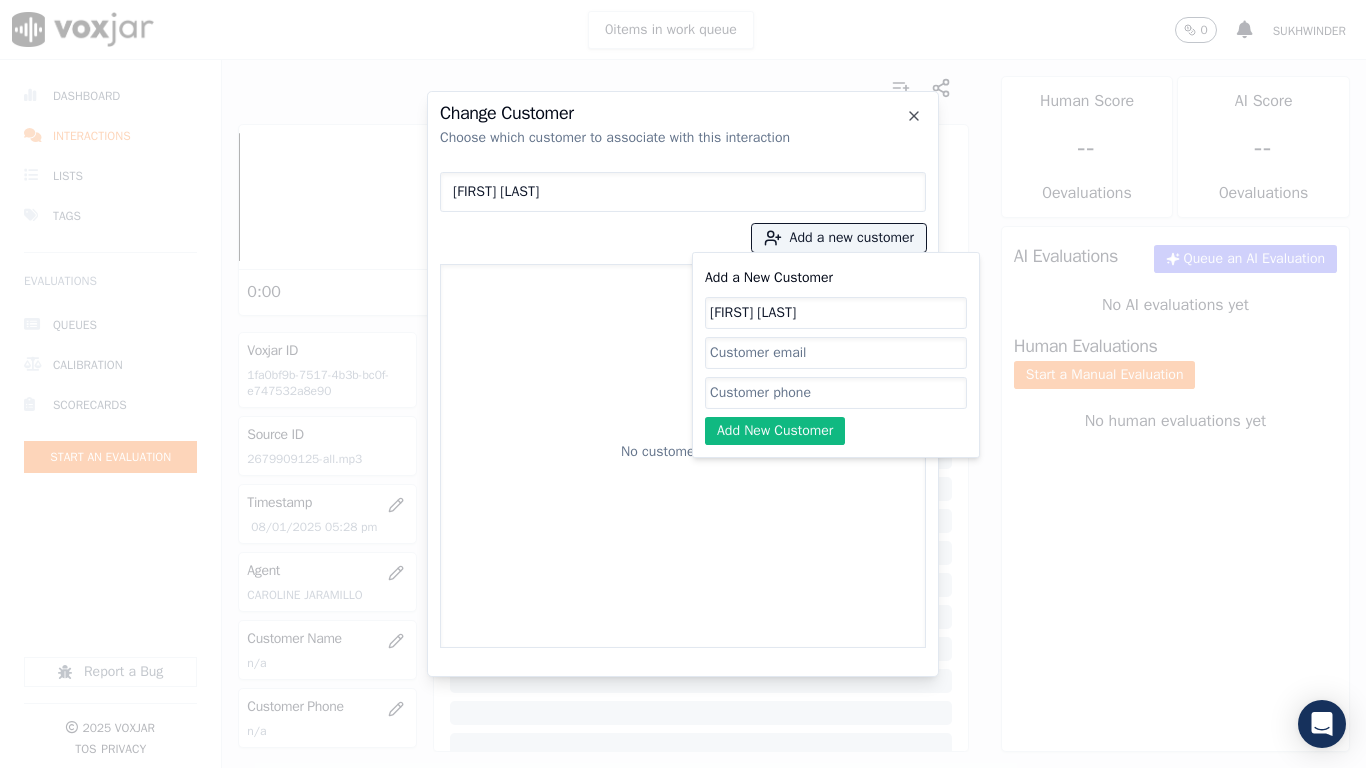 click on "Add a New Customer" 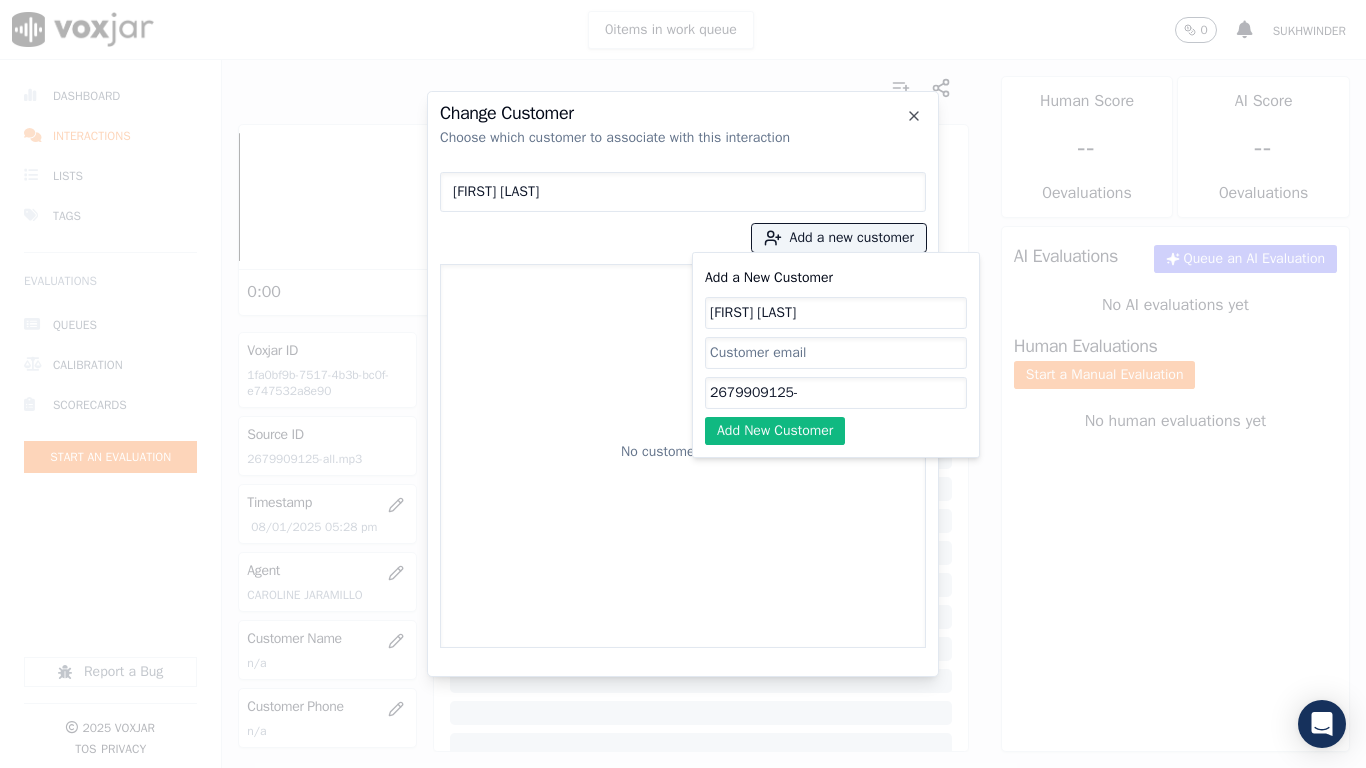 paste on "2679901841" 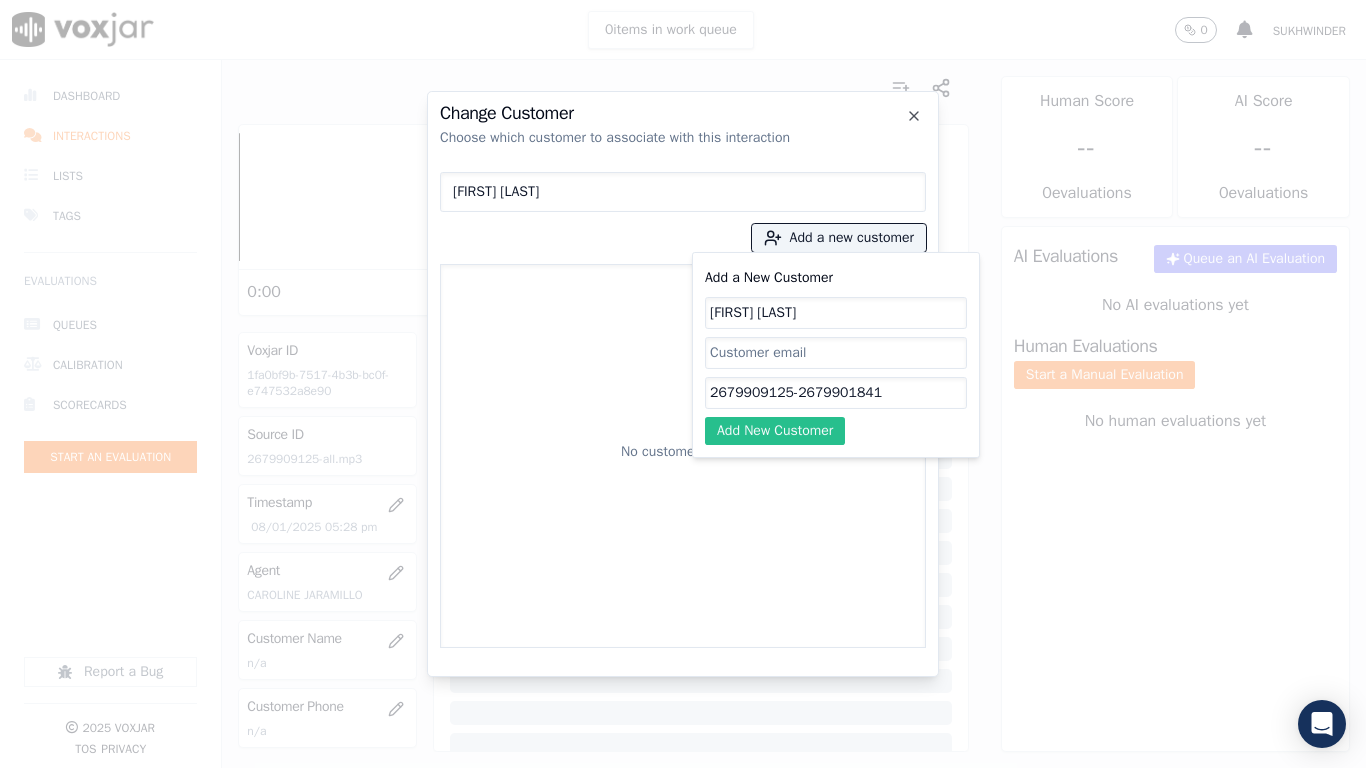 type on "2679909125-2679901841" 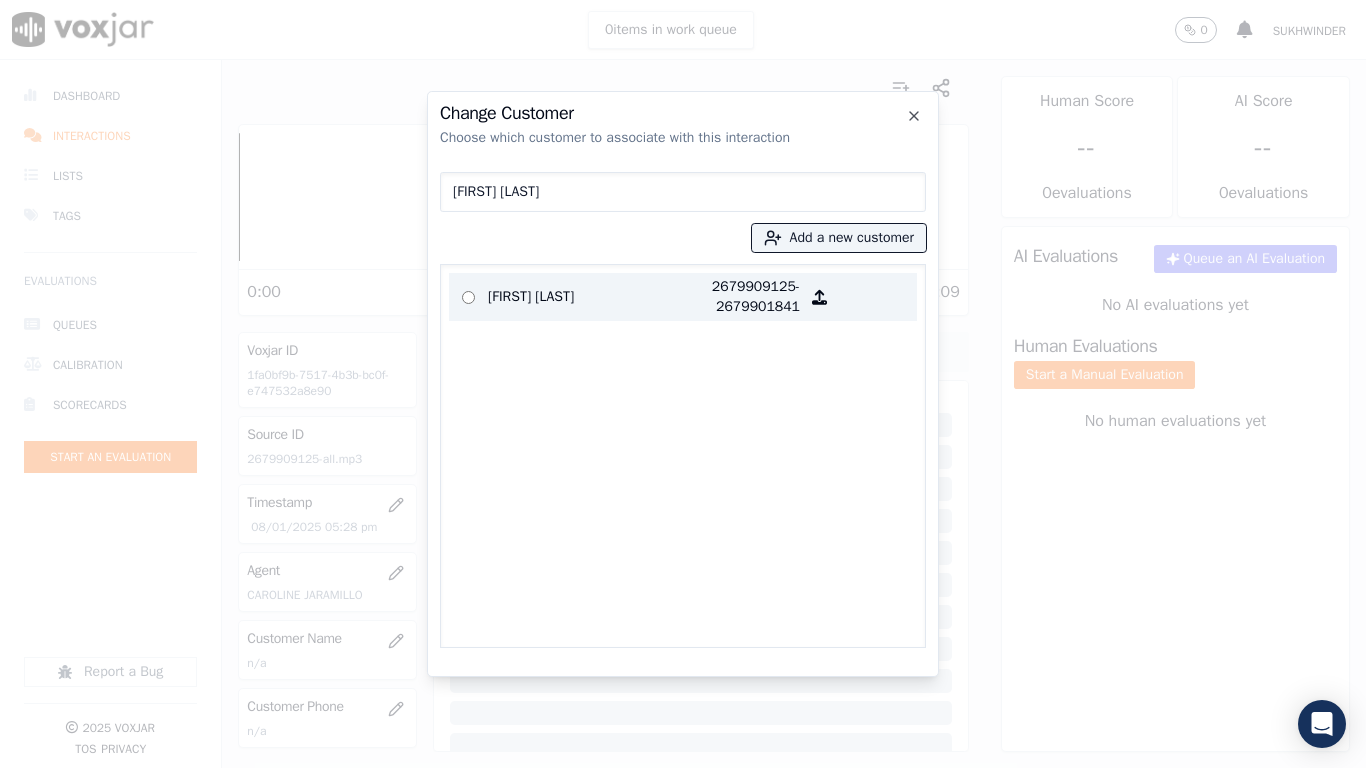 click on "[FIRST] [LAST]" at bounding box center (566, 297) 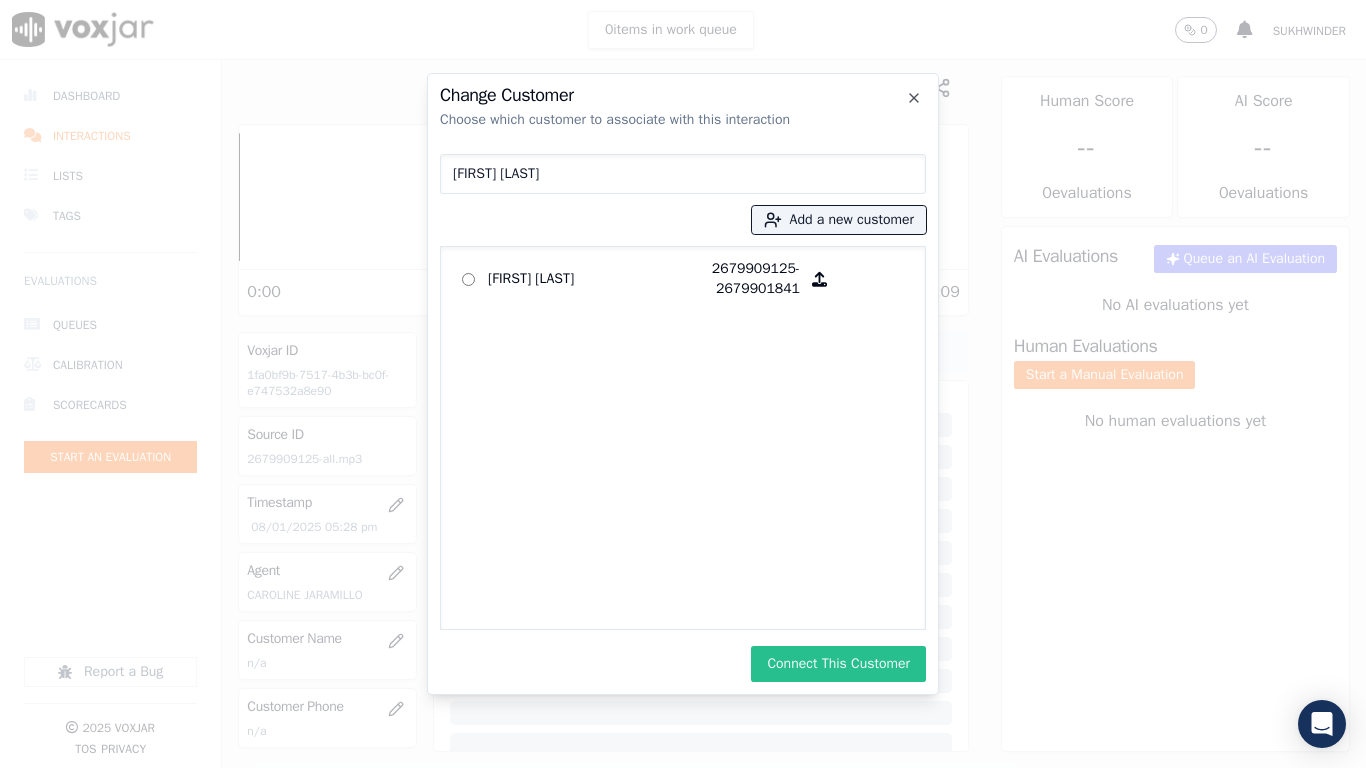 click on "Connect This Customer" at bounding box center (838, 664) 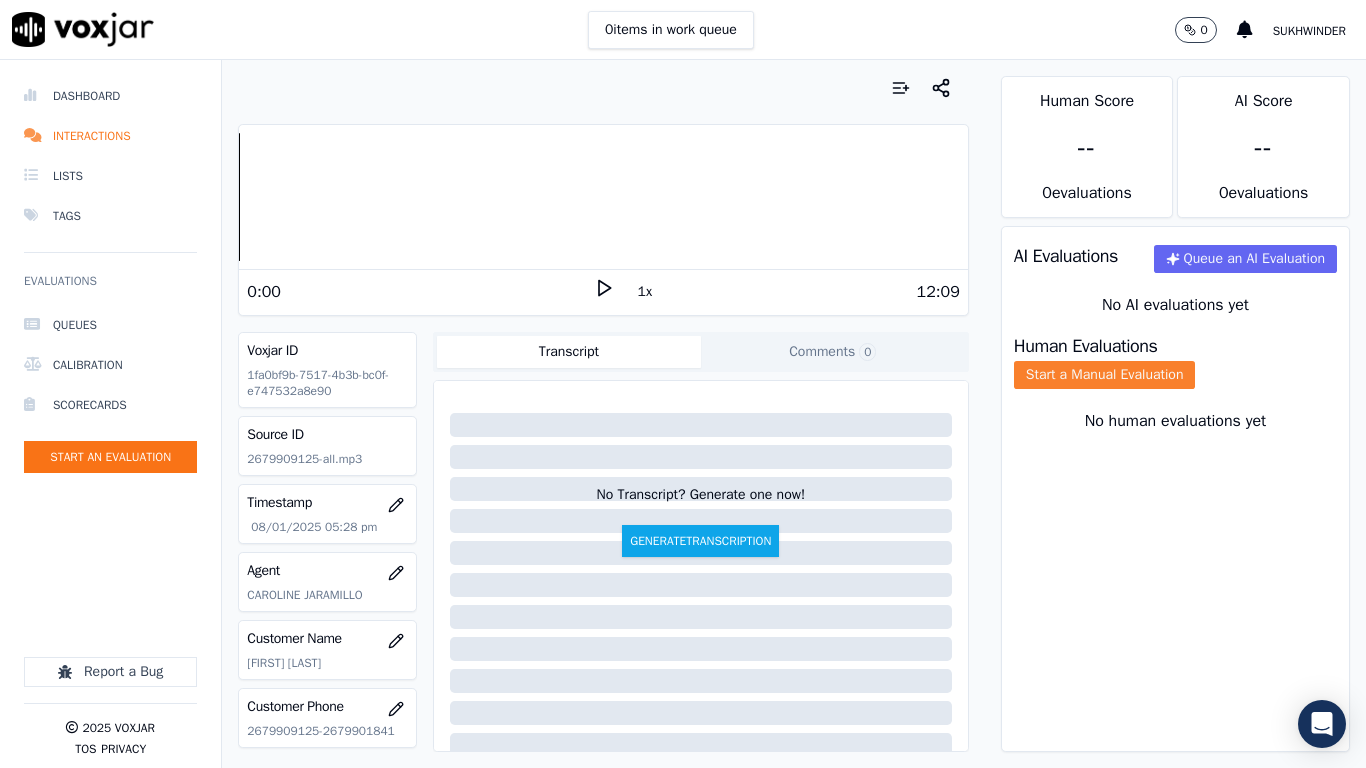 click on "Start a Manual Evaluation" 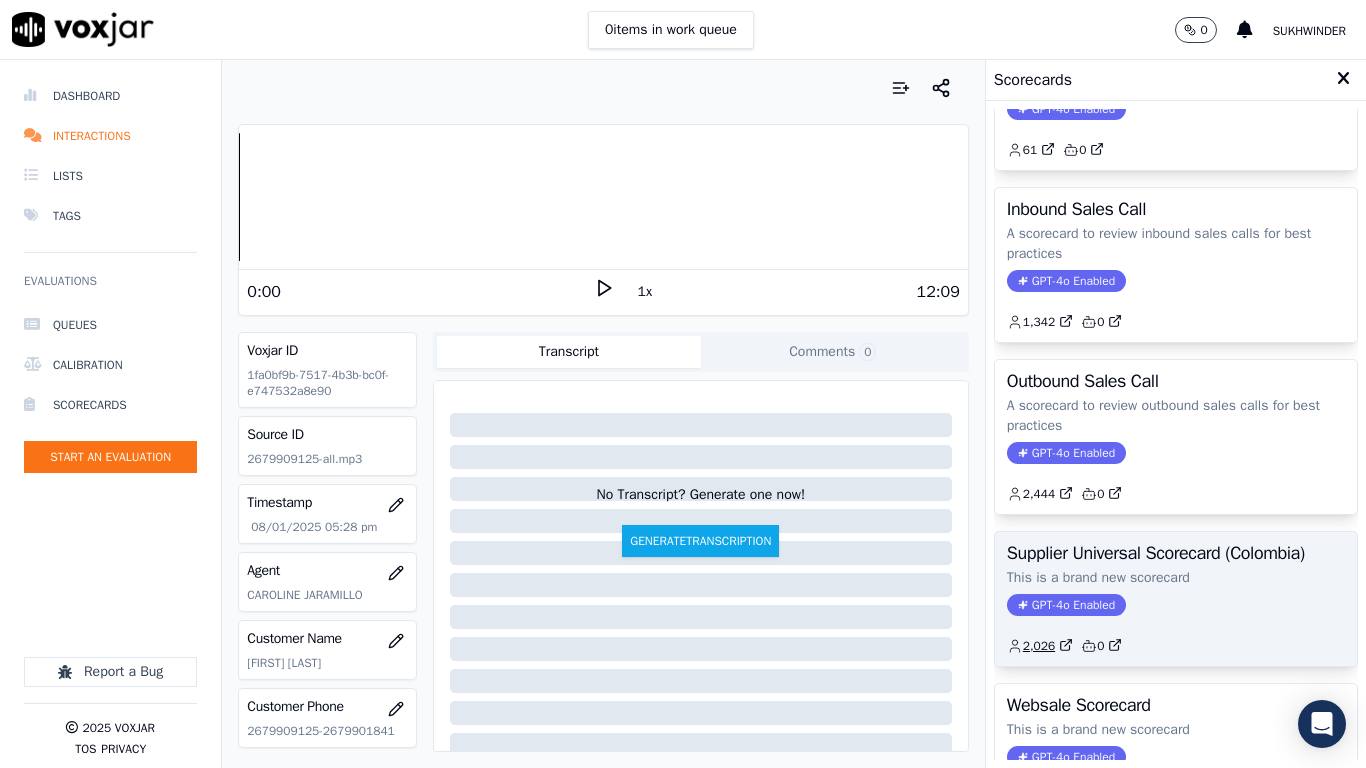 scroll, scrollTop: 200, scrollLeft: 0, axis: vertical 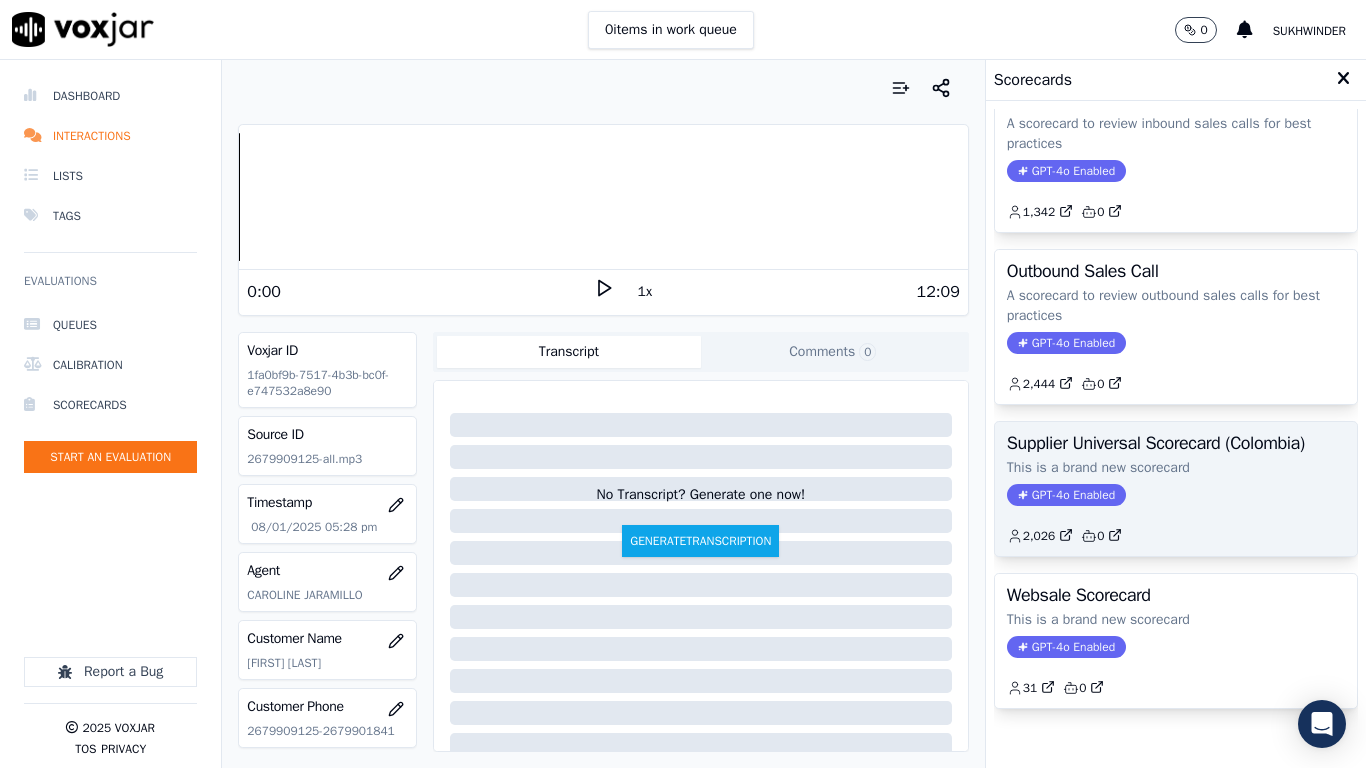 click on "This is a brand new scorecard" 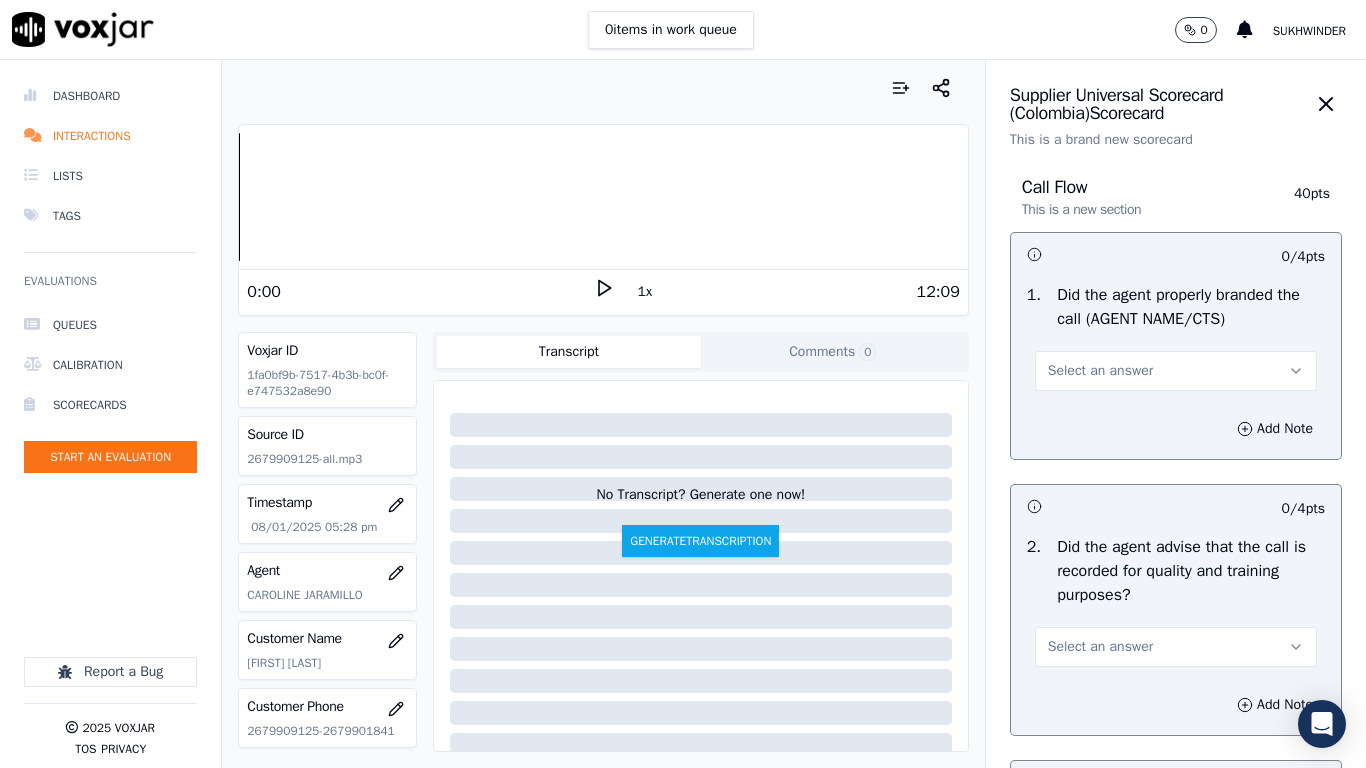 click on "Select an answer" at bounding box center [1176, 371] 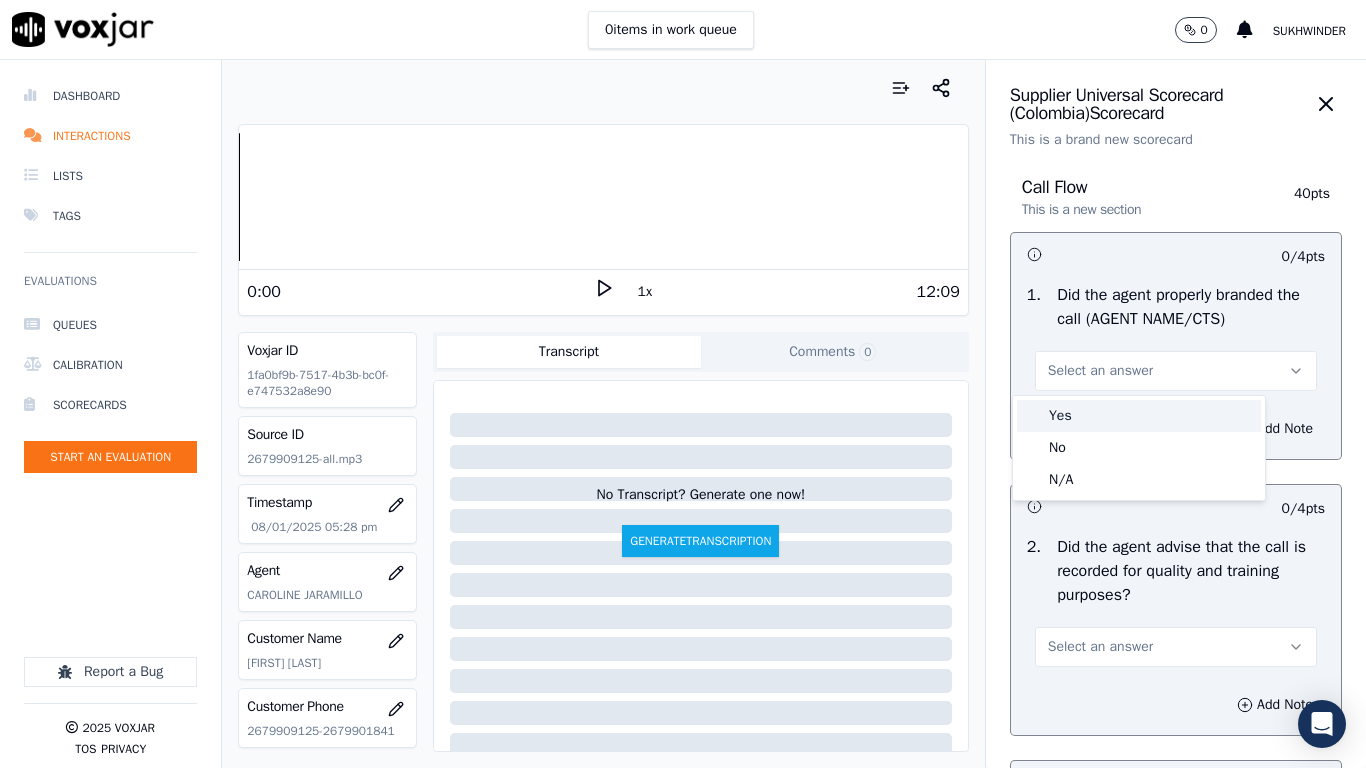click on "Yes" at bounding box center (1139, 416) 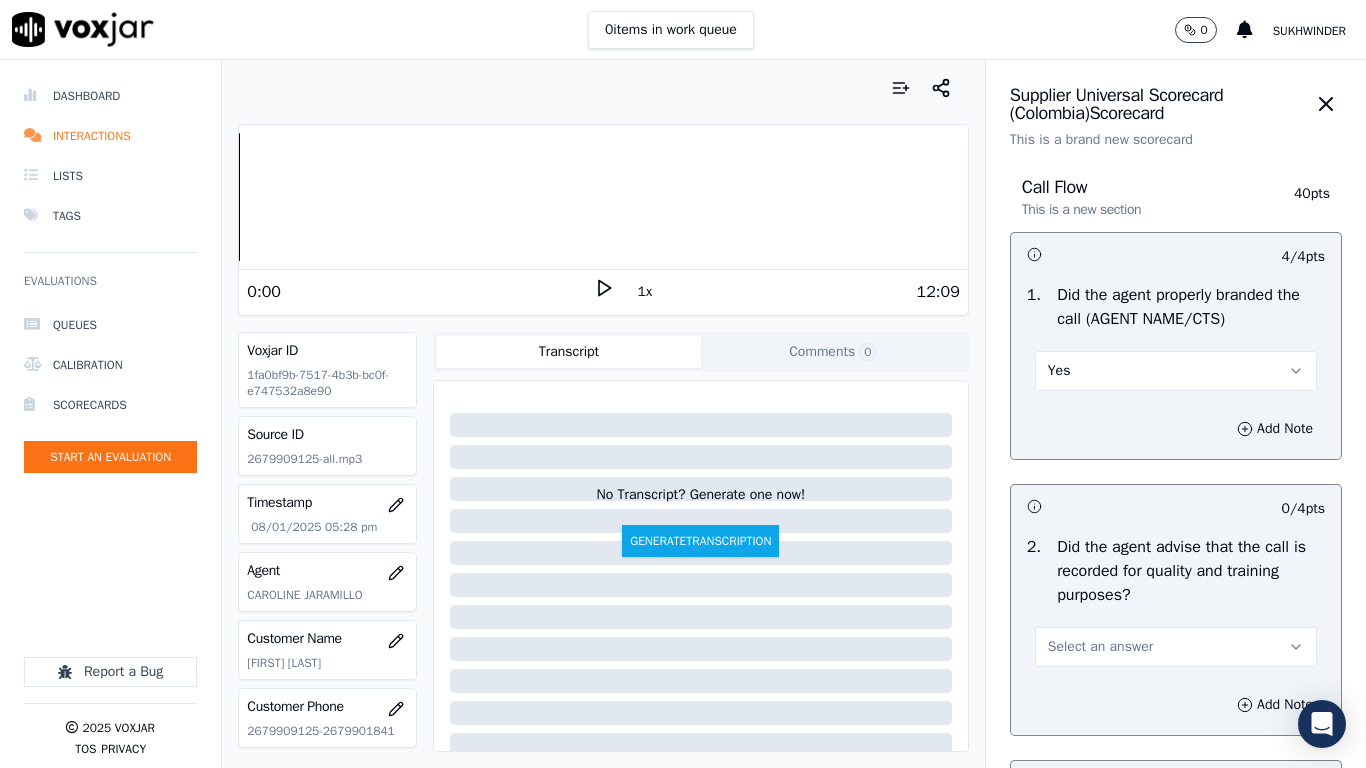 drag, startPoint x: 1162, startPoint y: 652, endPoint x: 1111, endPoint y: 660, distance: 51.62364 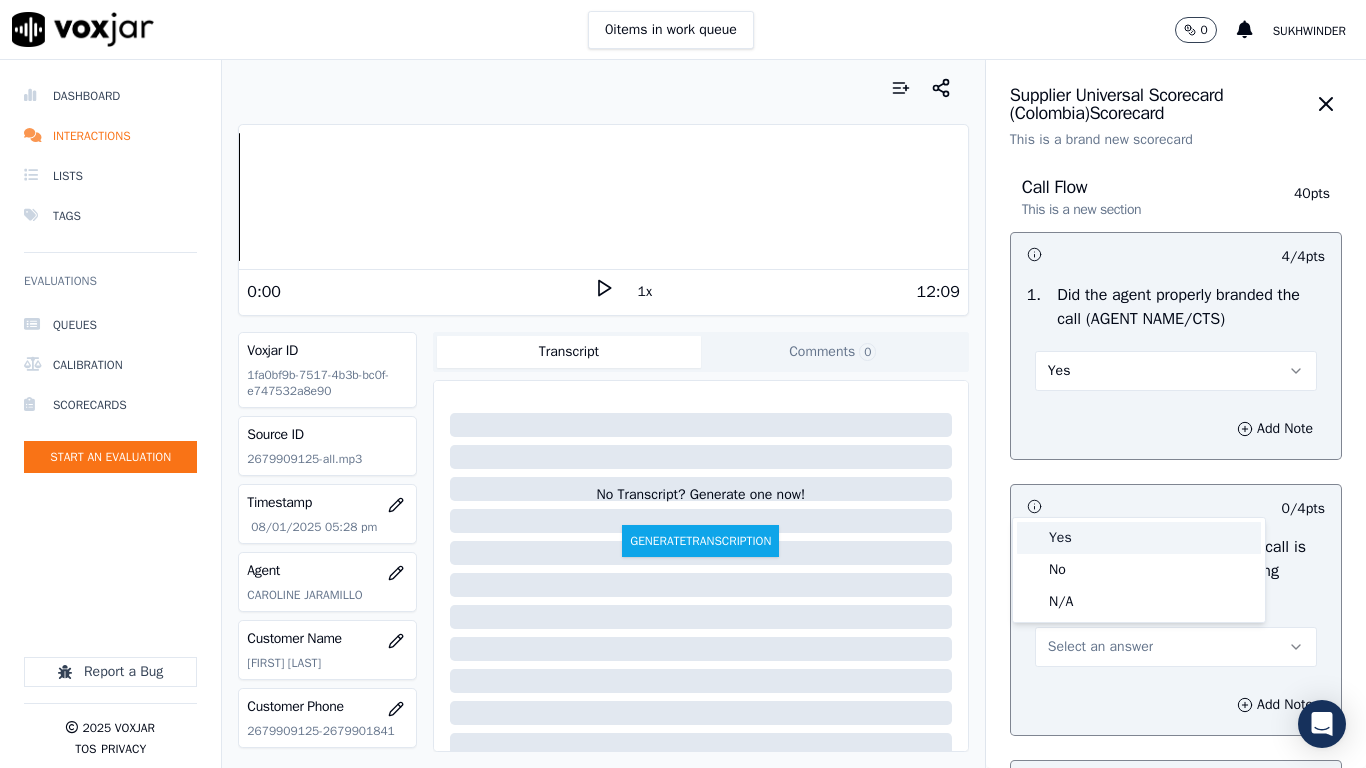 click on "Yes" at bounding box center (1139, 538) 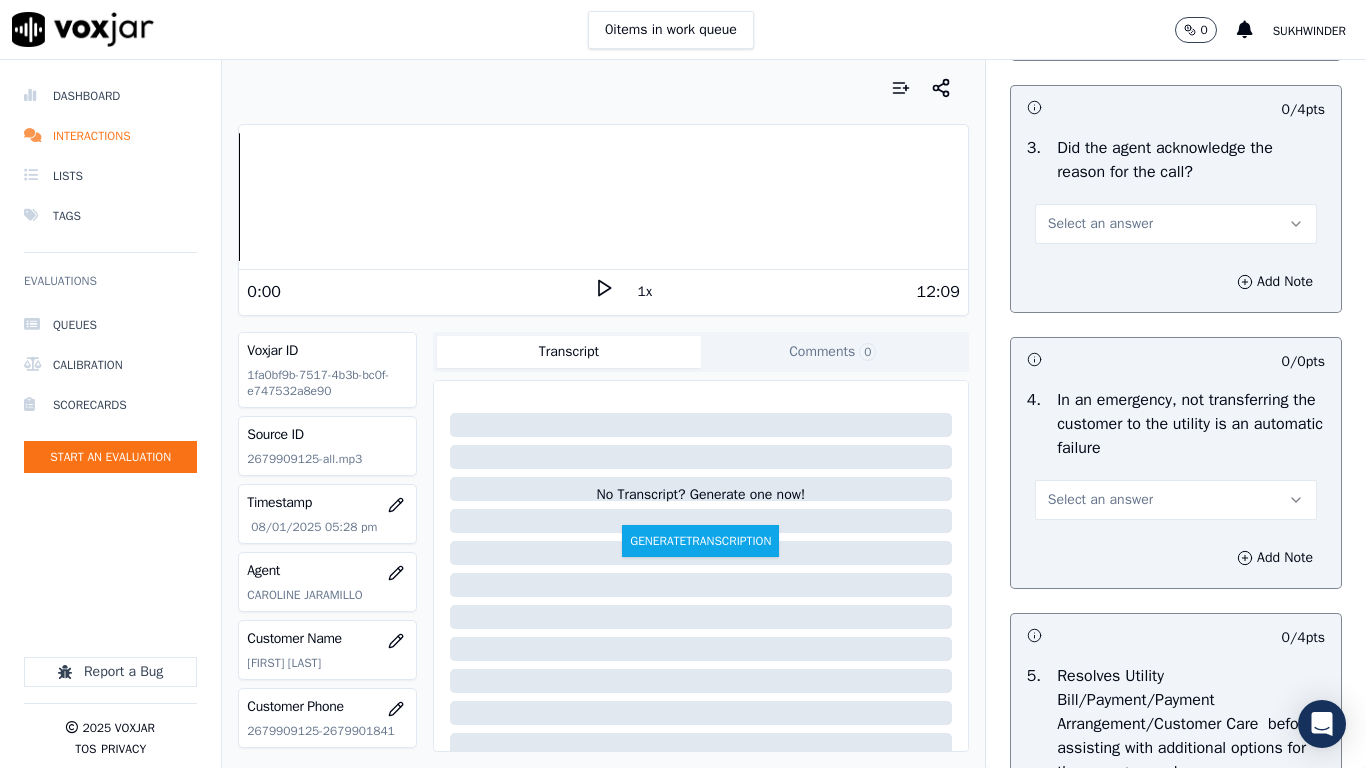 scroll, scrollTop: 700, scrollLeft: 0, axis: vertical 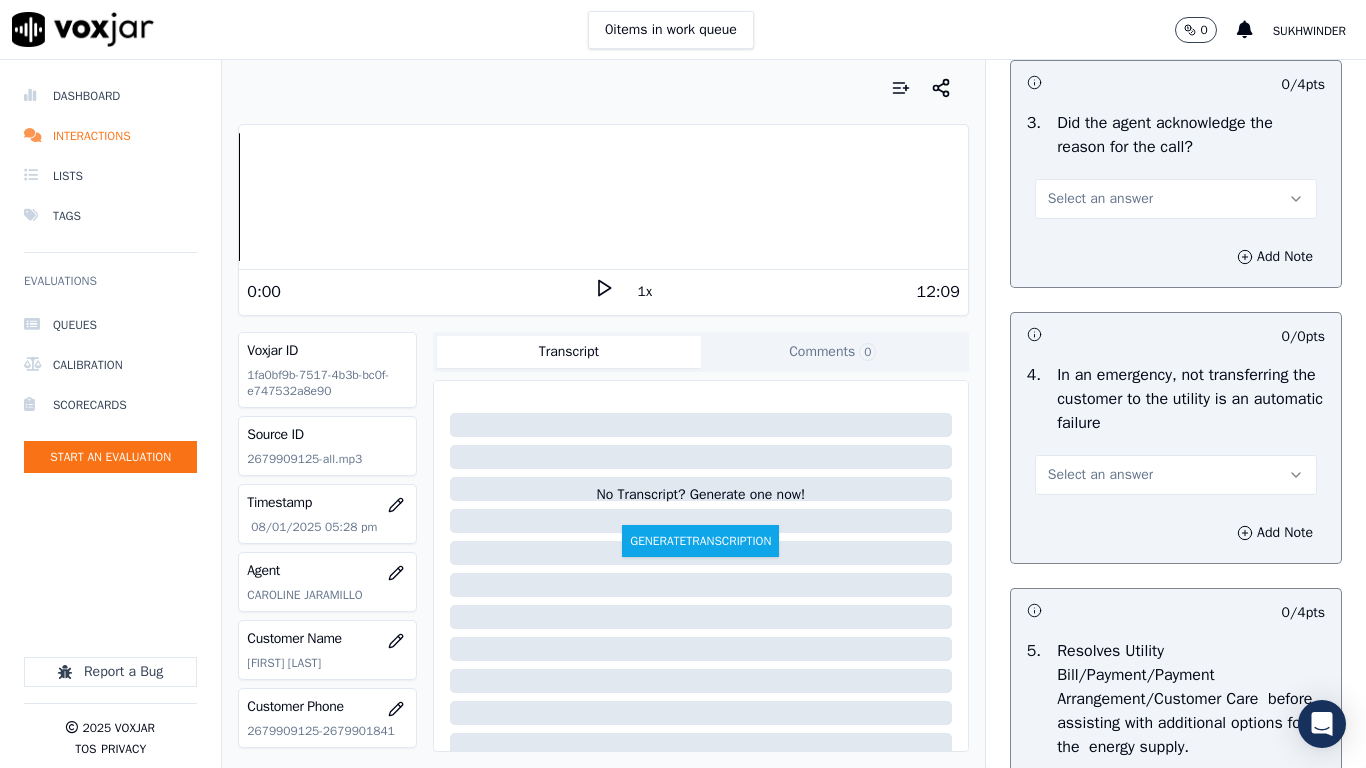 click on "Select an answer" at bounding box center [1176, 199] 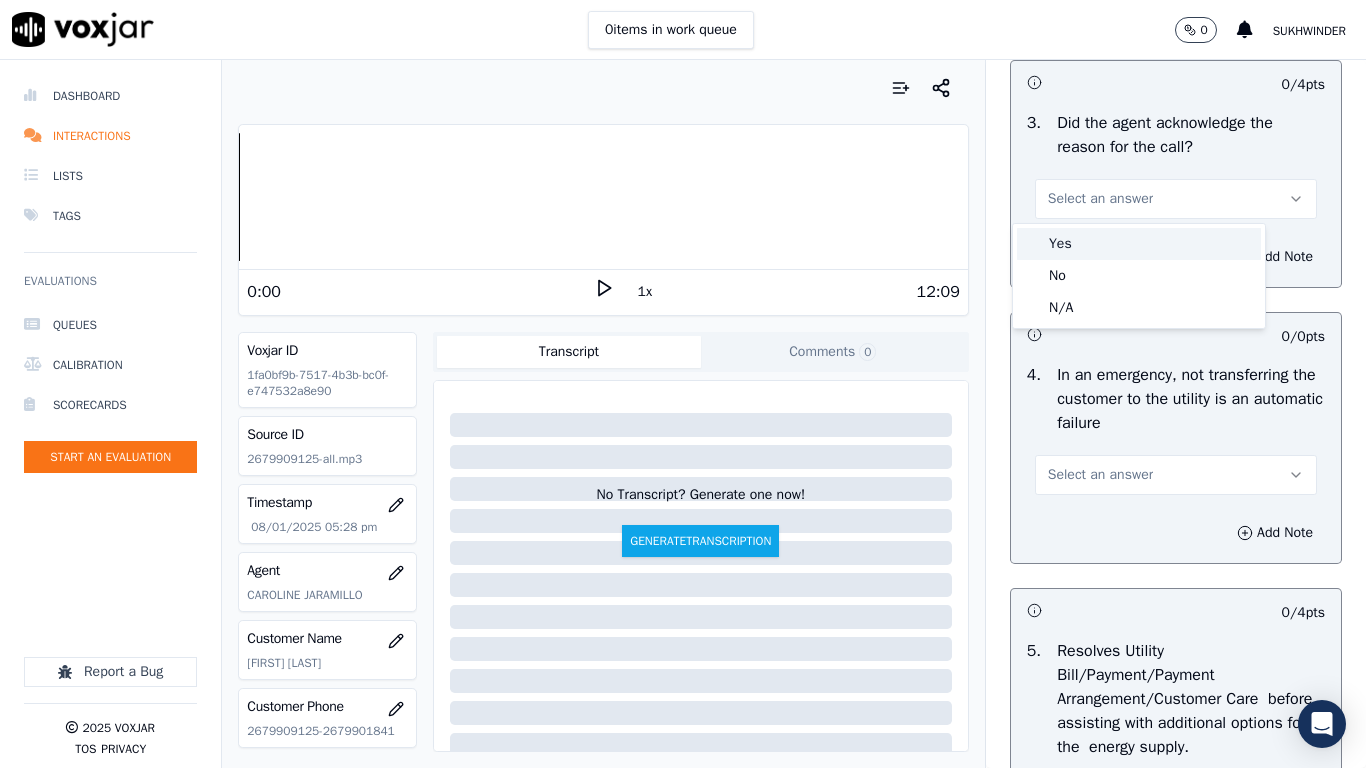 click on "Yes" at bounding box center (1139, 244) 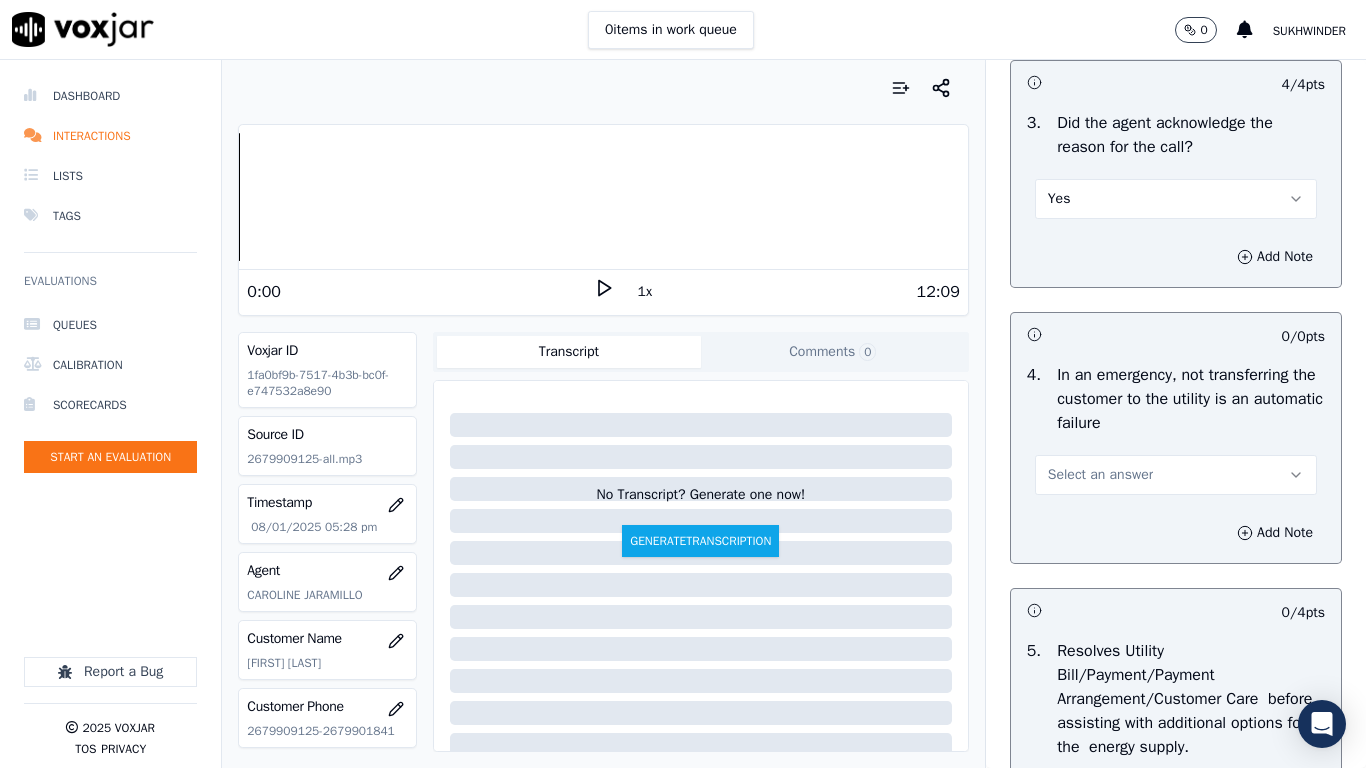 click on "Select an answer" at bounding box center [1100, 475] 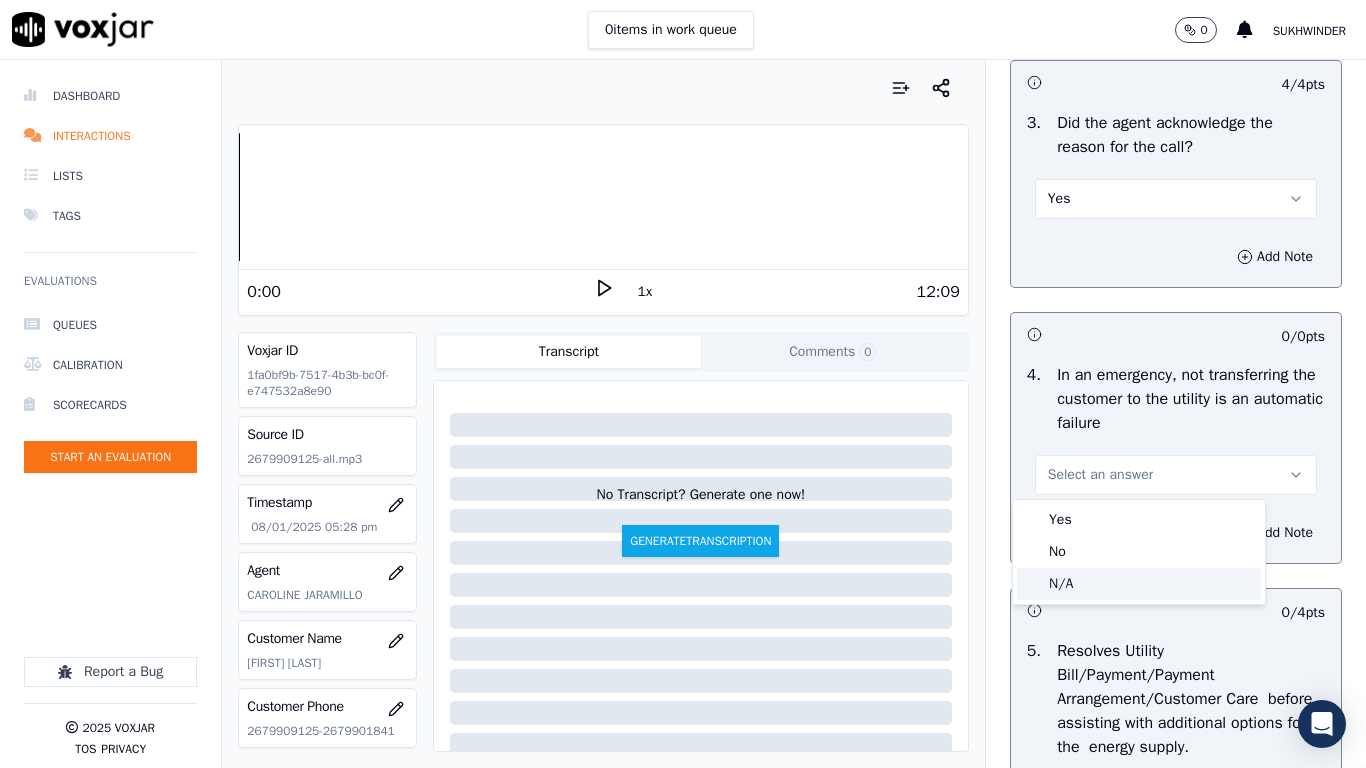 click on "N/A" 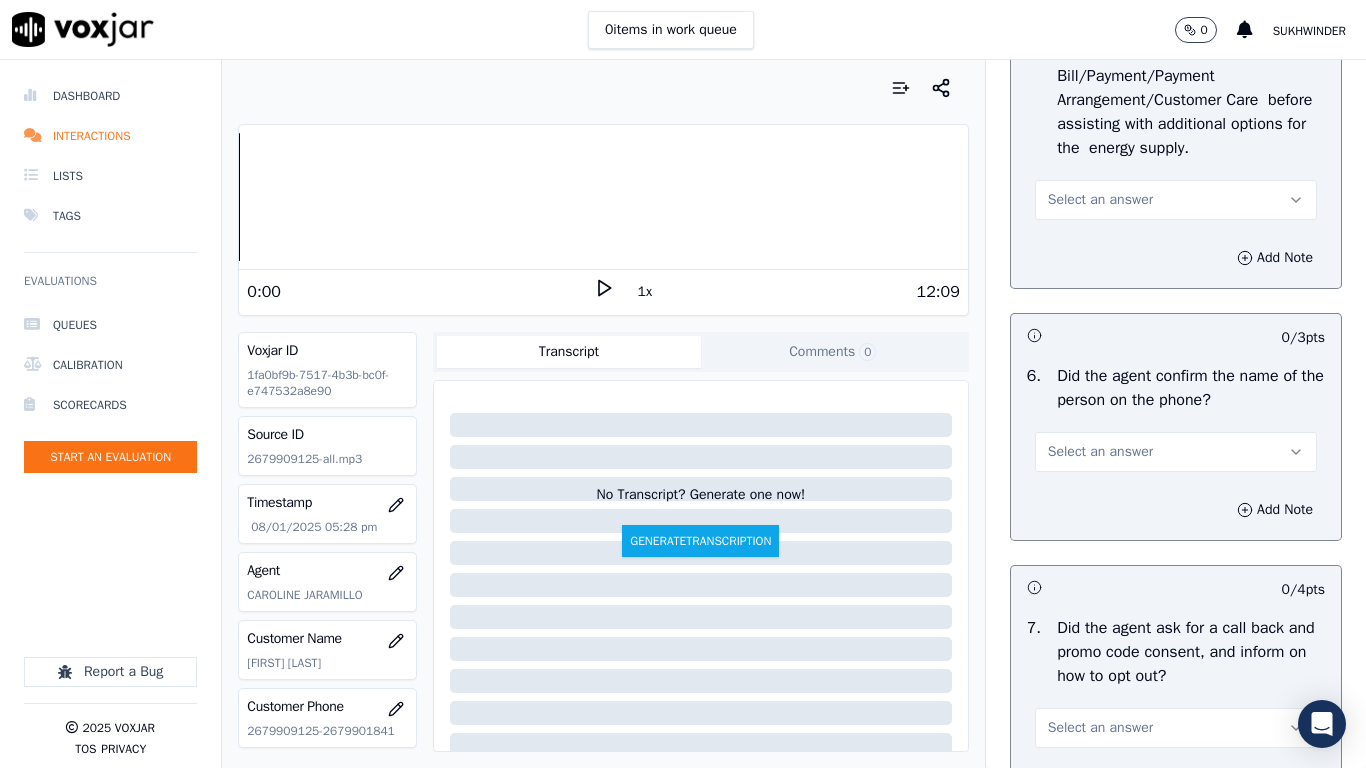 scroll, scrollTop: 1300, scrollLeft: 0, axis: vertical 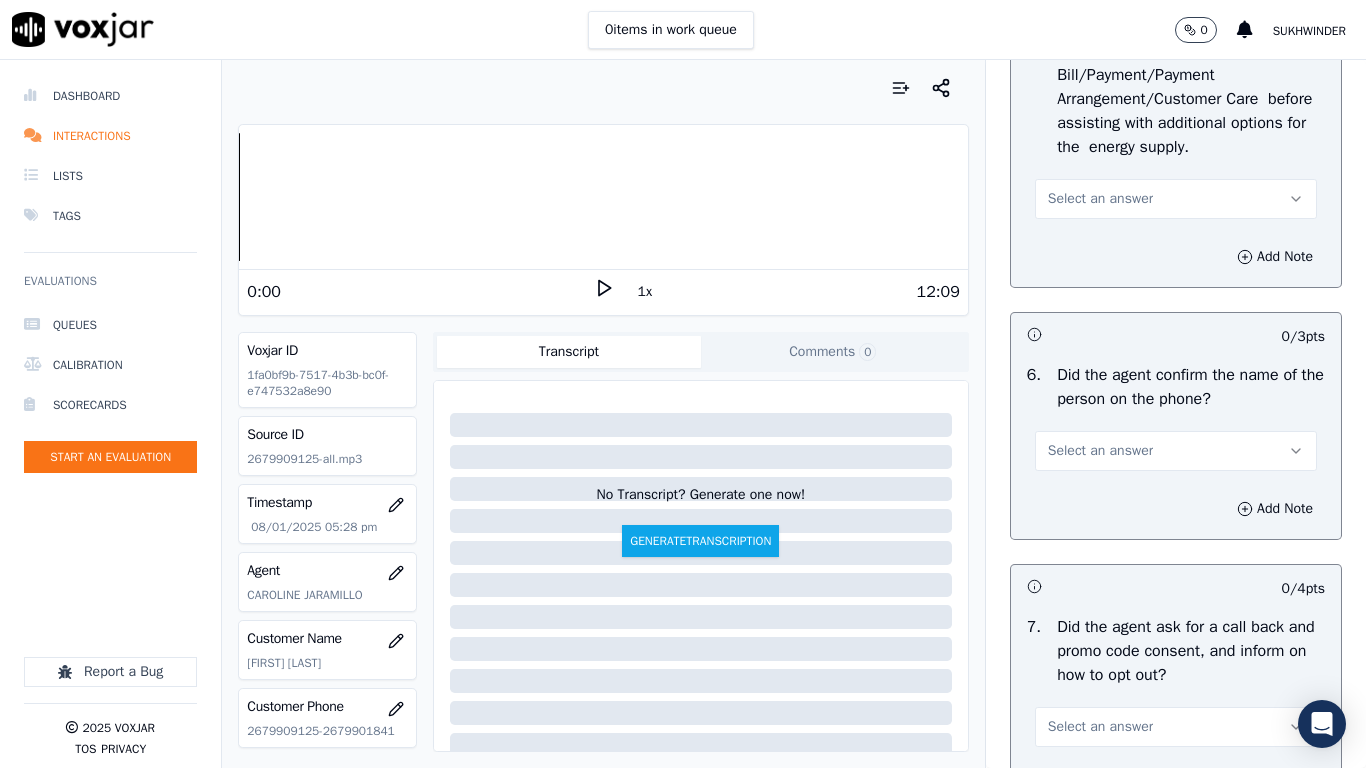 click on "Select an answer" at bounding box center [1176, 199] 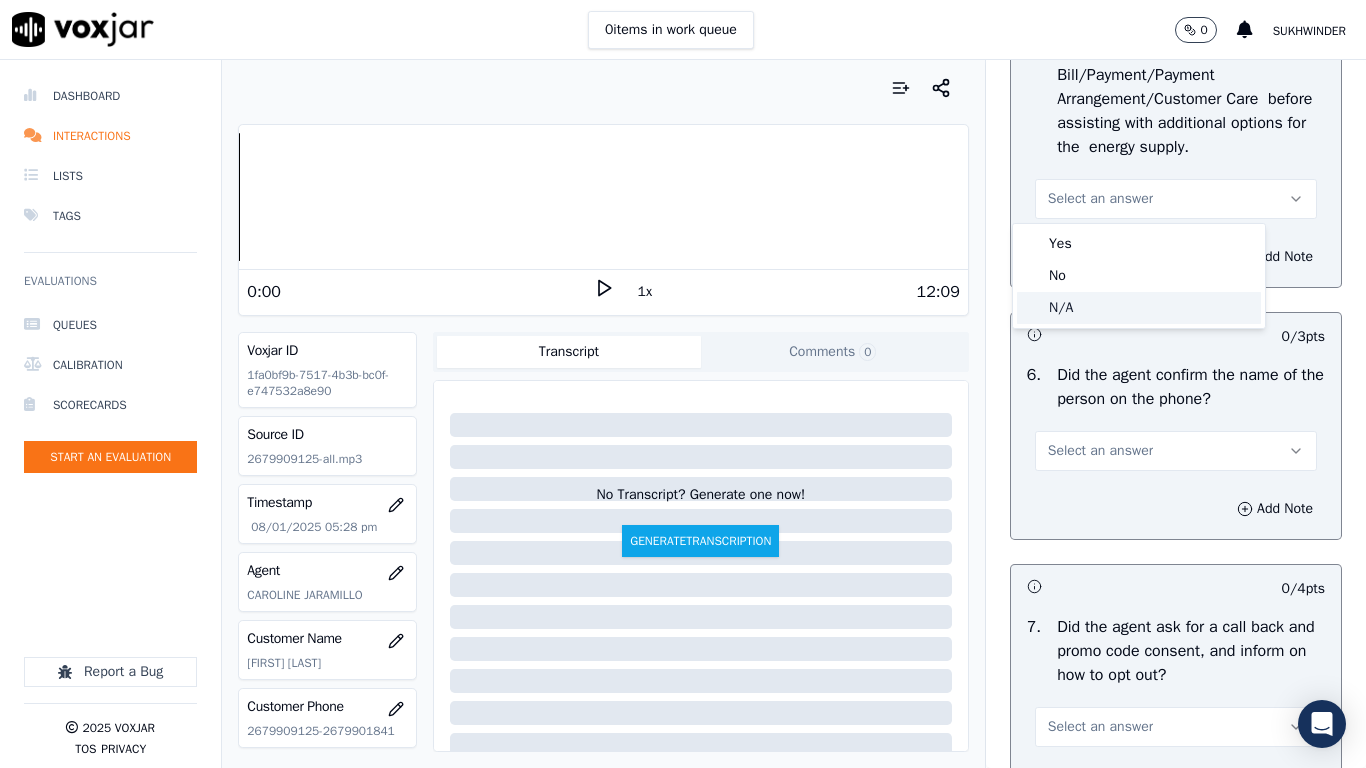 click on "N/A" 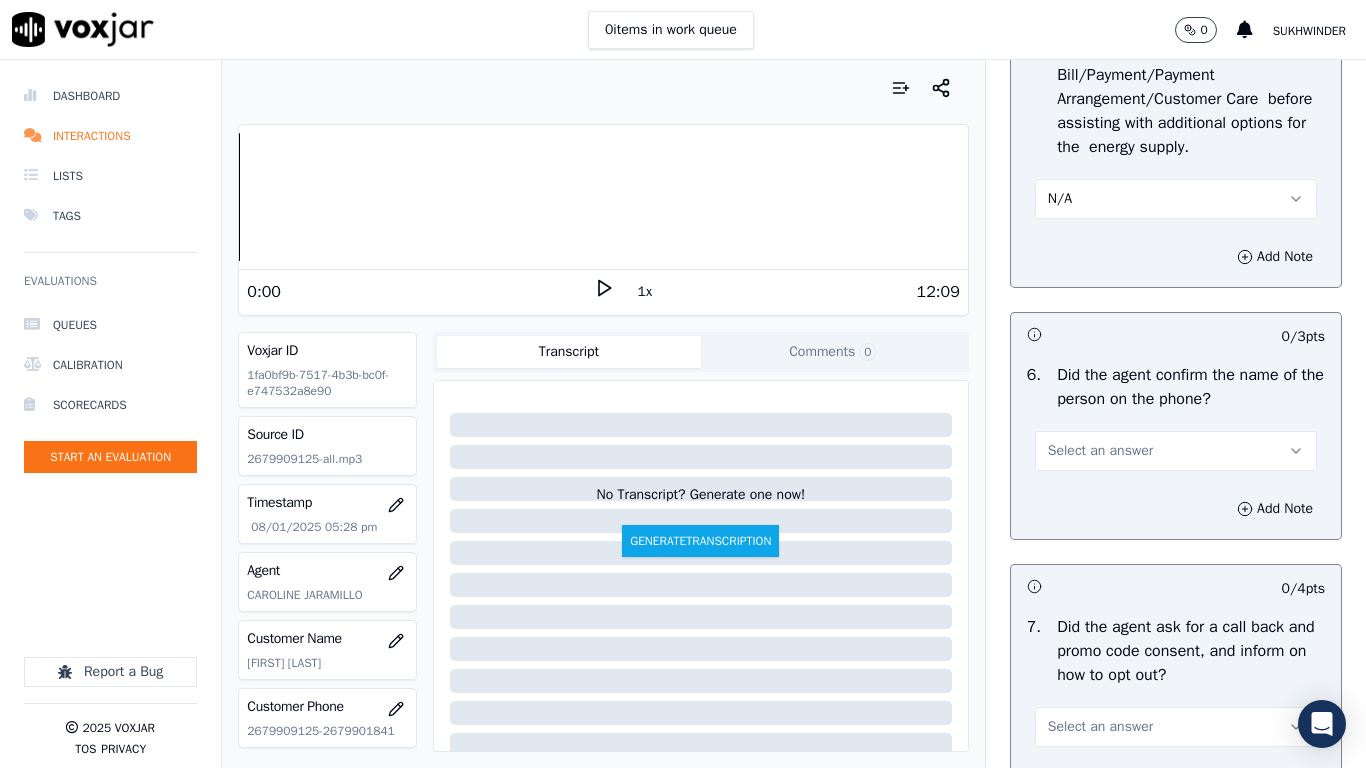 drag, startPoint x: 1137, startPoint y: 448, endPoint x: 1135, endPoint y: 467, distance: 19.104973 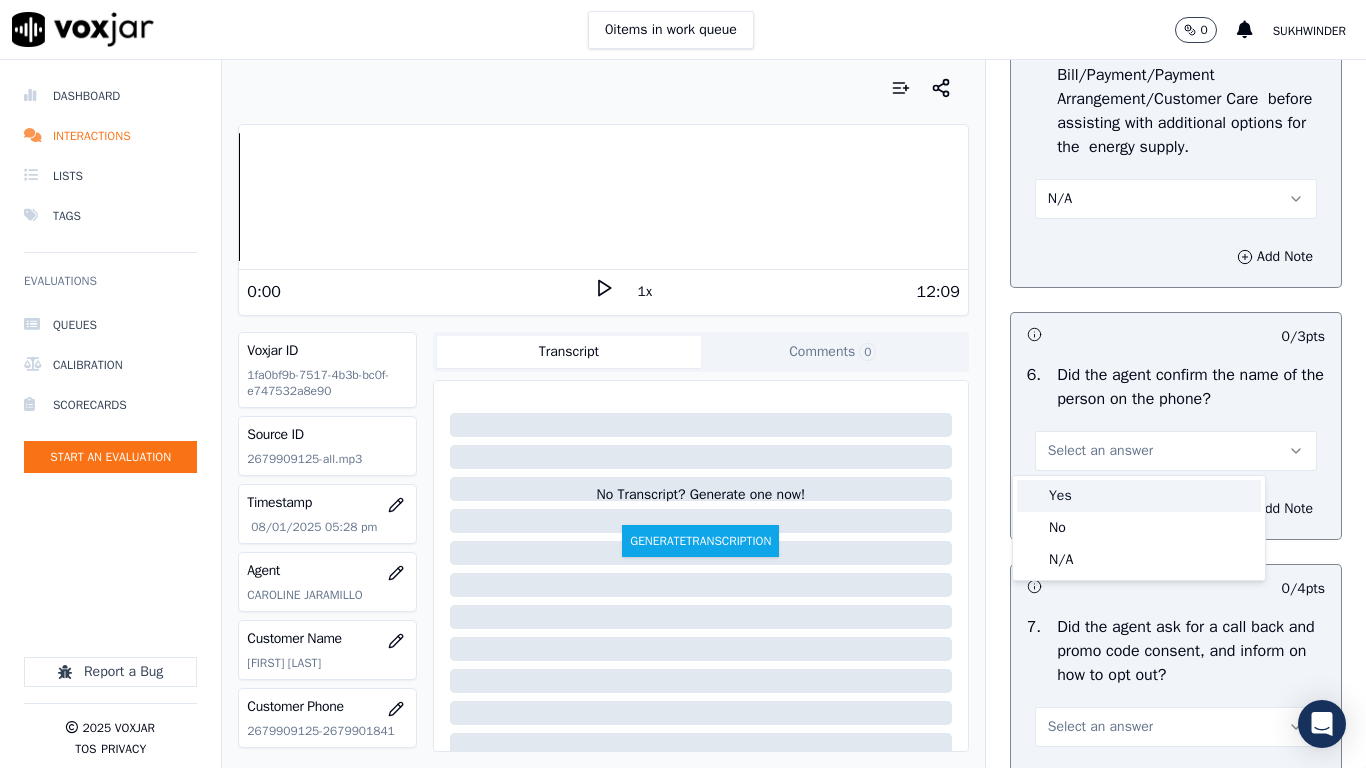 click on "Yes" at bounding box center [1139, 496] 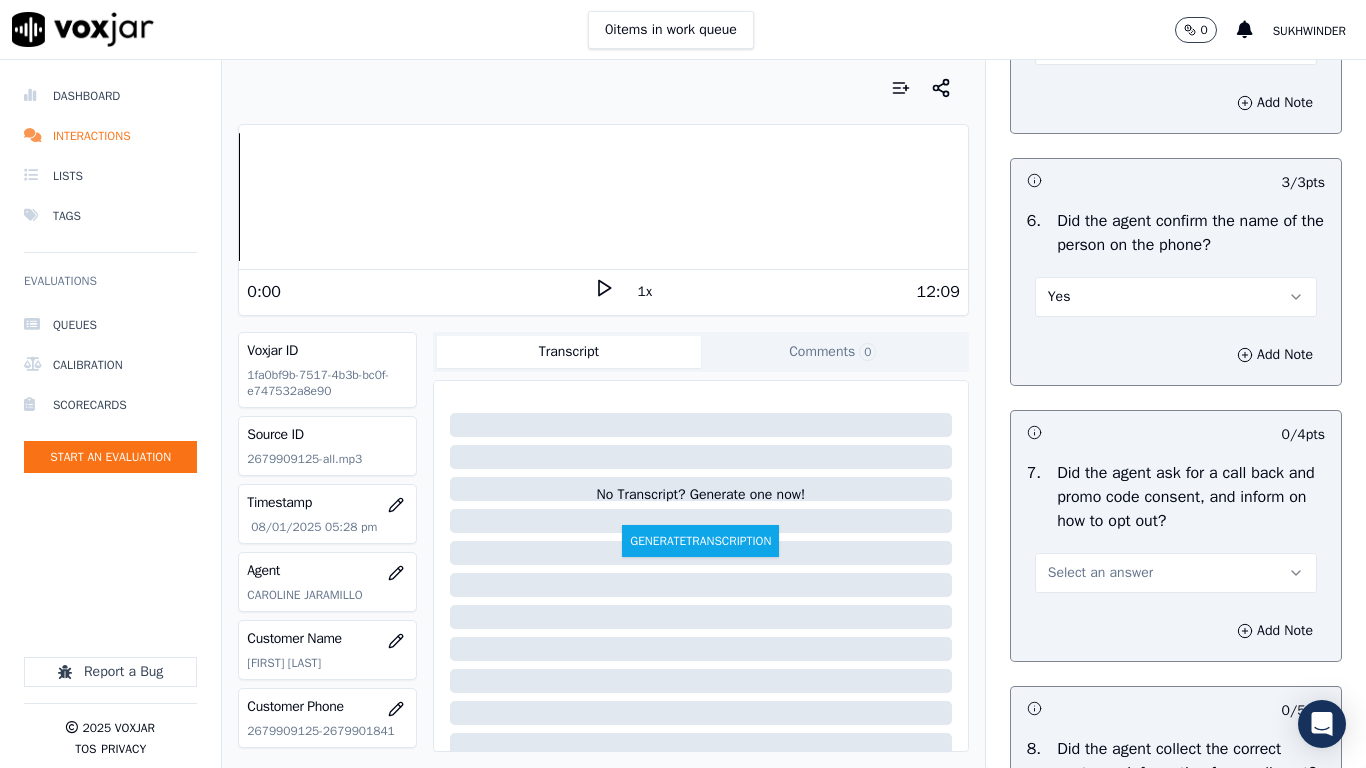 scroll, scrollTop: 1900, scrollLeft: 0, axis: vertical 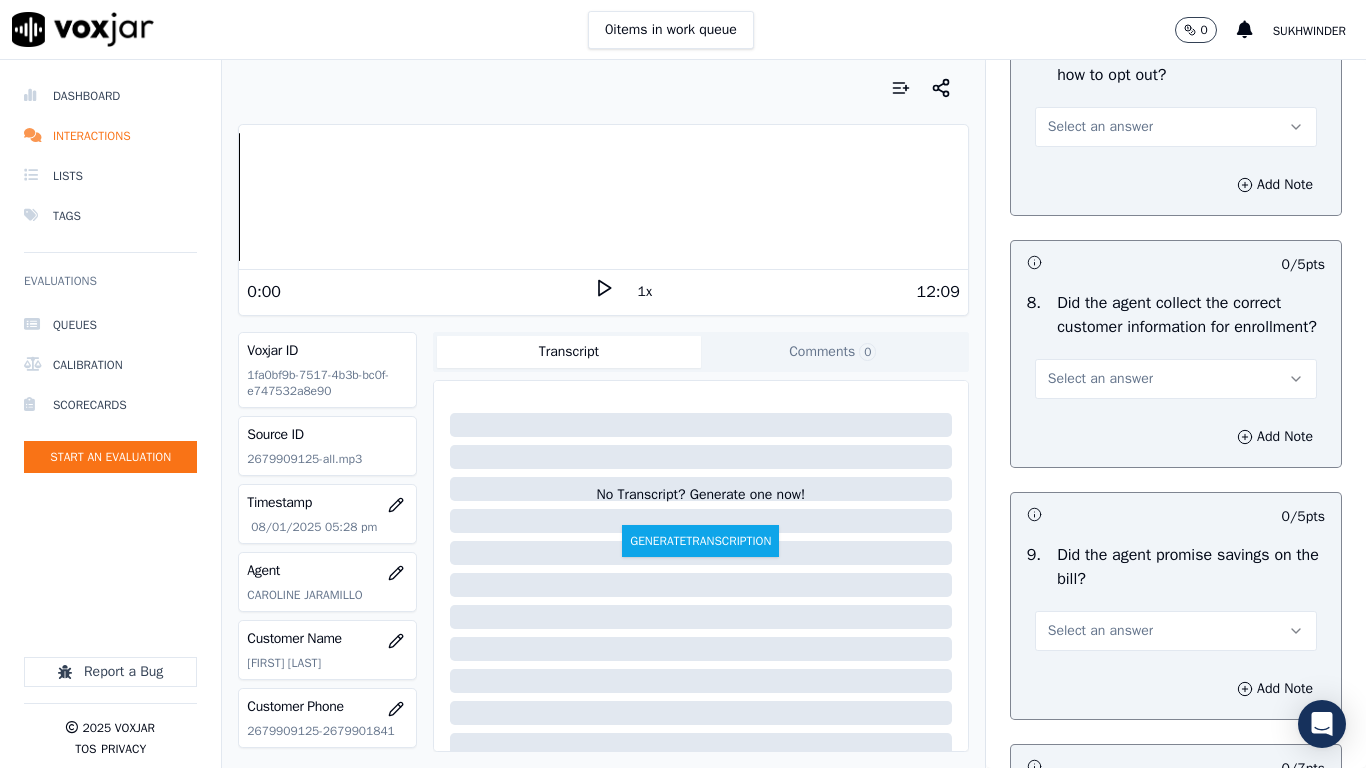 click on "Select an answer" at bounding box center (1100, 127) 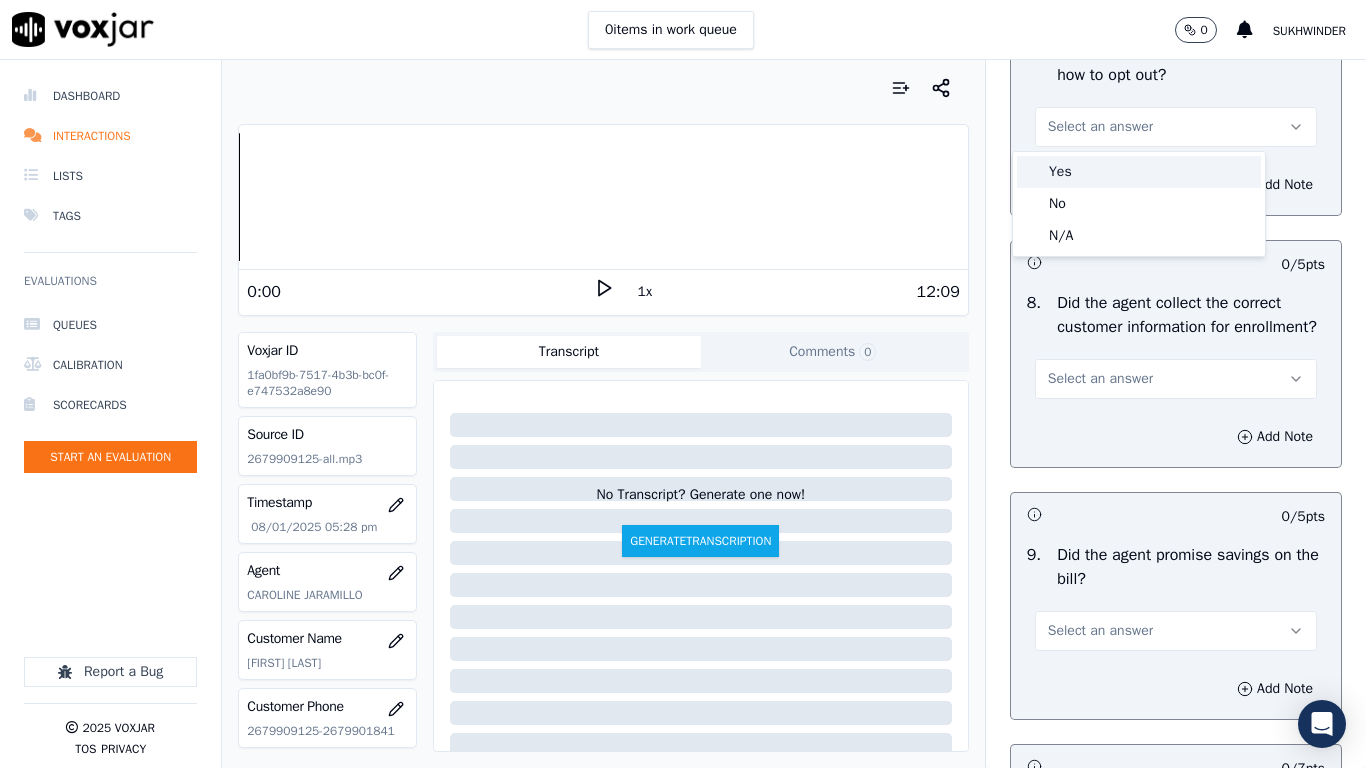 click on "Yes" at bounding box center (1139, 172) 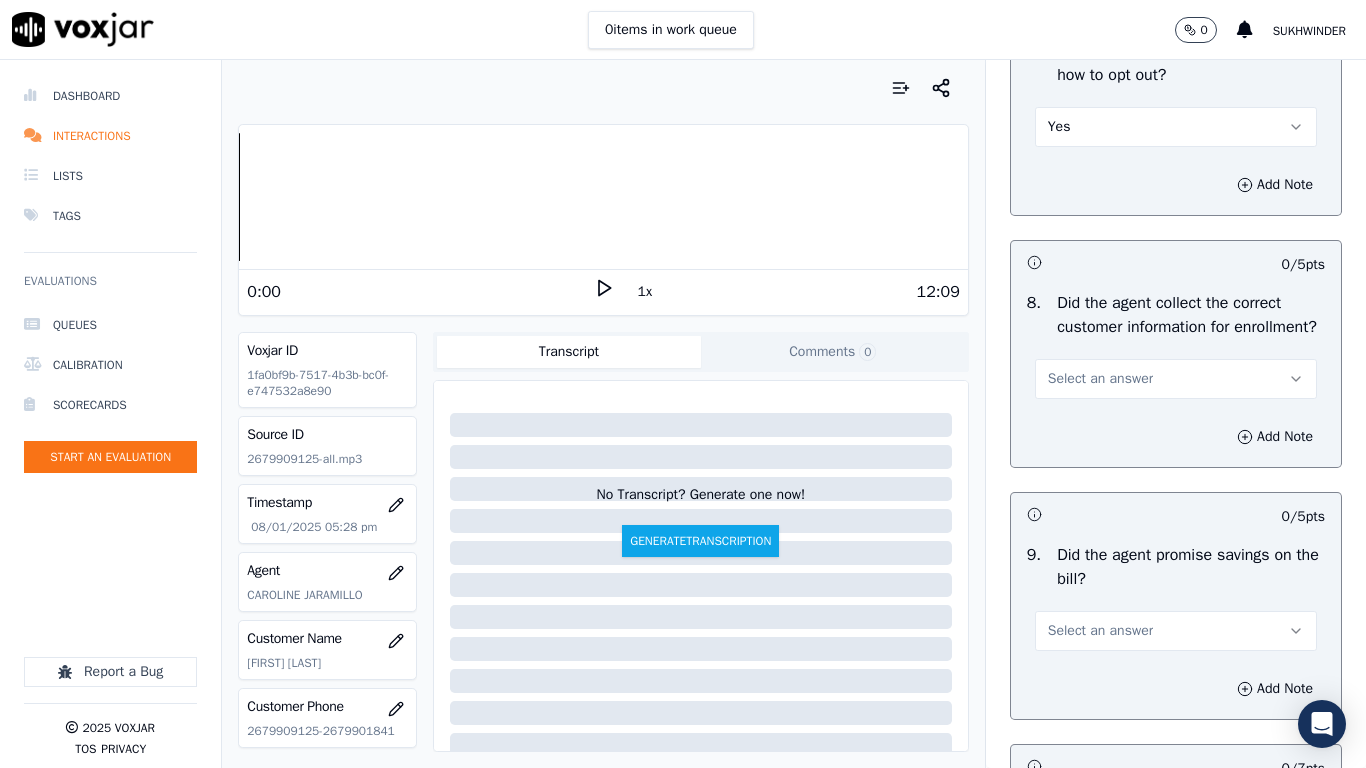 drag, startPoint x: 1103, startPoint y: 390, endPoint x: 1103, endPoint y: 415, distance: 25 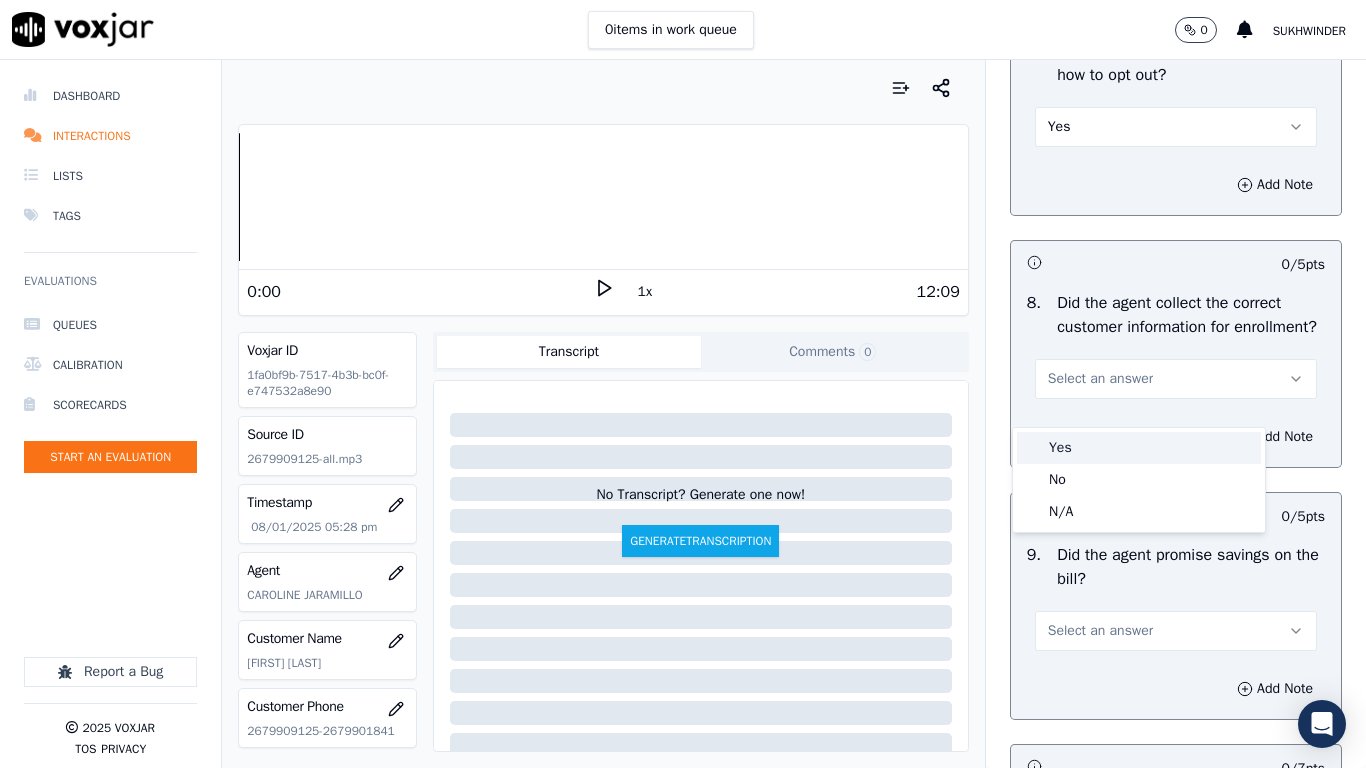 click on "Yes" at bounding box center (1139, 448) 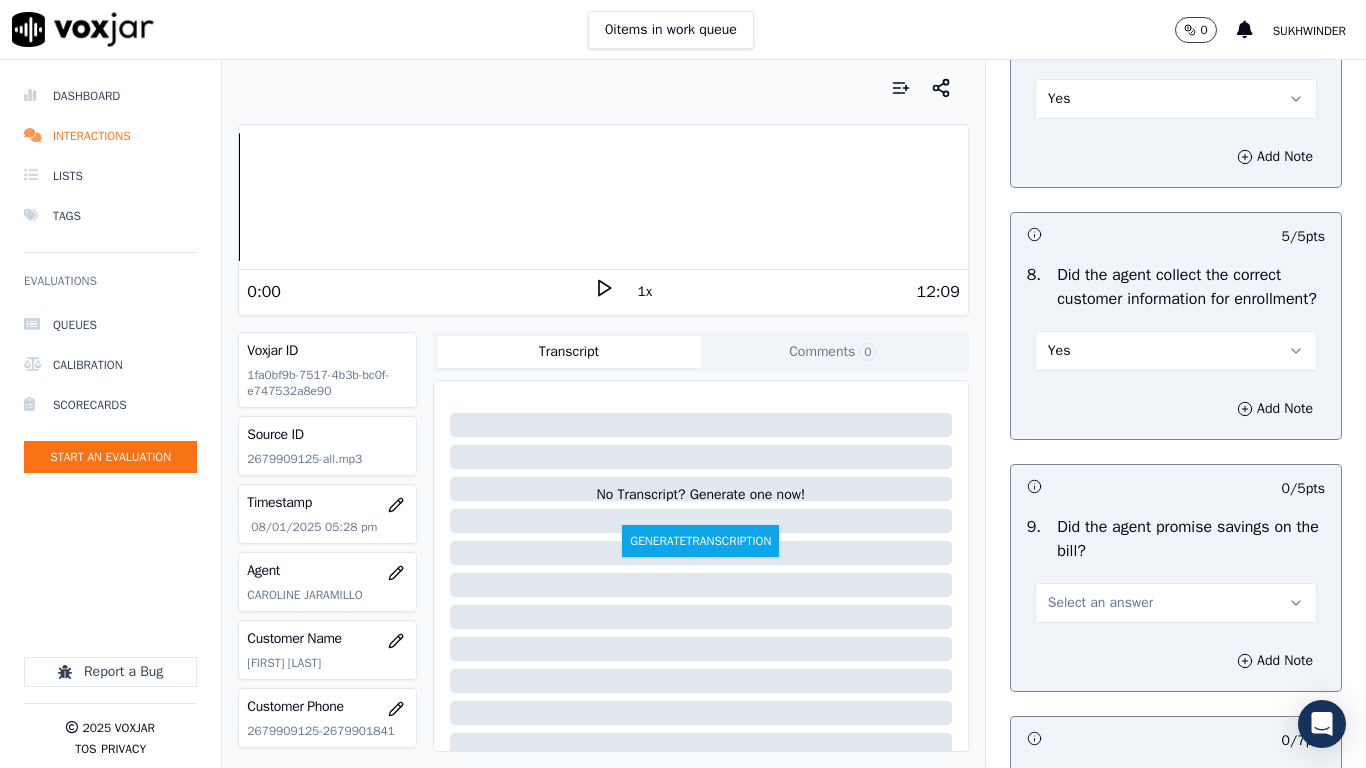 scroll, scrollTop: 2400, scrollLeft: 0, axis: vertical 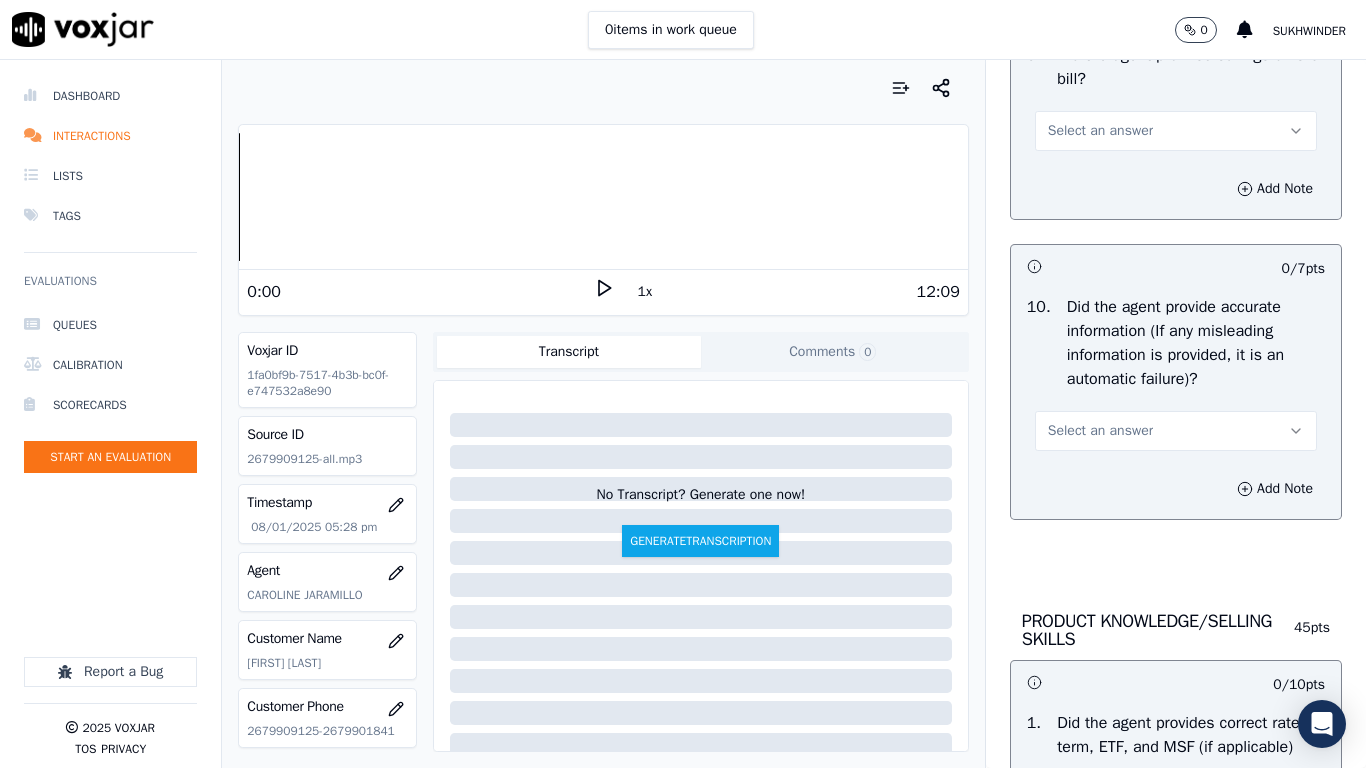 click on "Select an answer" at bounding box center (1100, 131) 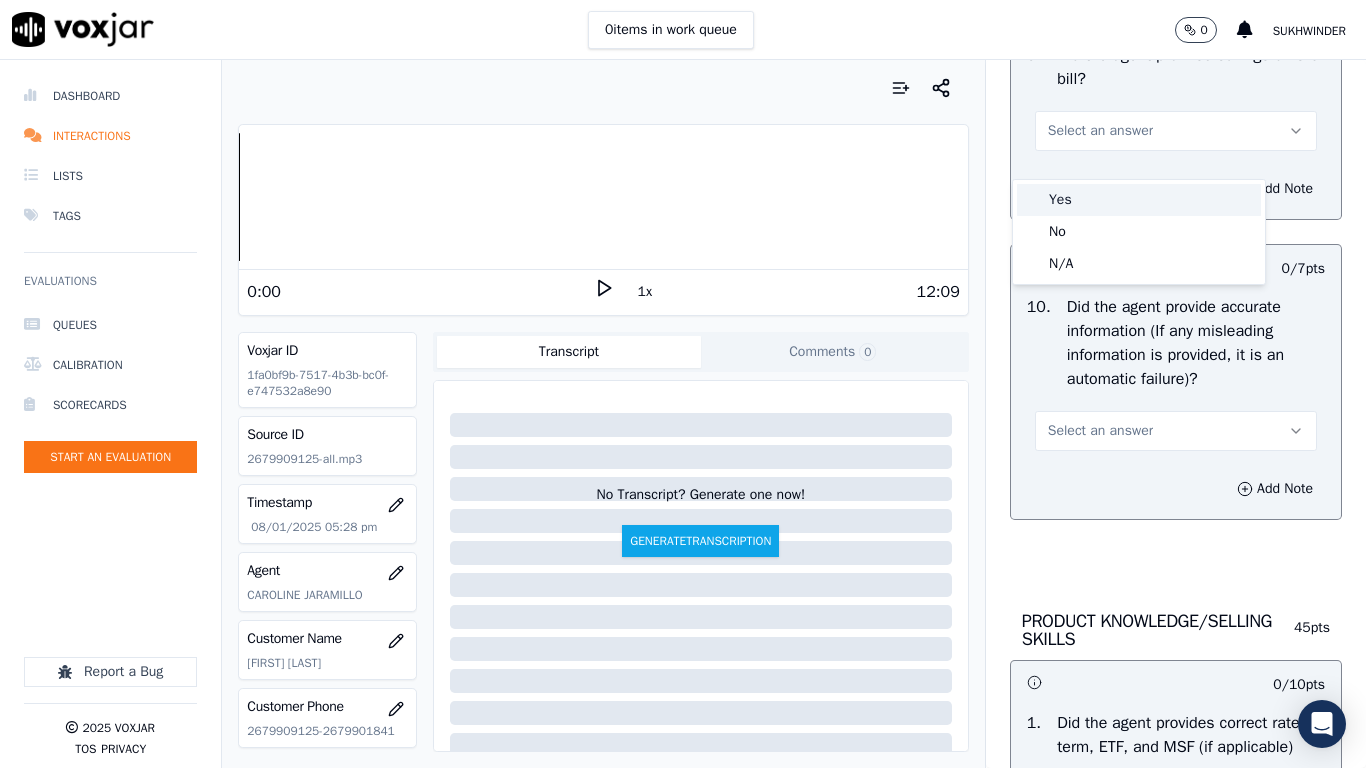 drag, startPoint x: 1093, startPoint y: 194, endPoint x: 1139, endPoint y: 317, distance: 131.32022 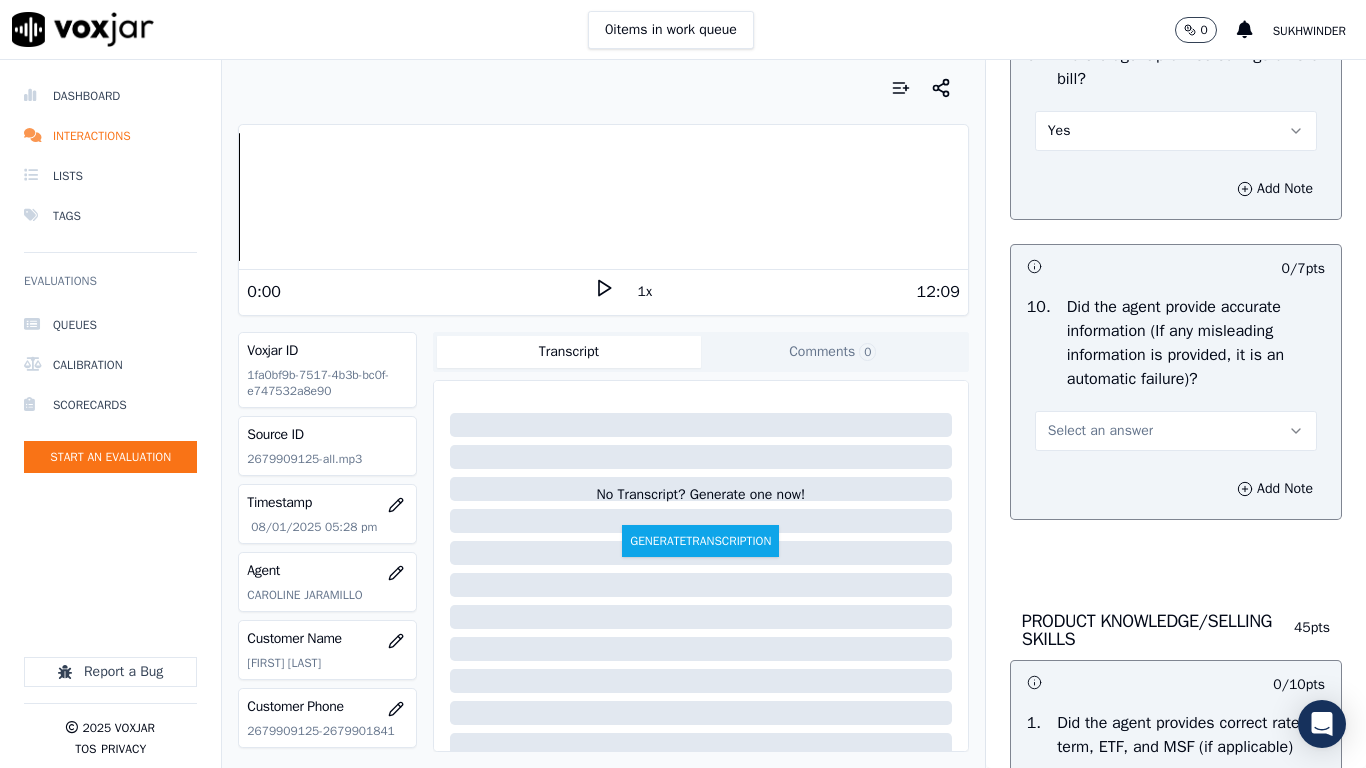 click on "Select an answer" at bounding box center (1176, 431) 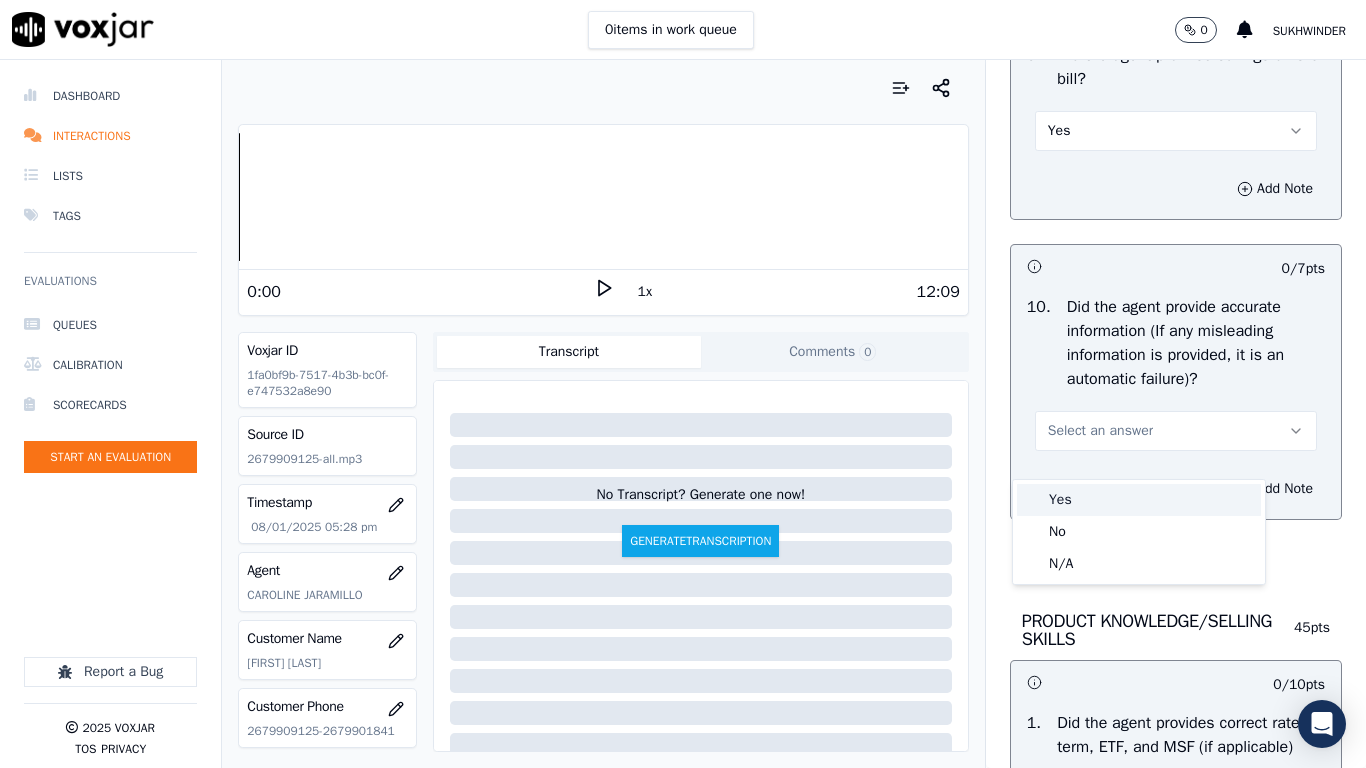 click on "Yes" at bounding box center [1139, 500] 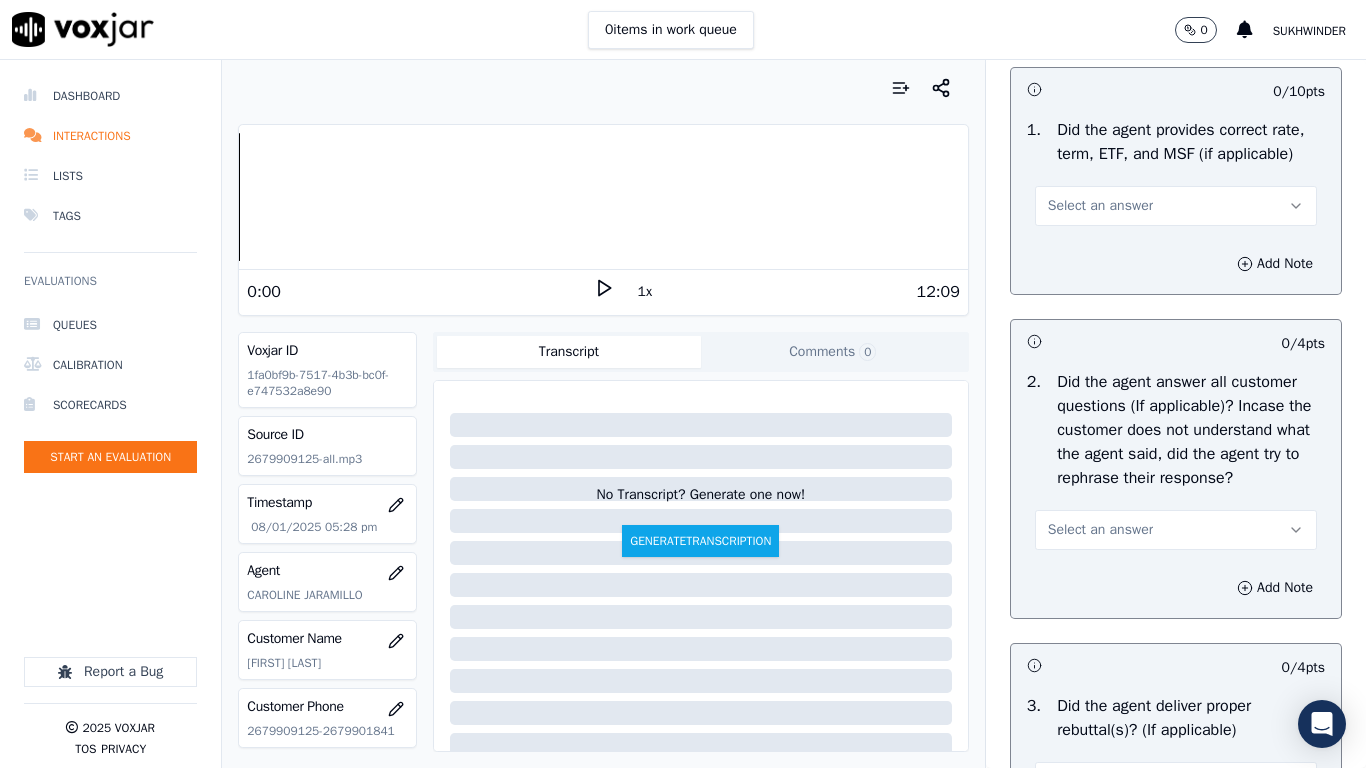 scroll, scrollTop: 3000, scrollLeft: 0, axis: vertical 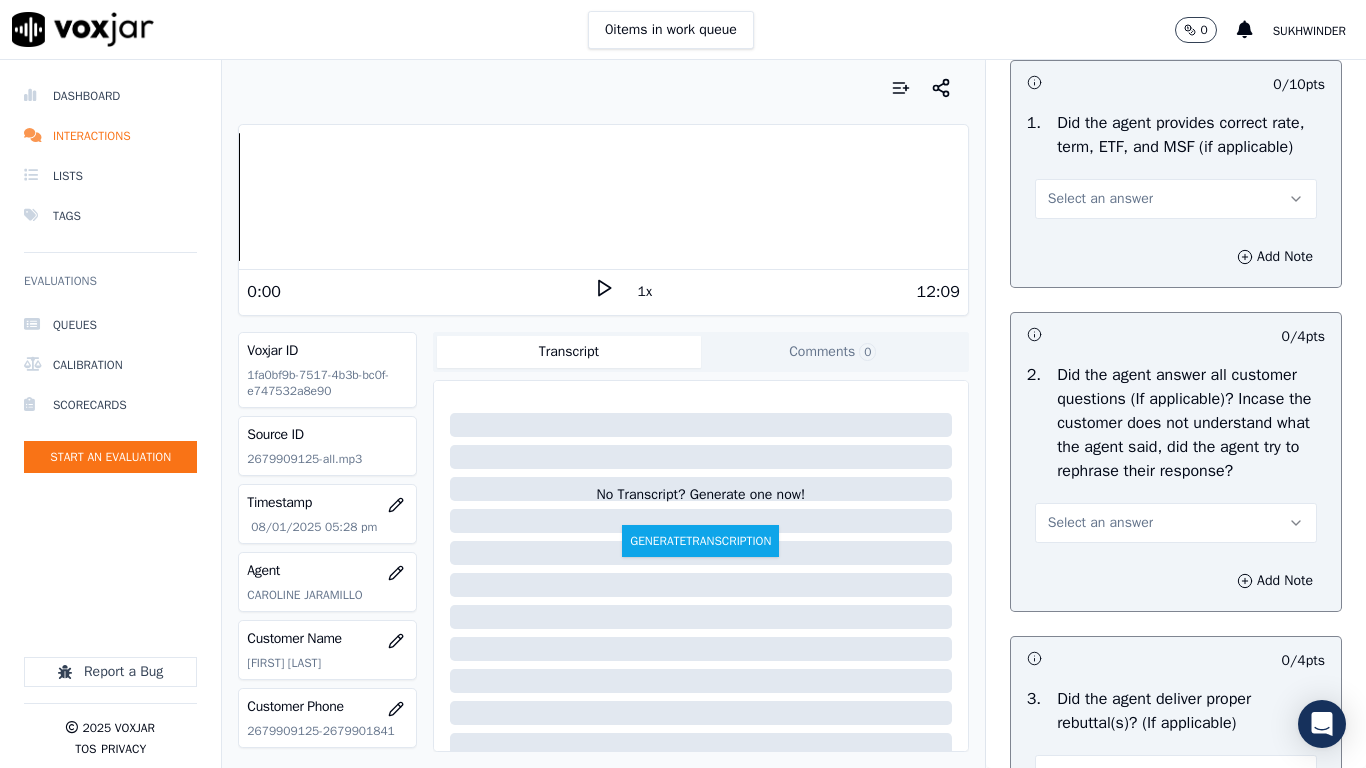 click on "Select an answer" at bounding box center (1100, 199) 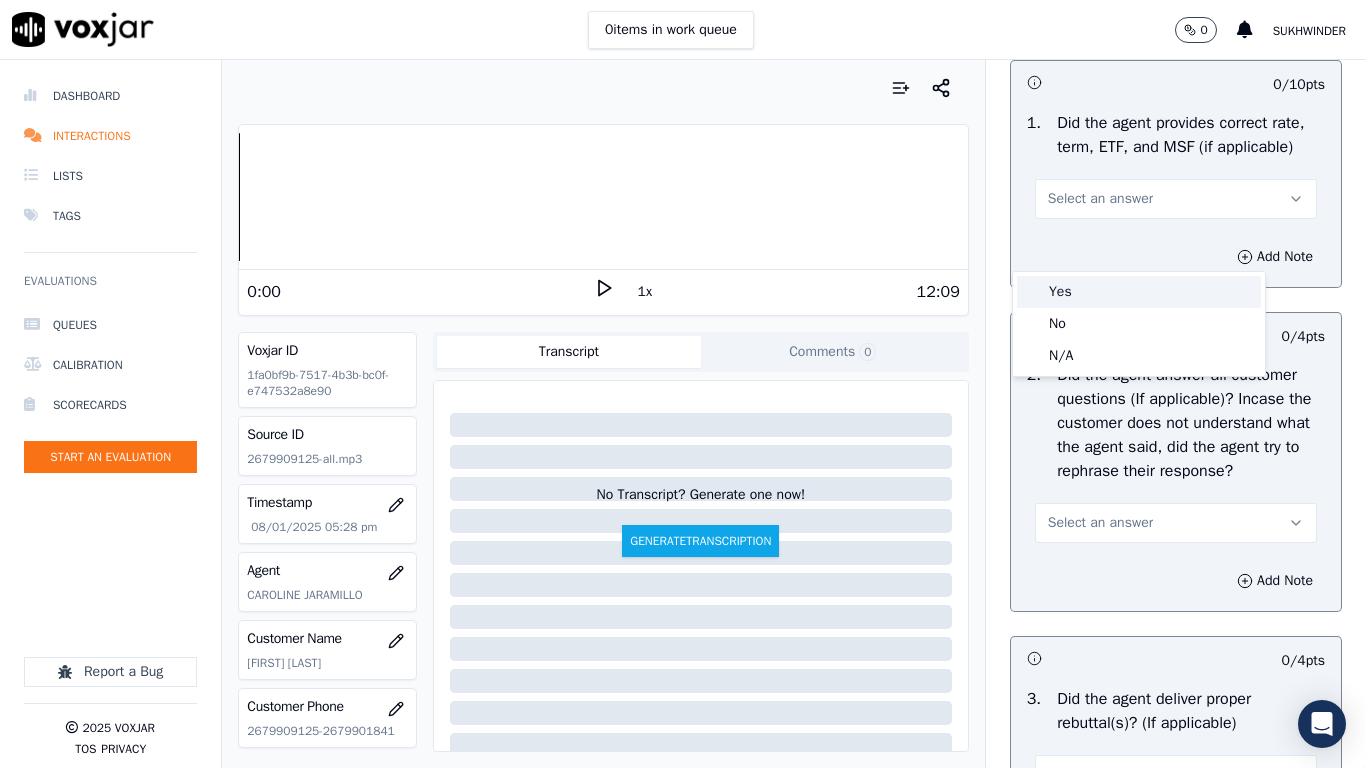 drag, startPoint x: 1079, startPoint y: 289, endPoint x: 1131, endPoint y: 467, distance: 185.44002 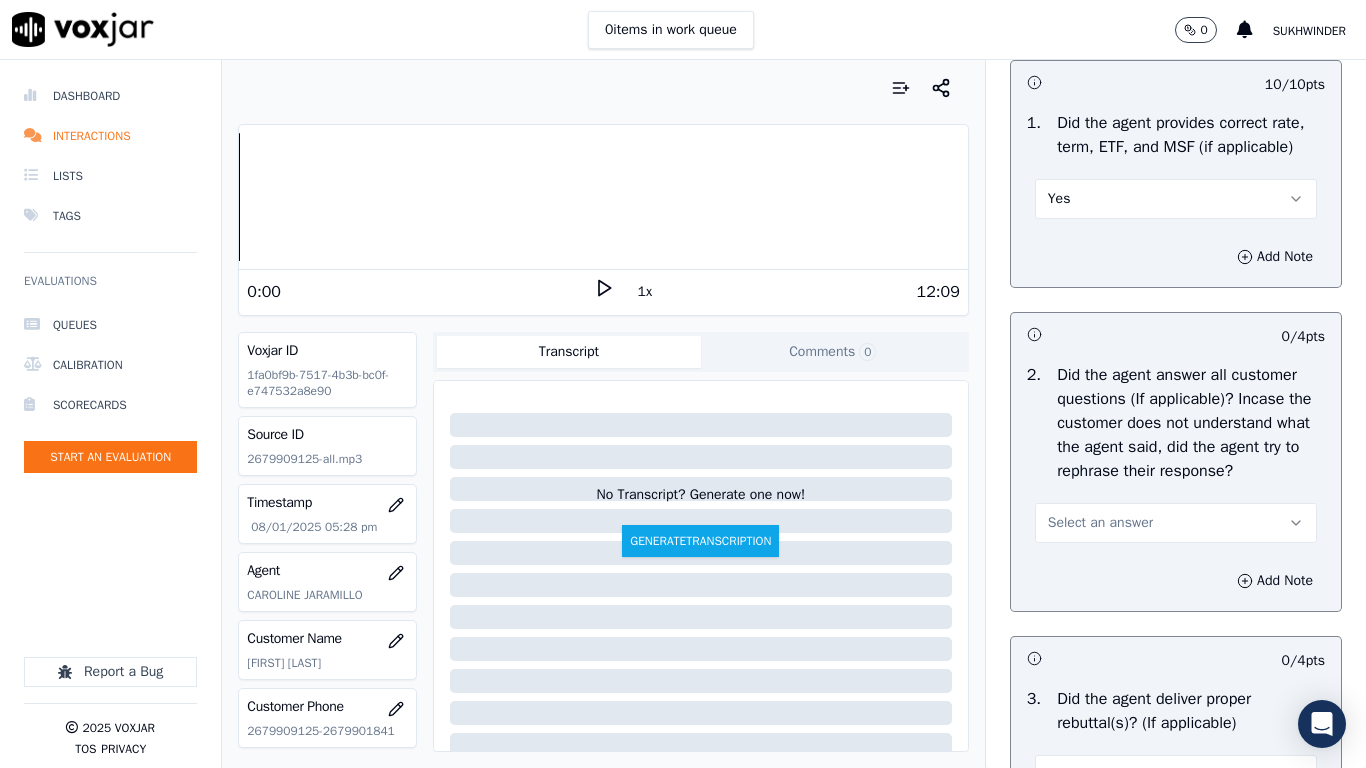 drag, startPoint x: 1125, startPoint y: 592, endPoint x: 1116, endPoint y: 610, distance: 20.12461 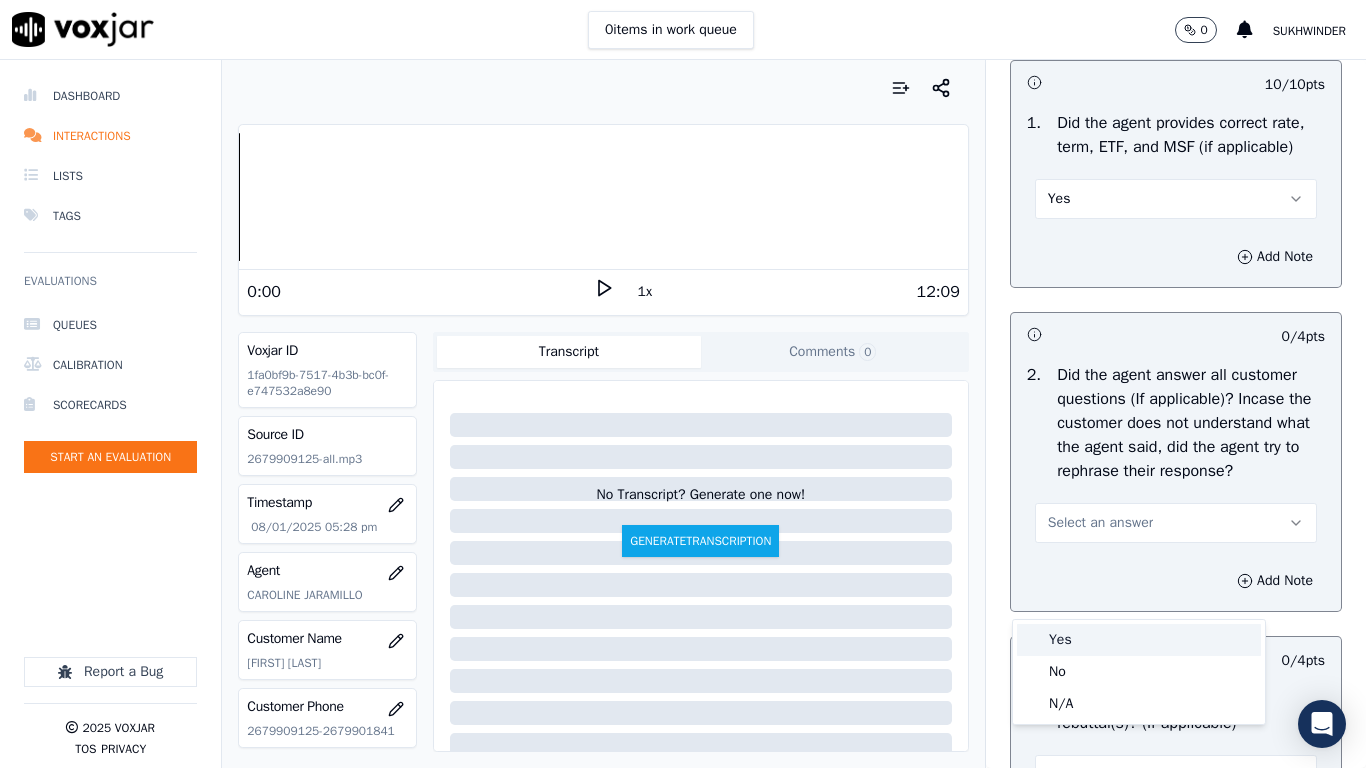 click on "Yes" at bounding box center (1139, 640) 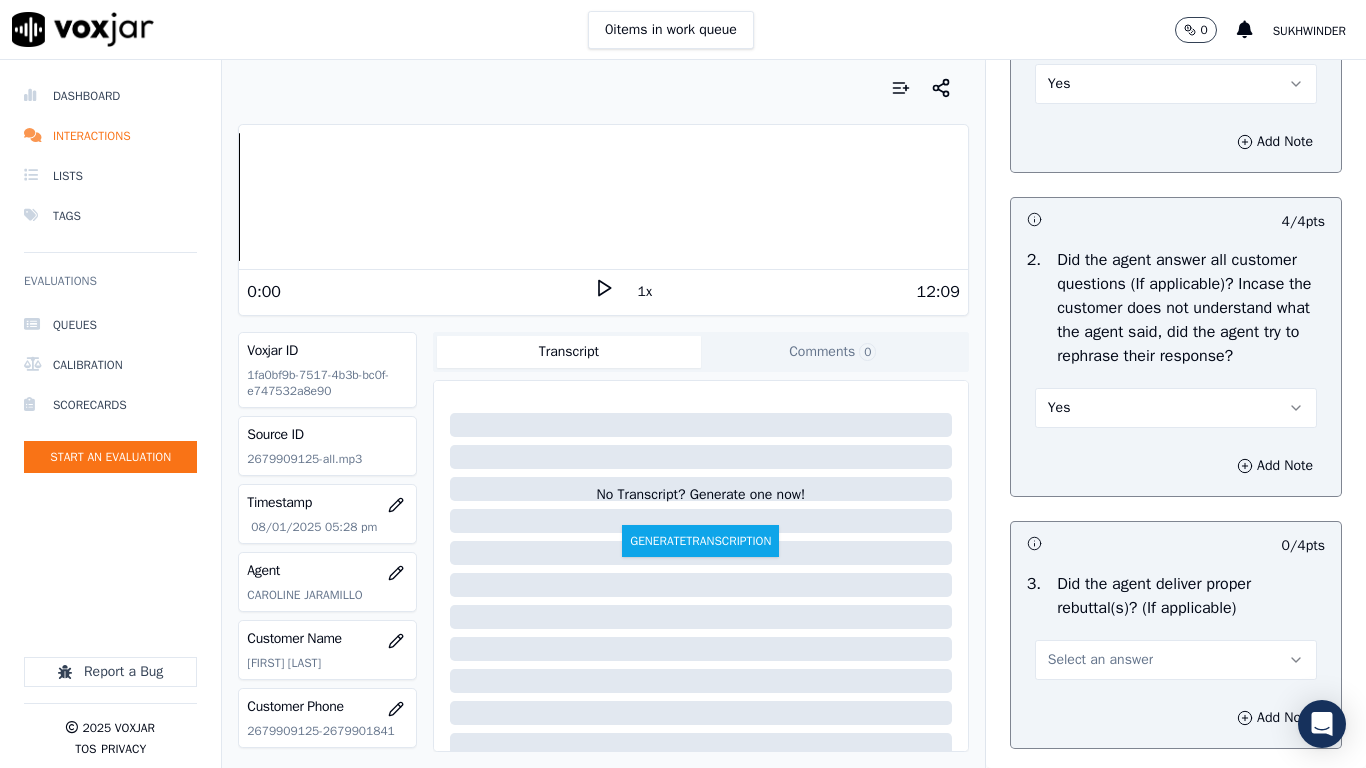 scroll, scrollTop: 3800, scrollLeft: 0, axis: vertical 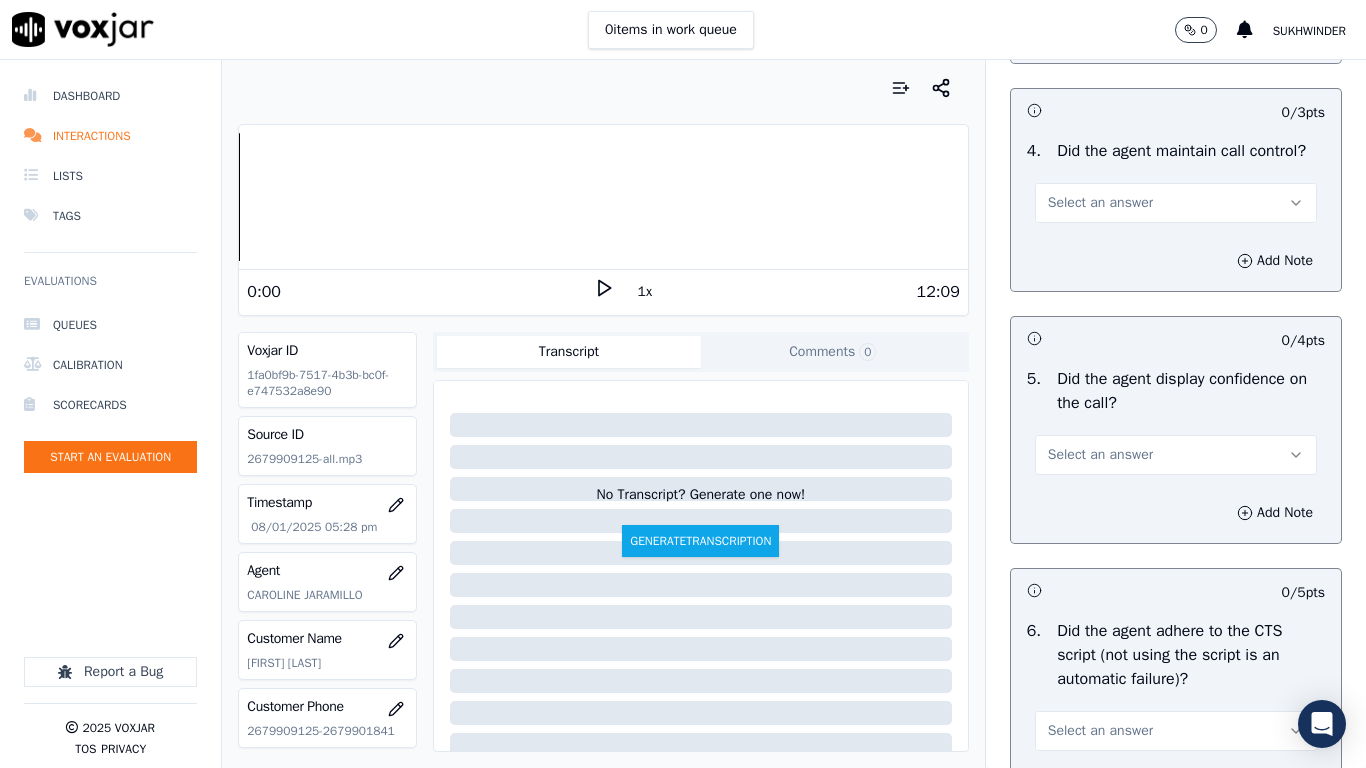 click on "Select an answer" at bounding box center [1176, -25] 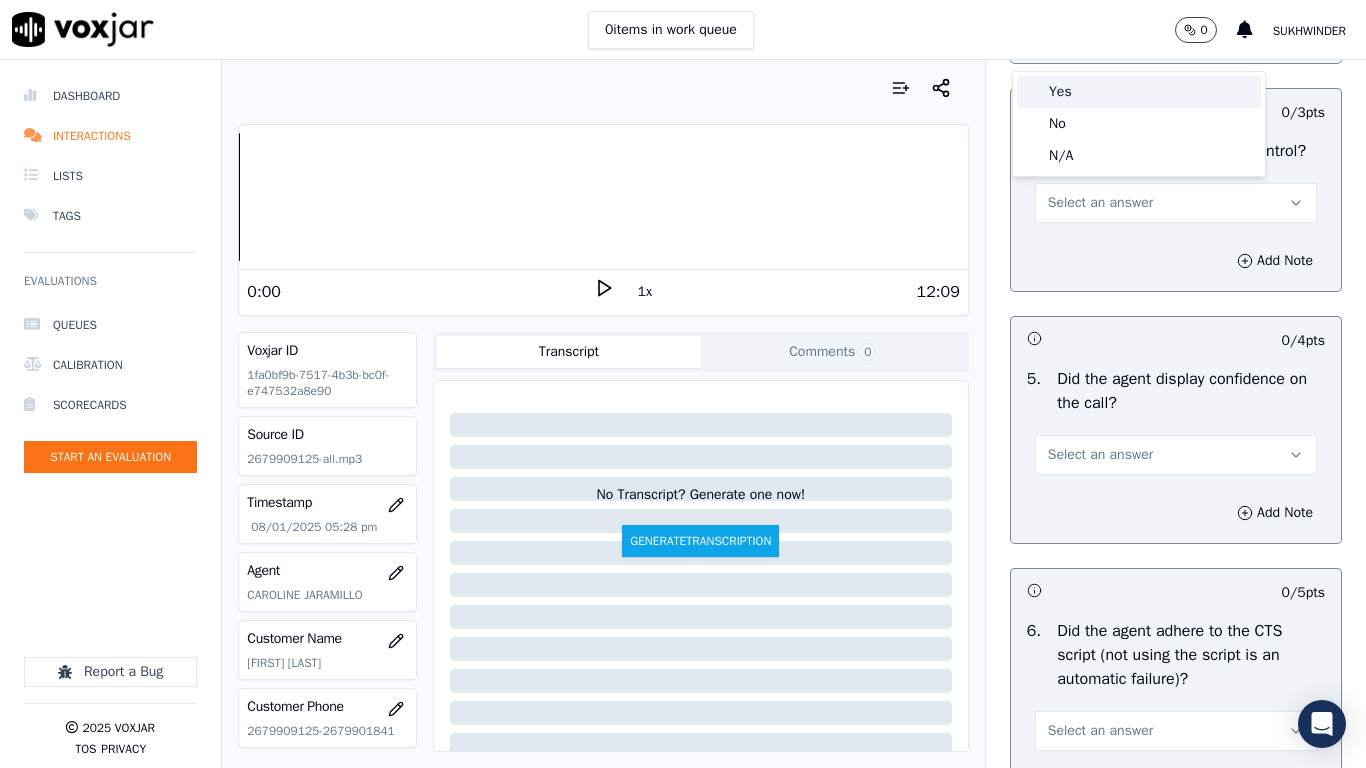 drag, startPoint x: 1057, startPoint y: 94, endPoint x: 1134, endPoint y: 297, distance: 217.11287 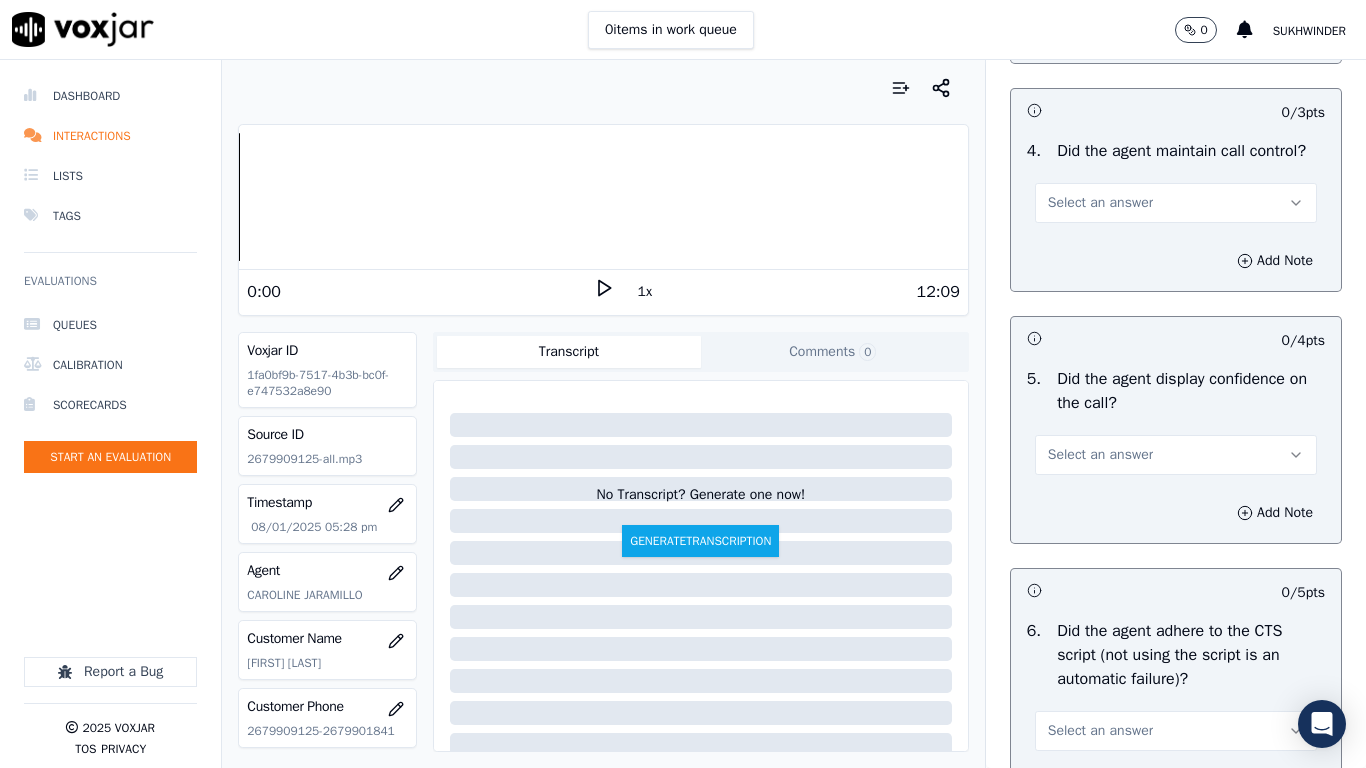 click on "Select an answer" at bounding box center [1176, 203] 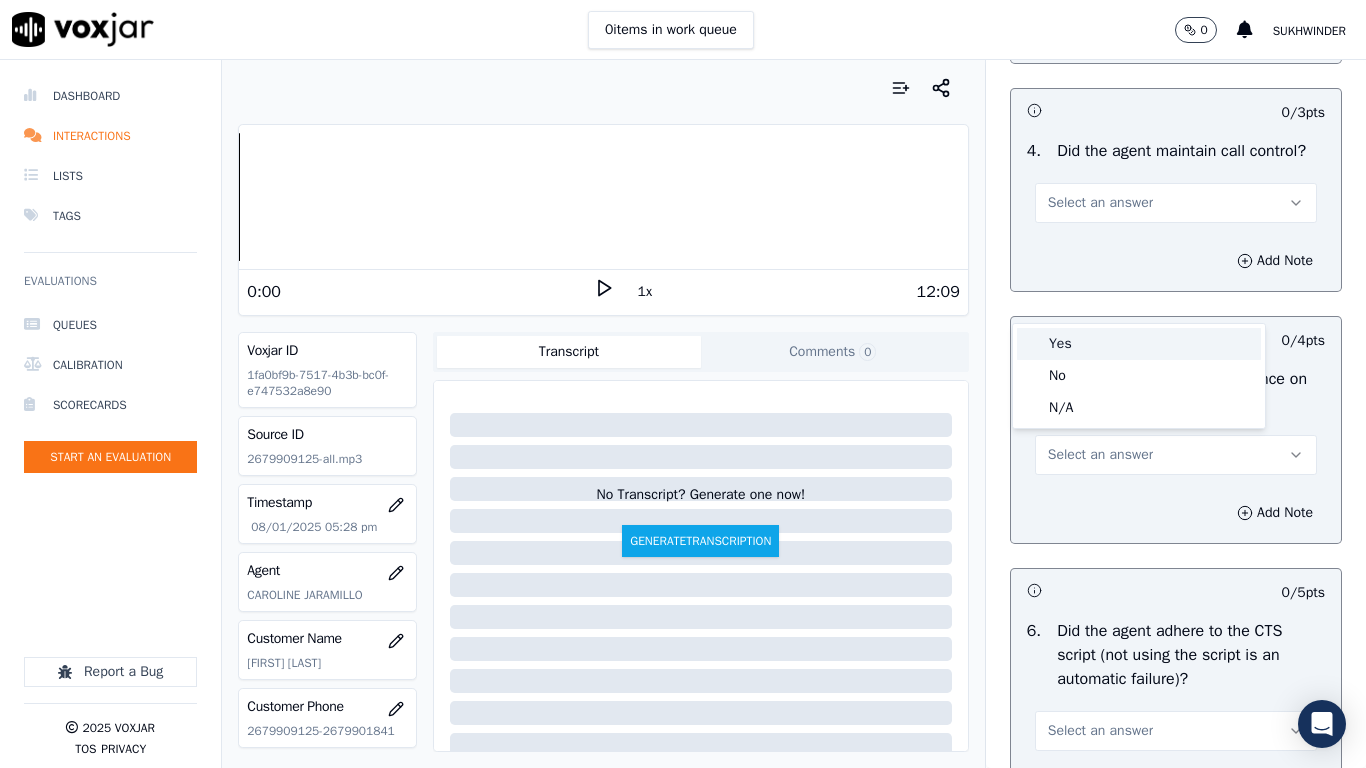 click on "Yes" at bounding box center [1139, 344] 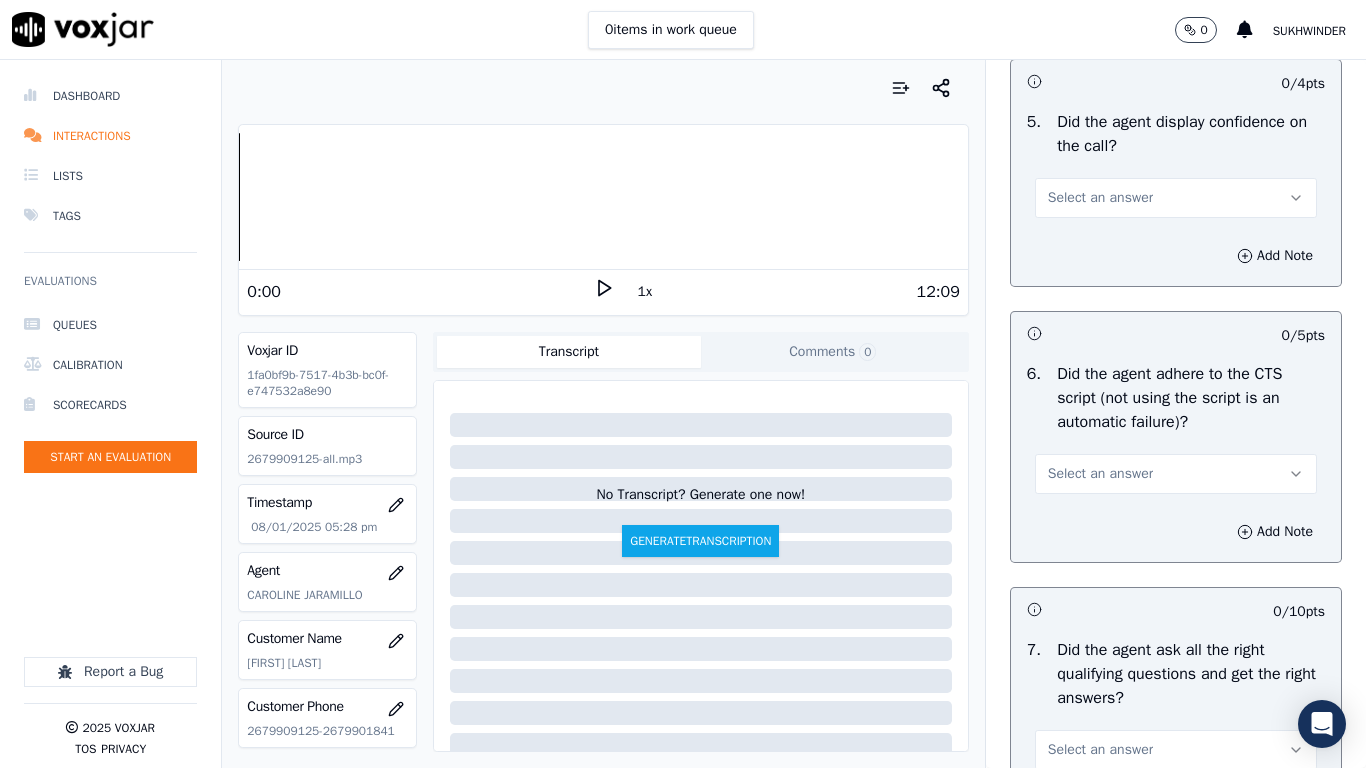 scroll, scrollTop: 4100, scrollLeft: 0, axis: vertical 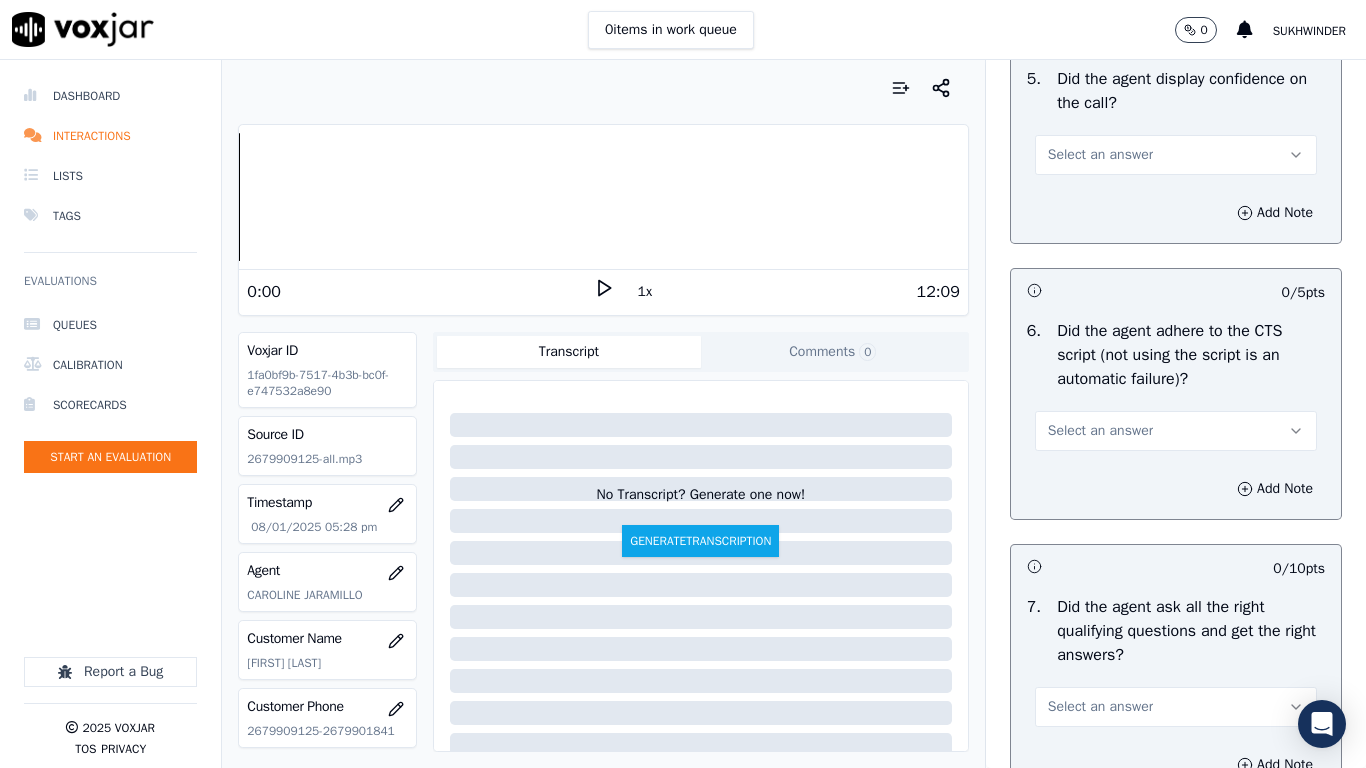click on "Select an answer" at bounding box center [1100, 155] 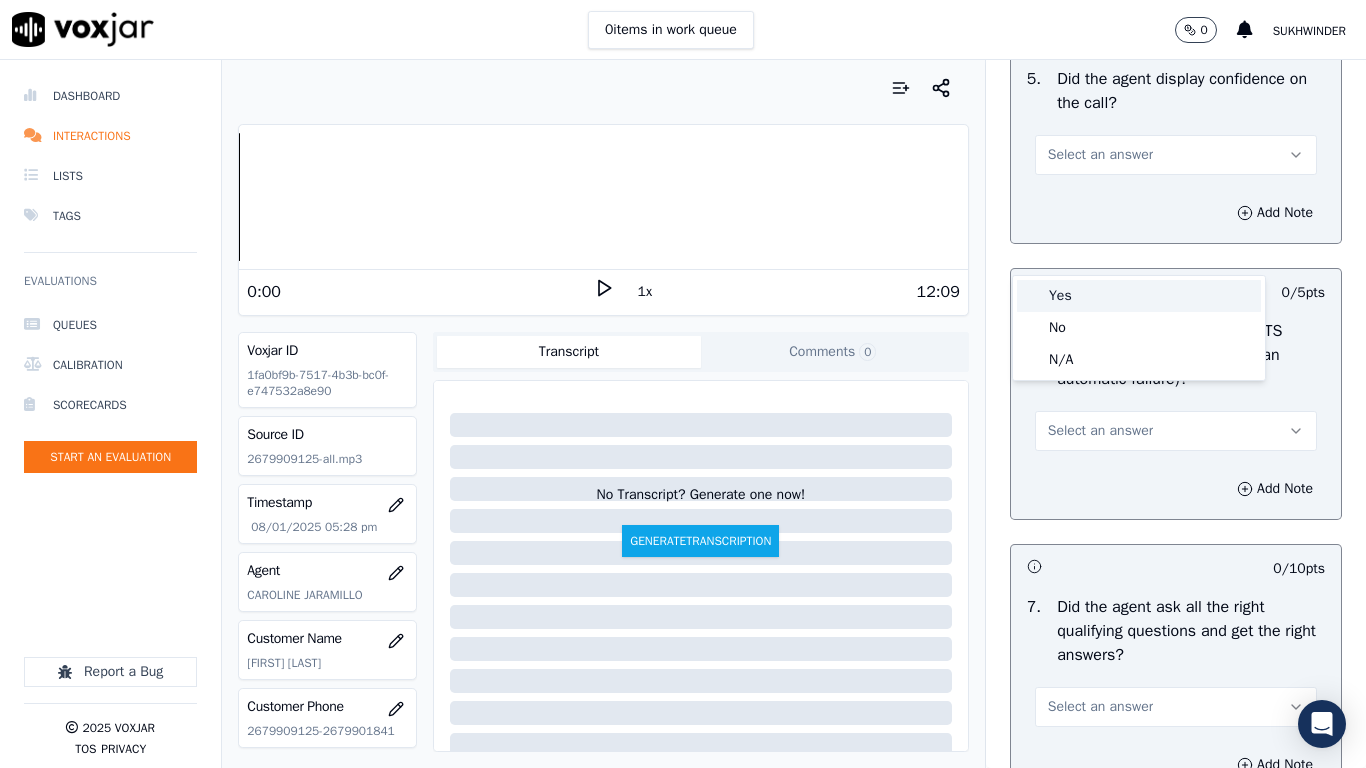 drag, startPoint x: 1096, startPoint y: 297, endPoint x: 1139, endPoint y: 498, distance: 205.54805 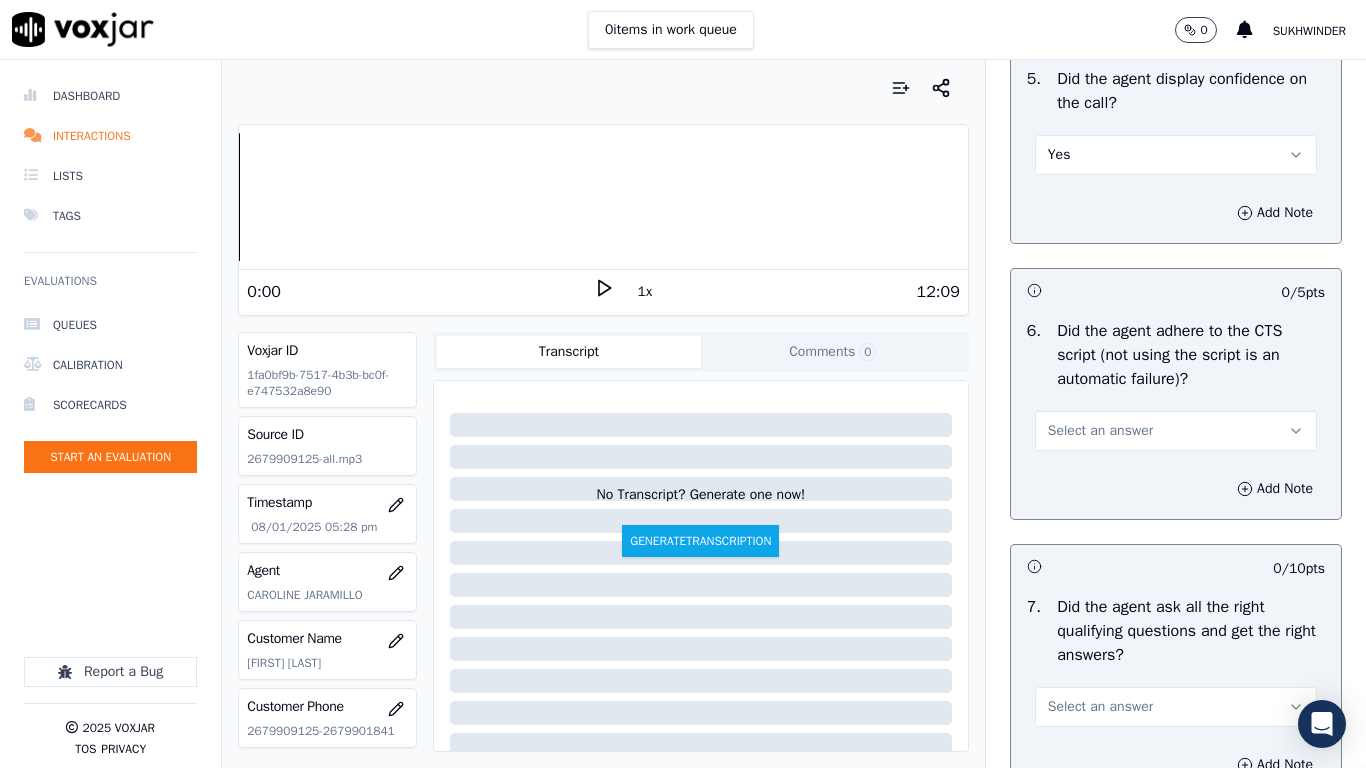 click on "Select an answer" at bounding box center [1176, 431] 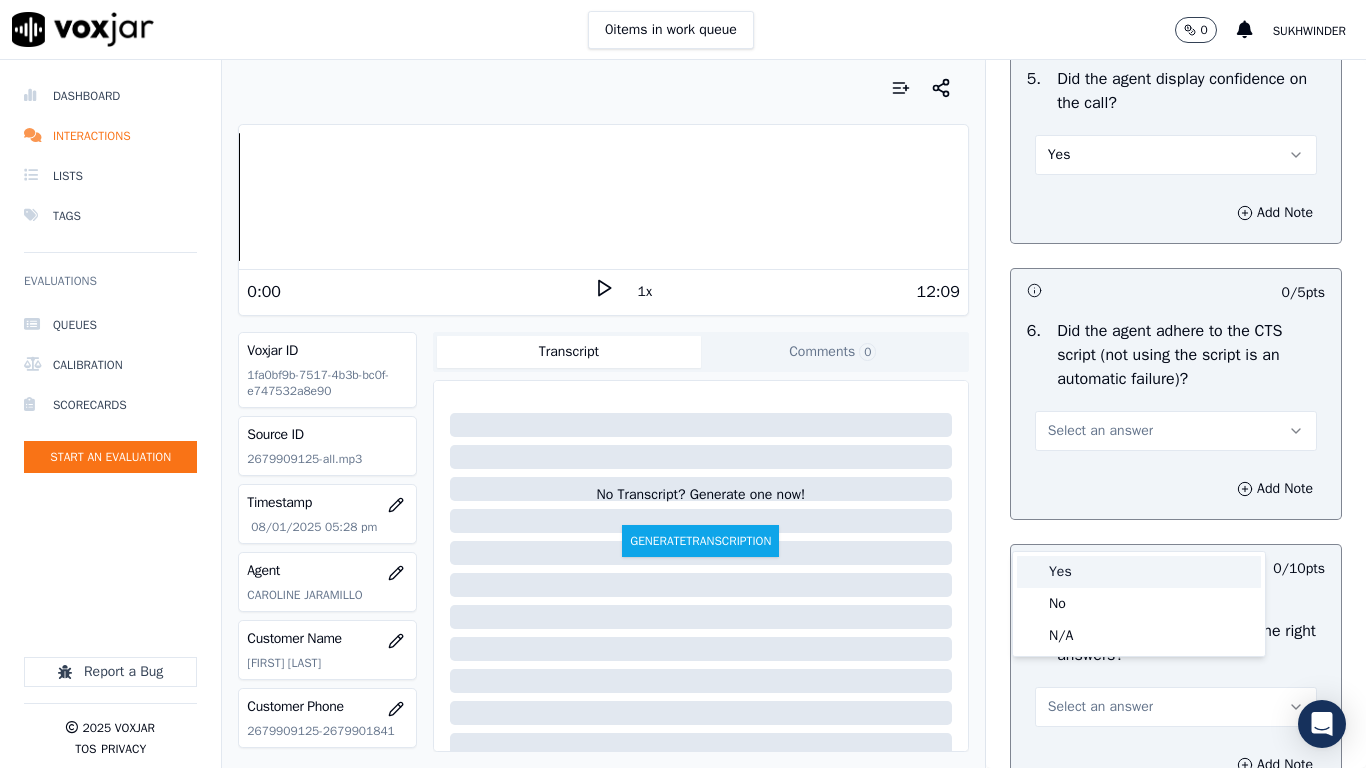 click on "Yes" at bounding box center [1139, 572] 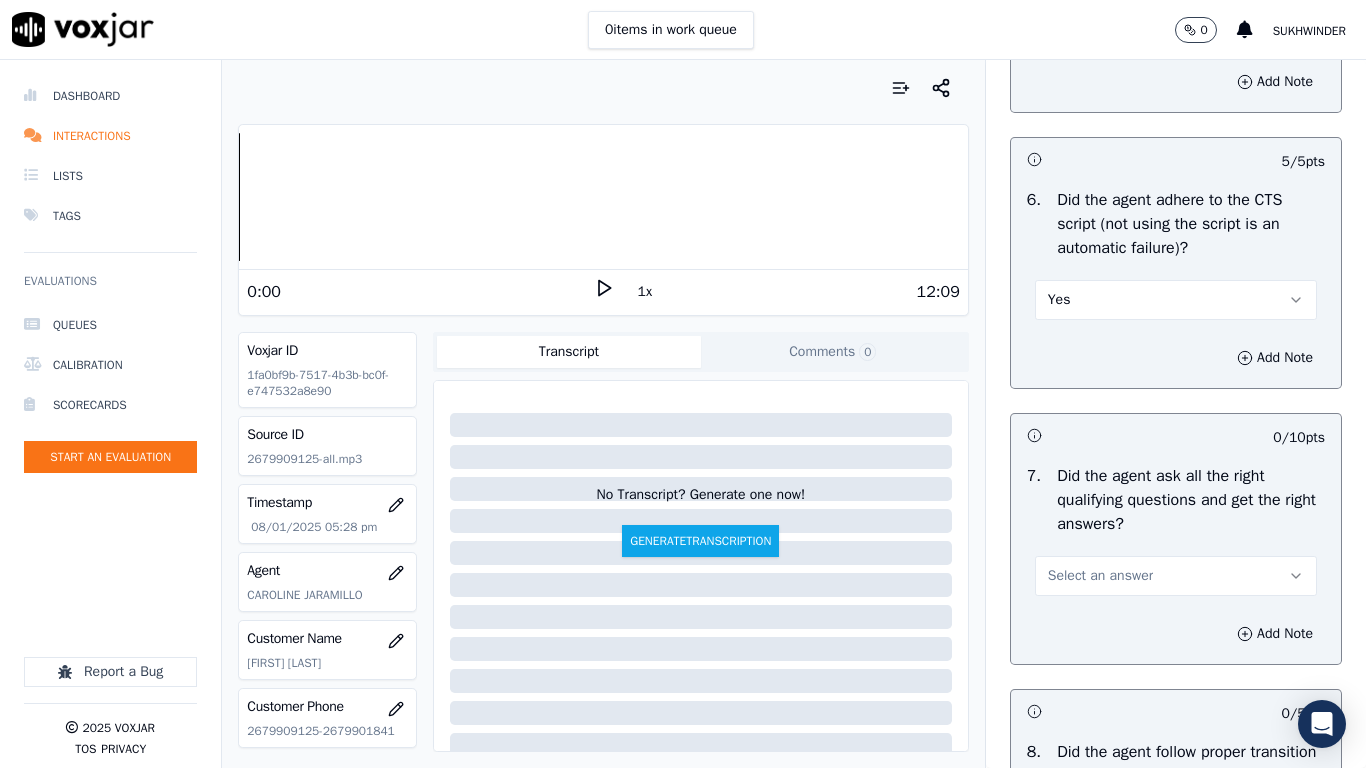 scroll, scrollTop: 4700, scrollLeft: 0, axis: vertical 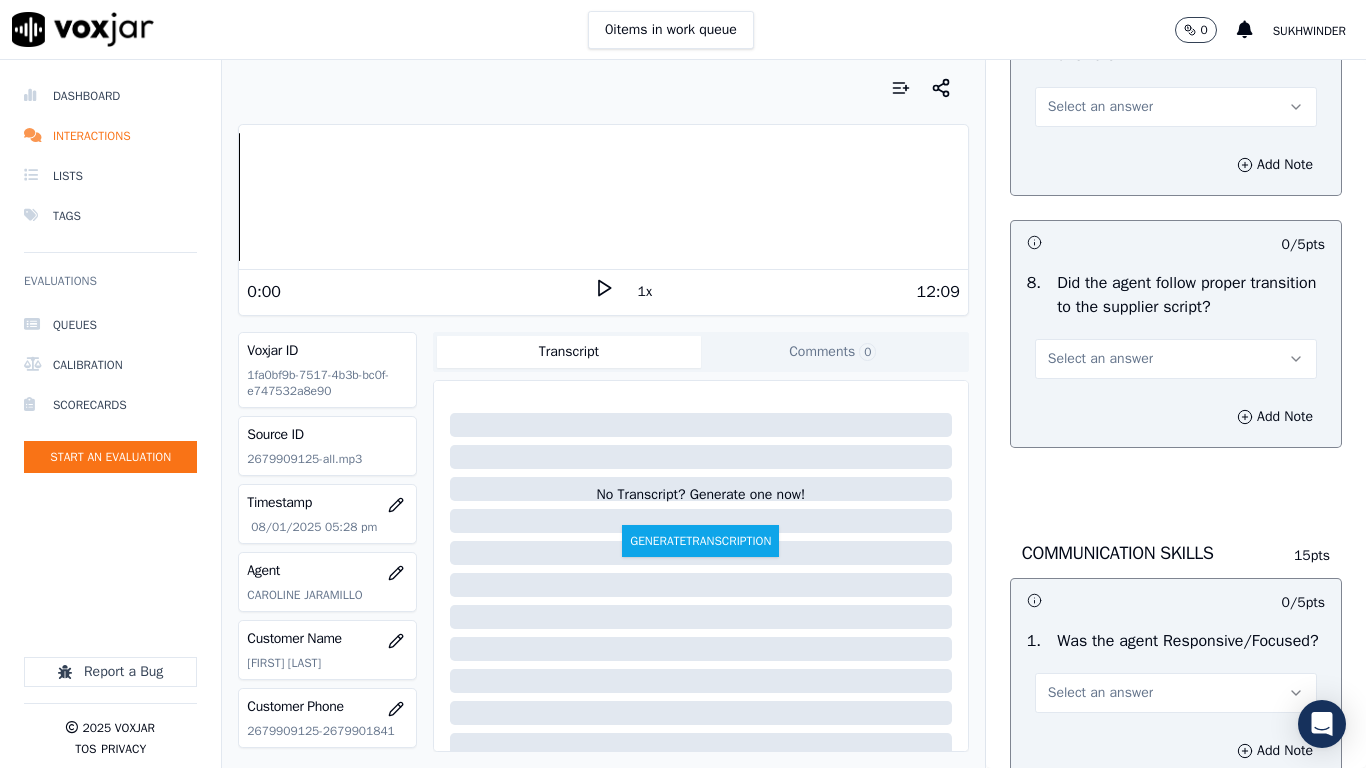 click on "Select an answer" at bounding box center (1176, 107) 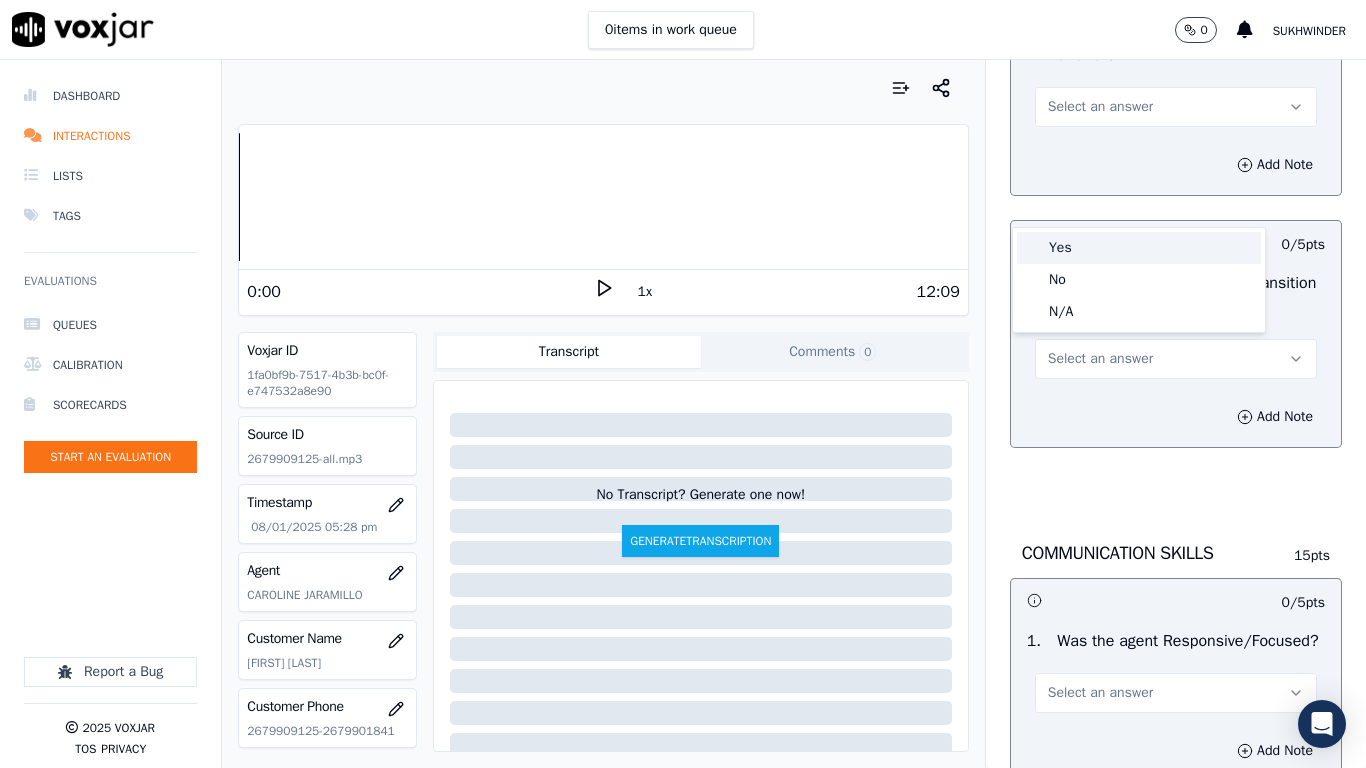 click on "Yes" at bounding box center [1139, 248] 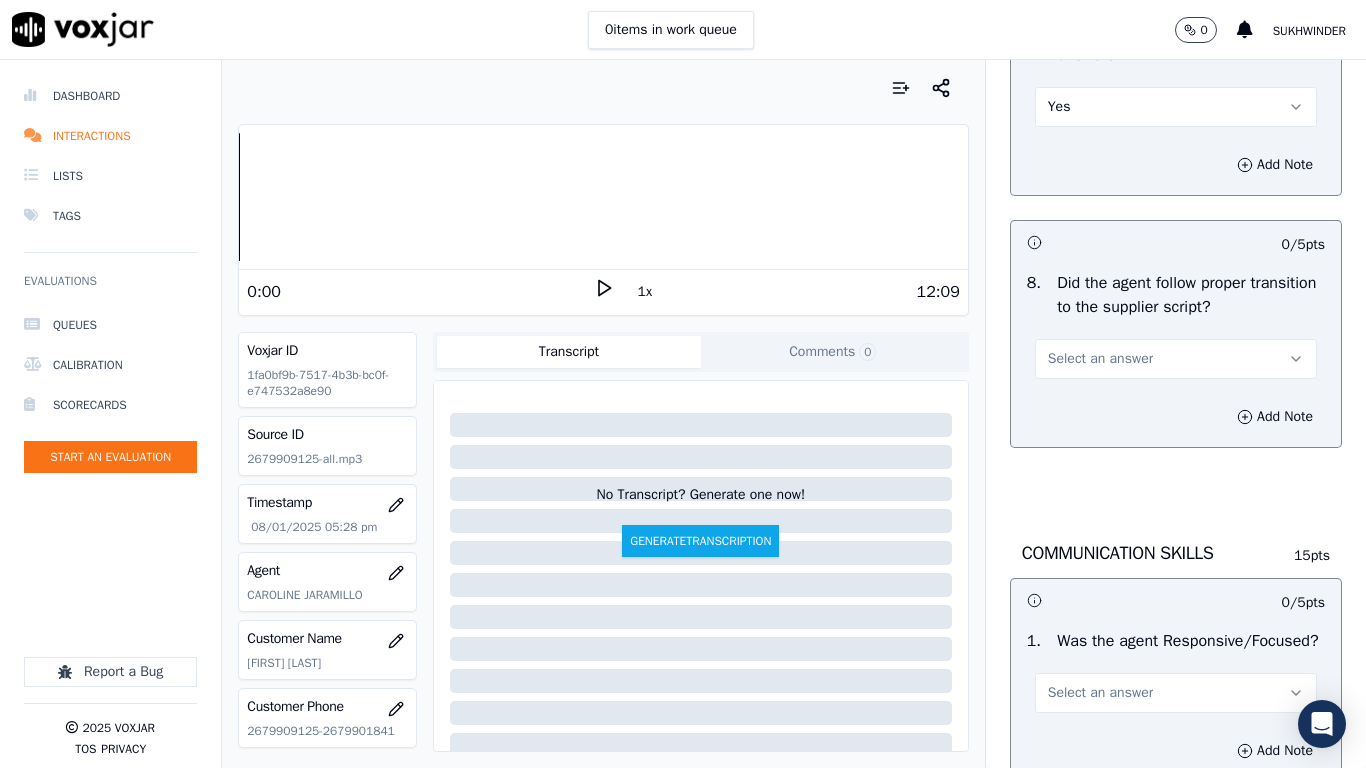 click on "Select an answer" at bounding box center [1100, 359] 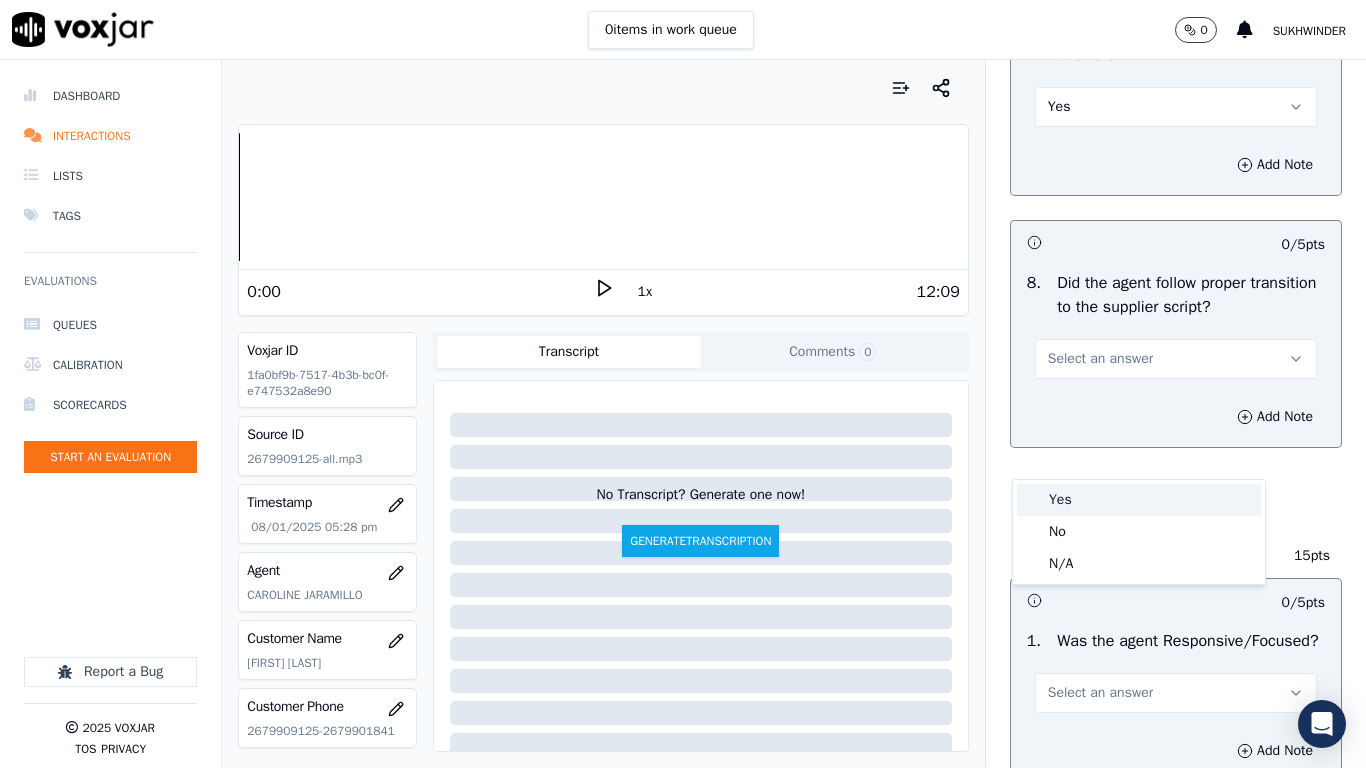 click on "Yes" at bounding box center (1139, 500) 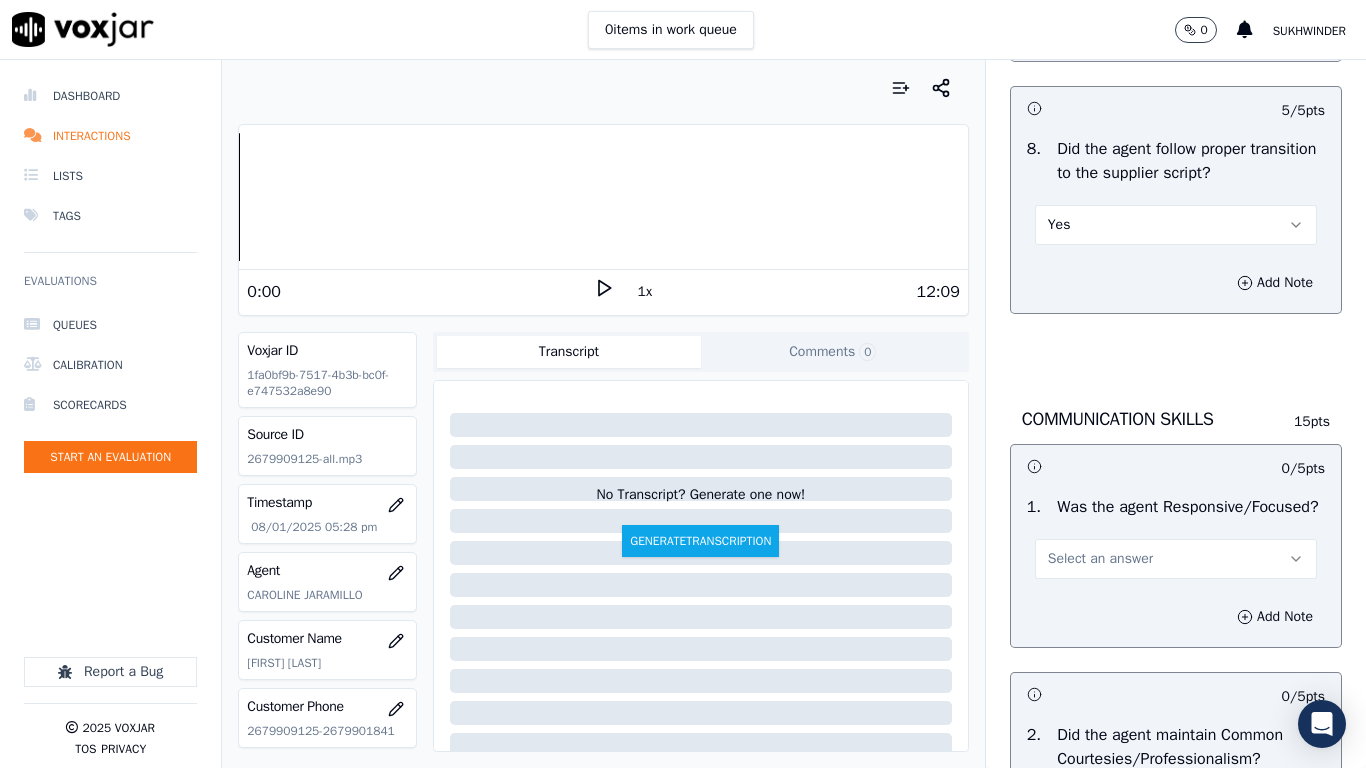 scroll, scrollTop: 5000, scrollLeft: 0, axis: vertical 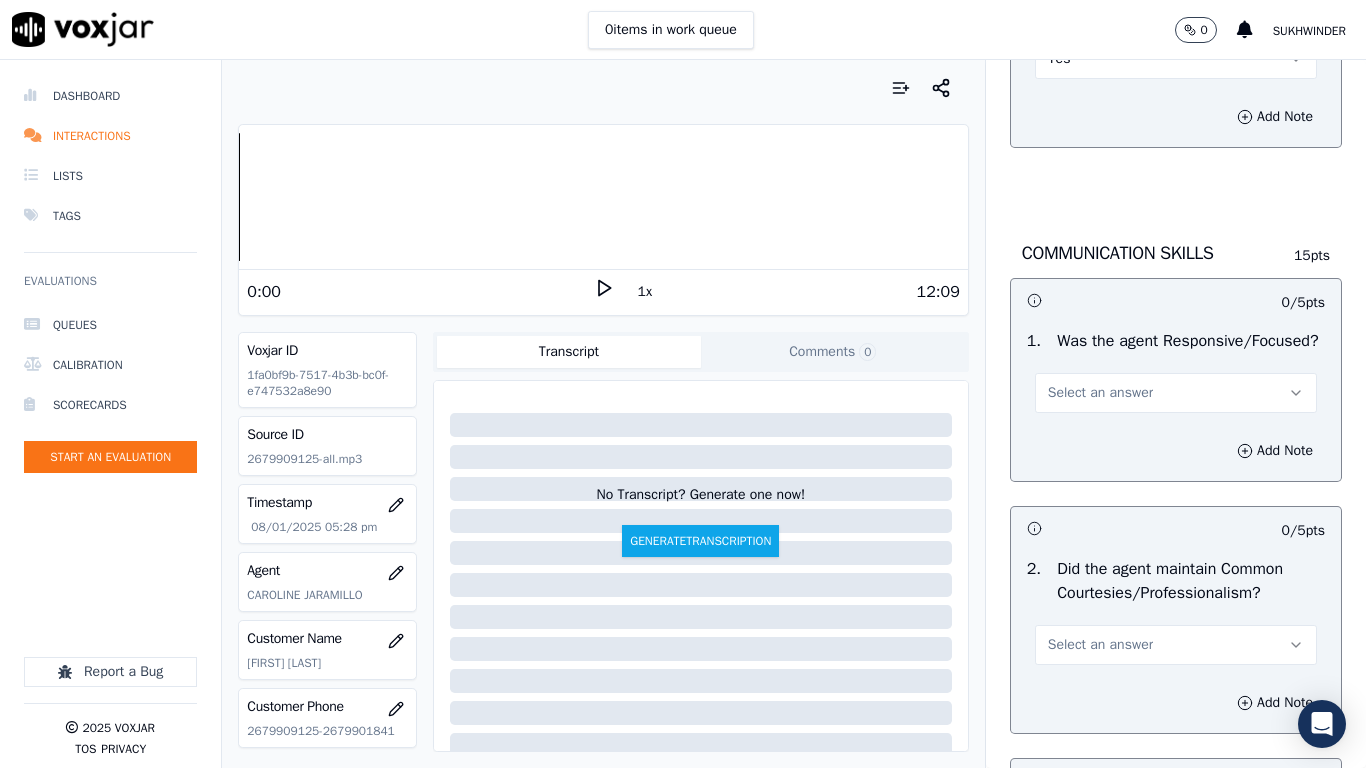 click on "Select an answer" at bounding box center (1100, 393) 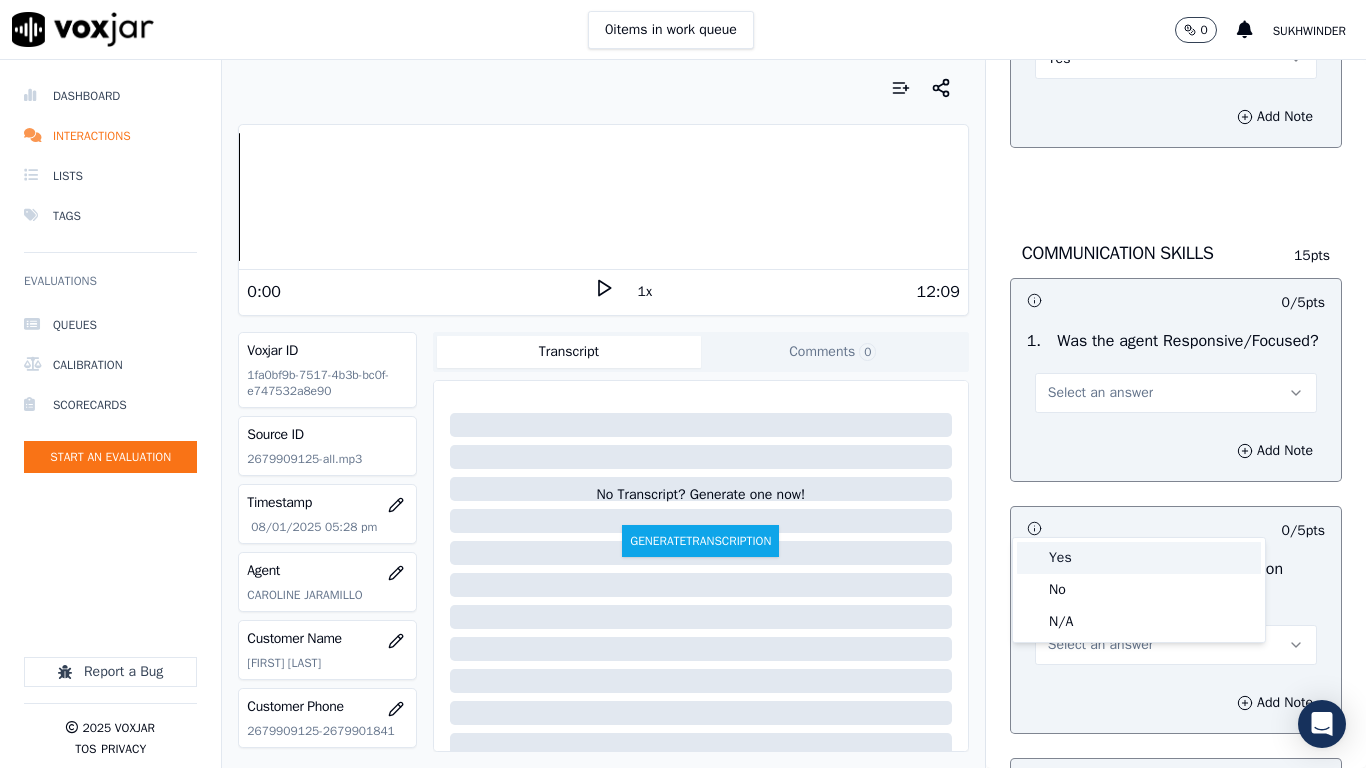 click on "Yes" at bounding box center (1139, 558) 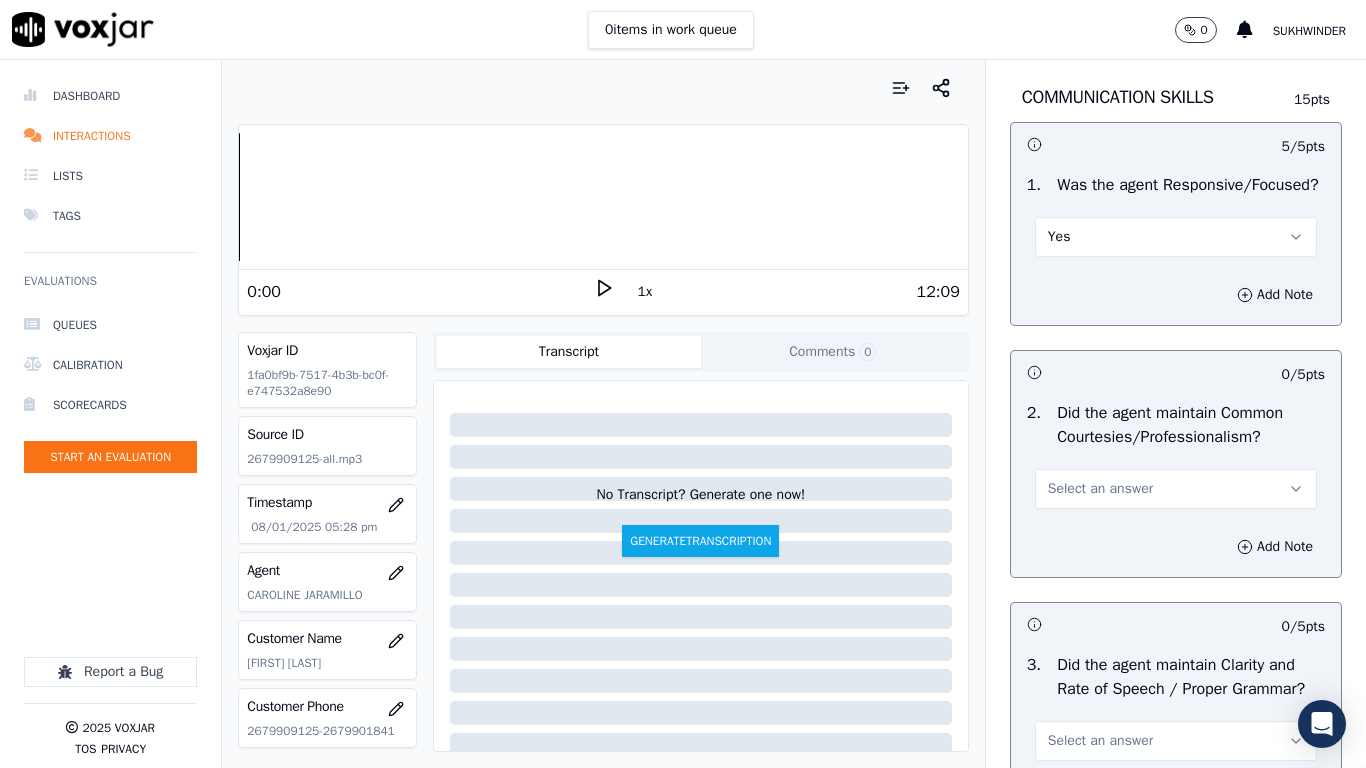 scroll, scrollTop: 5500, scrollLeft: 0, axis: vertical 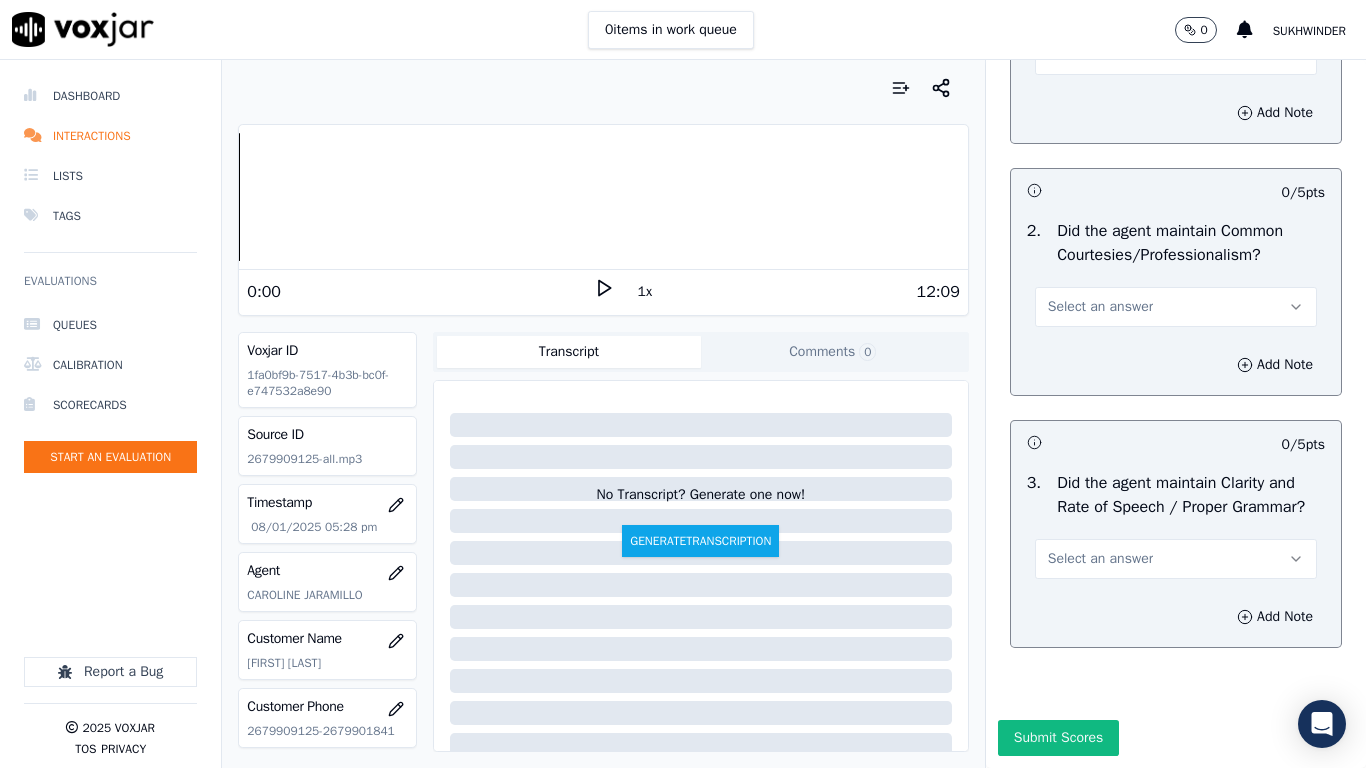 click on "Select an answer" at bounding box center (1176, 307) 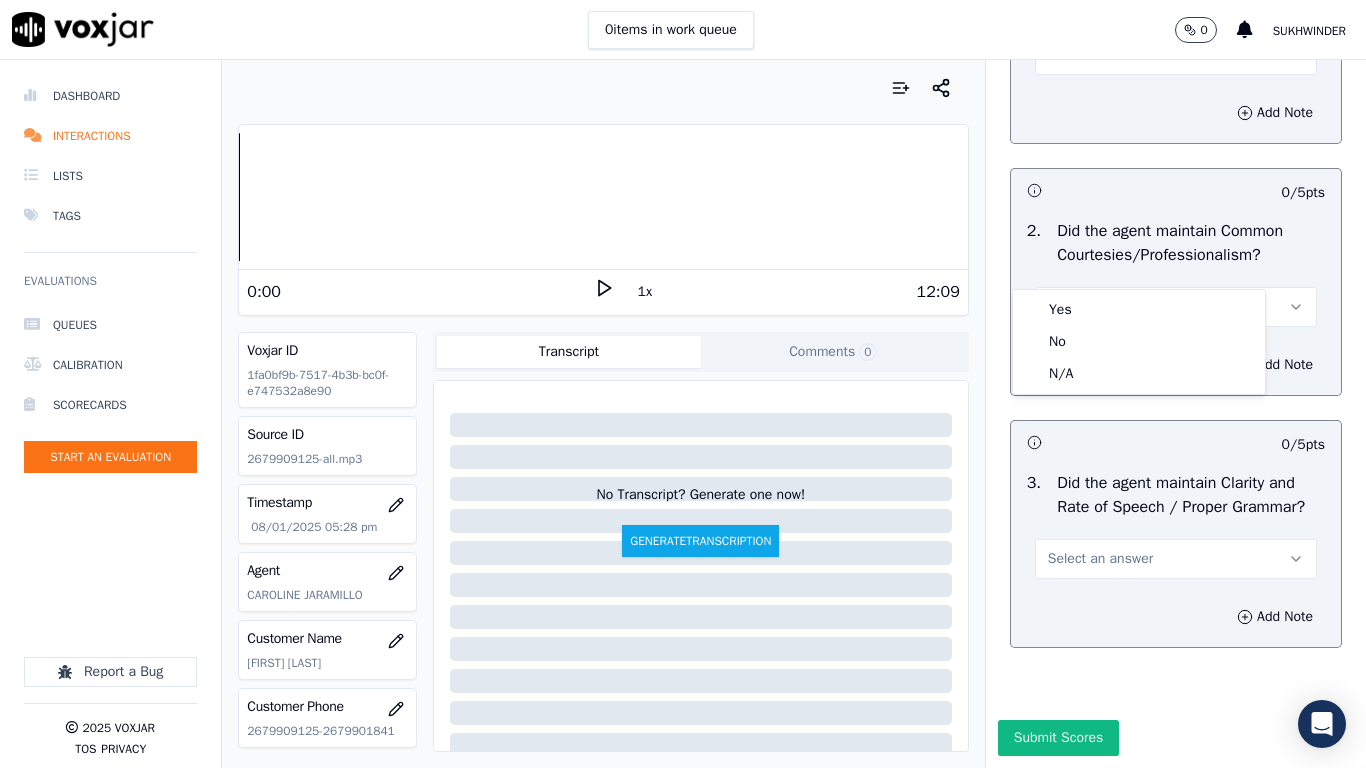 click on "Yes" at bounding box center (1139, 310) 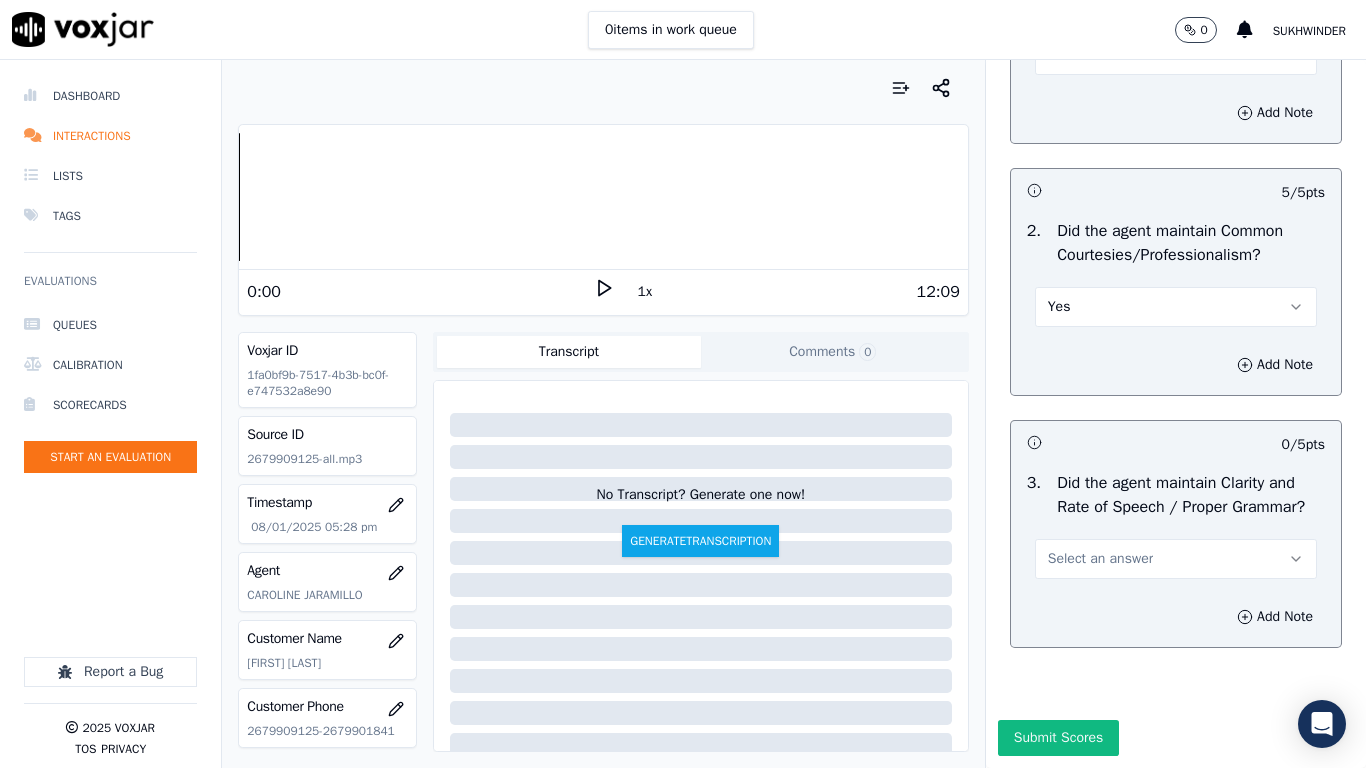 click on "Select an answer" at bounding box center [1100, 559] 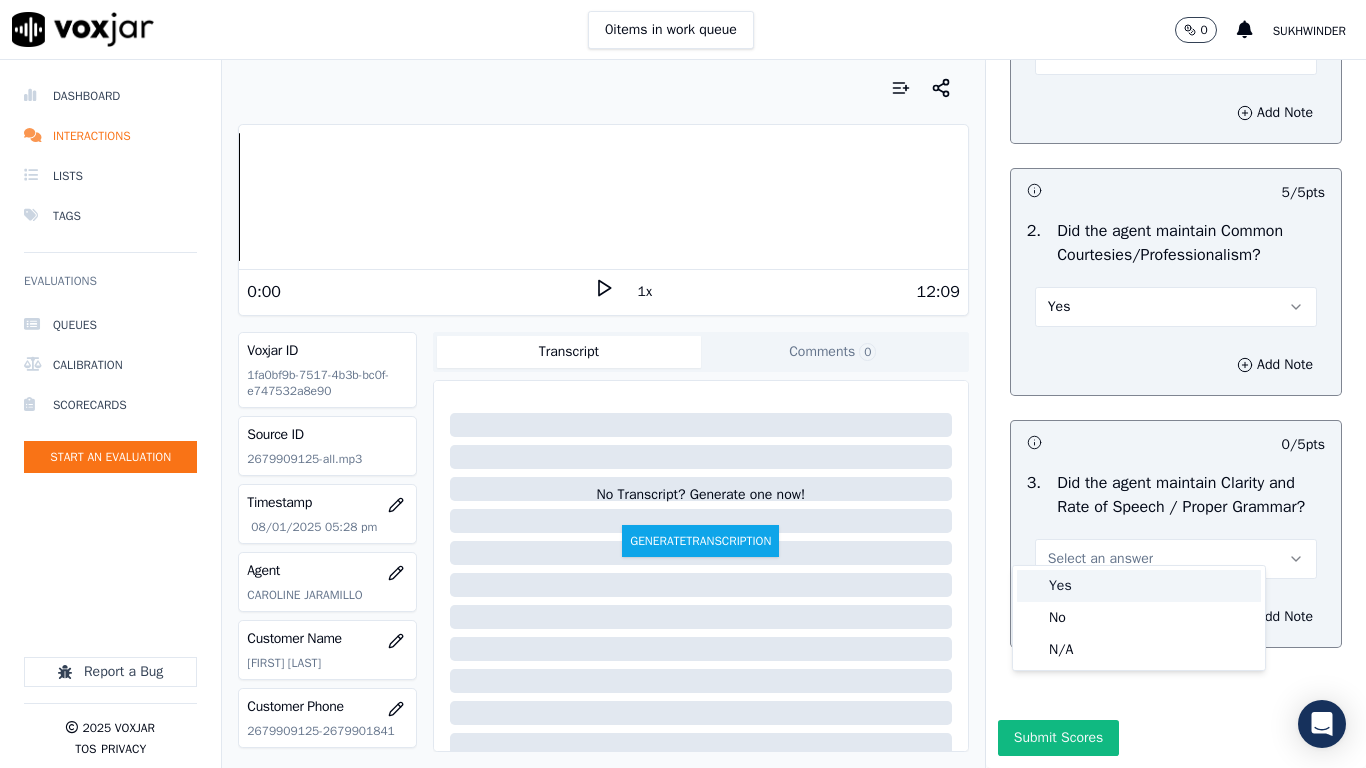 click on "Yes" at bounding box center (1139, 586) 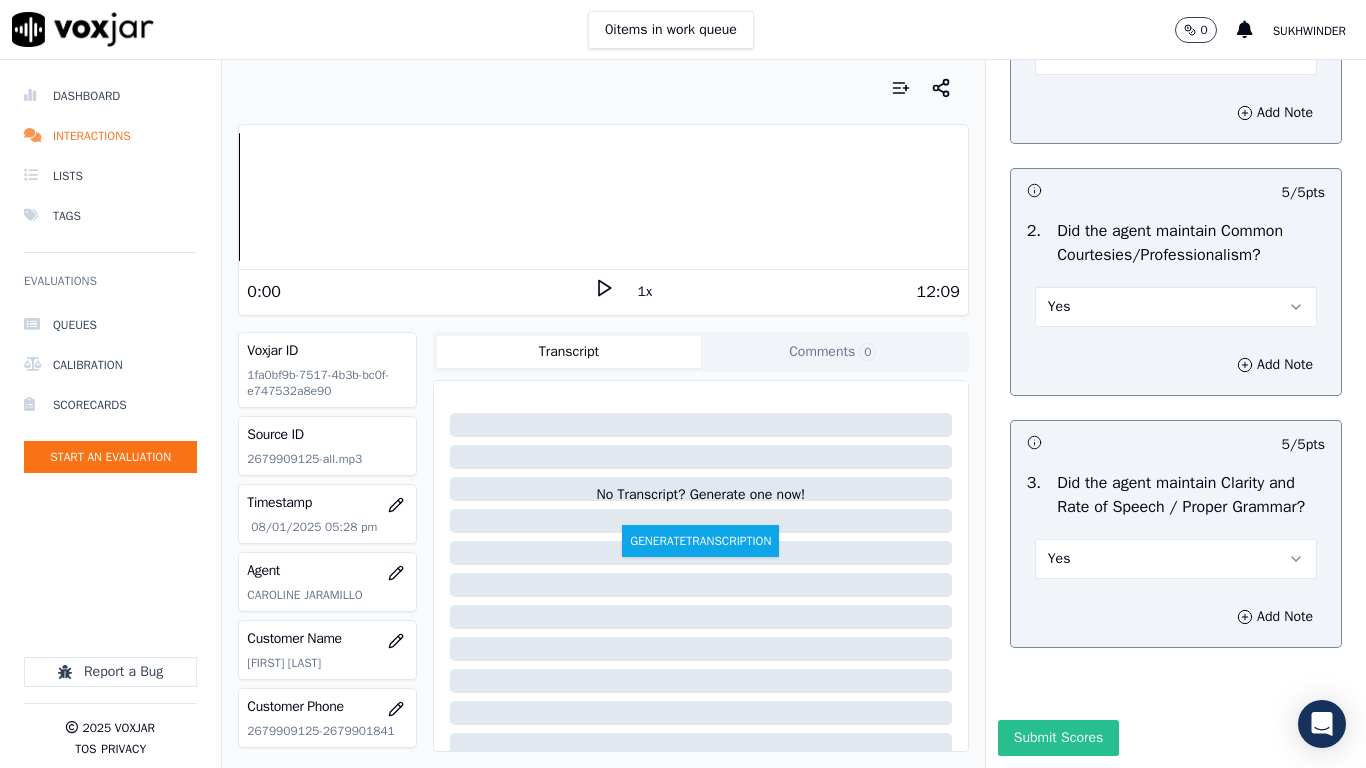 click on "Submit Scores" at bounding box center [1058, 738] 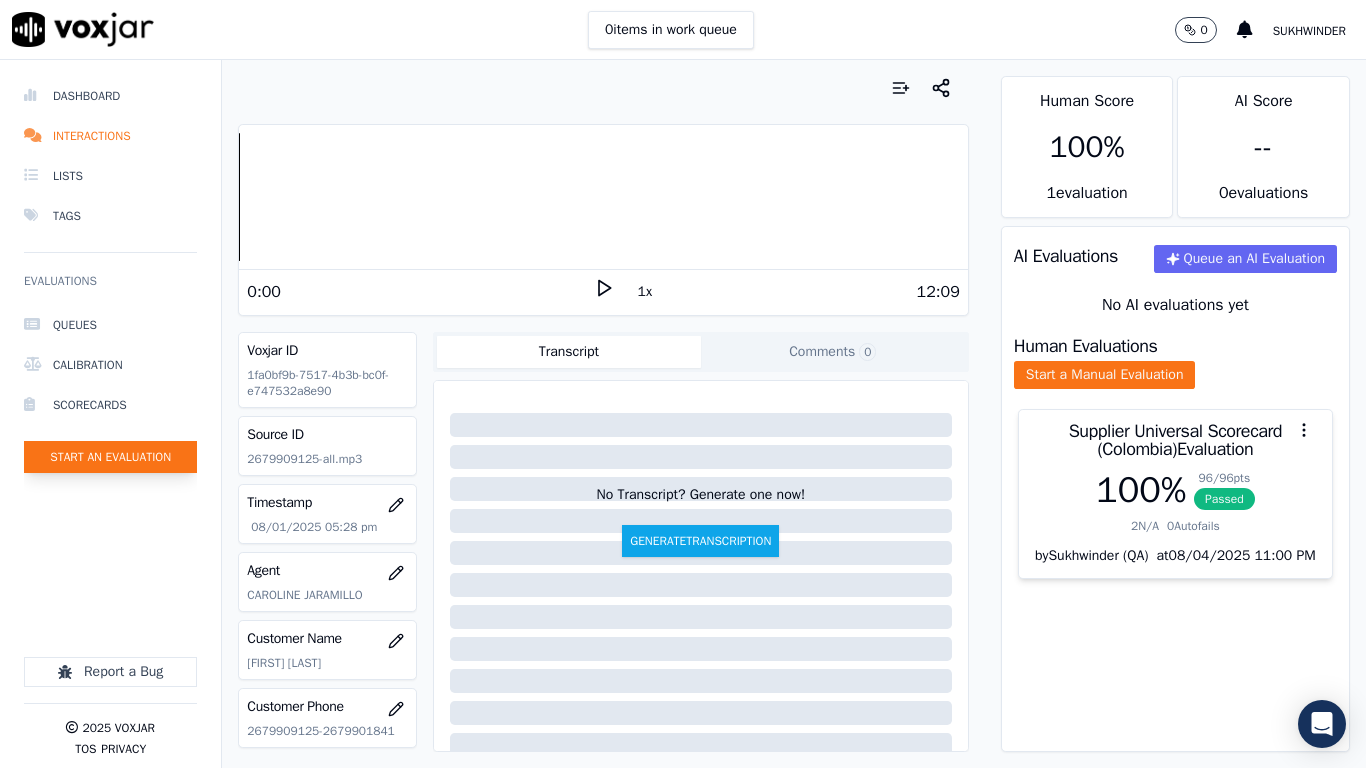 click on "Start an Evaluation" 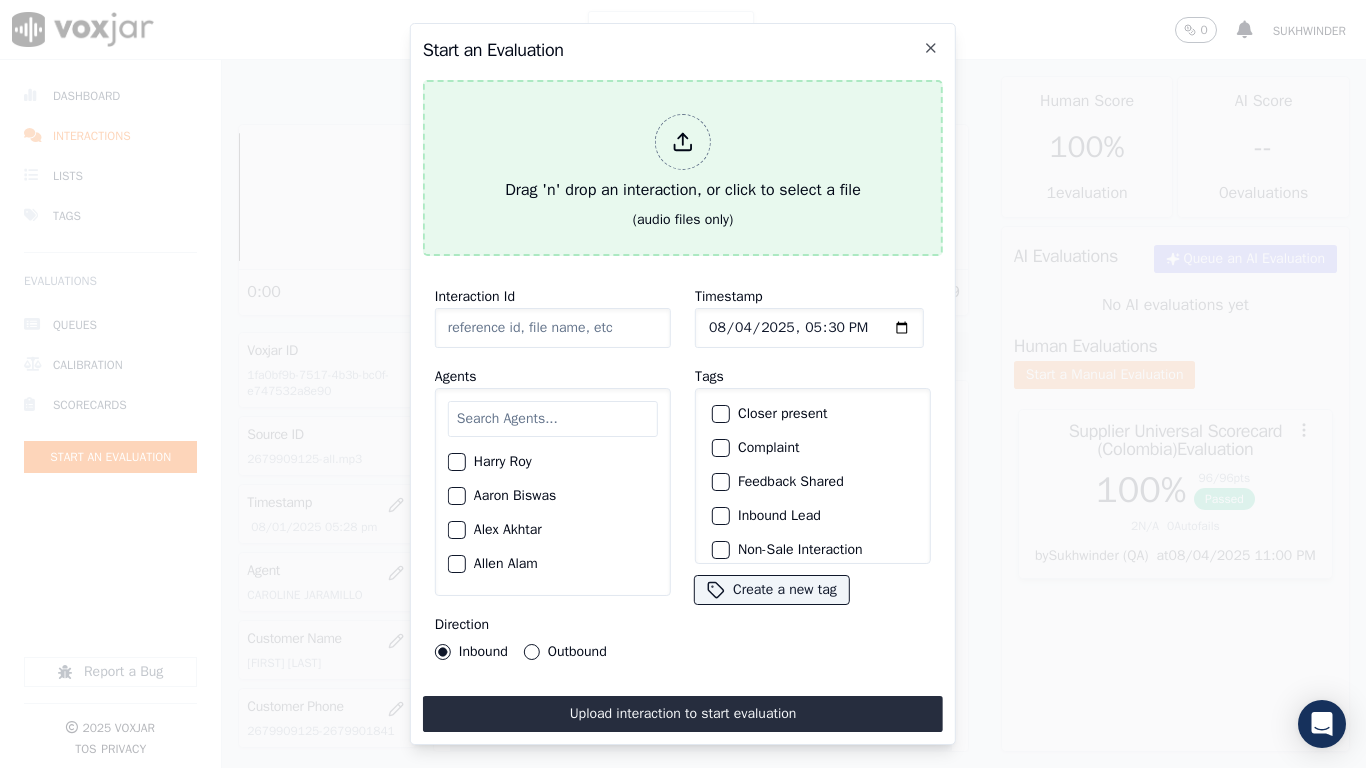 click on "Drag 'n' drop an interaction, or click to select a file" at bounding box center [683, 158] 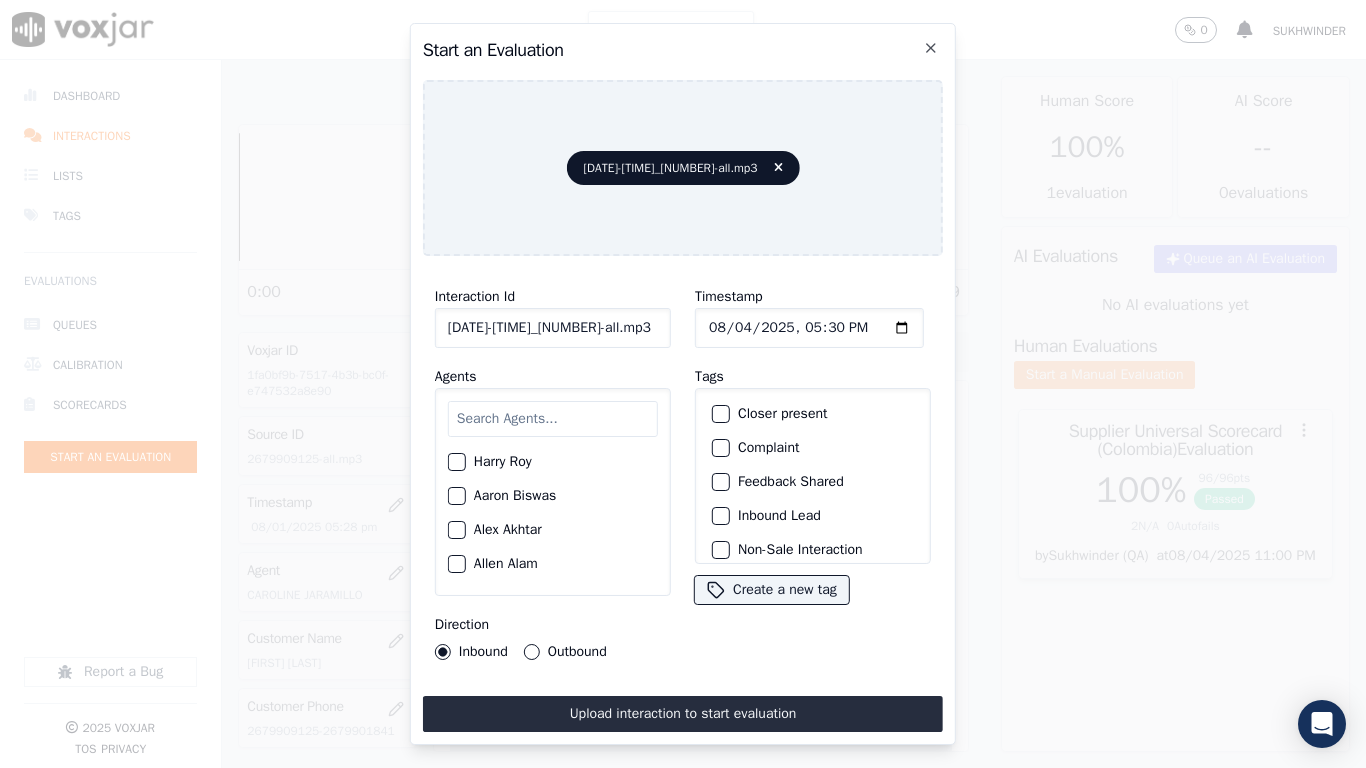 click at bounding box center [553, 419] 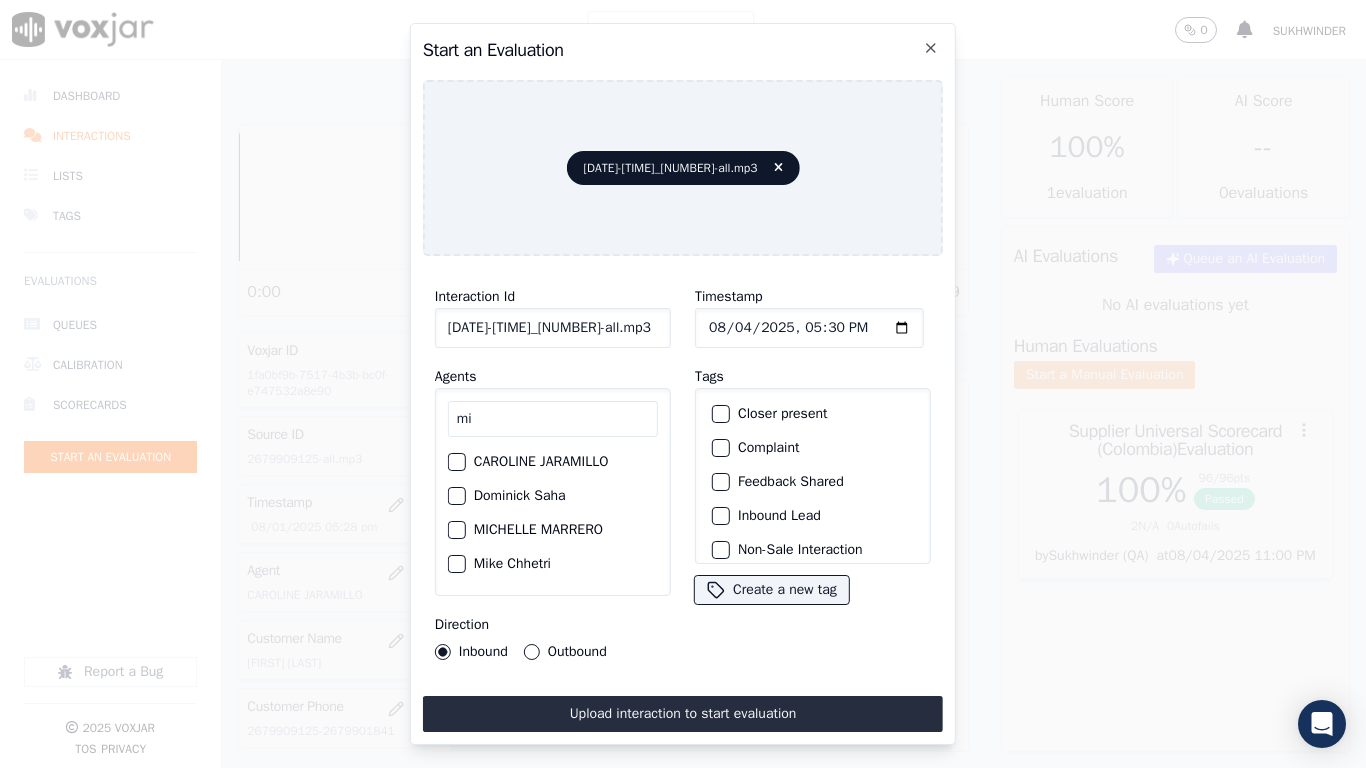 type on "mi" 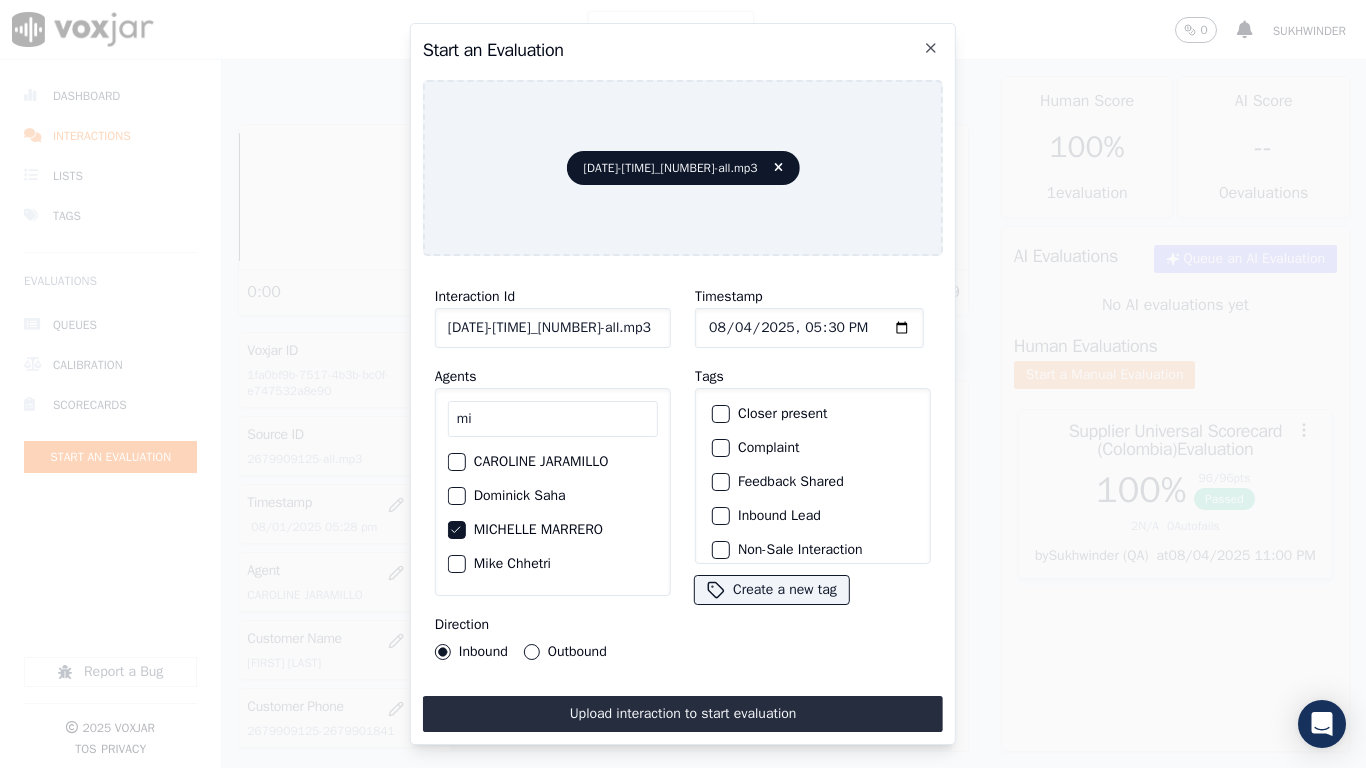 type 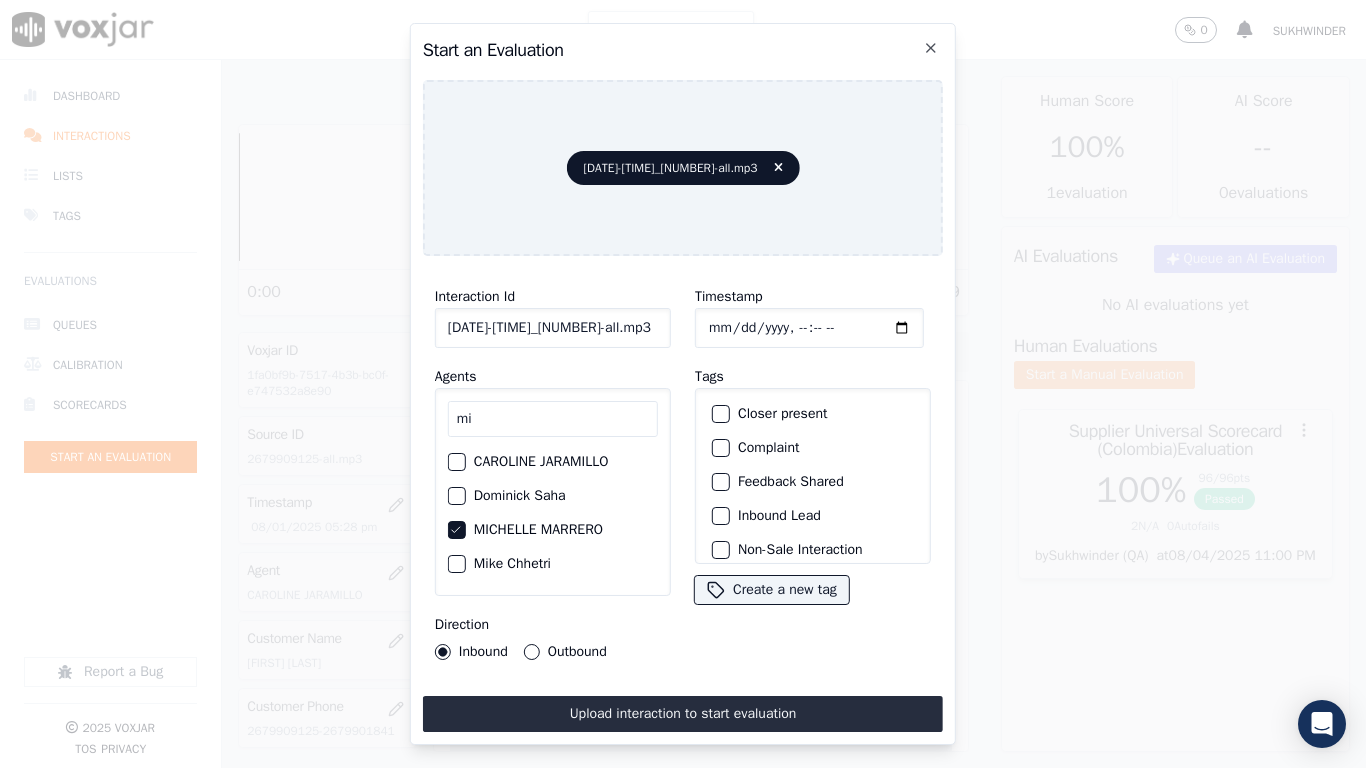 type on "2025-08-01T17:30" 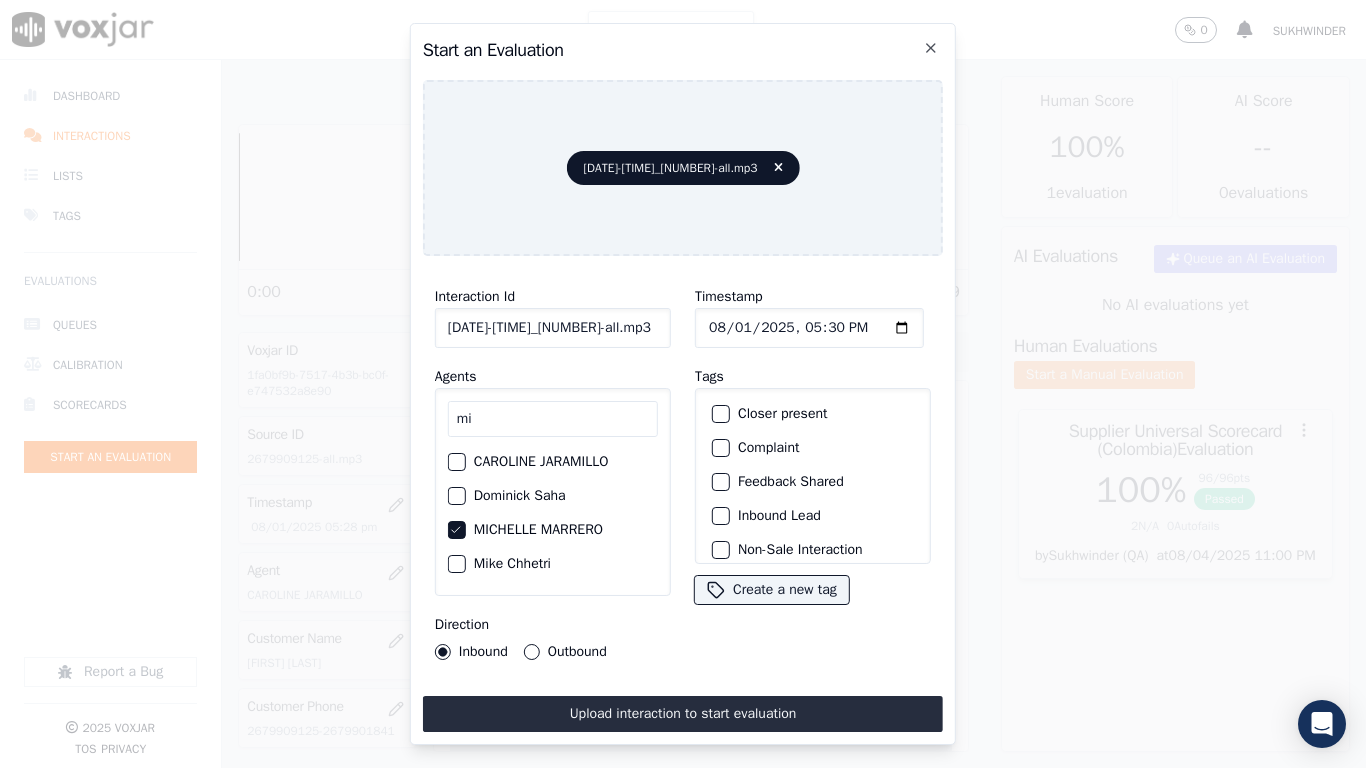 scroll, scrollTop: 175, scrollLeft: 0, axis: vertical 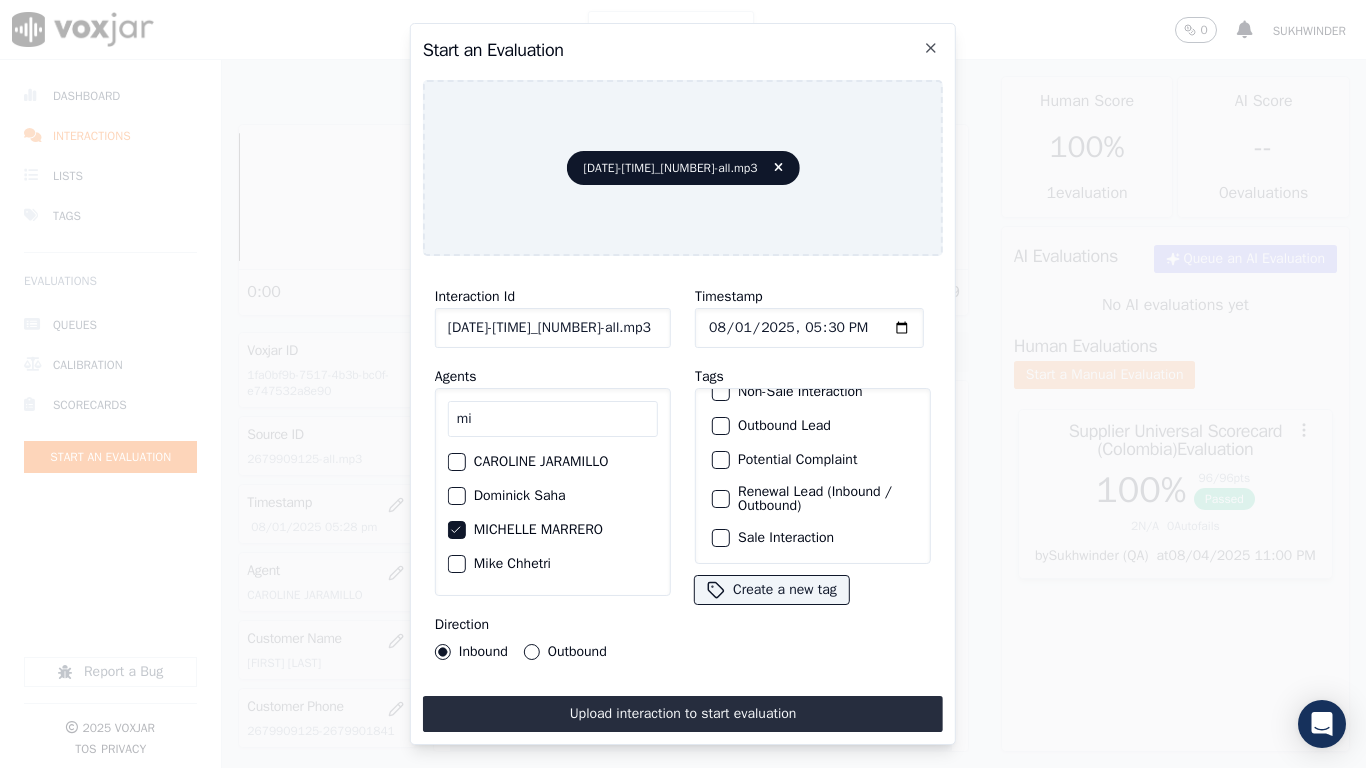 click on "Sale Interaction" 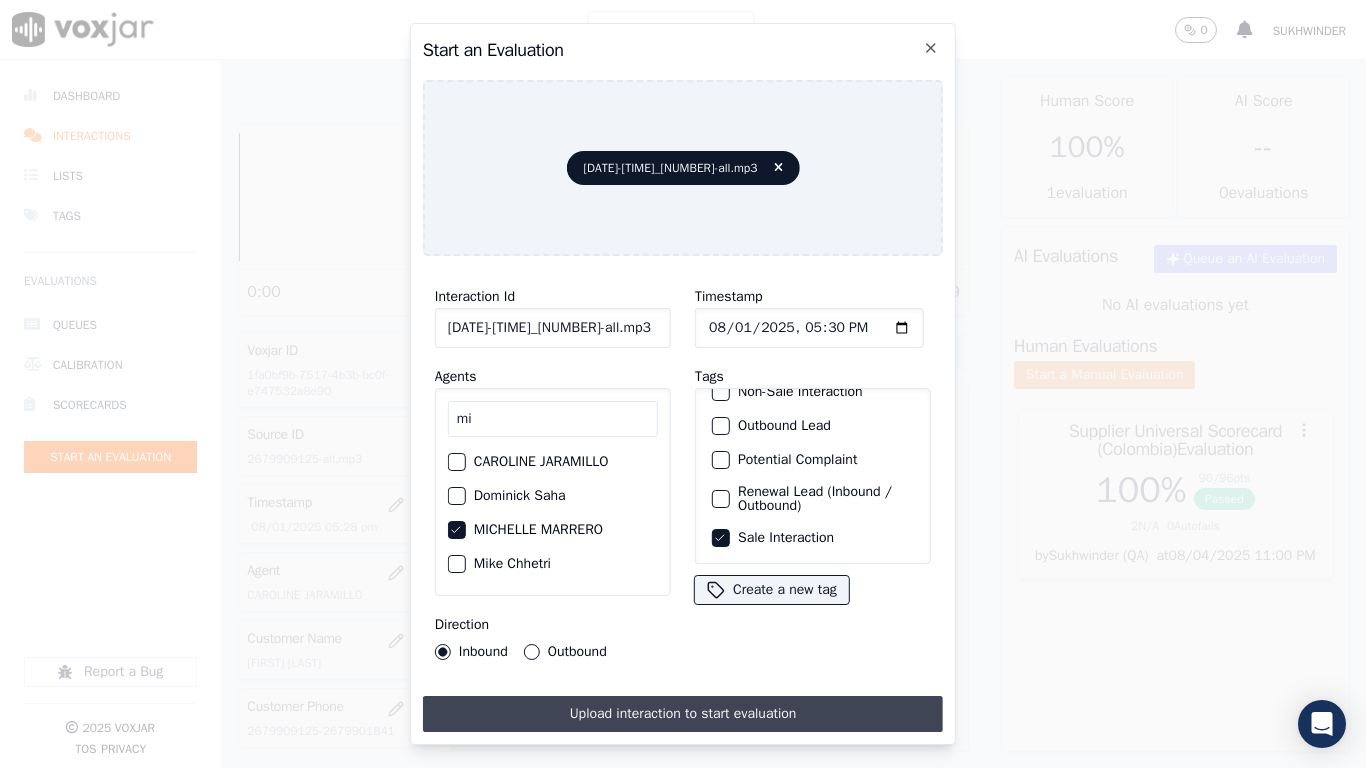 click on "Upload interaction to start evaluation" at bounding box center [683, 714] 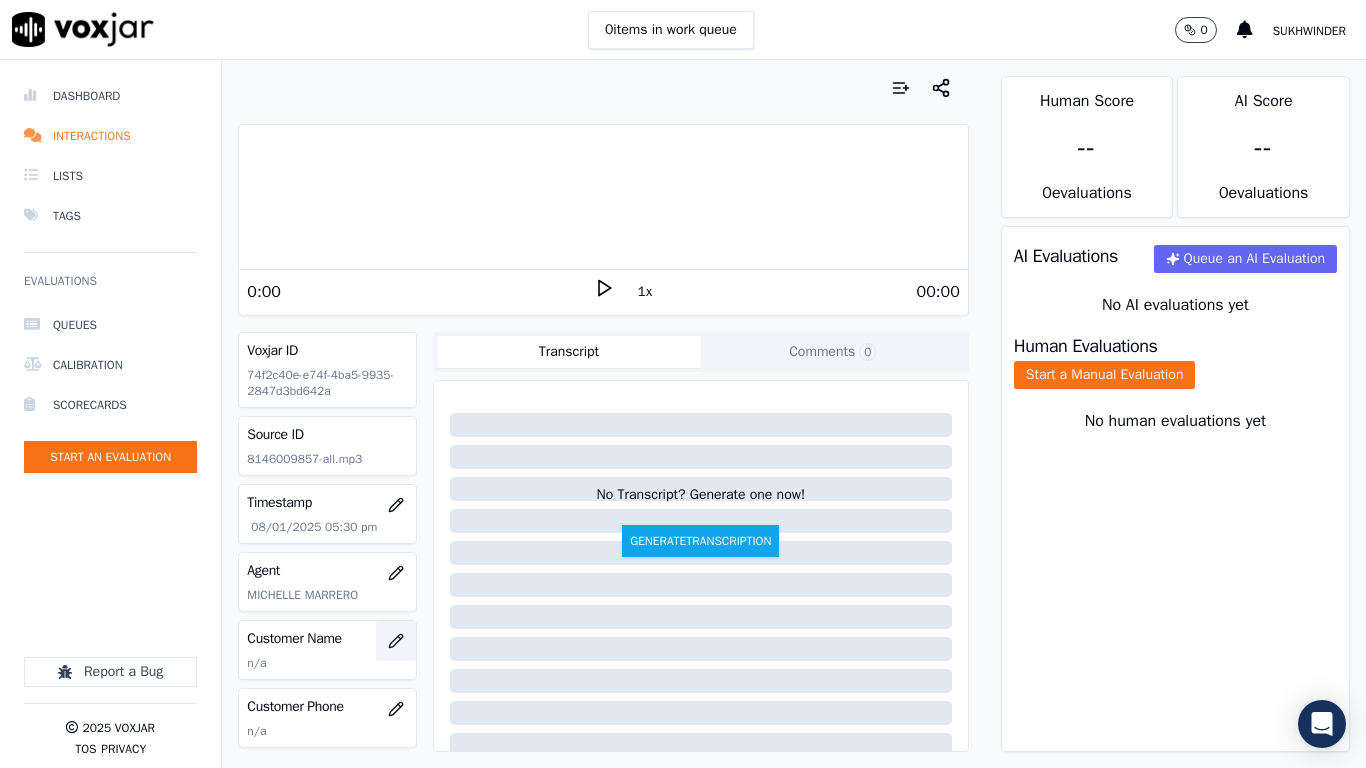 click 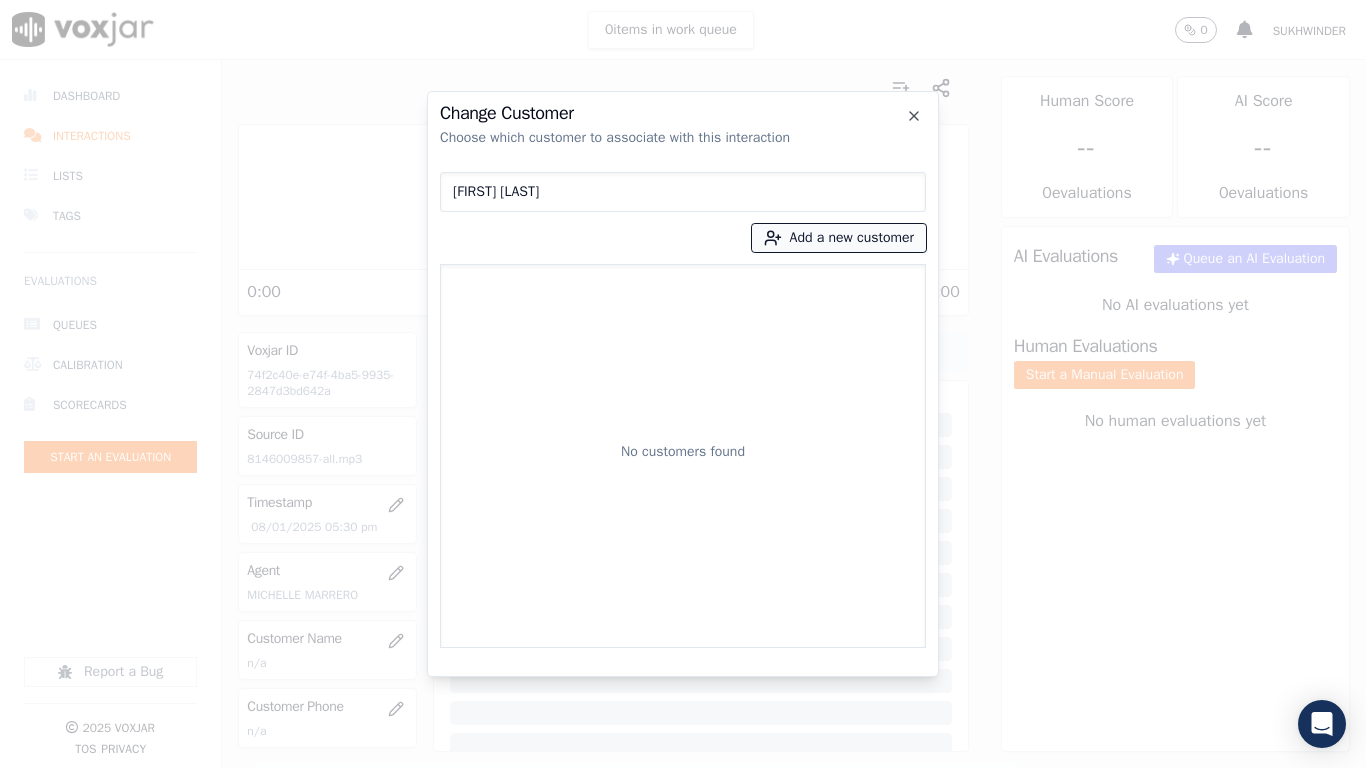 type on "[FIRST] [LAST]" 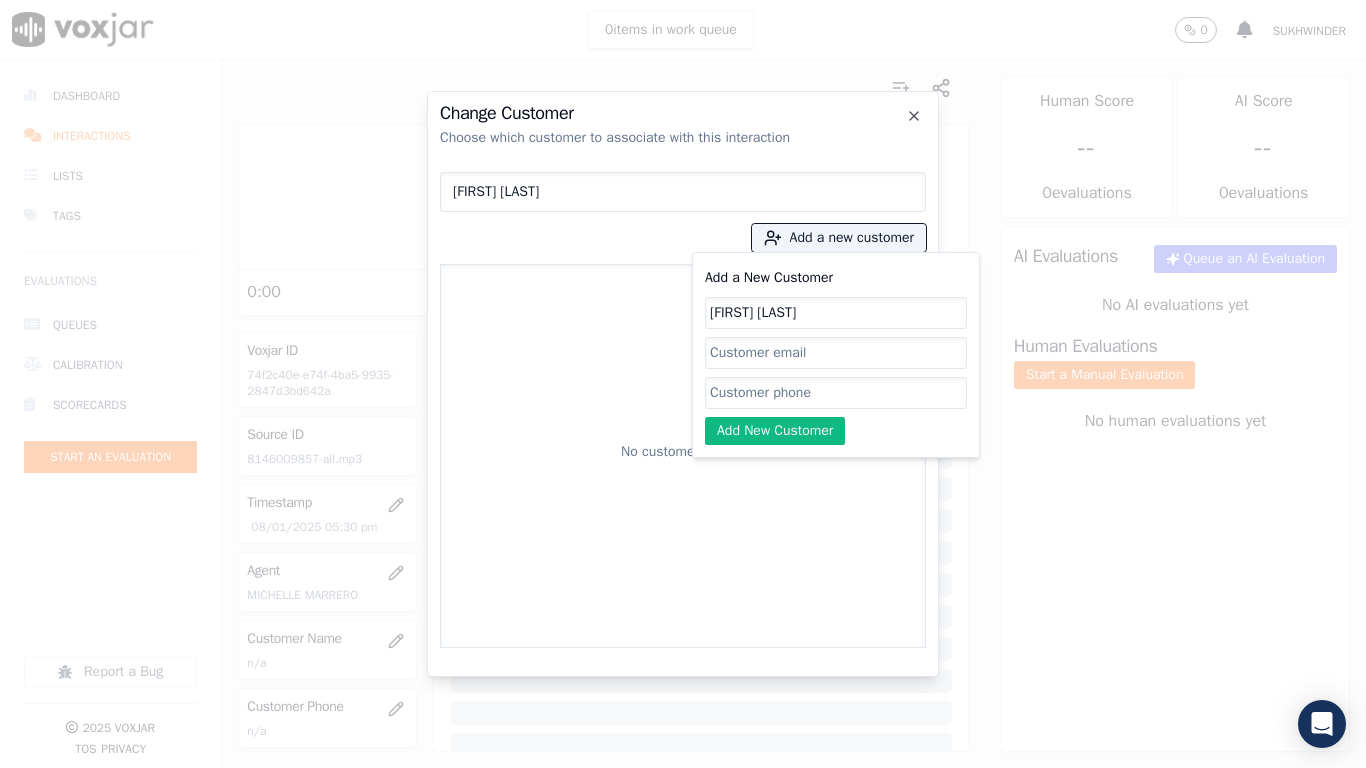 type on "[FIRST] [LAST]" 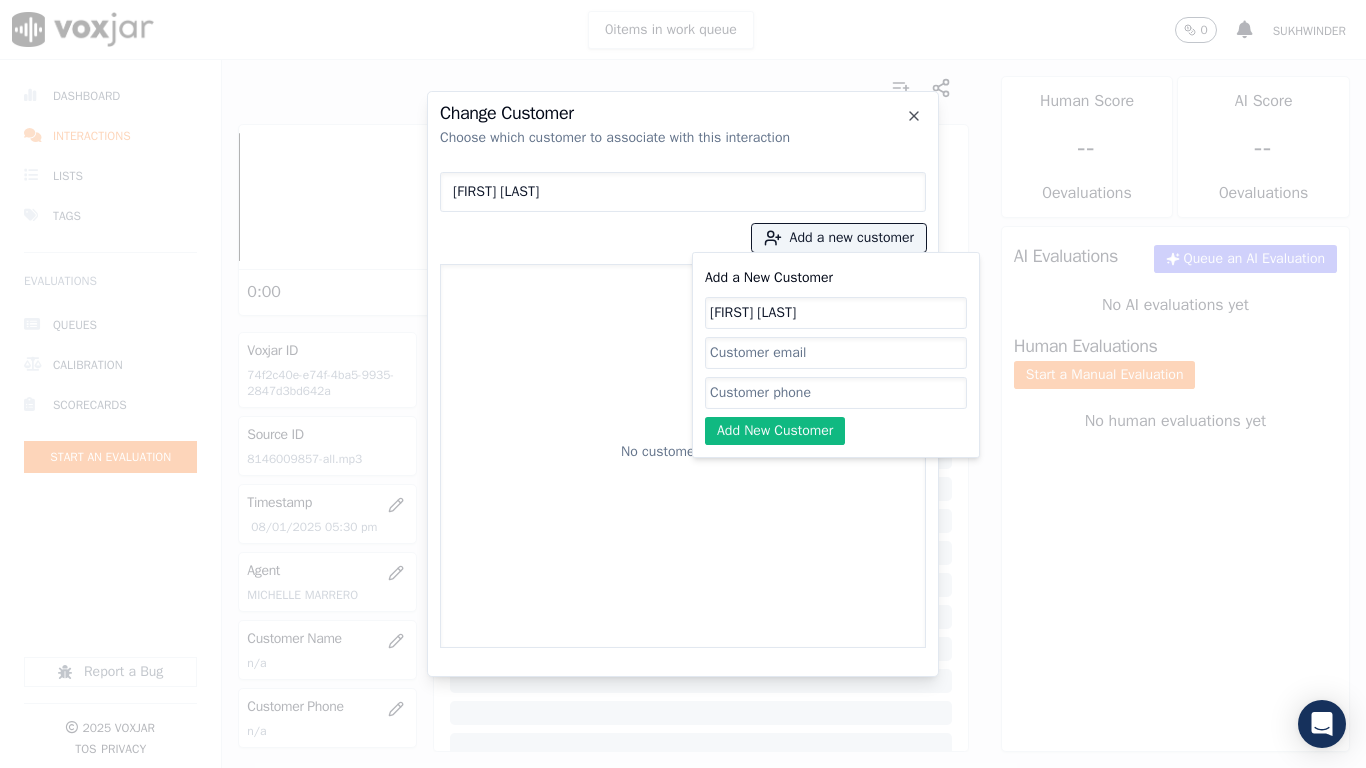 click on "Add a New Customer" 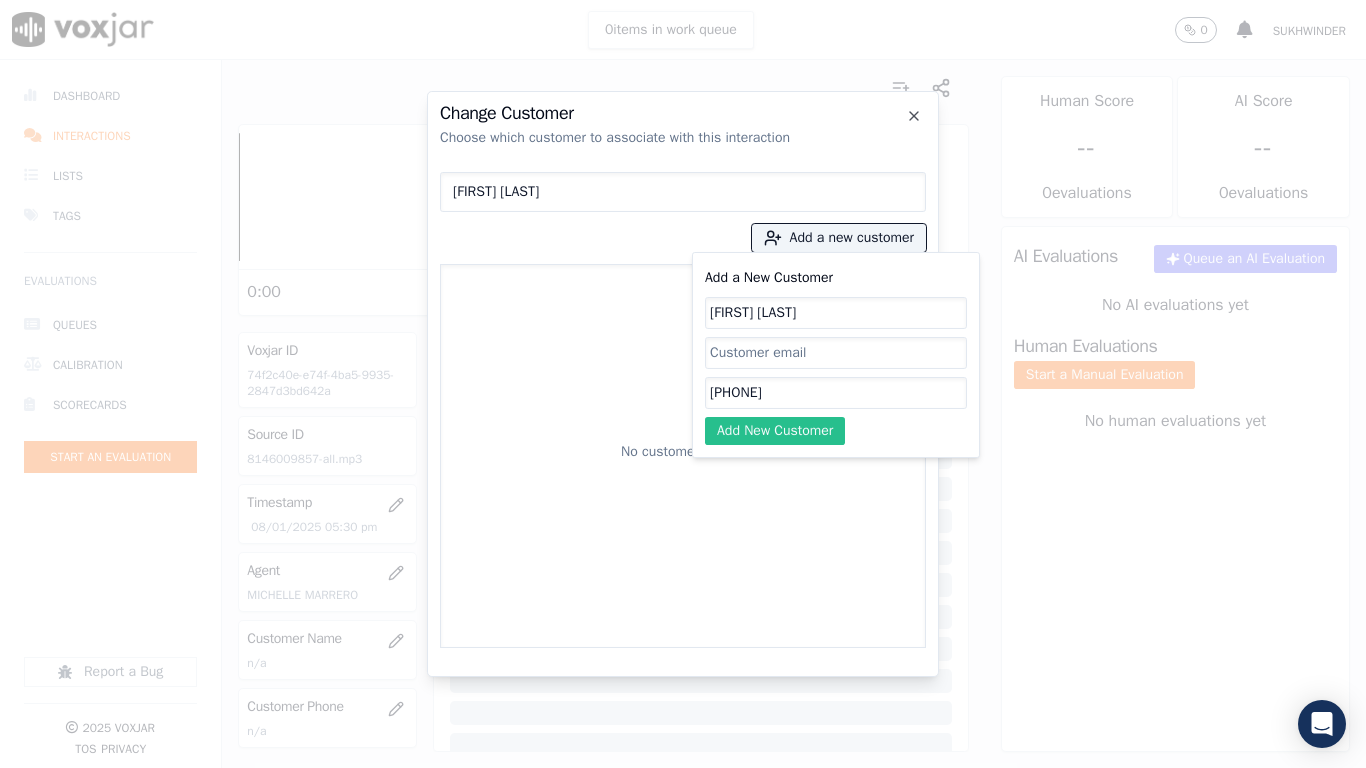 type on "[PHONE]" 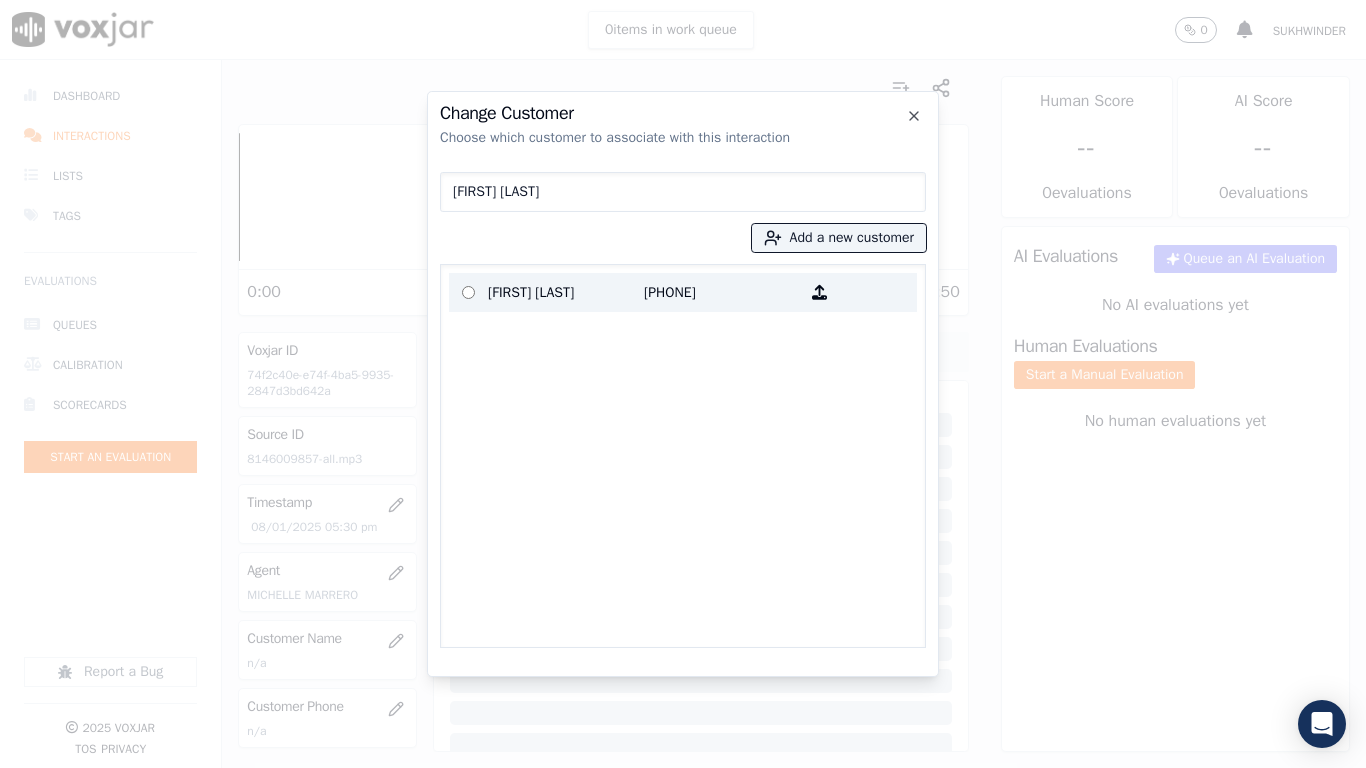 click on "[FIRST] [LAST]" at bounding box center [566, 292] 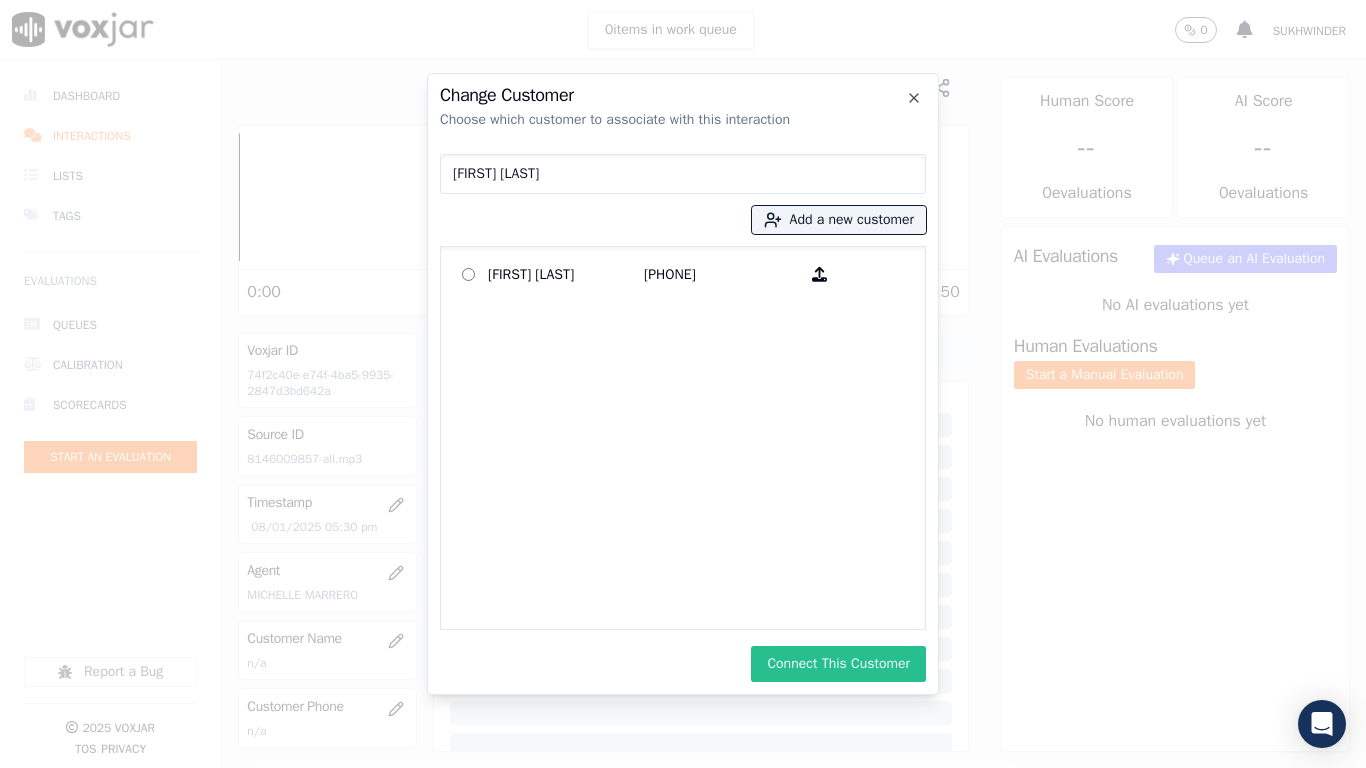 click on "Connect This Customer" at bounding box center [838, 664] 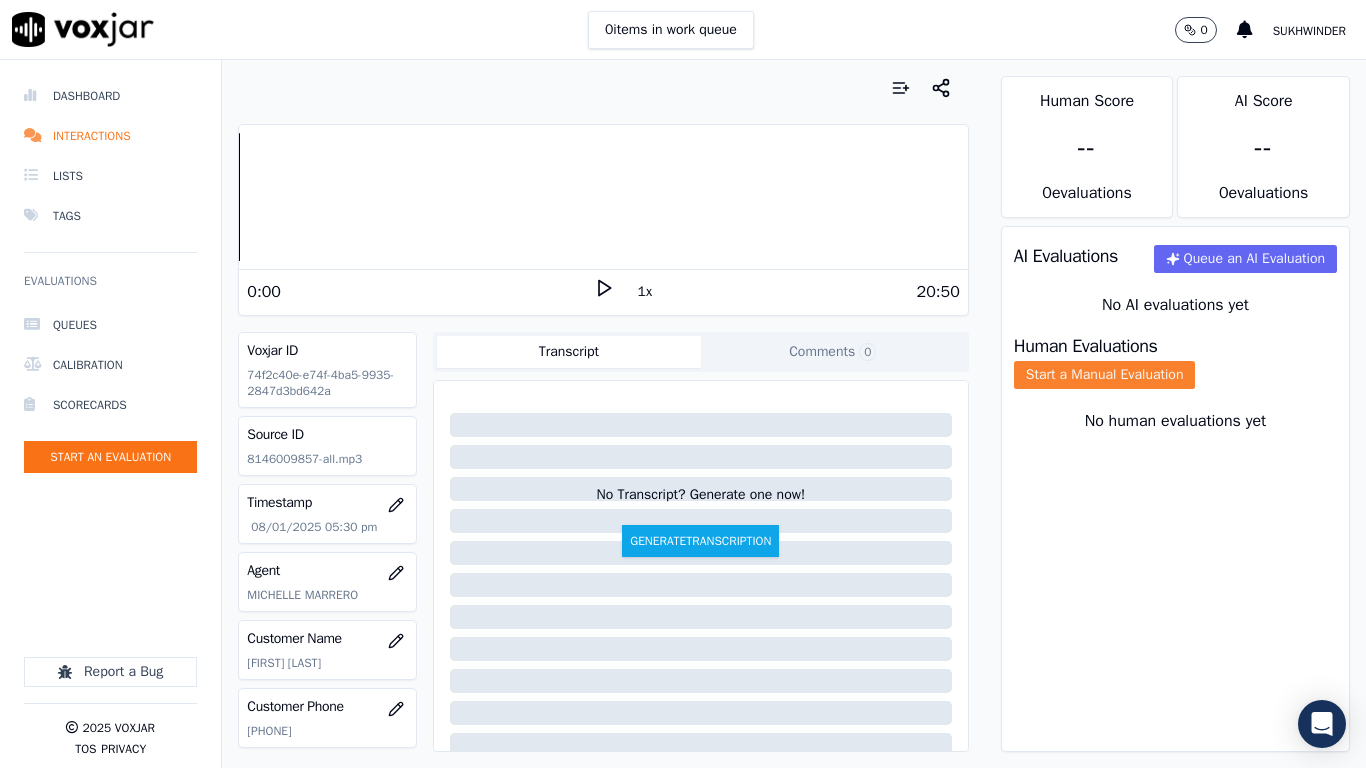click on "Start a Manual Evaluation" 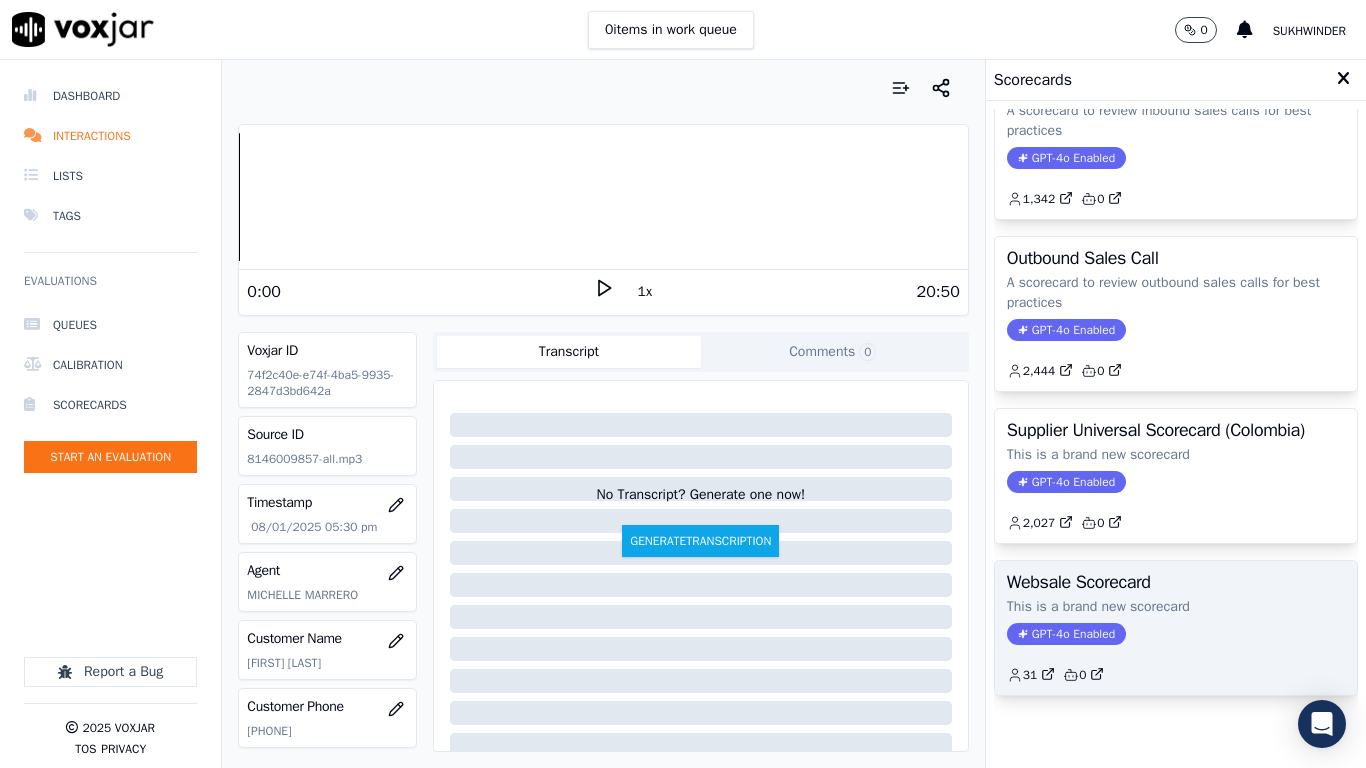 scroll, scrollTop: 282, scrollLeft: 0, axis: vertical 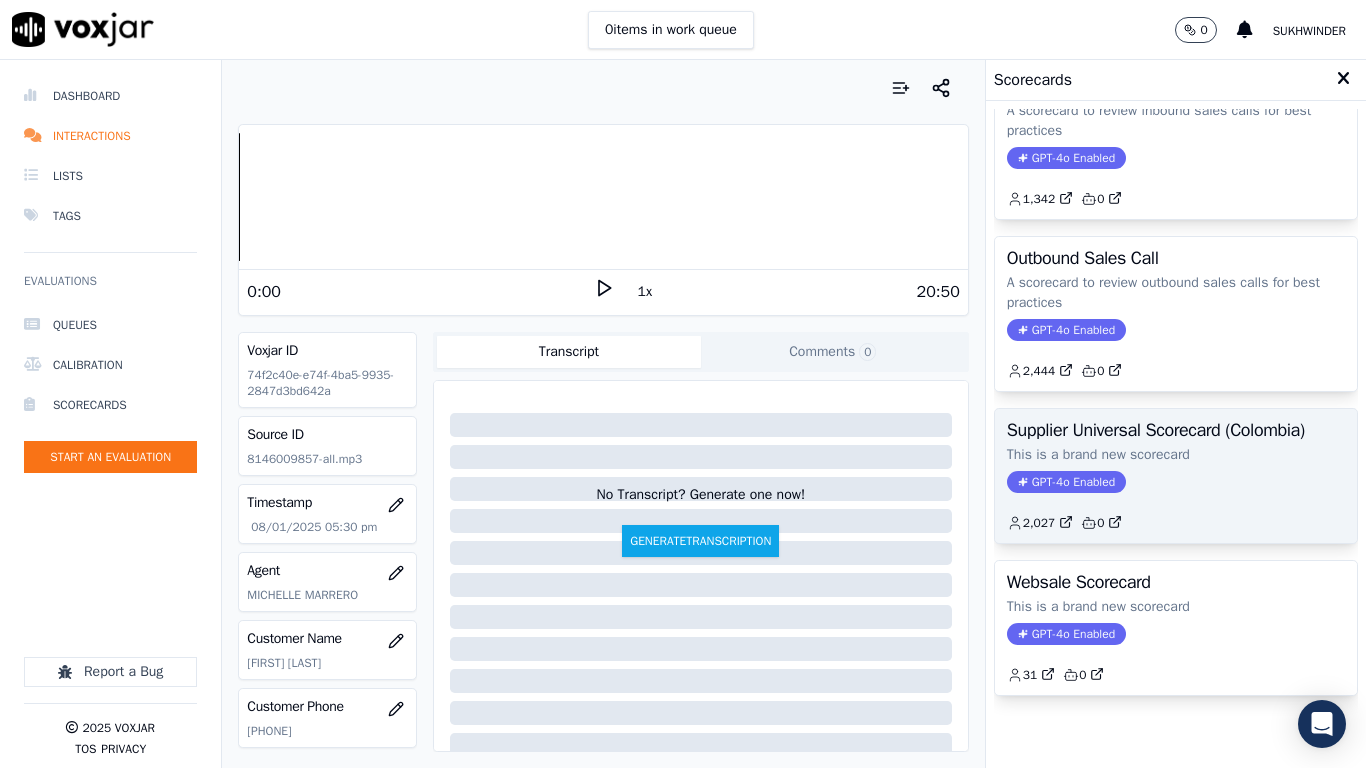 click on "This is a brand new scorecard" 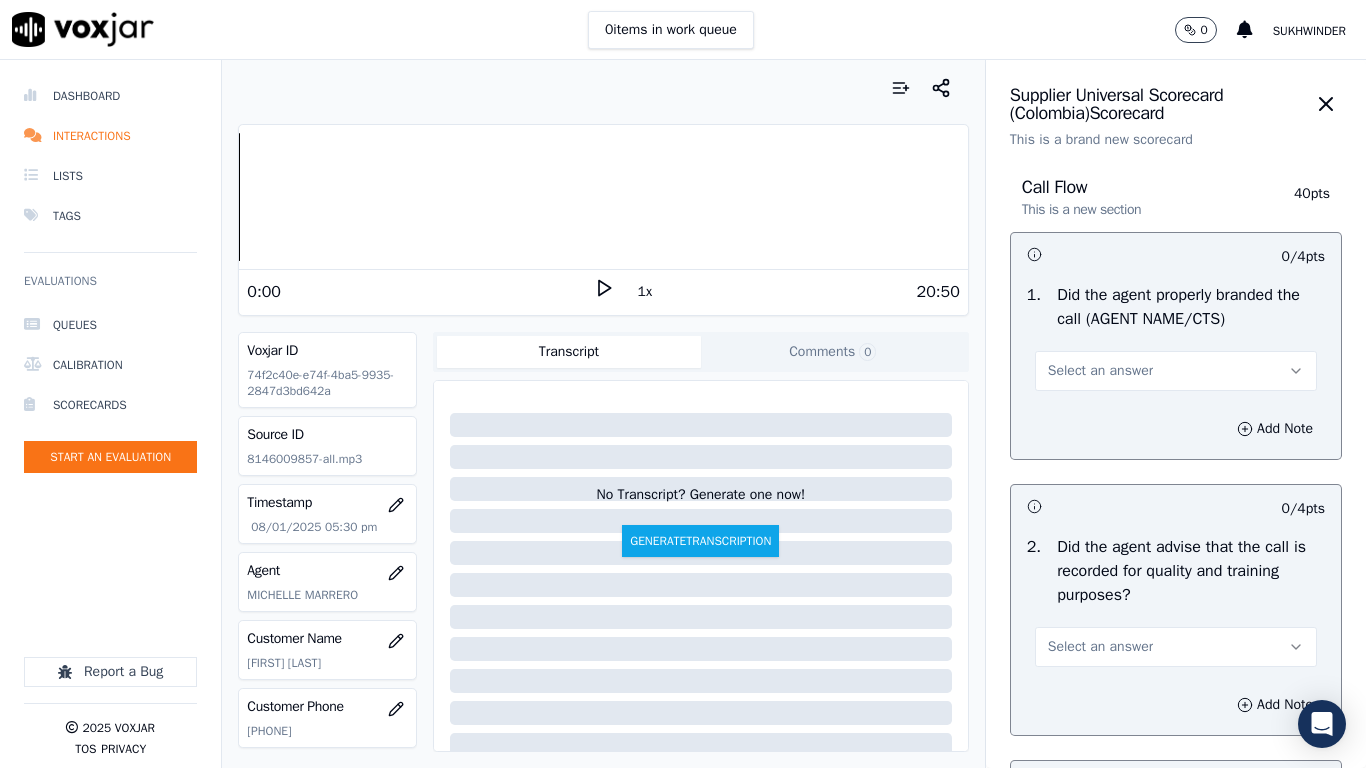 click on "Select an answer" at bounding box center [1176, 371] 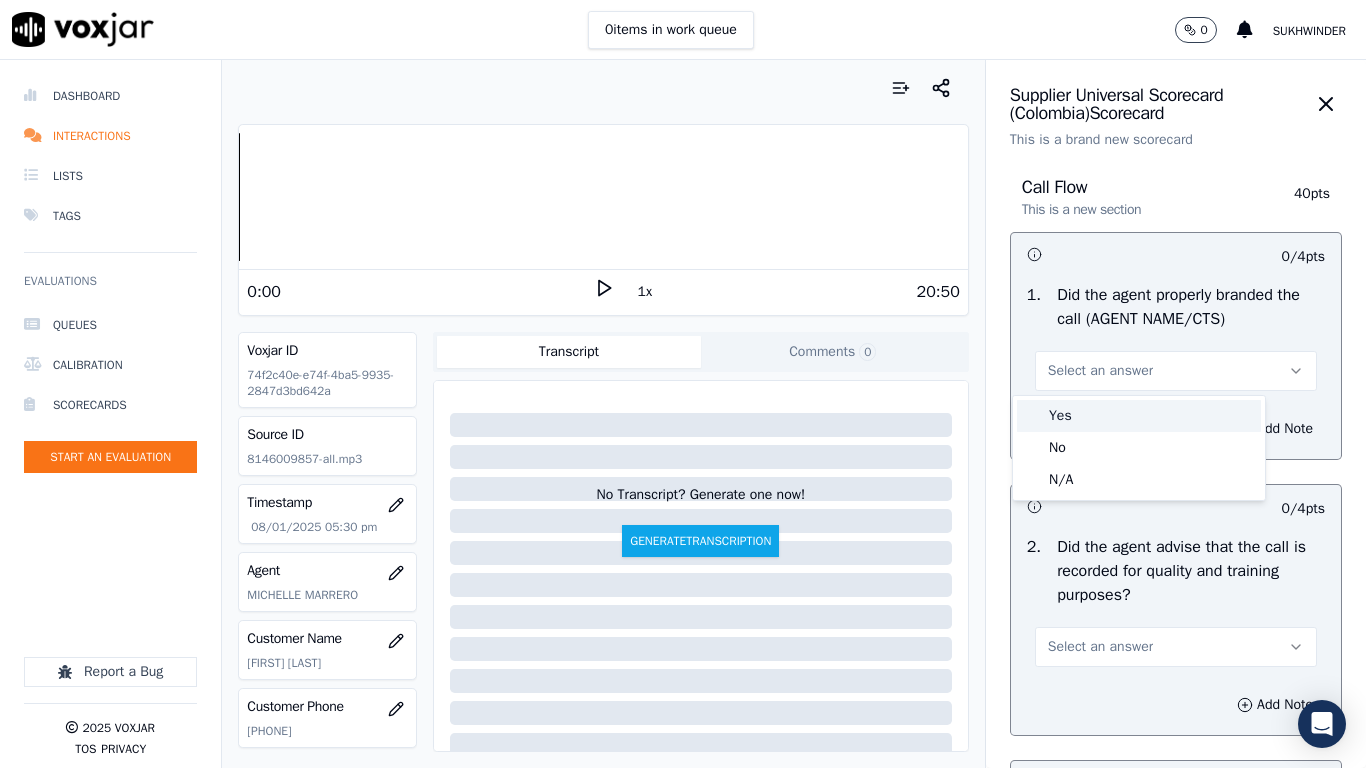 click on "Yes" at bounding box center [1139, 416] 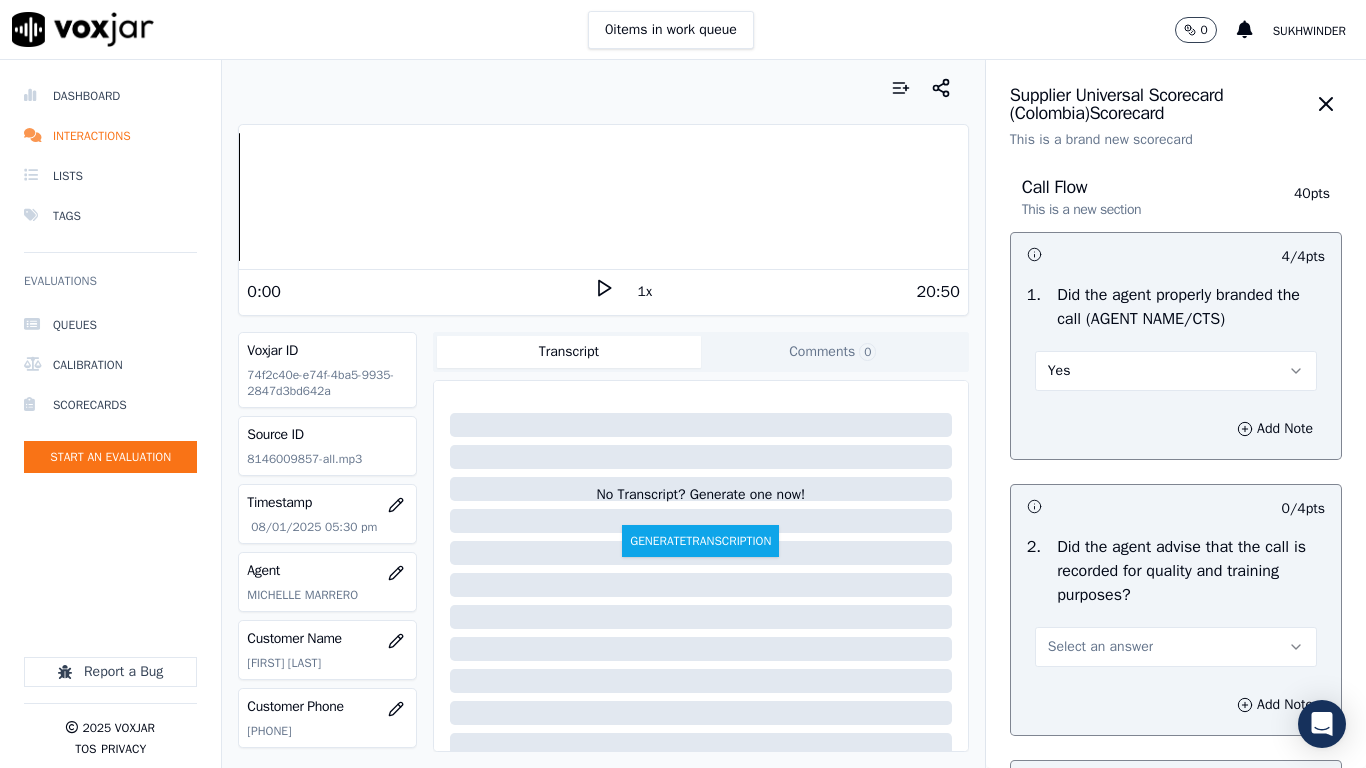drag, startPoint x: 1124, startPoint y: 642, endPoint x: 1116, endPoint y: 678, distance: 36.878178 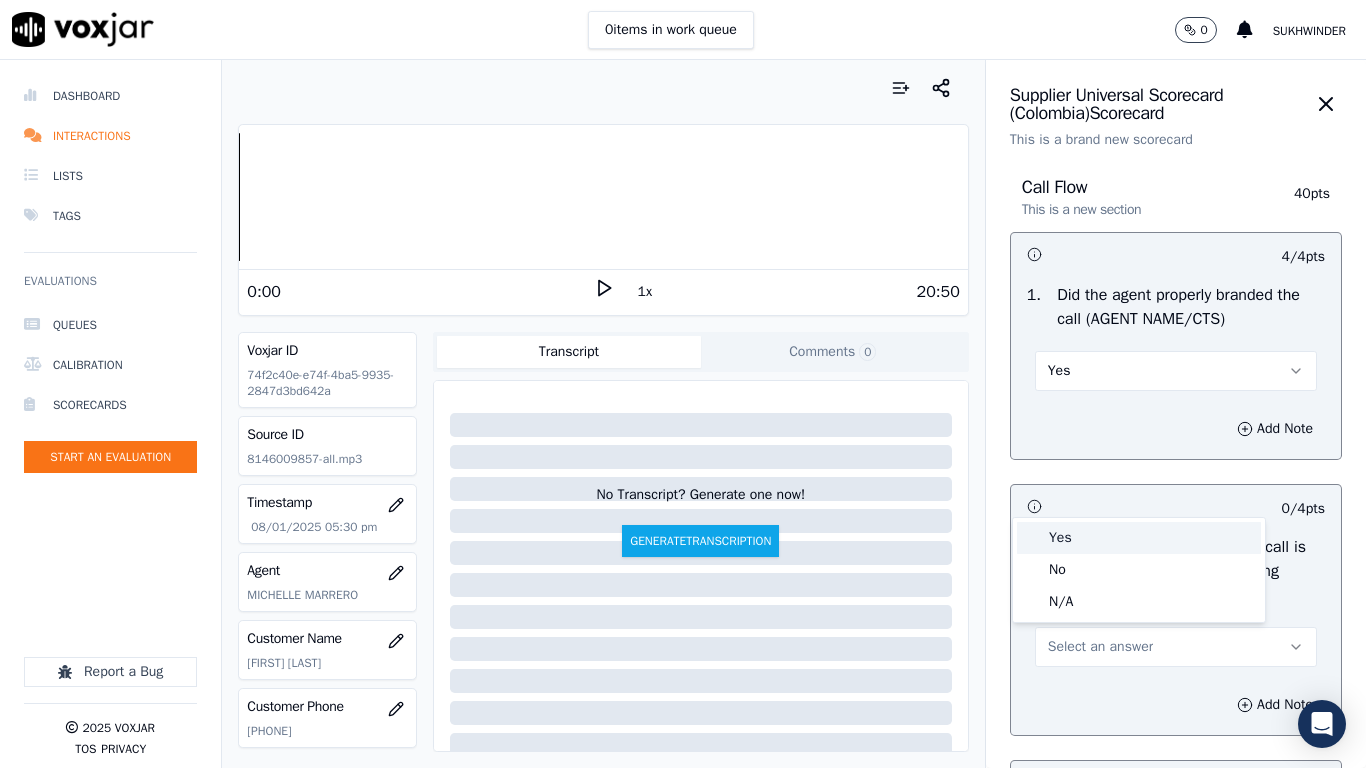 click on "Yes" at bounding box center [1139, 538] 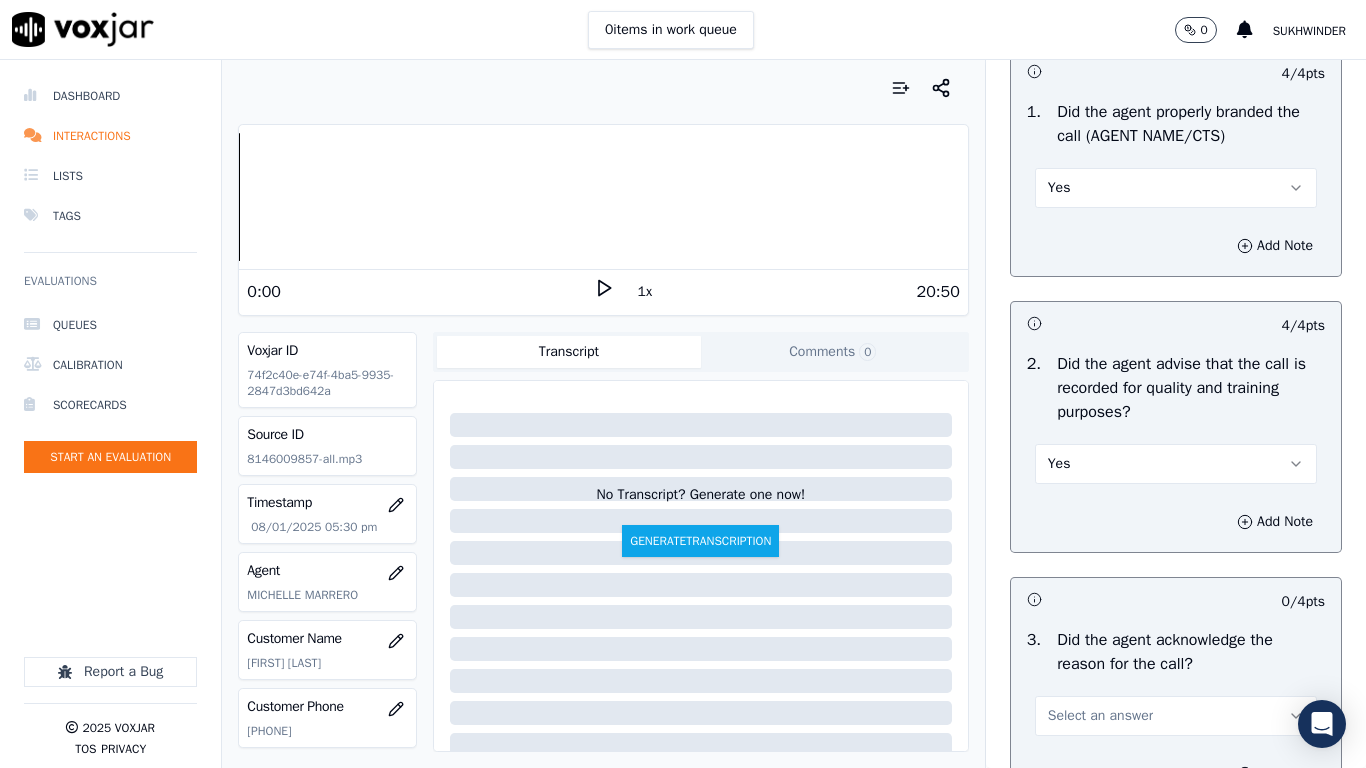 scroll, scrollTop: 600, scrollLeft: 0, axis: vertical 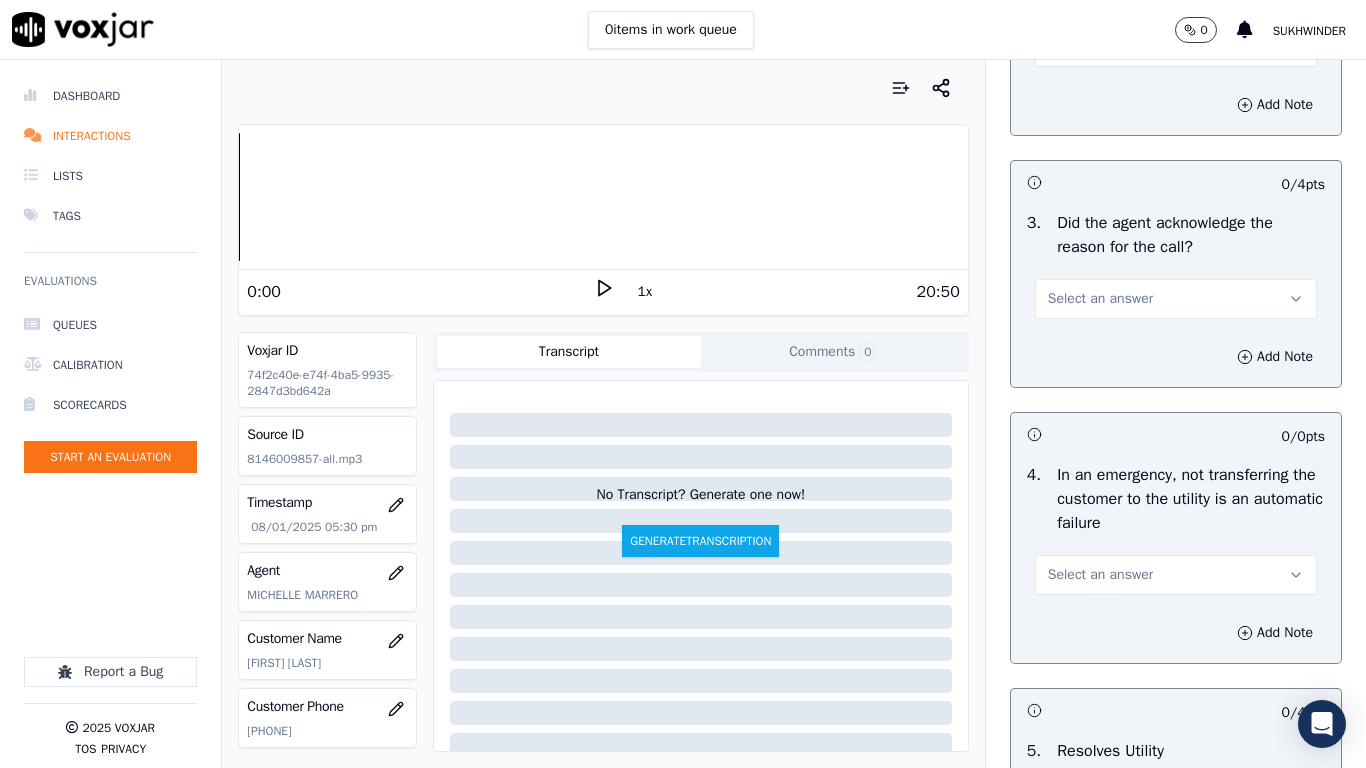 click on "Select an answer" at bounding box center (1100, 299) 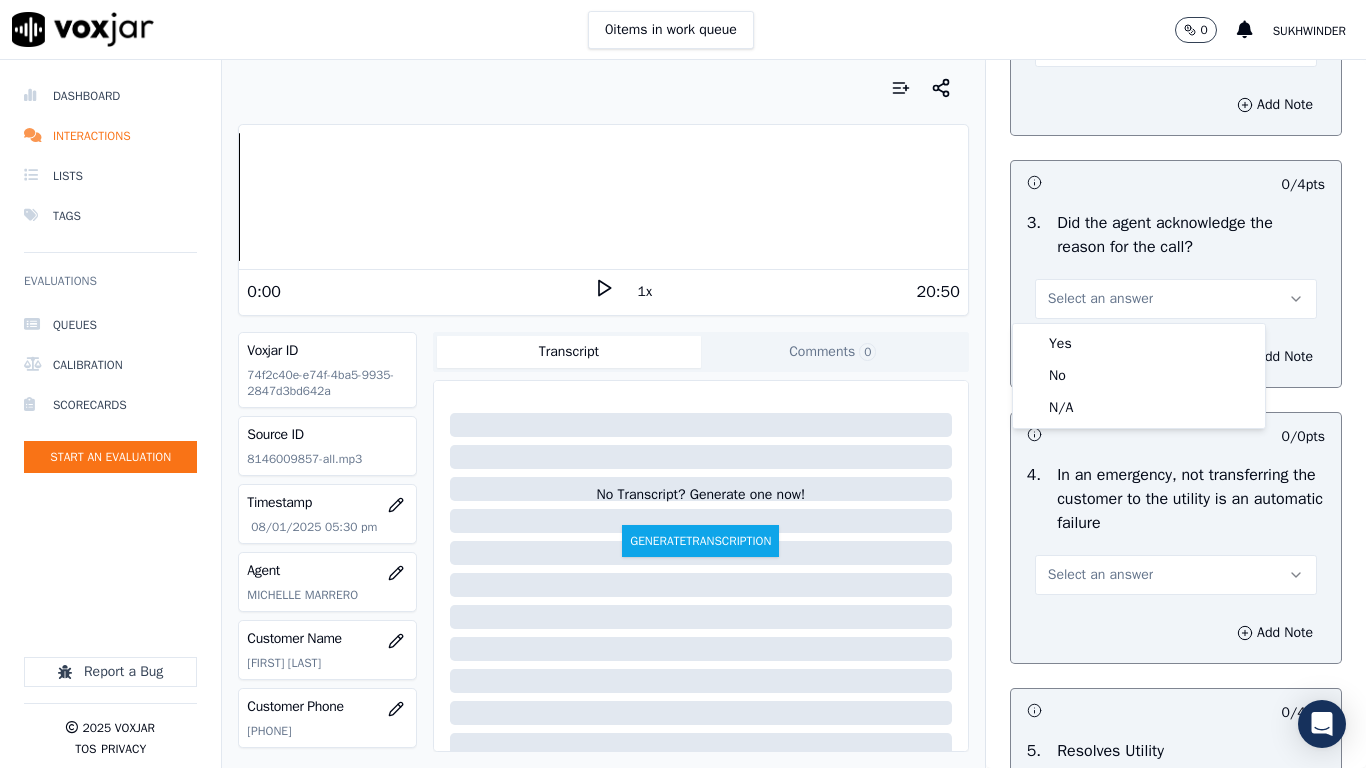 click on "Yes   No     N/A" at bounding box center [1139, 376] 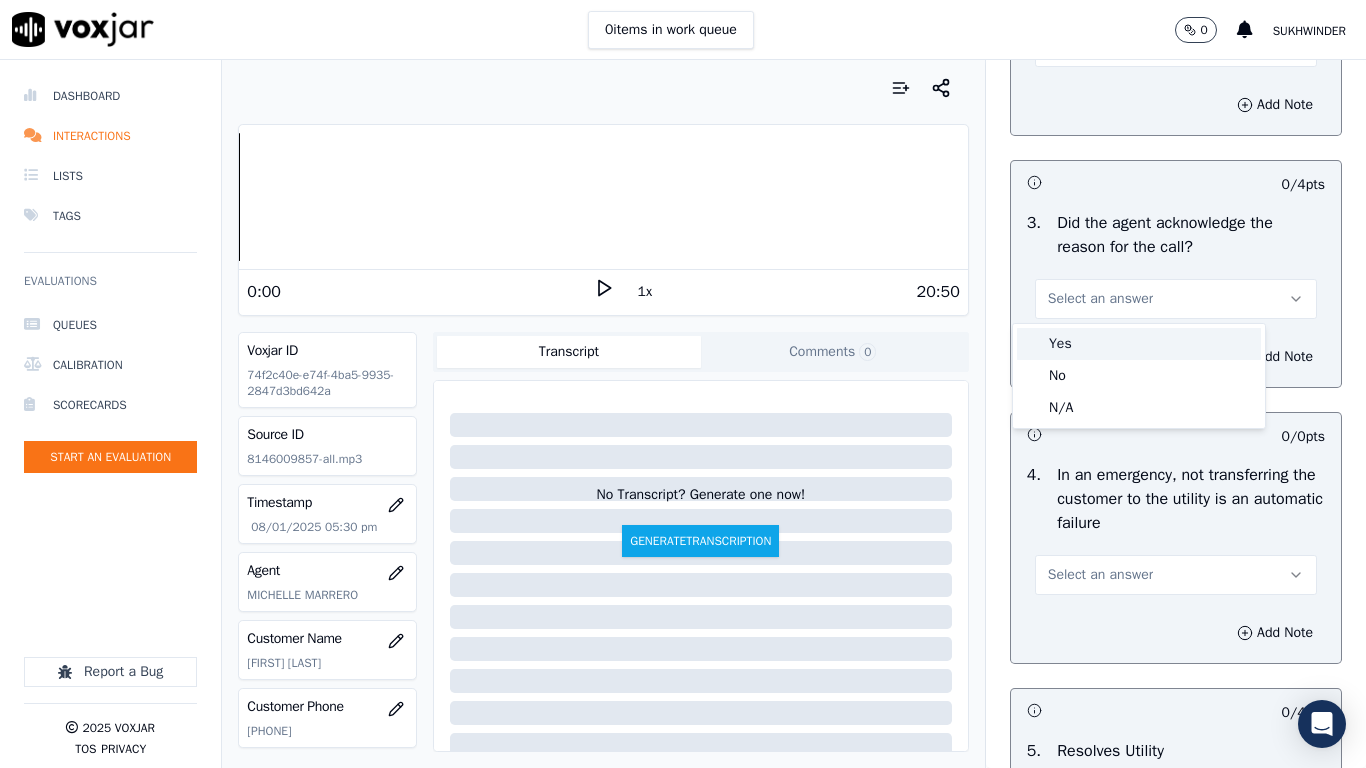 click on "Yes" at bounding box center (1139, 344) 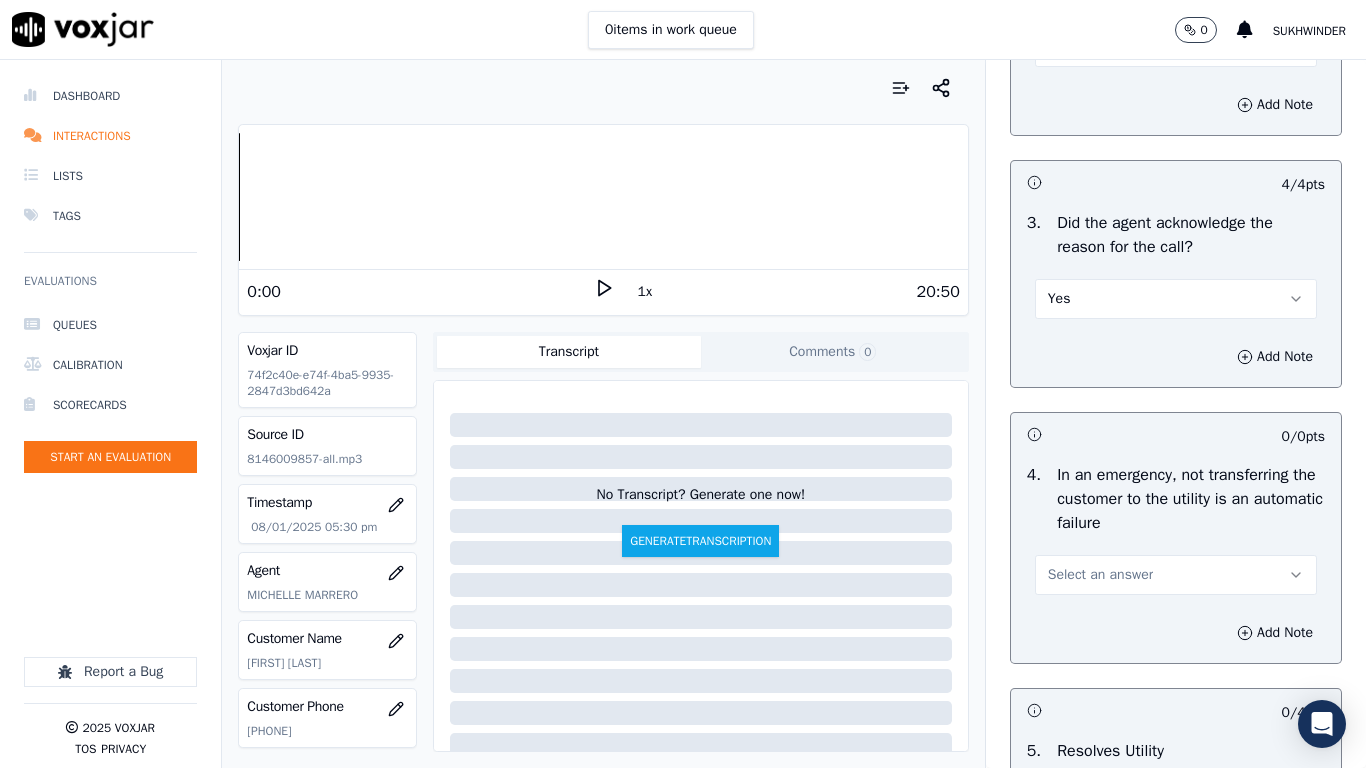 click on "Select an answer" at bounding box center (1100, 575) 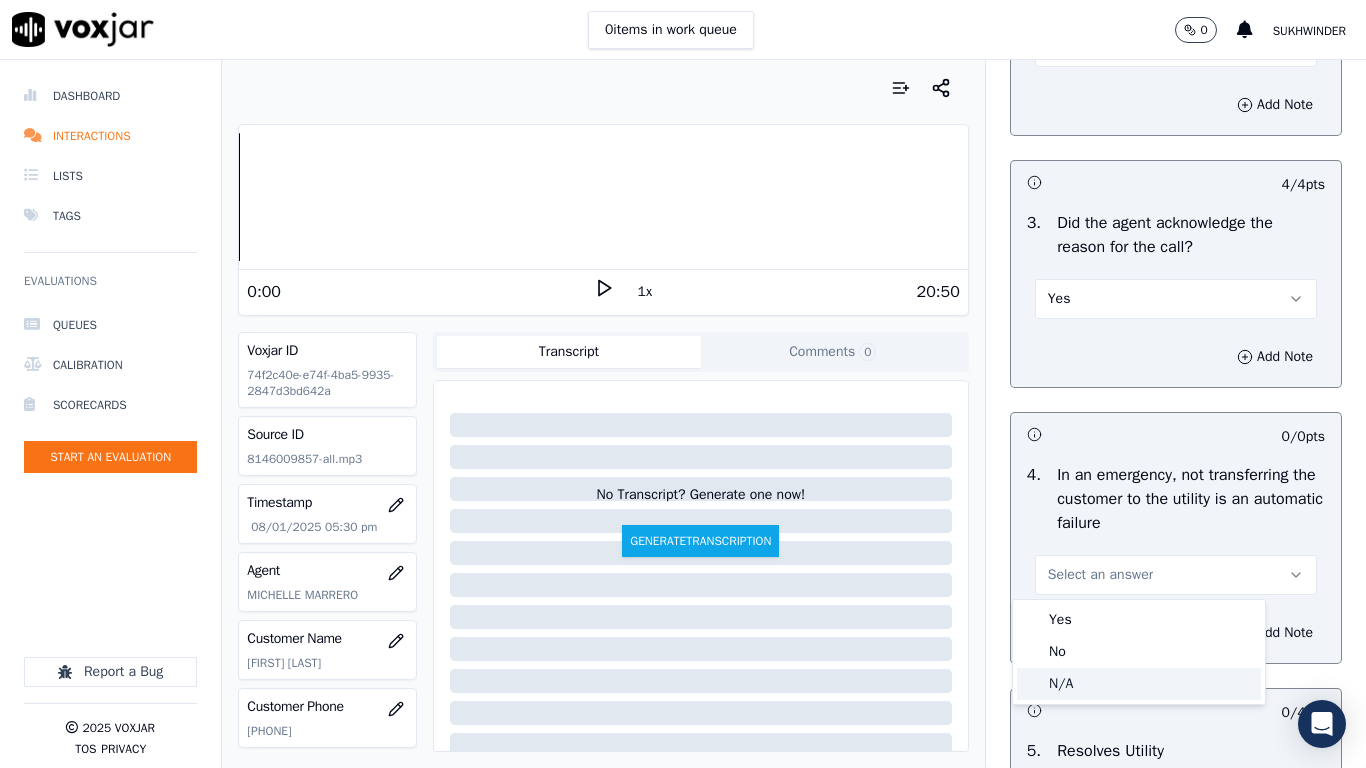 click on "N/A" 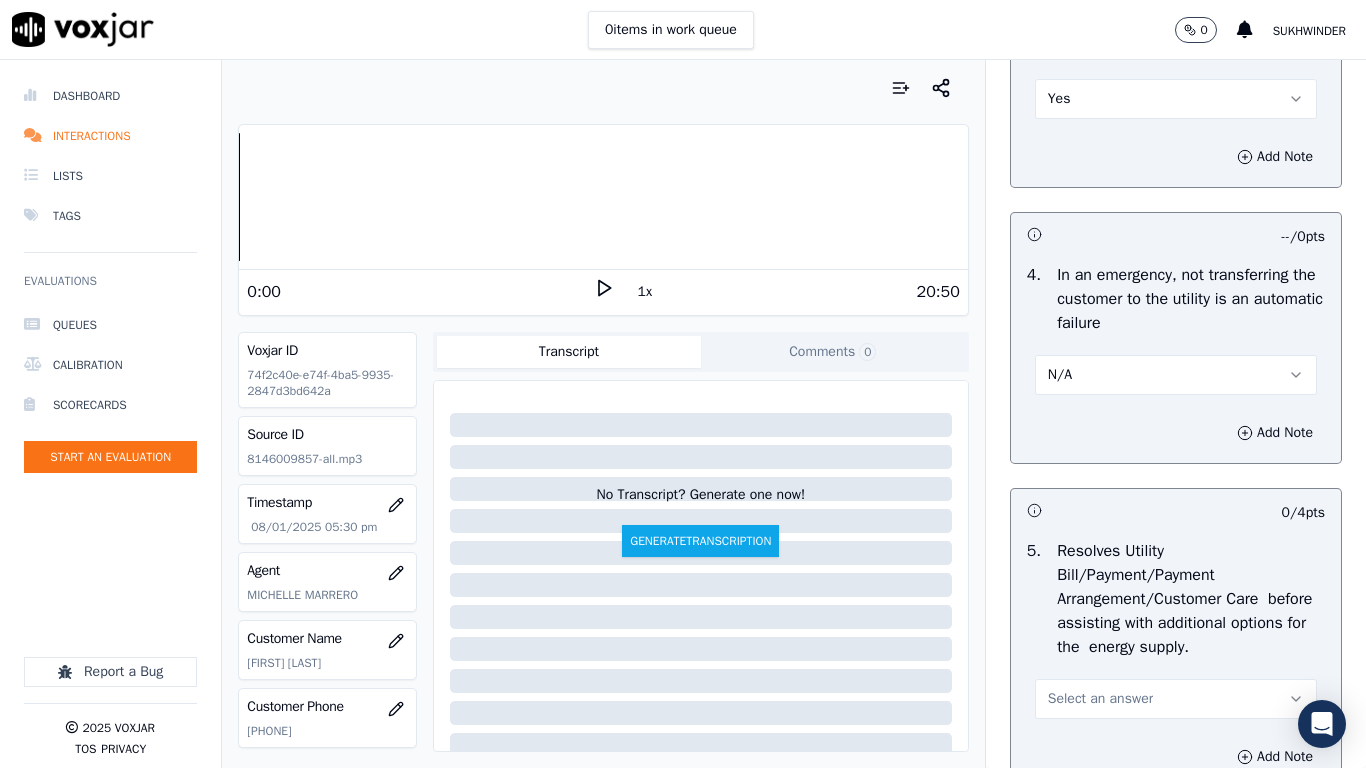 scroll, scrollTop: 1300, scrollLeft: 0, axis: vertical 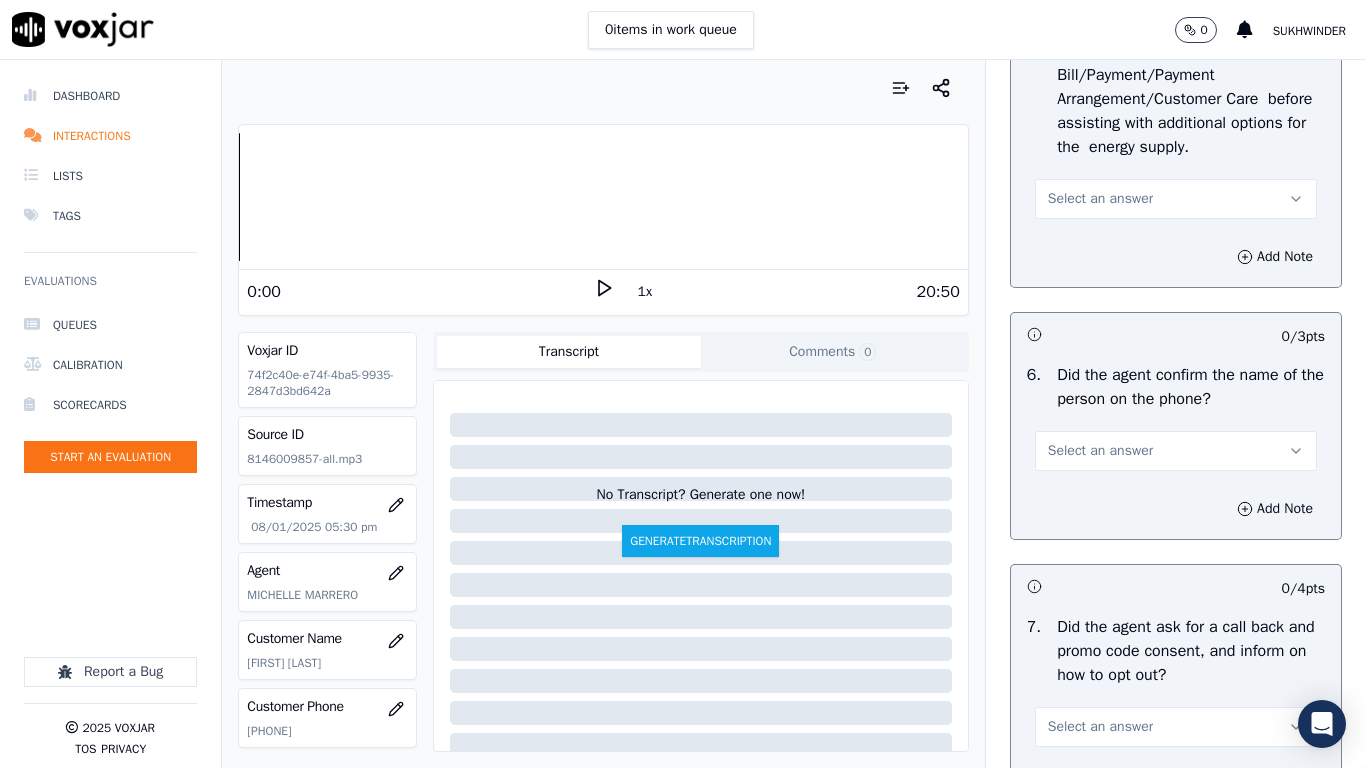 click on "Select an answer" at bounding box center [1100, 199] 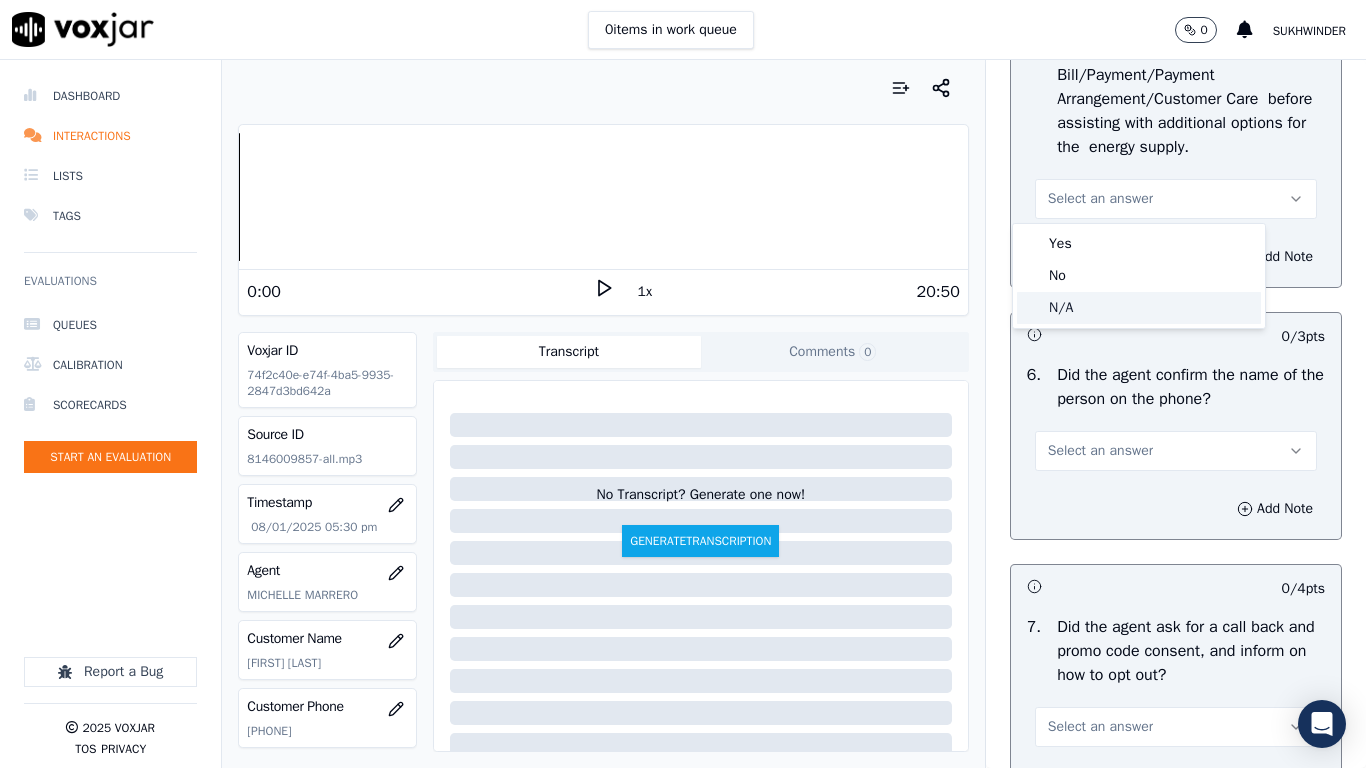 click on "N/A" 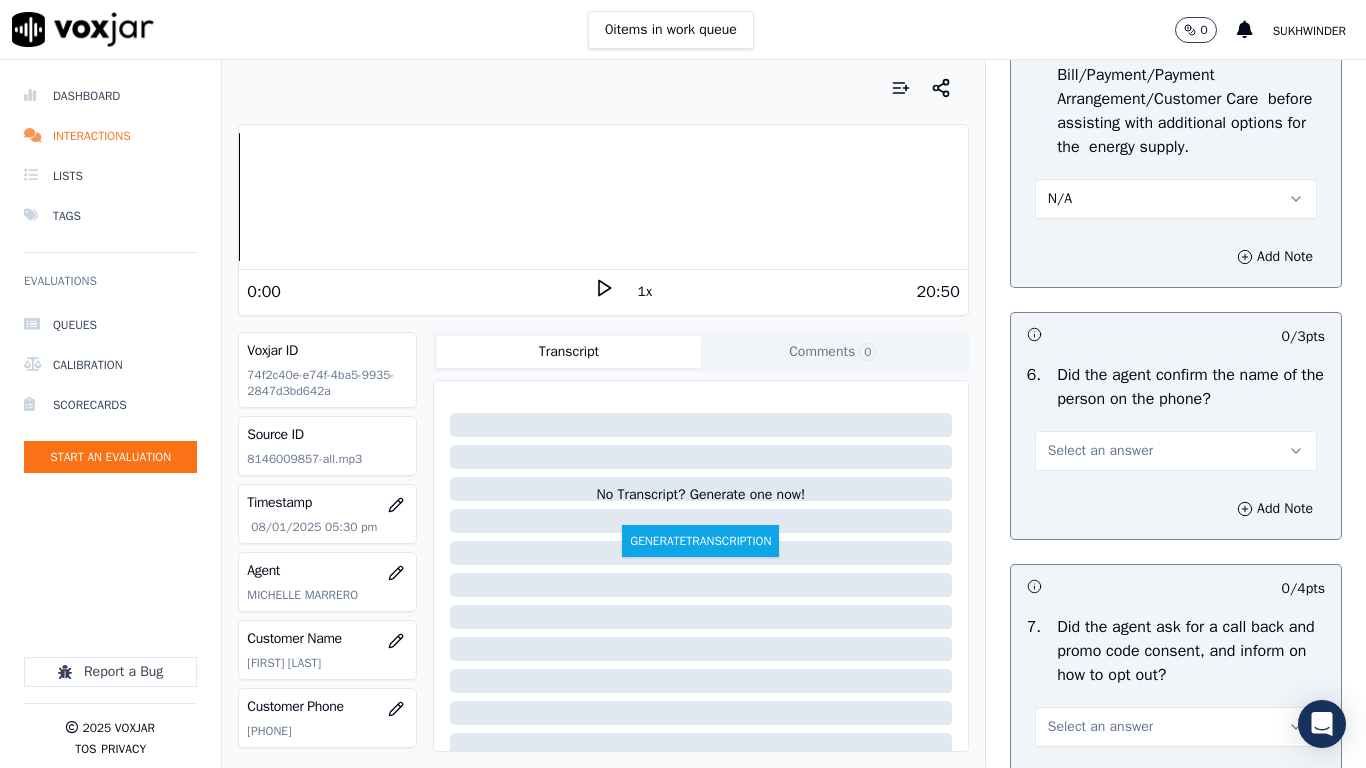 click on "Select an answer" at bounding box center [1100, 451] 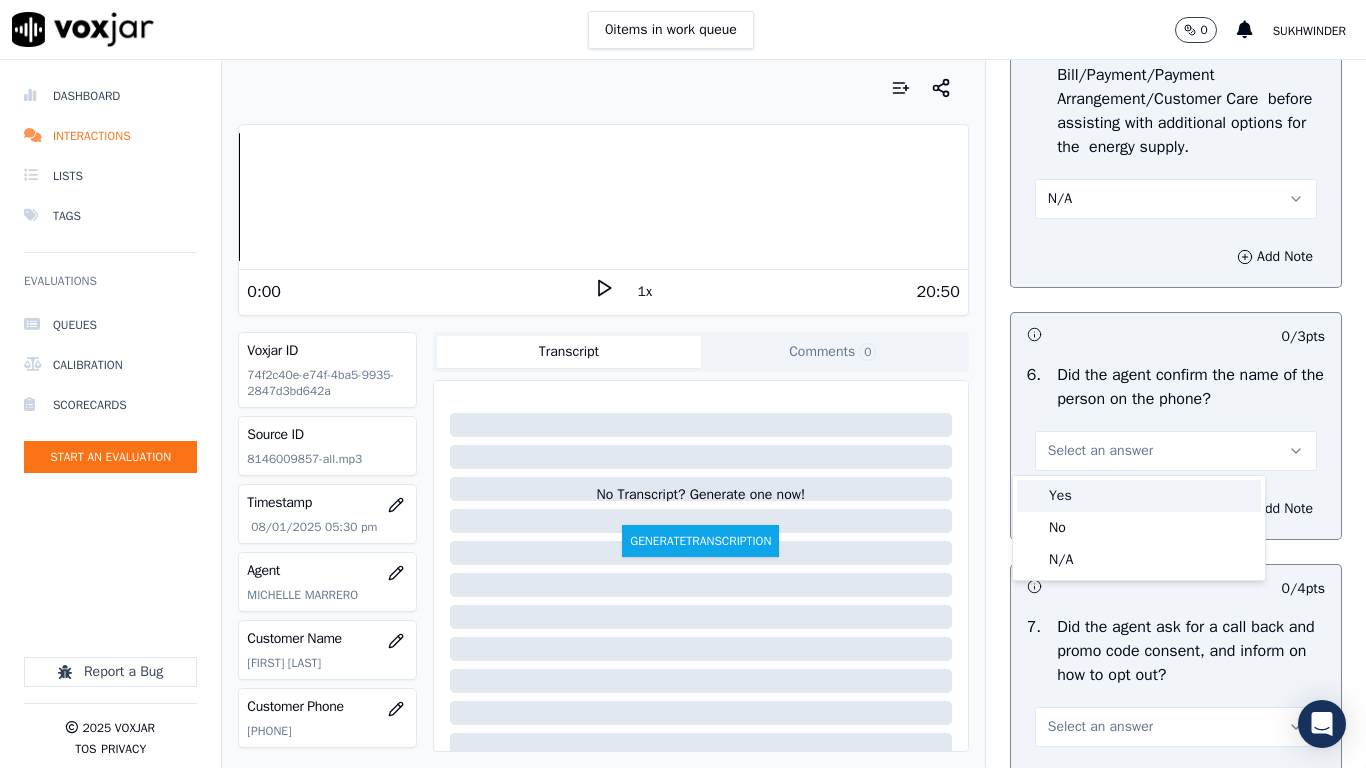 drag, startPoint x: 1112, startPoint y: 499, endPoint x: 1107, endPoint y: 610, distance: 111.11256 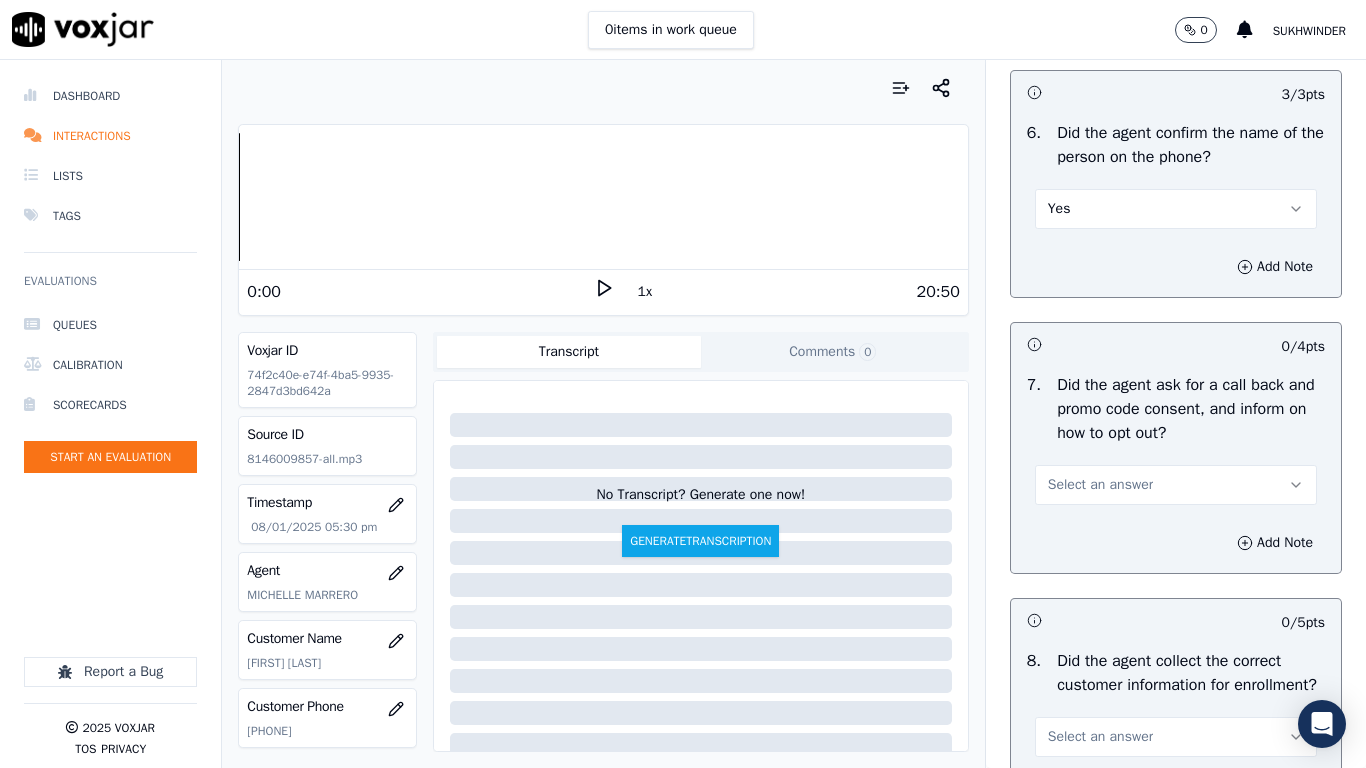 scroll, scrollTop: 1900, scrollLeft: 0, axis: vertical 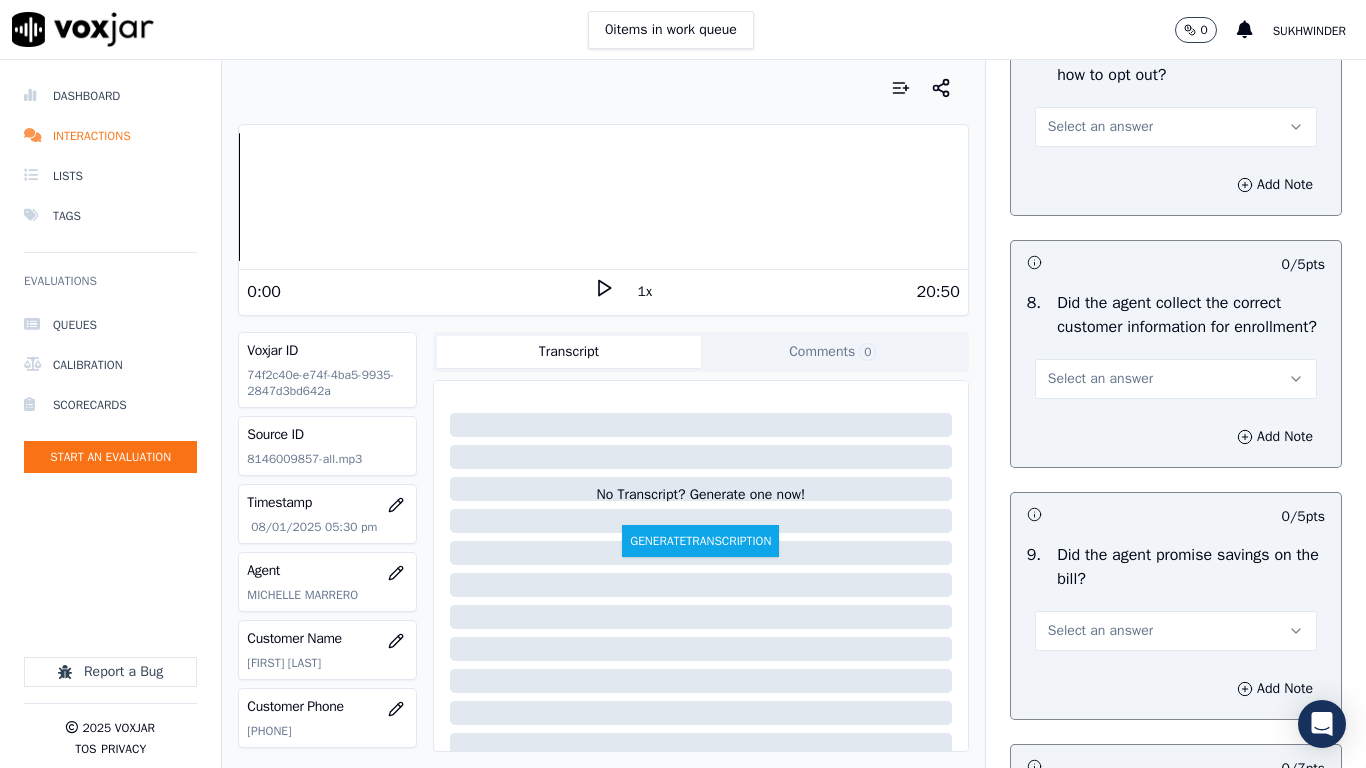 click on "Select an answer" at bounding box center [1100, 127] 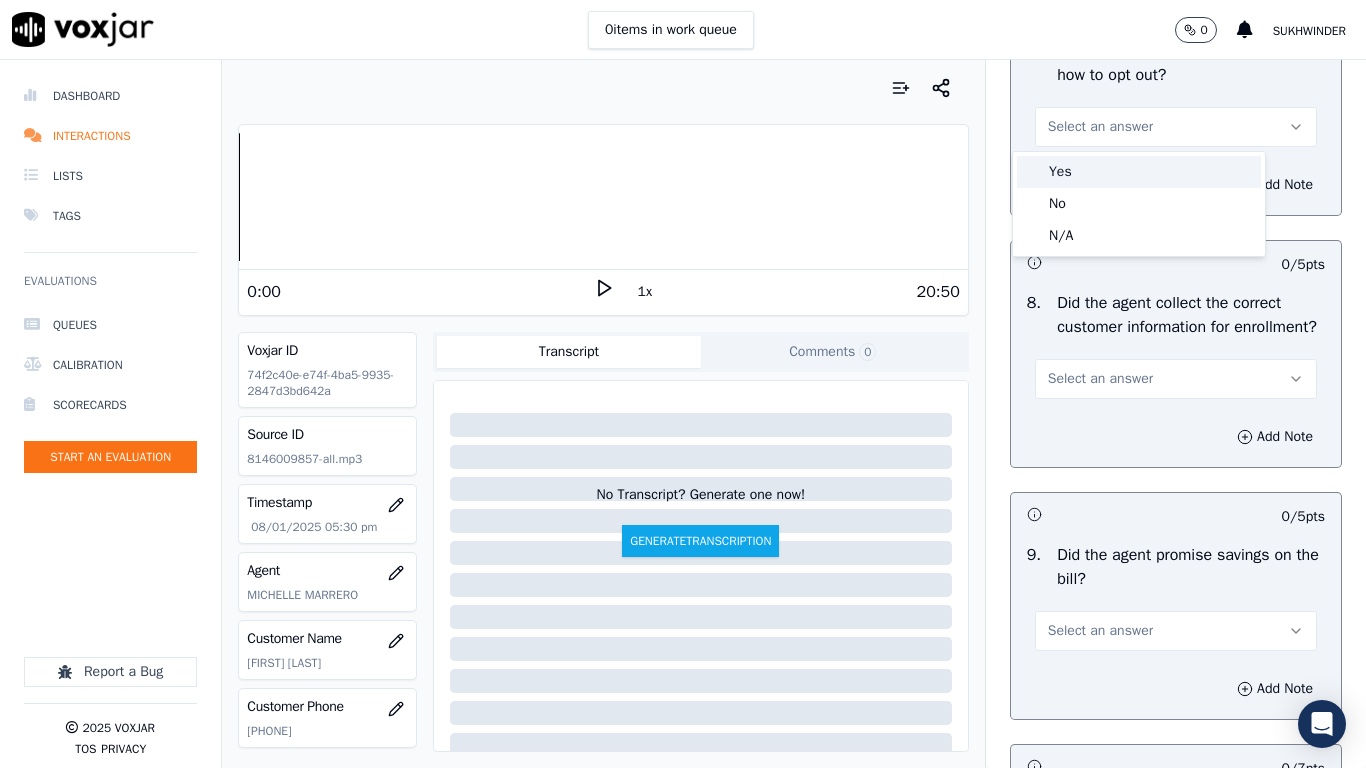 click on "Yes" at bounding box center (1139, 172) 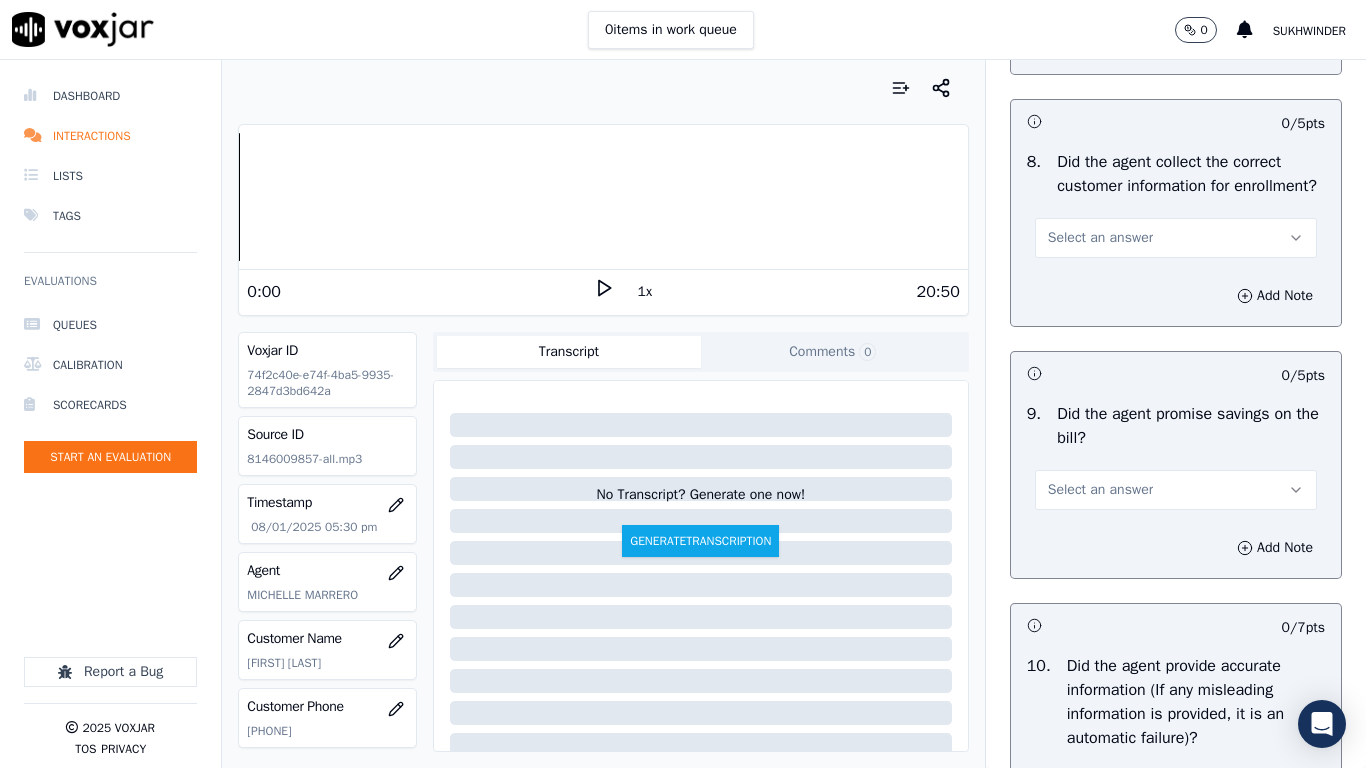 scroll, scrollTop: 2100, scrollLeft: 0, axis: vertical 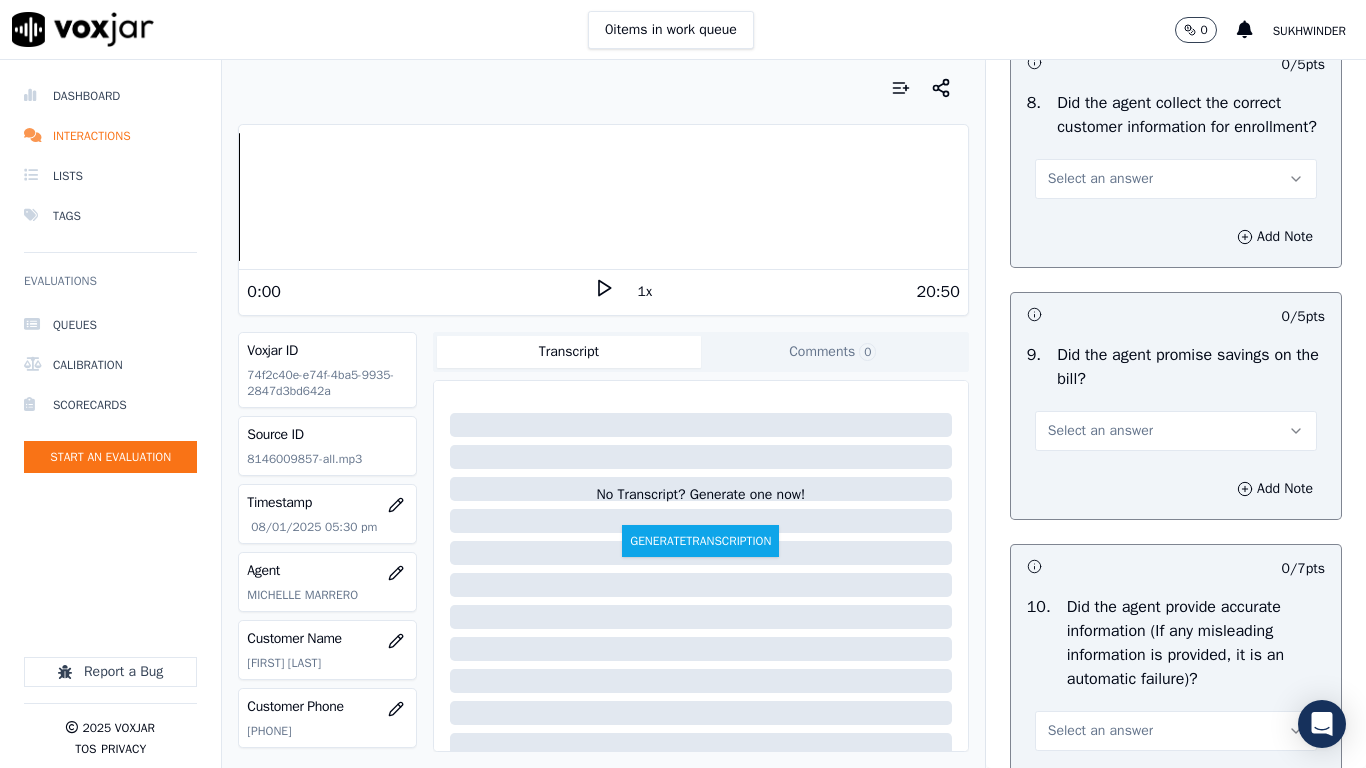 click on "Select an answer" at bounding box center [1176, 179] 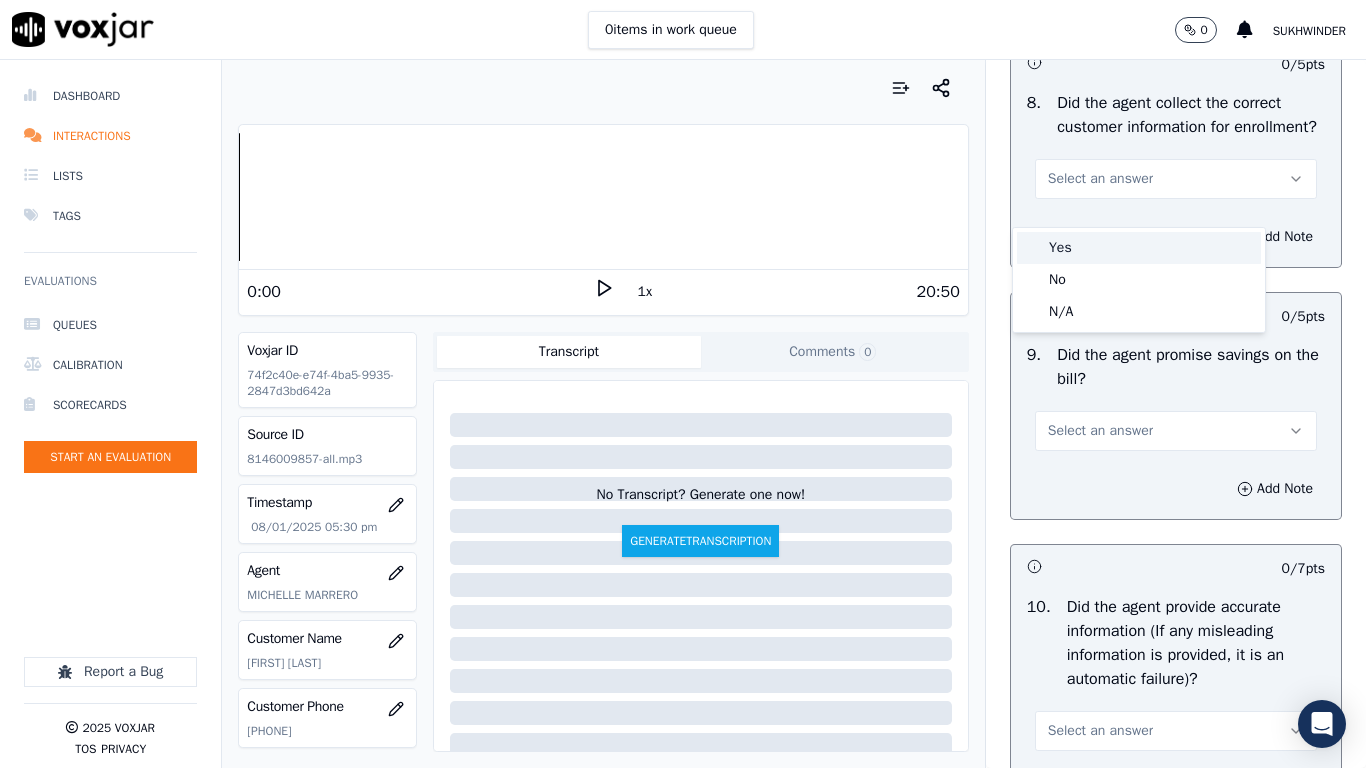 drag, startPoint x: 1099, startPoint y: 247, endPoint x: 1135, endPoint y: 412, distance: 168.88162 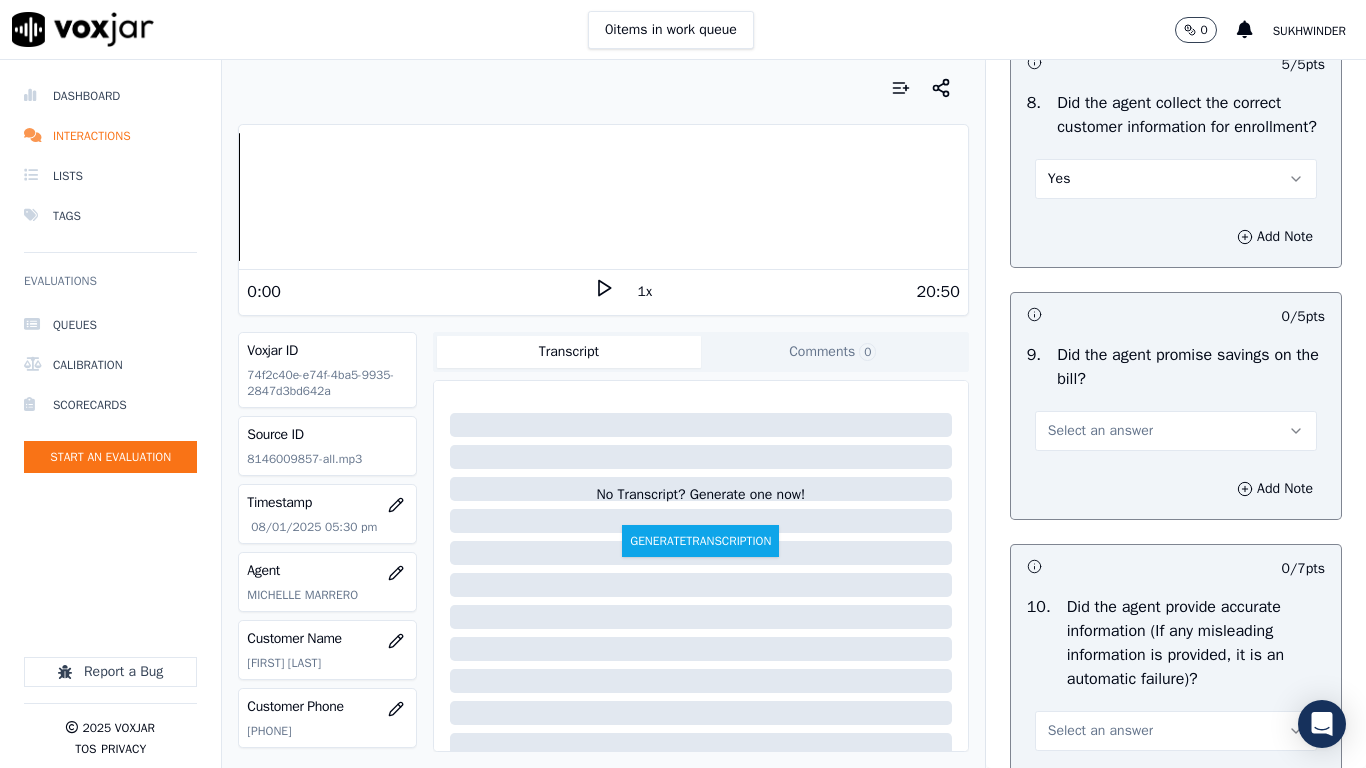 click on "Select an answer" at bounding box center [1100, 431] 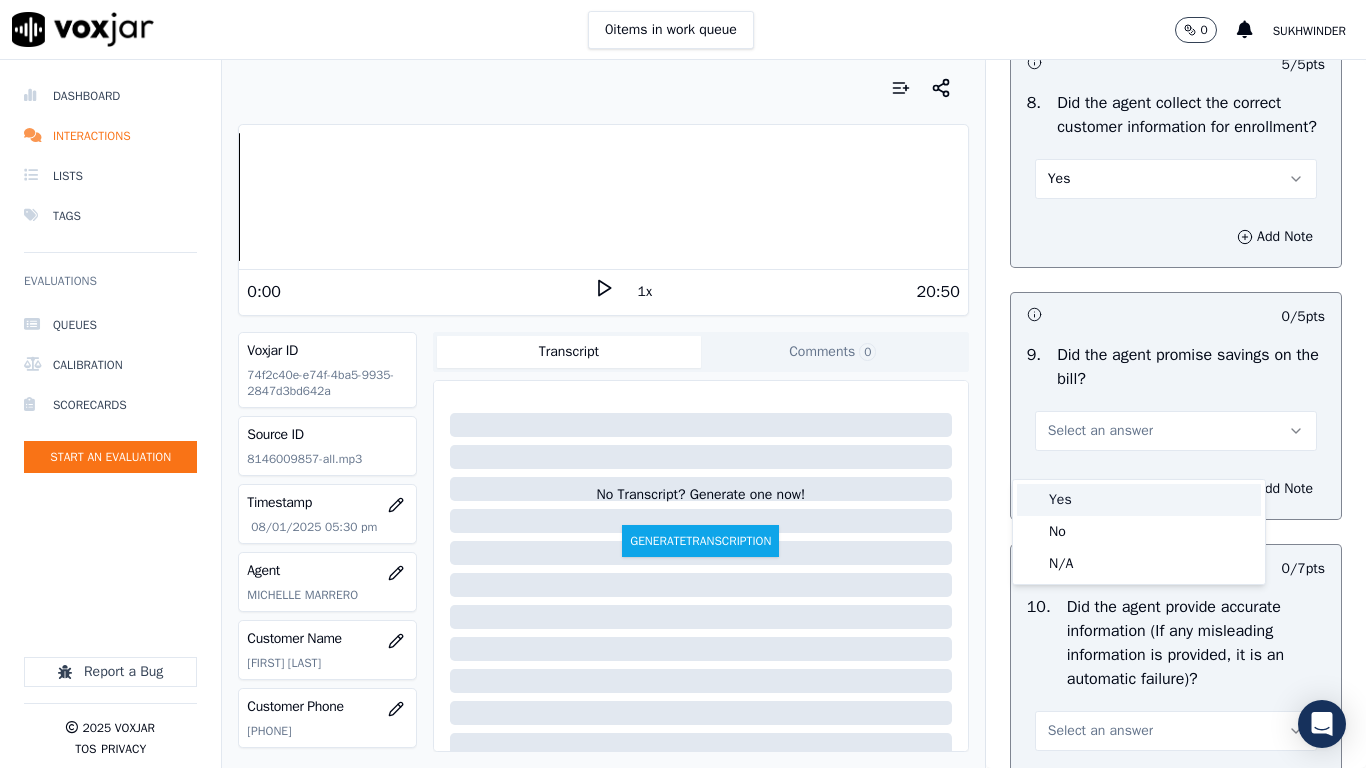 click on "Yes" at bounding box center [1139, 500] 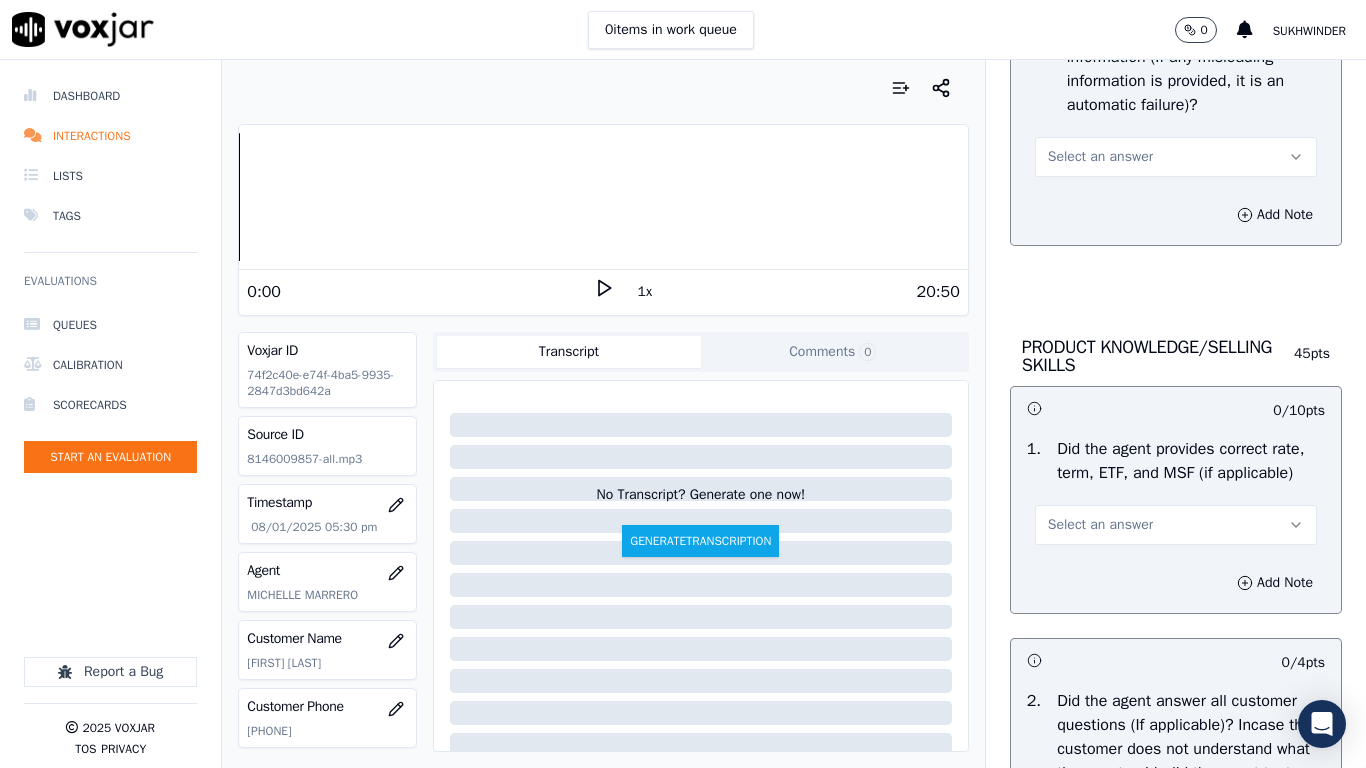 scroll, scrollTop: 2700, scrollLeft: 0, axis: vertical 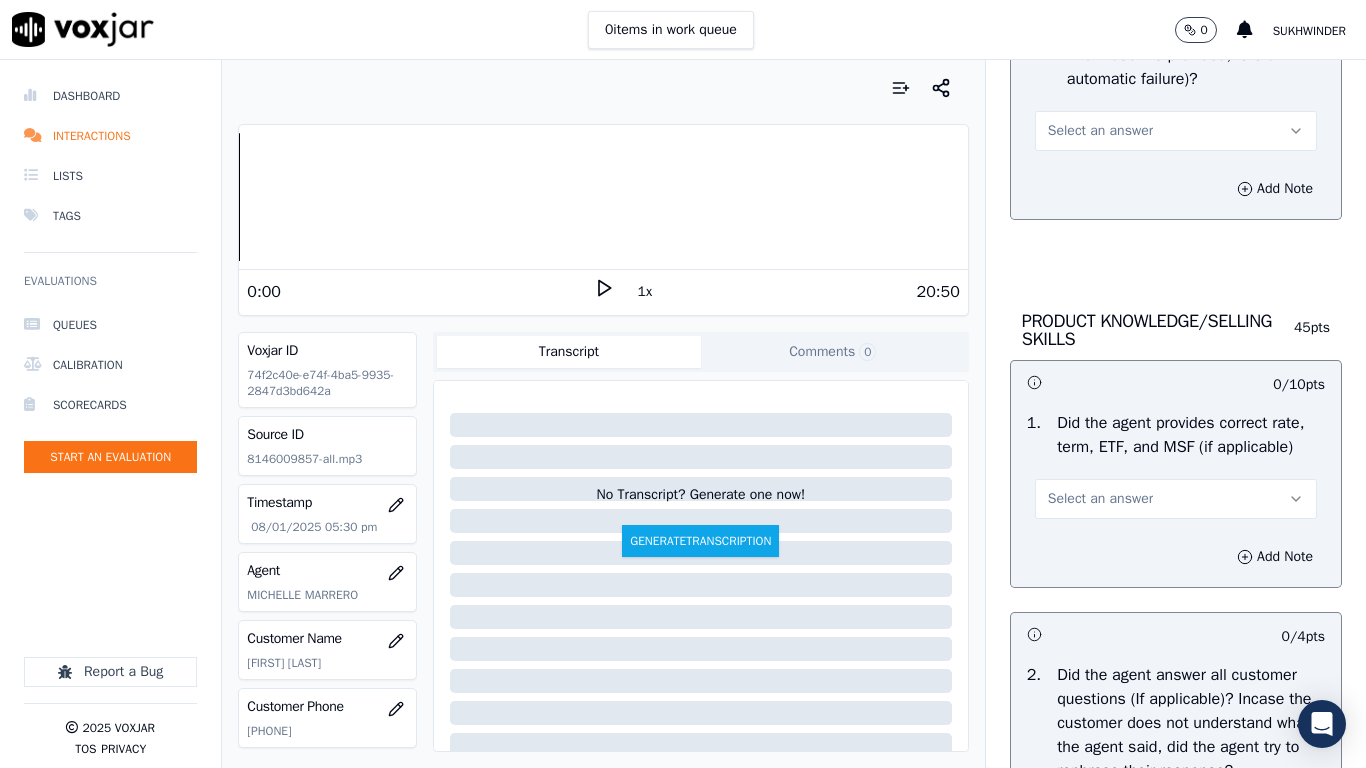 drag, startPoint x: 1079, startPoint y: 144, endPoint x: 1081, endPoint y: 167, distance: 23.086792 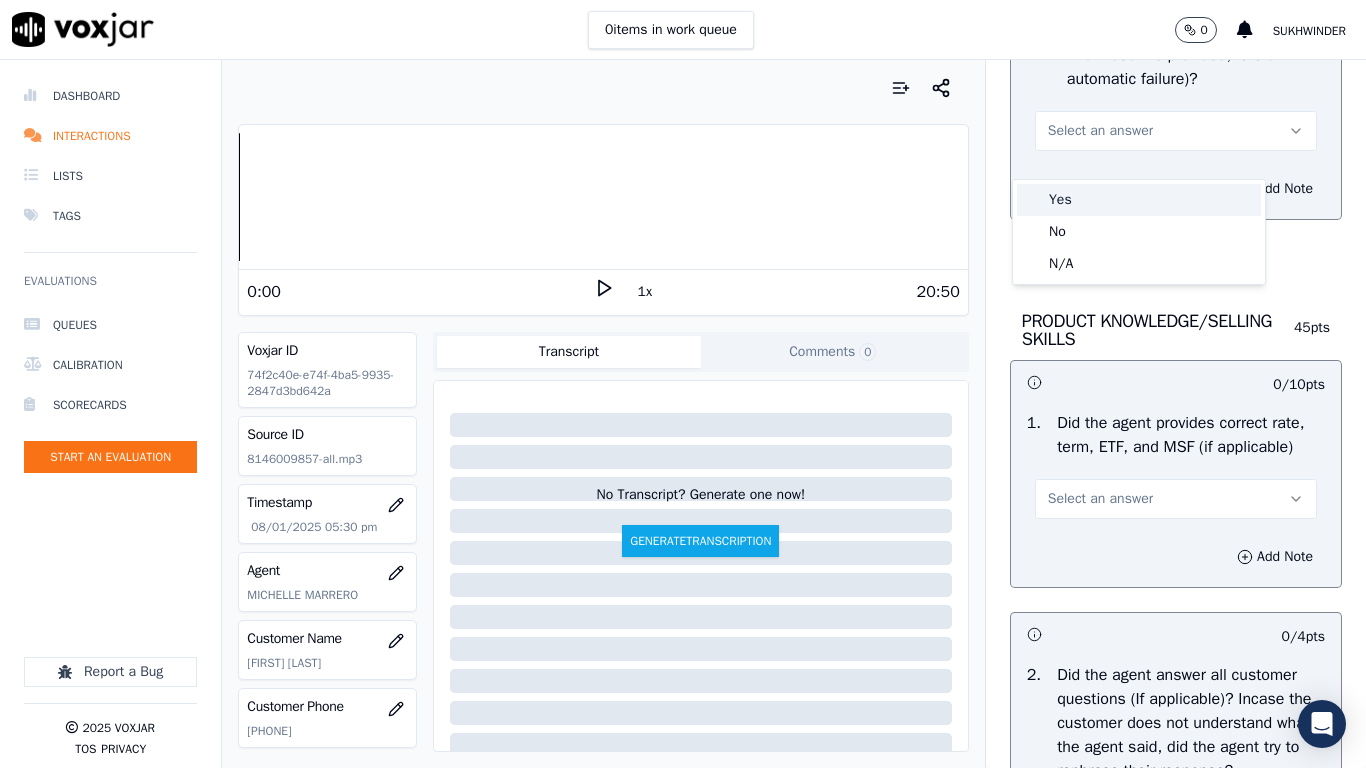 click on "Yes" at bounding box center [1139, 200] 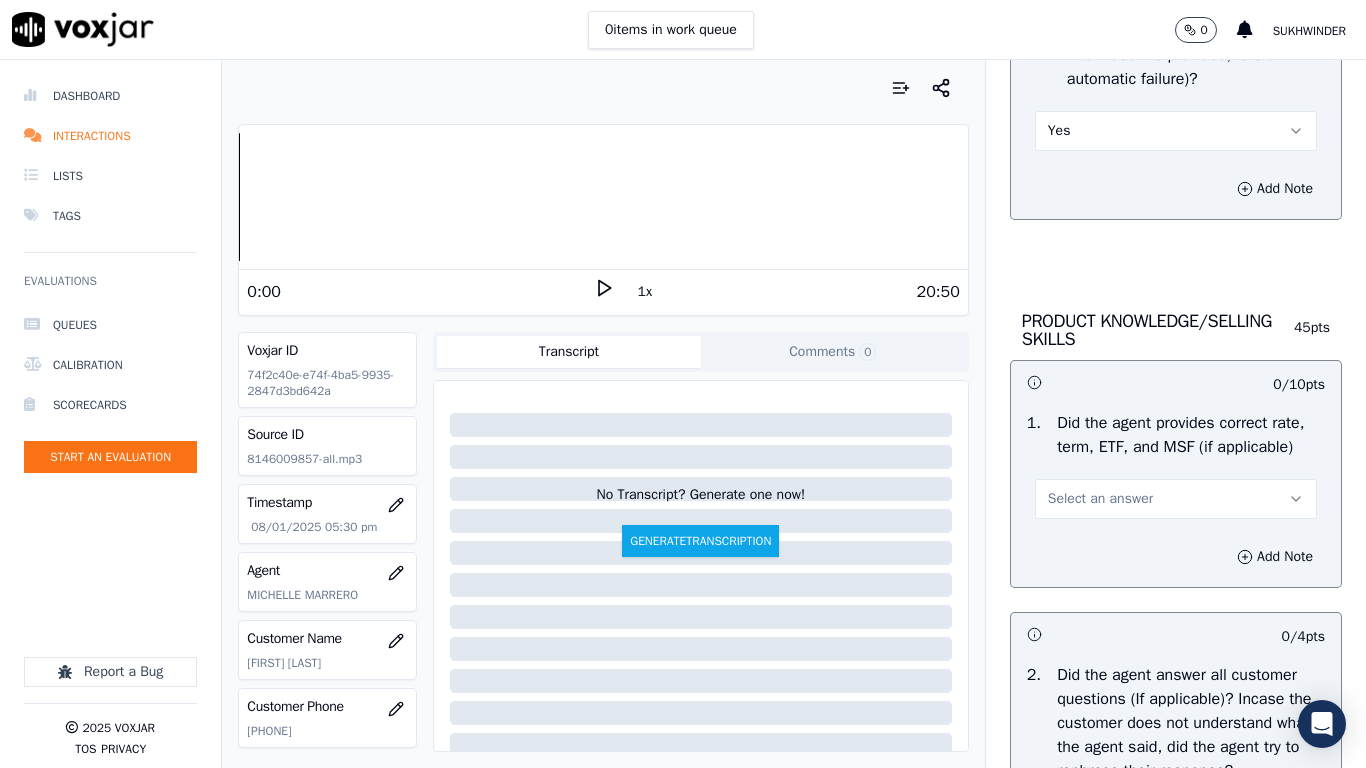 click on "Select an answer" at bounding box center [1100, 499] 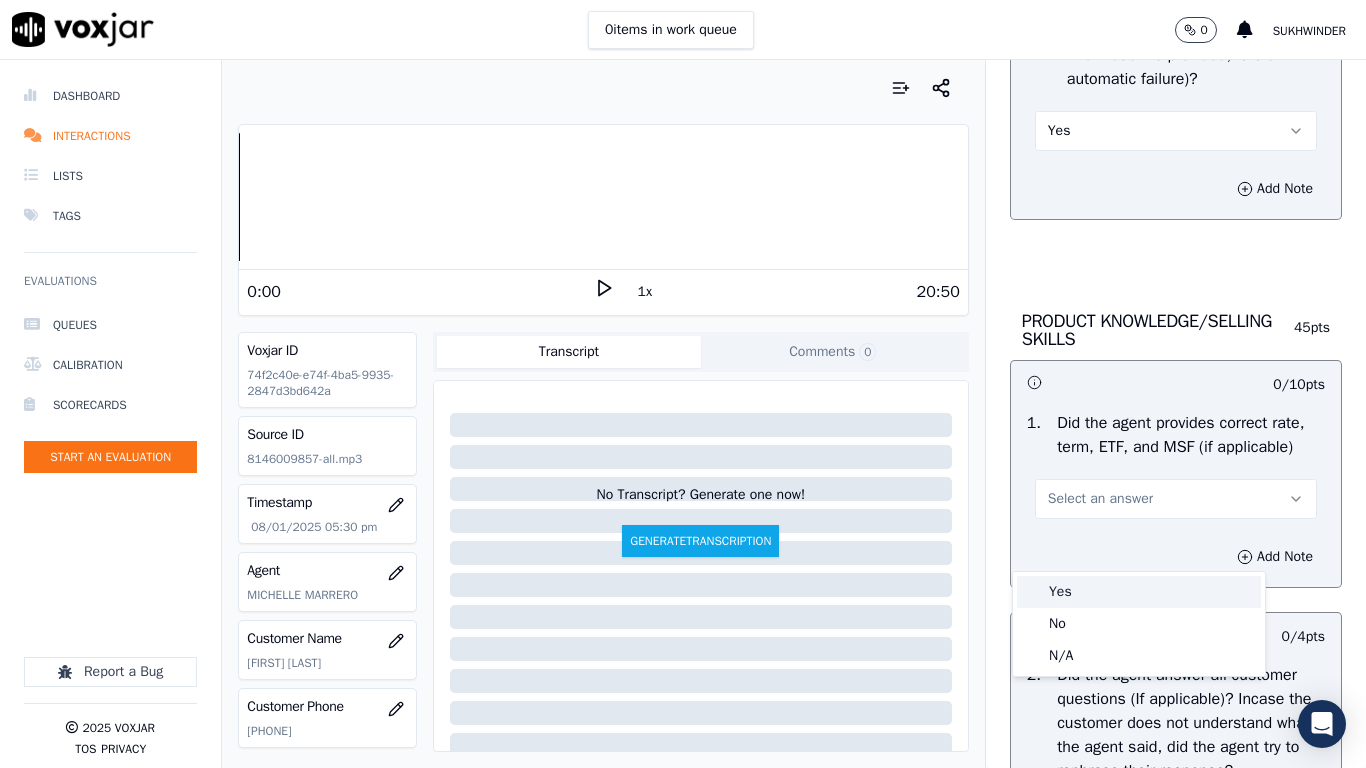 click on "Yes" at bounding box center [1139, 592] 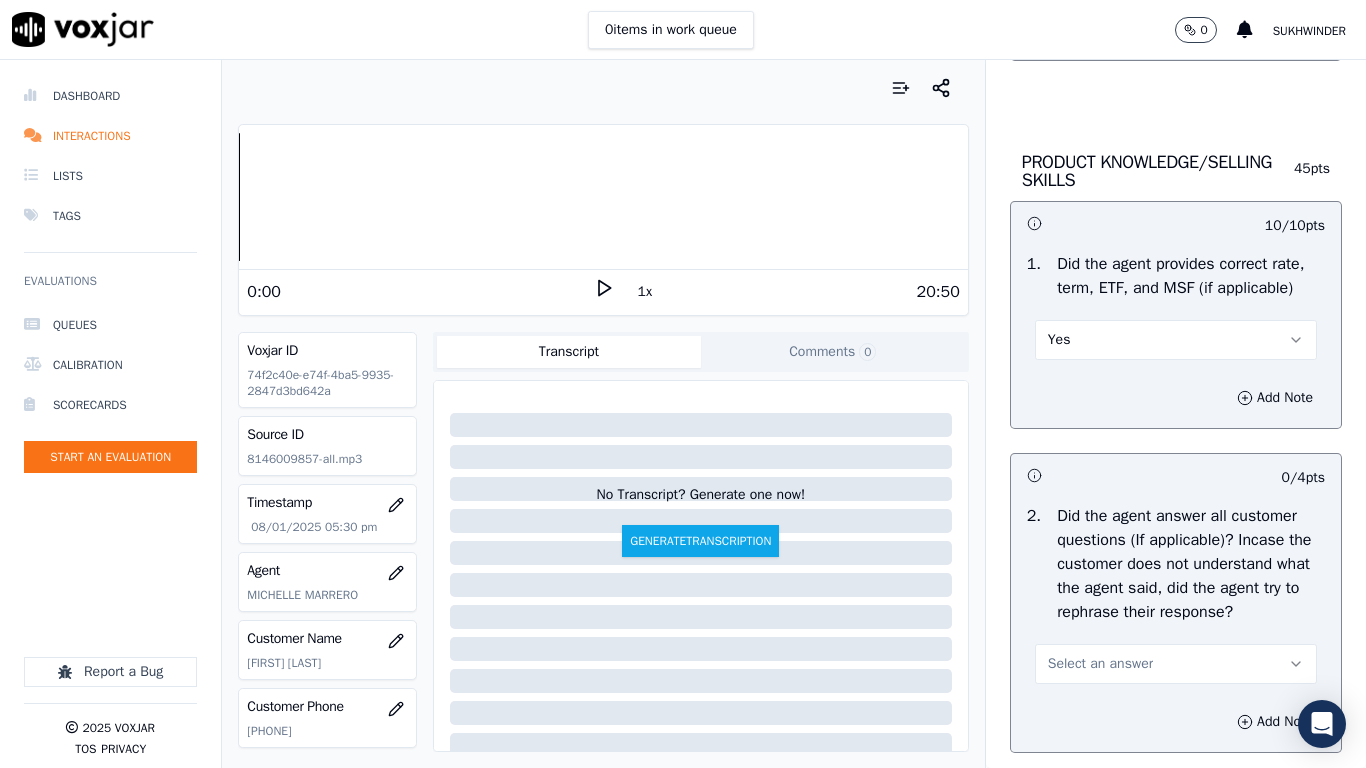 scroll, scrollTop: 3200, scrollLeft: 0, axis: vertical 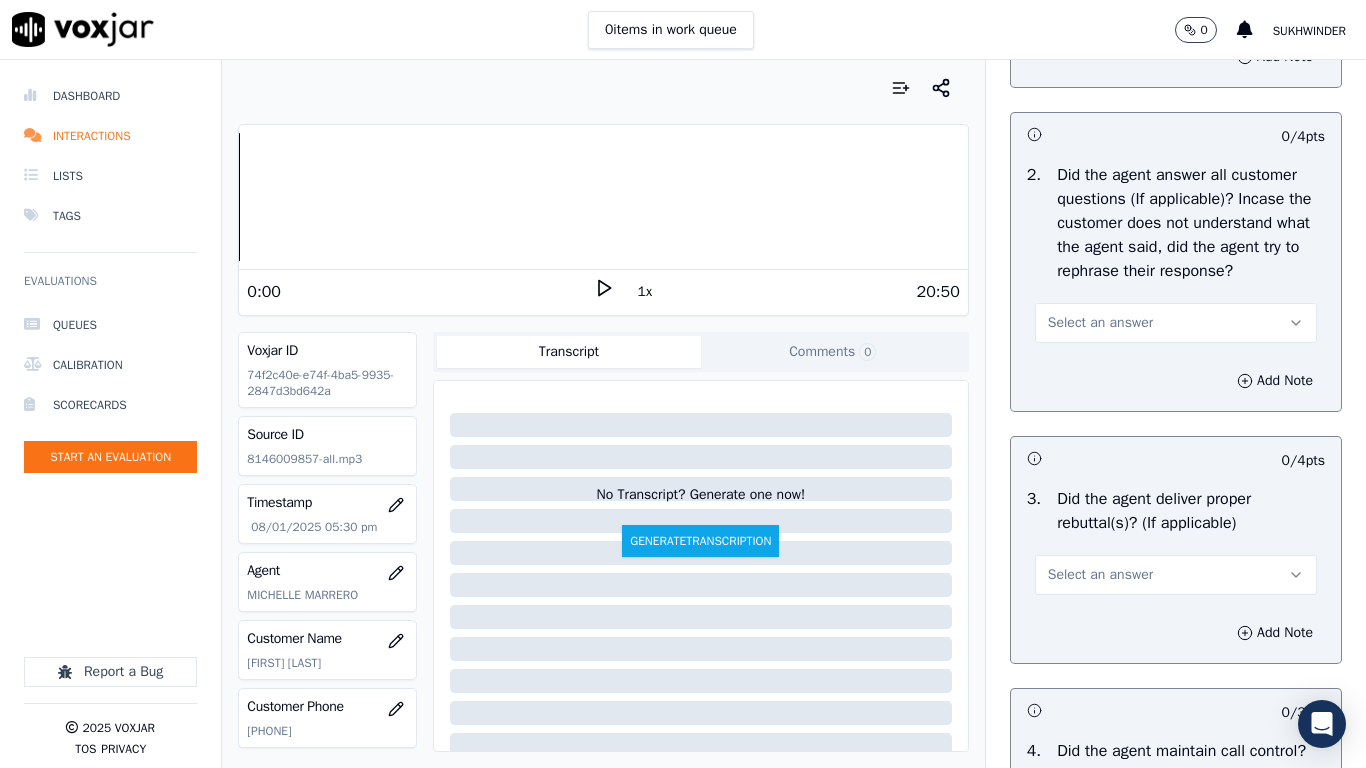click on "Select an answer" at bounding box center (1100, 323) 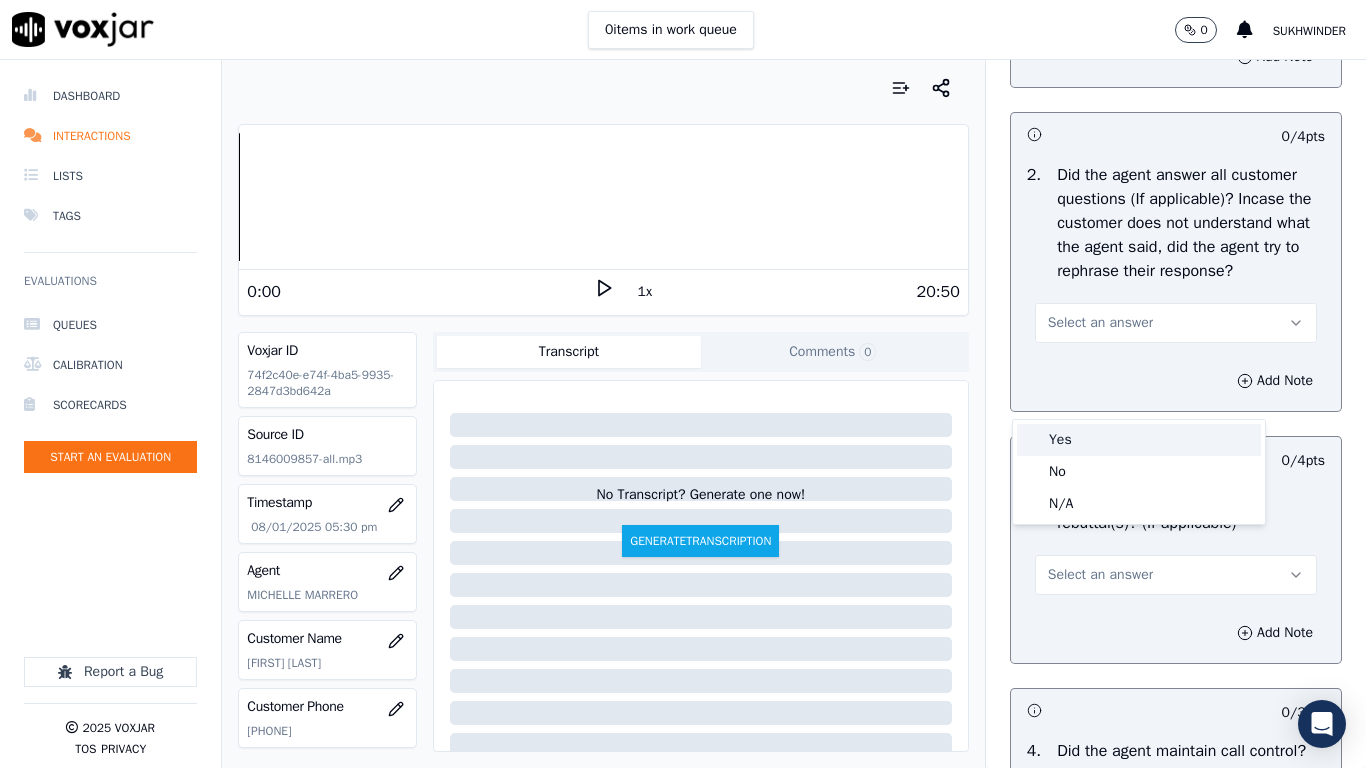 click on "Yes" at bounding box center [1139, 440] 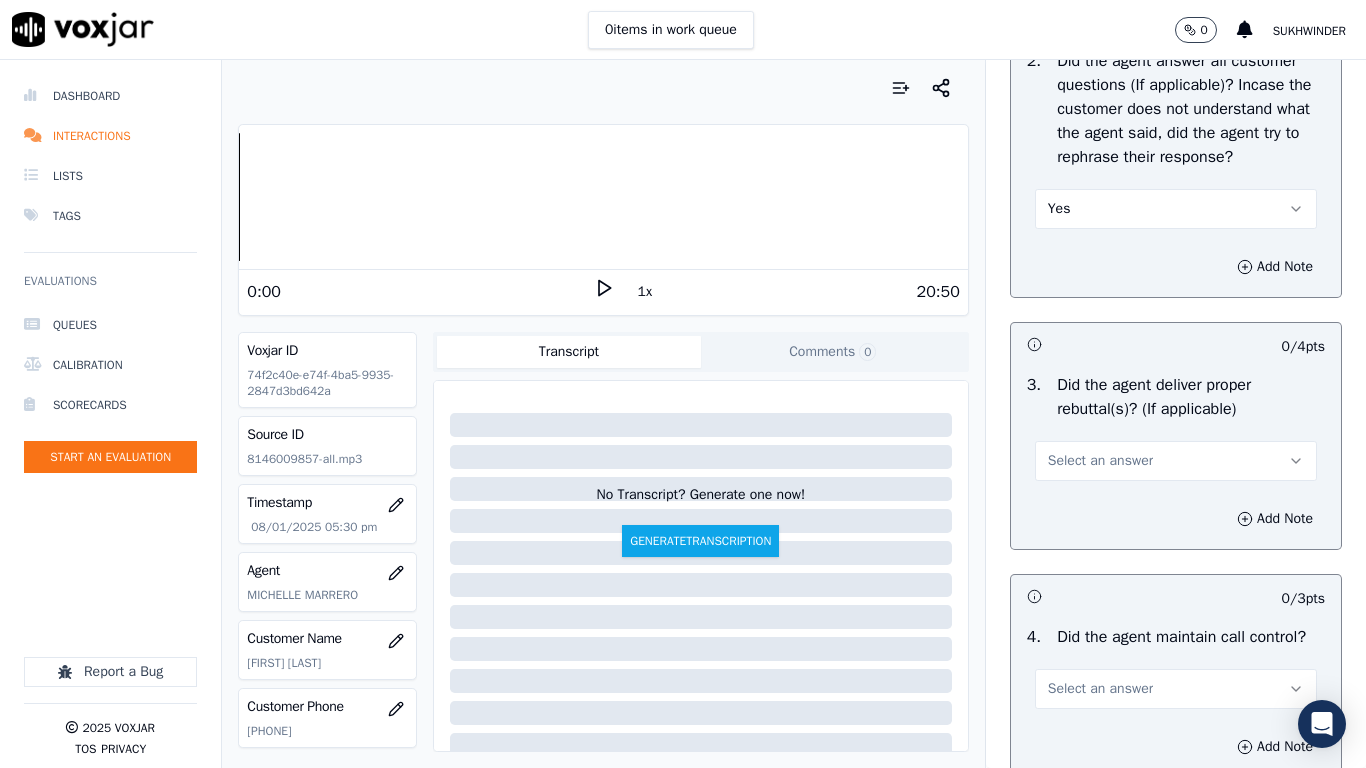 scroll, scrollTop: 3600, scrollLeft: 0, axis: vertical 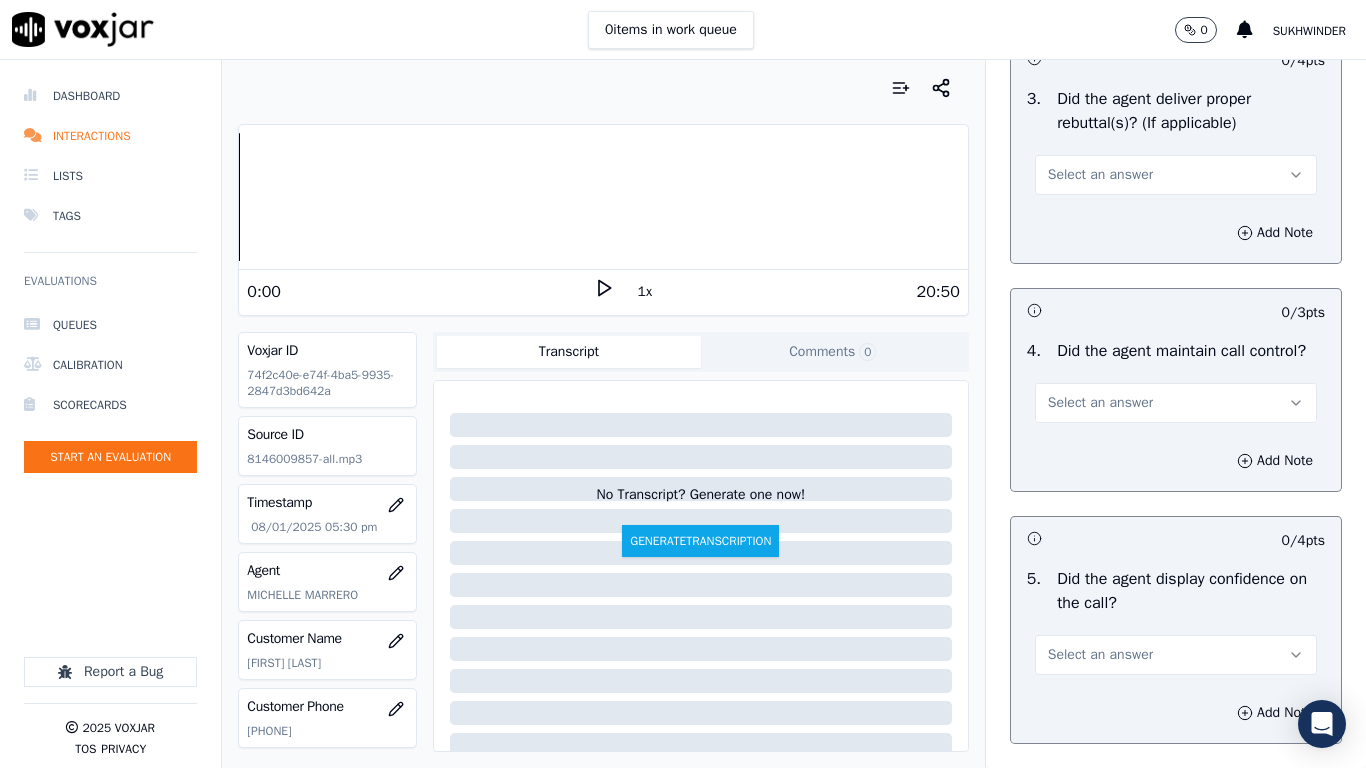 click on "Select an answer" at bounding box center (1100, 175) 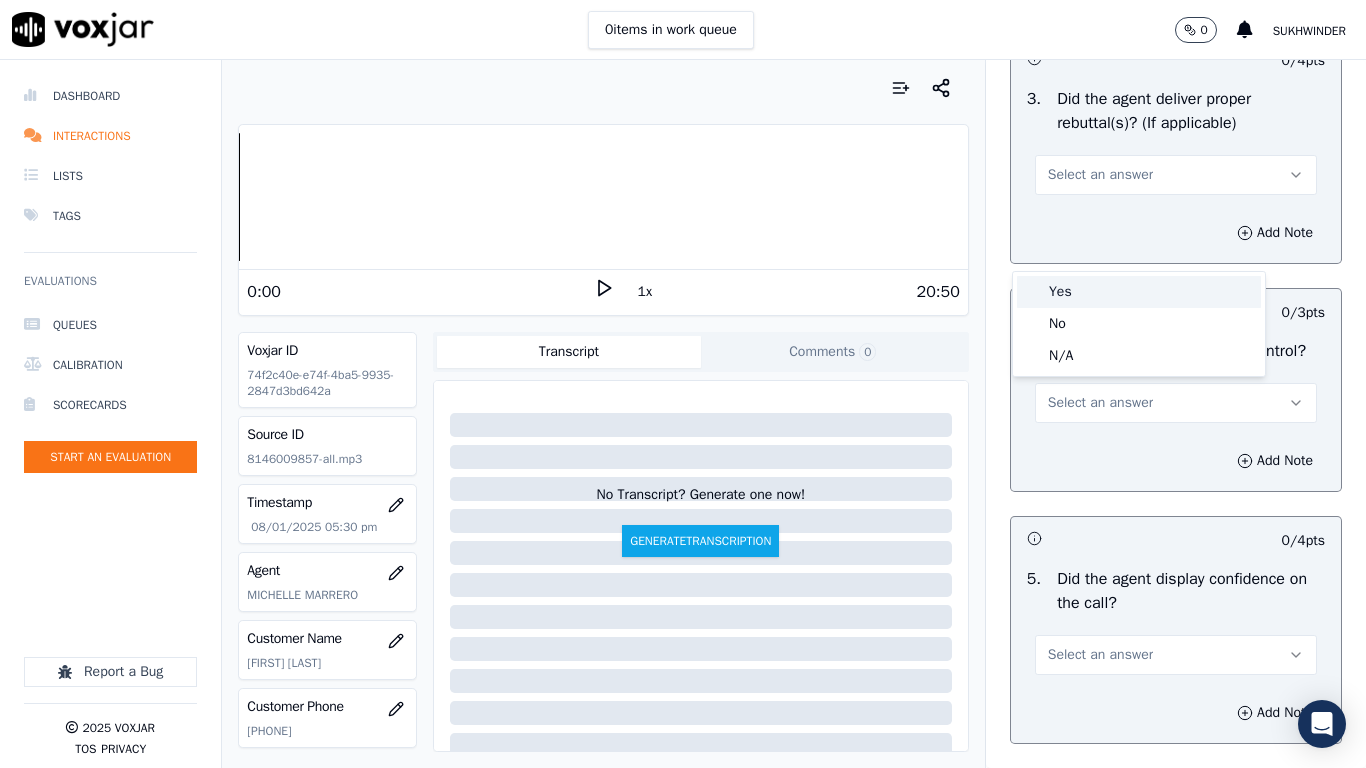 click on "Yes" at bounding box center (1139, 292) 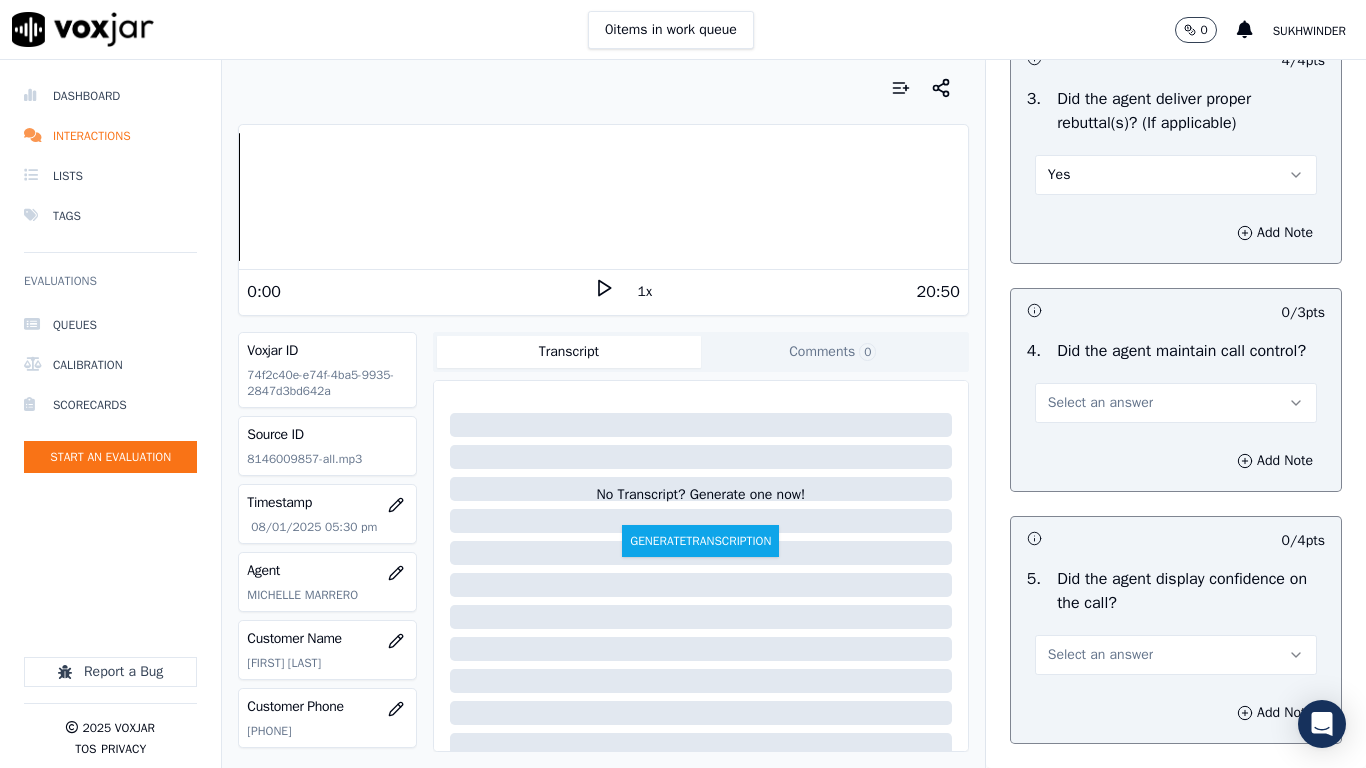 click on "Select an answer" at bounding box center [1176, 403] 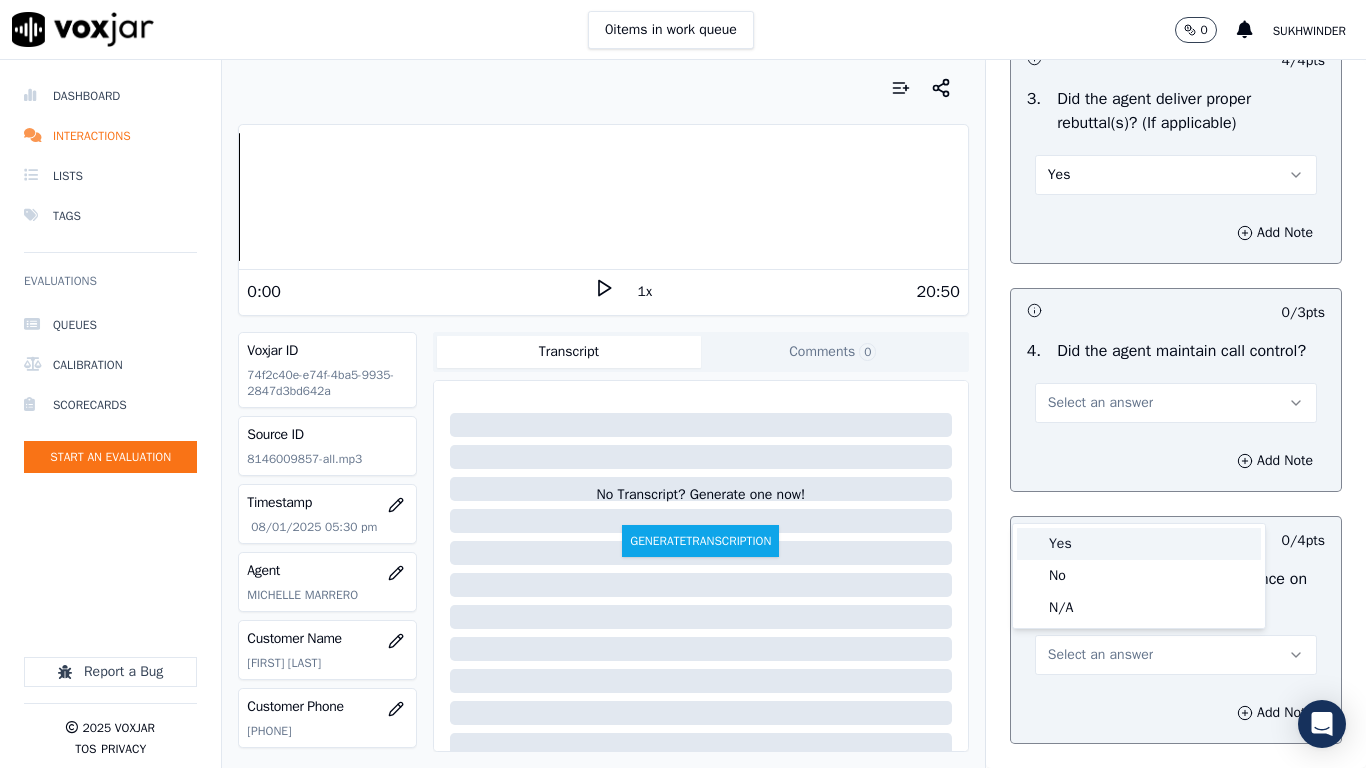 click on "Yes" at bounding box center [1139, 544] 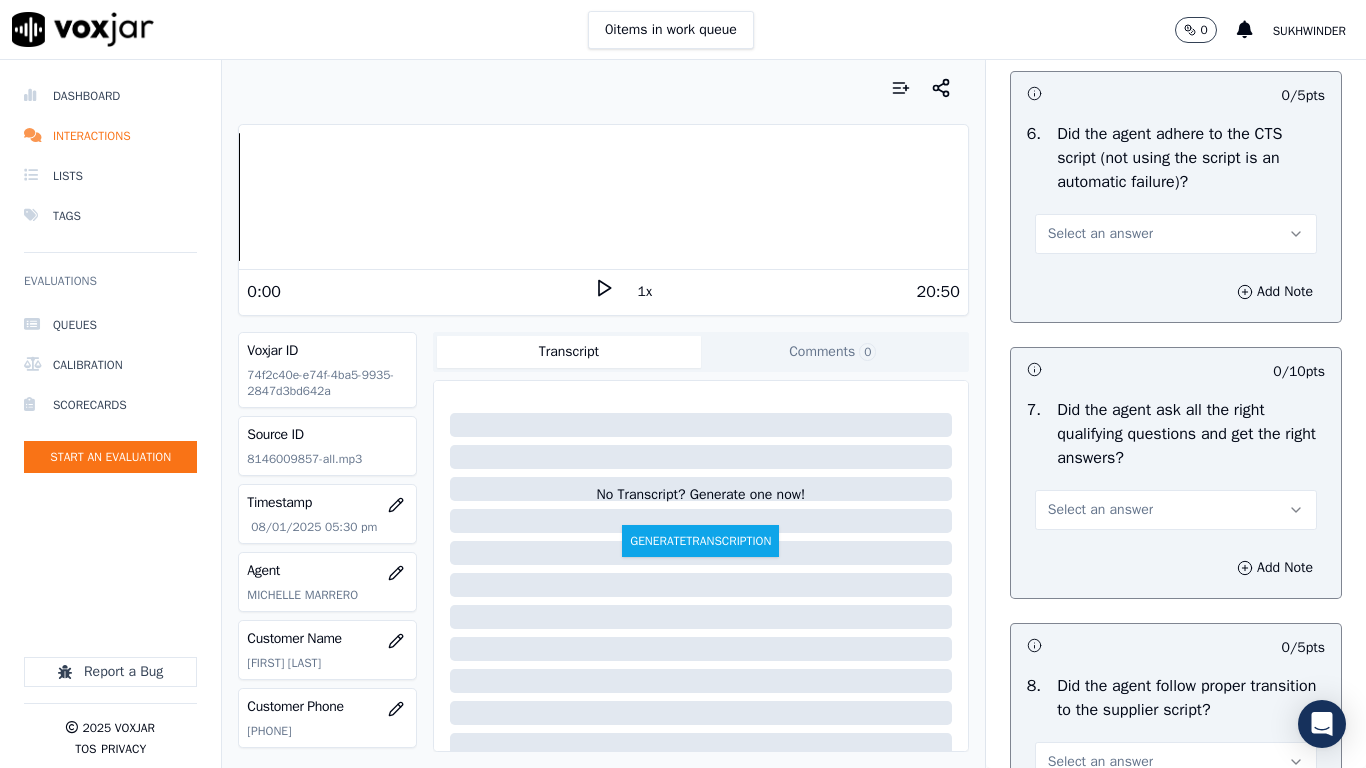 scroll, scrollTop: 4300, scrollLeft: 0, axis: vertical 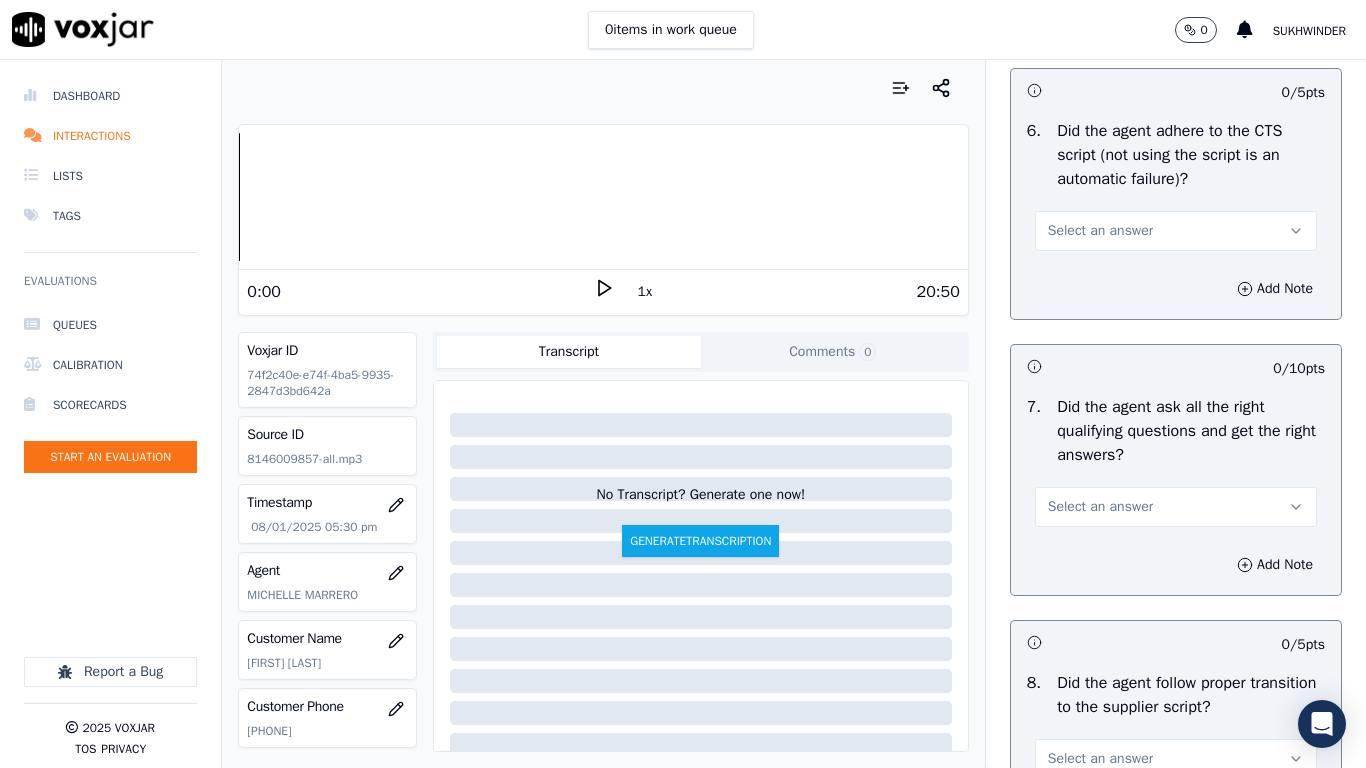 click on "Select an answer" at bounding box center [1176, -45] 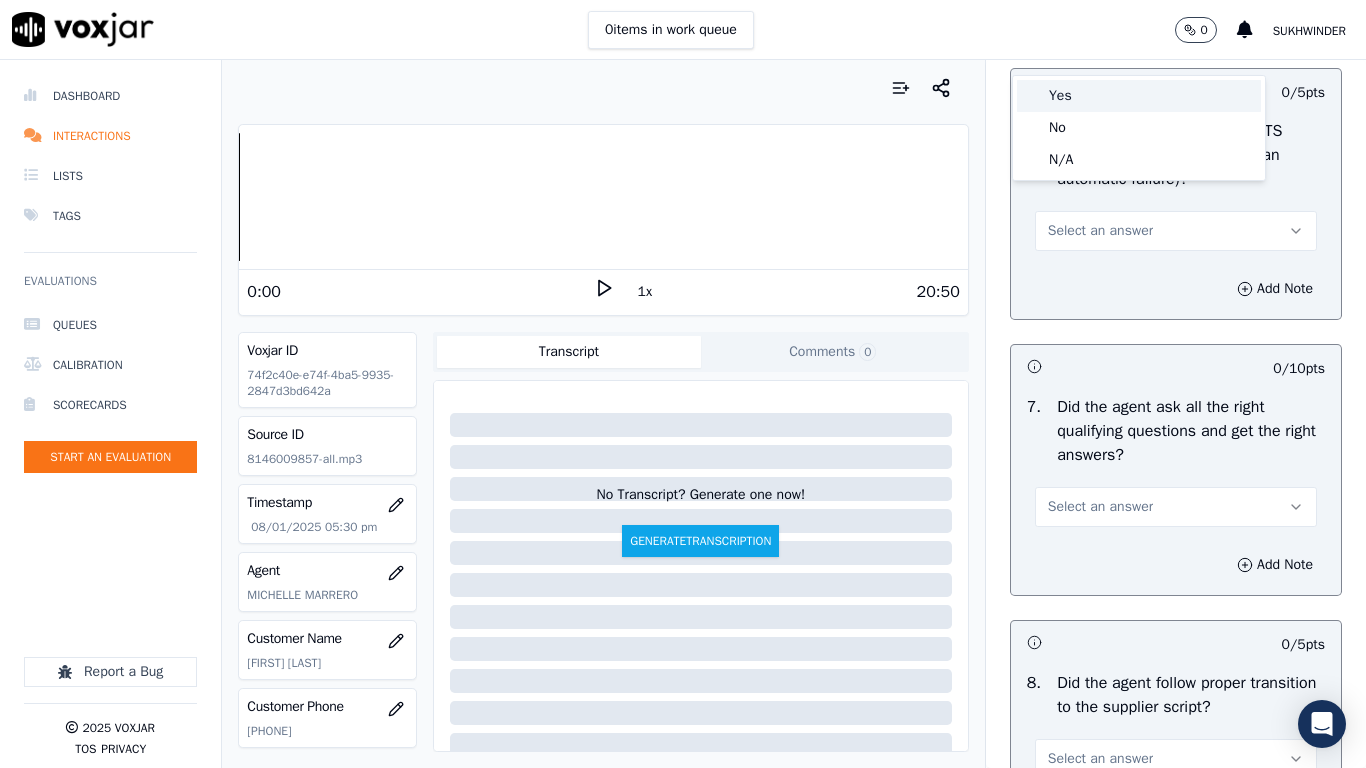 click on "Yes" at bounding box center (1139, 96) 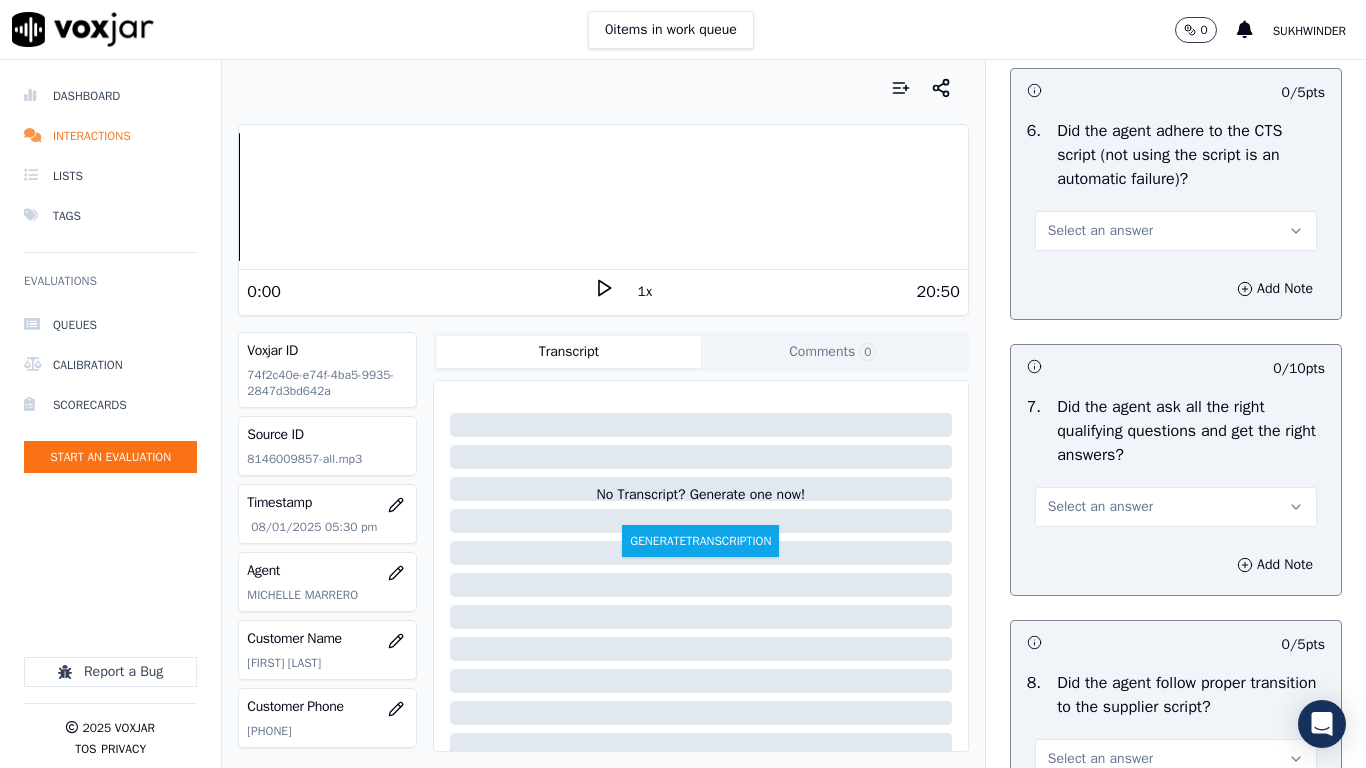 click on "Select an answer" at bounding box center [1100, 231] 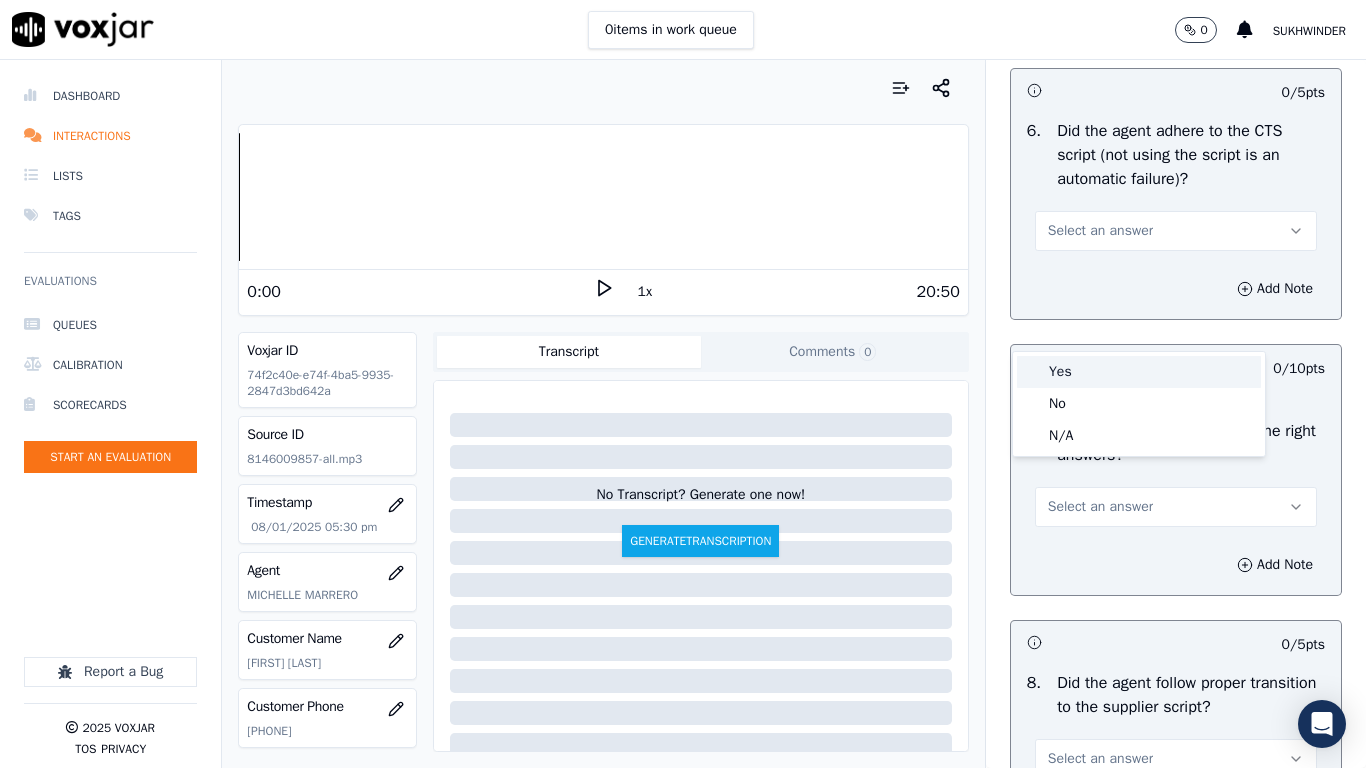 click on "Yes" at bounding box center [1139, 372] 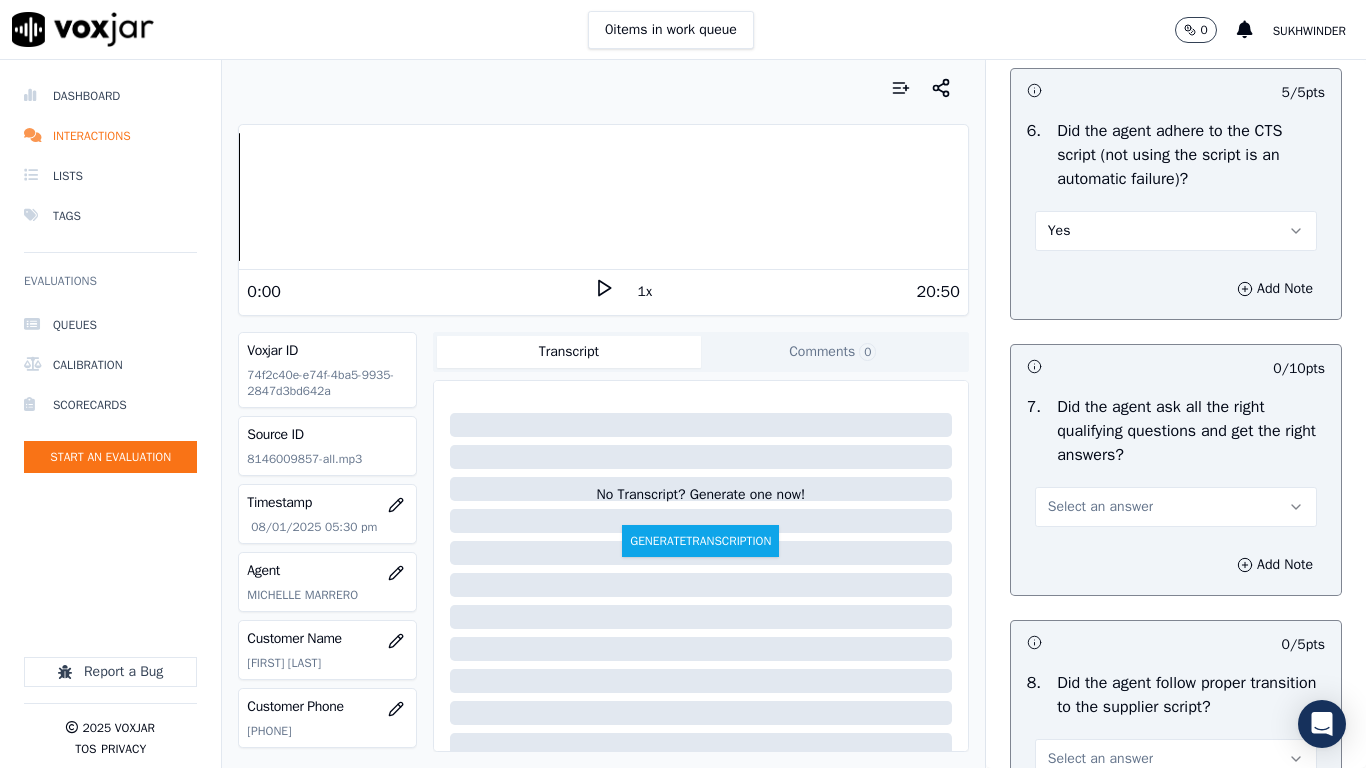 click on "Select an answer" at bounding box center [1100, 507] 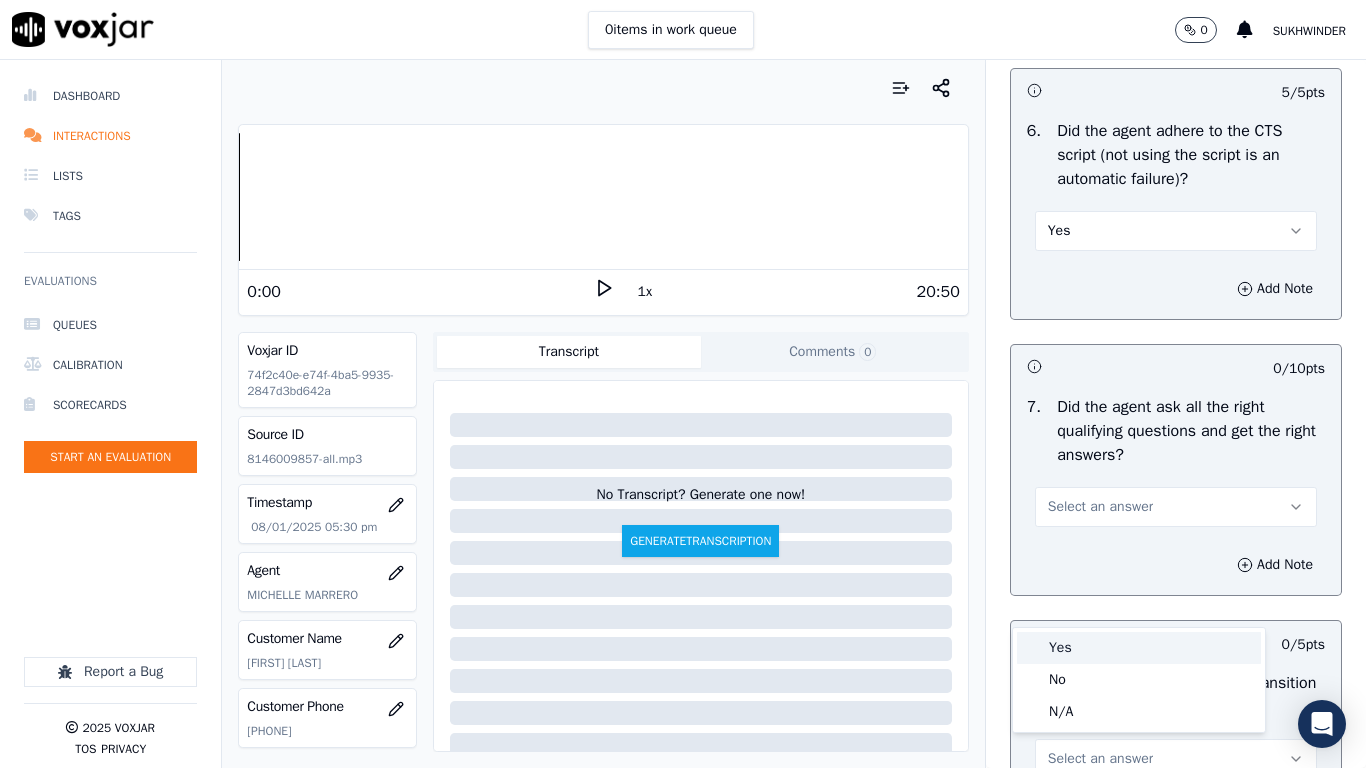 click on "Yes" at bounding box center (1139, 648) 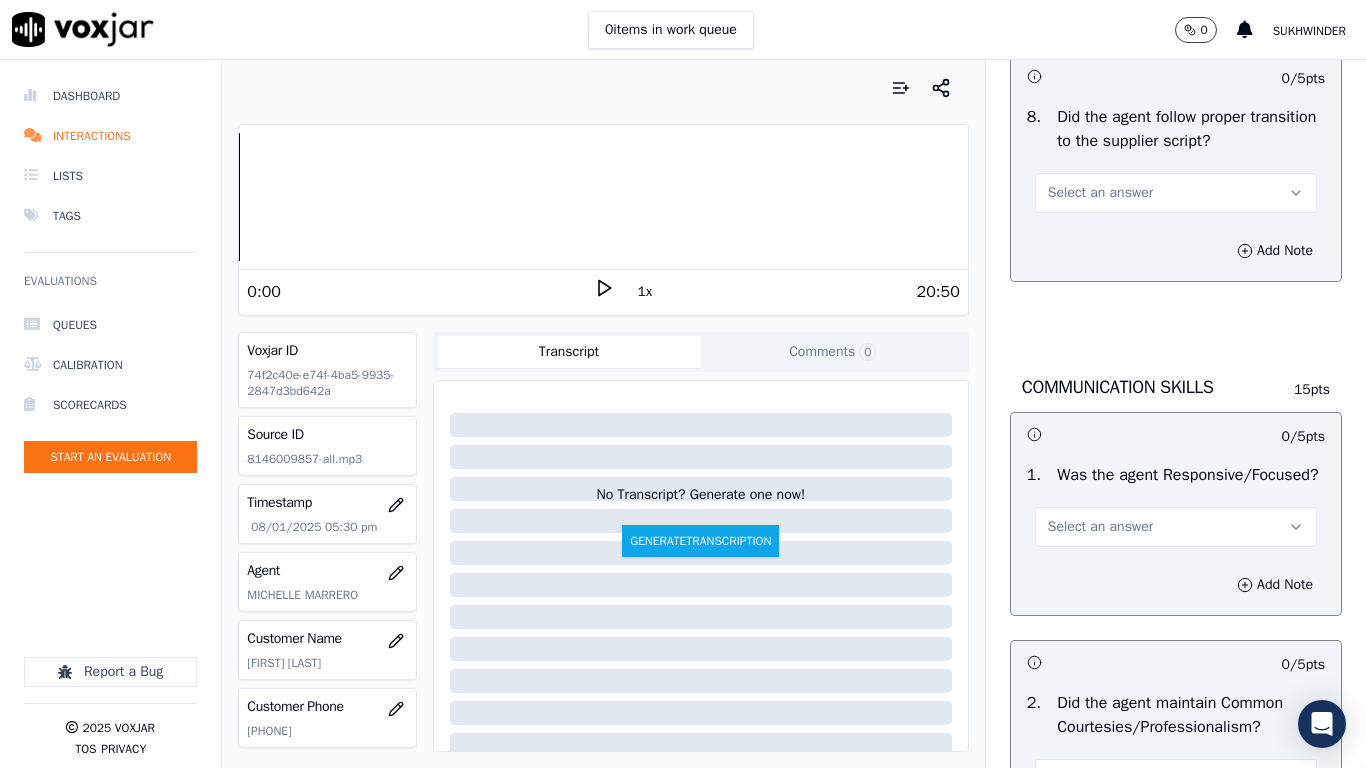 scroll, scrollTop: 4900, scrollLeft: 0, axis: vertical 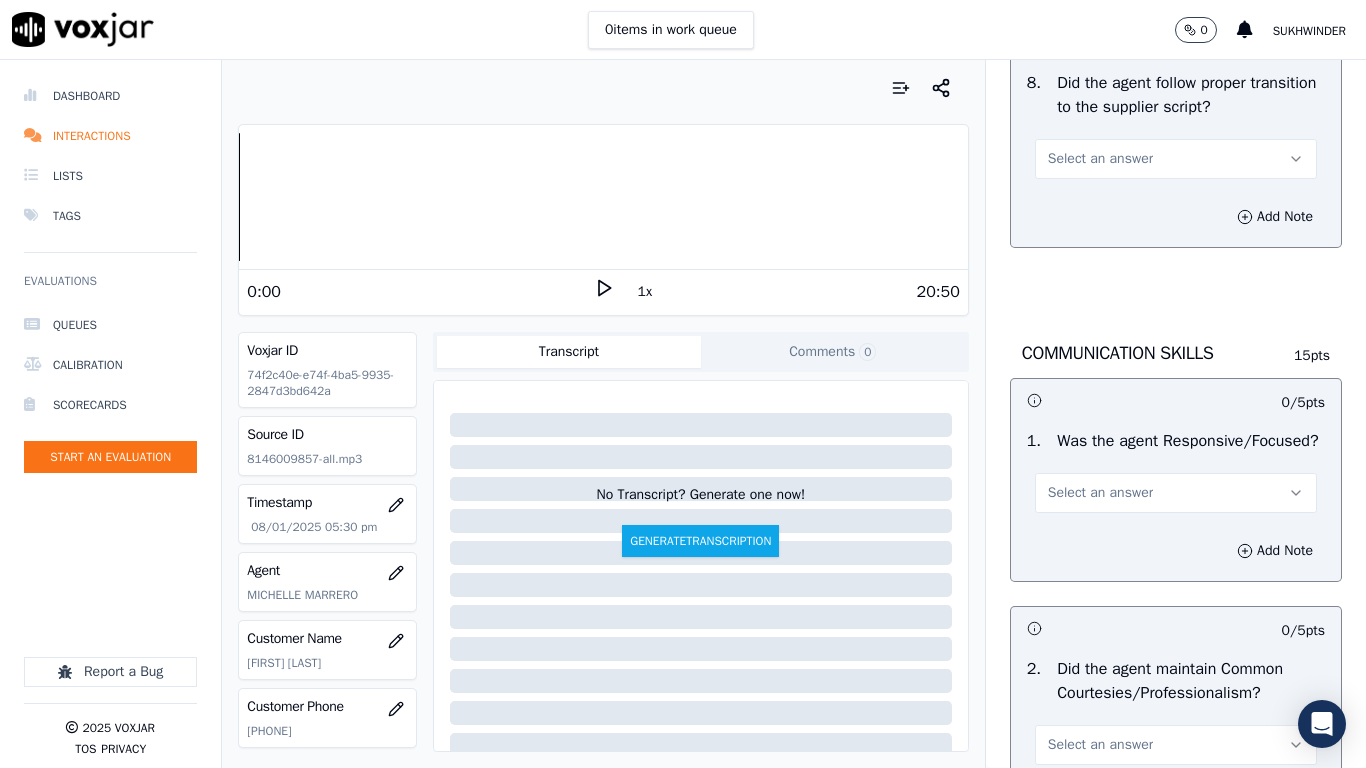 click on "Select an answer" at bounding box center [1100, 159] 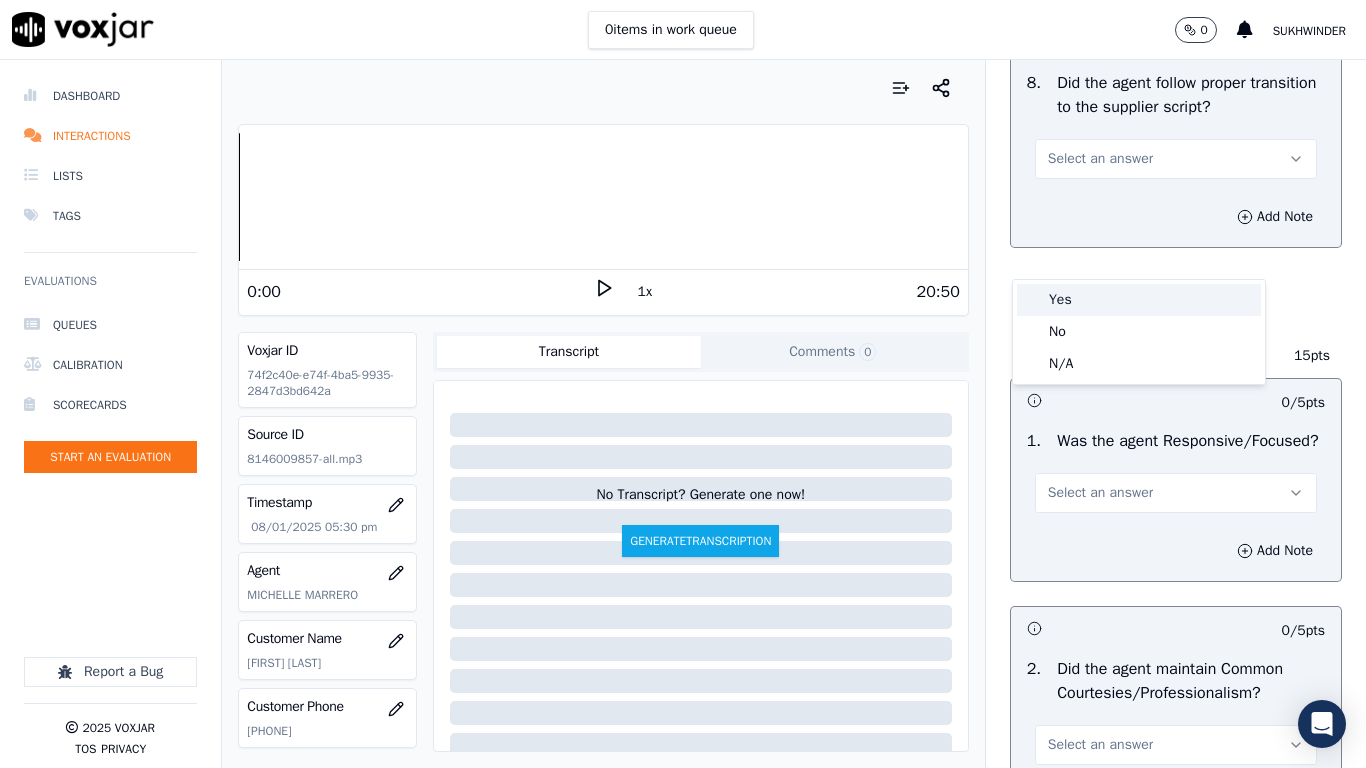 click on "Yes" at bounding box center (1139, 300) 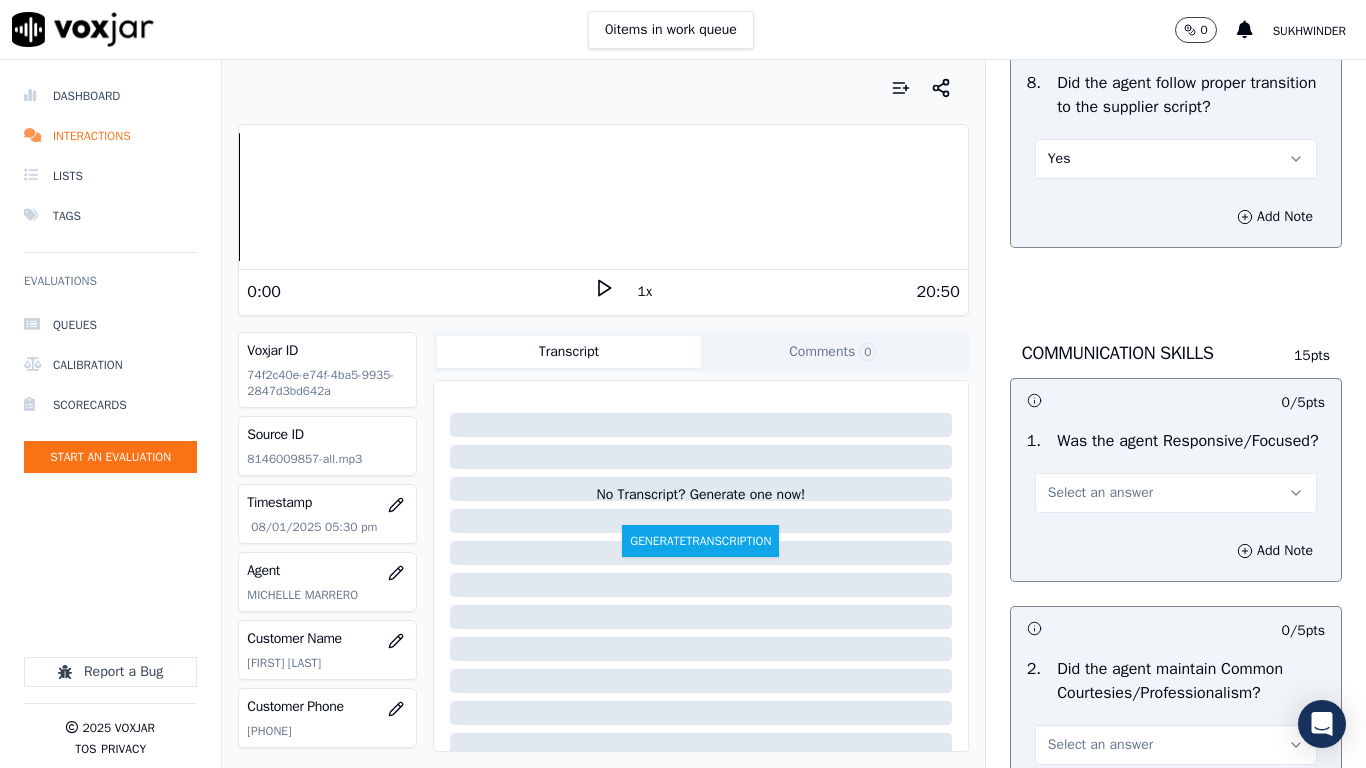 click on "Select an answer" at bounding box center [1176, 493] 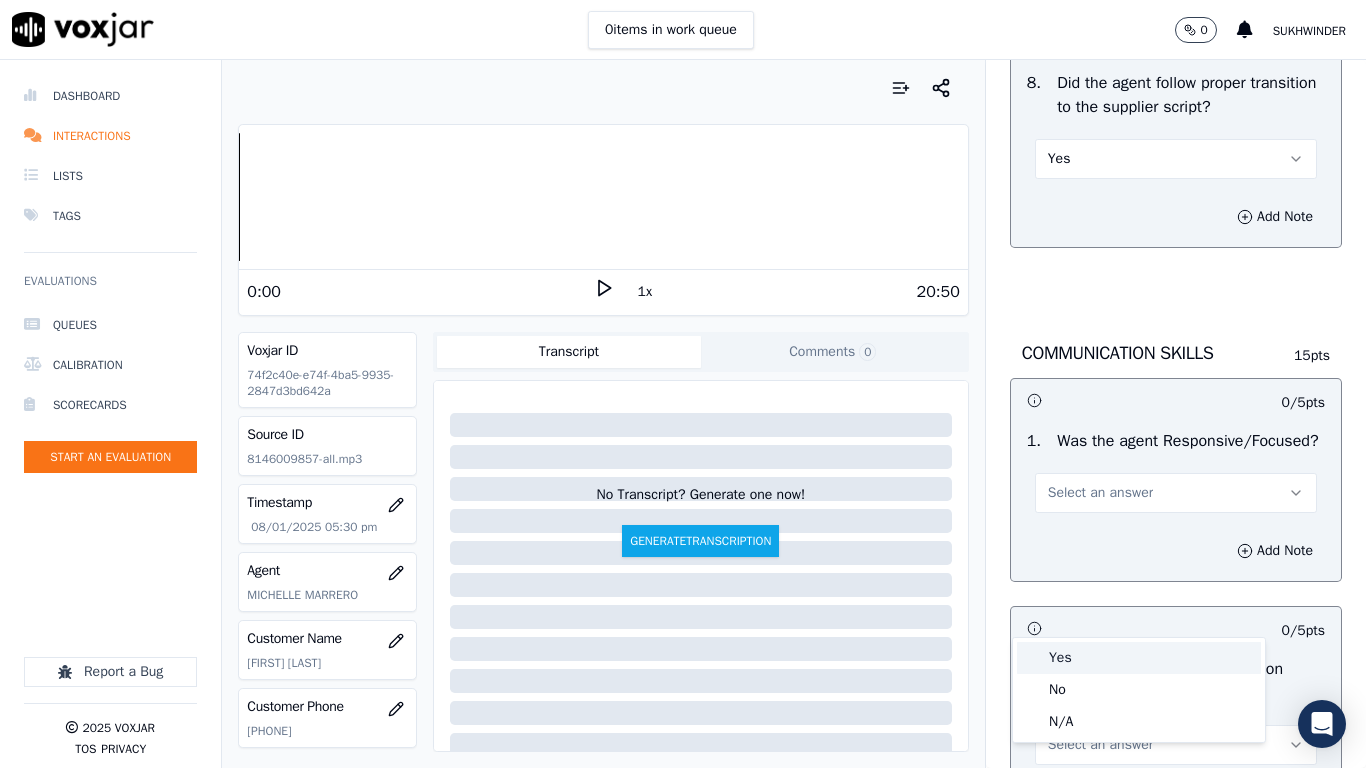 click on "Yes" at bounding box center (1139, 658) 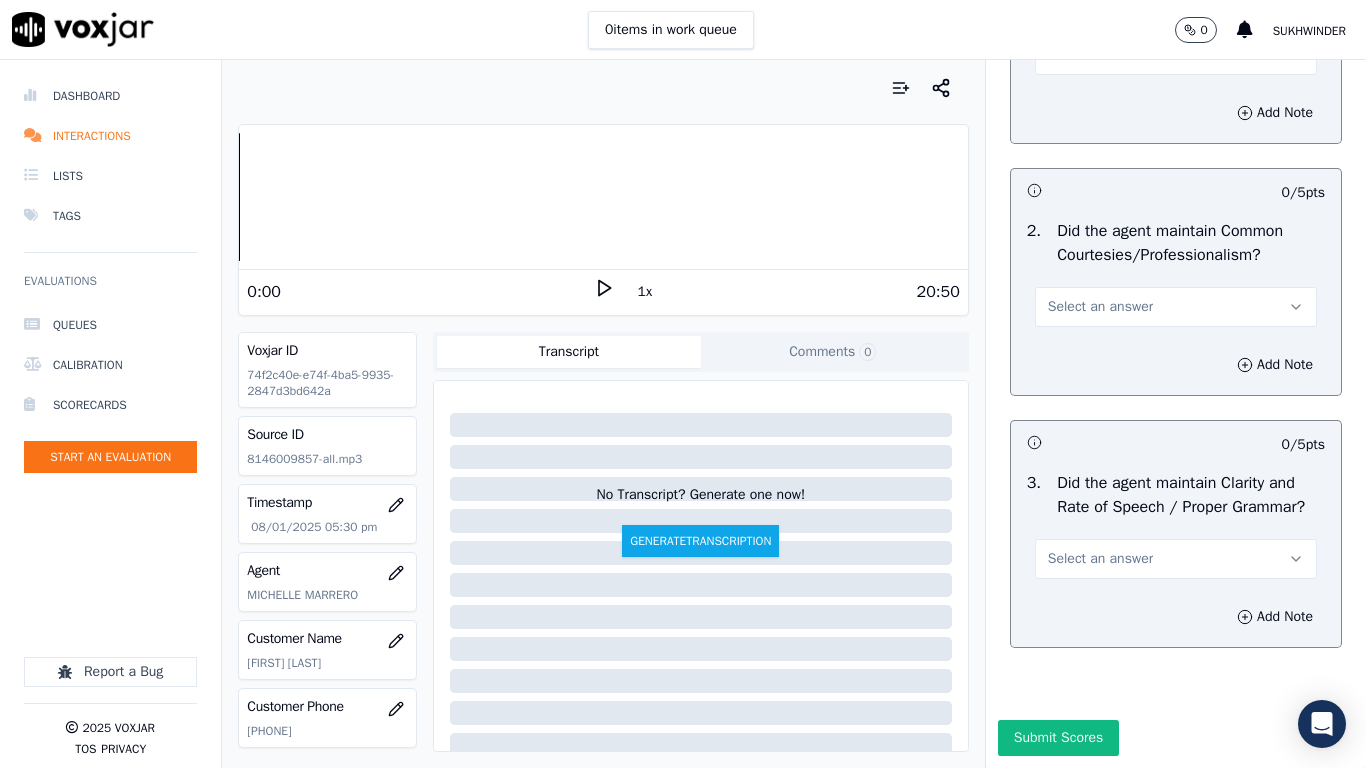 scroll, scrollTop: 5533, scrollLeft: 0, axis: vertical 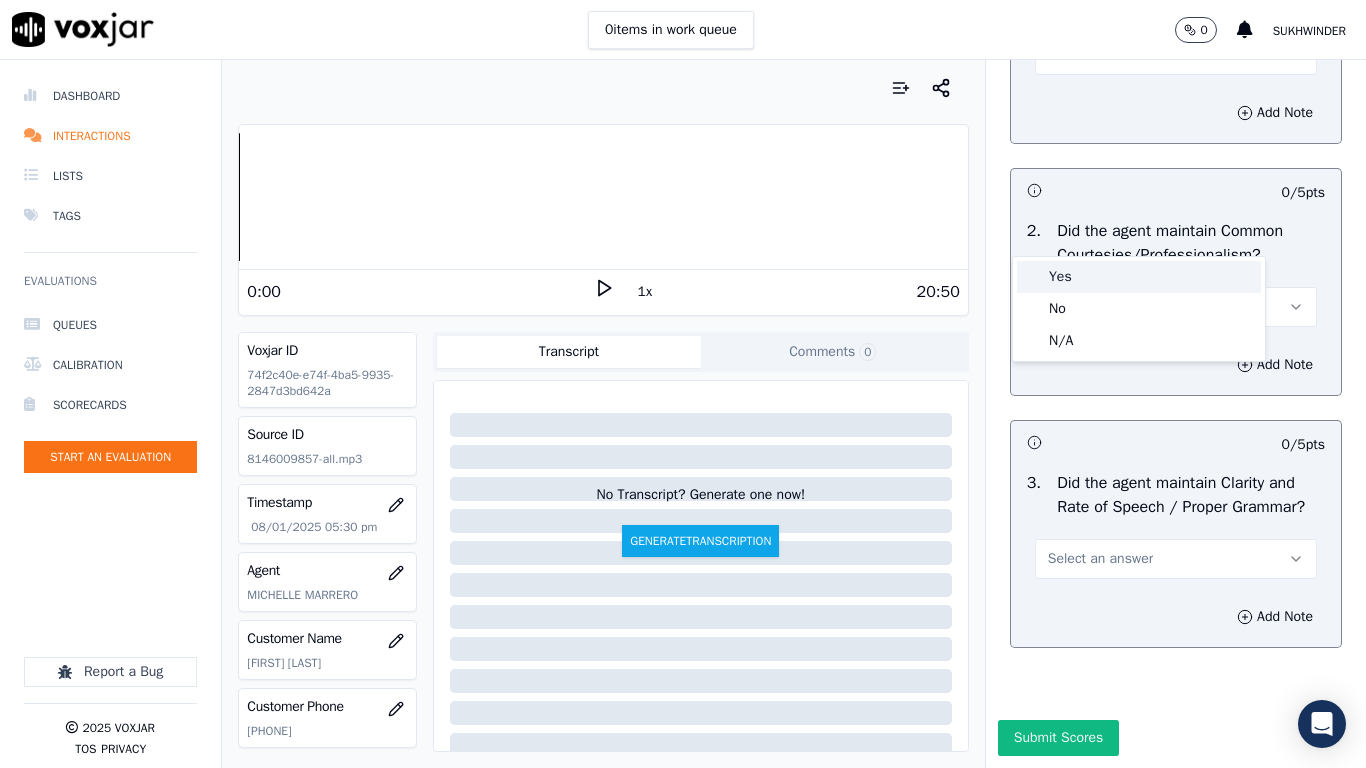 click on "Yes" at bounding box center [1139, 277] 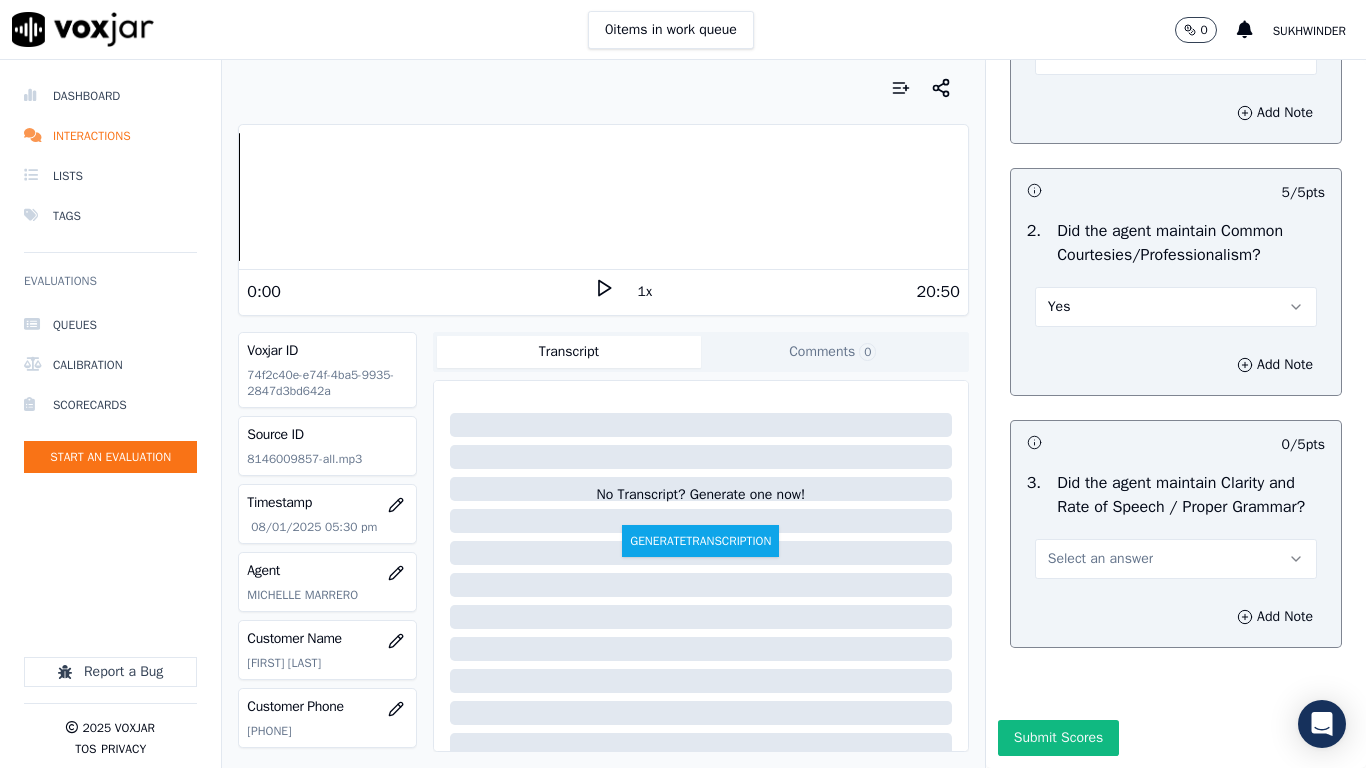 click on "Select an answer" at bounding box center [1100, 559] 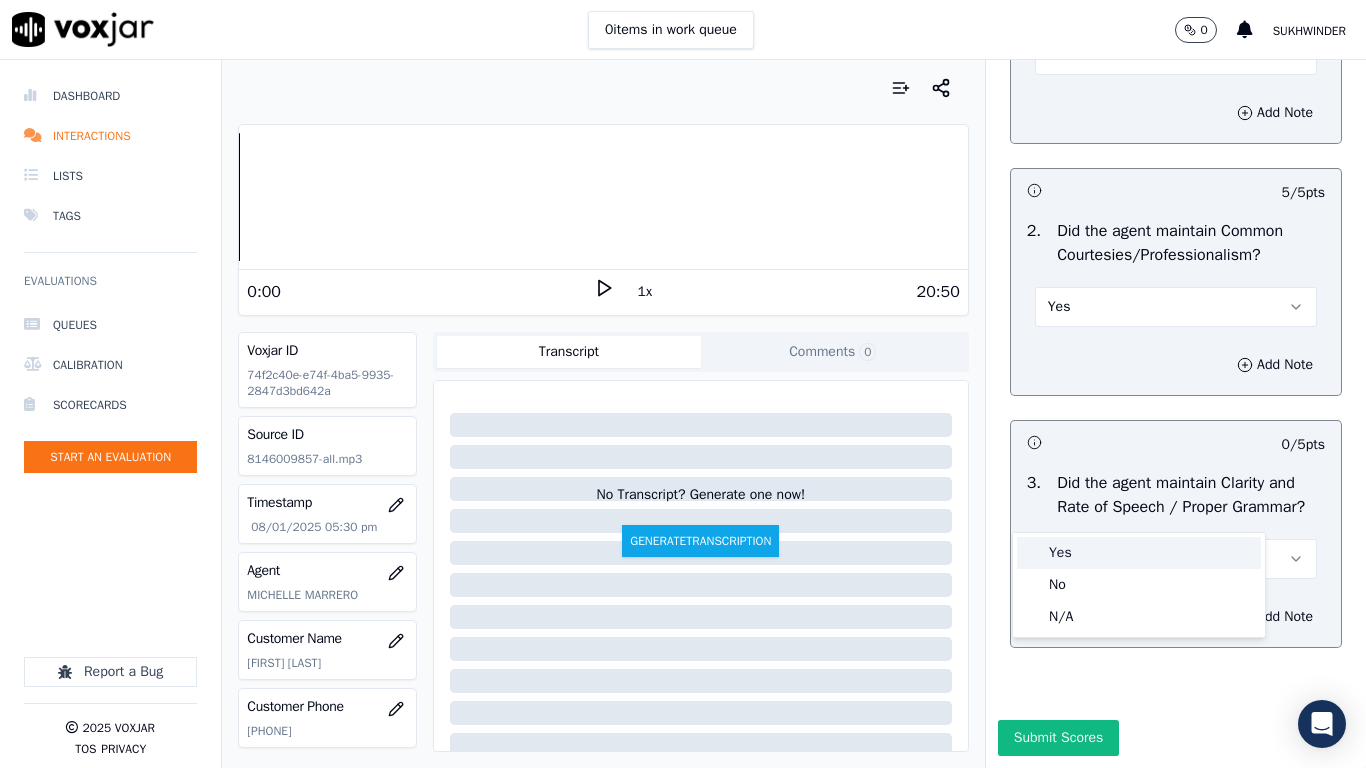 click on "Yes" at bounding box center [1139, 553] 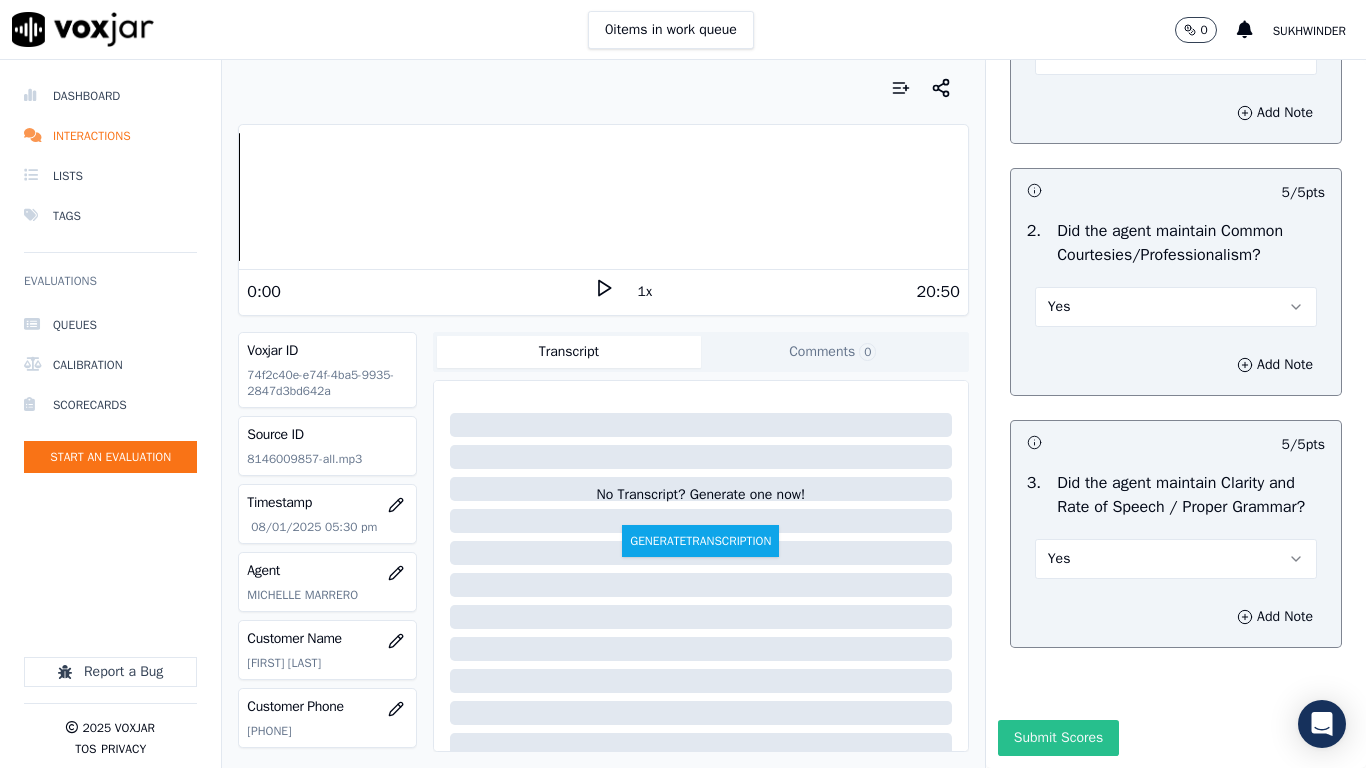click on "Submit Scores" at bounding box center [1058, 738] 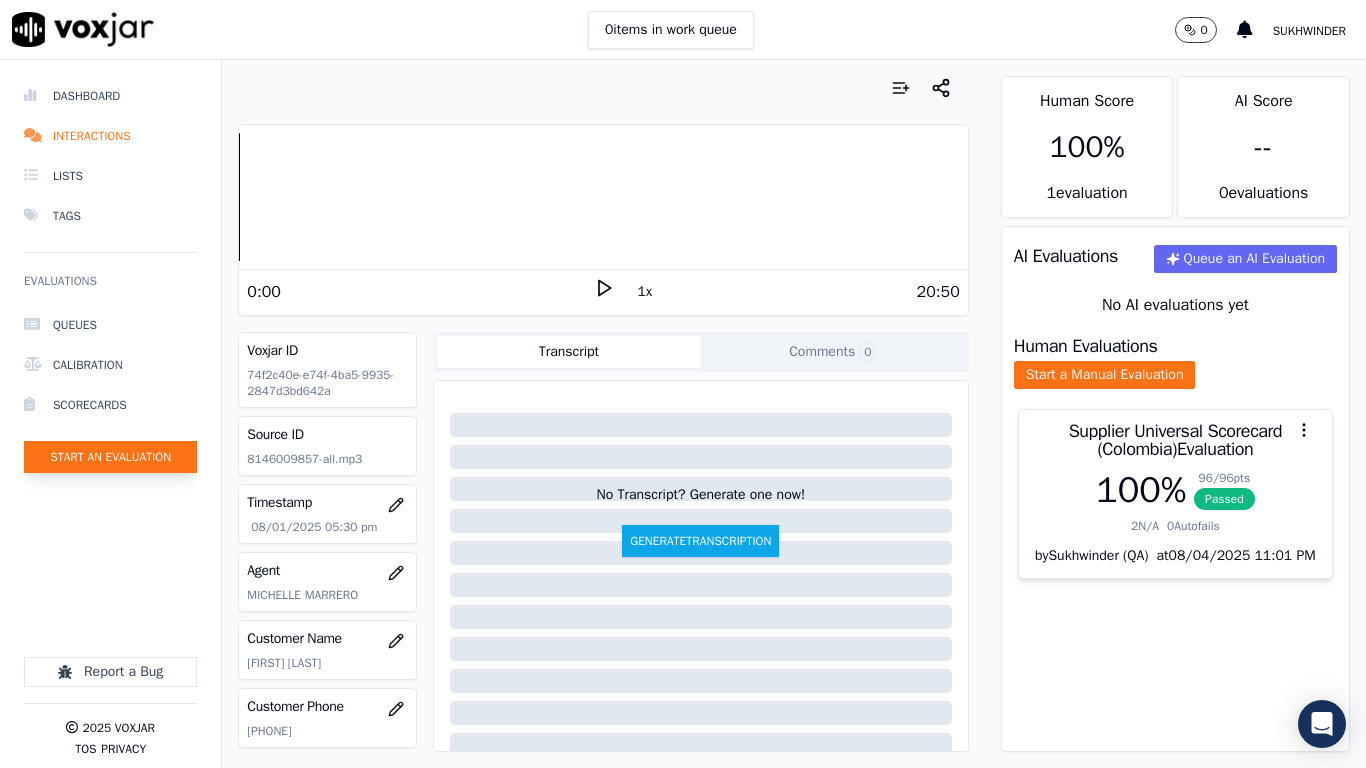 click on "Start an Evaluation" 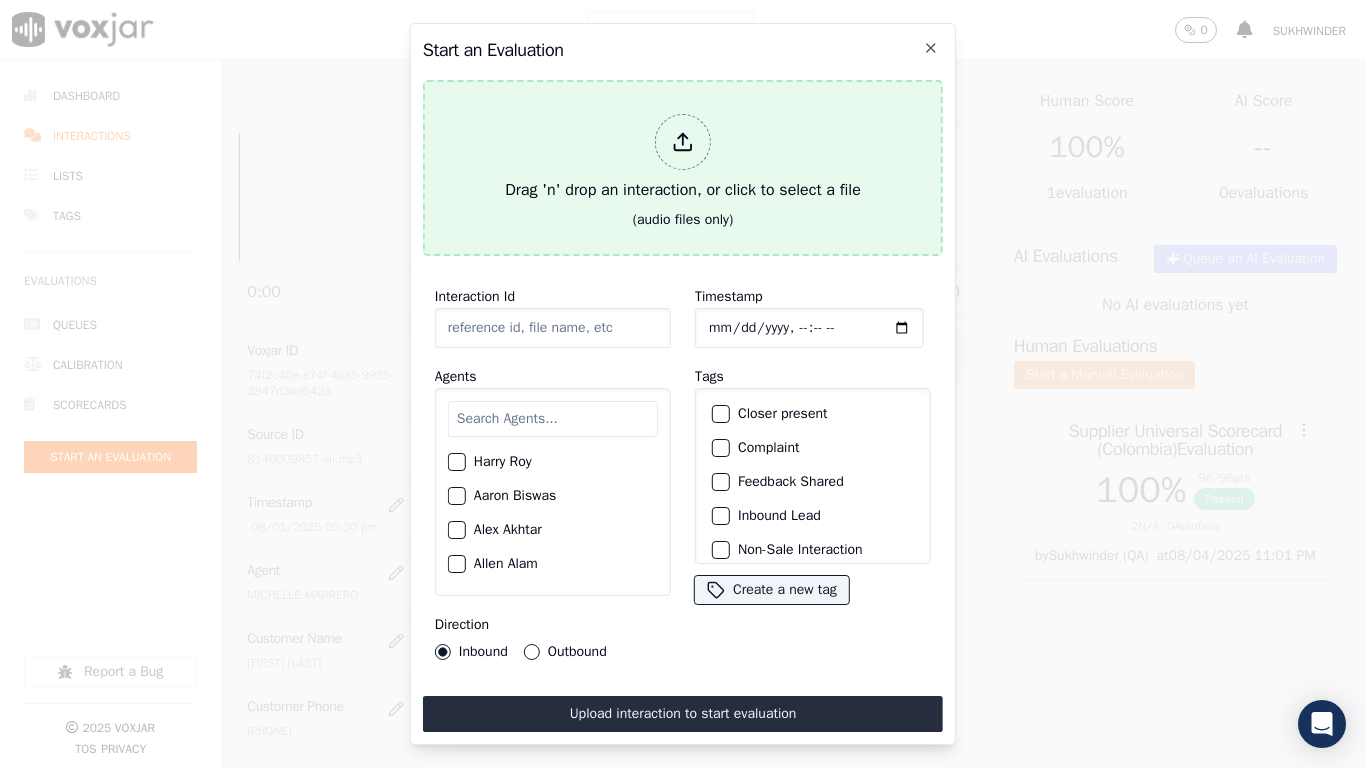 click on "Drag 'n' drop an interaction, or click to select a file" at bounding box center (683, 158) 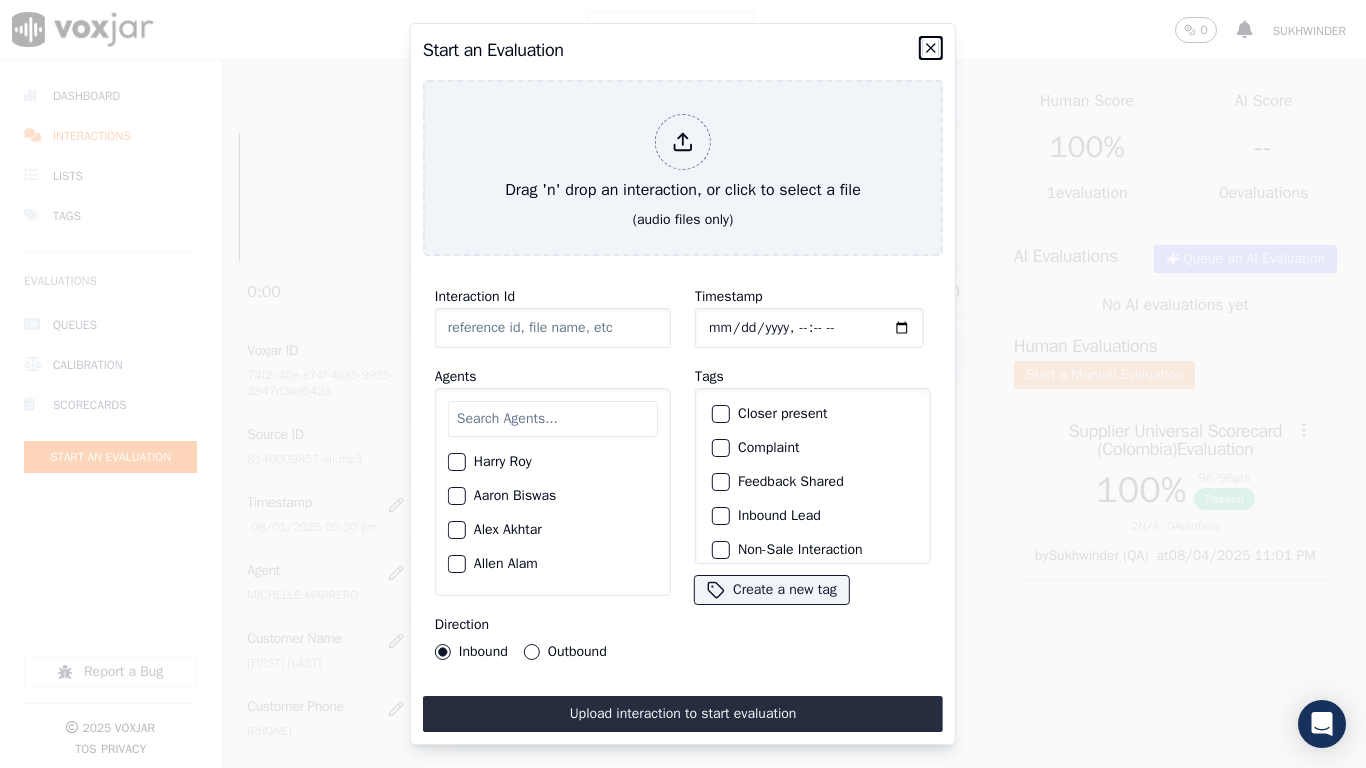 click 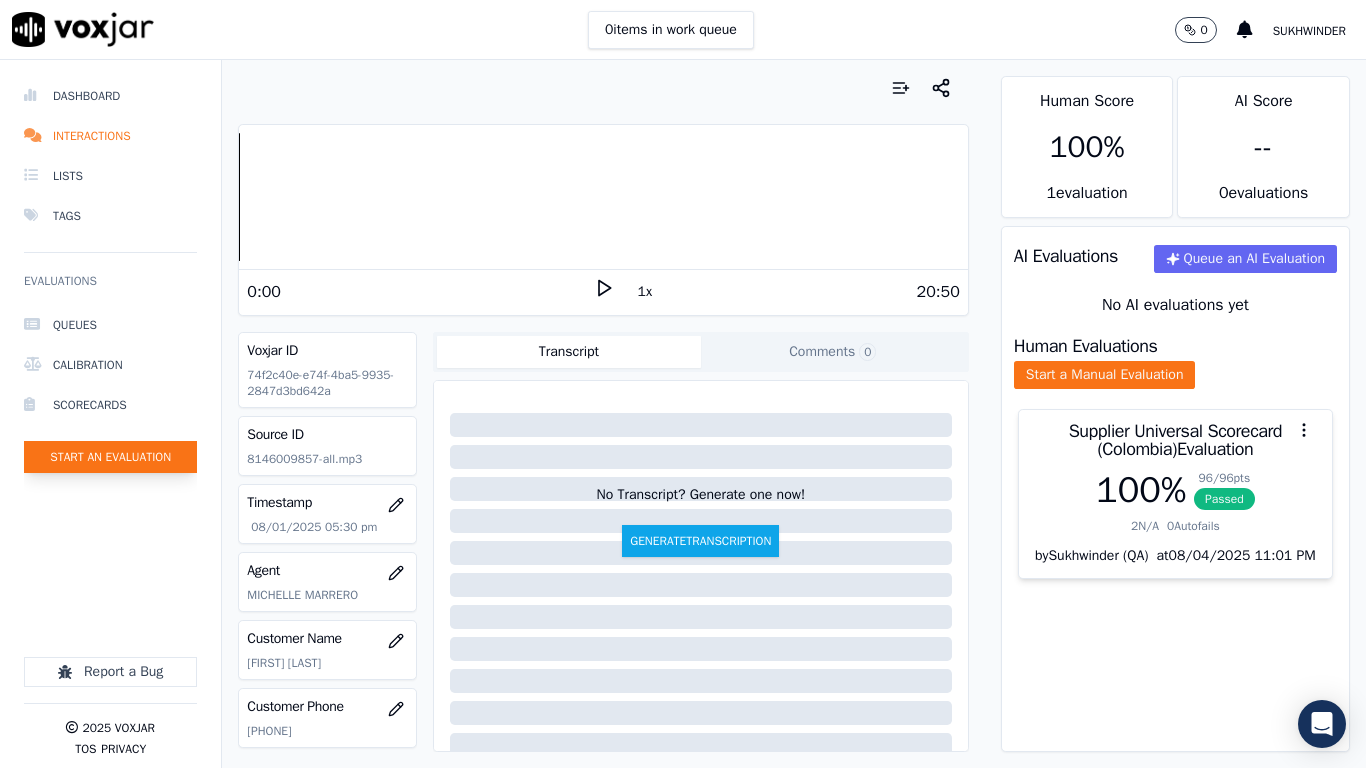 click on "Start an Evaluation" 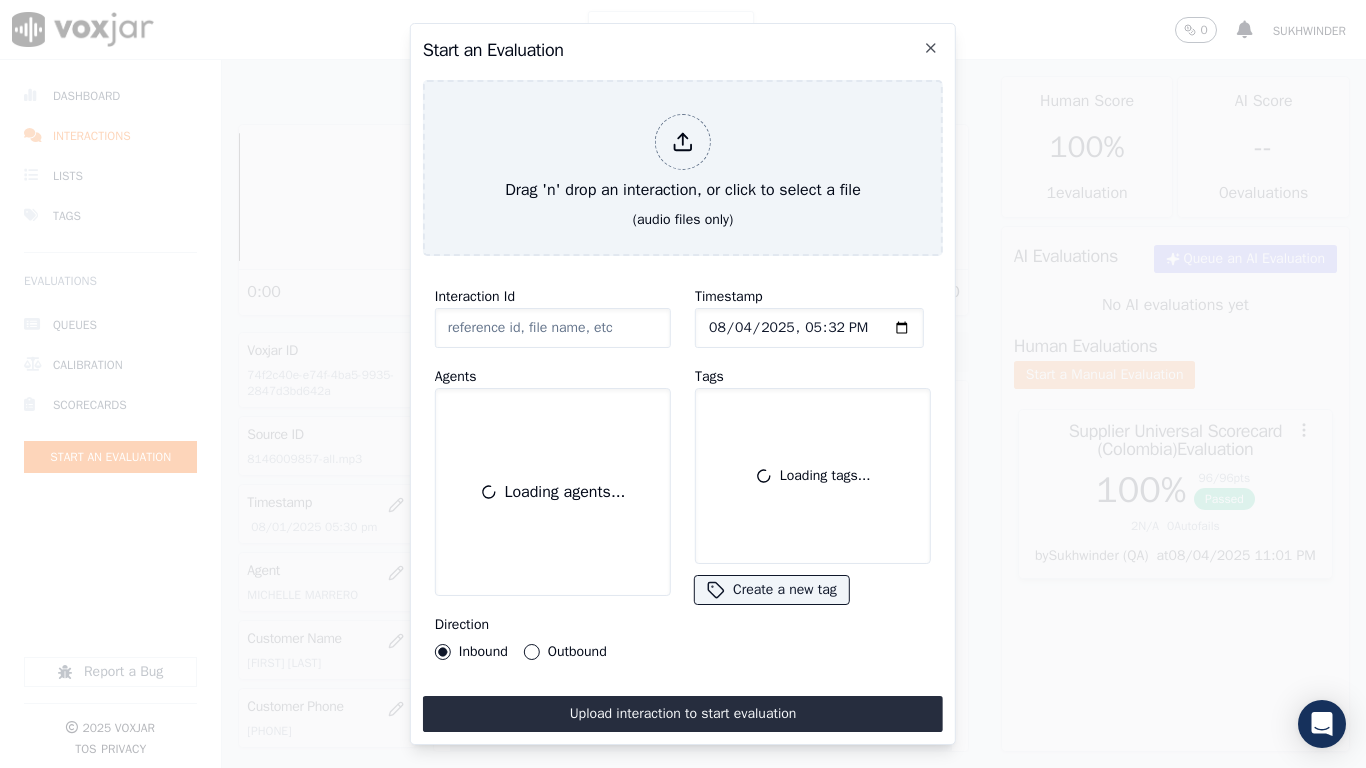 type 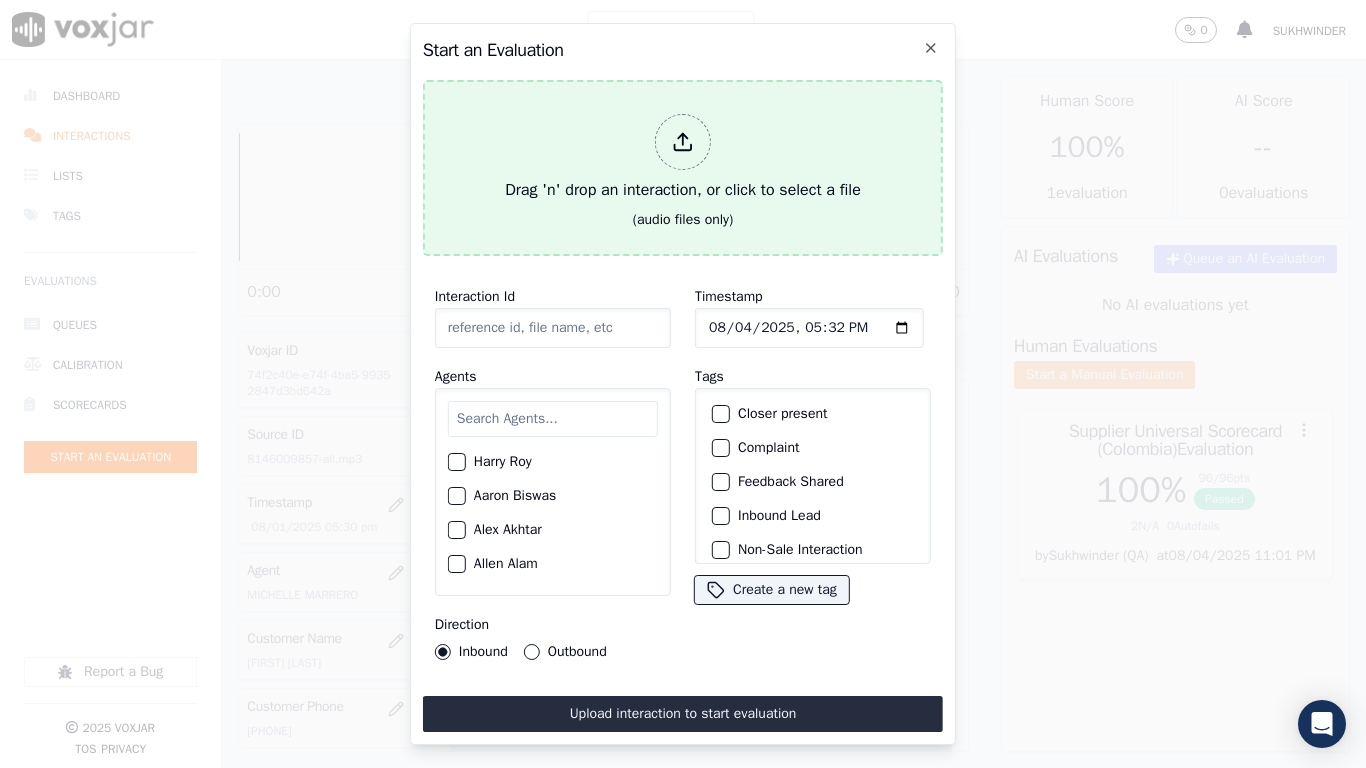 click on "Drag 'n' drop an interaction, or click to select a file" at bounding box center (683, 158) 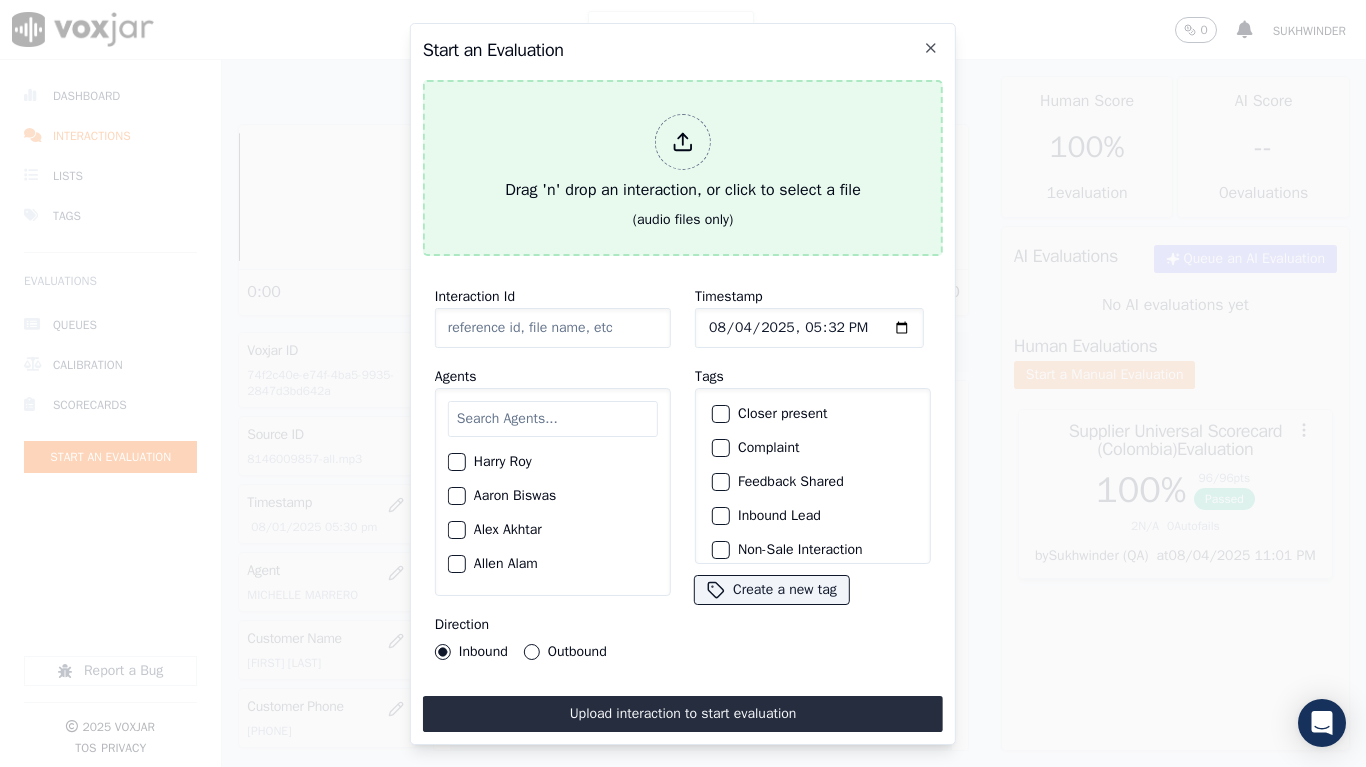 type on "20250801-183941_2023983519-all.mp3" 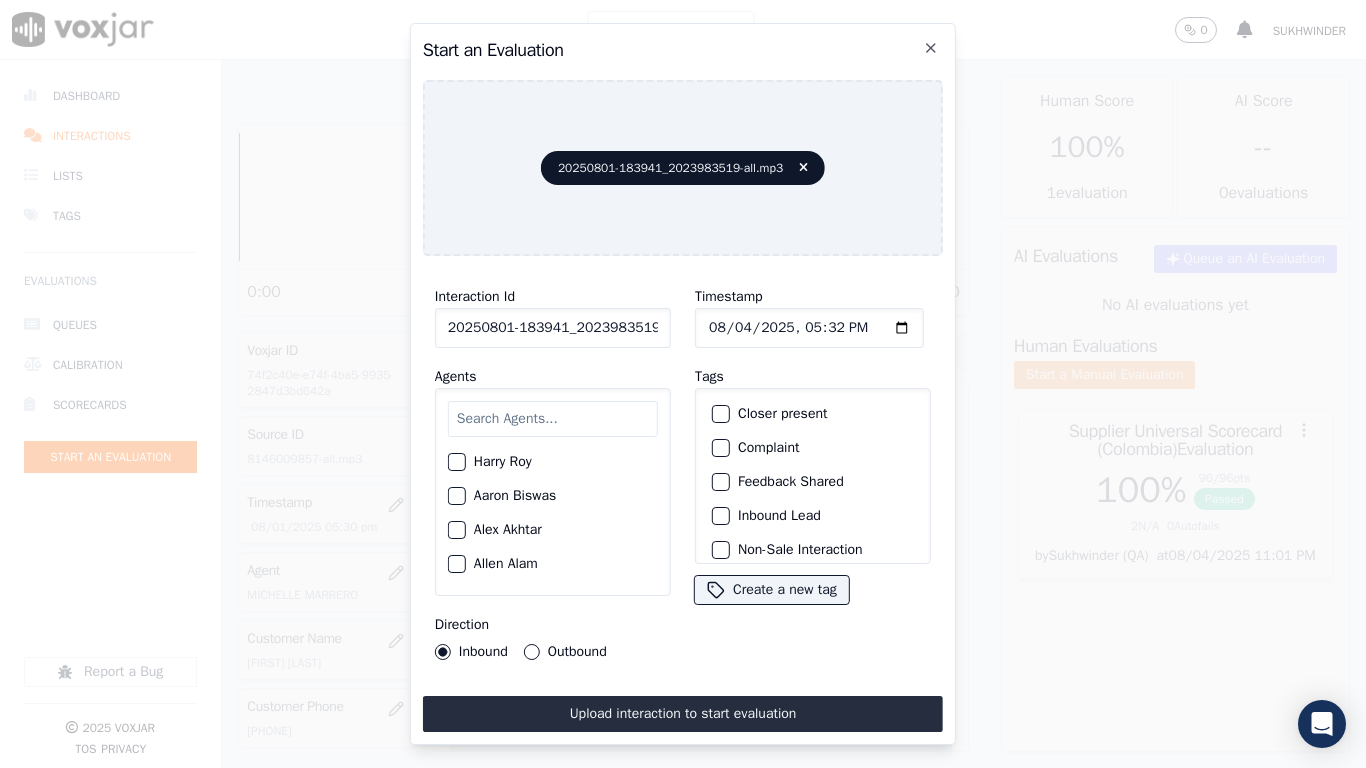 click at bounding box center [553, 419] 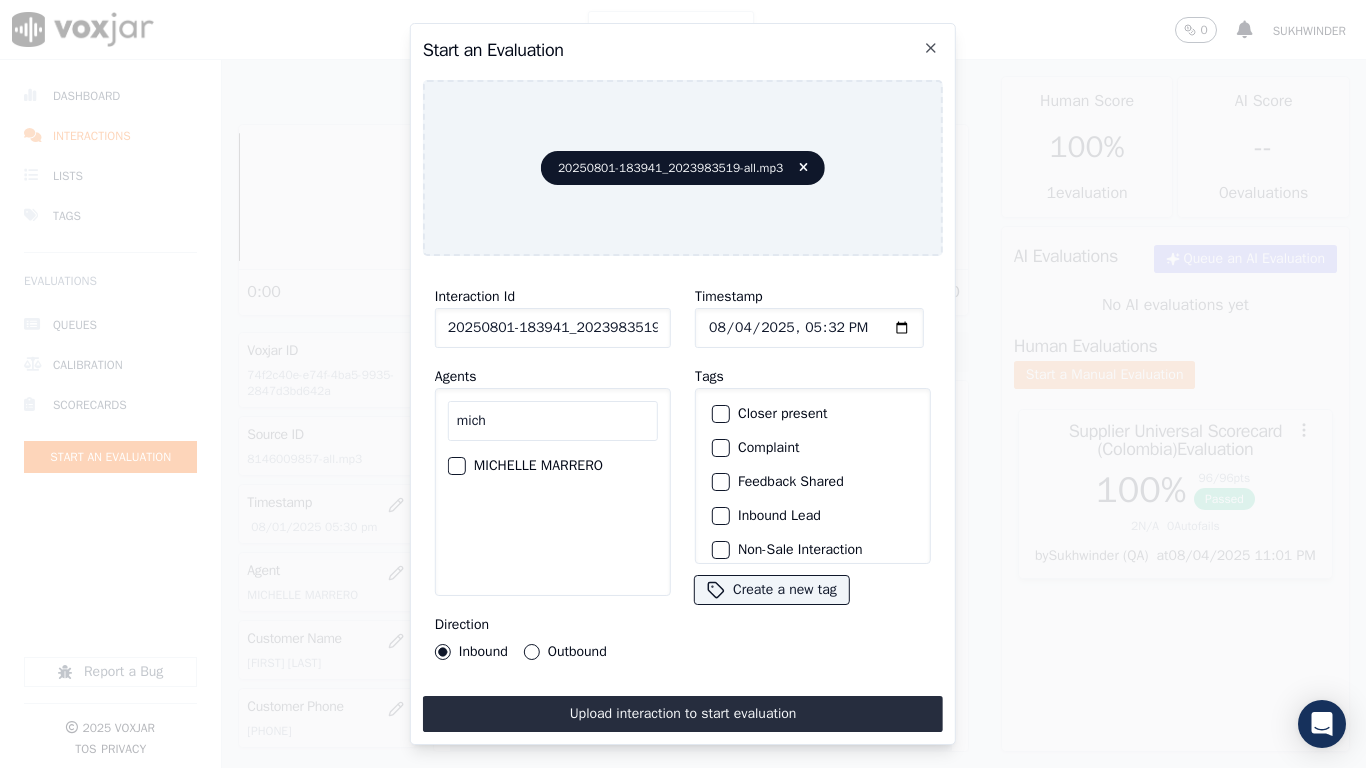 type on "mich" 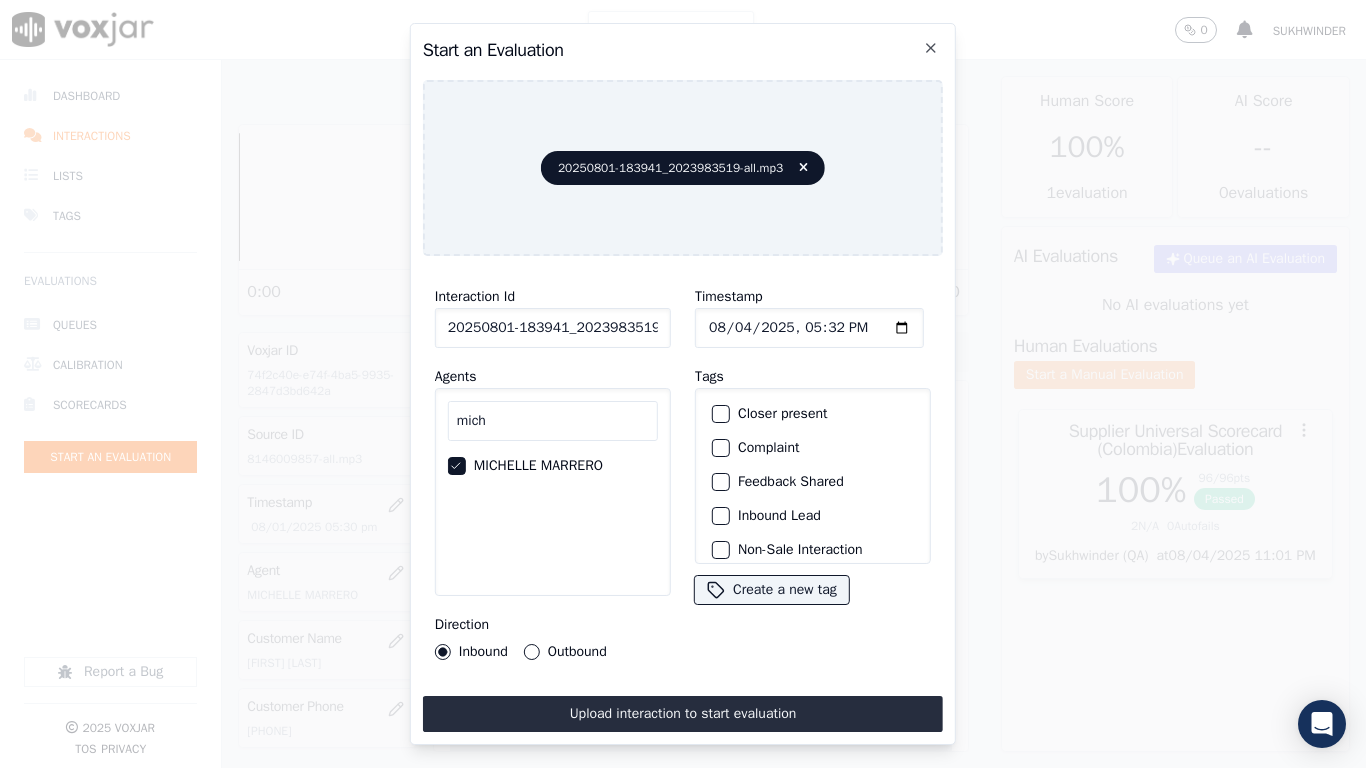 click on "Timestamp" 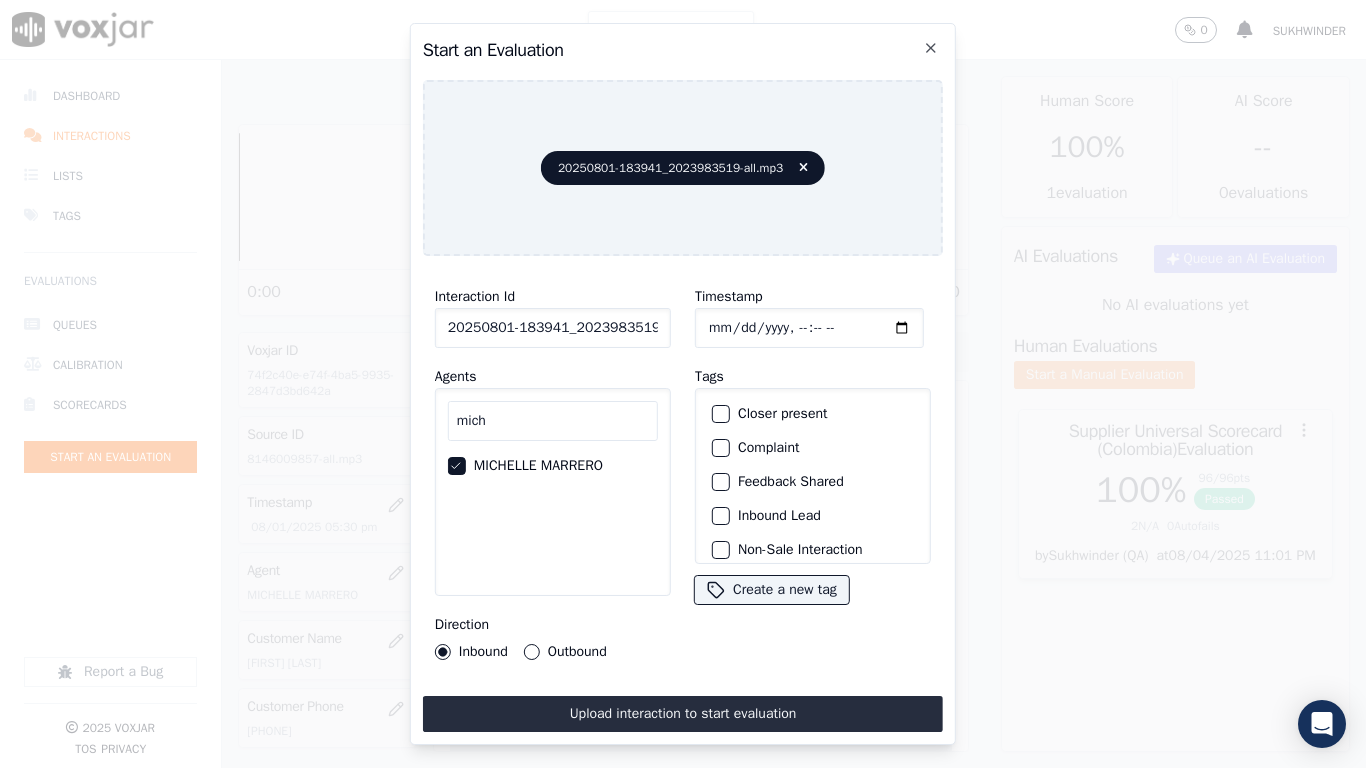 type on "2025-08-01T17:32" 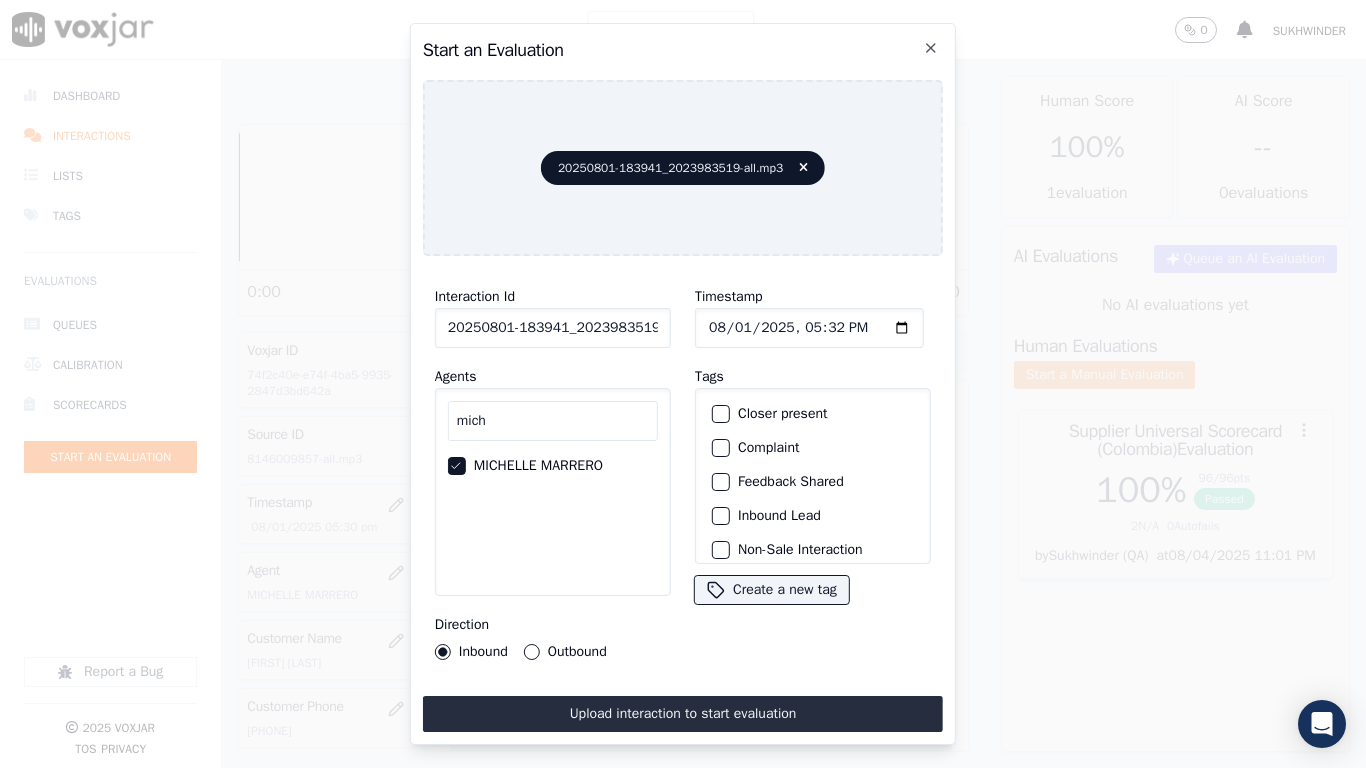 scroll, scrollTop: 175, scrollLeft: 0, axis: vertical 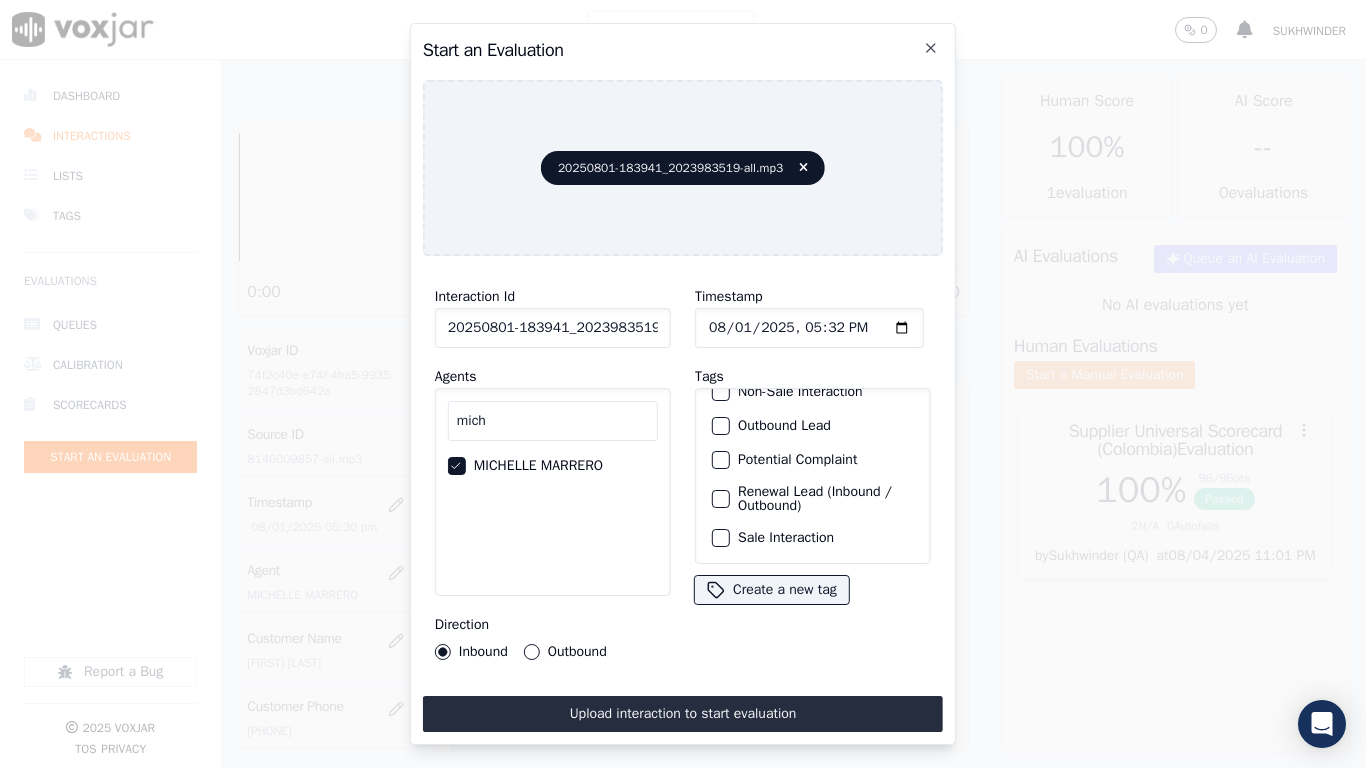click on "Sale Interaction" 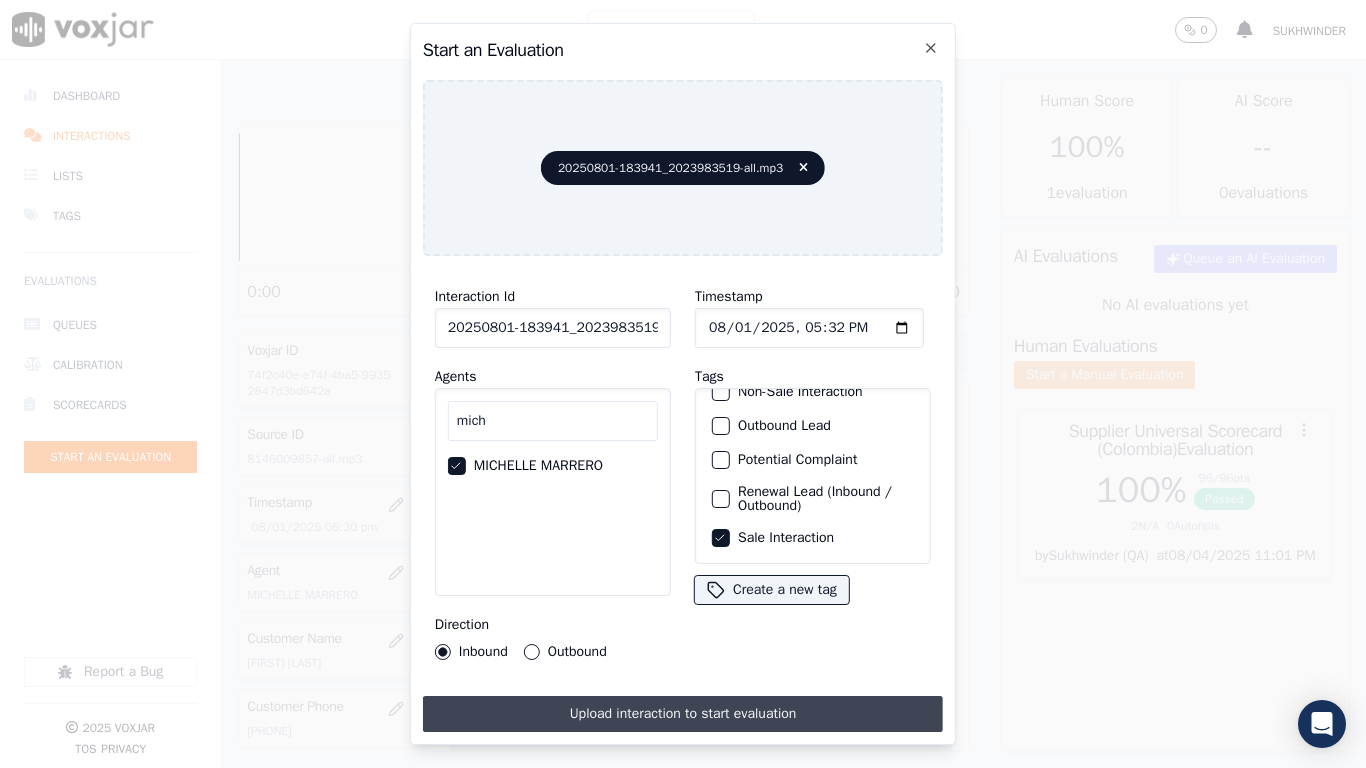 click on "Upload interaction to start evaluation" at bounding box center [683, 714] 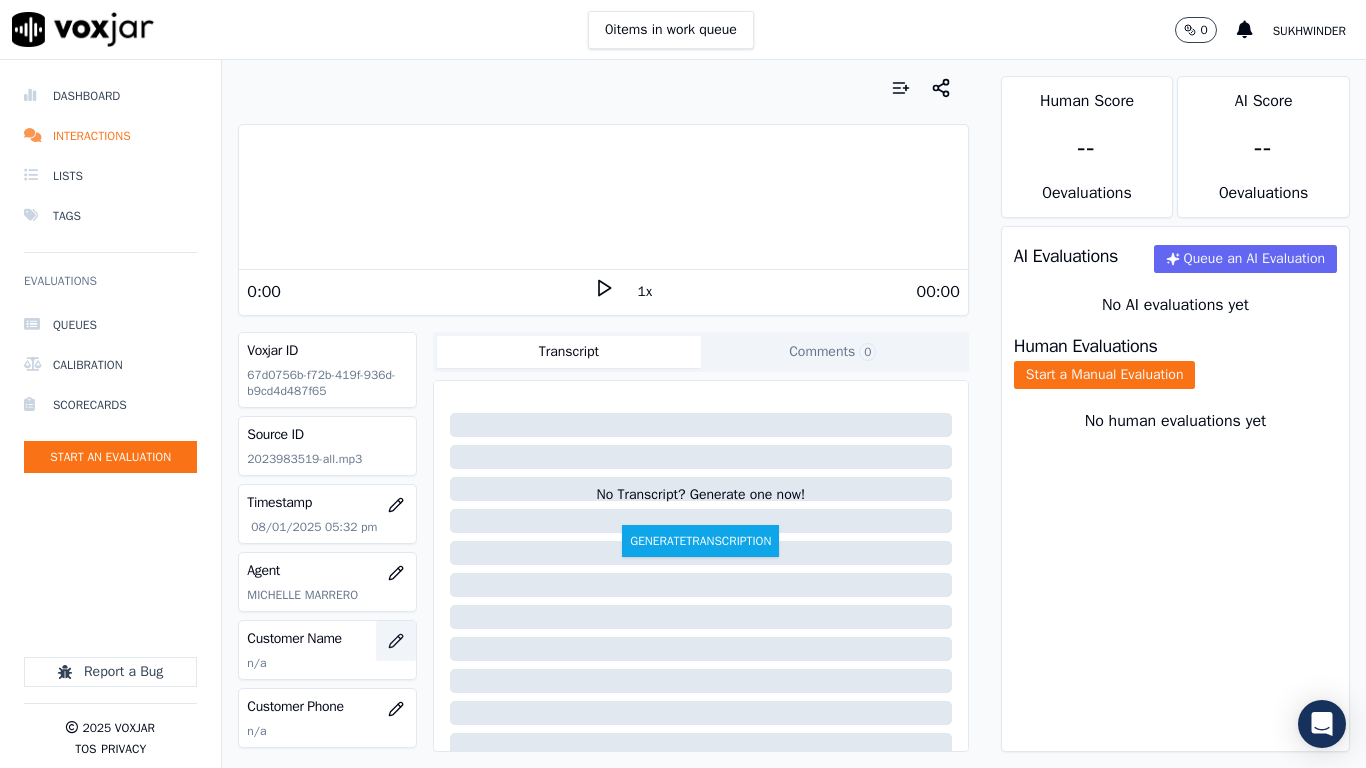 click 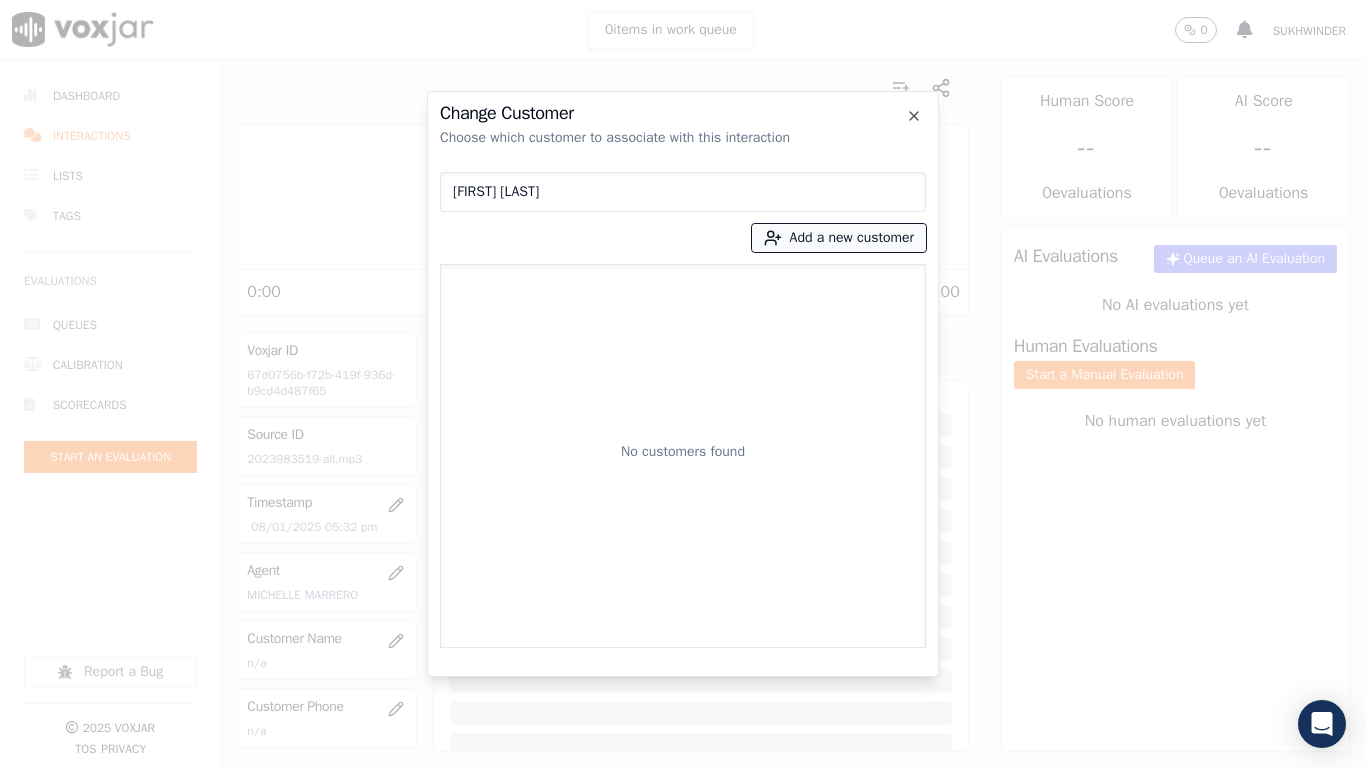 type on "[FIRST] [LAST]" 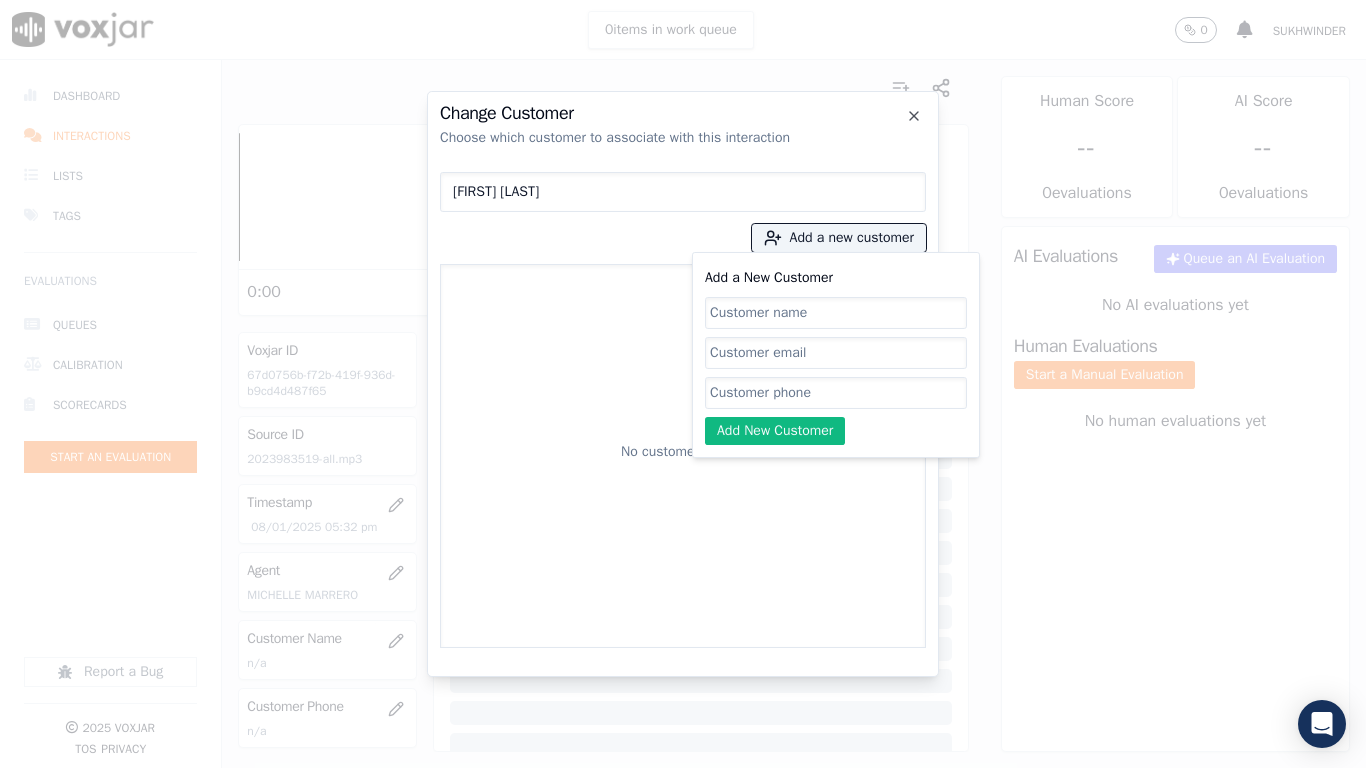 paste on "[FIRST] [LAST]" 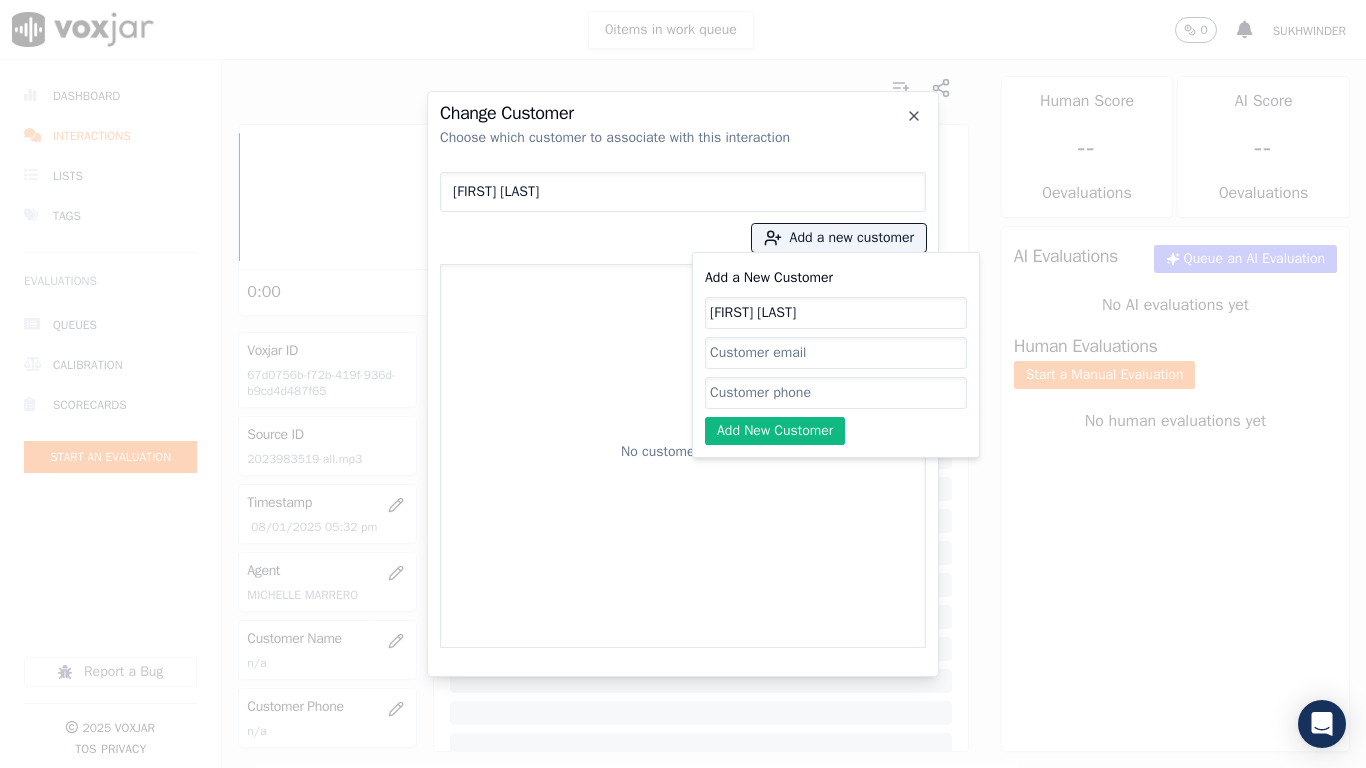type on "[FIRST] [LAST]" 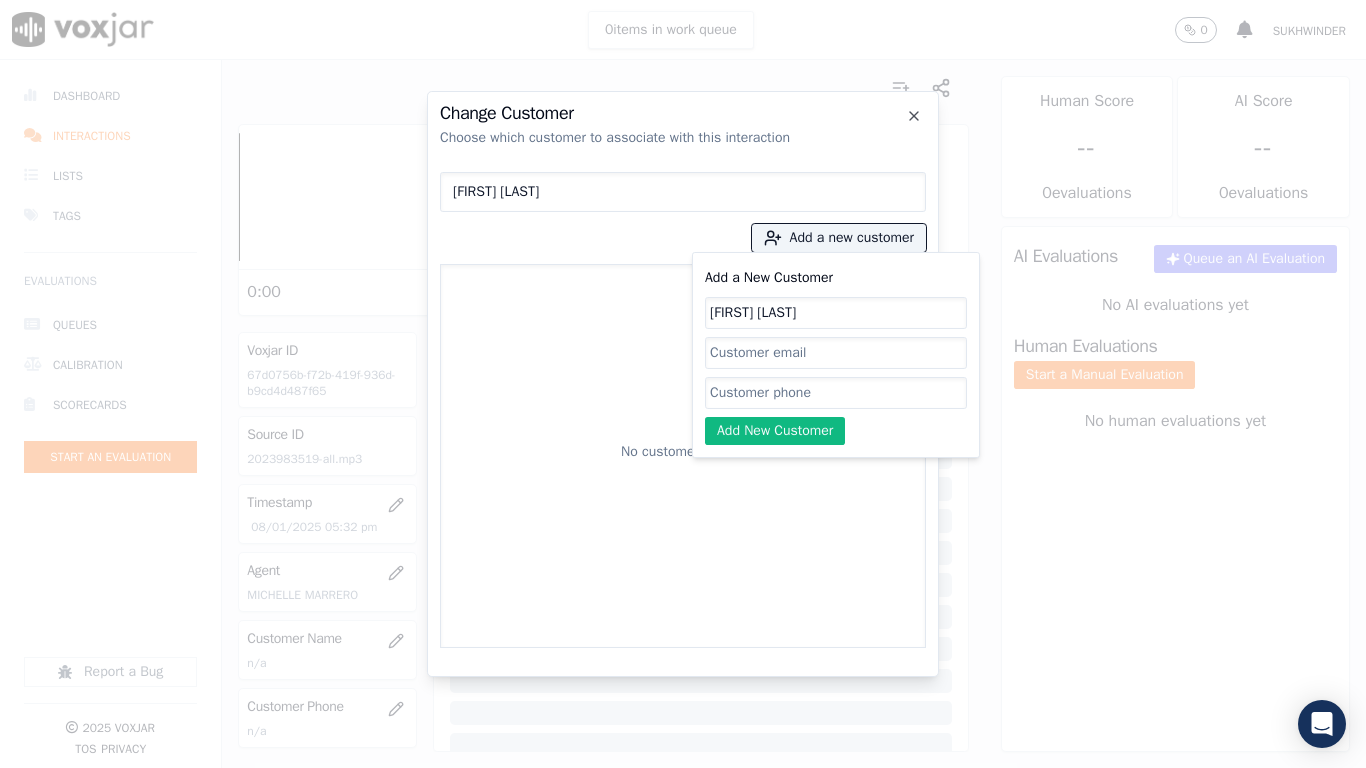 click on "Add a New Customer" 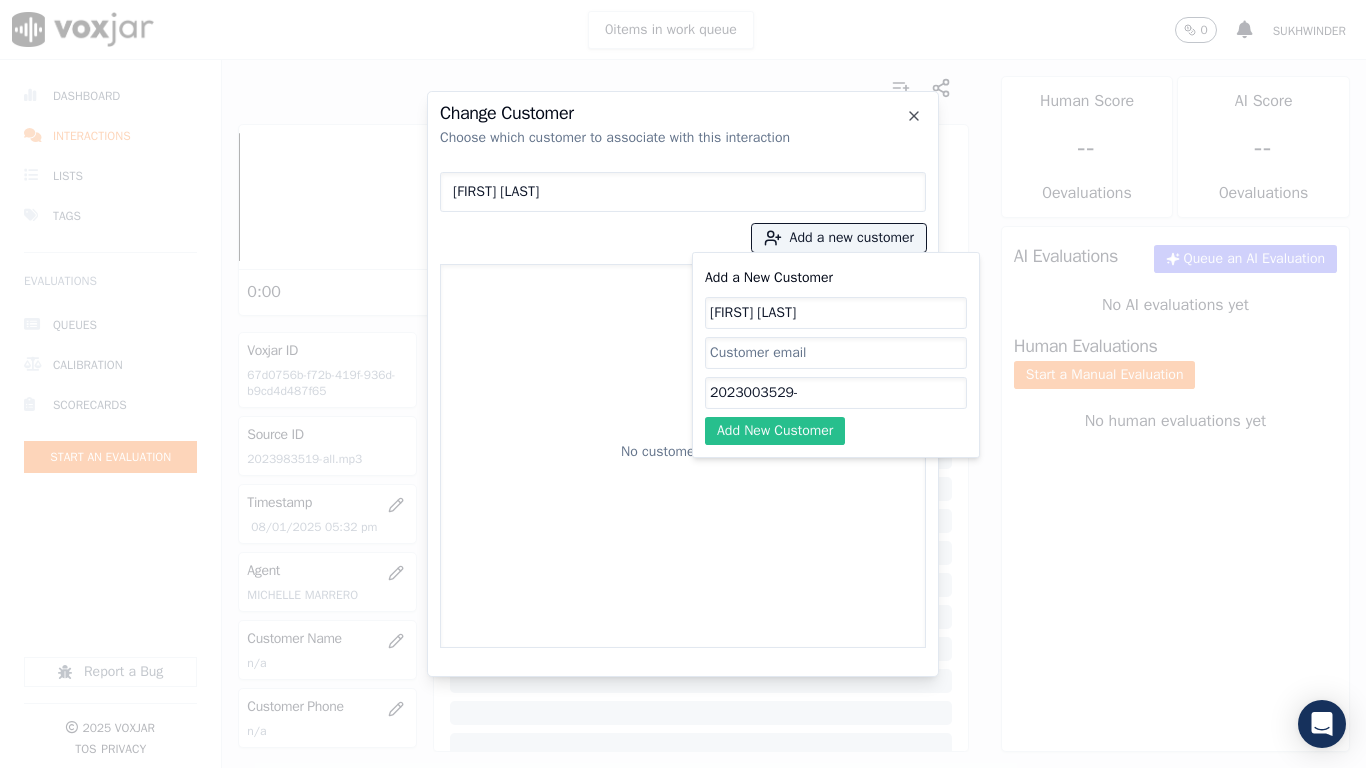 paste on "2023983519" 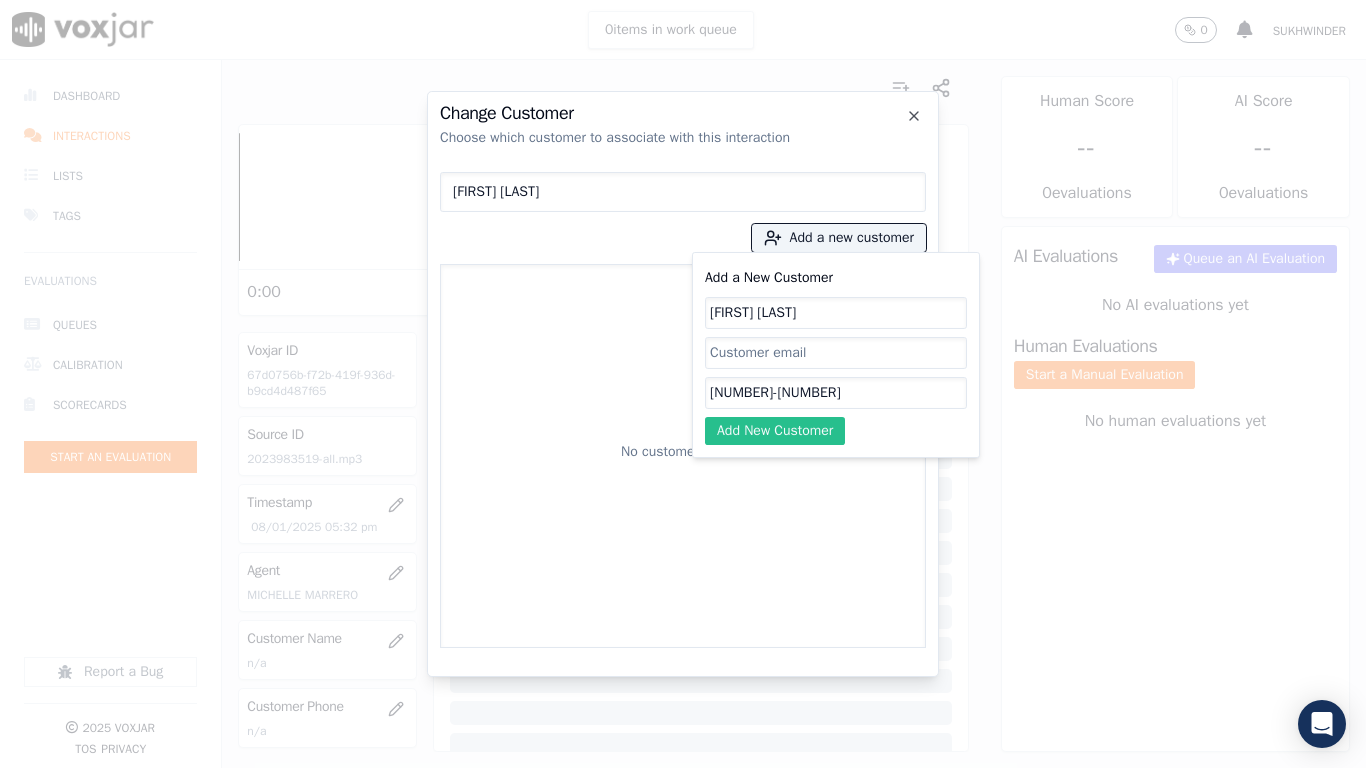 type on "[NUMBER]-[NUMBER]" 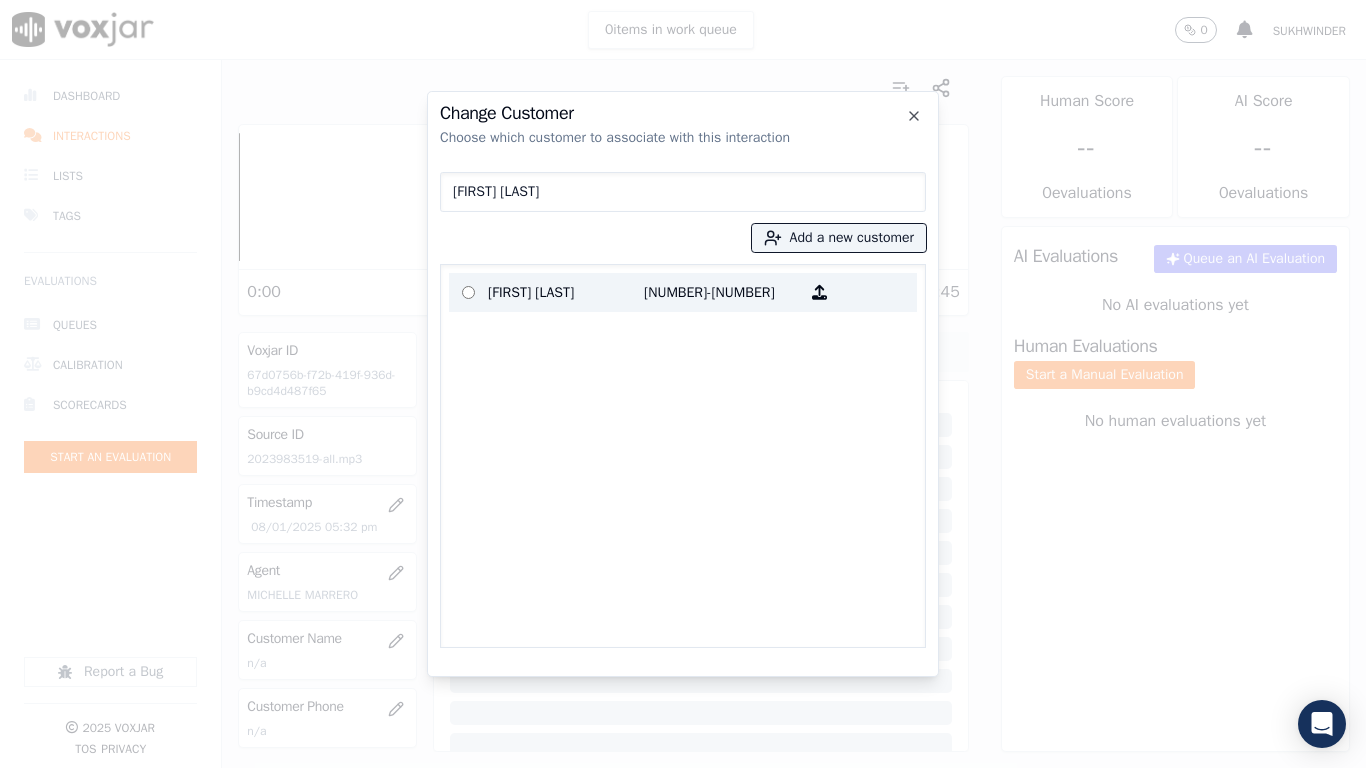 click on "[FIRST] [LAST]" at bounding box center [566, 292] 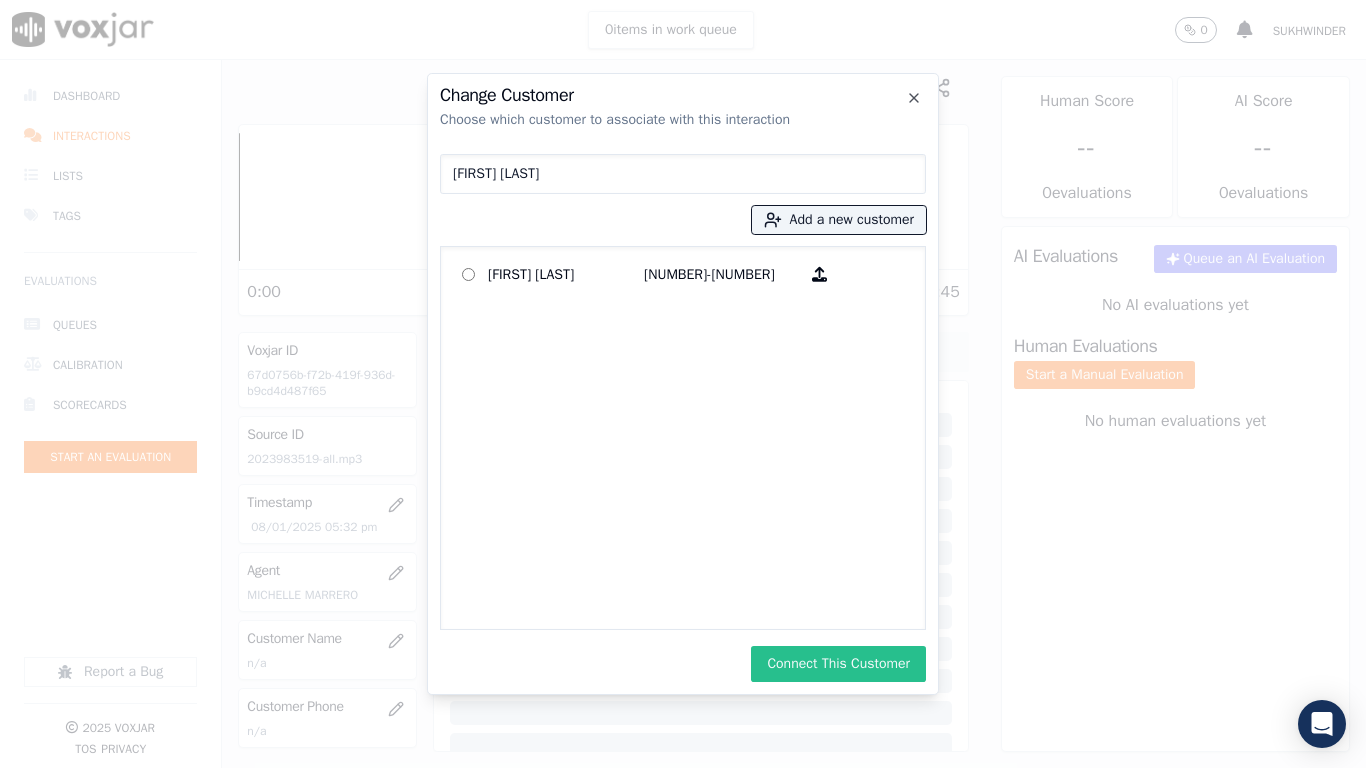 click on "Connect This Customer" at bounding box center (838, 664) 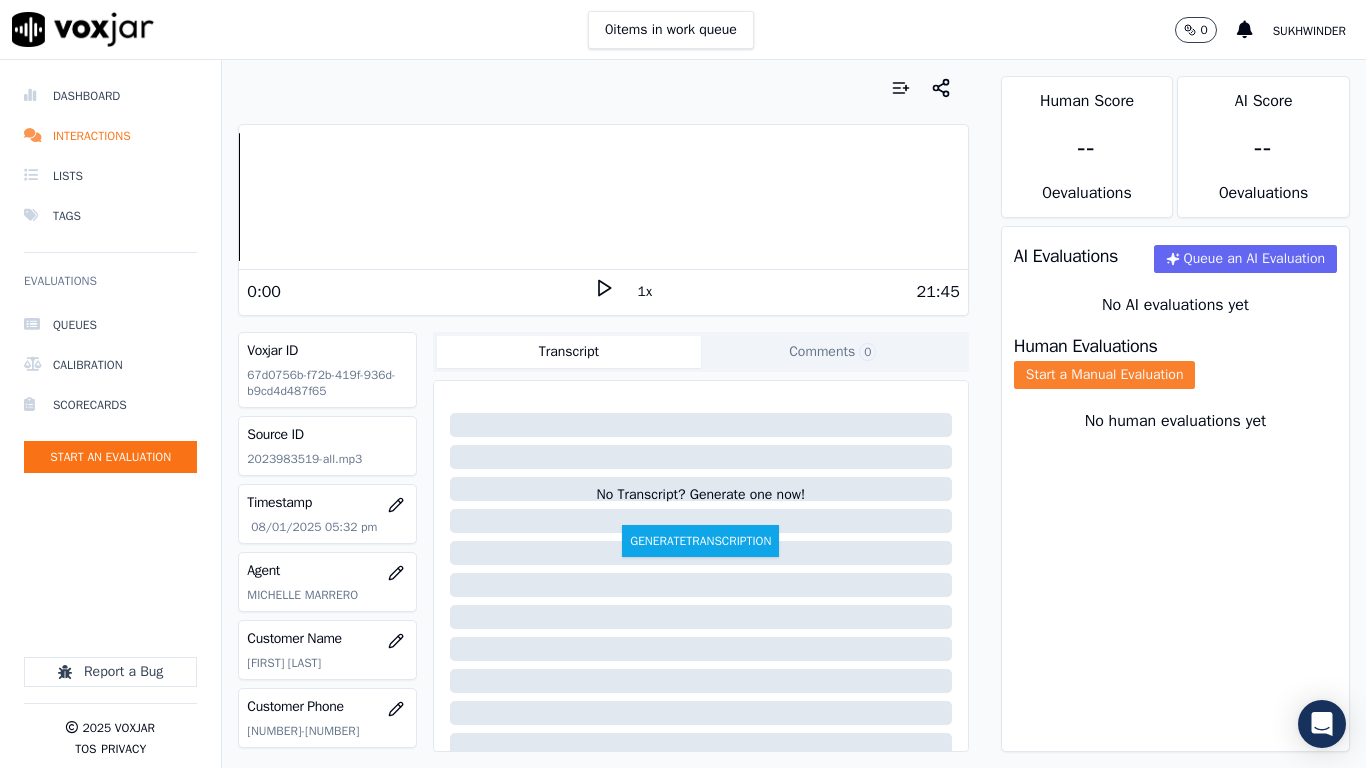 click on "Start a Manual Evaluation" 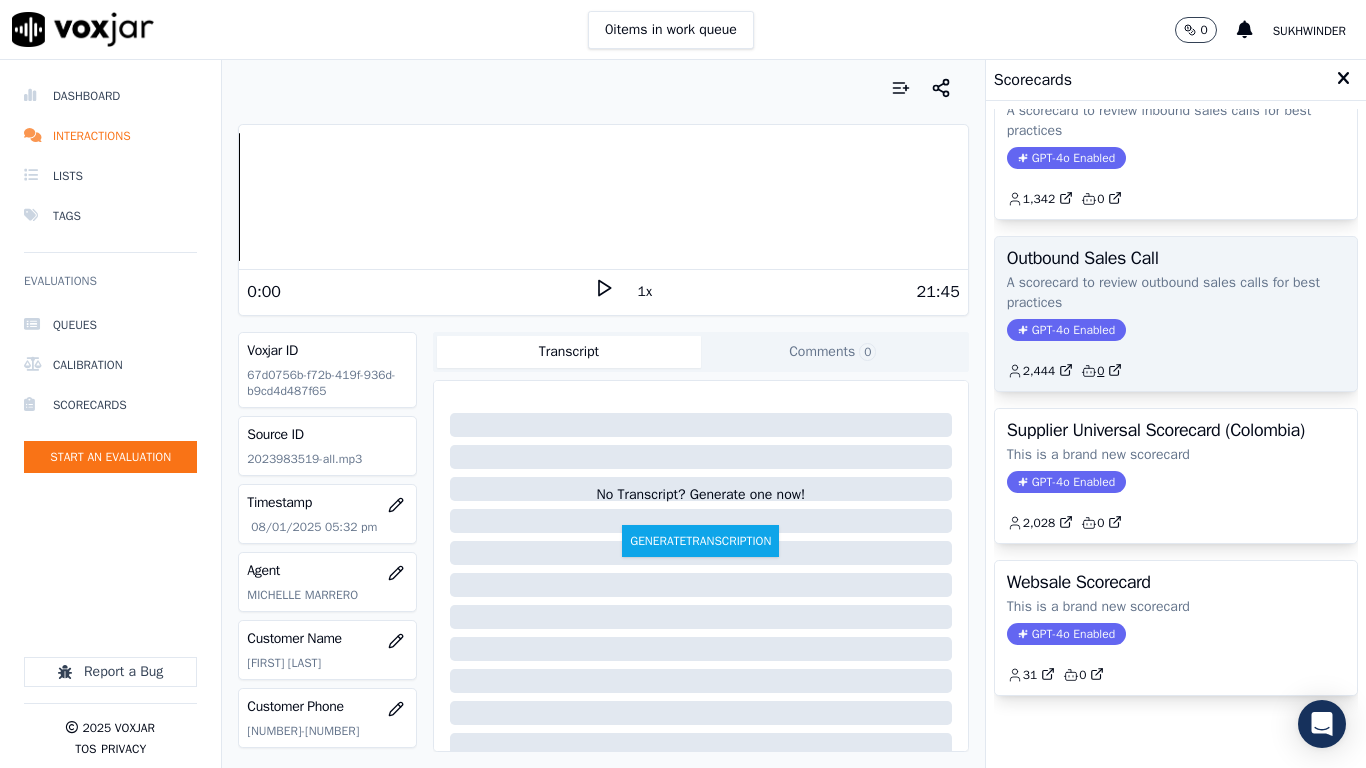scroll, scrollTop: 282, scrollLeft: 0, axis: vertical 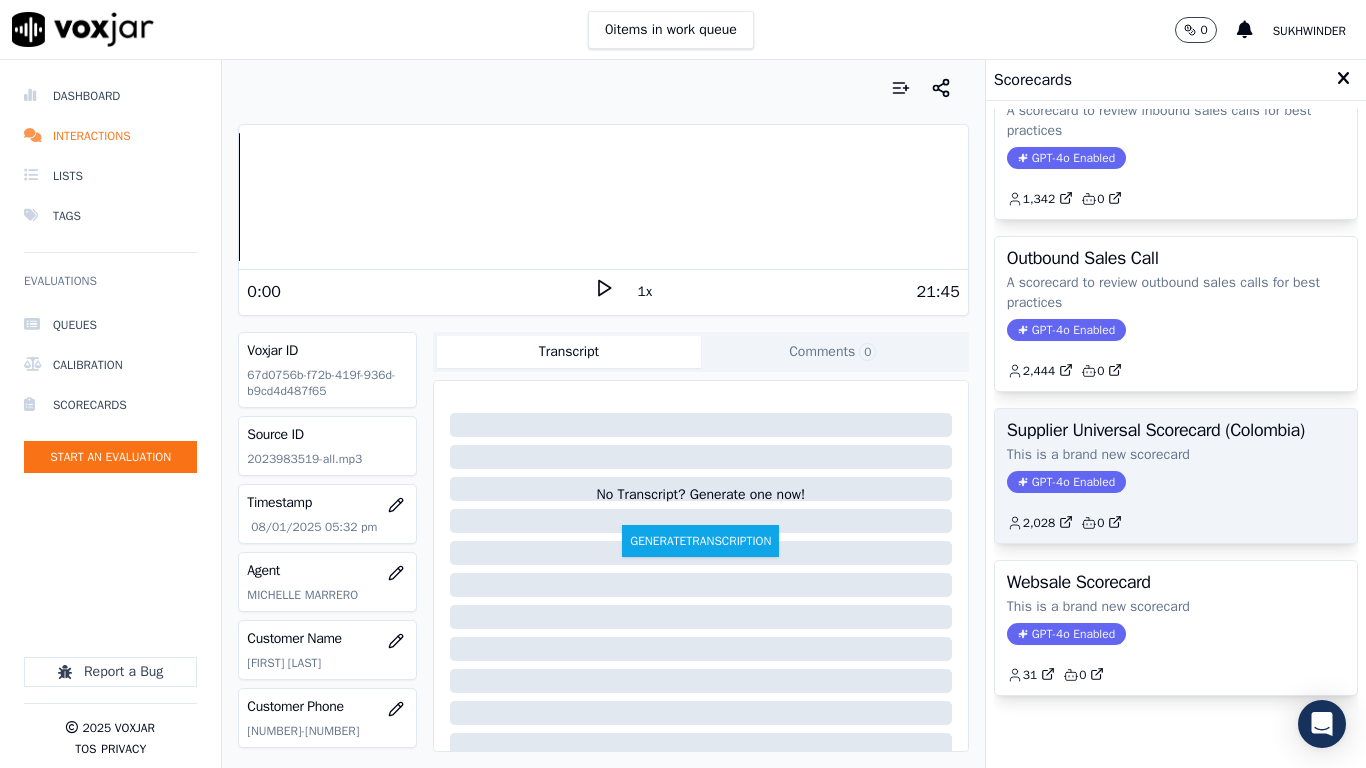 click on "Supplier Universal Scorecard (Colombia)" at bounding box center [1176, 430] 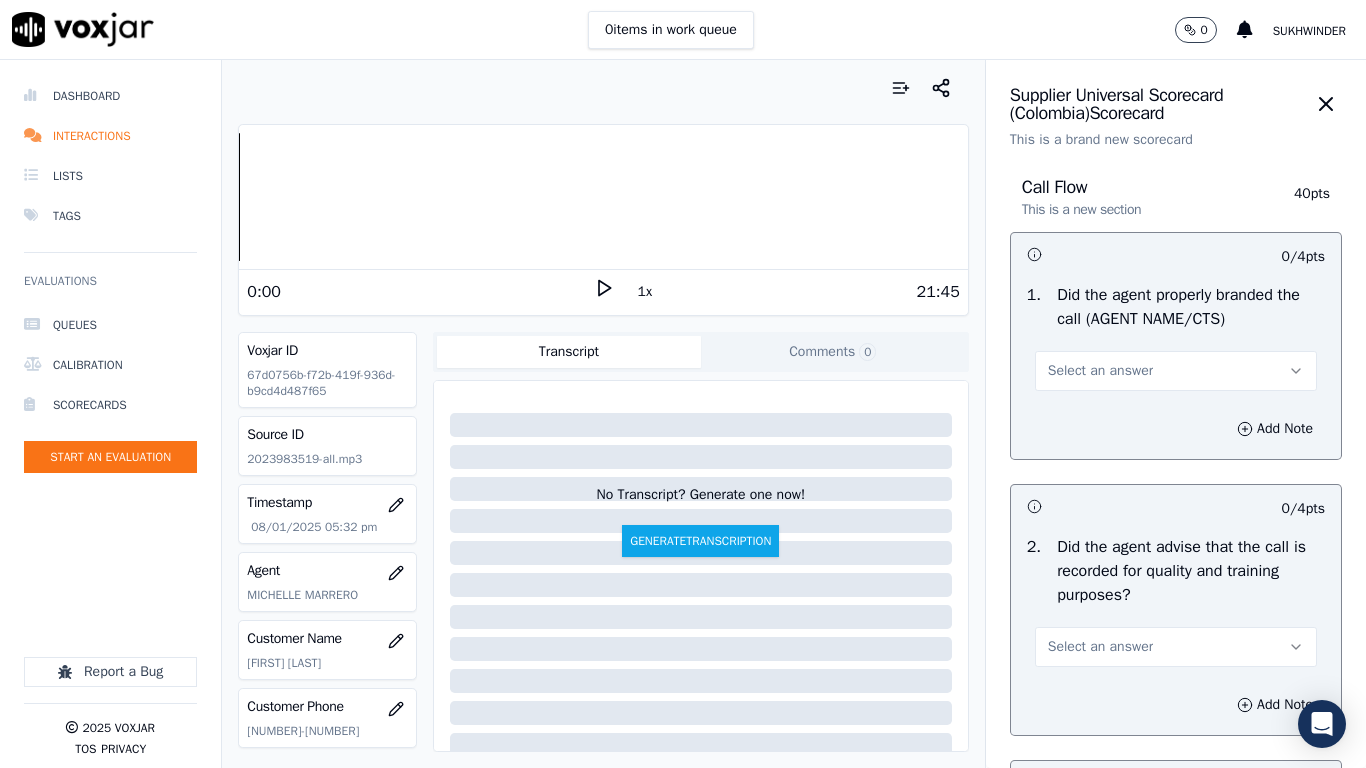 click on "Select an answer" at bounding box center (1176, 371) 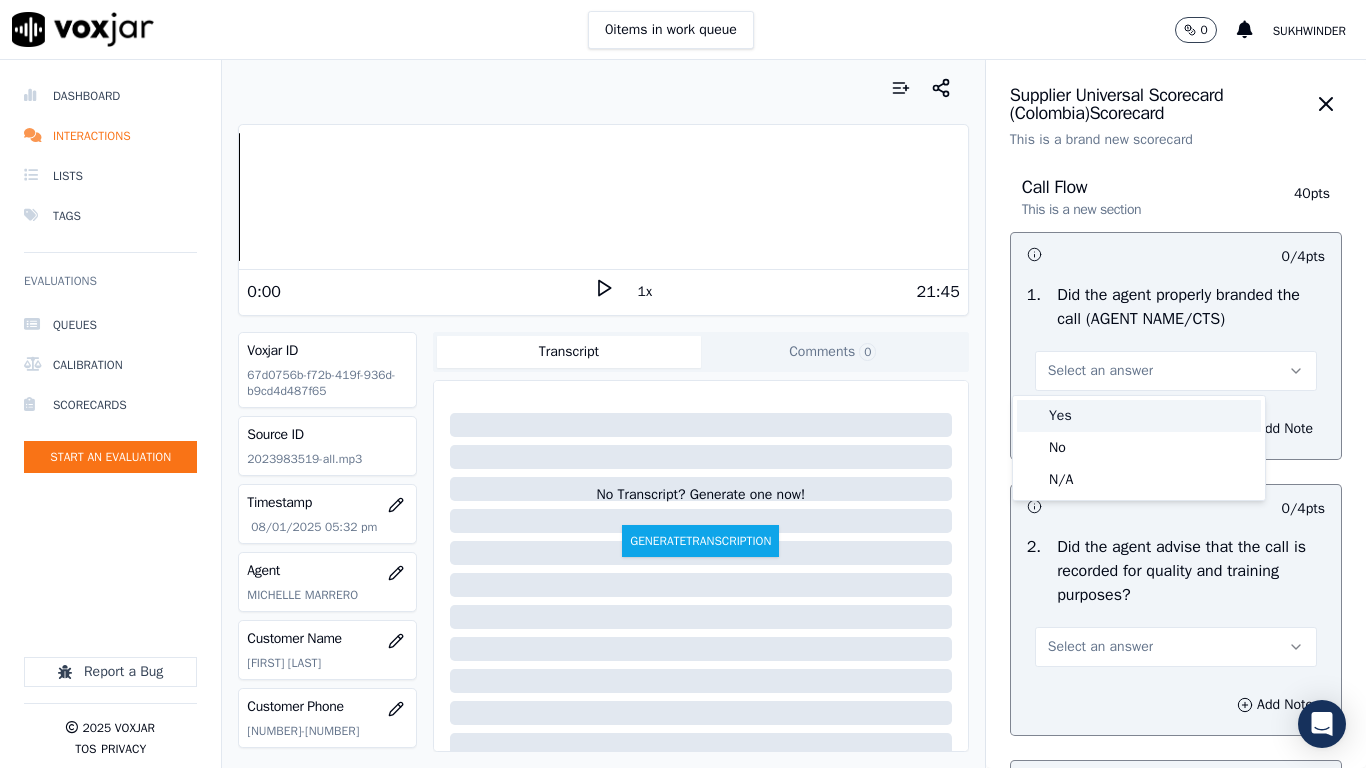 drag, startPoint x: 1133, startPoint y: 417, endPoint x: 1140, endPoint y: 528, distance: 111.220505 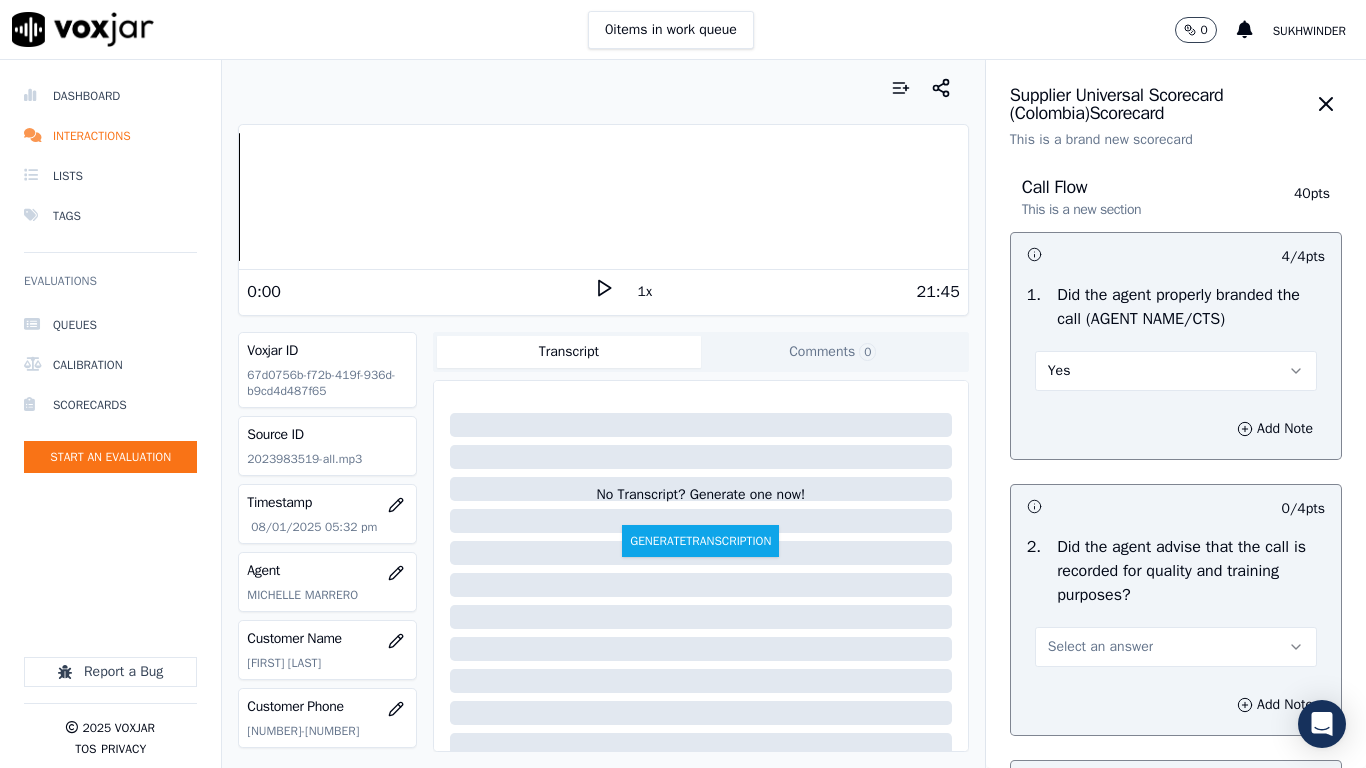 drag, startPoint x: 1132, startPoint y: 639, endPoint x: 1122, endPoint y: 699, distance: 60.827625 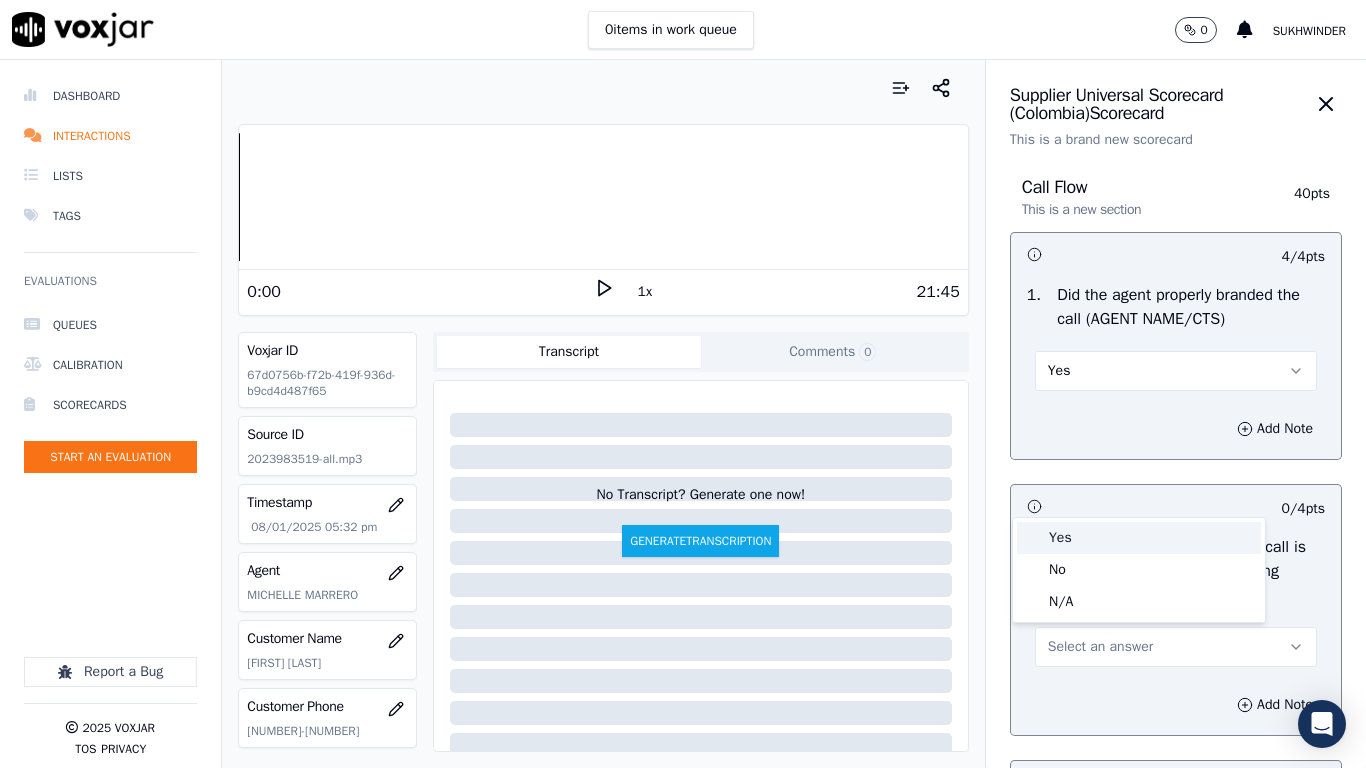 click on "Yes" at bounding box center (1139, 538) 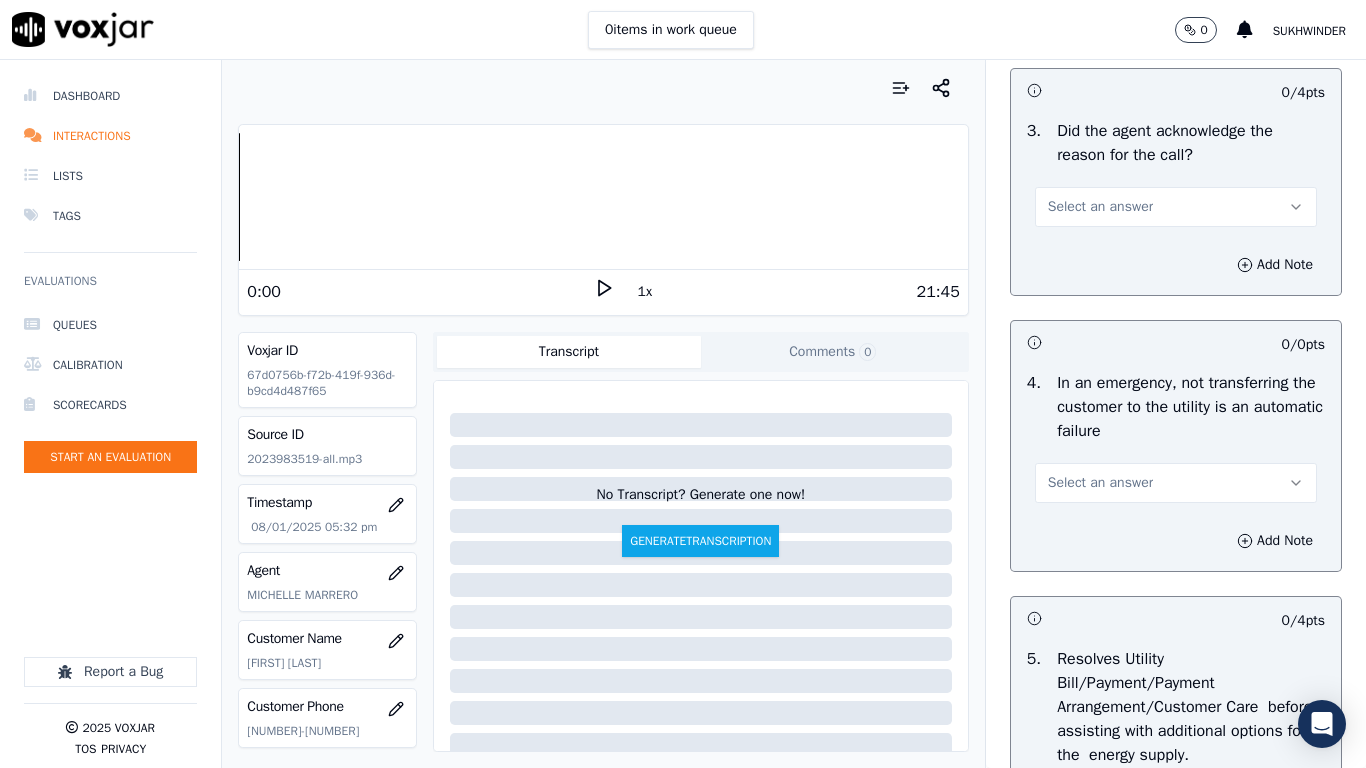 scroll, scrollTop: 700, scrollLeft: 0, axis: vertical 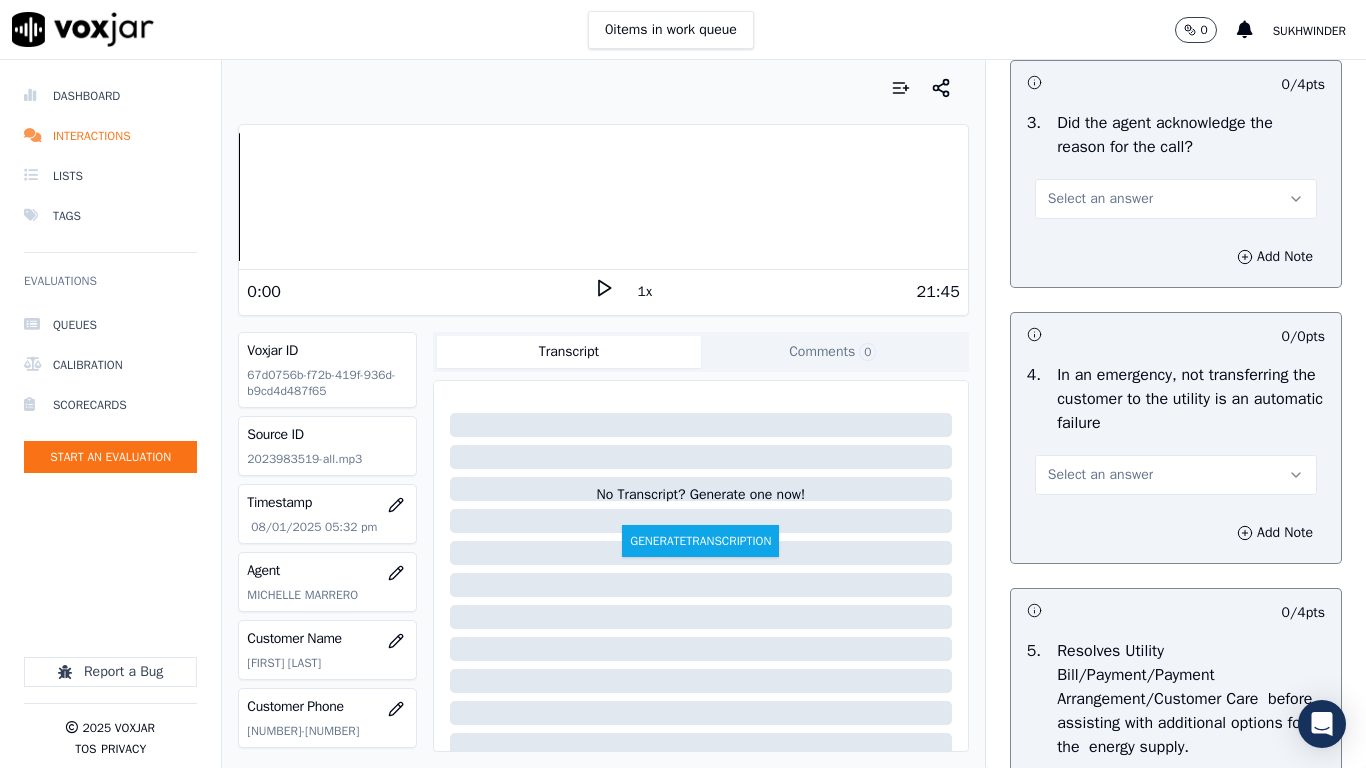 click on "Select an answer" at bounding box center (1100, 199) 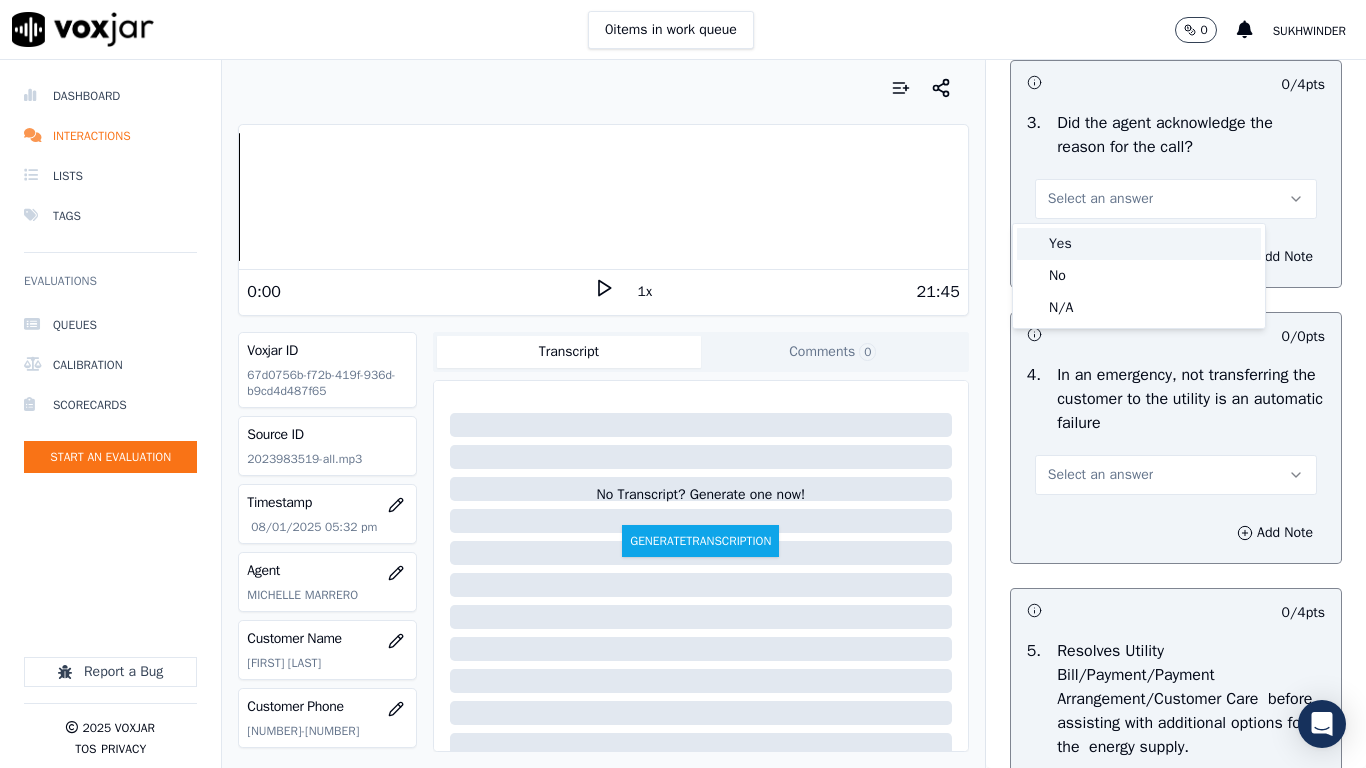 click on "Yes" at bounding box center (1139, 244) 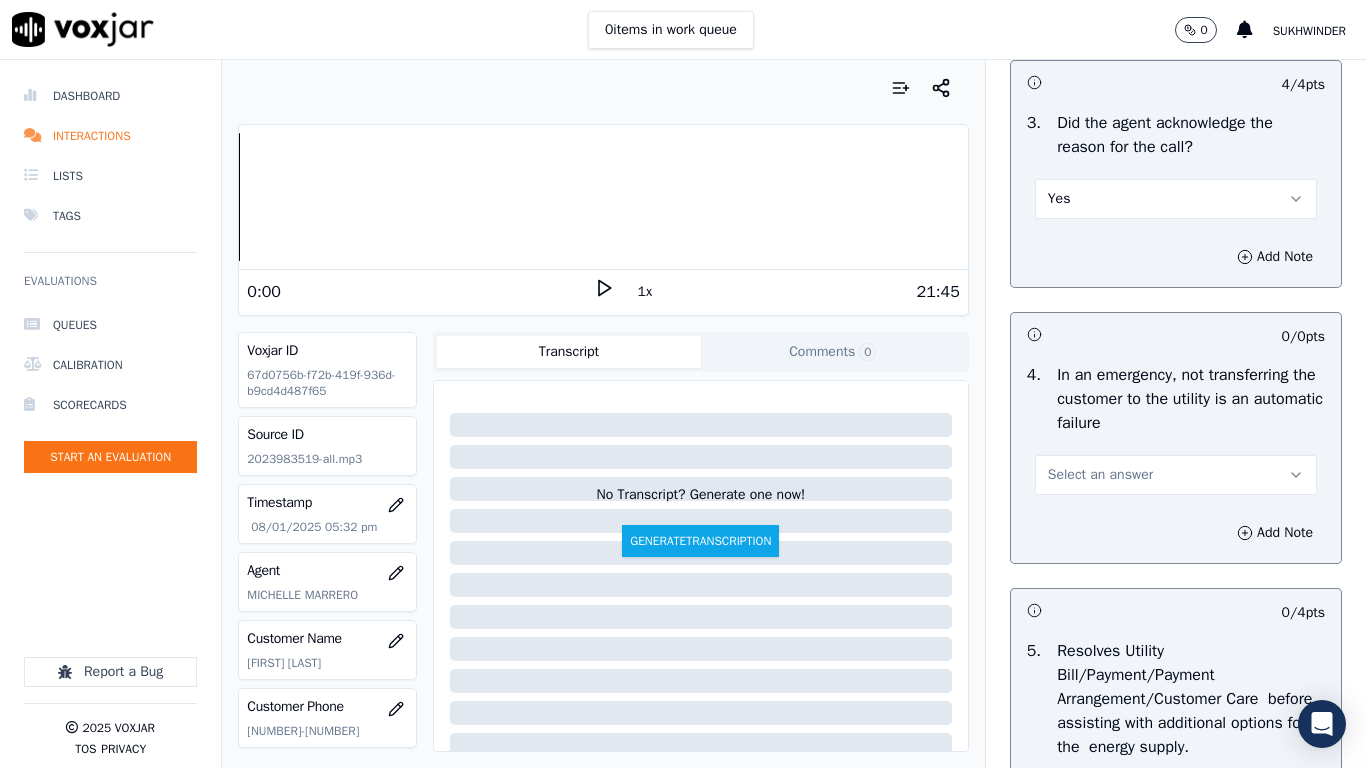 click on "Select an answer" at bounding box center (1176, 473) 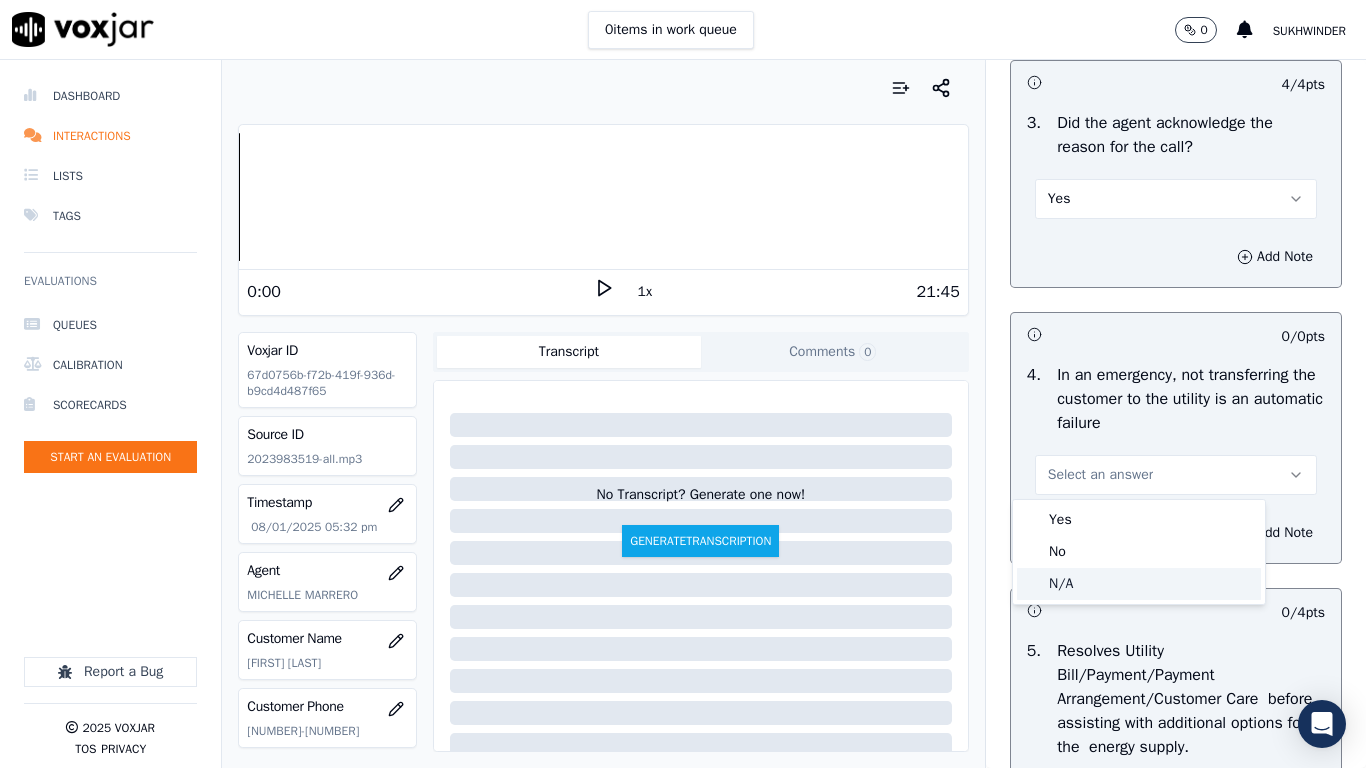 click on "N/A" 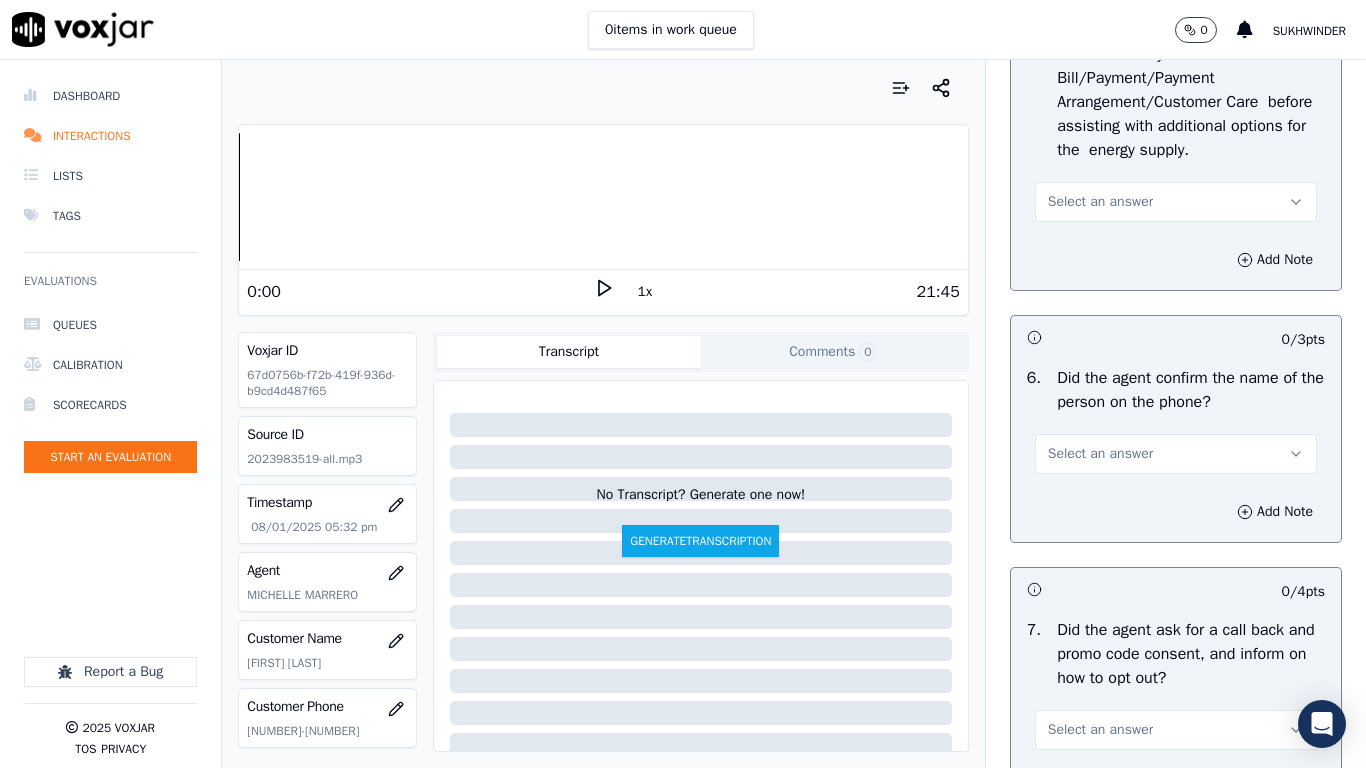 scroll, scrollTop: 1300, scrollLeft: 0, axis: vertical 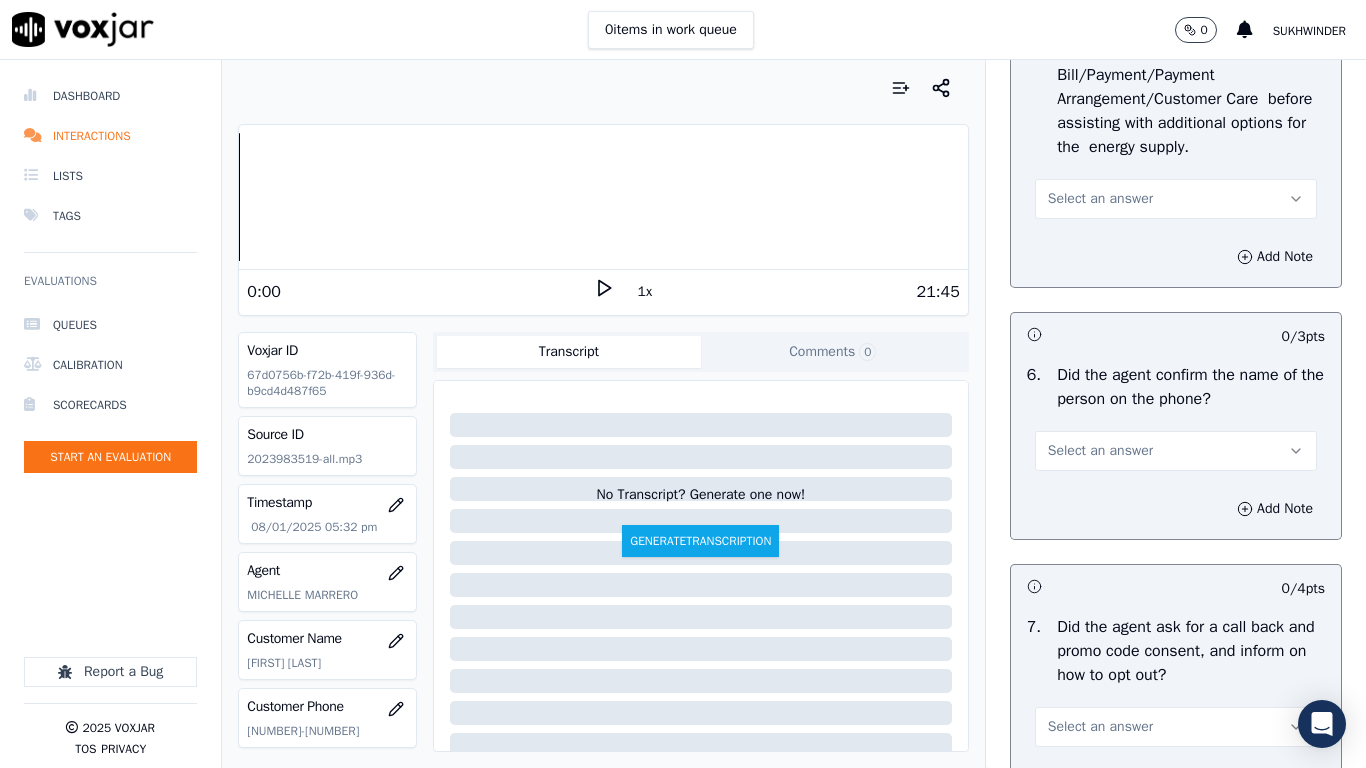 drag, startPoint x: 1080, startPoint y: 178, endPoint x: 1085, endPoint y: 202, distance: 24.5153 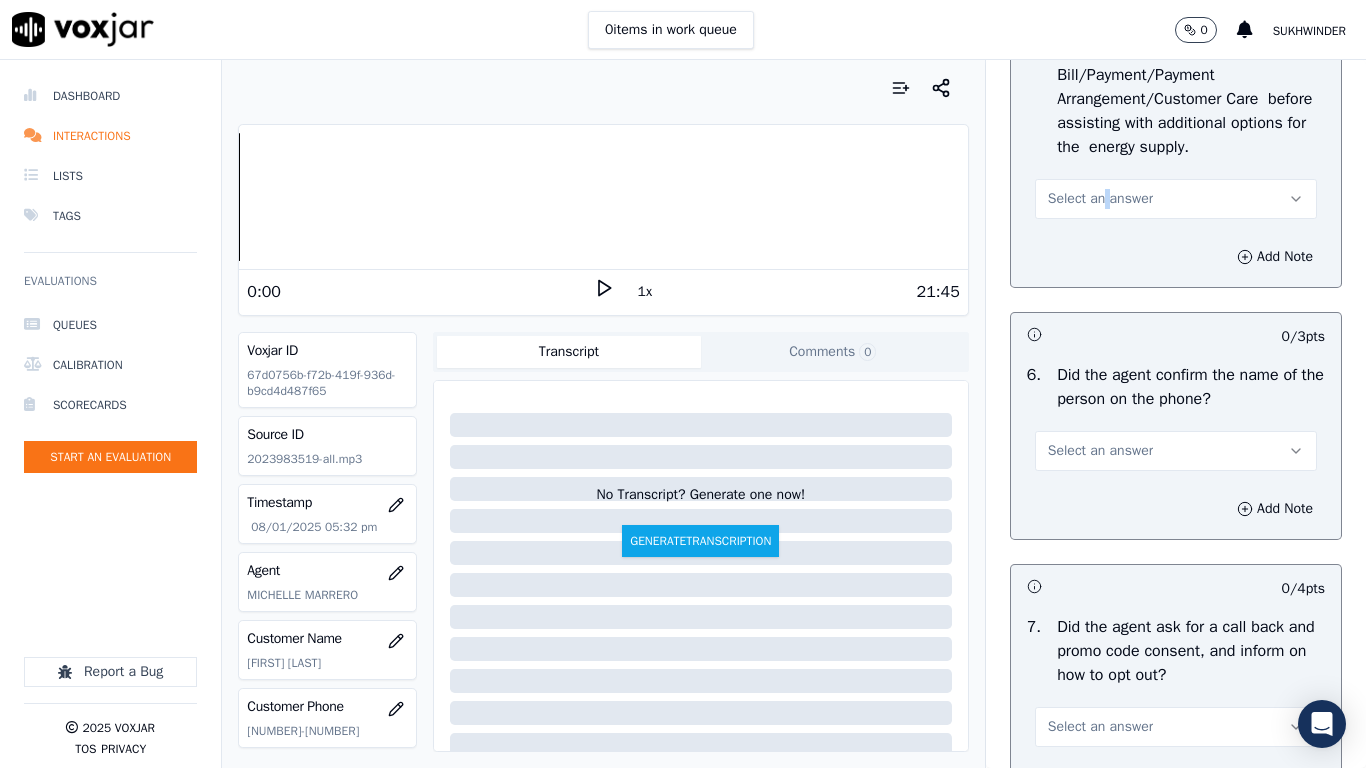 click on "Select an answer" at bounding box center (1100, 199) 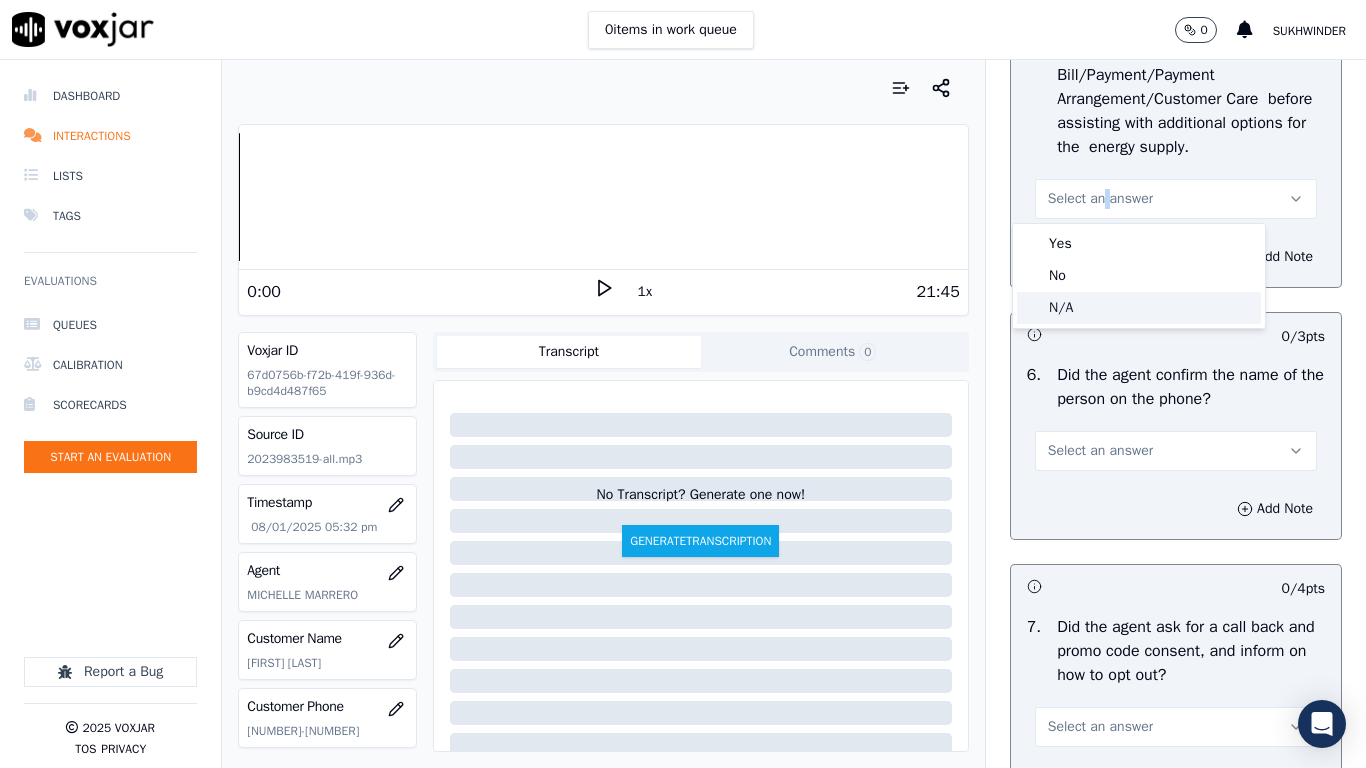click on "N/A" 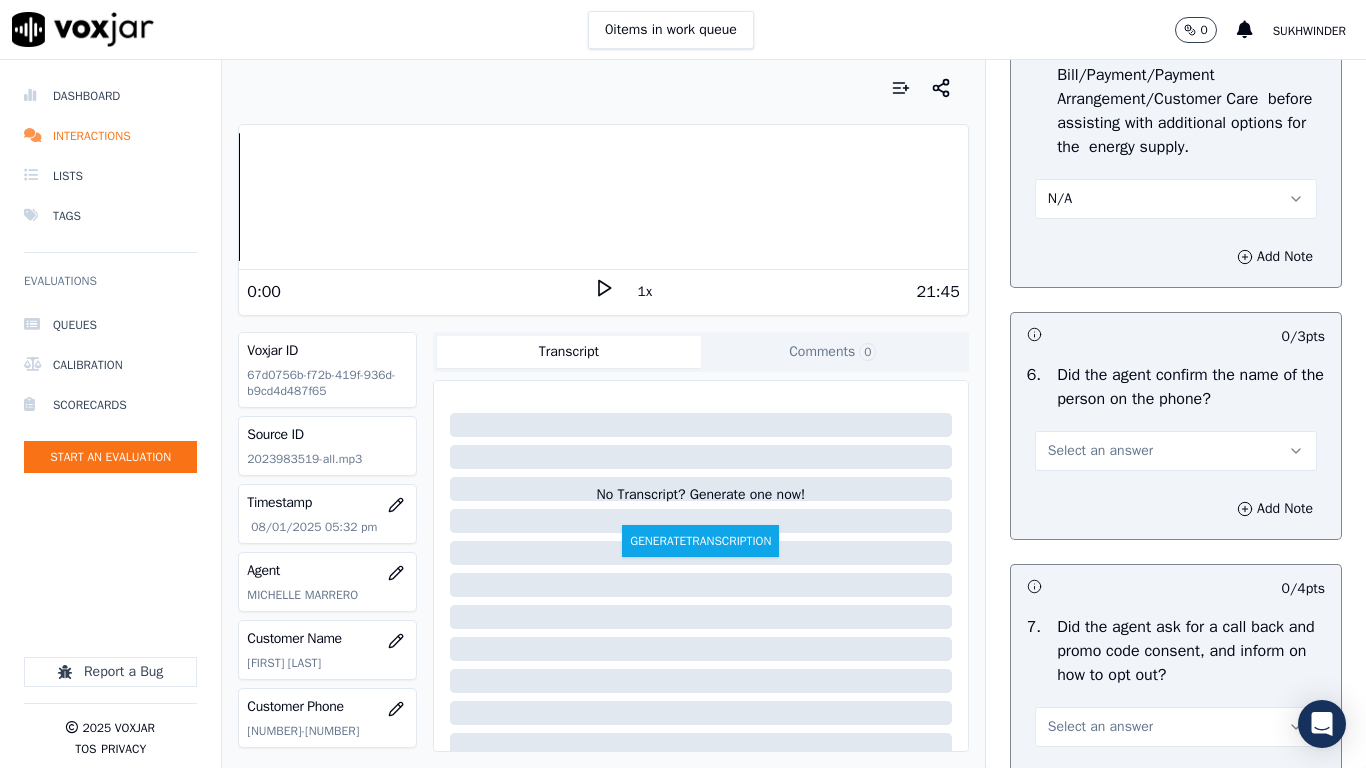 click on "Select an answer" at bounding box center (1176, 451) 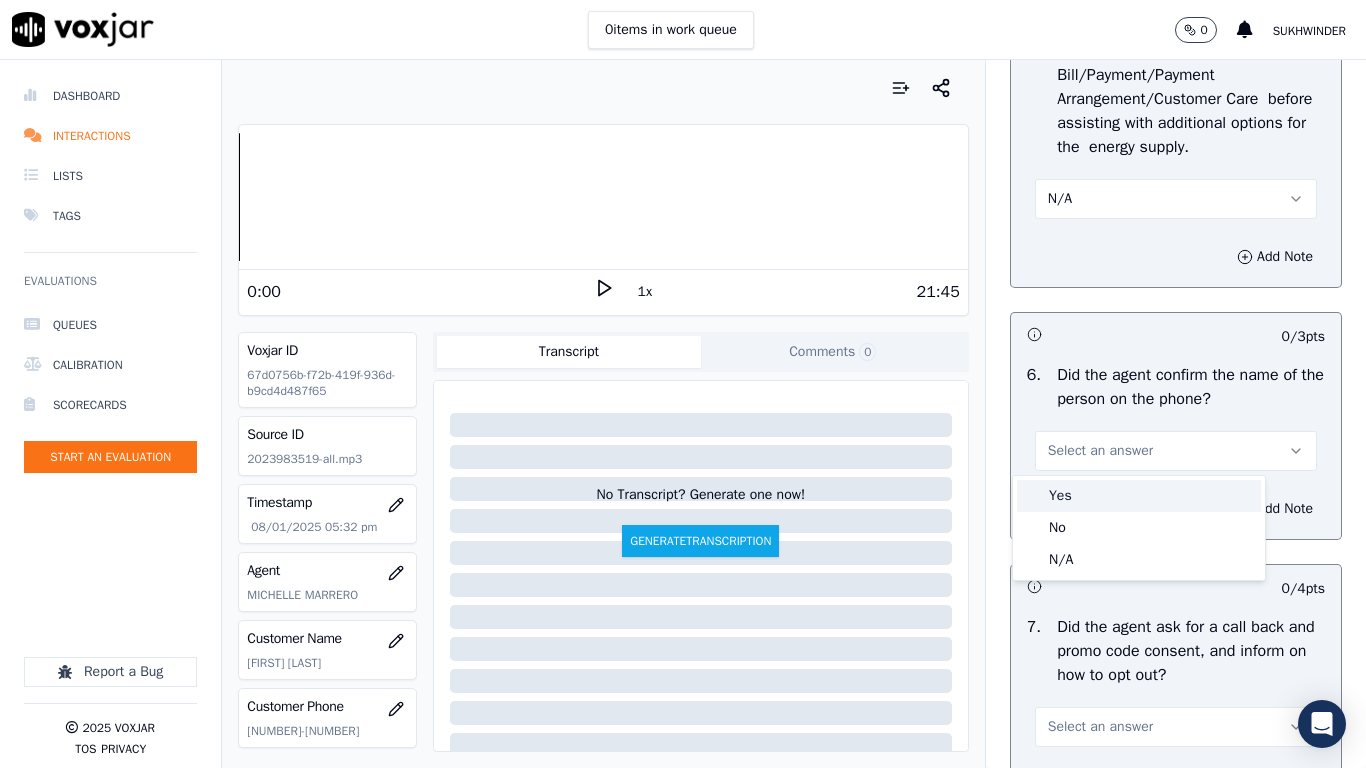 click on "Yes" at bounding box center (1139, 496) 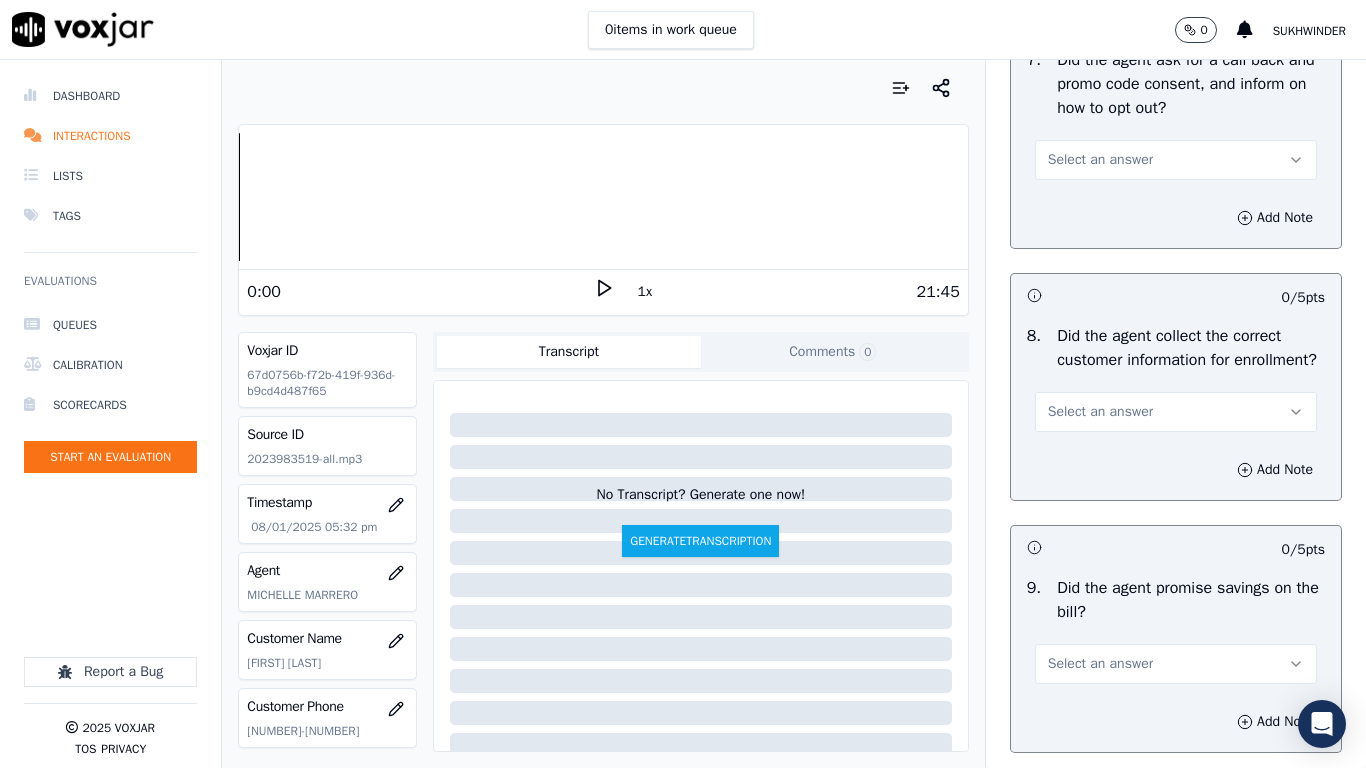 scroll, scrollTop: 1900, scrollLeft: 0, axis: vertical 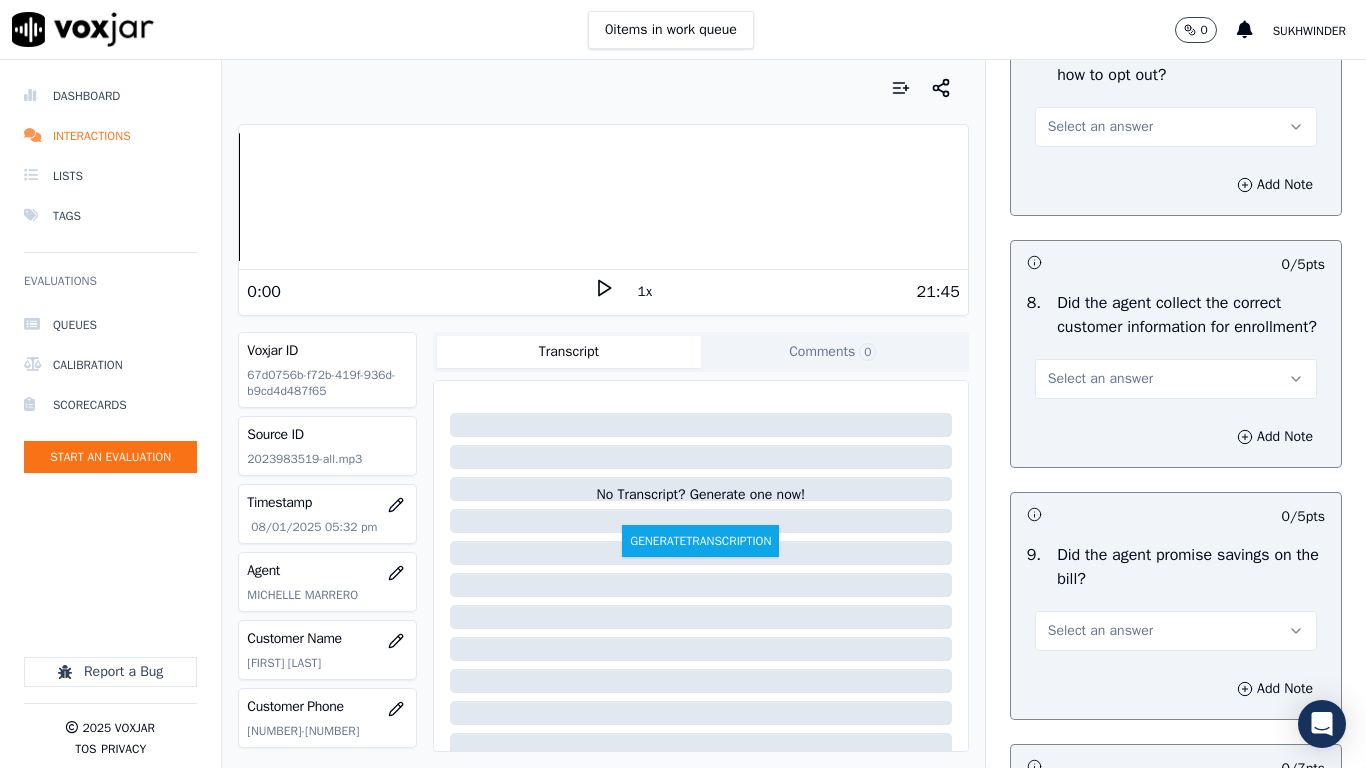 click on "Select an answer" at bounding box center (1100, 127) 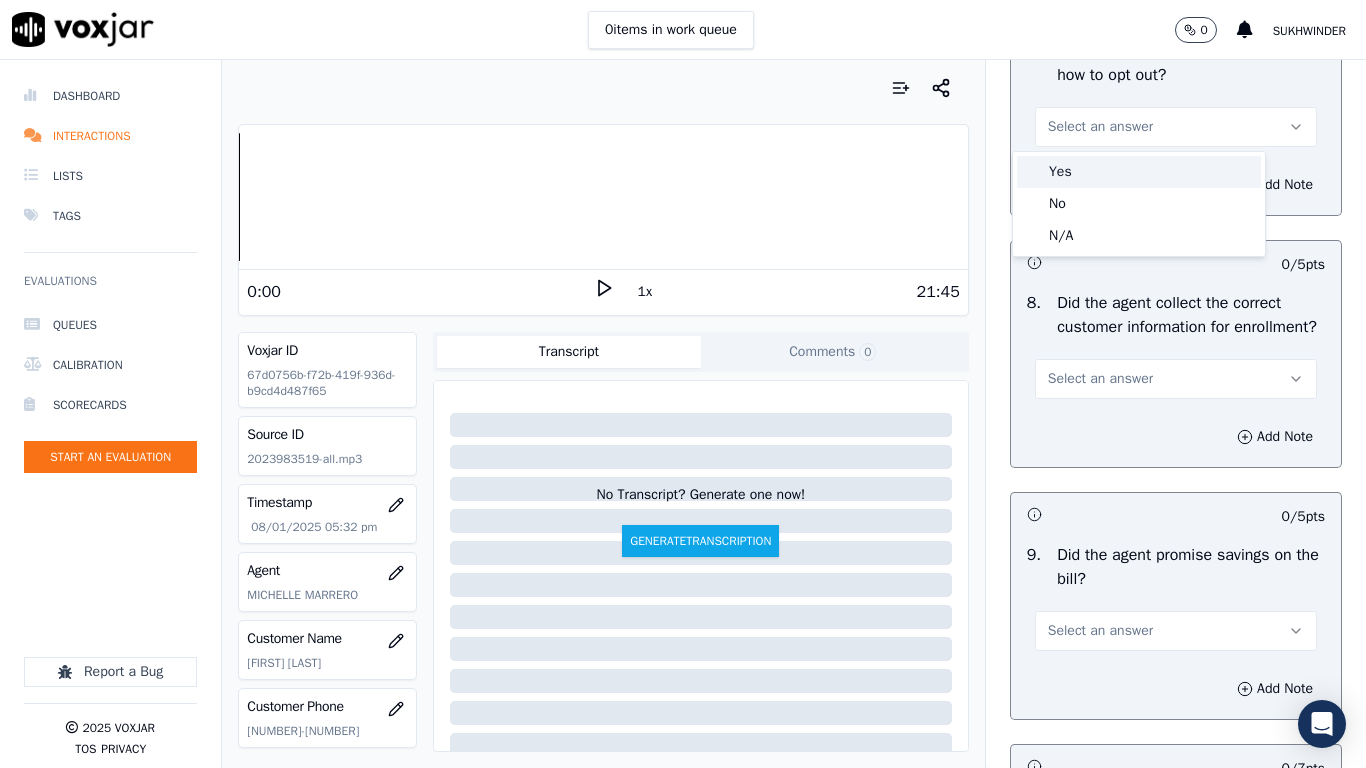 drag, startPoint x: 1090, startPoint y: 165, endPoint x: 1107, endPoint y: 319, distance: 154.93547 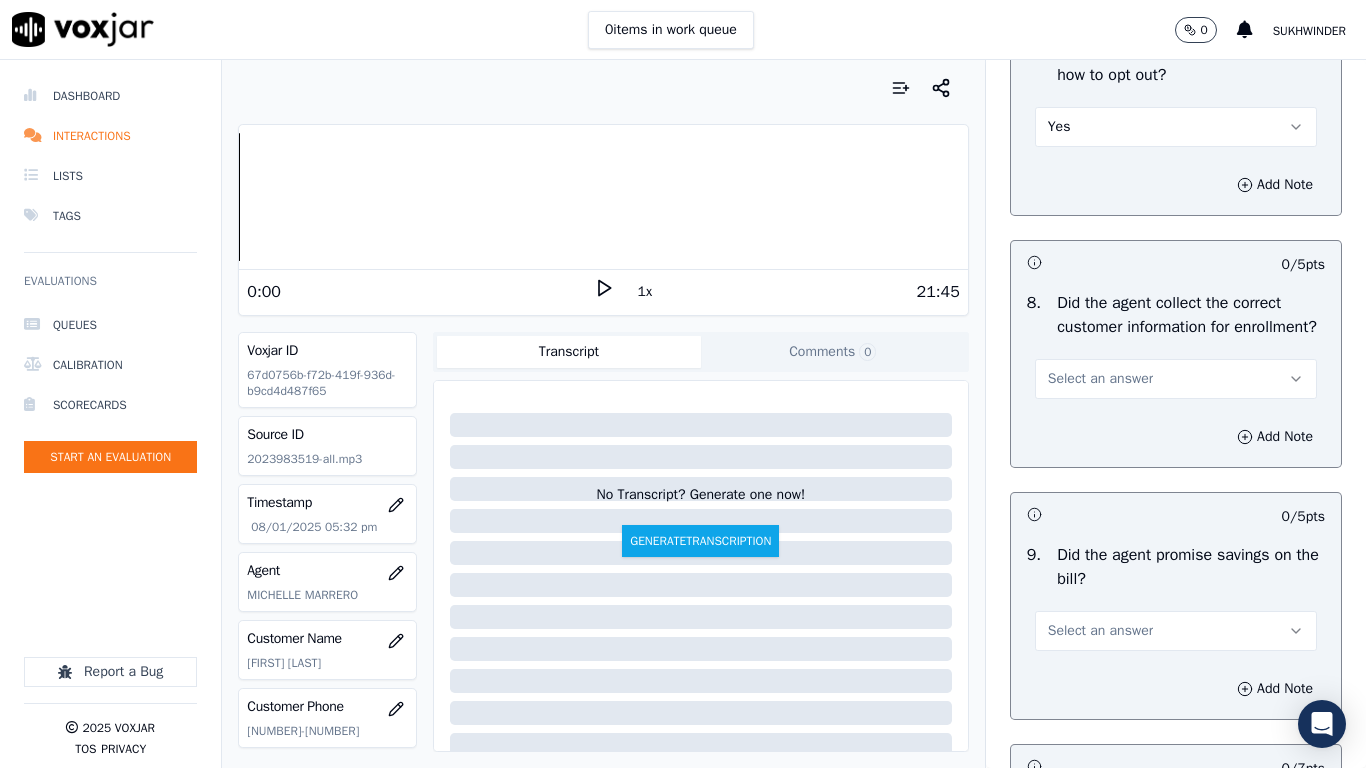 click on "Select an answer" at bounding box center (1100, 379) 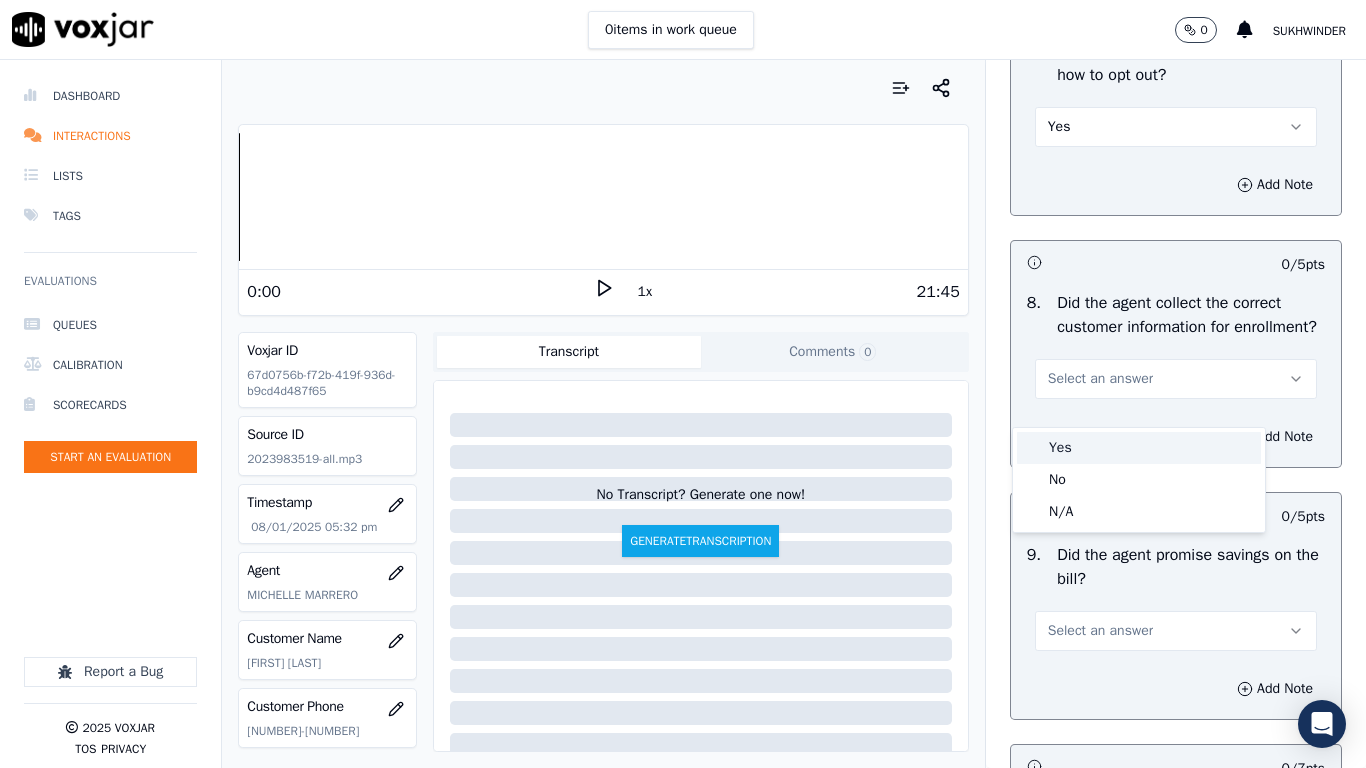 click on "Yes" at bounding box center (1139, 448) 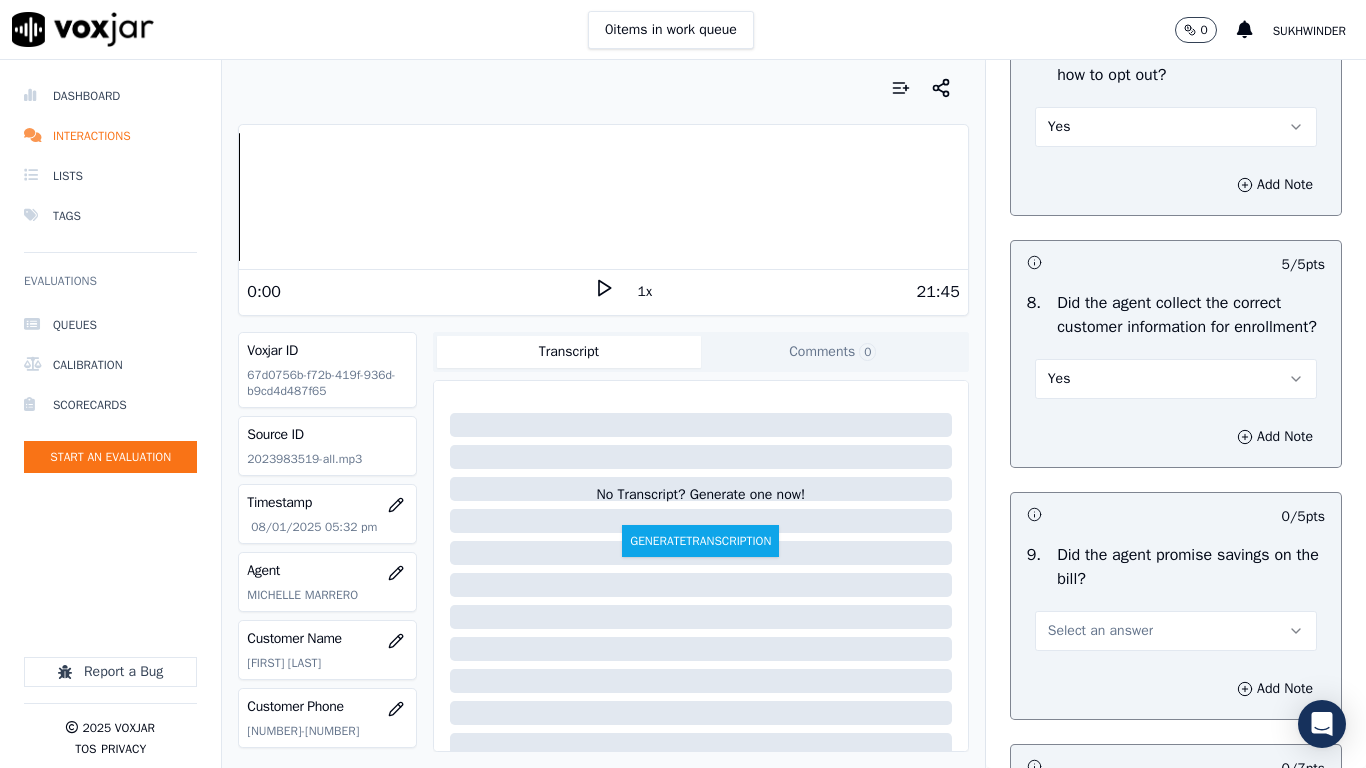 click on "Select an answer" at bounding box center [1100, 631] 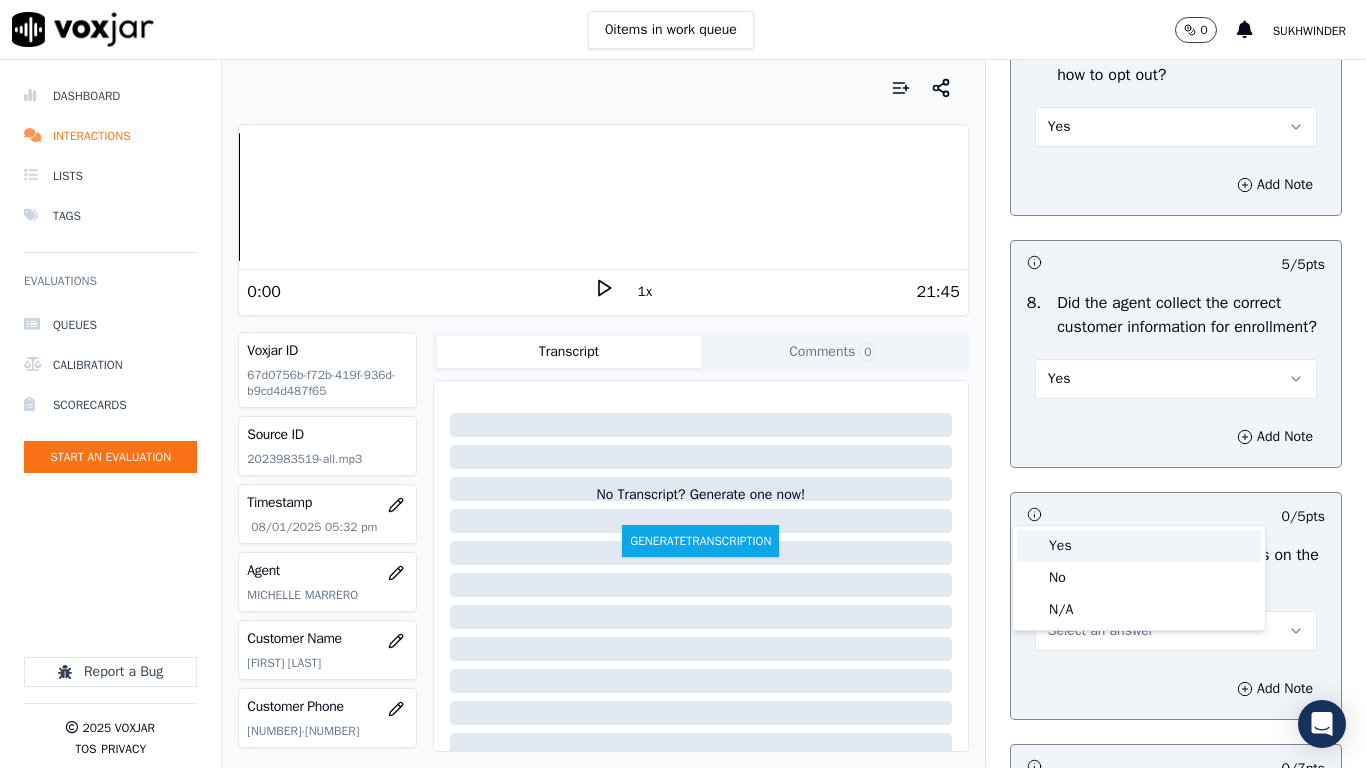 click on "Yes" at bounding box center [1139, 546] 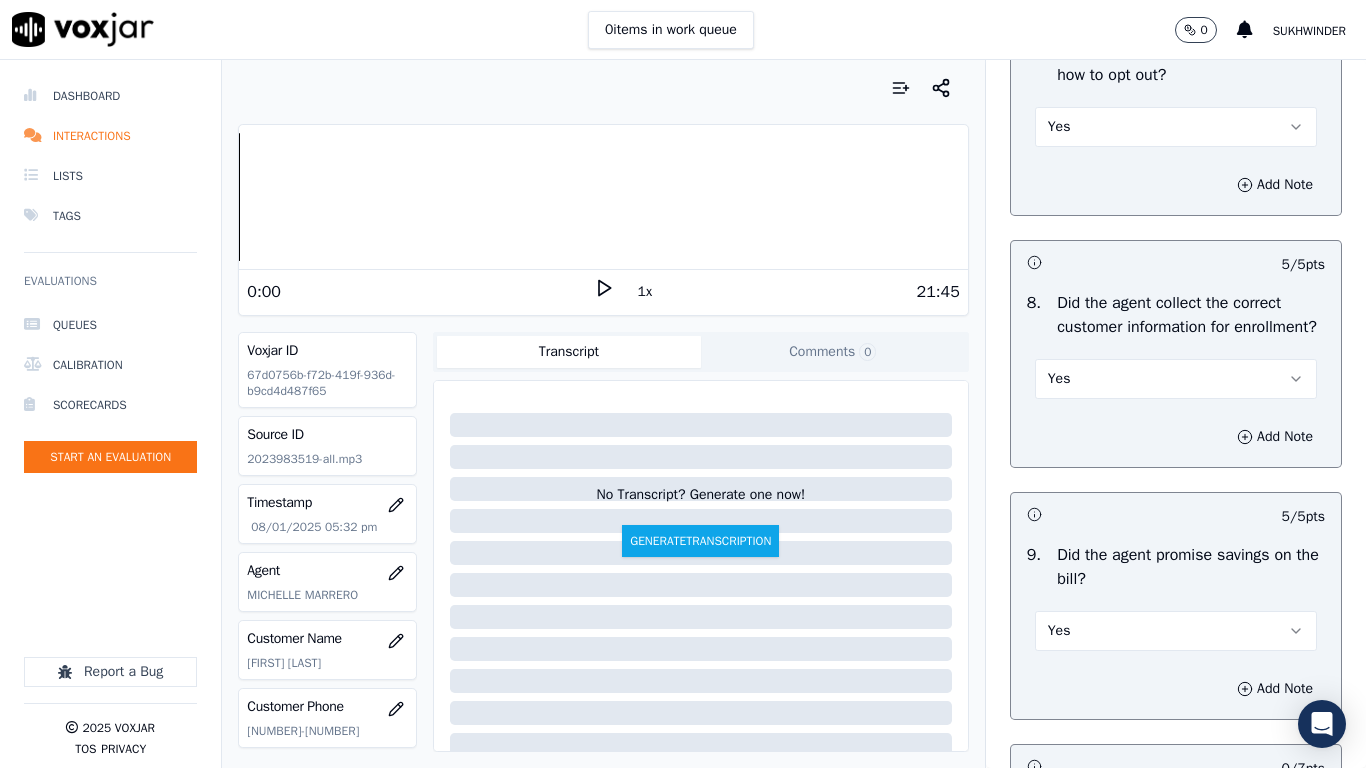 scroll, scrollTop: 2600, scrollLeft: 0, axis: vertical 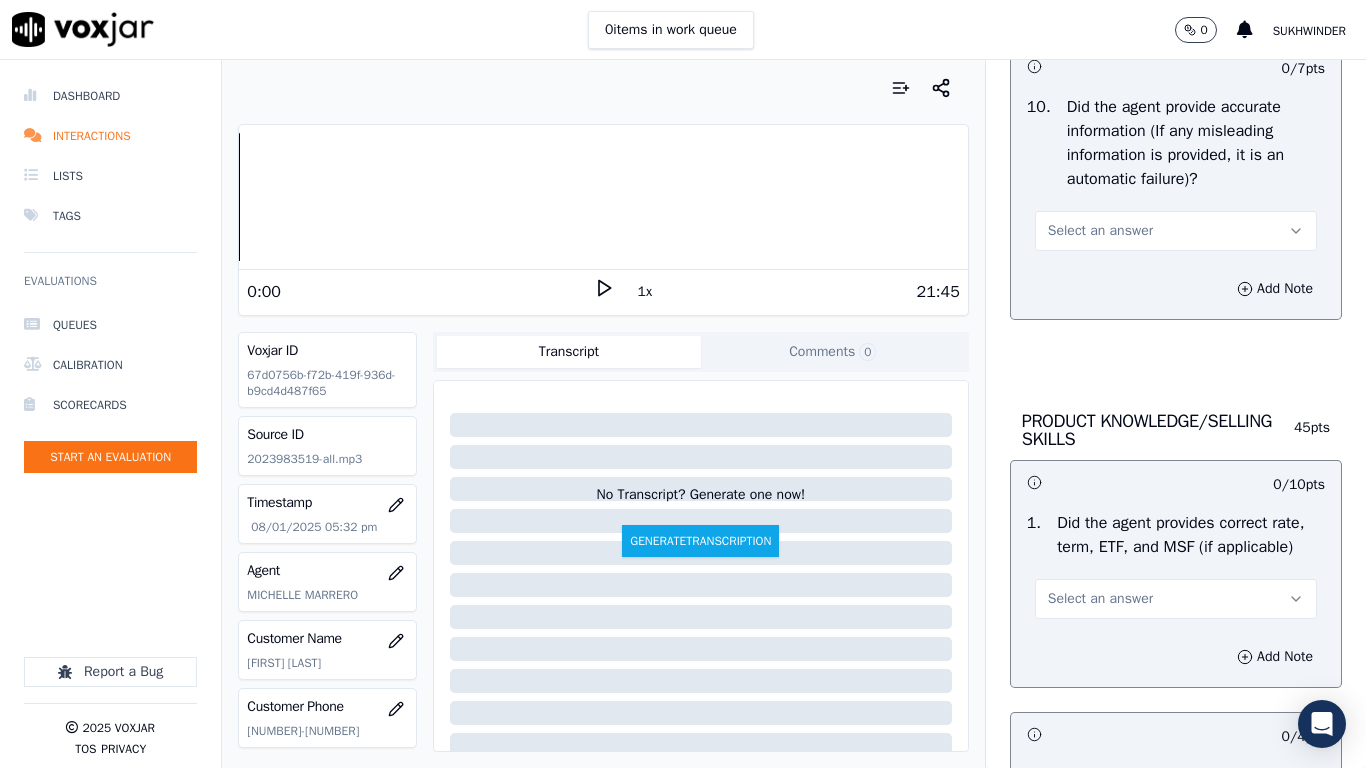 click on "Select an answer" at bounding box center (1100, 231) 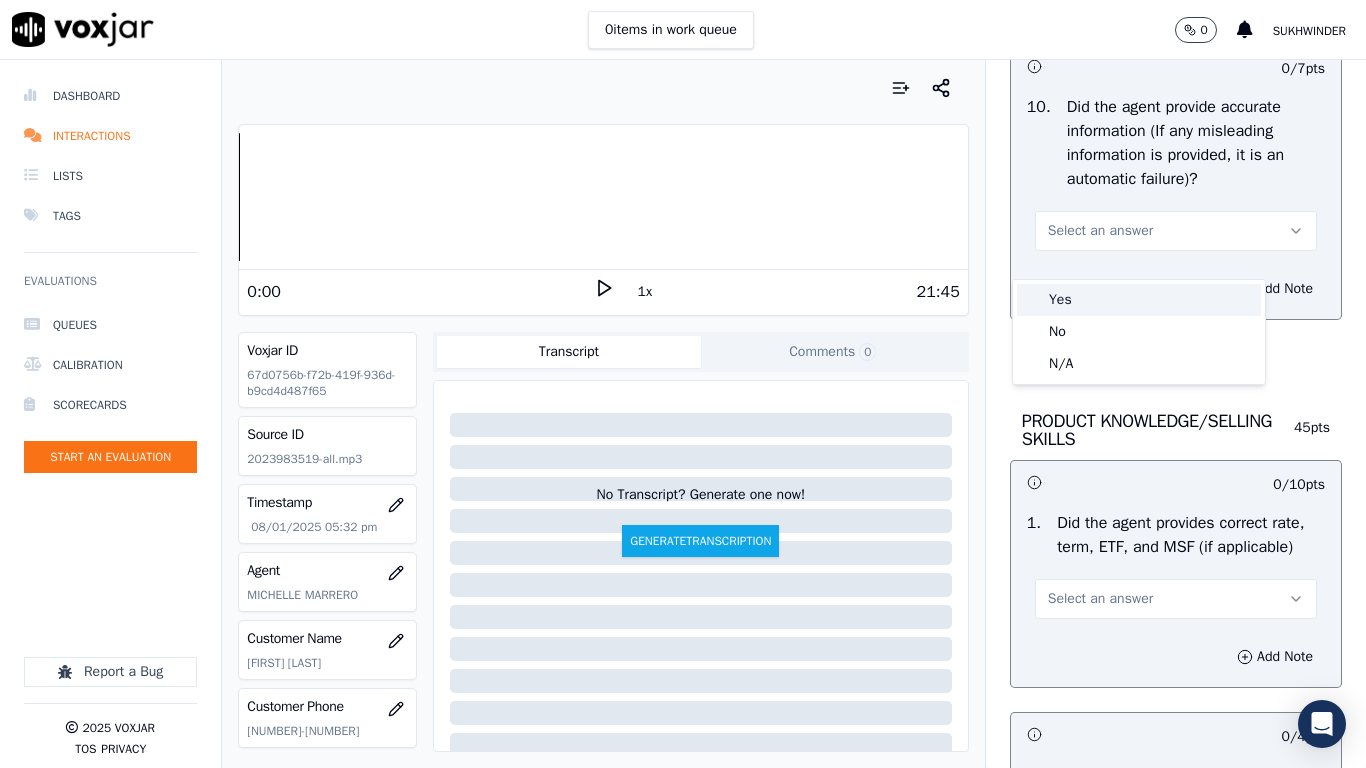 drag, startPoint x: 1114, startPoint y: 270, endPoint x: 1106, endPoint y: 329, distance: 59.5399 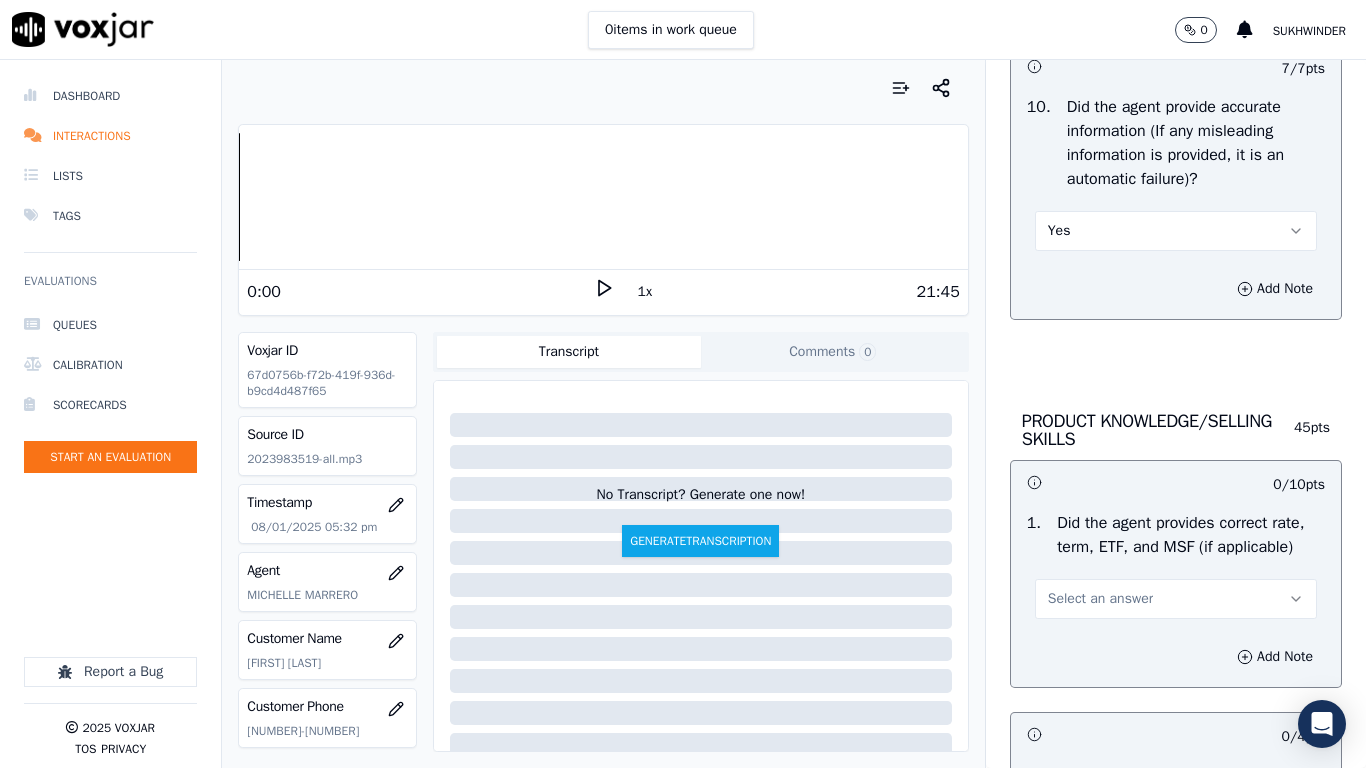 drag, startPoint x: 1092, startPoint y: 647, endPoint x: 1085, endPoint y: 668, distance: 22.135944 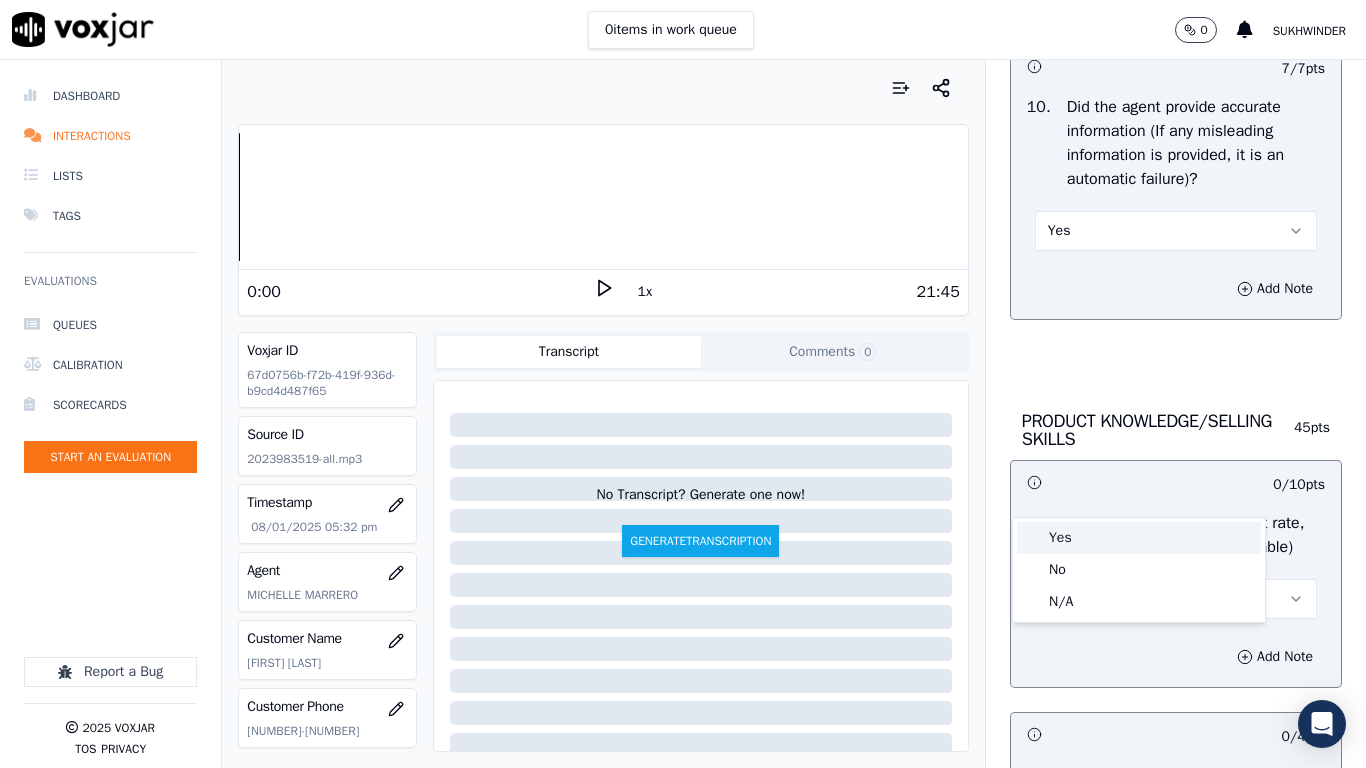 click on "Yes" at bounding box center (1139, 538) 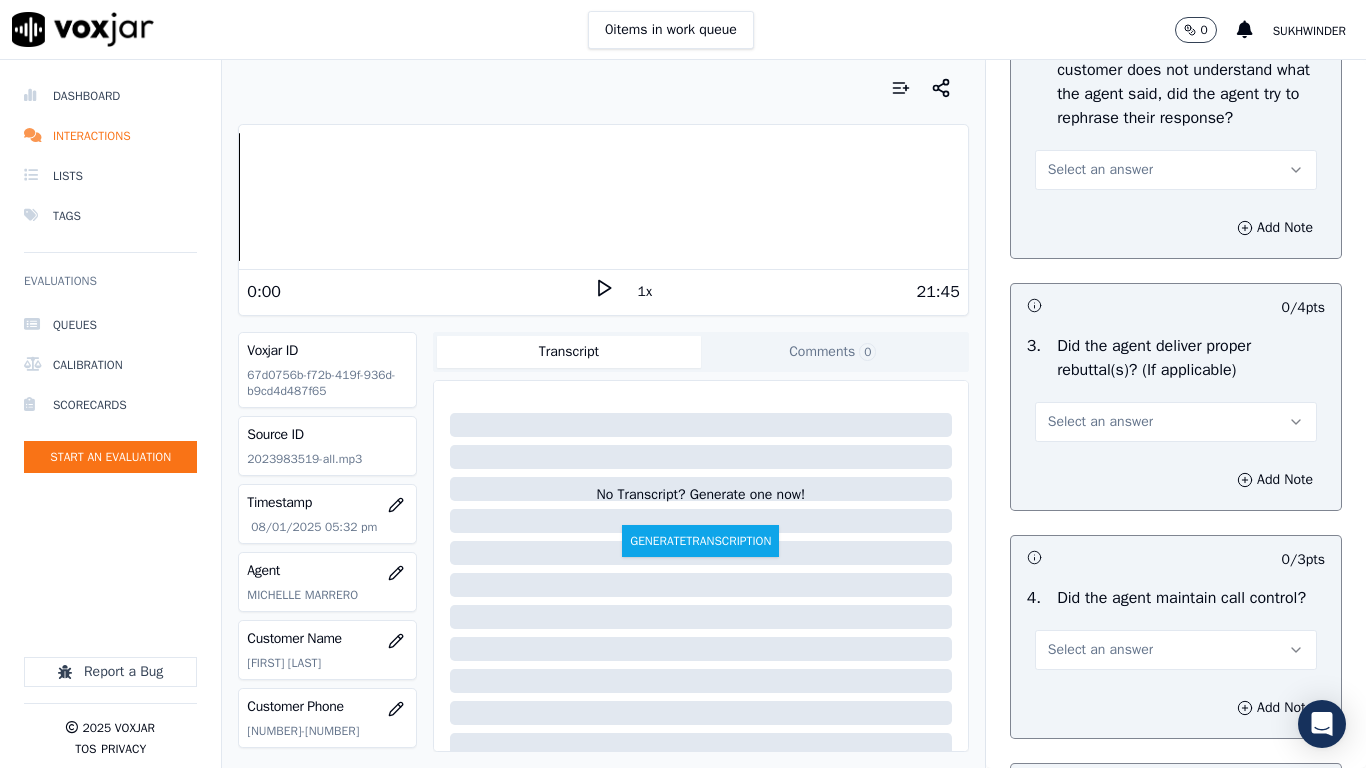 scroll, scrollTop: 3400, scrollLeft: 0, axis: vertical 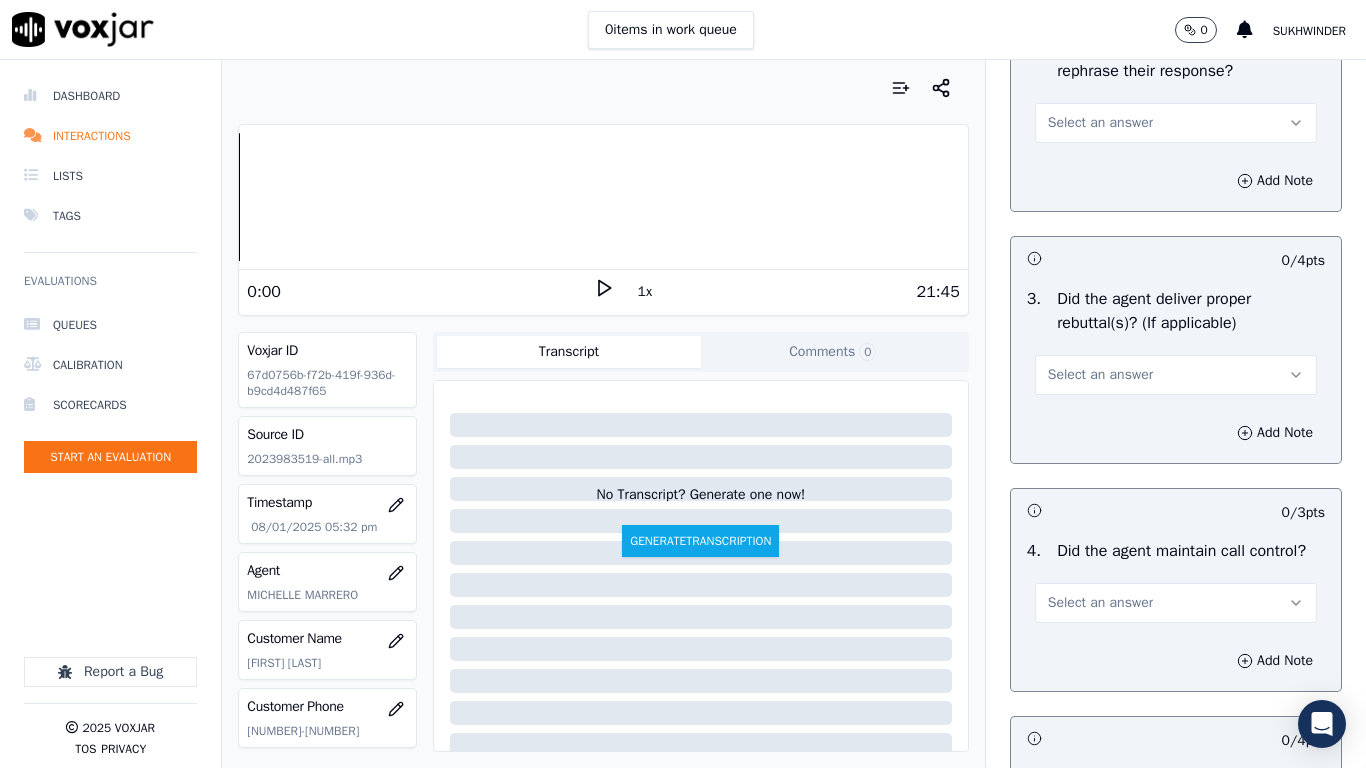 click on "Select an answer" at bounding box center (1100, 123) 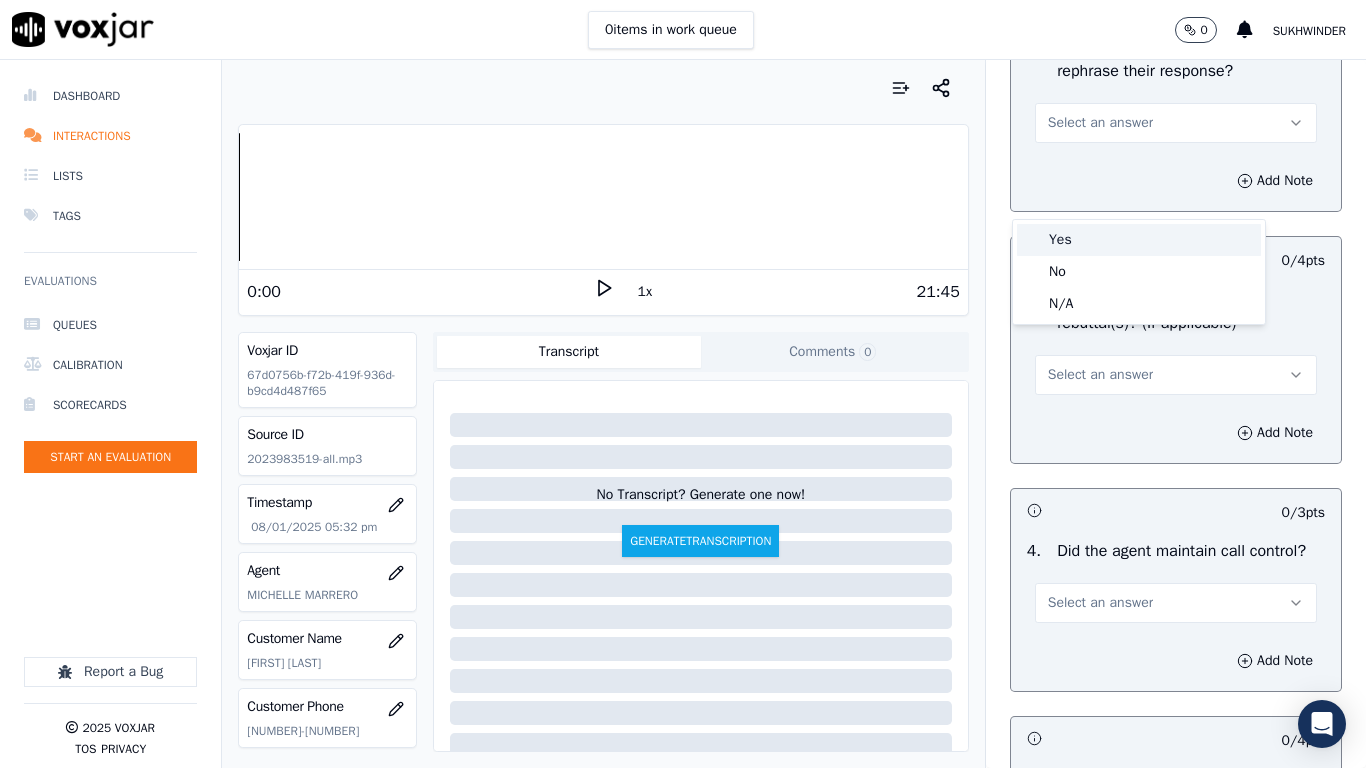 click on "Yes" at bounding box center [1139, 240] 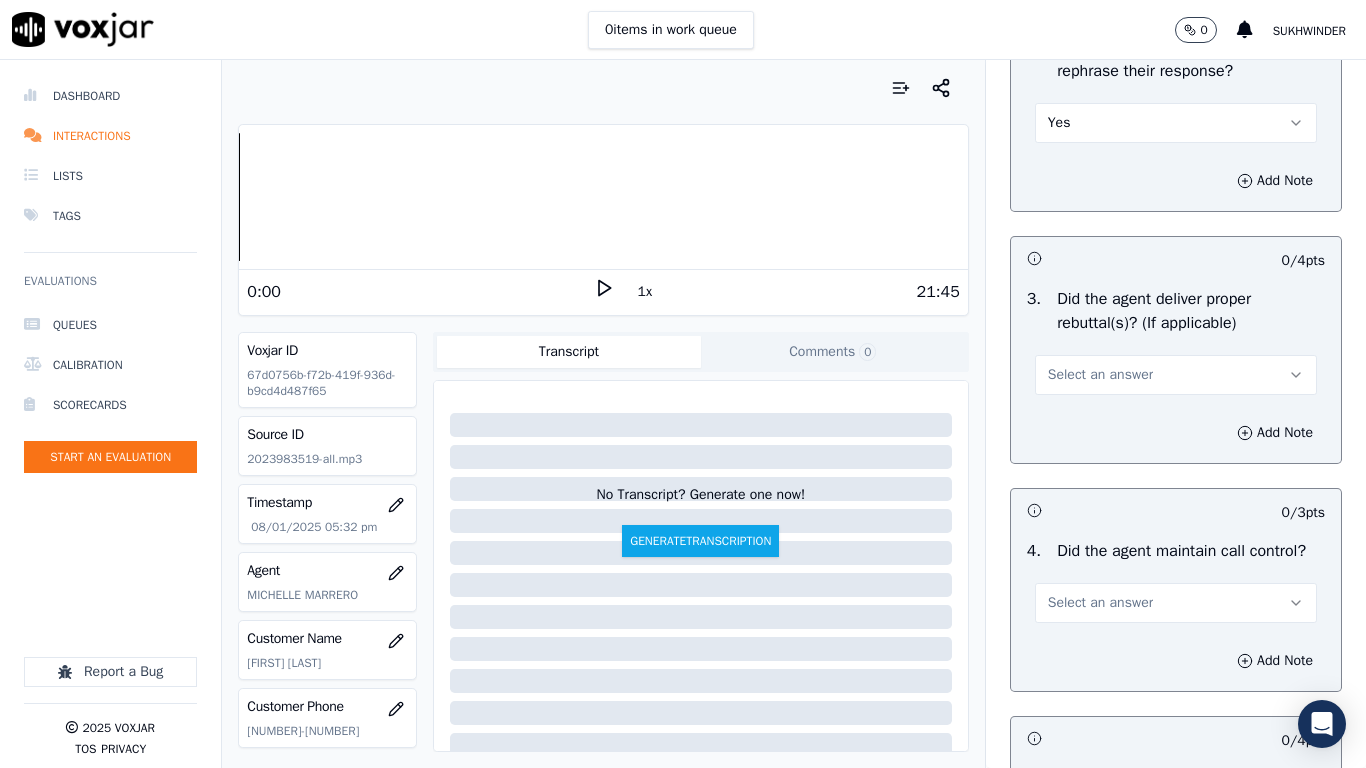 click on "Select an answer" at bounding box center (1100, 375) 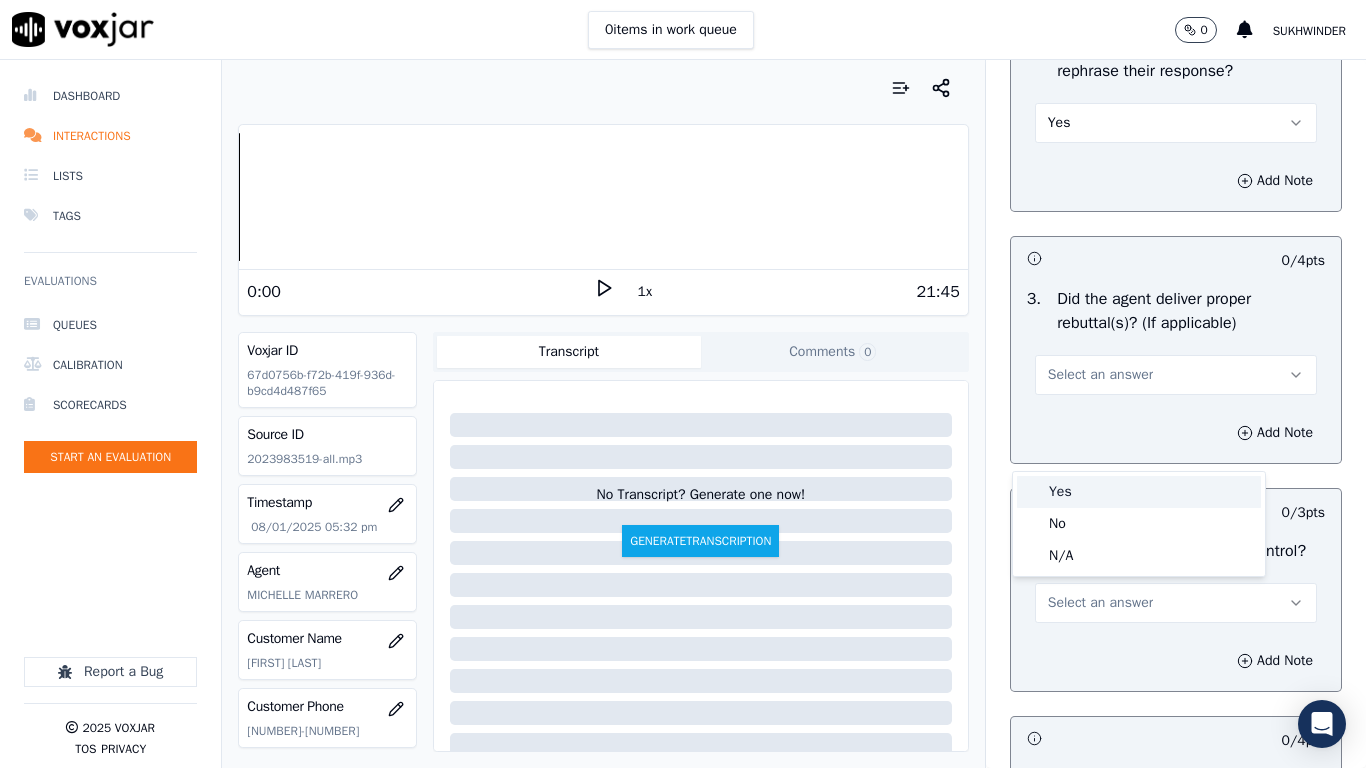 click on "Yes" at bounding box center (1139, 492) 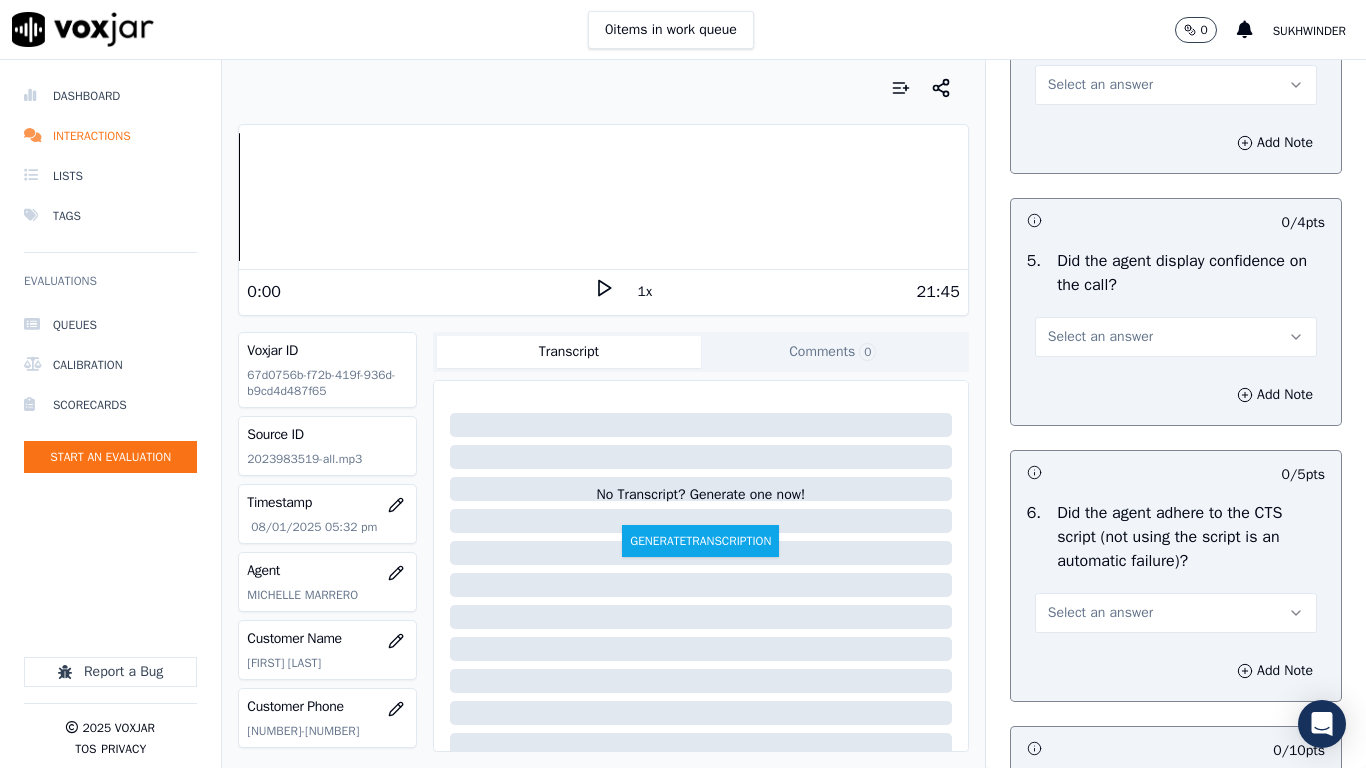 scroll, scrollTop: 4000, scrollLeft: 0, axis: vertical 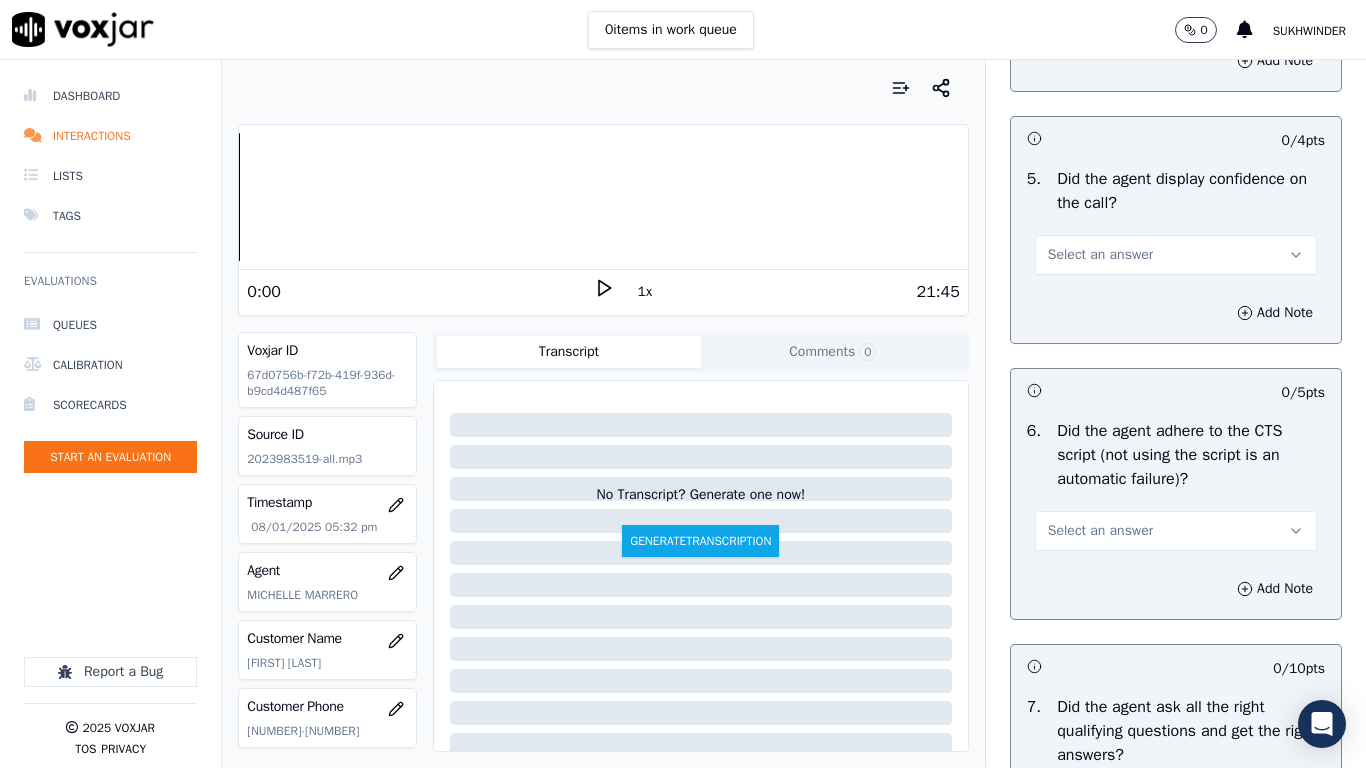 click on "Select an answer" at bounding box center [1100, 3] 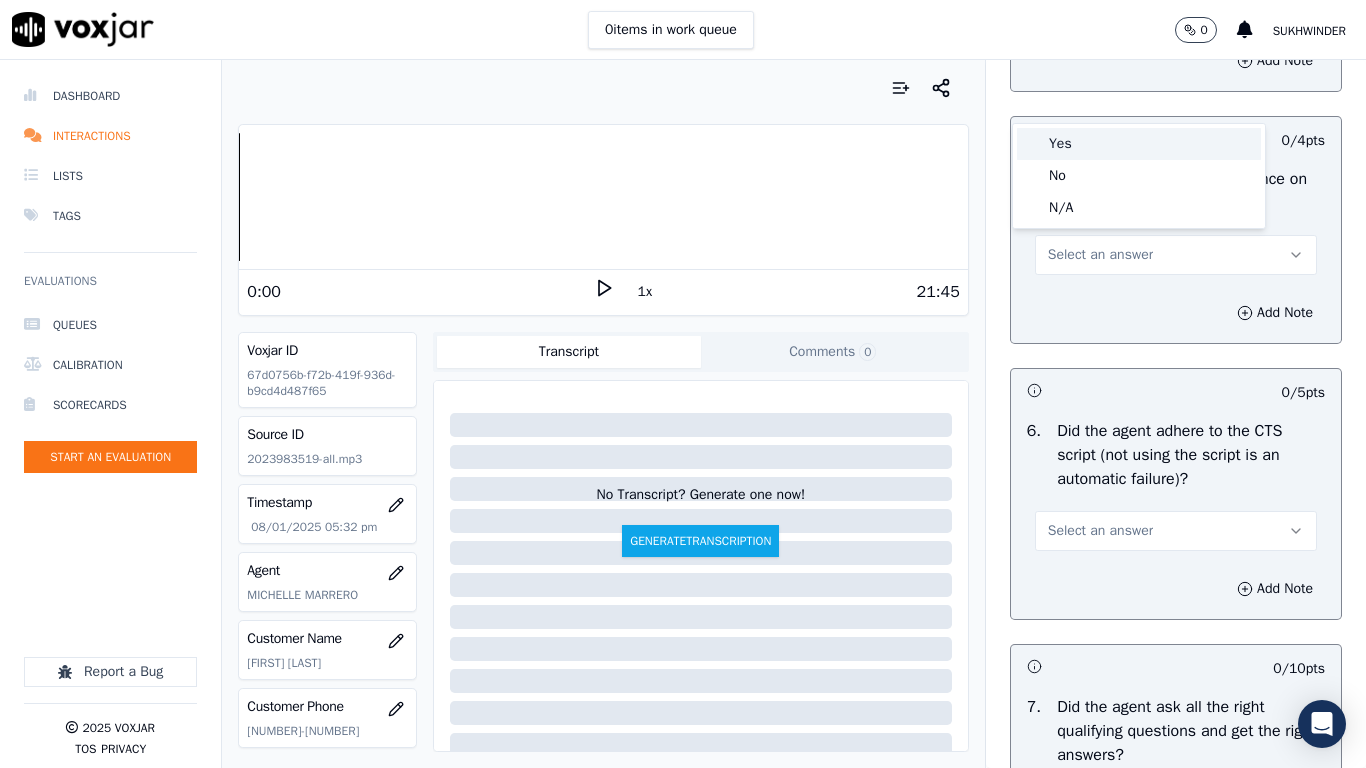 click on "Yes" at bounding box center (1139, 144) 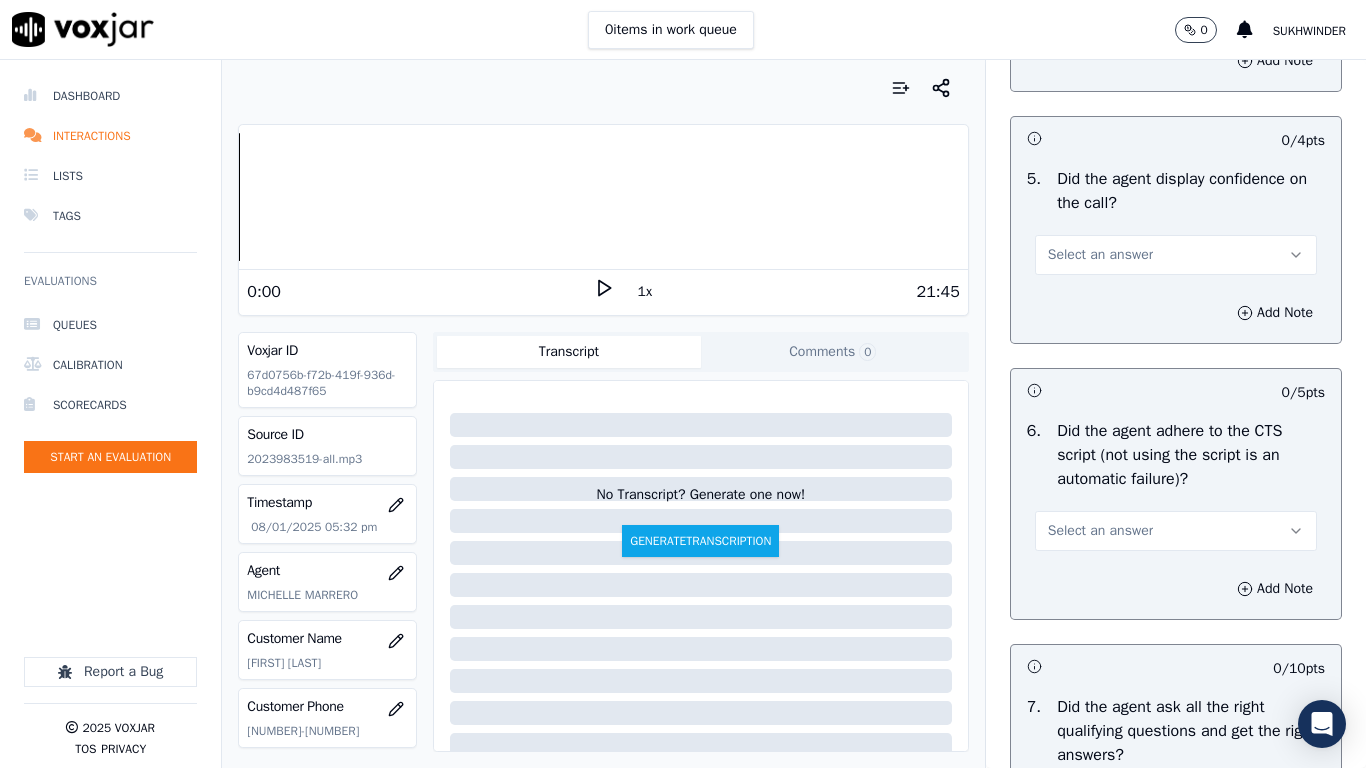 click on "Select an answer" at bounding box center [1100, 255] 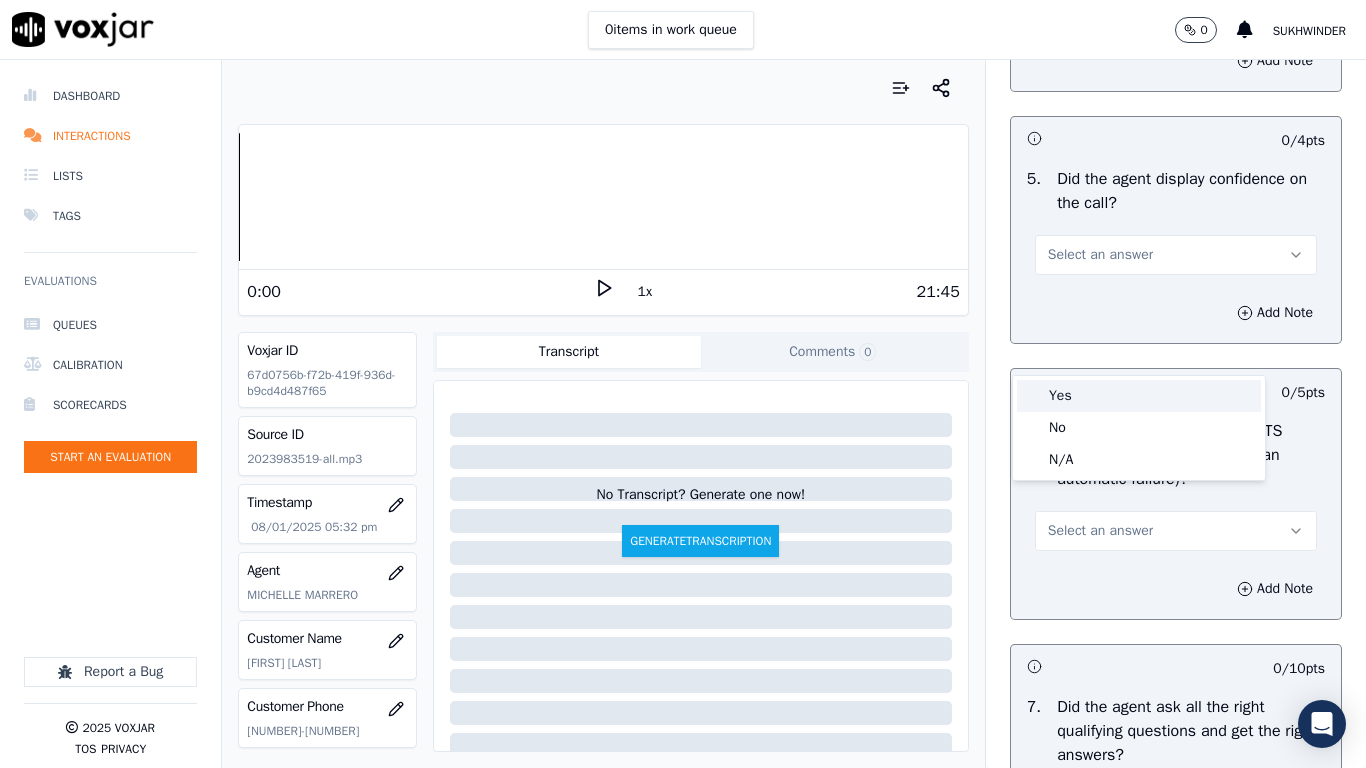 click on "Yes" at bounding box center (1139, 396) 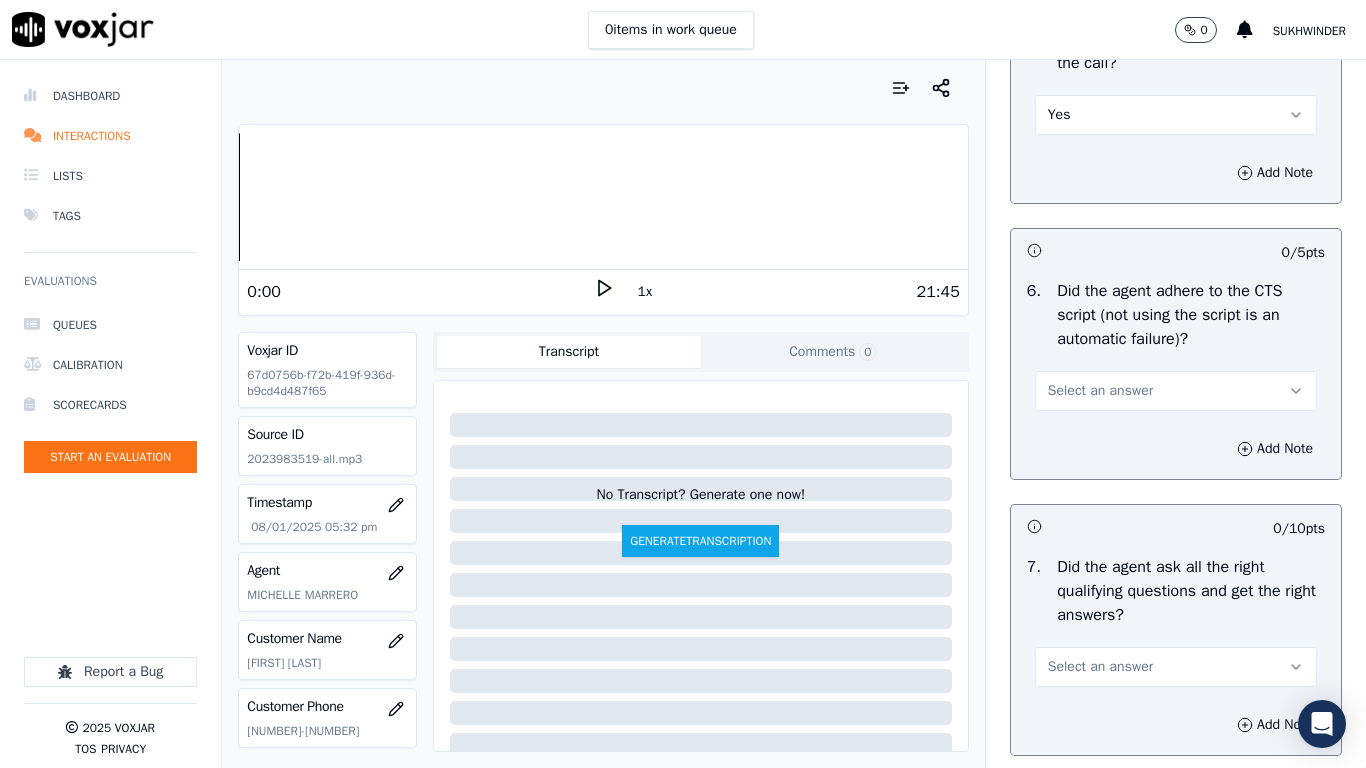 scroll, scrollTop: 4400, scrollLeft: 0, axis: vertical 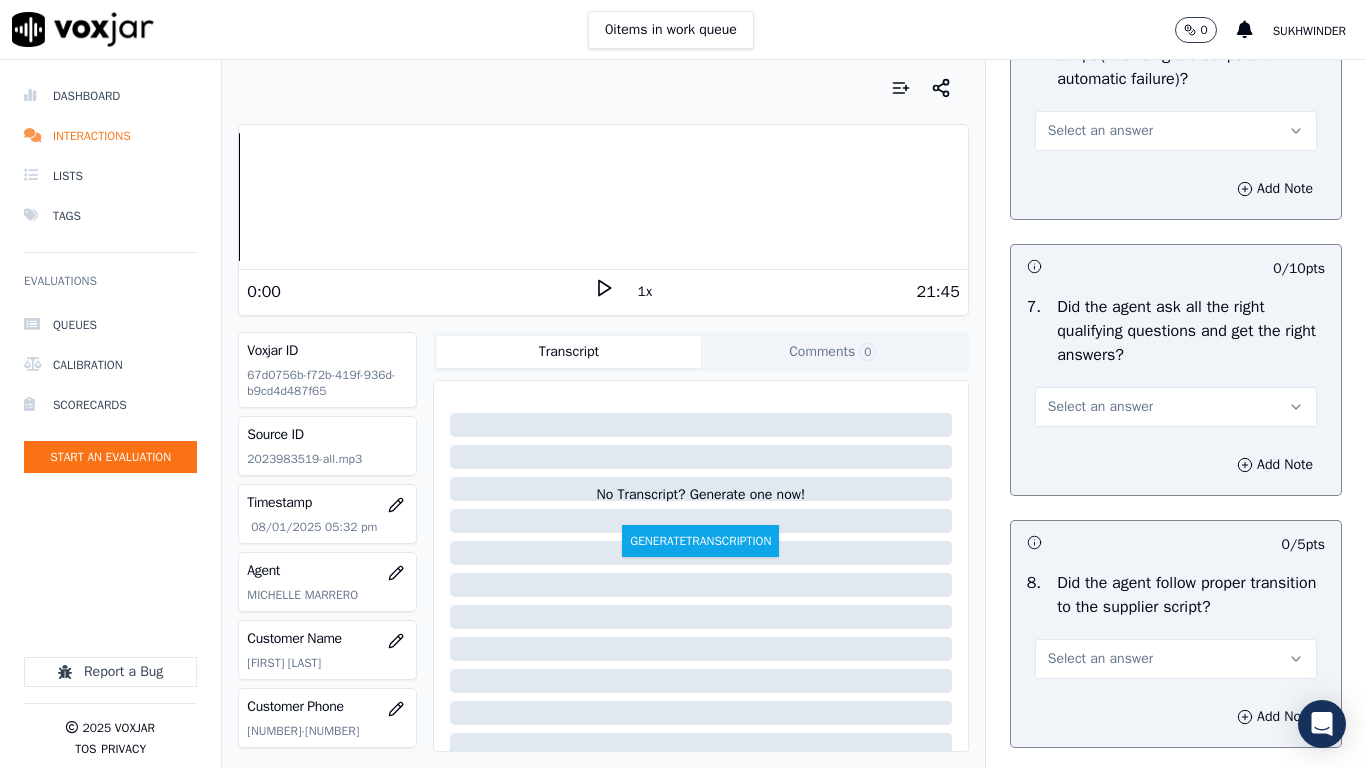 click on "Select an answer" at bounding box center [1100, 131] 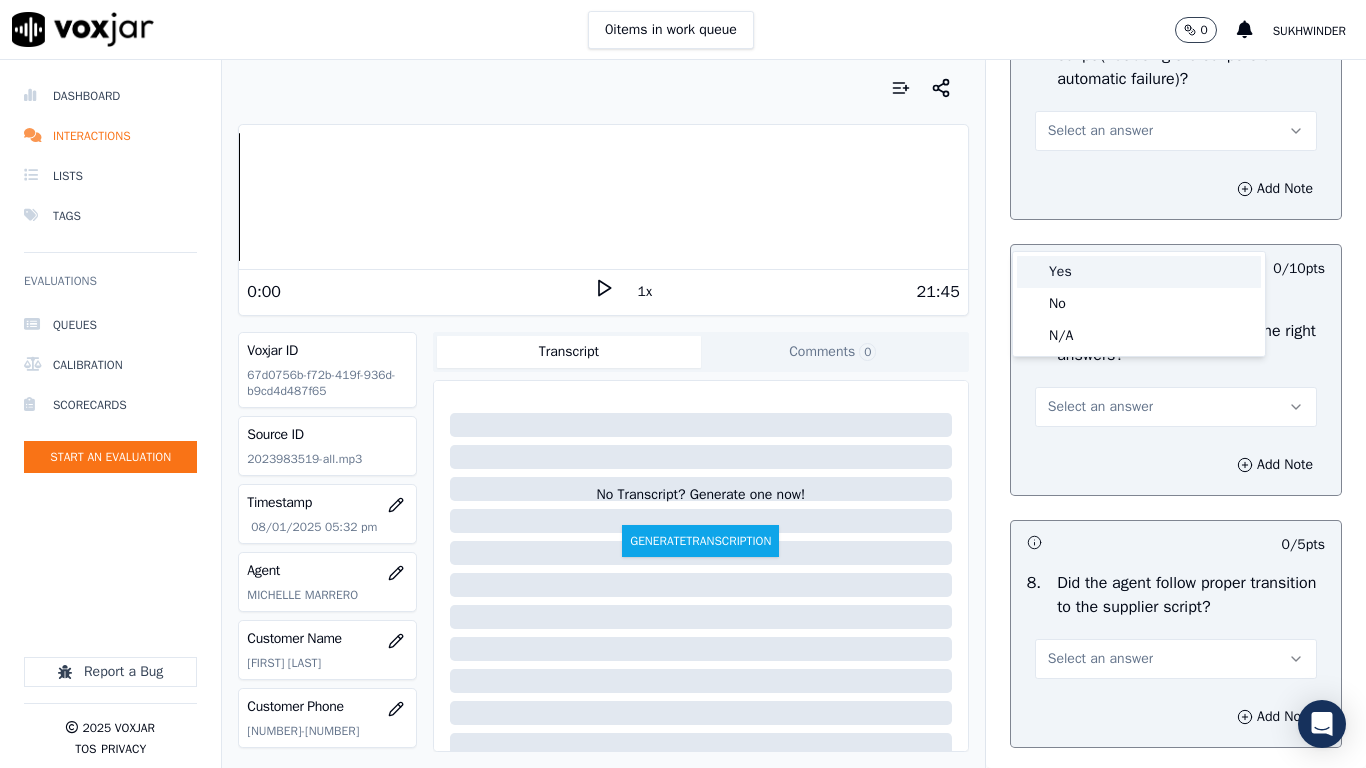 drag, startPoint x: 1098, startPoint y: 276, endPoint x: 1138, endPoint y: 474, distance: 202 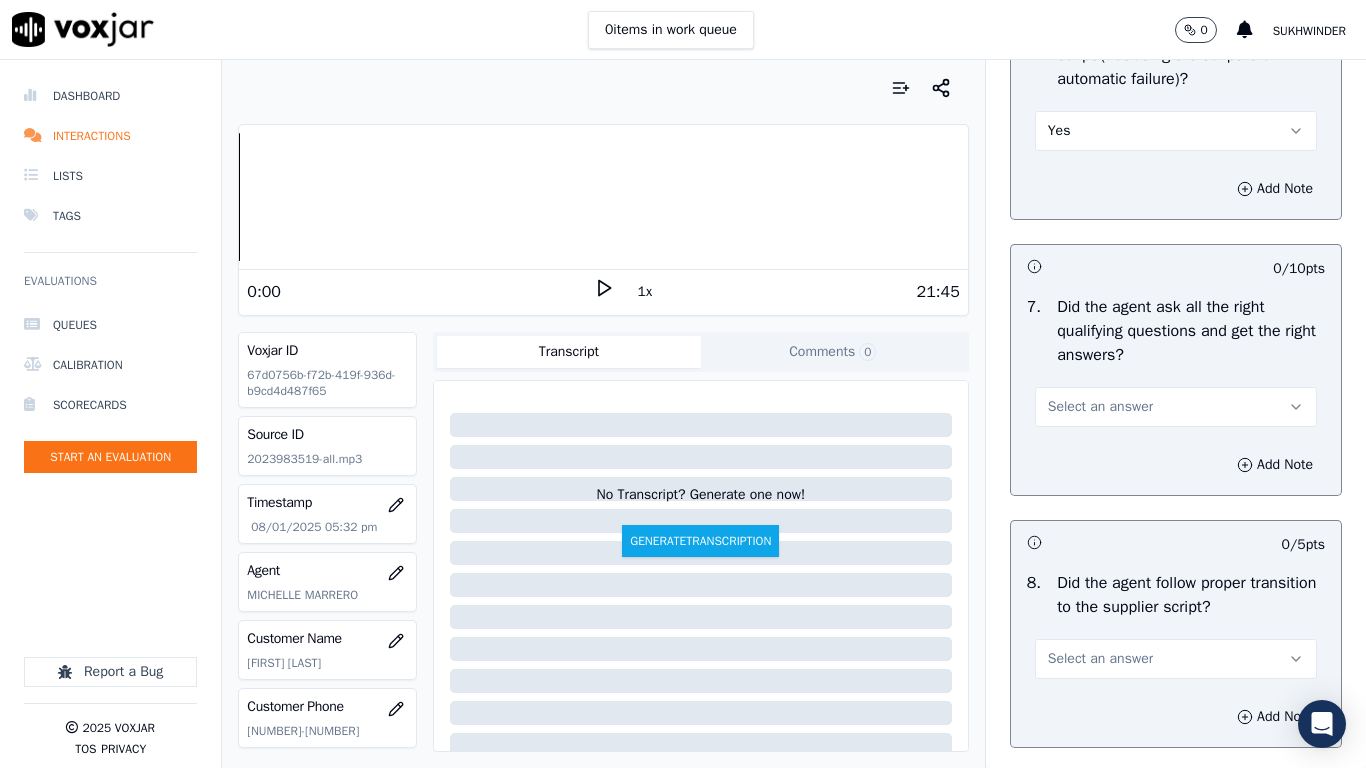 click on "Select an answer" at bounding box center [1176, 407] 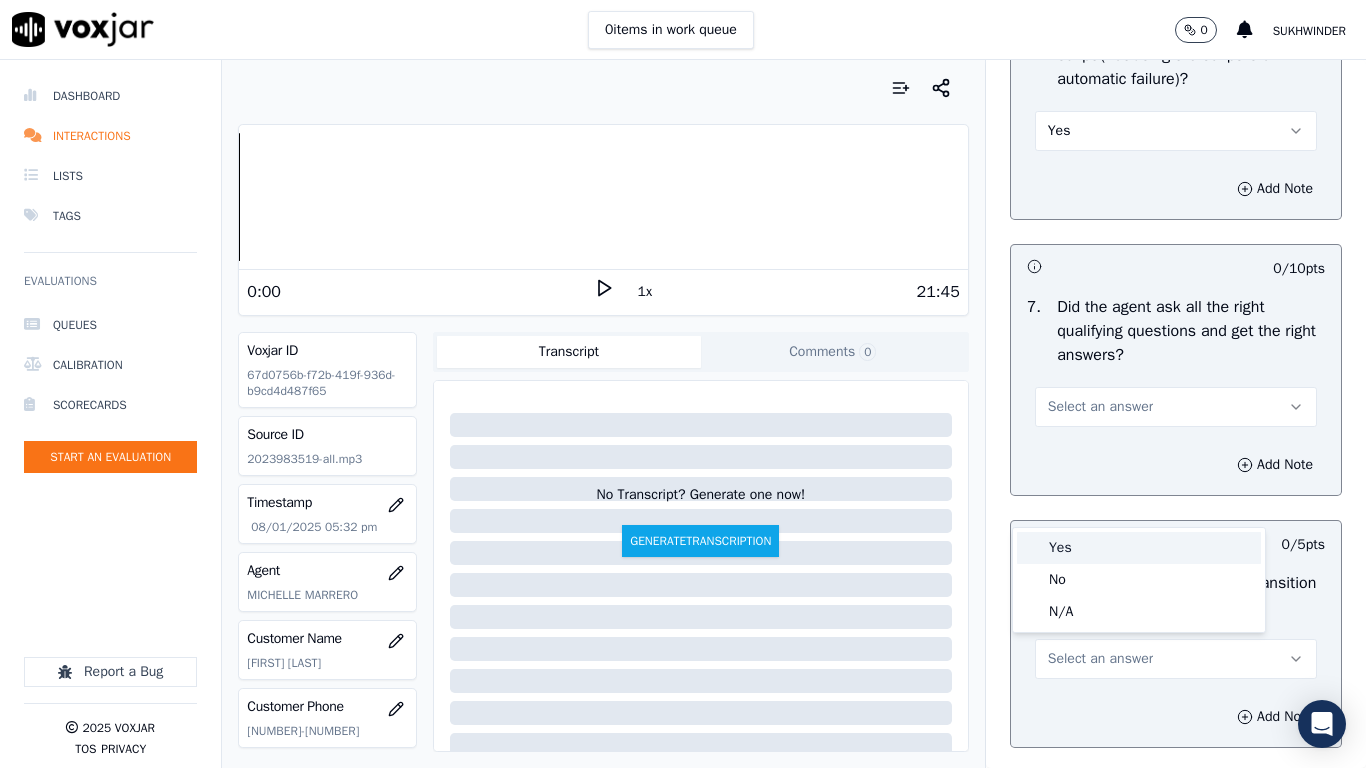 click on "Yes" at bounding box center (1139, 548) 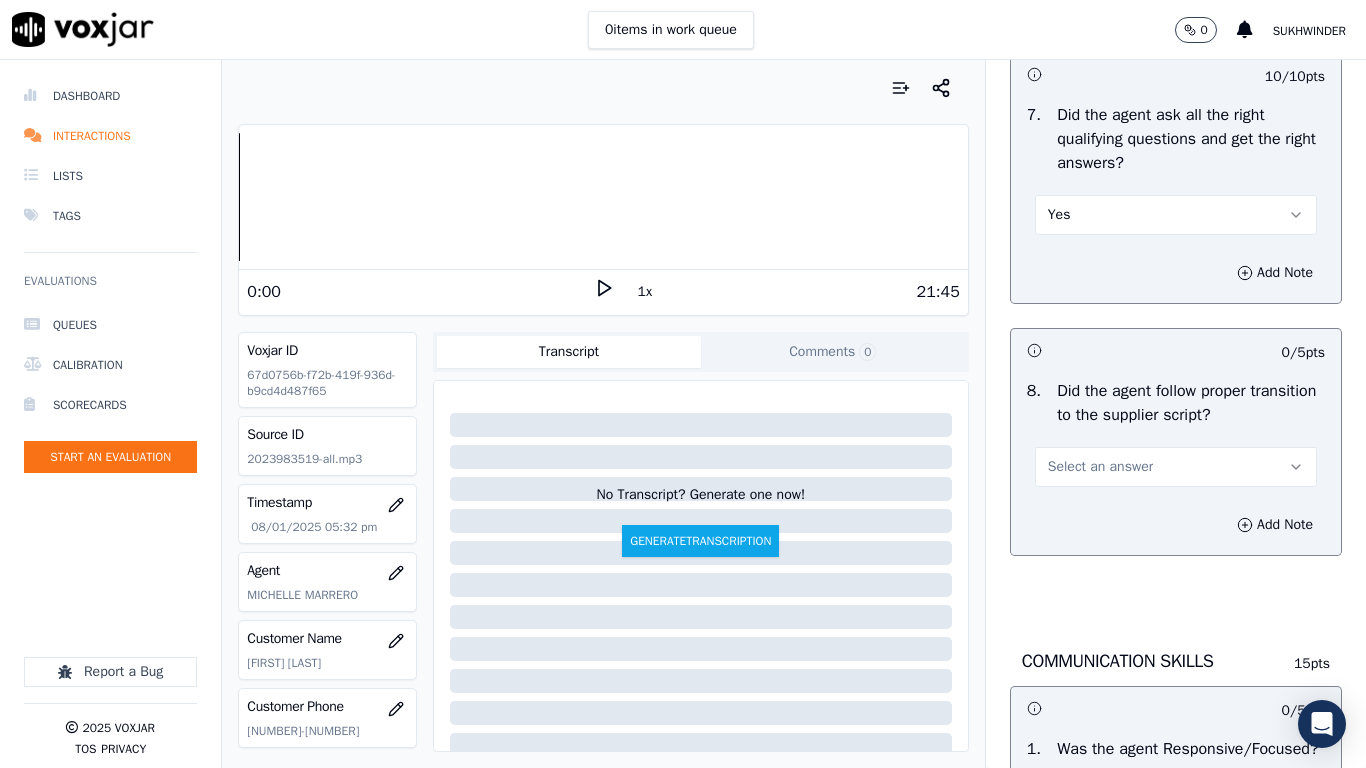 scroll, scrollTop: 5000, scrollLeft: 0, axis: vertical 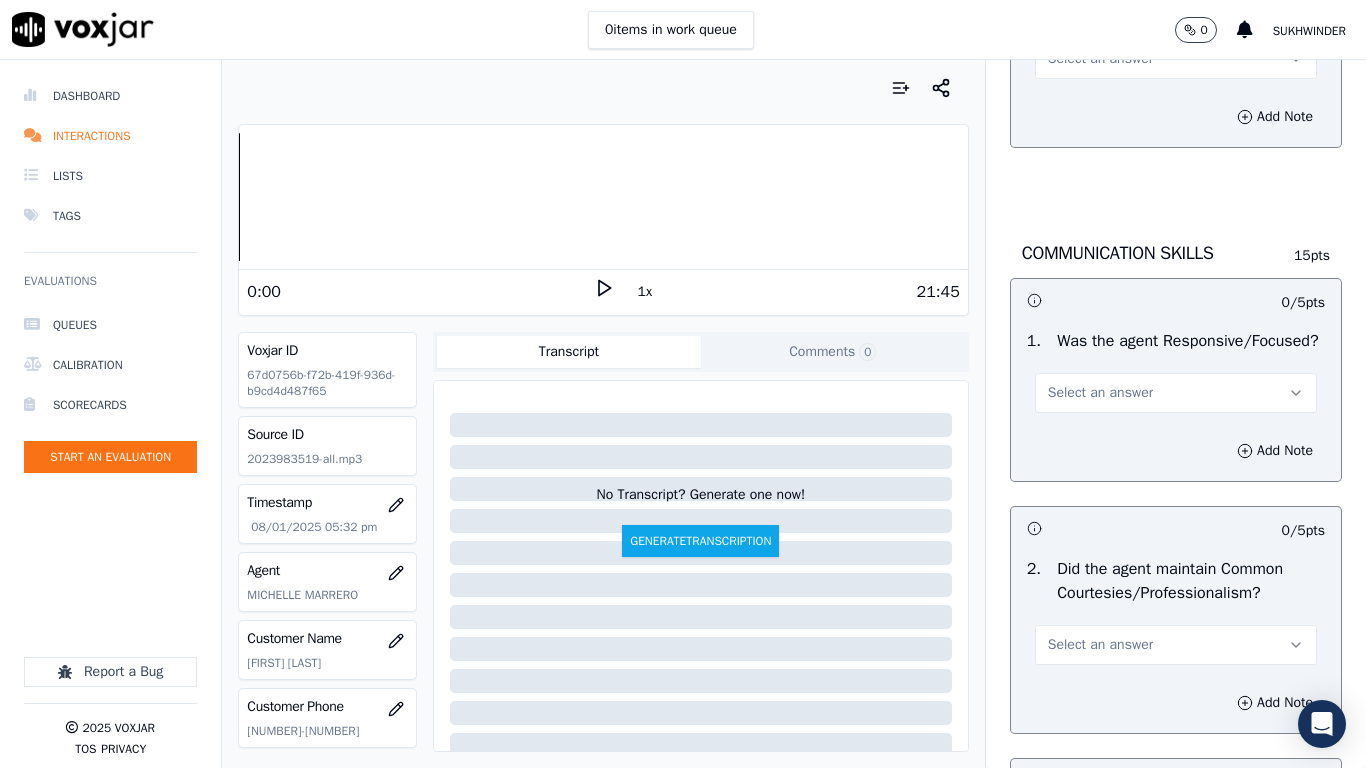 click on "Select an answer" at bounding box center (1100, 59) 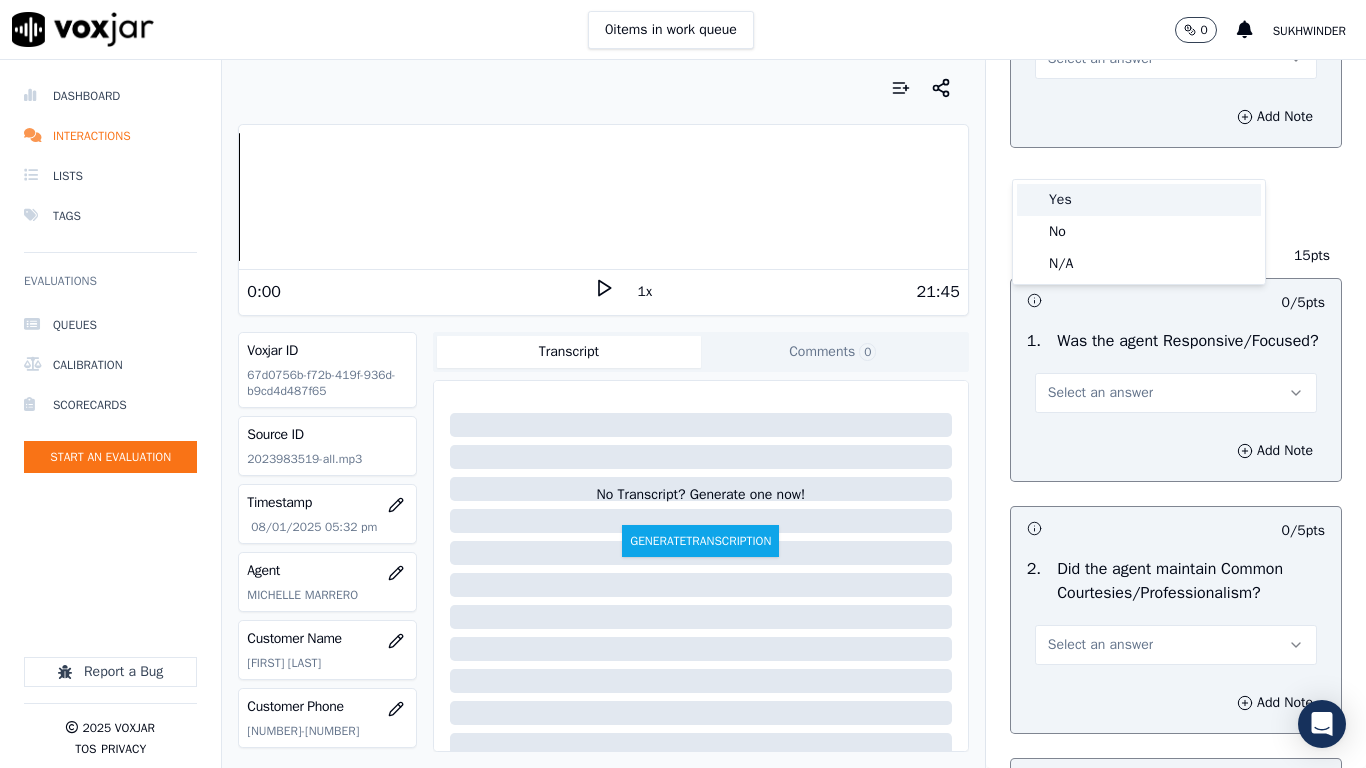 click on "Yes" at bounding box center (1139, 200) 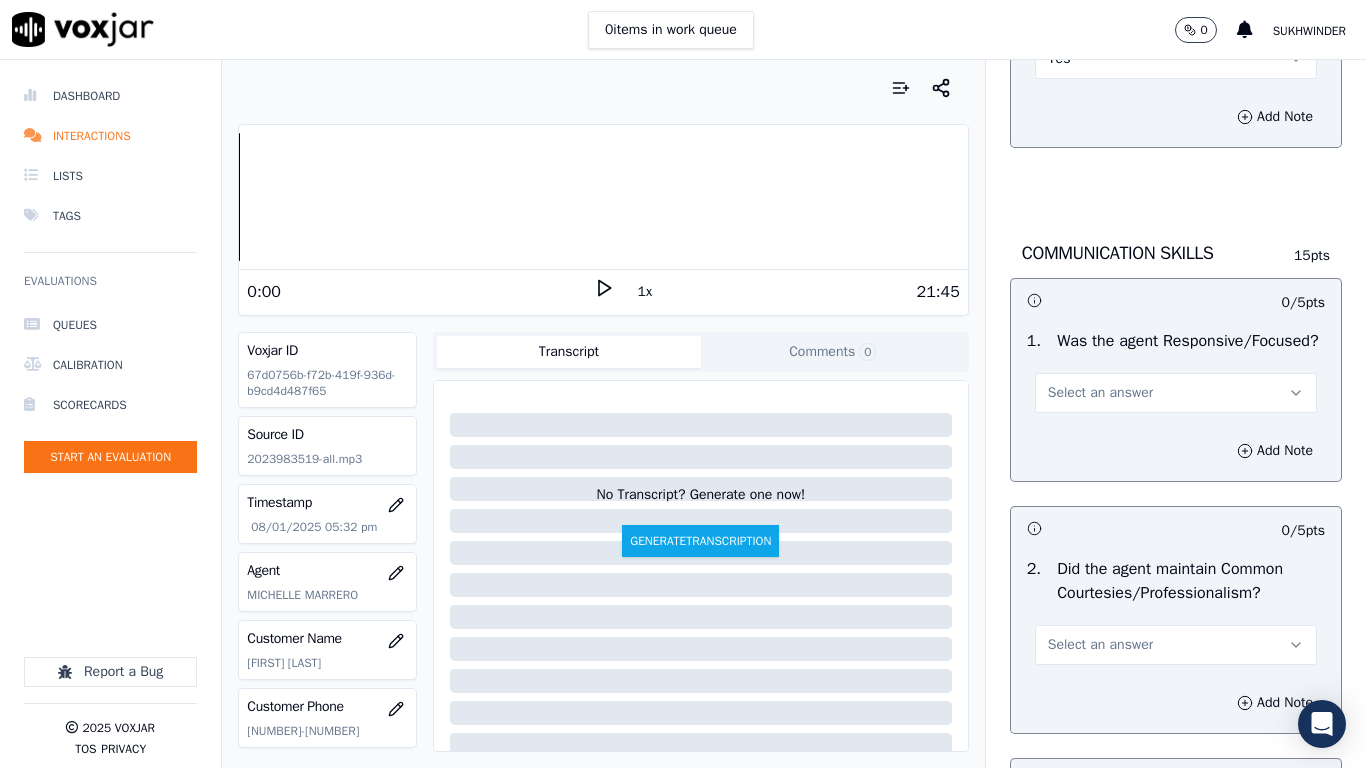 click on "Select an answer" at bounding box center (1100, 393) 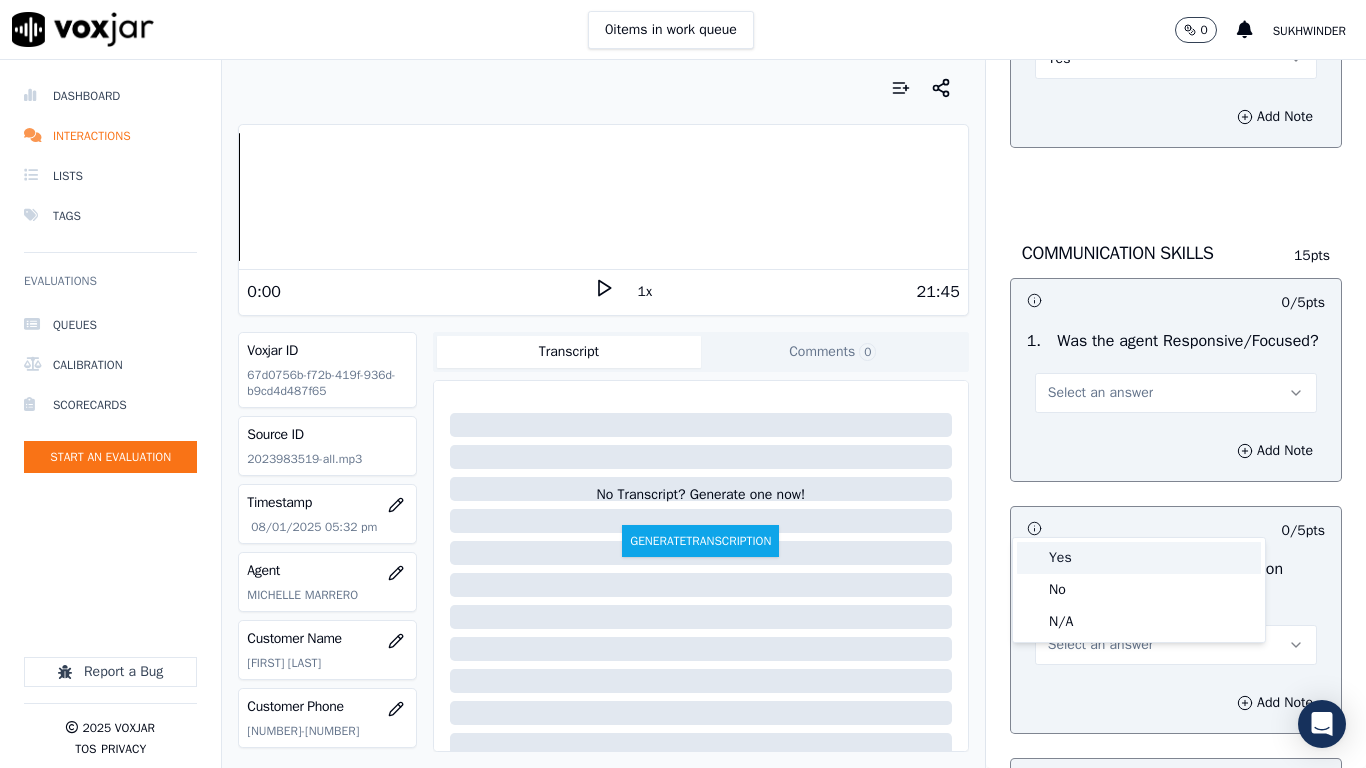 click on "Yes" at bounding box center (1139, 558) 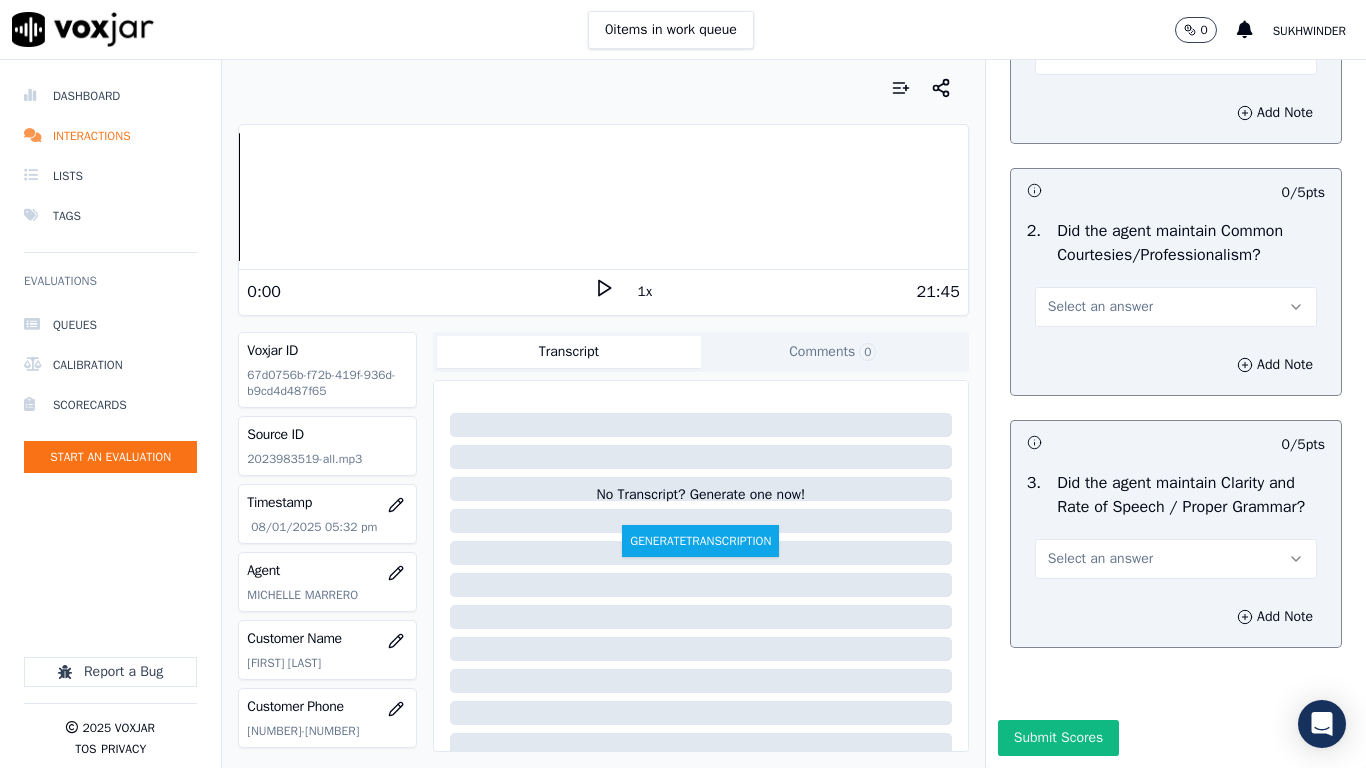 scroll, scrollTop: 5500, scrollLeft: 0, axis: vertical 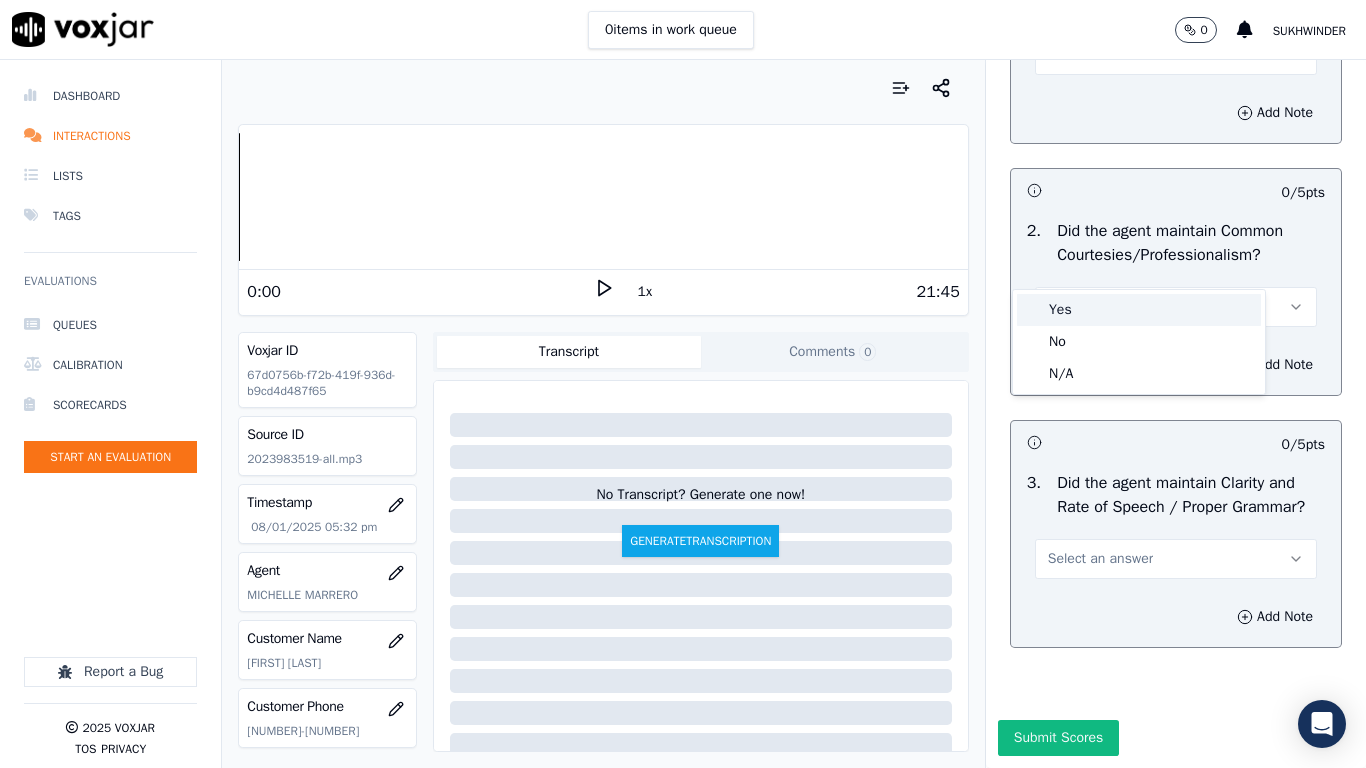 click on "Yes" at bounding box center (1139, 310) 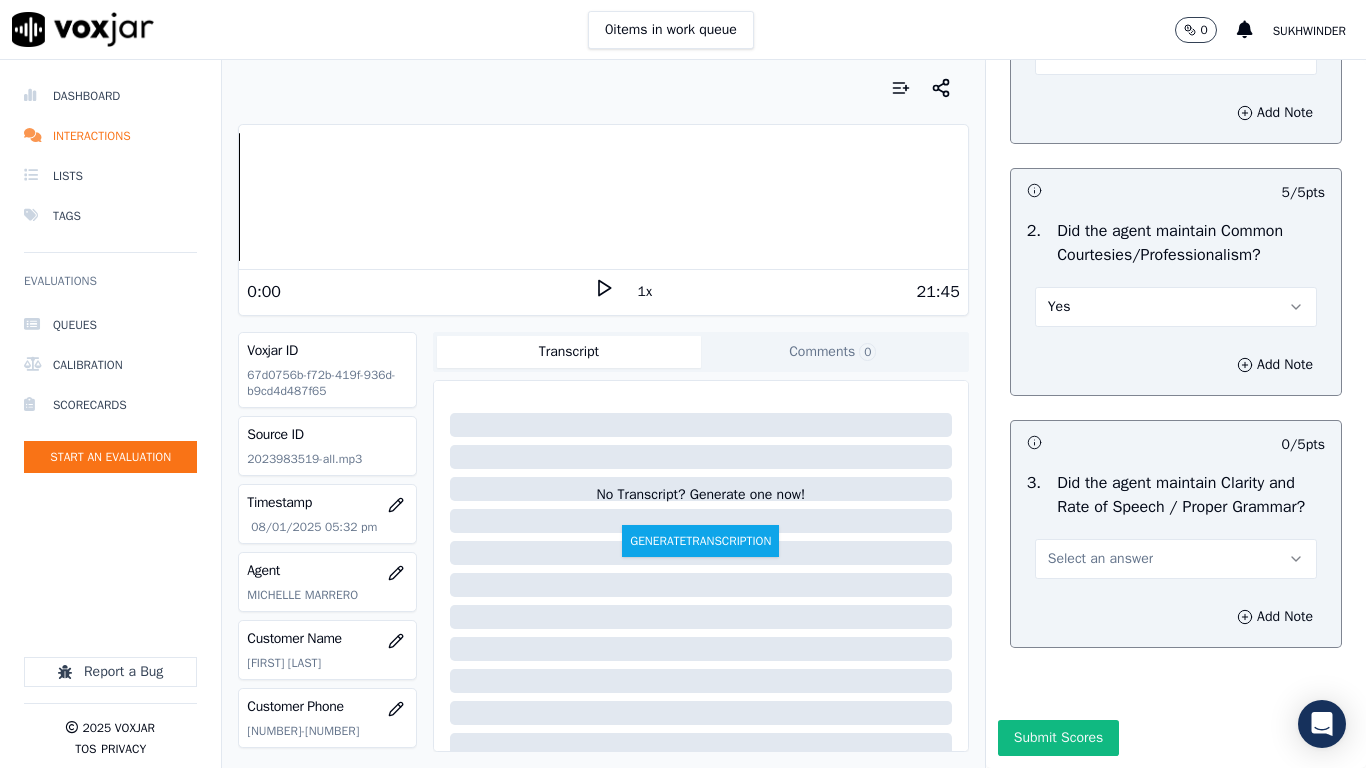 click on "Select an answer" at bounding box center [1176, 559] 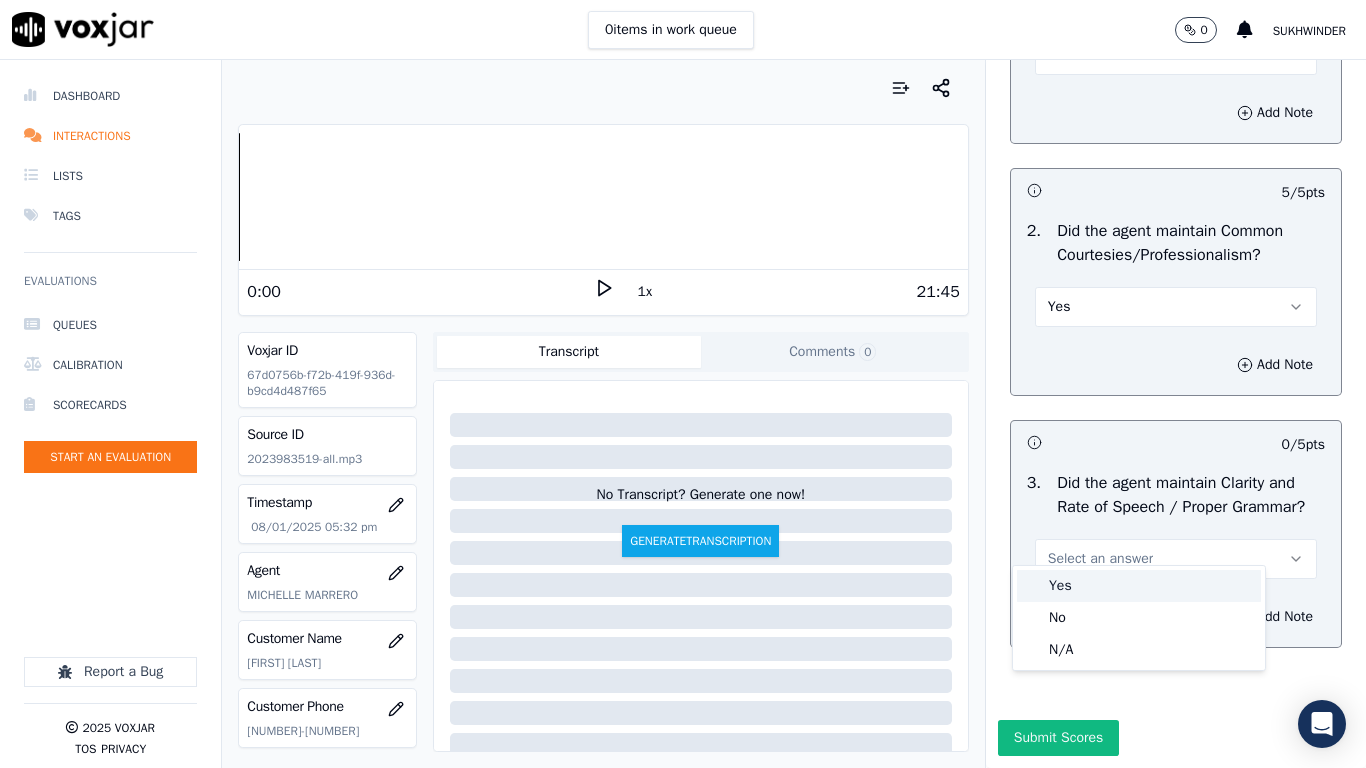 click on "Yes" at bounding box center (1139, 586) 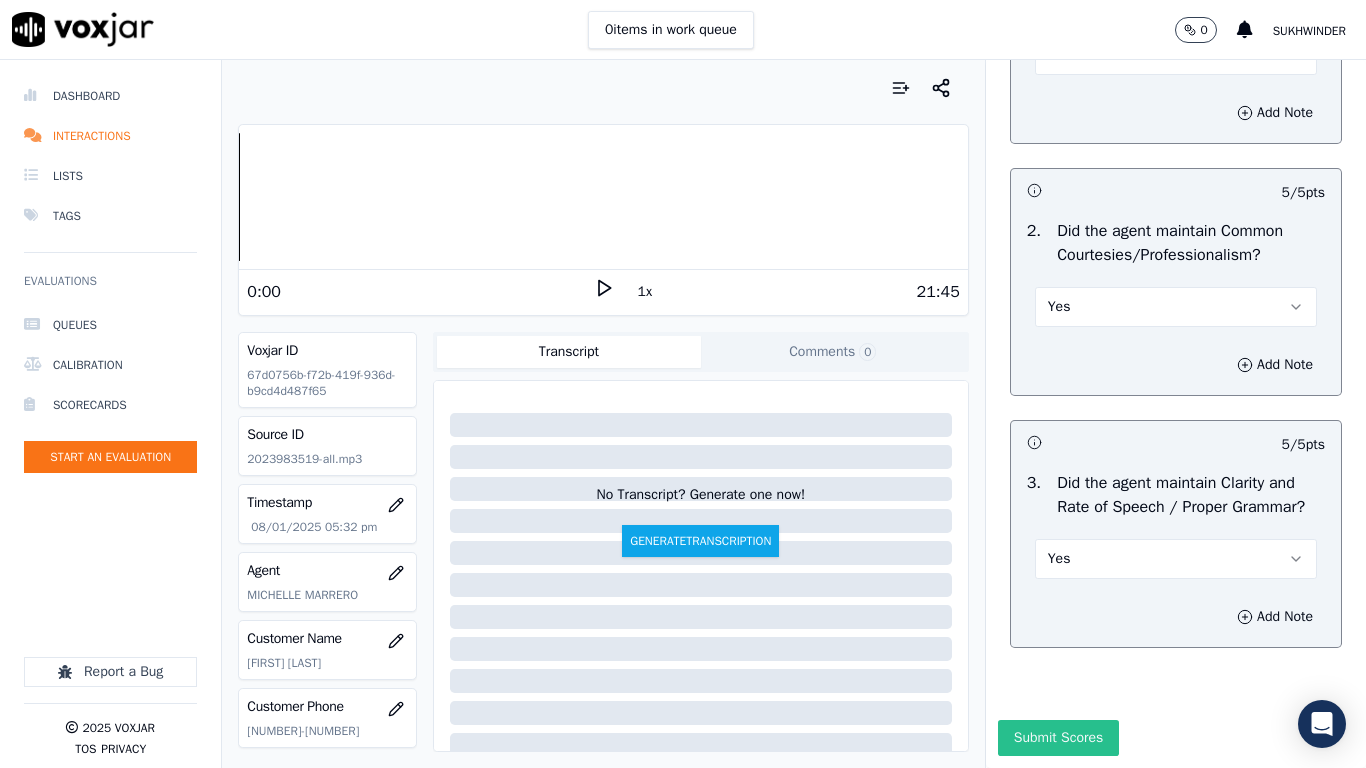 click on "Submit Scores" at bounding box center (1058, 738) 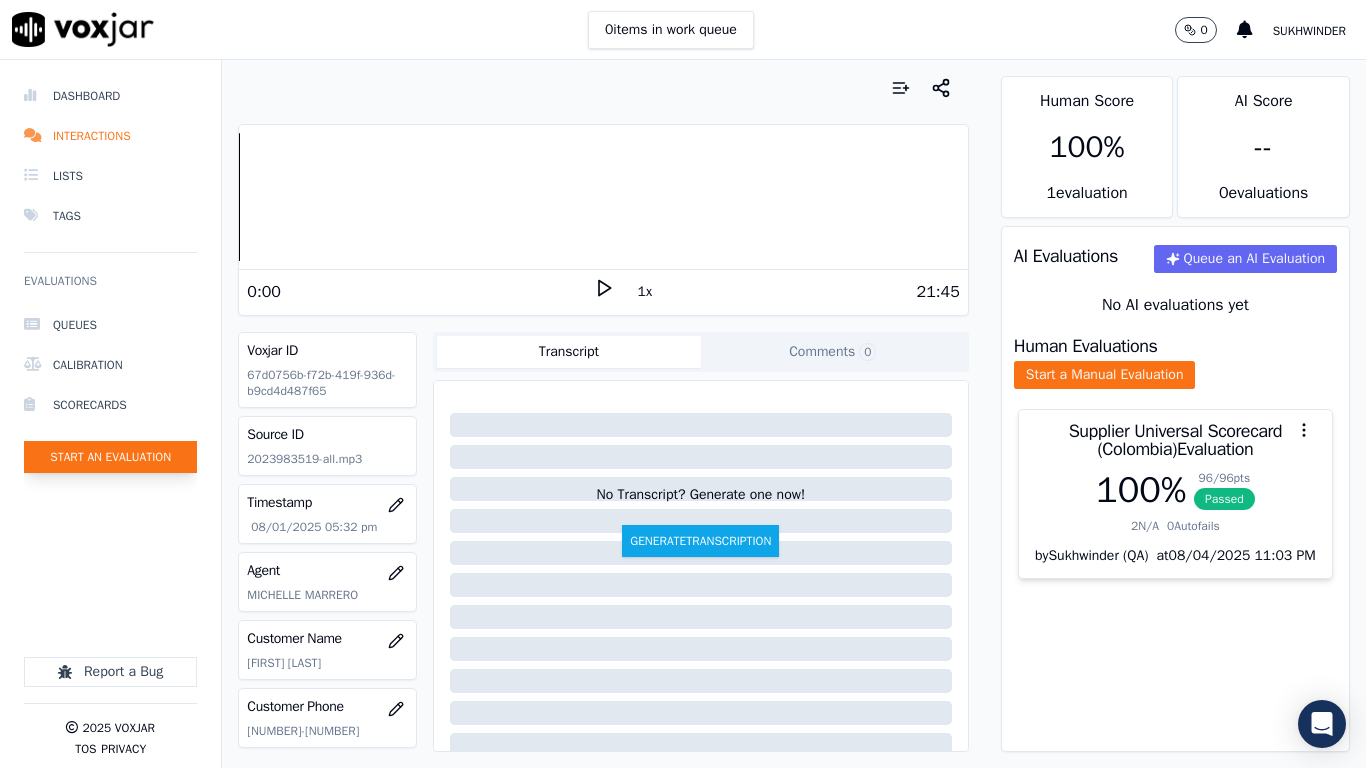 click on "Start an Evaluation" 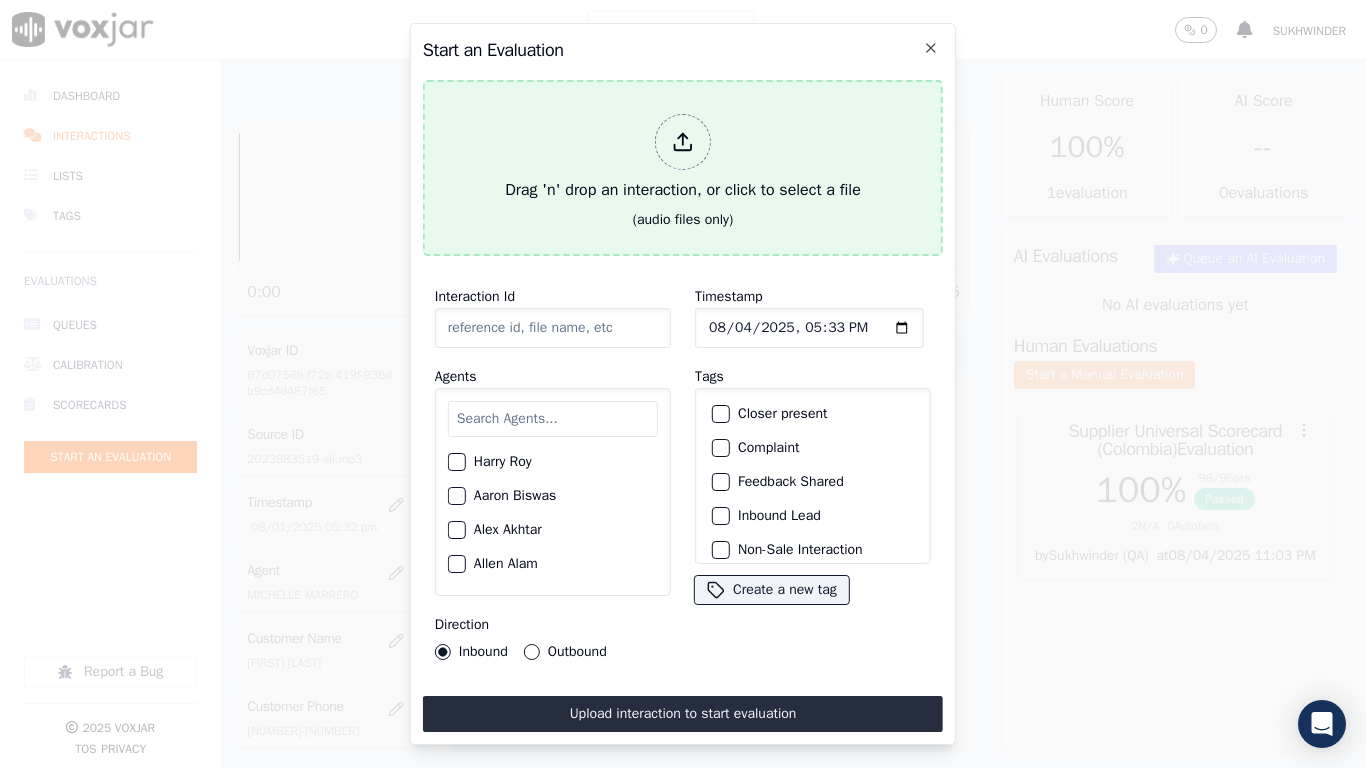 click on "Drag 'n' drop an interaction, or click to select a file" at bounding box center [683, 158] 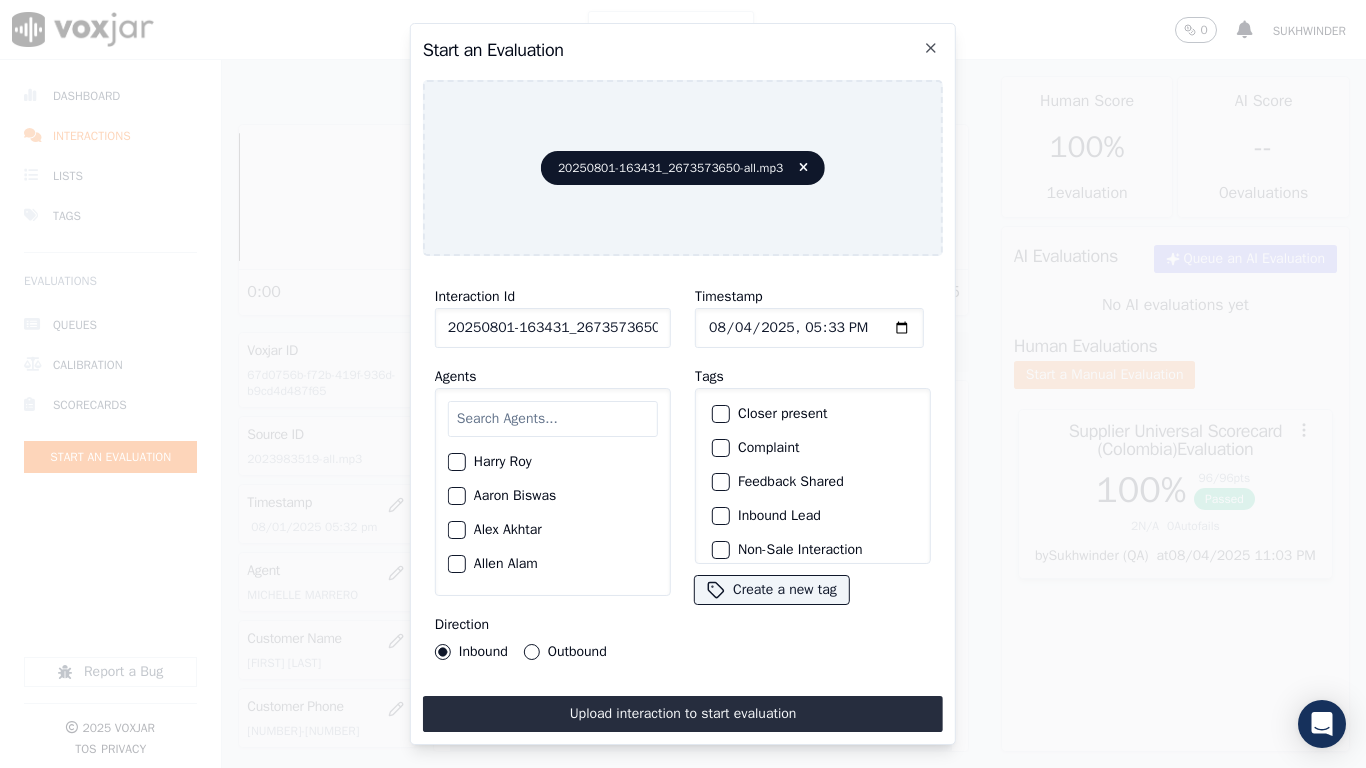 click at bounding box center (553, 419) 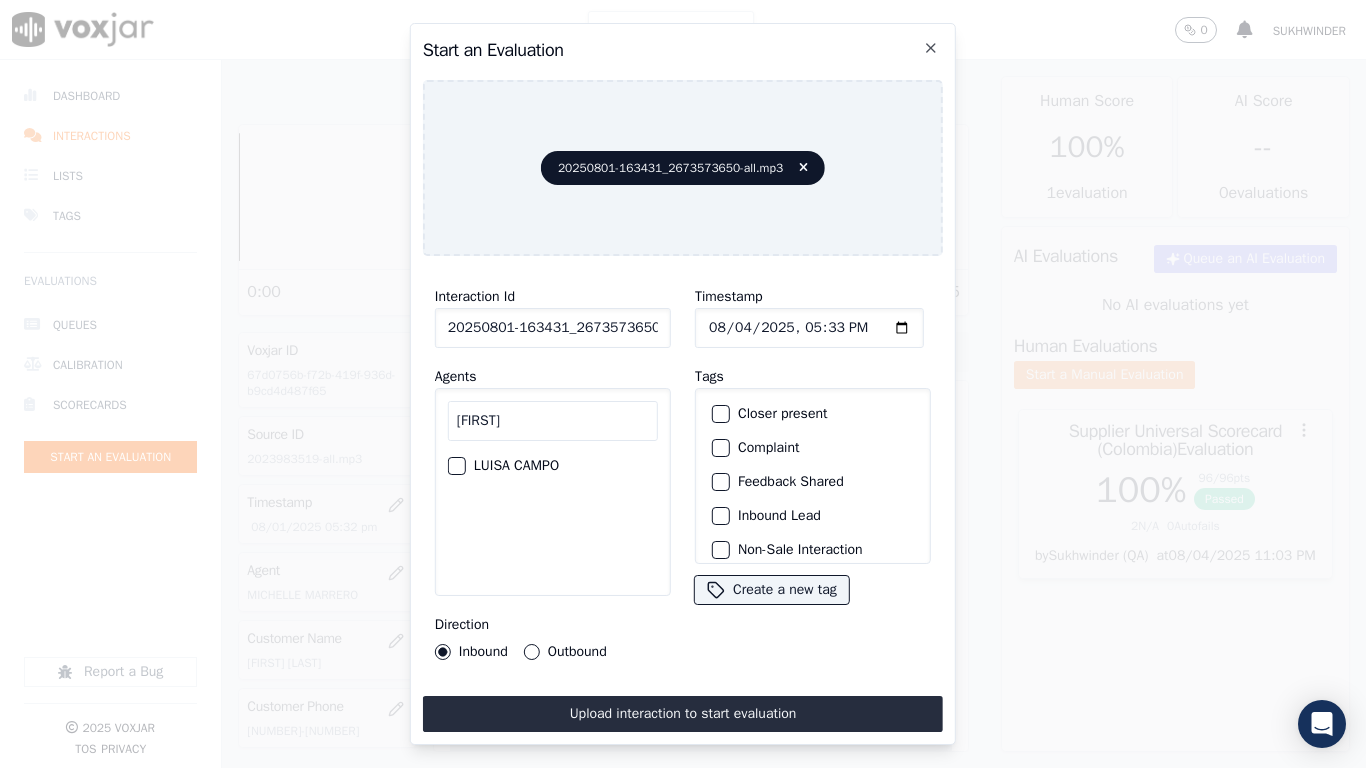 type on "[FIRST]" 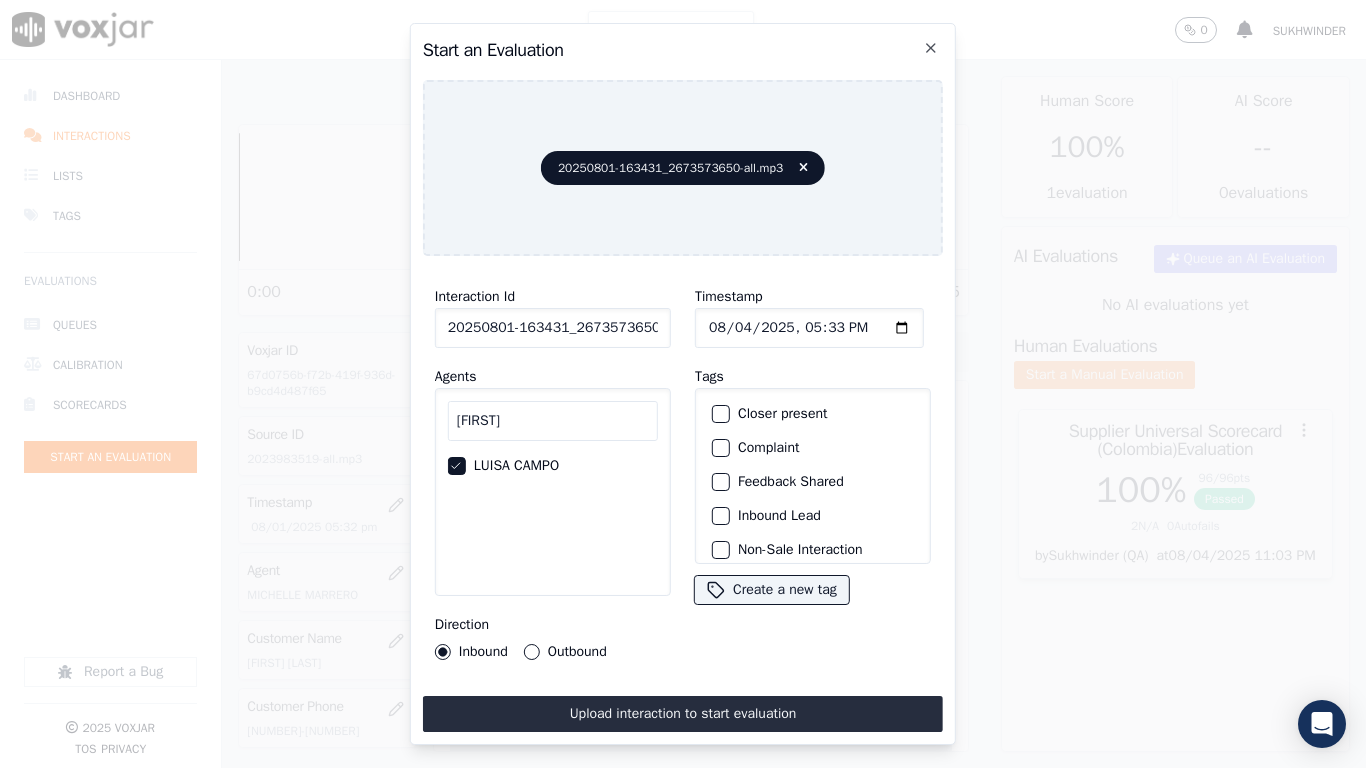 click on "Timestamp" 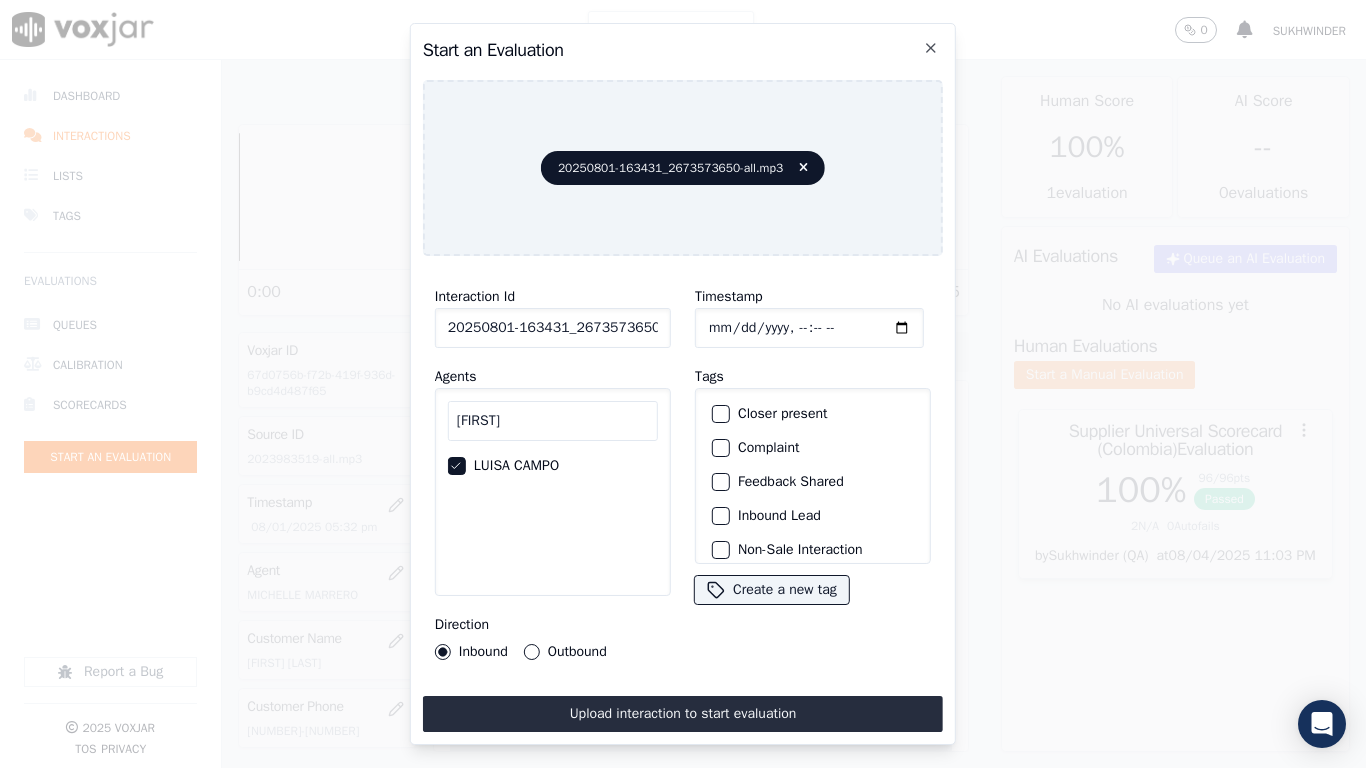 type on "2025-08-01T17:33" 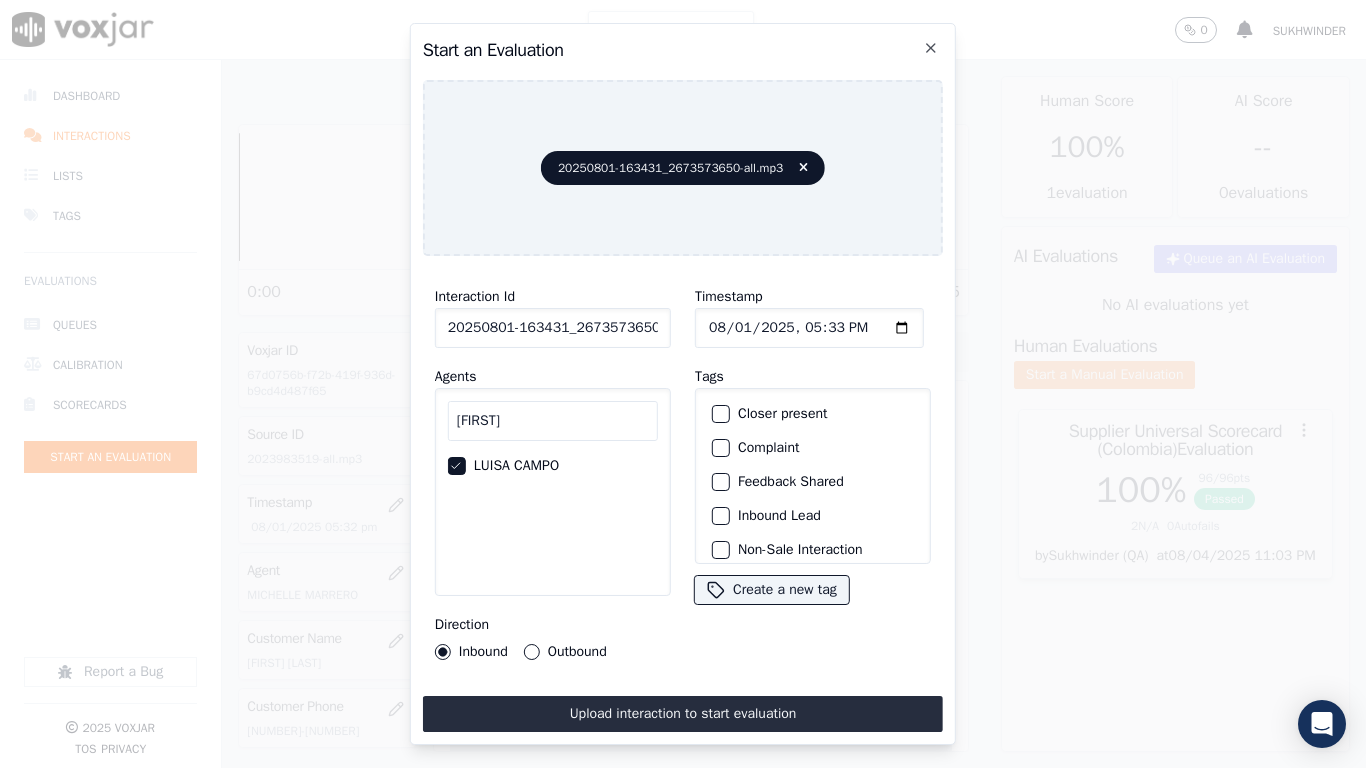 scroll, scrollTop: 175, scrollLeft: 0, axis: vertical 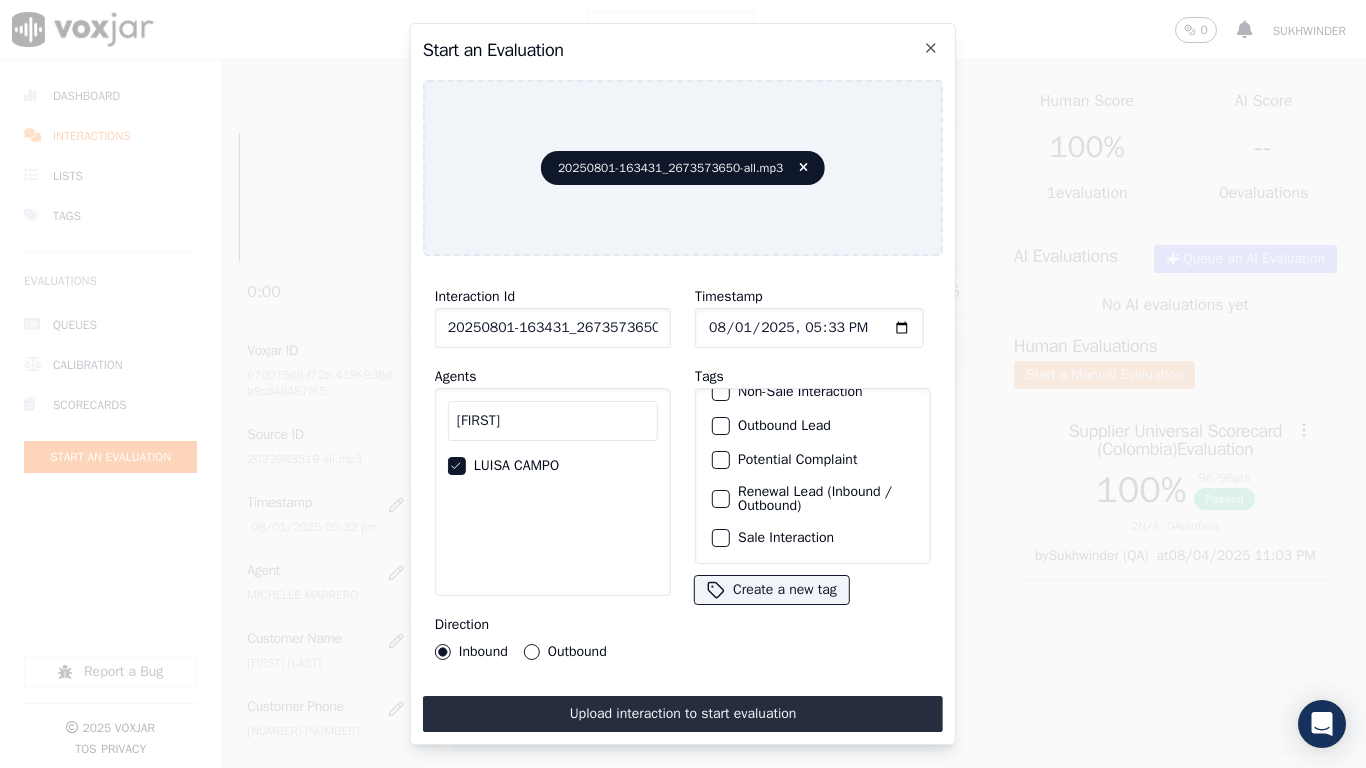 click on "Sale Interaction" 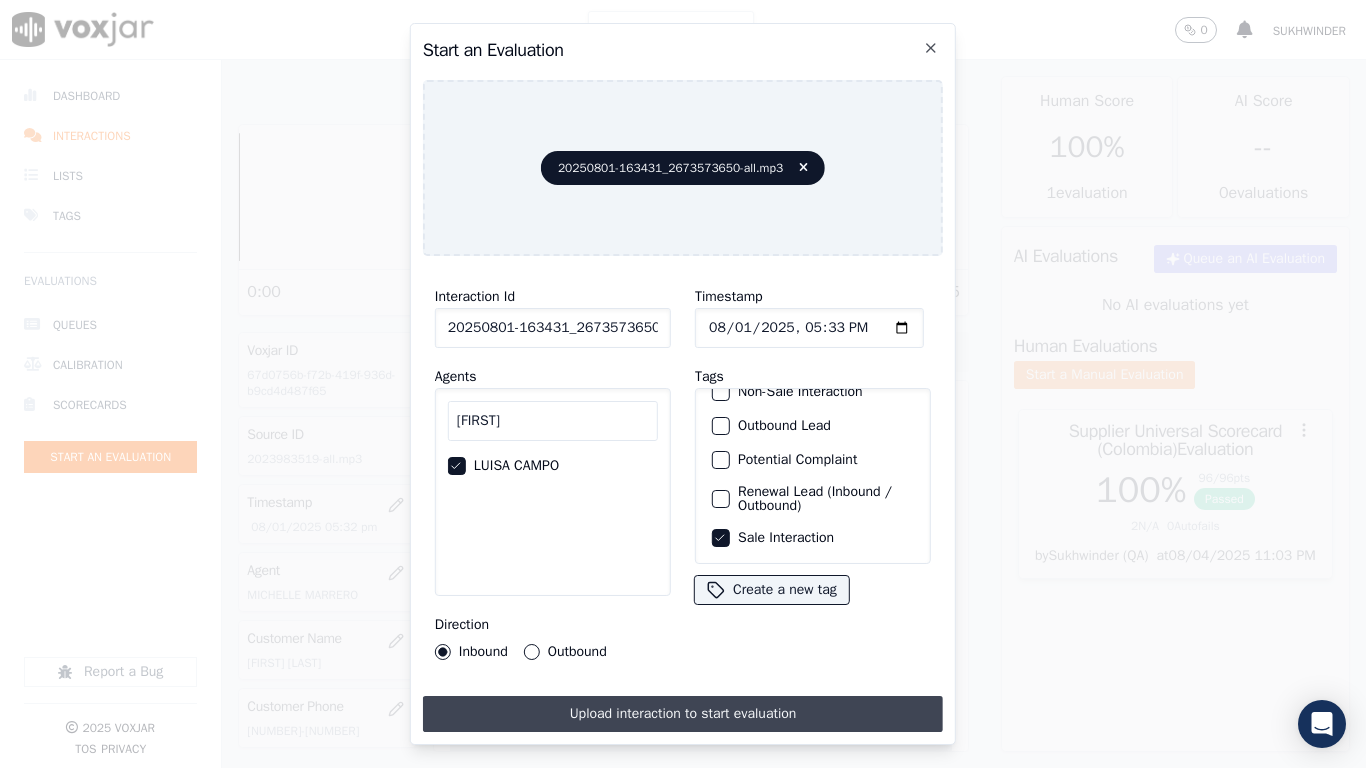 click on "Upload interaction to start evaluation" at bounding box center [683, 714] 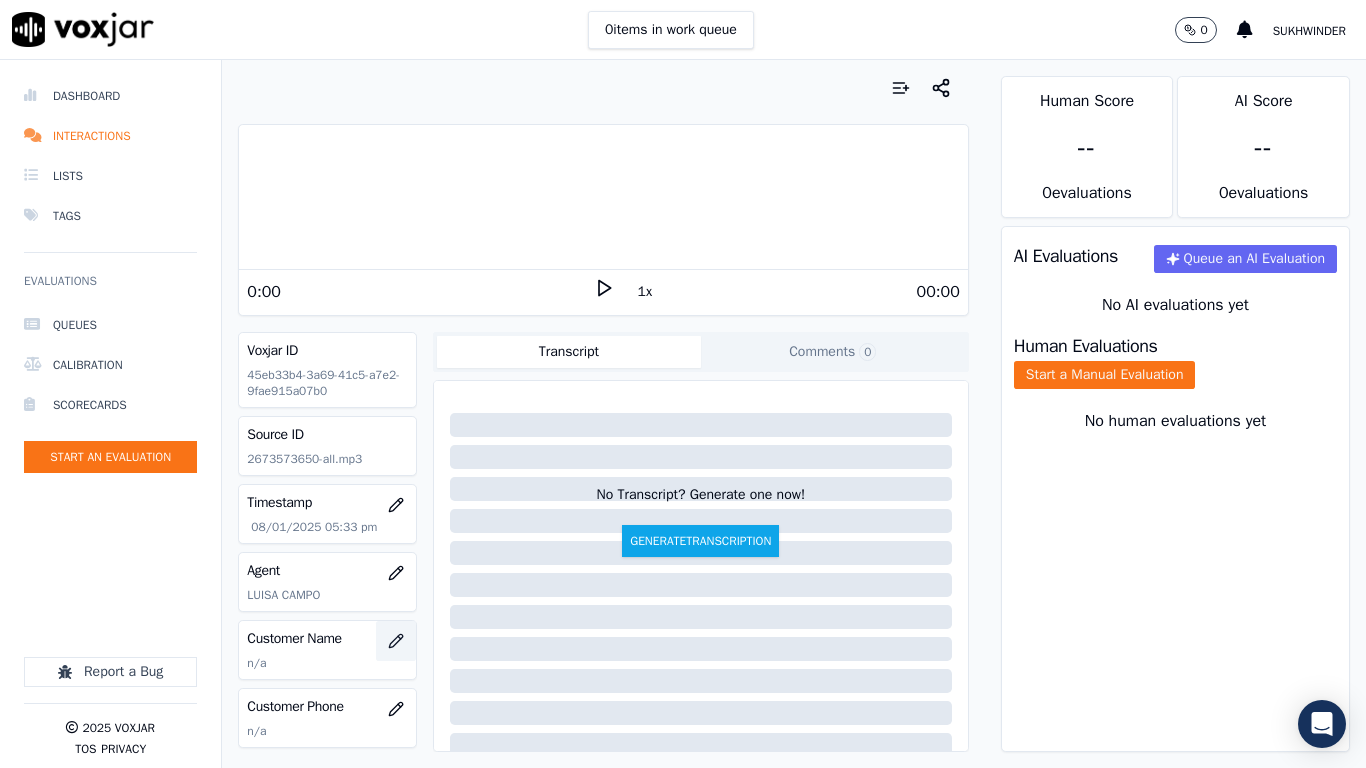 click 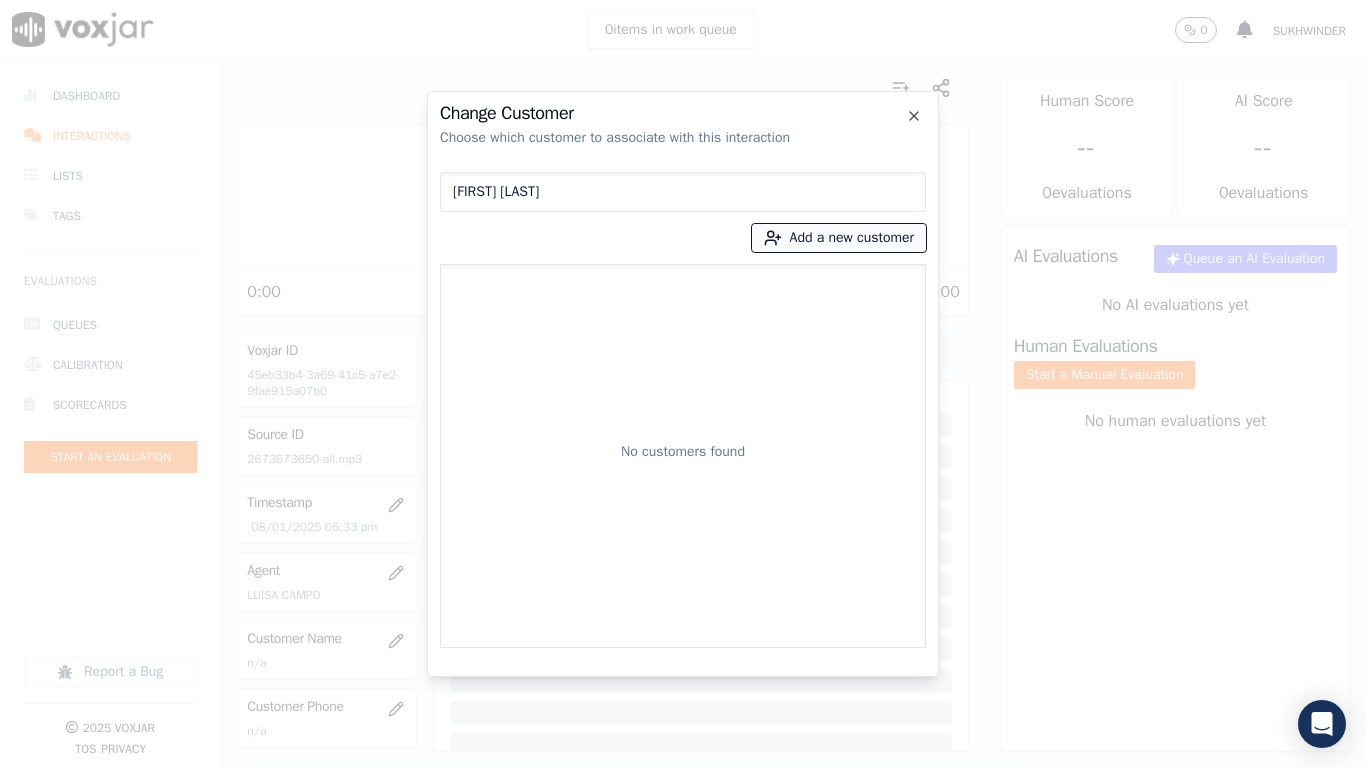 type on "[FIRST] [LAST]" 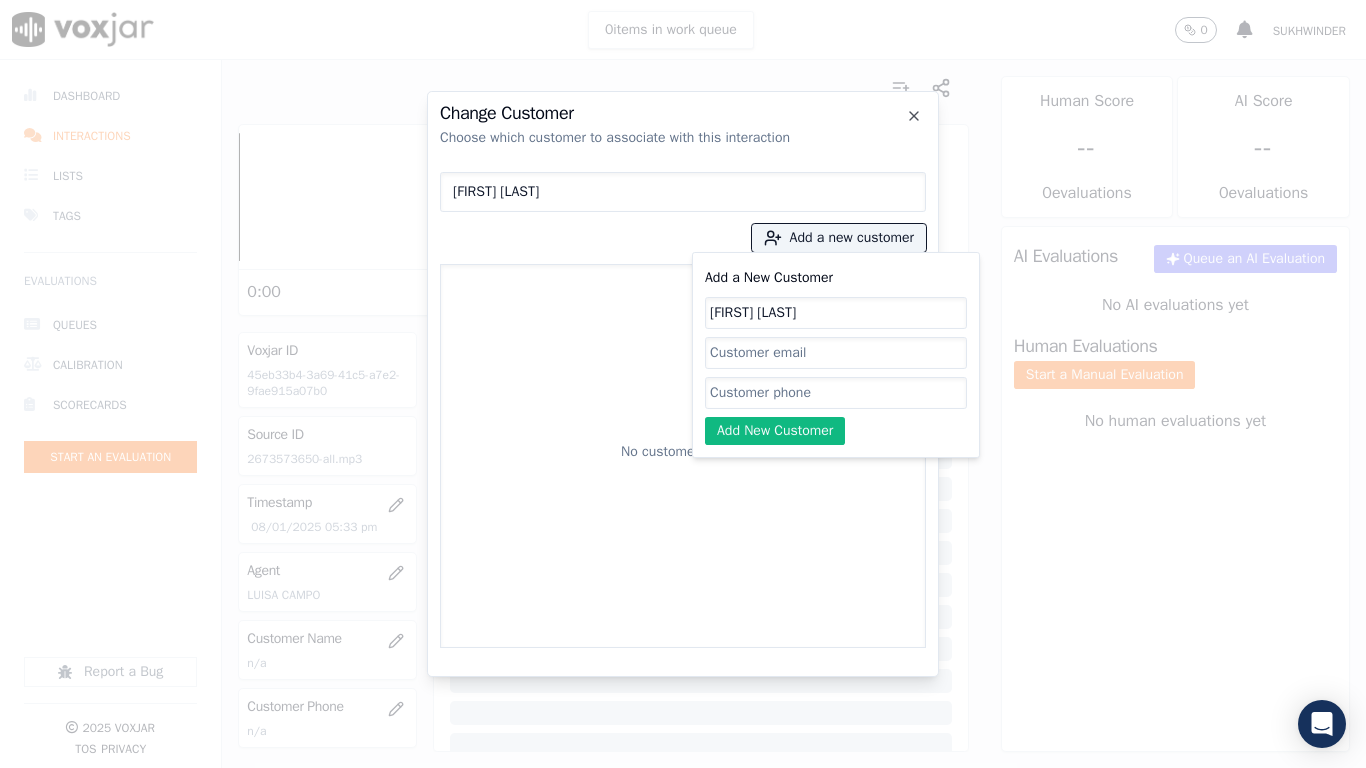 type on "[FIRST] [LAST]" 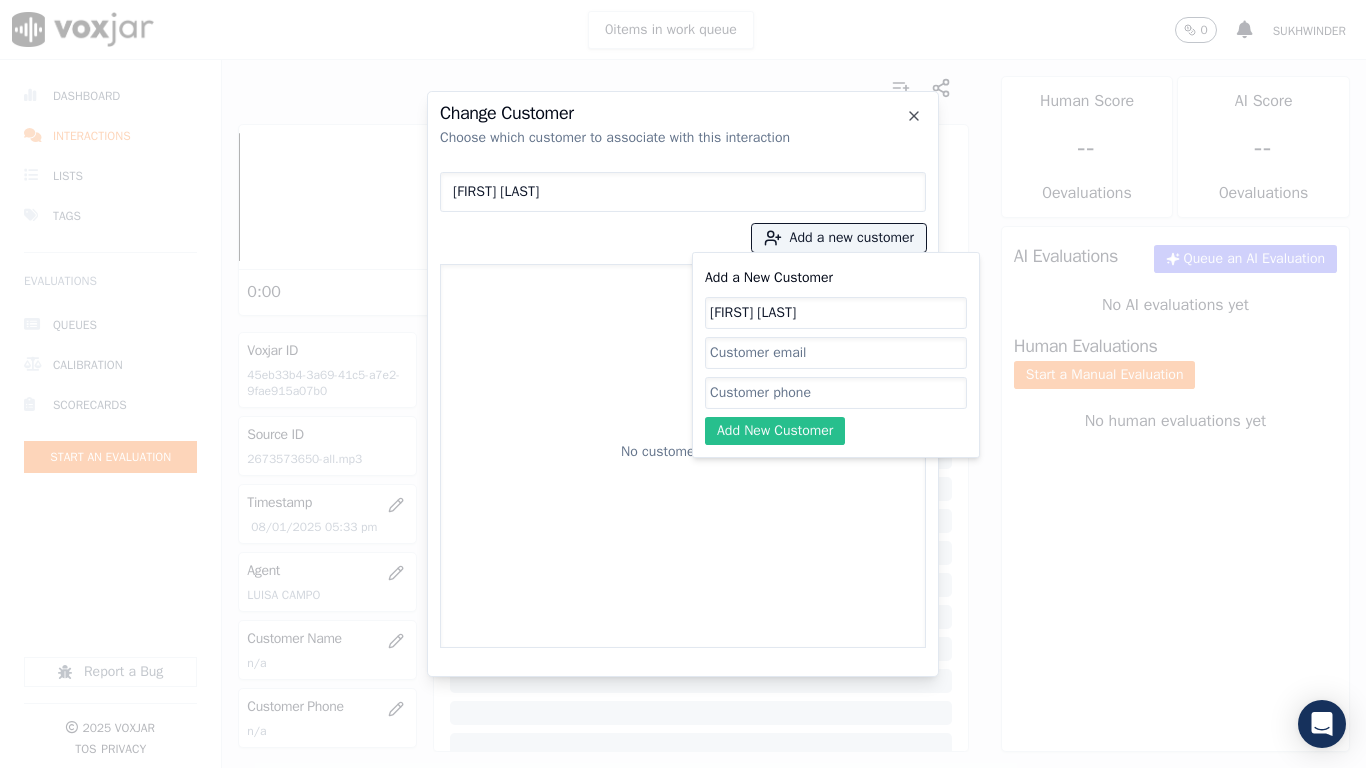 paste on "2673573650" 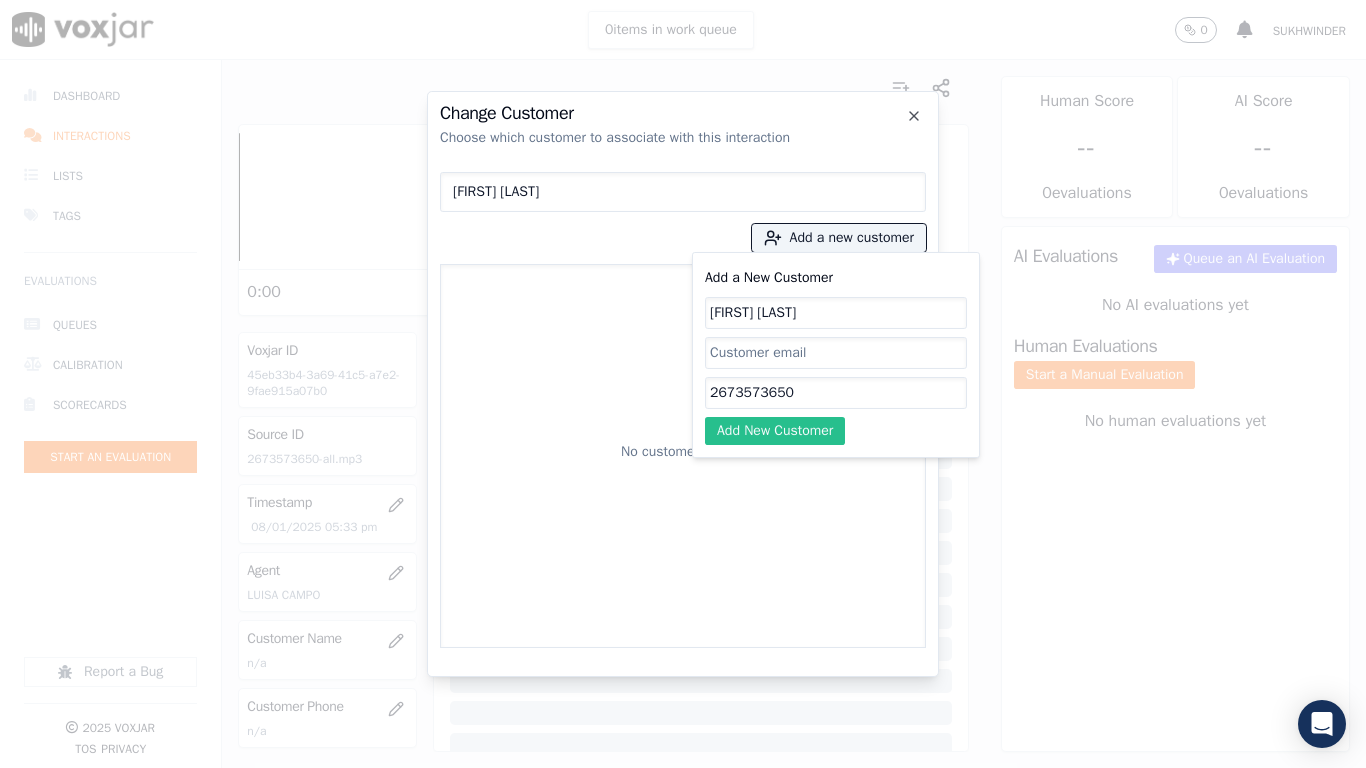 type on "2673573650" 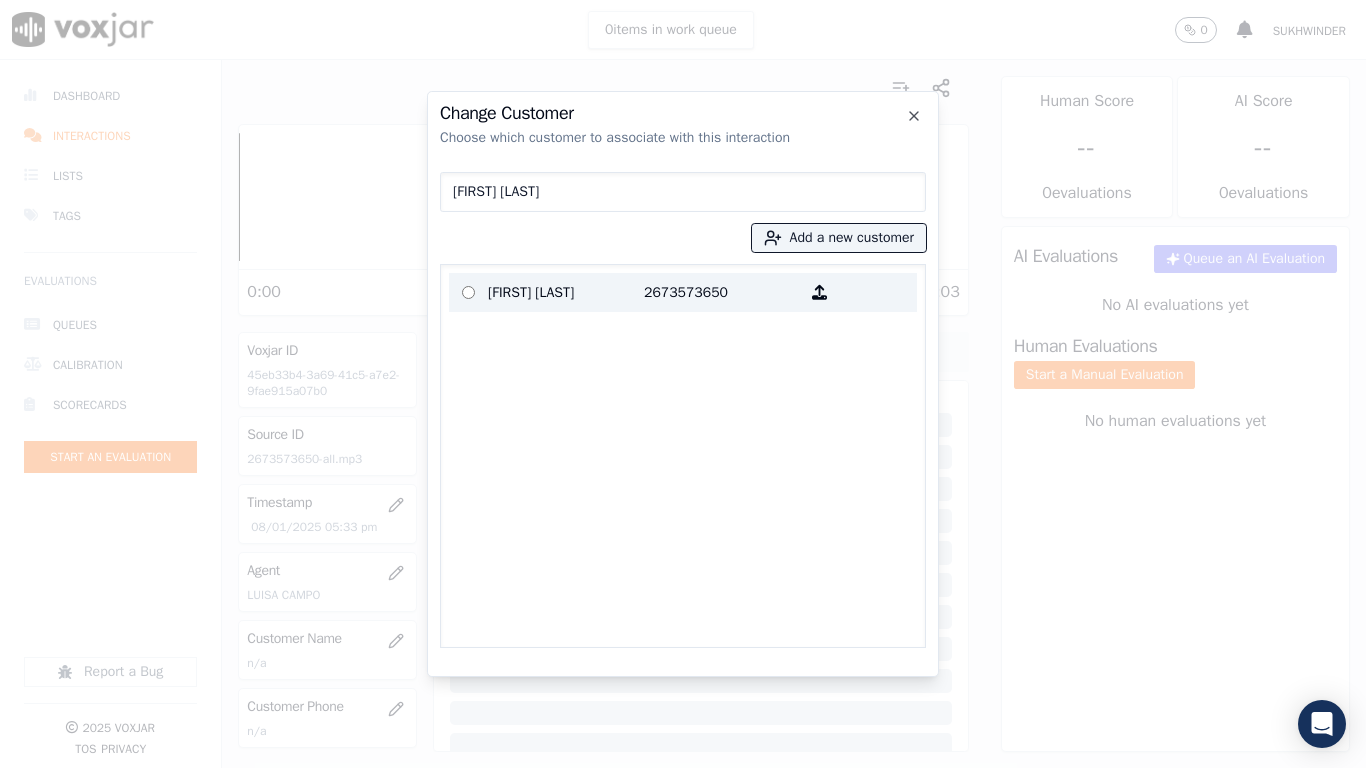 click on "[FIRST] [LAST]" at bounding box center (566, 292) 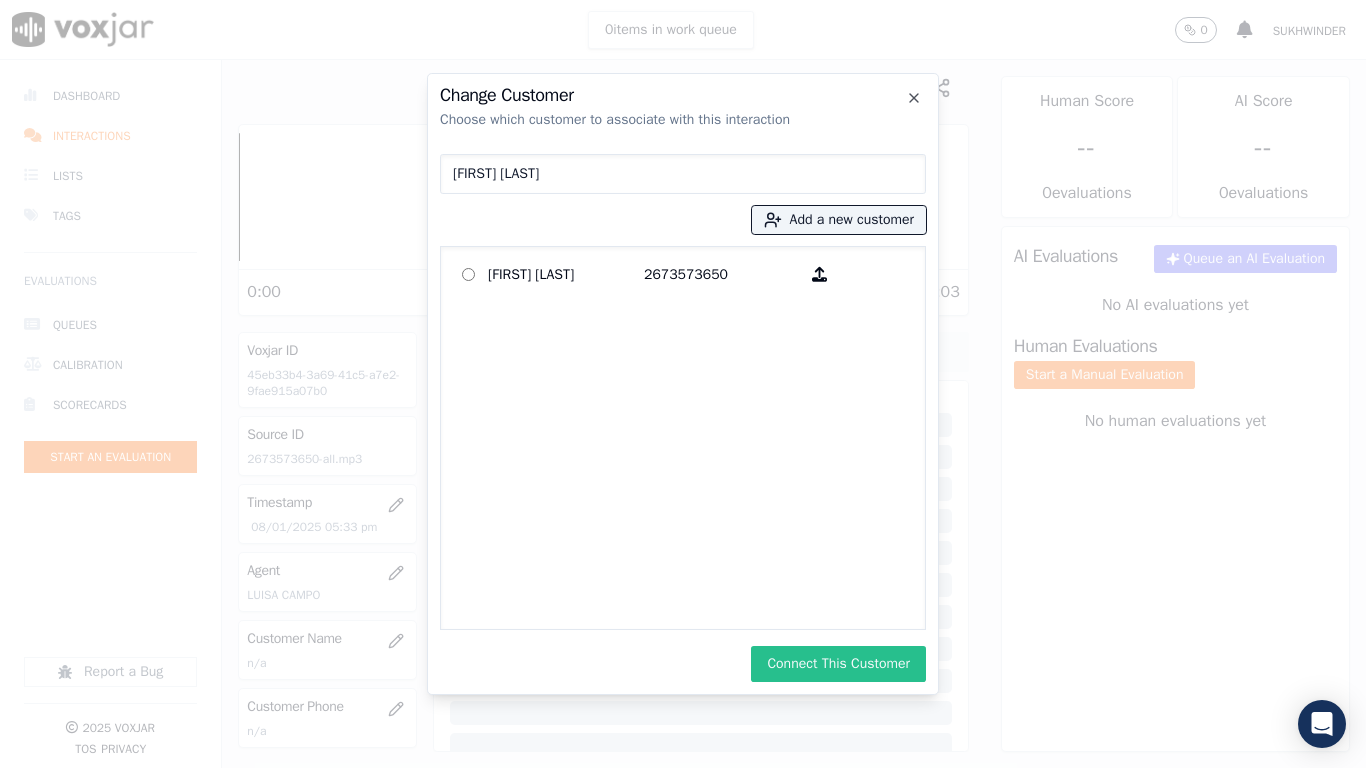 click on "Connect This Customer" at bounding box center [838, 664] 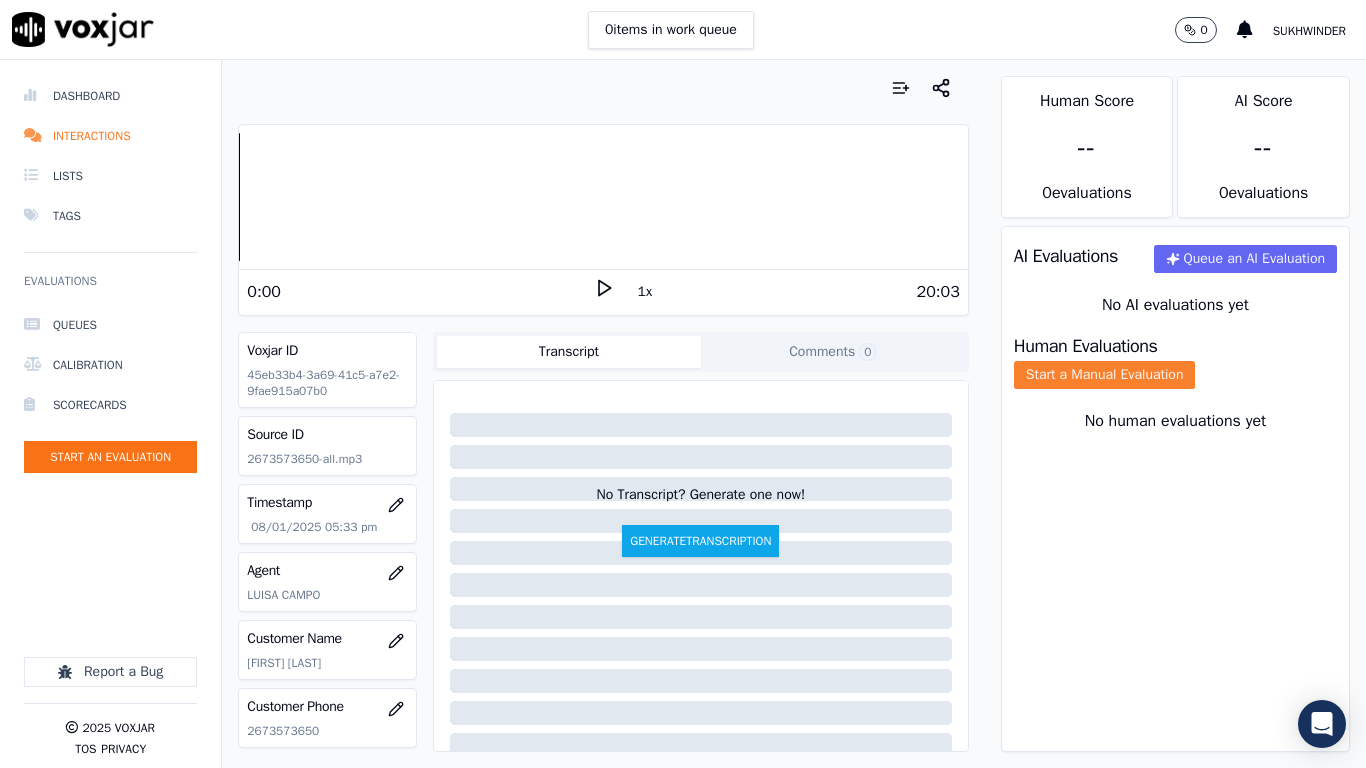 click on "Start a Manual Evaluation" 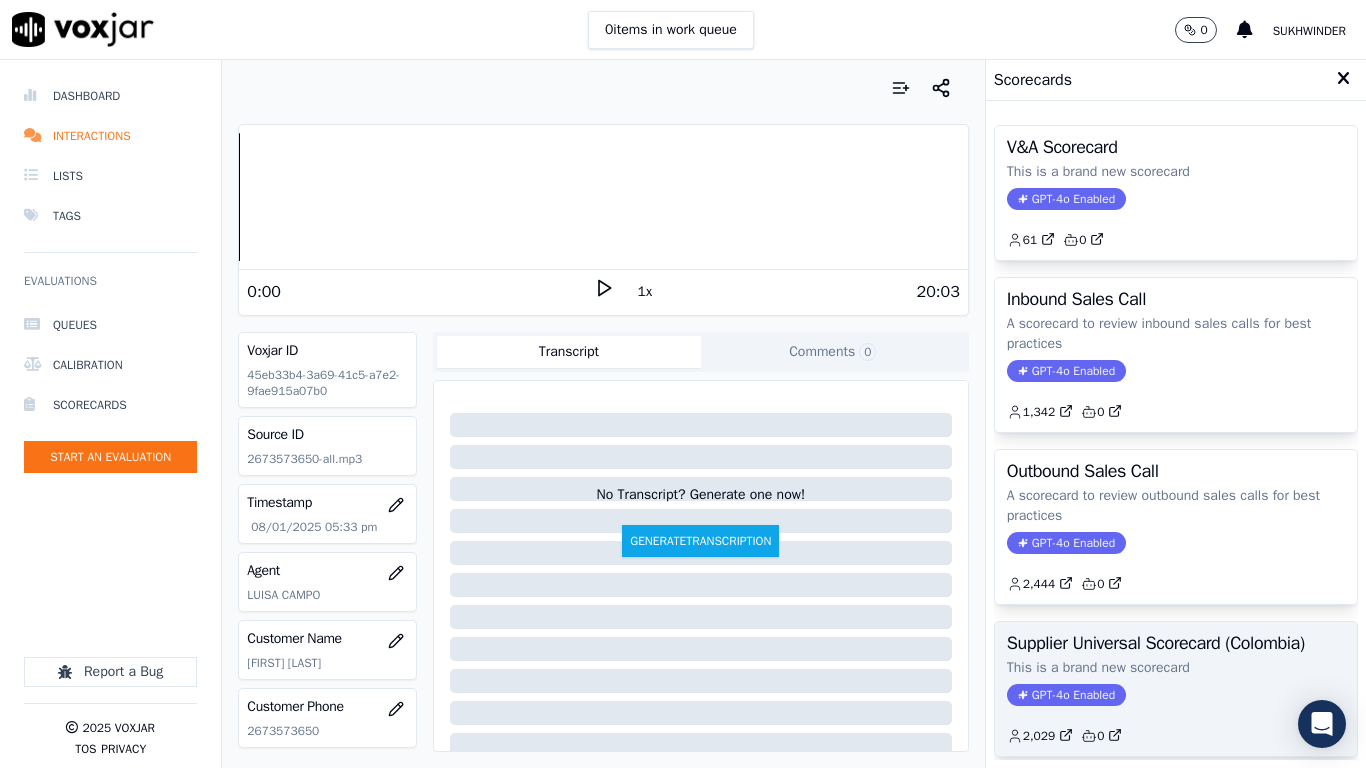 click on "Supplier Universal Scorecard (Colombia)" at bounding box center [1176, 643] 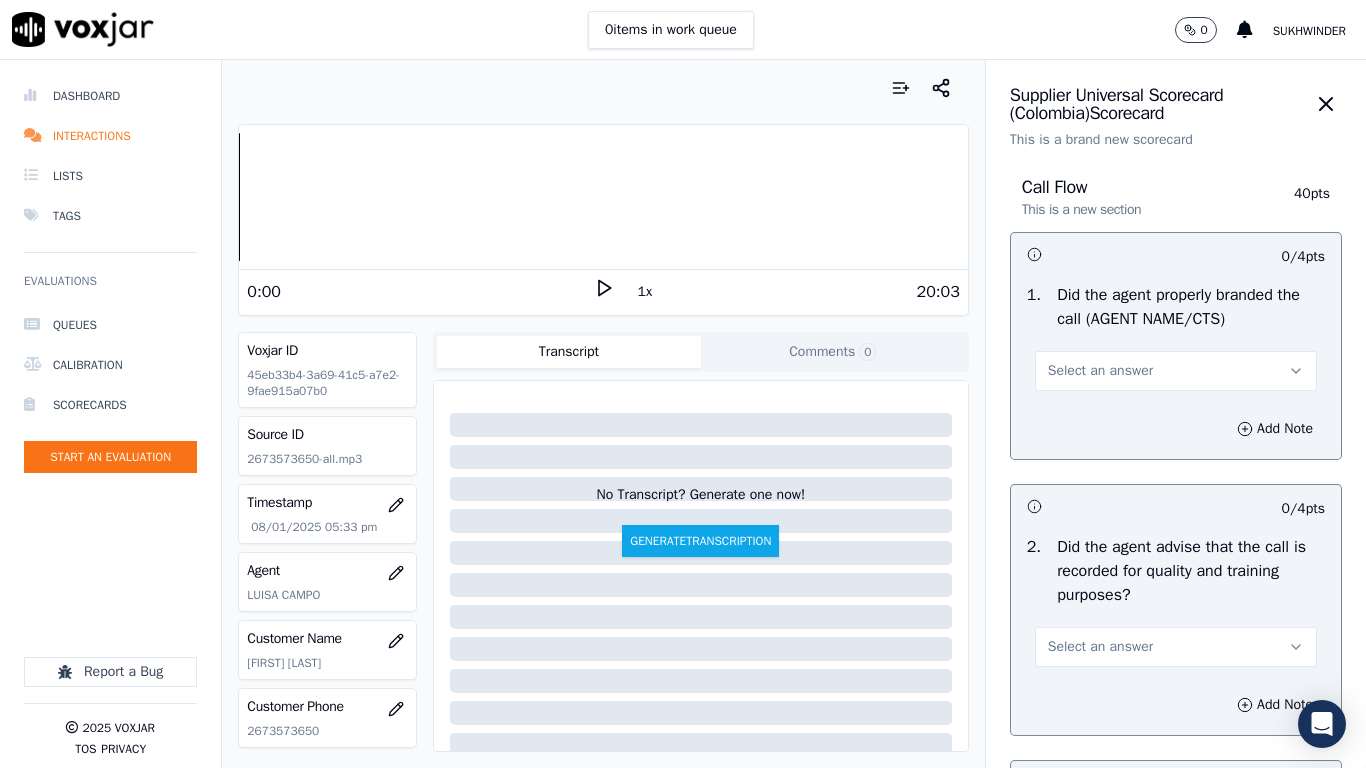 click on "Select an answer" at bounding box center (1176, 371) 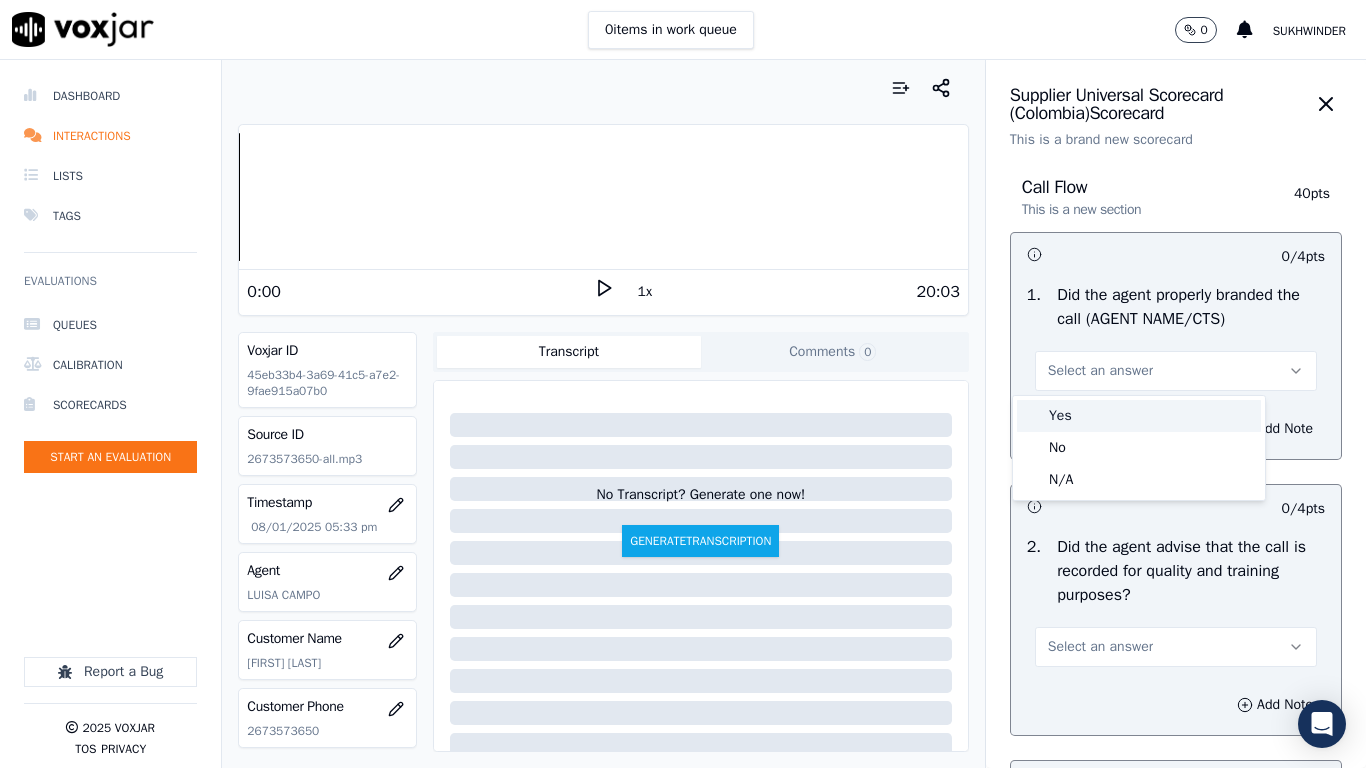 click on "Yes" at bounding box center (1139, 416) 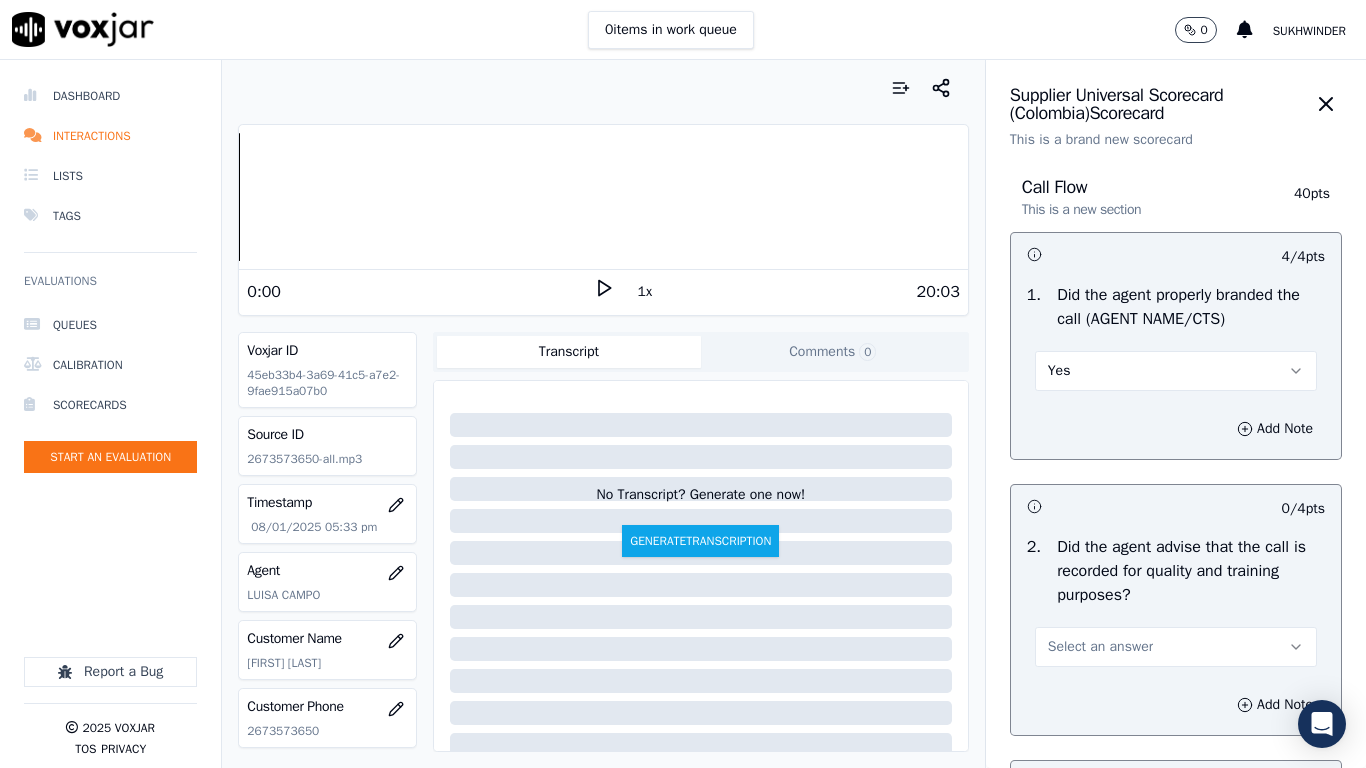 click on "Select an answer" at bounding box center (1100, 647) 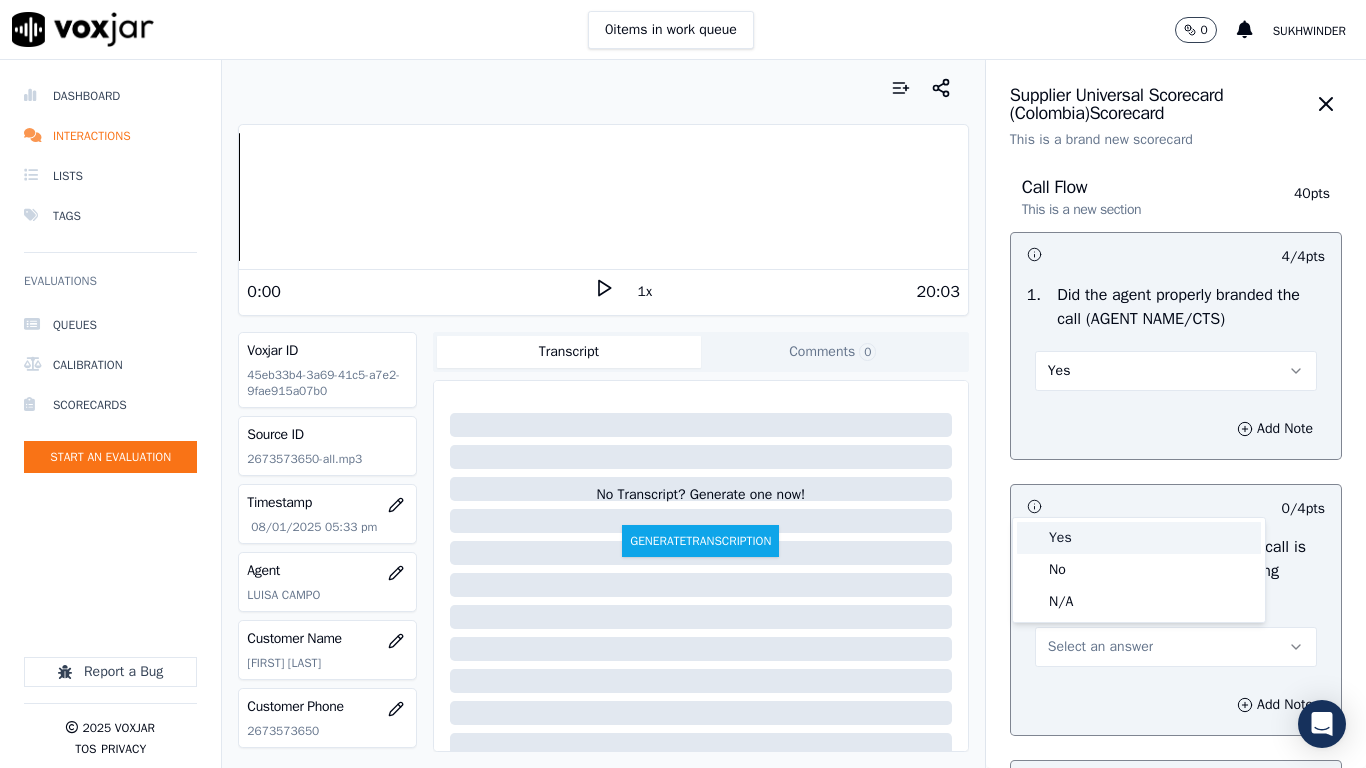 click on "Yes" at bounding box center [1139, 538] 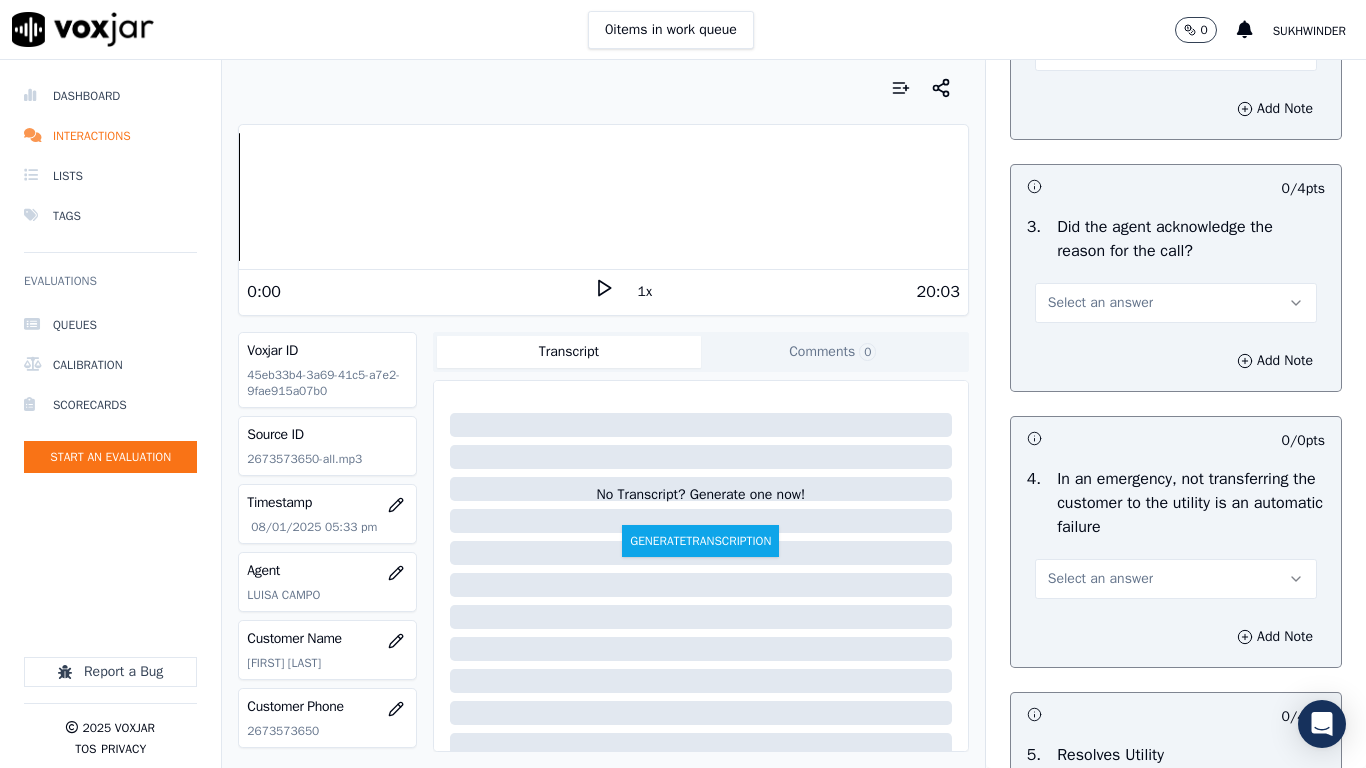 scroll, scrollTop: 600, scrollLeft: 0, axis: vertical 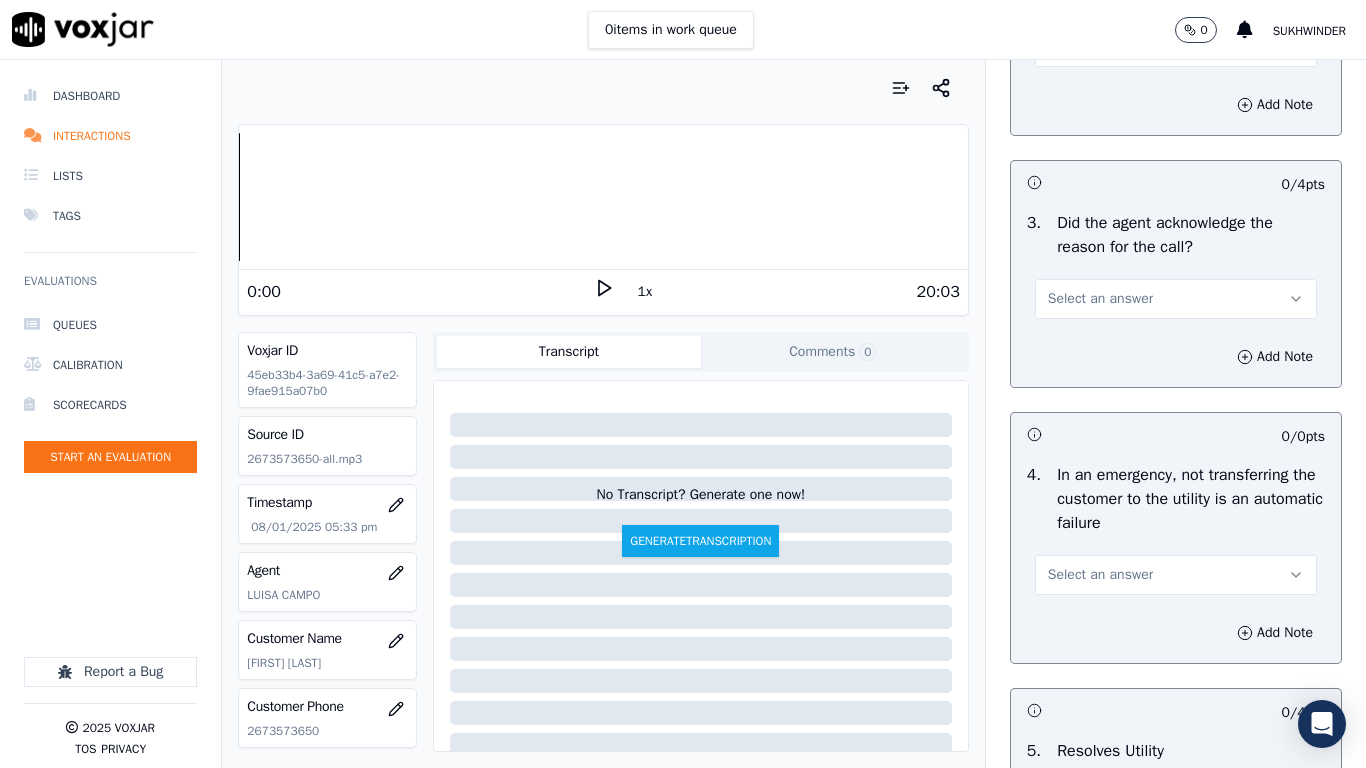 click on "Select an answer" at bounding box center [1176, 299] 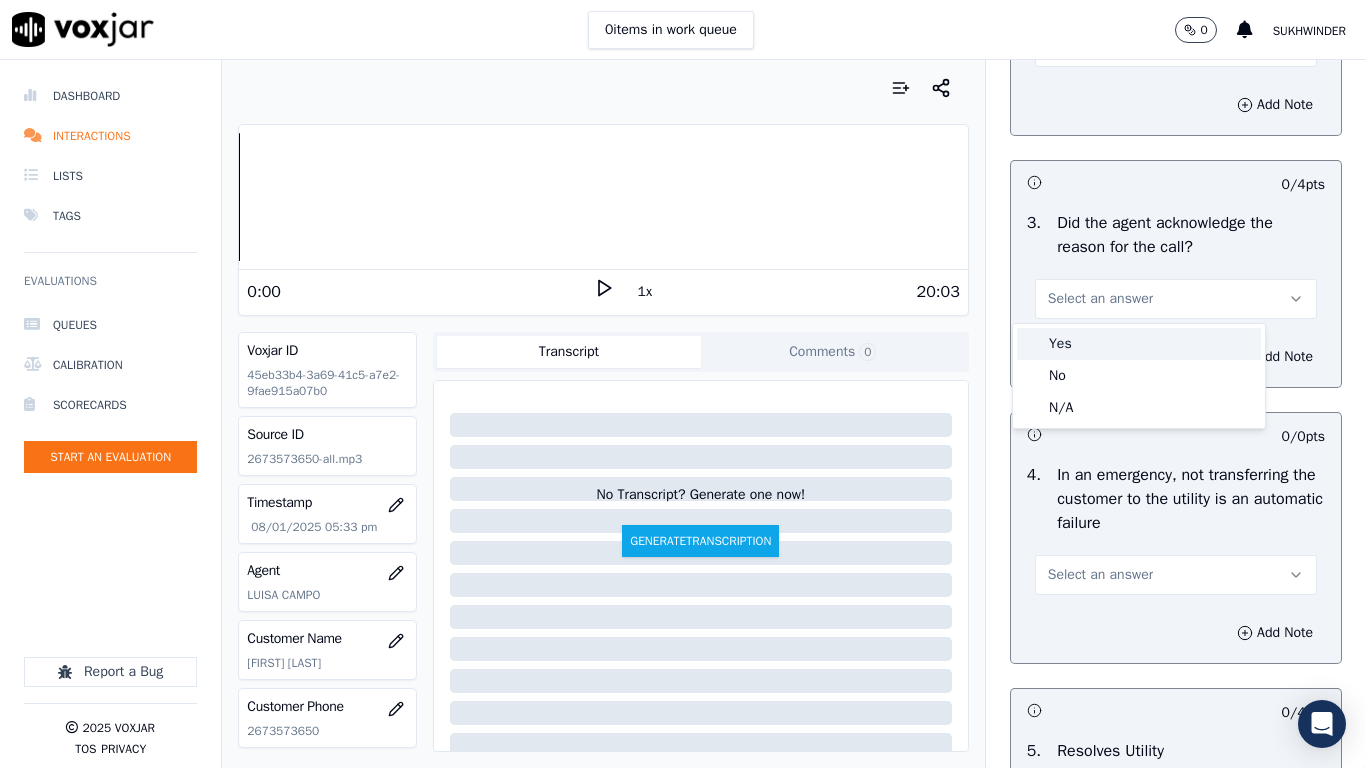 click on "Yes" at bounding box center (1139, 344) 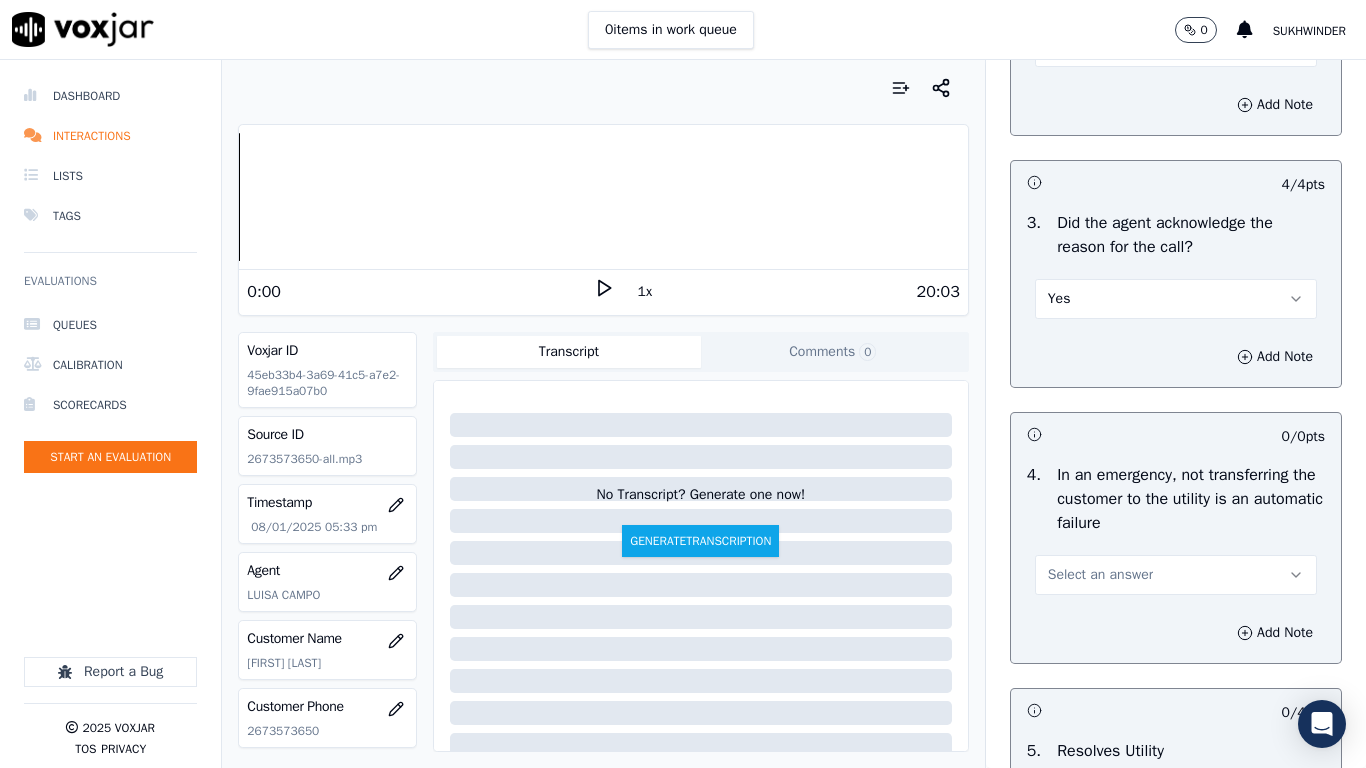 click on "Select an answer" at bounding box center [1176, 575] 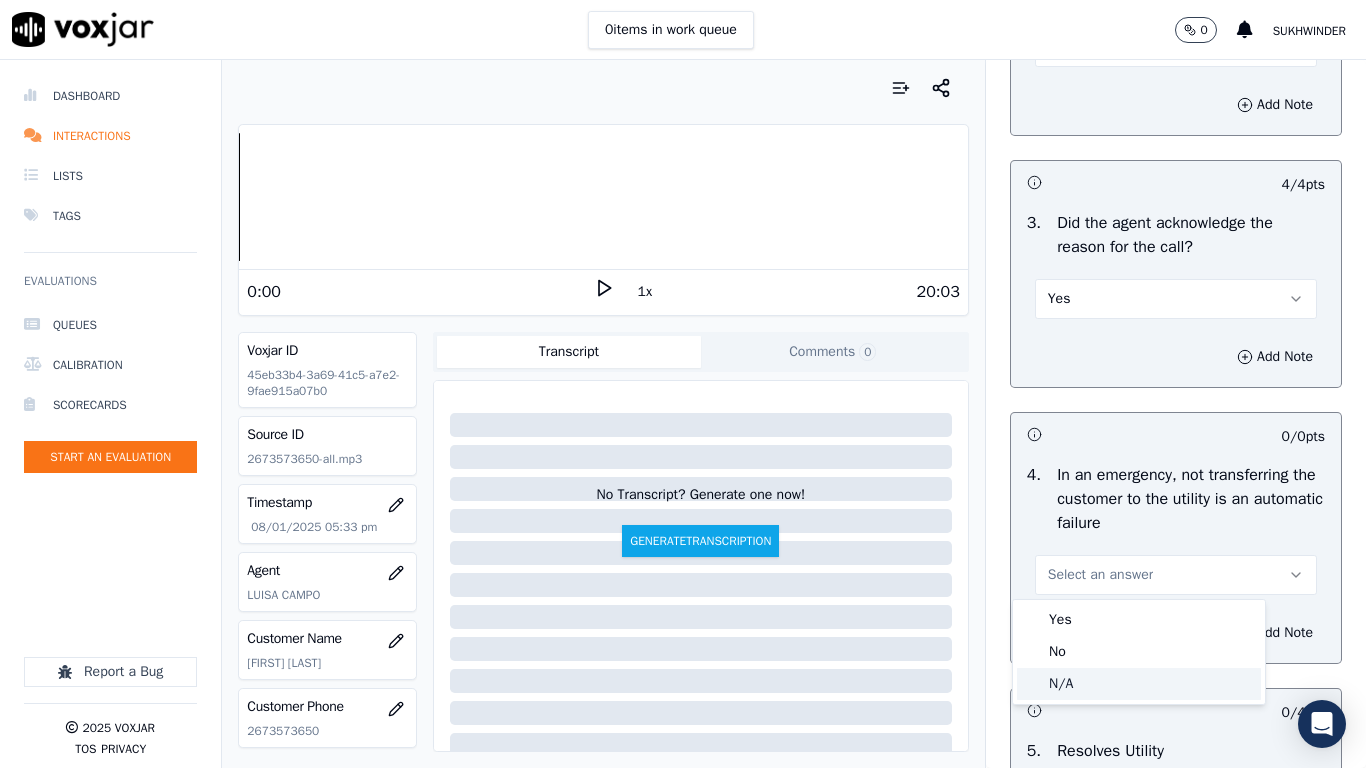 click on "N/A" 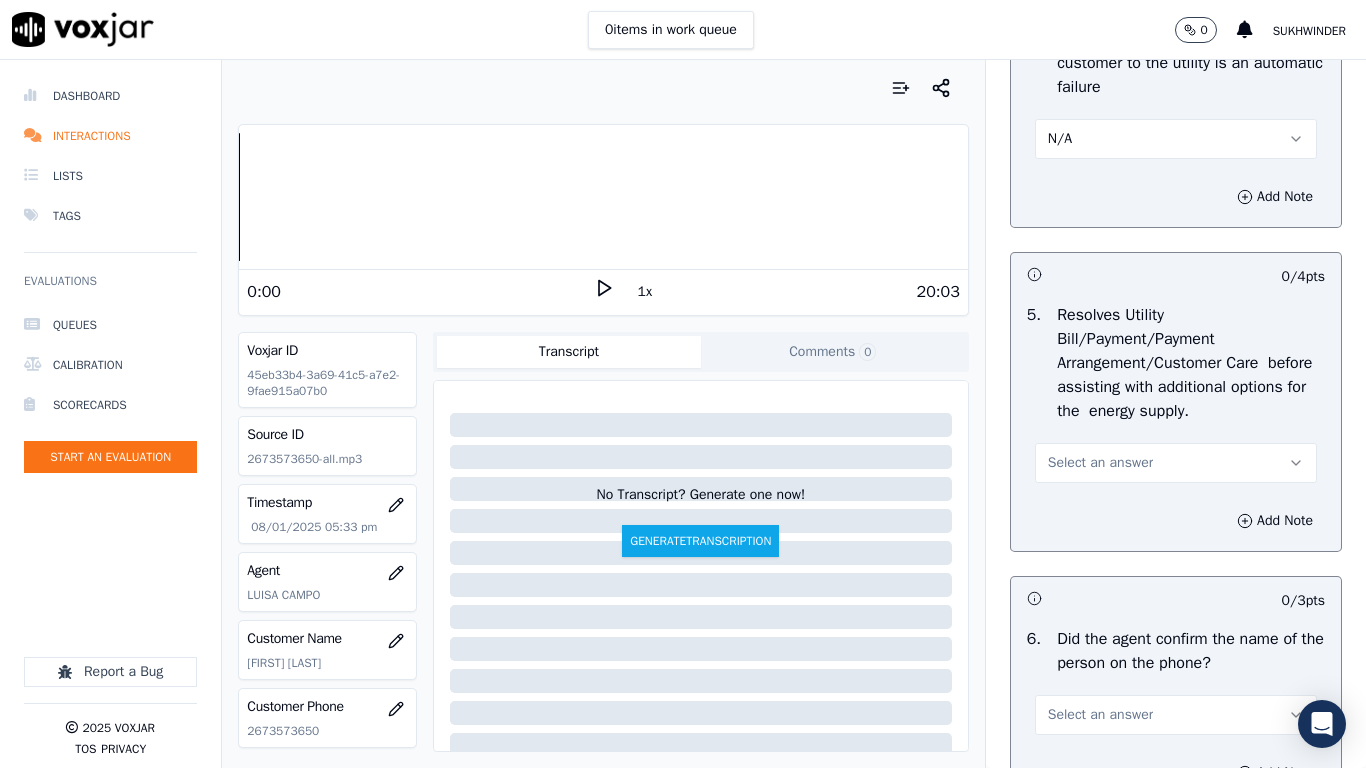 scroll, scrollTop: 1200, scrollLeft: 0, axis: vertical 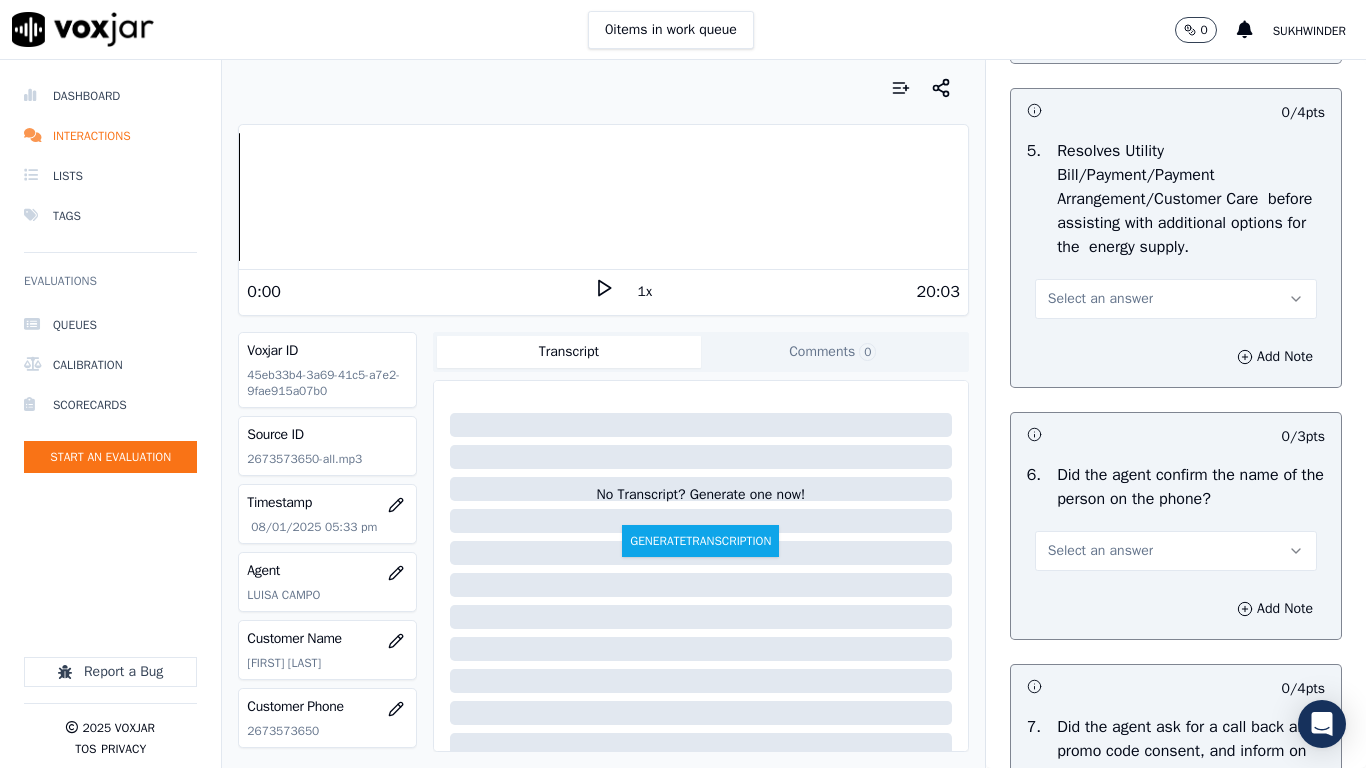 drag, startPoint x: 1106, startPoint y: 287, endPoint x: 1105, endPoint y: 318, distance: 31.016125 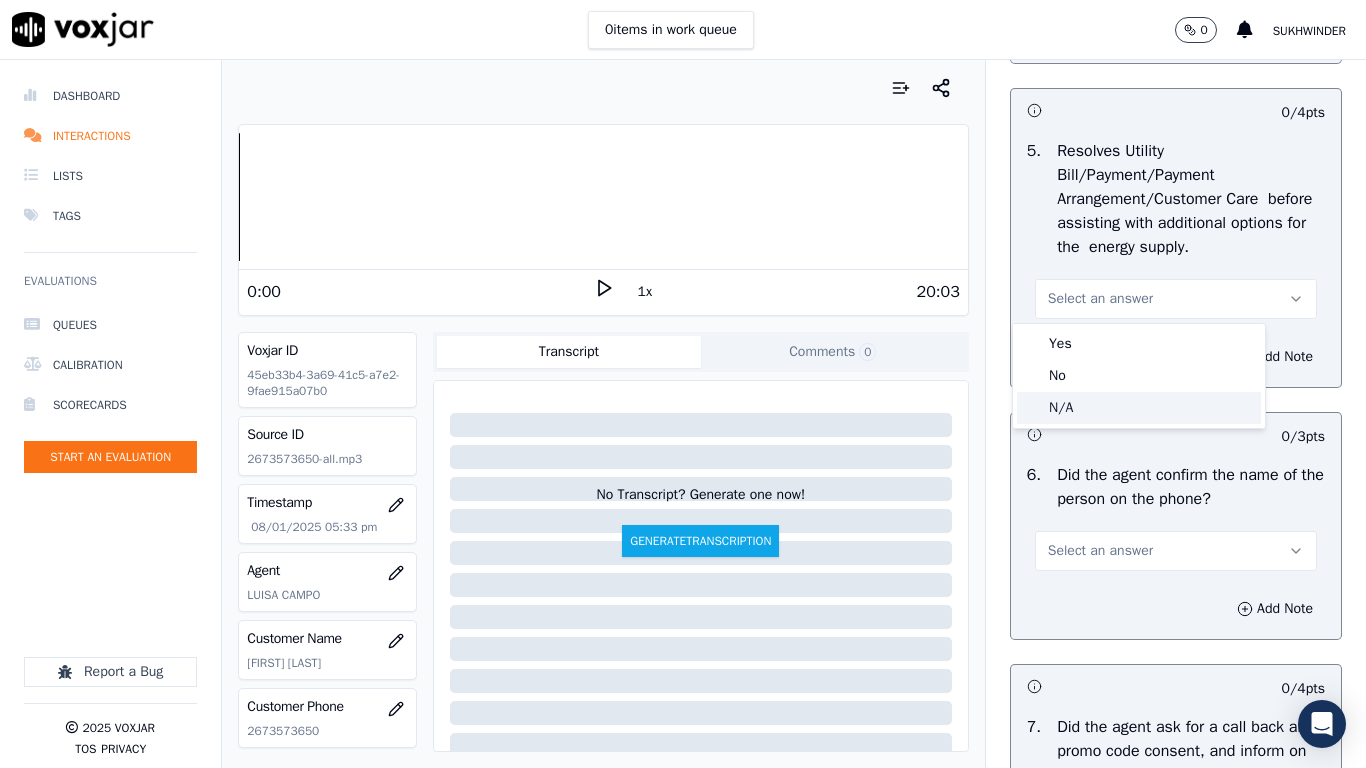 click on "N/A" 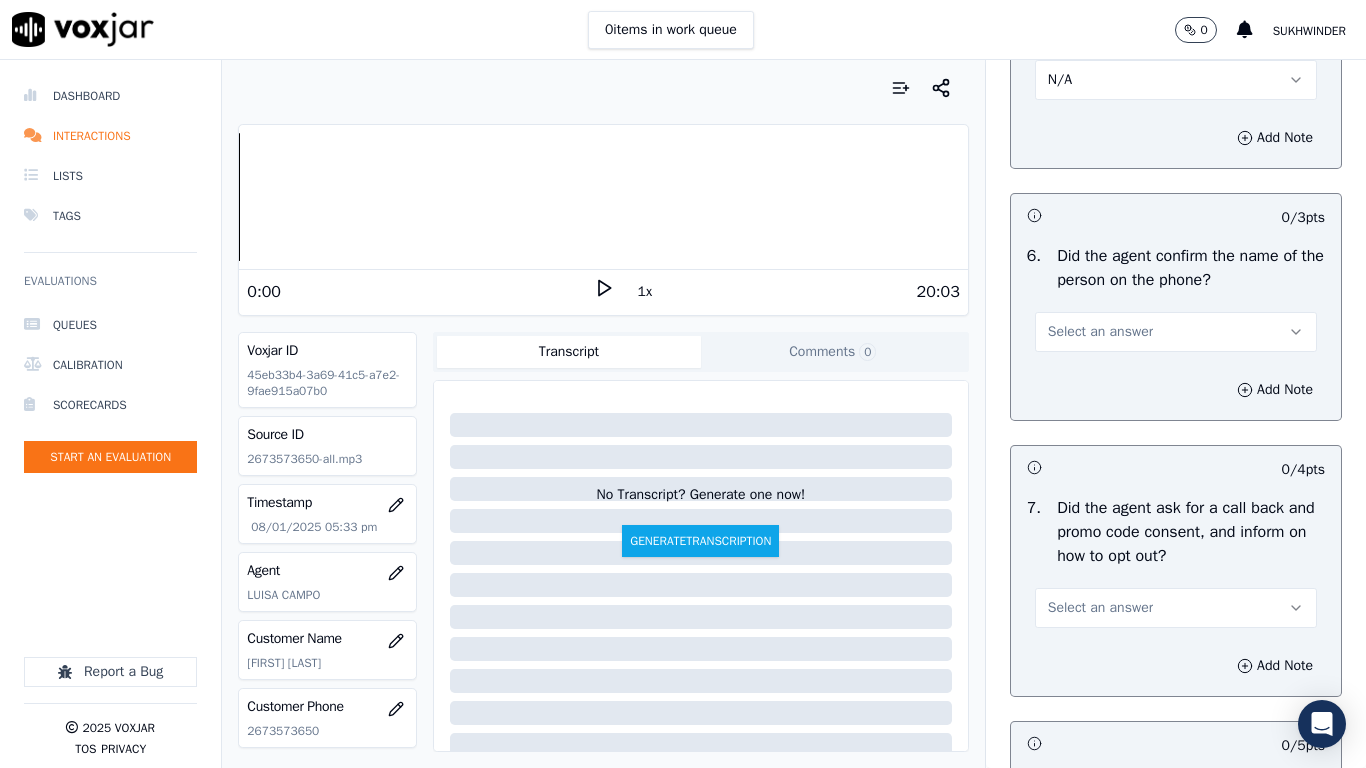 scroll, scrollTop: 1600, scrollLeft: 0, axis: vertical 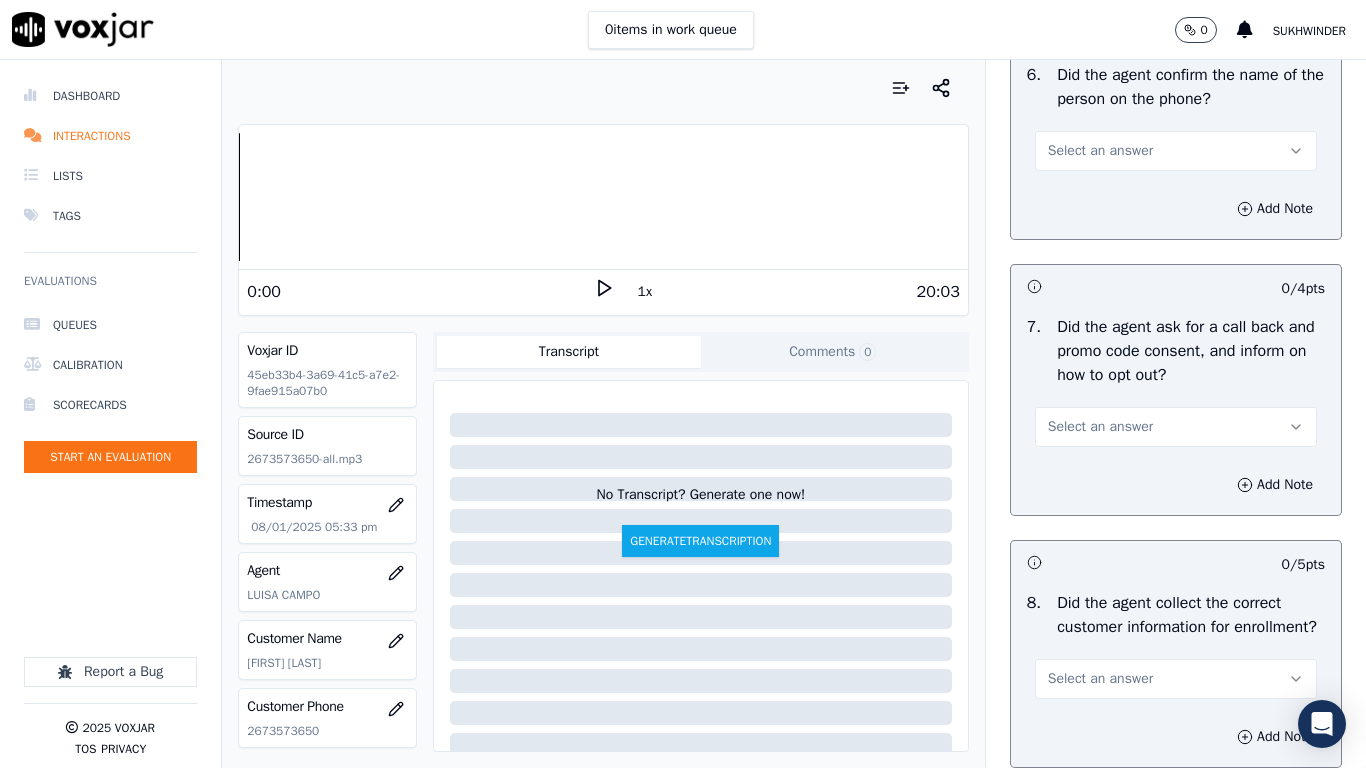 click on "Select an answer" at bounding box center [1100, 151] 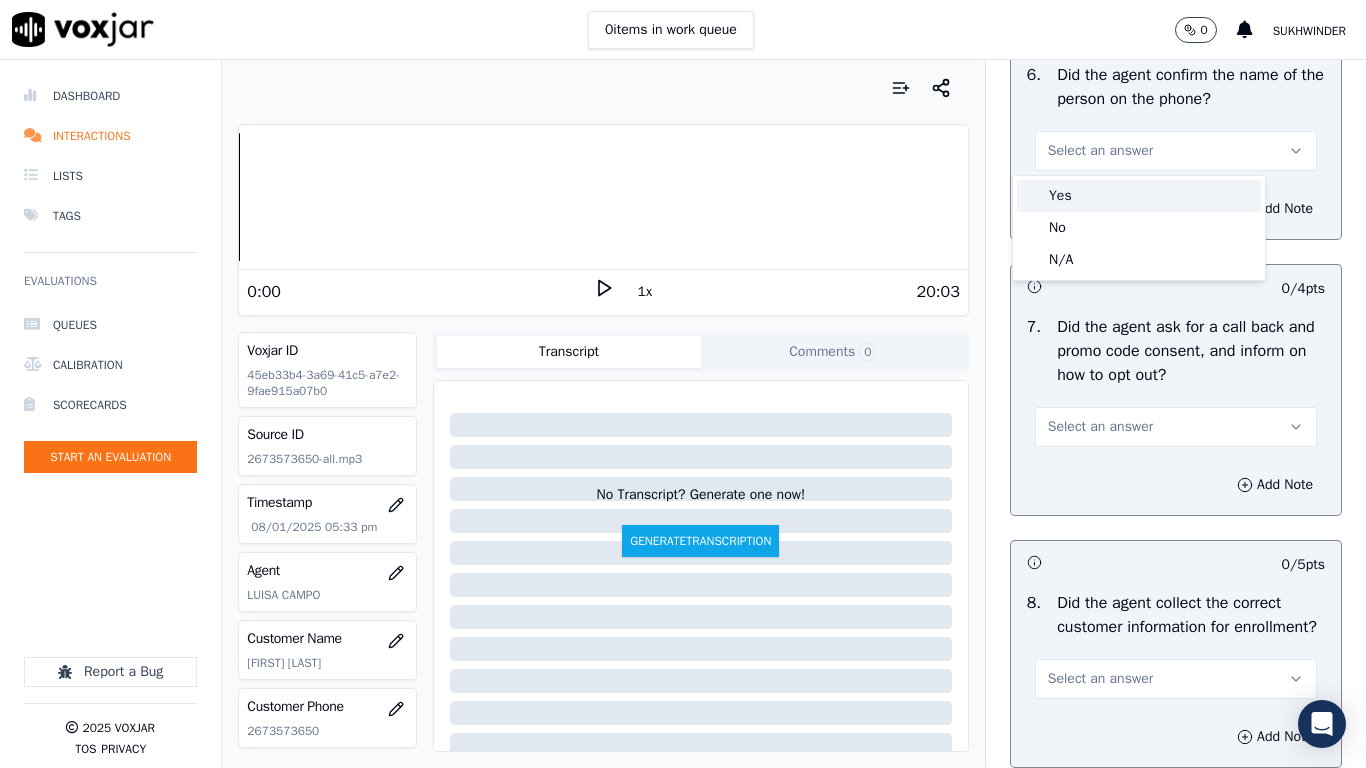 click on "Yes" at bounding box center [1139, 196] 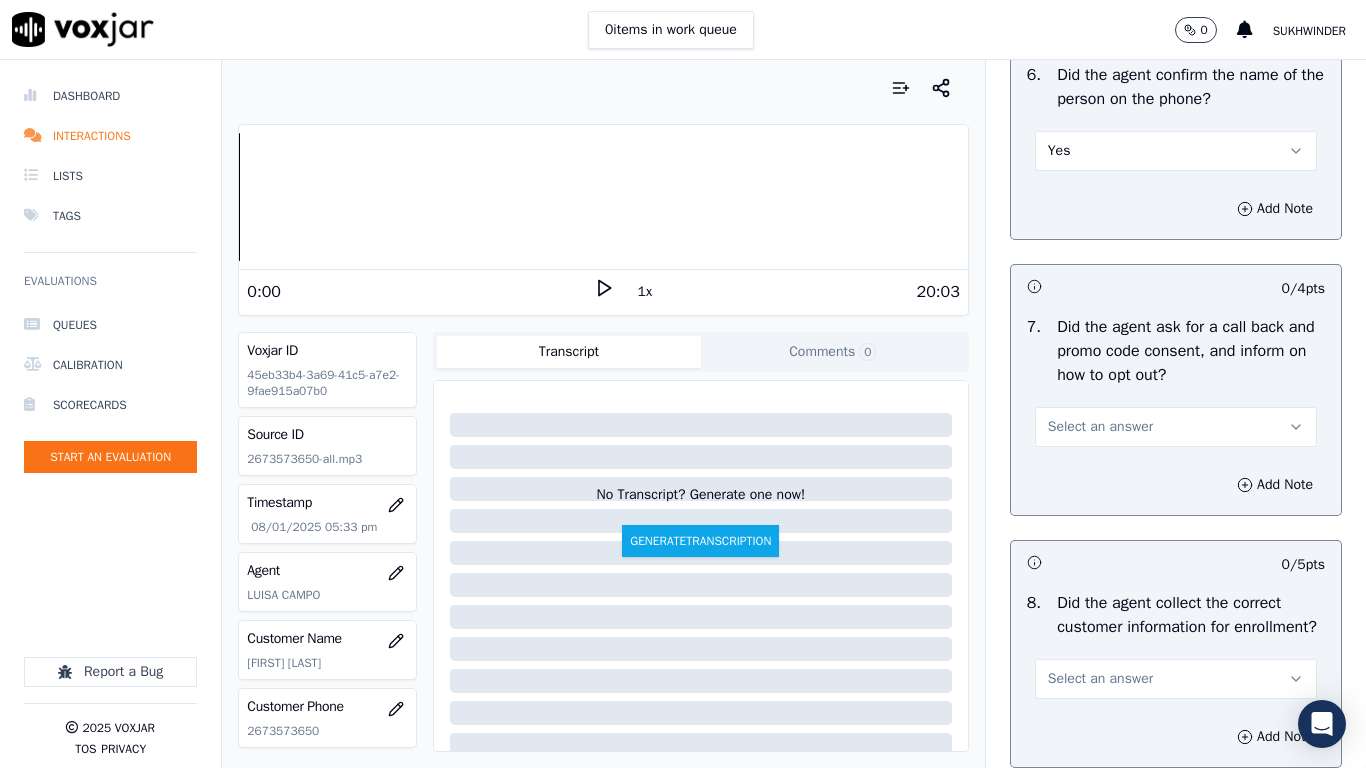 click on "Select an answer" at bounding box center (1100, 427) 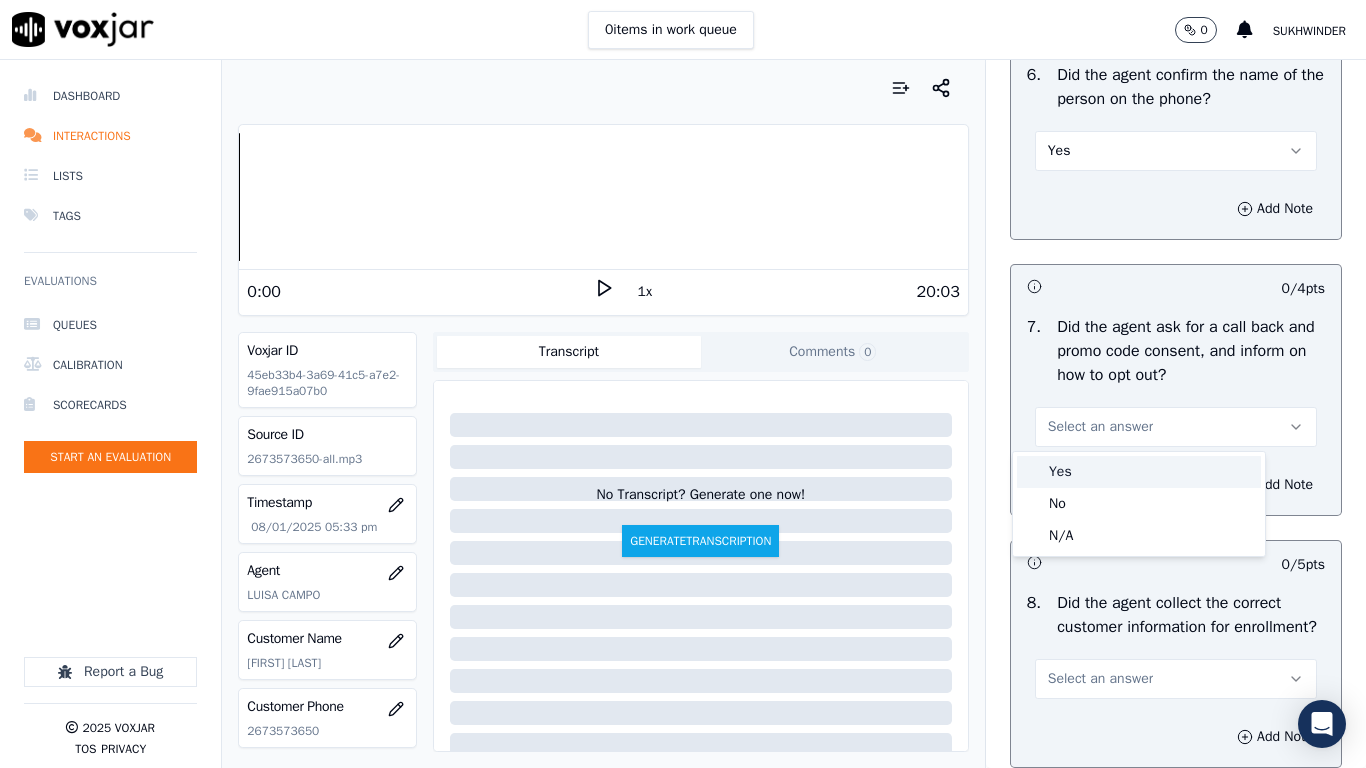 click on "Yes" at bounding box center [1139, 472] 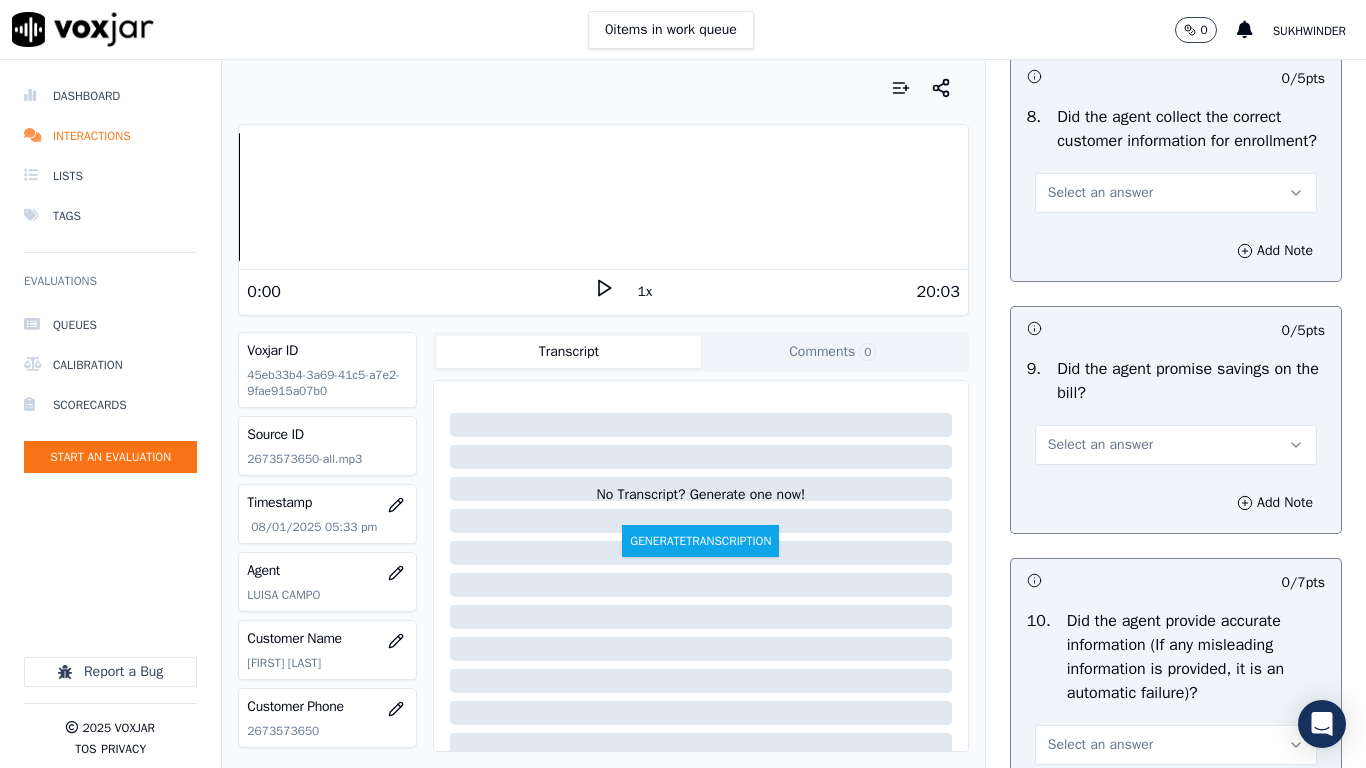 scroll, scrollTop: 2100, scrollLeft: 0, axis: vertical 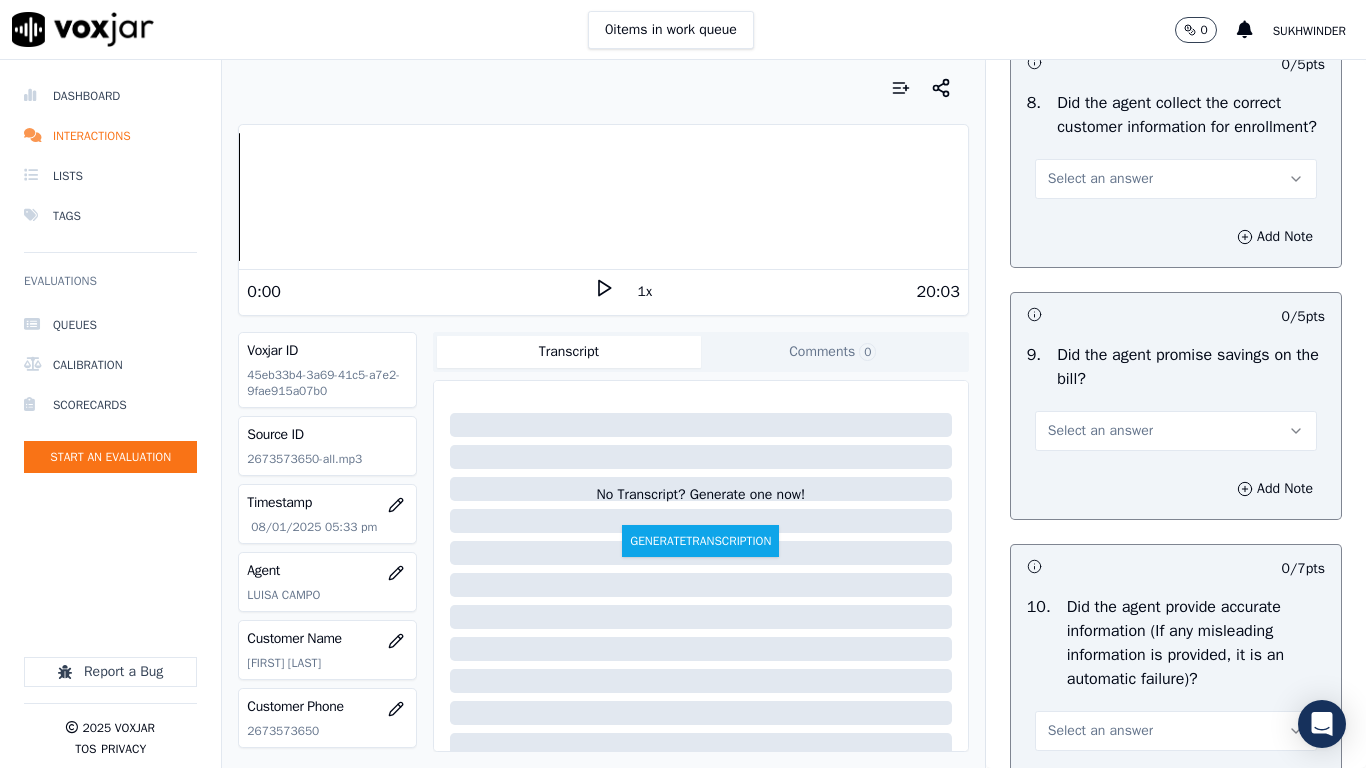 click on "Select an answer" at bounding box center [1176, 179] 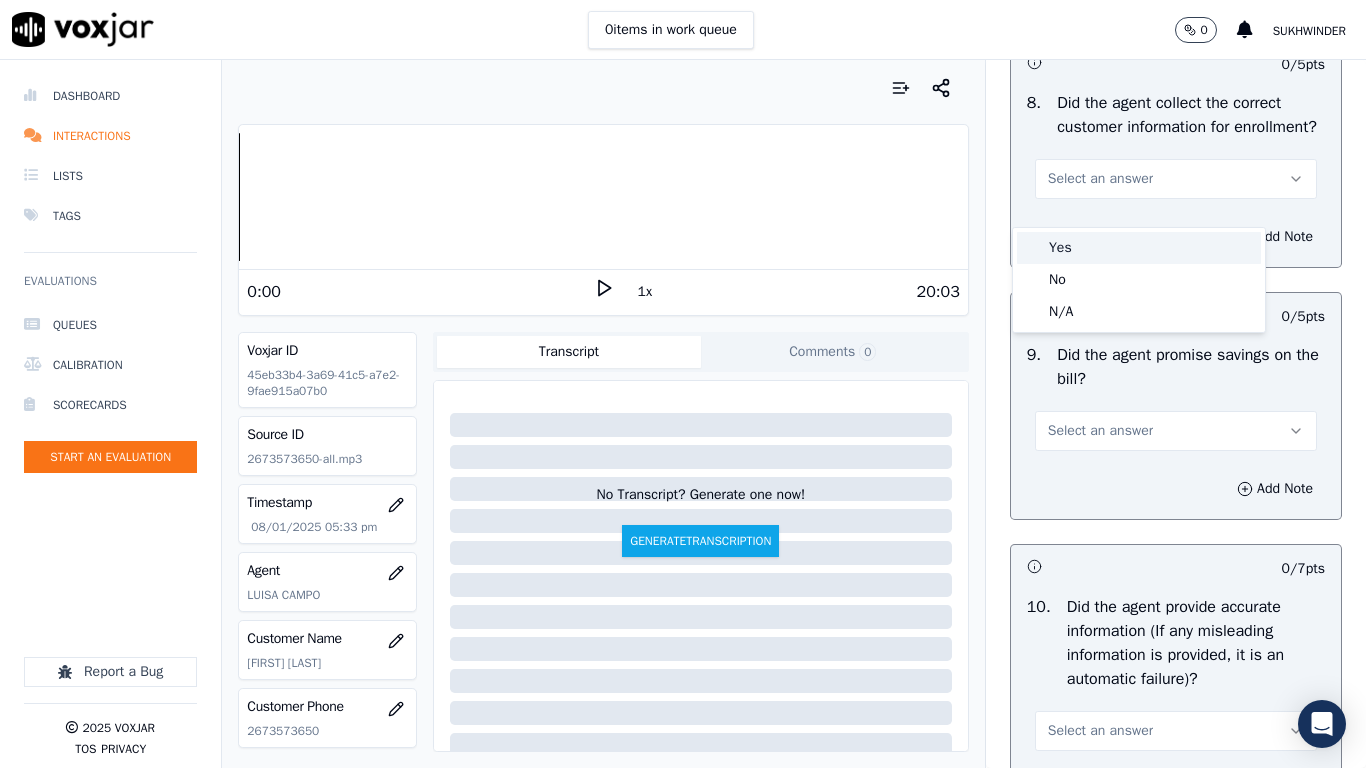 click on "Yes" at bounding box center [1139, 248] 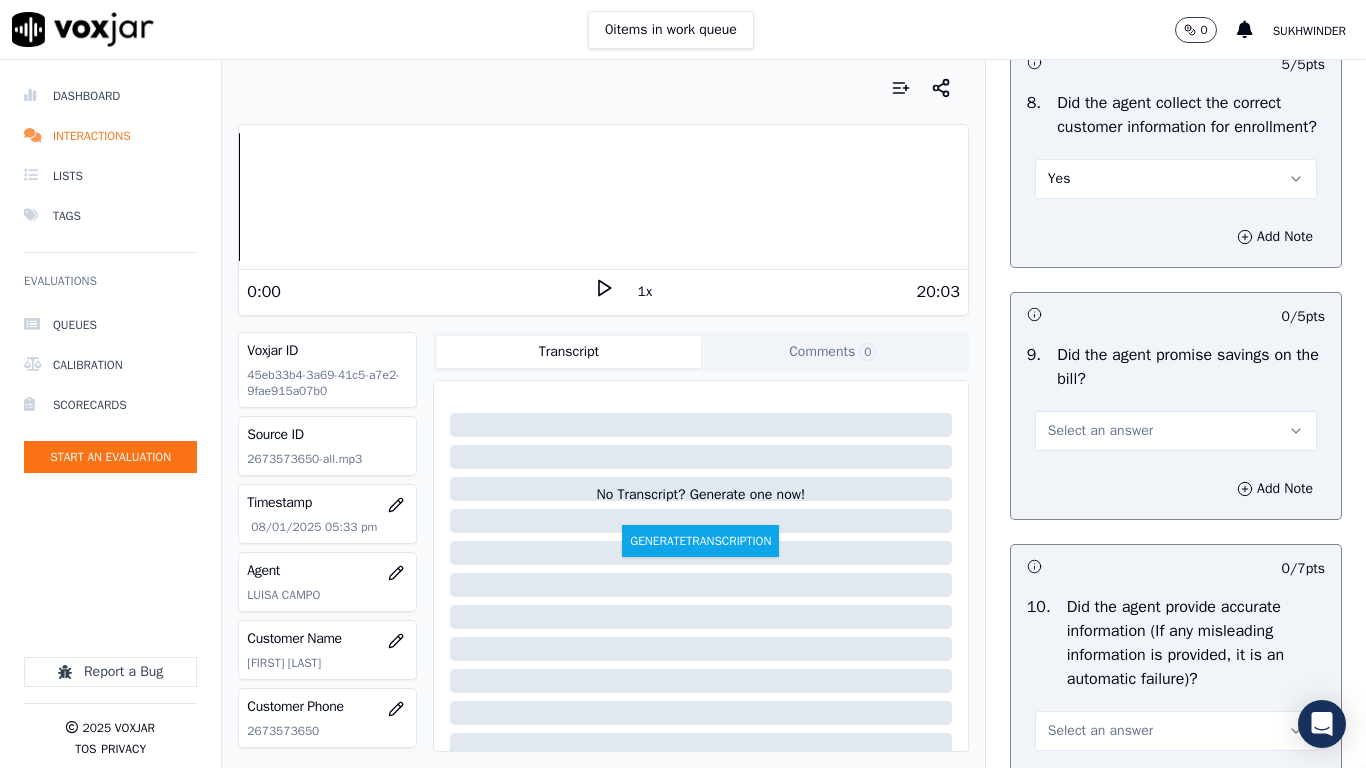 click on "Select an answer" at bounding box center (1100, 431) 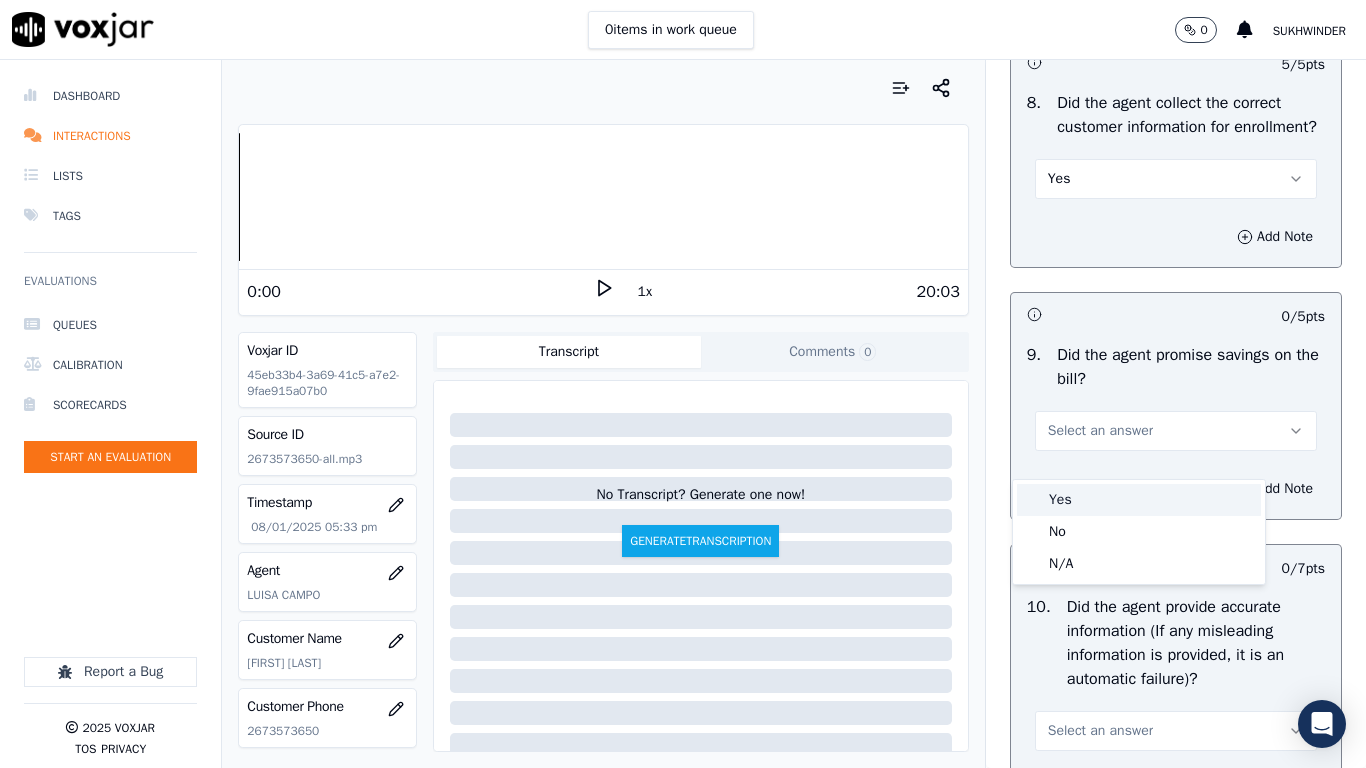 click on "Yes" at bounding box center [1139, 500] 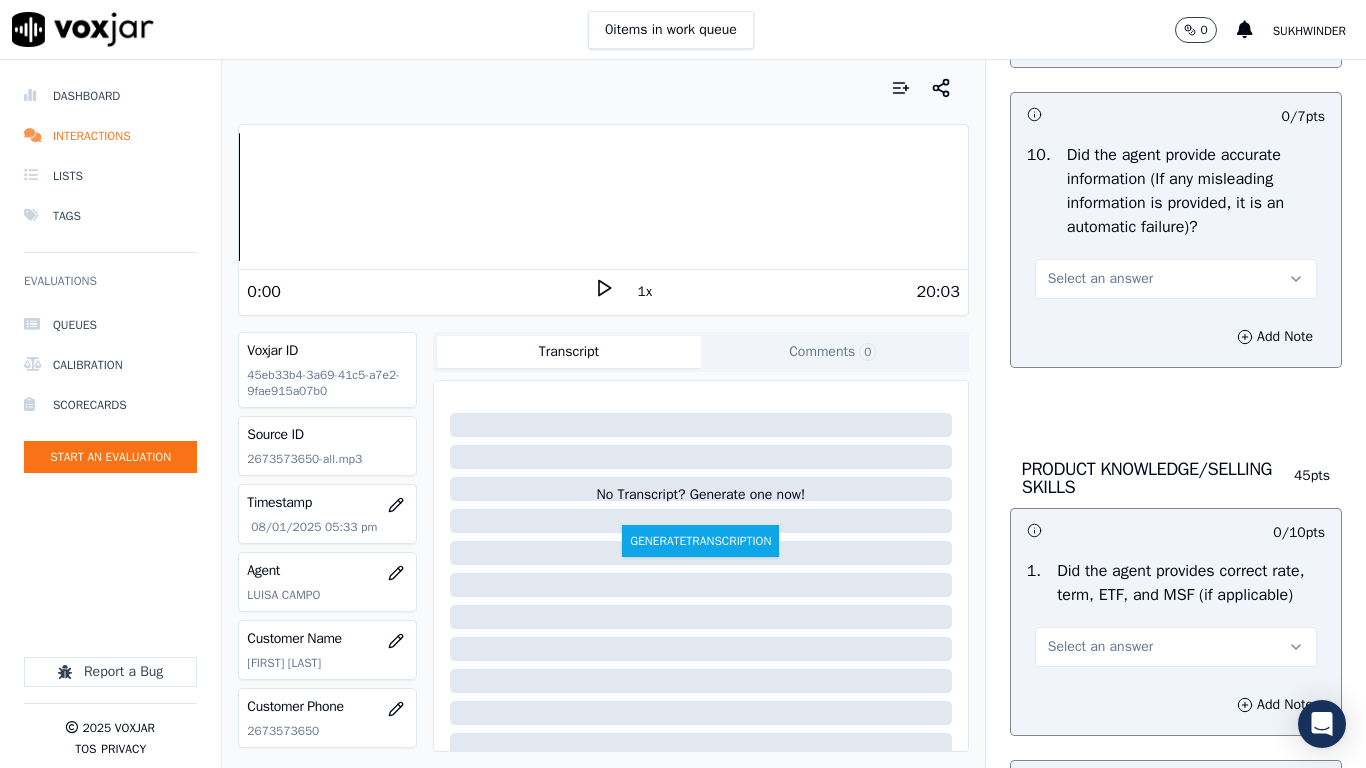 scroll, scrollTop: 2700, scrollLeft: 0, axis: vertical 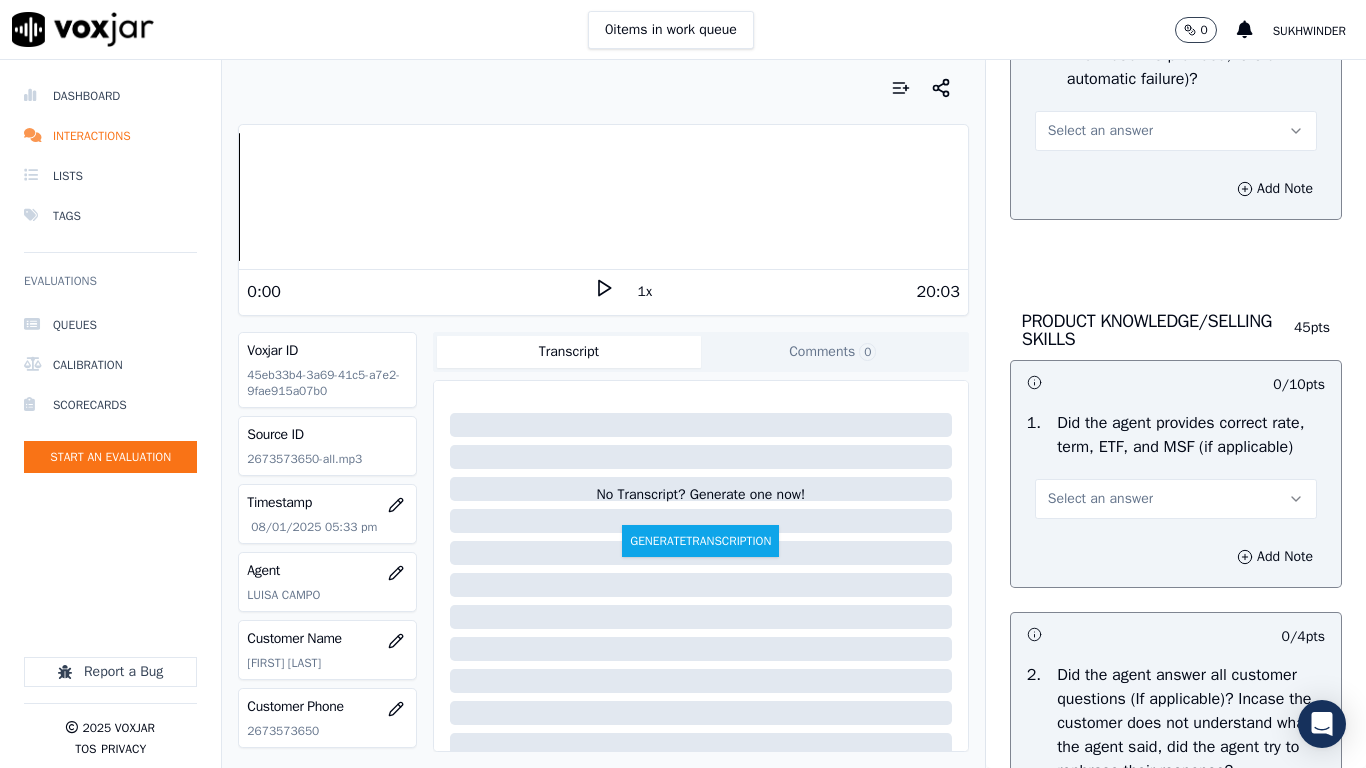 click on "Select an answer" at bounding box center [1100, 131] 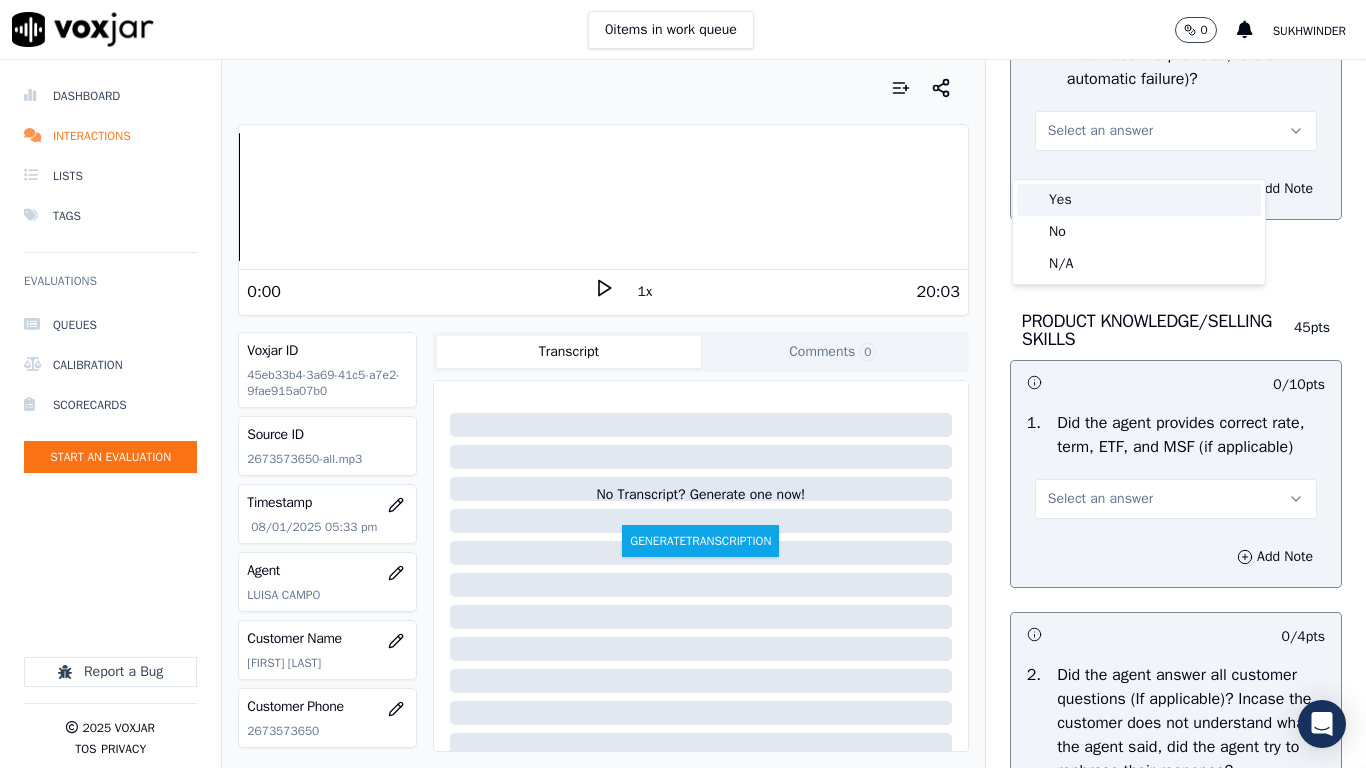 click on "Yes" at bounding box center [1139, 200] 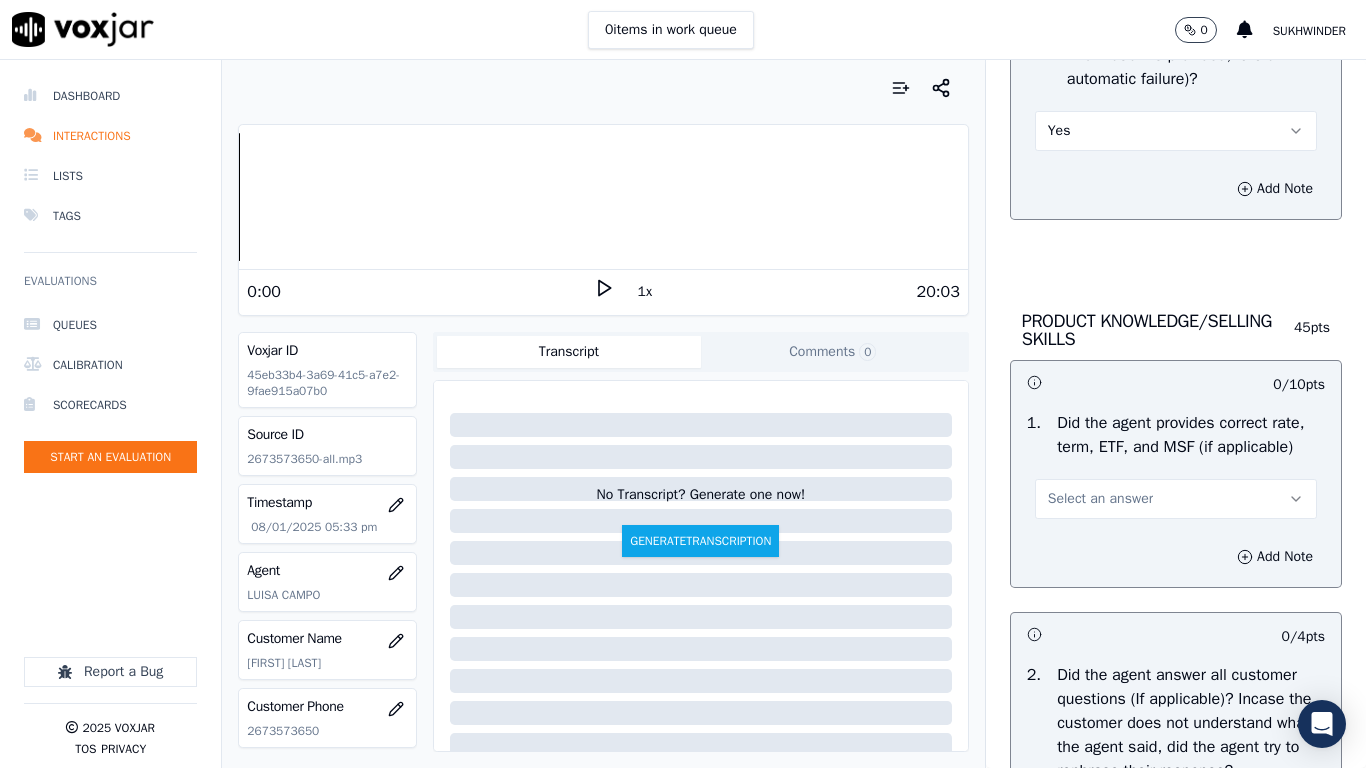 click on "Select an answer" at bounding box center [1100, 499] 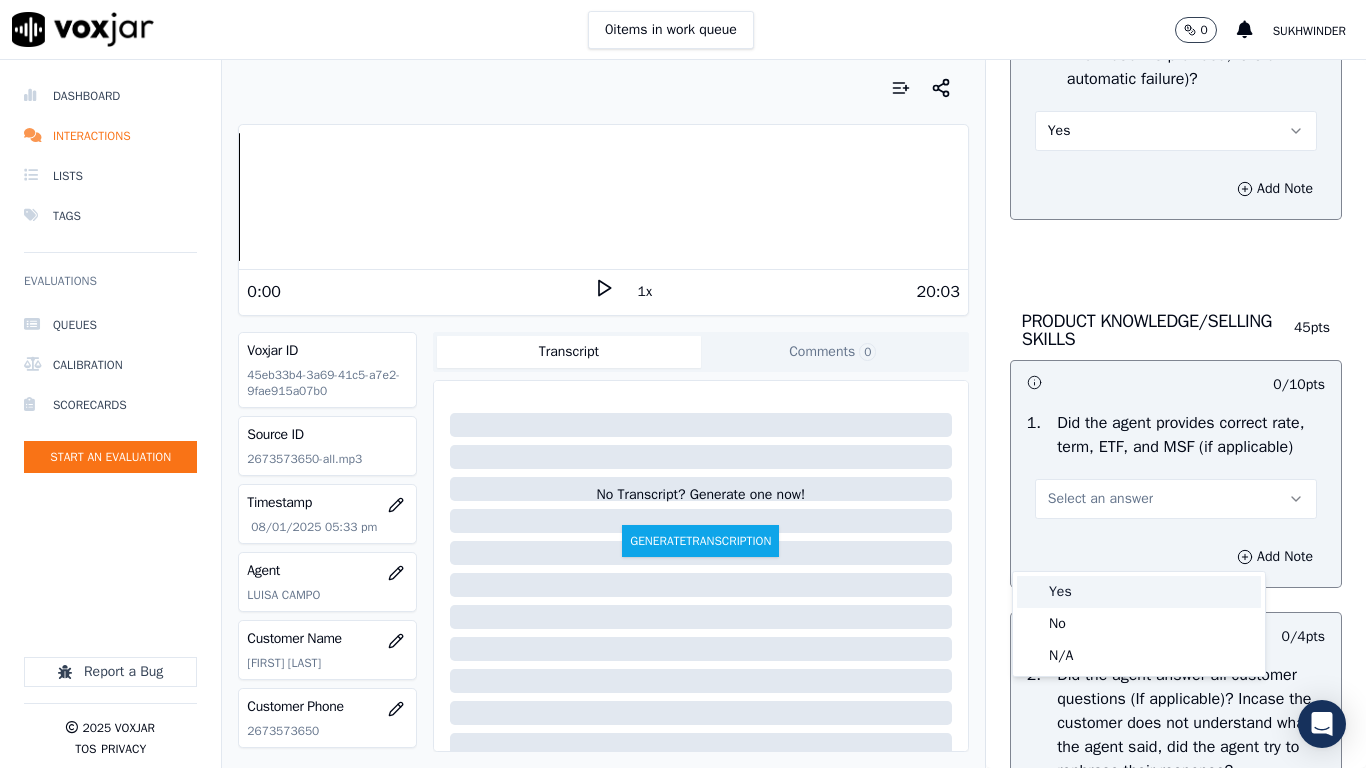 click on "Yes" at bounding box center (1139, 592) 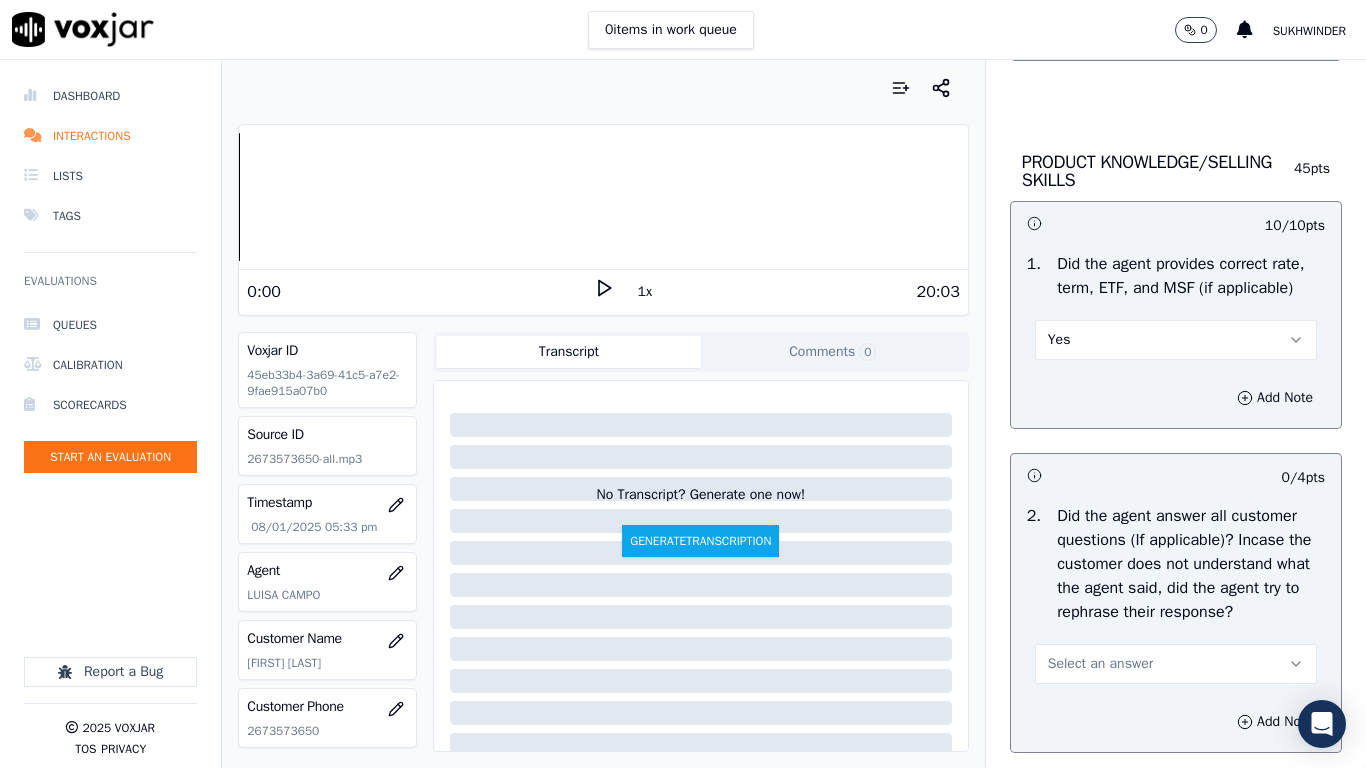 scroll, scrollTop: 3300, scrollLeft: 0, axis: vertical 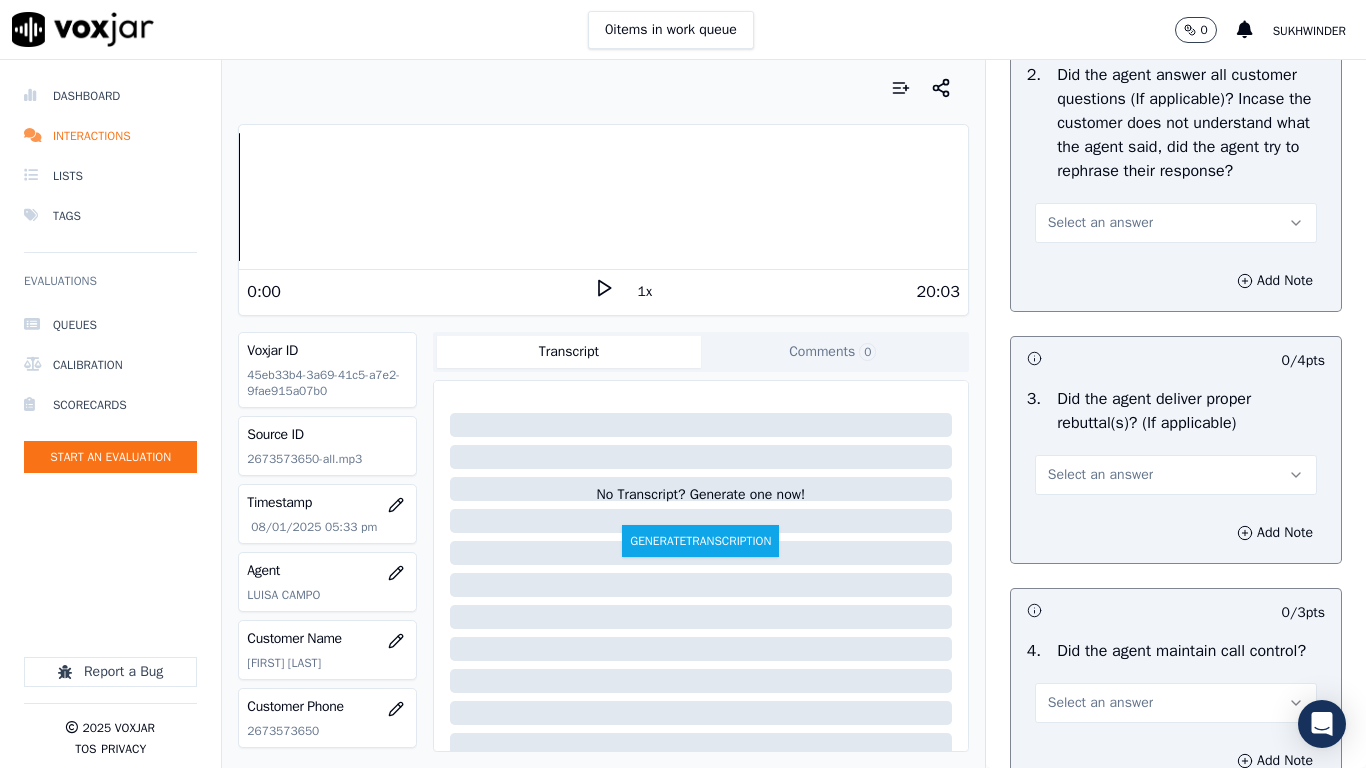 drag, startPoint x: 1107, startPoint y: 292, endPoint x: 1105, endPoint y: 302, distance: 10.198039 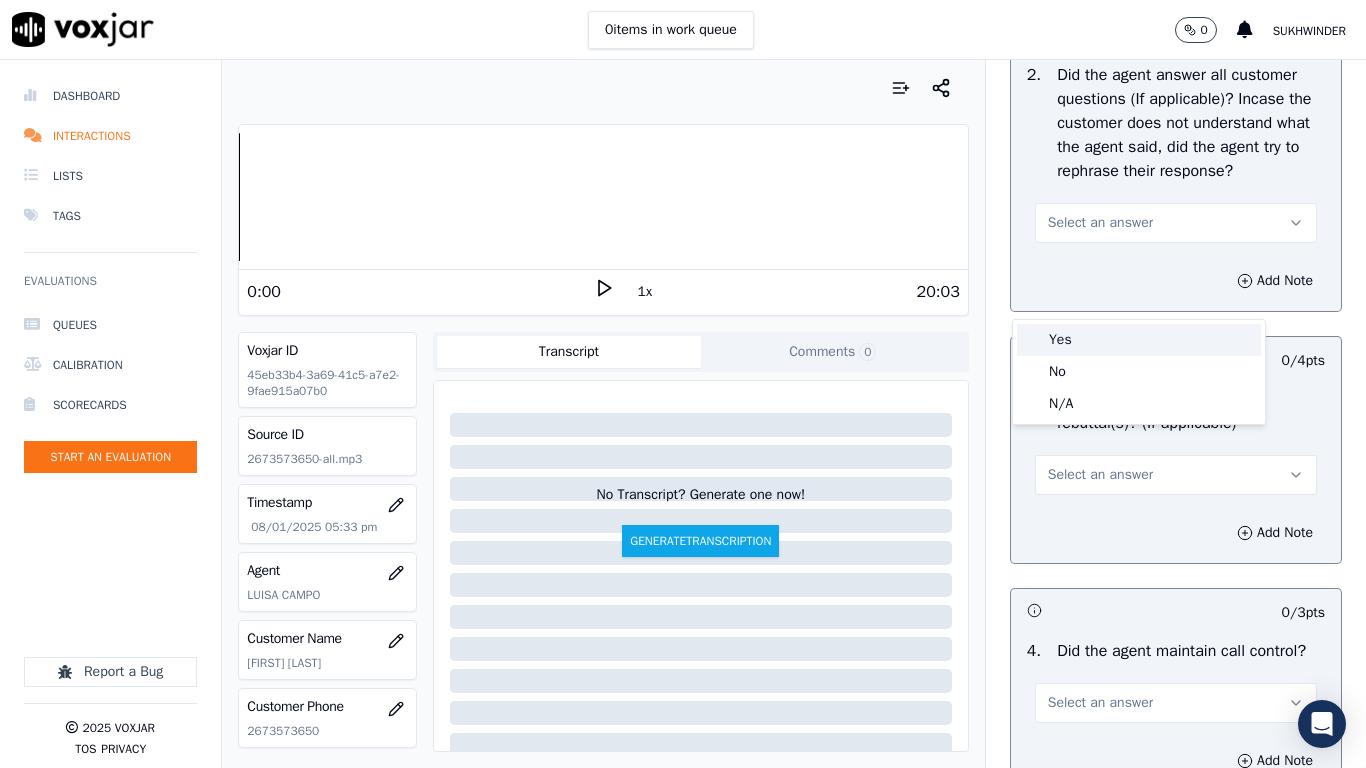click on "Yes" at bounding box center [1139, 340] 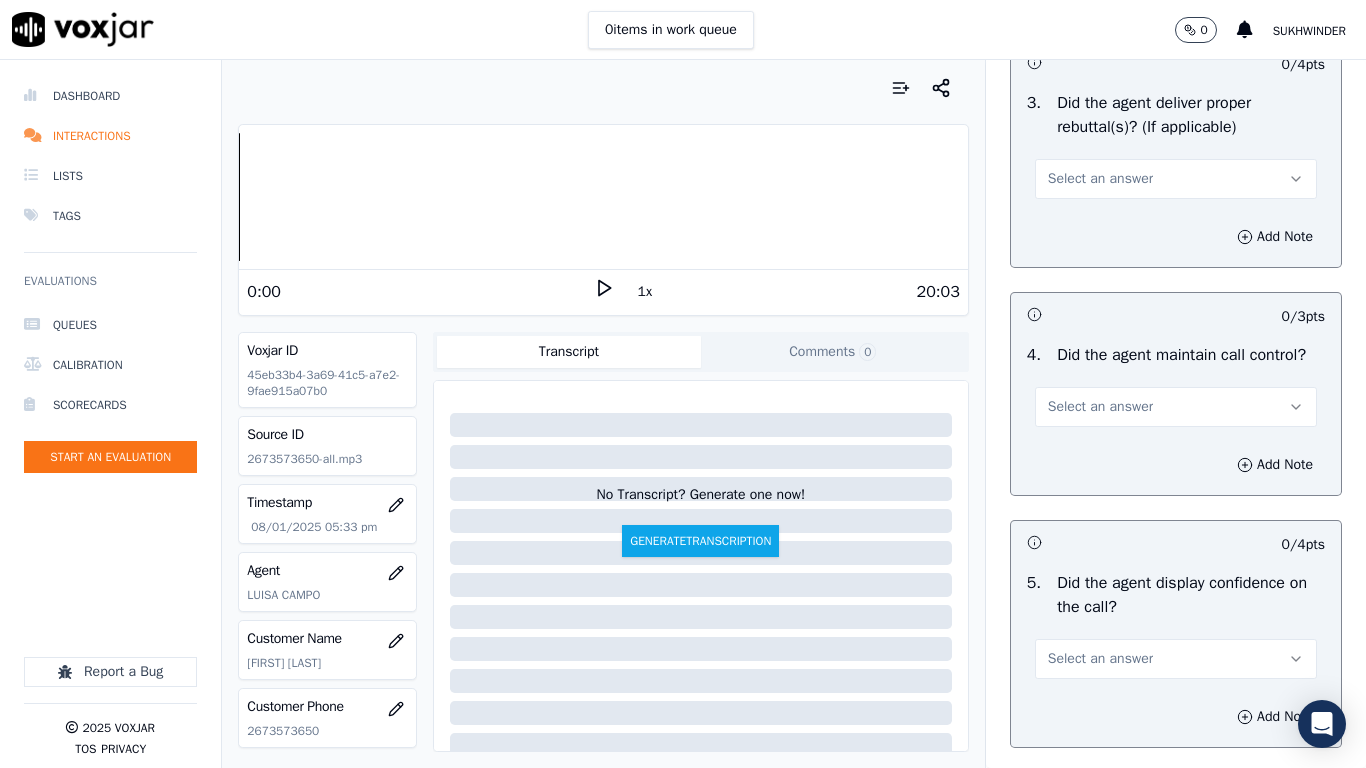 scroll, scrollTop: 3600, scrollLeft: 0, axis: vertical 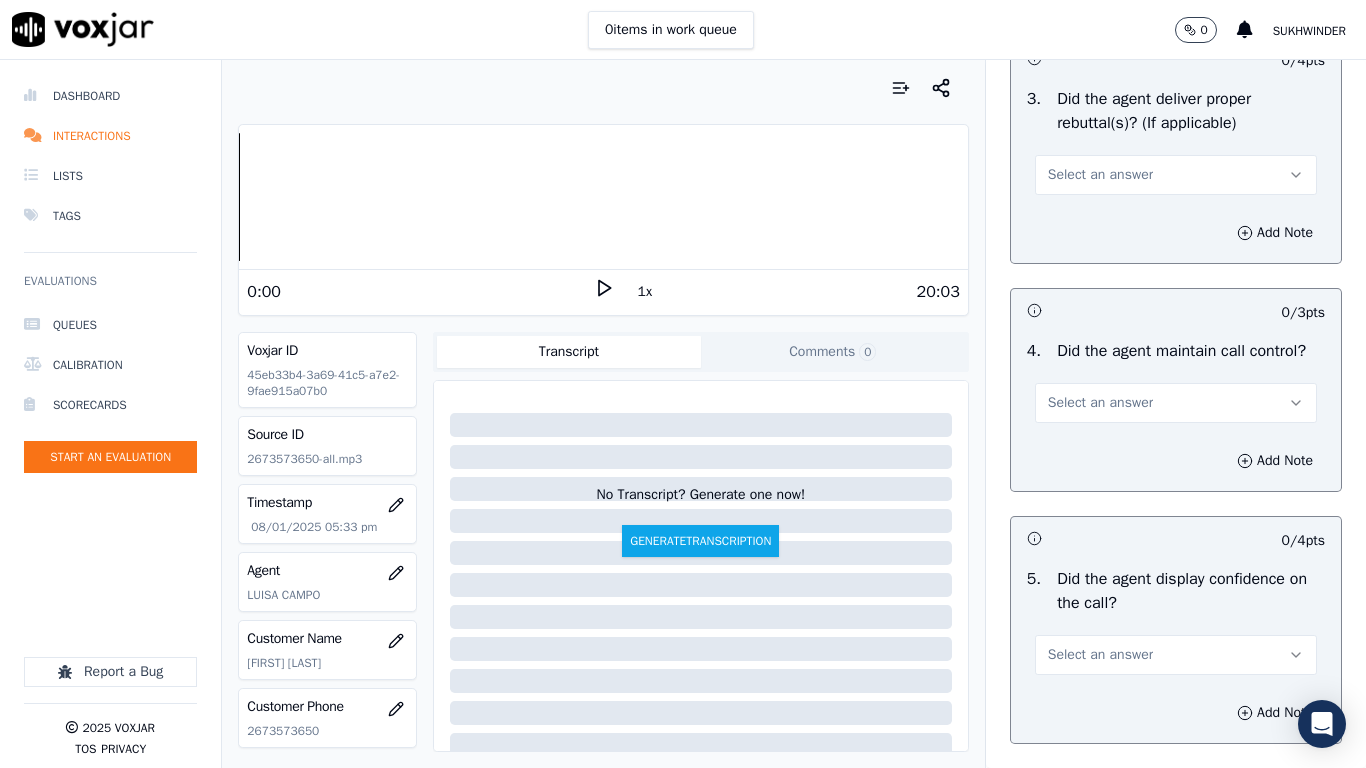 click on "Select an answer" at bounding box center [1100, 175] 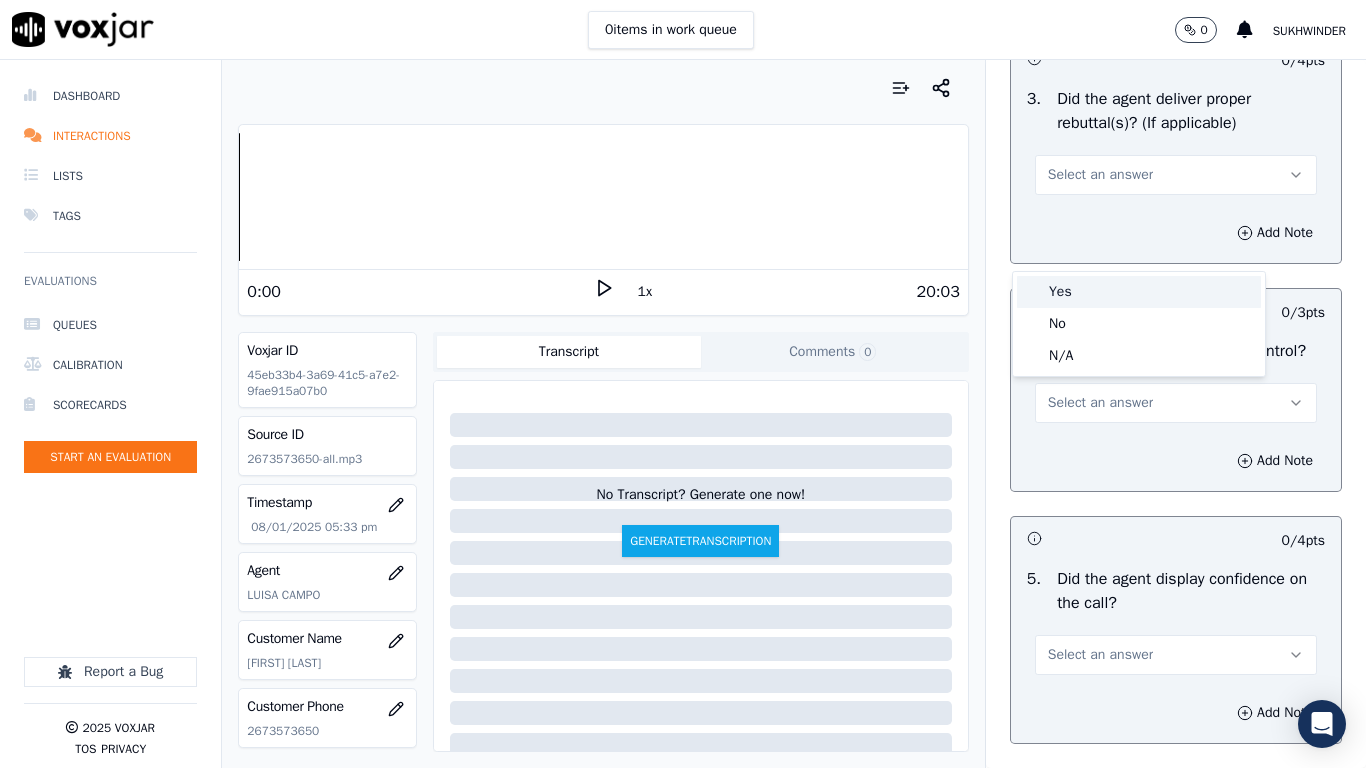 click on "Yes" at bounding box center [1139, 292] 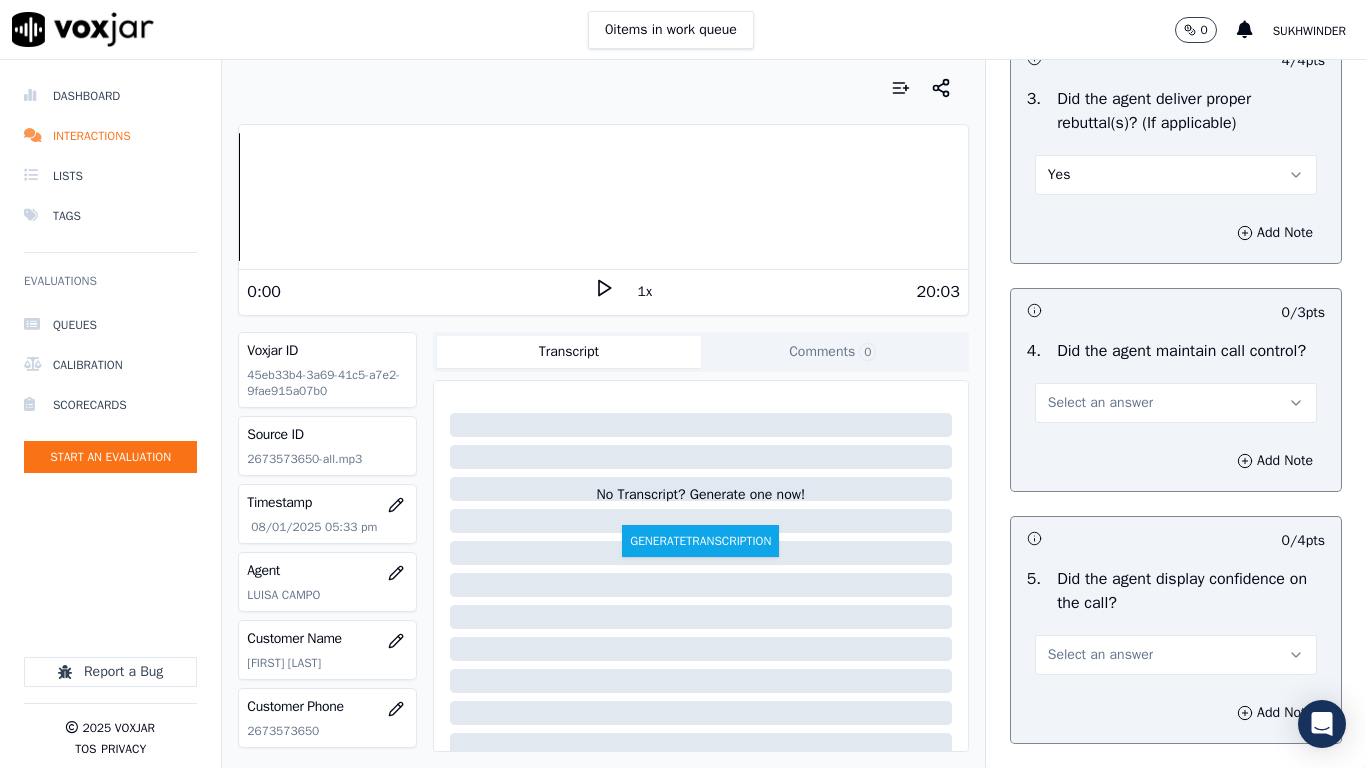 click on "Select an answer" at bounding box center (1100, 403) 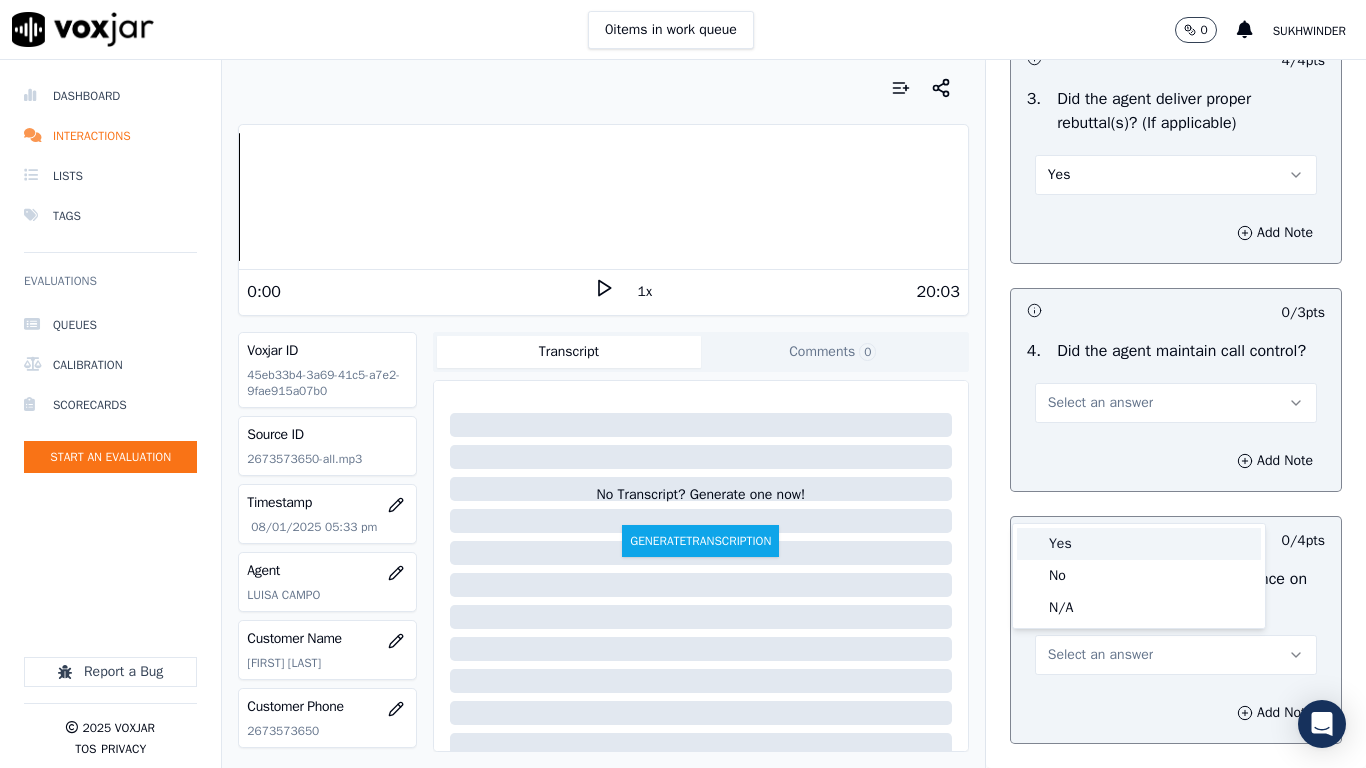 click on "Yes" at bounding box center (1139, 544) 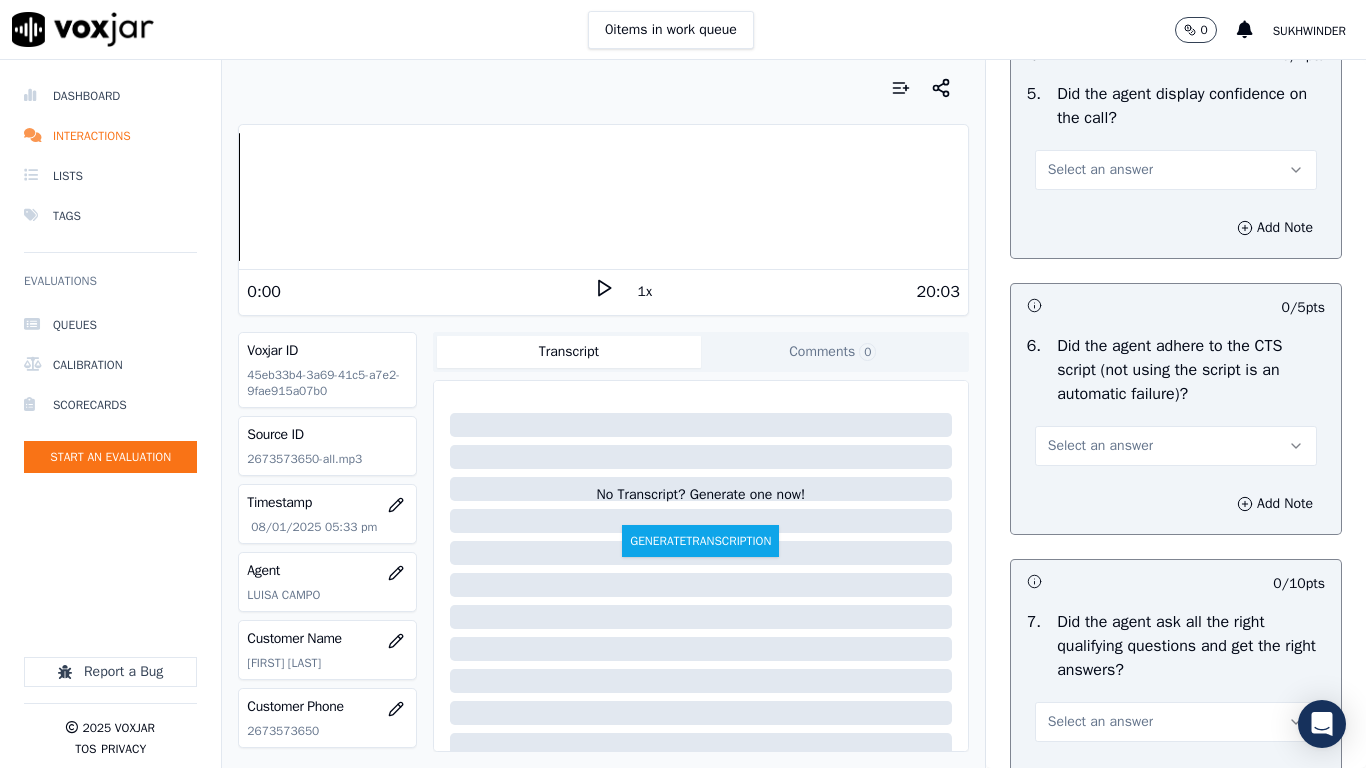 scroll, scrollTop: 4100, scrollLeft: 0, axis: vertical 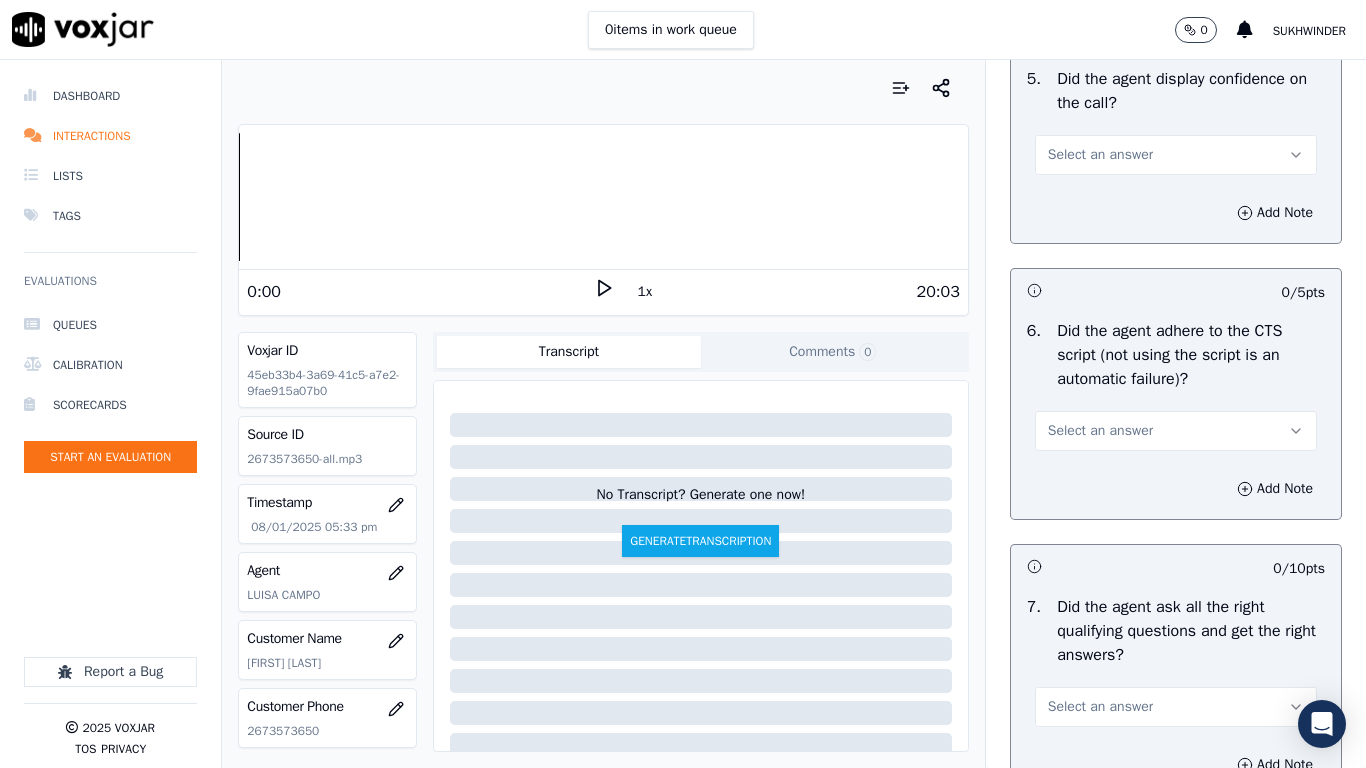 click on "Select an answer" at bounding box center [1100, 155] 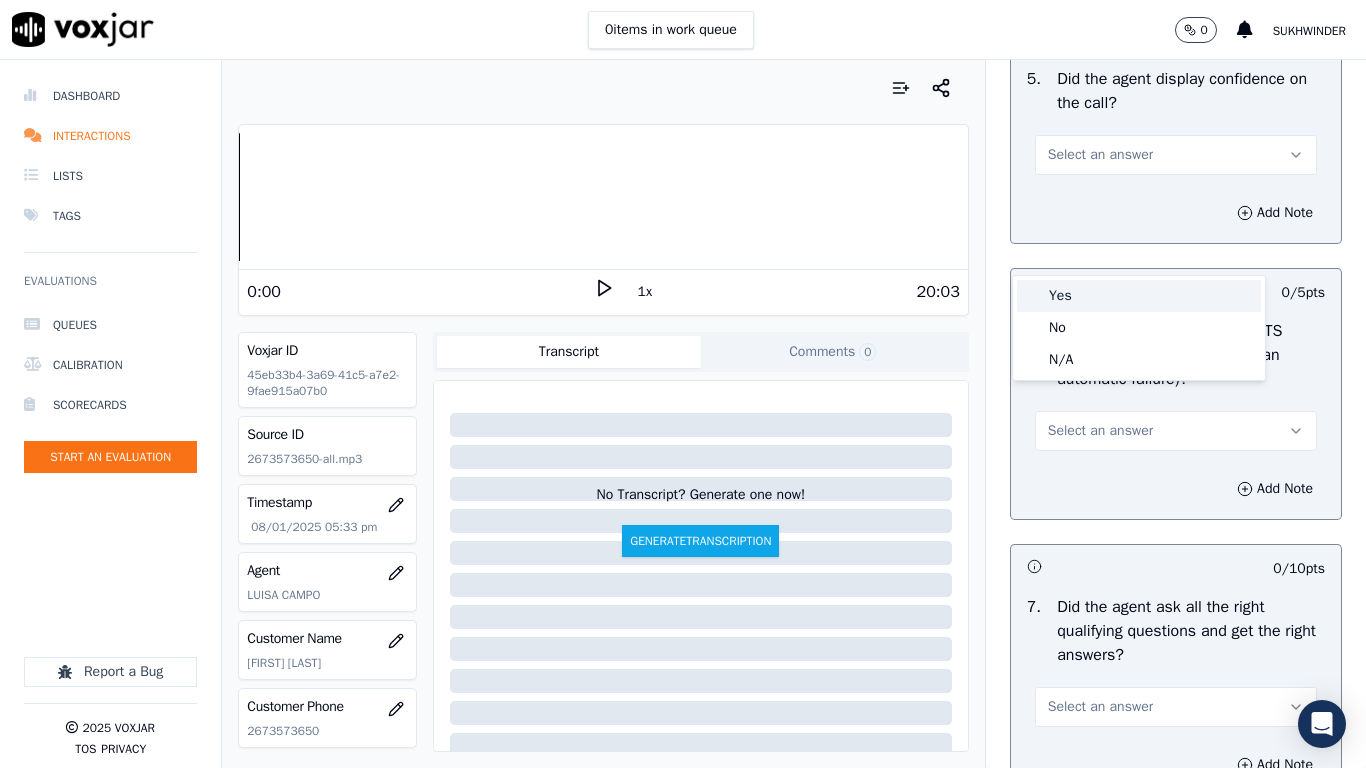 click on "Yes" at bounding box center (1139, 296) 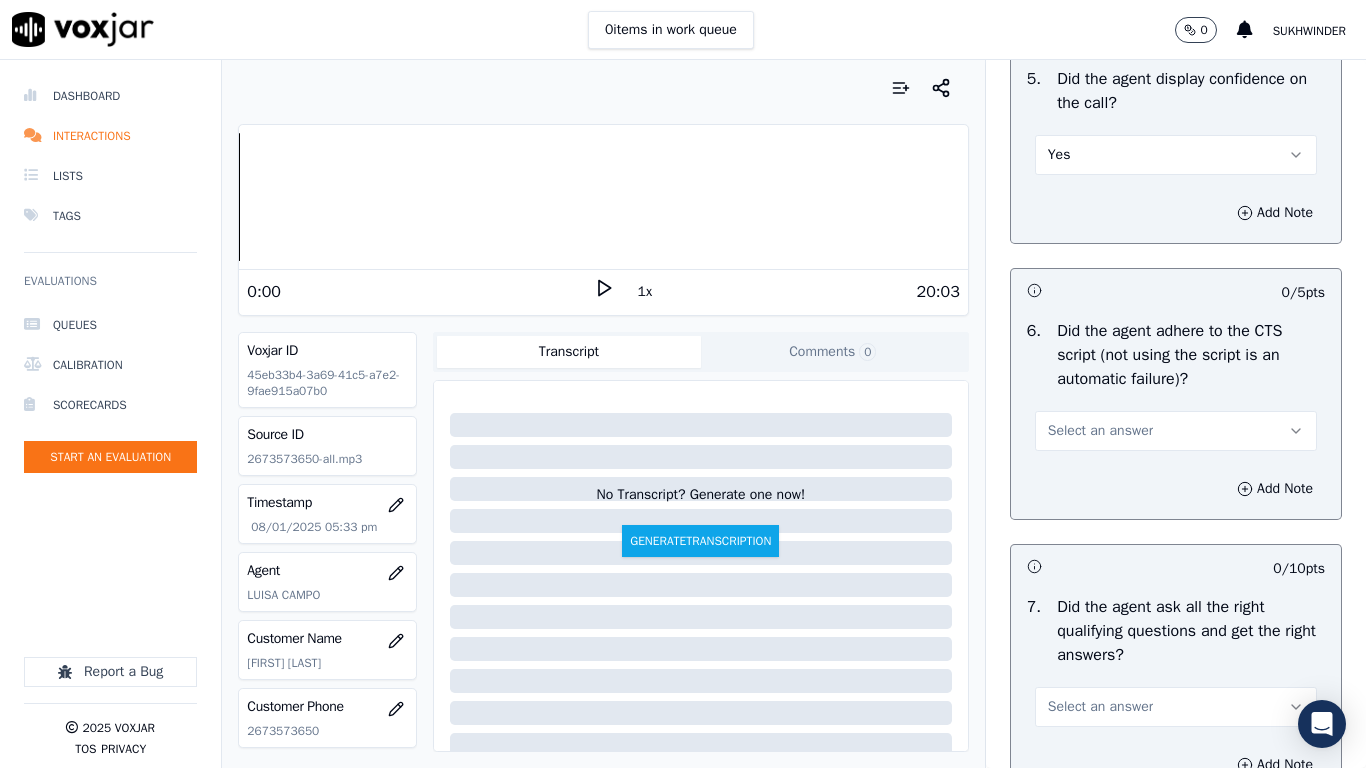 click on "Select an answer" at bounding box center (1176, 431) 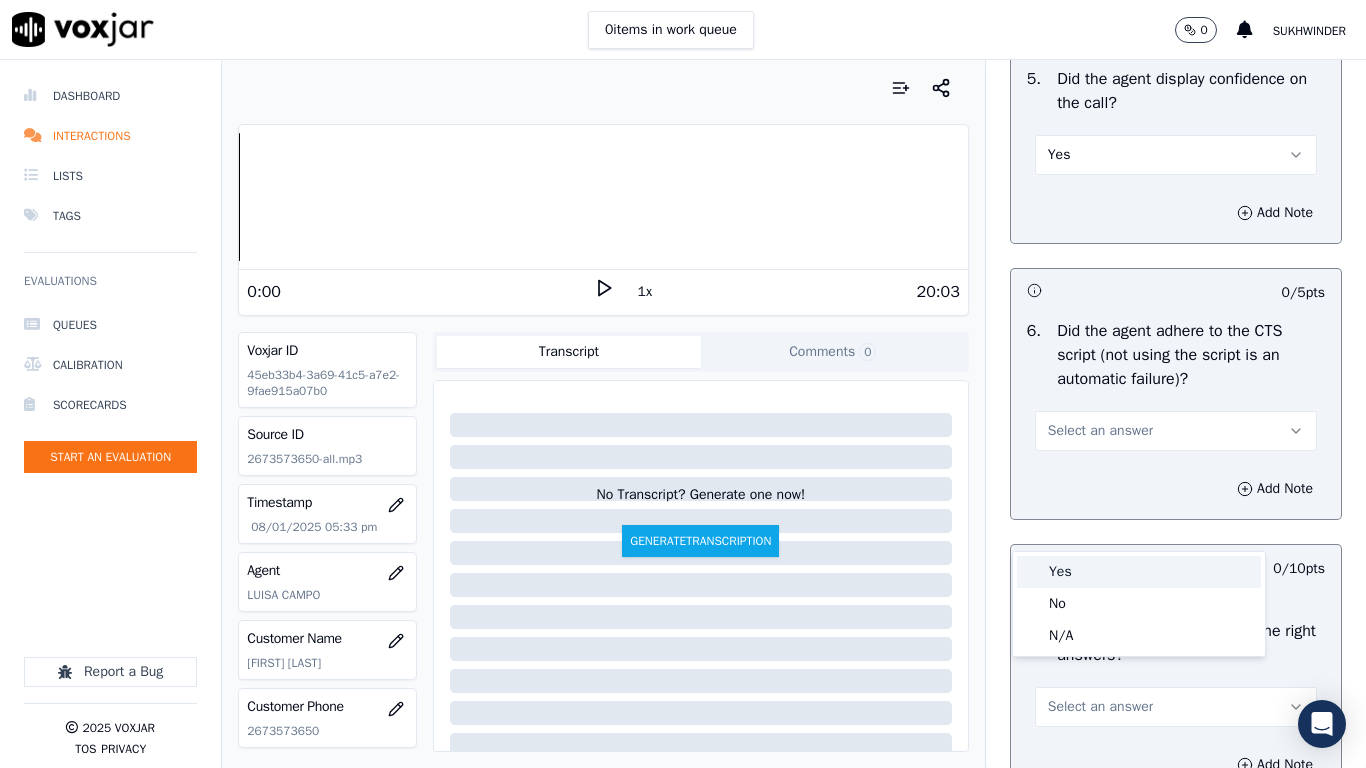 drag, startPoint x: 1100, startPoint y: 562, endPoint x: 1100, endPoint y: 592, distance: 30 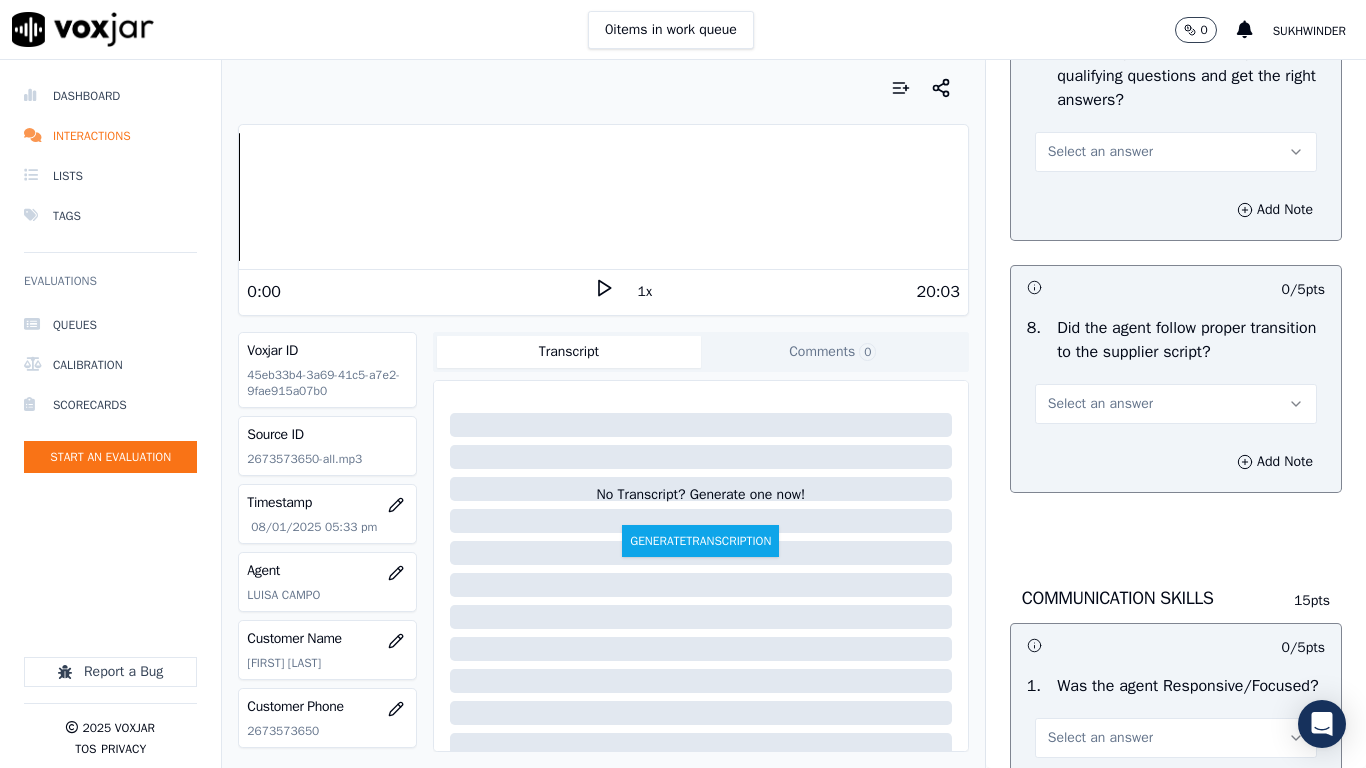 scroll, scrollTop: 4700, scrollLeft: 0, axis: vertical 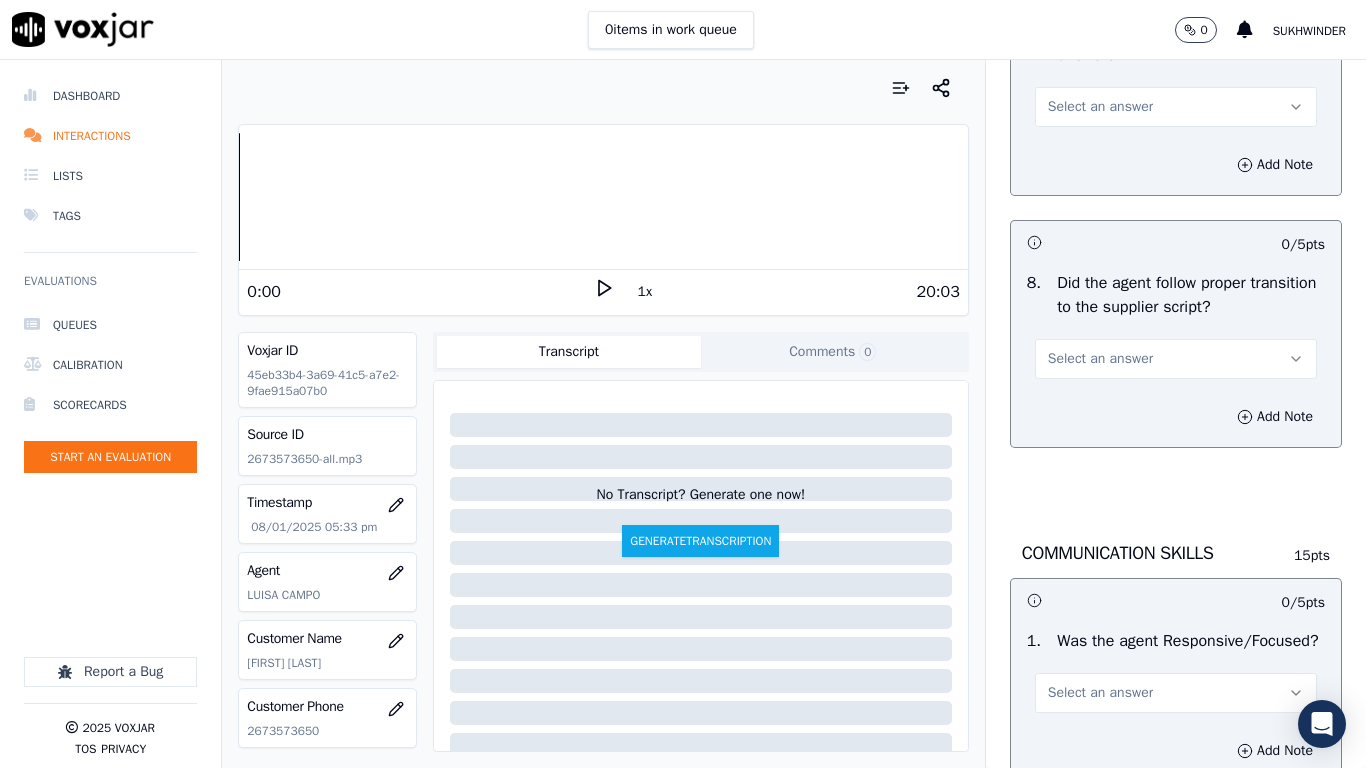 click on "Select an answer" at bounding box center [1176, 107] 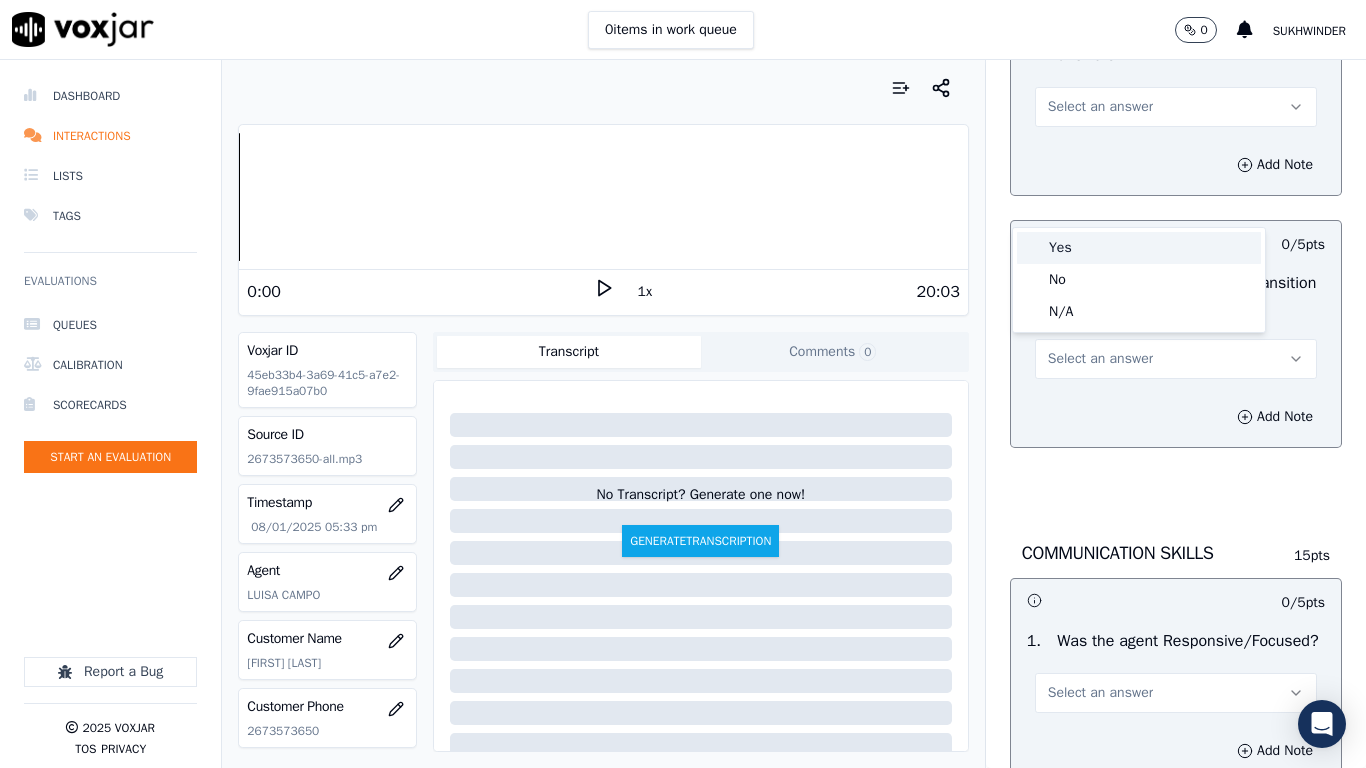 click on "Yes" at bounding box center (1139, 248) 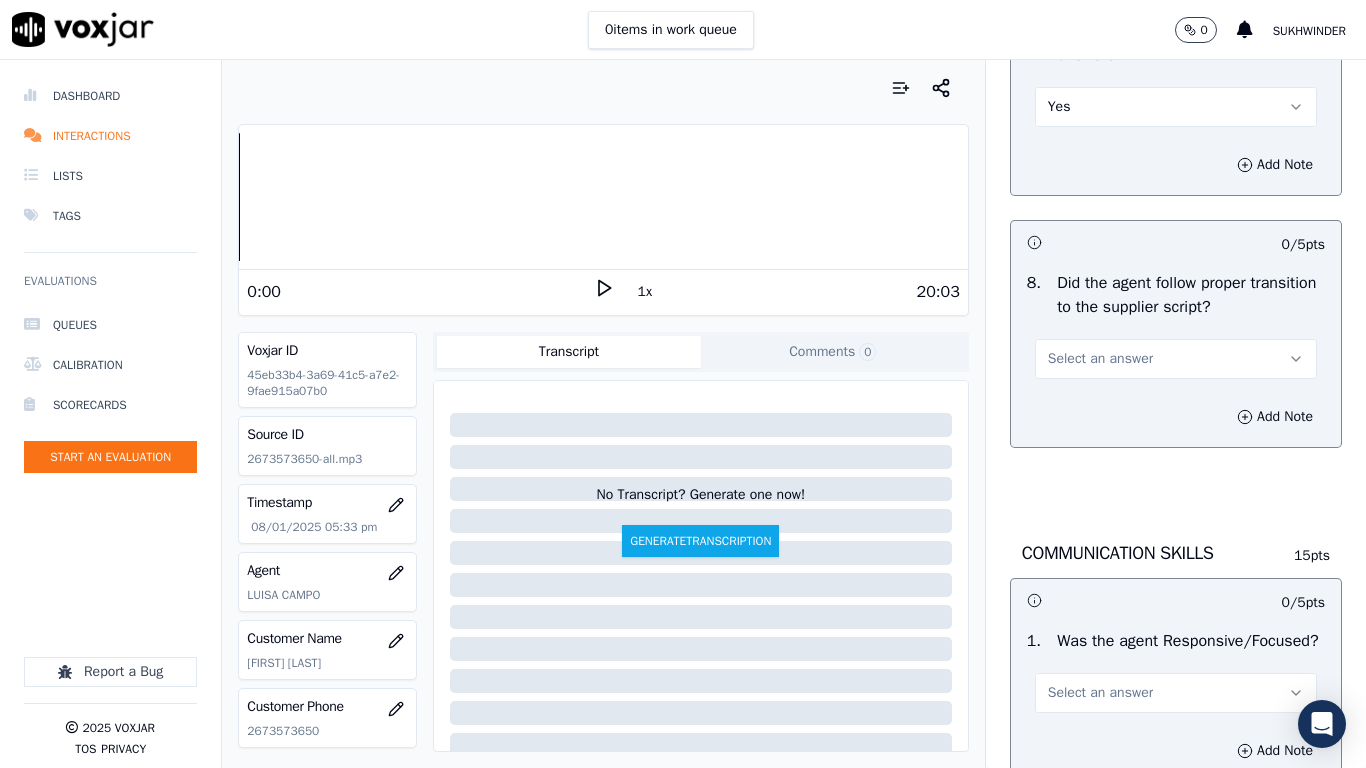 click on "Select an answer" at bounding box center [1100, 359] 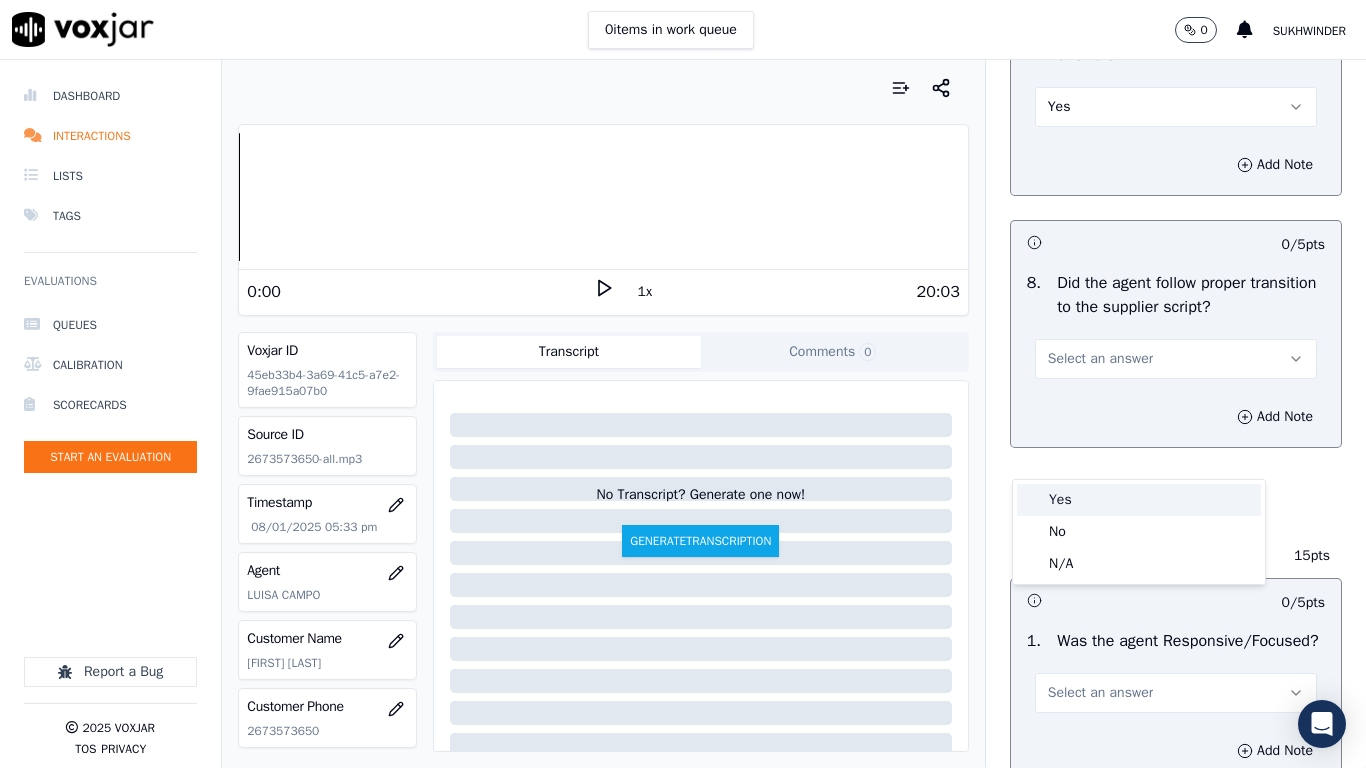 click on "Yes" at bounding box center [1139, 500] 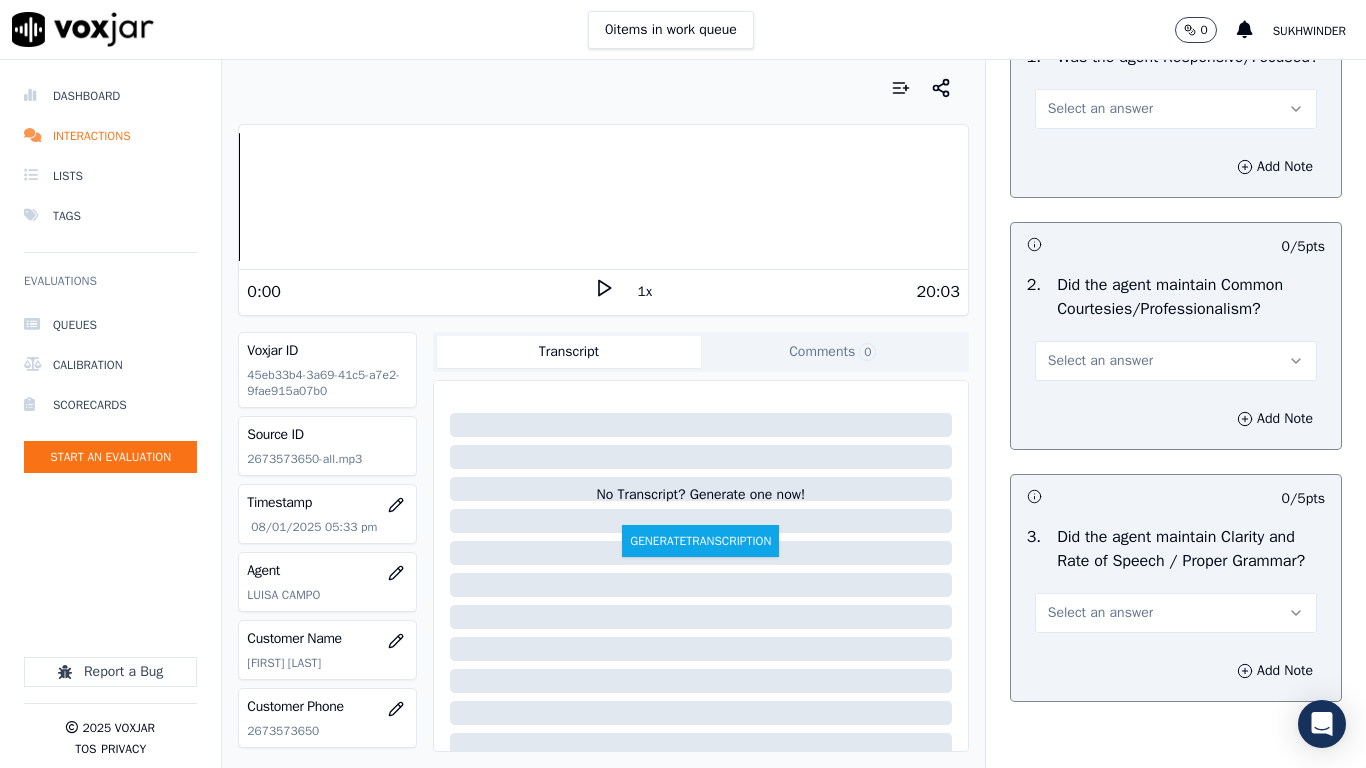 scroll, scrollTop: 5300, scrollLeft: 0, axis: vertical 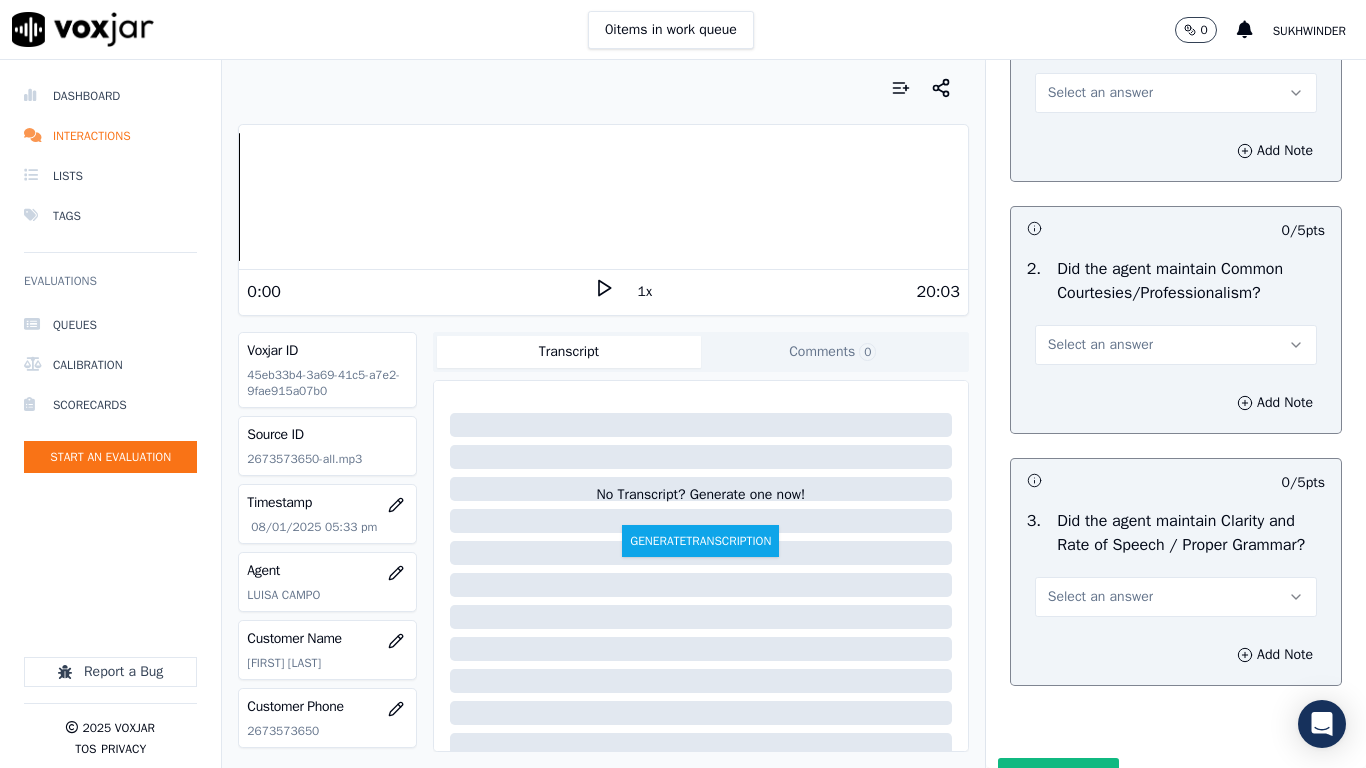 click on "Select an answer" at bounding box center [1100, 93] 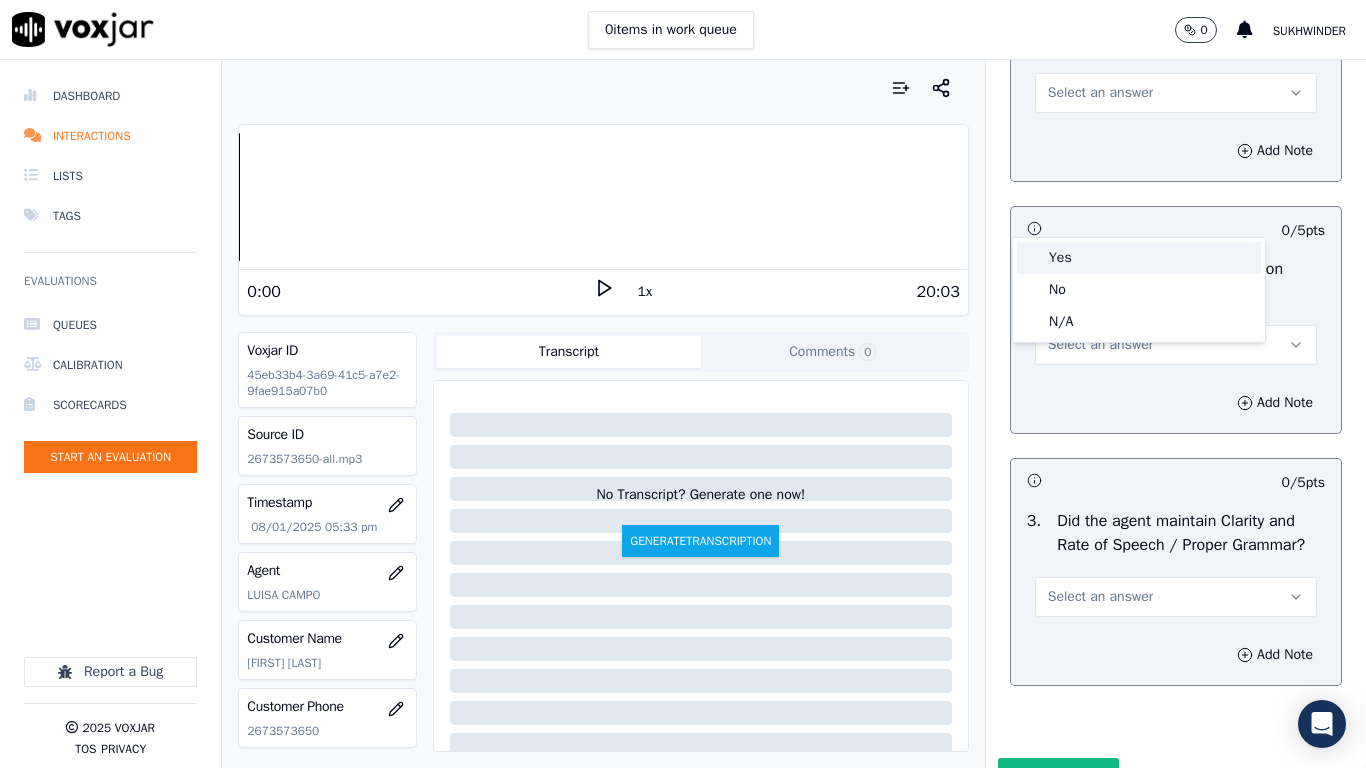 click on "Yes" at bounding box center (1139, 258) 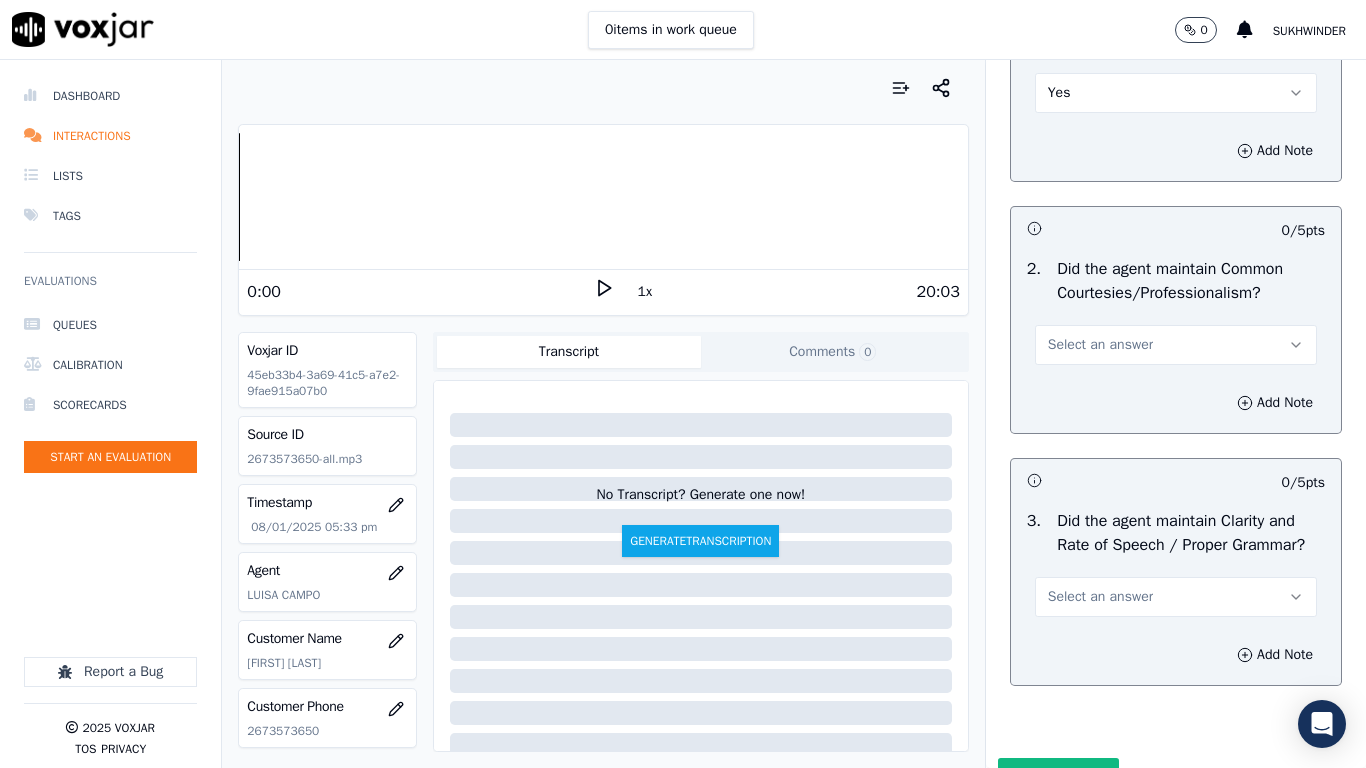 click on "Select an answer" at bounding box center (1100, 345) 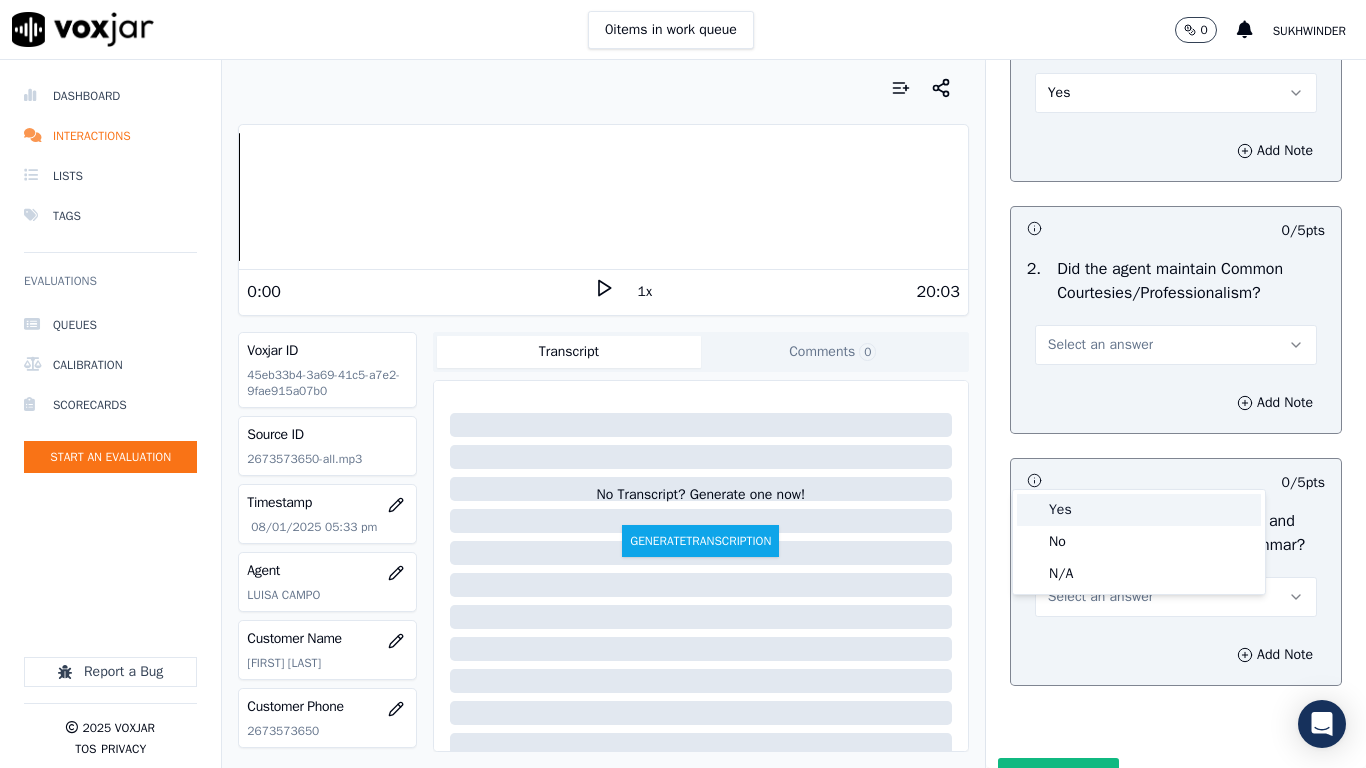 click on "Yes" at bounding box center (1139, 510) 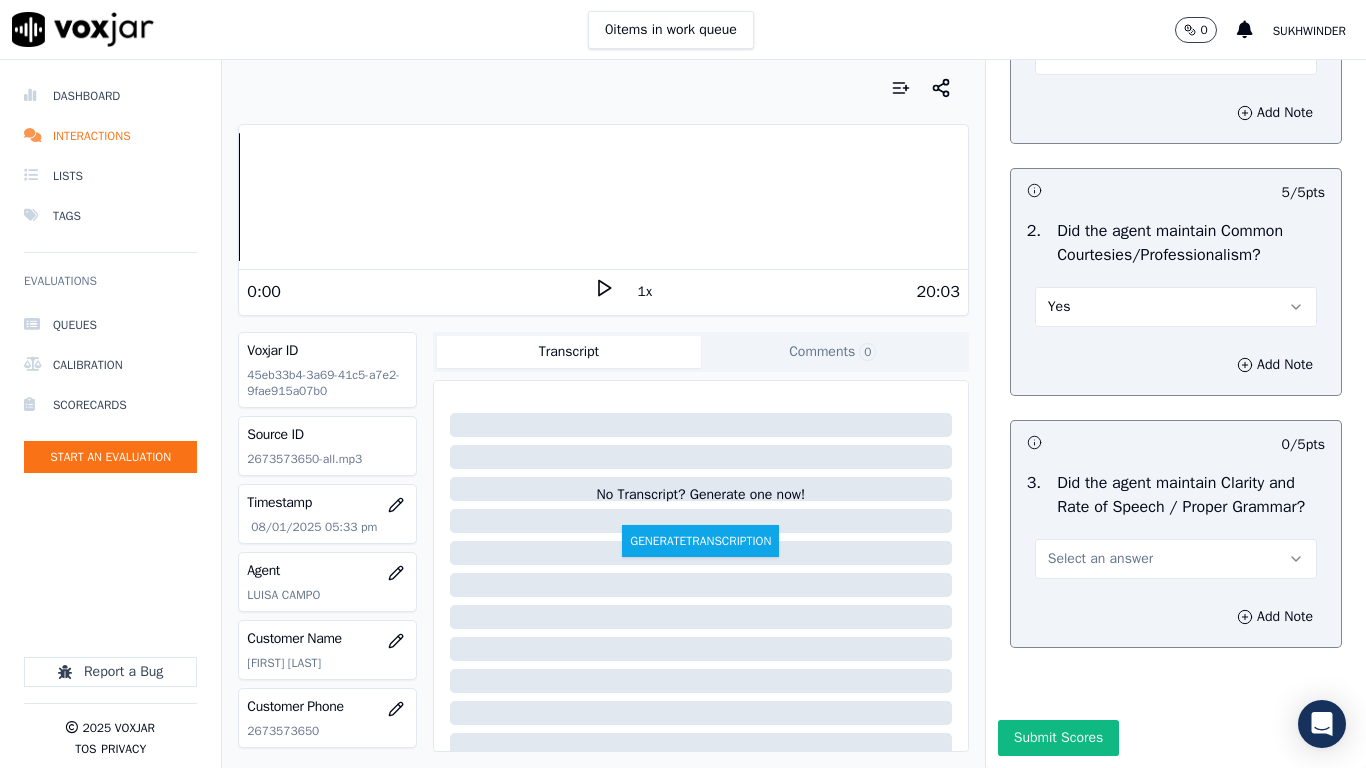 scroll, scrollTop: 5533, scrollLeft: 0, axis: vertical 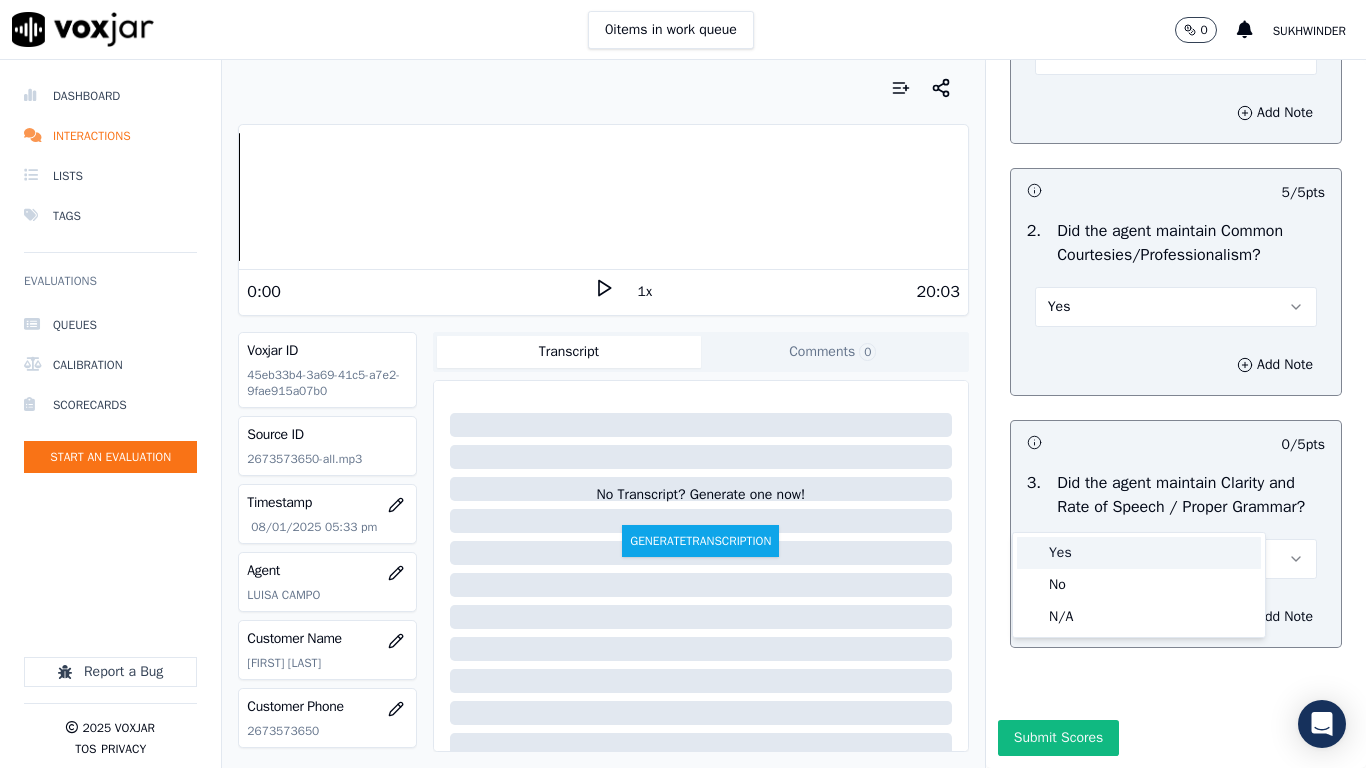 click on "Yes" at bounding box center [1139, 553] 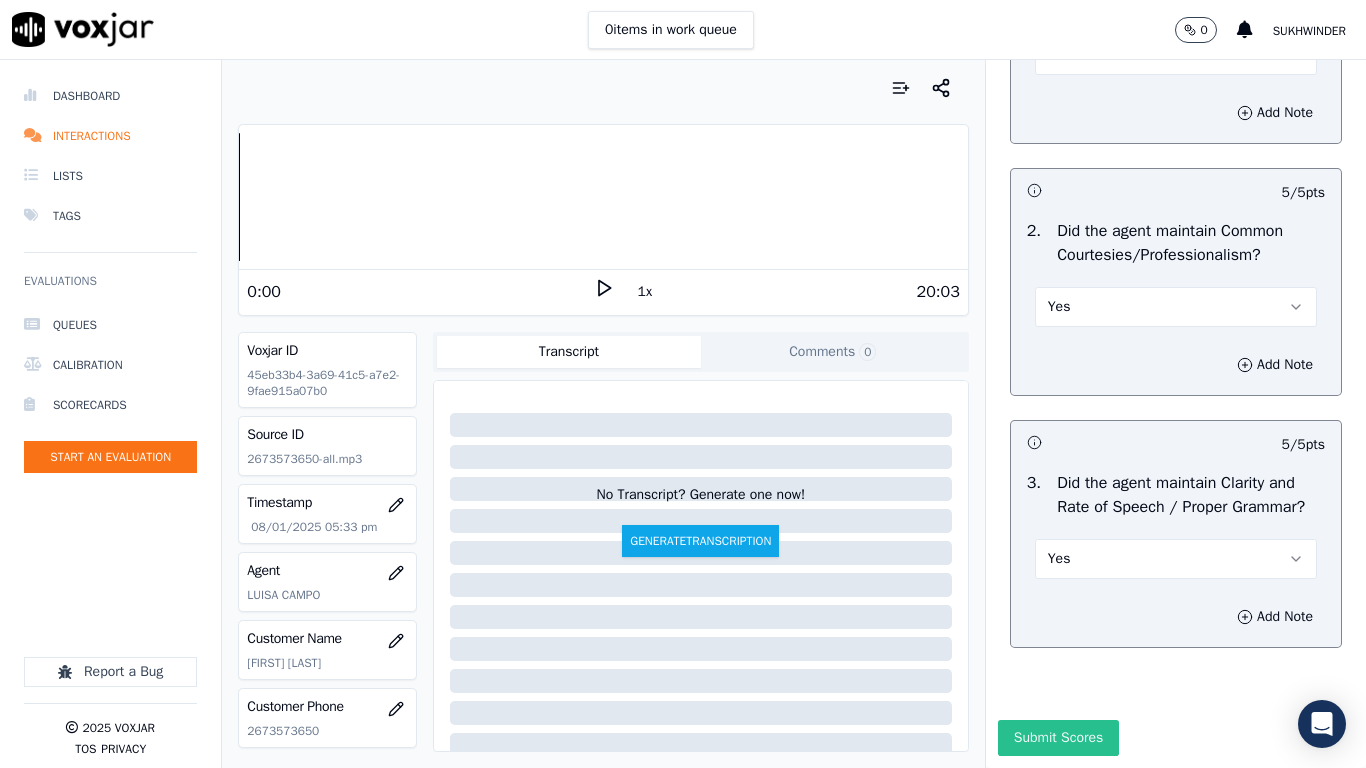 click on "Submit Scores" at bounding box center (1058, 738) 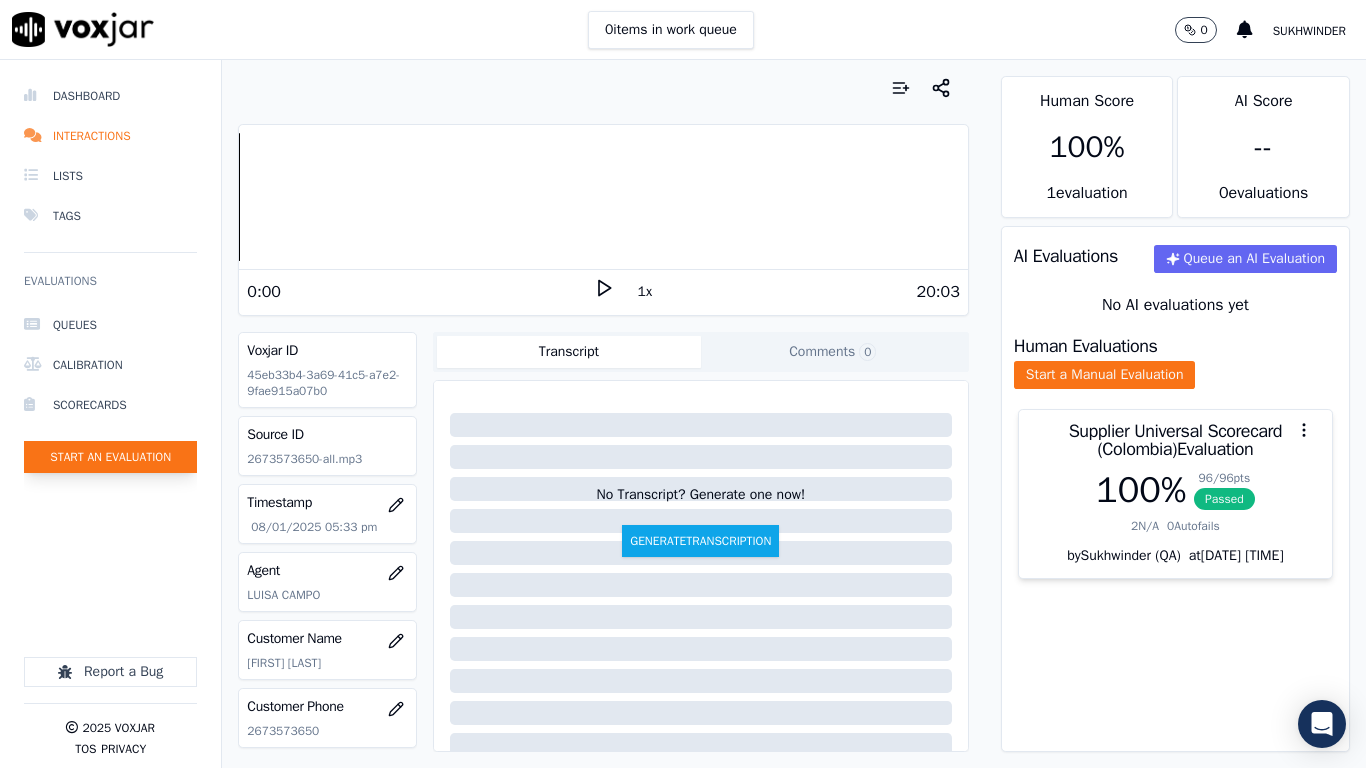 click on "Start an Evaluation" 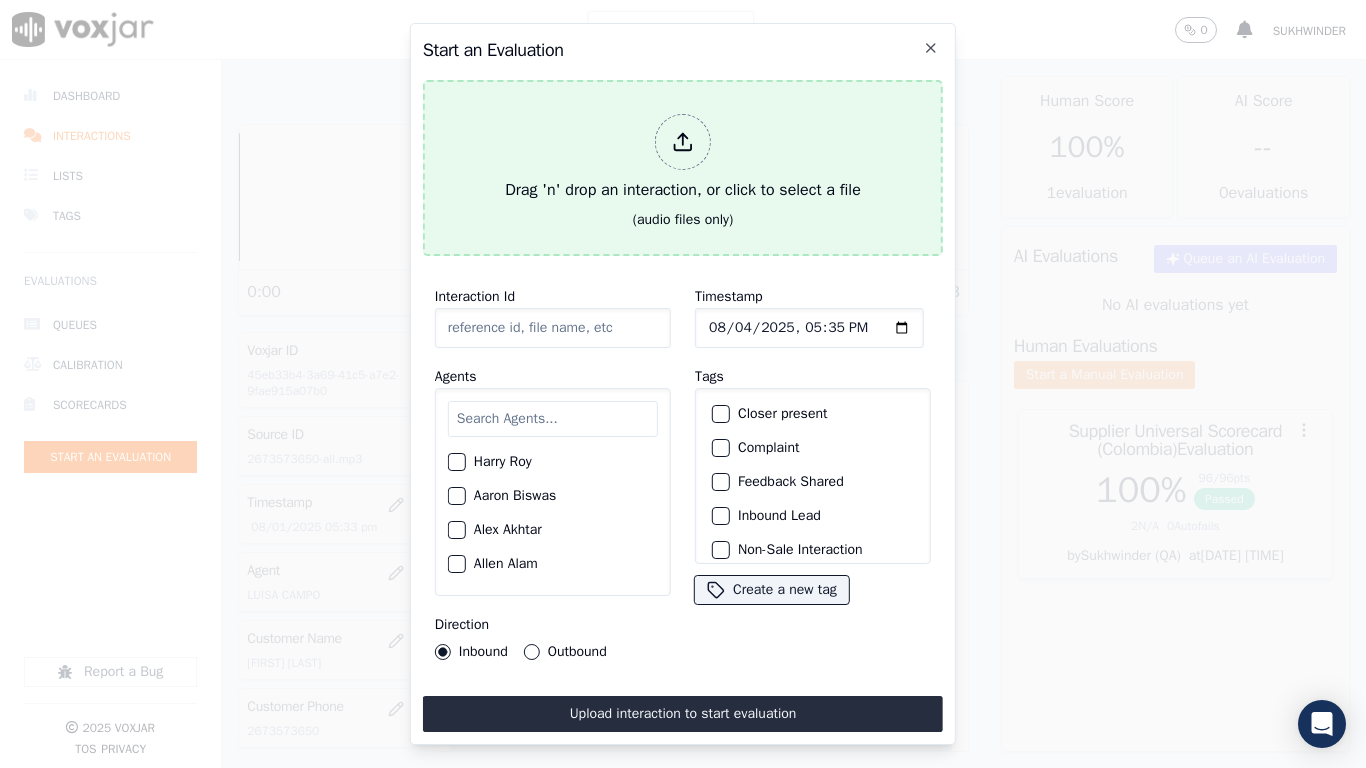 click on "Drag 'n' drop an interaction, or click to select a file" at bounding box center (683, 158) 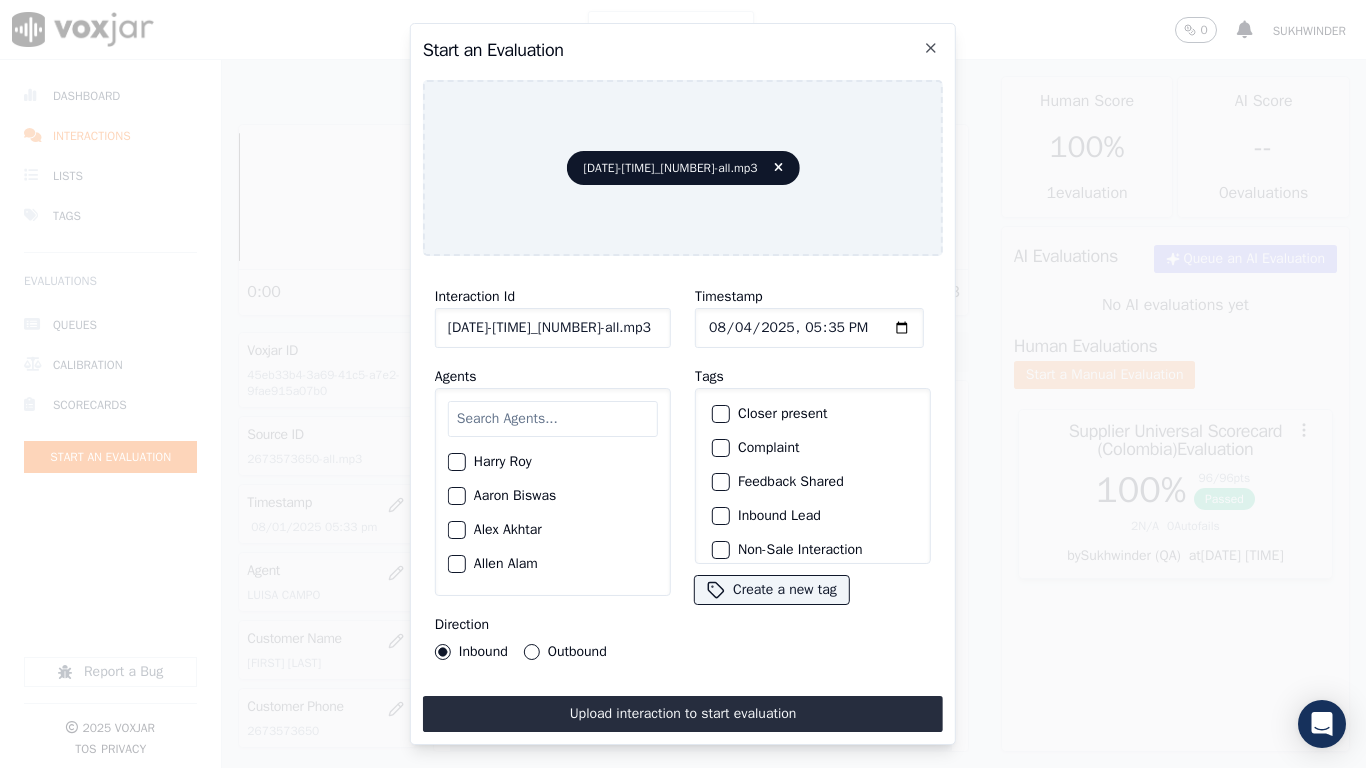 click at bounding box center [553, 419] 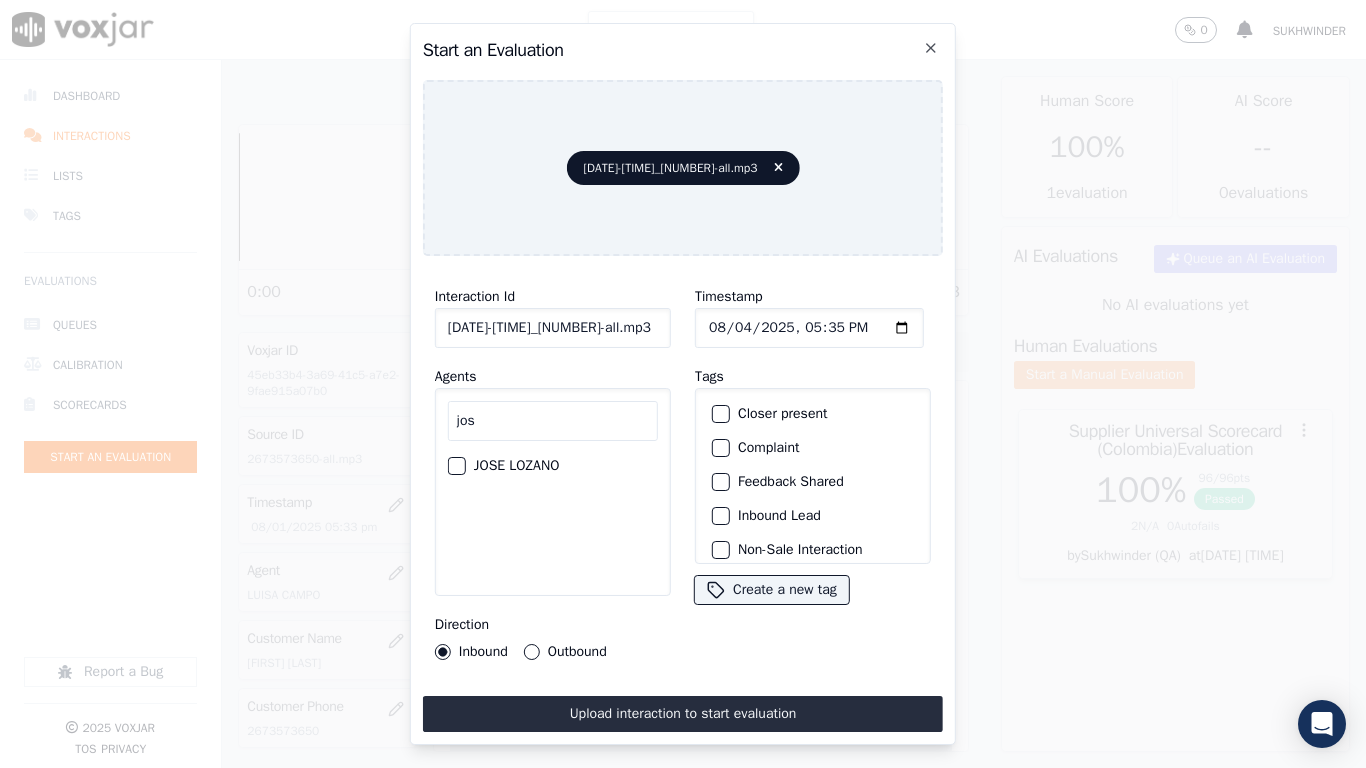type on "jos" 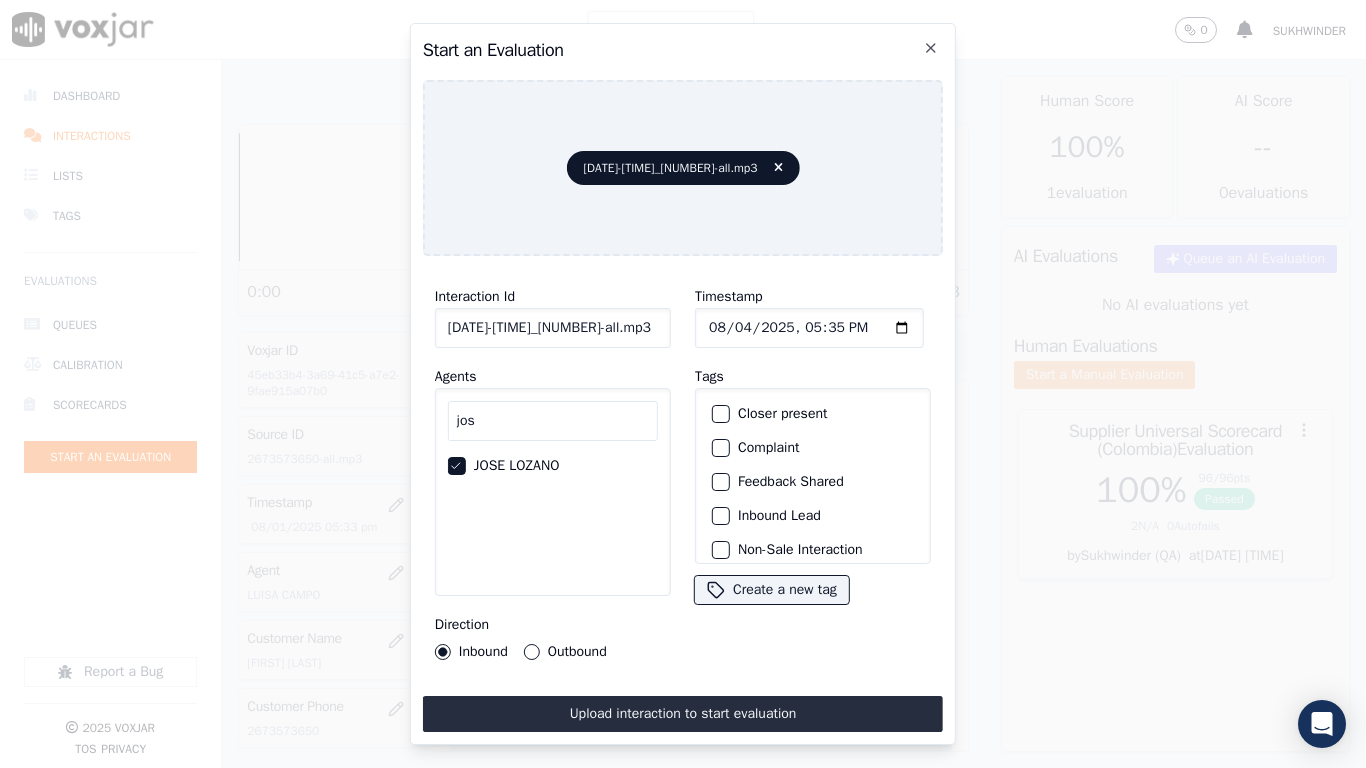 click on "Outbound" 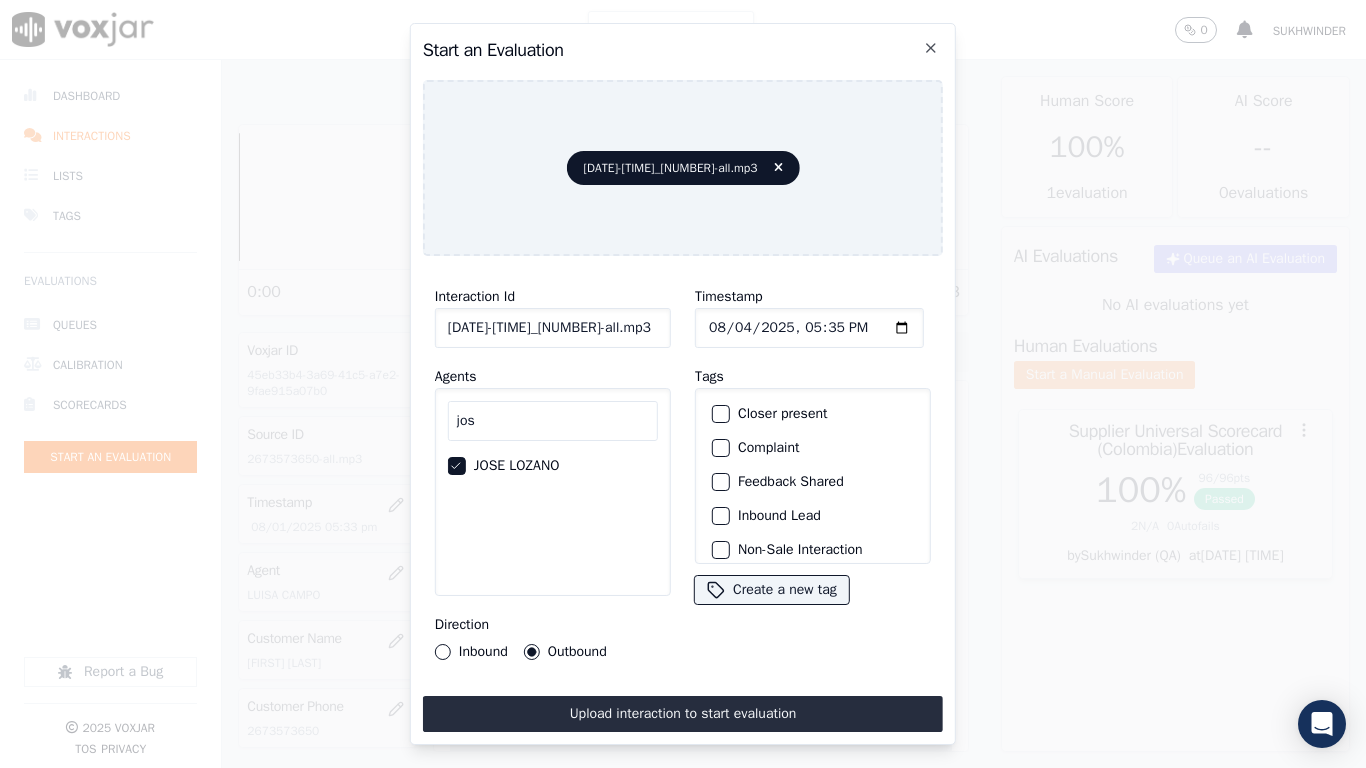 click on "Timestamp" 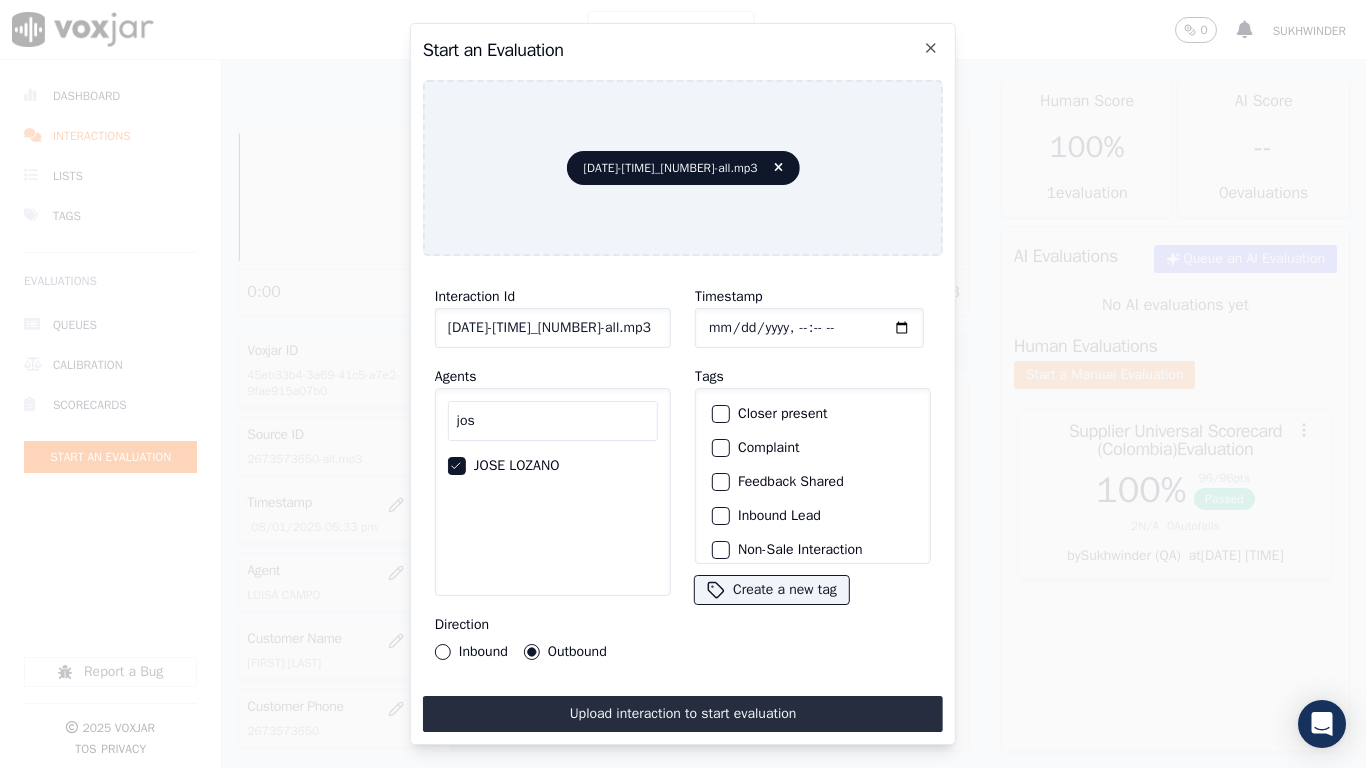 type on "2025-08-01T17:35" 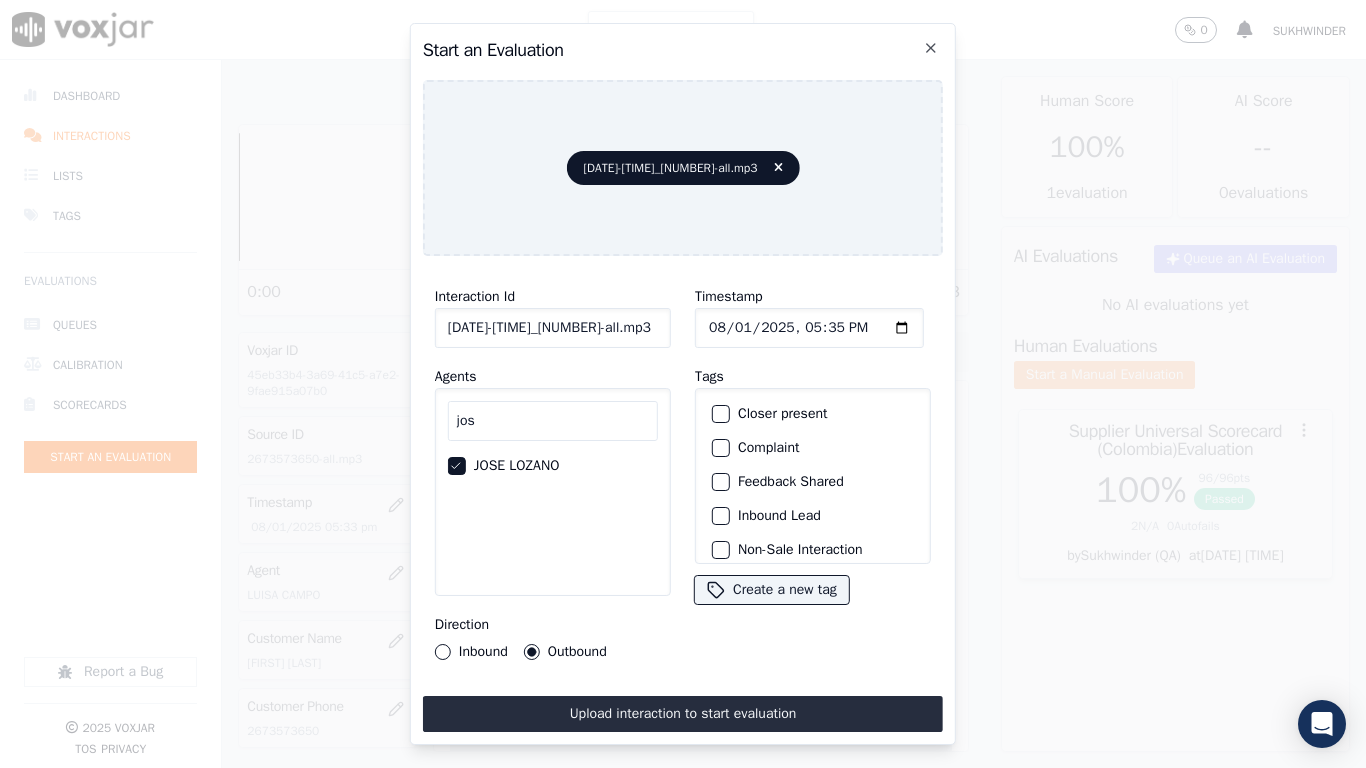 scroll, scrollTop: 175, scrollLeft: 0, axis: vertical 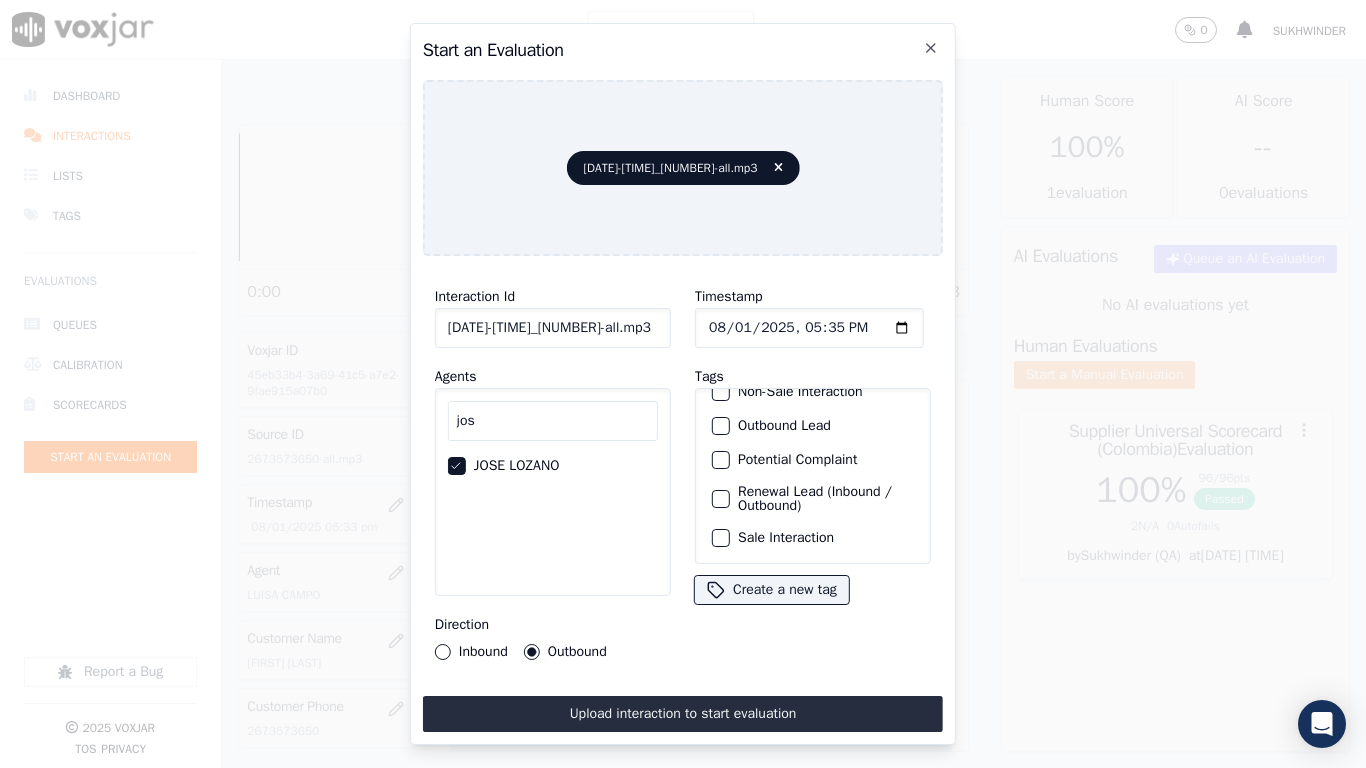 drag, startPoint x: 793, startPoint y: 505, endPoint x: 786, endPoint y: 671, distance: 166.14752 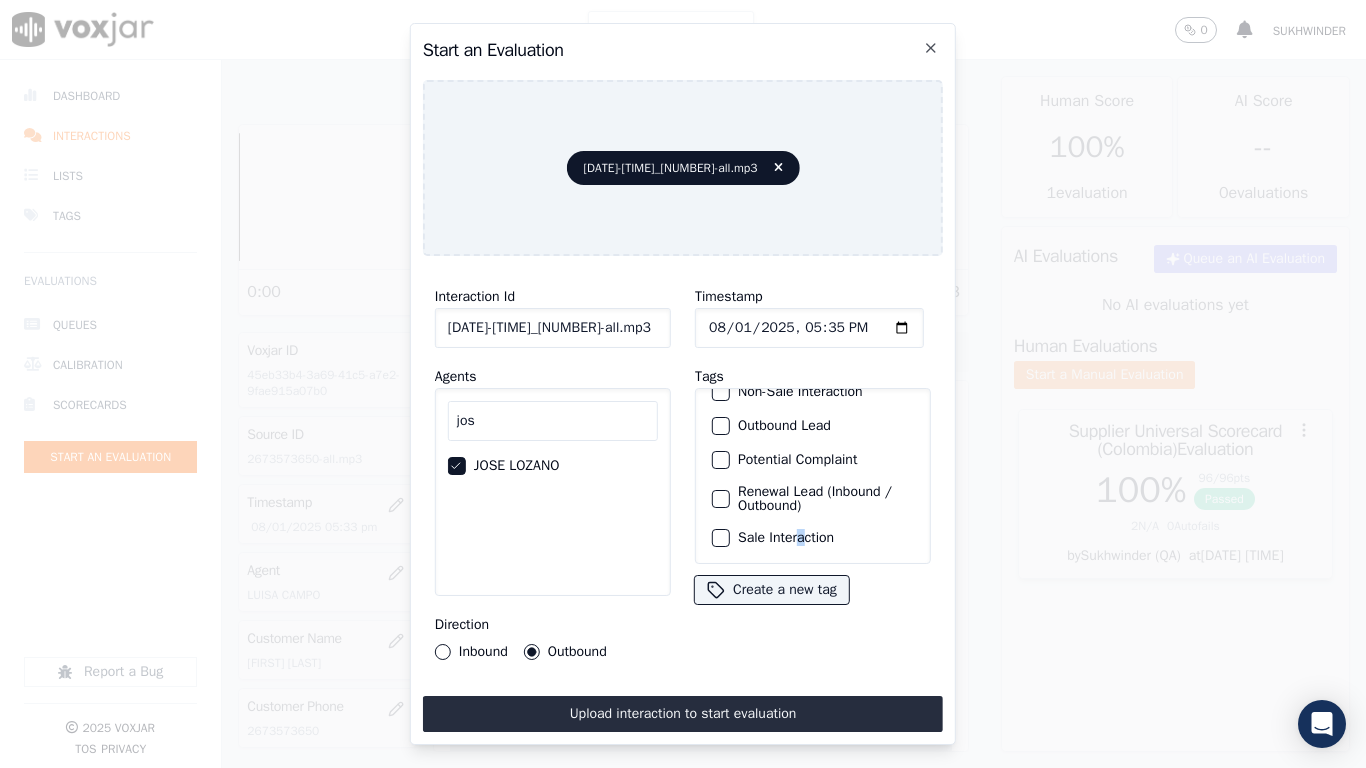 click at bounding box center (720, 538) 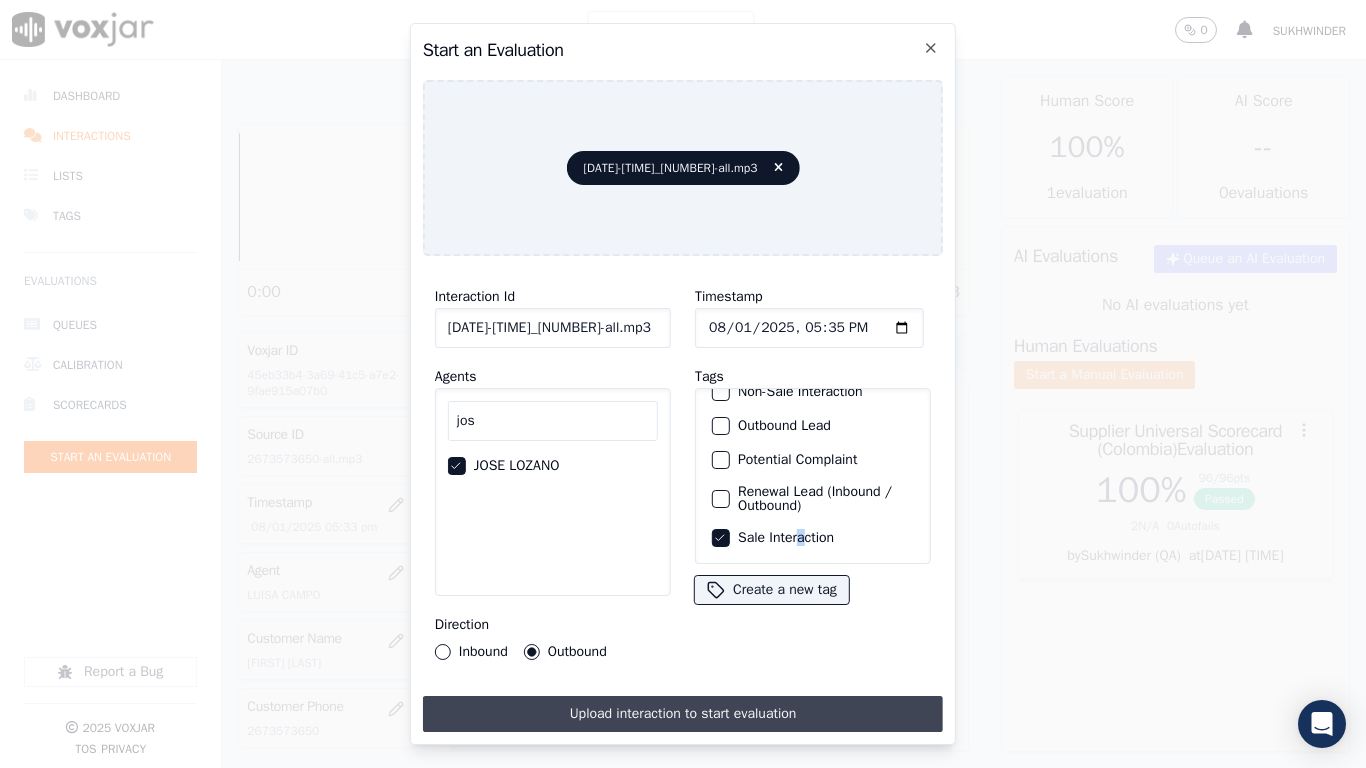 click on "Upload interaction to start evaluation" at bounding box center (683, 714) 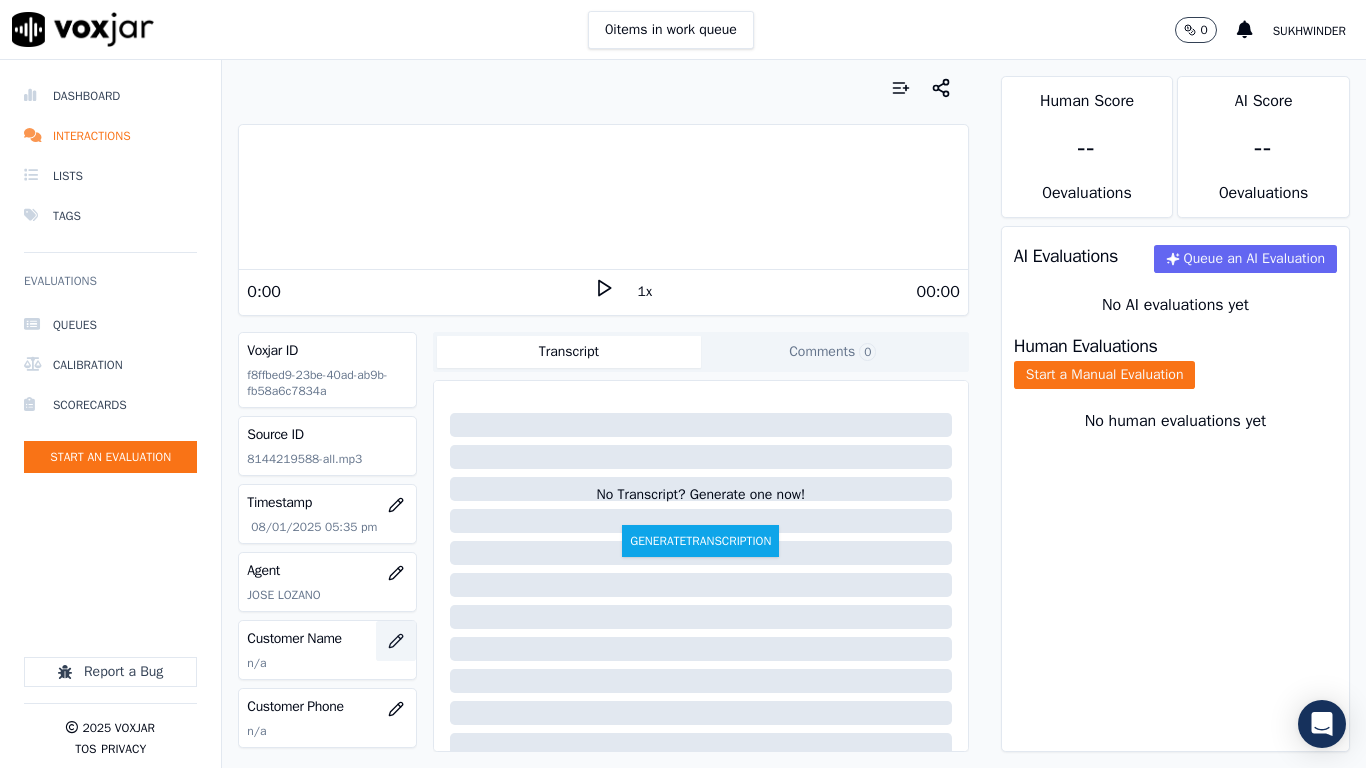 click 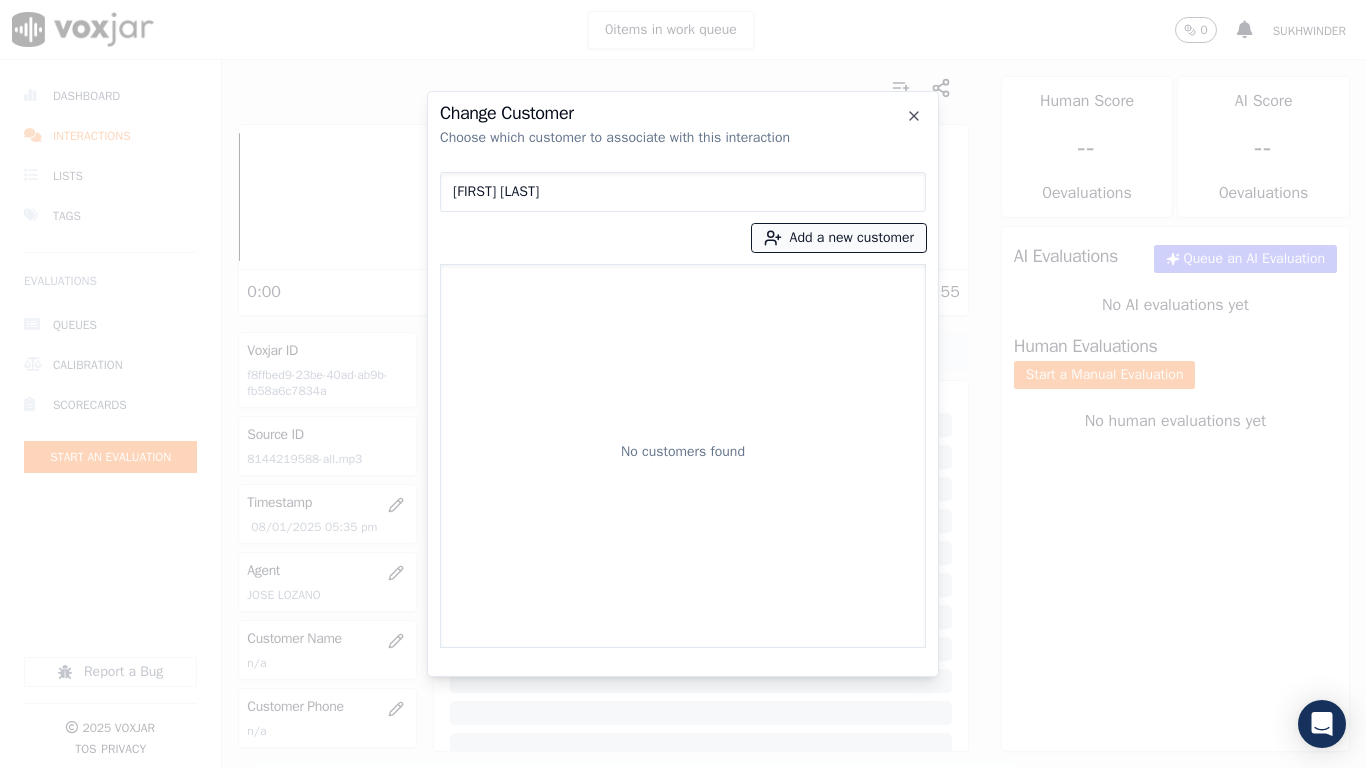type on "[FIRST] [LAST]" 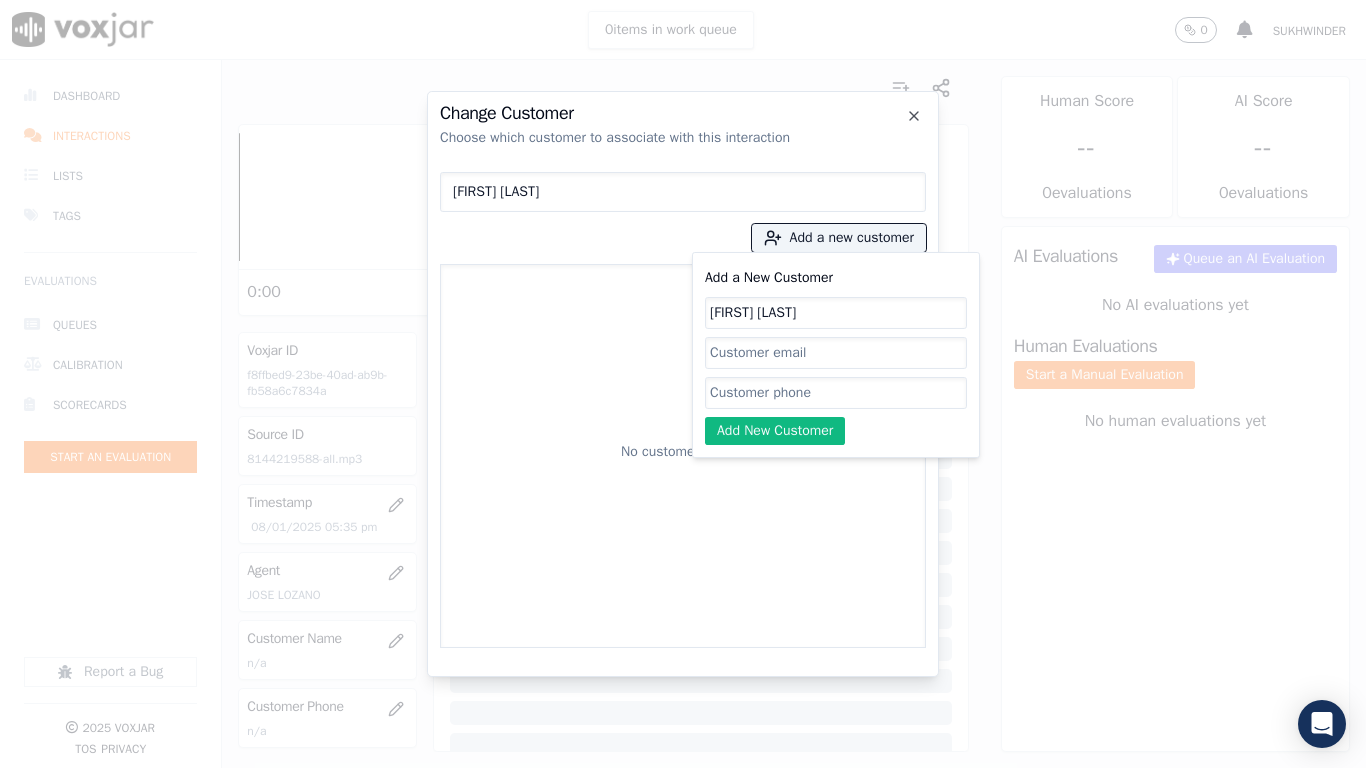 type on "[FIRST] [LAST]" 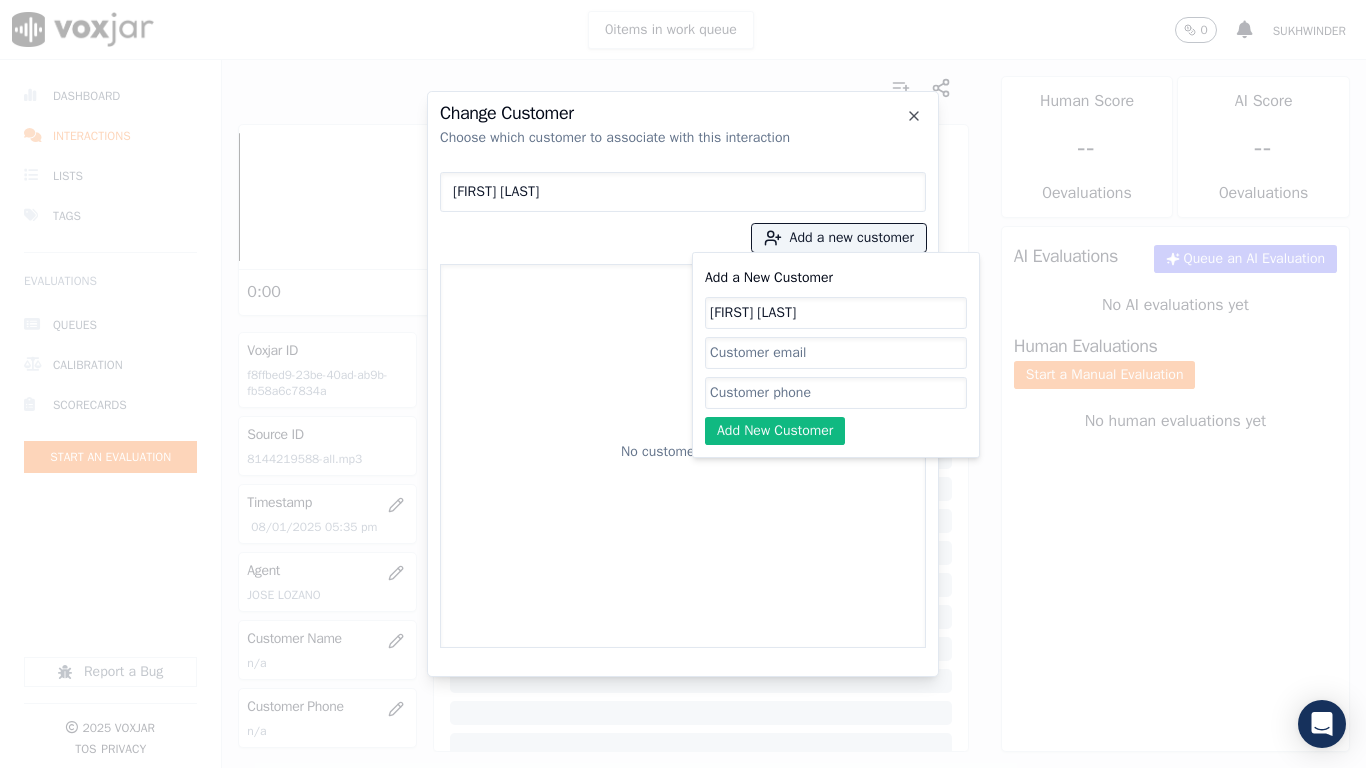 click on "Add a New Customer" 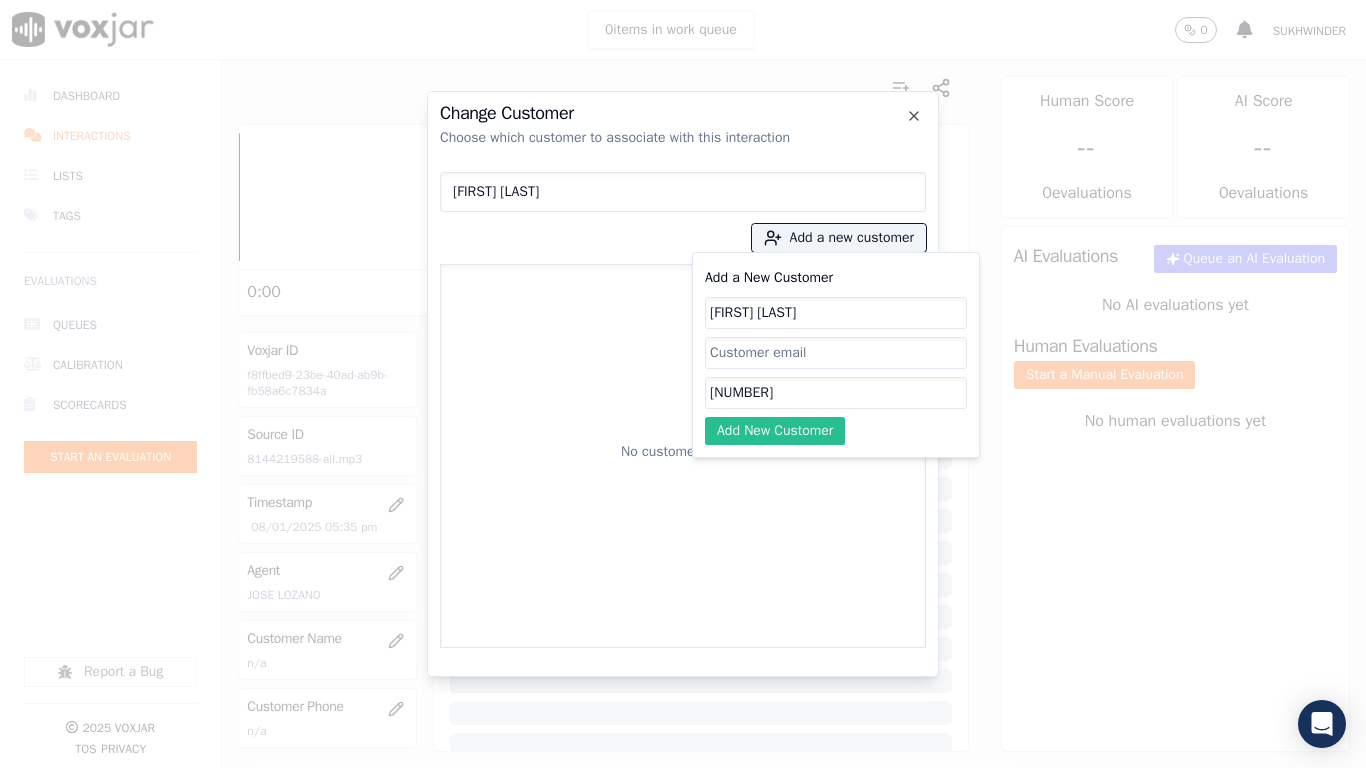 type on "[NUMBER]" 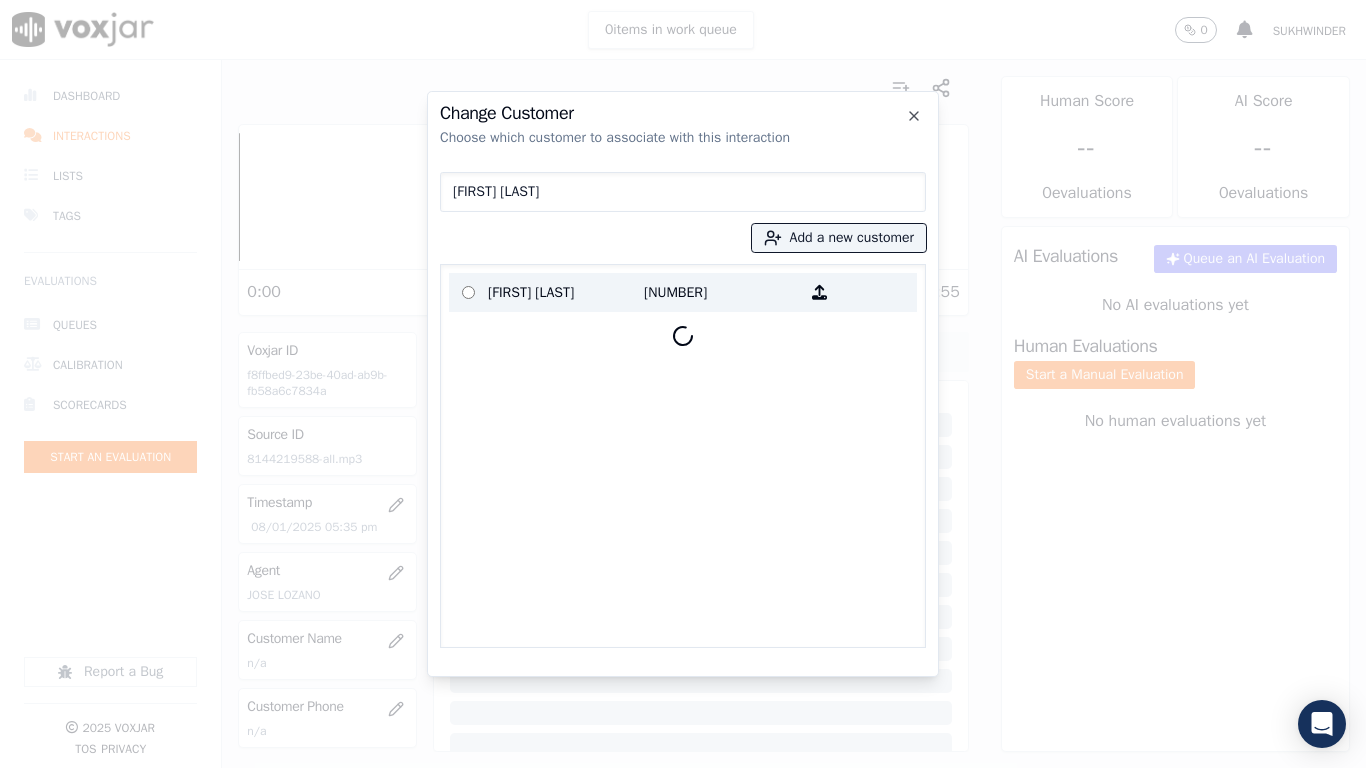 click on "[FIRST] [LAST]" at bounding box center (566, 292) 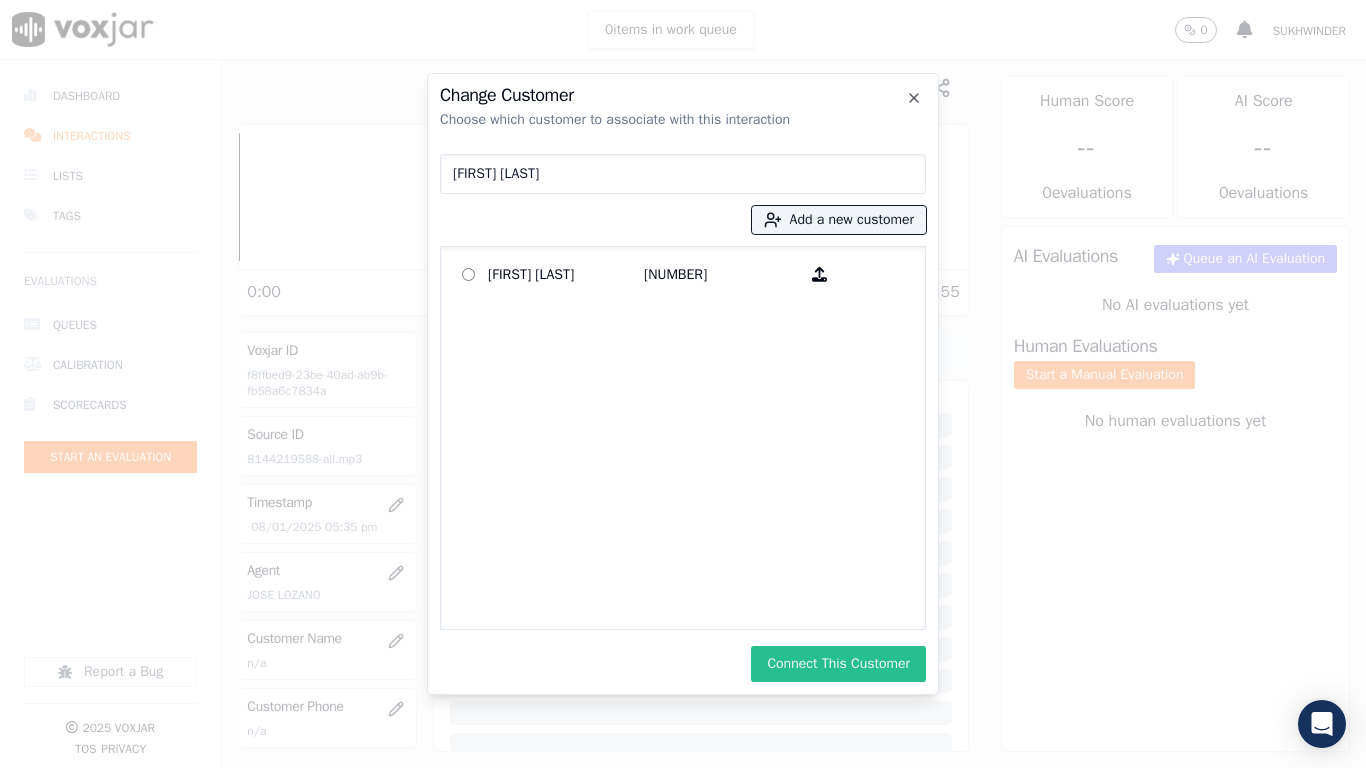 click on "Connect This Customer" at bounding box center (838, 664) 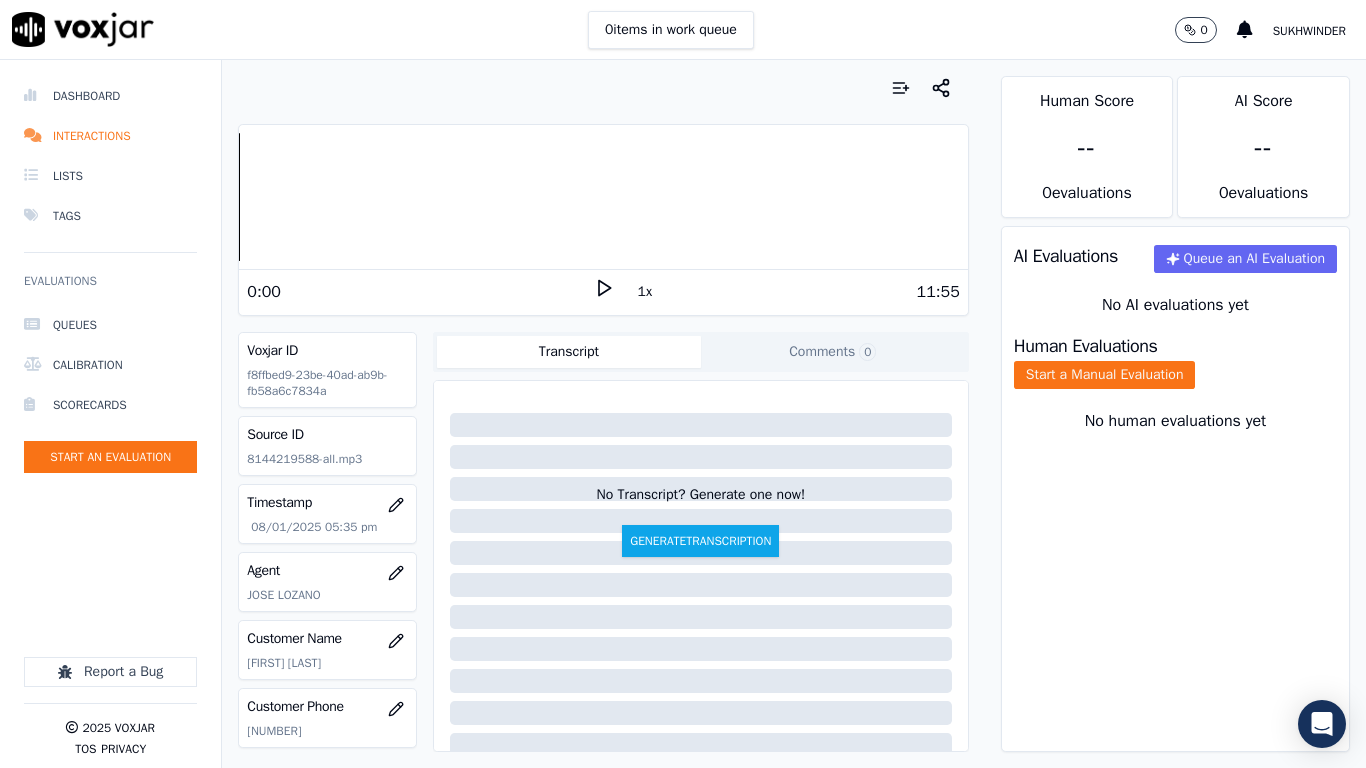 click on "Start a Manual Evaluation" 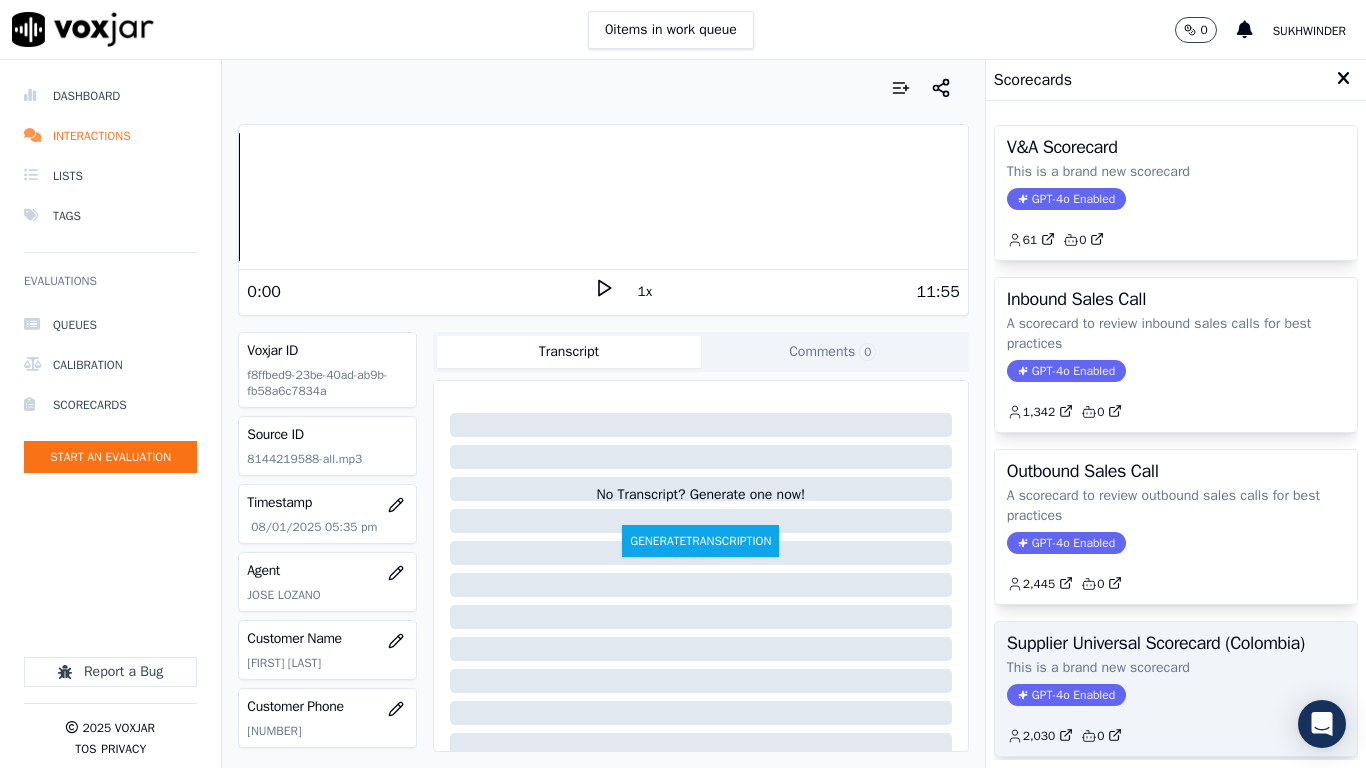 click on "Supplier Universal Scorecard (Colombia)" at bounding box center [1176, 643] 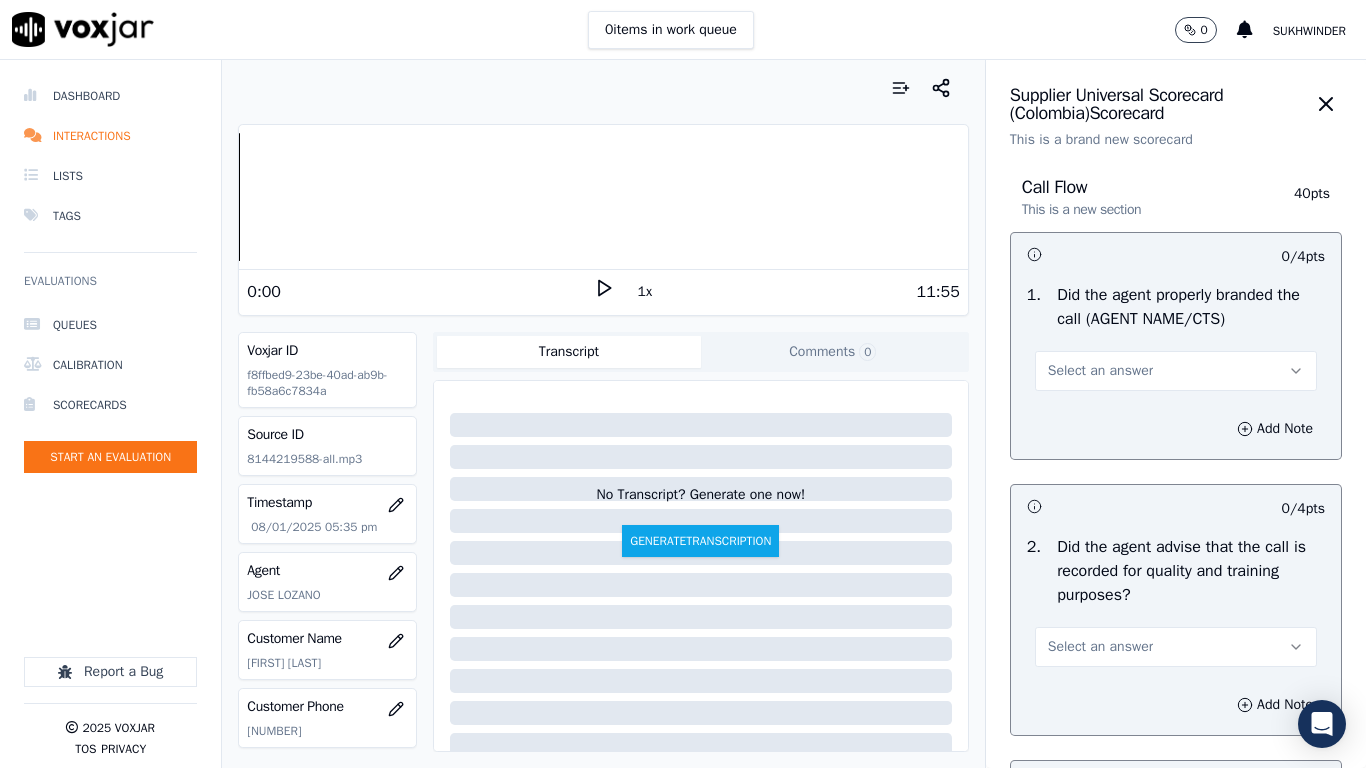 click on "Select an answer" at bounding box center (1176, 371) 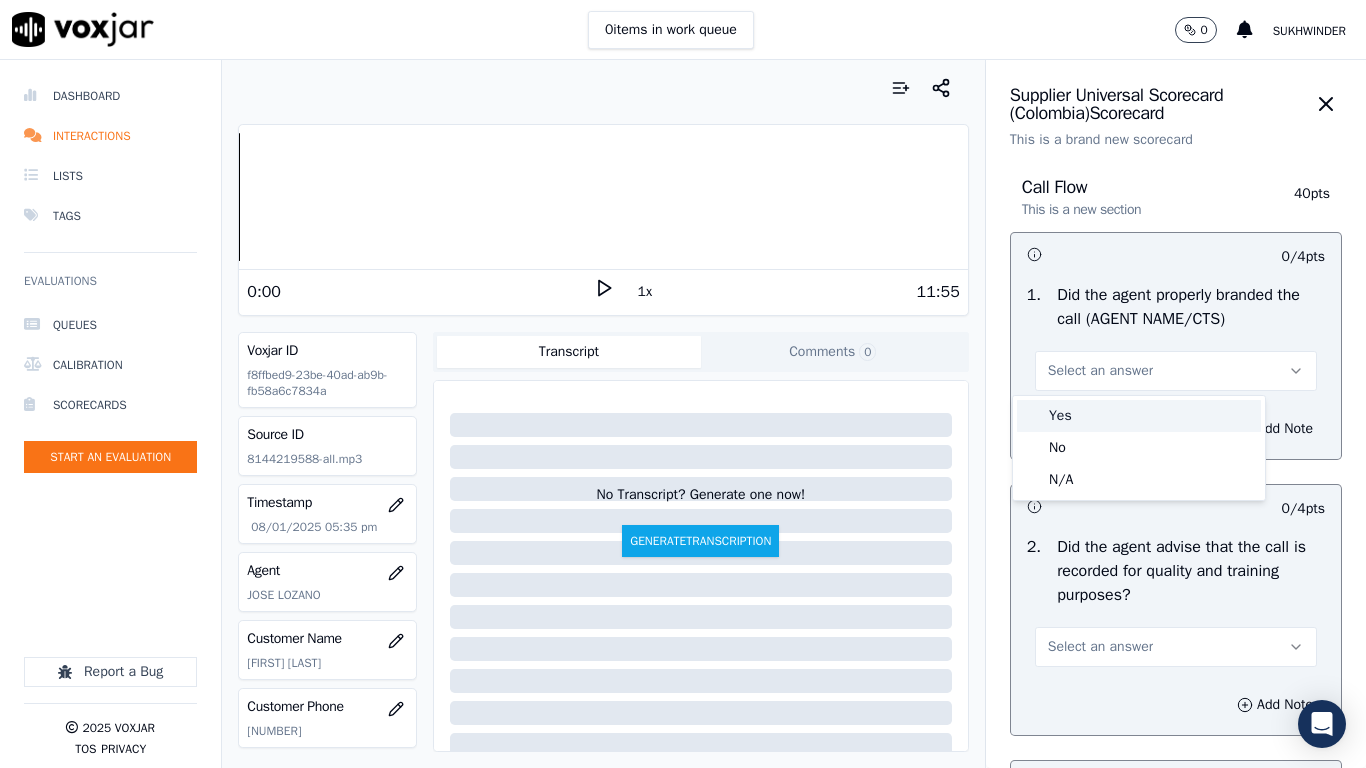 drag, startPoint x: 1147, startPoint y: 416, endPoint x: 1120, endPoint y: 513, distance: 100.68764 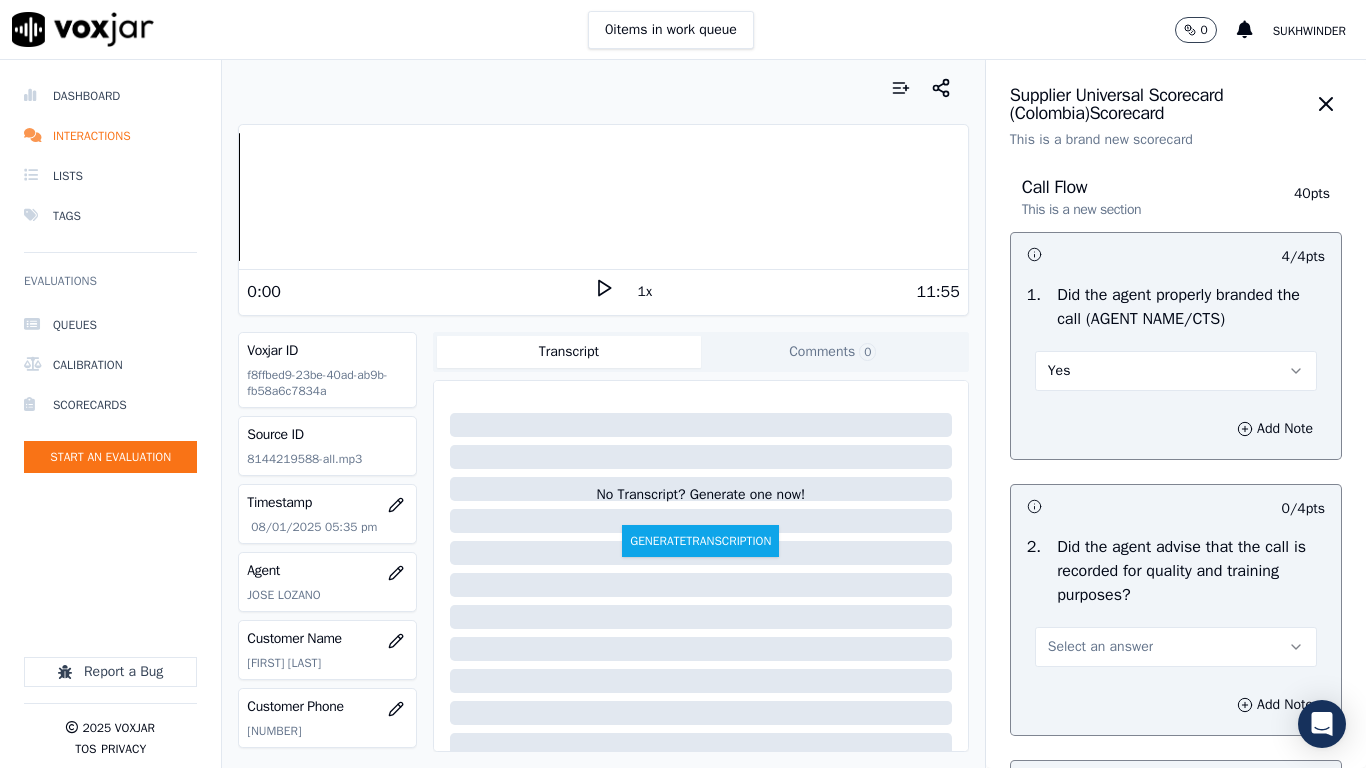 drag, startPoint x: 1117, startPoint y: 662, endPoint x: 1105, endPoint y: 655, distance: 13.892444 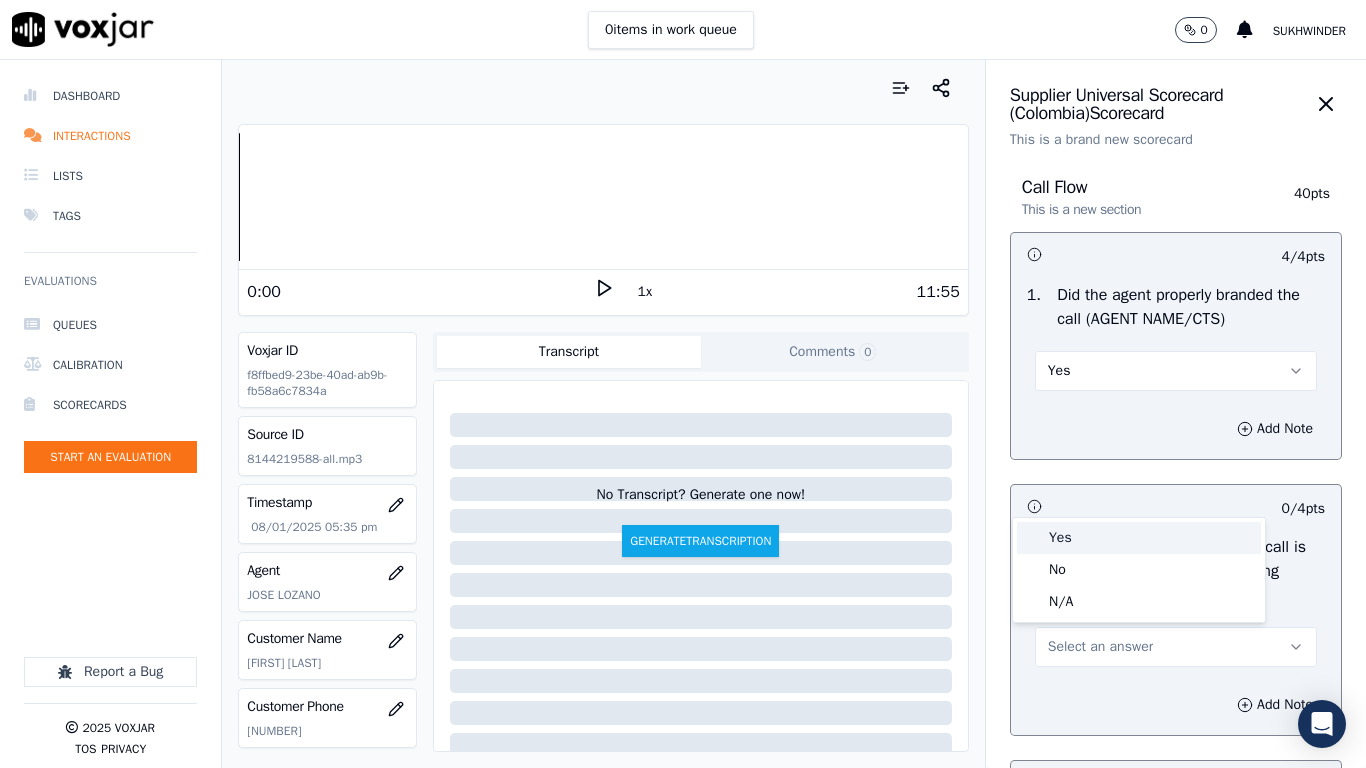 click on "Yes" at bounding box center (1139, 538) 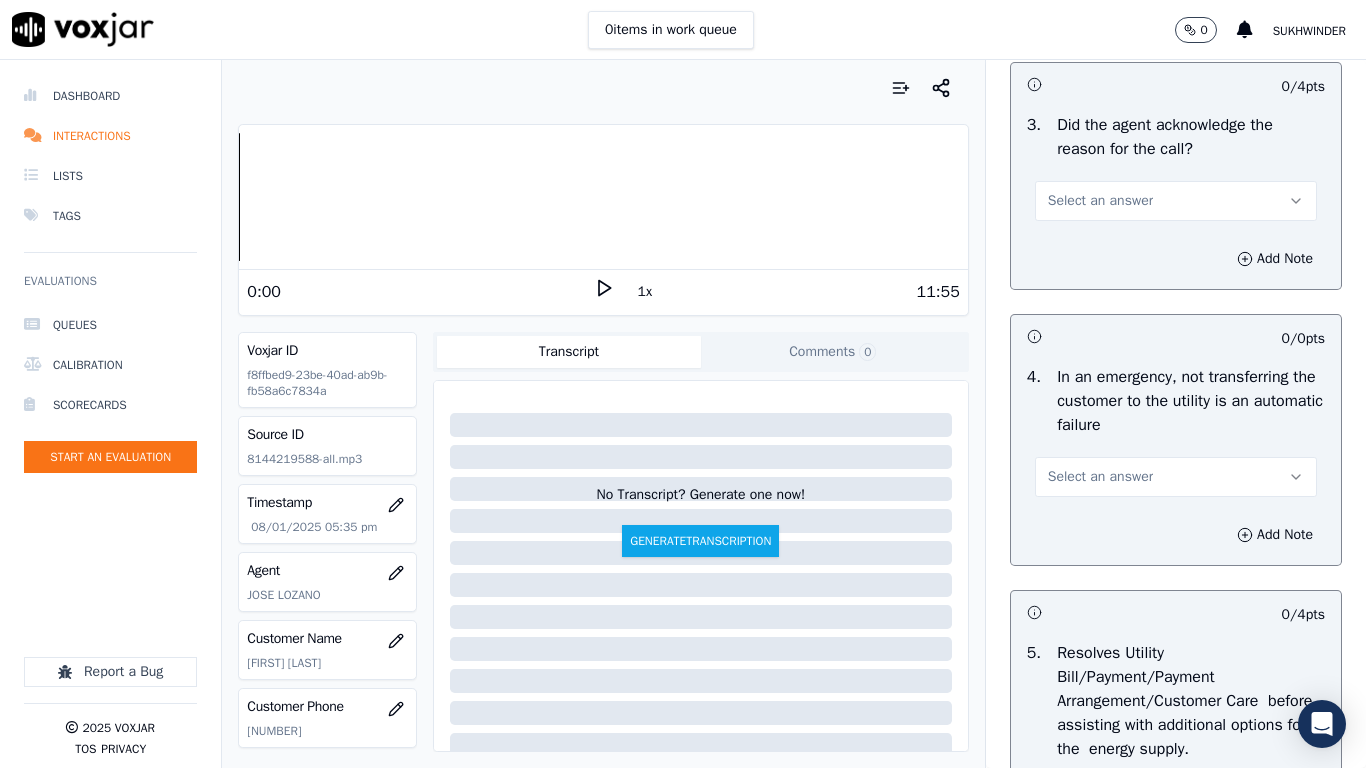 scroll, scrollTop: 700, scrollLeft: 0, axis: vertical 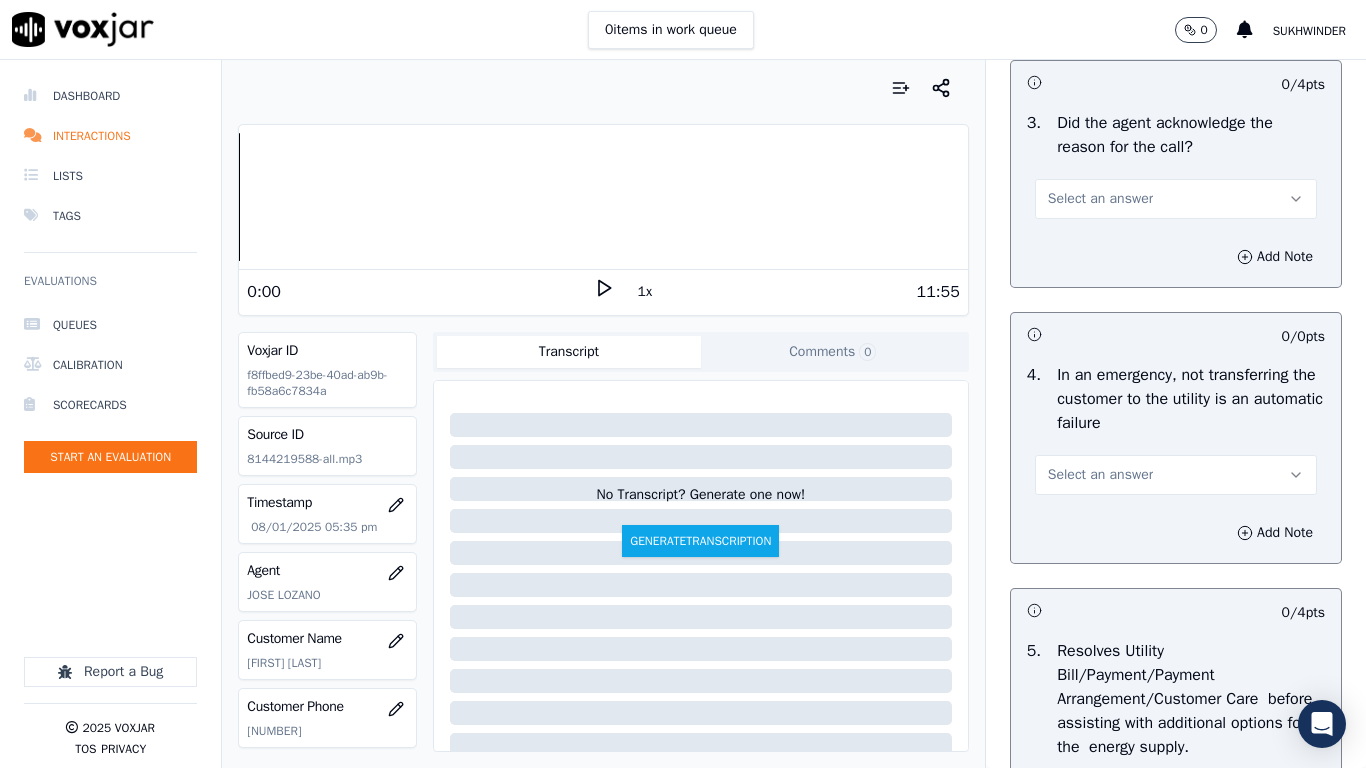 drag, startPoint x: 1094, startPoint y: 191, endPoint x: 1101, endPoint y: 213, distance: 23.086792 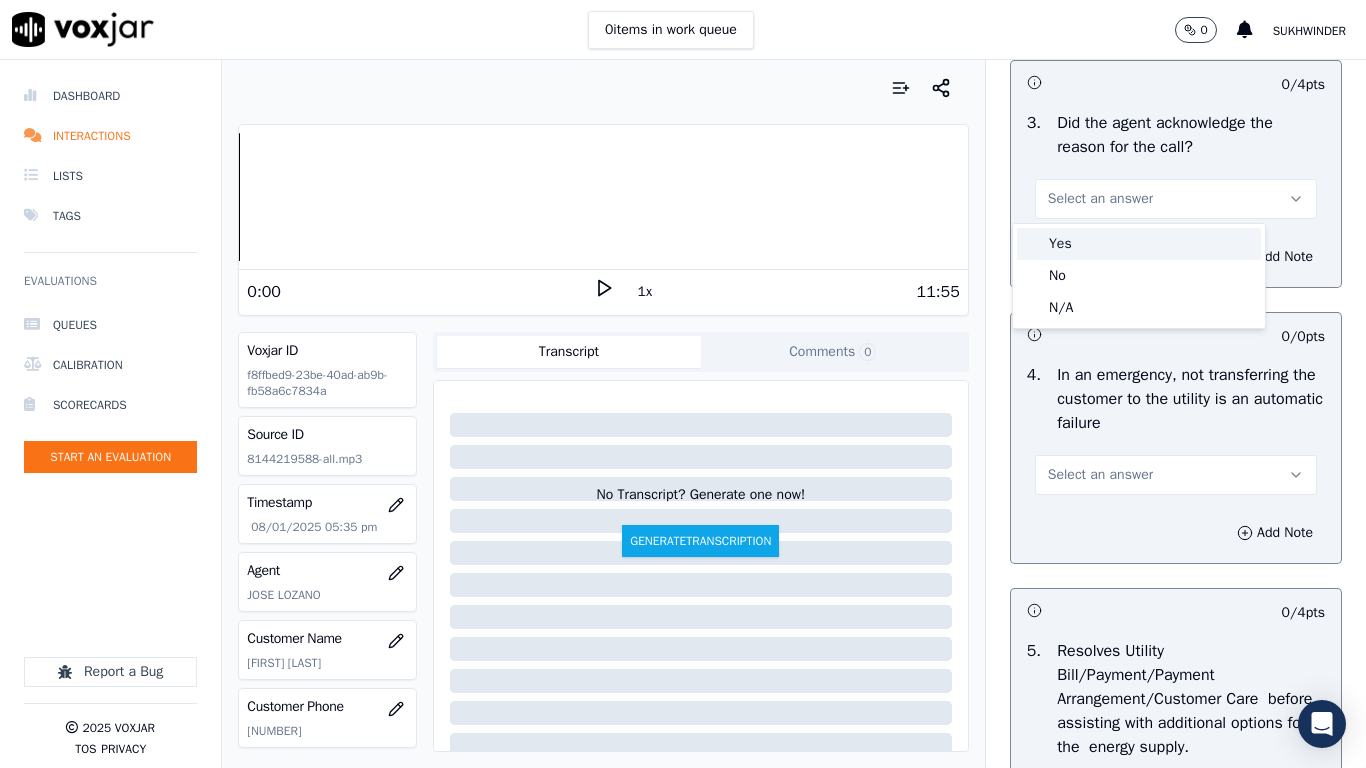 click on "Yes" at bounding box center [1139, 244] 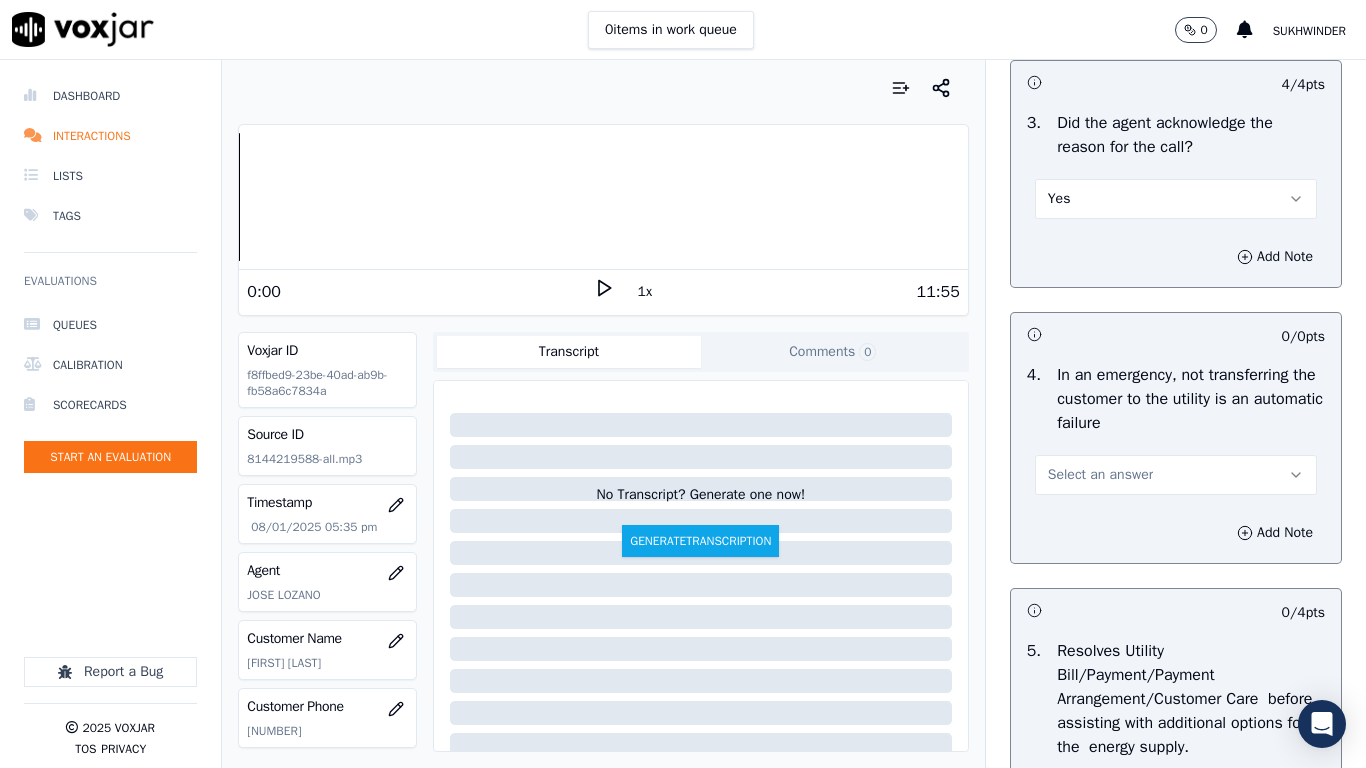 drag, startPoint x: 1098, startPoint y: 476, endPoint x: 1097, endPoint y: 490, distance: 14.035668 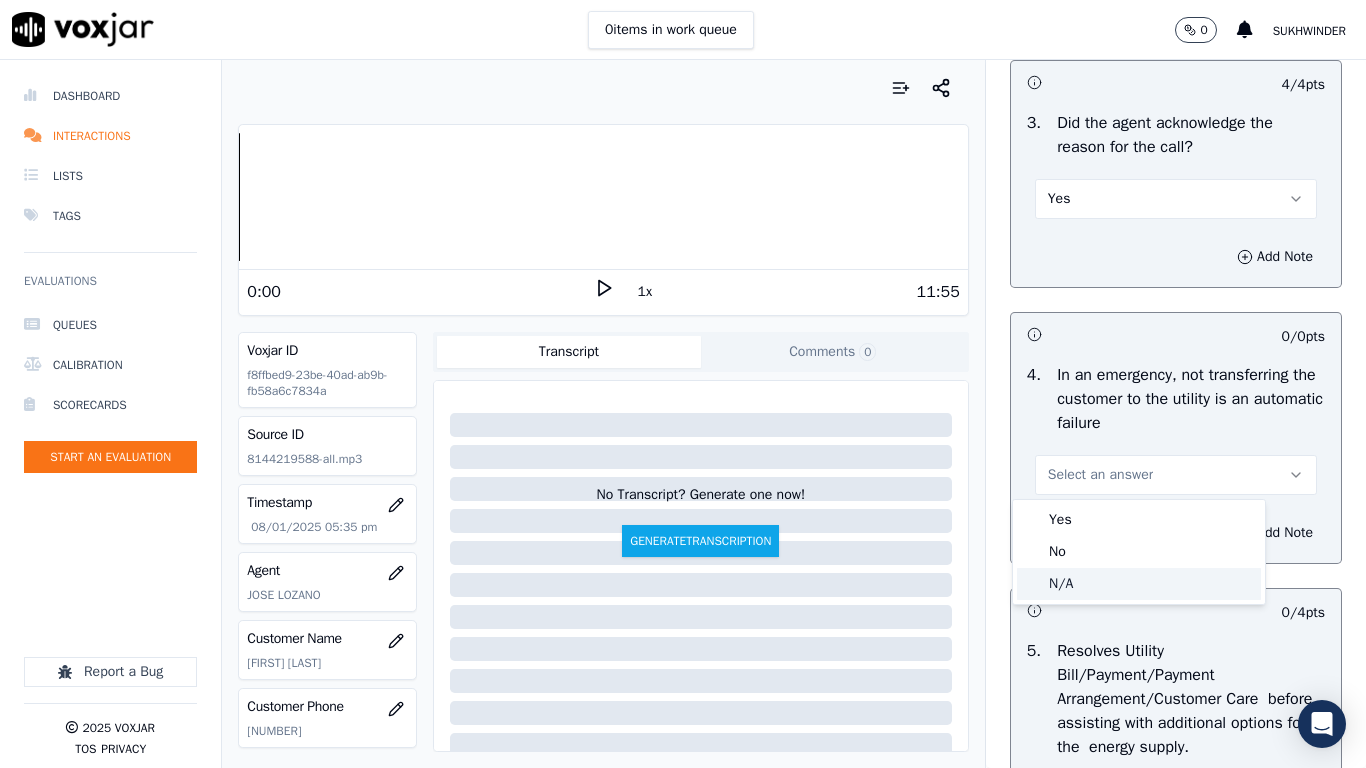 click on "N/A" 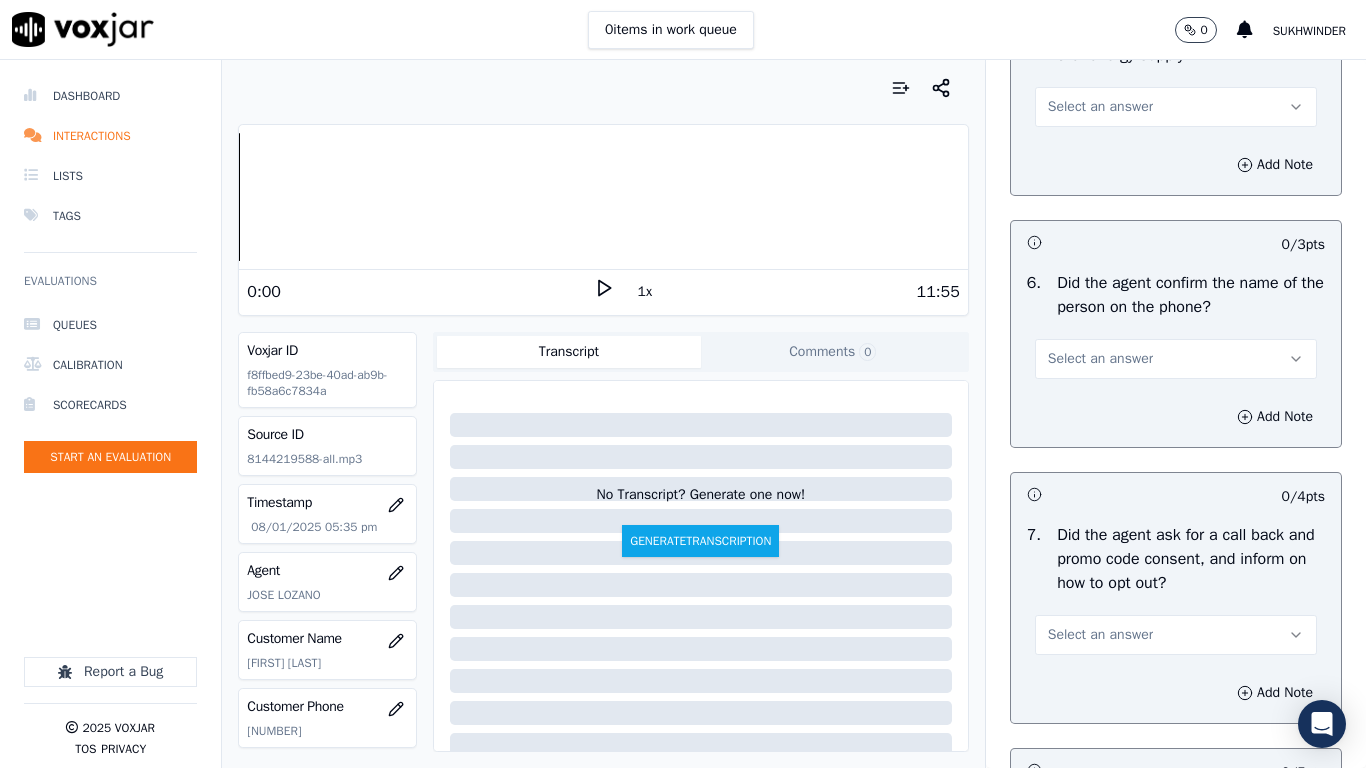 scroll, scrollTop: 1400, scrollLeft: 0, axis: vertical 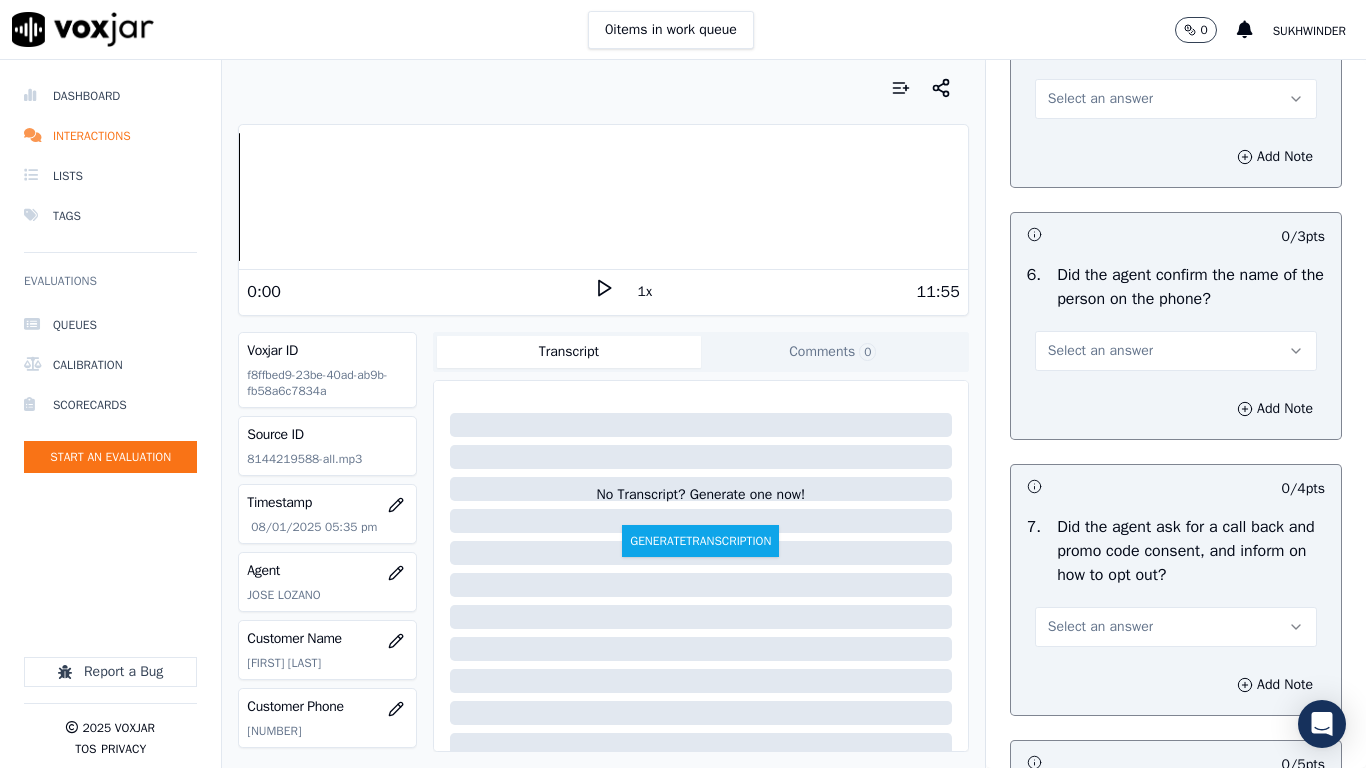click on "Select an answer" at bounding box center (1100, 99) 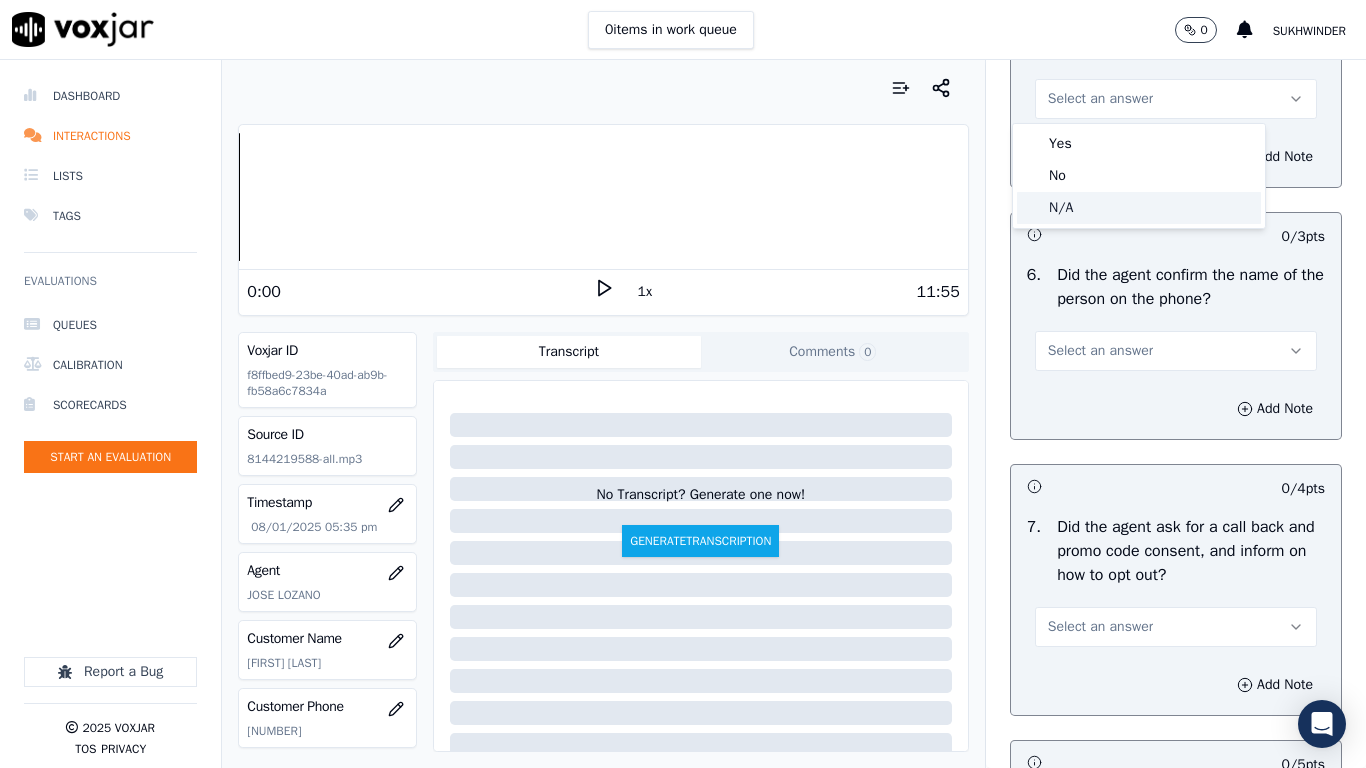click on "N/A" 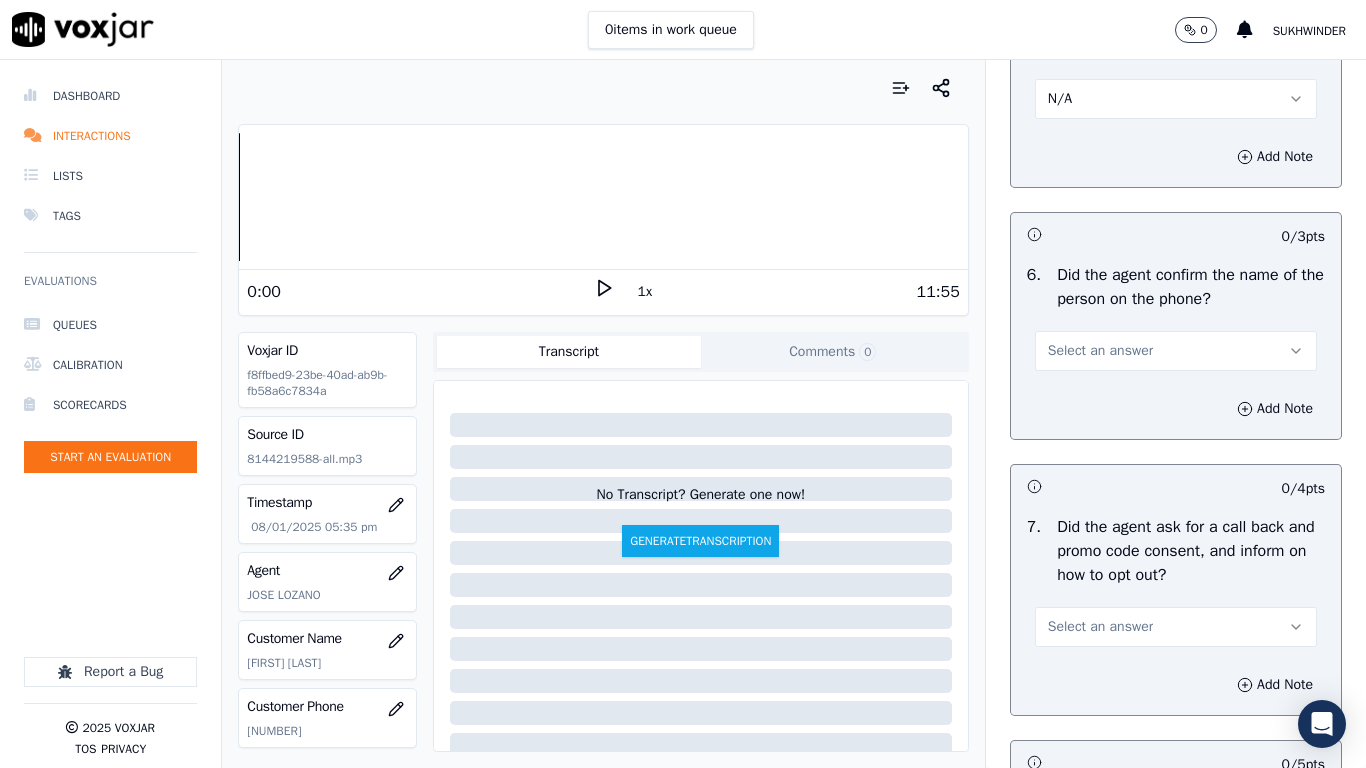click on "Select an answer" at bounding box center [1100, 351] 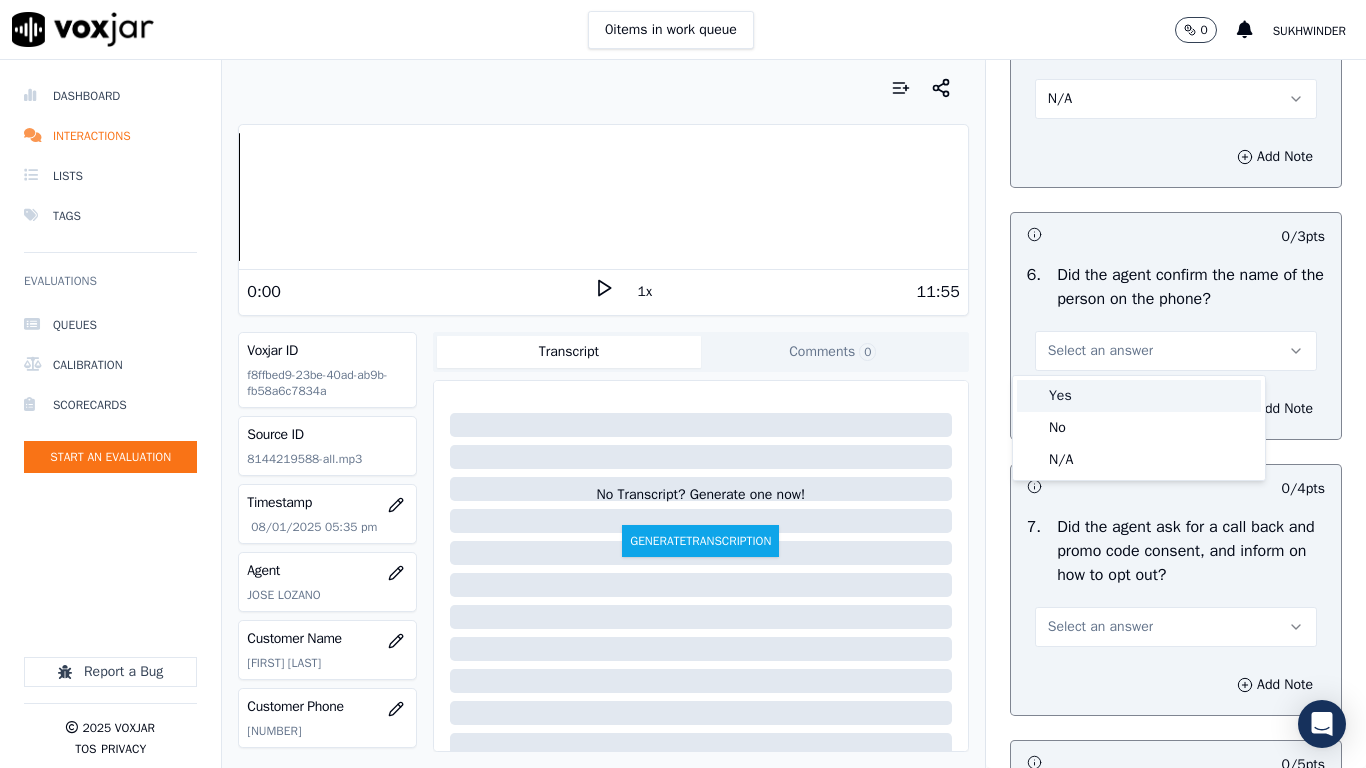 click on "Yes" at bounding box center (1139, 396) 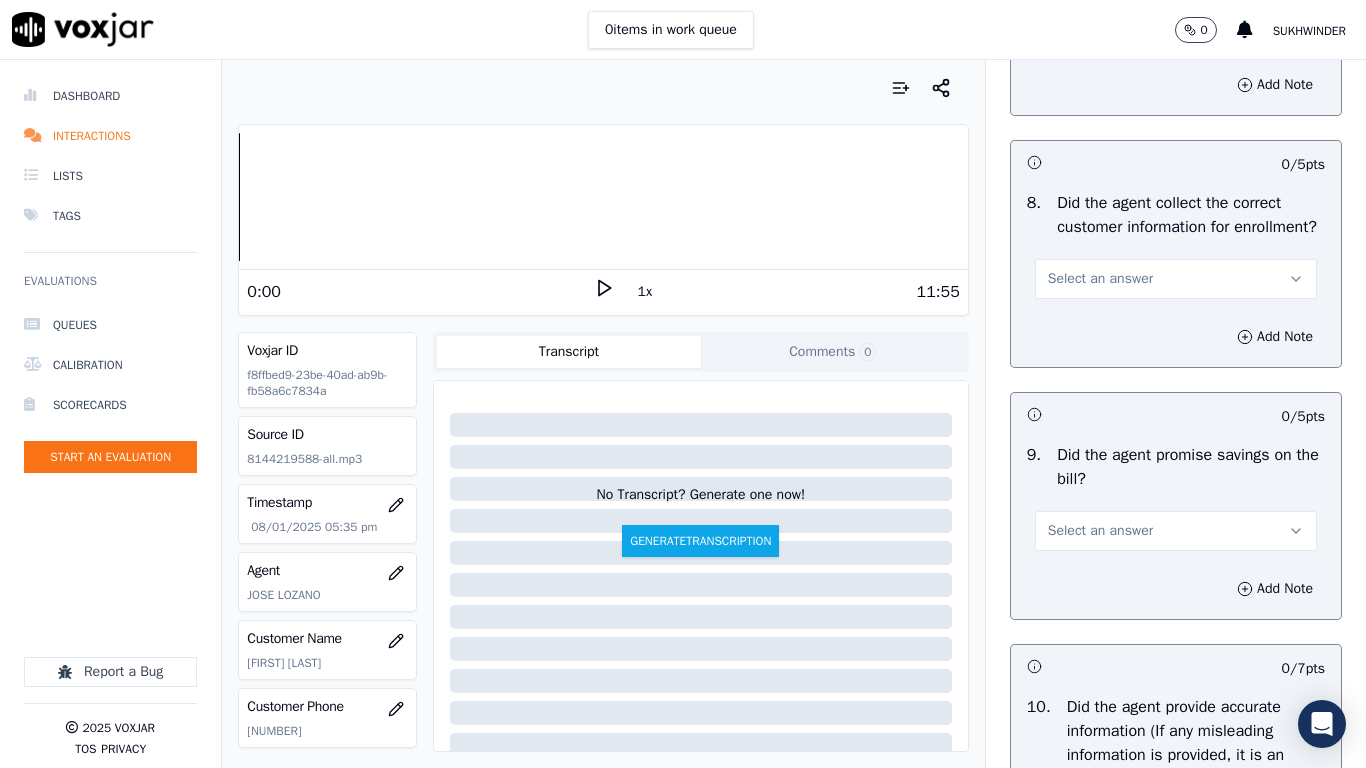 scroll, scrollTop: 1900, scrollLeft: 0, axis: vertical 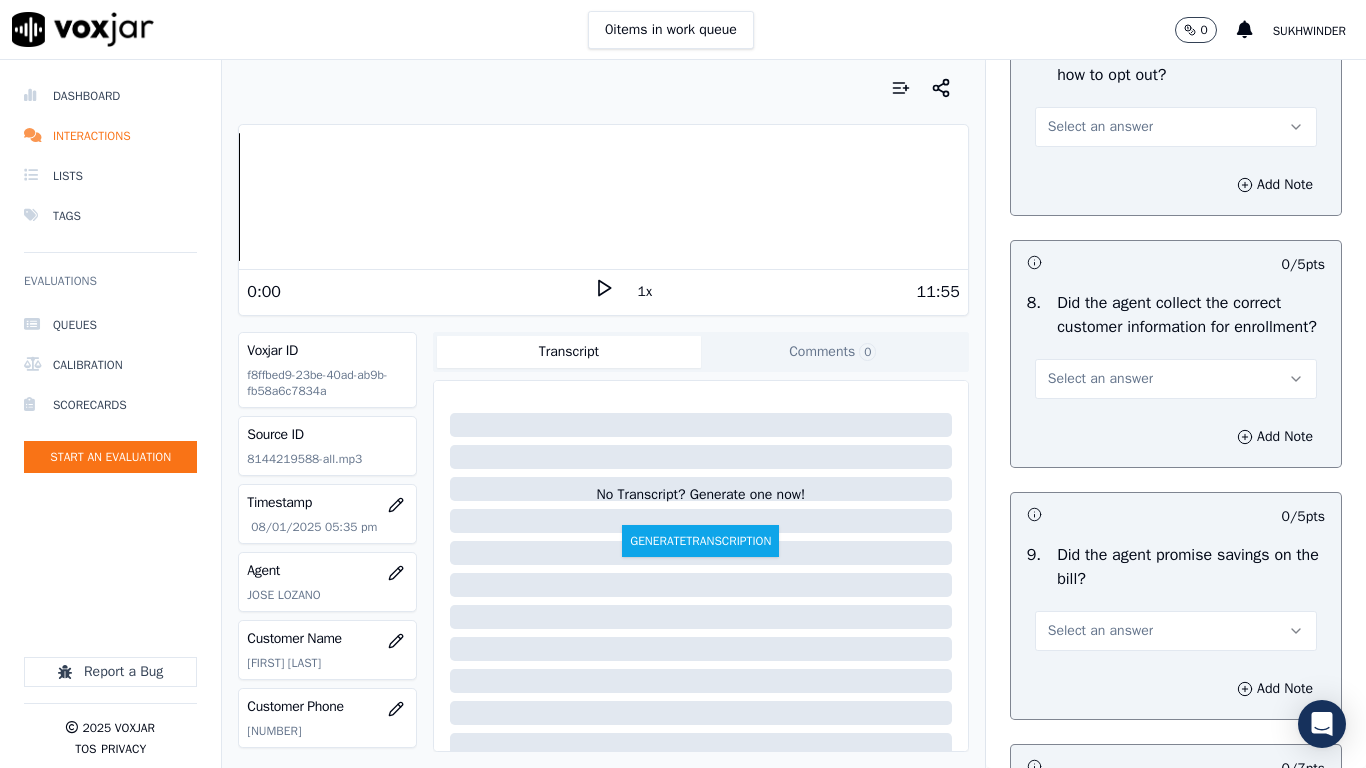 click on "Select an answer" at bounding box center (1100, 127) 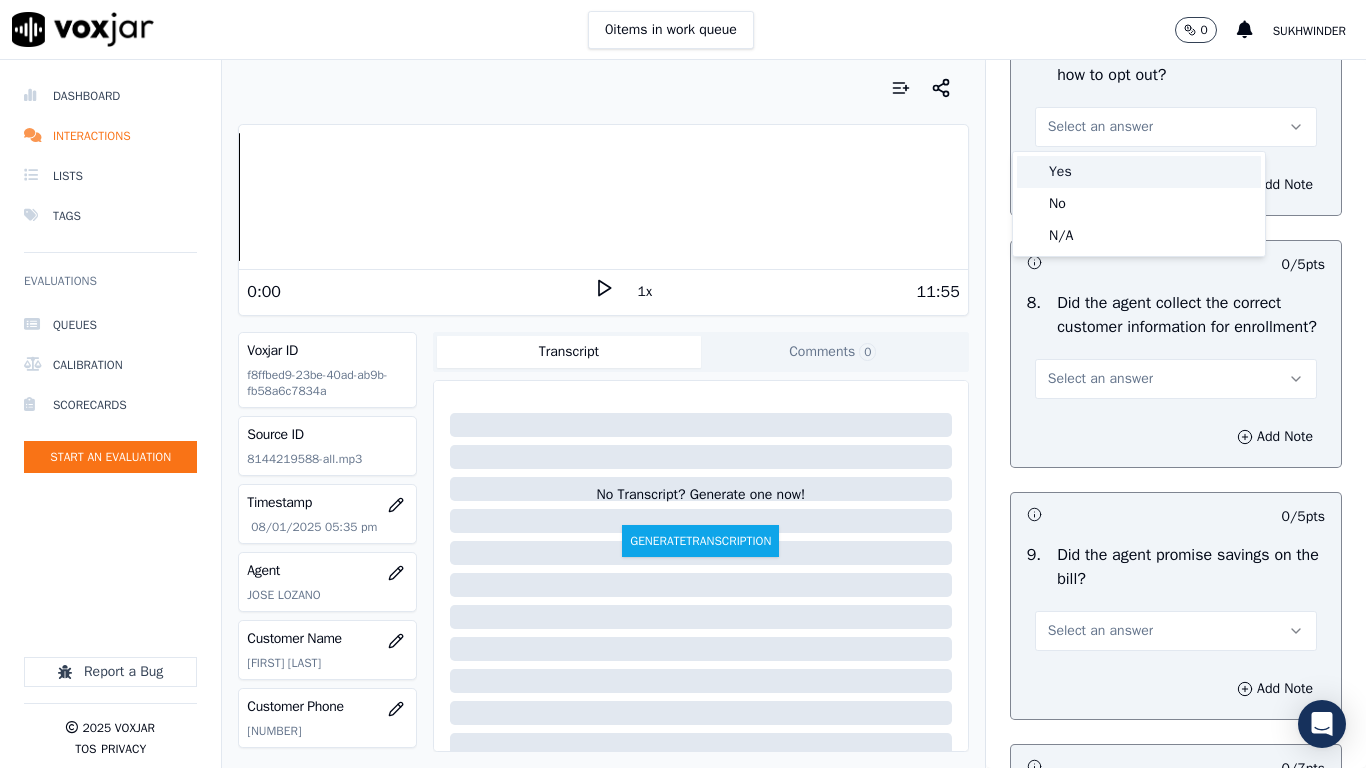 click on "Yes" at bounding box center (1139, 172) 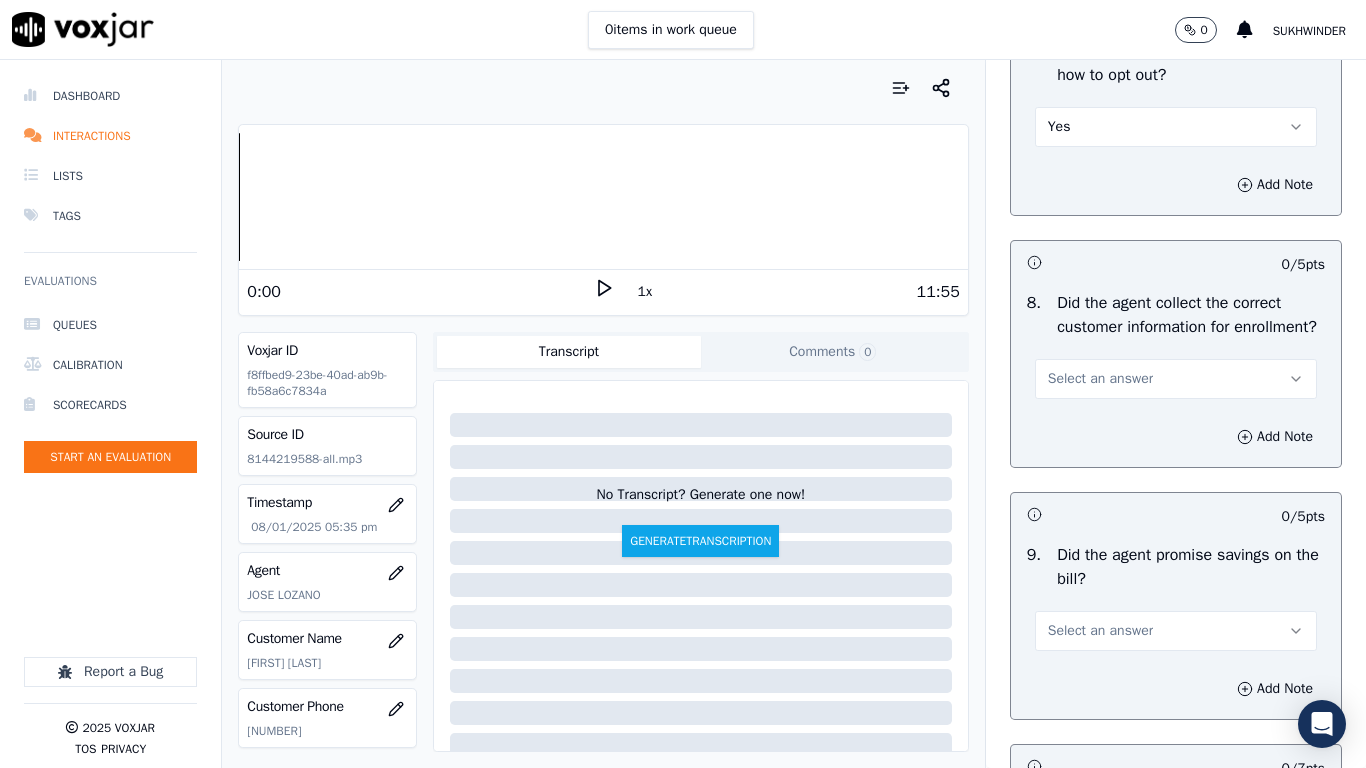 click on "Select an answer" at bounding box center (1176, 379) 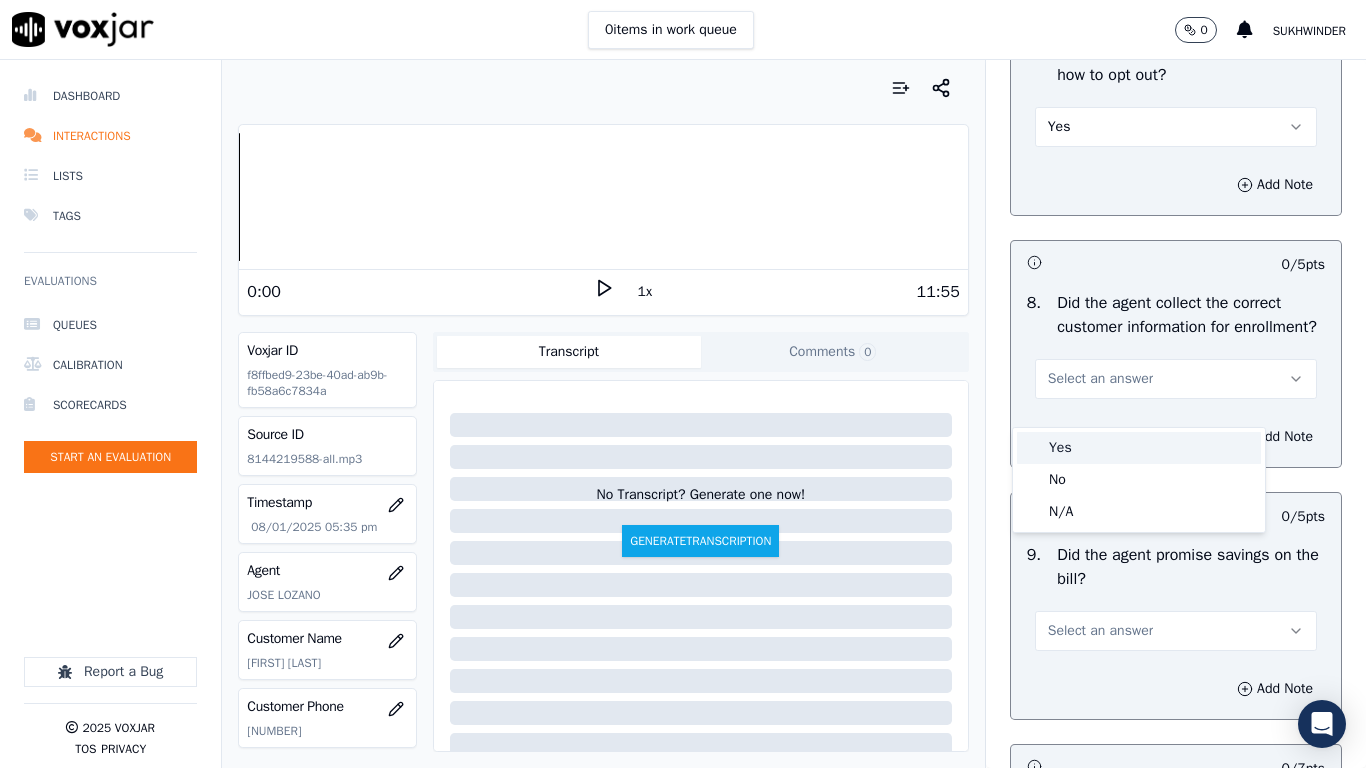 drag, startPoint x: 1090, startPoint y: 437, endPoint x: 1089, endPoint y: 476, distance: 39.012817 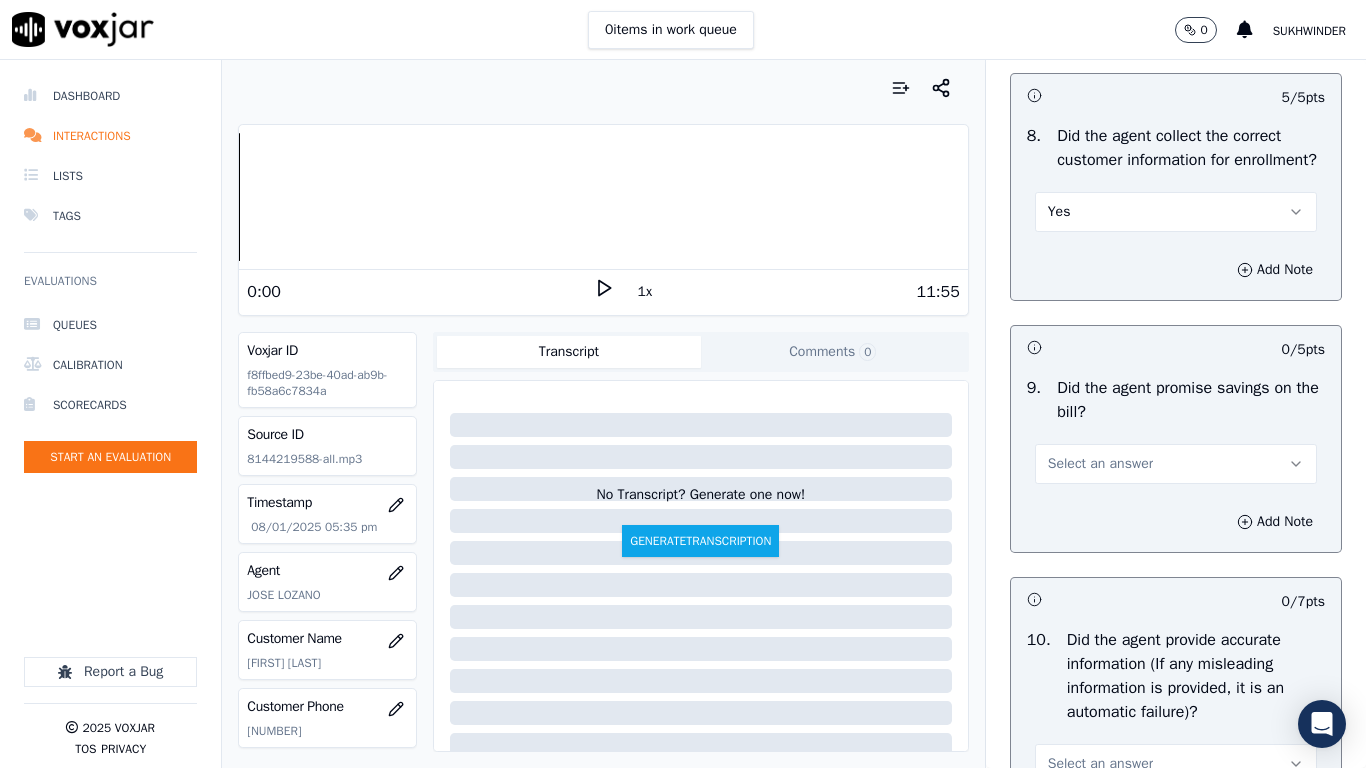 scroll, scrollTop: 2300, scrollLeft: 0, axis: vertical 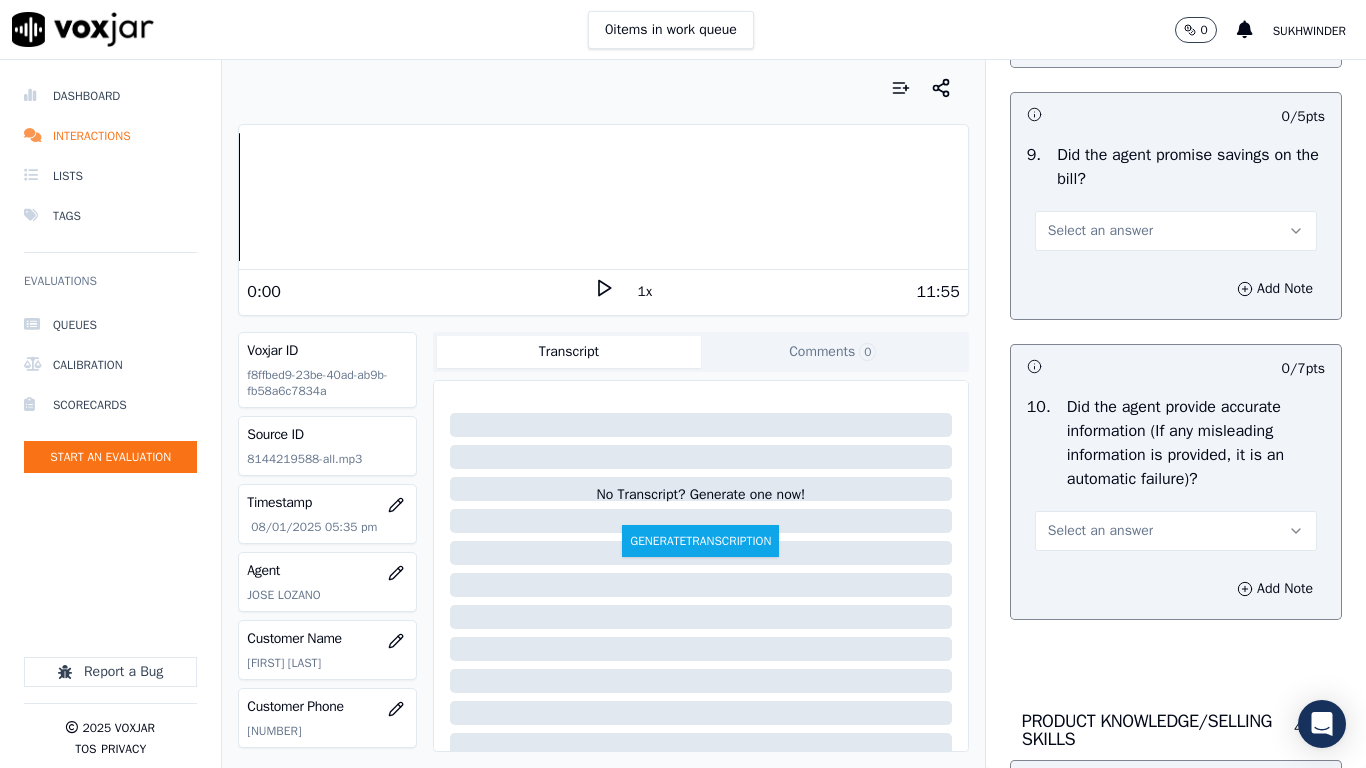 click on "Select an answer" at bounding box center (1100, 231) 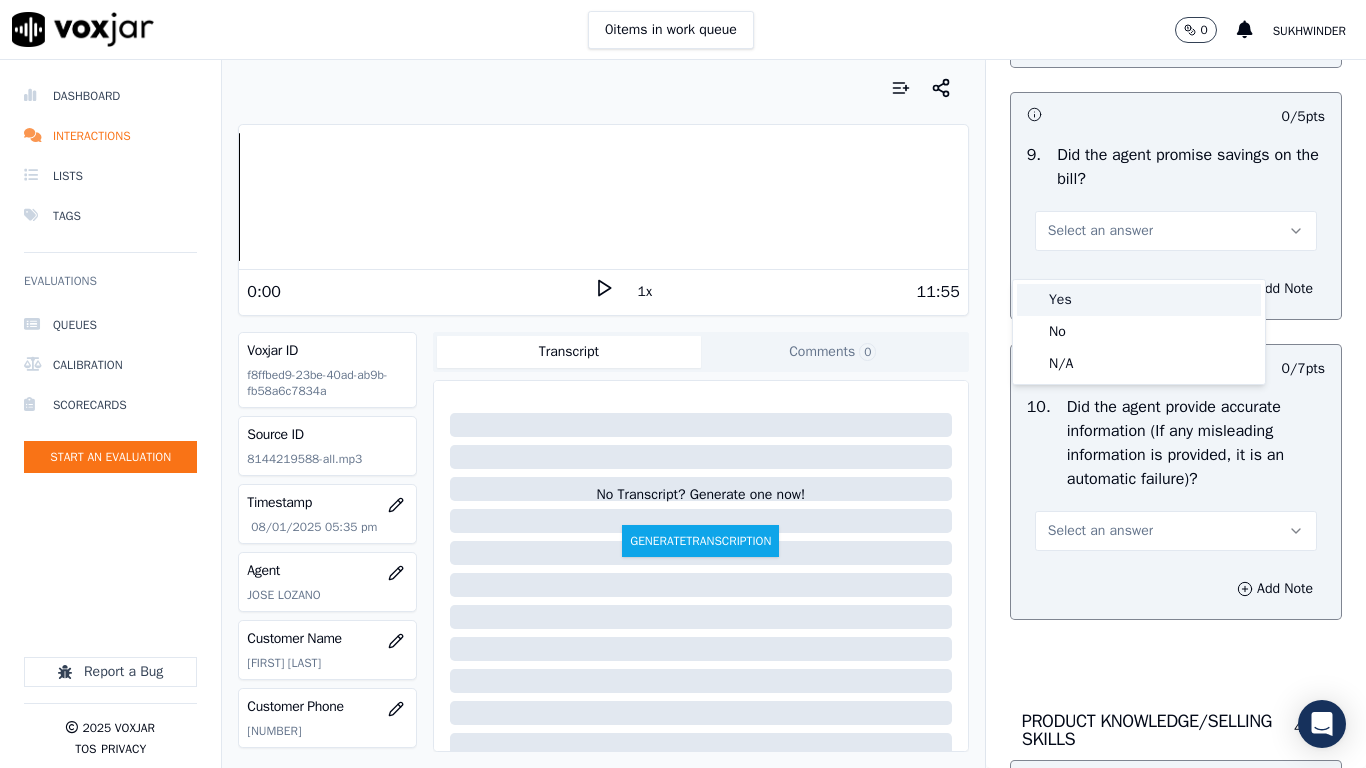 drag, startPoint x: 1108, startPoint y: 261, endPoint x: 1101, endPoint y: 465, distance: 204.12006 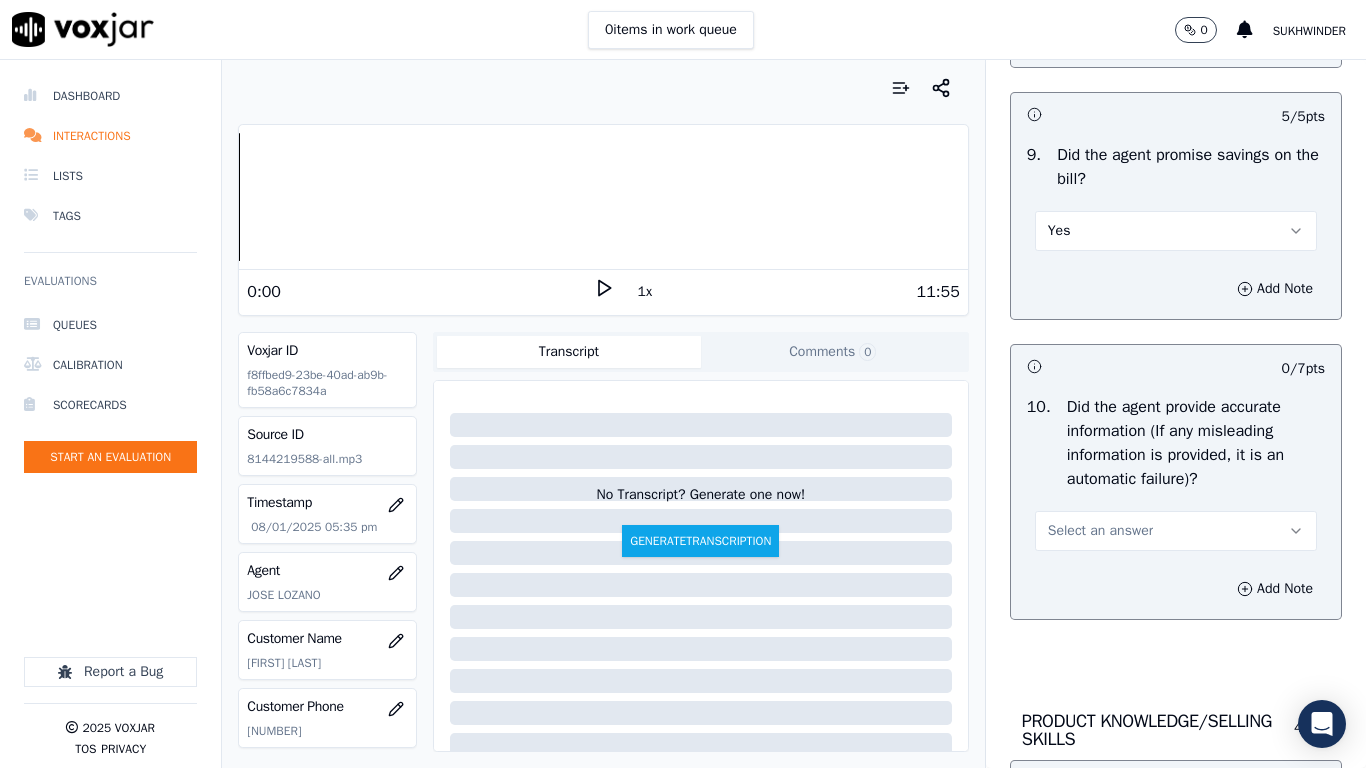 click on "Select an answer" at bounding box center (1100, 531) 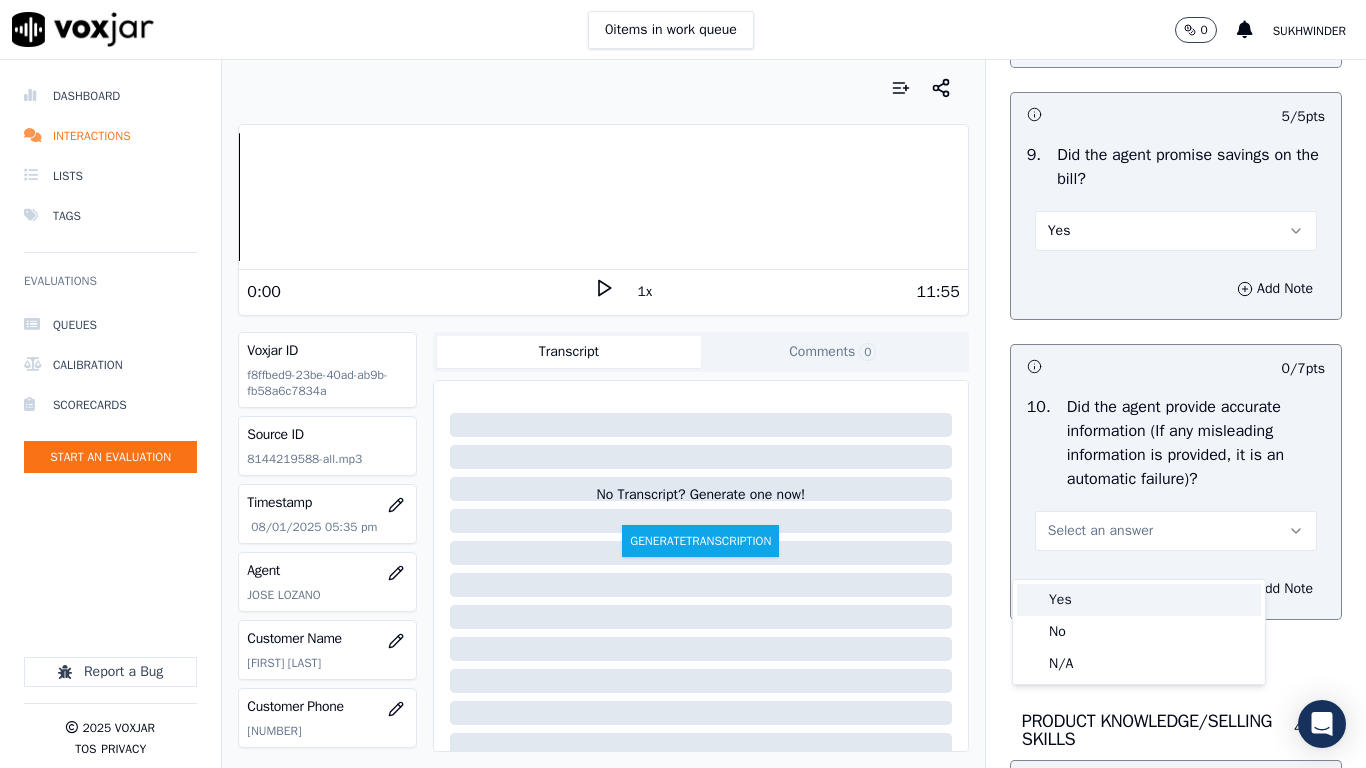 click on "Yes" at bounding box center (1139, 600) 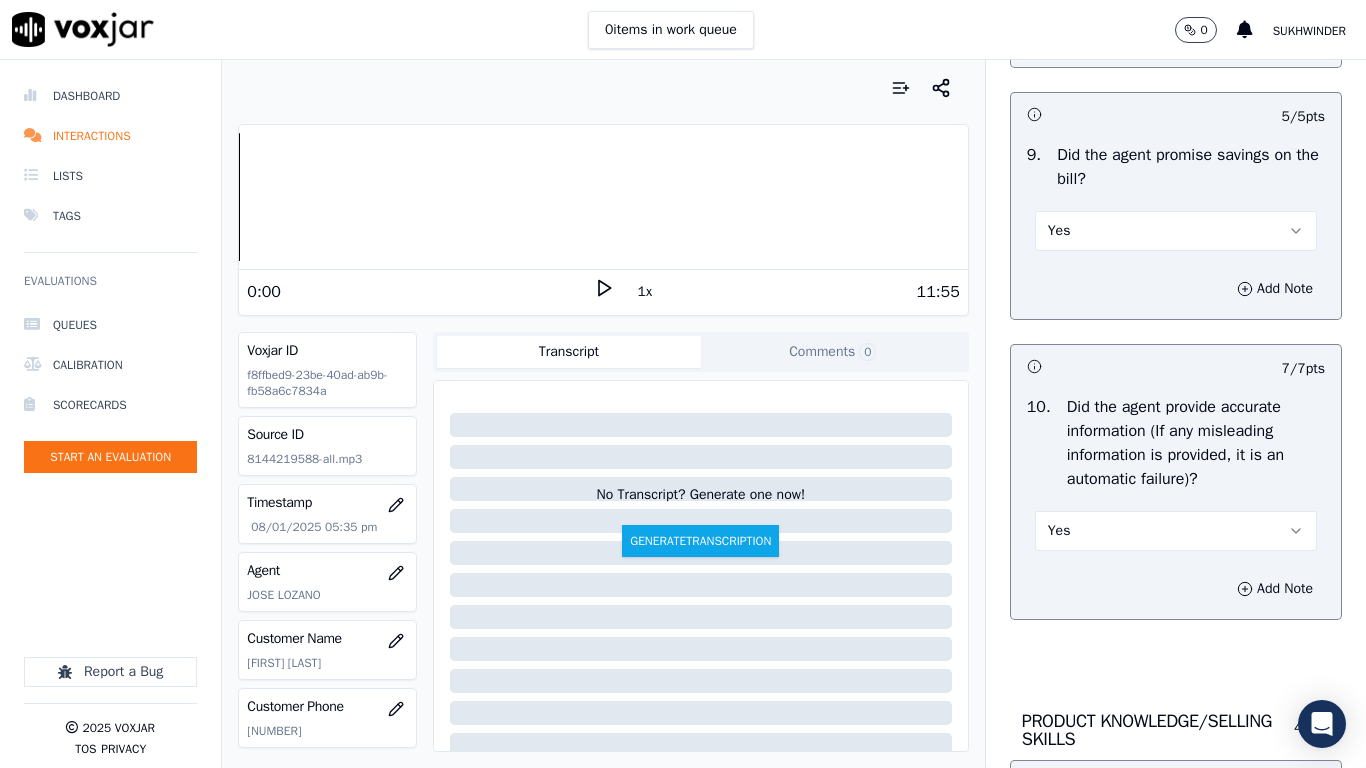 scroll, scrollTop: 2800, scrollLeft: 0, axis: vertical 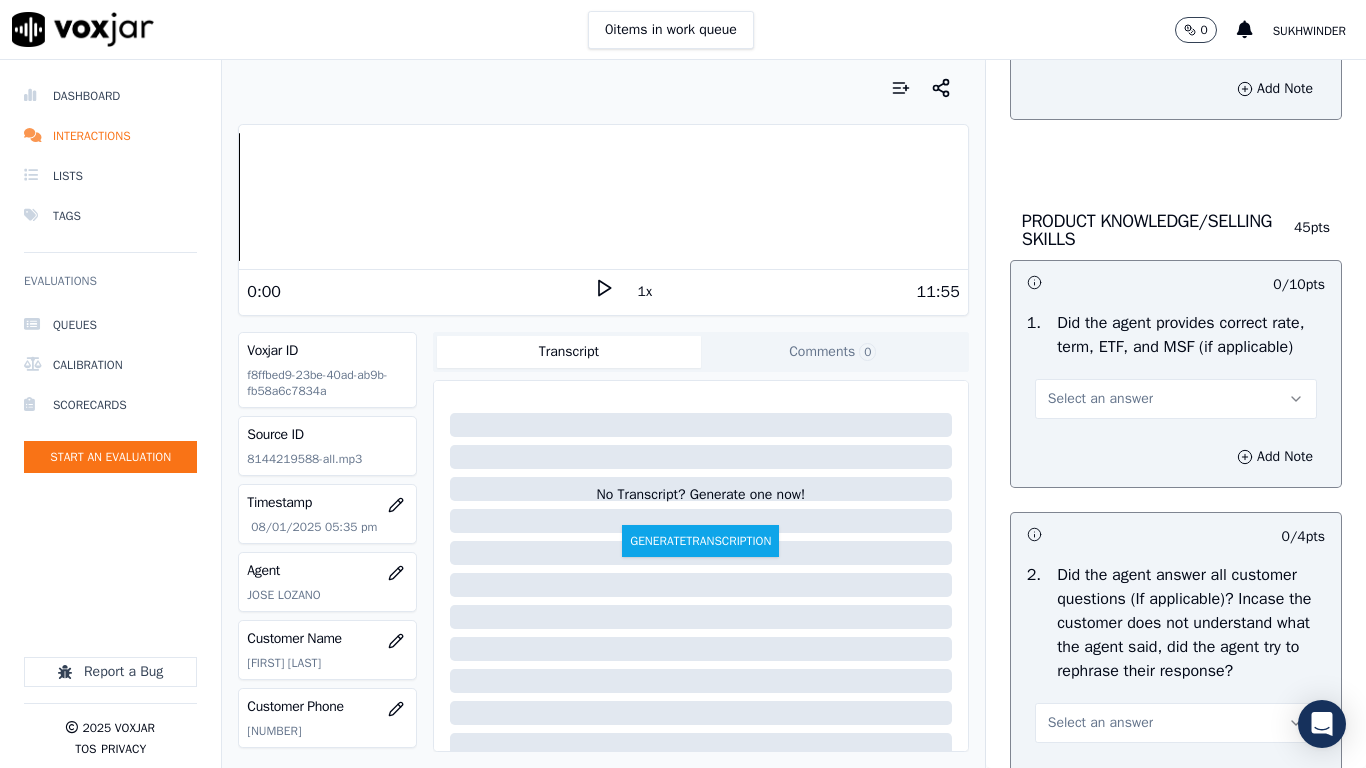 click on "Select an answer" at bounding box center [1100, 399] 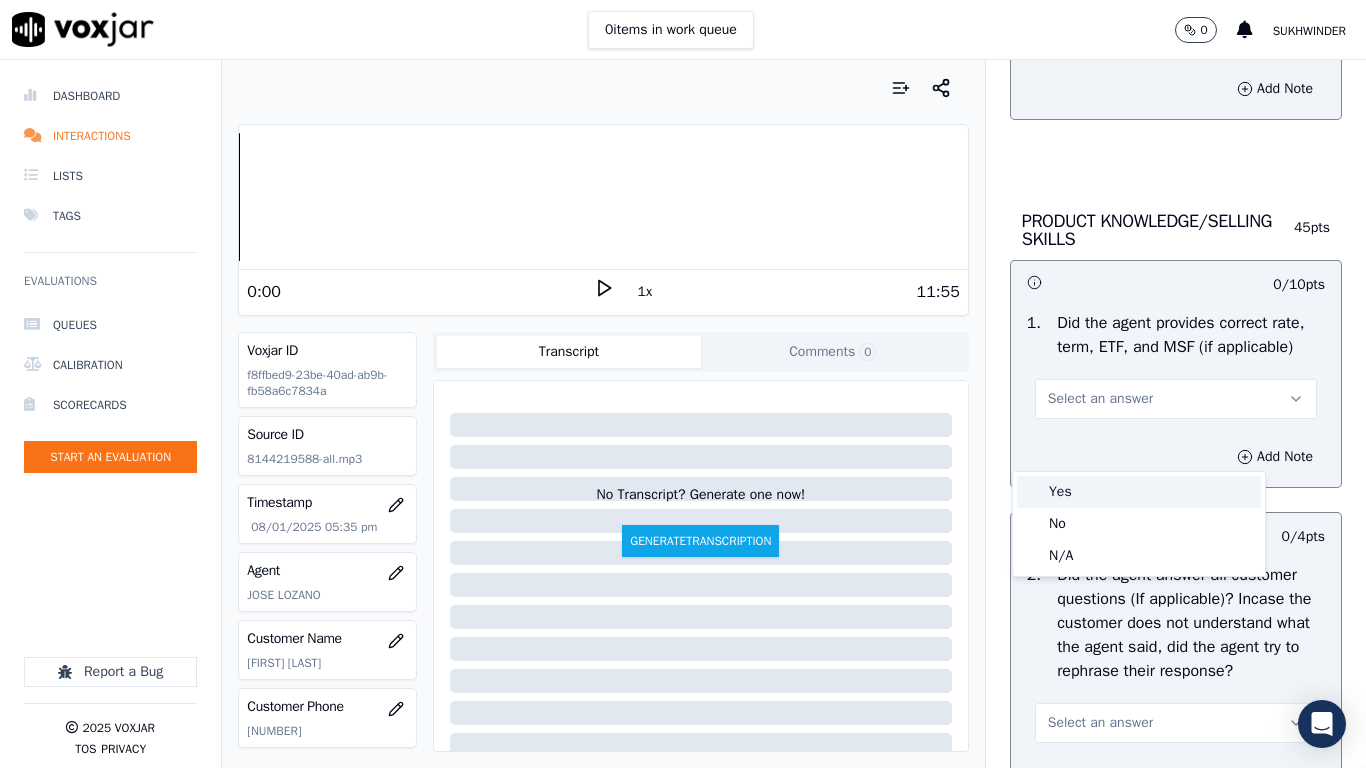 click on "Yes" at bounding box center (1139, 492) 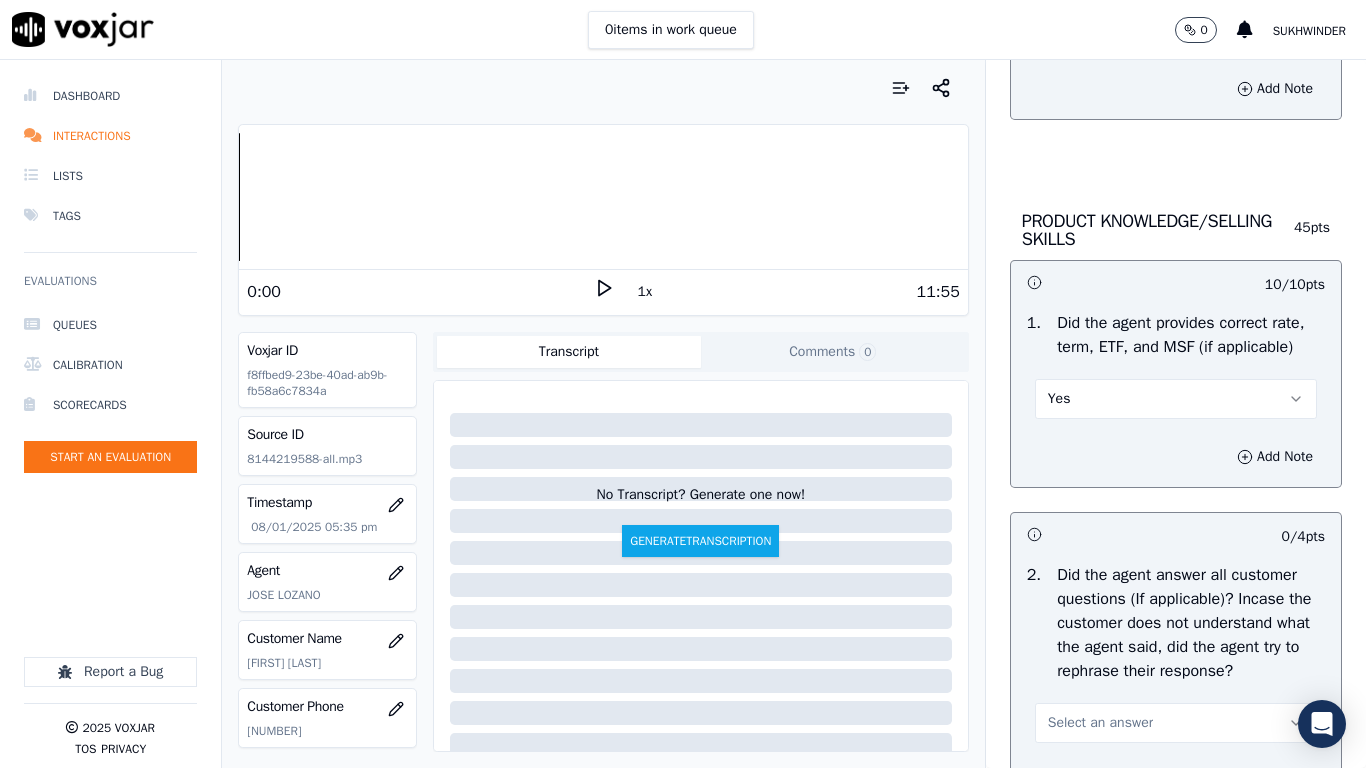 scroll, scrollTop: 3200, scrollLeft: 0, axis: vertical 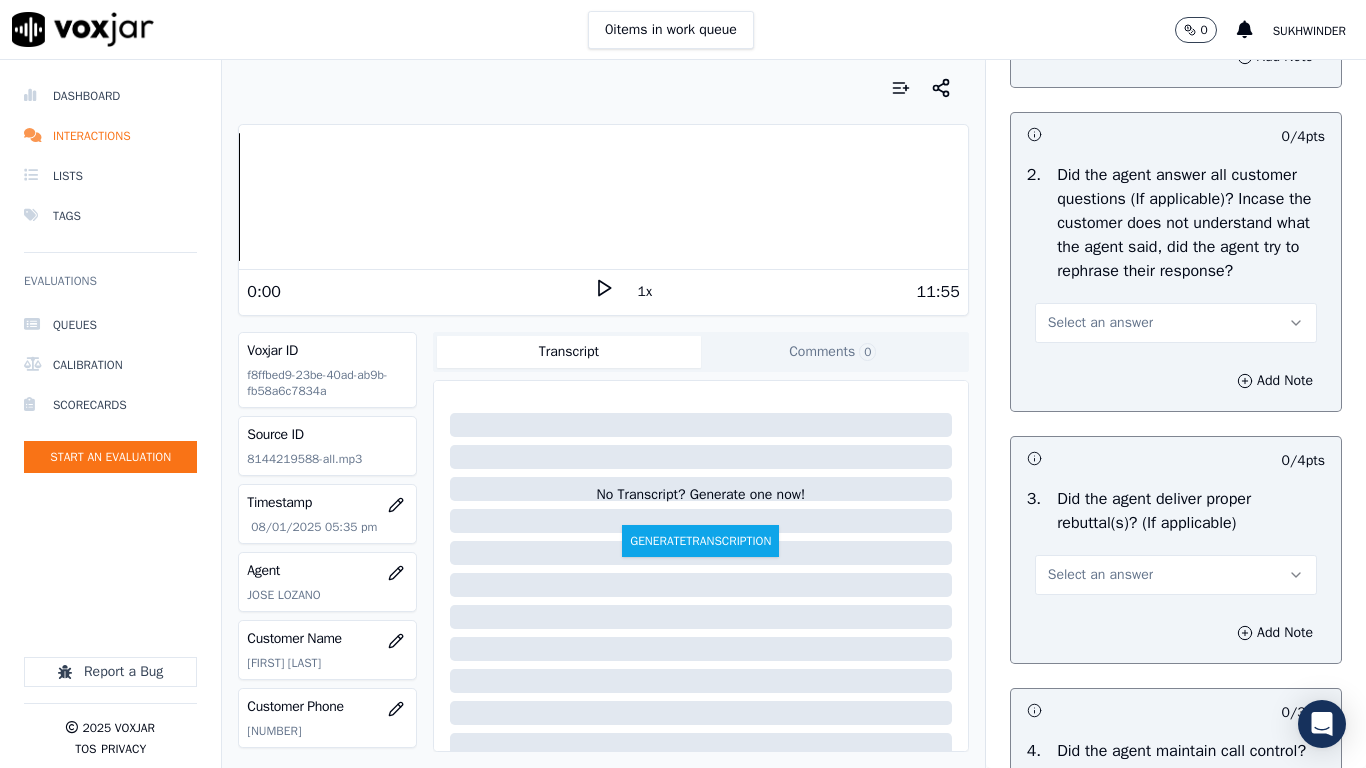 click on "Select an answer" at bounding box center [1100, 323] 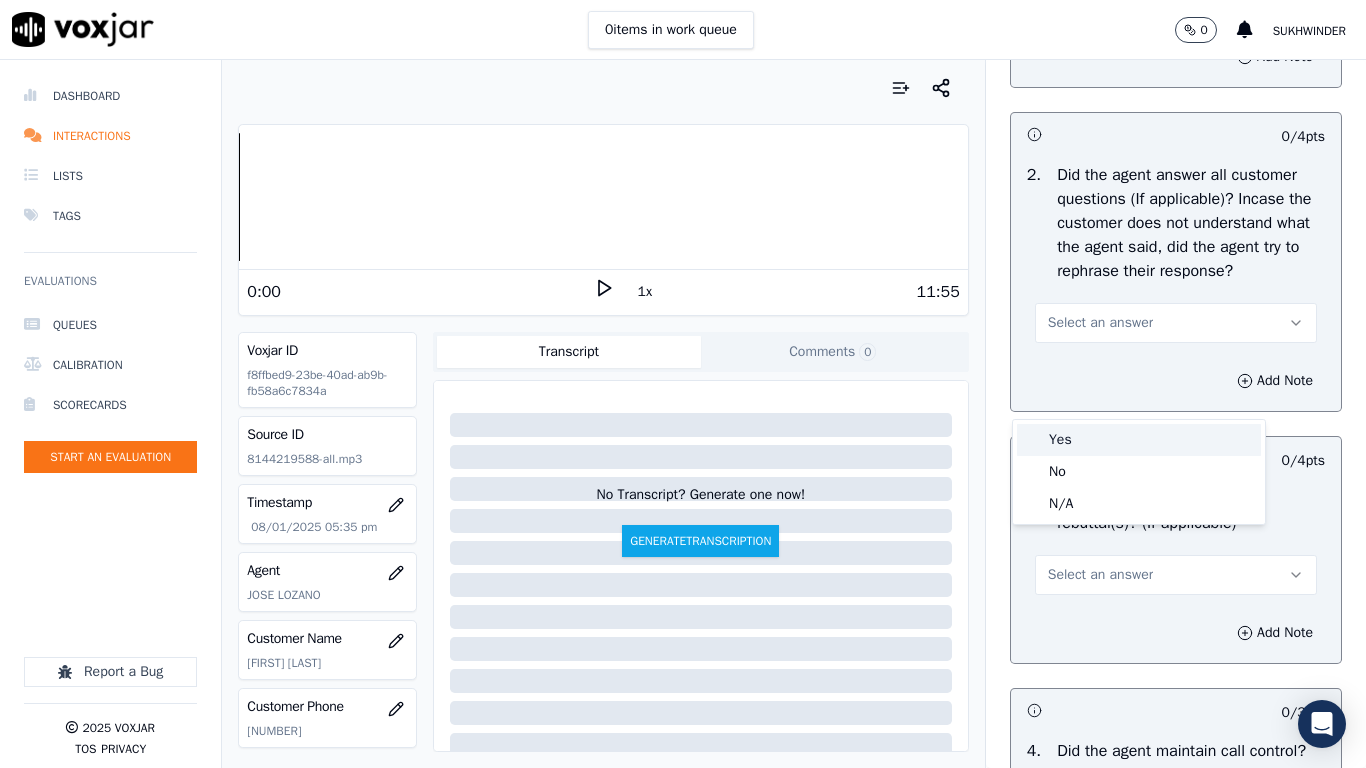 click on "Yes" at bounding box center (1139, 440) 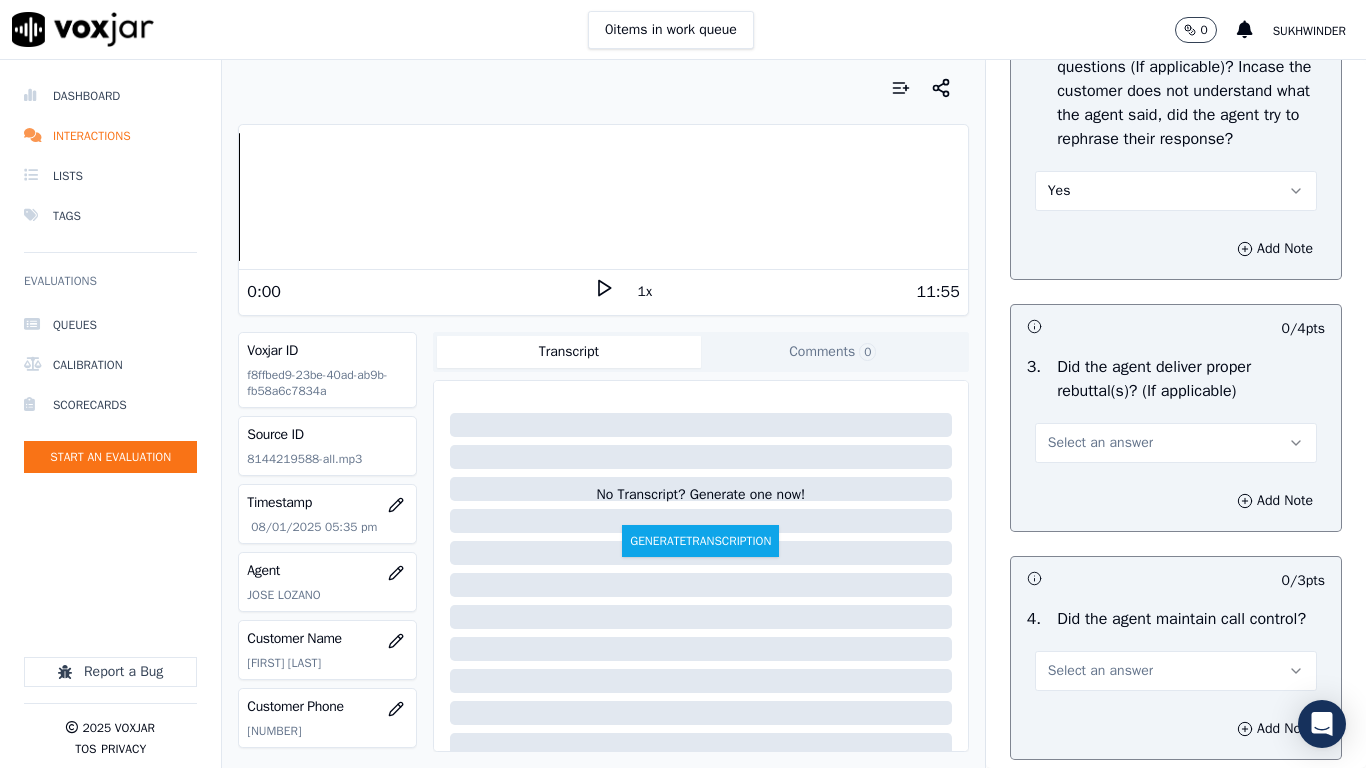 scroll, scrollTop: 3600, scrollLeft: 0, axis: vertical 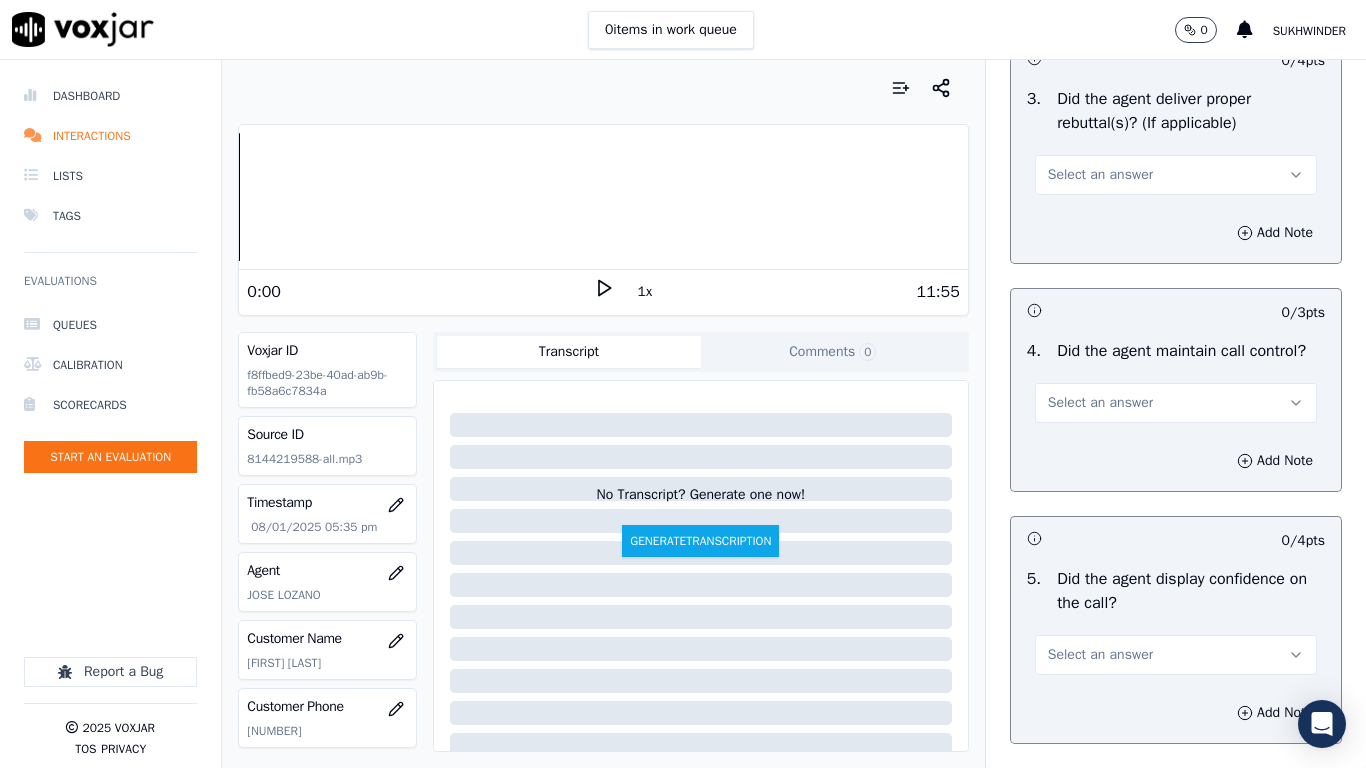 click on "Select an answer" at bounding box center [1100, 175] 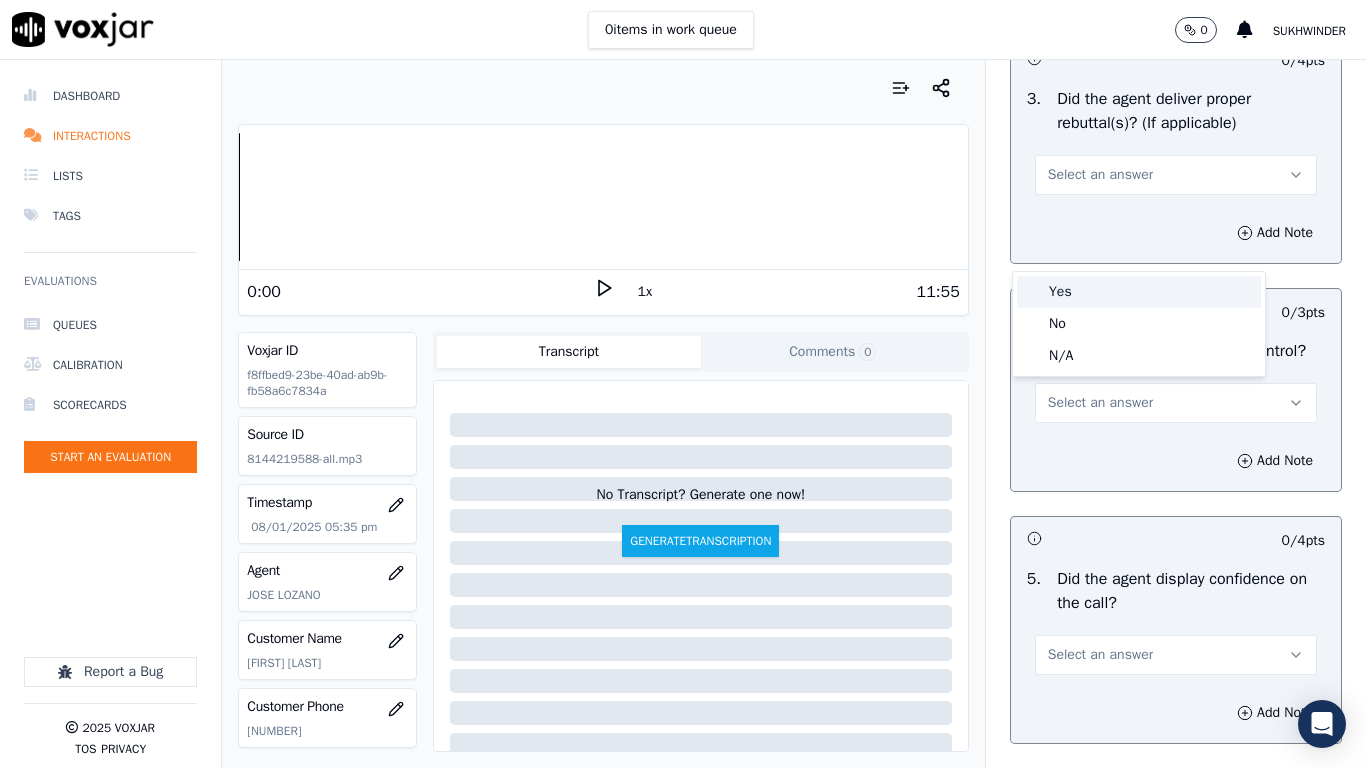 drag, startPoint x: 1088, startPoint y: 294, endPoint x: 1093, endPoint y: 346, distance: 52.23983 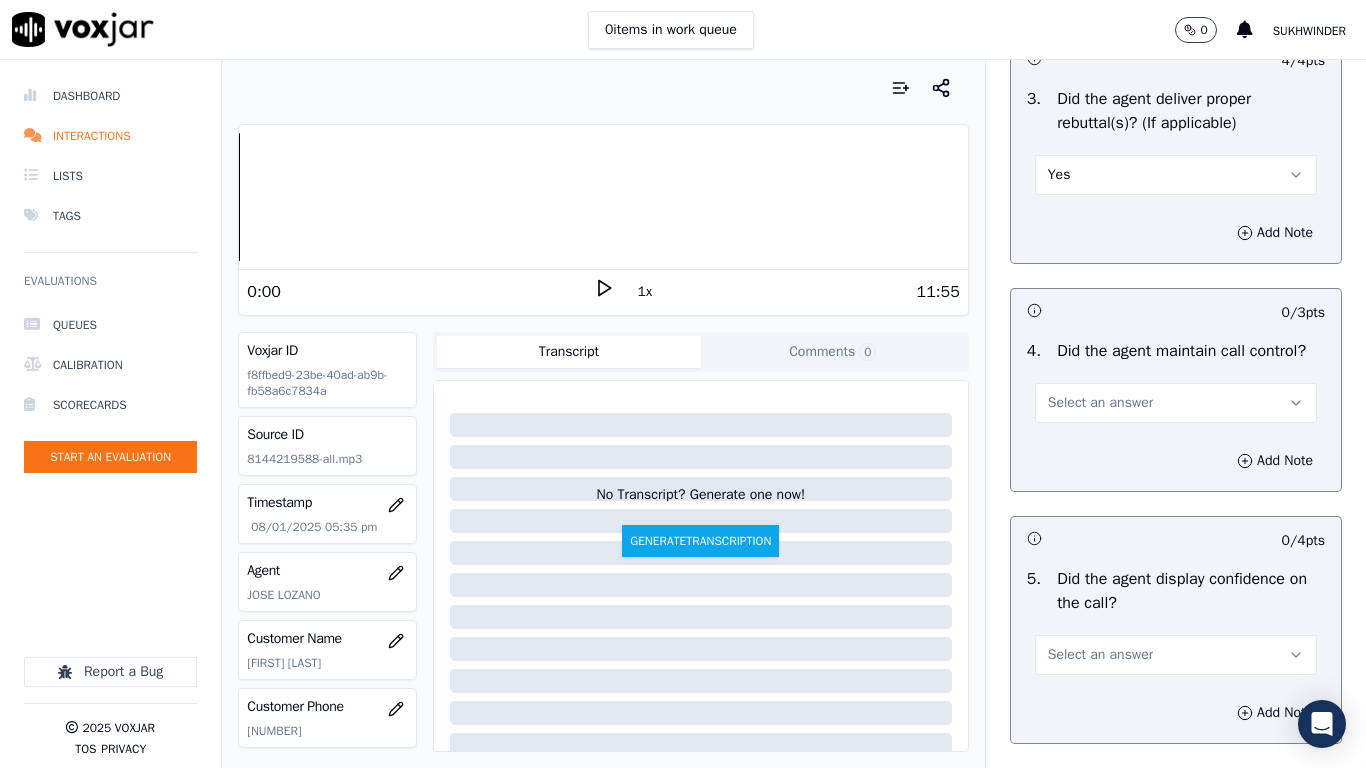 click on "Select an answer" at bounding box center [1100, 403] 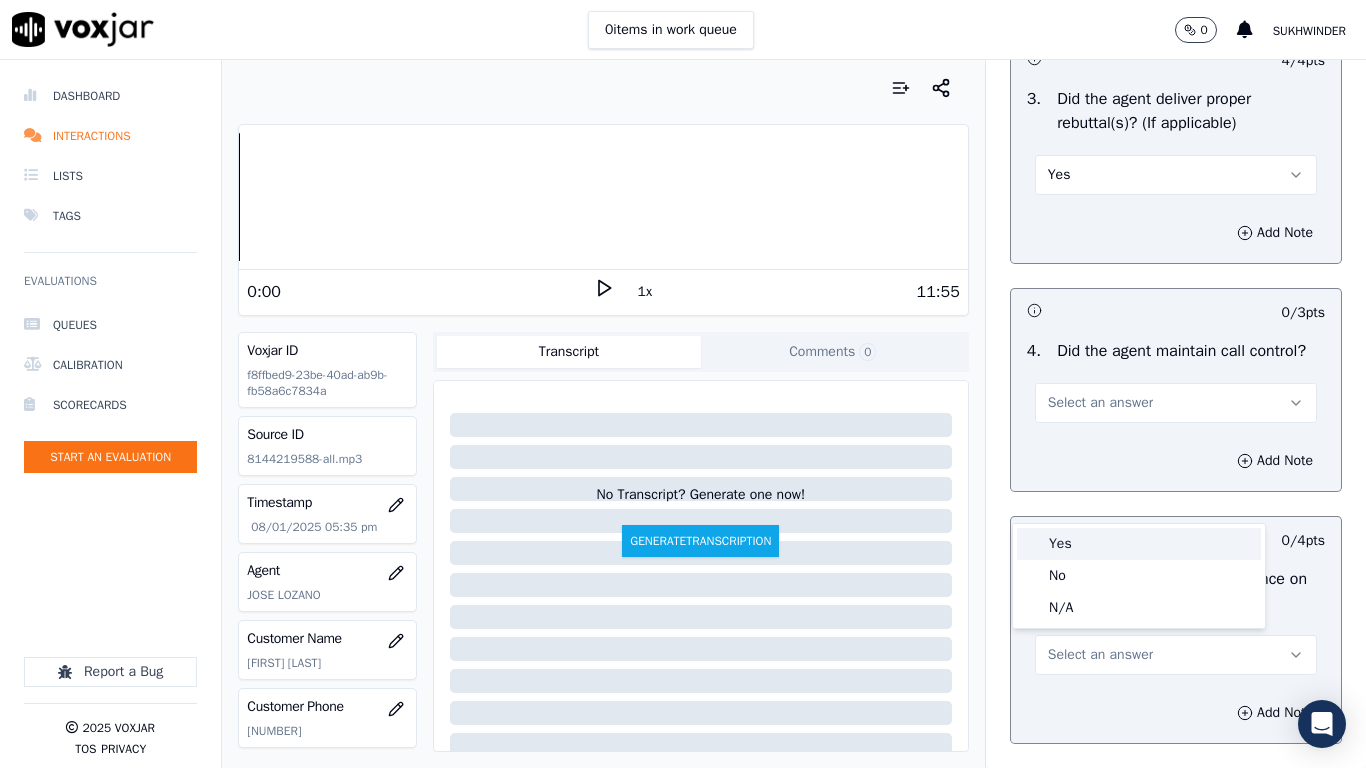 click on "Yes" at bounding box center (1139, 544) 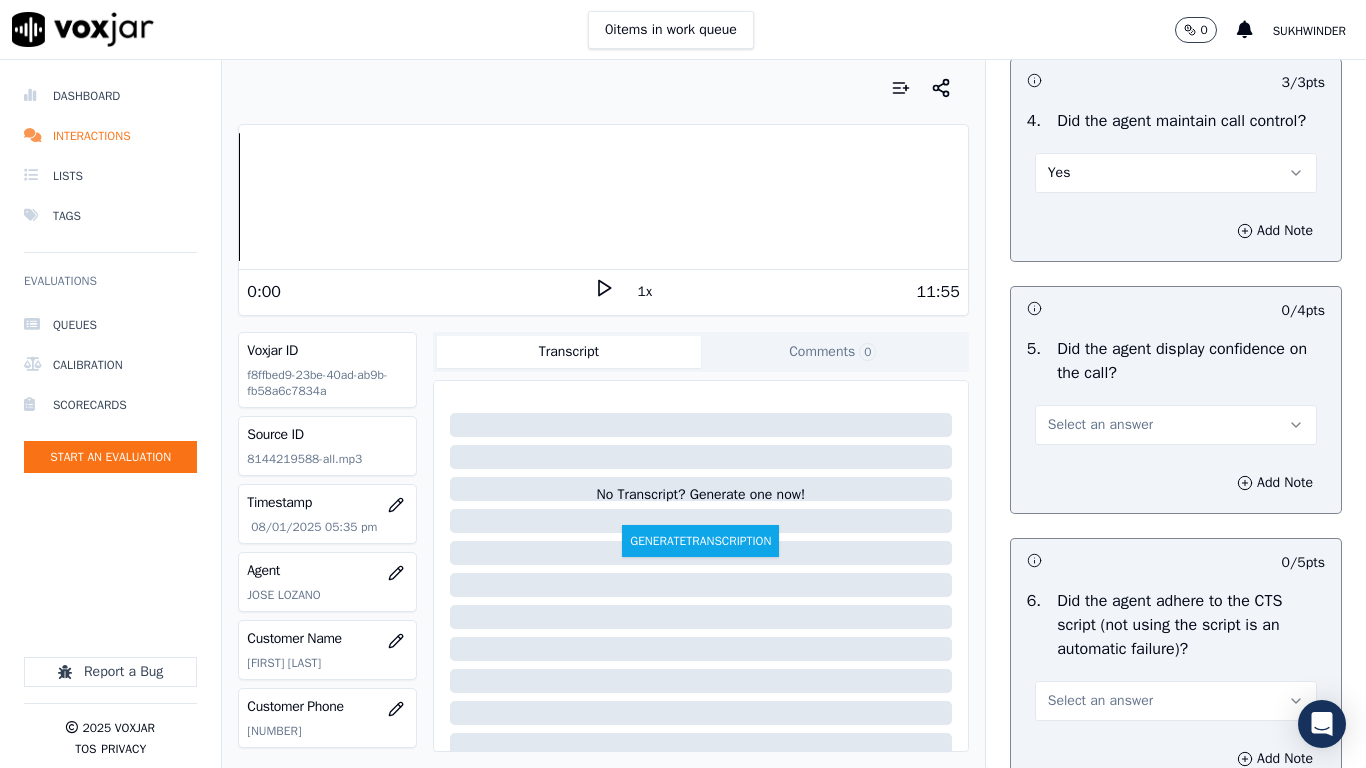 scroll, scrollTop: 4200, scrollLeft: 0, axis: vertical 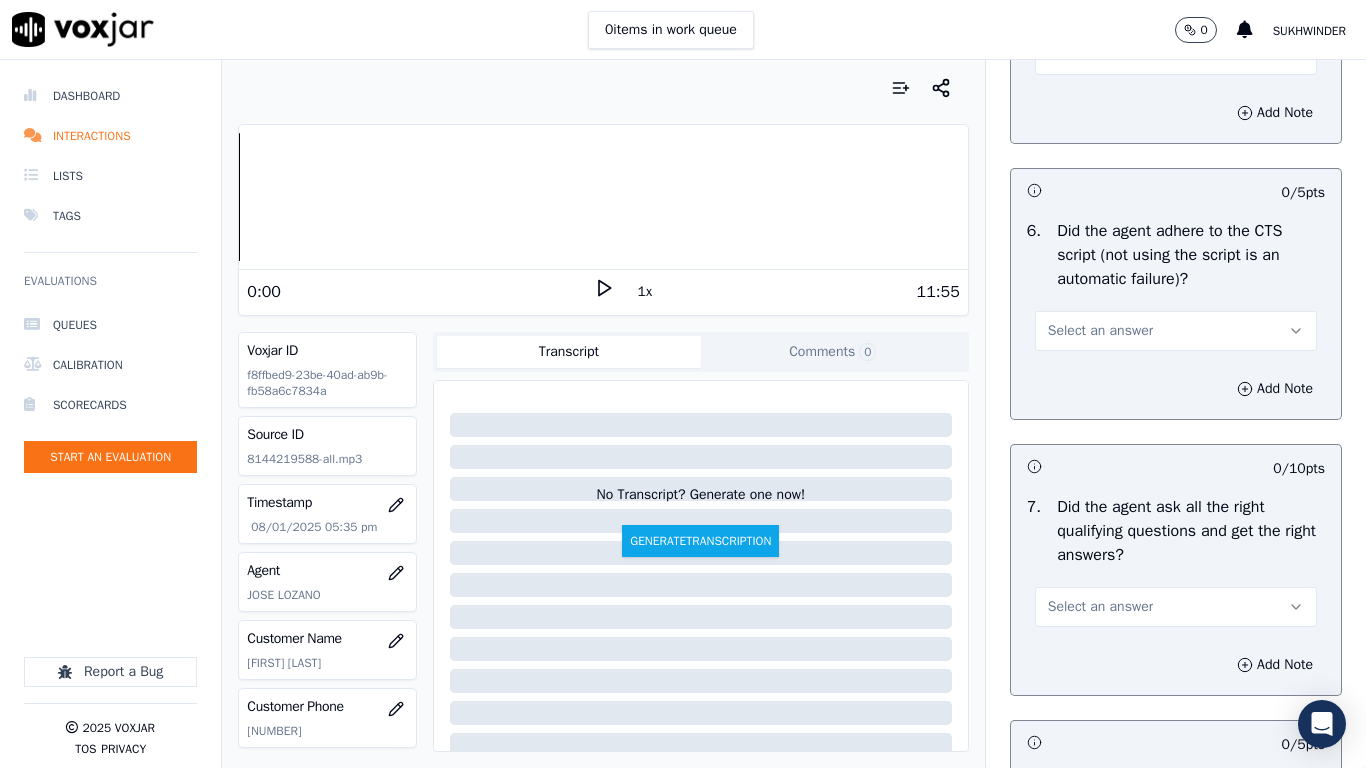 click on "Select an answer" at bounding box center (1100, 55) 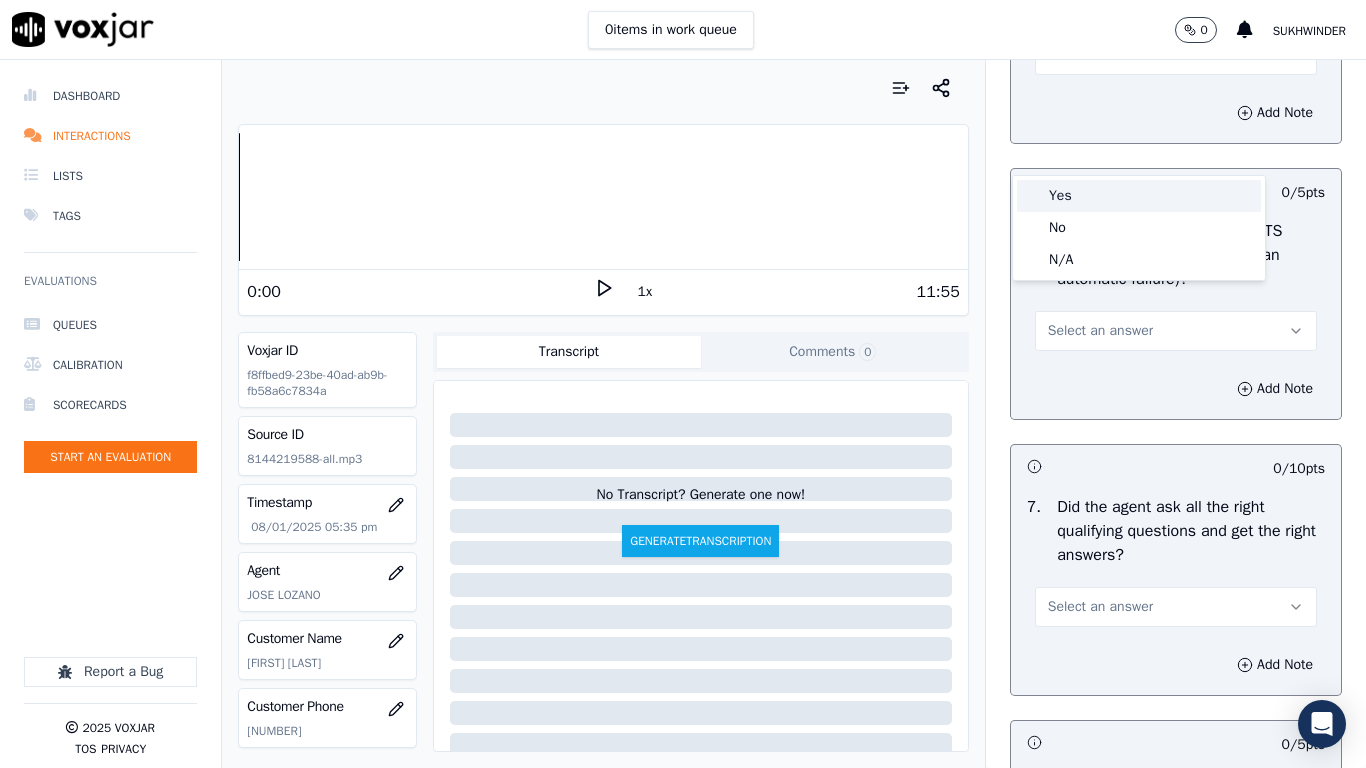click on "Yes" at bounding box center (1139, 196) 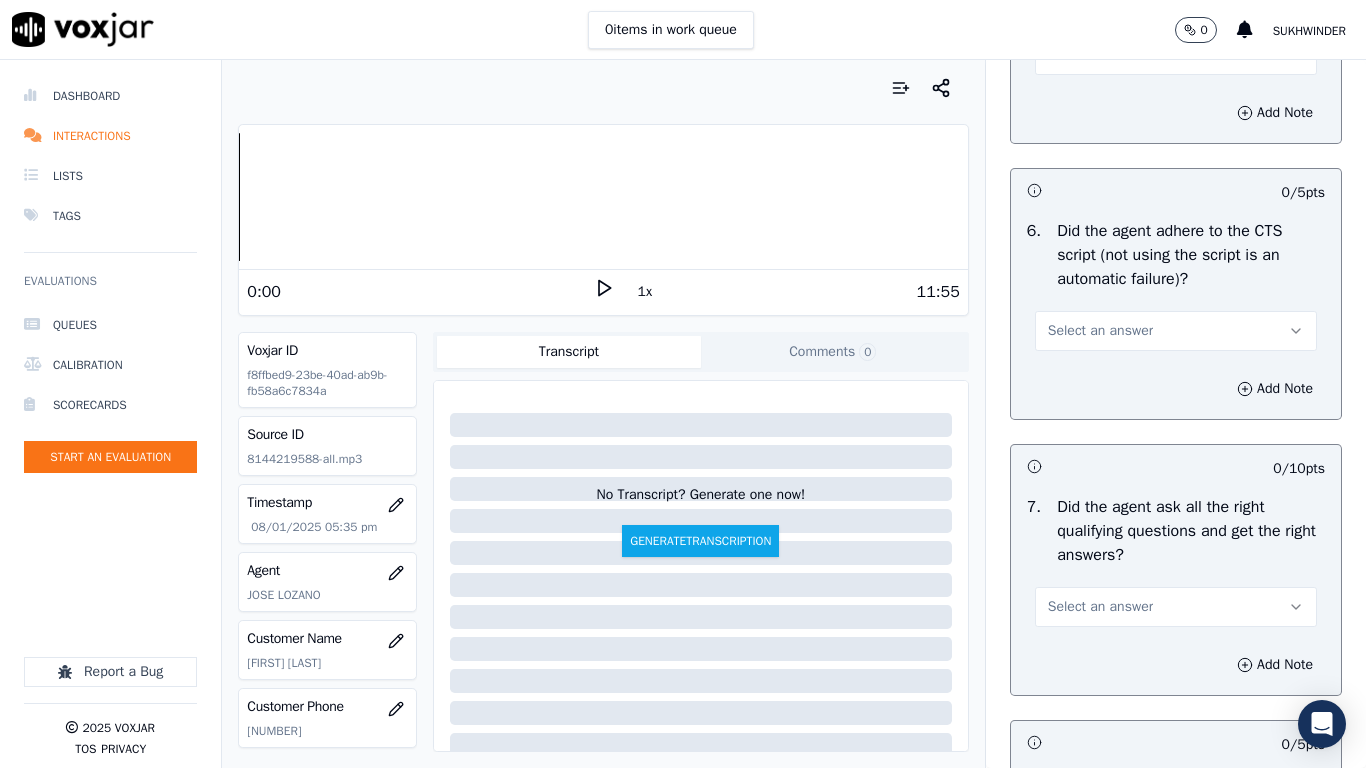 click on "Select an answer" at bounding box center [1100, 331] 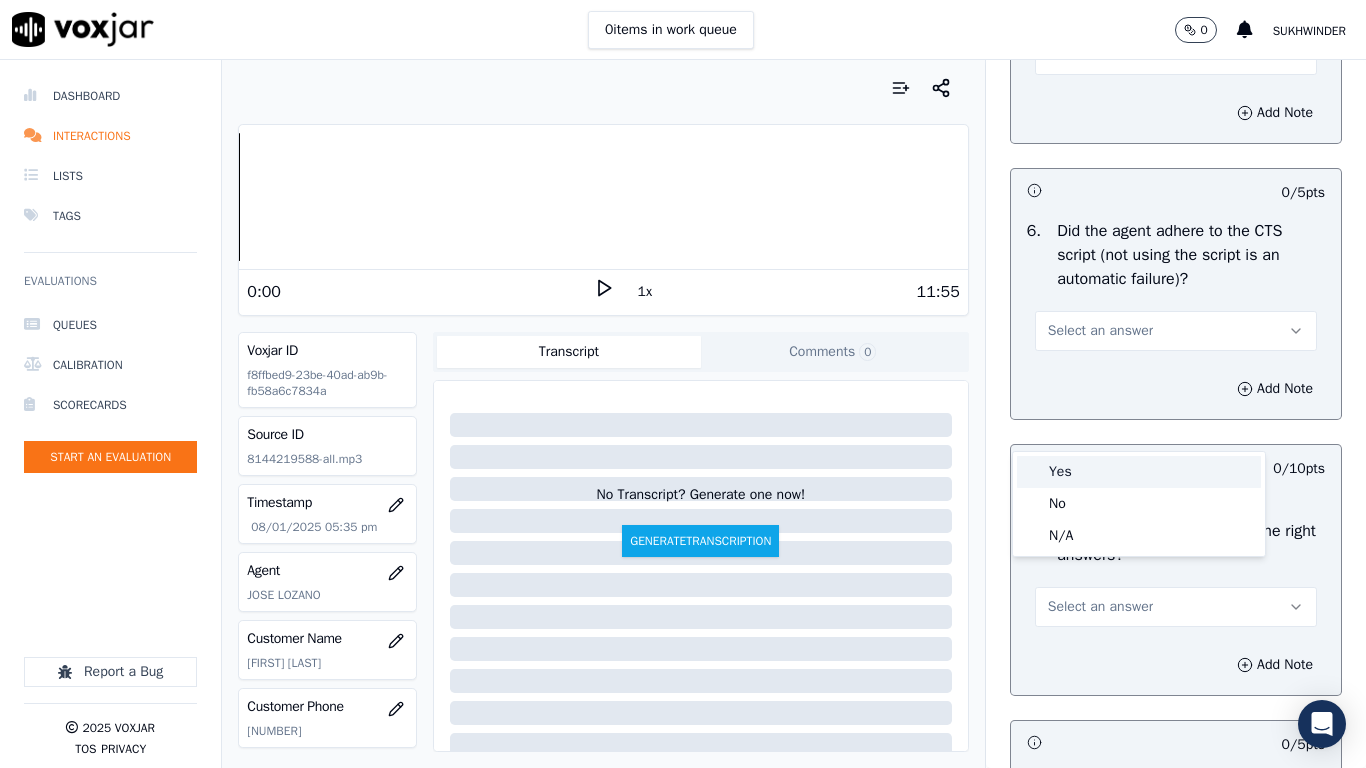 click on "Yes" at bounding box center [1139, 472] 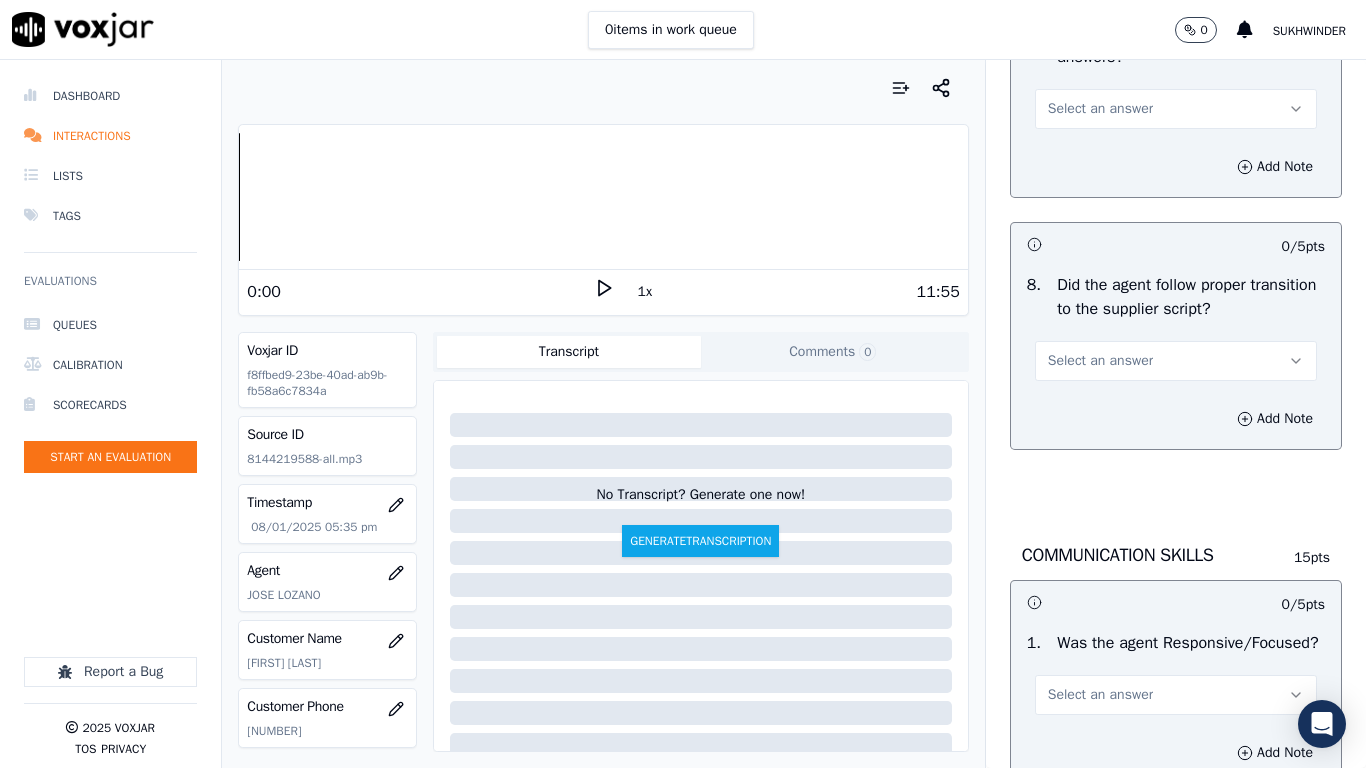 scroll, scrollTop: 4700, scrollLeft: 0, axis: vertical 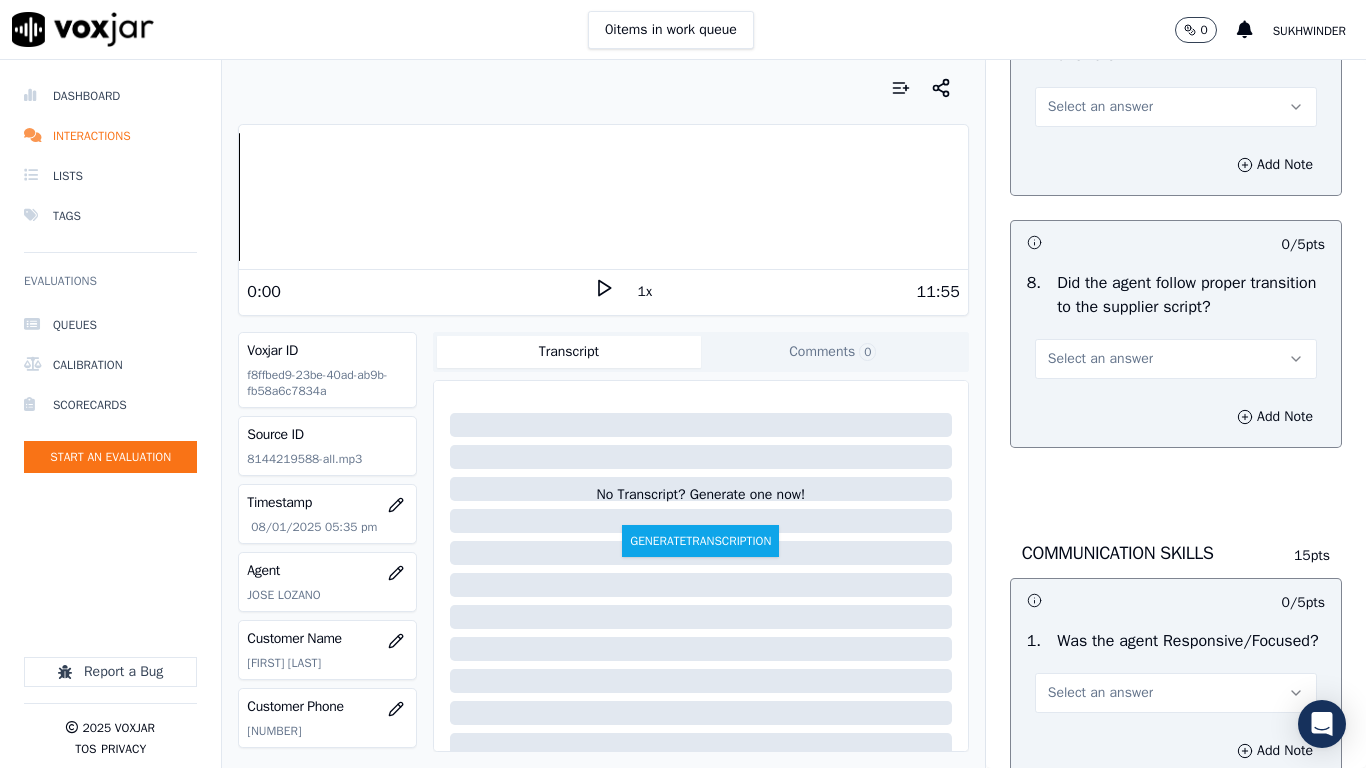 click on "Select an answer" at bounding box center (1100, 107) 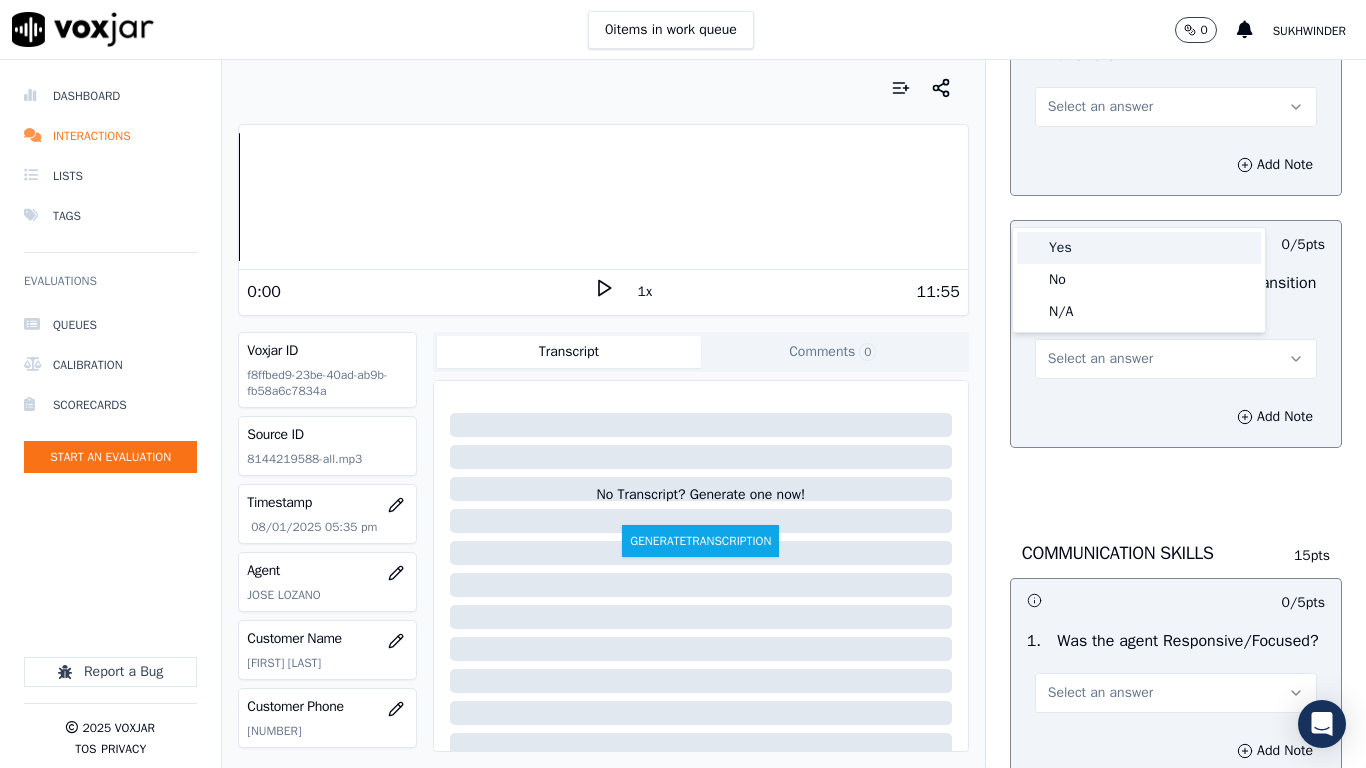 click on "Yes" at bounding box center (1139, 248) 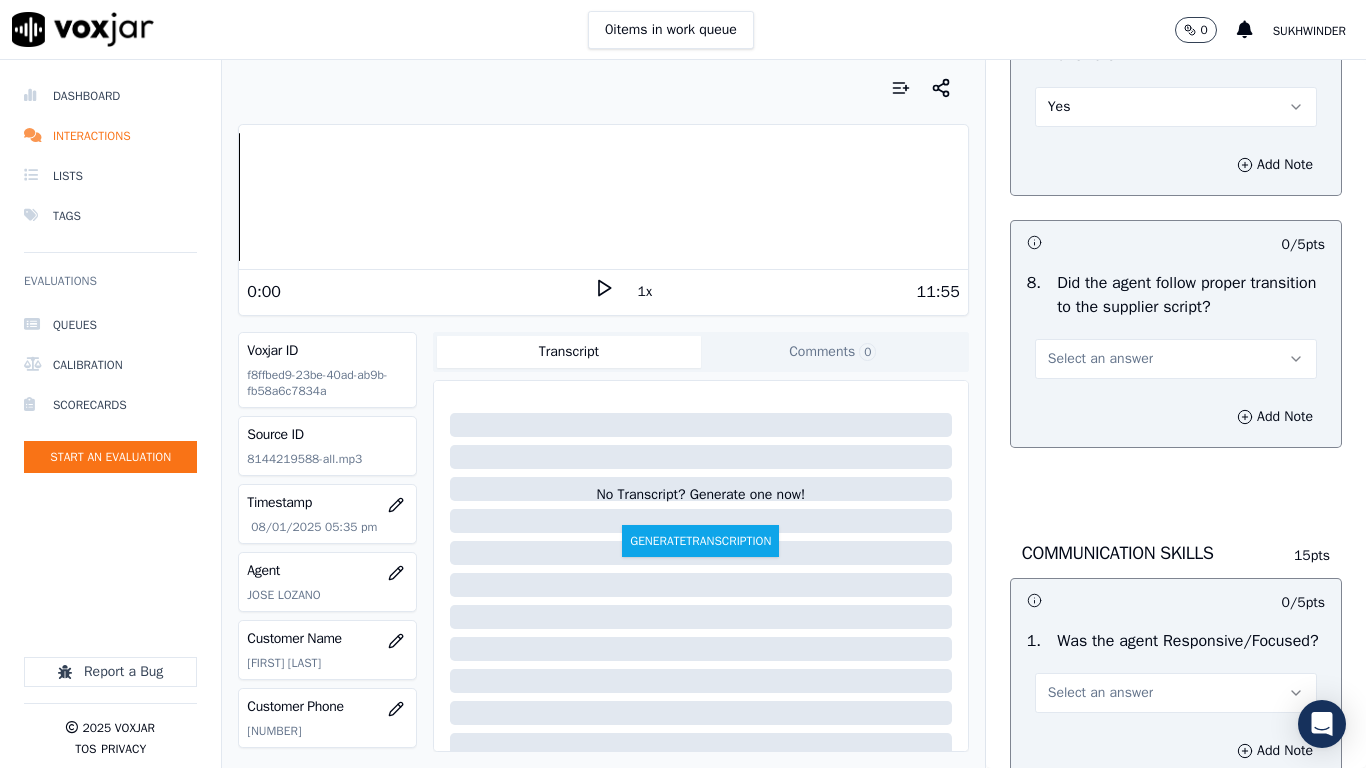 click on "Select an answer" at bounding box center (1100, 359) 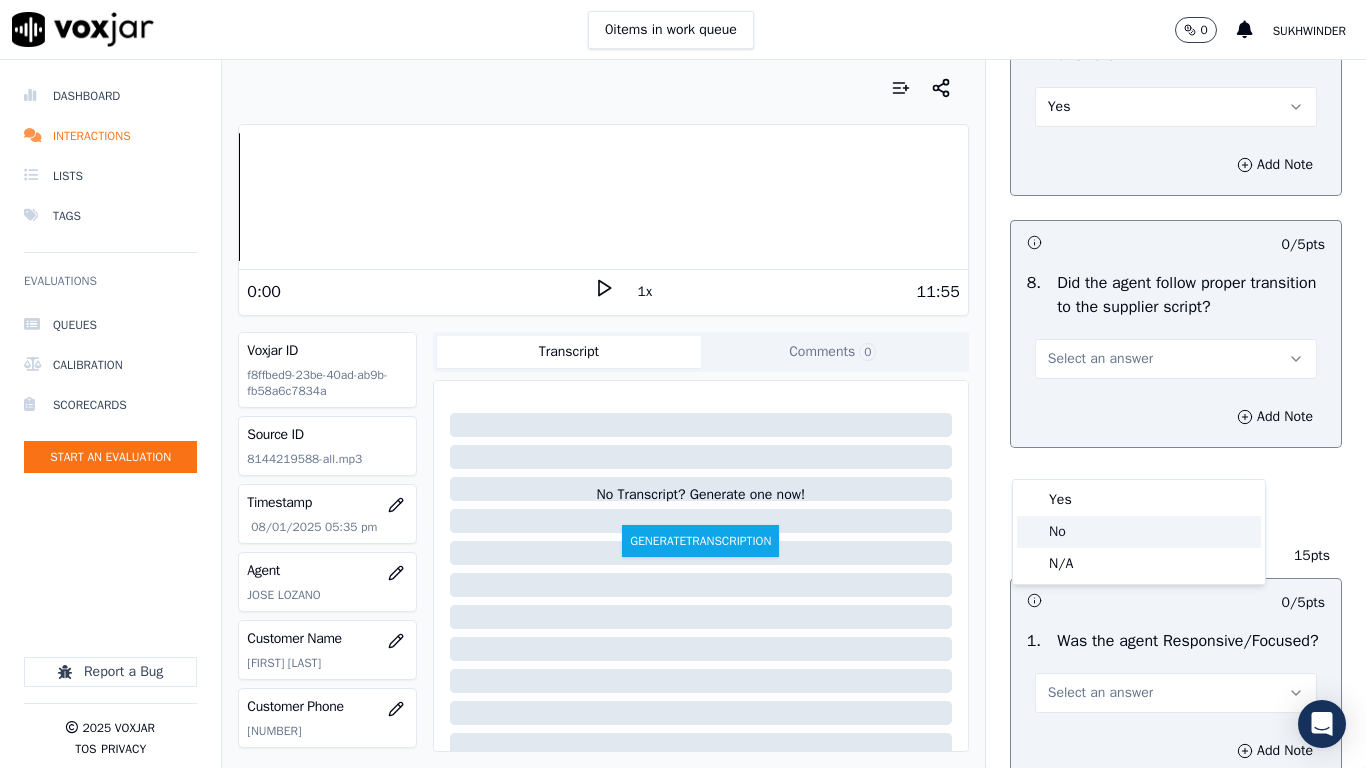 click on "No" 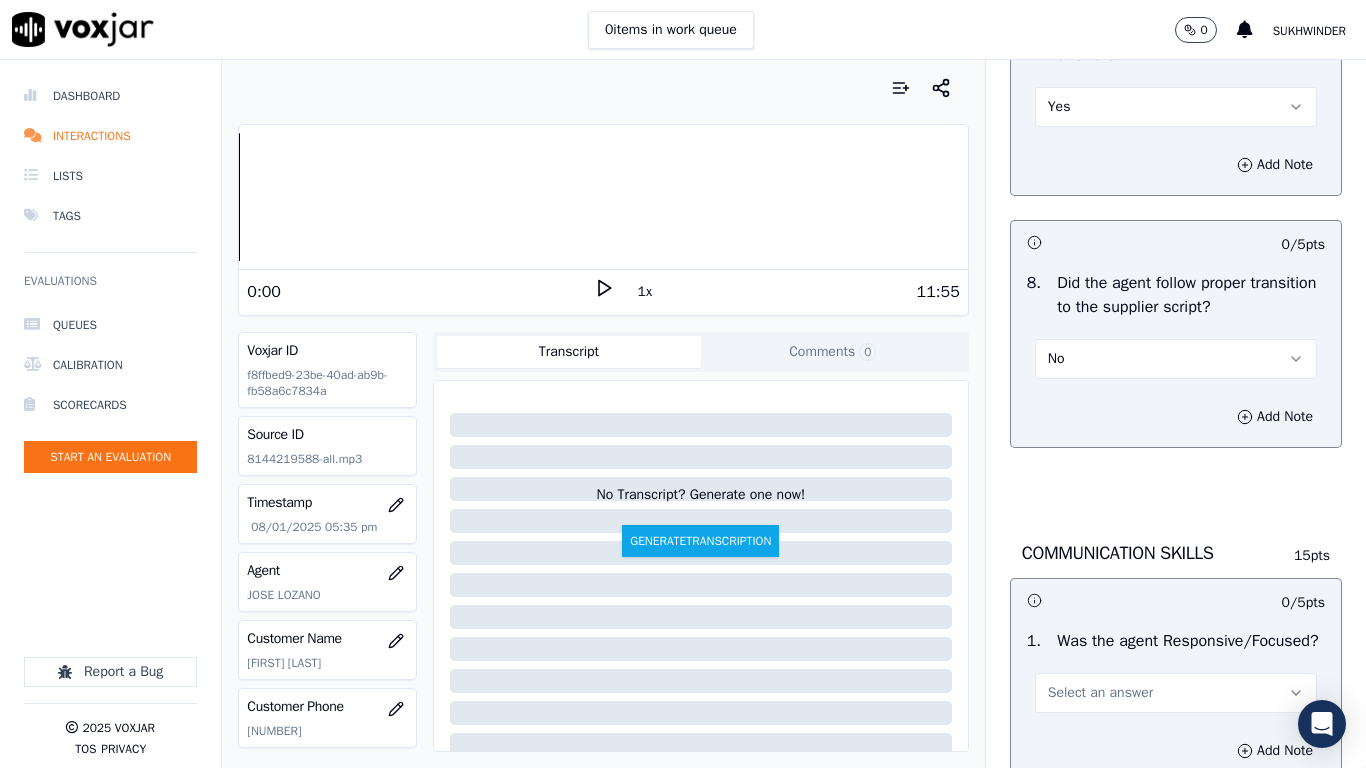 click on "No" at bounding box center [1176, 359] 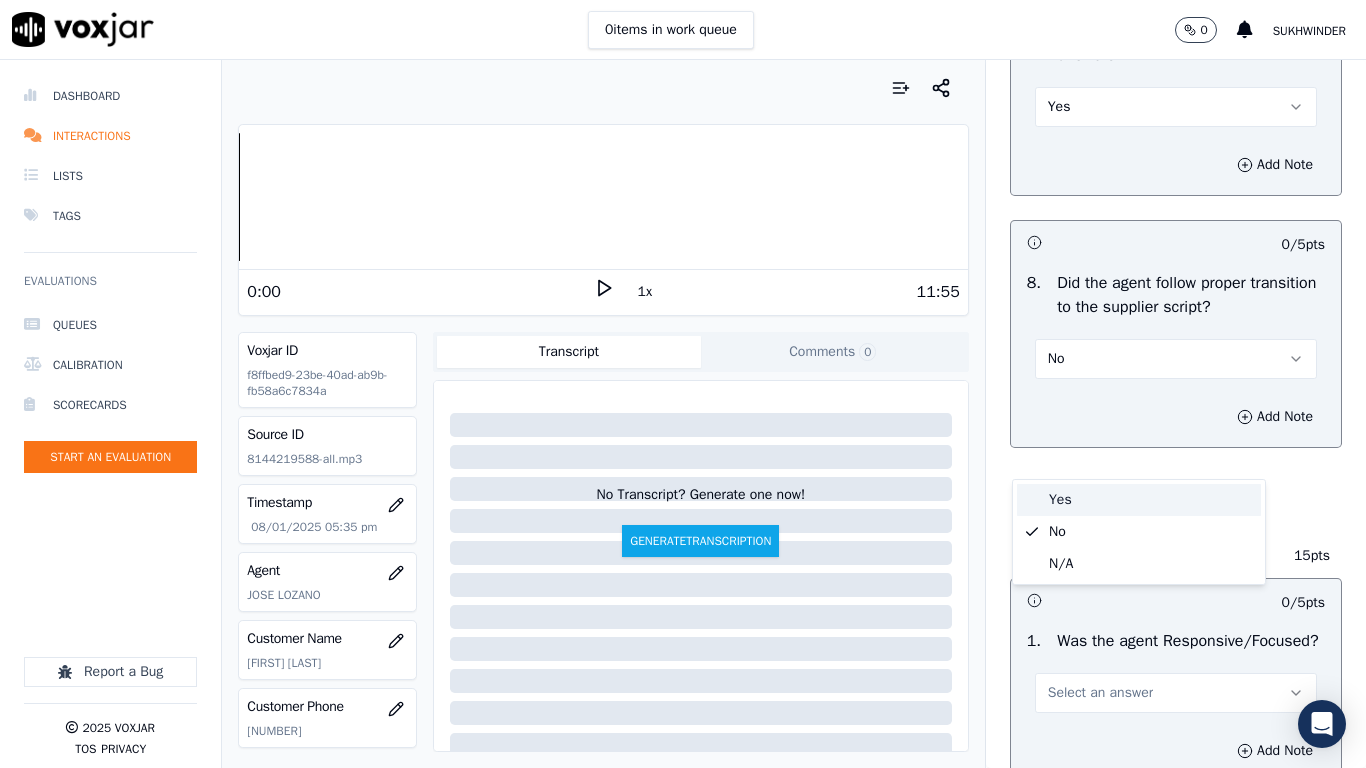 click on "Yes" at bounding box center [1139, 500] 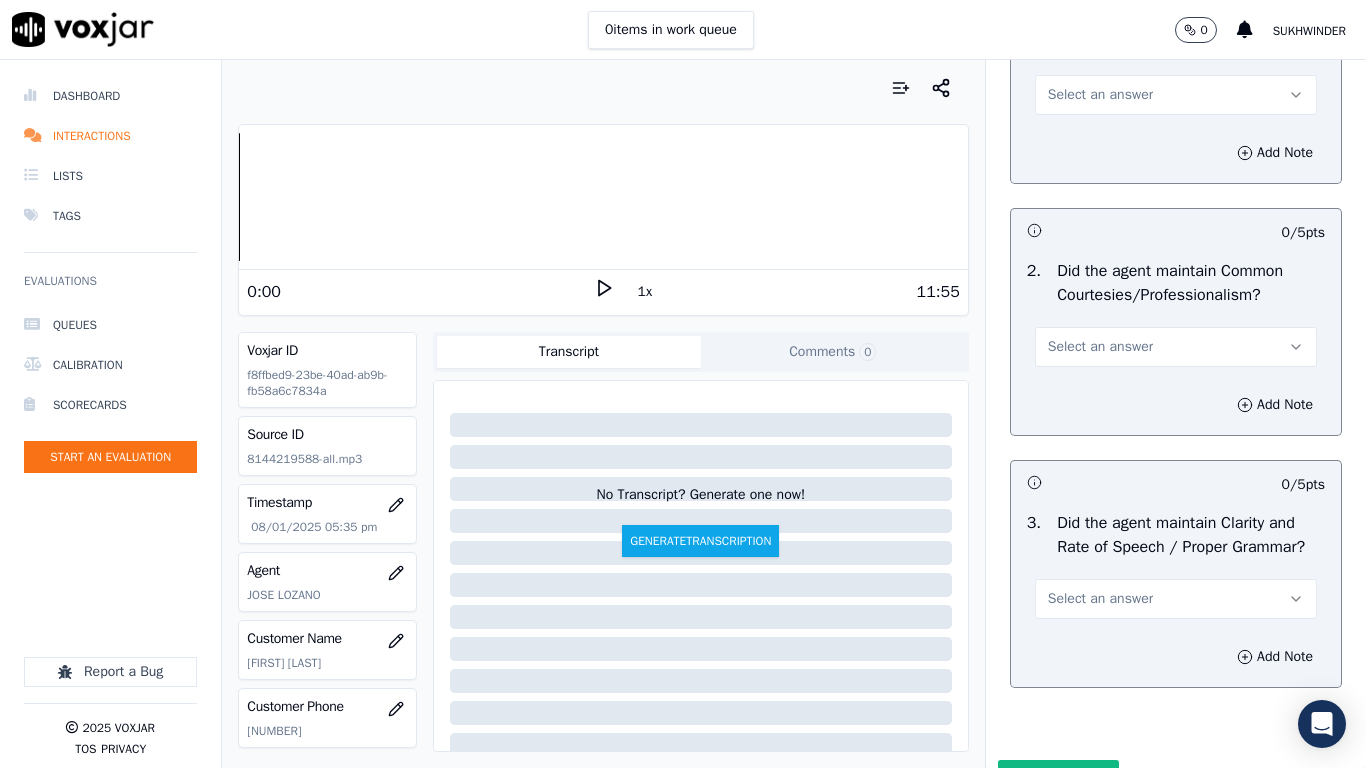 scroll, scrollTop: 5300, scrollLeft: 0, axis: vertical 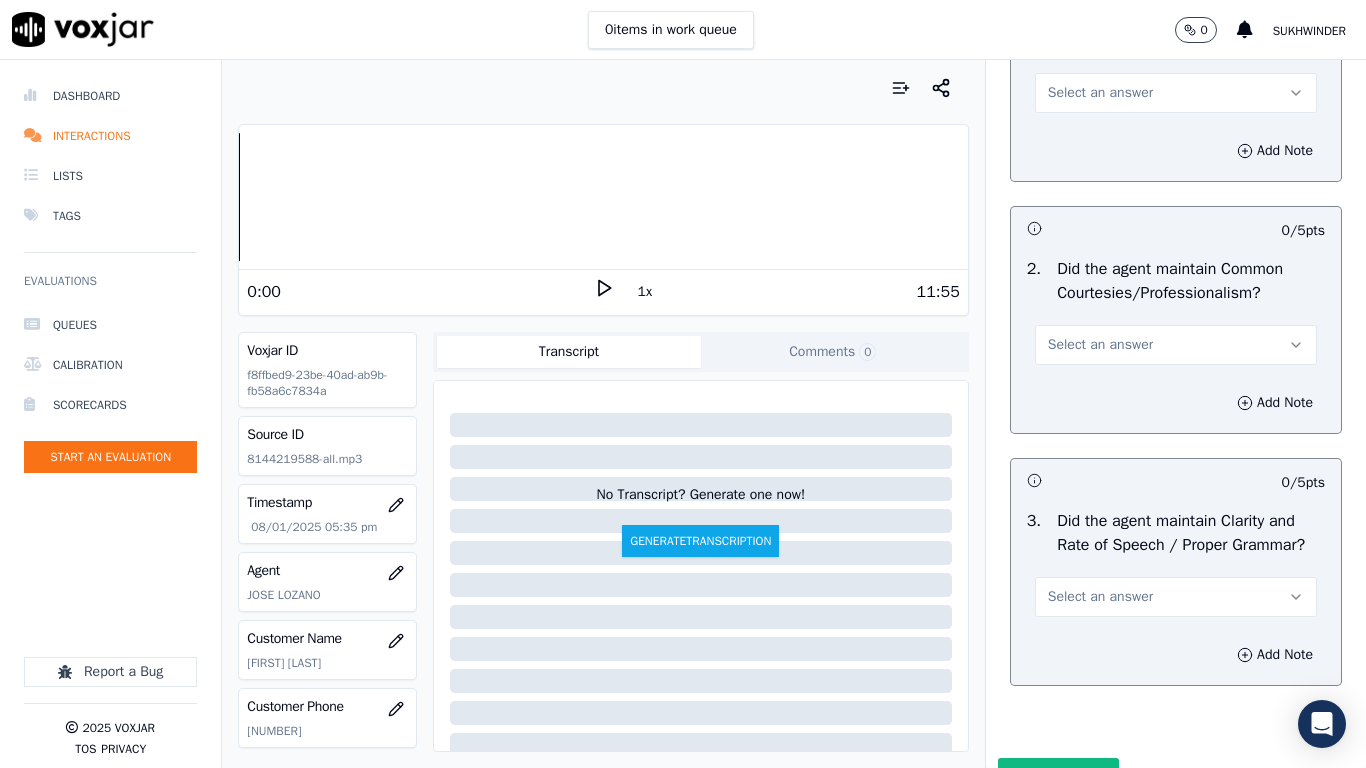 drag, startPoint x: 1109, startPoint y: 204, endPoint x: 1109, endPoint y: 227, distance: 23 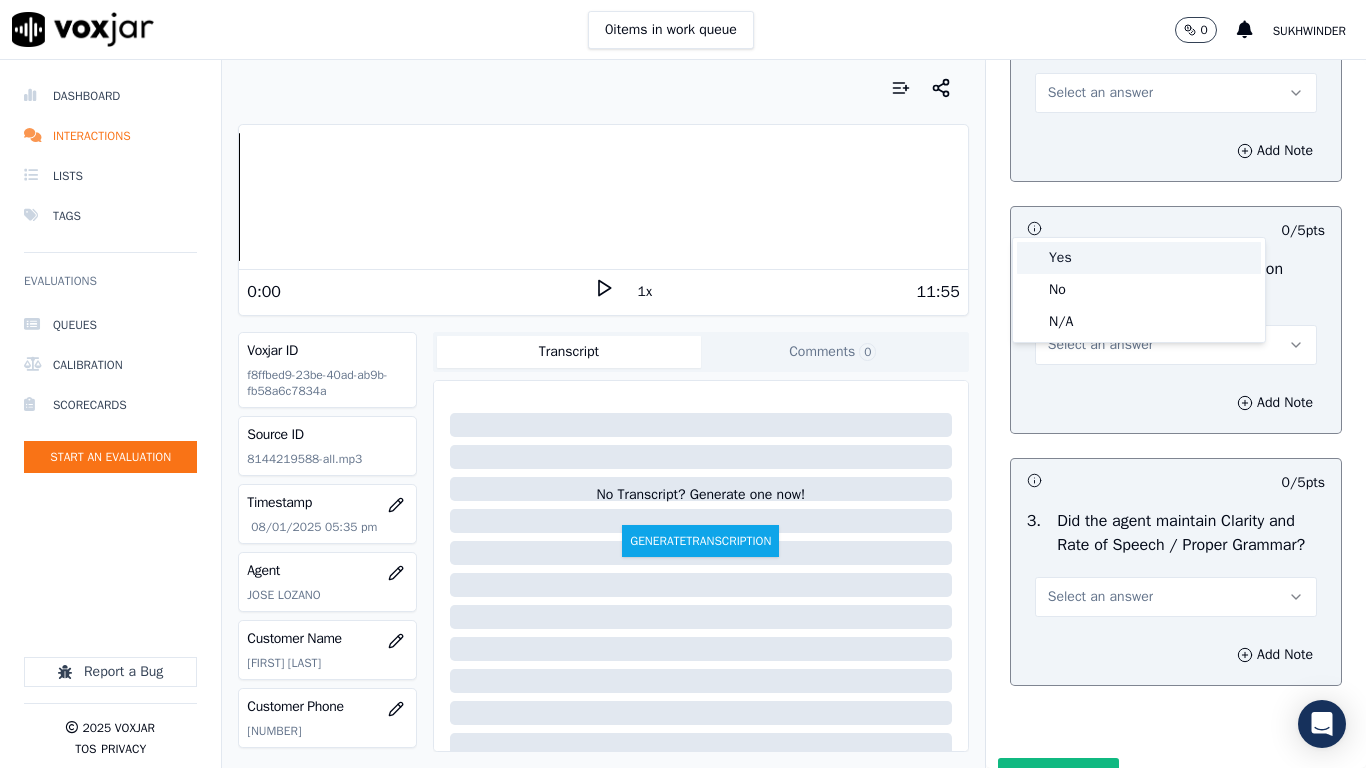 drag, startPoint x: 1109, startPoint y: 227, endPoint x: 1110, endPoint y: 324, distance: 97.00516 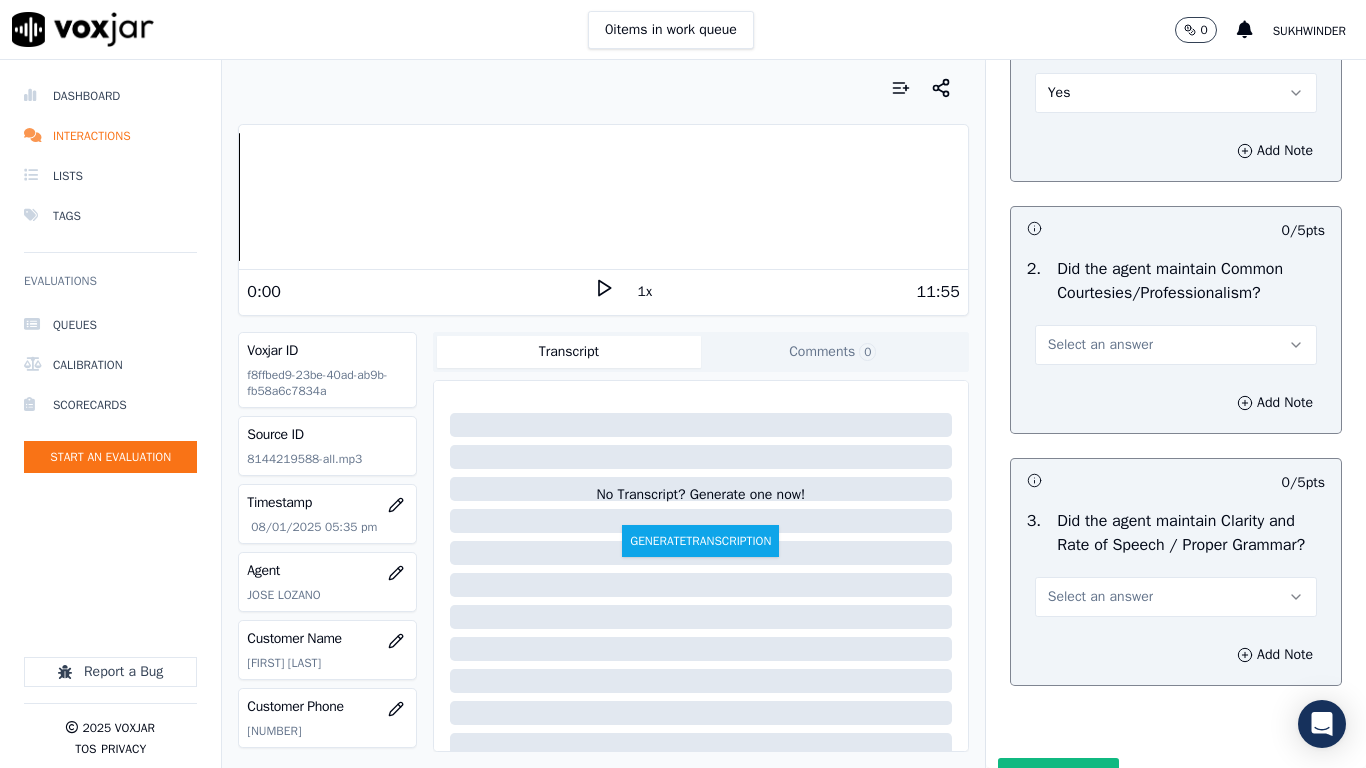 click on "Select an answer" at bounding box center [1100, 345] 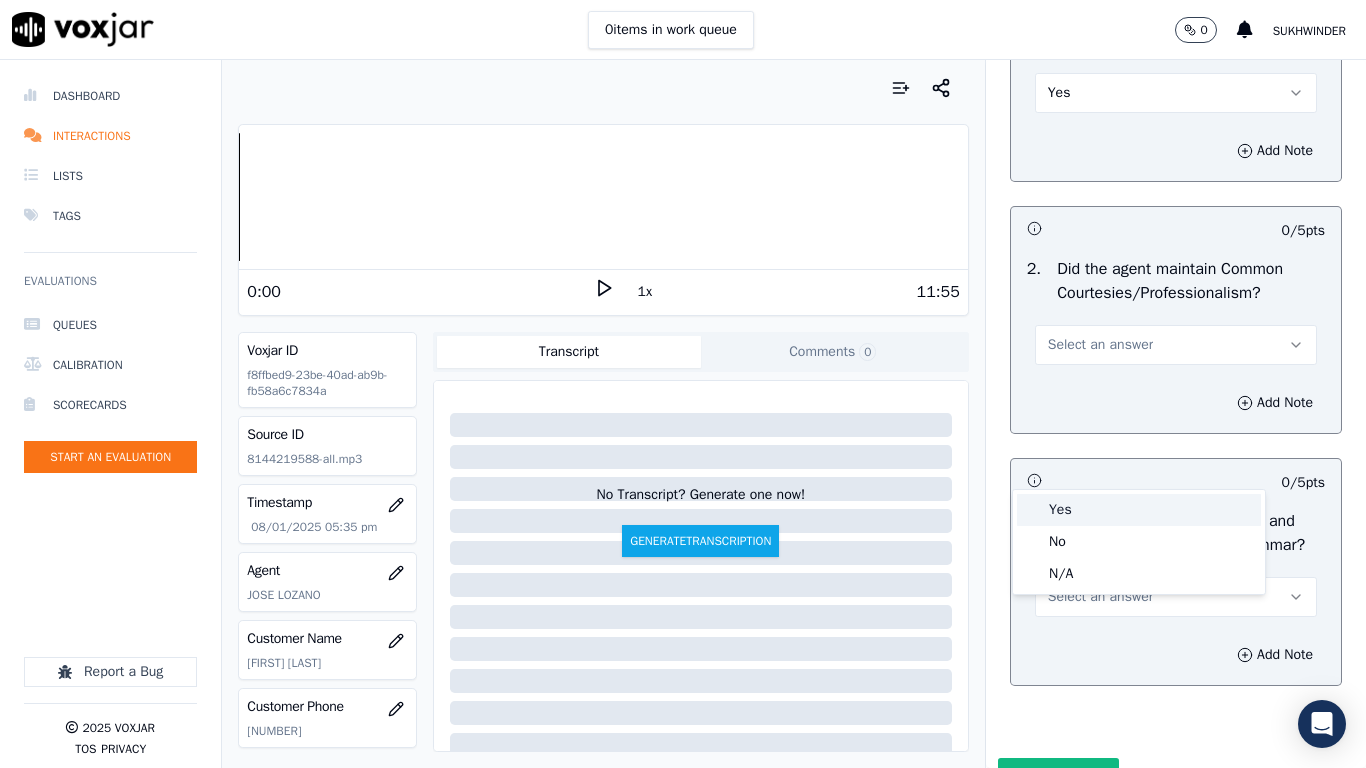 drag, startPoint x: 1101, startPoint y: 470, endPoint x: 1091, endPoint y: 544, distance: 74.672615 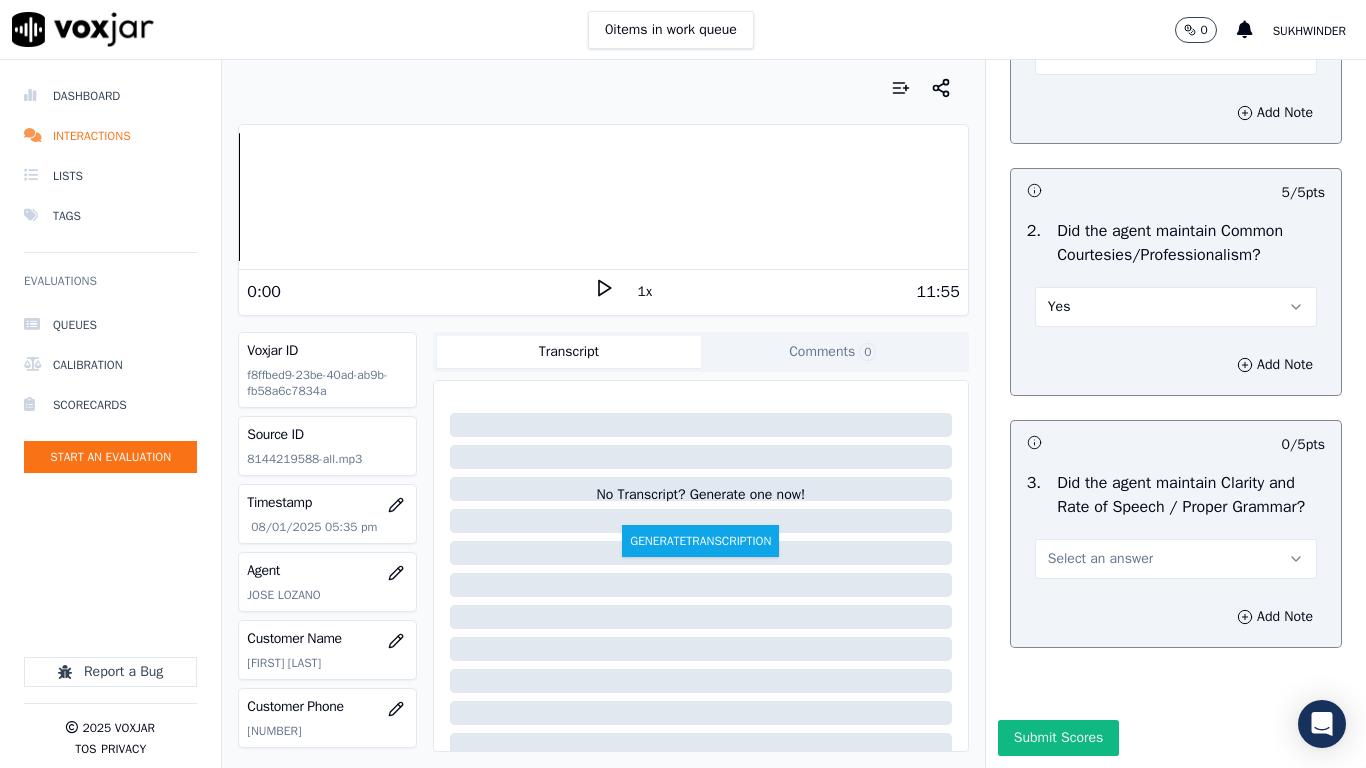 scroll, scrollTop: 5533, scrollLeft: 0, axis: vertical 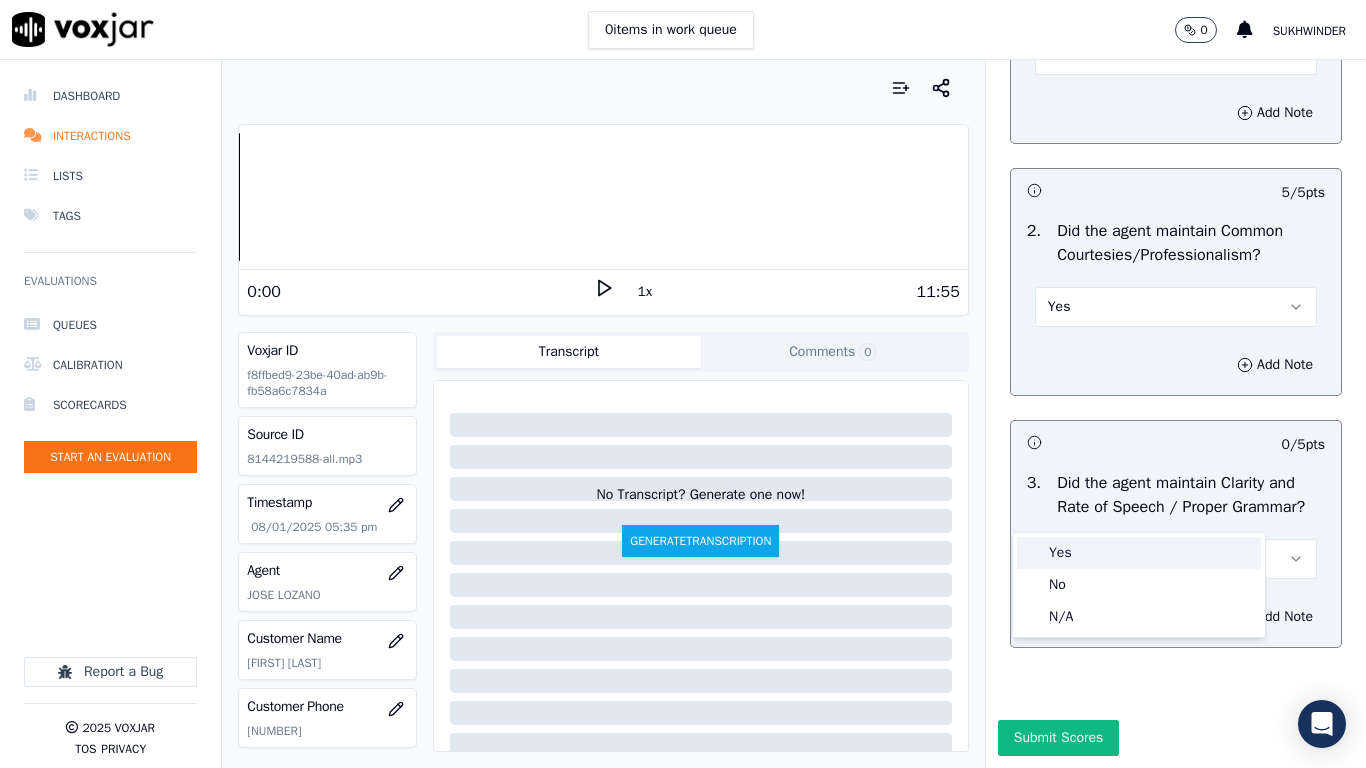 drag, startPoint x: 1107, startPoint y: 520, endPoint x: 1081, endPoint y: 673, distance: 155.19342 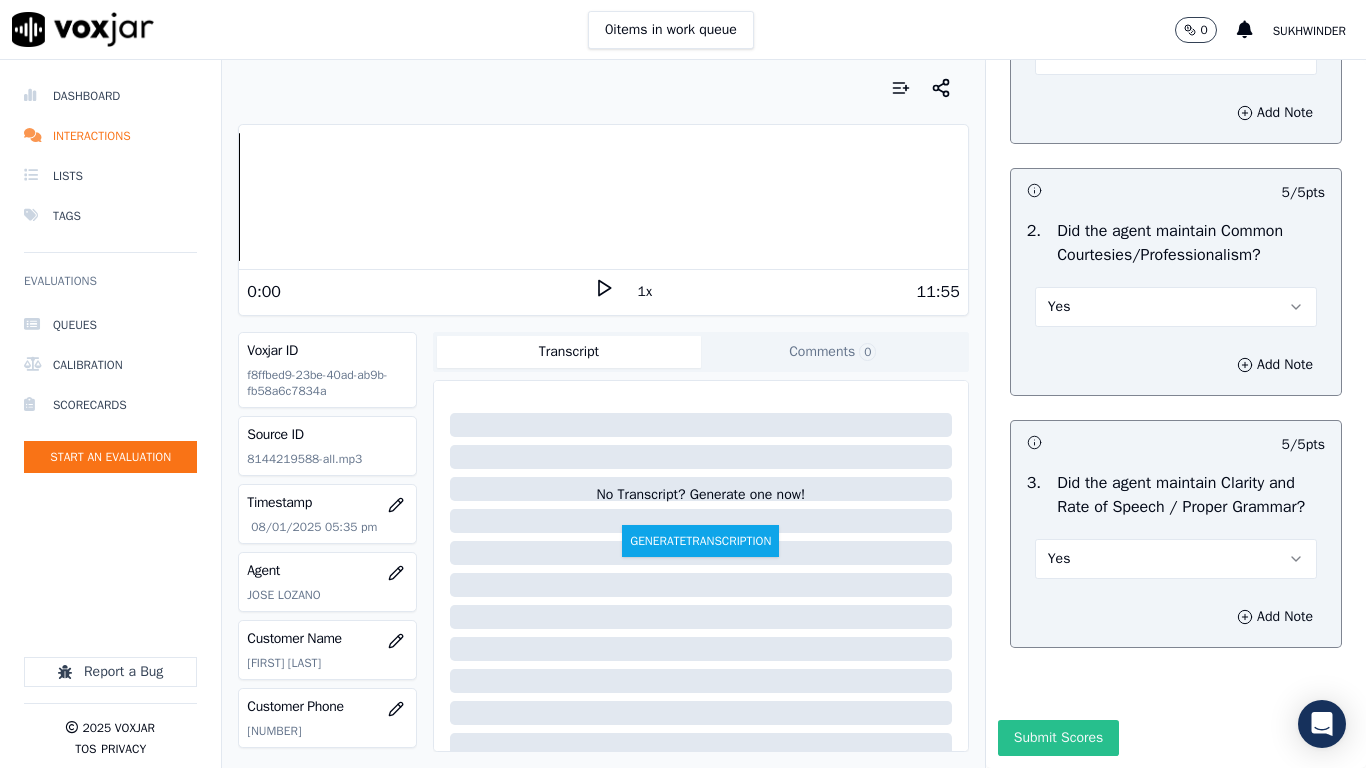 click on "Submit Scores" at bounding box center (1058, 738) 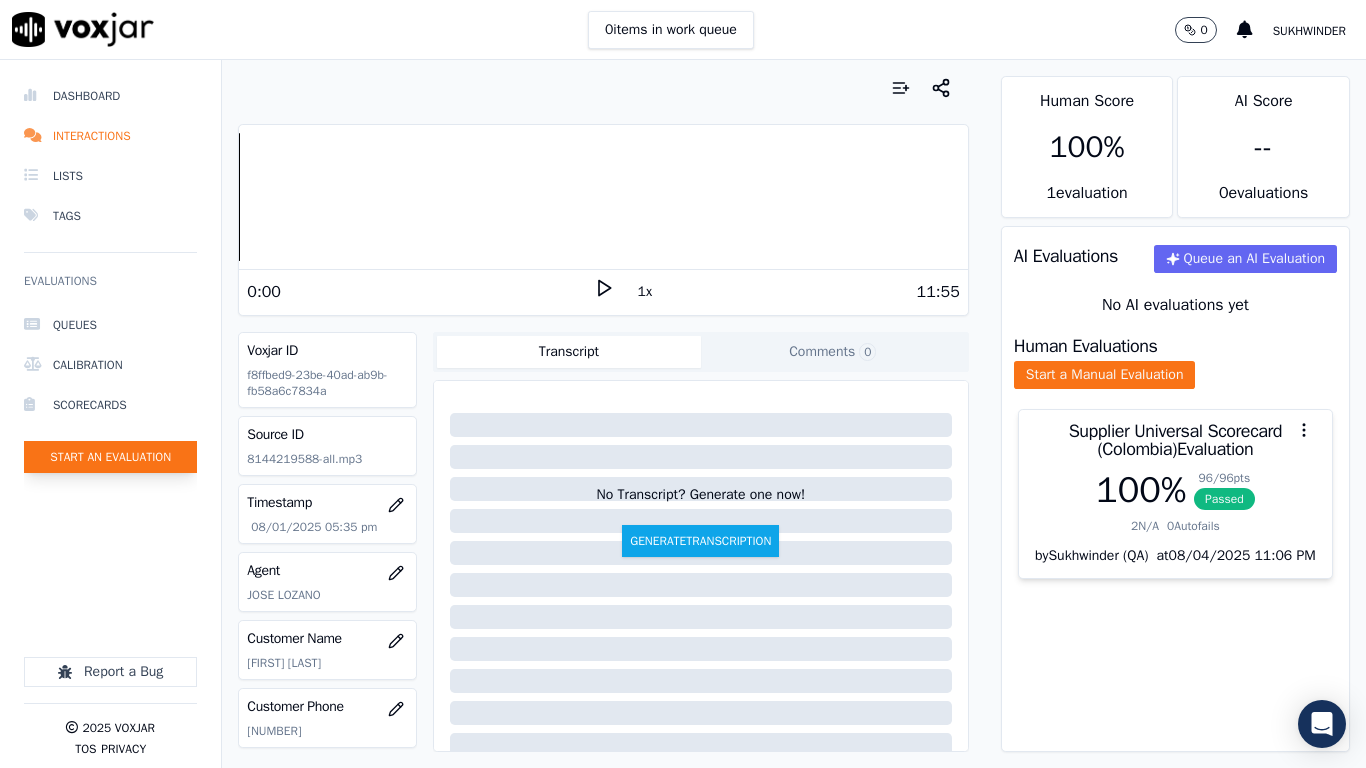 click on "Start an Evaluation" 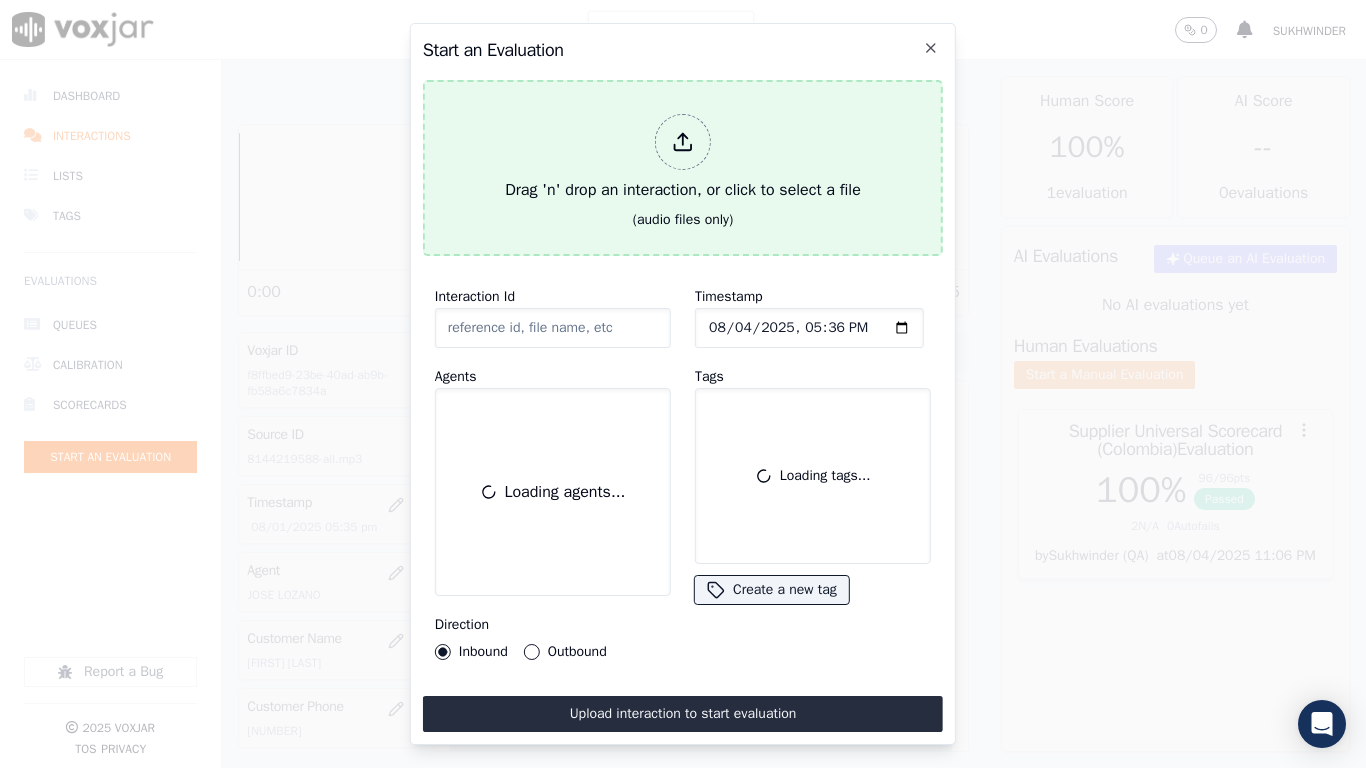 click on "Drag 'n' drop an interaction, or click to select a file" at bounding box center (683, 158) 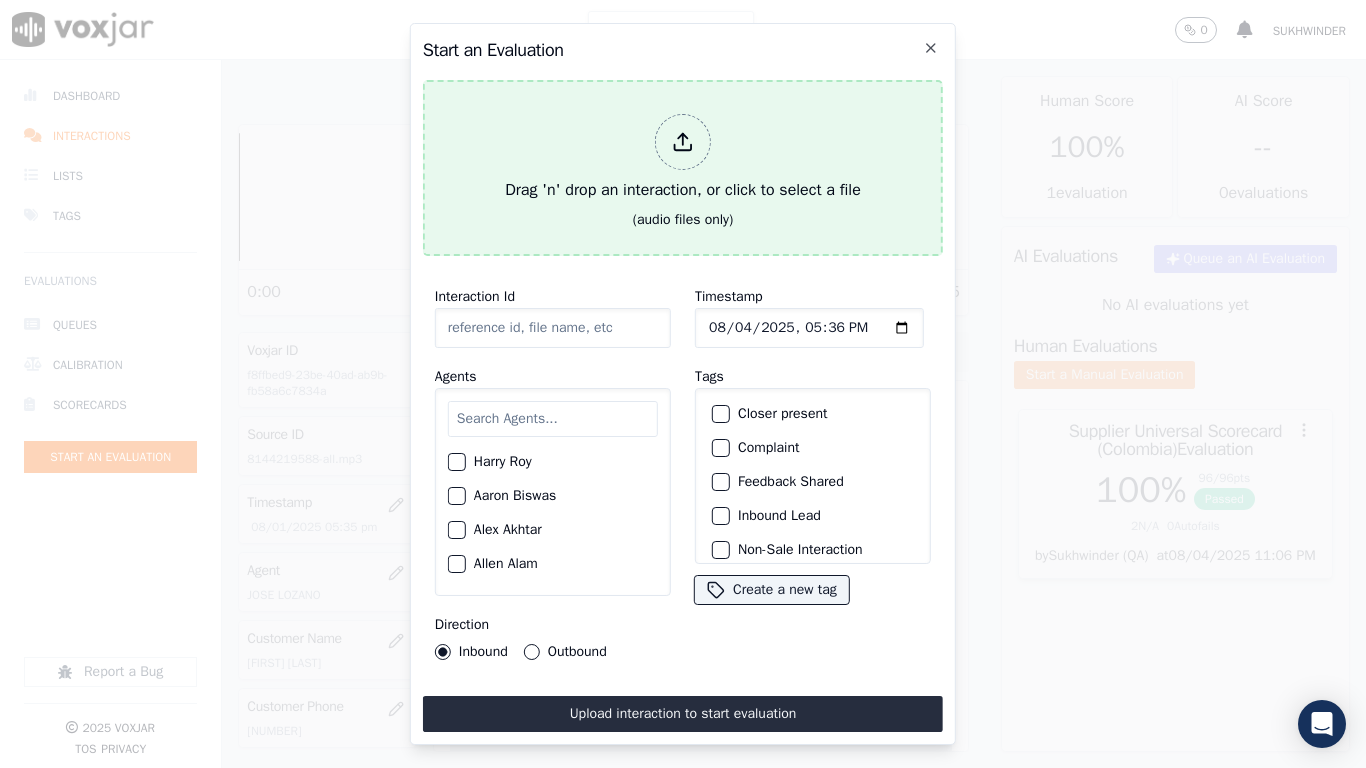 type on "[DATE]-[TIME]_[NUMBER]-all.mp3" 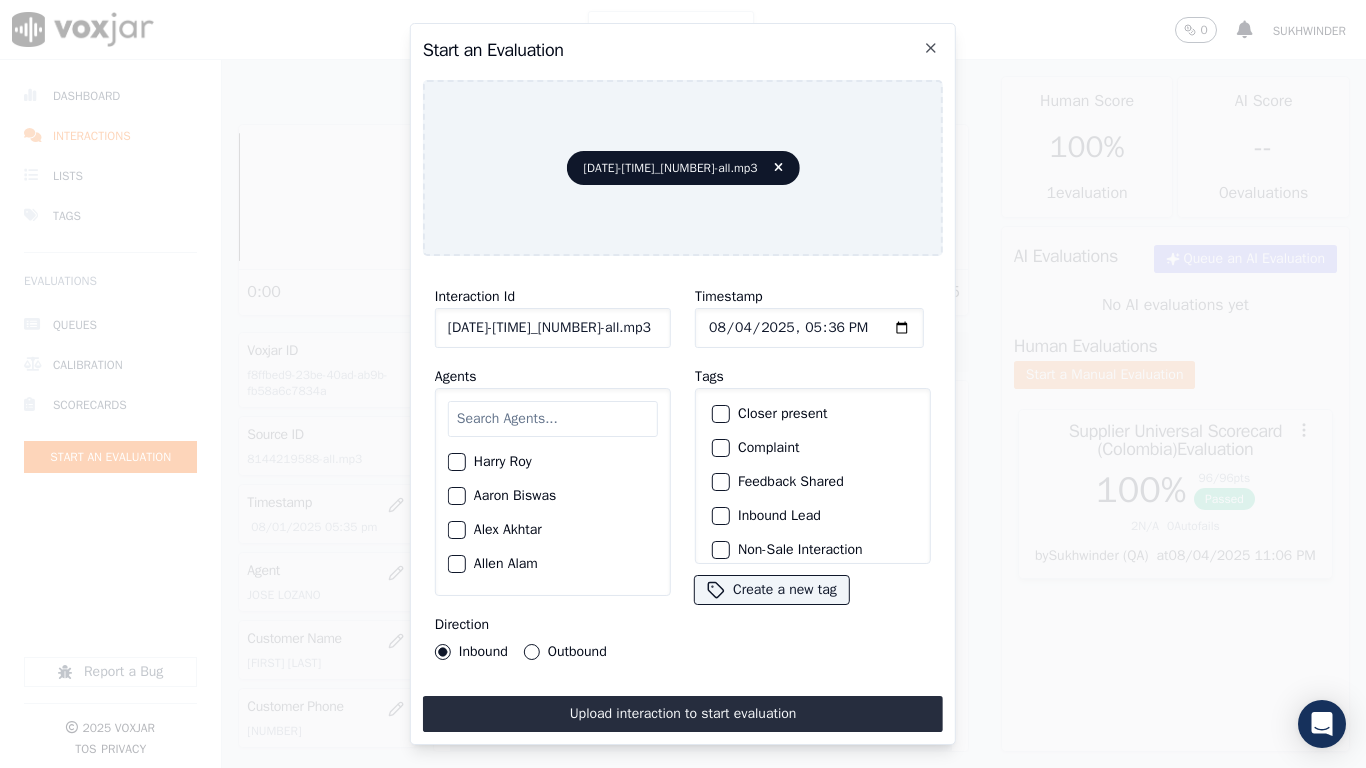 click at bounding box center (553, 419) 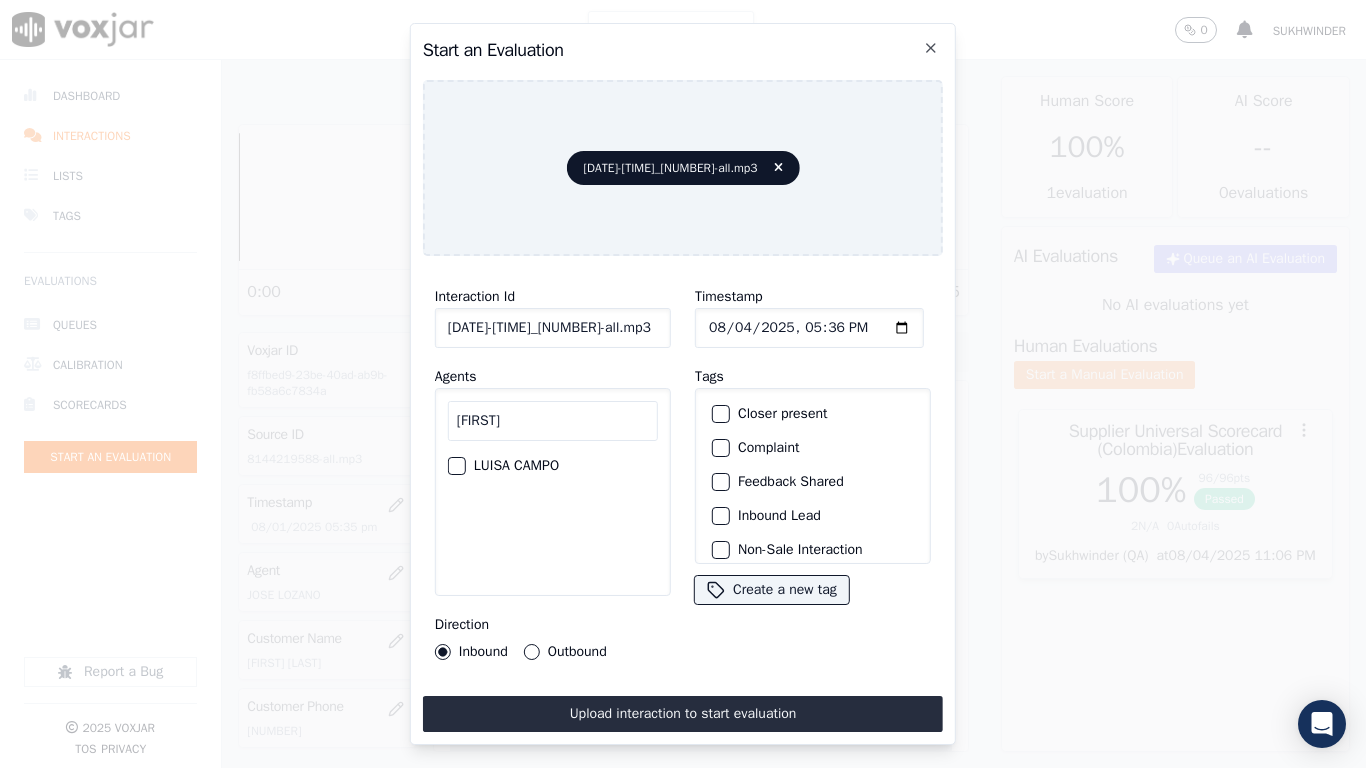 type on "[FIRST]" 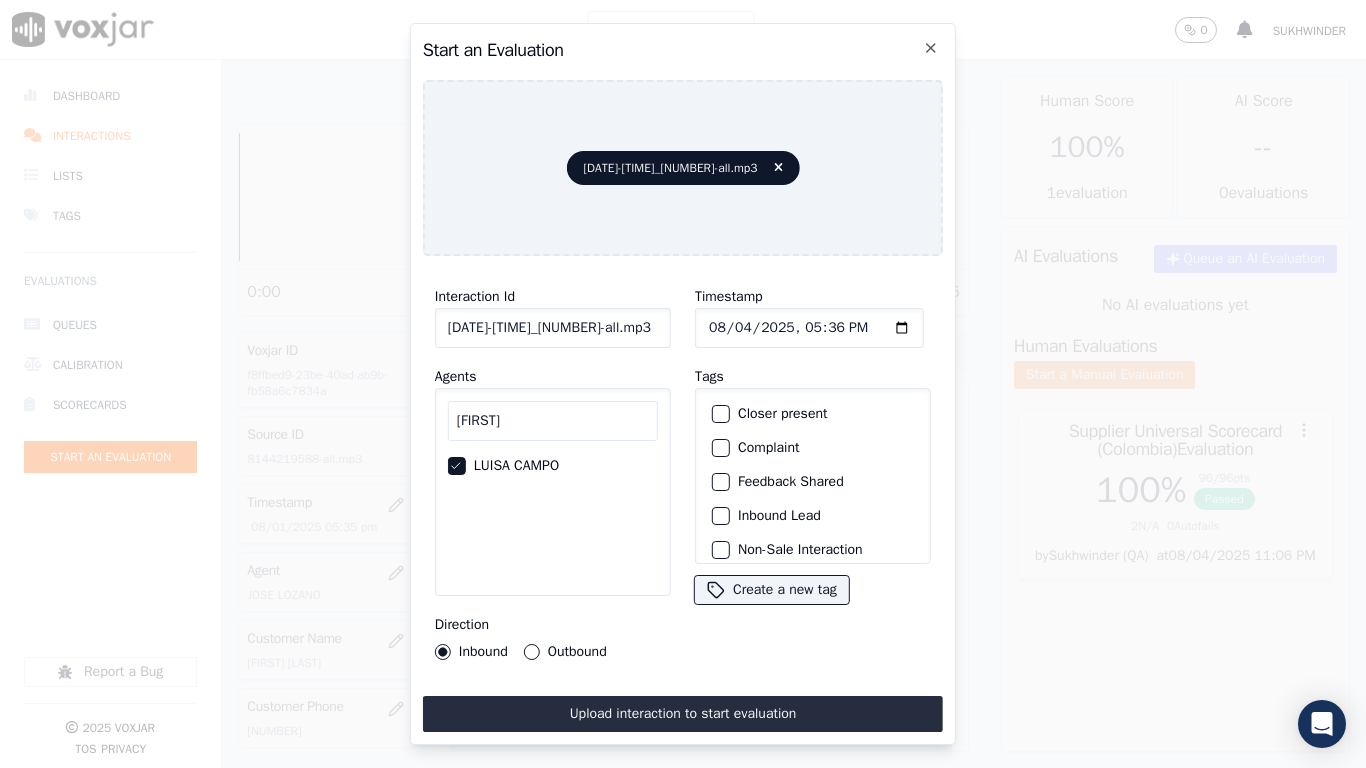 click on "Timestamp" 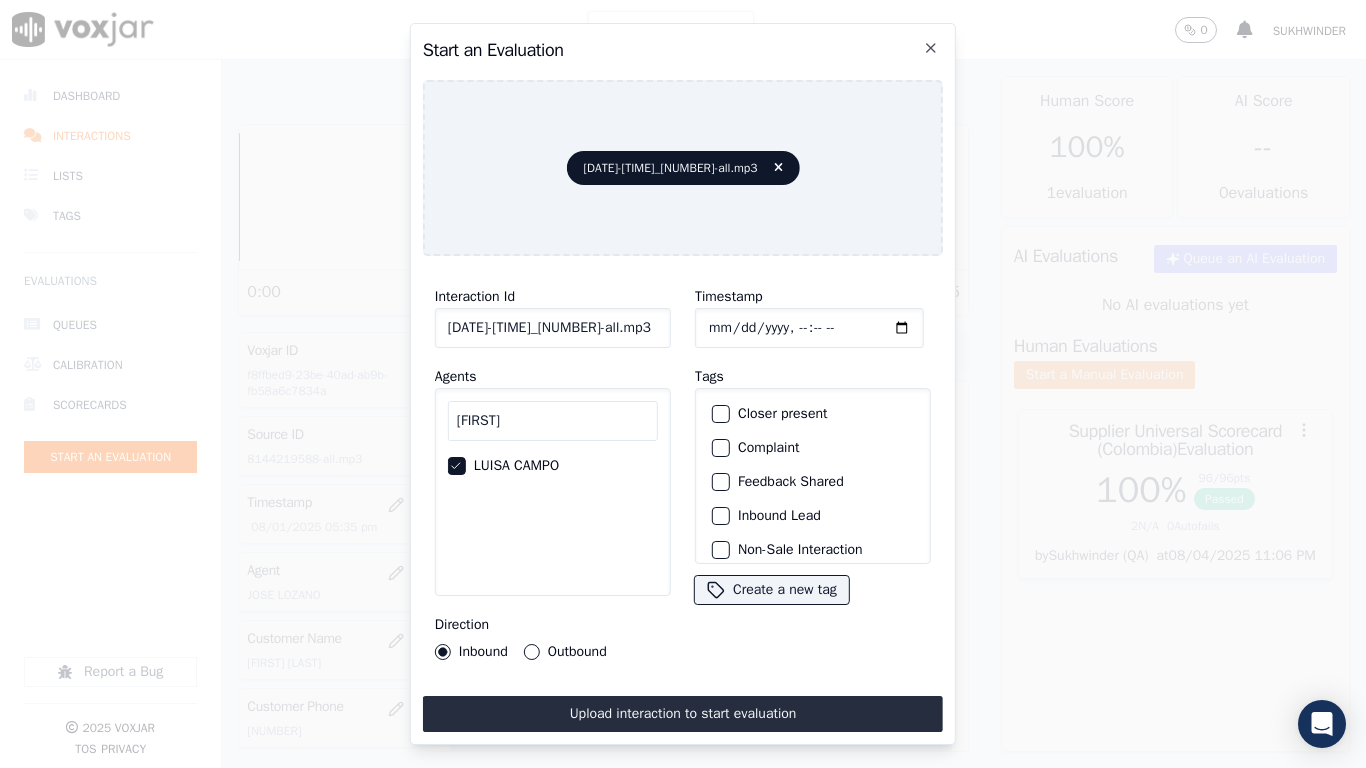 type on "2025-08-01T17:36" 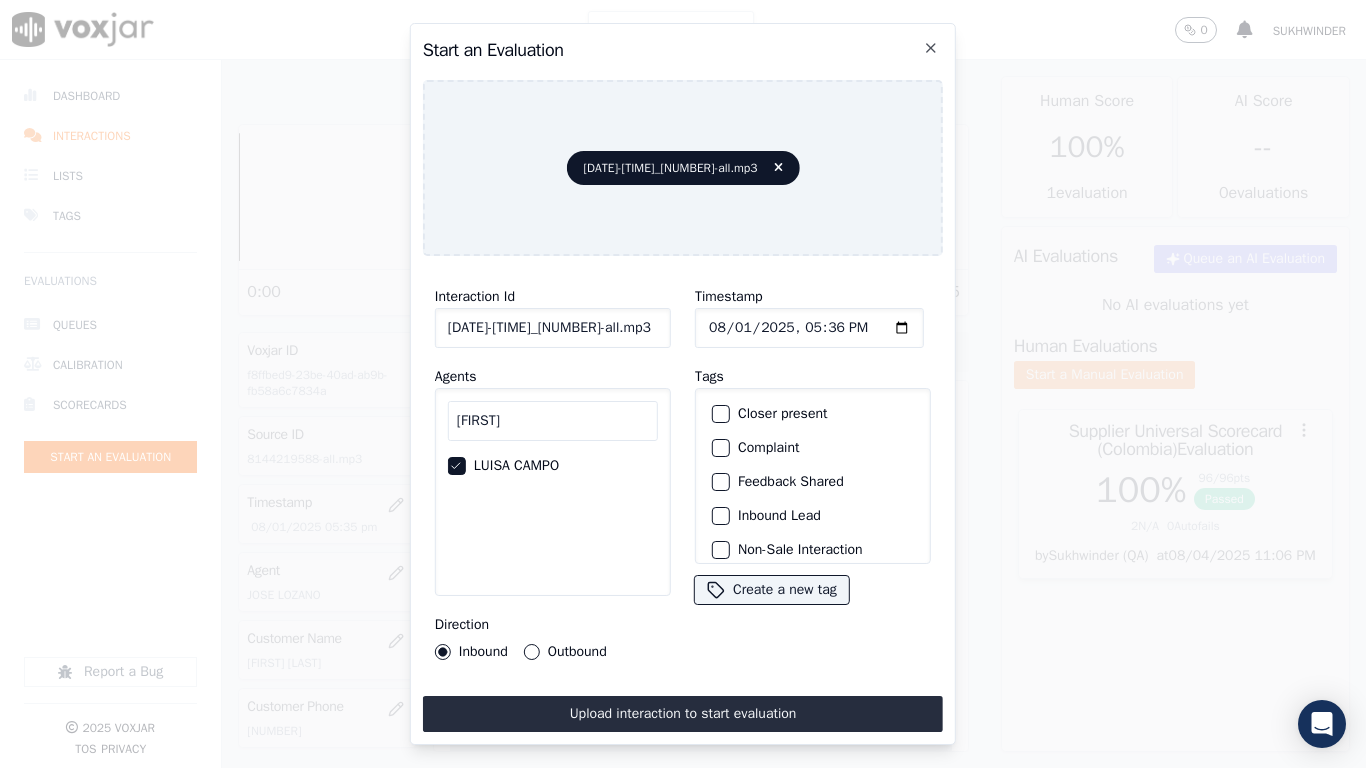 scroll, scrollTop: 175, scrollLeft: 0, axis: vertical 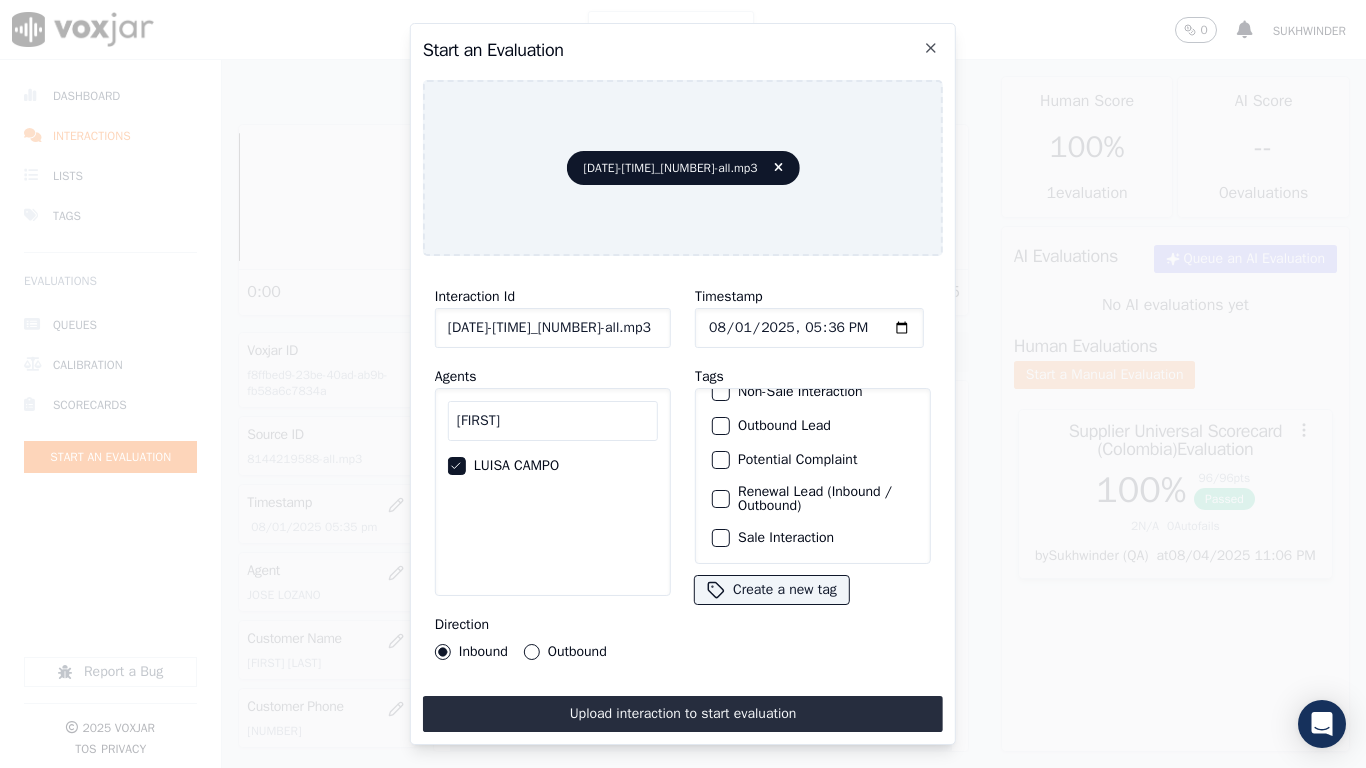 click on "Sale Interaction" 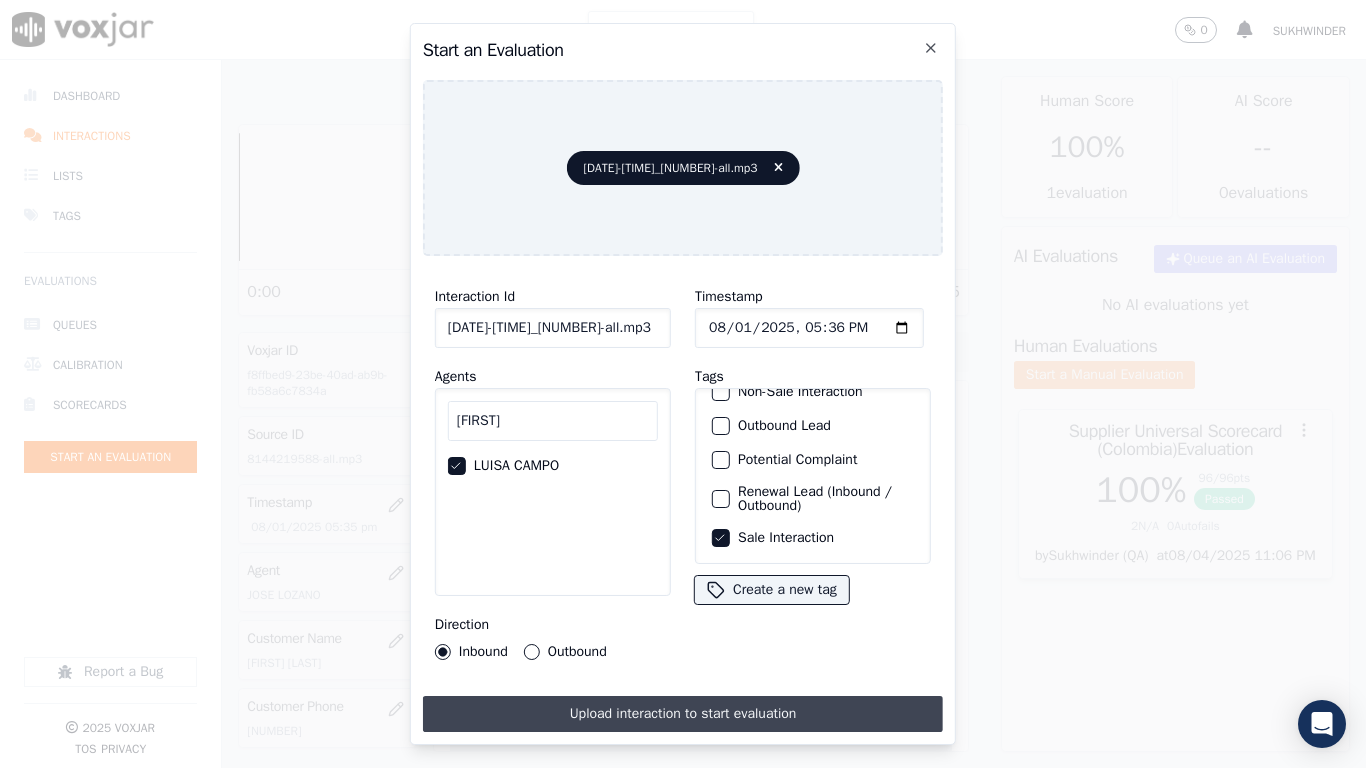 click on "Upload interaction to start evaluation" at bounding box center [683, 714] 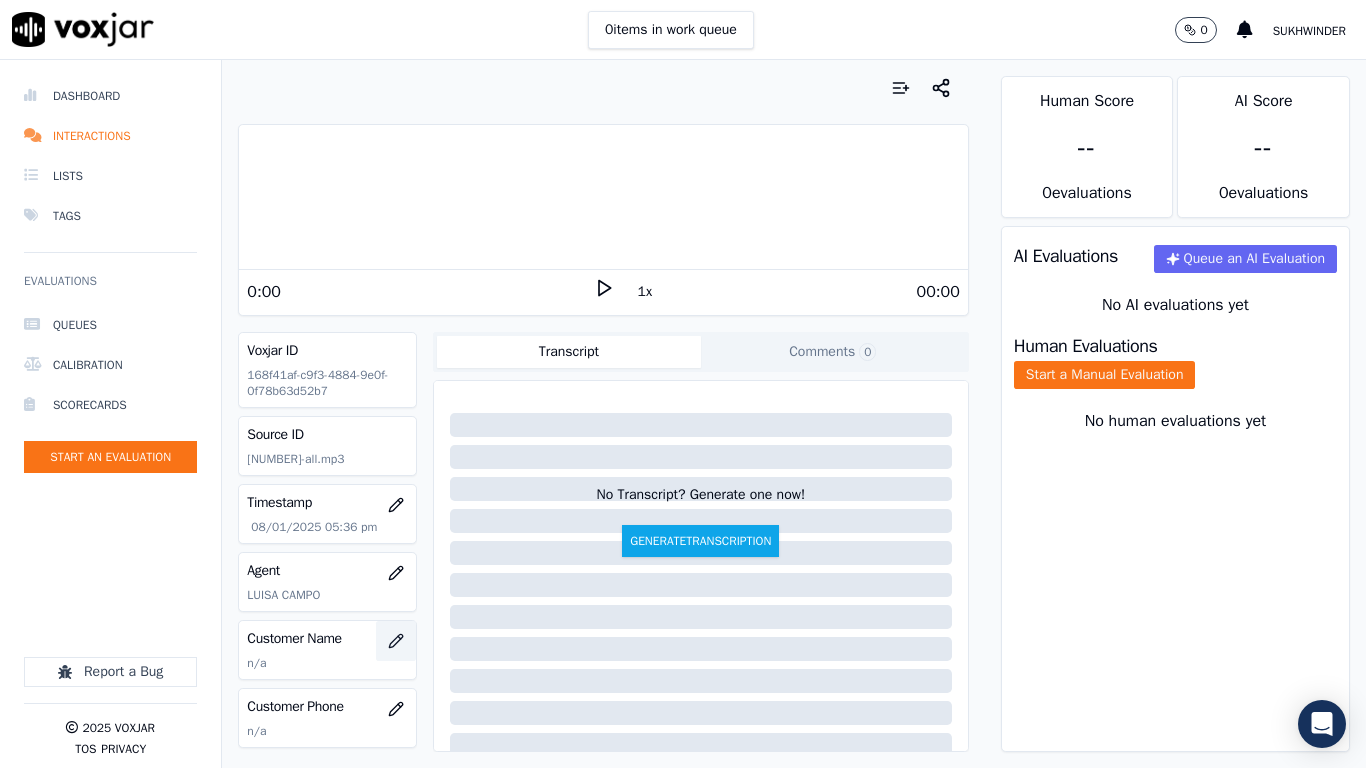 click 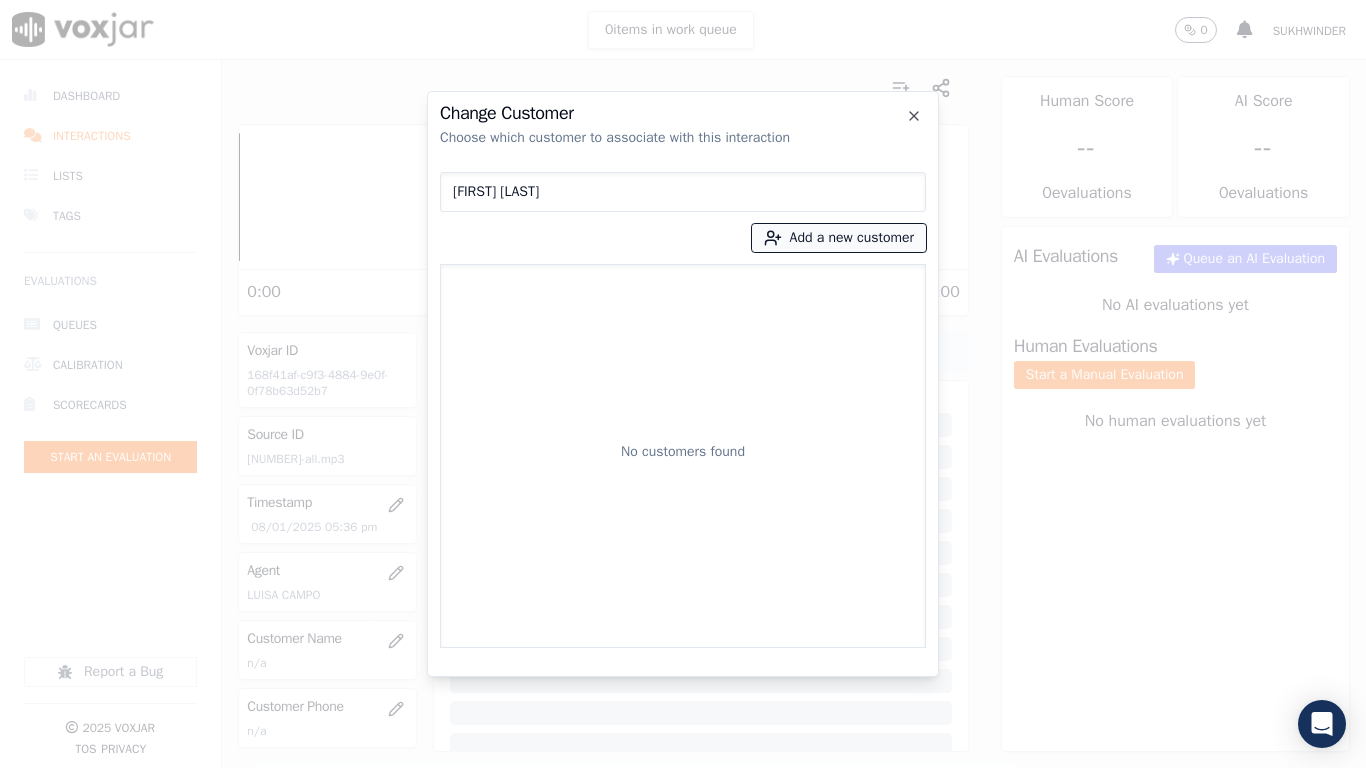 type on "[FIRST] [LAST]" 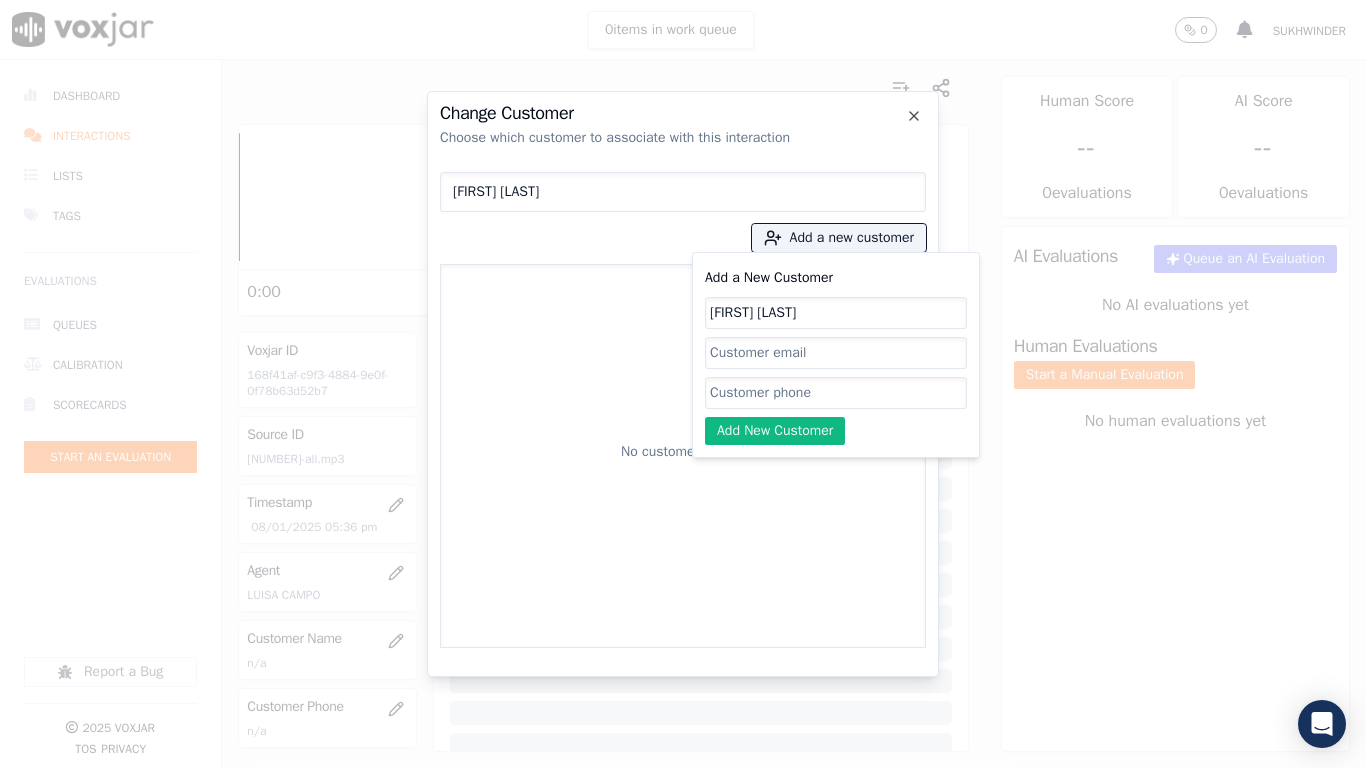 type on "[FIRST] [LAST]" 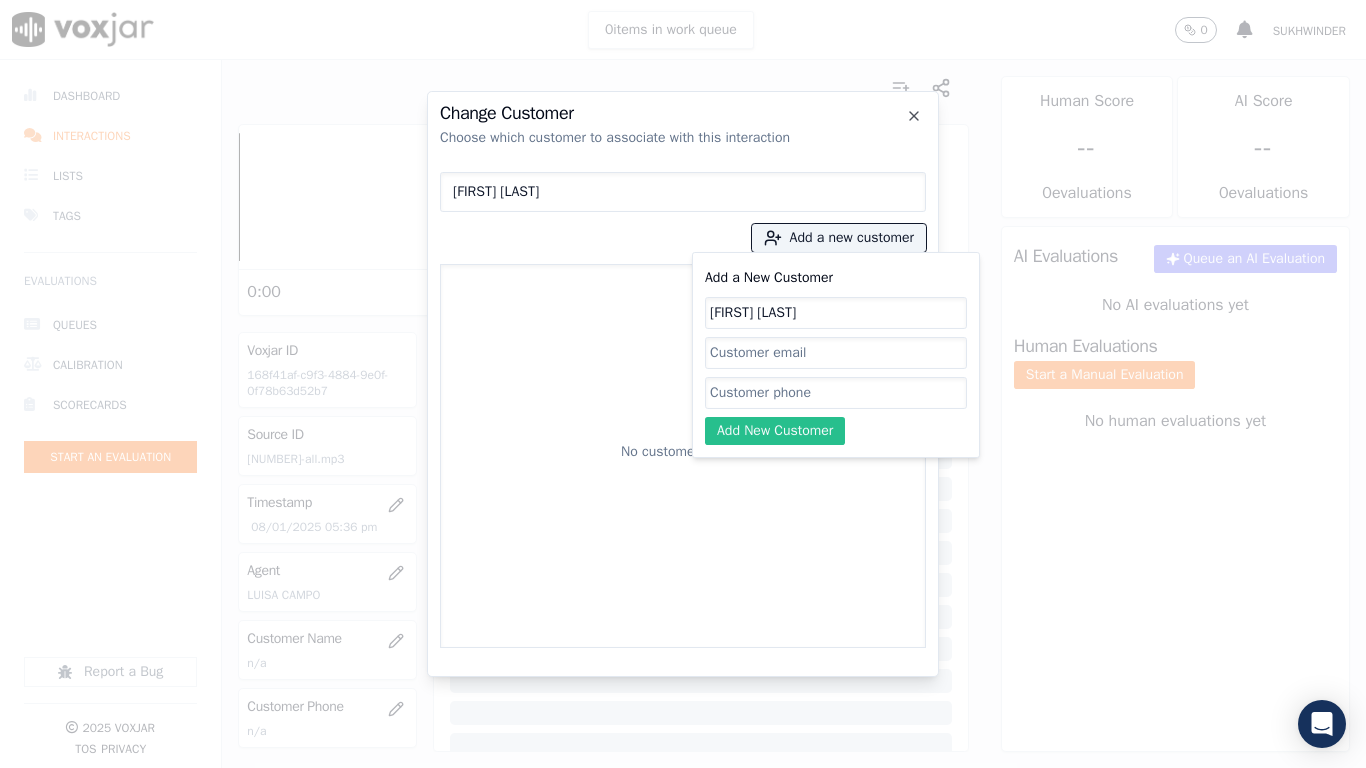 paste on "8148065974" 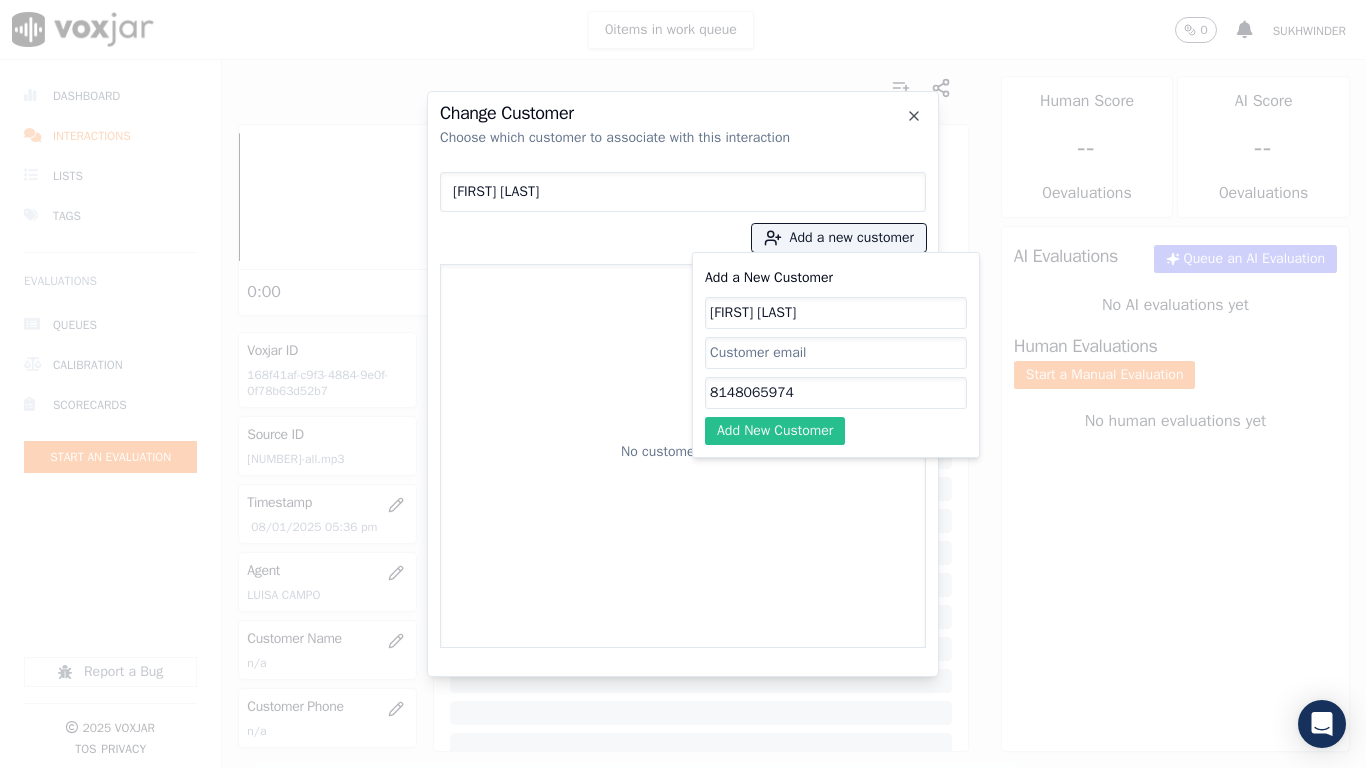 type on "8148065974" 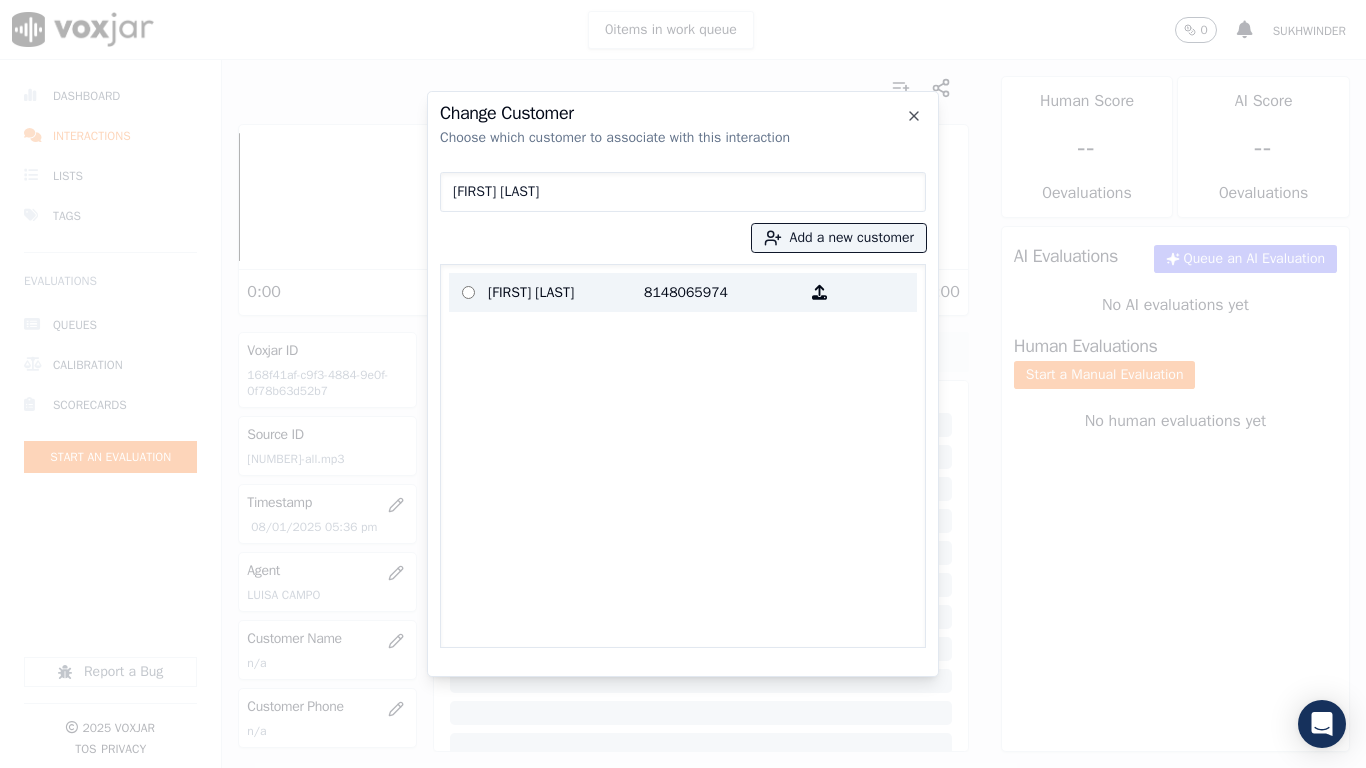 click on "[FIRST] [LAST]" at bounding box center [566, 292] 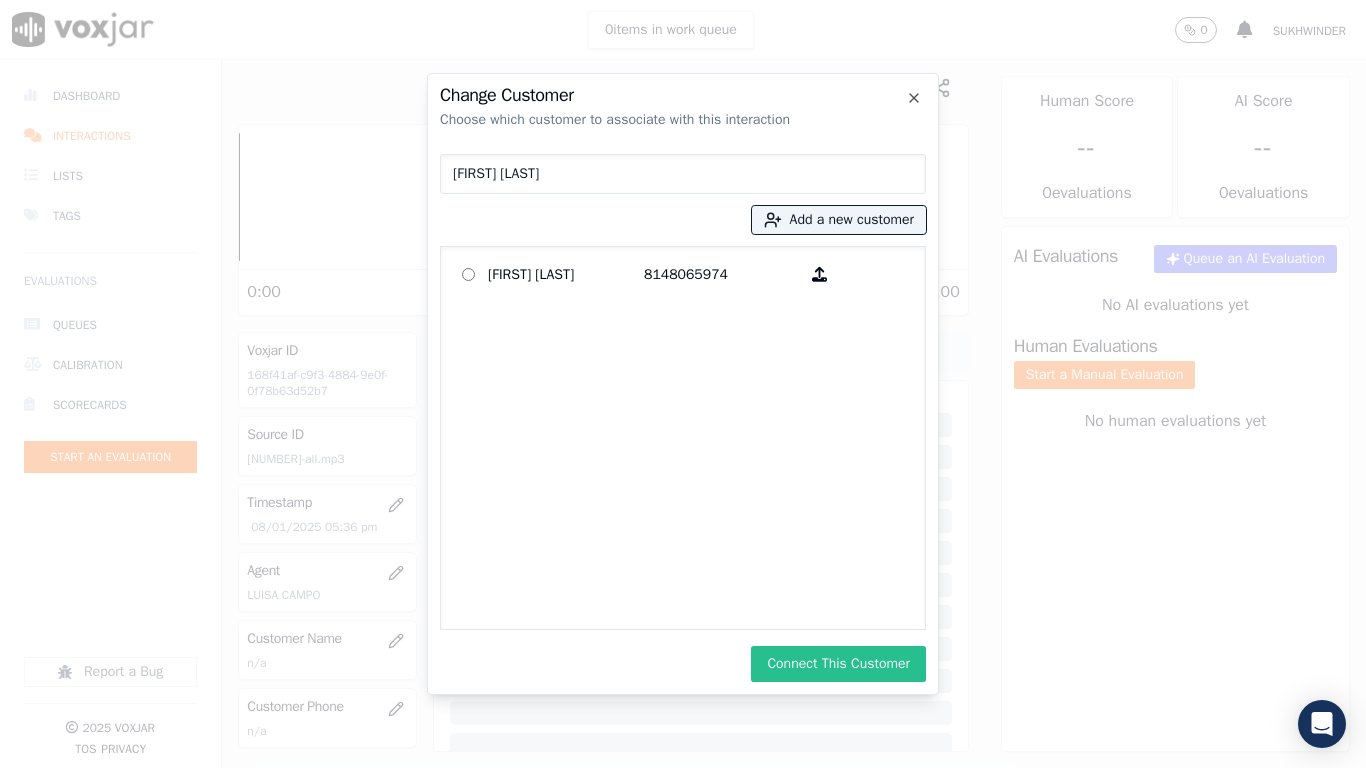 click on "Connect This Customer" at bounding box center [838, 664] 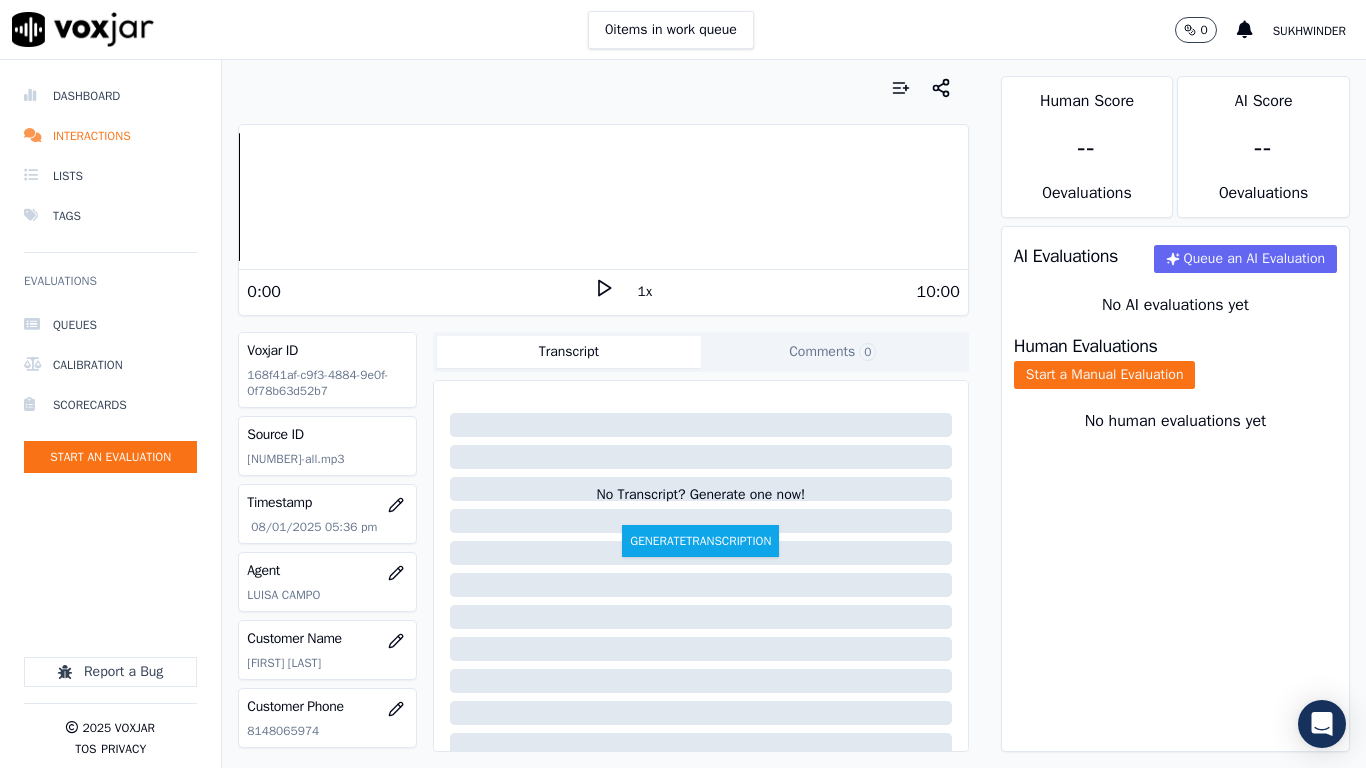 drag, startPoint x: 1118, startPoint y: 386, endPoint x: 1041, endPoint y: 564, distance: 193.94072 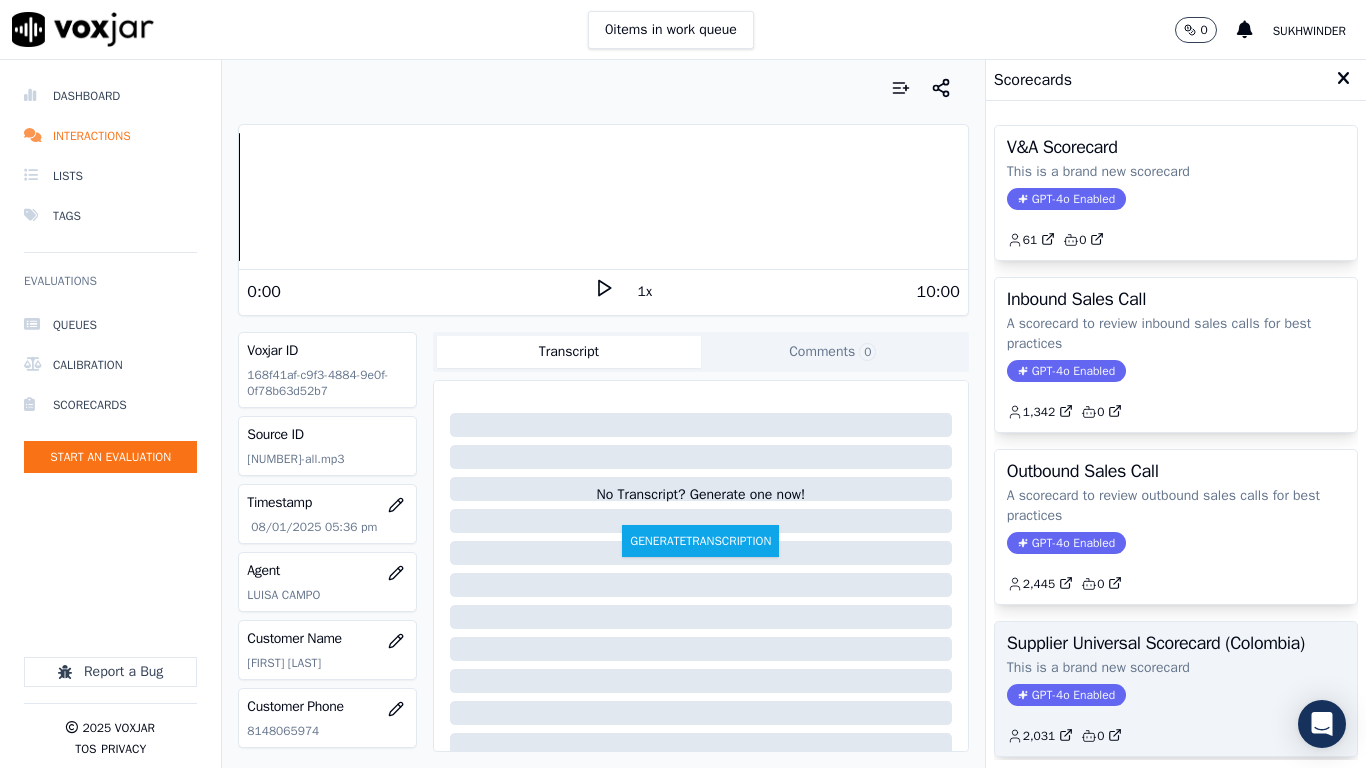 click on "Supplier Universal Scorecard (Colombia)" at bounding box center [1176, 643] 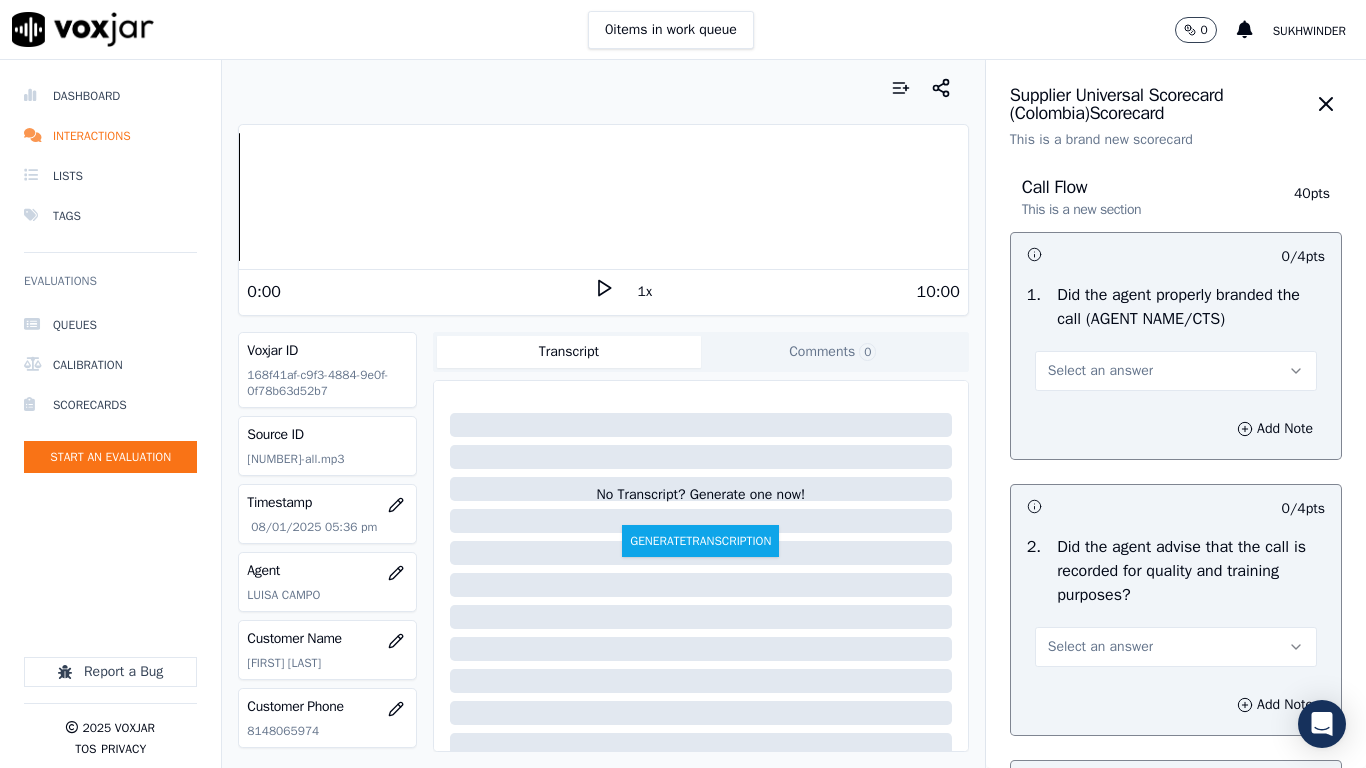 click on "Select an answer" at bounding box center [1100, 371] 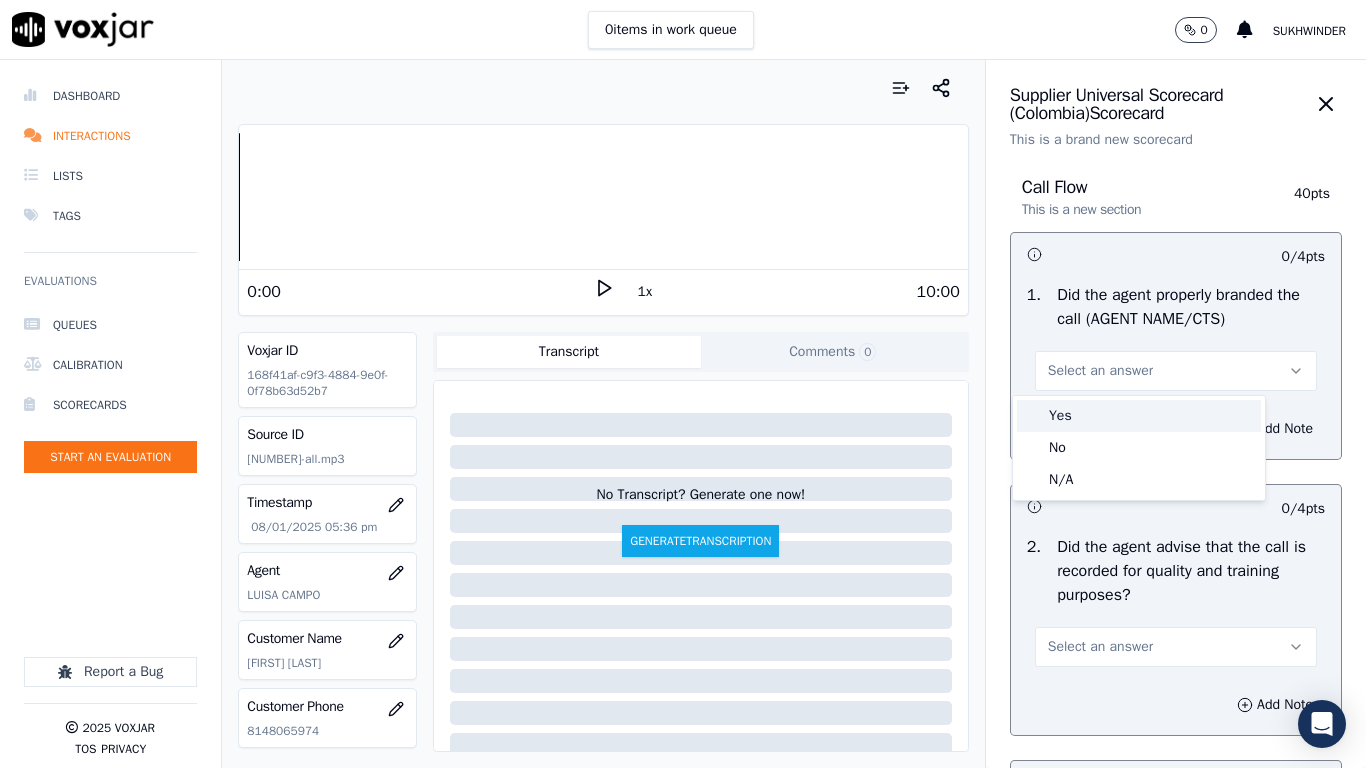 click on "Yes" at bounding box center (1139, 416) 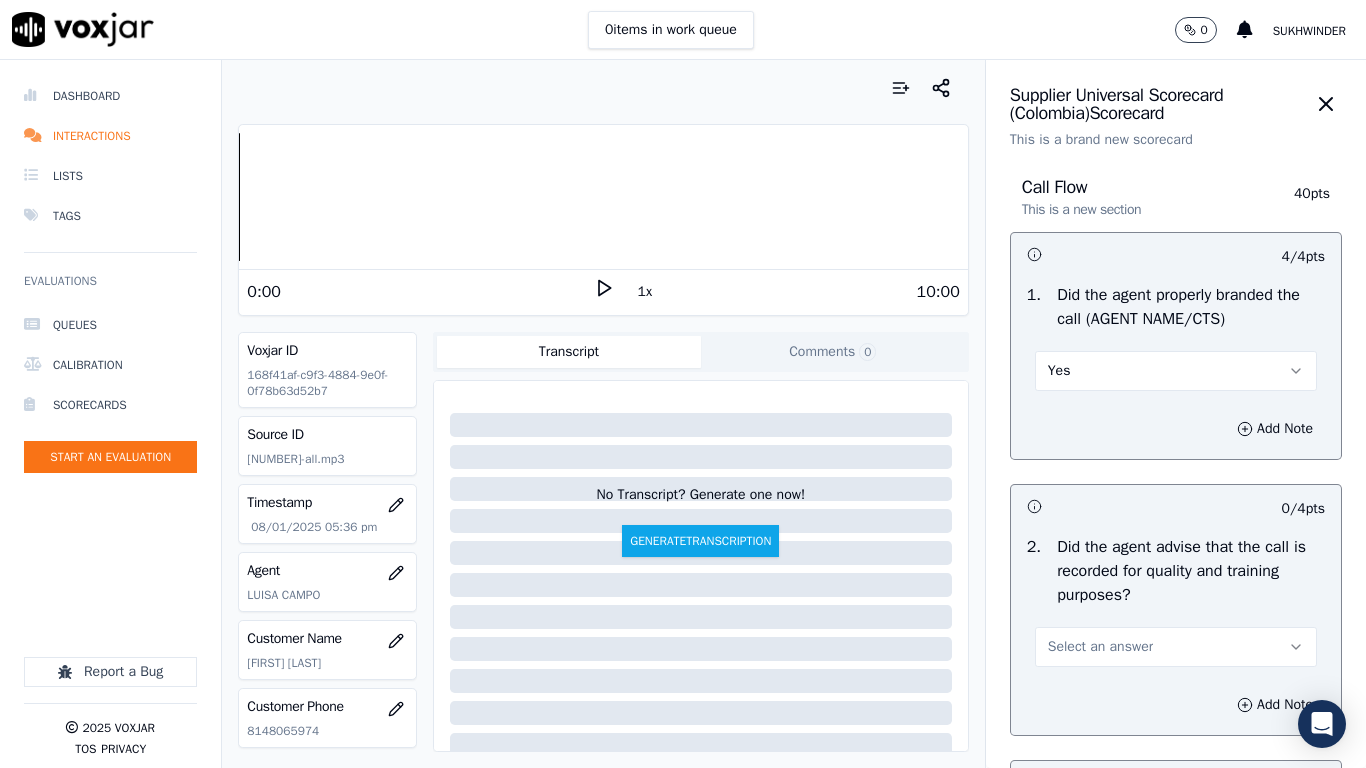 click on "Select an answer" at bounding box center [1100, 647] 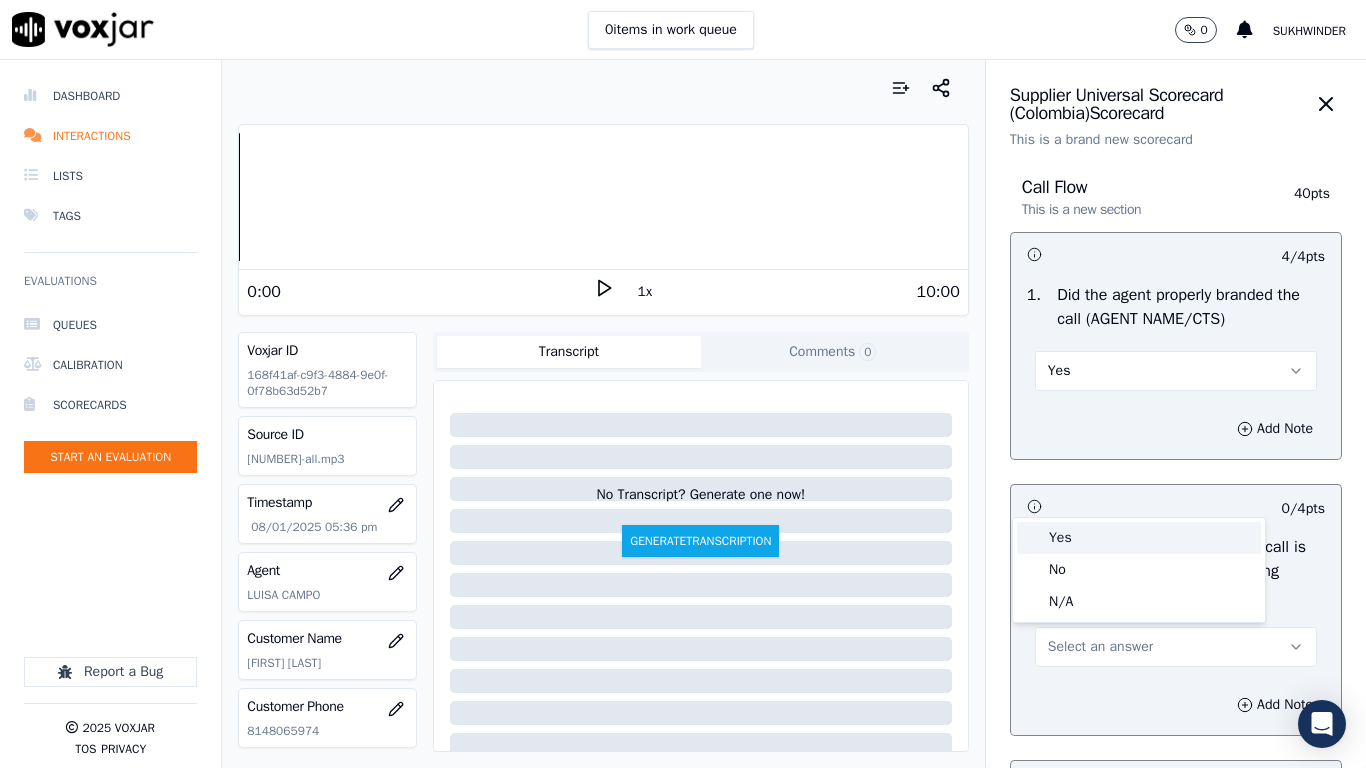 click on "Yes" at bounding box center [1139, 538] 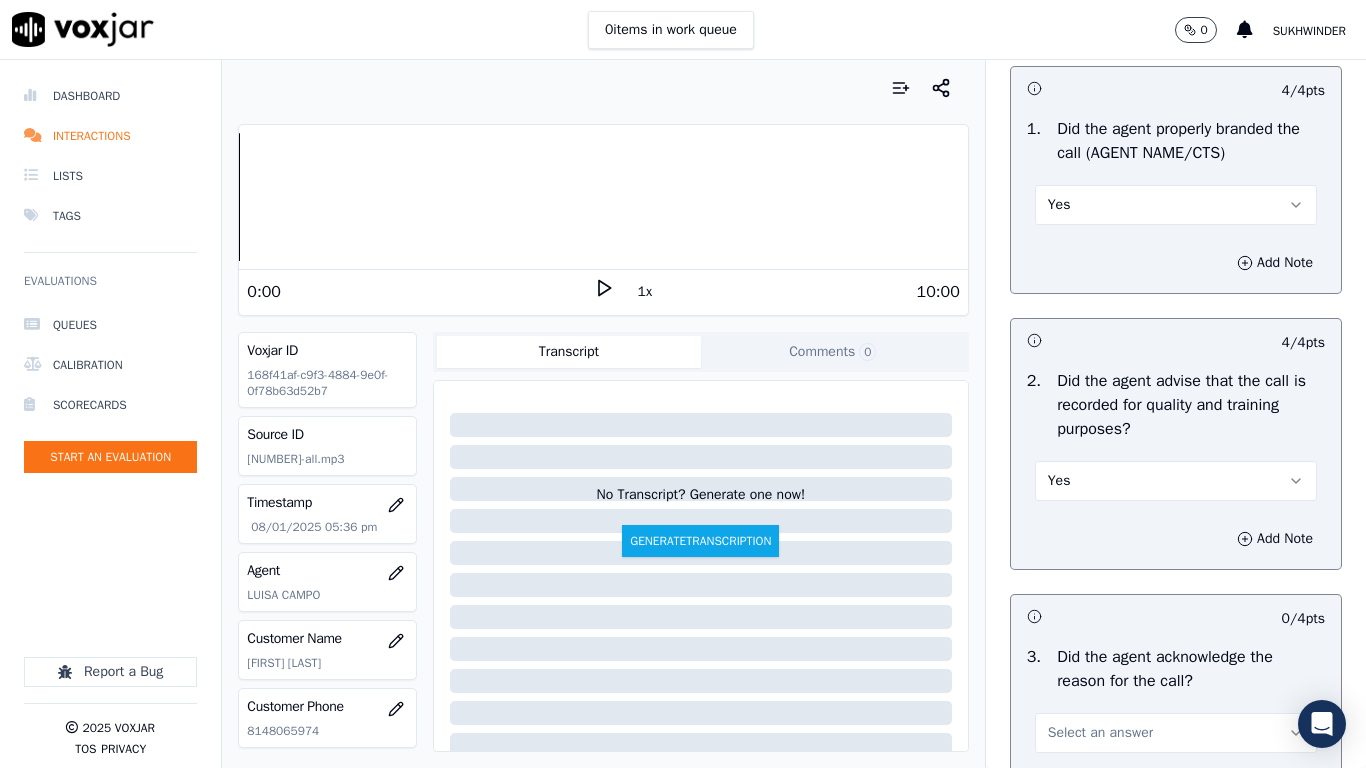 scroll, scrollTop: 700, scrollLeft: 0, axis: vertical 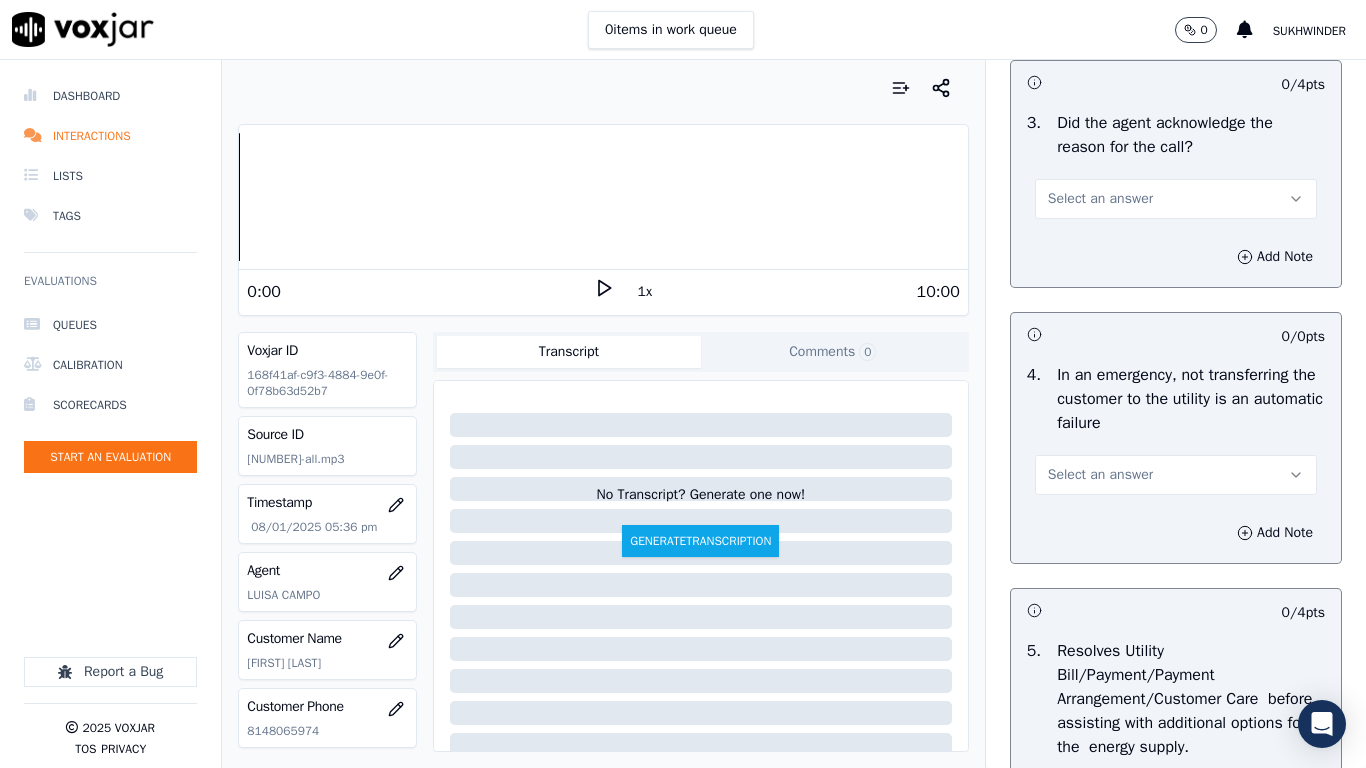 click on "Select an answer" at bounding box center (1176, 199) 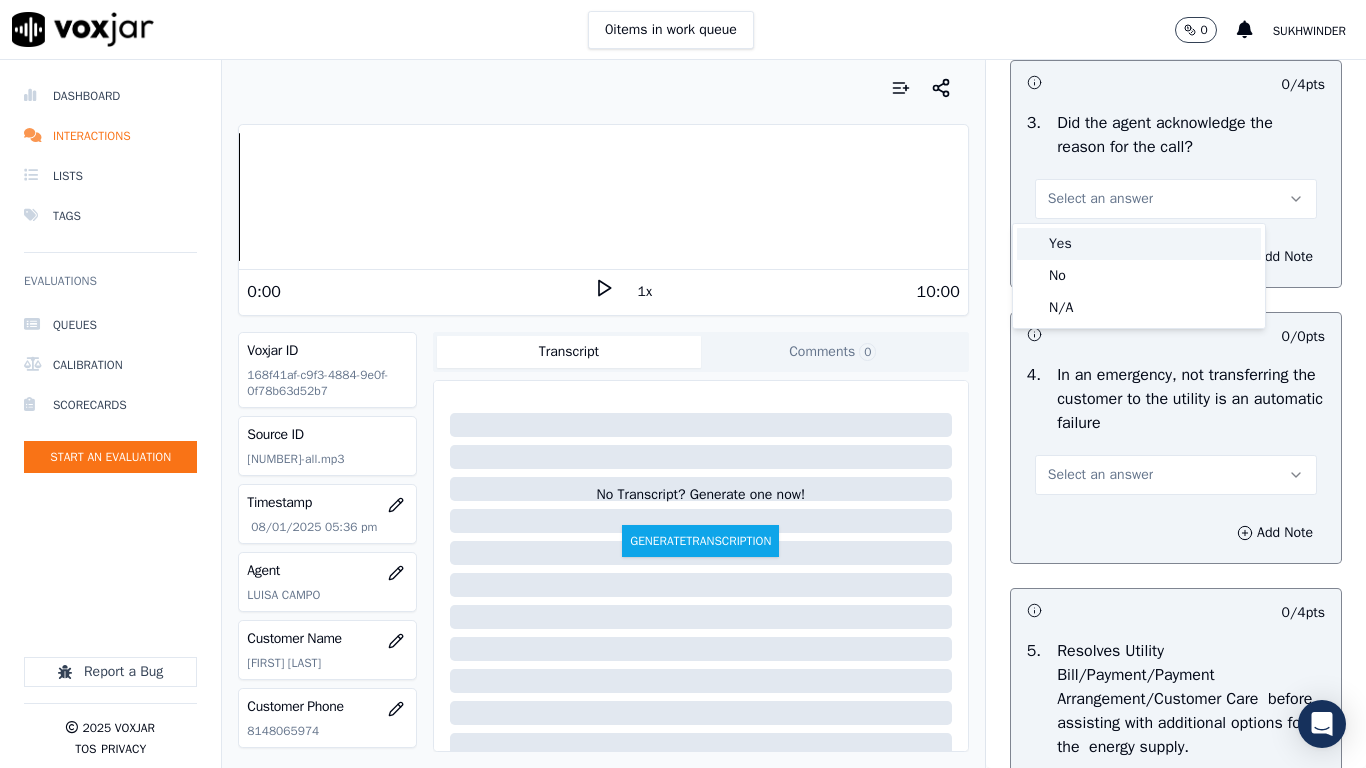 click on "Yes" at bounding box center (1139, 244) 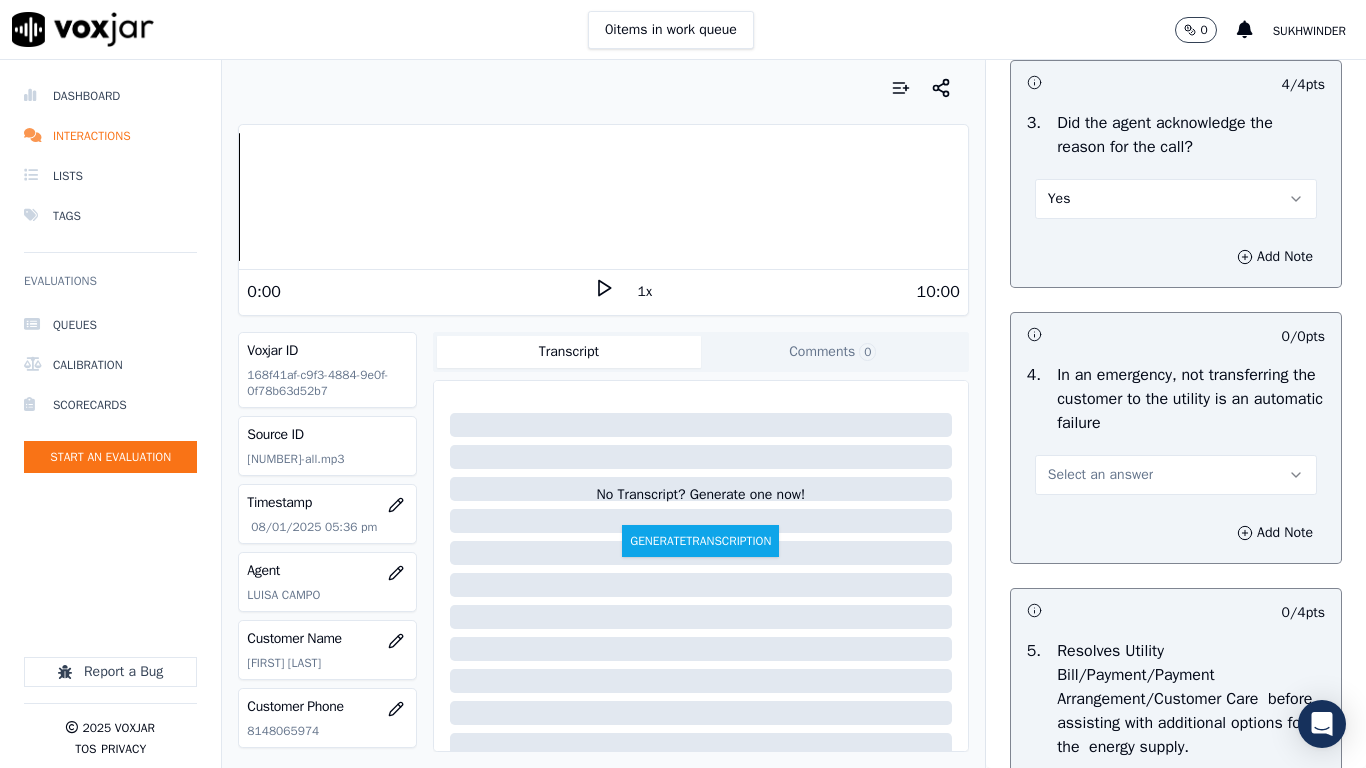 click on "Select an answer" at bounding box center [1100, 475] 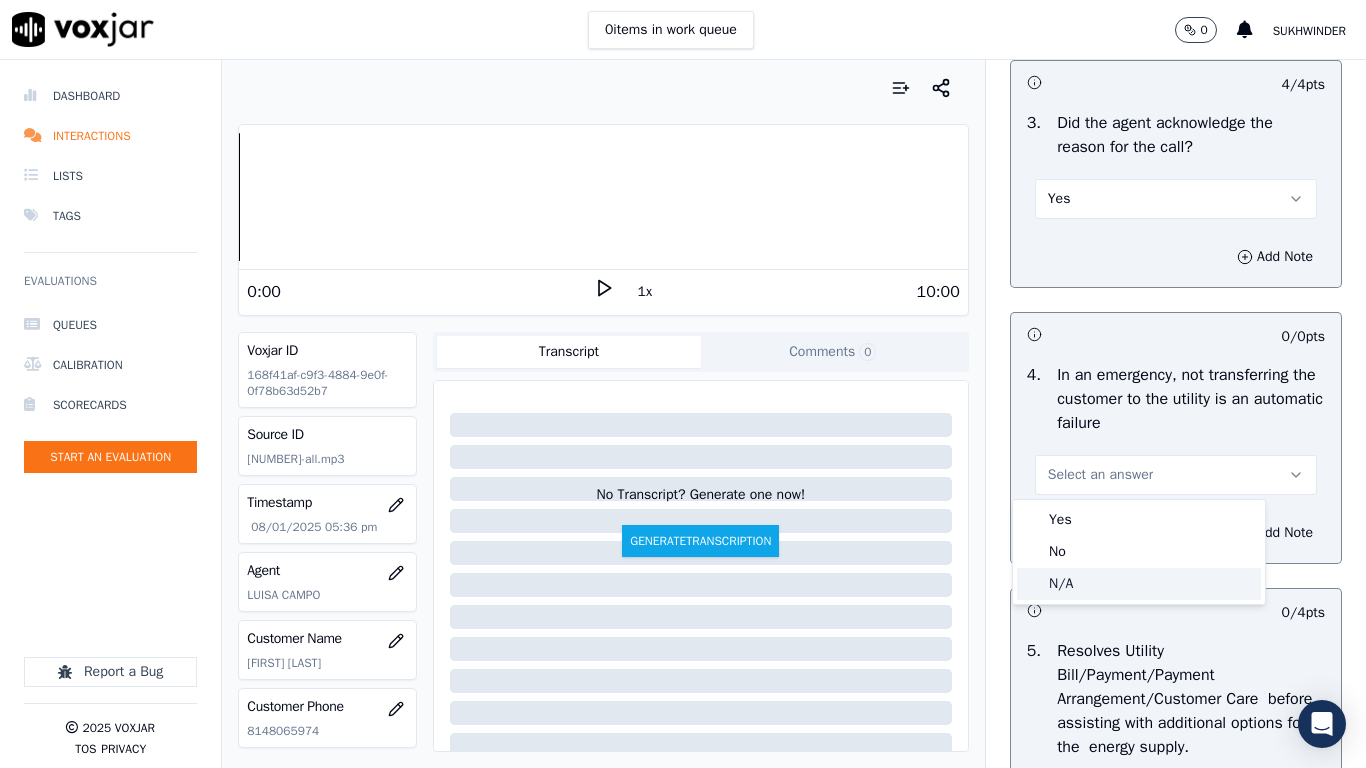 drag, startPoint x: 1072, startPoint y: 579, endPoint x: 1084, endPoint y: 667, distance: 88.814415 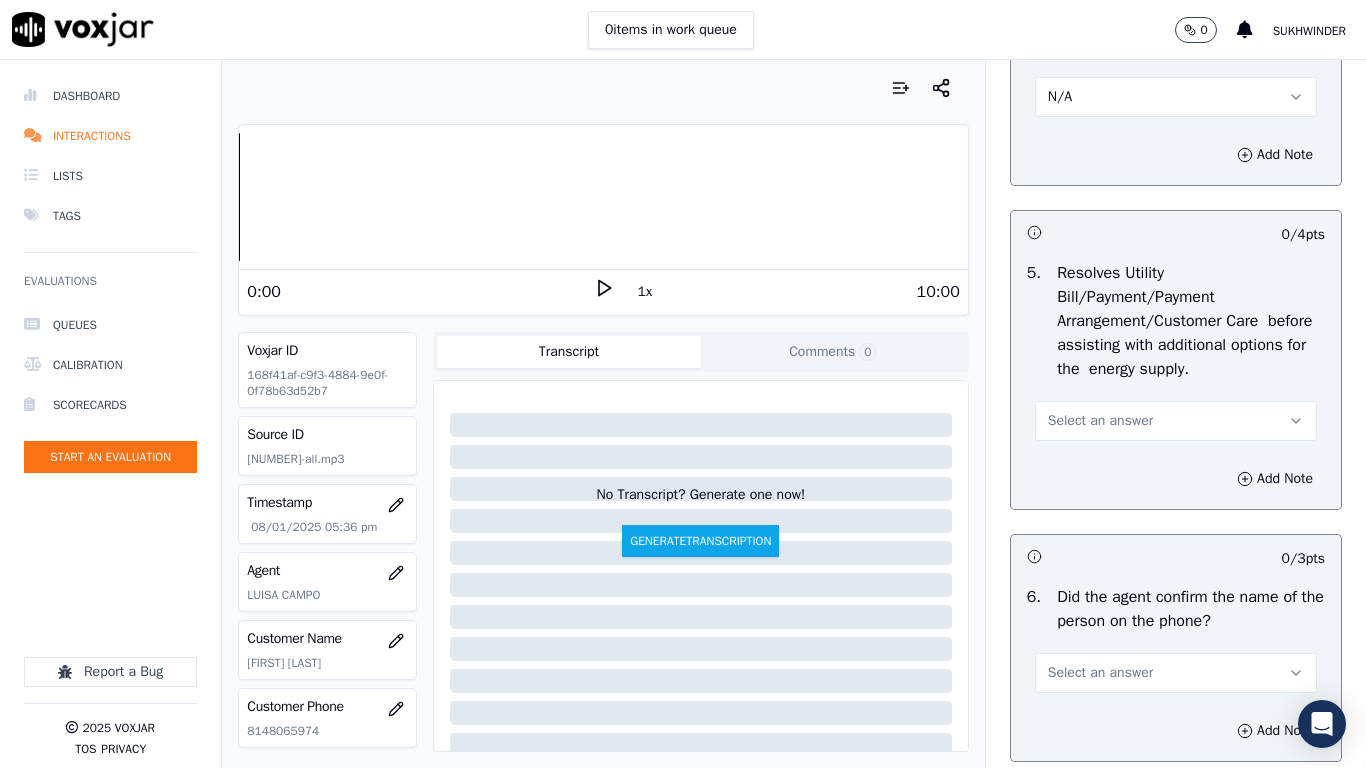scroll, scrollTop: 1400, scrollLeft: 0, axis: vertical 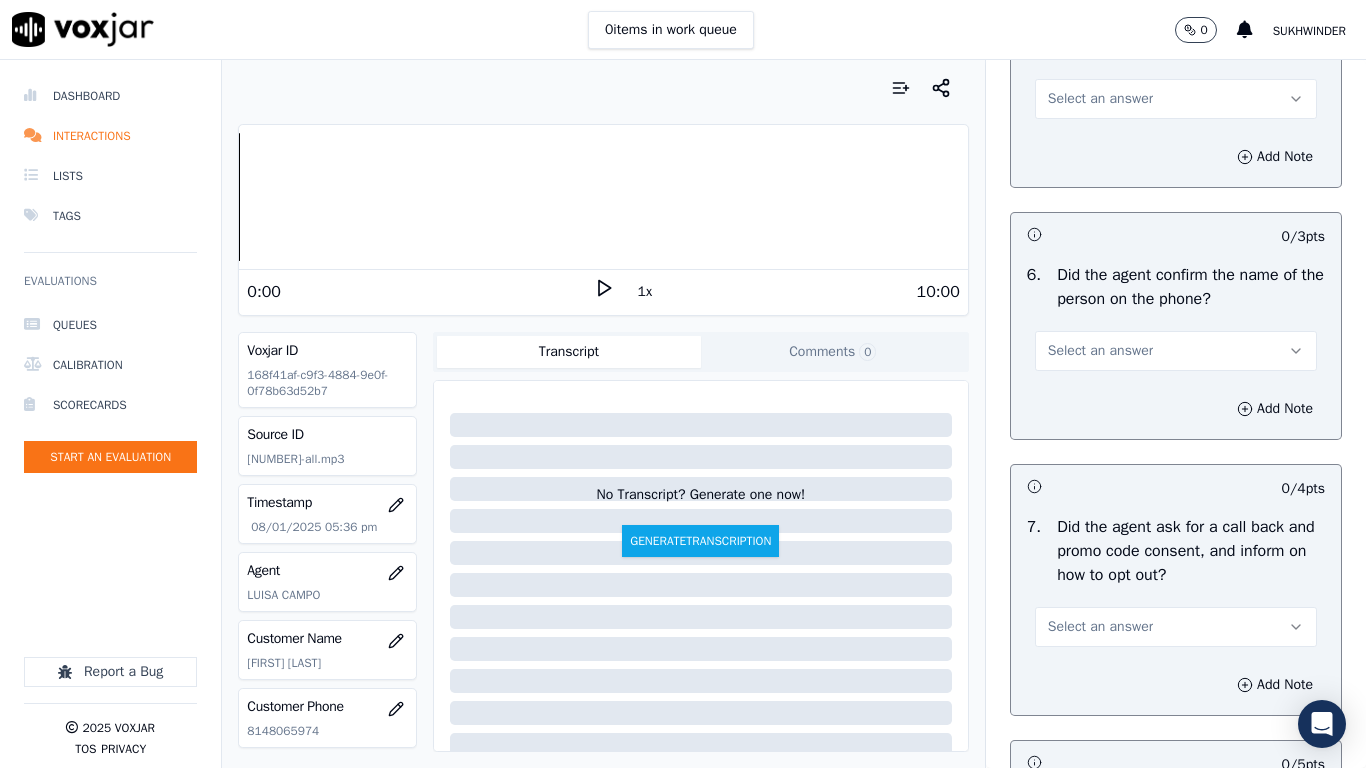 click on "Select an answer" at bounding box center [1100, 99] 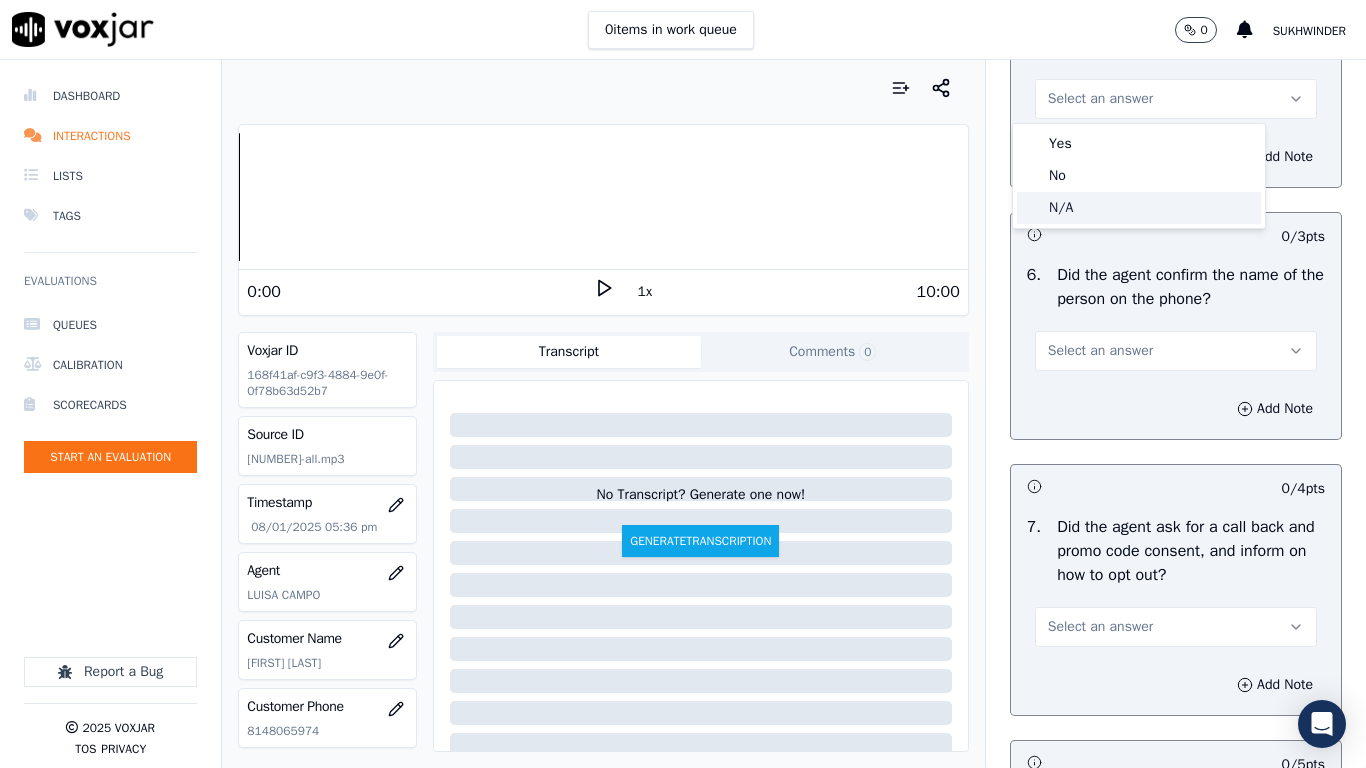 drag, startPoint x: 1090, startPoint y: 208, endPoint x: 1094, endPoint y: 347, distance: 139.05754 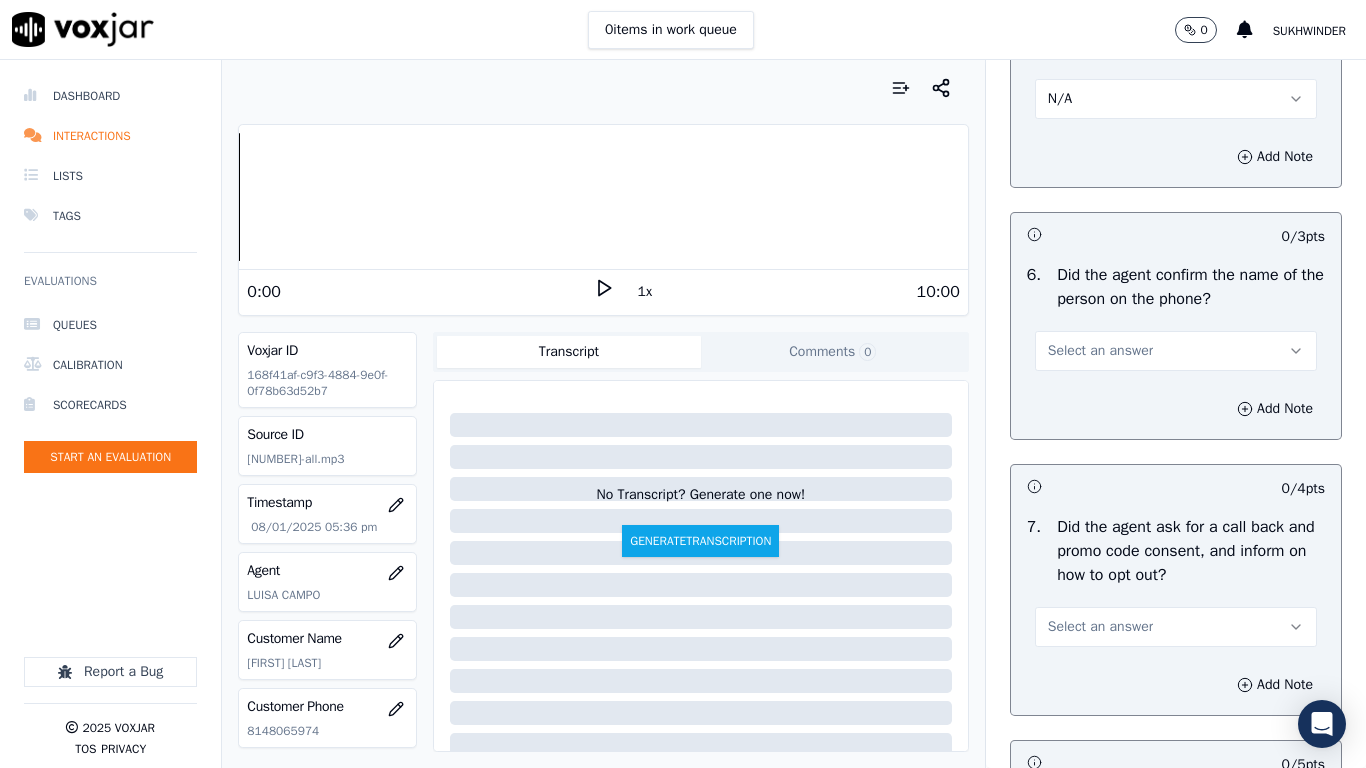 drag, startPoint x: 1097, startPoint y: 344, endPoint x: 1097, endPoint y: 357, distance: 13 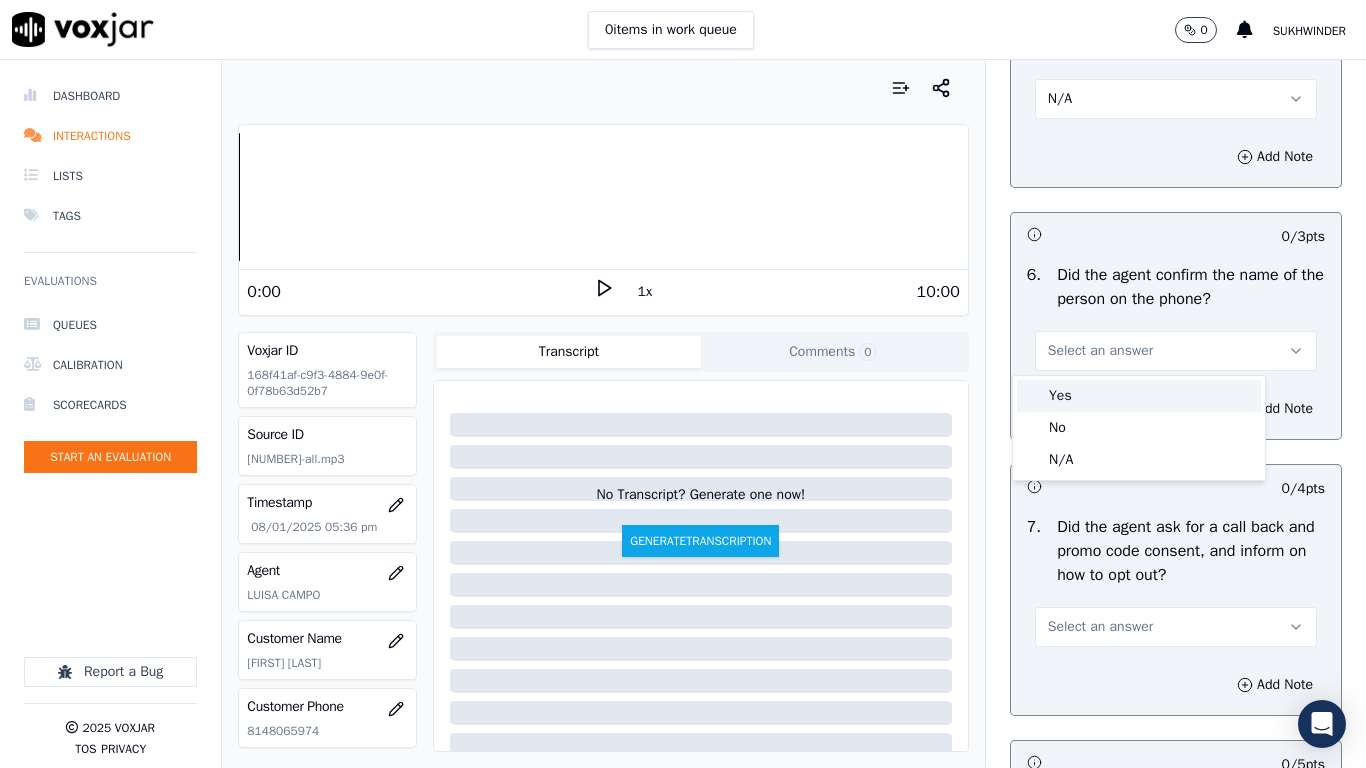 drag, startPoint x: 1092, startPoint y: 398, endPoint x: 1090, endPoint y: 416, distance: 18.110771 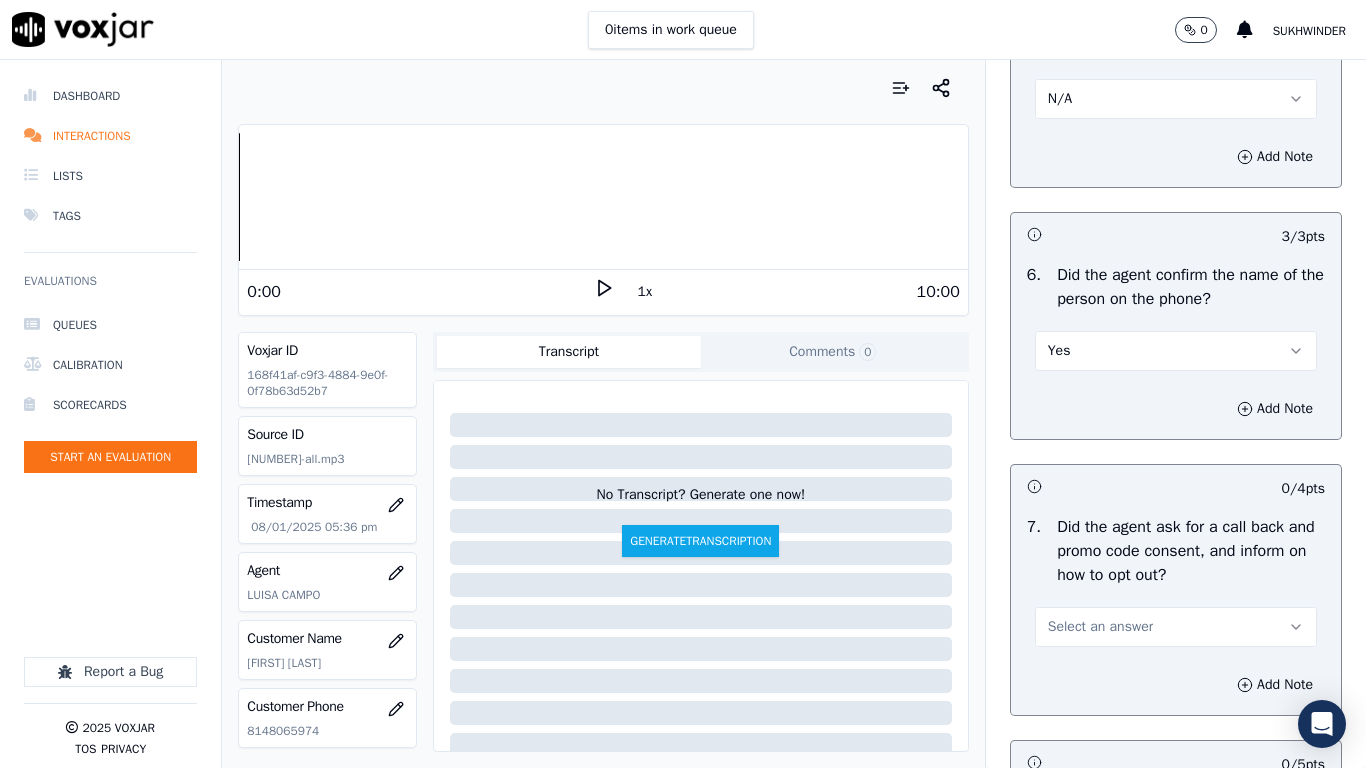 click on "Select an answer" at bounding box center [1100, 627] 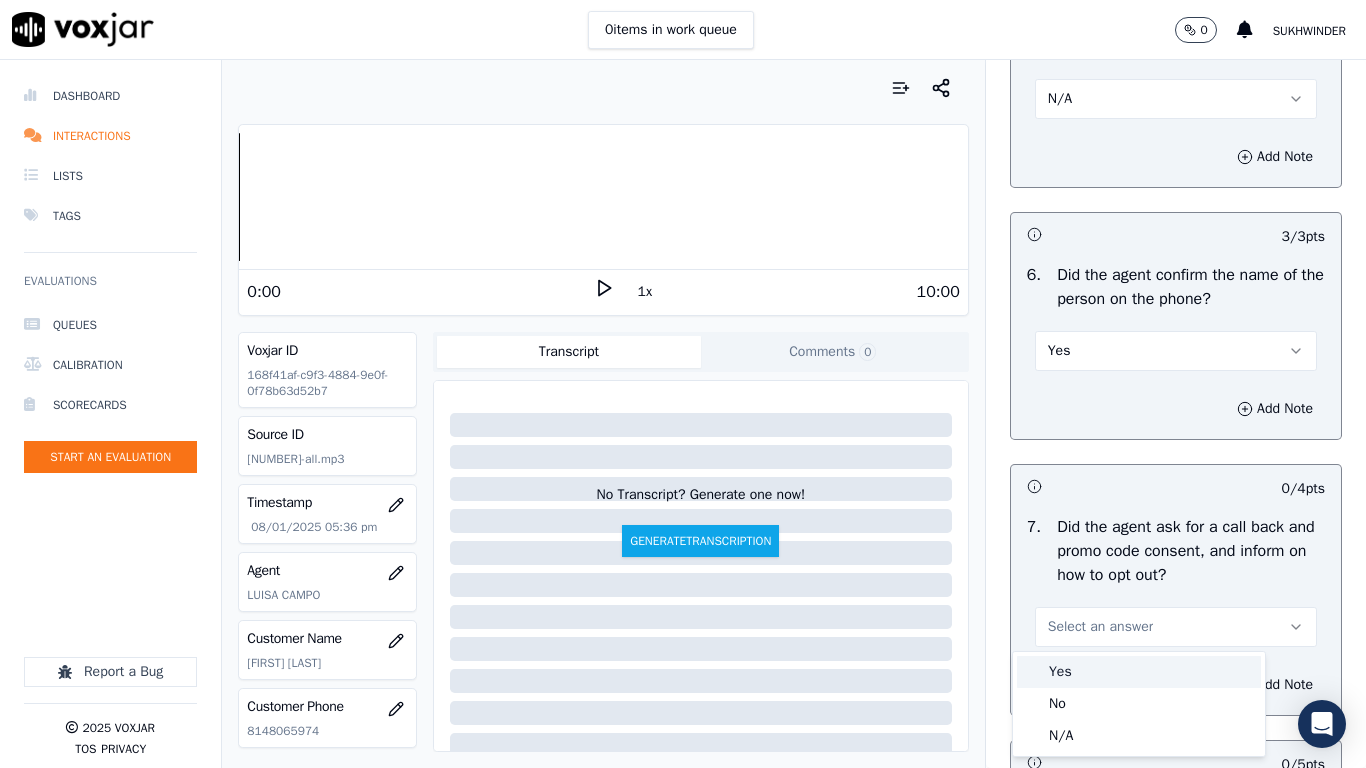click on "Yes" at bounding box center [1139, 672] 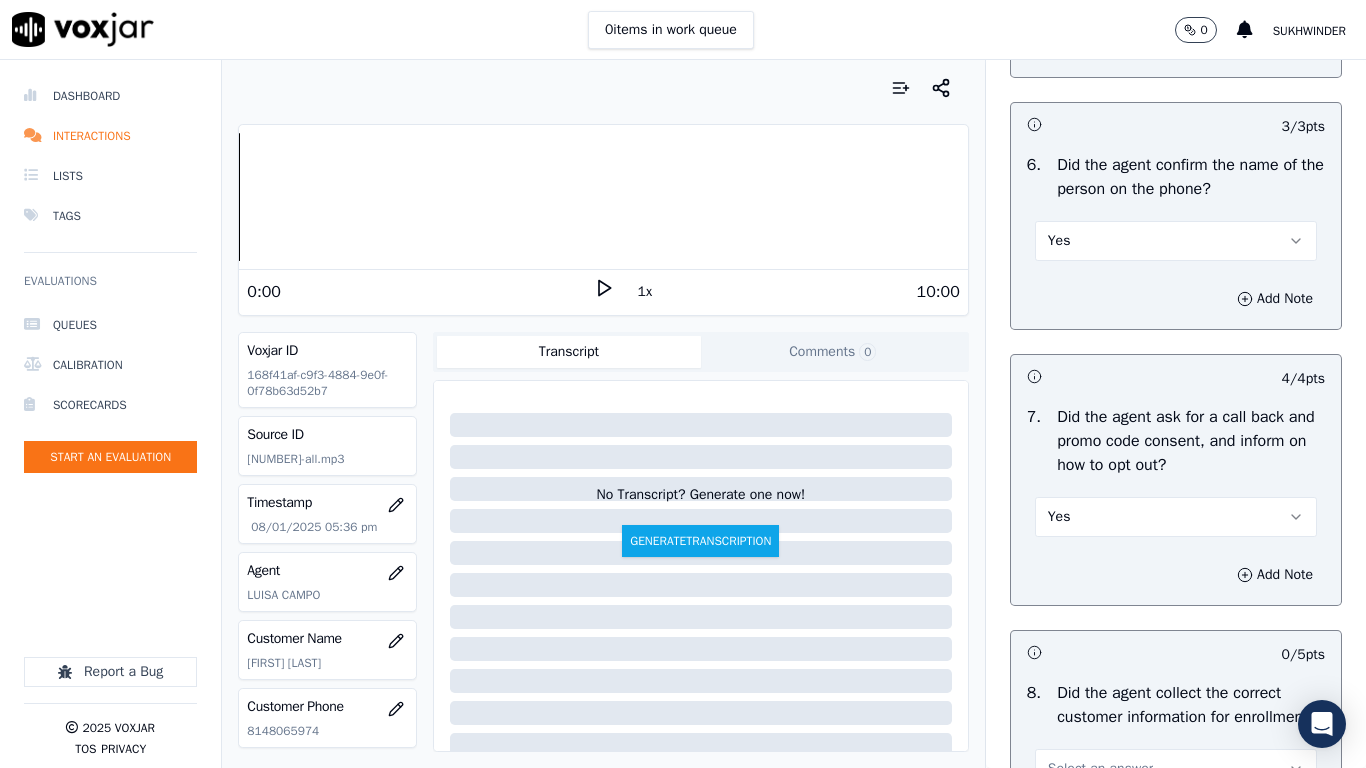 scroll, scrollTop: 2100, scrollLeft: 0, axis: vertical 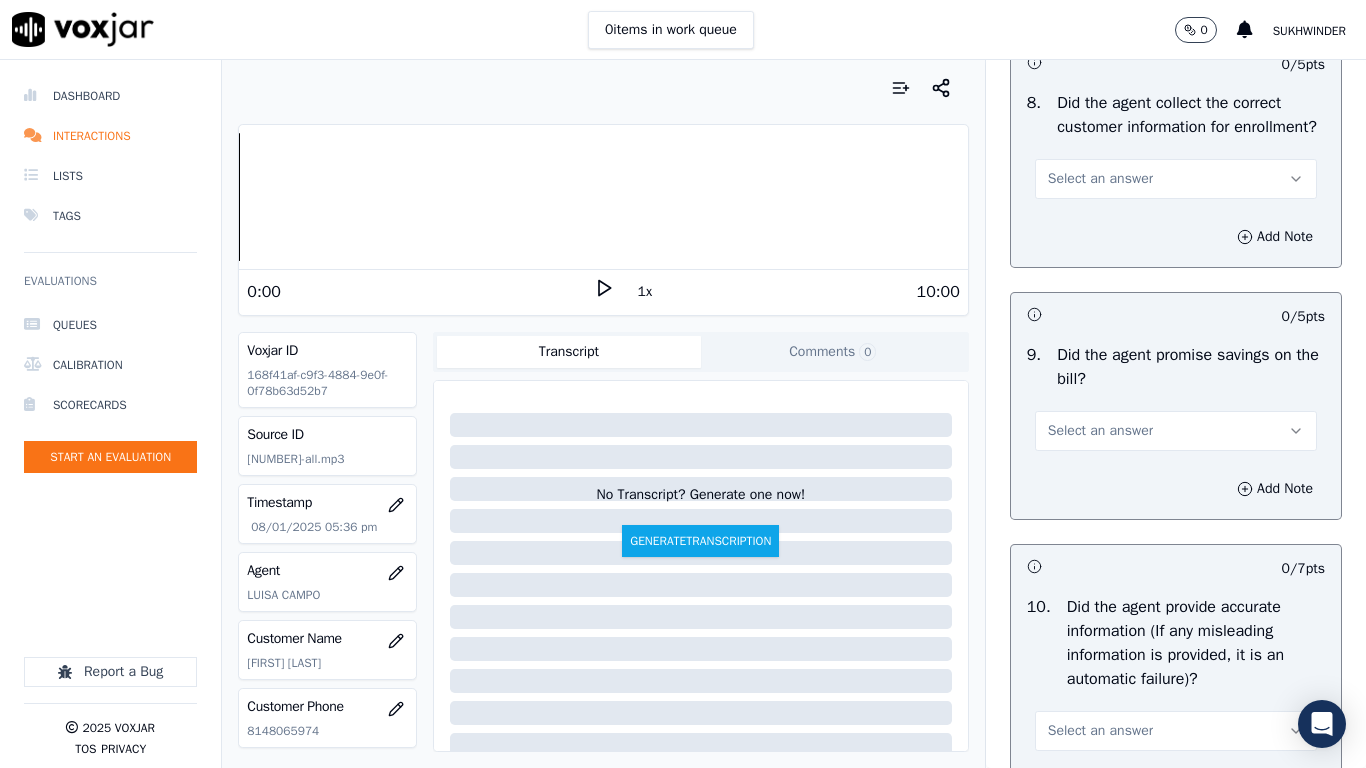 click on "Select an answer" at bounding box center (1176, 179) 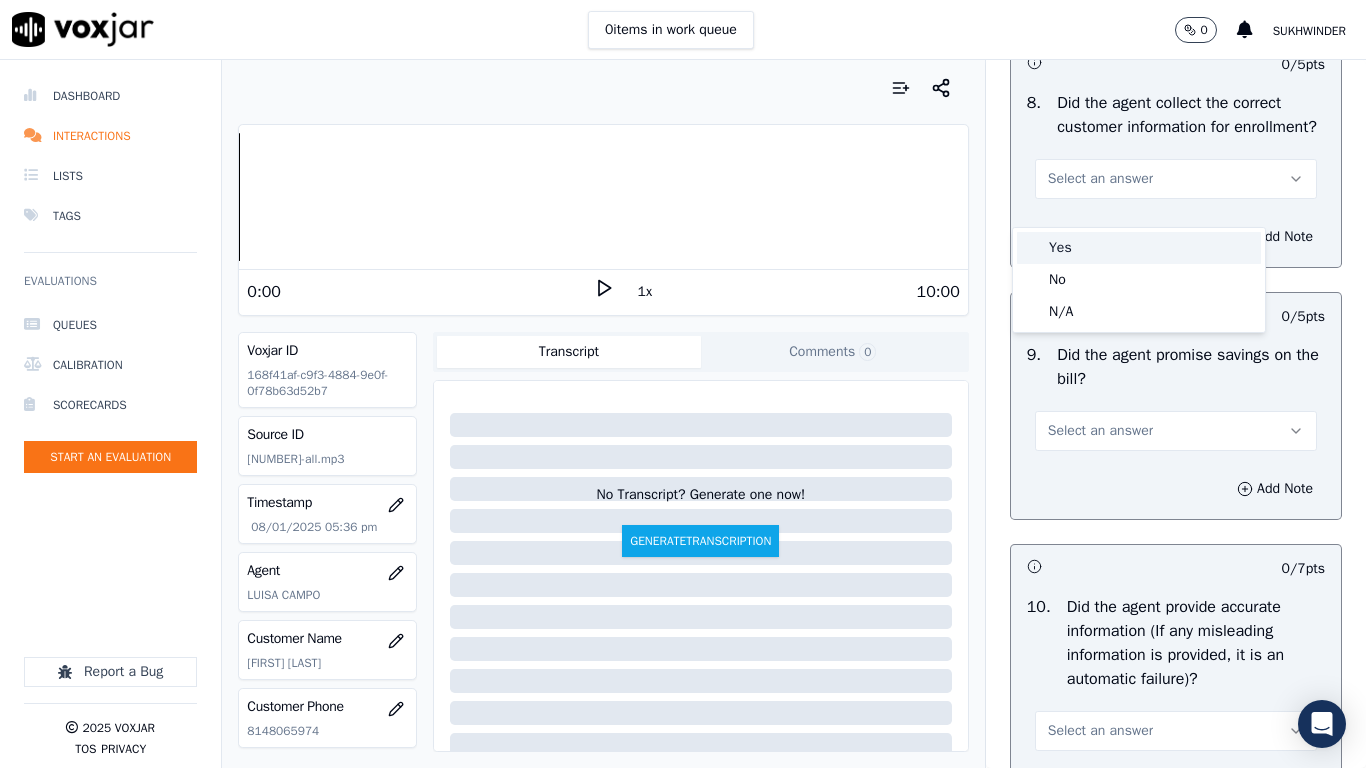click on "Yes" at bounding box center (1139, 248) 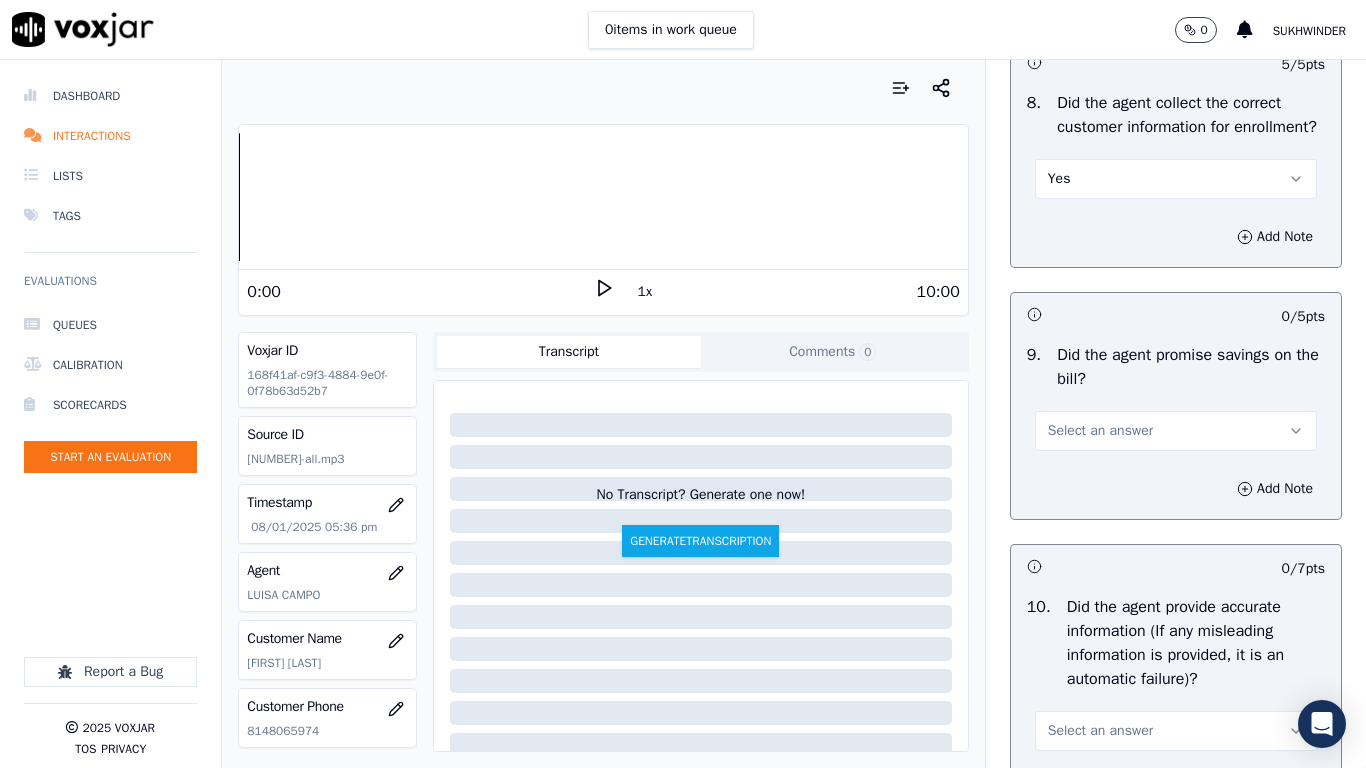 click on "Select an answer" at bounding box center (1100, 431) 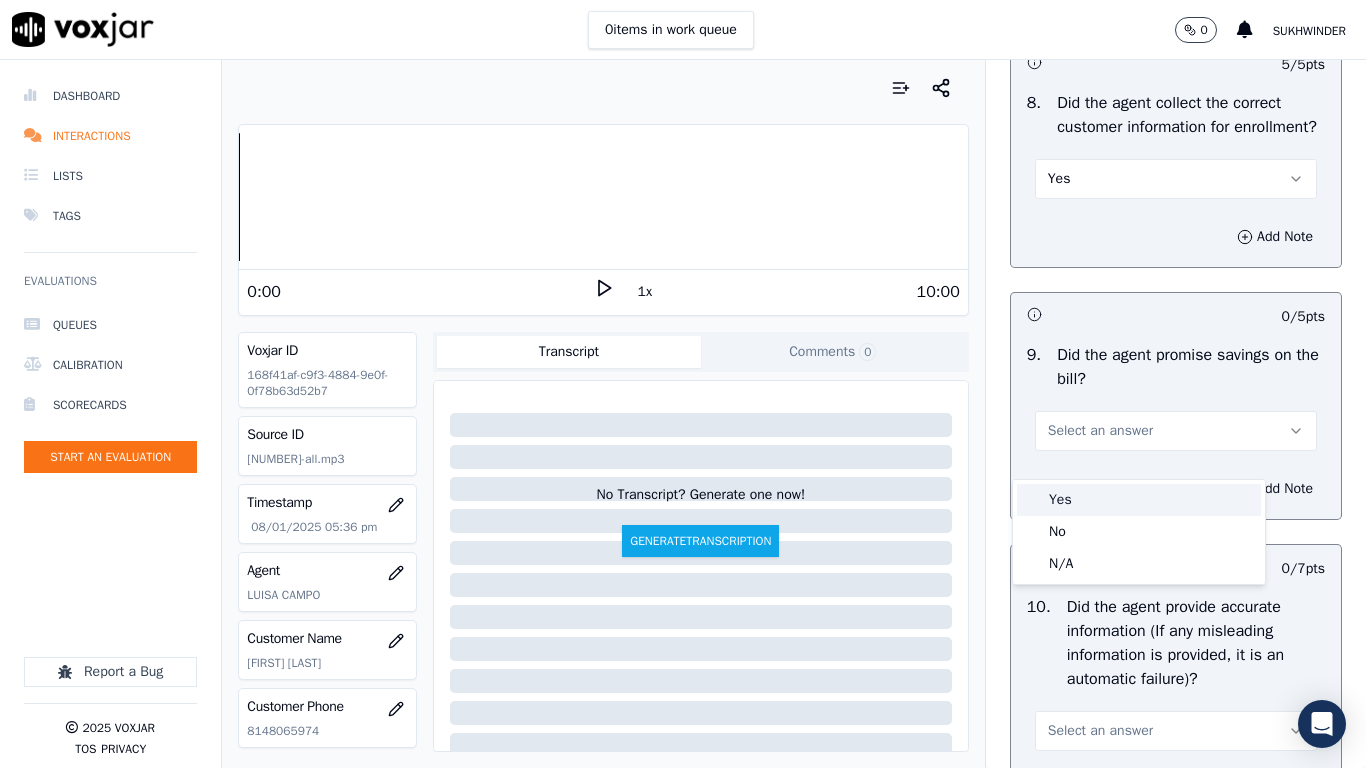 click on "Yes" at bounding box center (1139, 500) 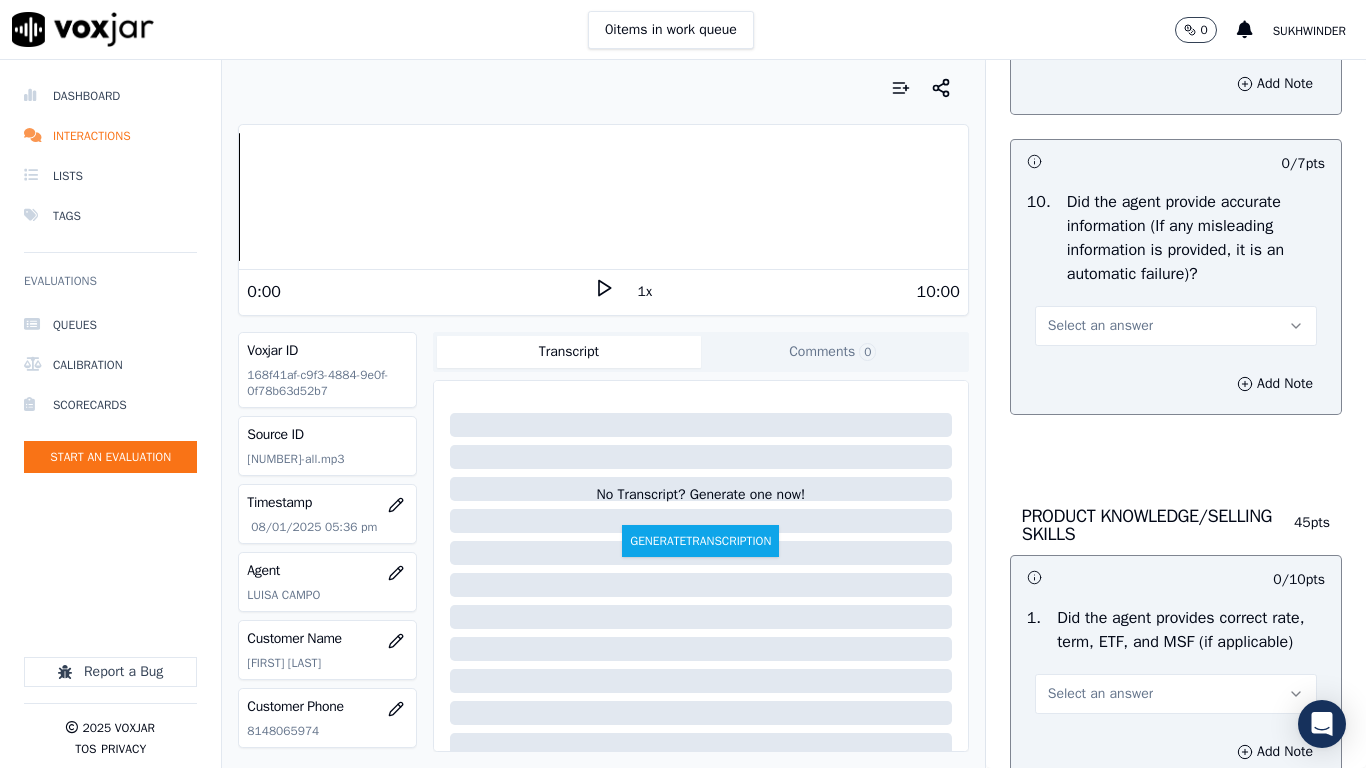 scroll, scrollTop: 2600, scrollLeft: 0, axis: vertical 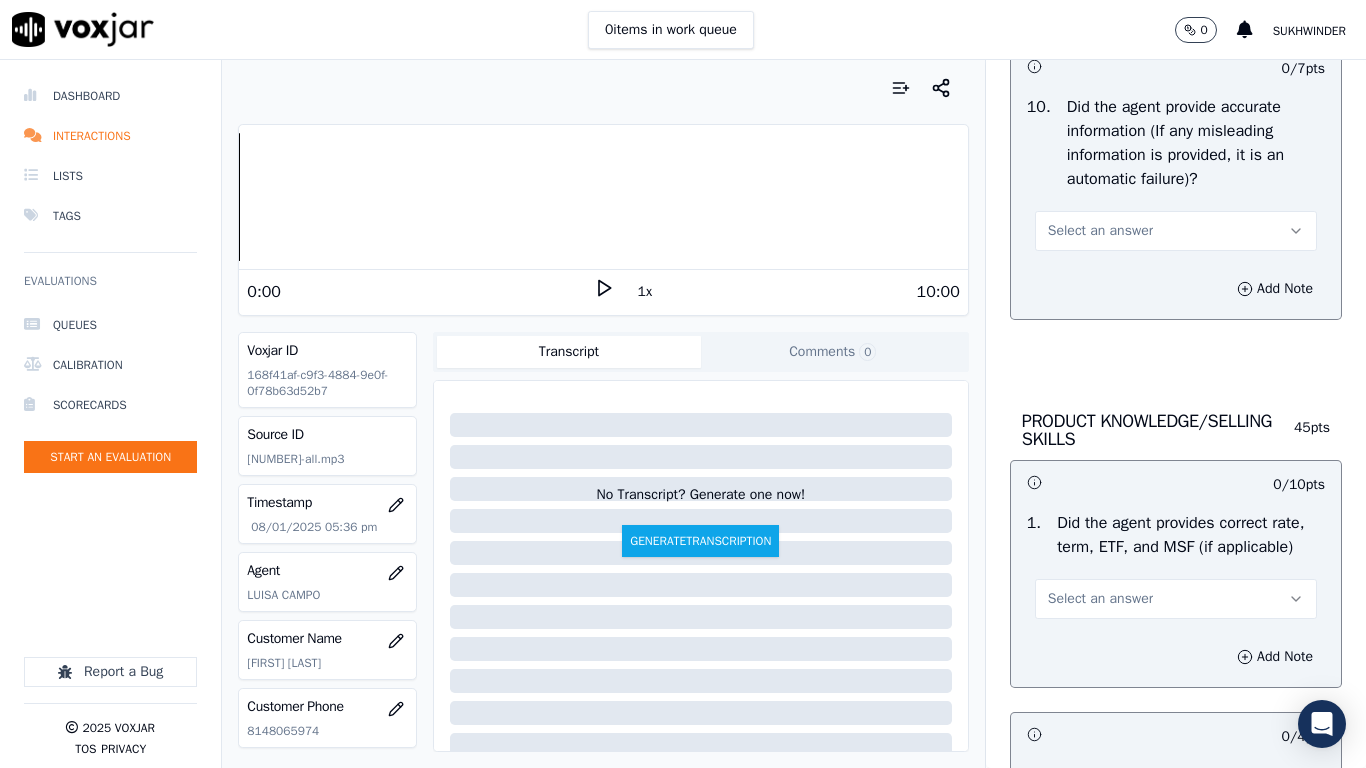 click on "Select an answer" at bounding box center [1100, 231] 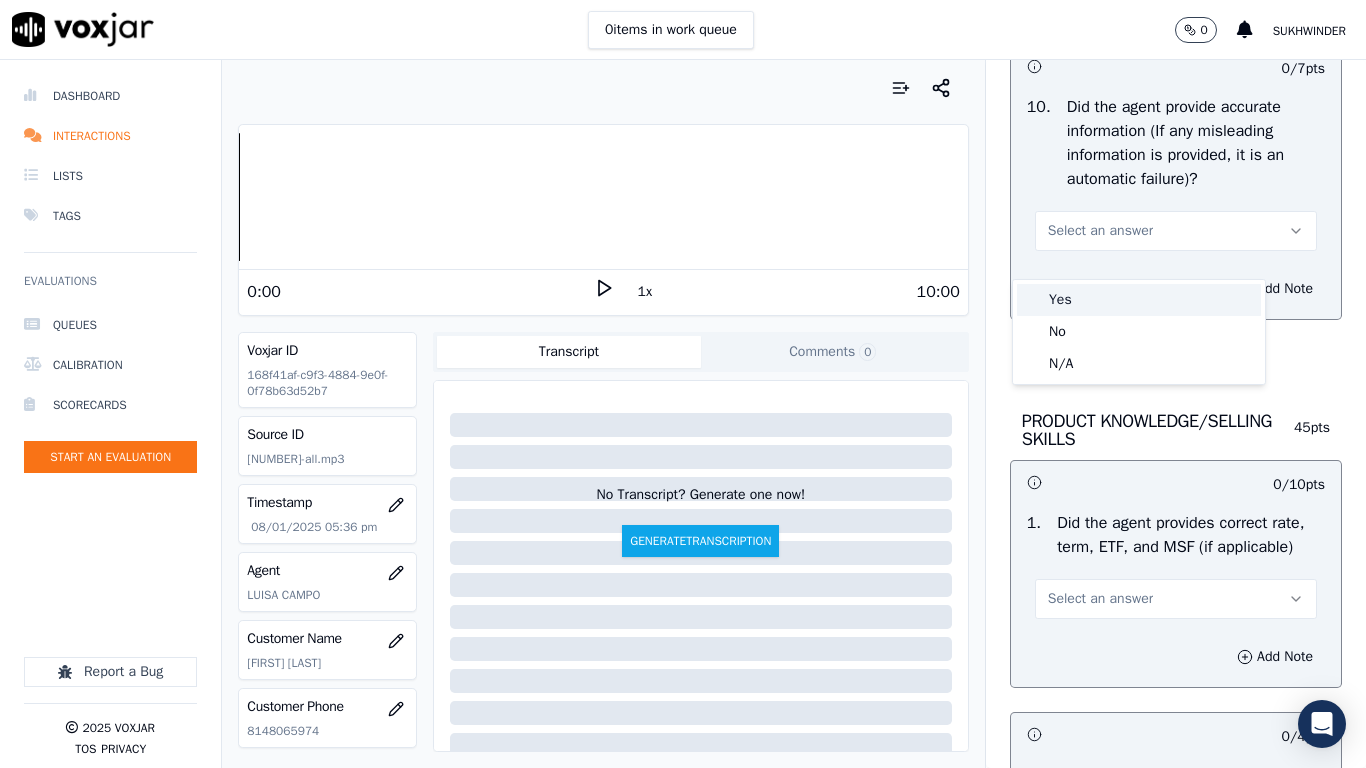 drag, startPoint x: 1120, startPoint y: 271, endPoint x: 1150, endPoint y: 514, distance: 244.84485 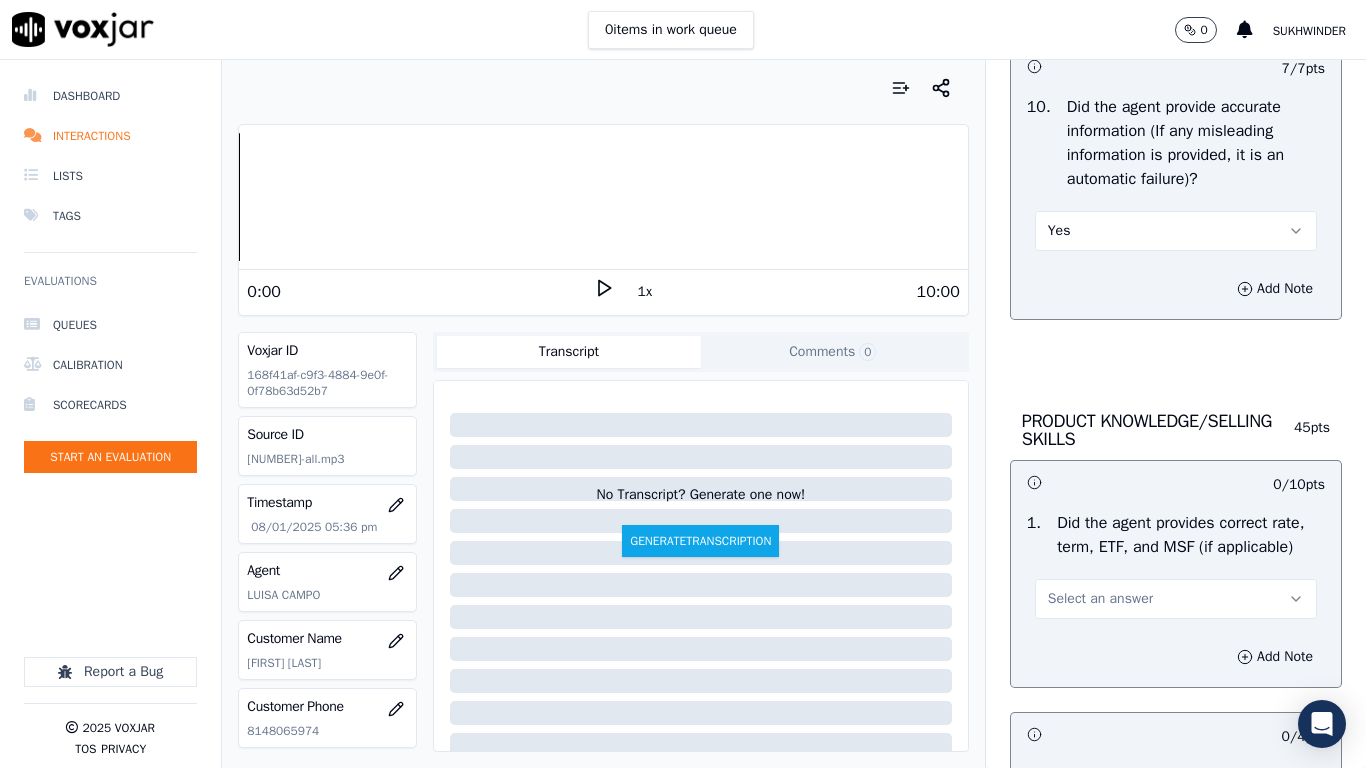 click on "Select an answer" at bounding box center [1100, 599] 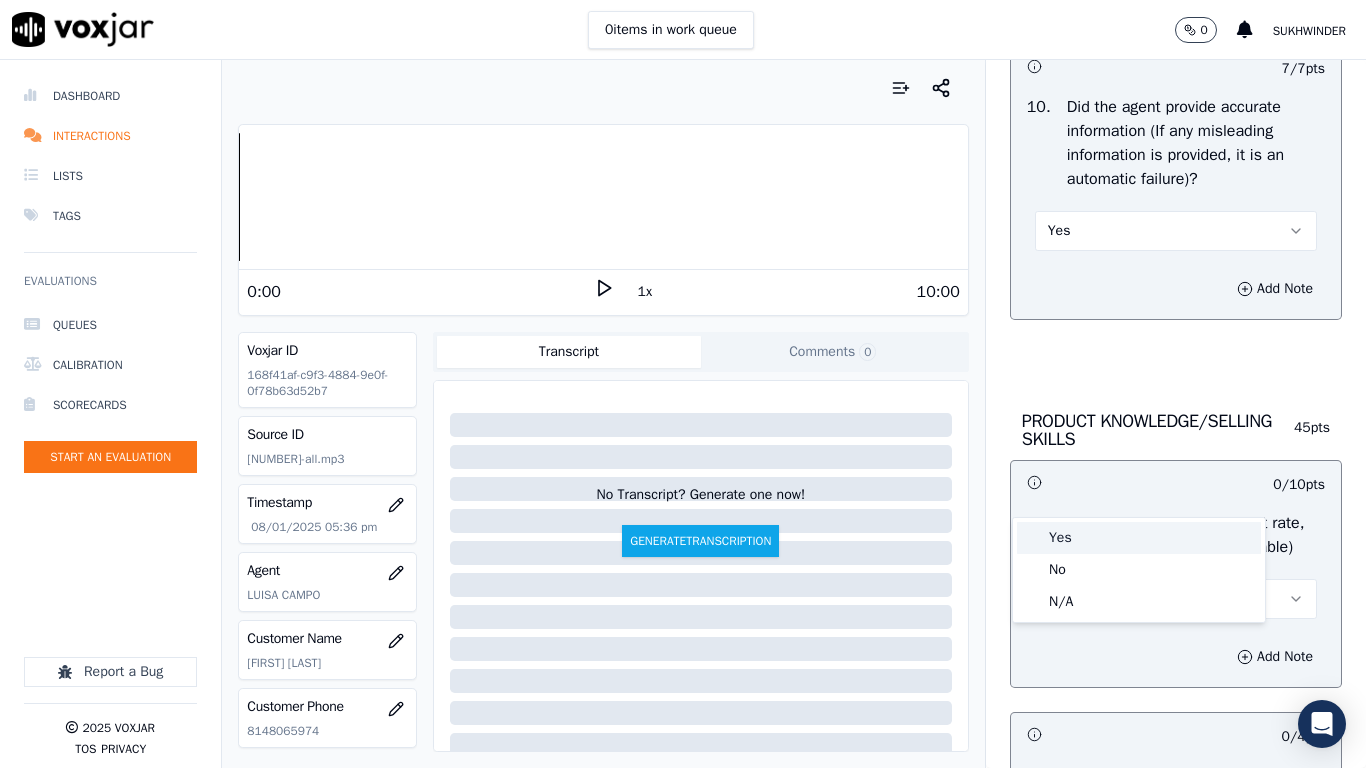 click on "Yes" at bounding box center [1139, 538] 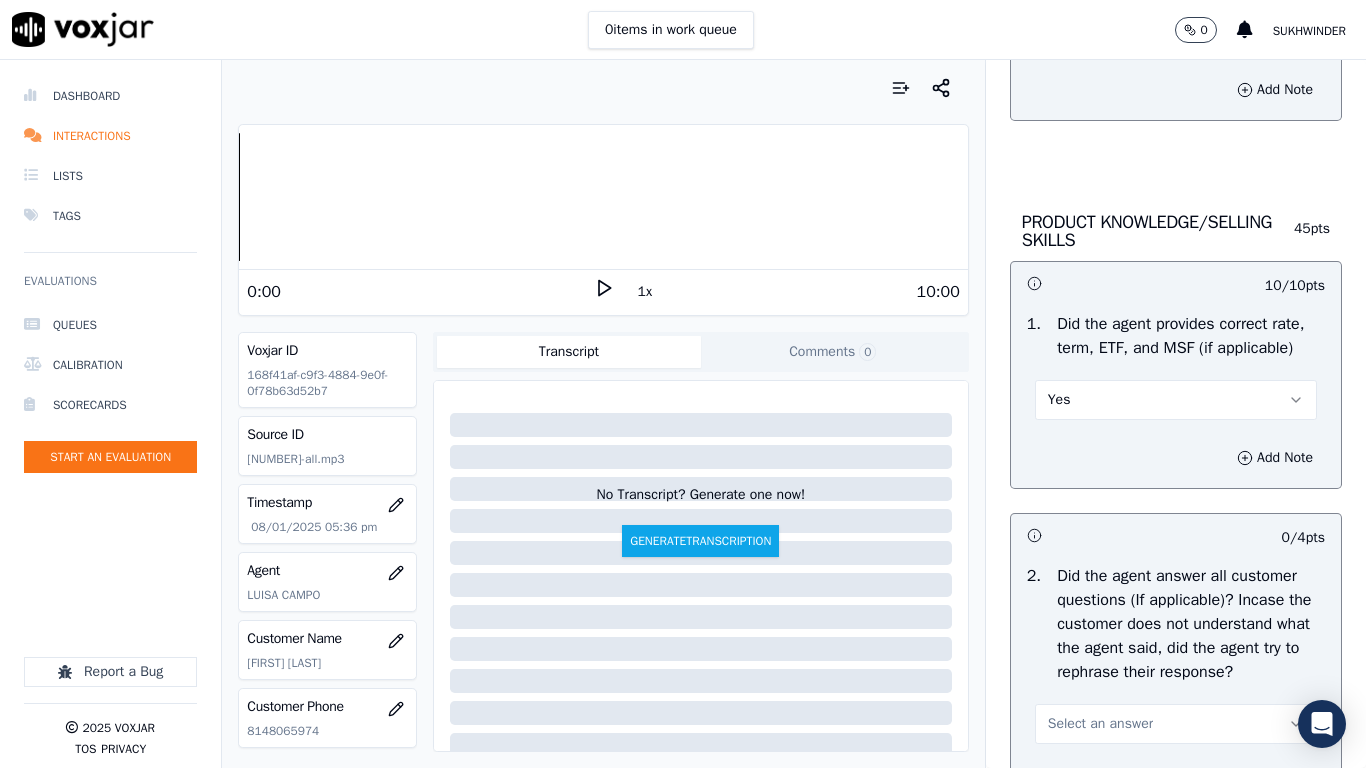scroll, scrollTop: 3400, scrollLeft: 0, axis: vertical 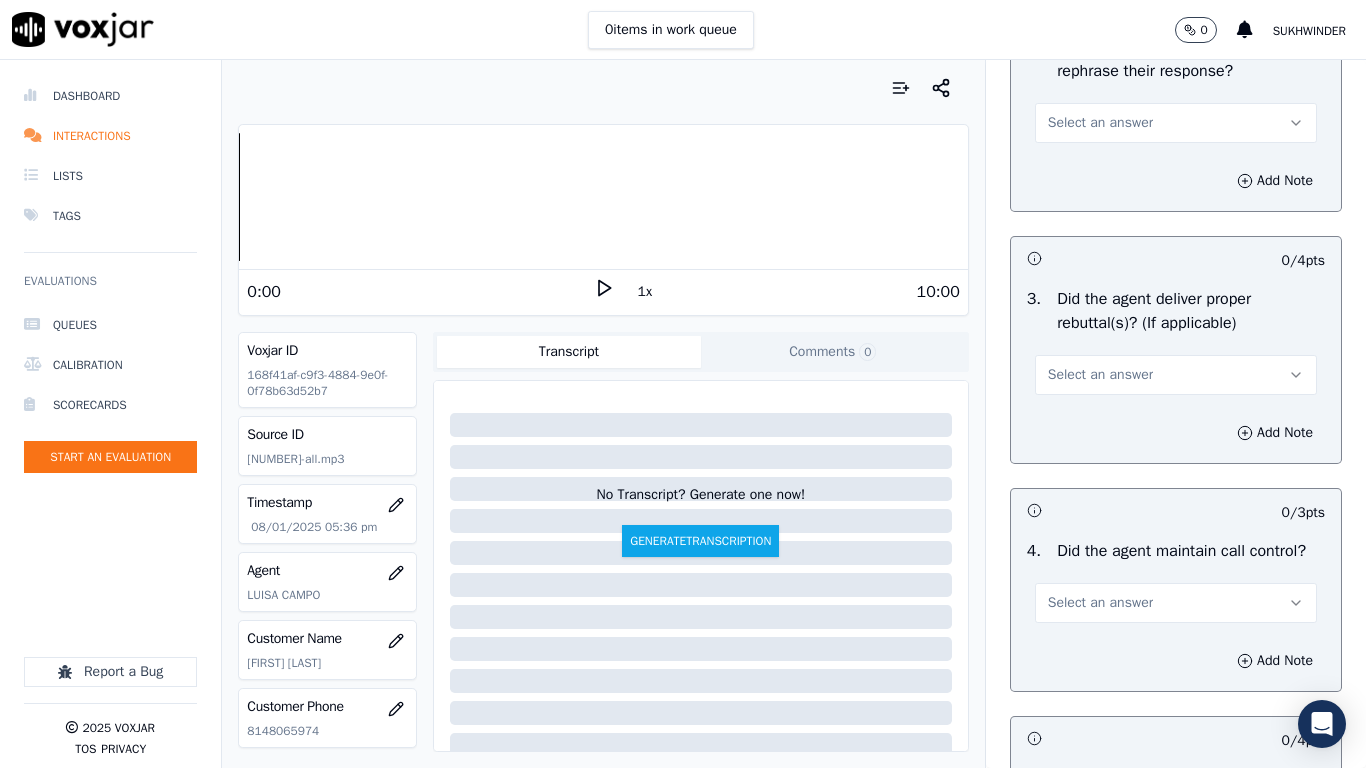 click on "Select an answer" at bounding box center (1100, 123) 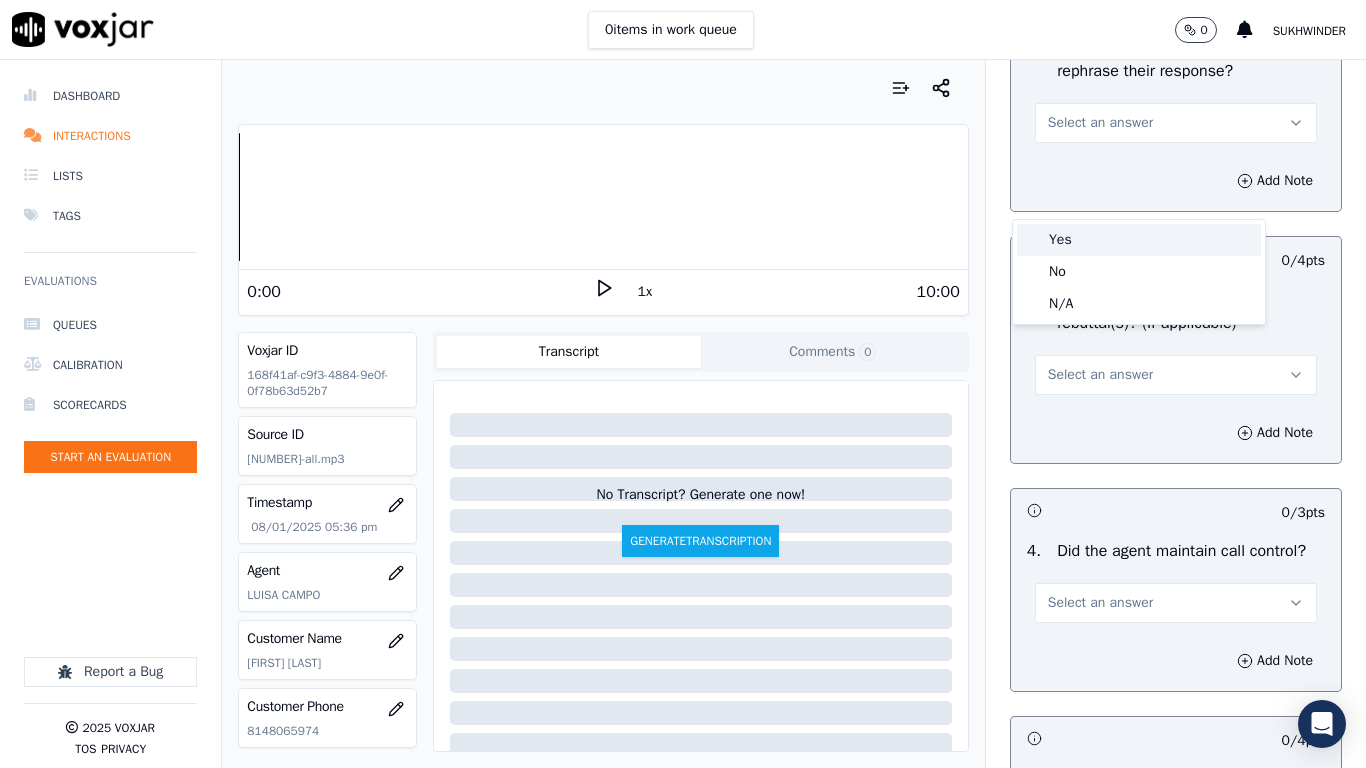 click on "Yes" at bounding box center [1139, 240] 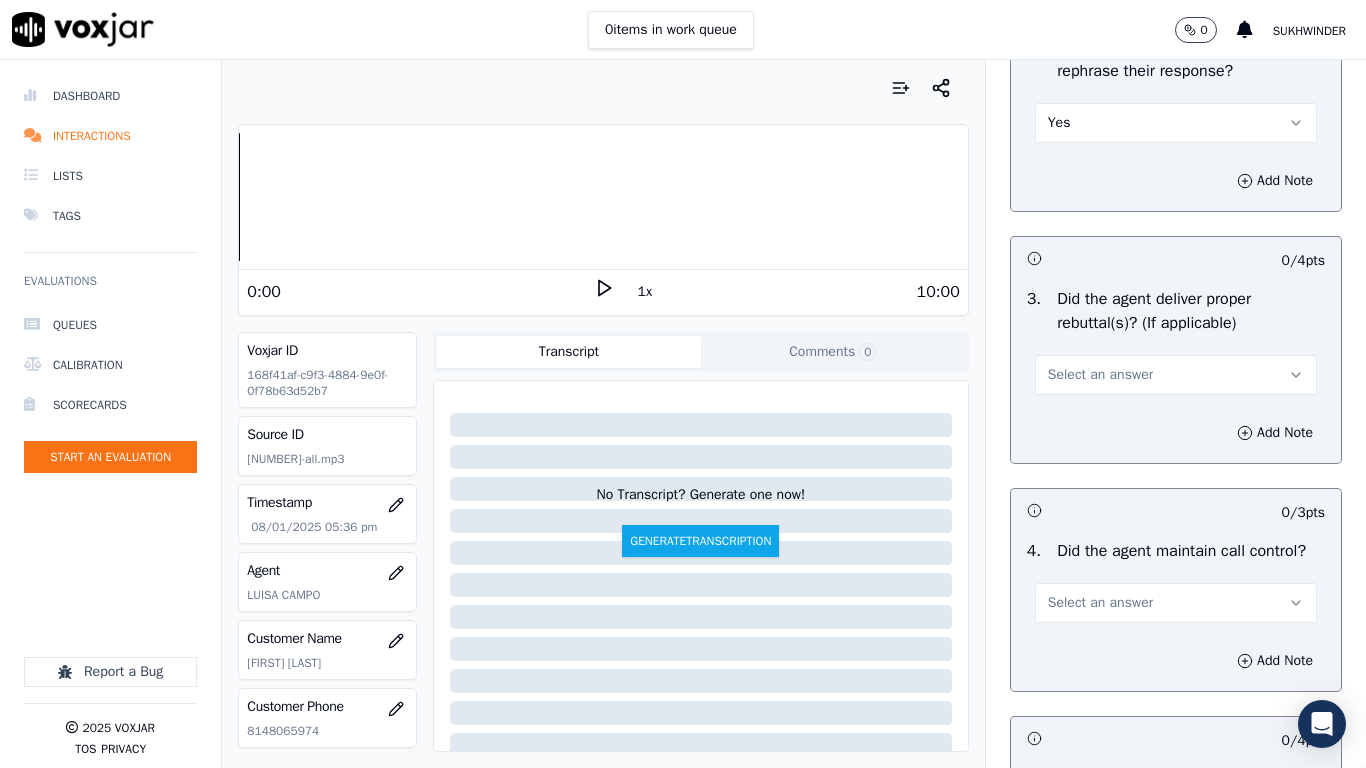 click on "Select an answer" at bounding box center (1176, 375) 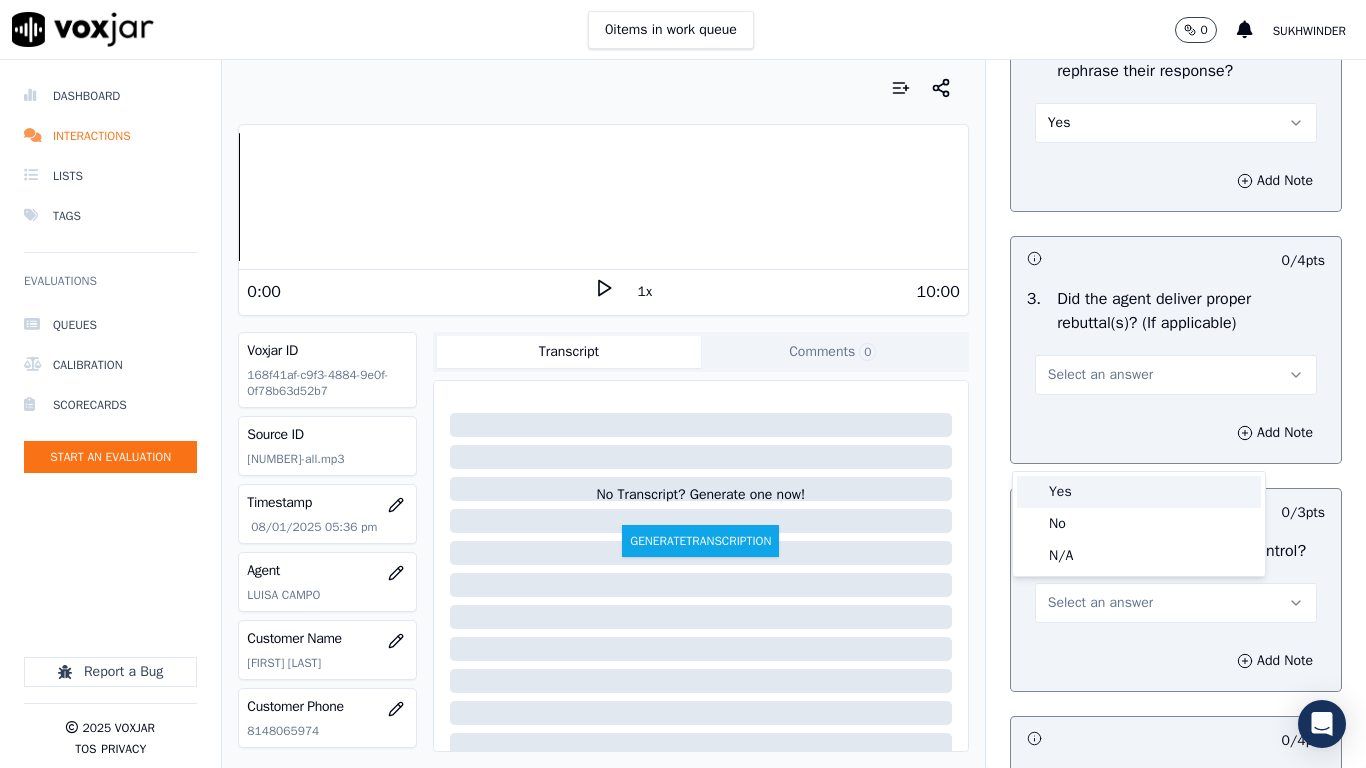 click on "Yes" at bounding box center (1139, 492) 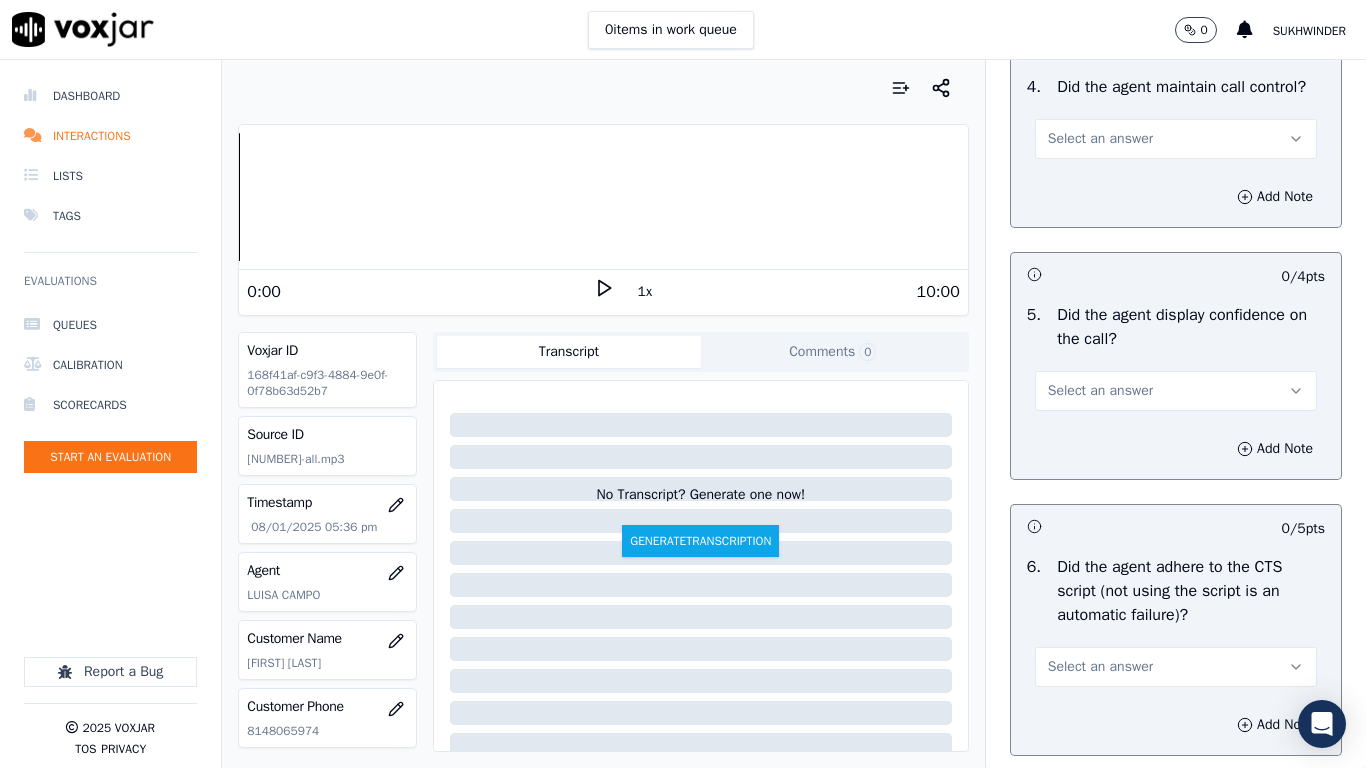 scroll, scrollTop: 3900, scrollLeft: 0, axis: vertical 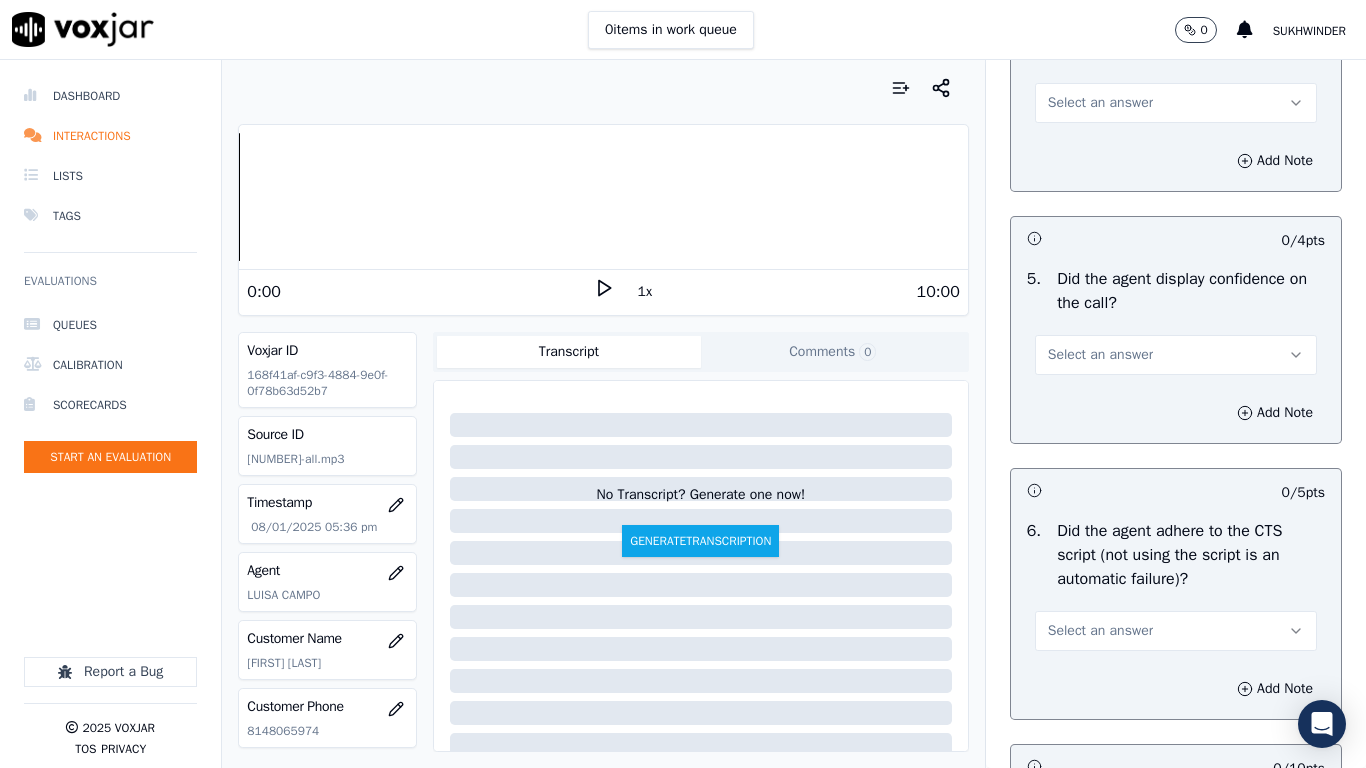 click on "Select an answer" at bounding box center [1176, 103] 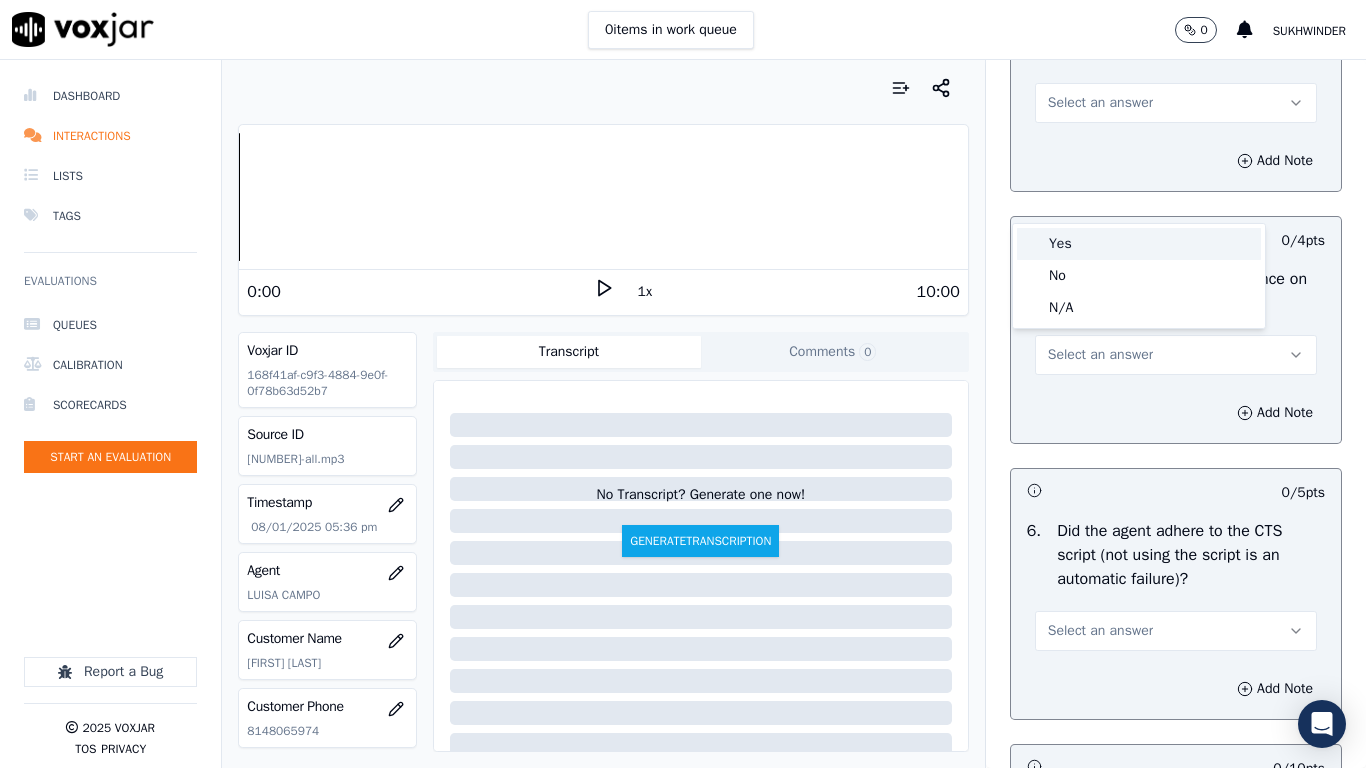 click on "Yes" at bounding box center [1139, 244] 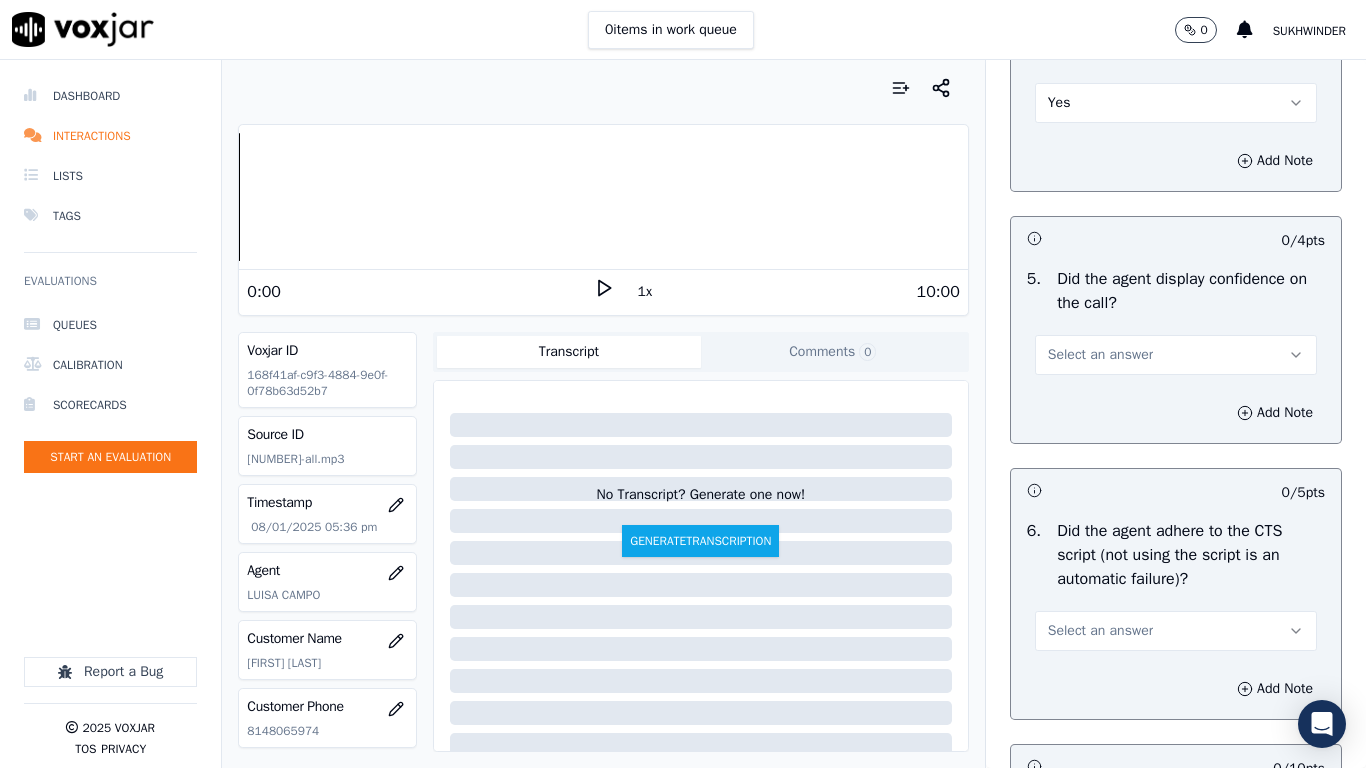 click on "Select an answer" at bounding box center [1100, 355] 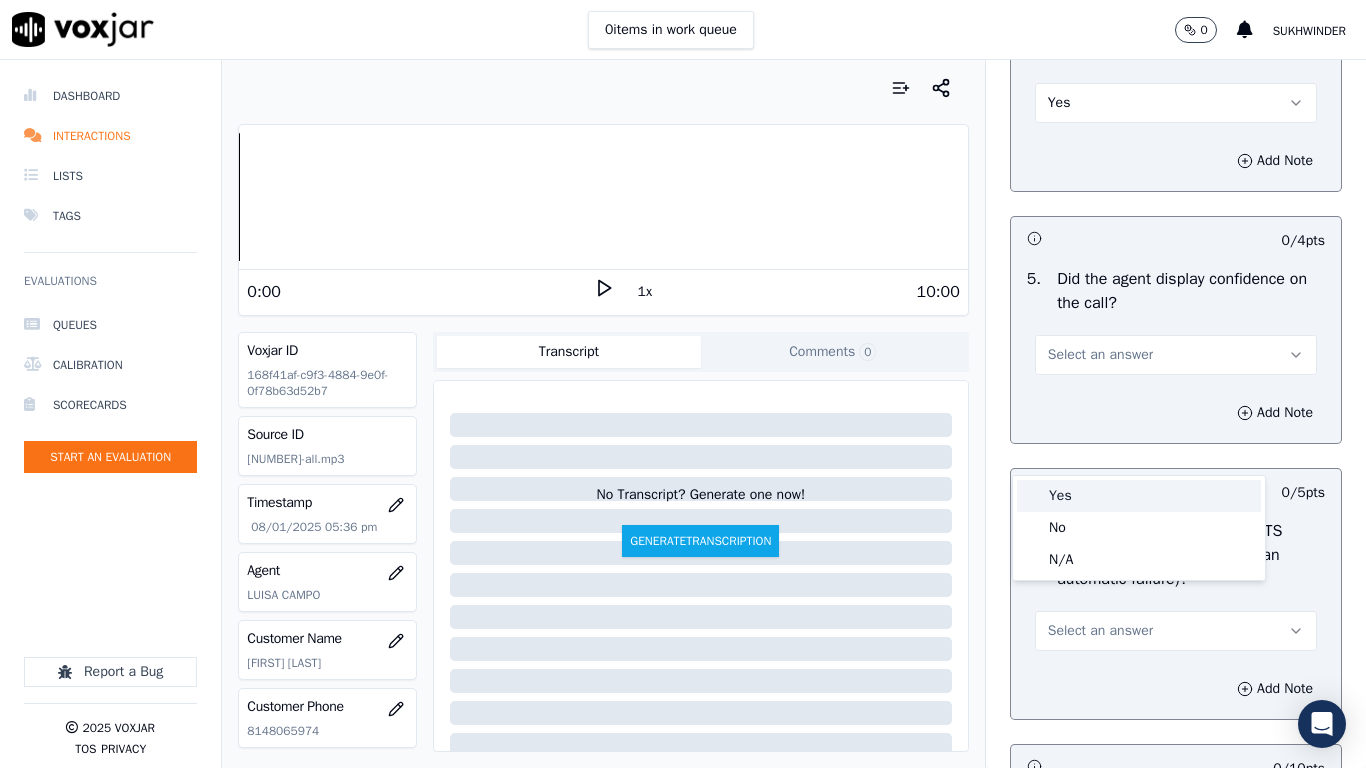 click on "Yes" at bounding box center (1139, 496) 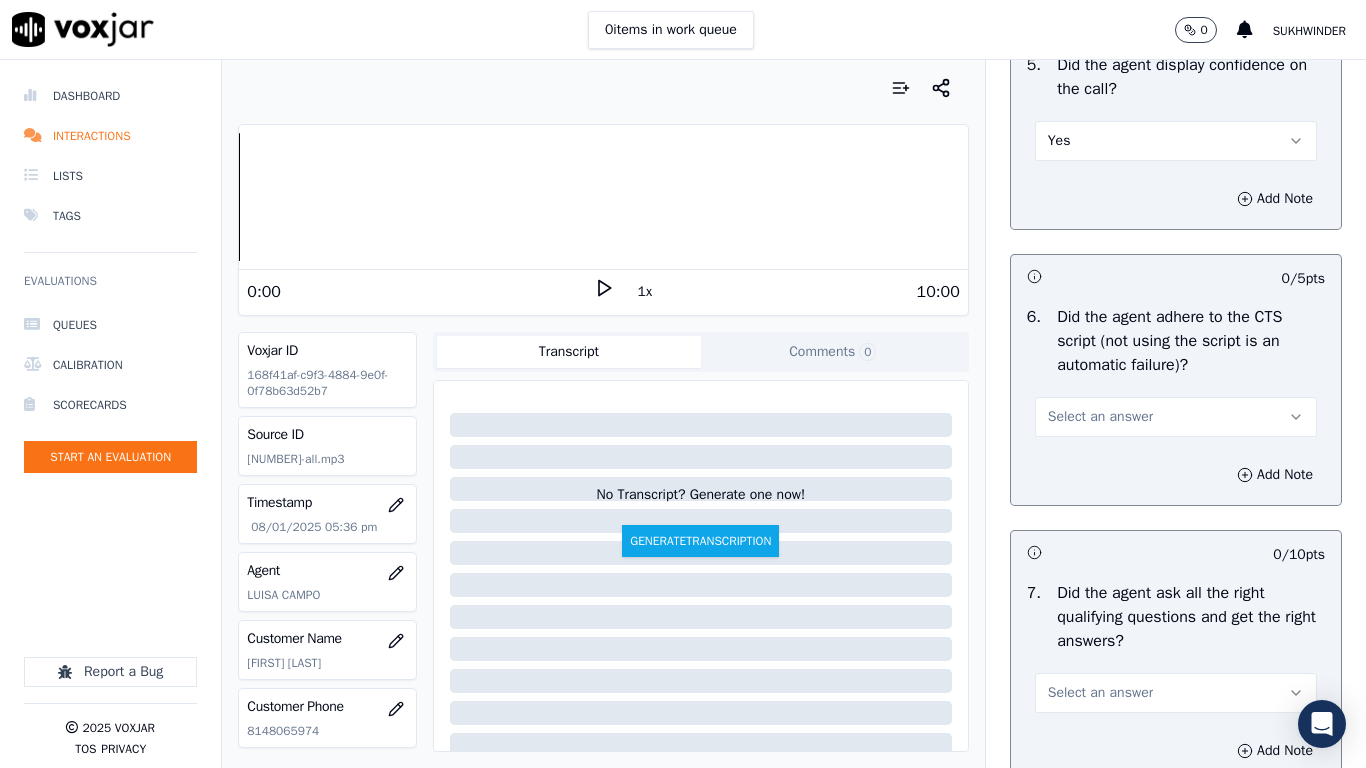 scroll, scrollTop: 4500, scrollLeft: 0, axis: vertical 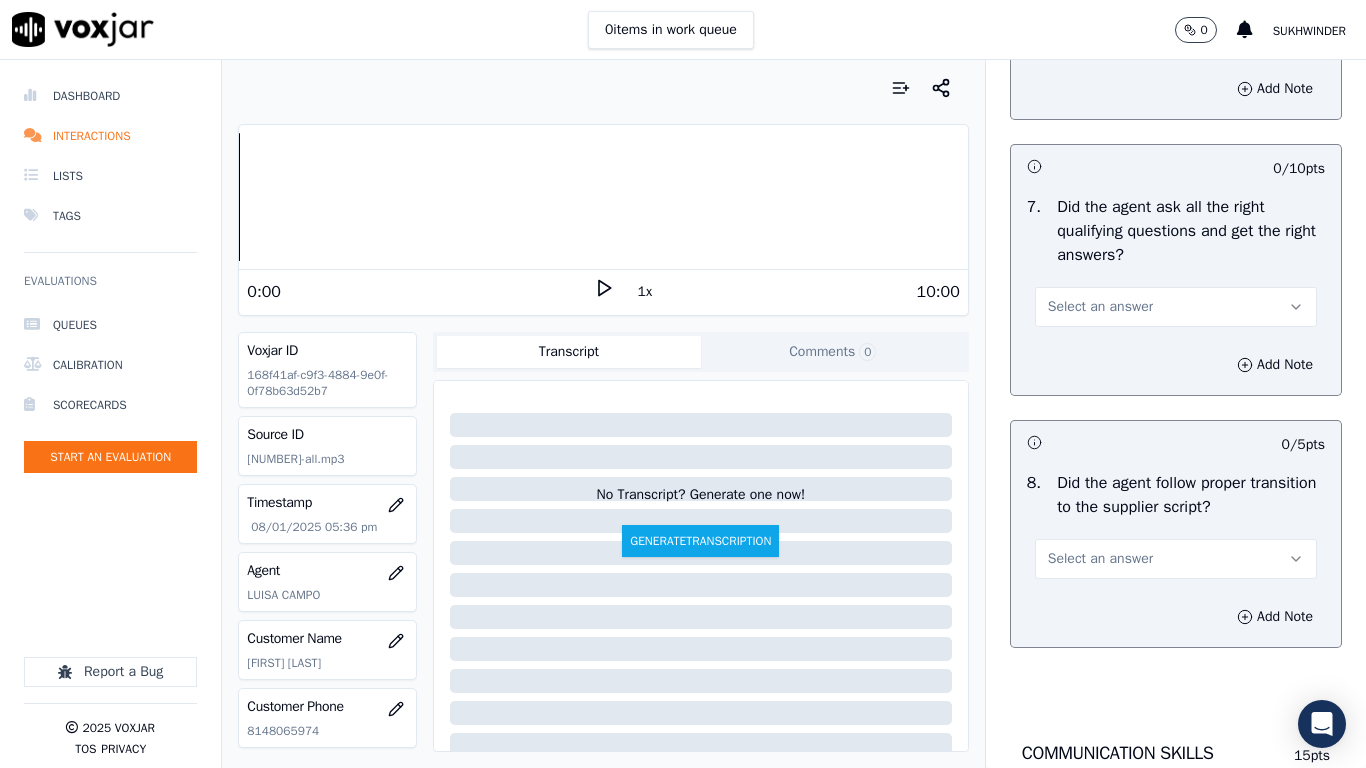 click on "Select an answer" at bounding box center (1100, 31) 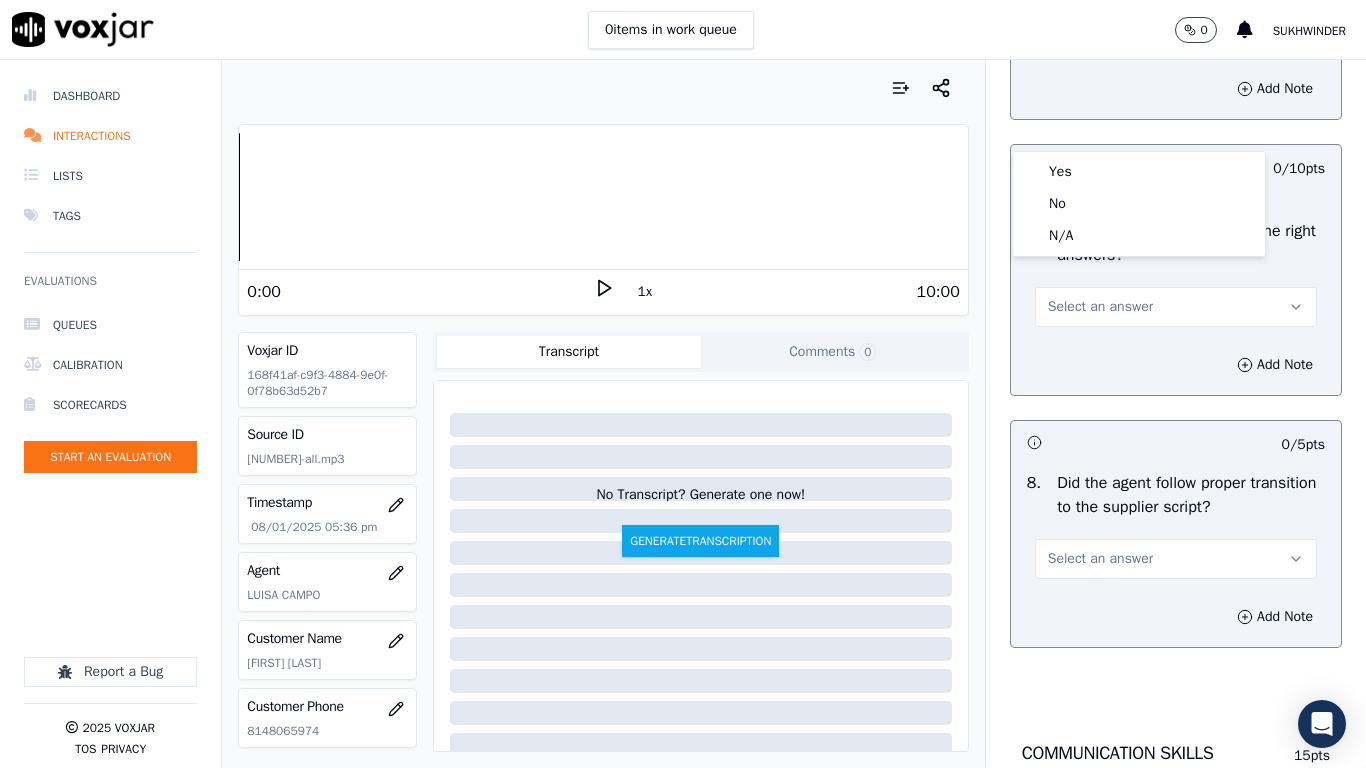 click on "Yes   No     N/A" at bounding box center (1139, 204) 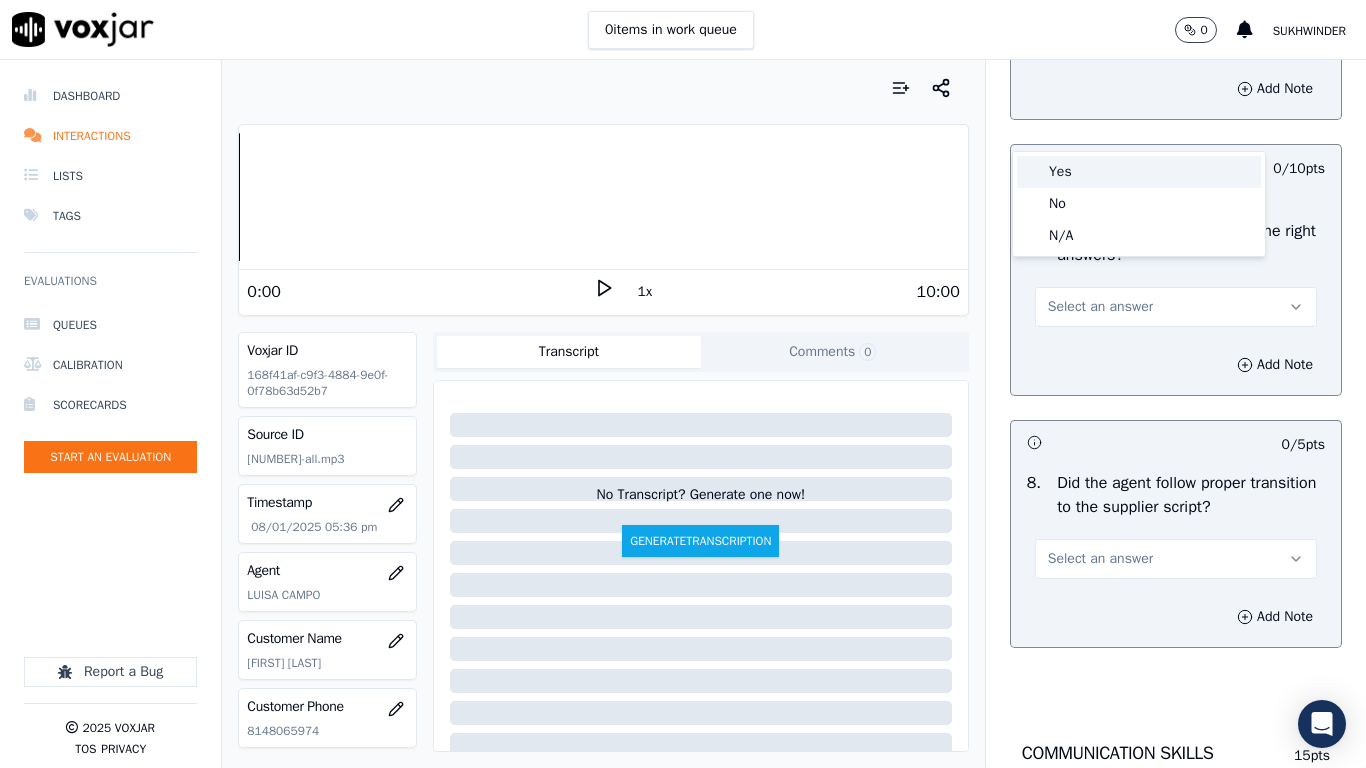 click on "Yes" at bounding box center (1139, 172) 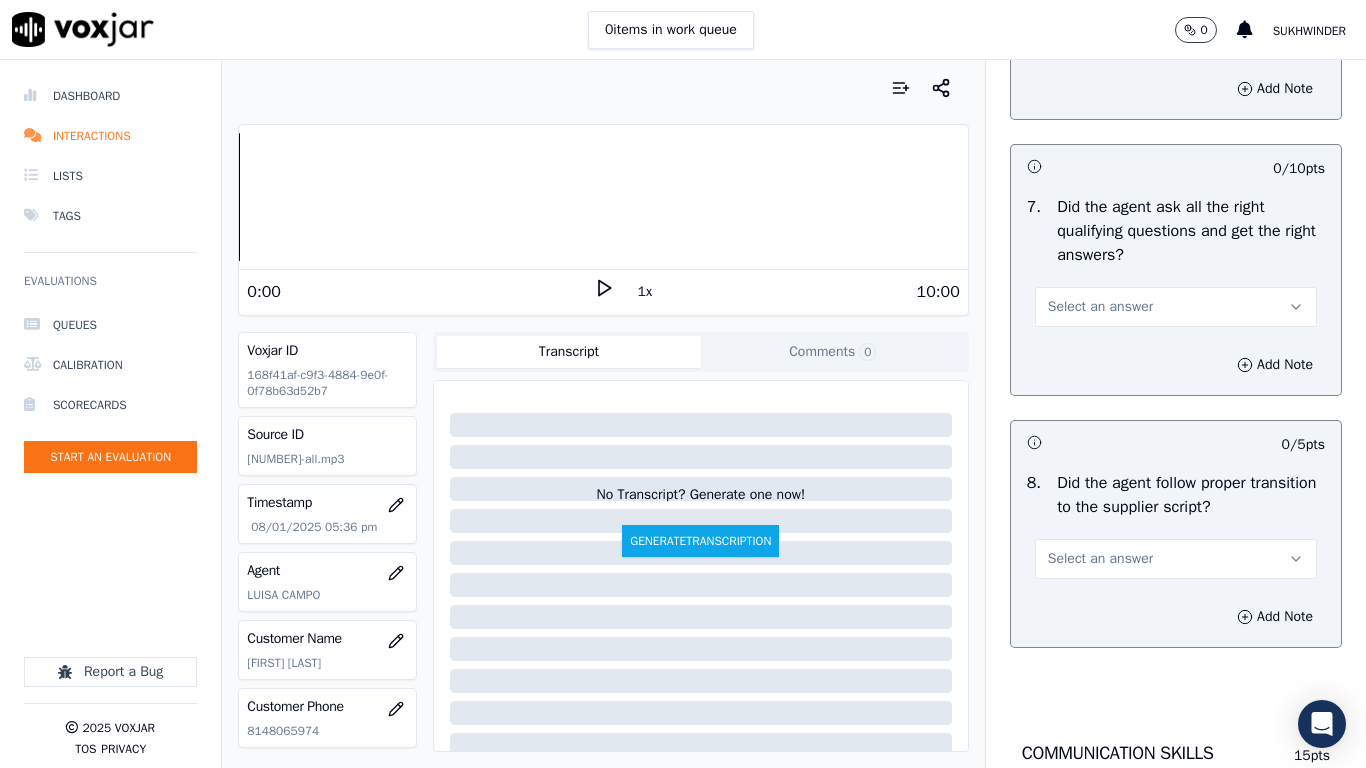 click on "Select an answer" at bounding box center (1100, 307) 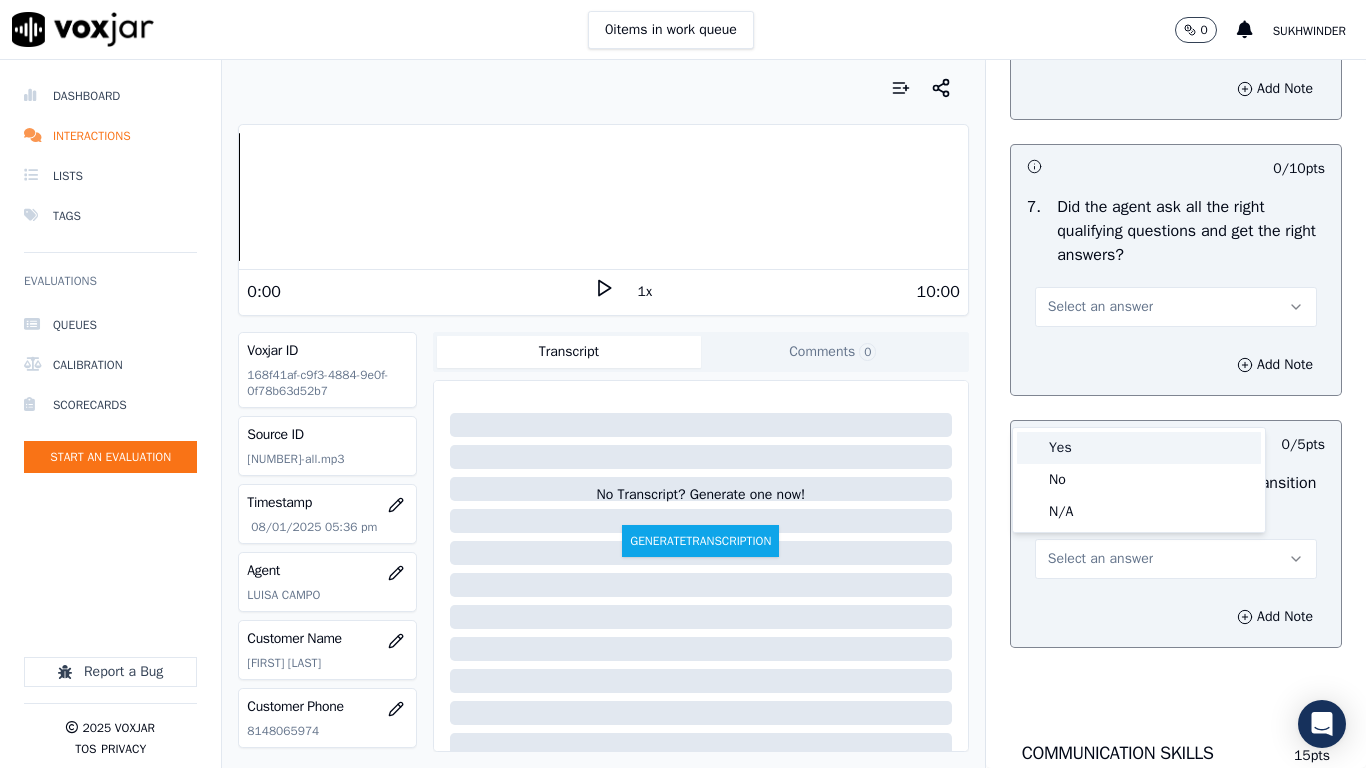 click on "Yes" at bounding box center (1139, 448) 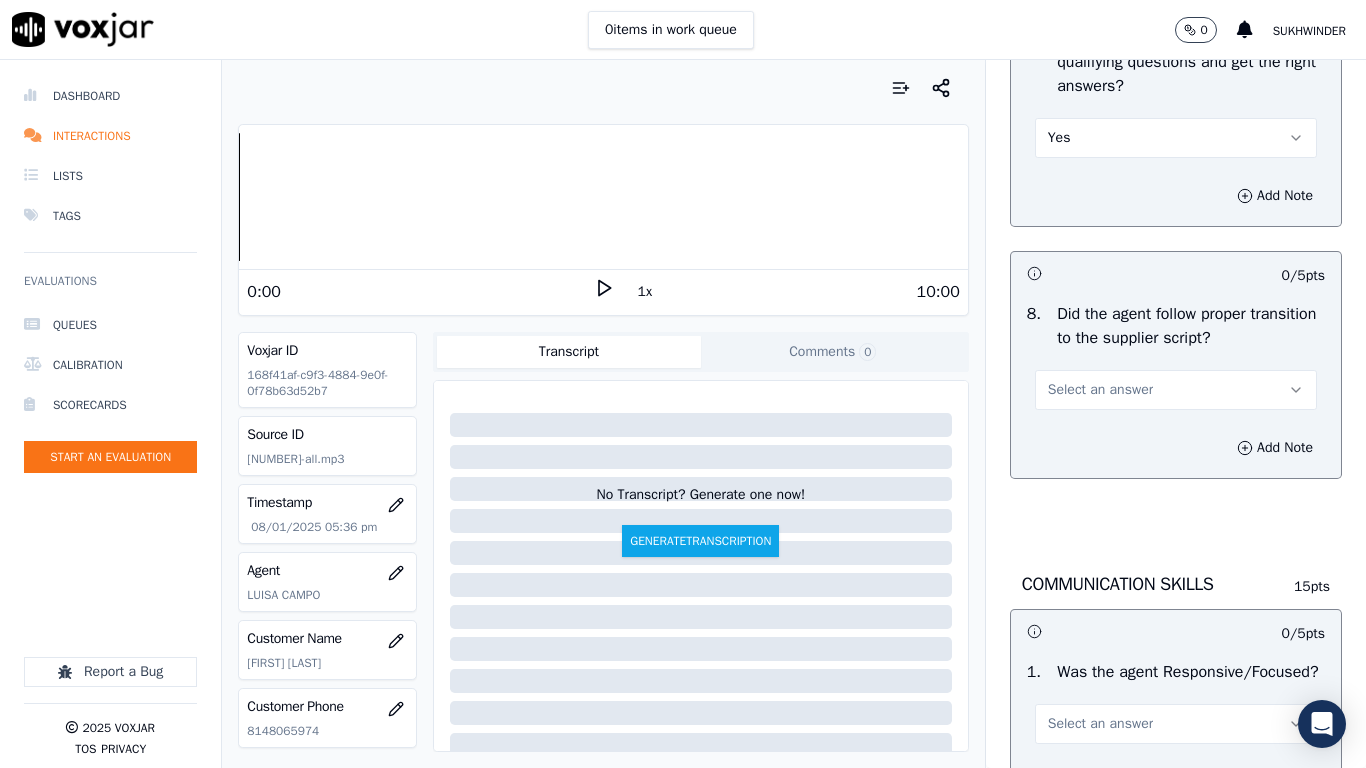 scroll, scrollTop: 5100, scrollLeft: 0, axis: vertical 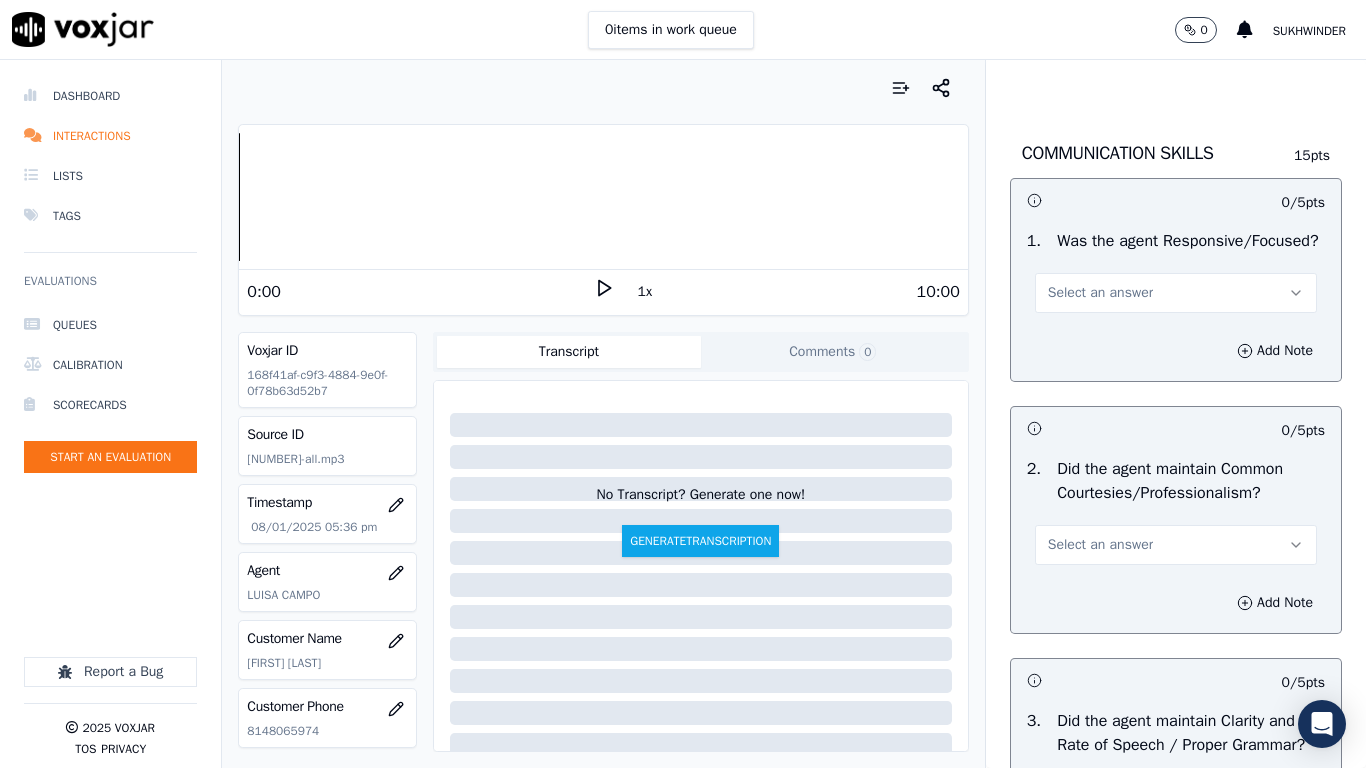click on "Select an answer" at bounding box center (1176, -41) 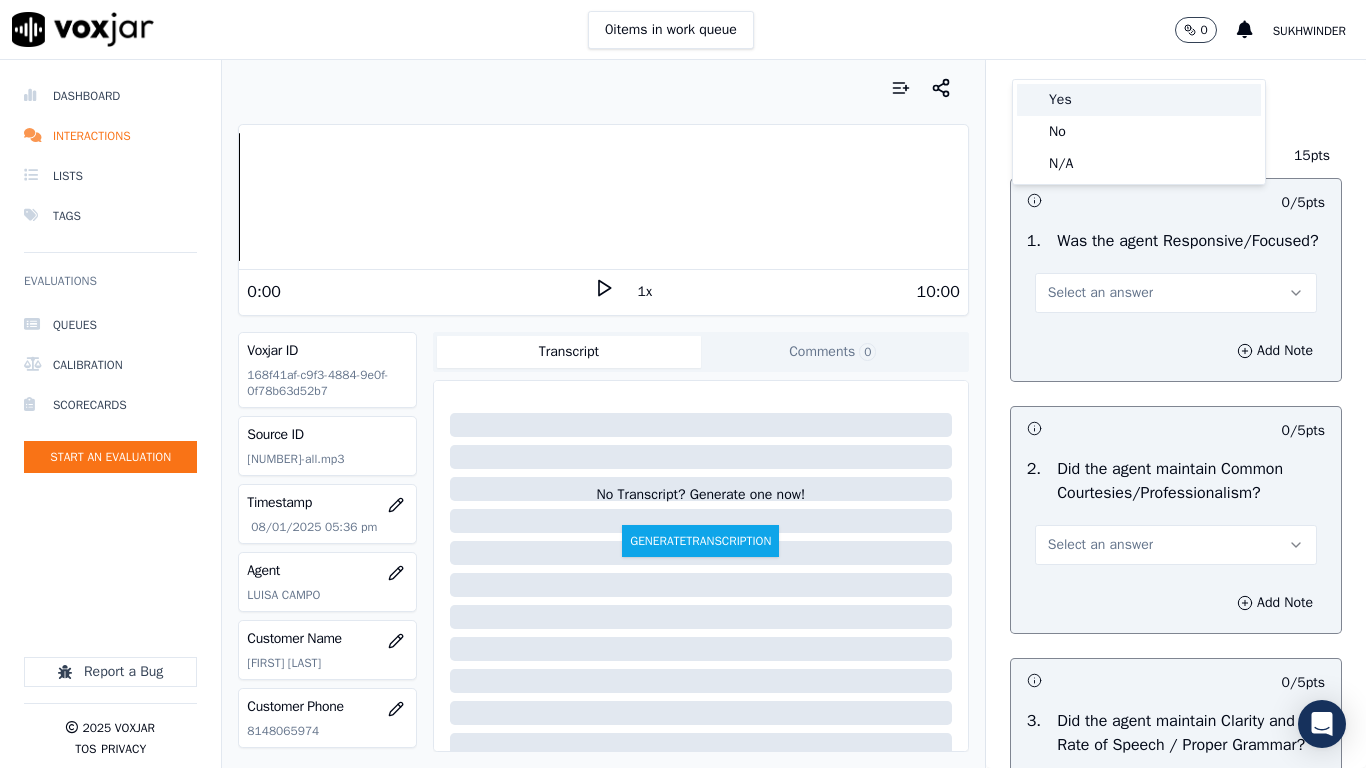 click on "Yes" at bounding box center (1139, 100) 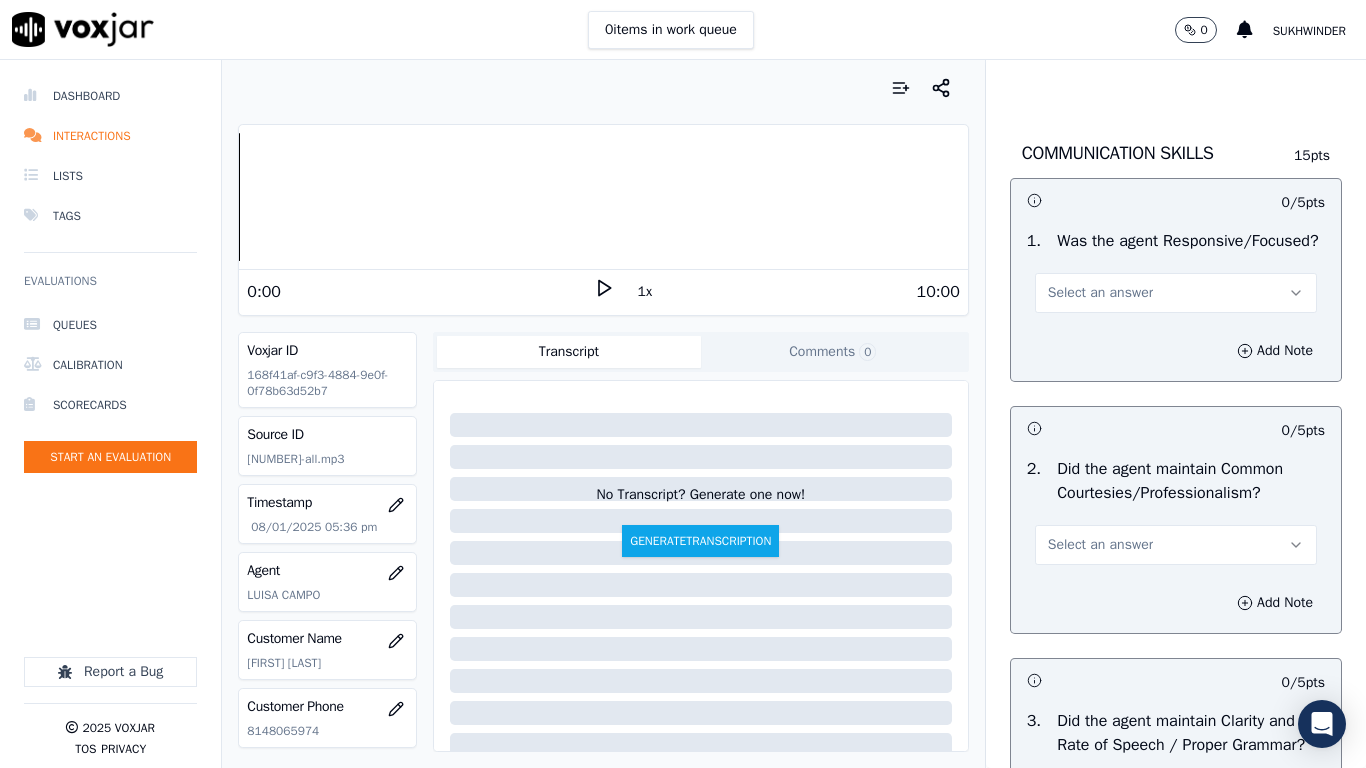 click on "Select an answer" at bounding box center (1100, 293) 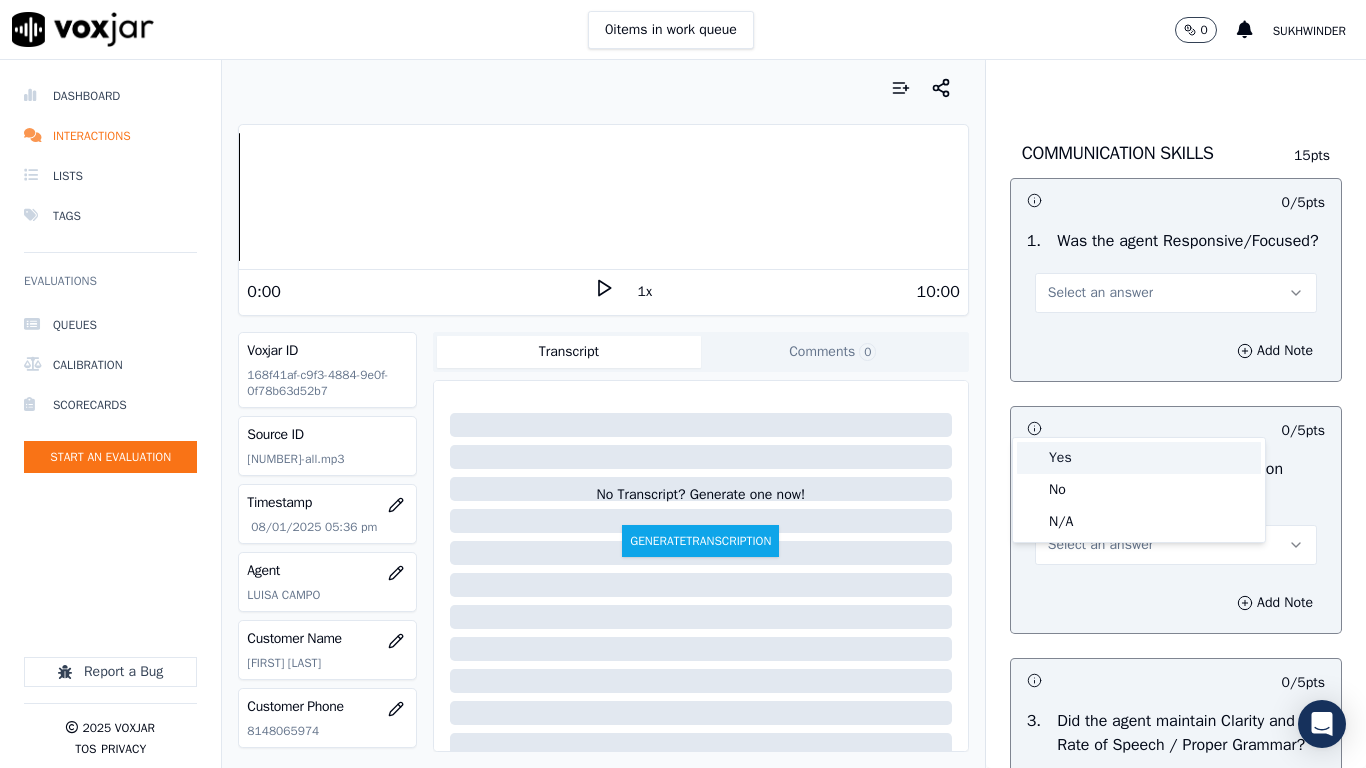 click on "Yes" at bounding box center [1139, 458] 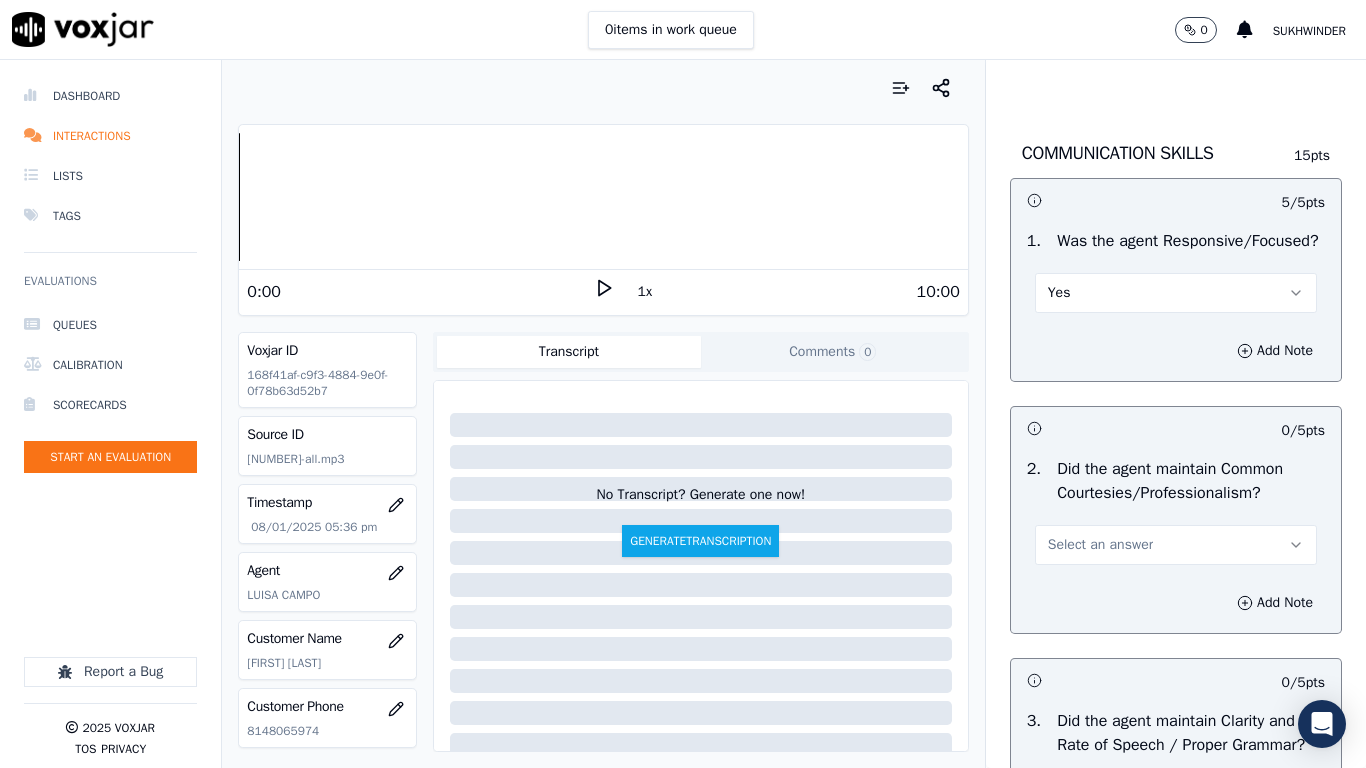 scroll, scrollTop: 5400, scrollLeft: 0, axis: vertical 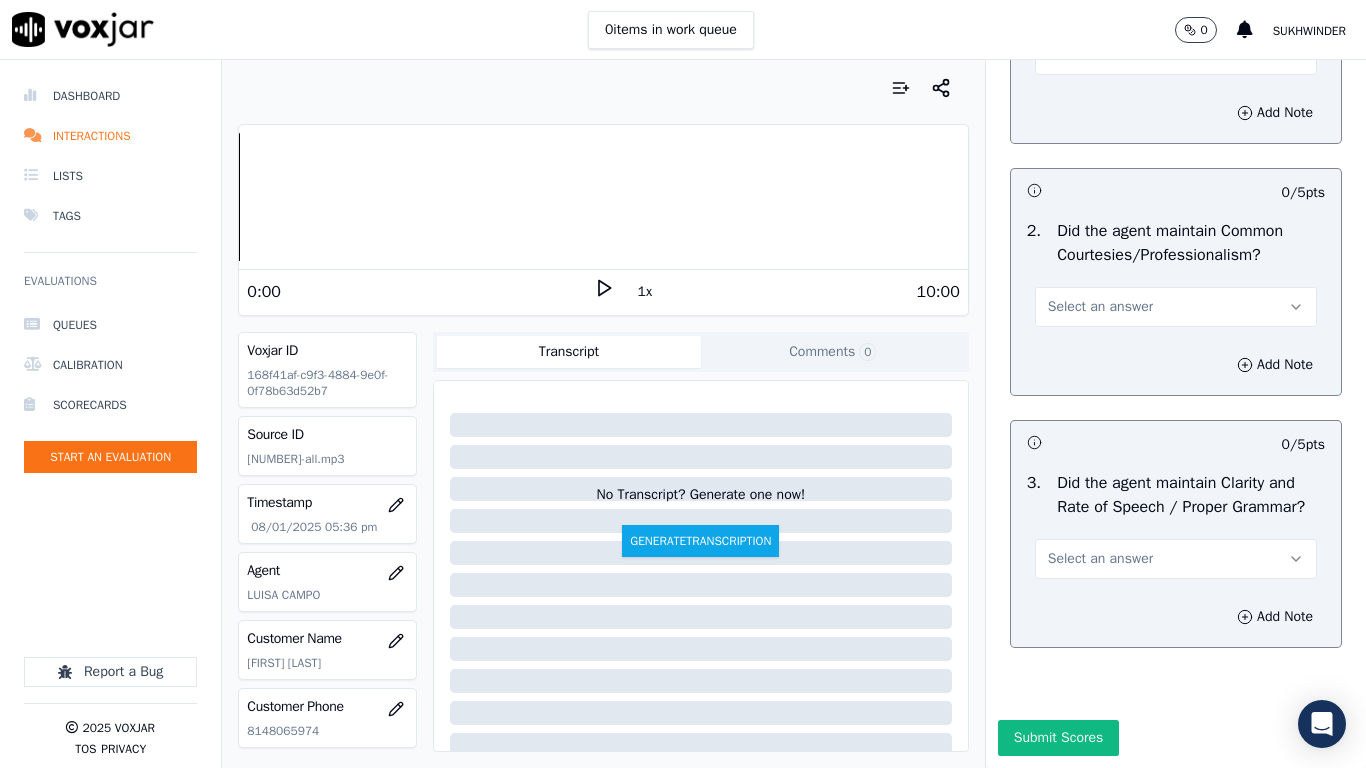 click on "Select an answer" at bounding box center (1176, 307) 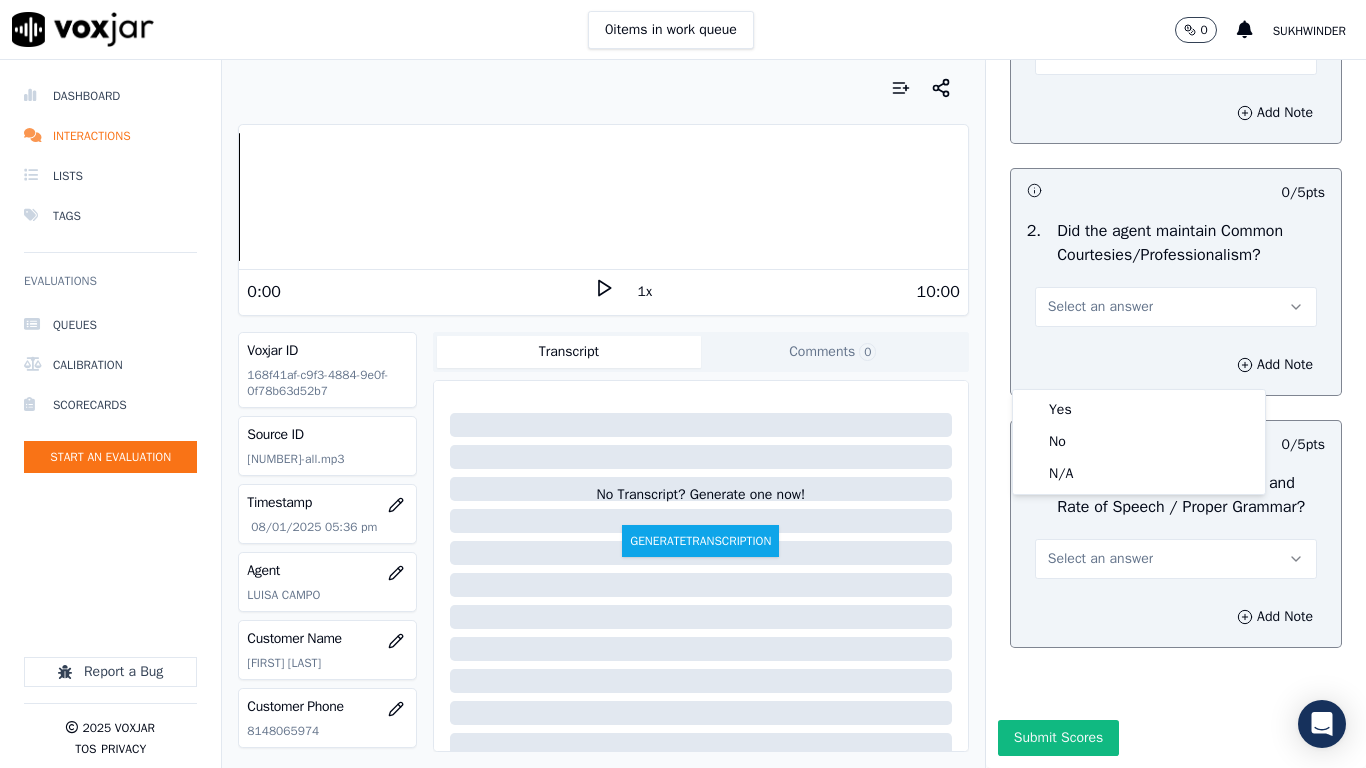 click on "2 .   Did the agent maintain Common Courtesies/Professionalism?   Select an answer" at bounding box center [1176, 273] 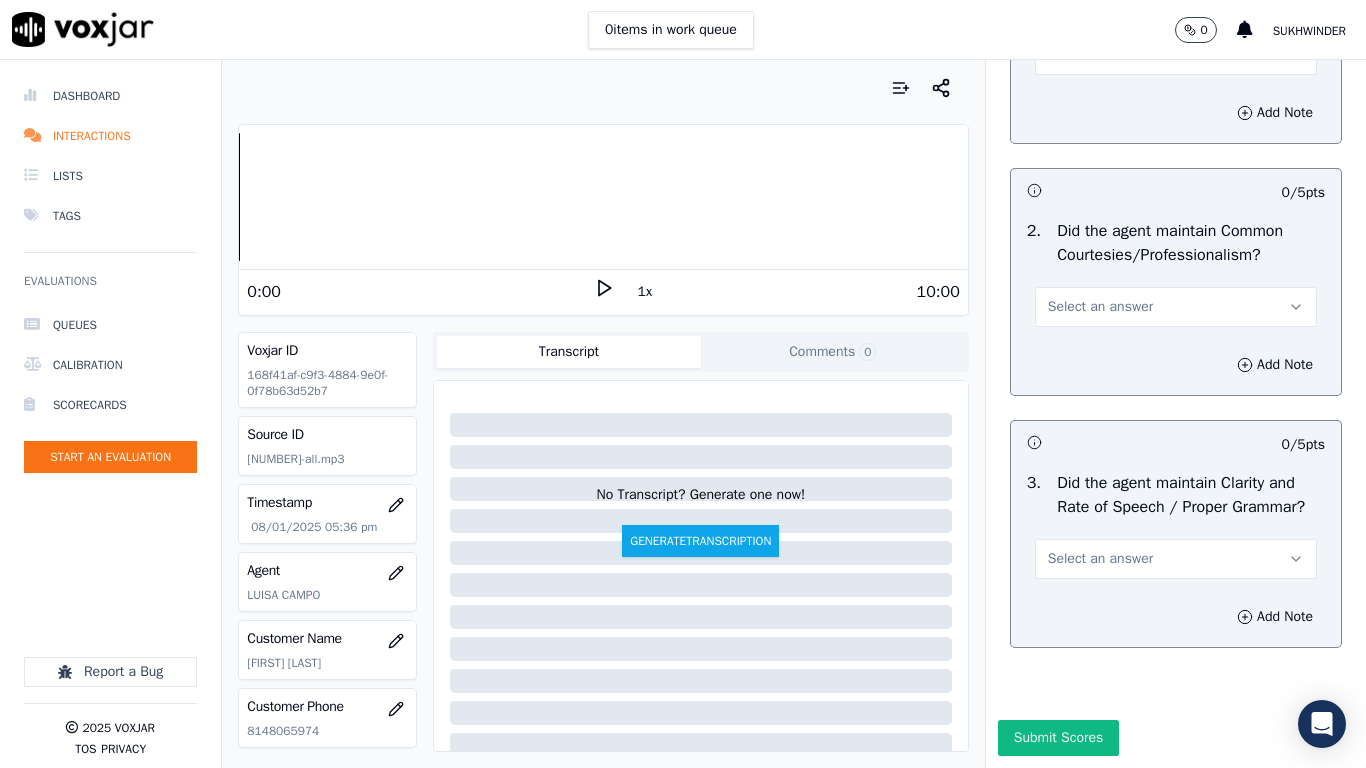 click on "Select an answer" at bounding box center (1100, 307) 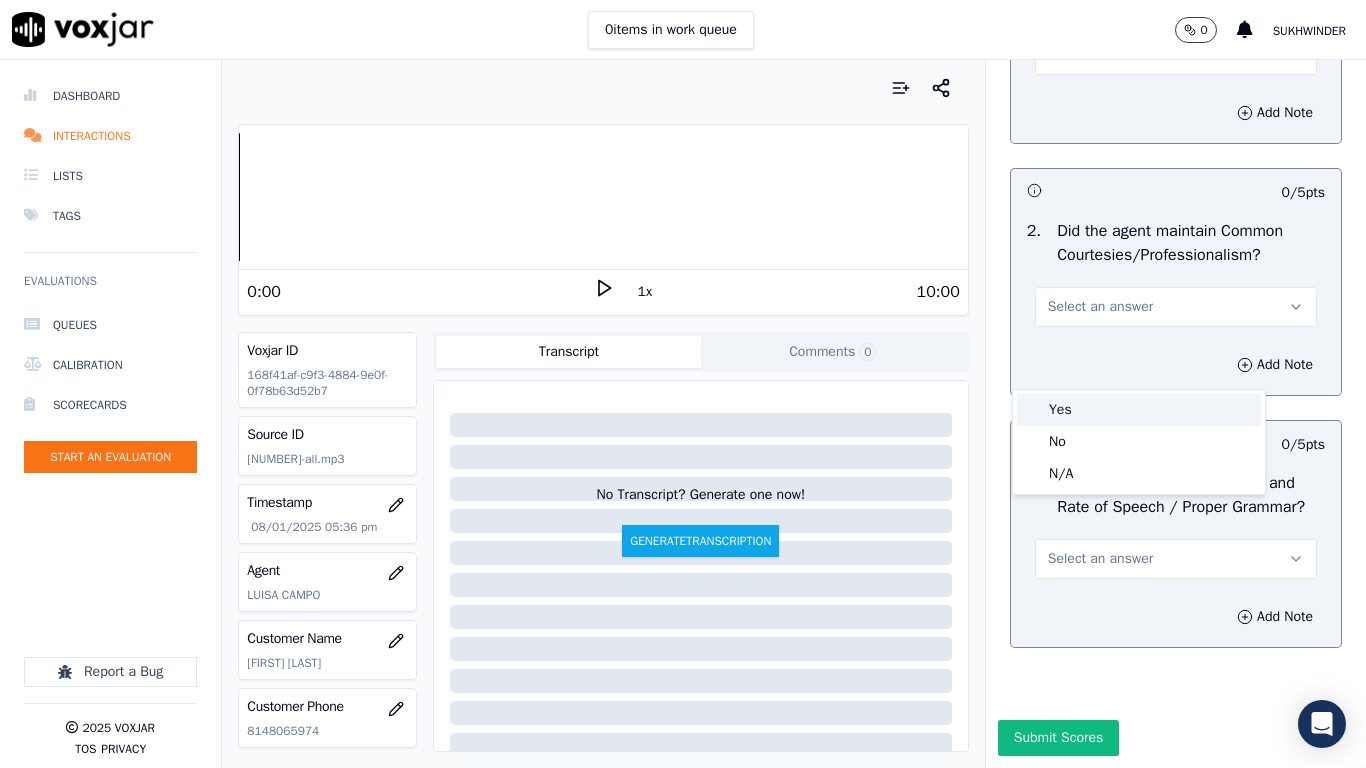 click on "Yes" at bounding box center [1139, 410] 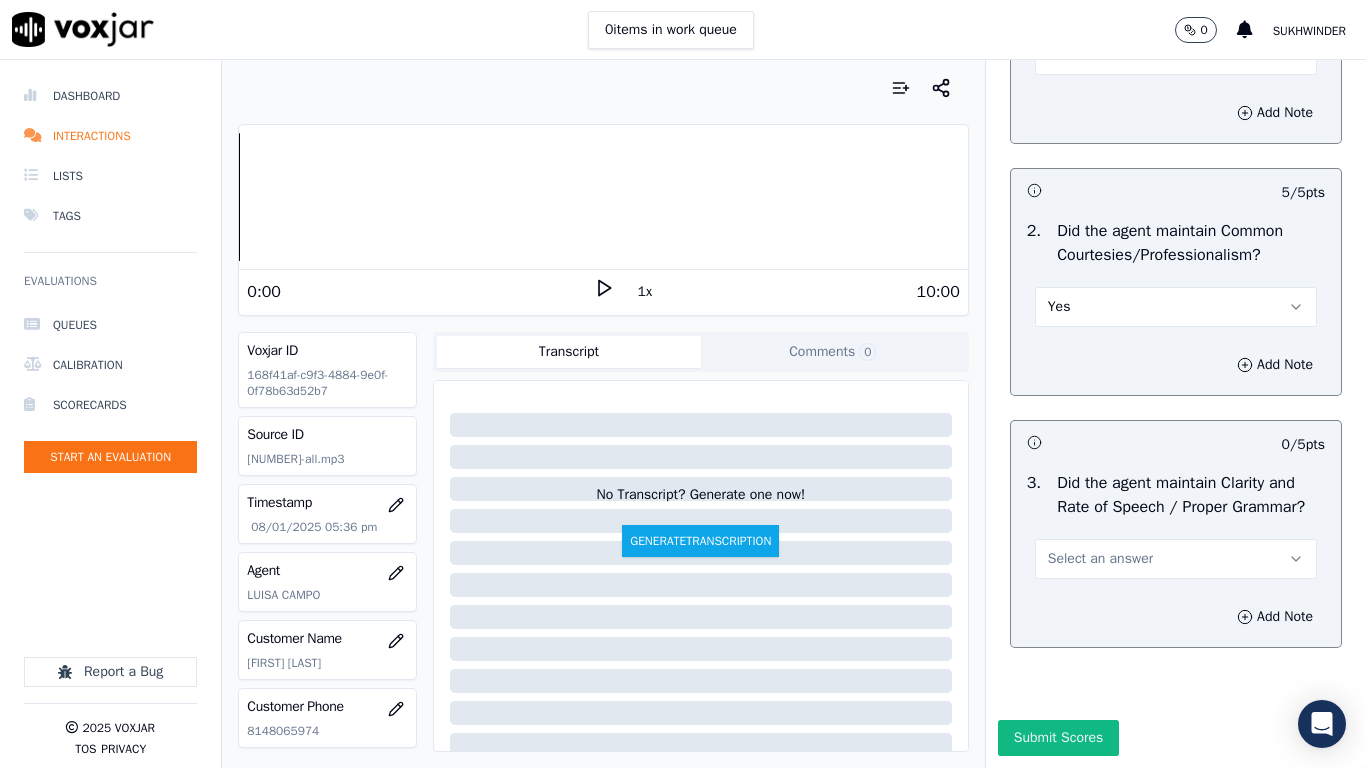 click on "Select an answer" at bounding box center [1100, 559] 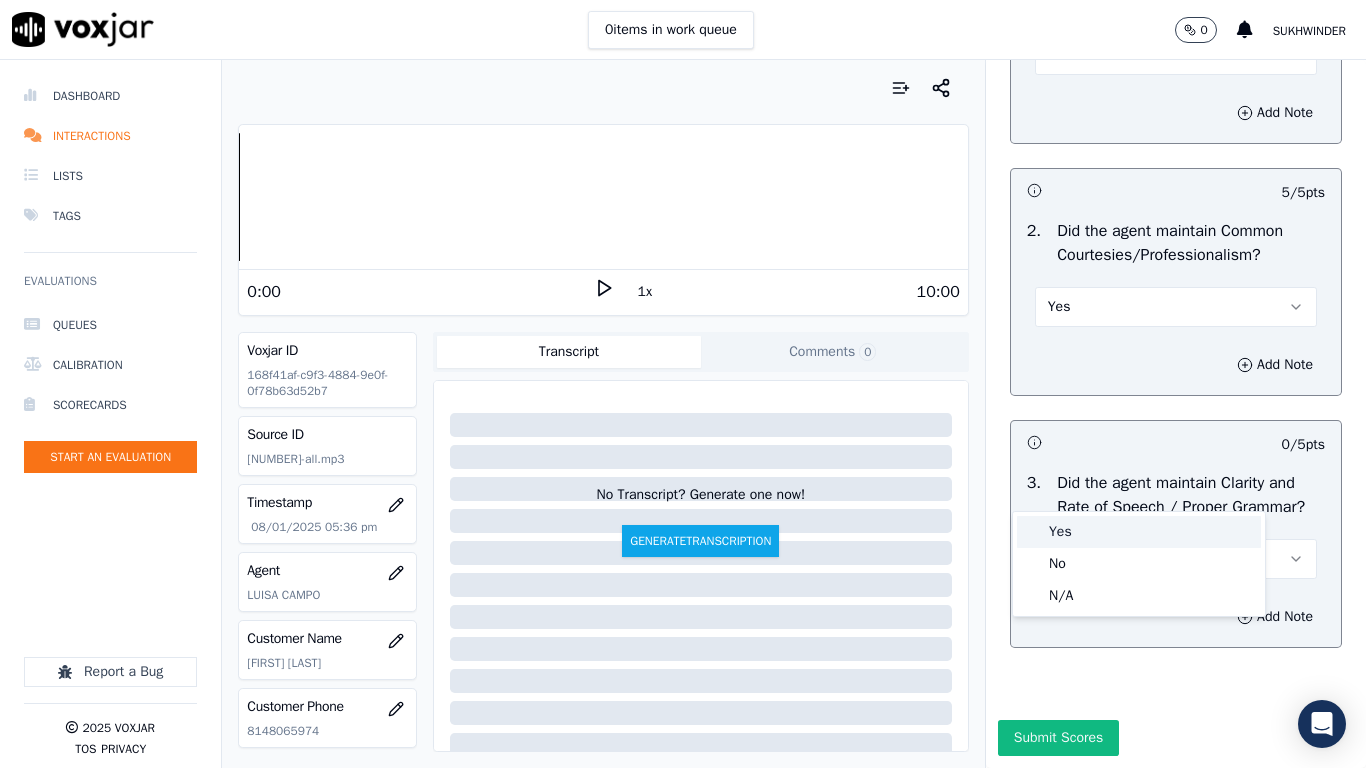 click on "Yes" at bounding box center (1139, 532) 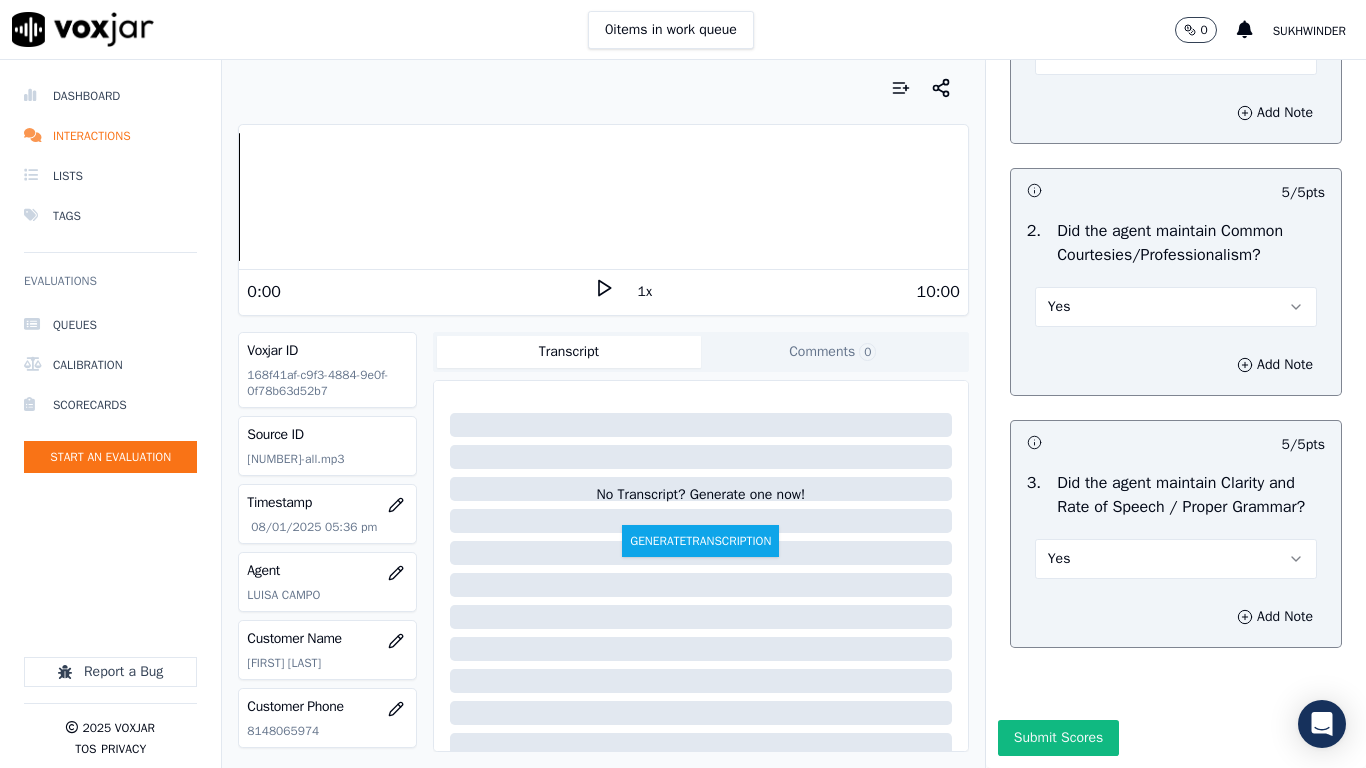 scroll, scrollTop: 5533, scrollLeft: 0, axis: vertical 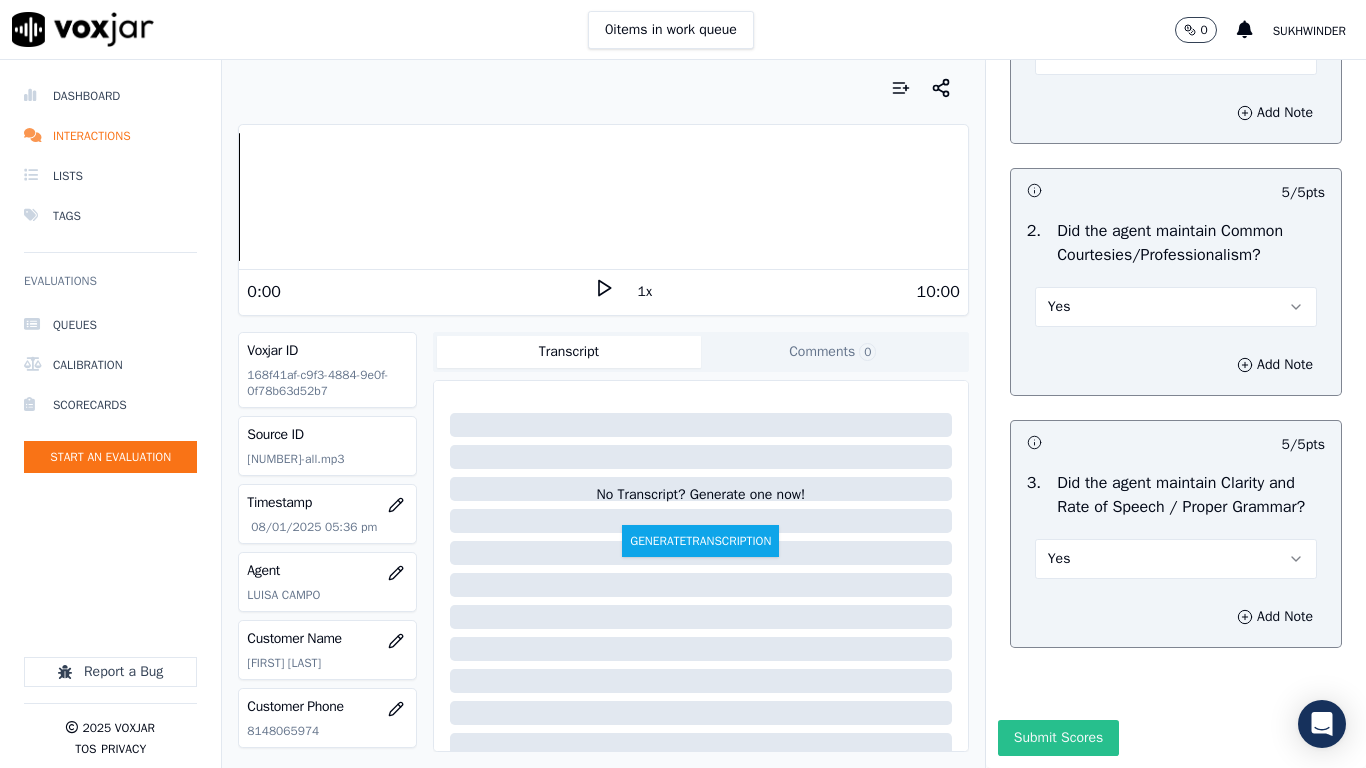 click on "Submit Scores" at bounding box center (1058, 738) 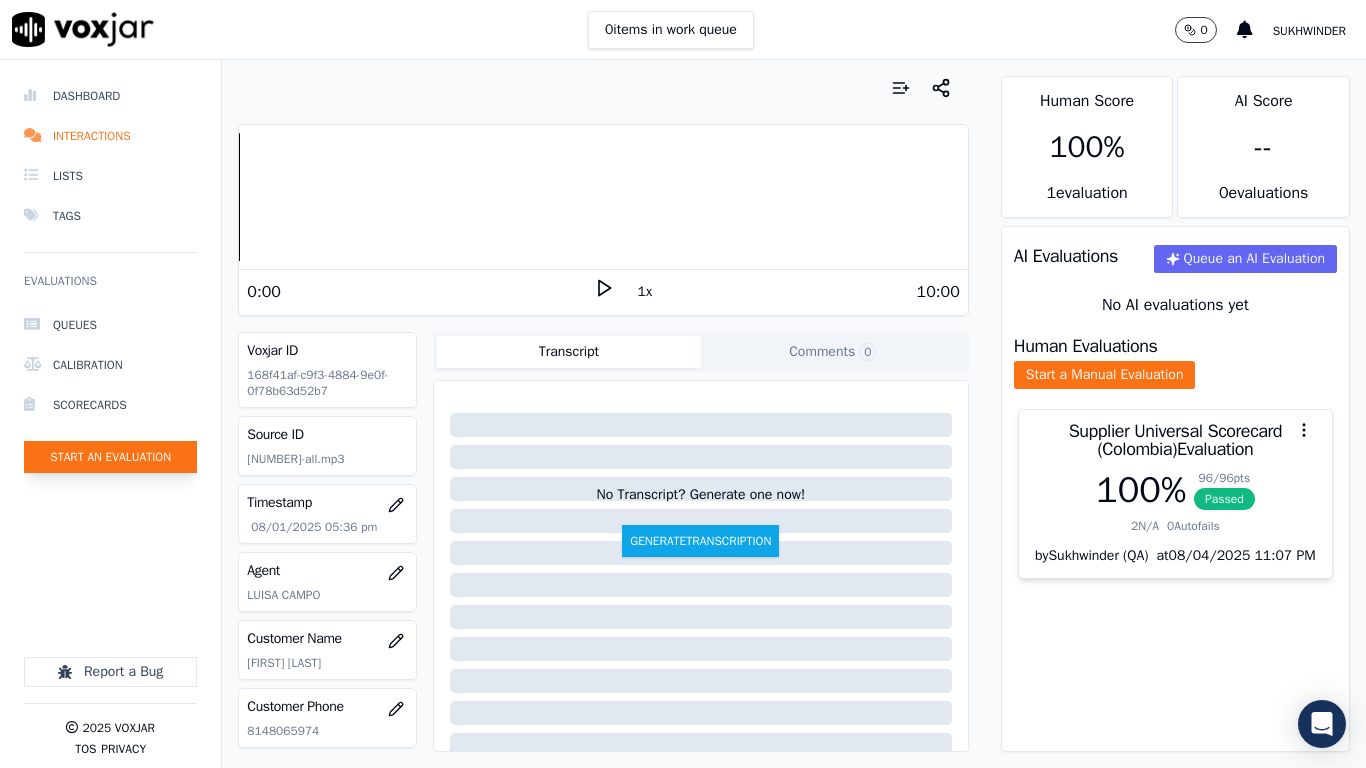 click on "Start an Evaluation" 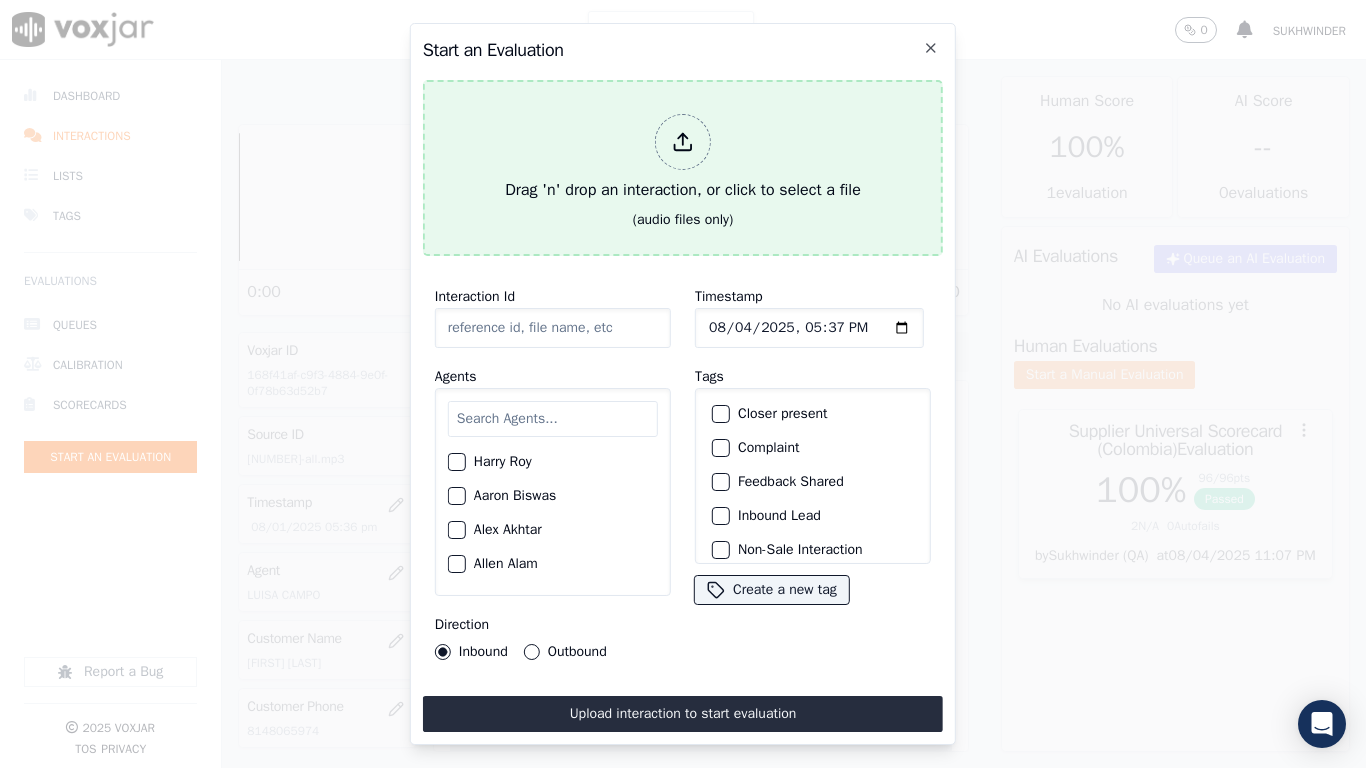 click on "Drag 'n' drop an interaction, or click to select a file" at bounding box center (683, 158) 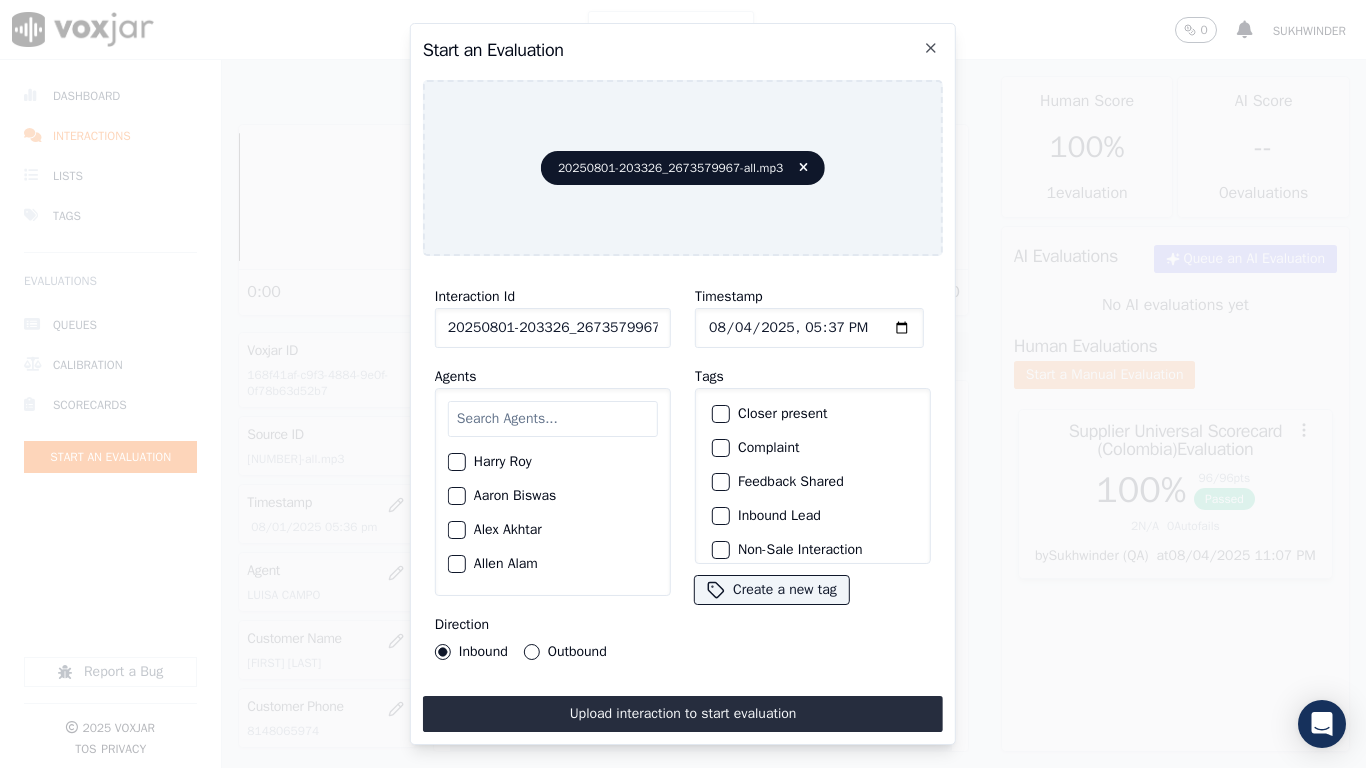 click at bounding box center [553, 419] 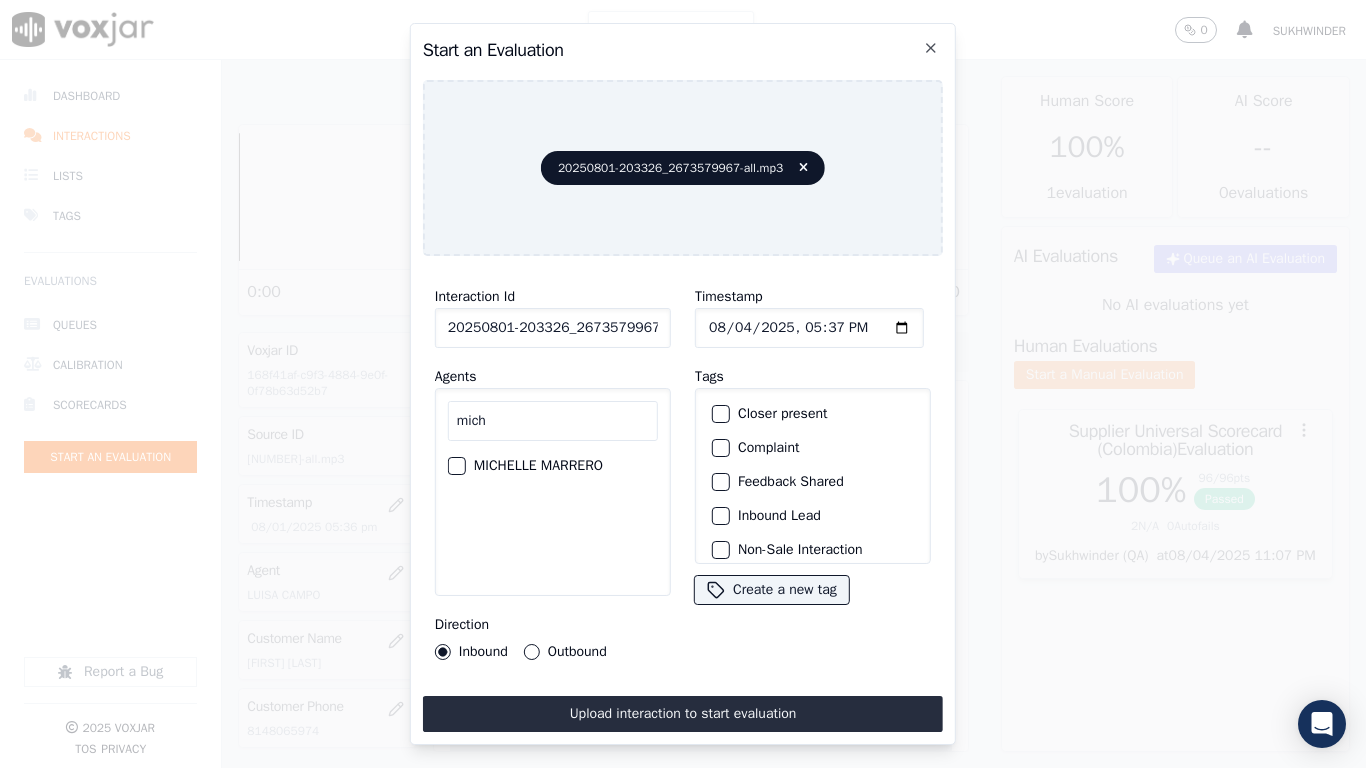 type on "mich" 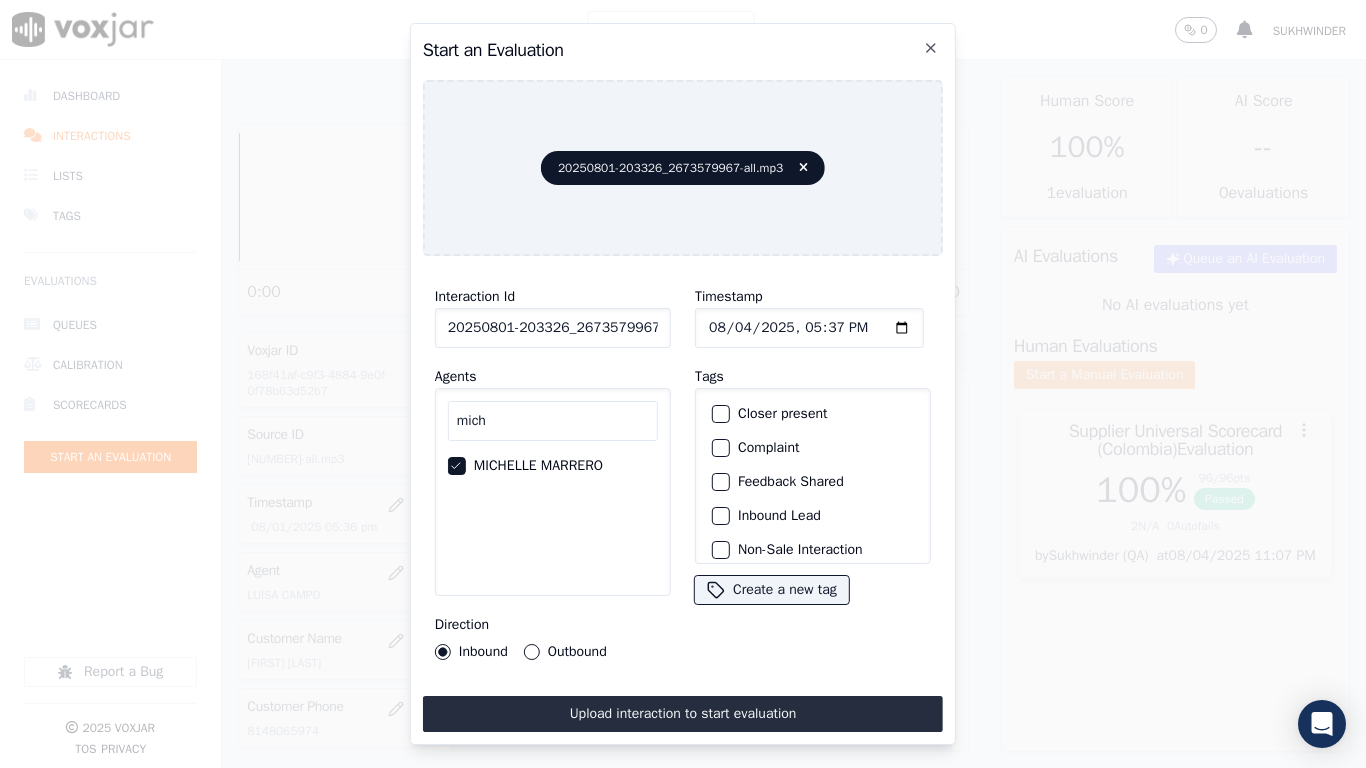 click on "Timestamp" 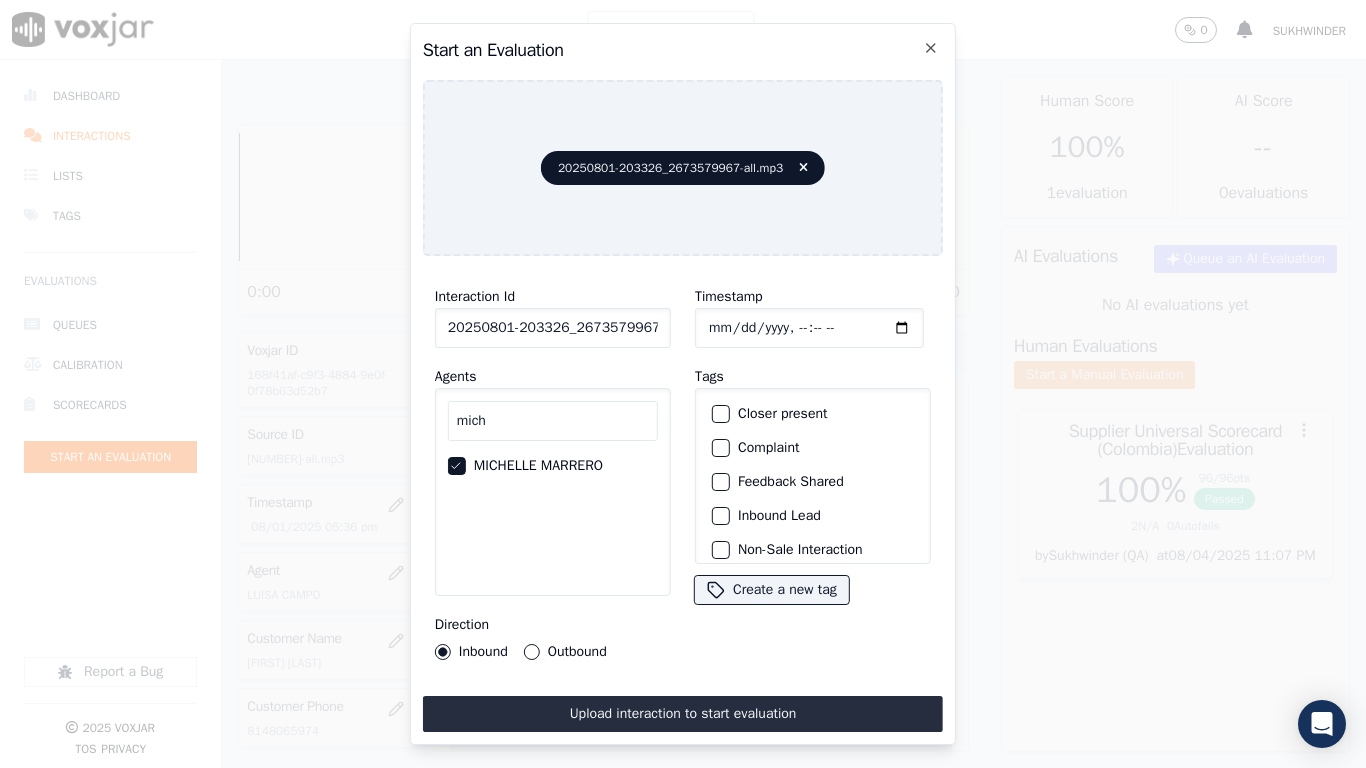 type on "[DATE]T[TIME]" 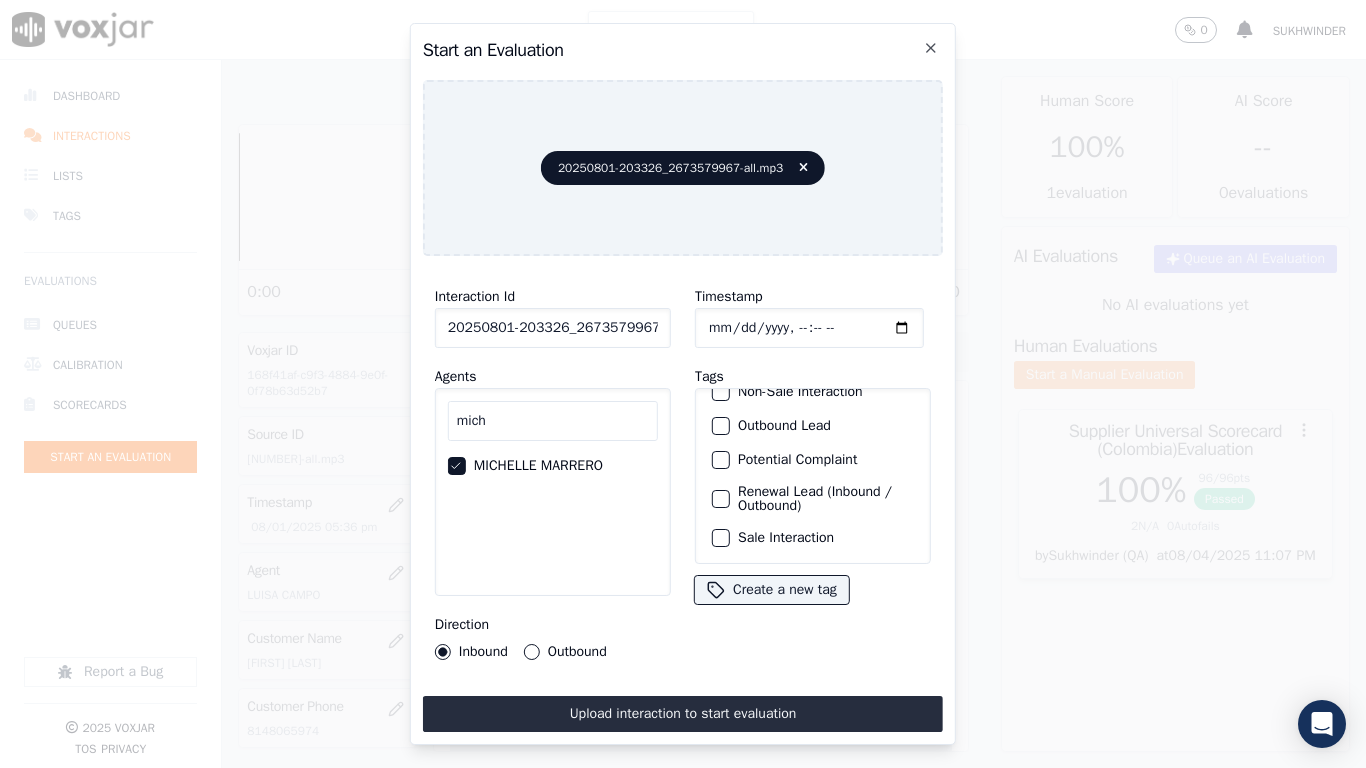 drag, startPoint x: 786, startPoint y: 506, endPoint x: 793, endPoint y: 548, distance: 42.579338 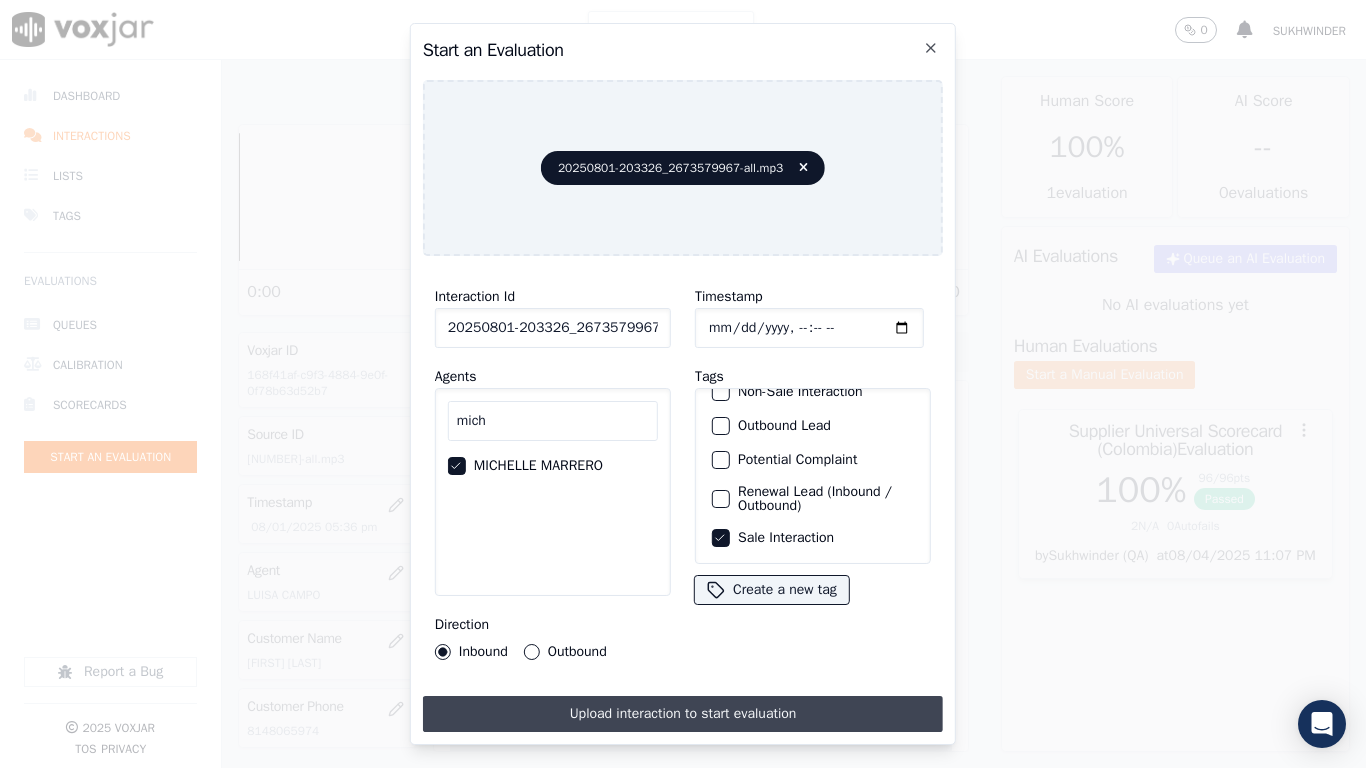 click on "Upload interaction to start evaluation" at bounding box center (683, 714) 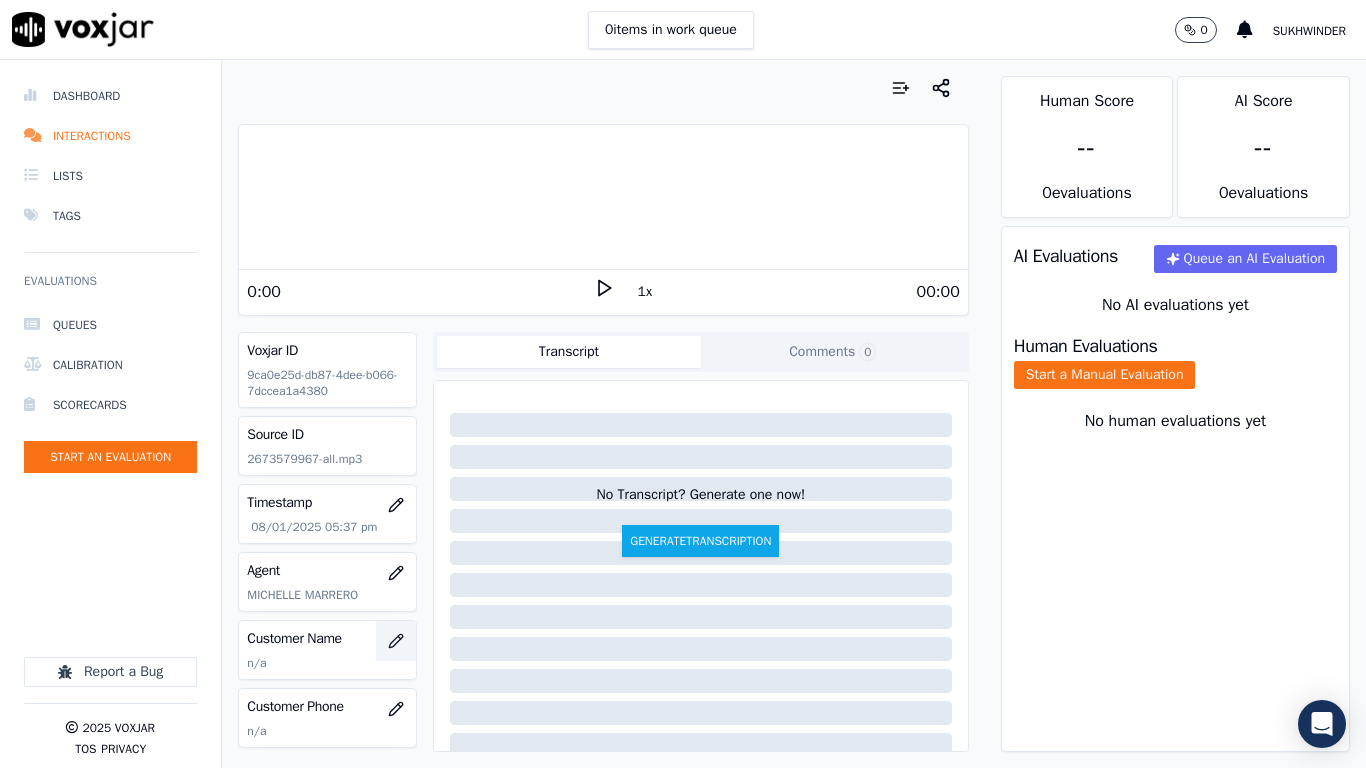 click 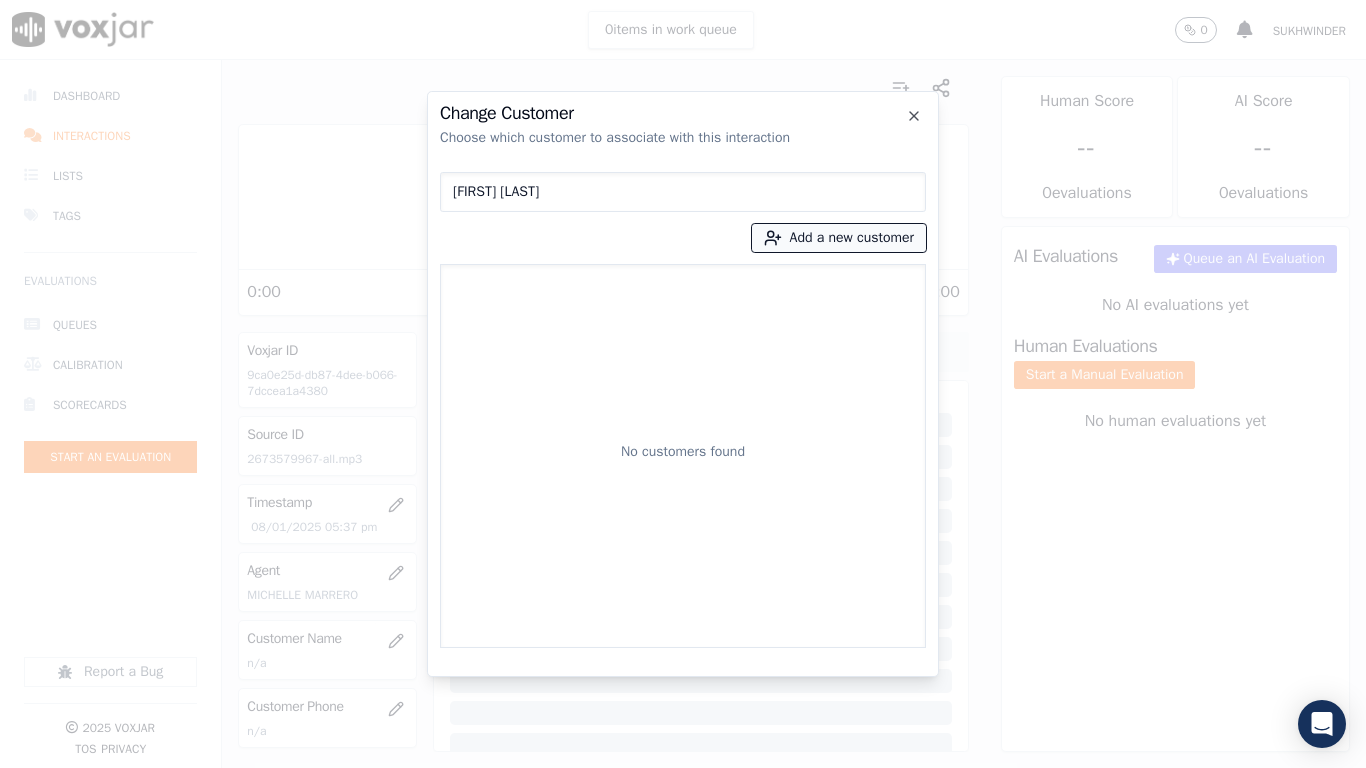 type on "[FIRST] [LAST]" 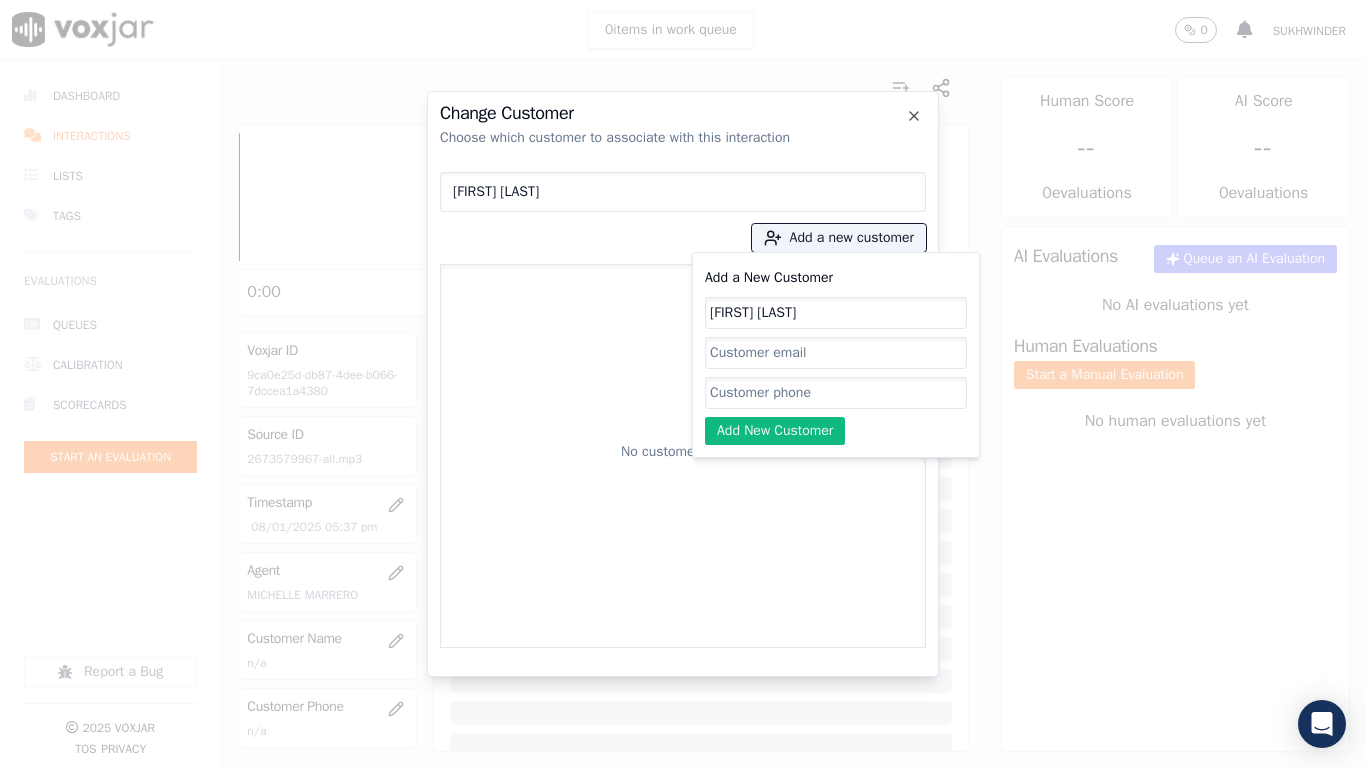 type on "[FIRST] [LAST]" 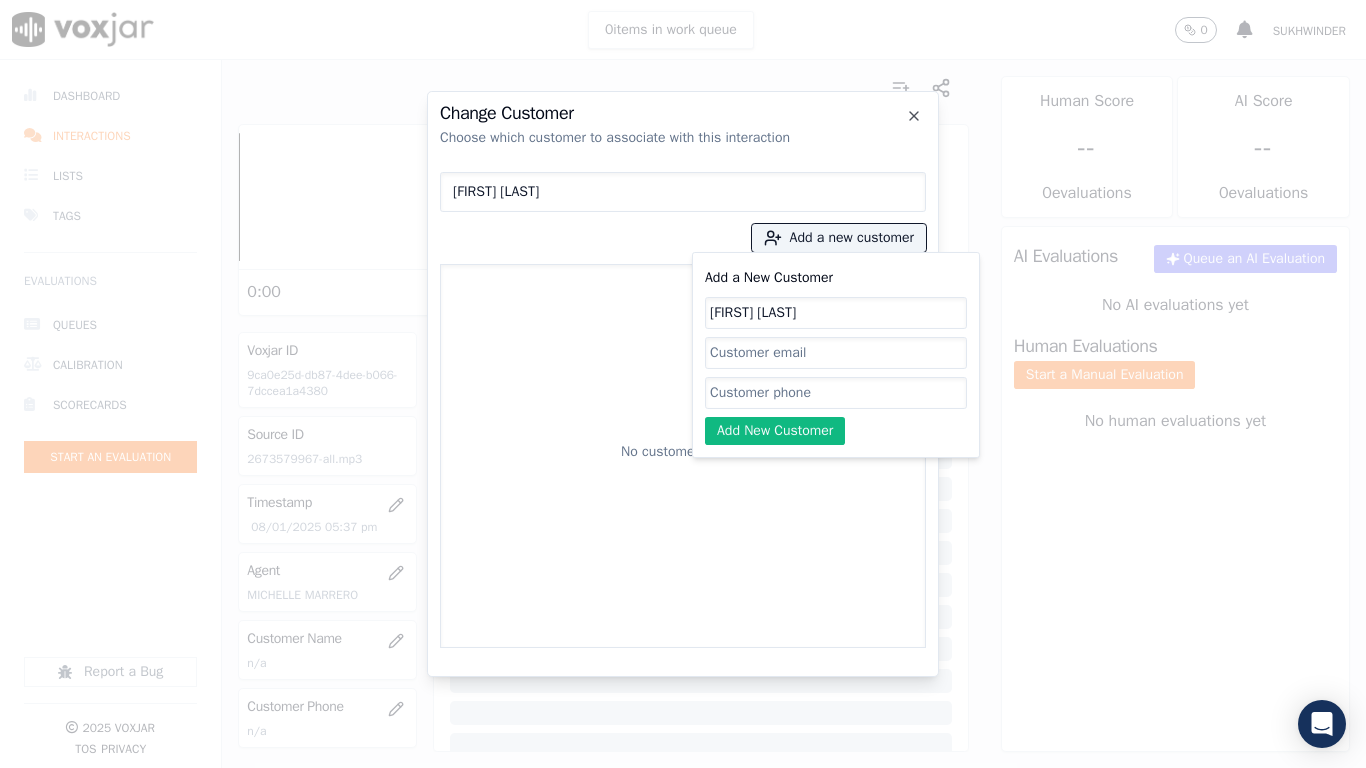click on "Add a New Customer" 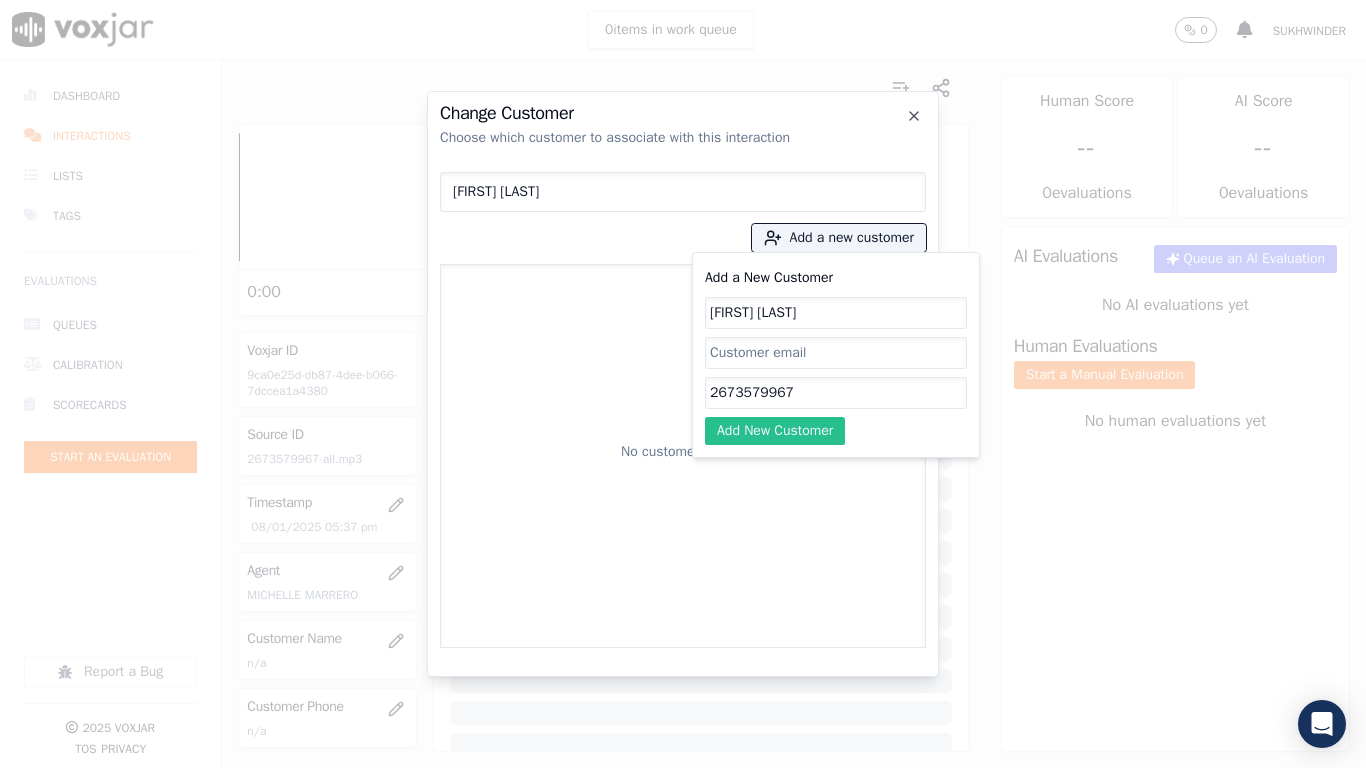 type on "2673579967" 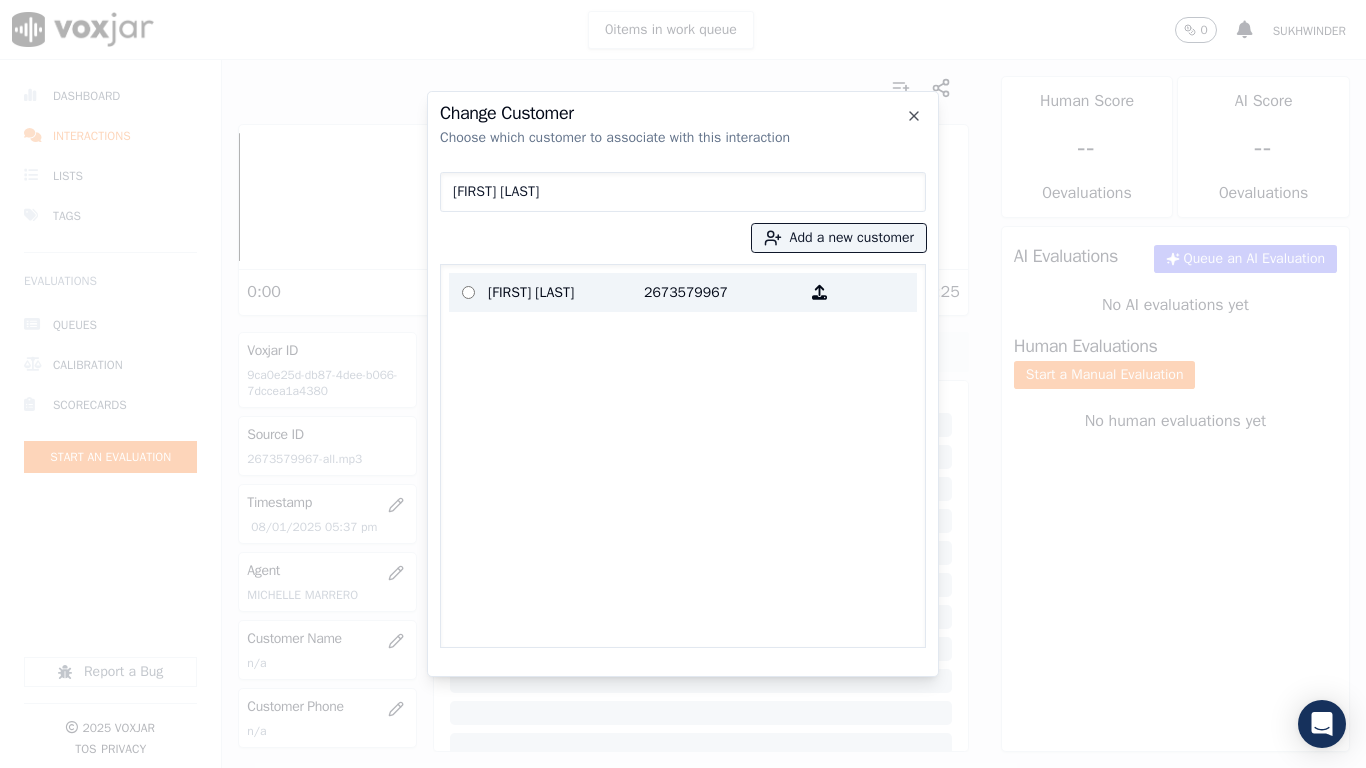 click on "[FIRST] [LAST]" at bounding box center [566, 292] 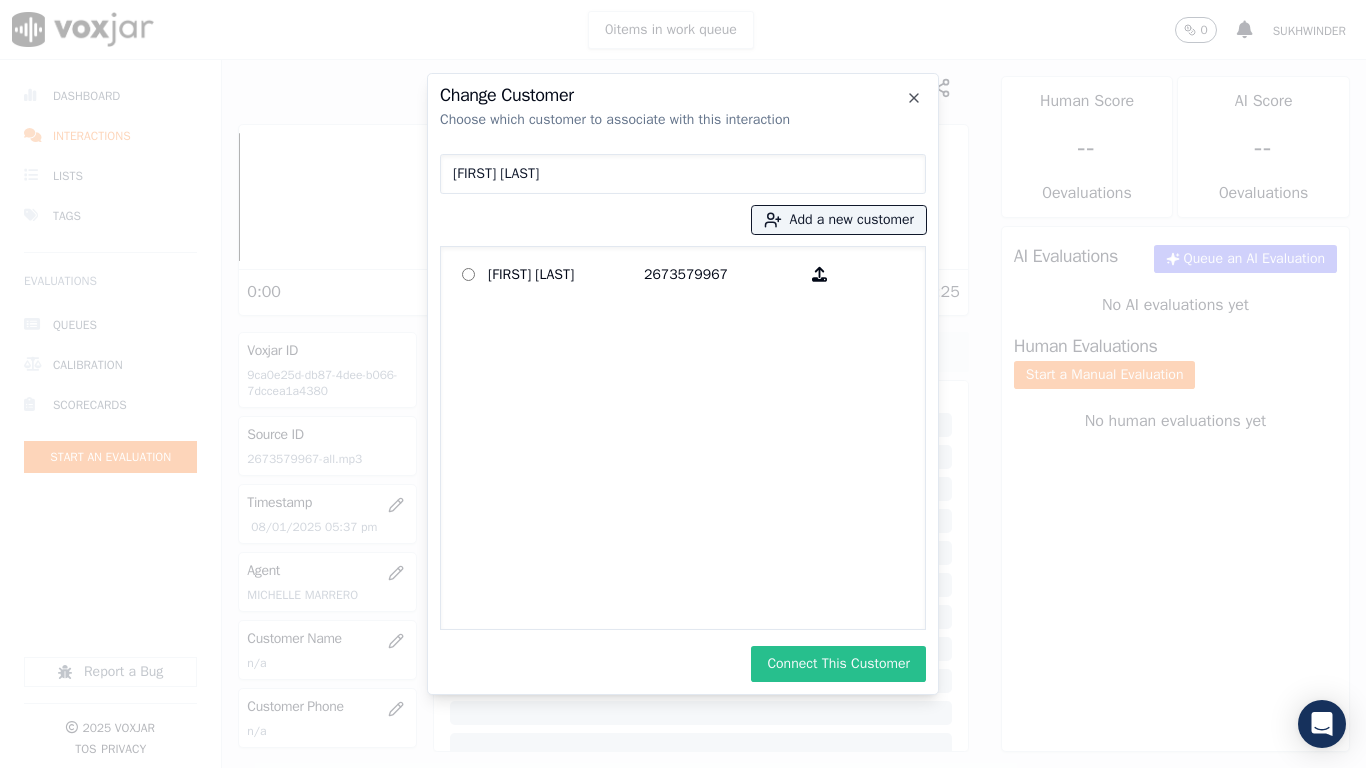 click on "Connect This Customer" at bounding box center (838, 664) 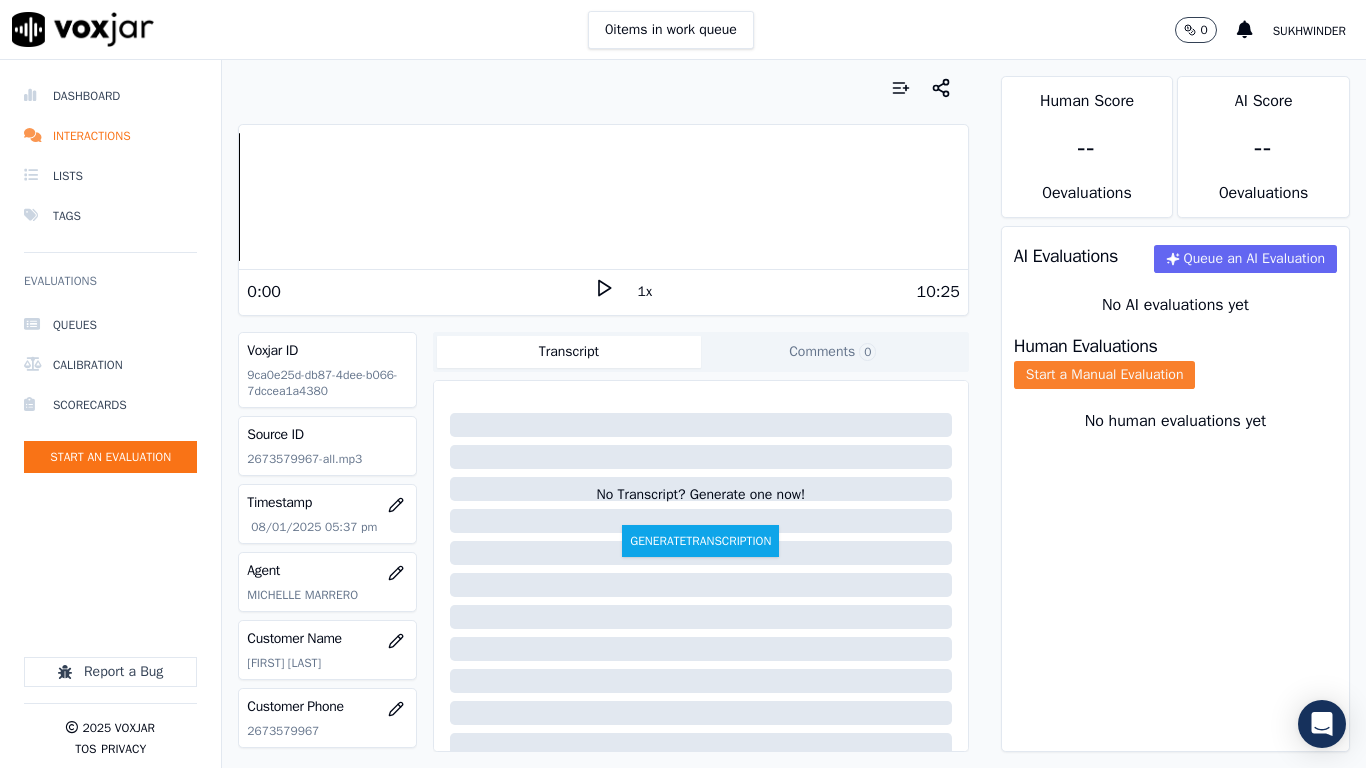 click on "Start a Manual Evaluation" 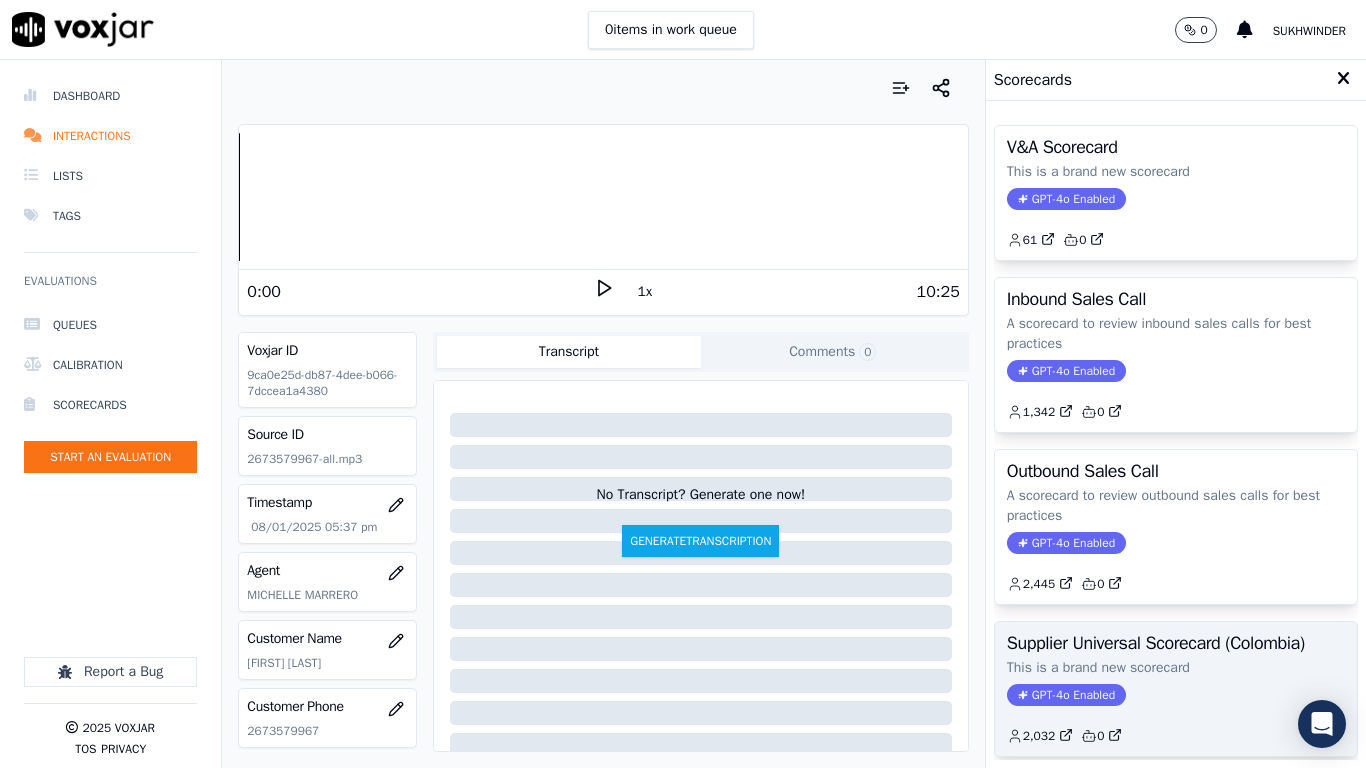 click on "Supplier Universal Scorecard (Colombia)" at bounding box center (1176, 643) 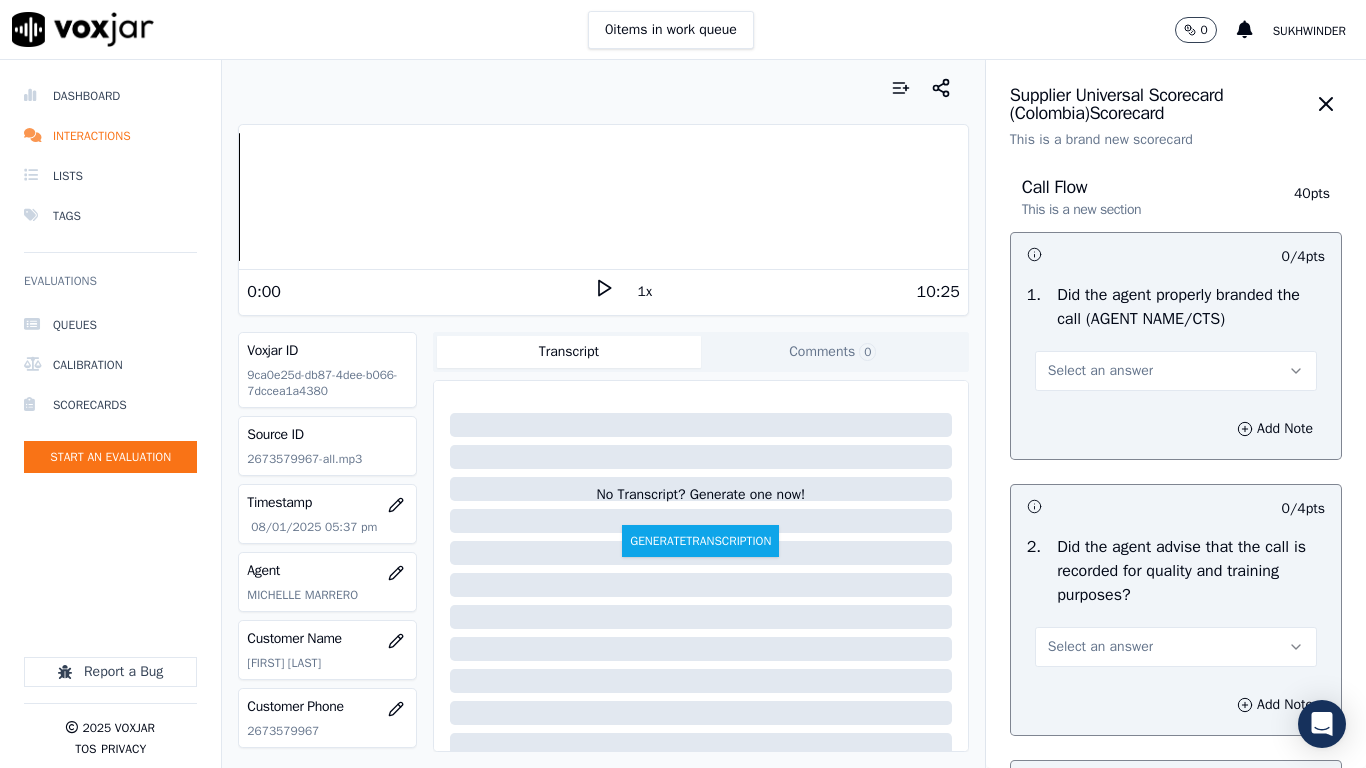 click on "Select an answer" at bounding box center [1176, 371] 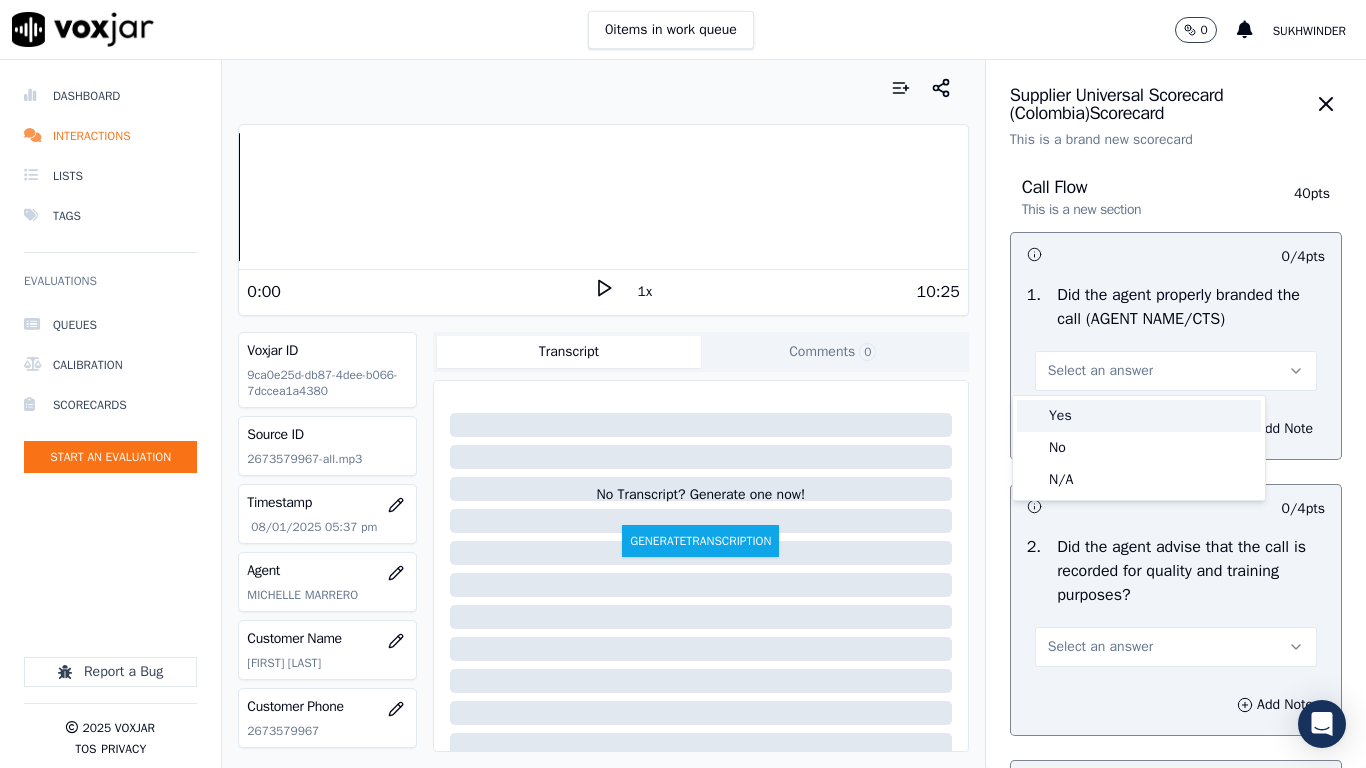 click on "Yes" at bounding box center [1139, 416] 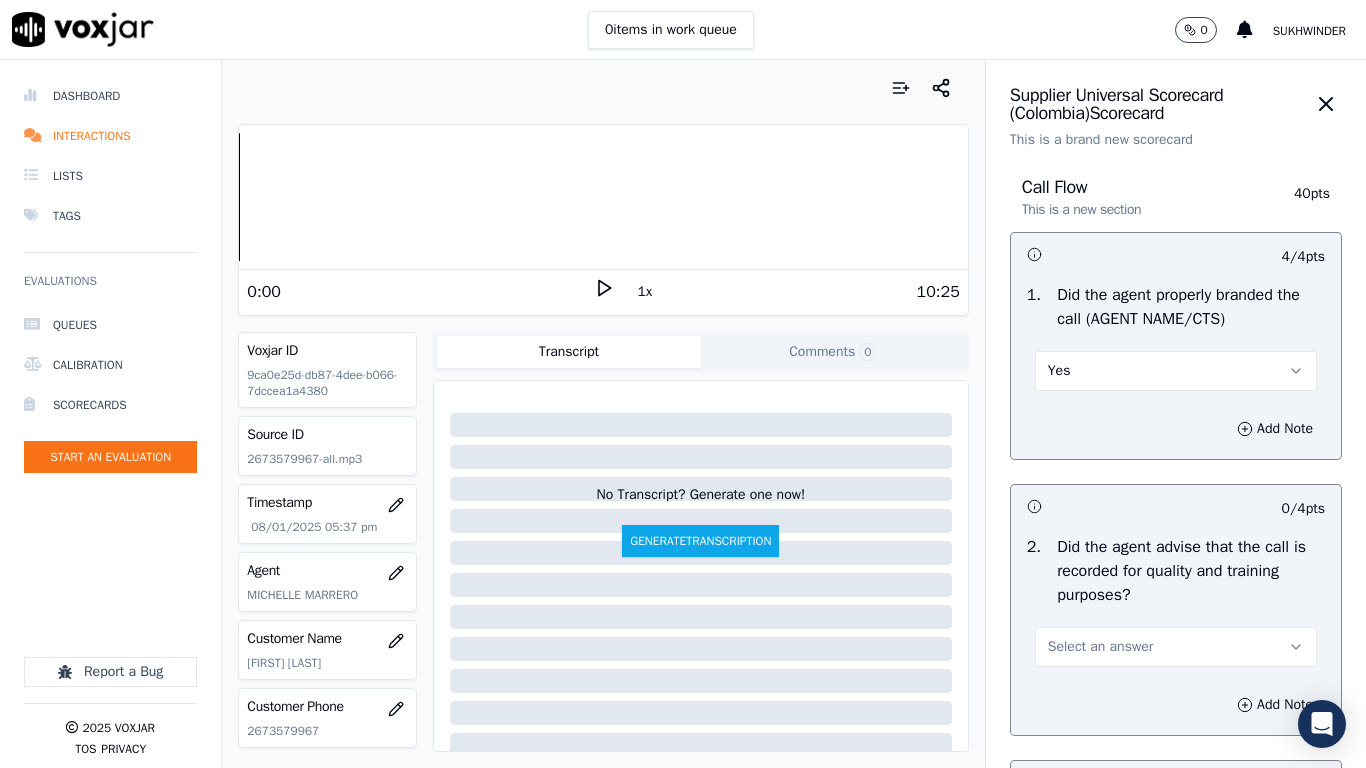 click on "Select an answer" at bounding box center (1176, 647) 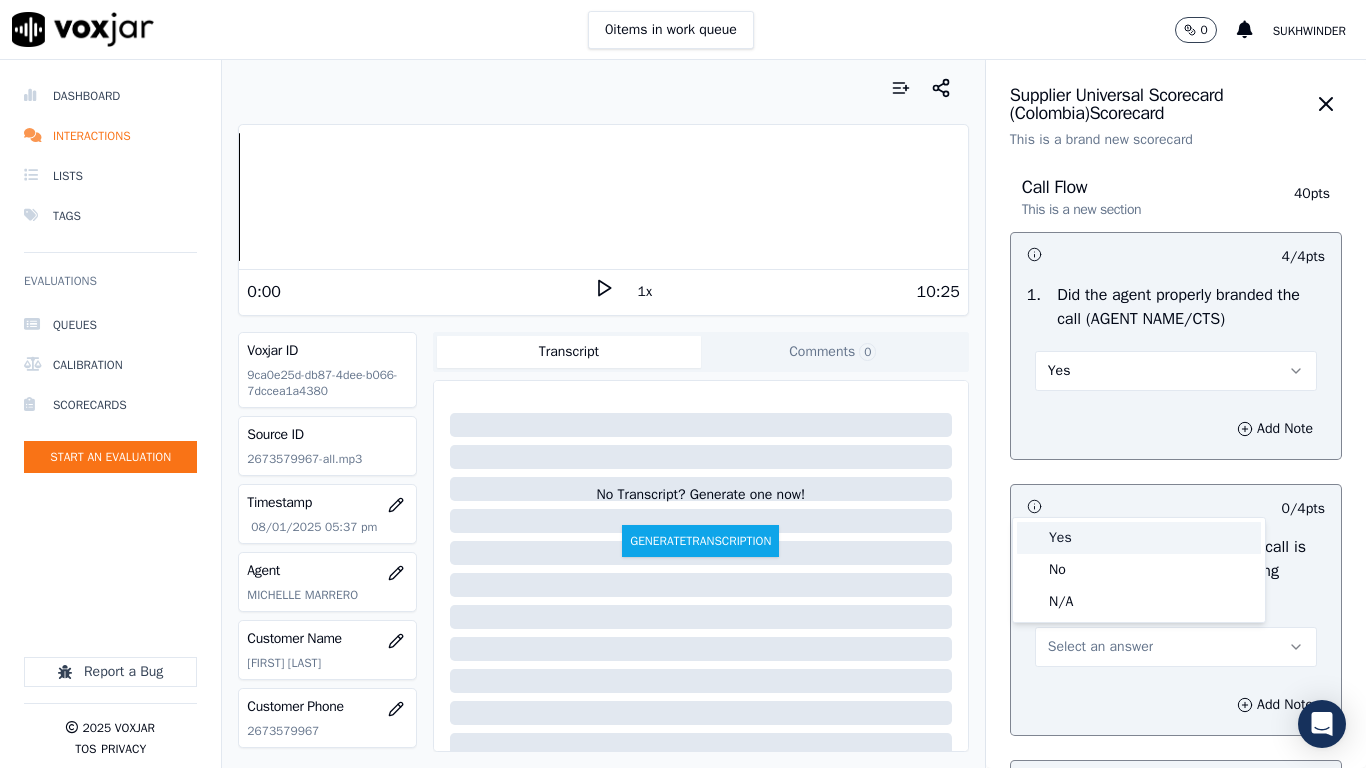 click on "Yes" at bounding box center (1139, 538) 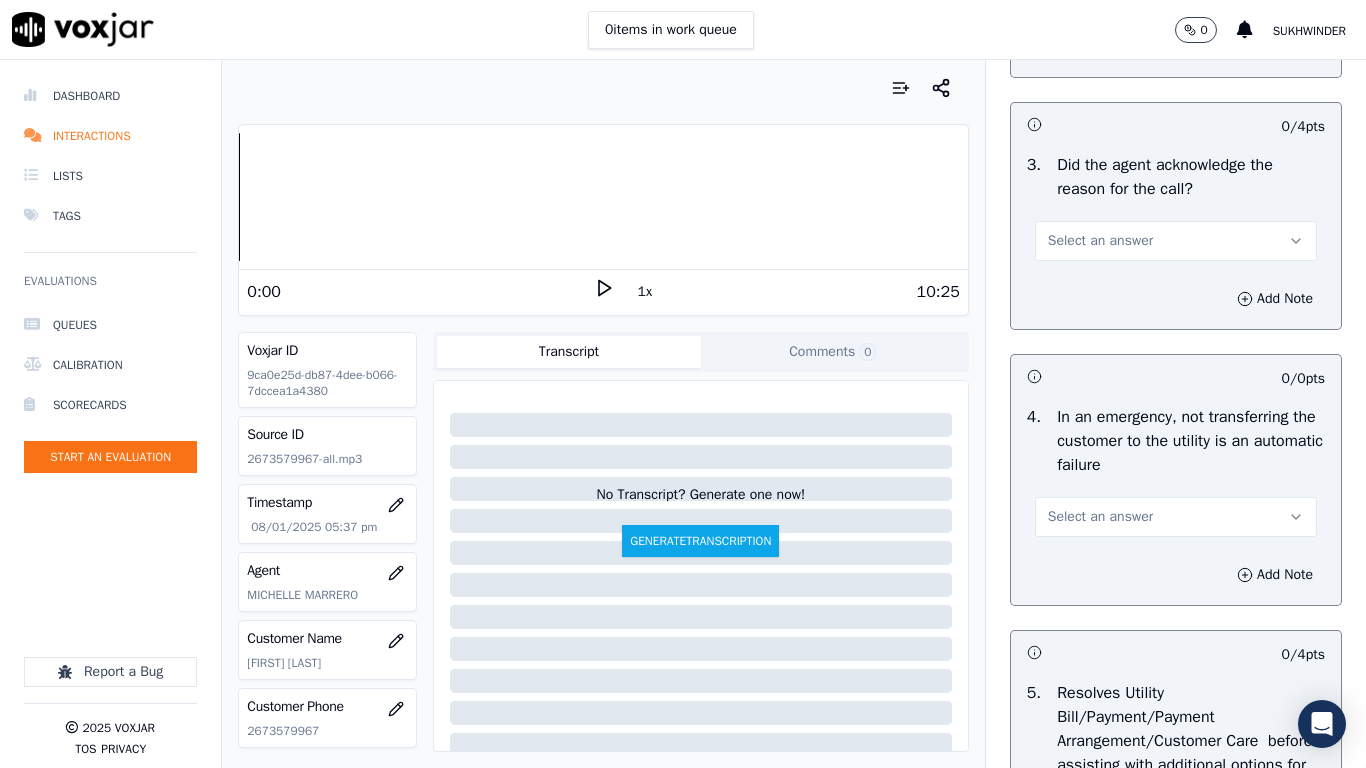 scroll, scrollTop: 700, scrollLeft: 0, axis: vertical 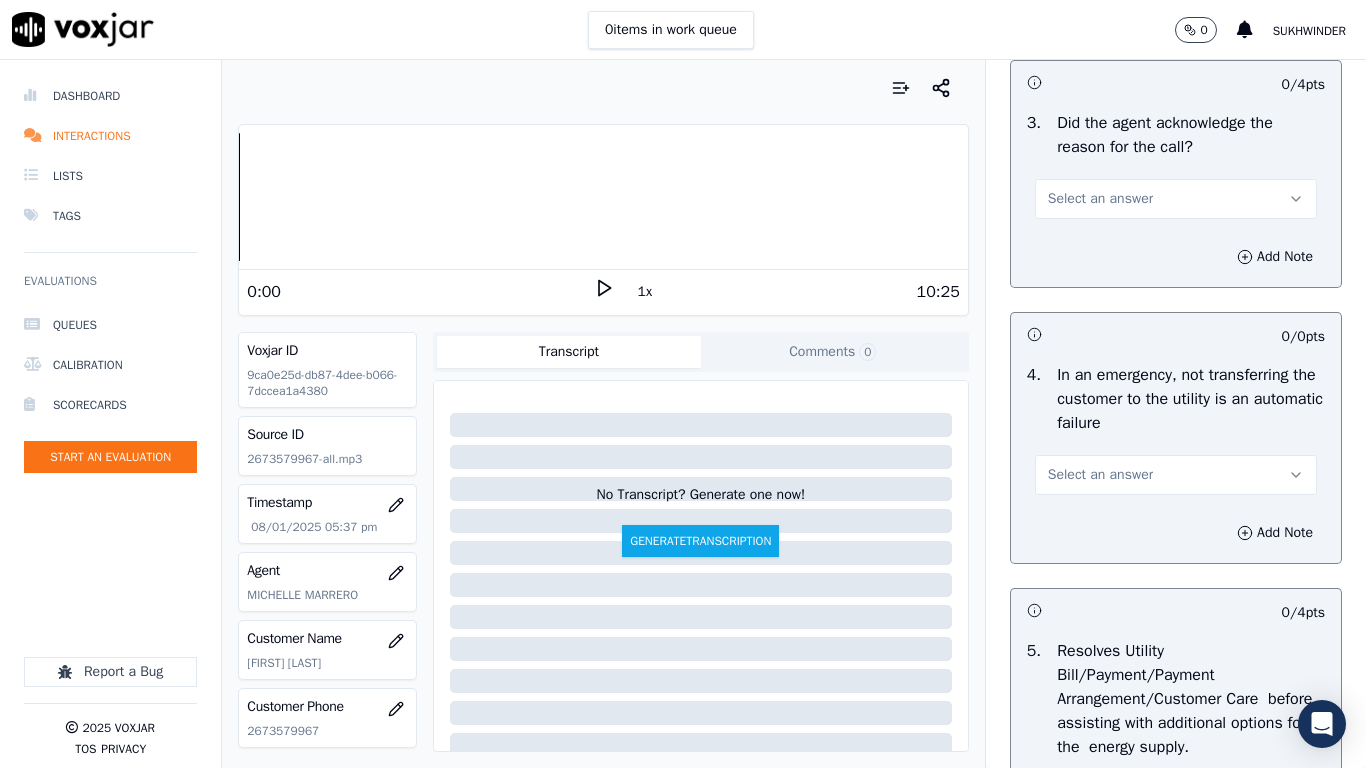 click on "Select an answer" at bounding box center [1100, 199] 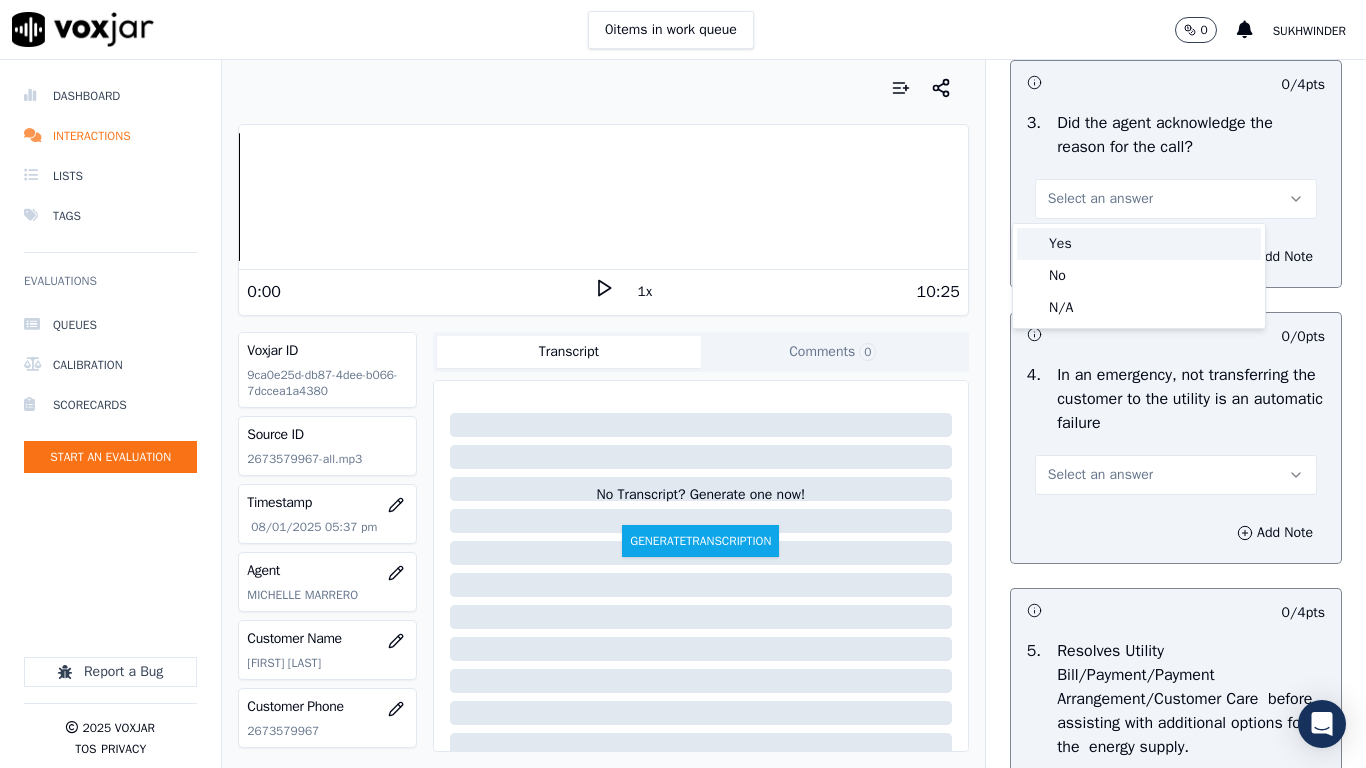 click on "Yes" at bounding box center [1139, 244] 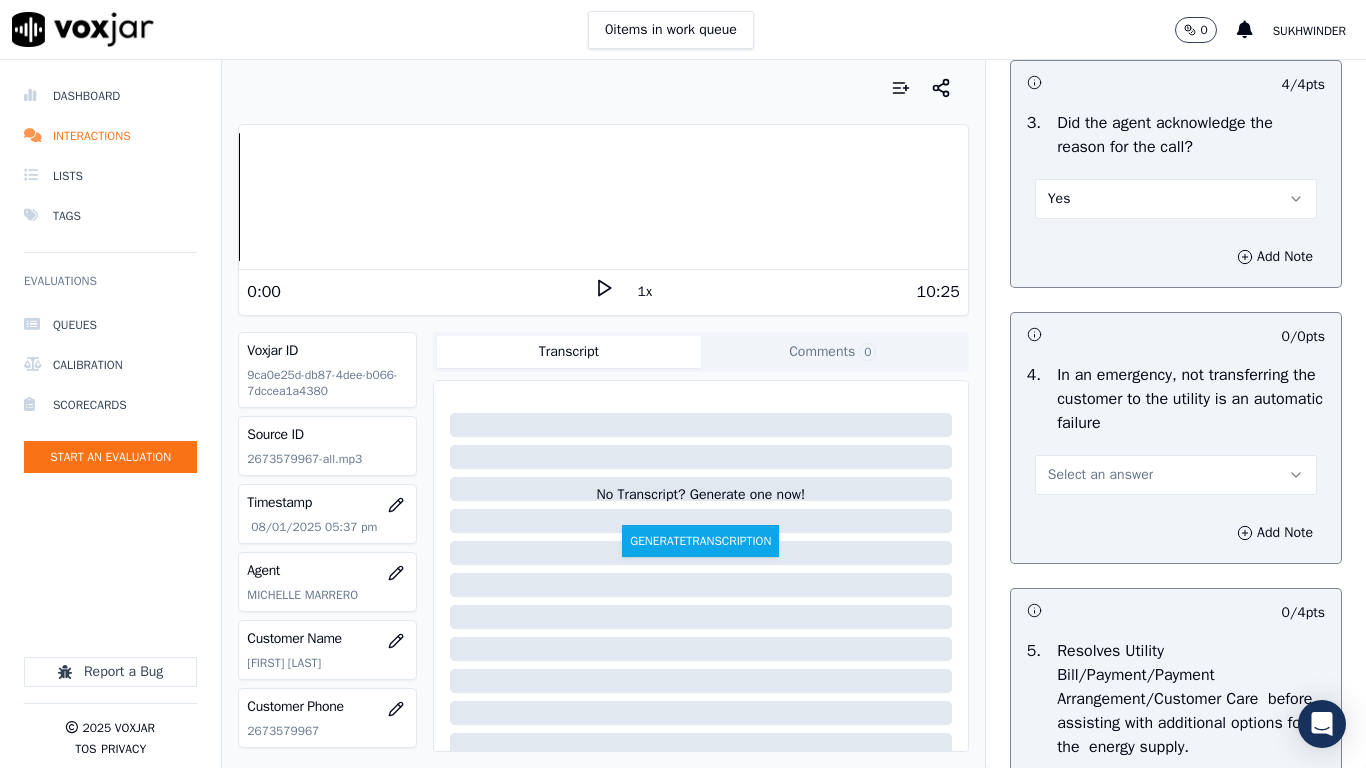 click on "Select an answer" at bounding box center (1100, 475) 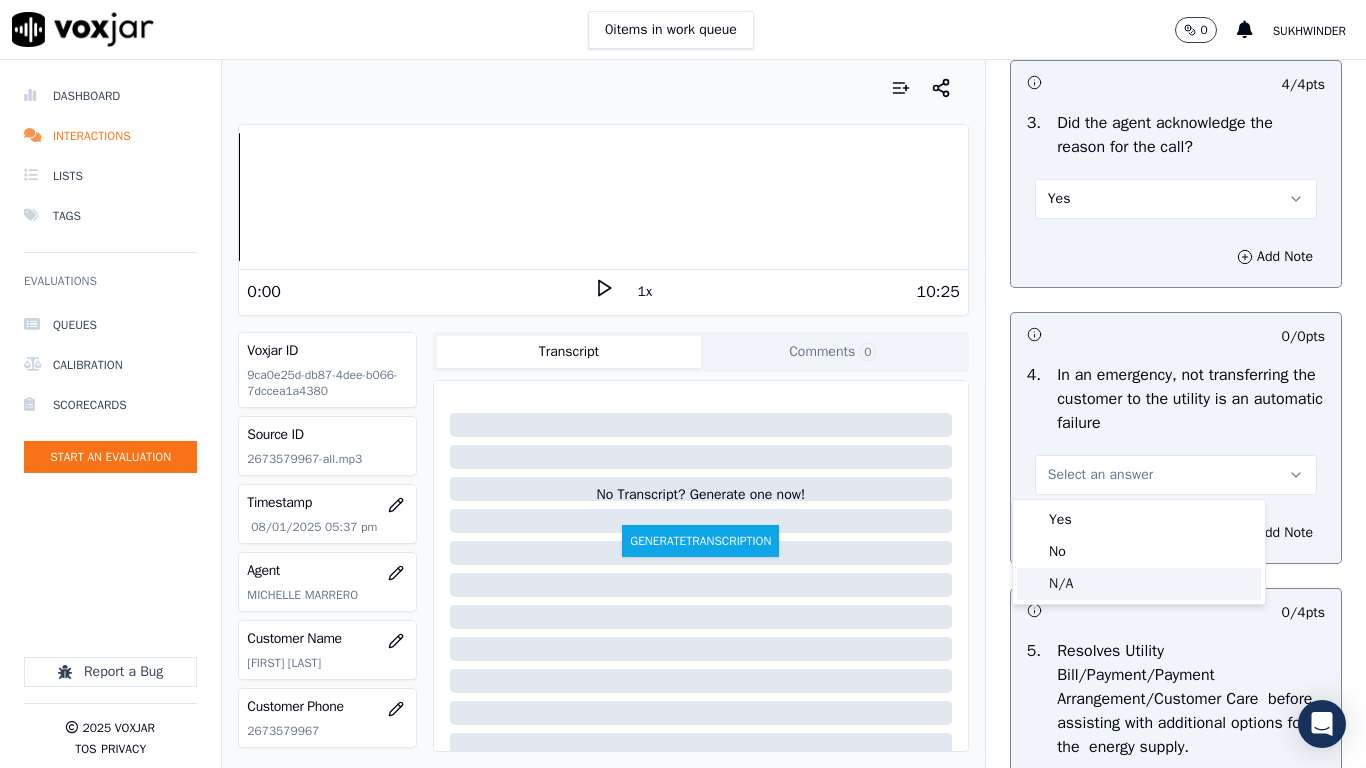 click on "N/A" 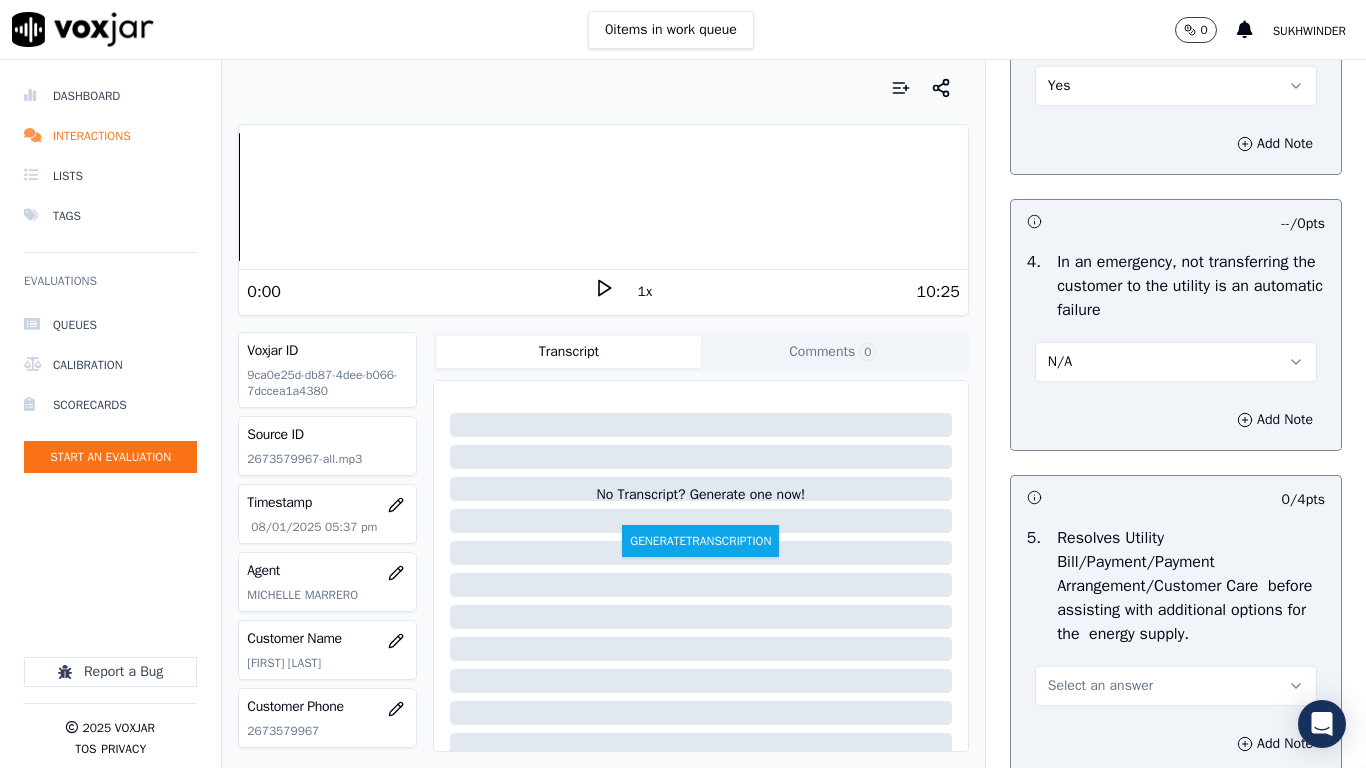 scroll, scrollTop: 1300, scrollLeft: 0, axis: vertical 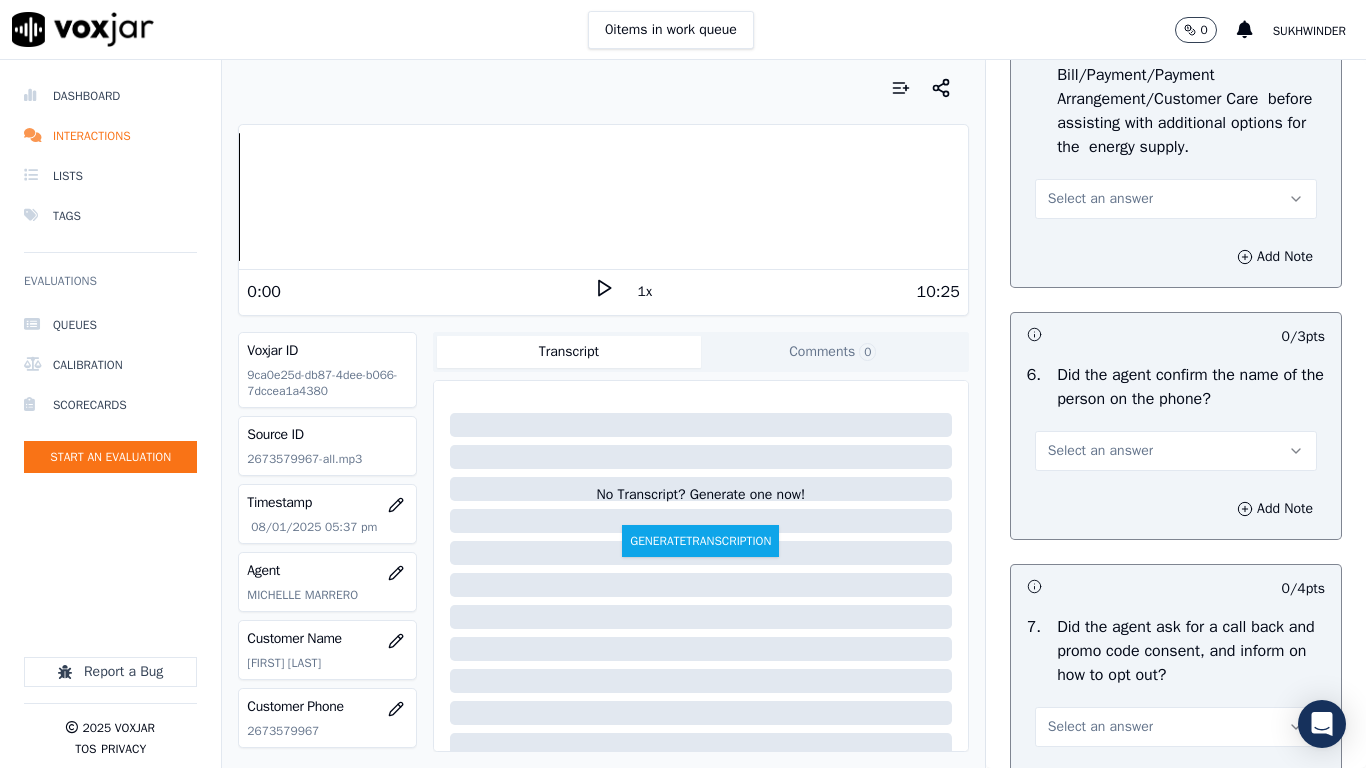 click on "Select an answer" at bounding box center [1100, 199] 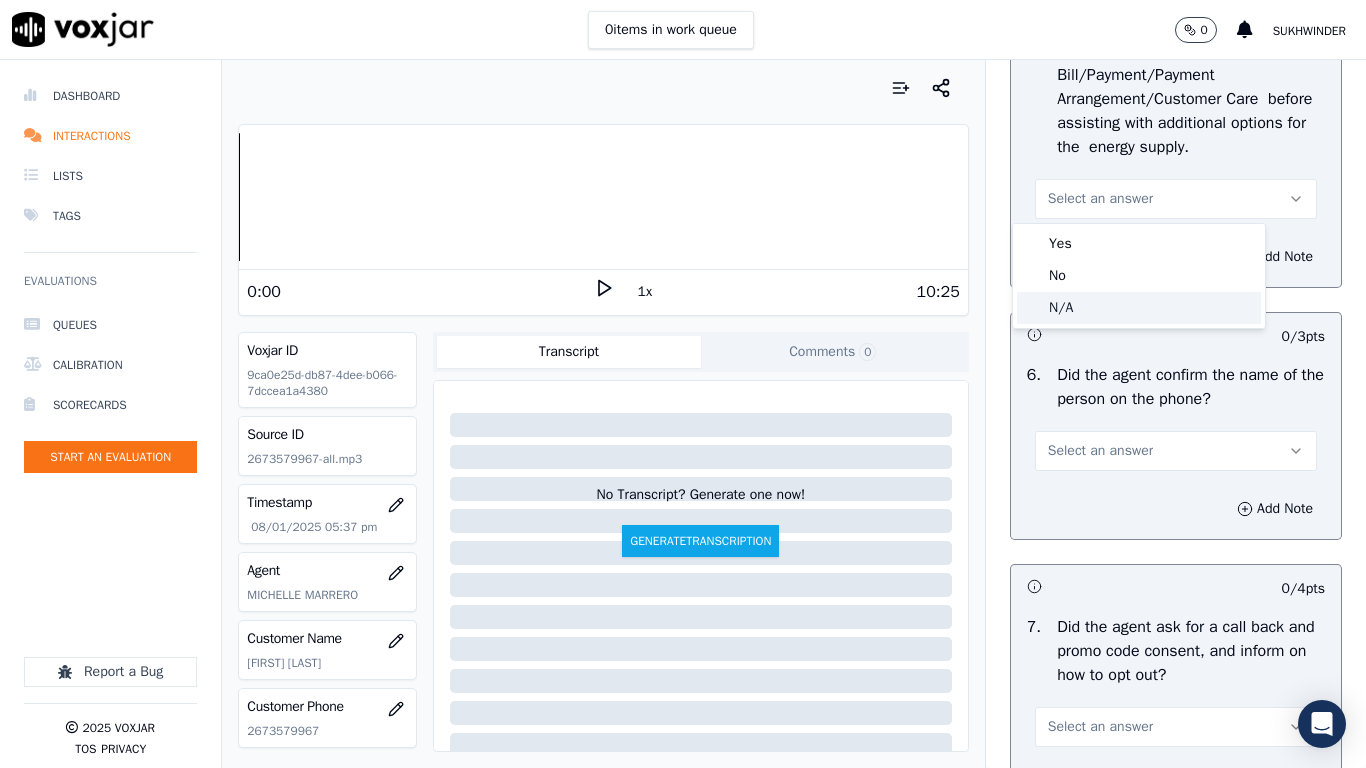 drag, startPoint x: 1078, startPoint y: 302, endPoint x: 1140, endPoint y: 461, distance: 170.66048 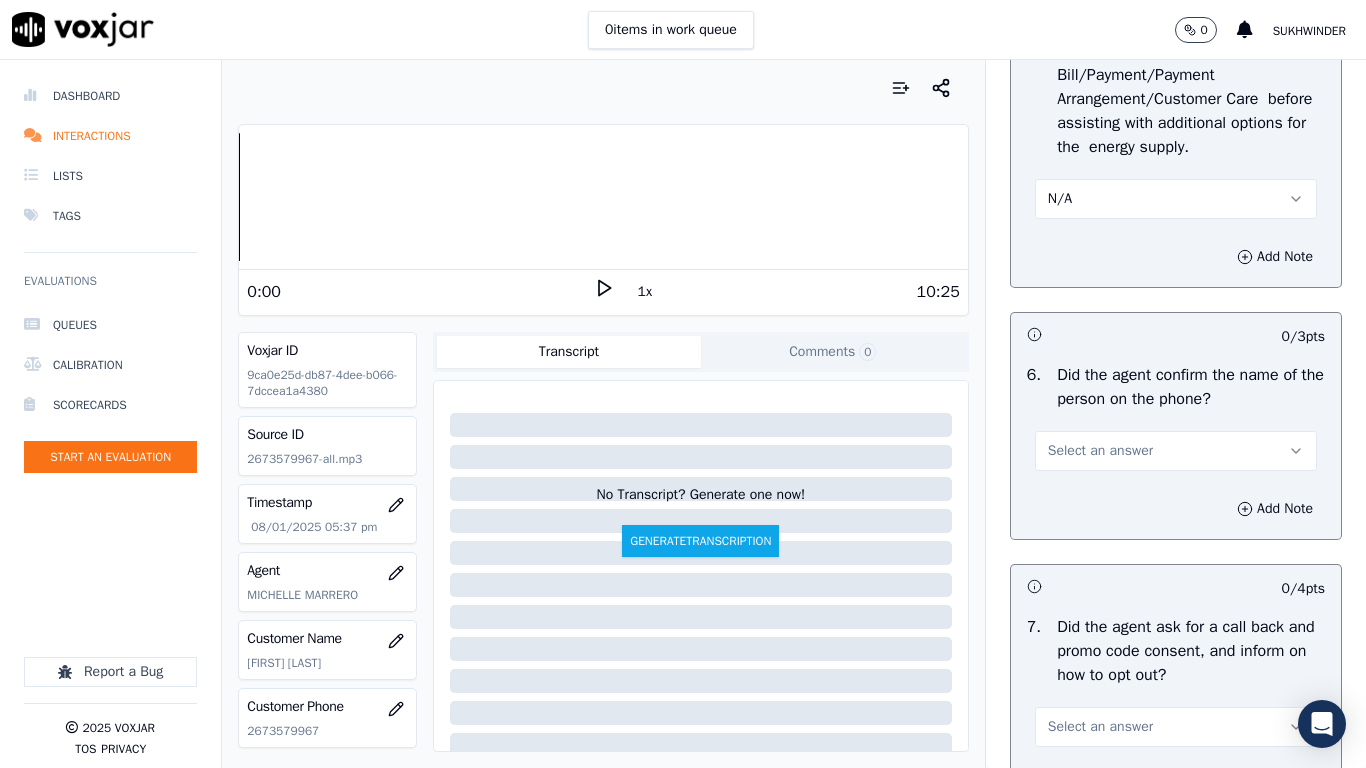 click on "Select an answer" at bounding box center (1176, 451) 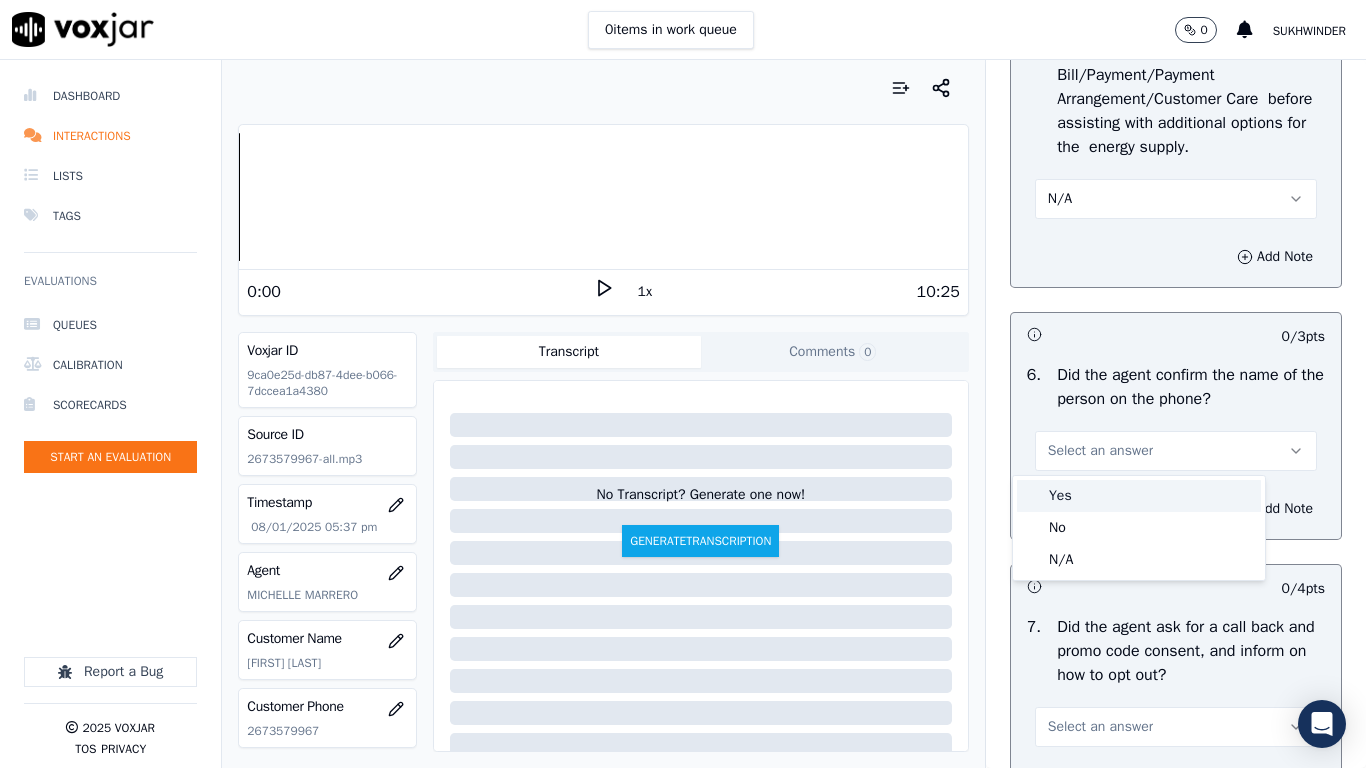click on "Yes" at bounding box center (1139, 496) 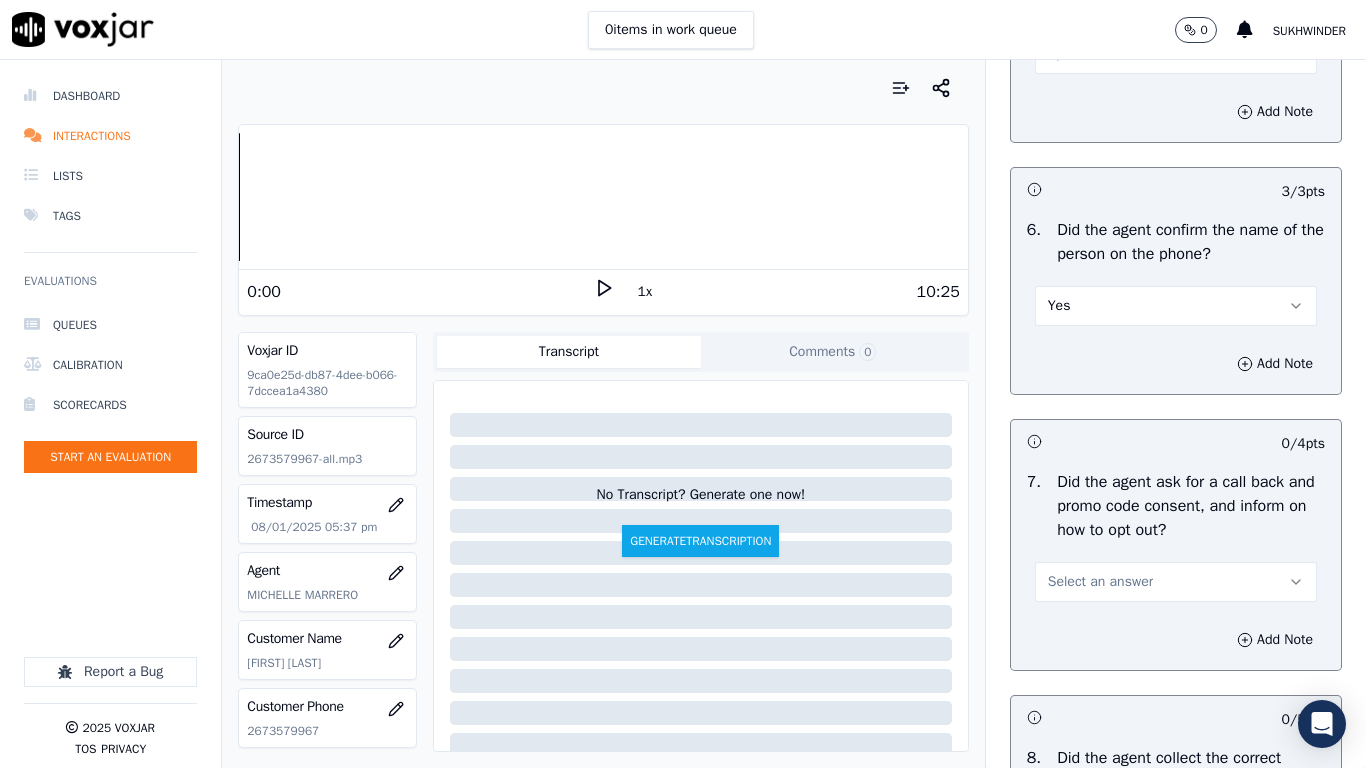 scroll, scrollTop: 1600, scrollLeft: 0, axis: vertical 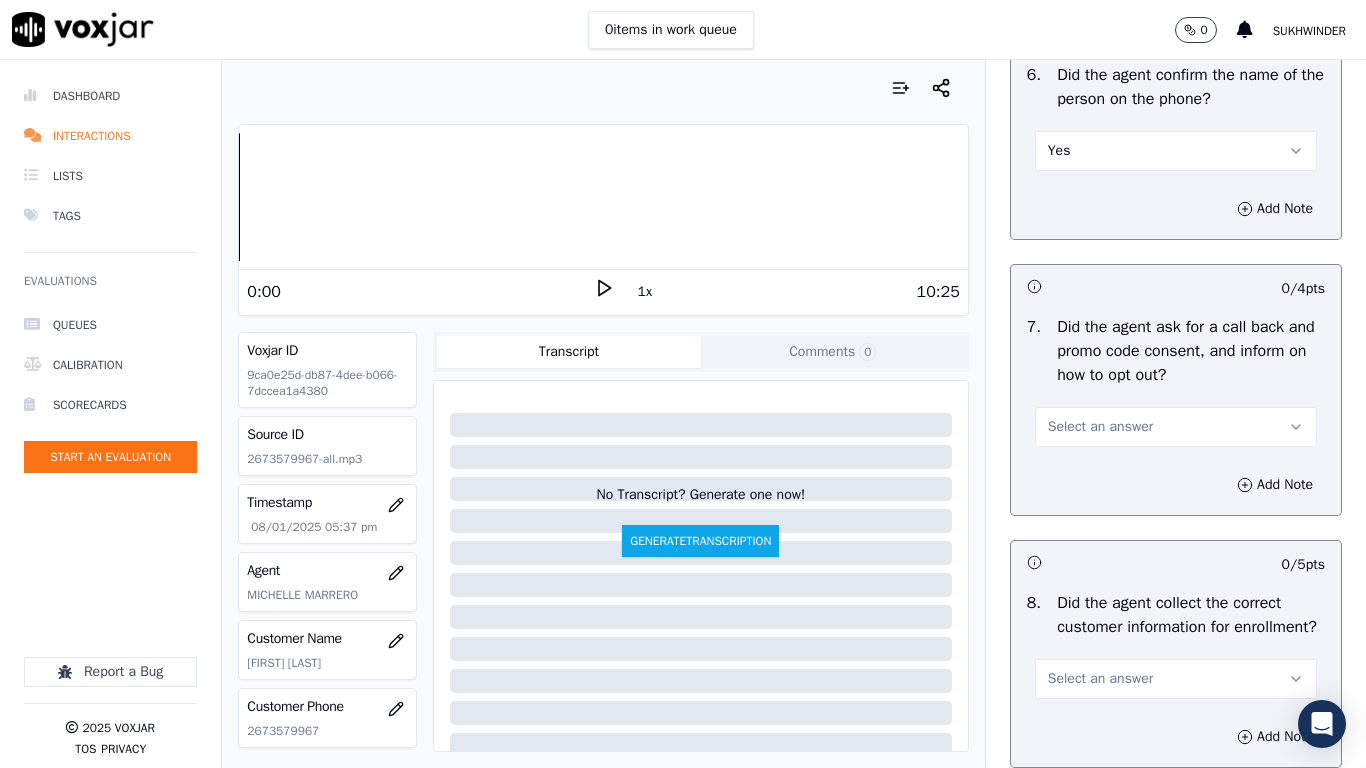 click on "Select an answer" at bounding box center [1100, 427] 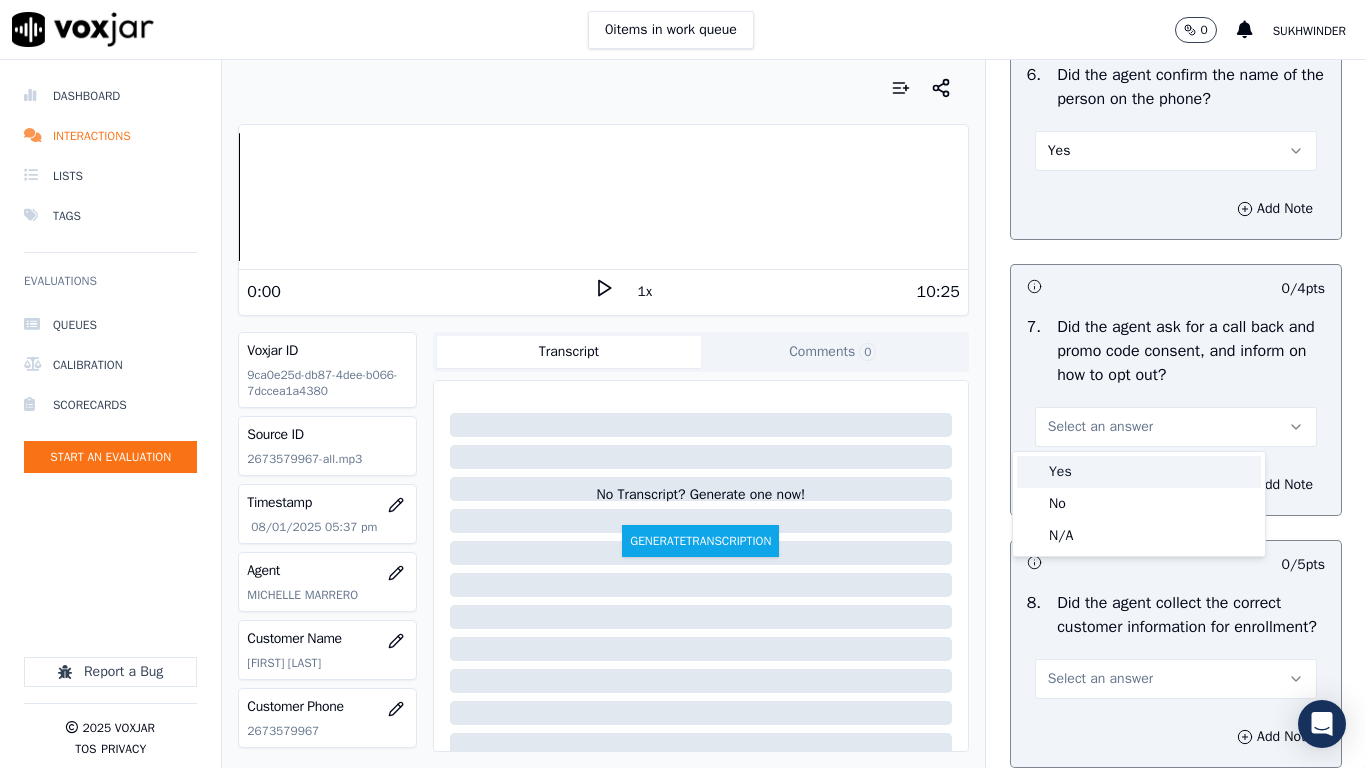 click on "Yes" at bounding box center (1139, 472) 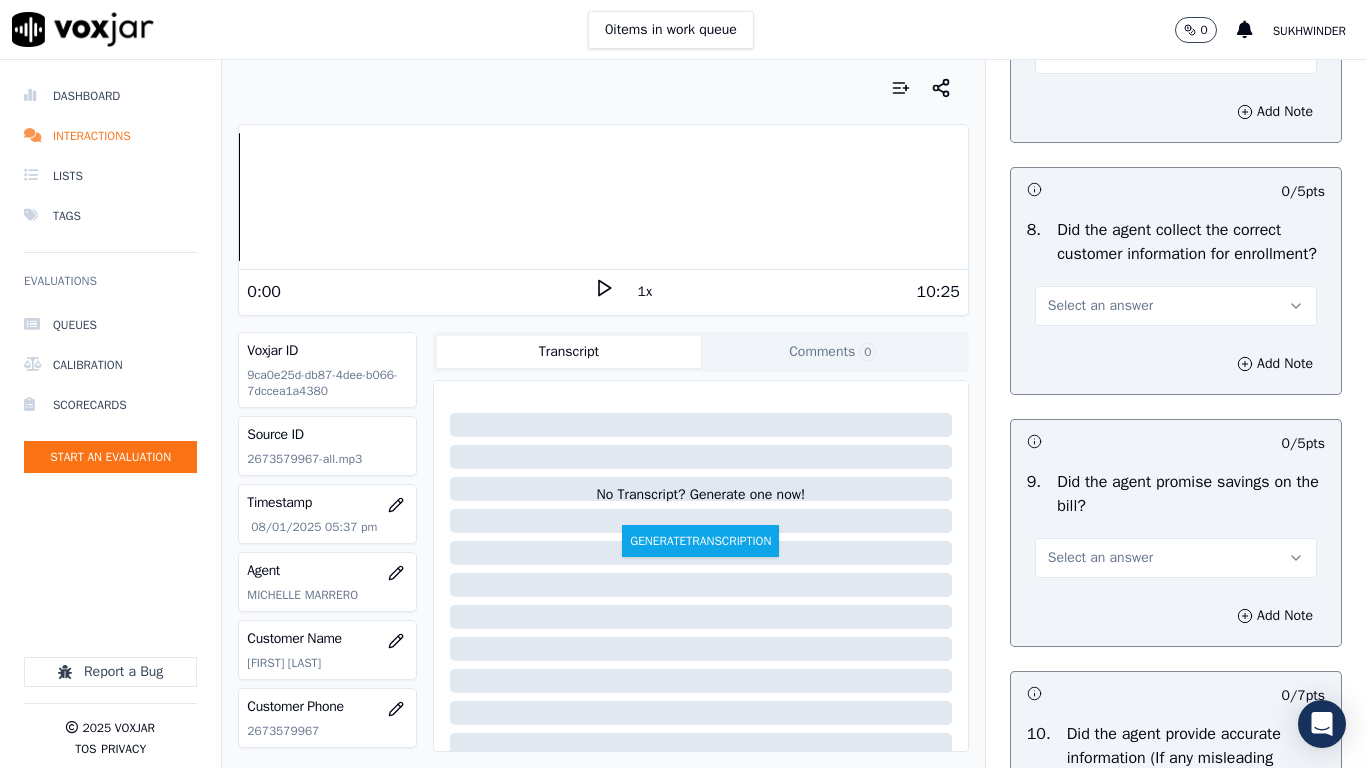 scroll, scrollTop: 2000, scrollLeft: 0, axis: vertical 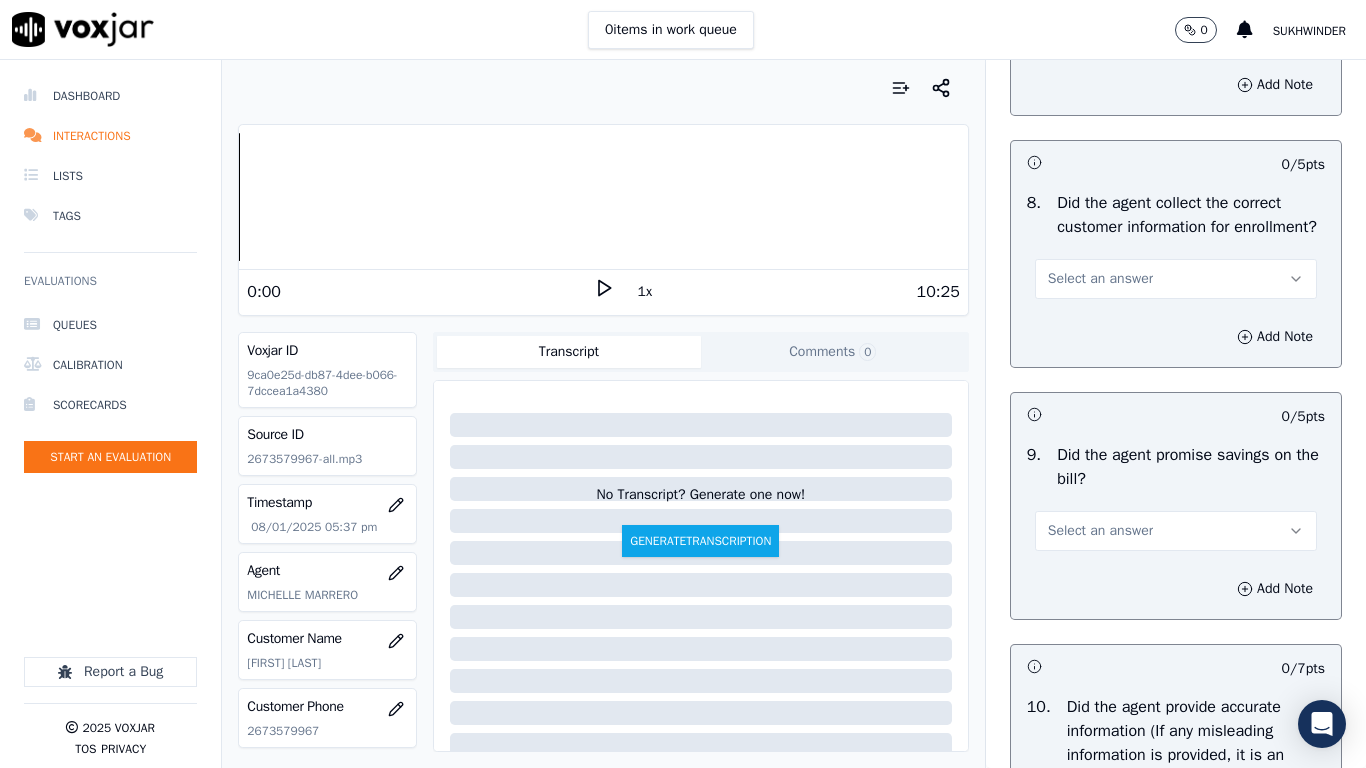 click on "Select an answer" at bounding box center [1176, 279] 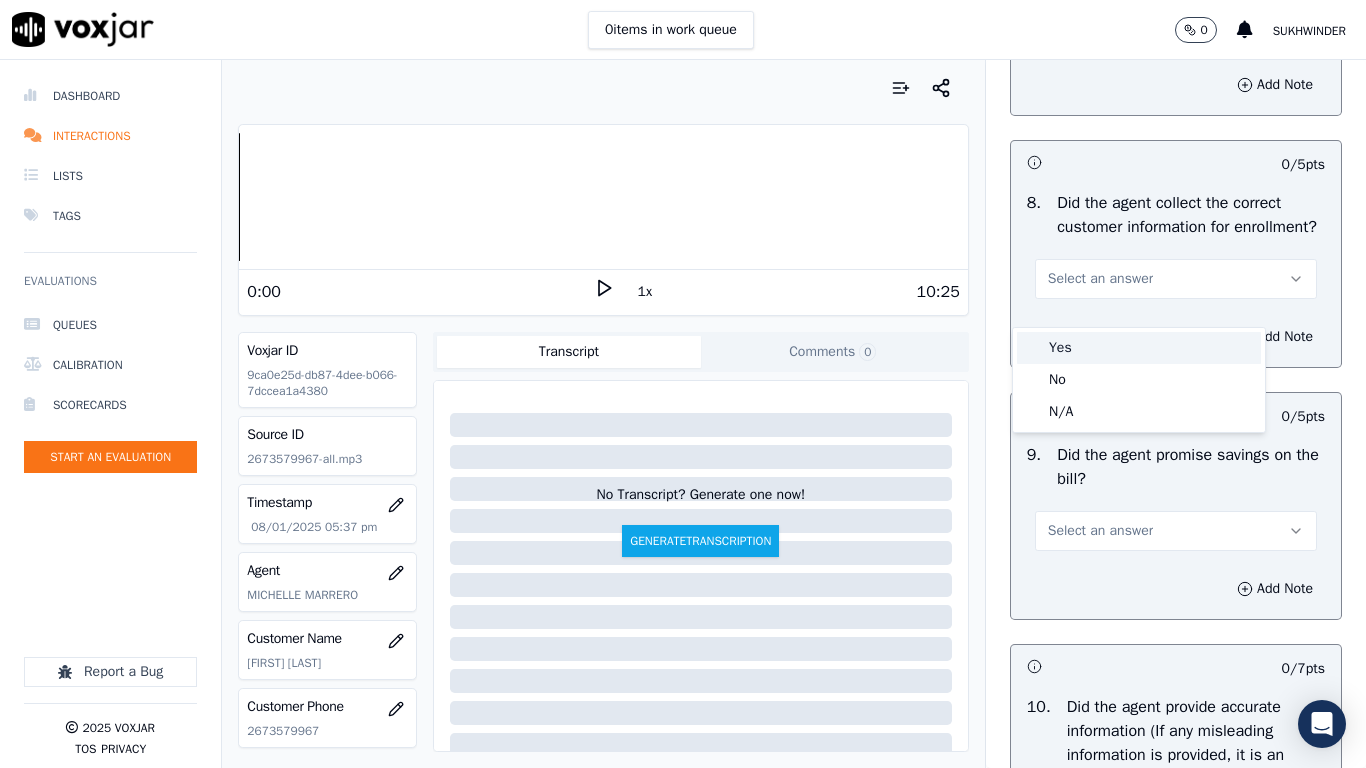 click on "Yes" at bounding box center [1139, 348] 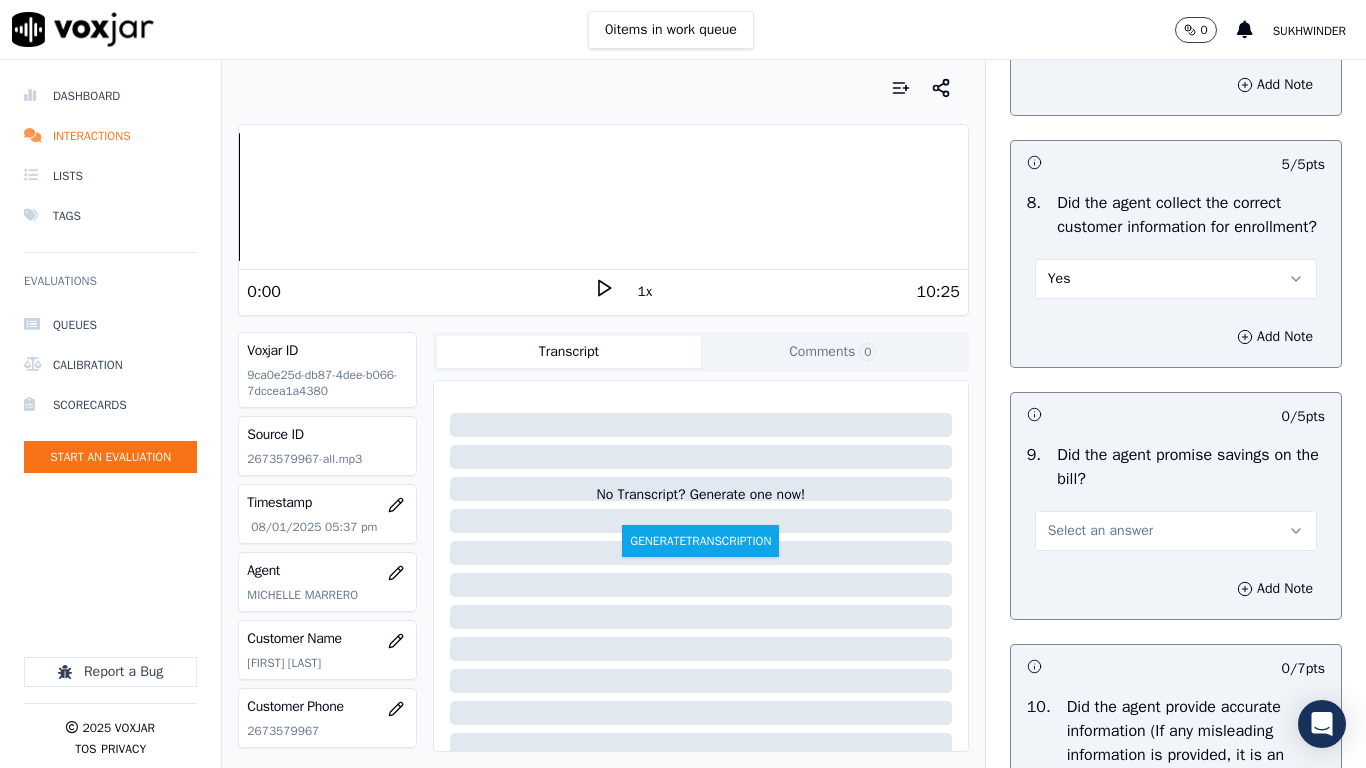click on "Select an answer" at bounding box center [1100, 531] 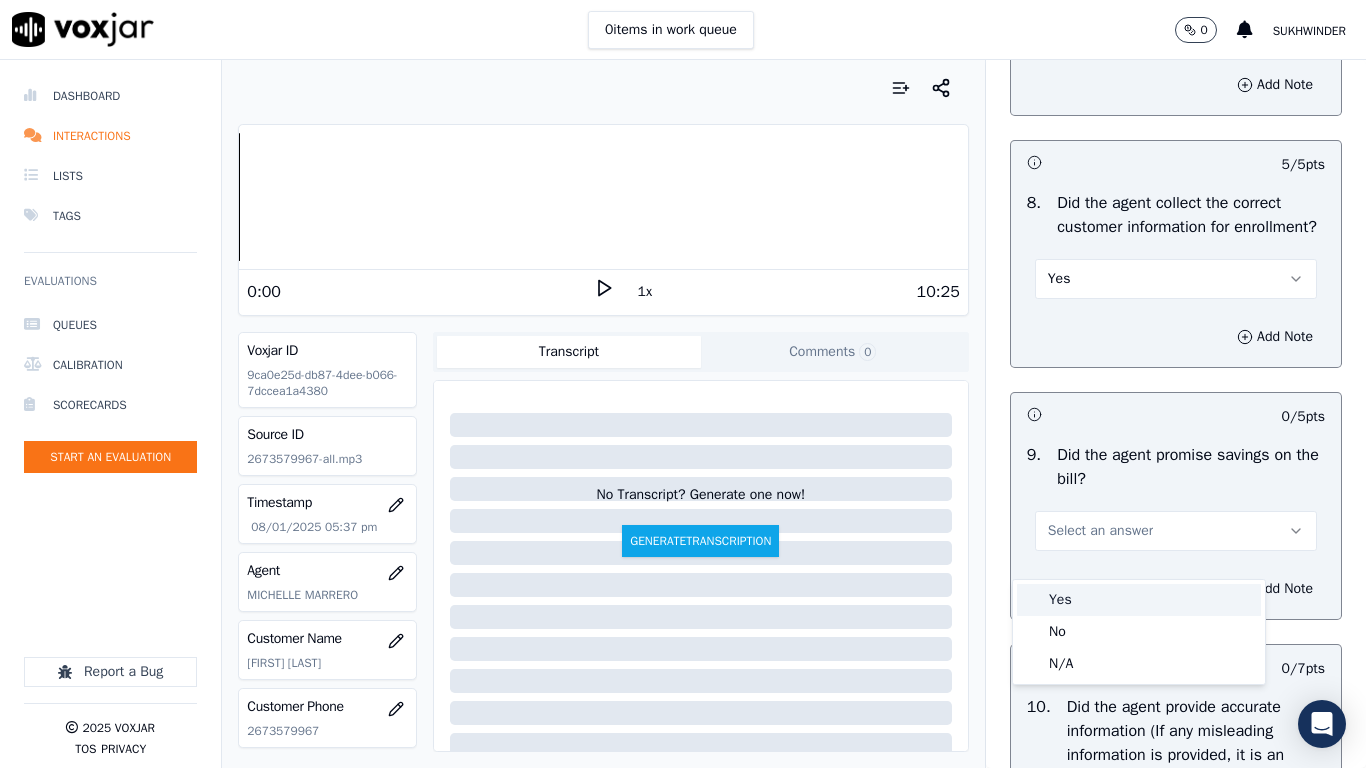 click on "Yes" at bounding box center (1139, 600) 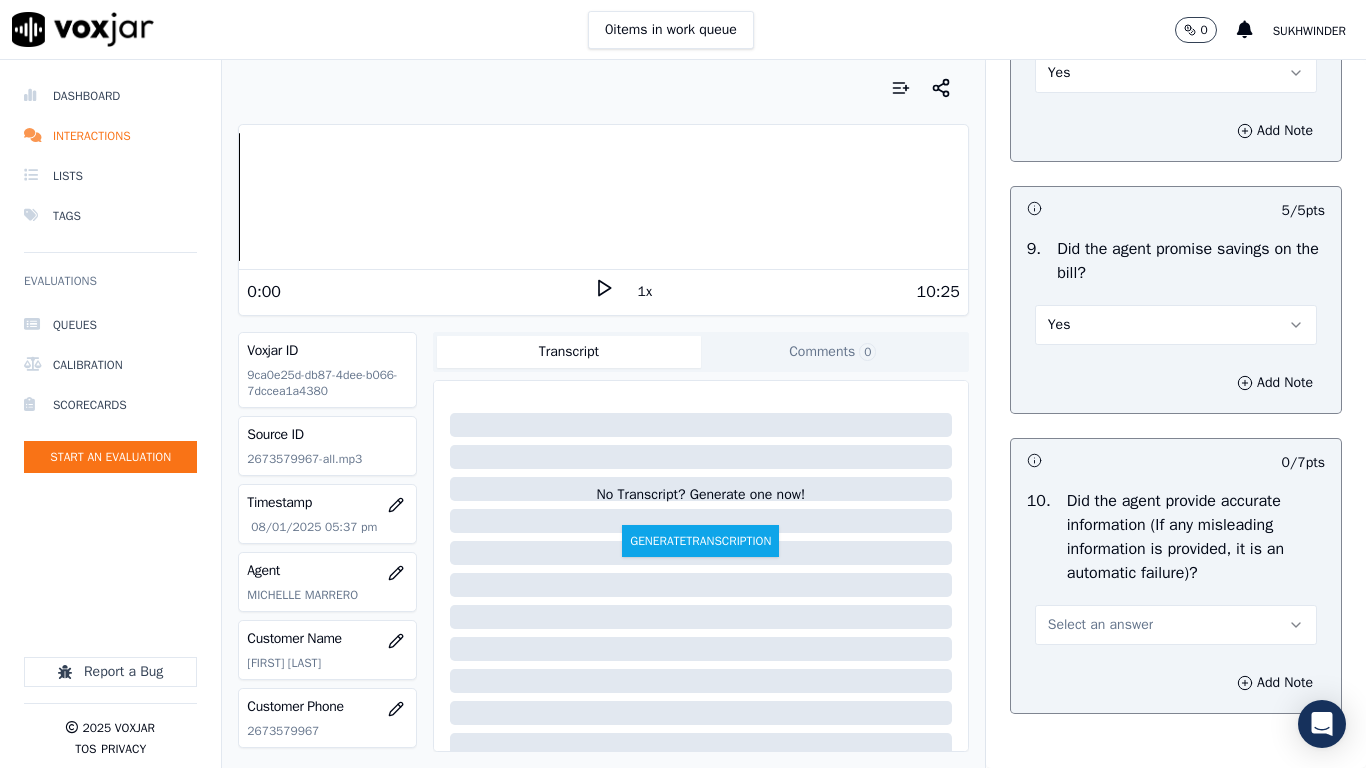 scroll, scrollTop: 2500, scrollLeft: 0, axis: vertical 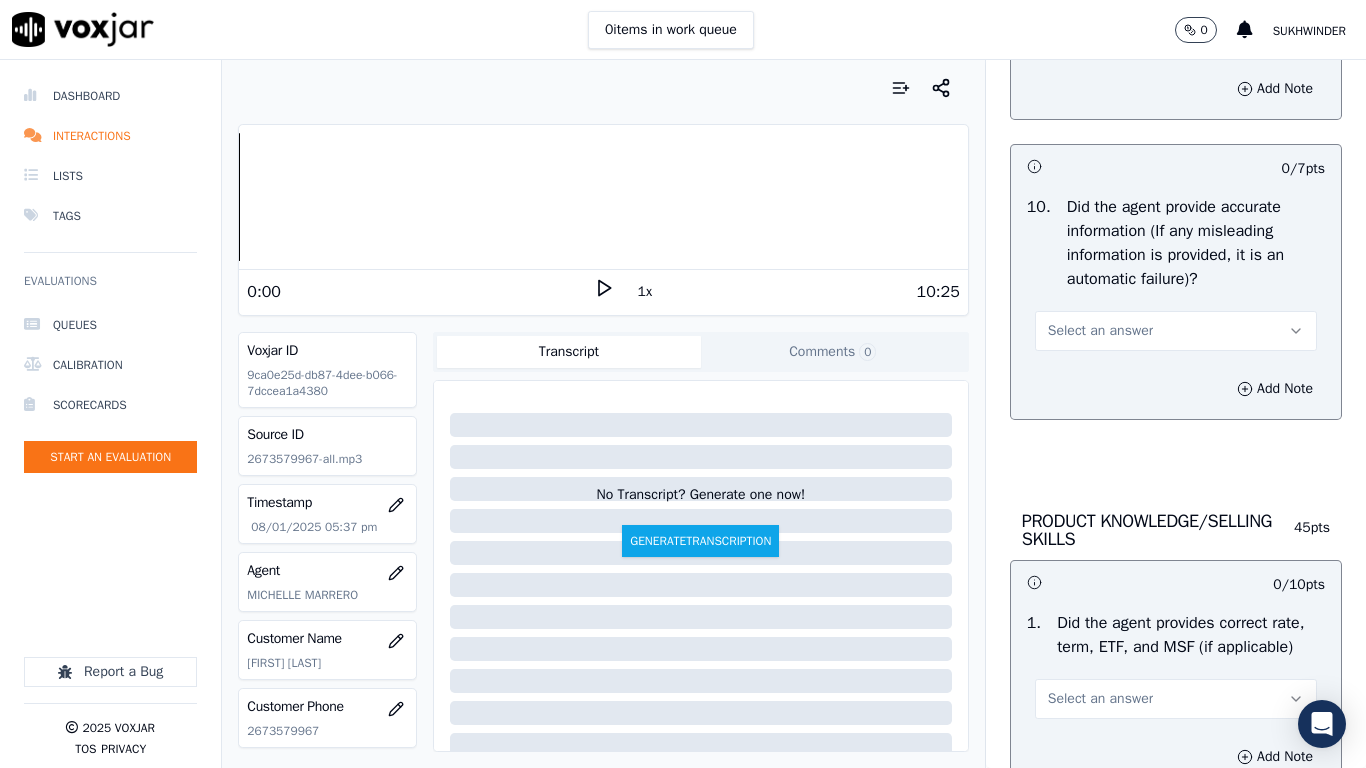 drag, startPoint x: 1115, startPoint y: 353, endPoint x: 1111, endPoint y: 364, distance: 11.7046995 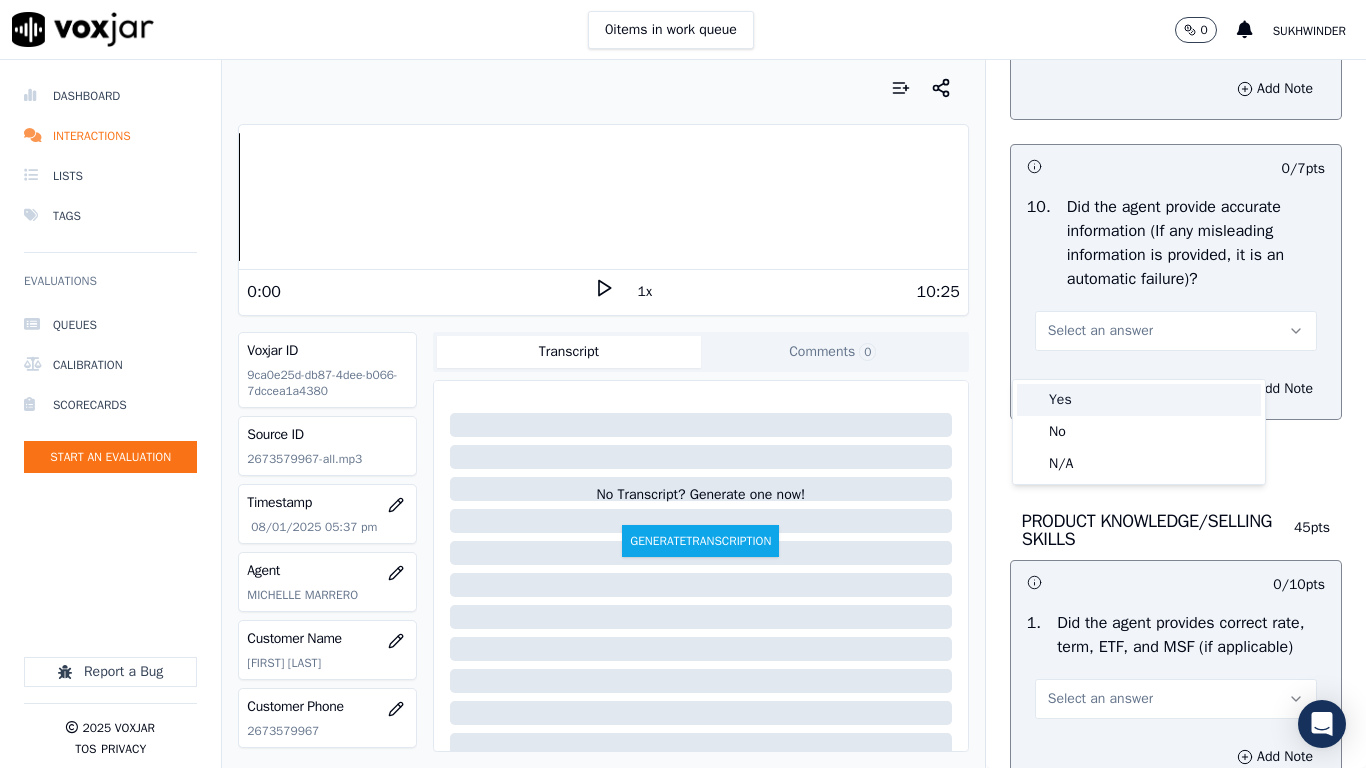 click on "Yes" at bounding box center [1139, 400] 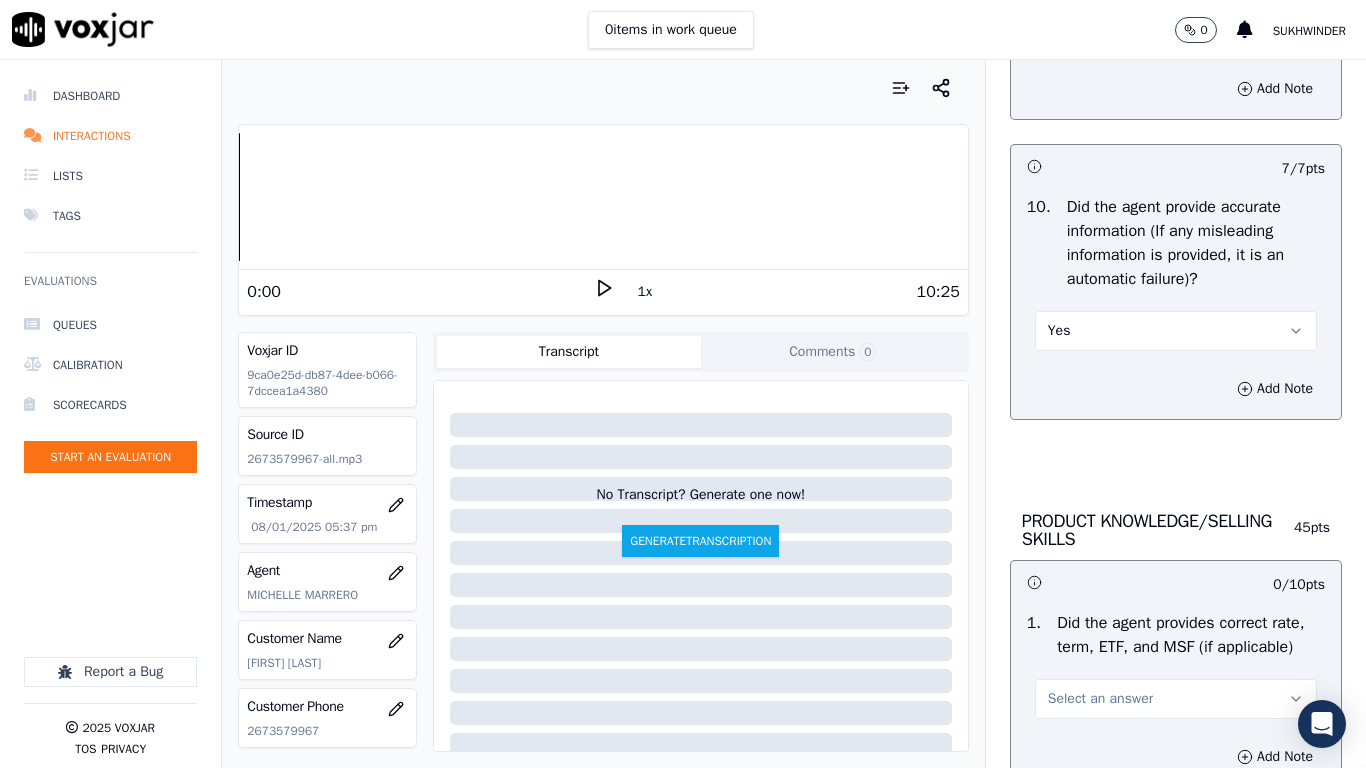 scroll, scrollTop: 3000, scrollLeft: 0, axis: vertical 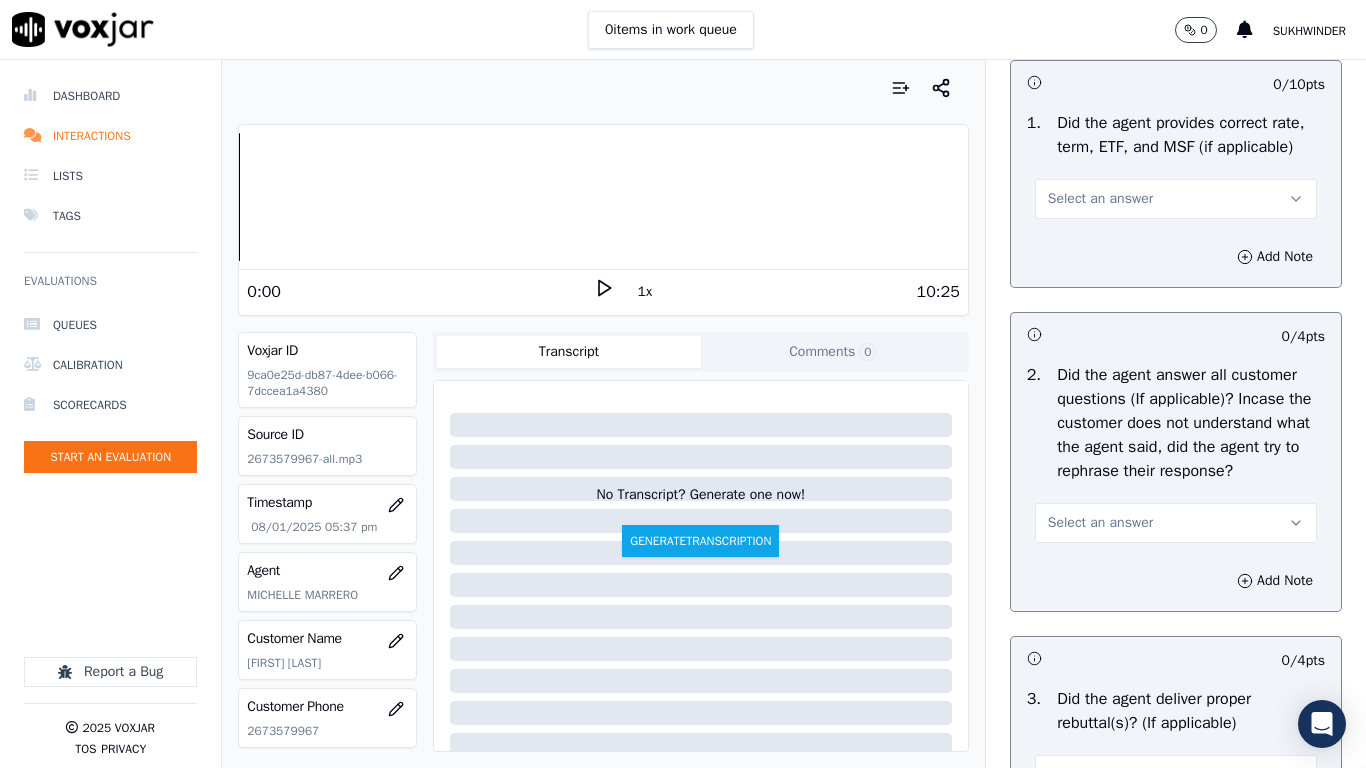 click on "Select an answer" at bounding box center [1176, 199] 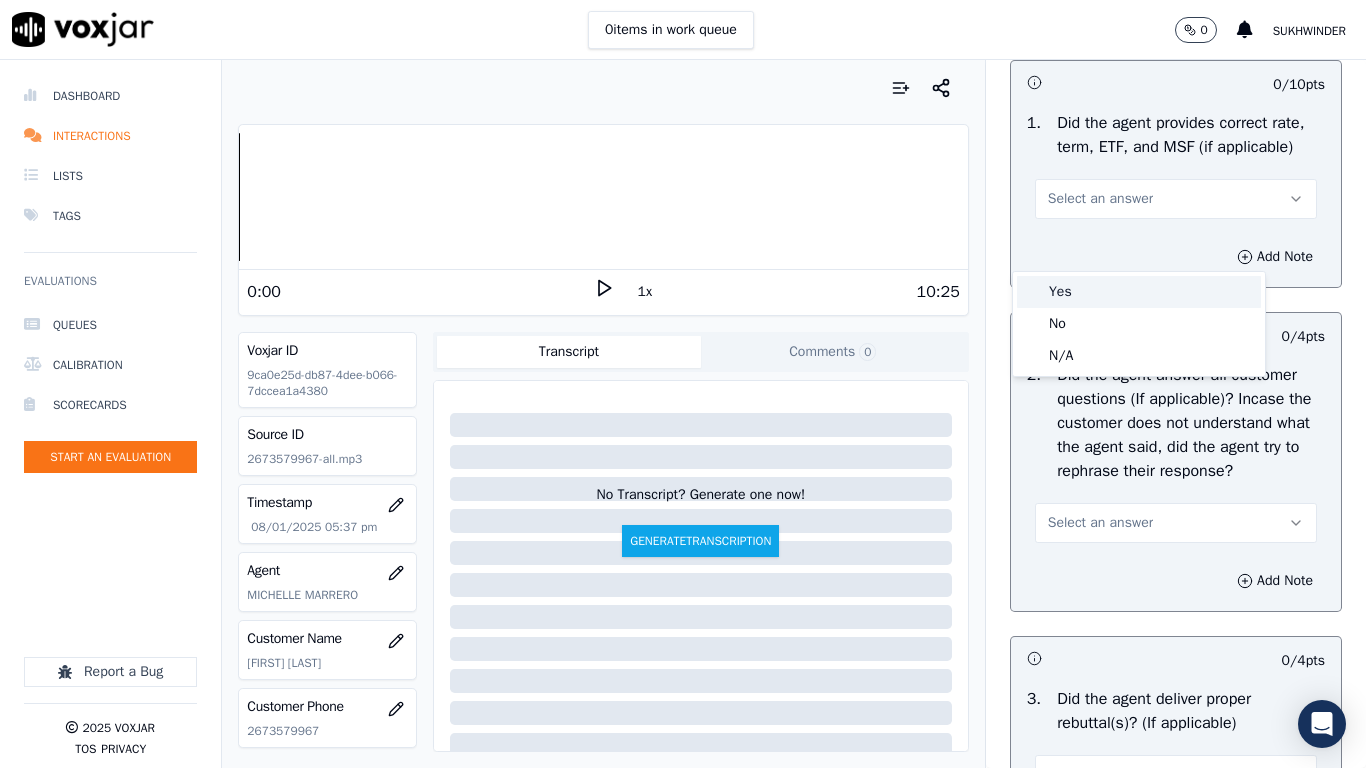 click on "Yes" at bounding box center [1139, 292] 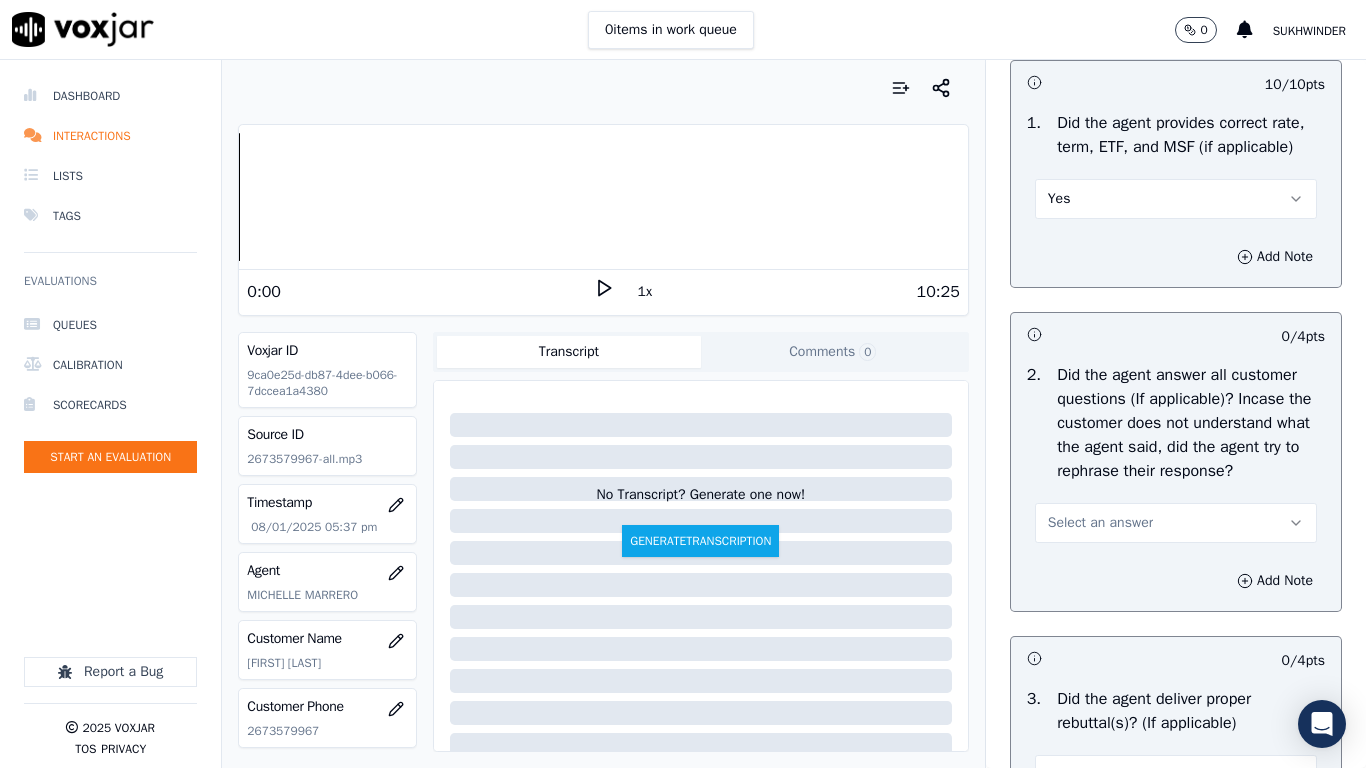 click on "Select an answer" at bounding box center [1176, 523] 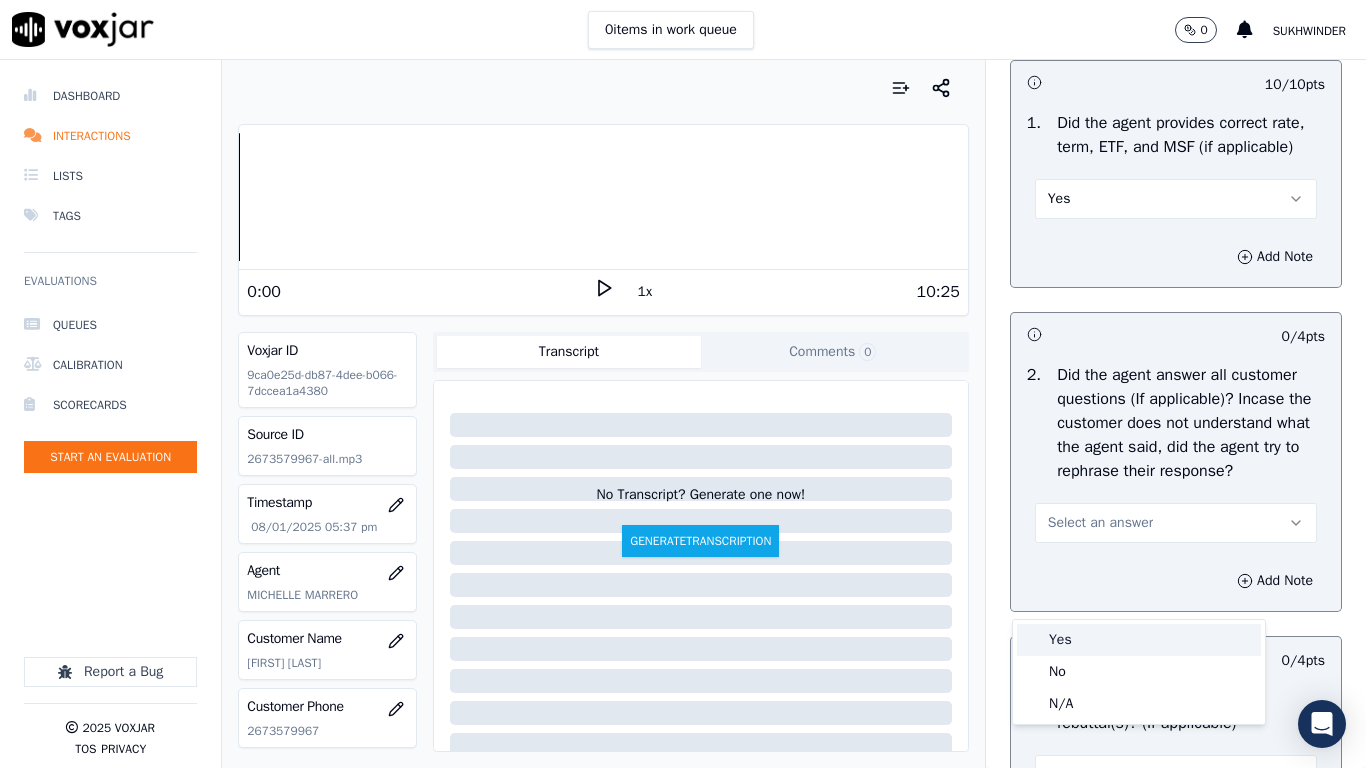 click on "Yes" at bounding box center (1139, 640) 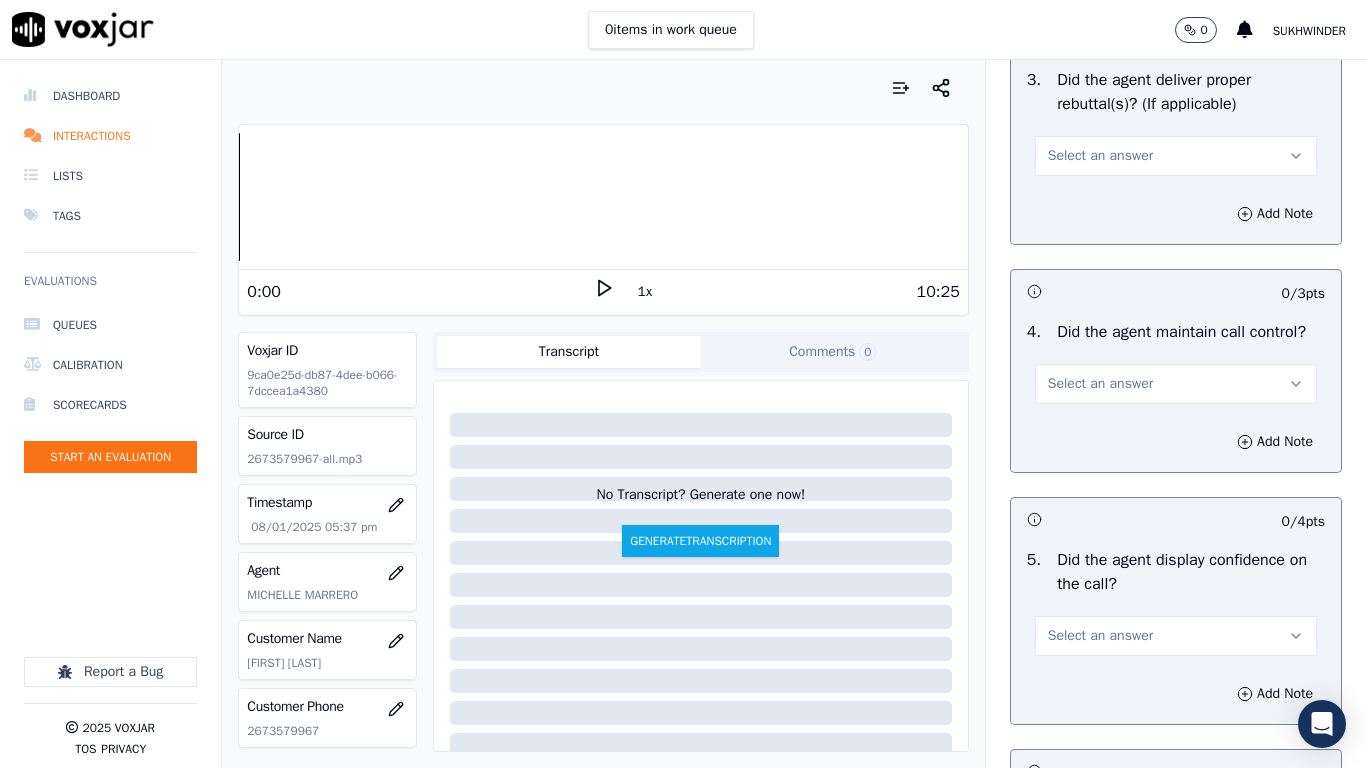 scroll, scrollTop: 3700, scrollLeft: 0, axis: vertical 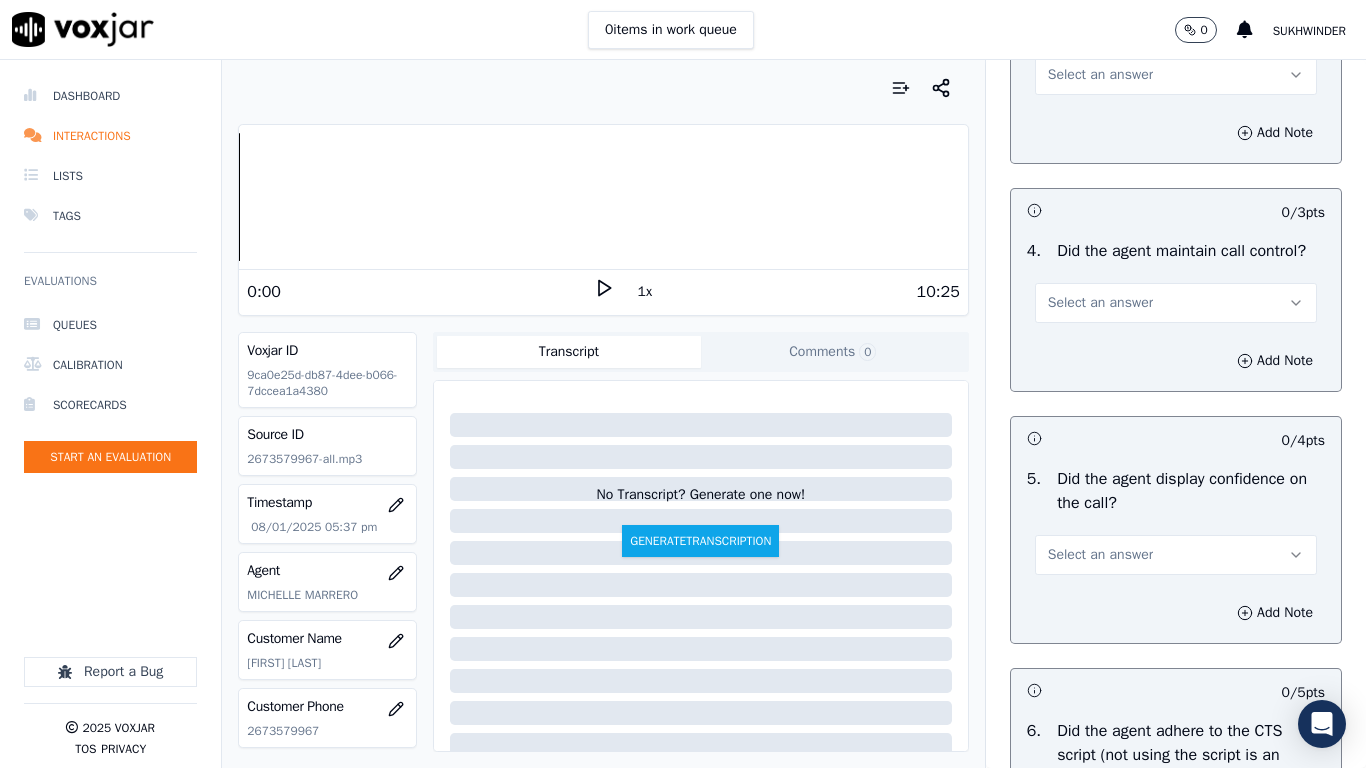 click on "Select an answer" at bounding box center [1176, 75] 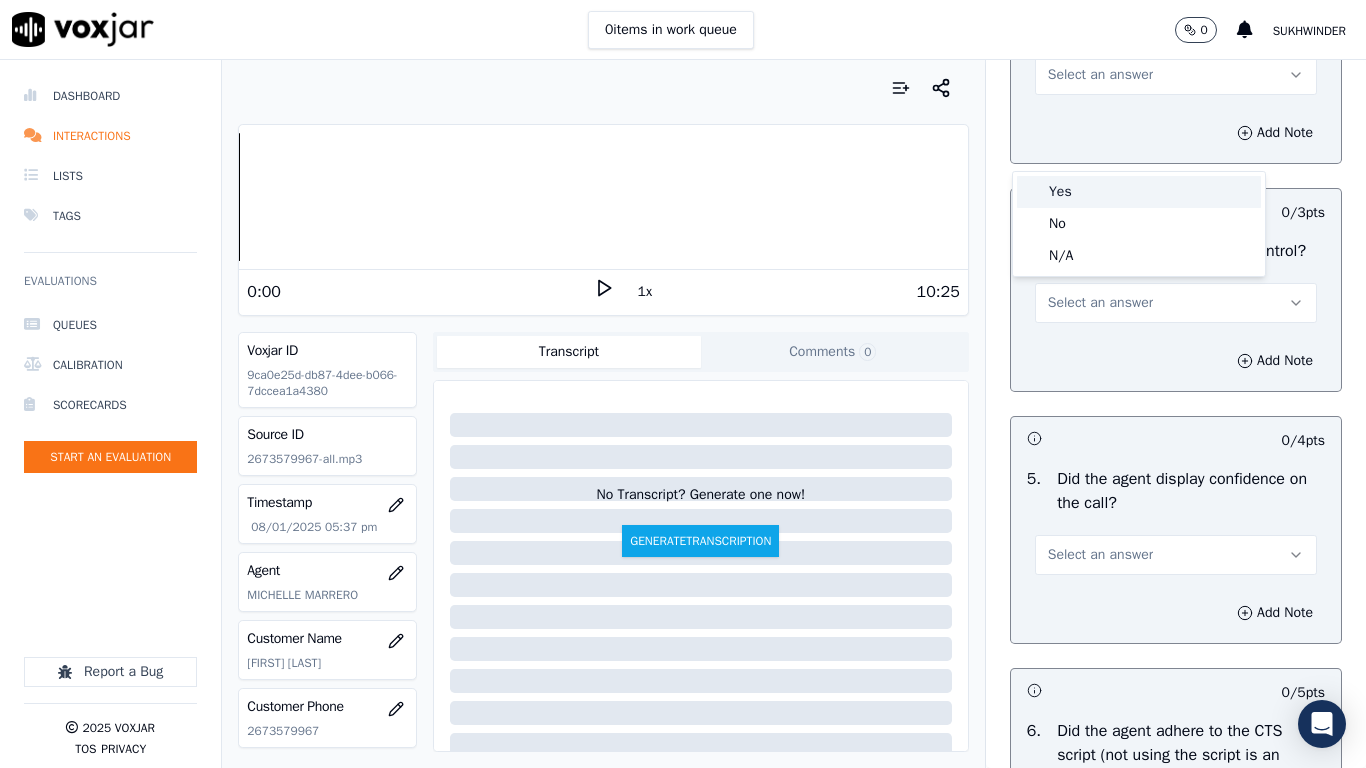 click on "Yes" at bounding box center [1139, 192] 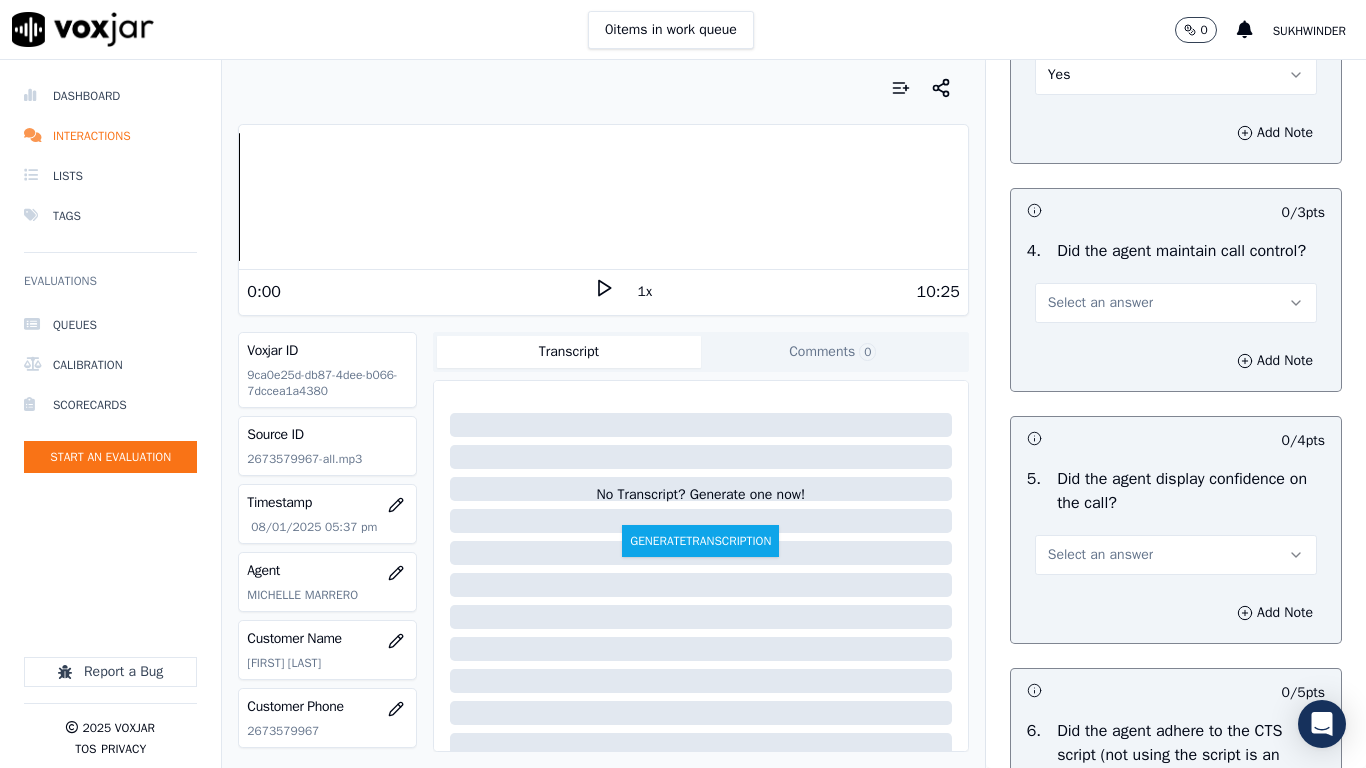 click on "Select an answer" at bounding box center [1176, 303] 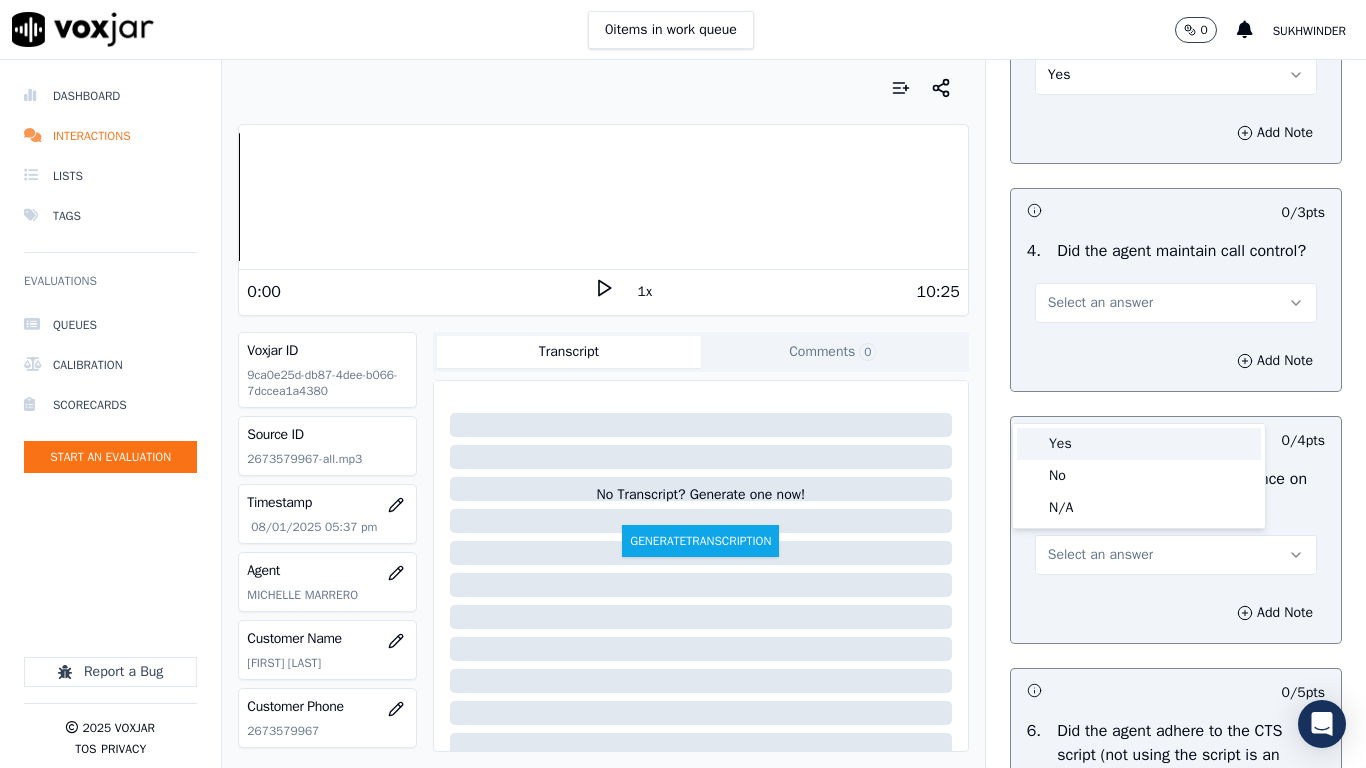 click on "Yes" at bounding box center [1139, 444] 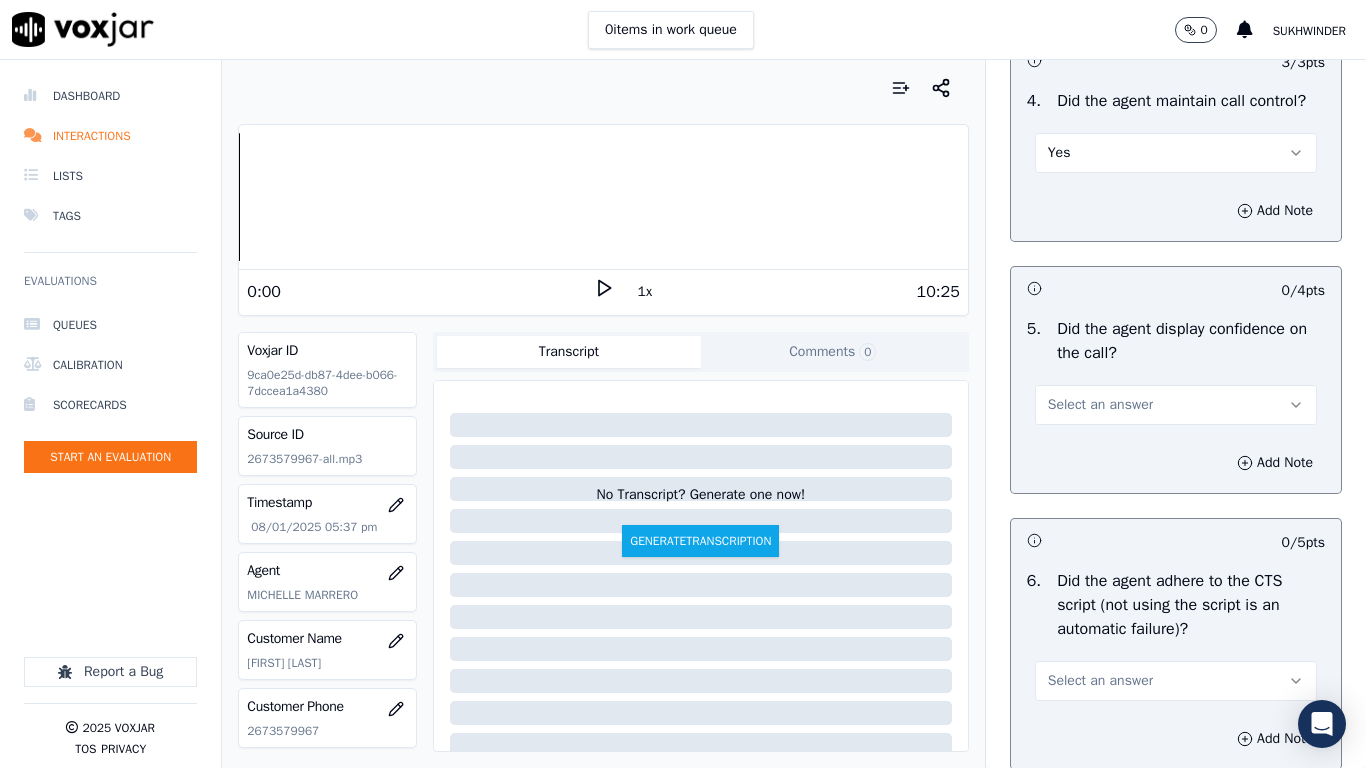 scroll, scrollTop: 4200, scrollLeft: 0, axis: vertical 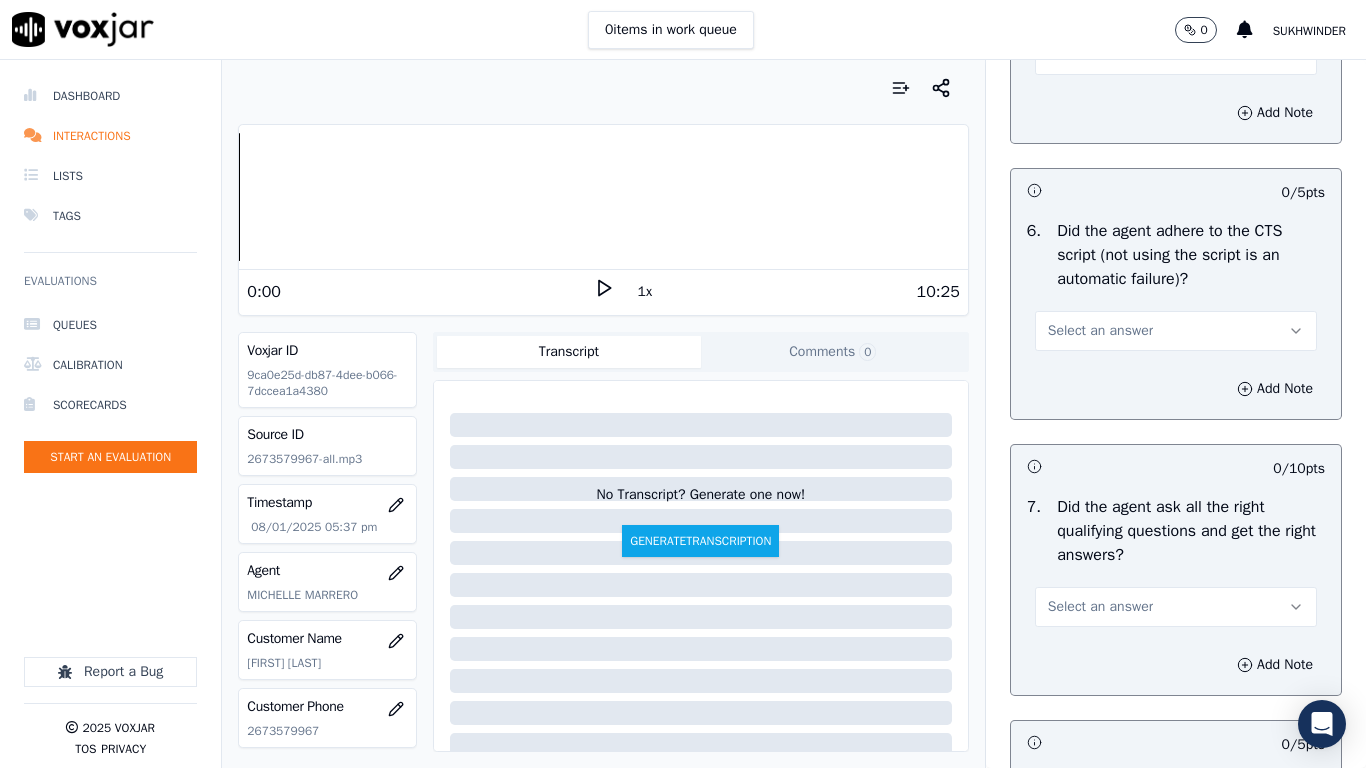click on "Select an answer" at bounding box center [1100, 55] 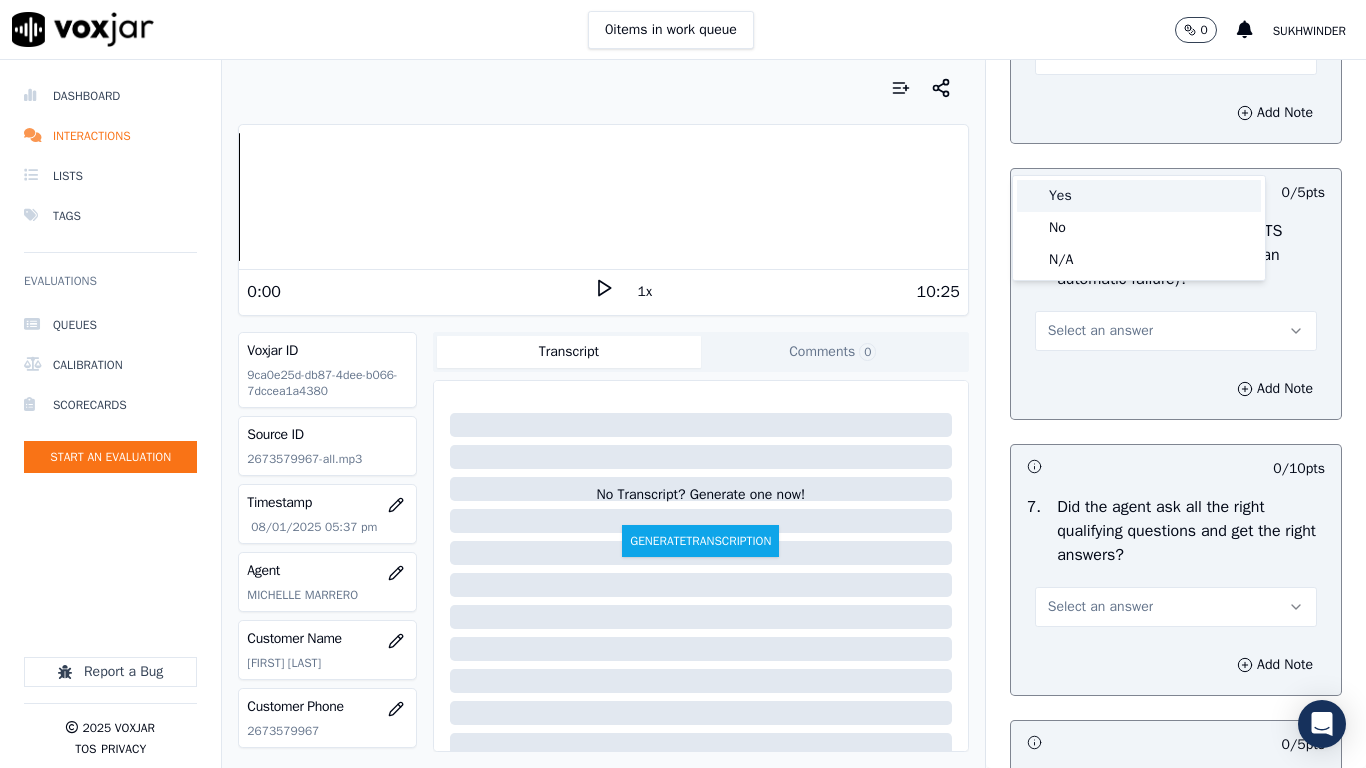 click on "Yes" at bounding box center [1139, 196] 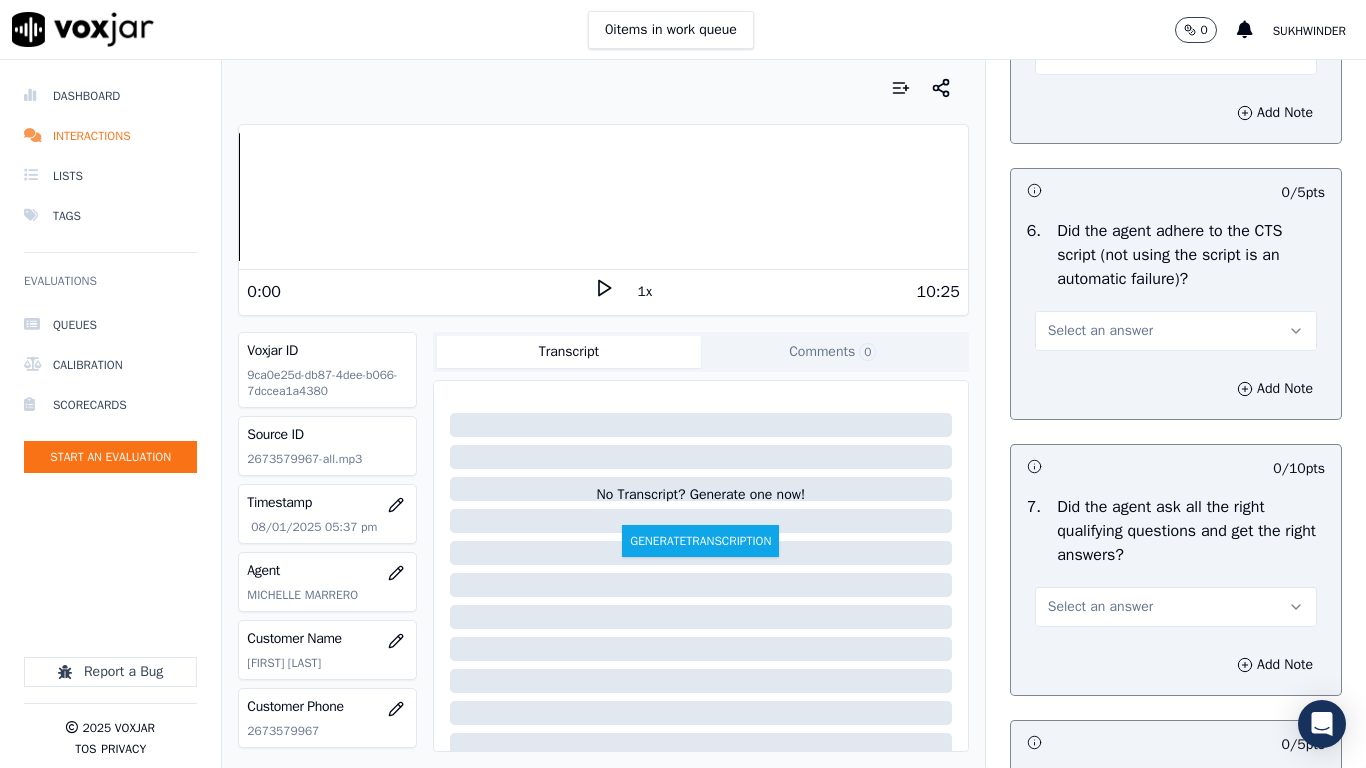 click on "Select an answer" at bounding box center (1176, 331) 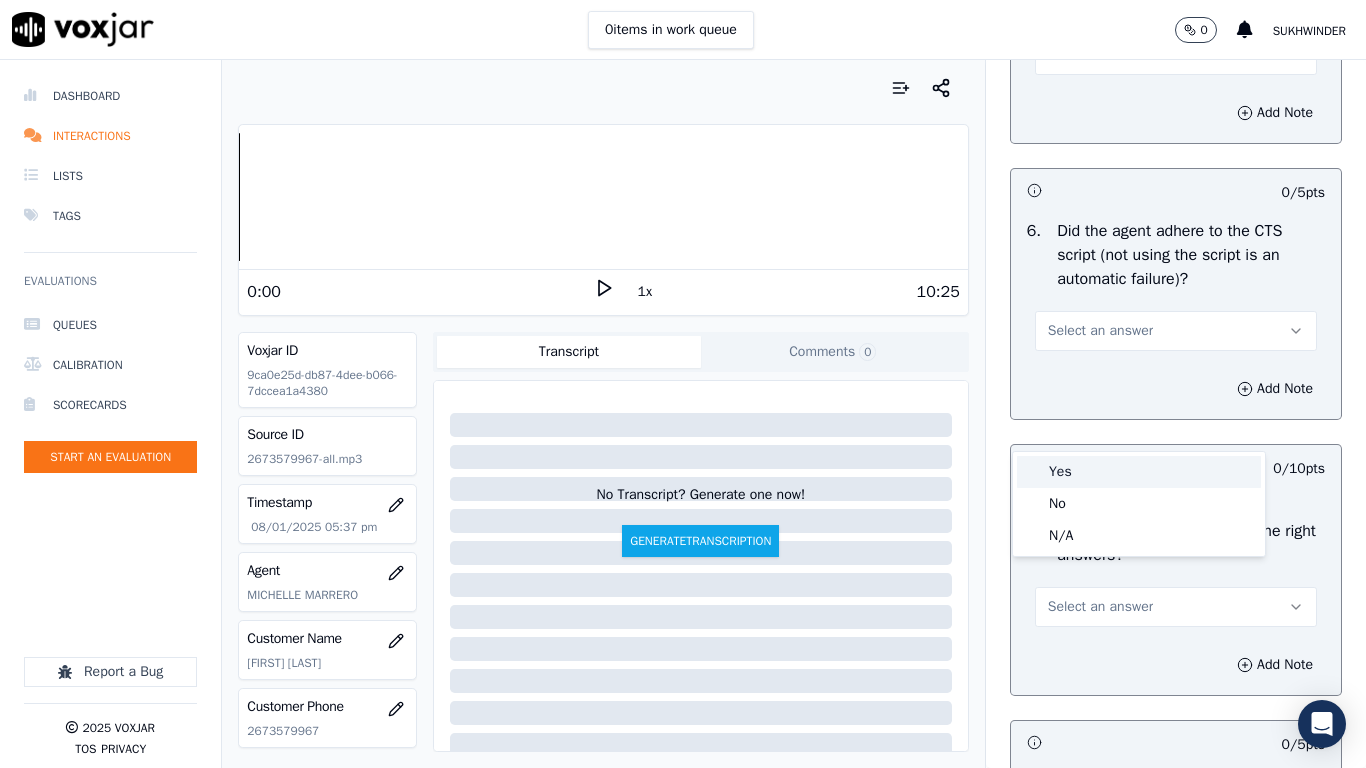 click on "Yes" at bounding box center (1139, 472) 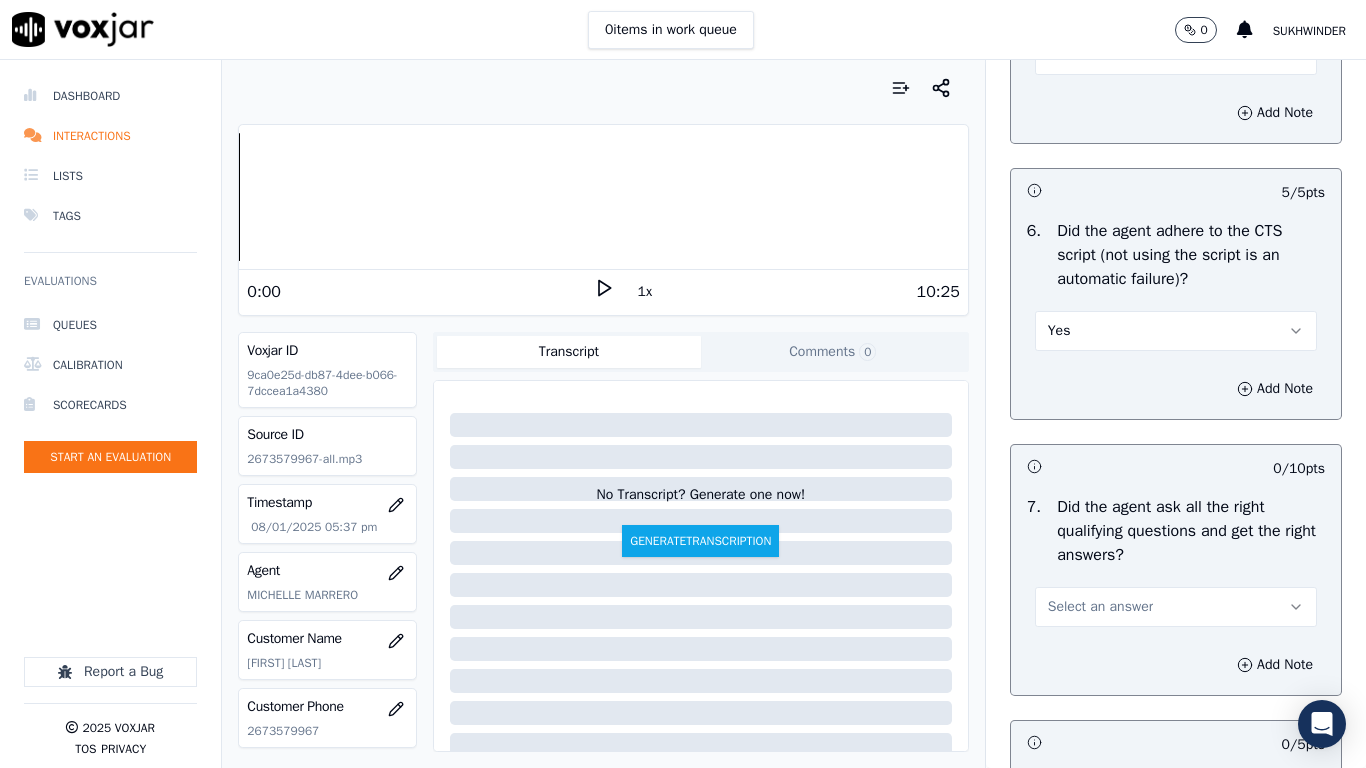 drag, startPoint x: 1115, startPoint y: 481, endPoint x: 1128, endPoint y: 479, distance: 13.152946 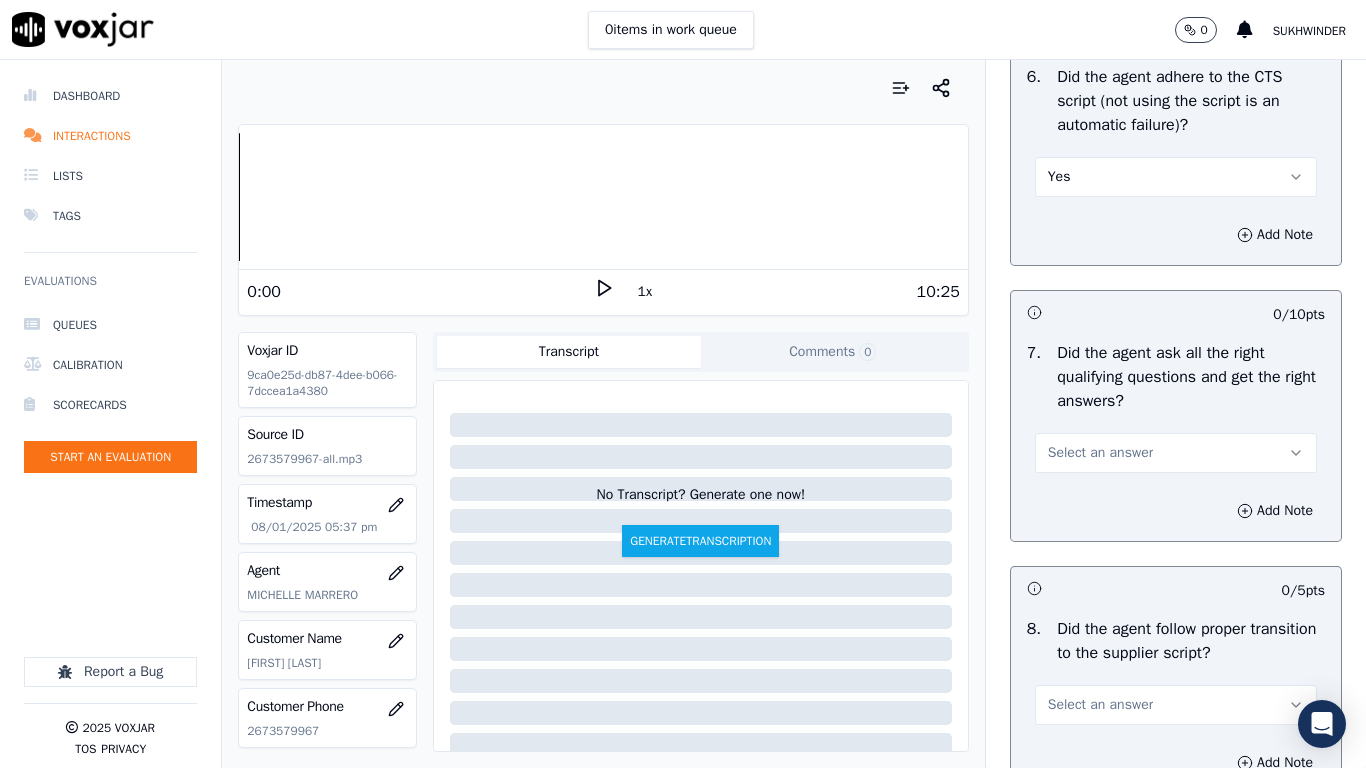 scroll, scrollTop: 4800, scrollLeft: 0, axis: vertical 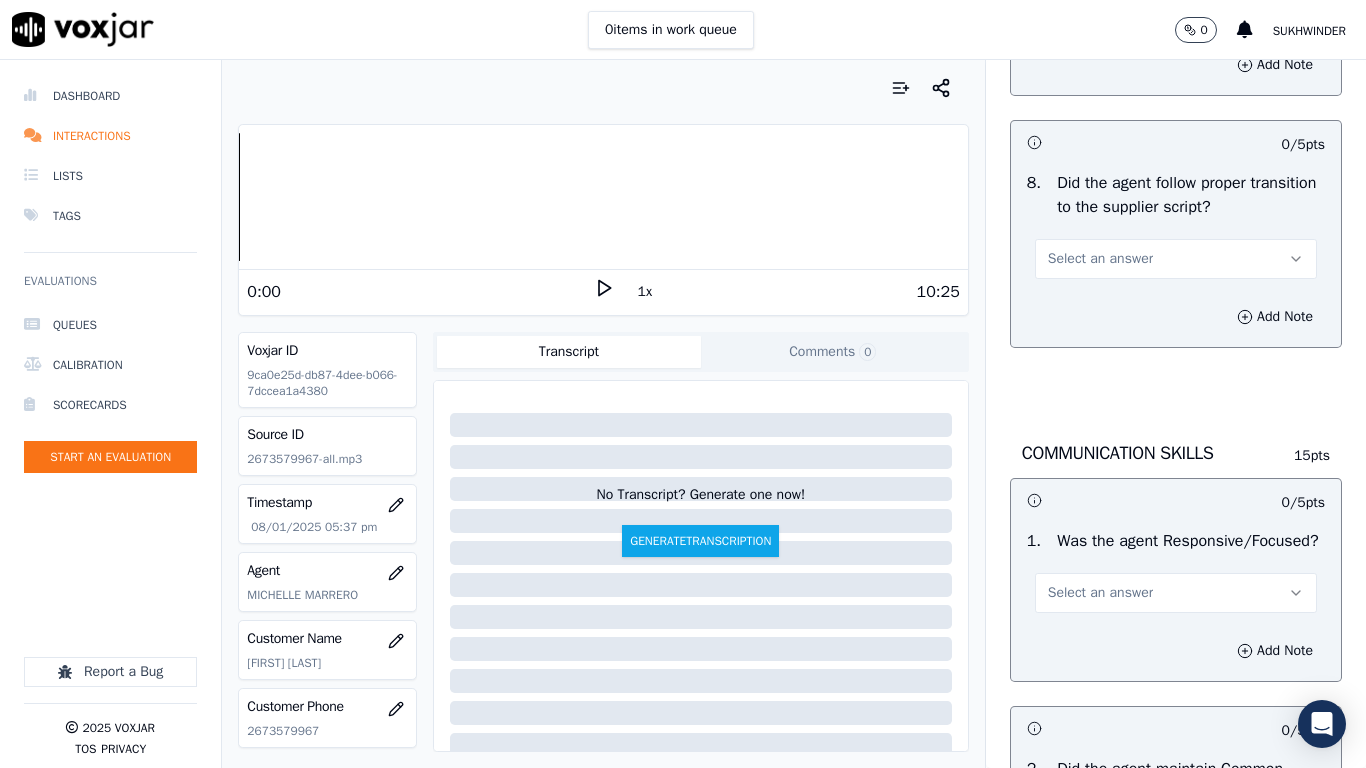 drag, startPoint x: 1071, startPoint y: 96, endPoint x: 1072, endPoint y: 114, distance: 18.027756 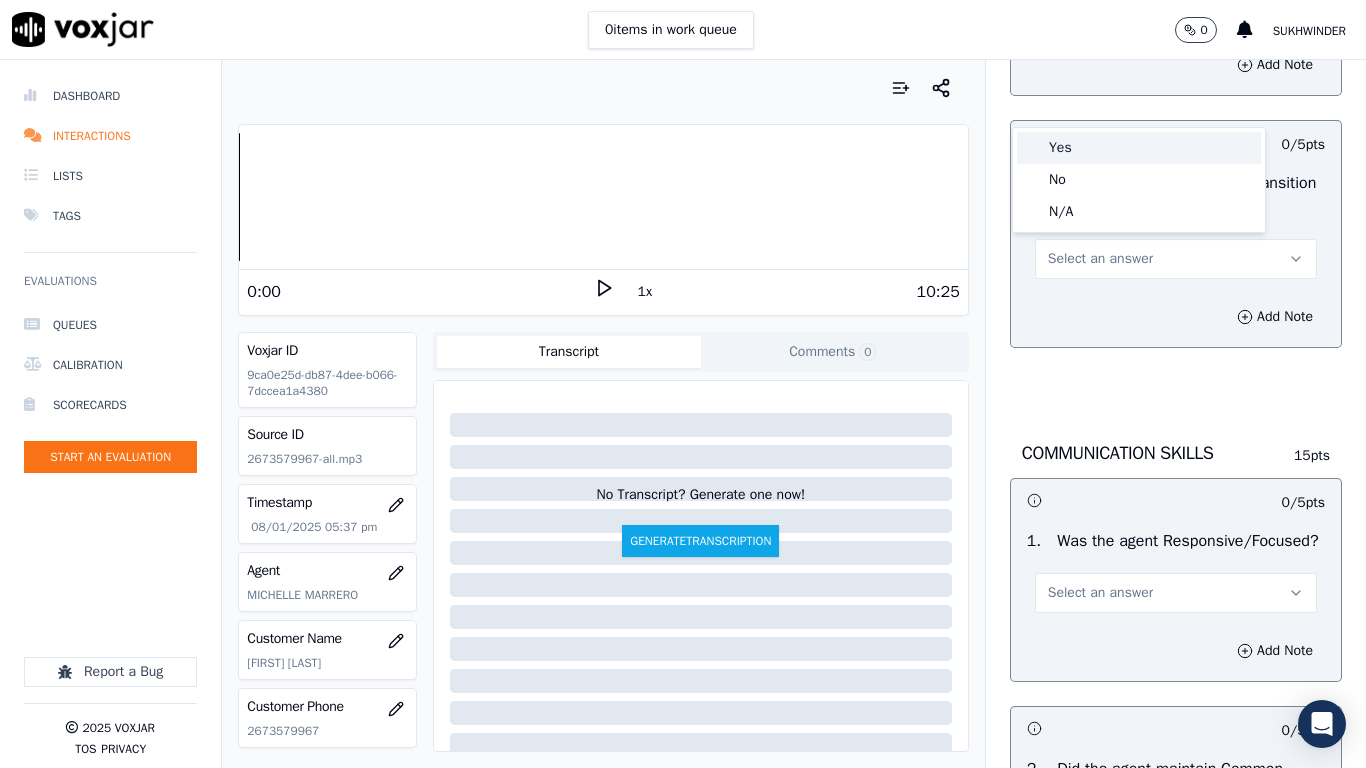 click on "Yes" at bounding box center [1139, 148] 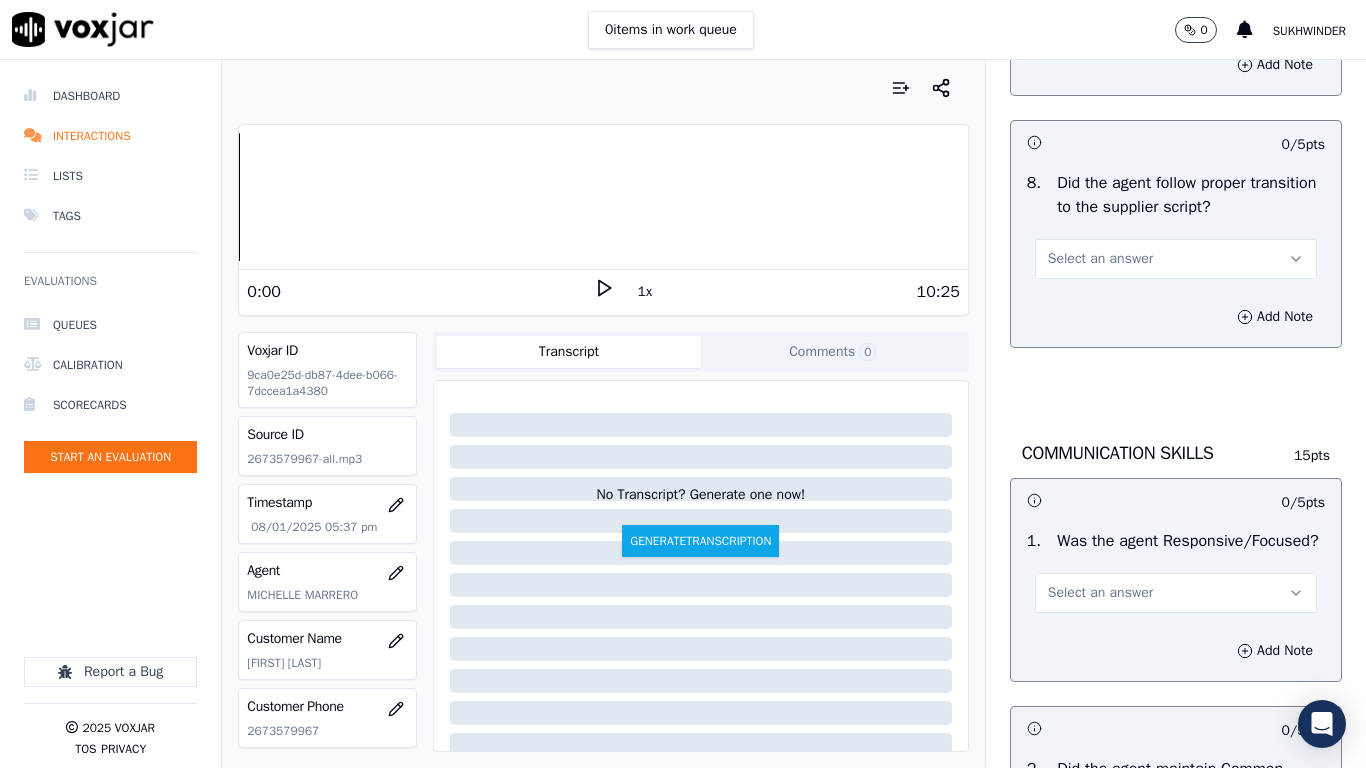drag, startPoint x: 1113, startPoint y: 356, endPoint x: 1111, endPoint y: 372, distance: 16.124516 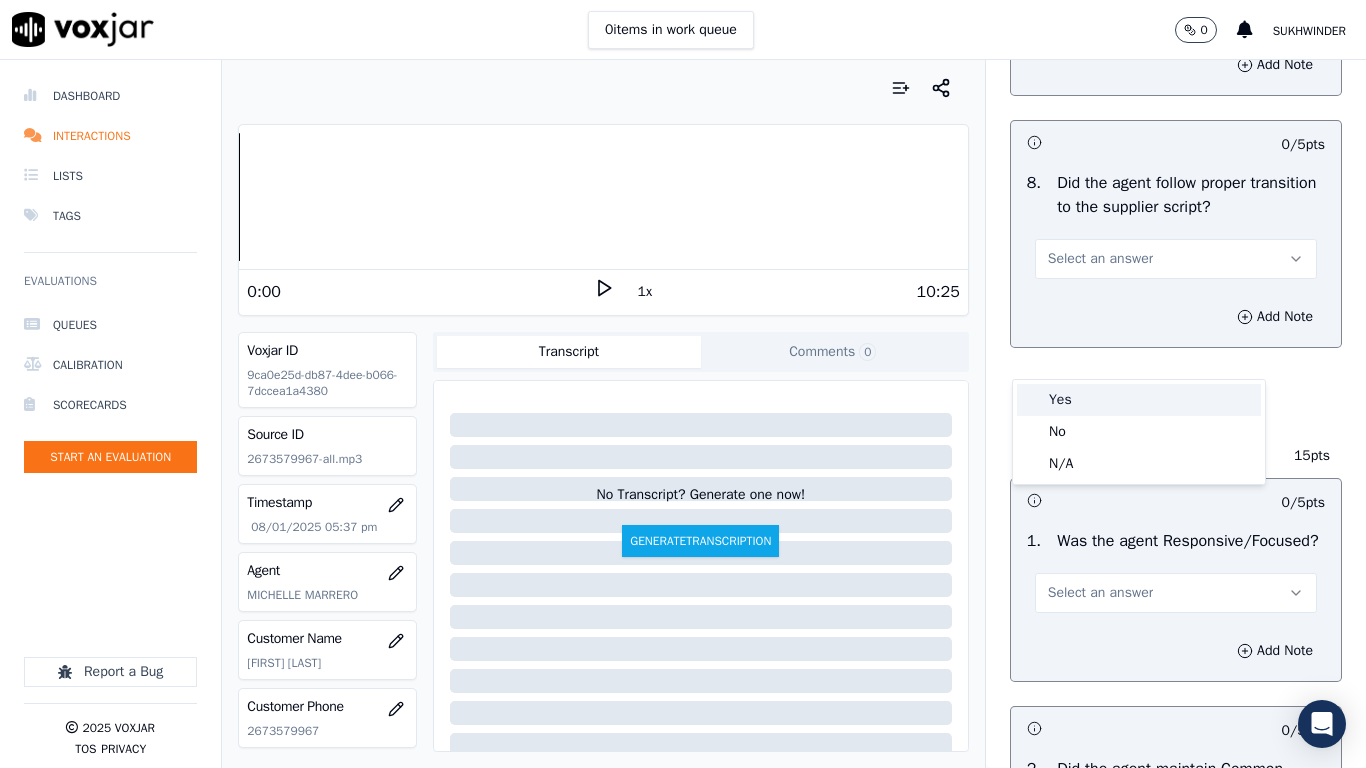 click on "Yes" at bounding box center [1139, 400] 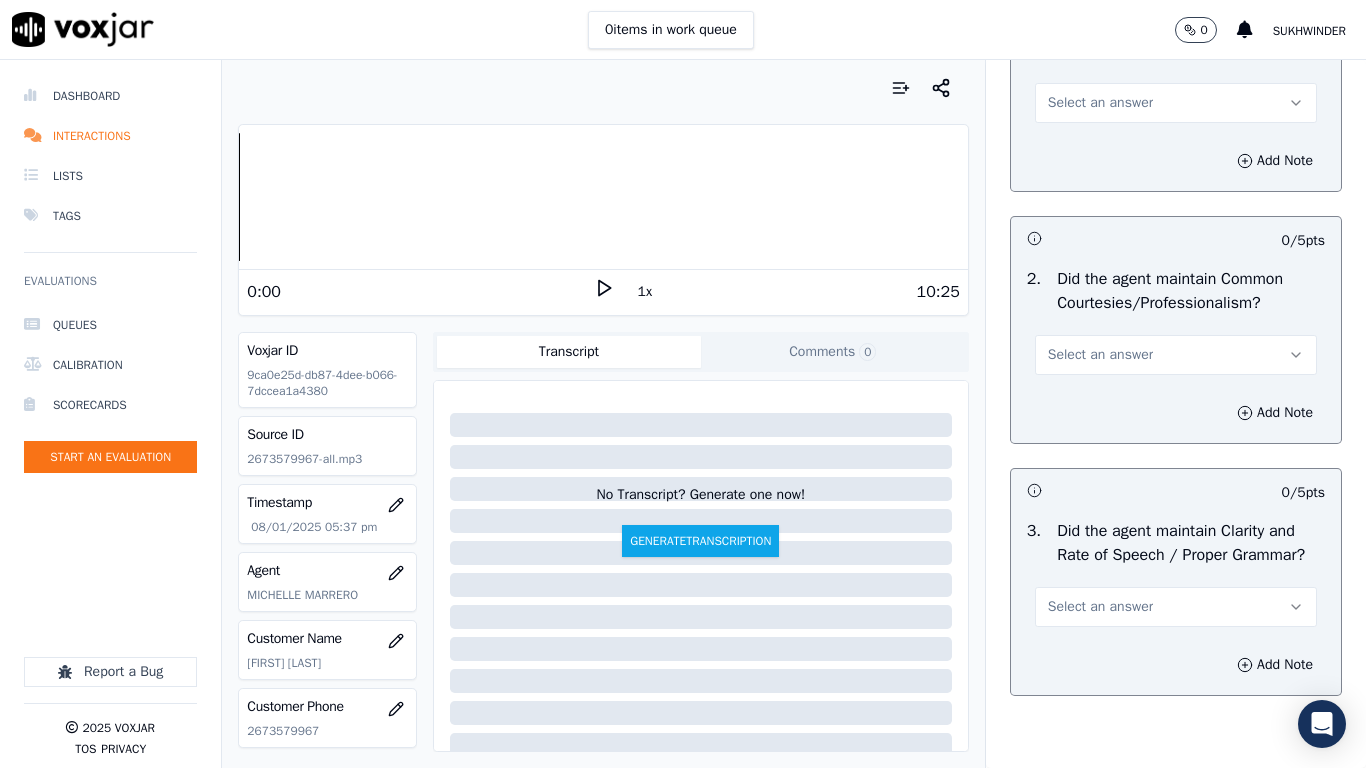 scroll, scrollTop: 5300, scrollLeft: 0, axis: vertical 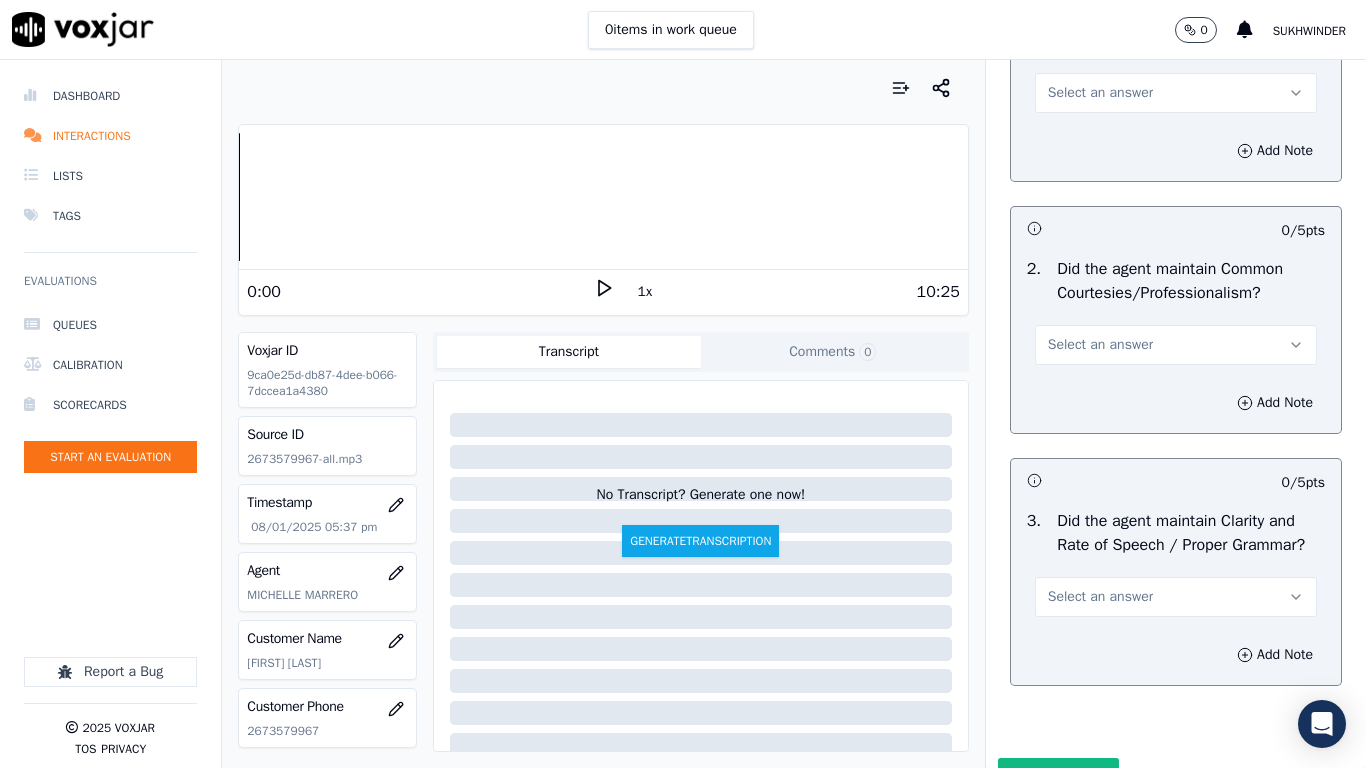 click on "Select an answer" at bounding box center (1100, 93) 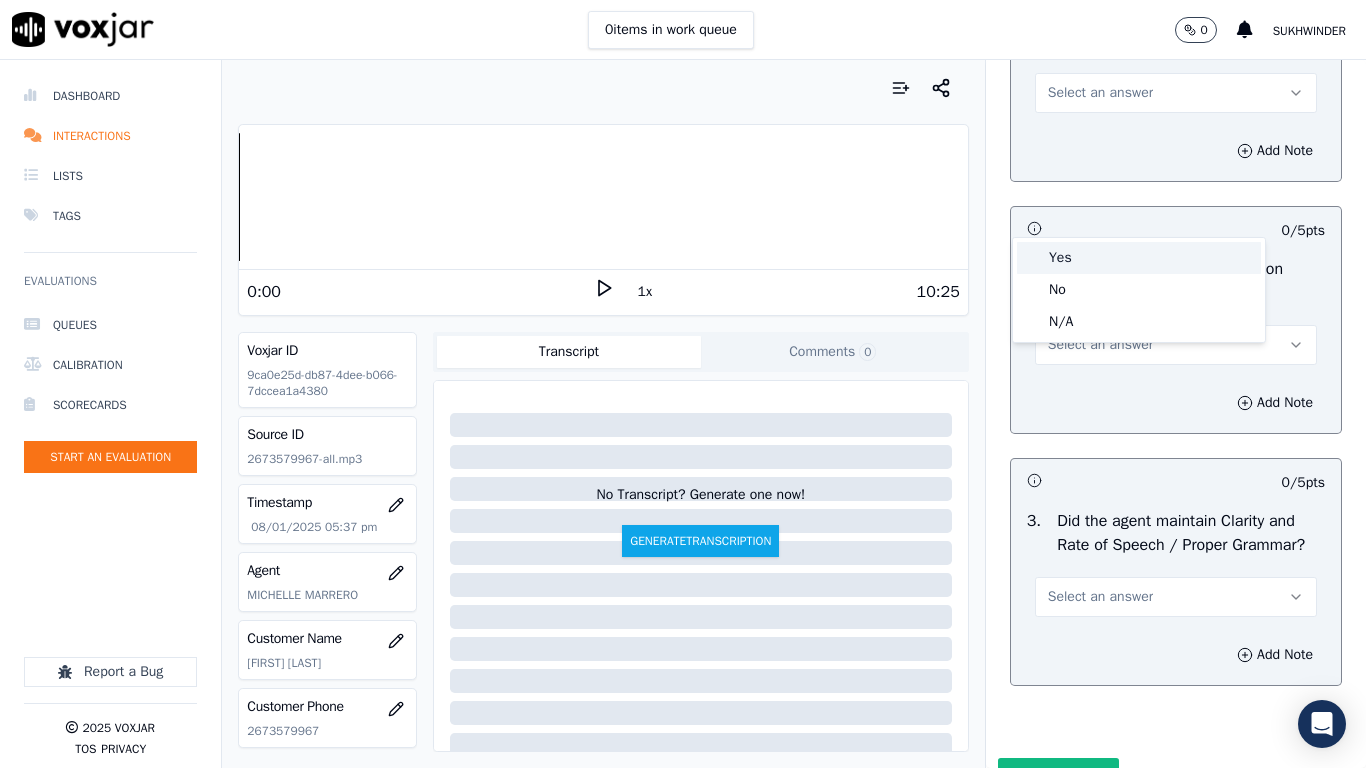 drag, startPoint x: 1053, startPoint y: 258, endPoint x: 1055, endPoint y: 282, distance: 24.083189 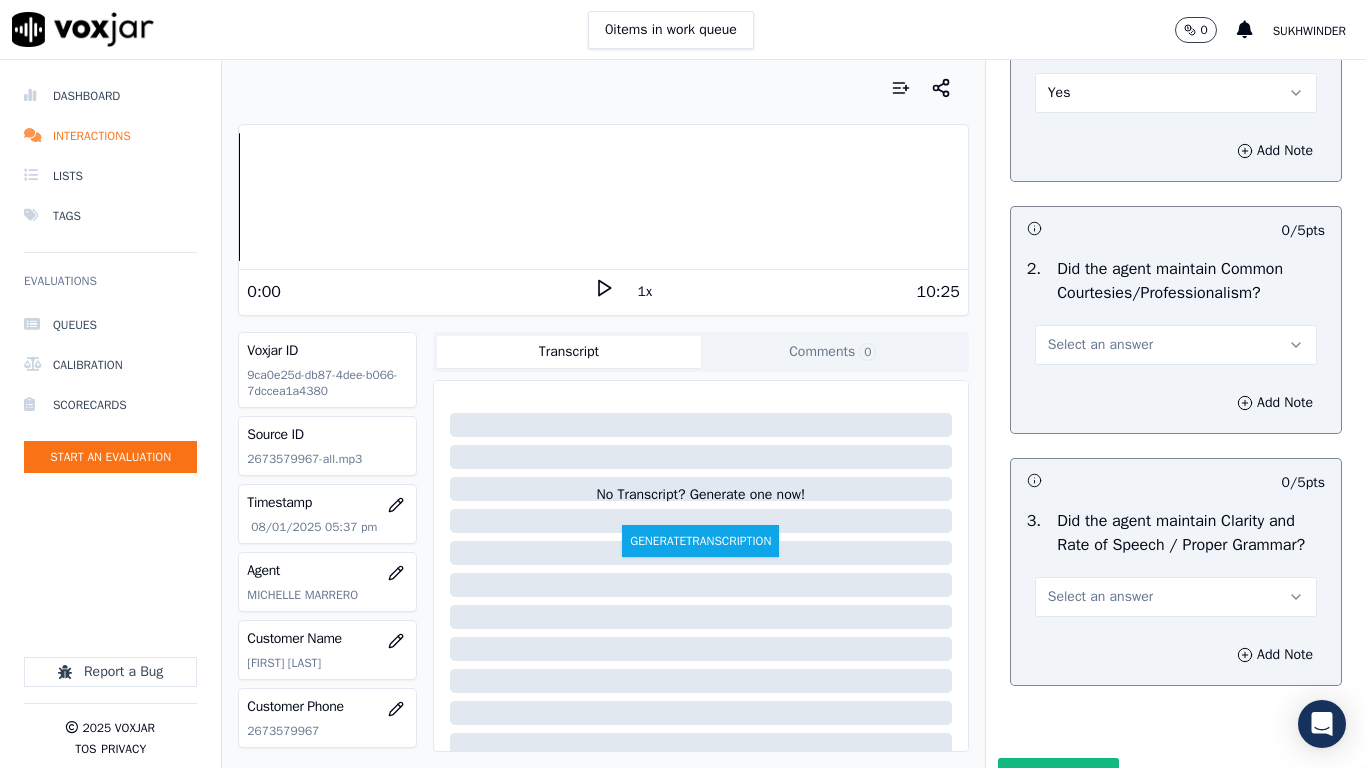 click on "Select an answer" at bounding box center [1100, 345] 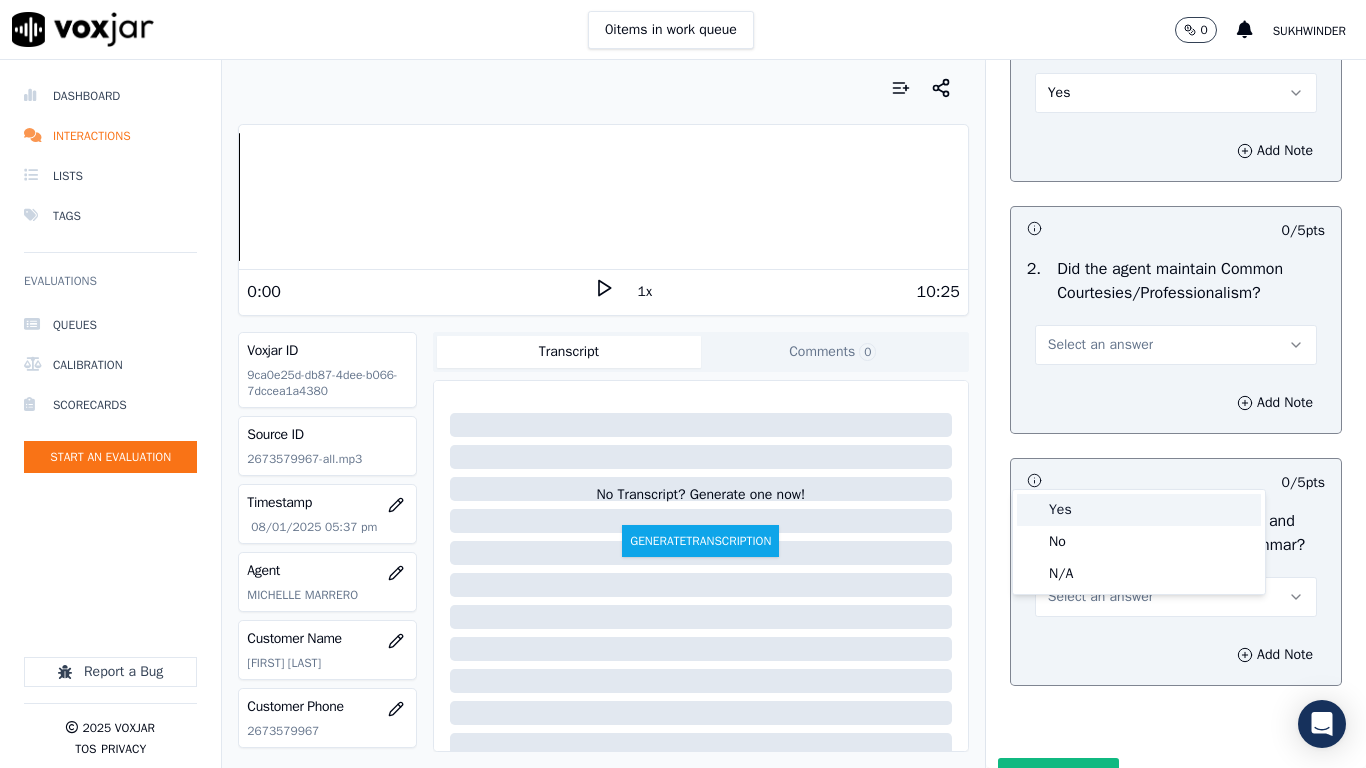 click on "Yes" at bounding box center (1139, 510) 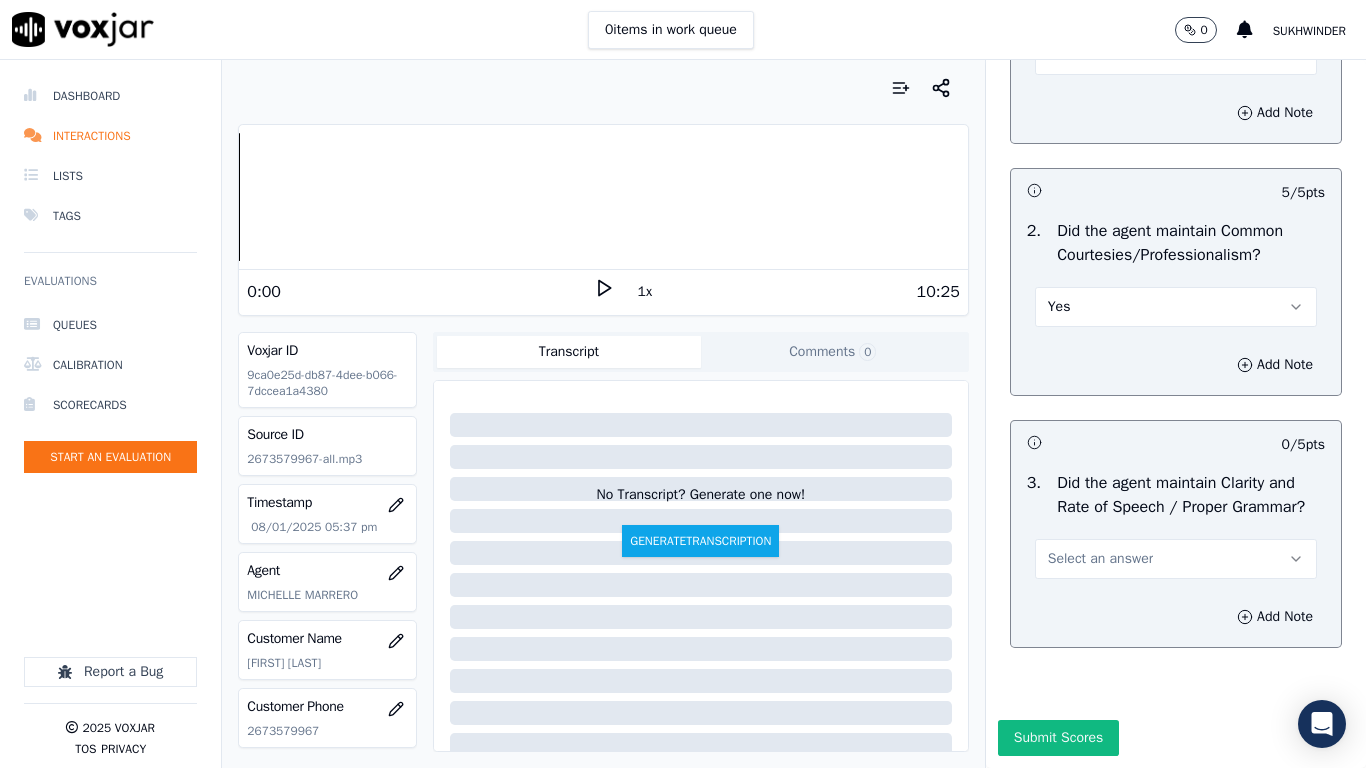 scroll, scrollTop: 5533, scrollLeft: 0, axis: vertical 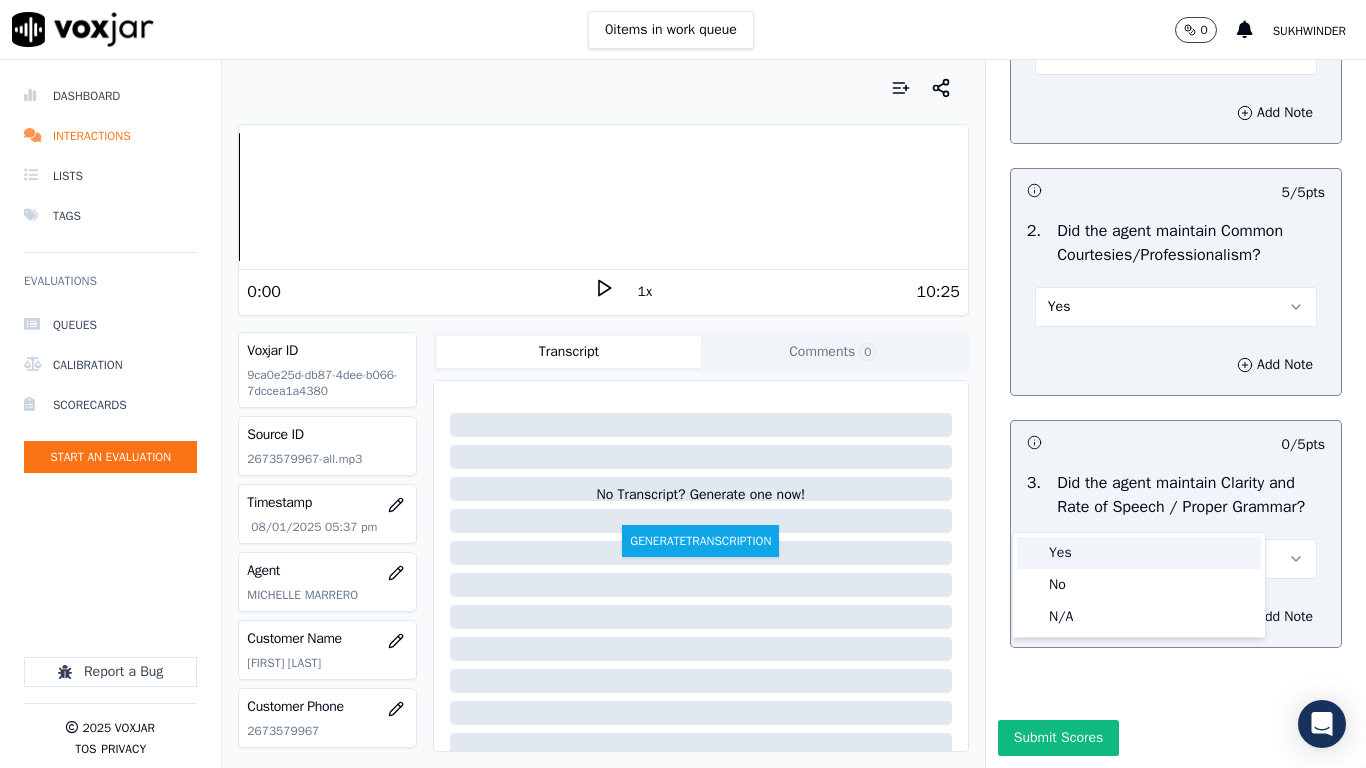 drag, startPoint x: 1063, startPoint y: 557, endPoint x: 1055, endPoint y: 657, distance: 100.31949 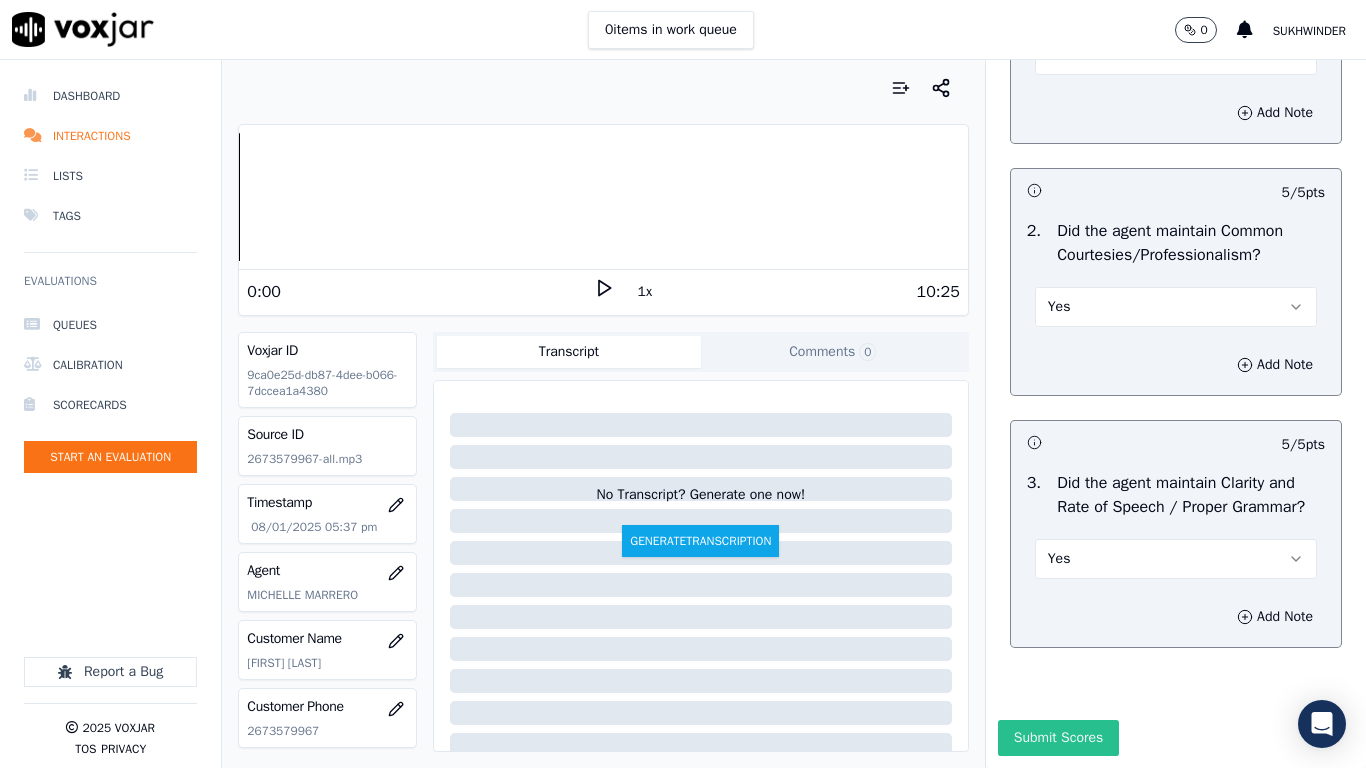 click on "Submit Scores" at bounding box center [1058, 738] 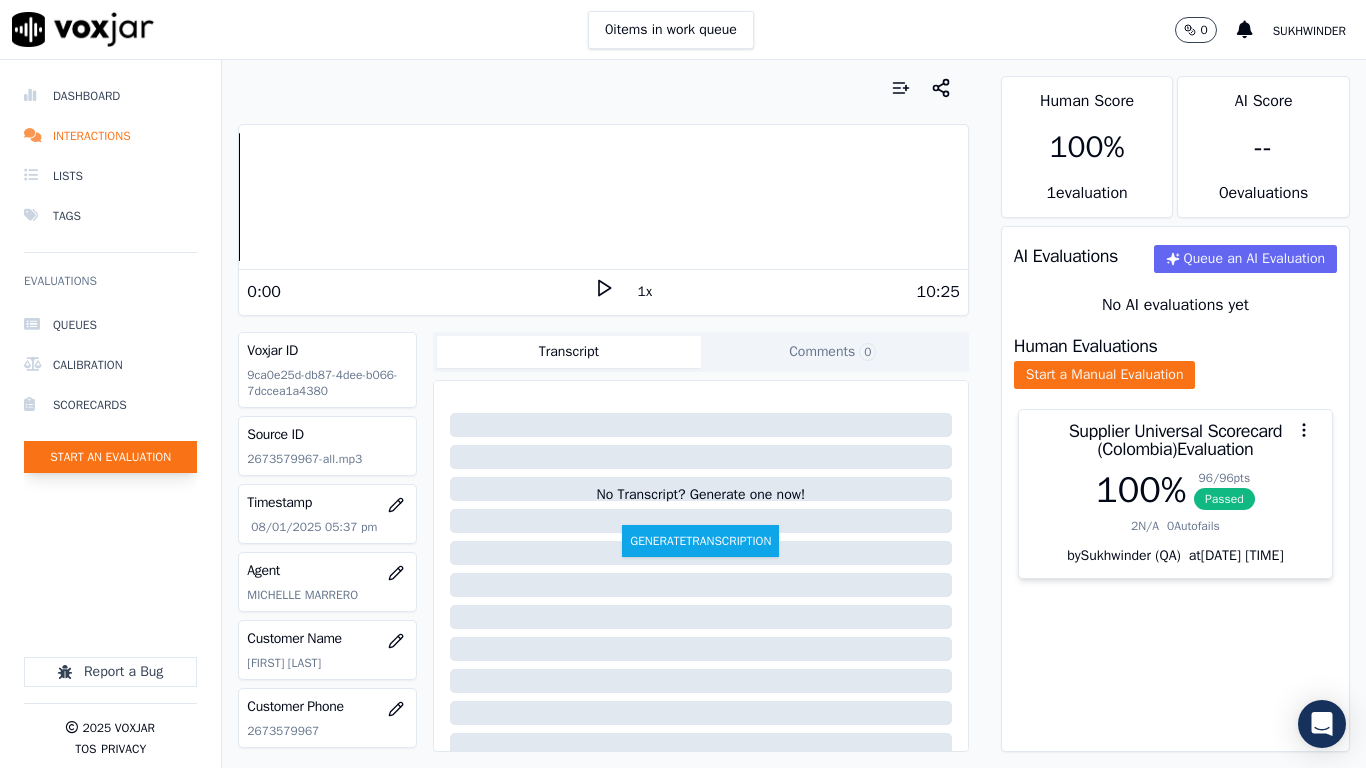 click on "Start an Evaluation" 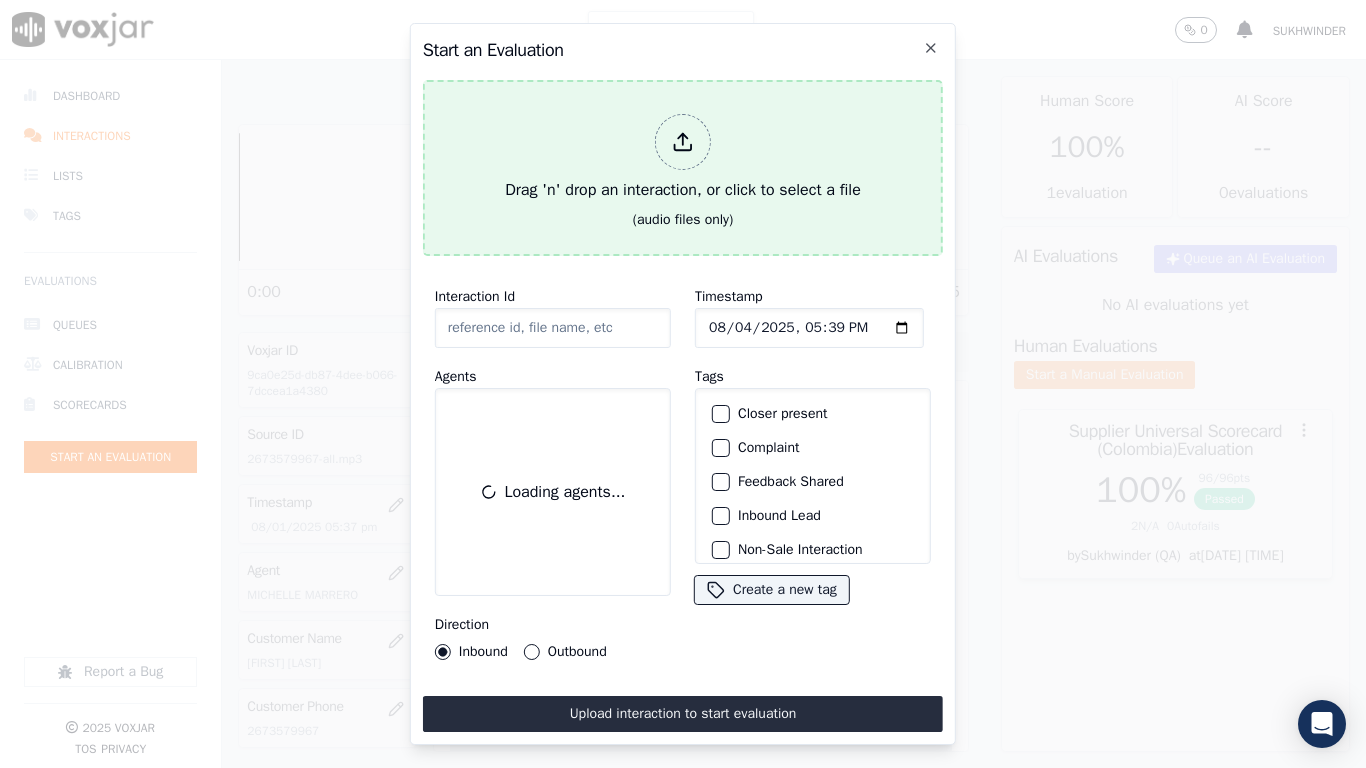 click on "Drag 'n' drop an interaction, or click to select a file" at bounding box center [683, 158] 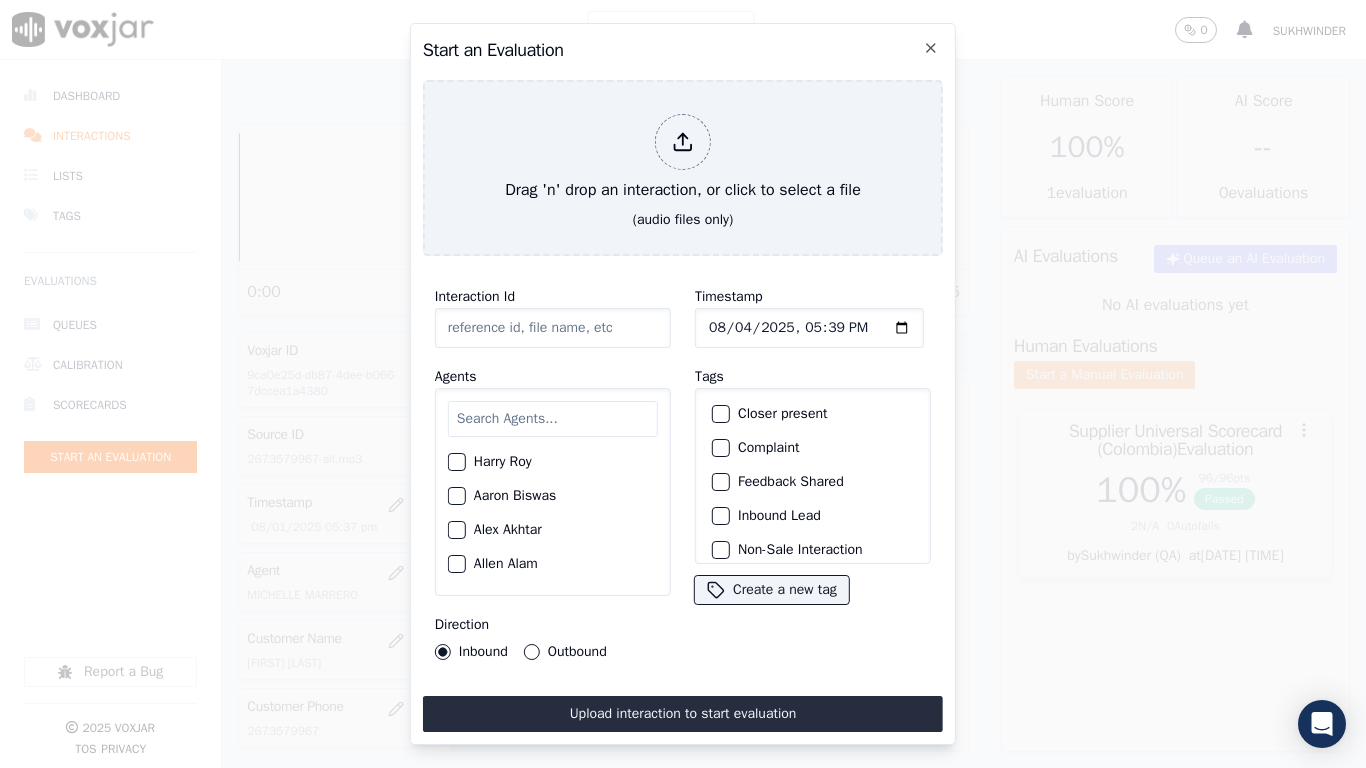 type on "20250801-122239_9408431516-all.mp3" 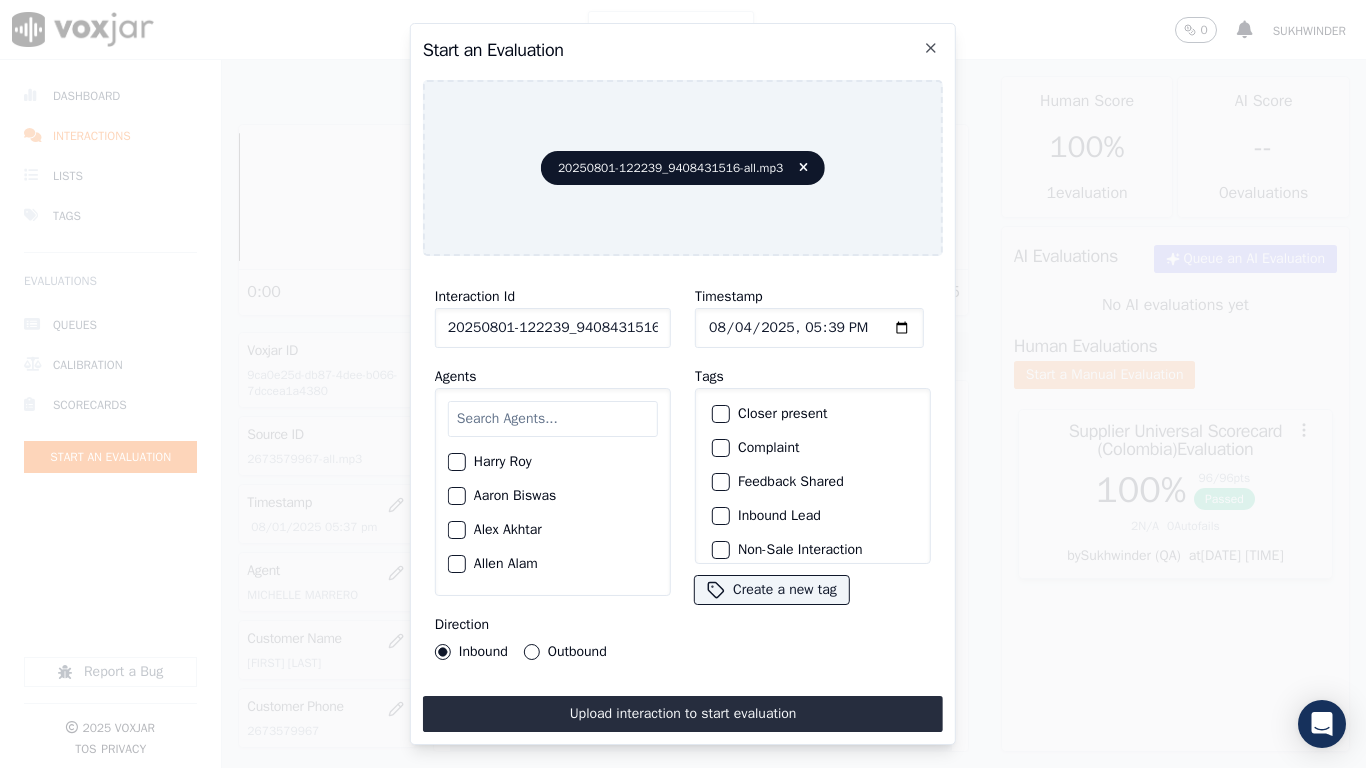click at bounding box center [553, 419] 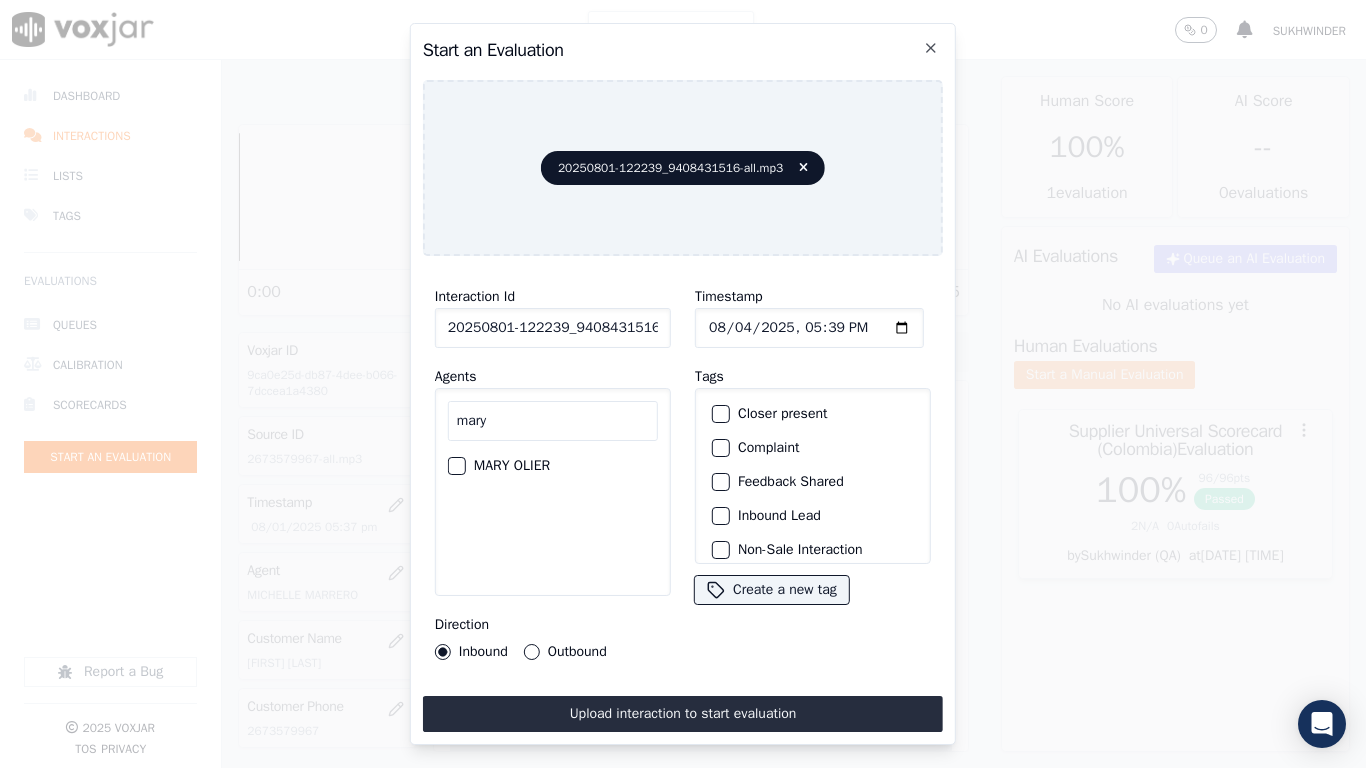 type on "mary" 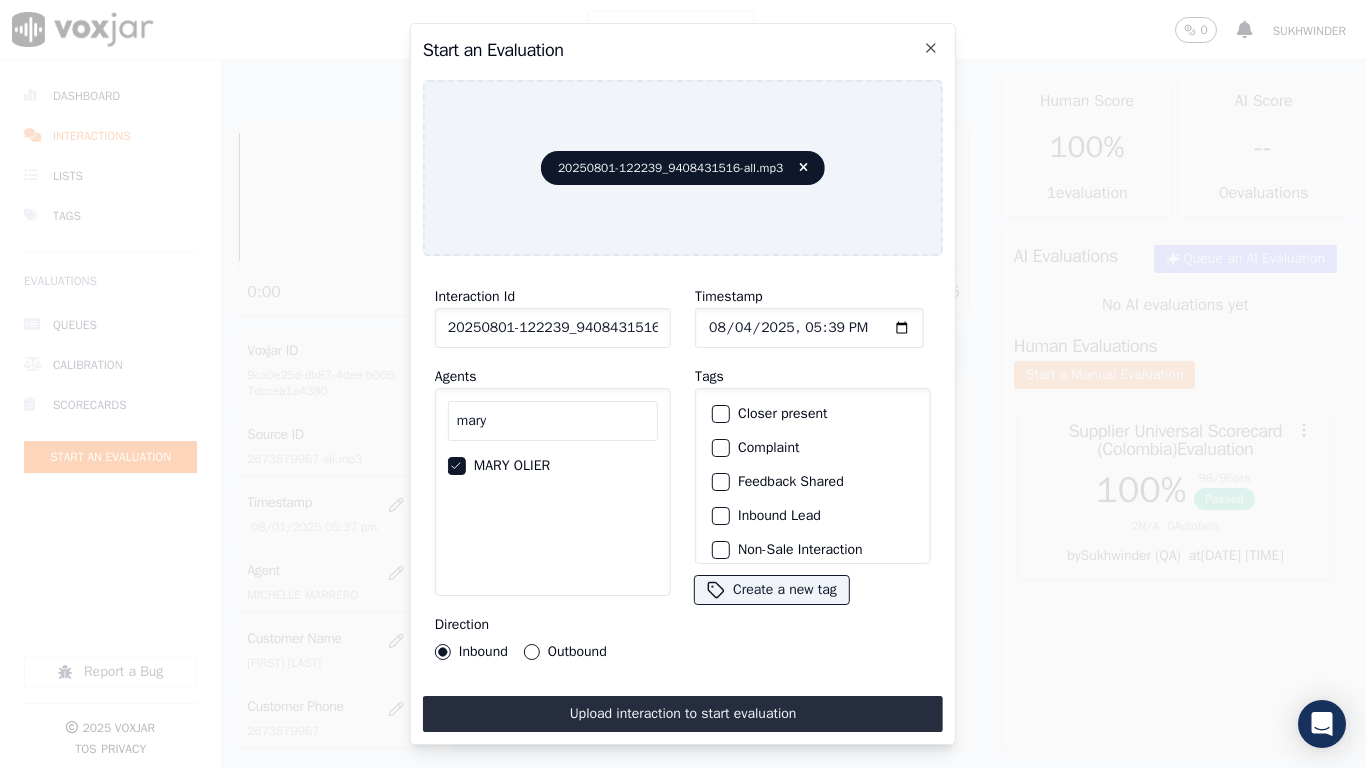 click on "Timestamp" 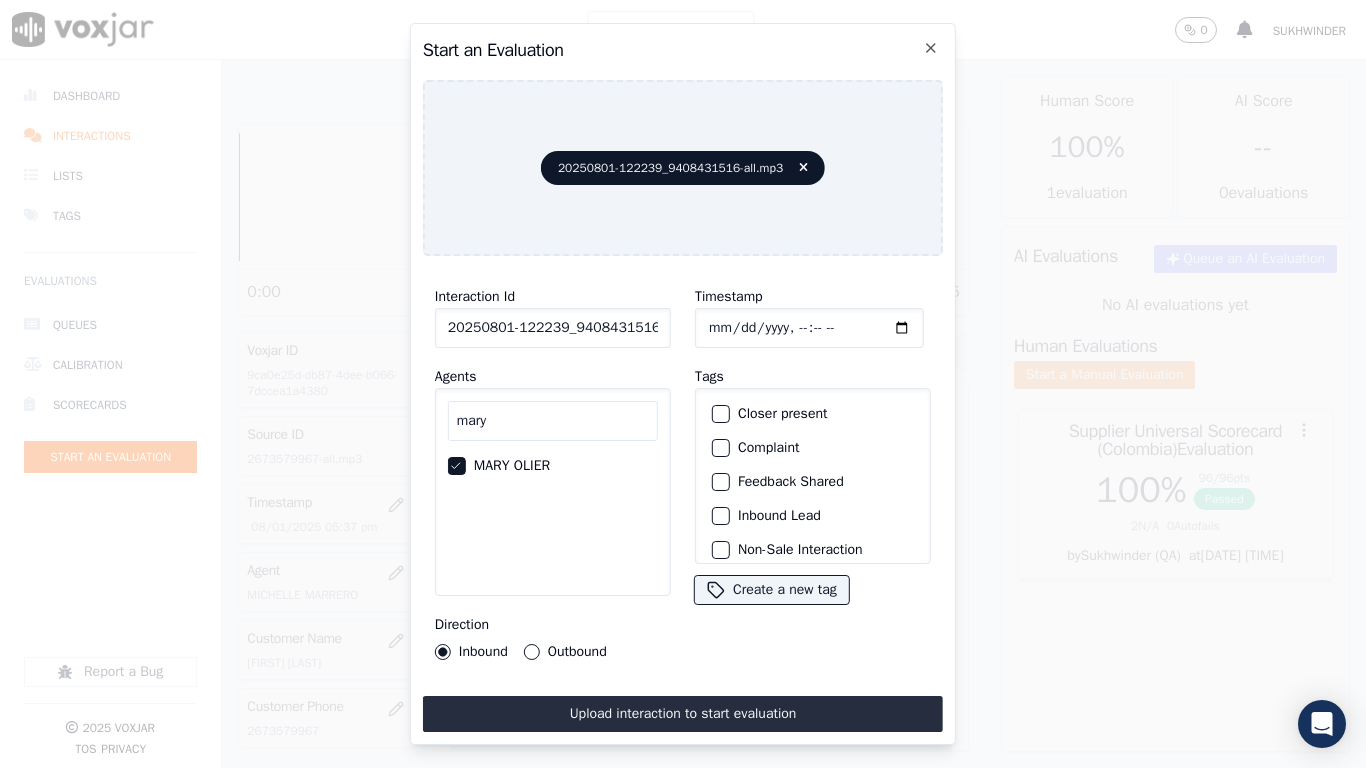 type on "2025-08-01T17:39" 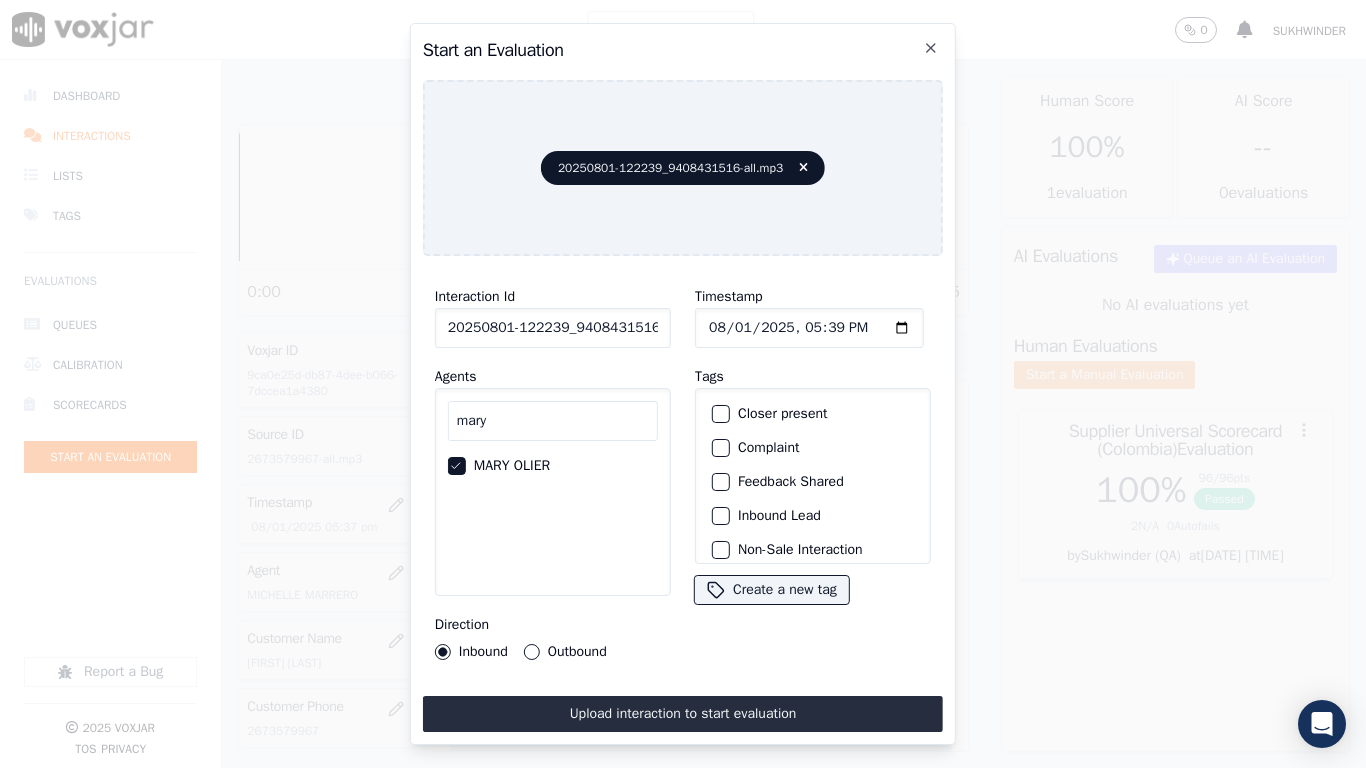 scroll, scrollTop: 175, scrollLeft: 0, axis: vertical 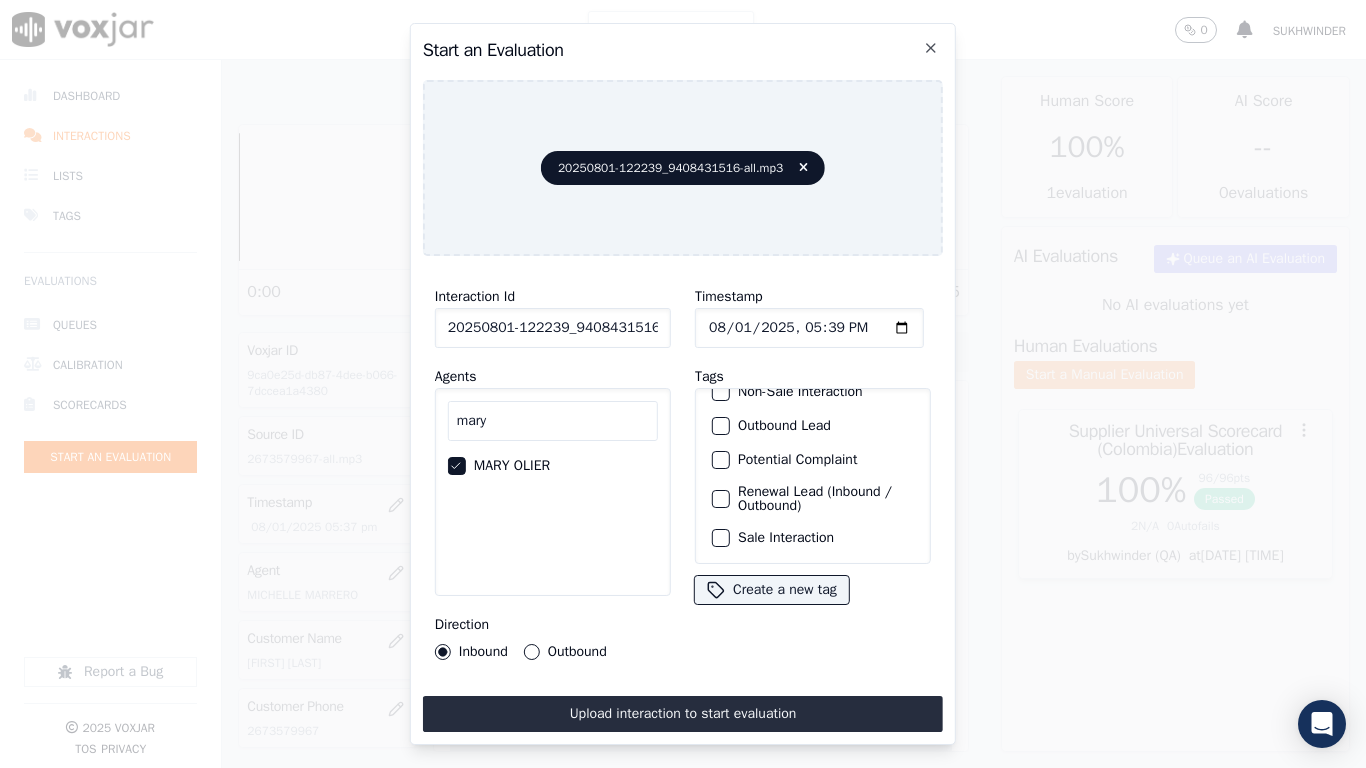 click on "Sale Interaction" 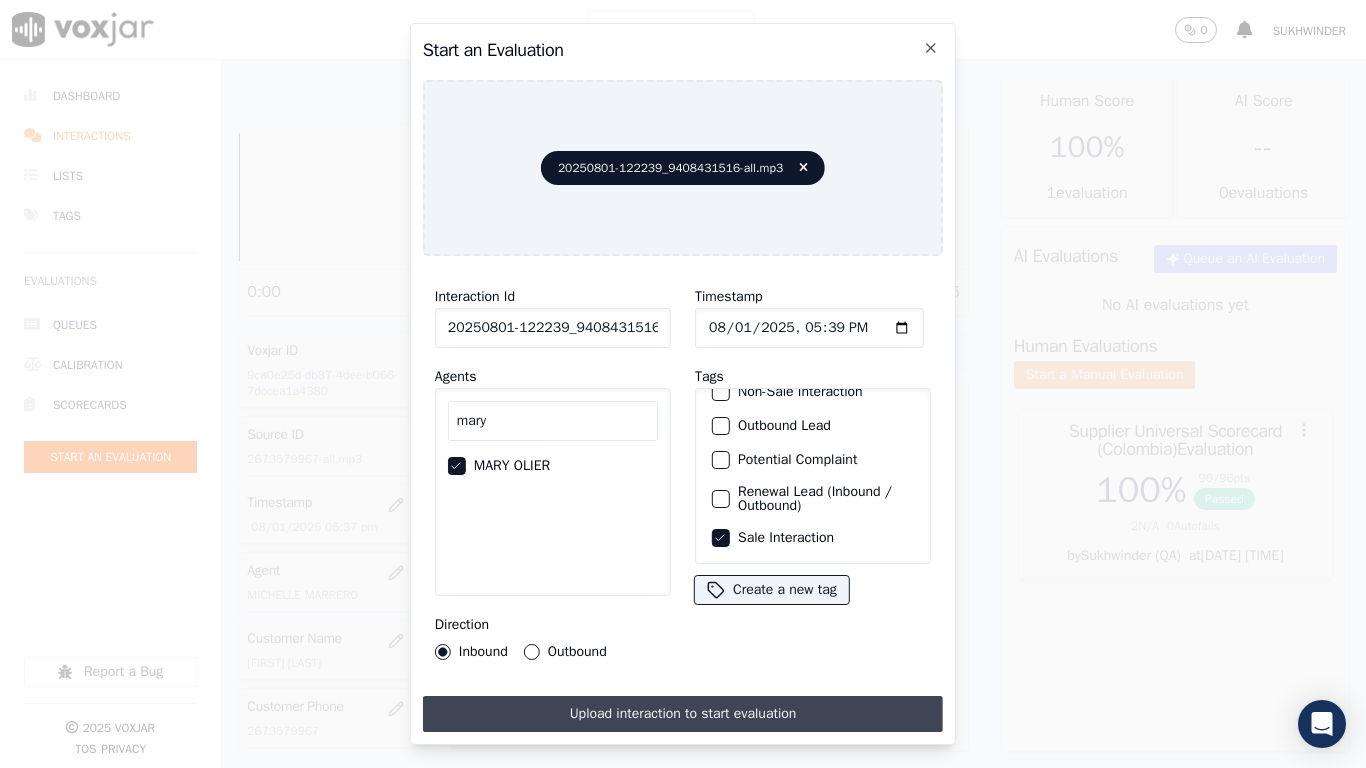 click on "Upload interaction to start evaluation" at bounding box center (683, 714) 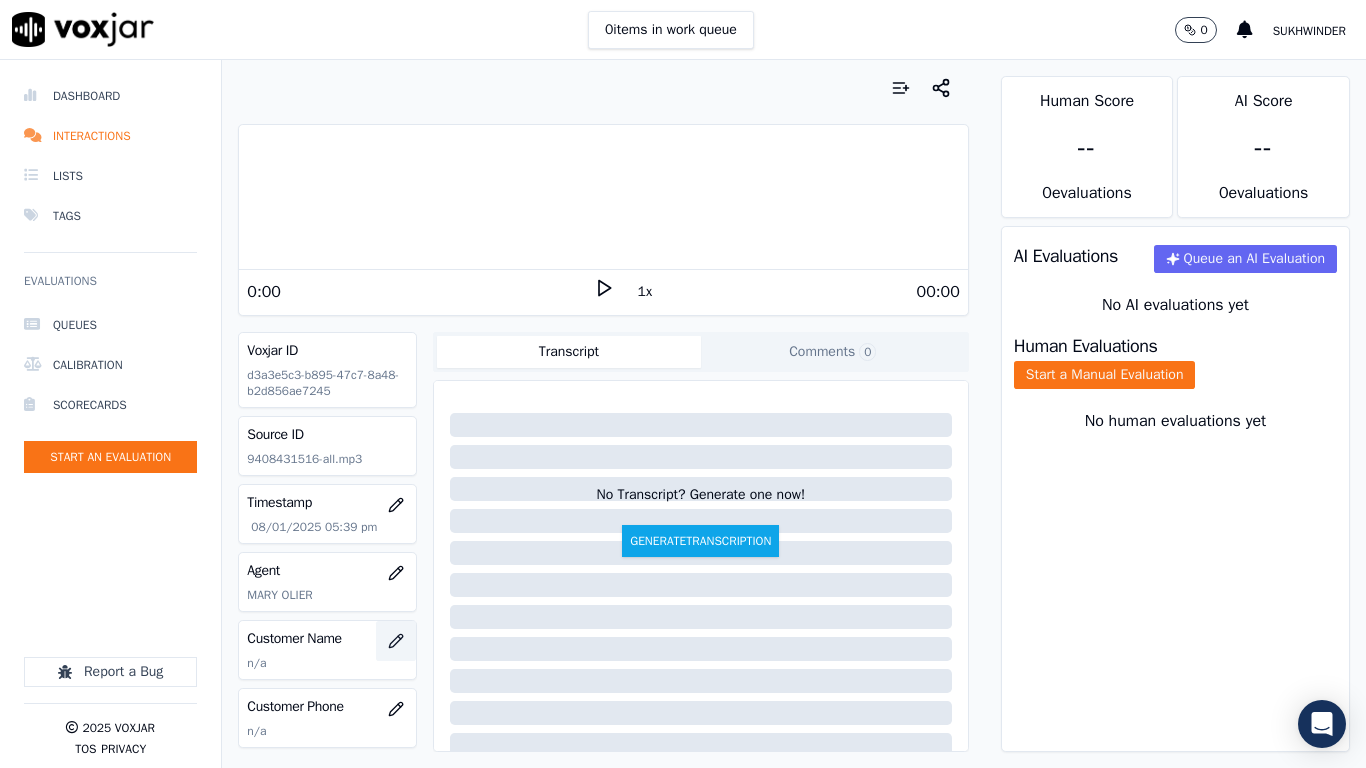 click 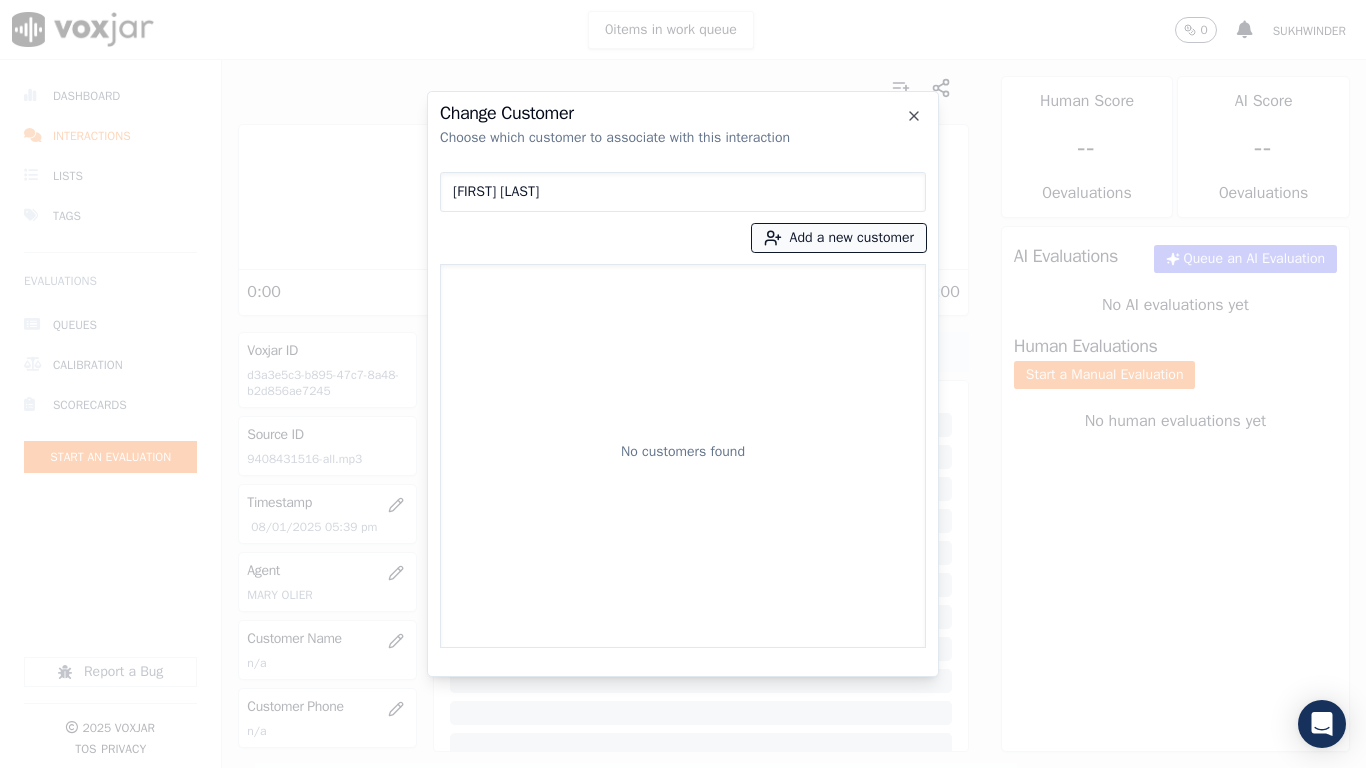 type on "[FIRST] [LAST]" 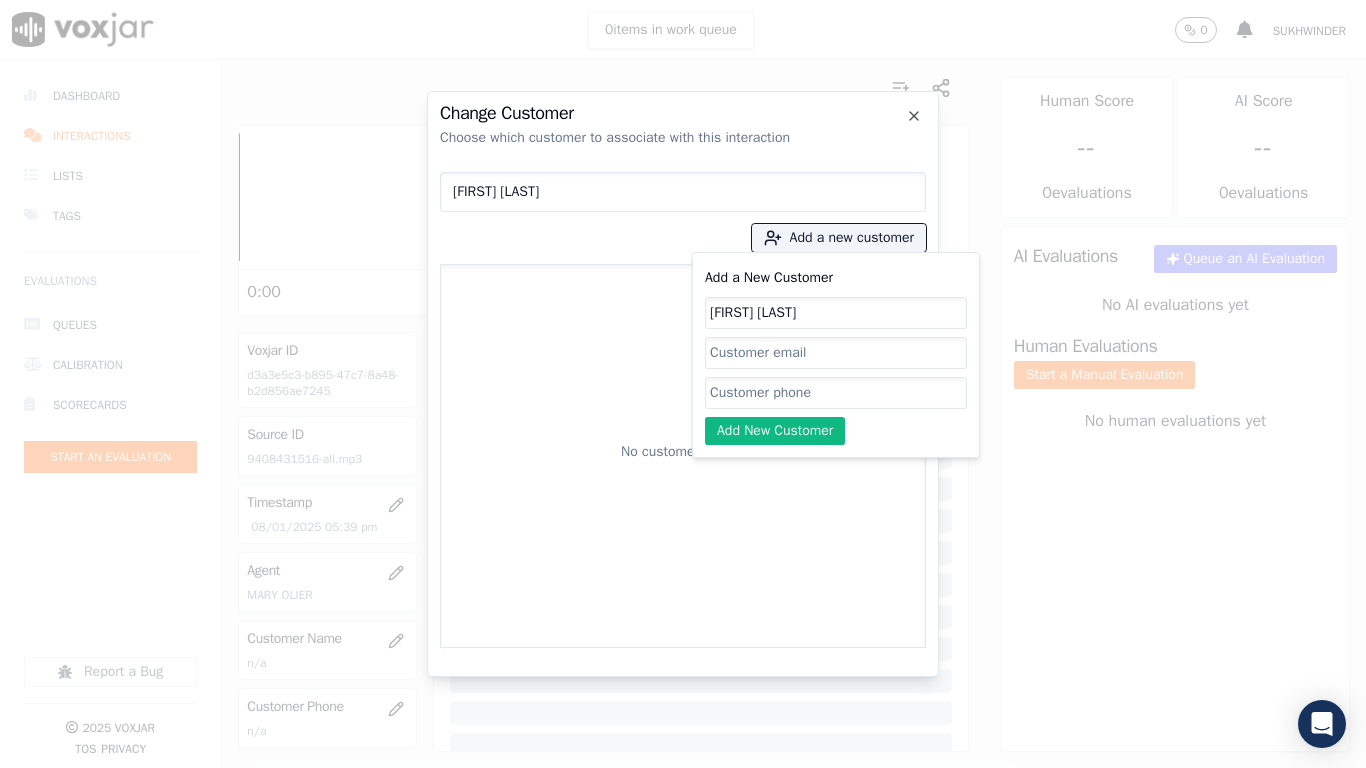 type on "[FIRST] [LAST]" 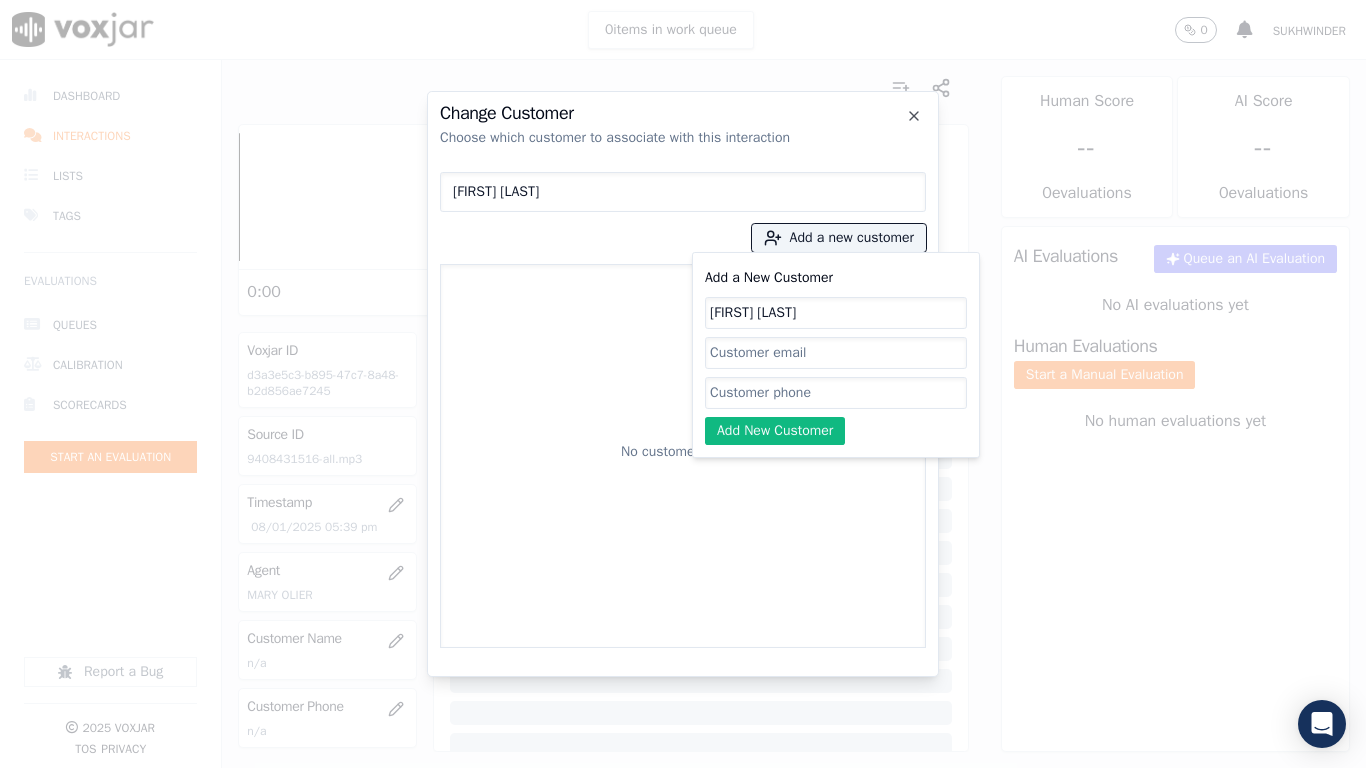 click on "Add a New Customer" 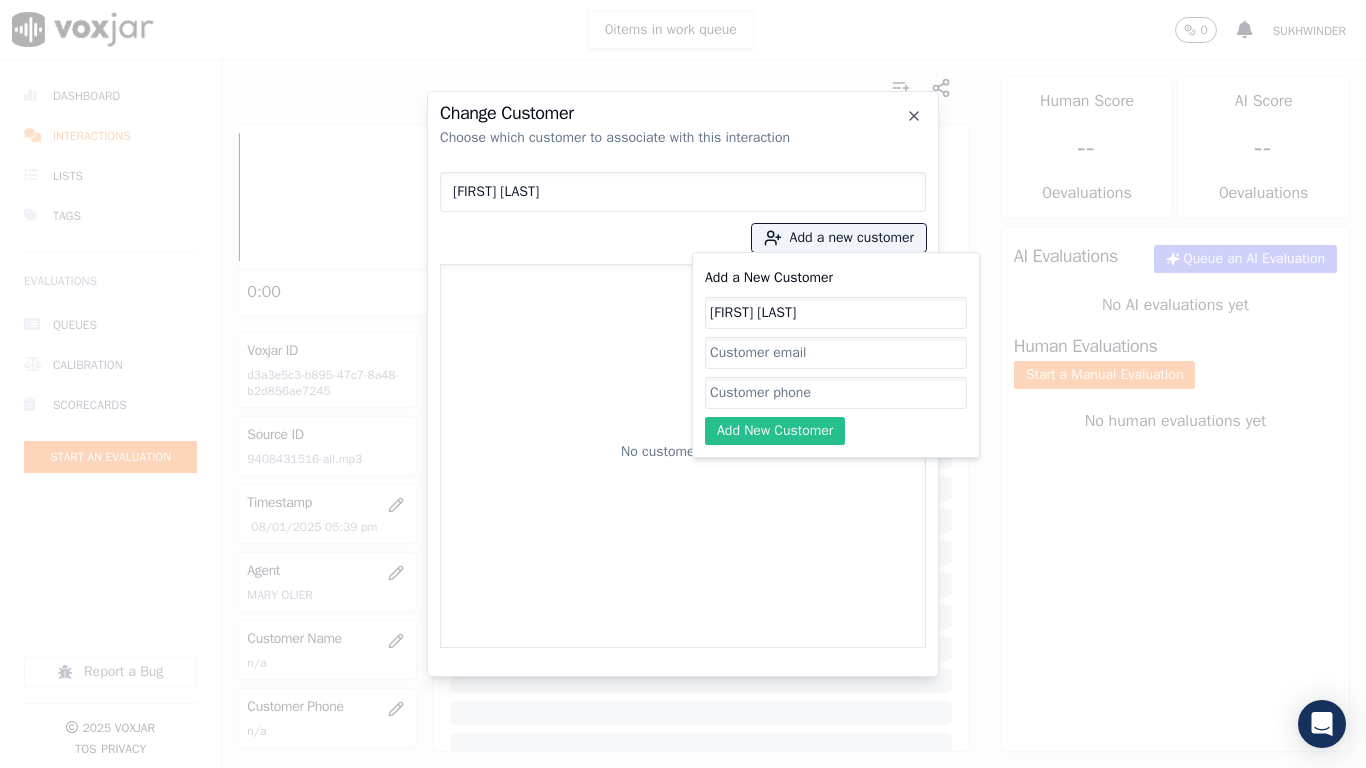 paste on "9408431516" 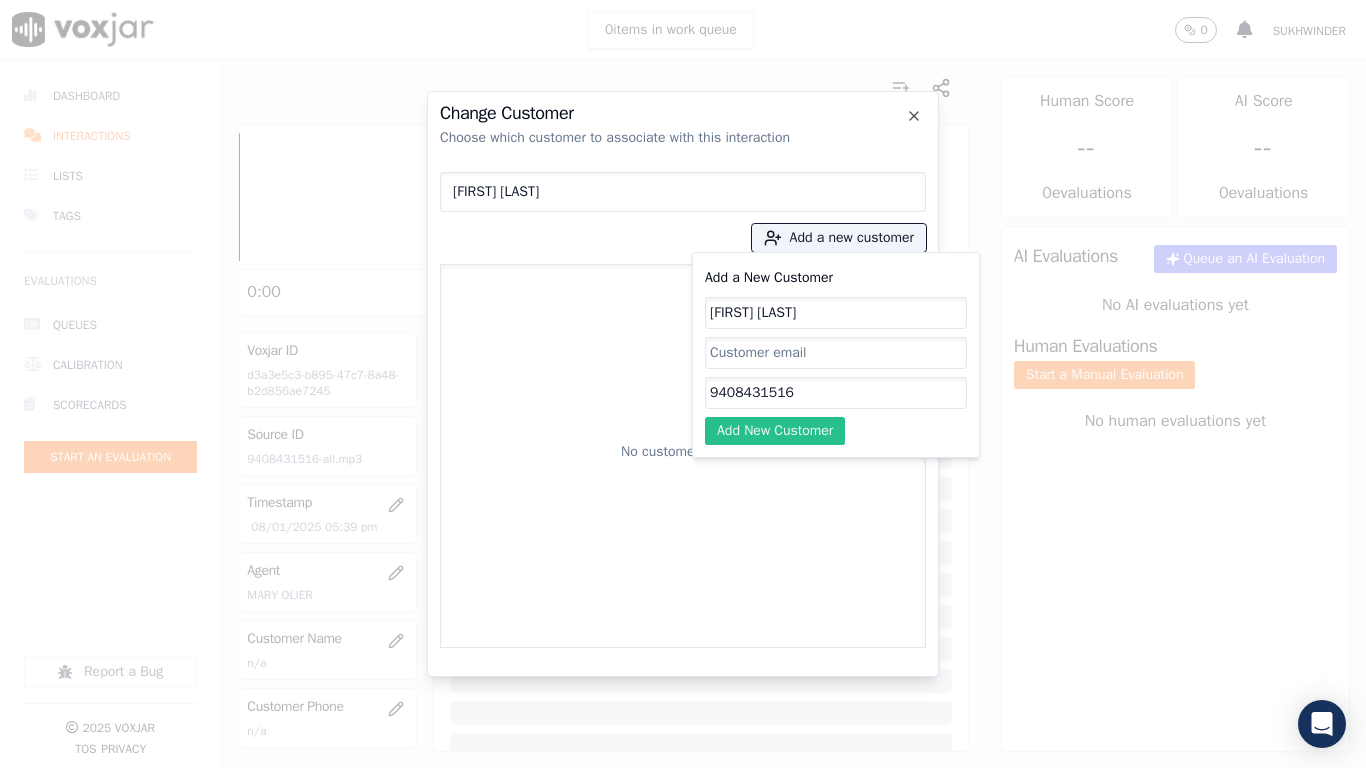 type on "9408431516" 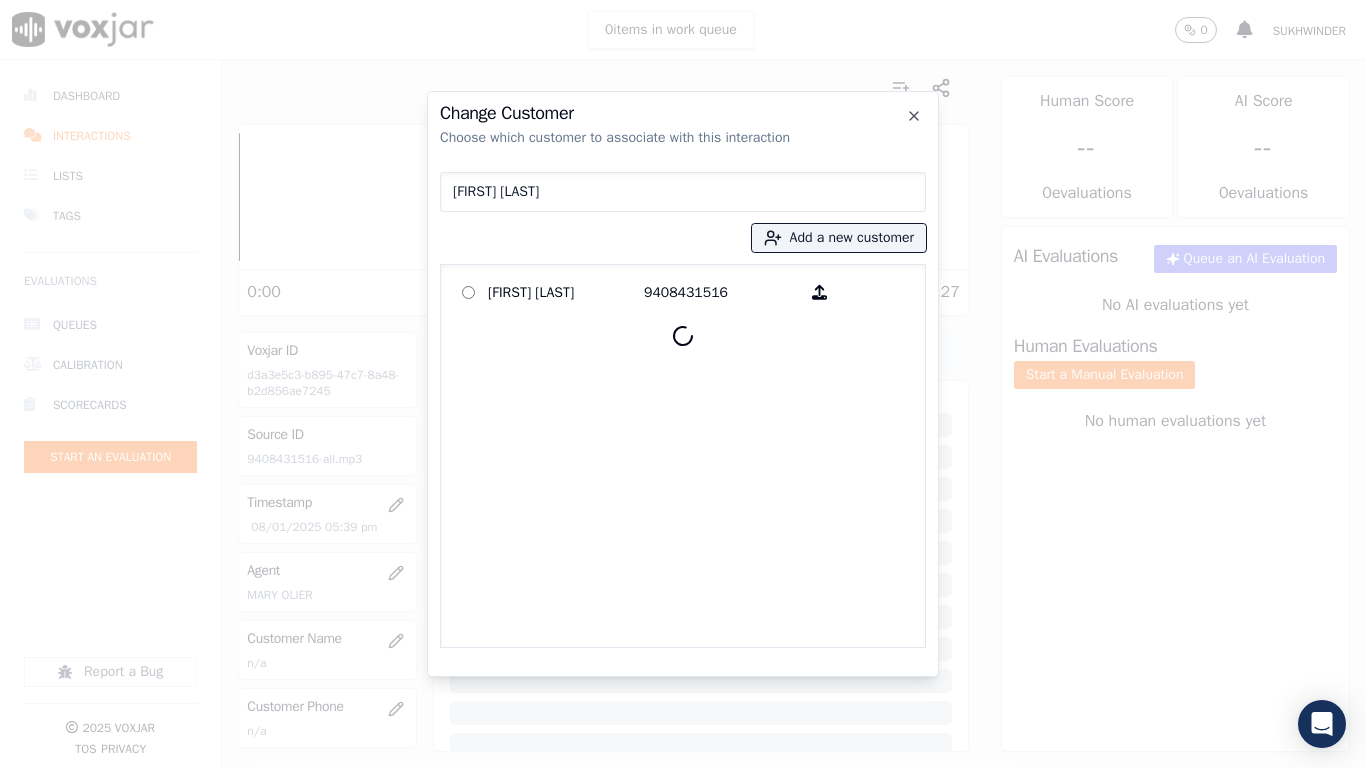 click at bounding box center (683, 384) 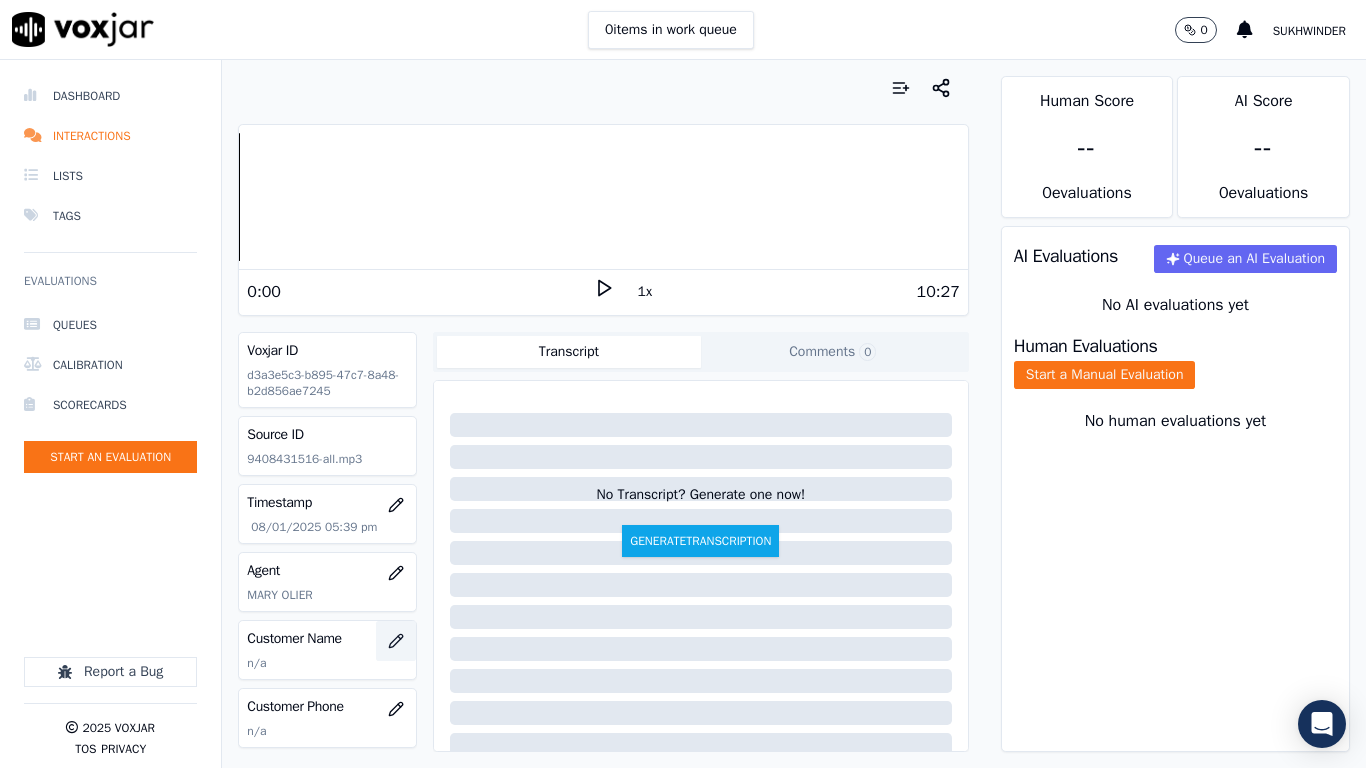 click 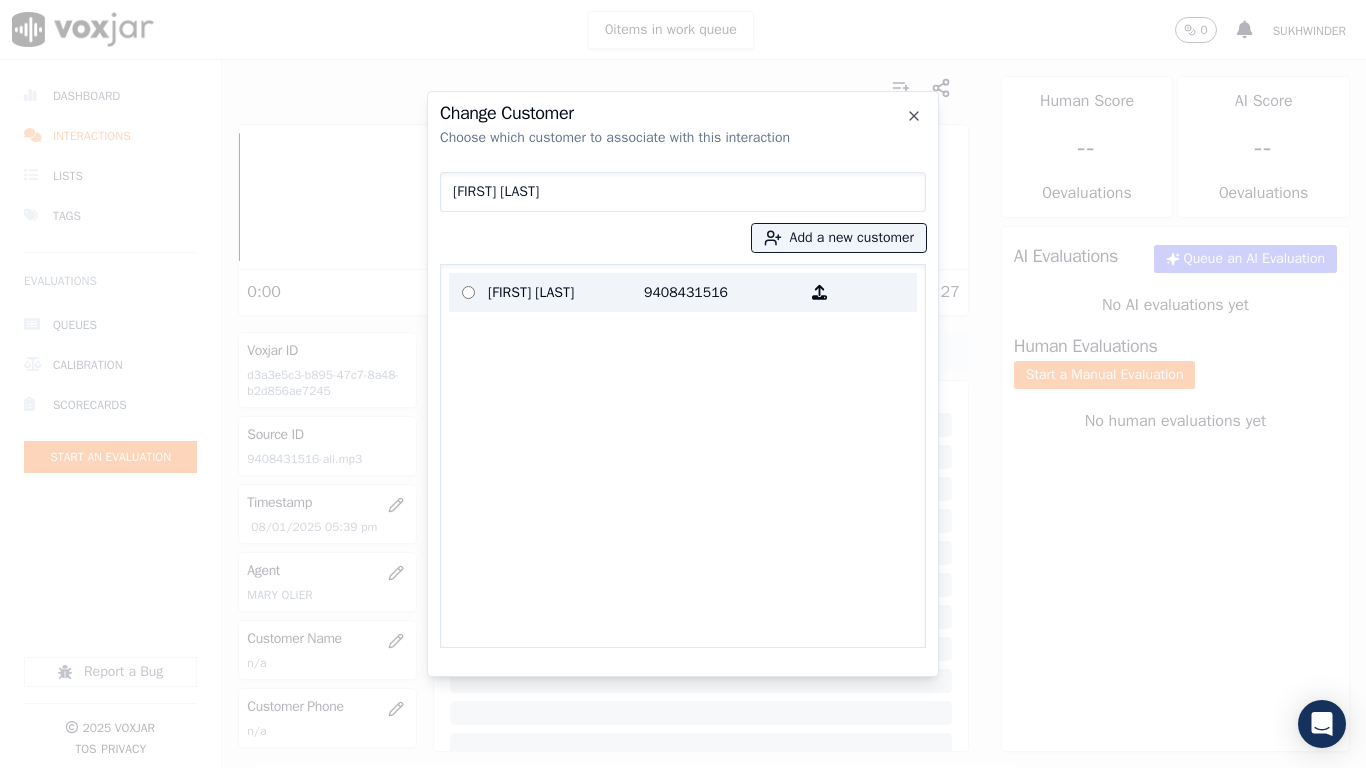 click on "[FIRST] [LAST]" at bounding box center [566, 292] 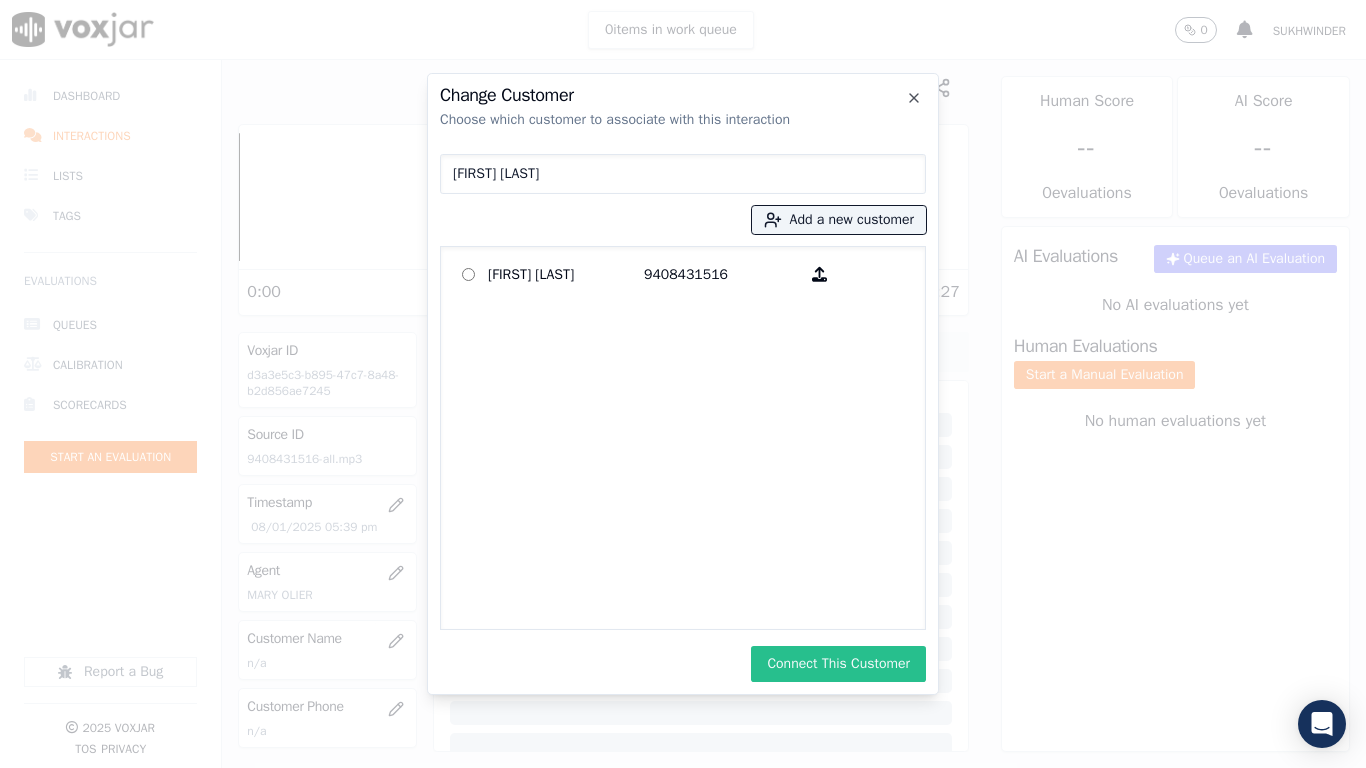 click on "Connect This Customer" at bounding box center [838, 664] 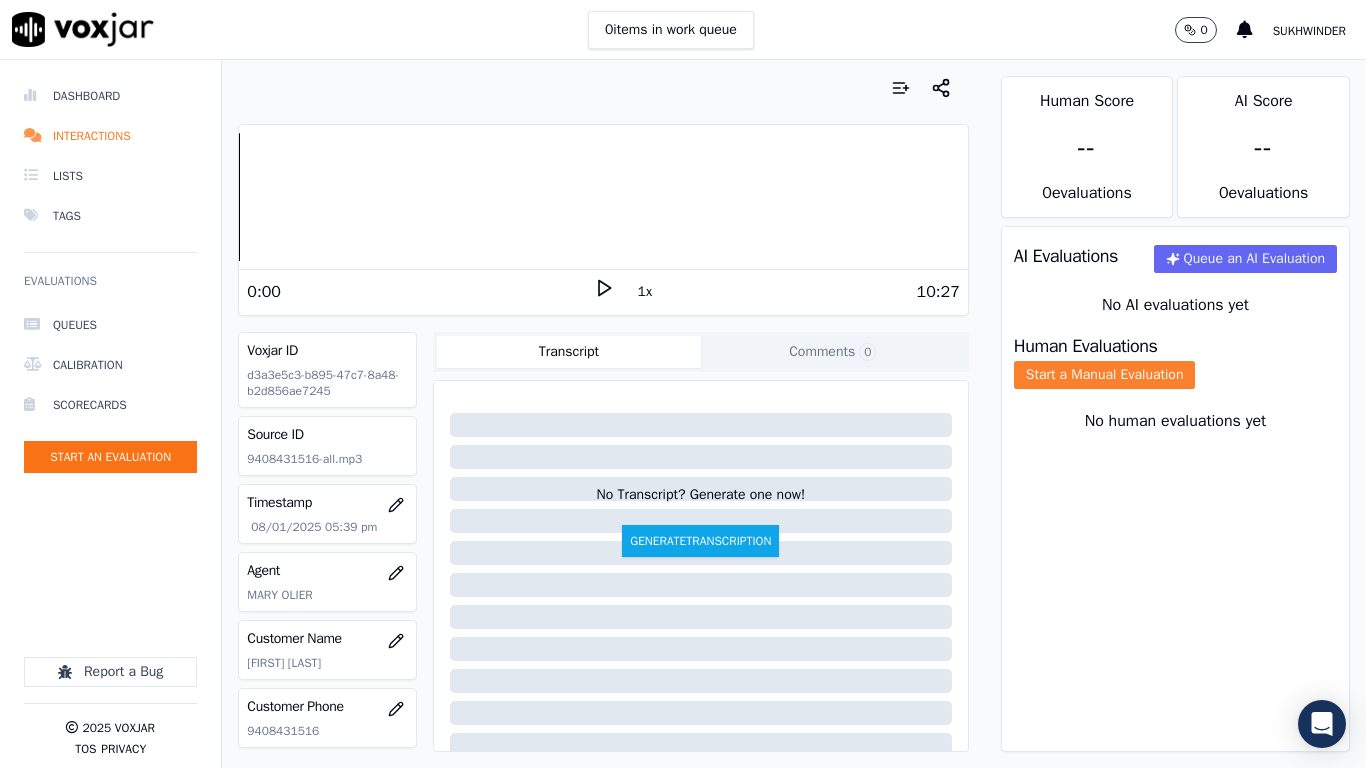 click on "Start a Manual Evaluation" 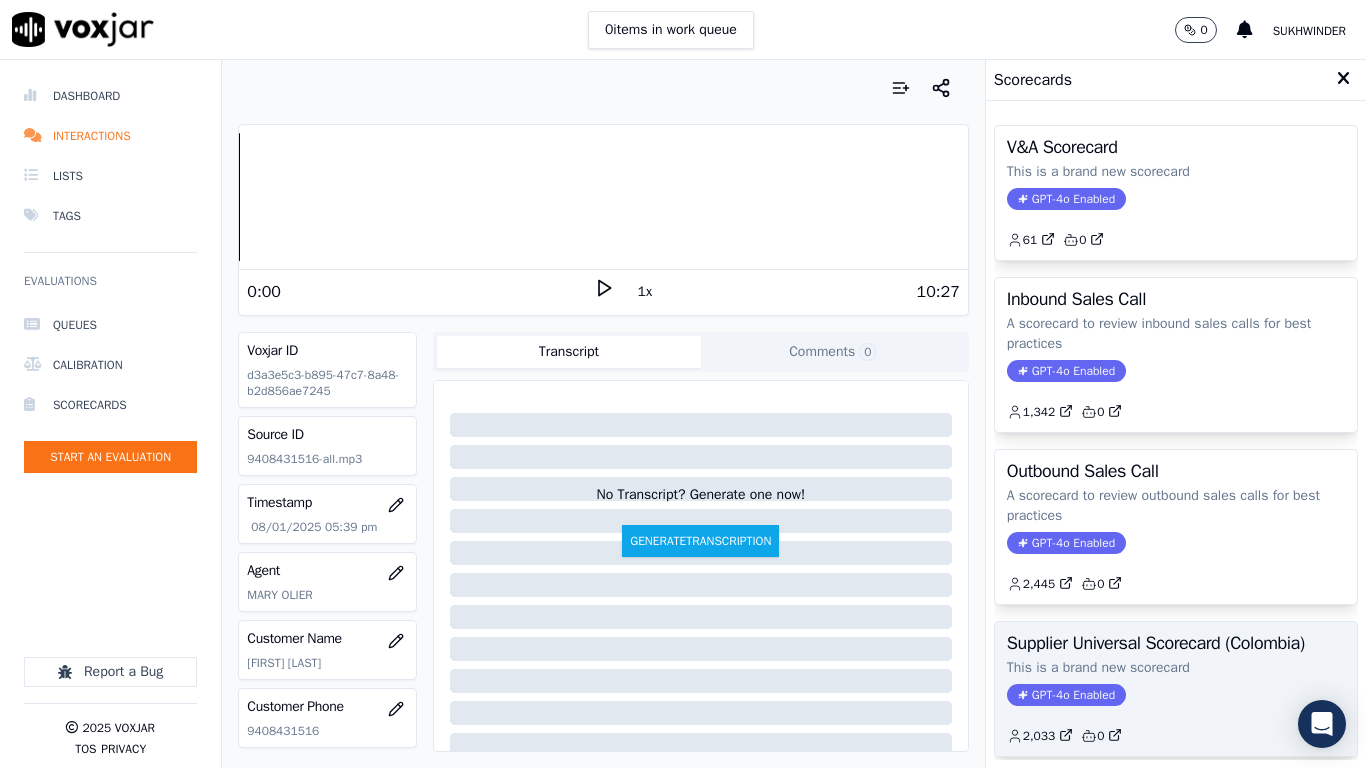 click on "This is a brand new scorecard" 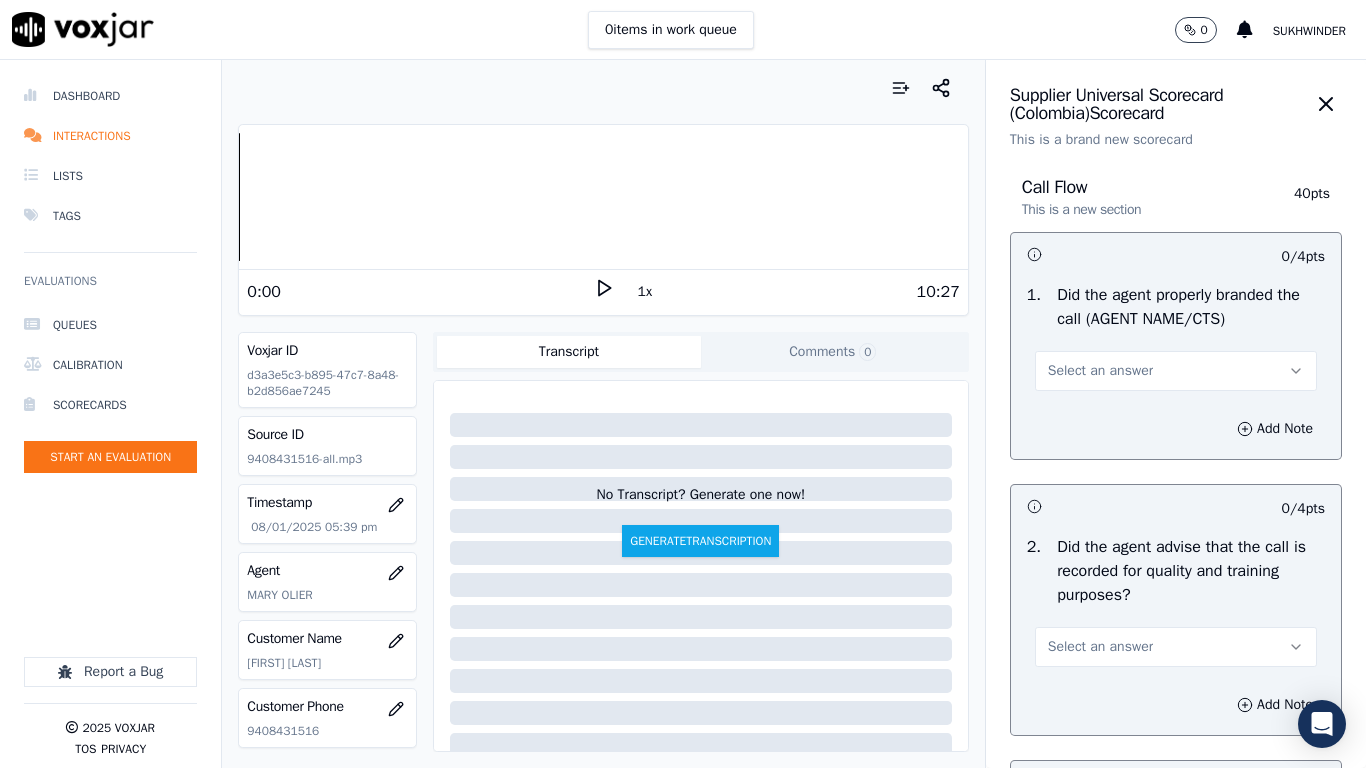 drag, startPoint x: 1106, startPoint y: 362, endPoint x: 1104, endPoint y: 383, distance: 21.095022 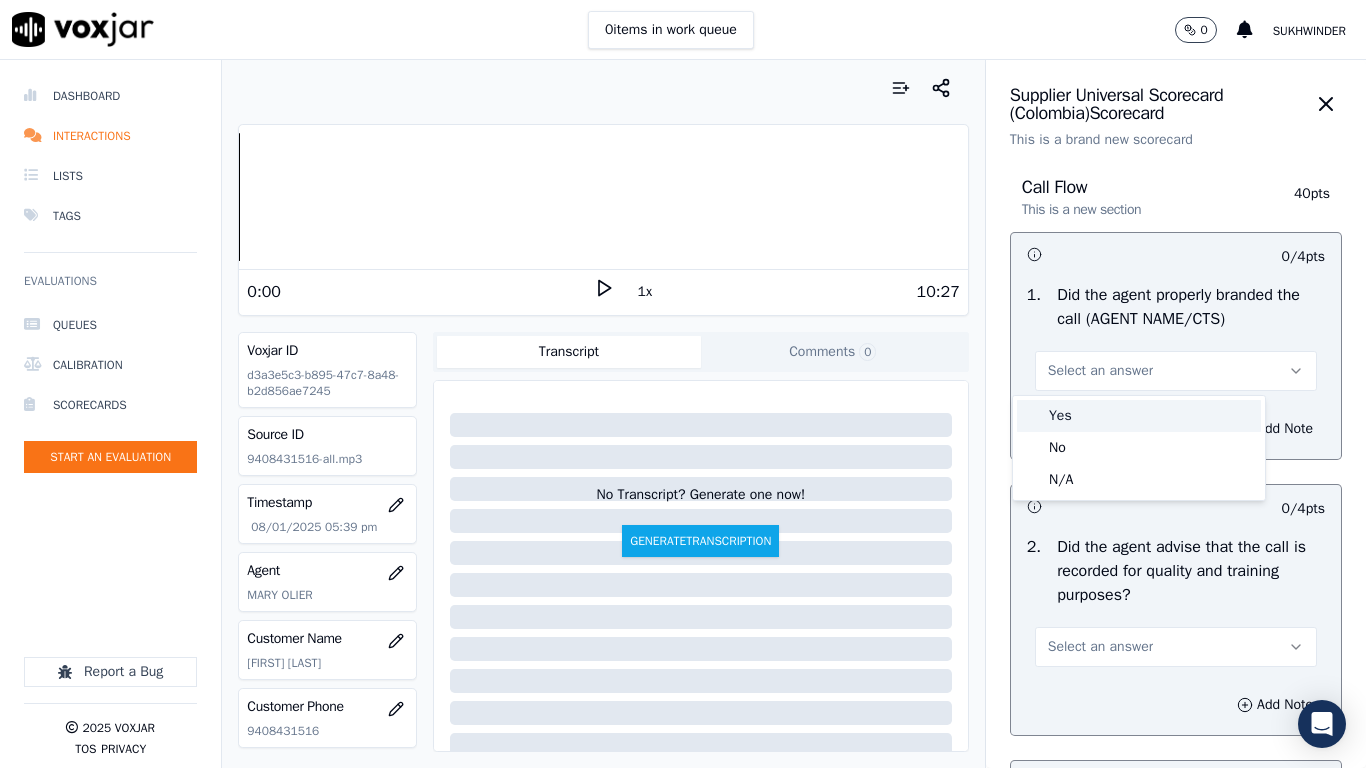 click on "Yes" at bounding box center [1139, 416] 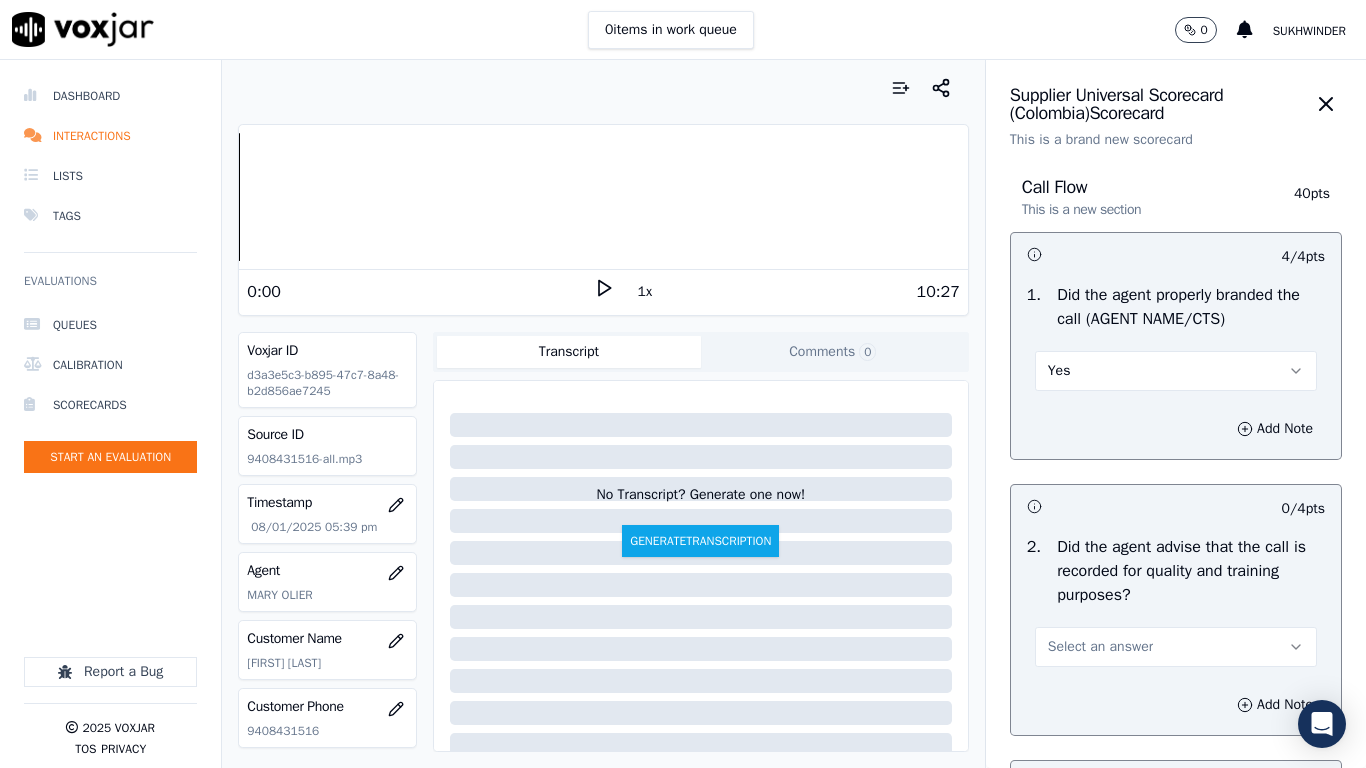 click on "Select an answer" at bounding box center [1176, 647] 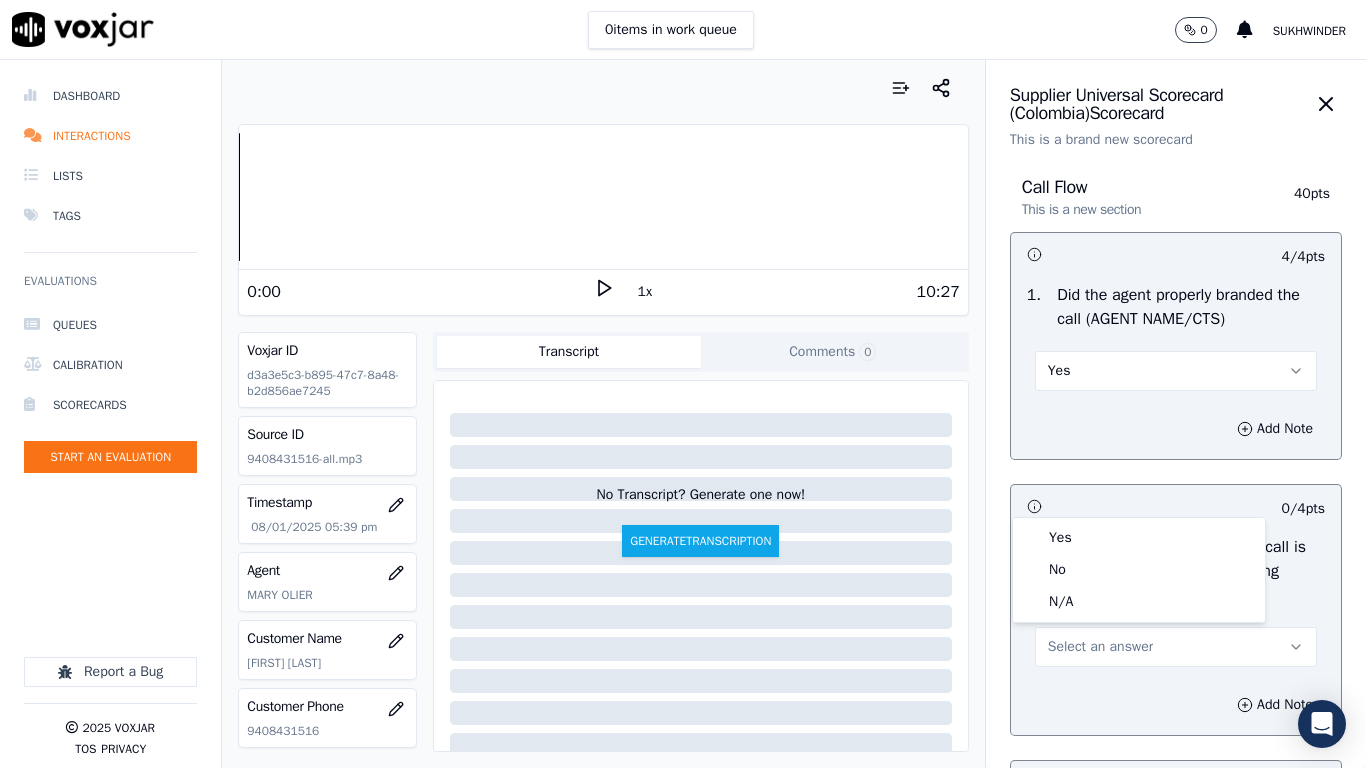 click at bounding box center [1101, 506] 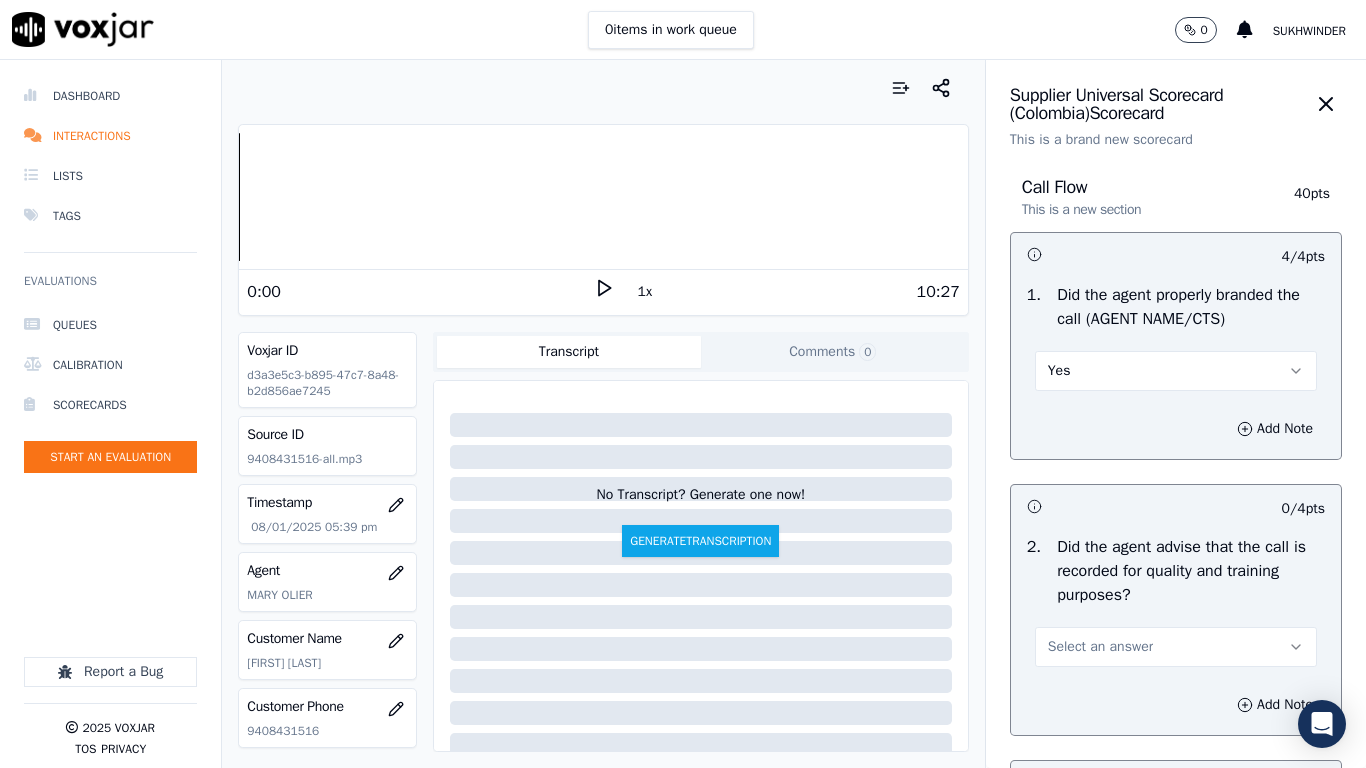 click on "Select an answer" at bounding box center (1100, 647) 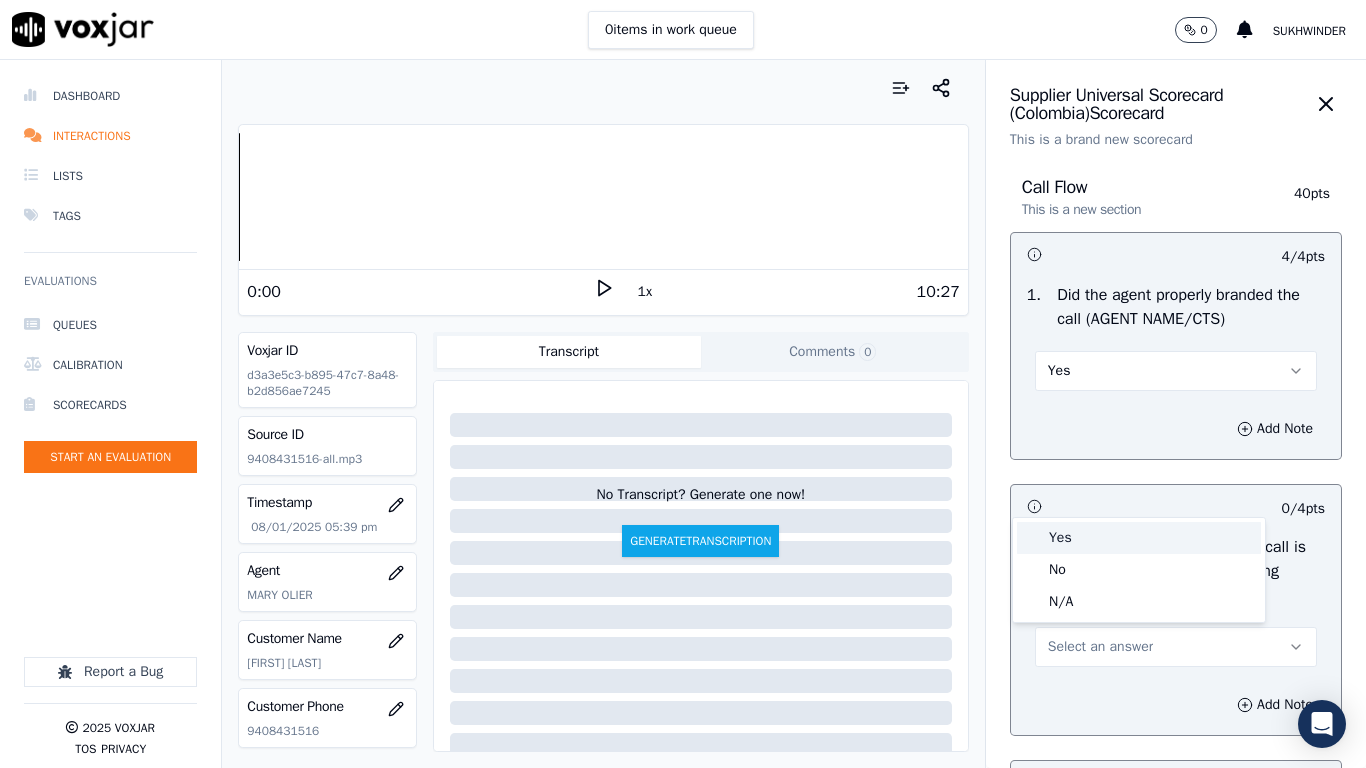 click on "Yes" at bounding box center (1139, 538) 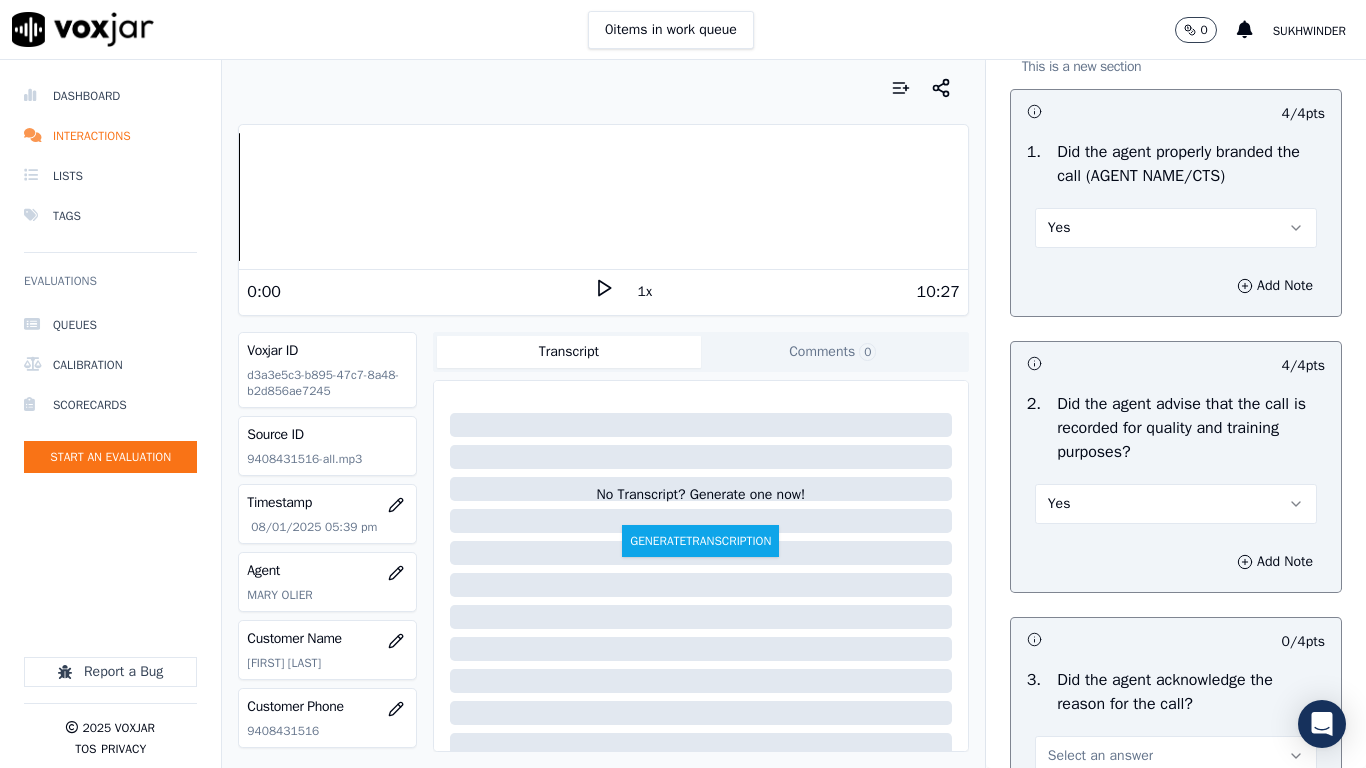 scroll, scrollTop: 700, scrollLeft: 0, axis: vertical 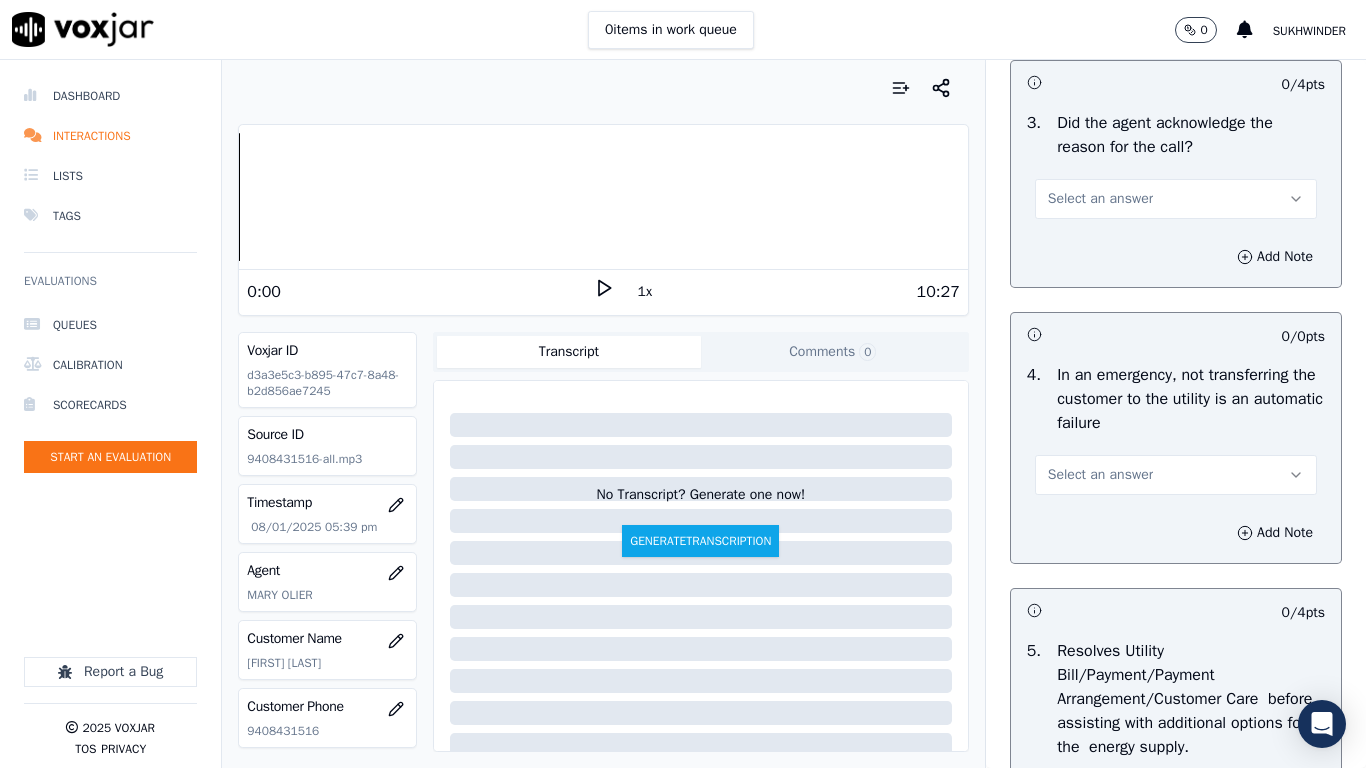 click on "Select an answer" at bounding box center (1176, 199) 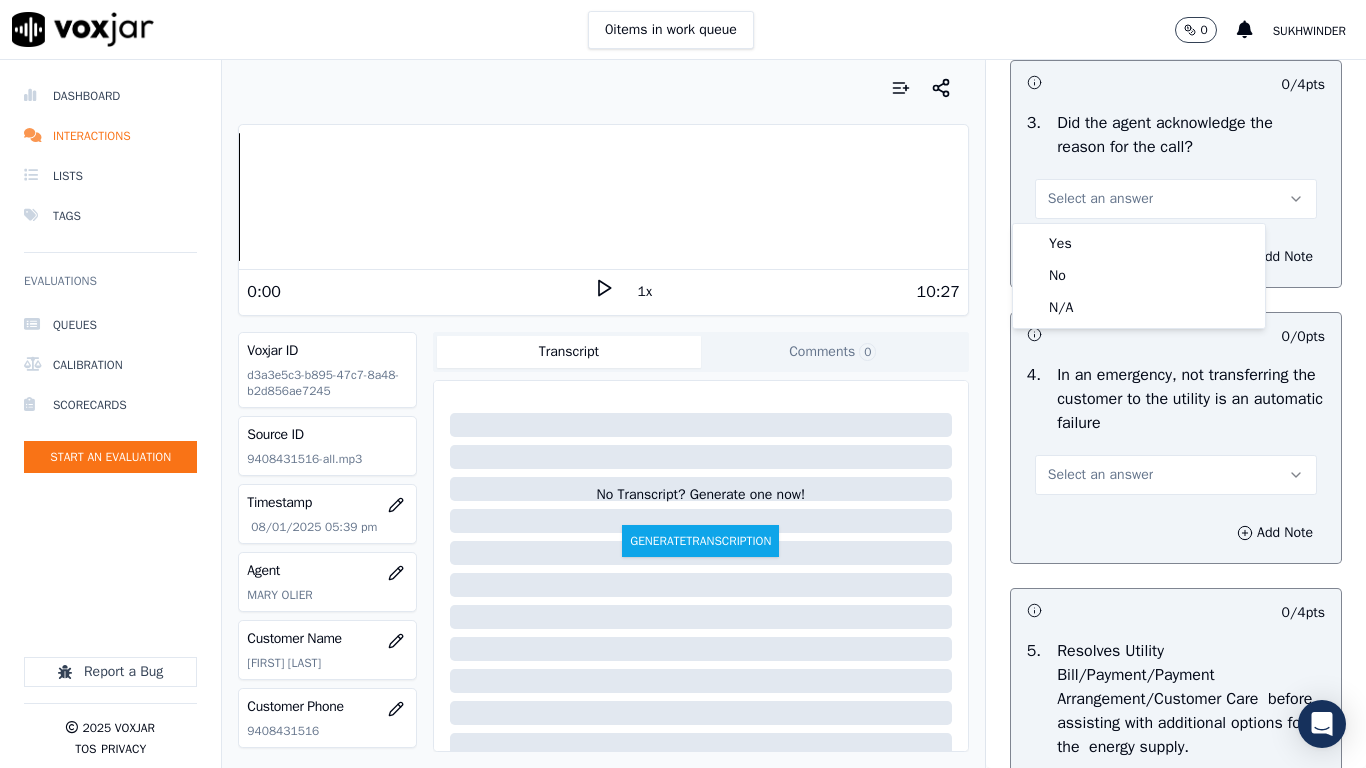 click on "Yes   No     N/A" at bounding box center (1139, 276) 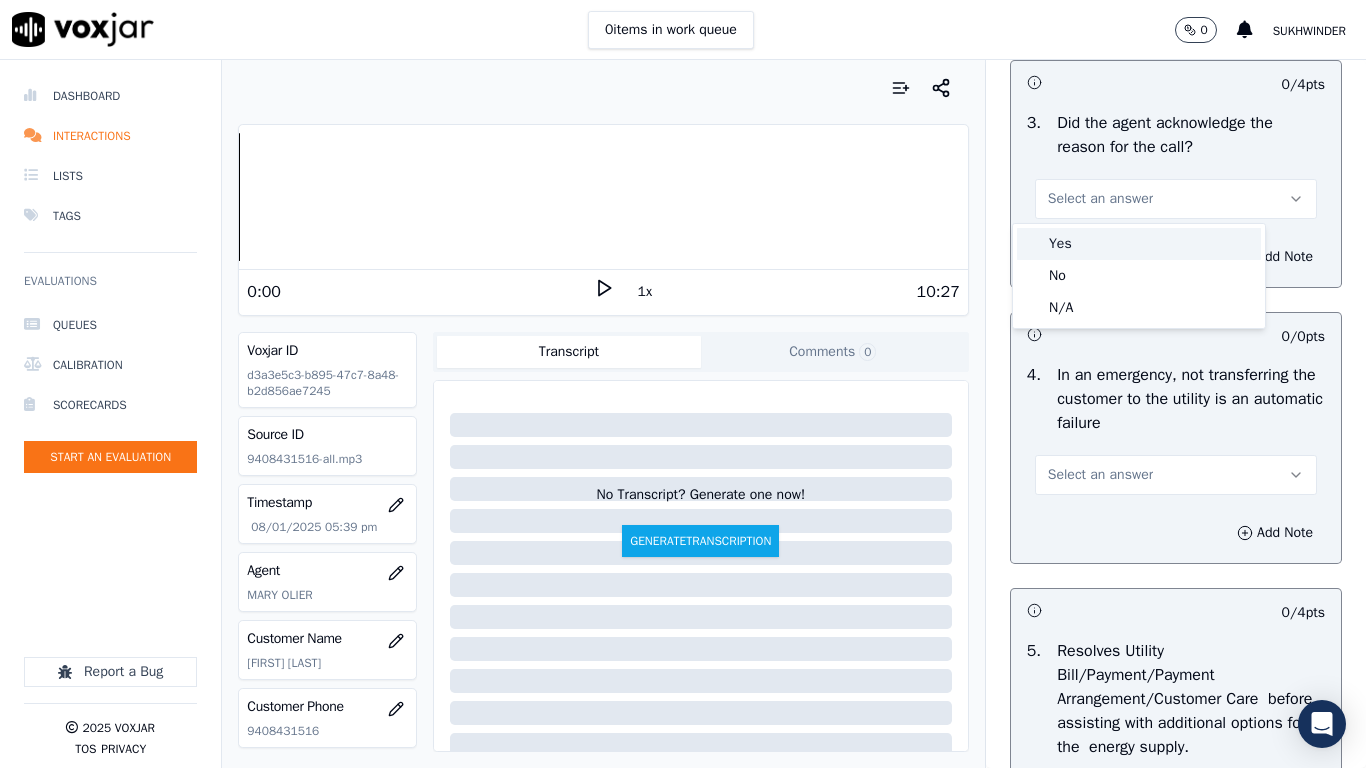 click on "Yes" at bounding box center [1139, 244] 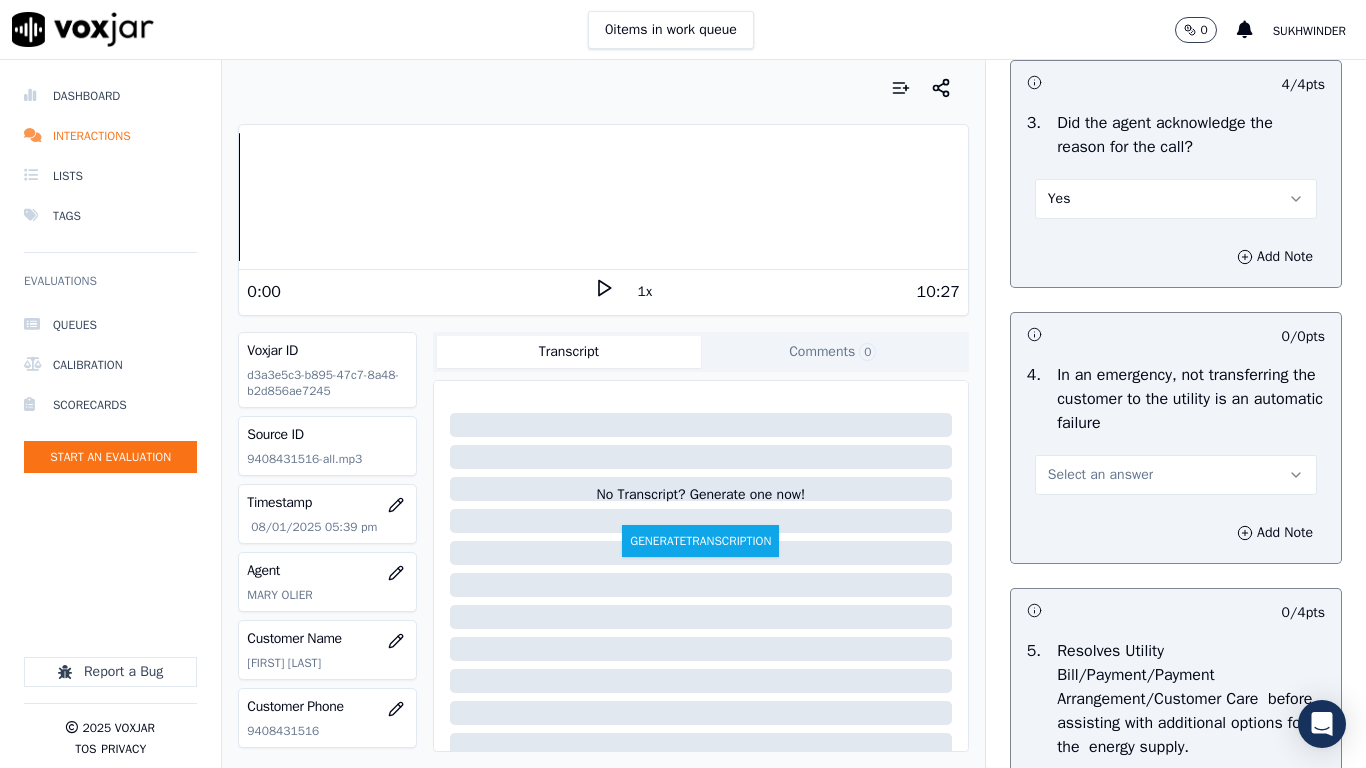 click on "Select an answer" at bounding box center [1100, 475] 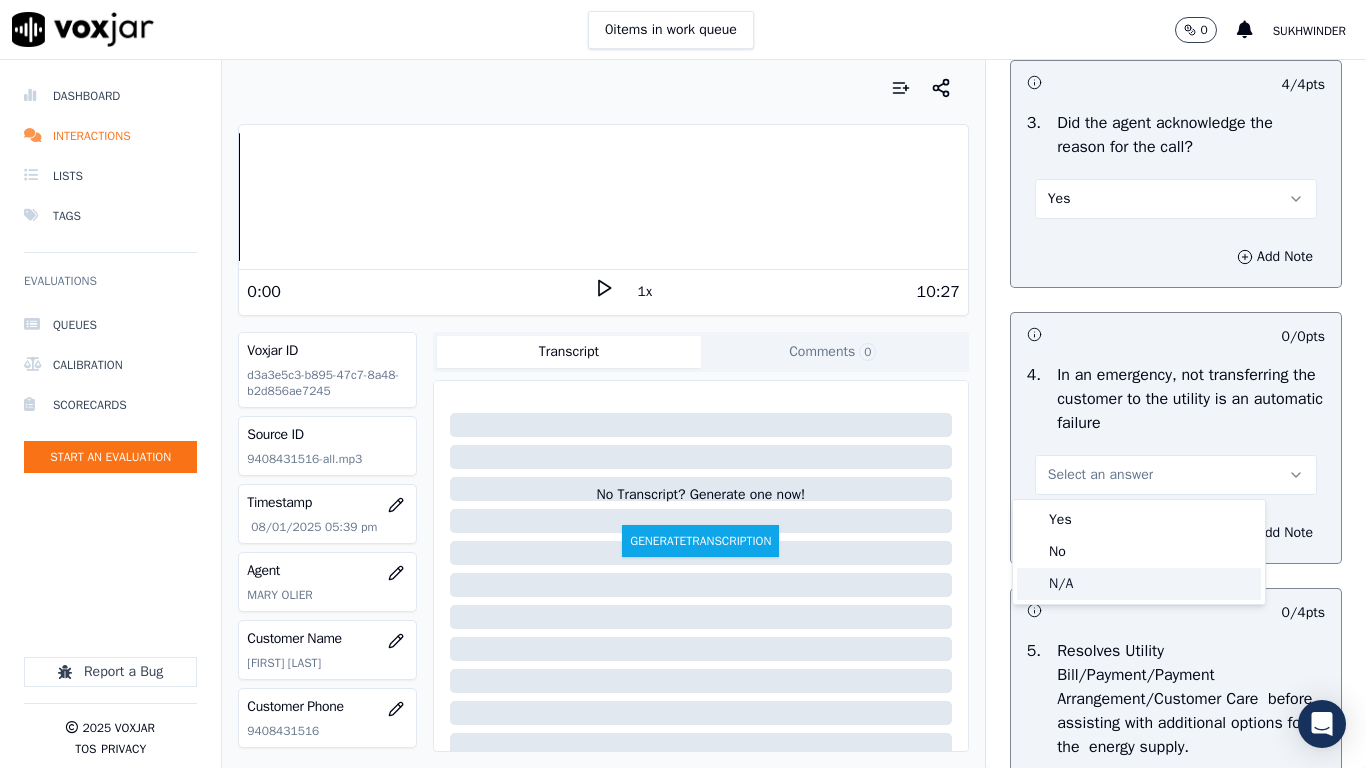 click on "N/A" 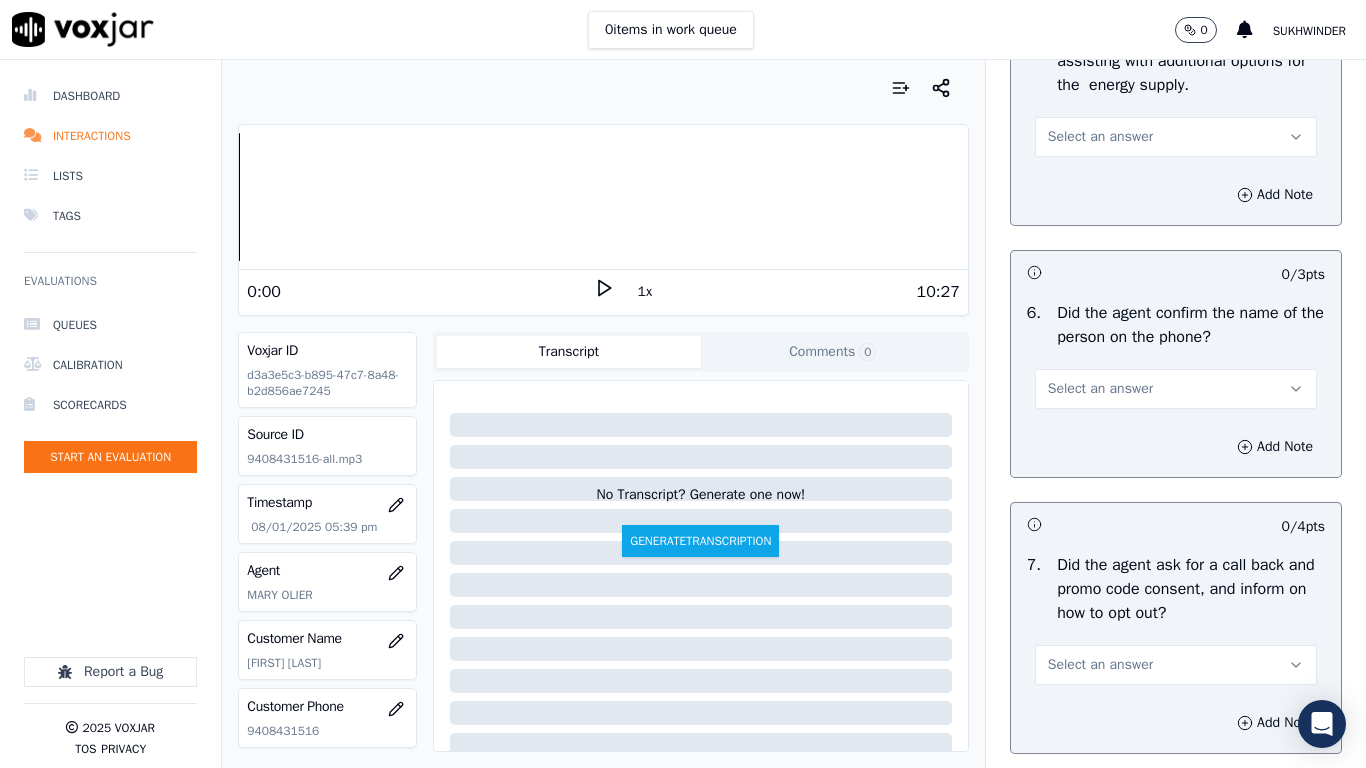 scroll, scrollTop: 1400, scrollLeft: 0, axis: vertical 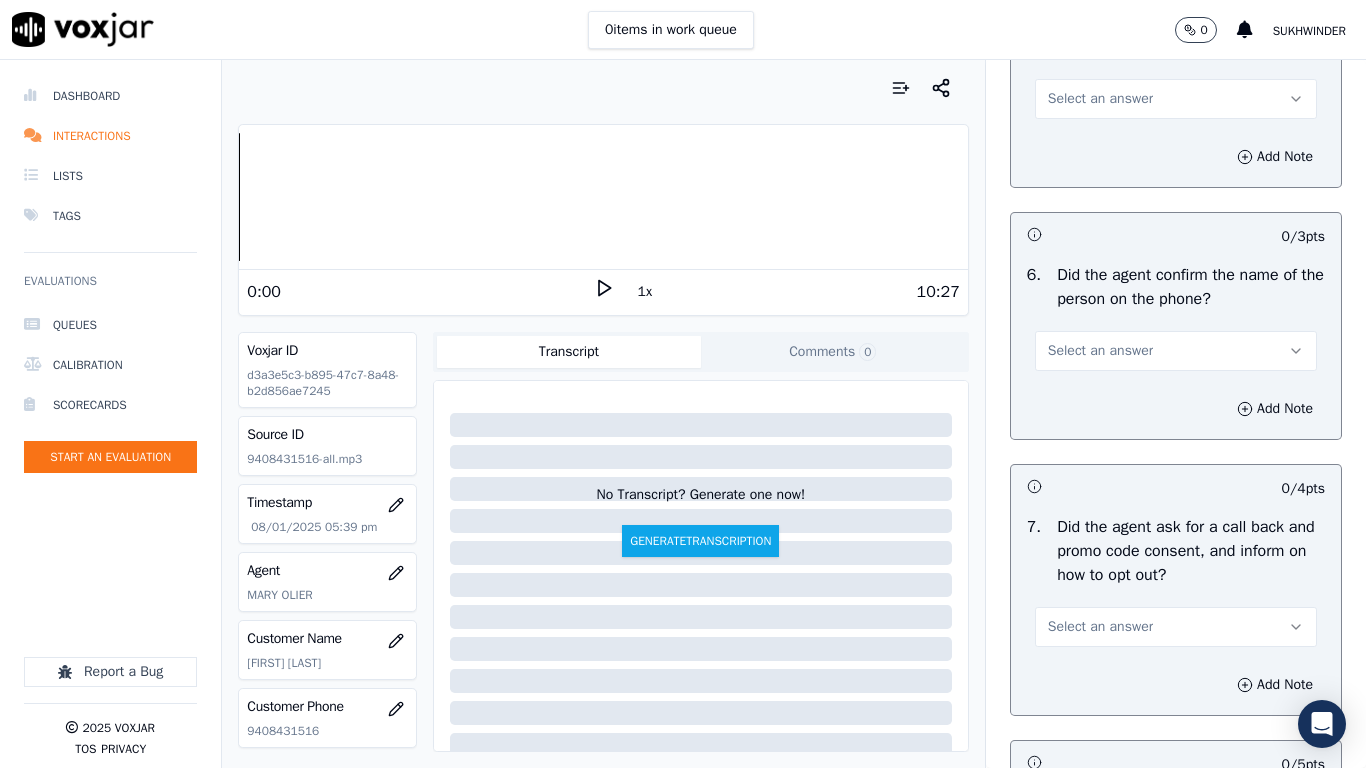 drag, startPoint x: 1039, startPoint y: 97, endPoint x: 1042, endPoint y: 112, distance: 15.297058 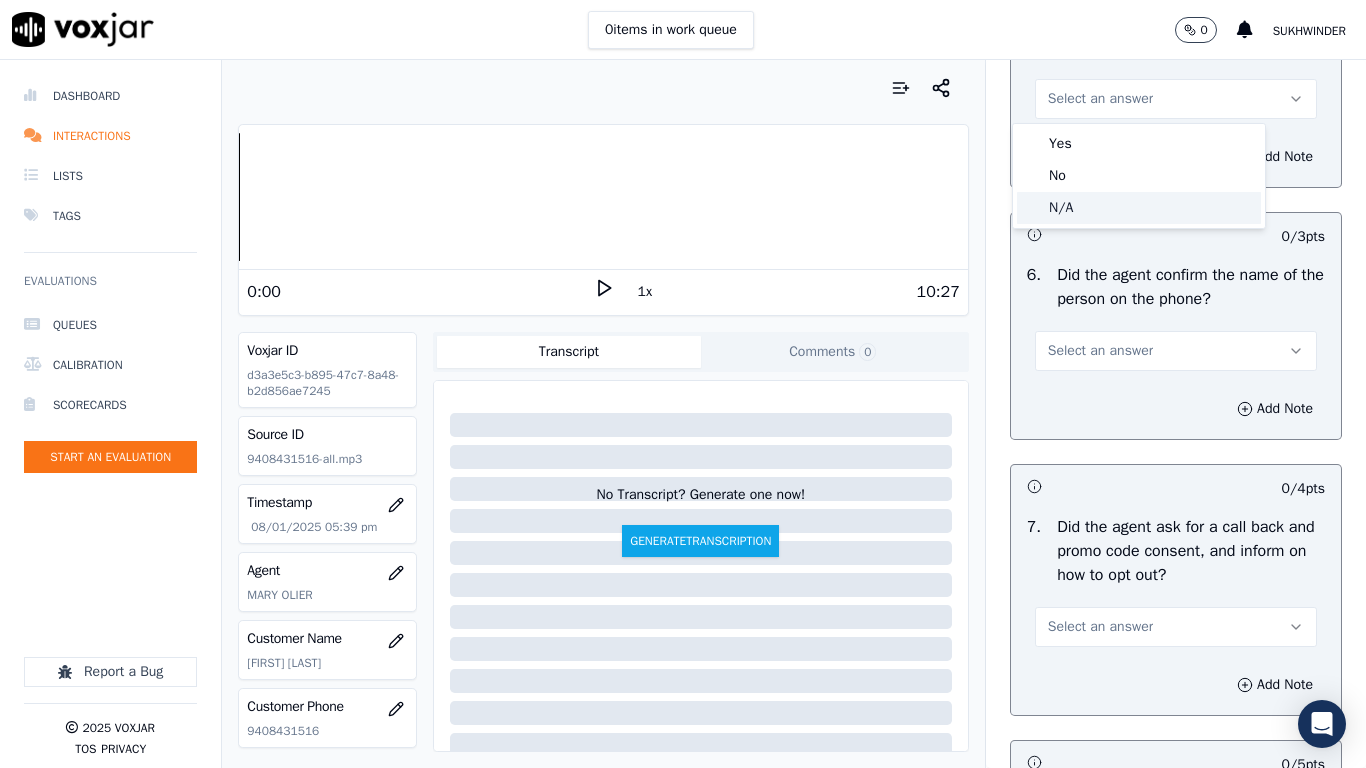 click on "N/A" 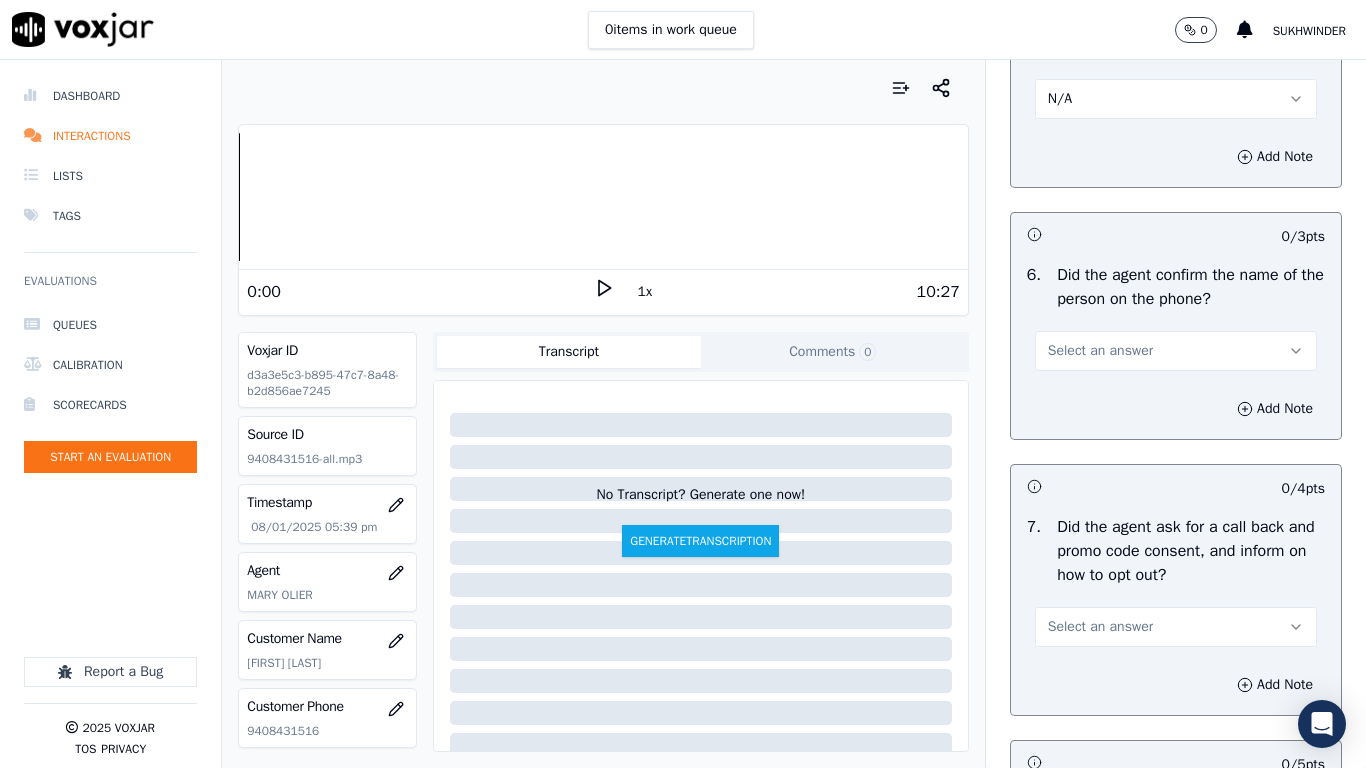 drag, startPoint x: 1108, startPoint y: 353, endPoint x: 1102, endPoint y: 367, distance: 15.231546 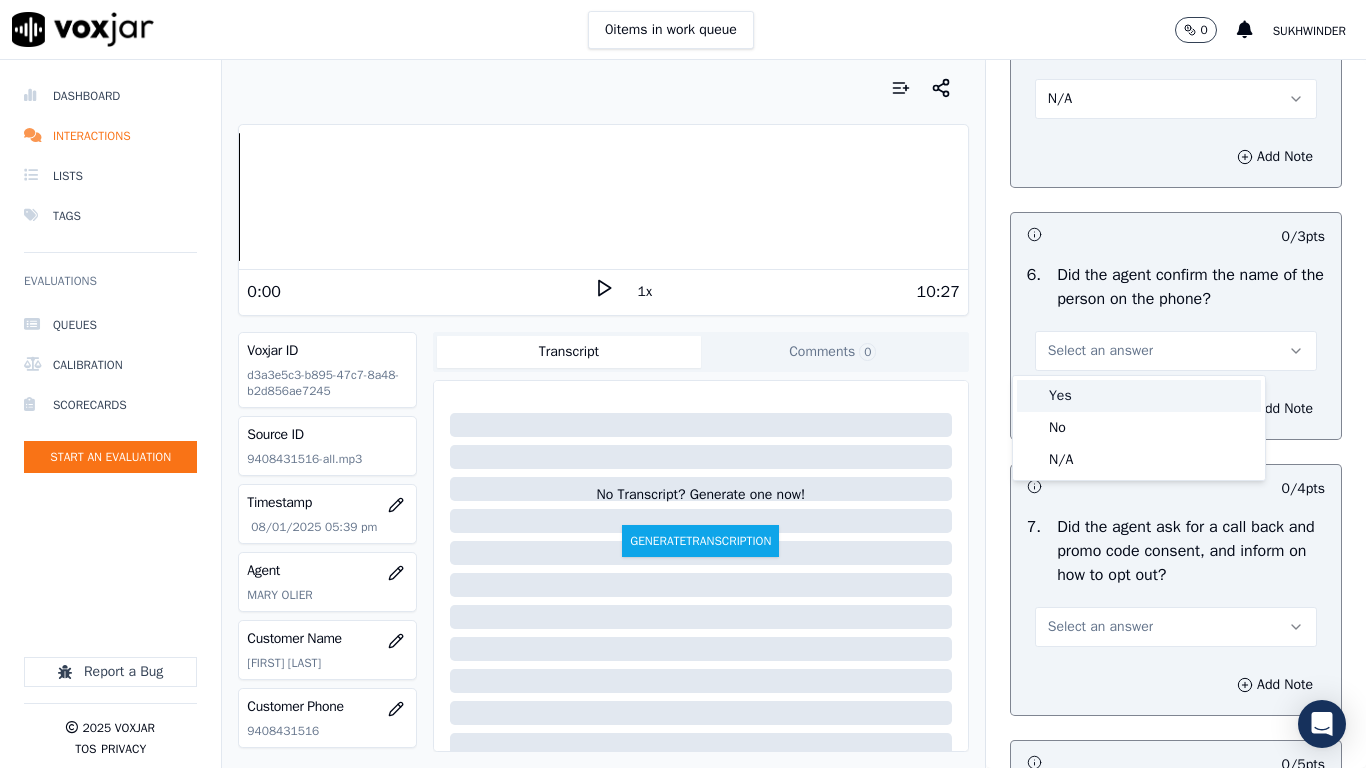 click on "Yes" at bounding box center [1139, 396] 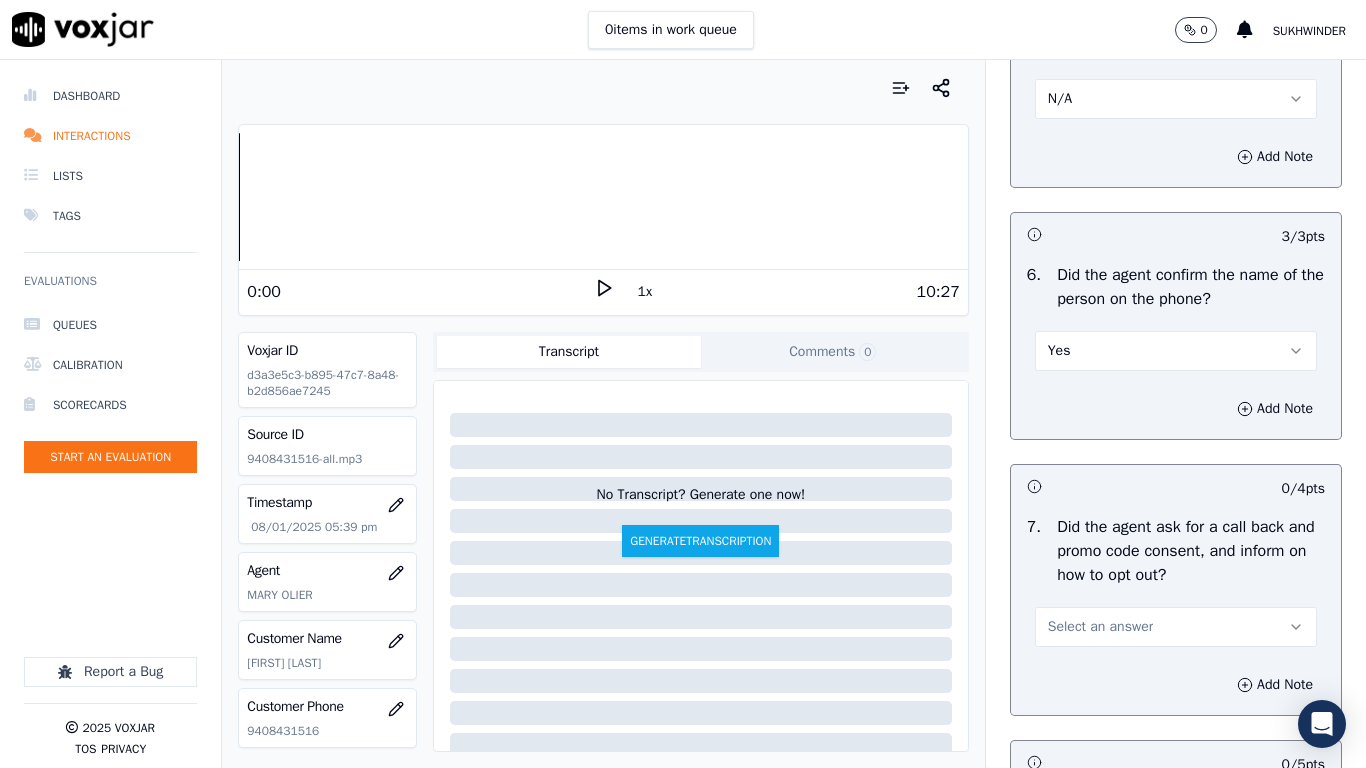 click on "Select an answer" at bounding box center [1100, 627] 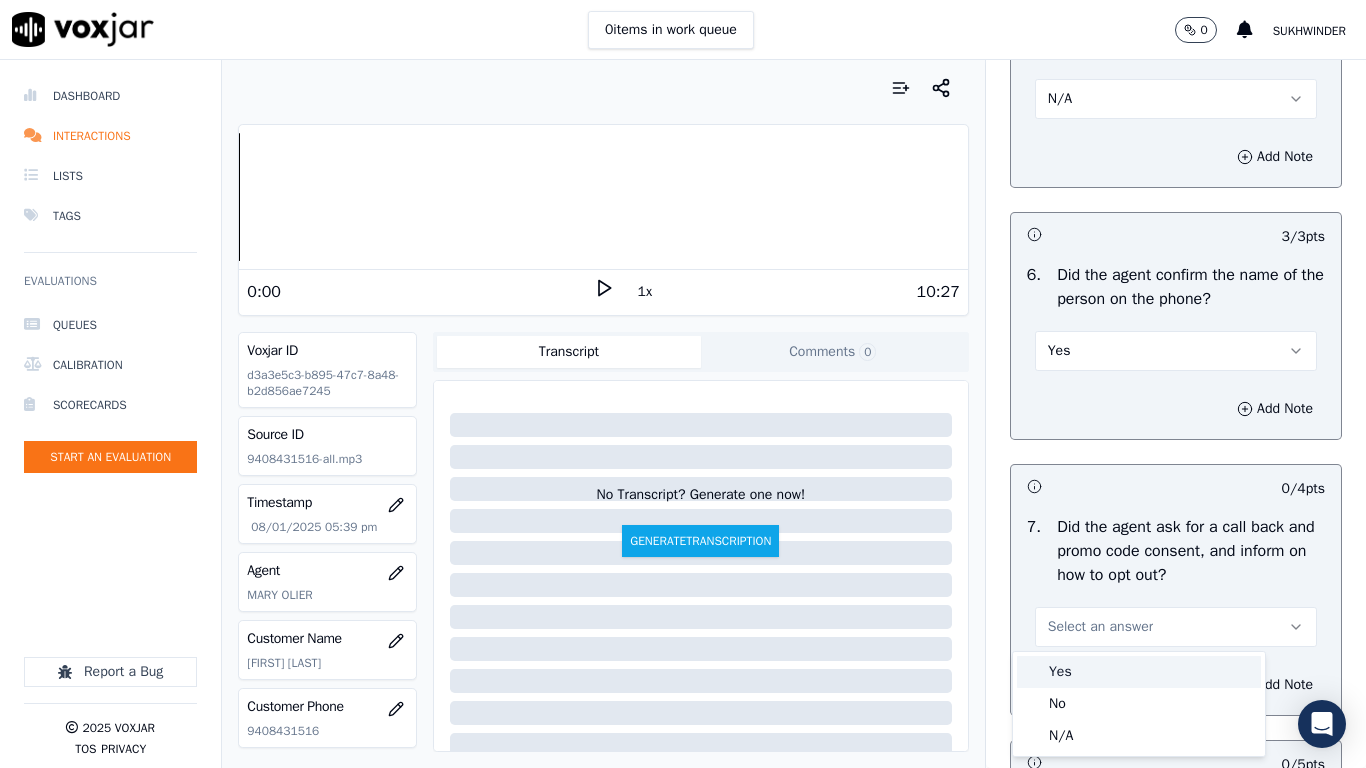 click on "Yes" at bounding box center (1139, 672) 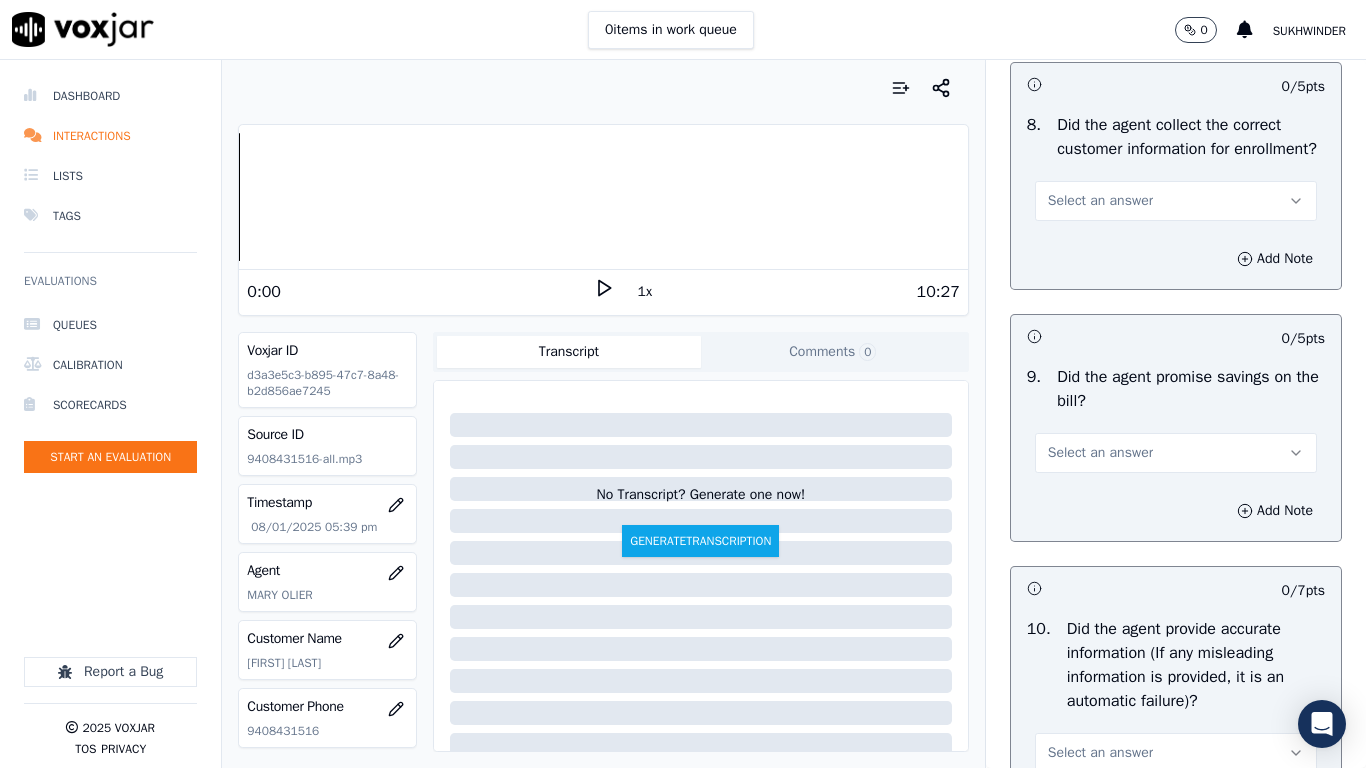 scroll, scrollTop: 2100, scrollLeft: 0, axis: vertical 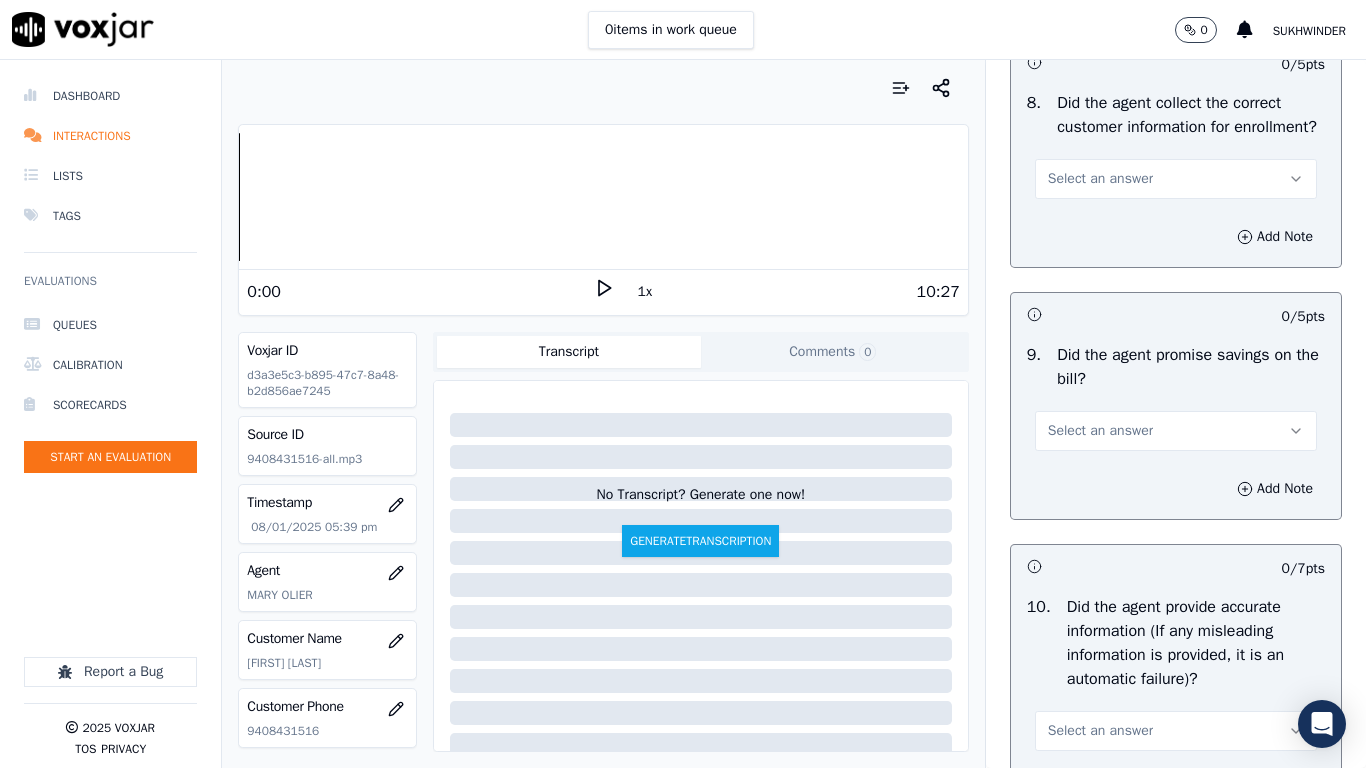 click on "Select an answer" at bounding box center (1100, 179) 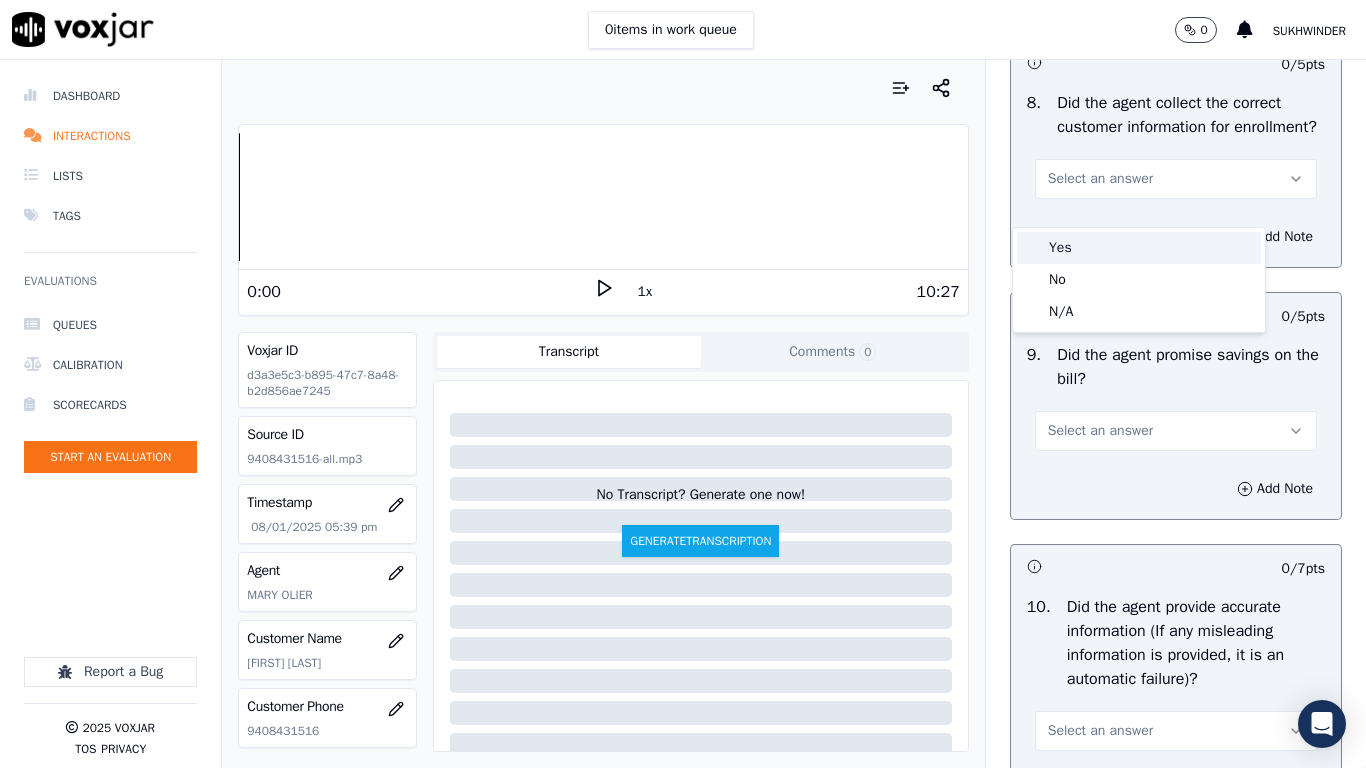 click on "Yes" at bounding box center [1139, 248] 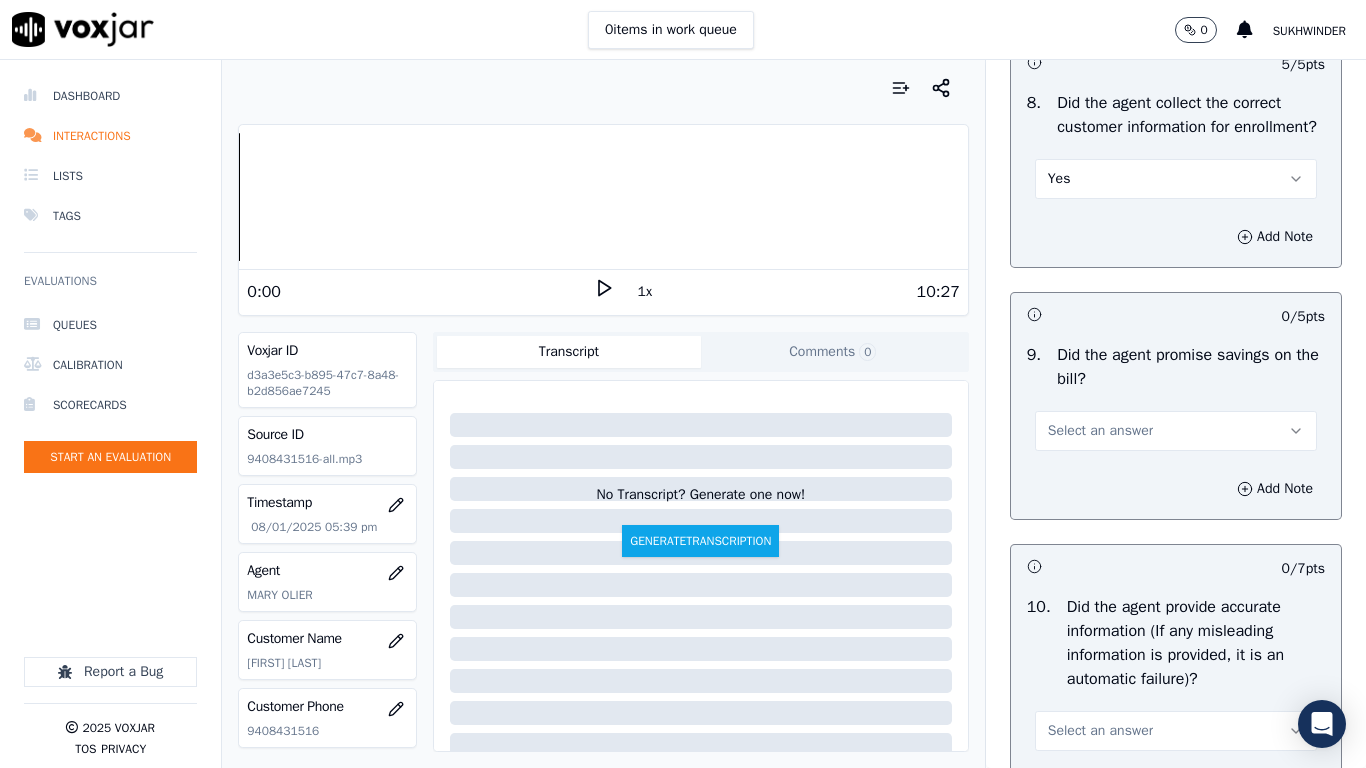 click on "Select an answer" at bounding box center (1100, 431) 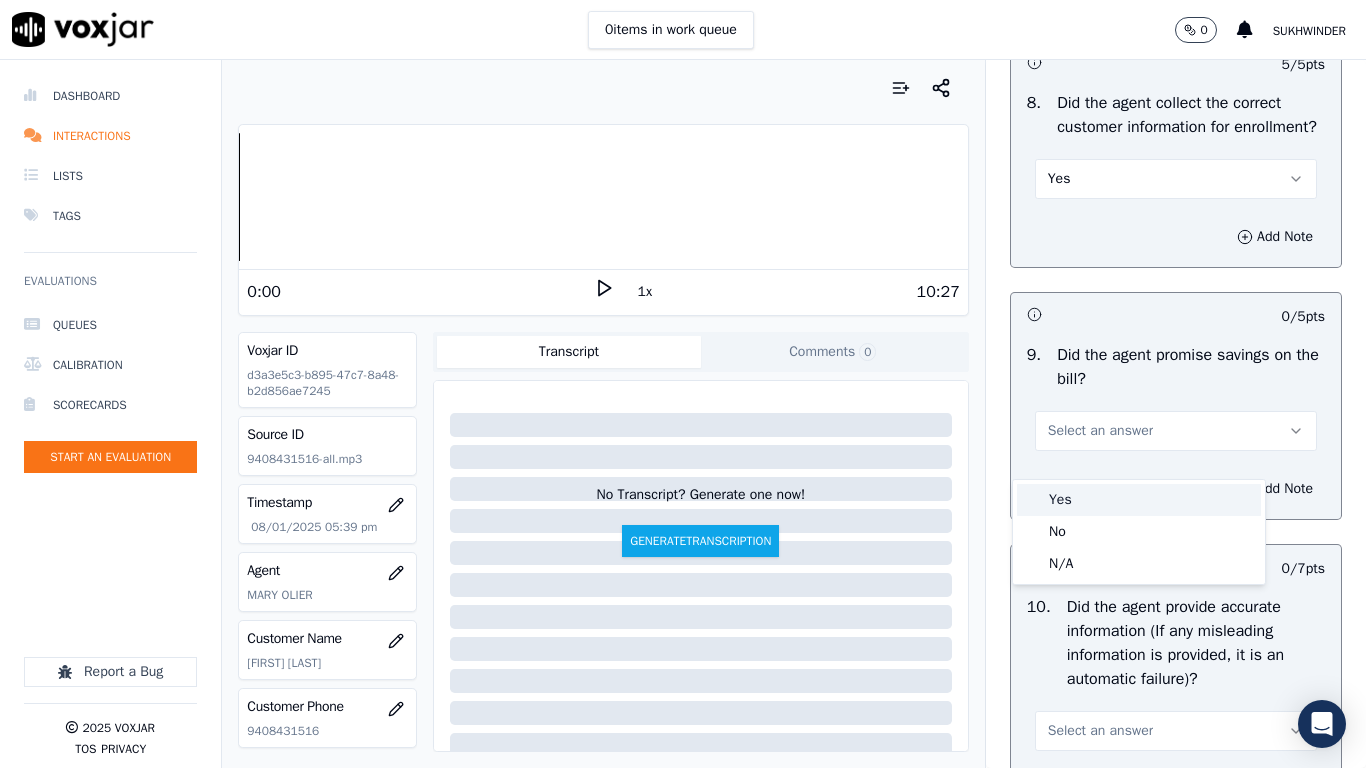 click on "Yes" at bounding box center (1139, 500) 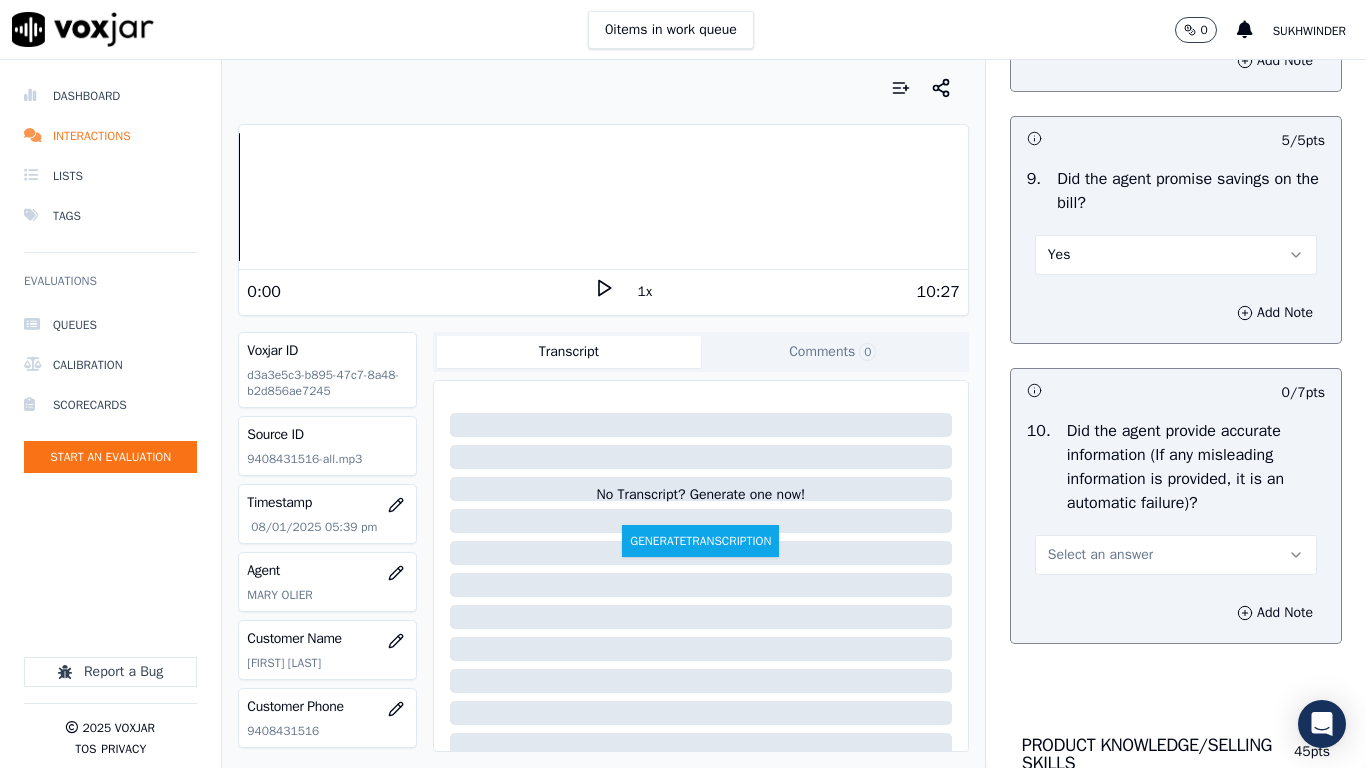 scroll, scrollTop: 2800, scrollLeft: 0, axis: vertical 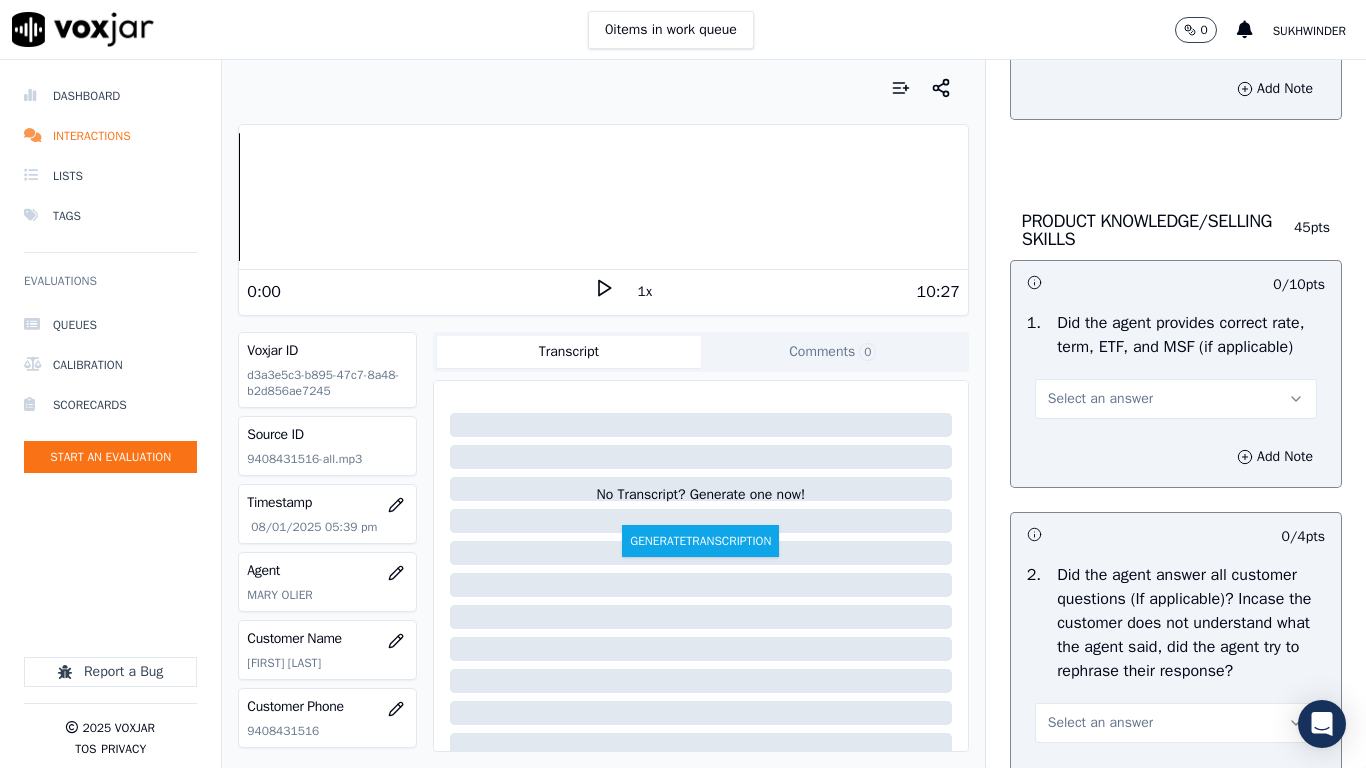 click on "Select an answer" at bounding box center (1176, 31) 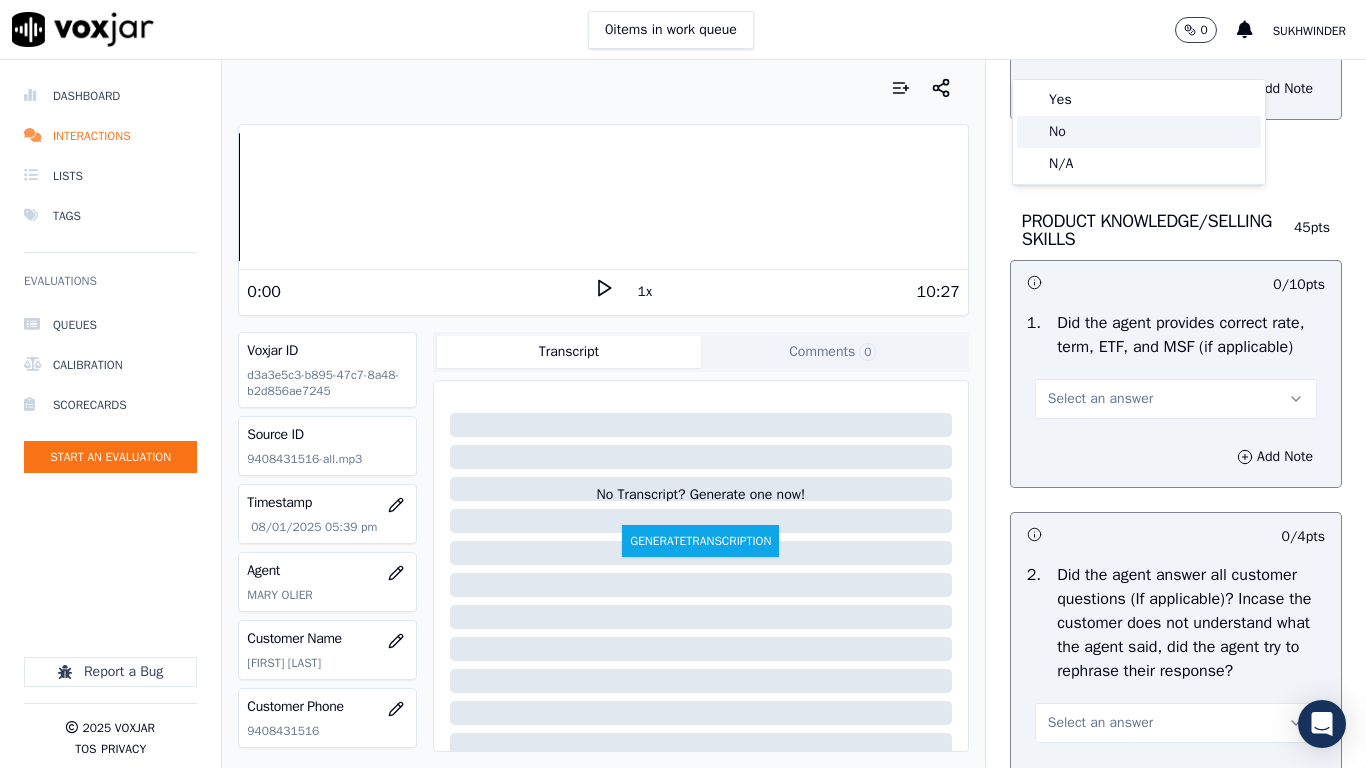 click on "Yes" at bounding box center [1139, 100] 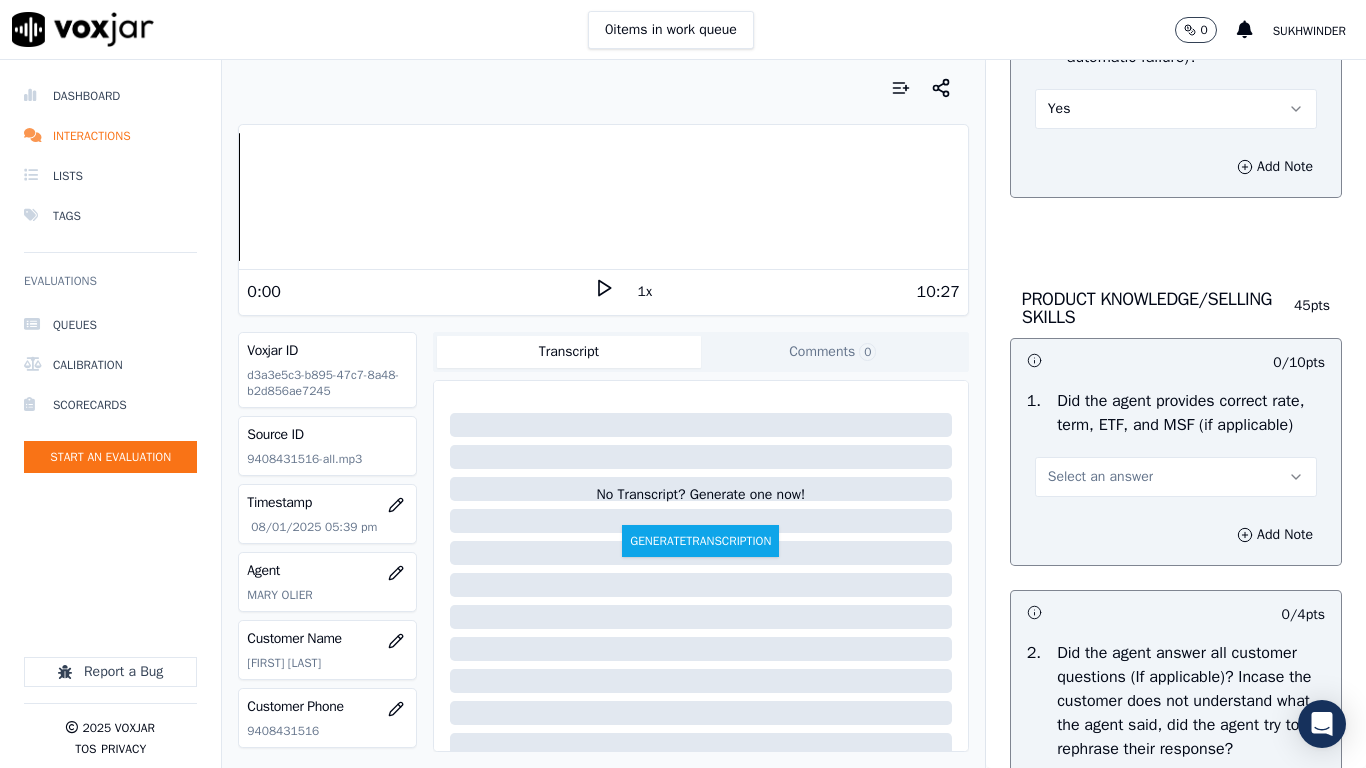 scroll, scrollTop: 2700, scrollLeft: 0, axis: vertical 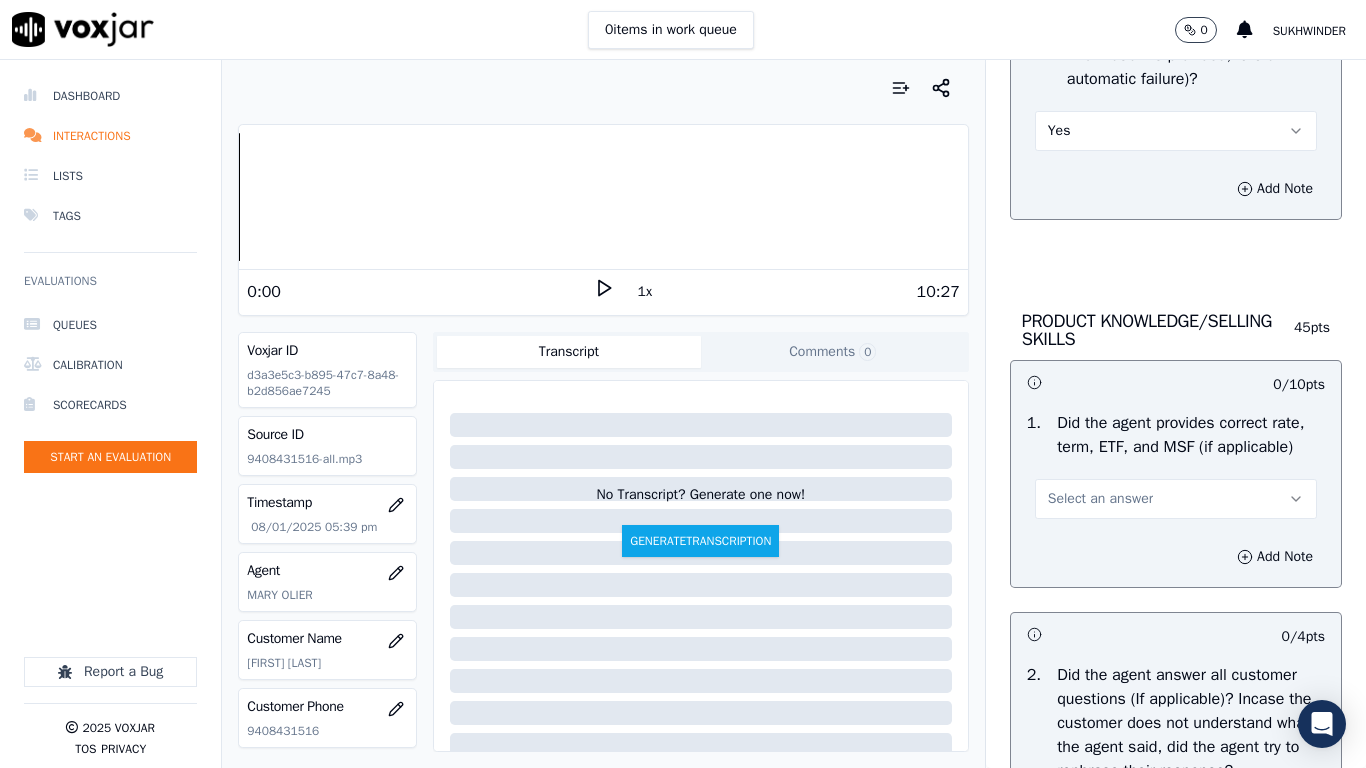 click on "Select an answer" at bounding box center (1176, 499) 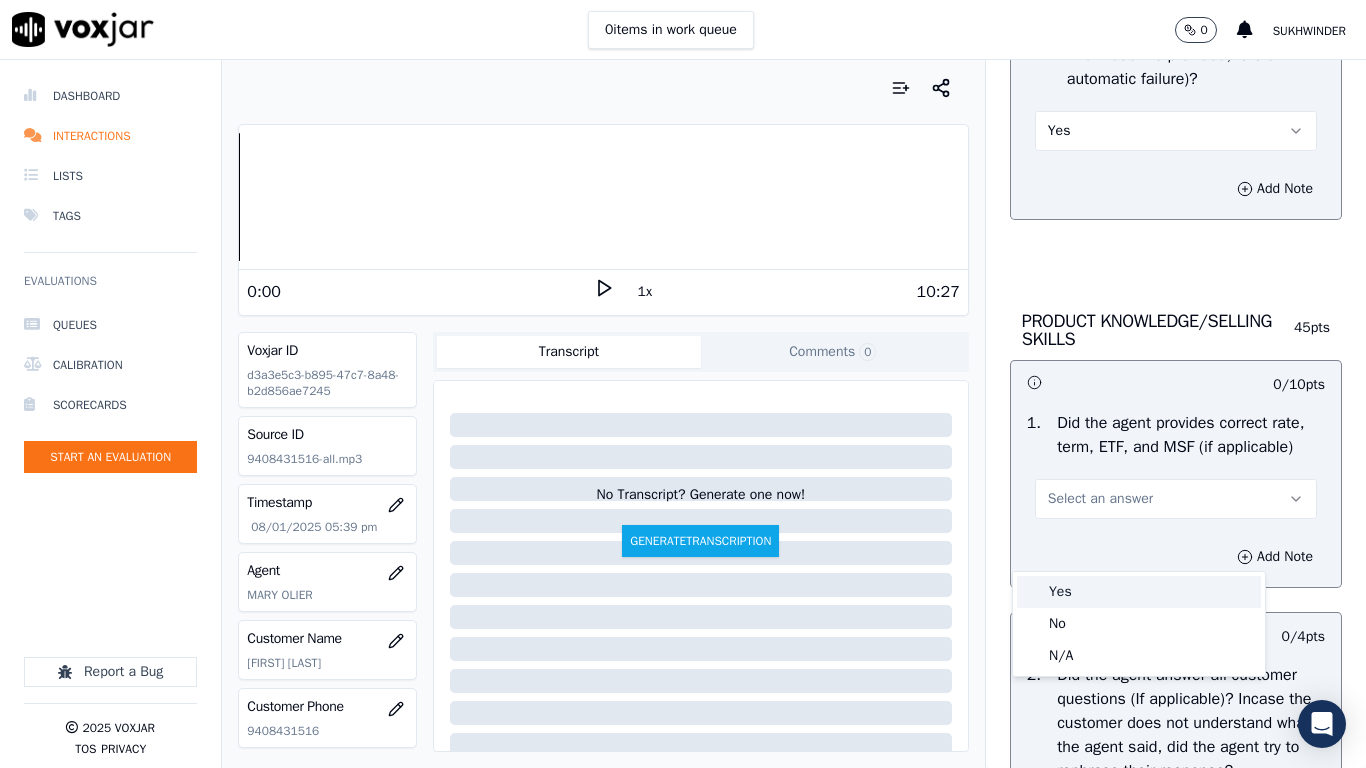 click on "Yes" at bounding box center (1139, 592) 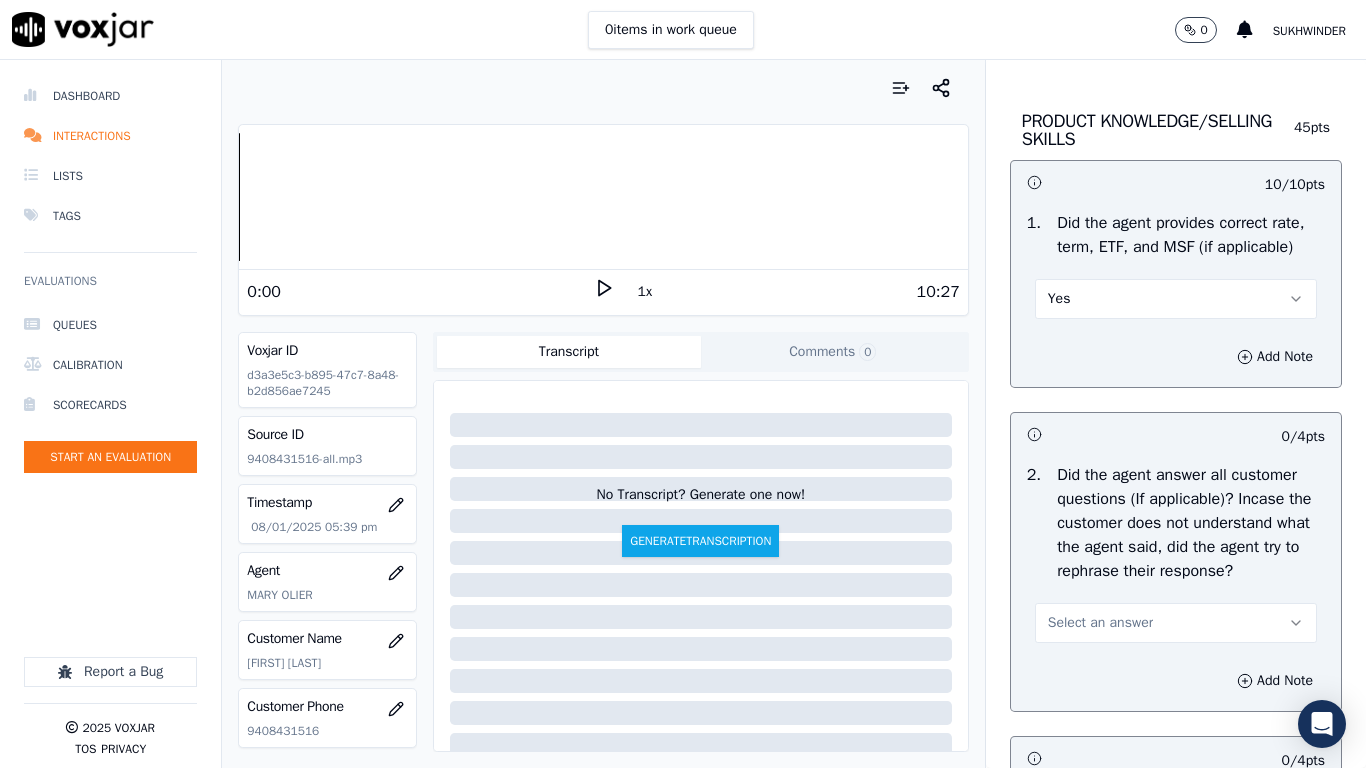 scroll, scrollTop: 3300, scrollLeft: 0, axis: vertical 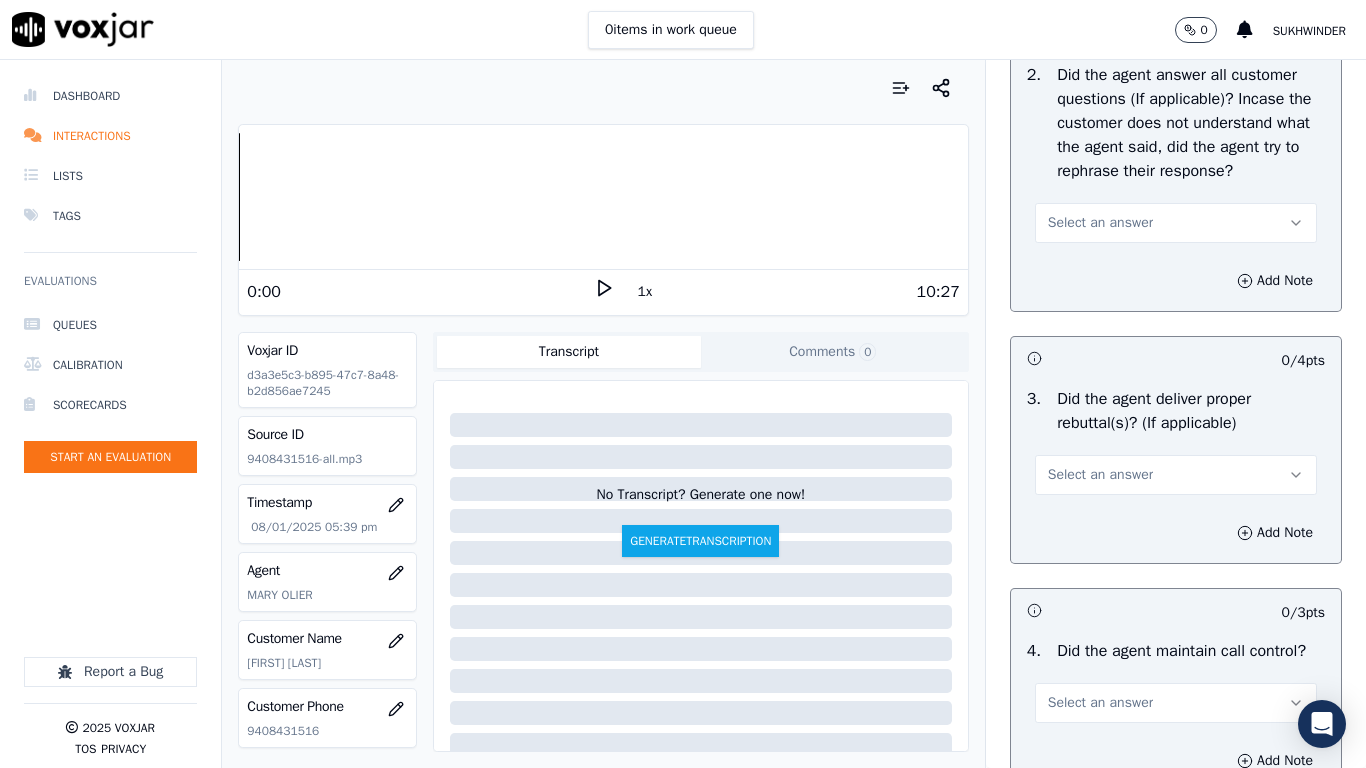 click on "Select an answer" at bounding box center [1100, 223] 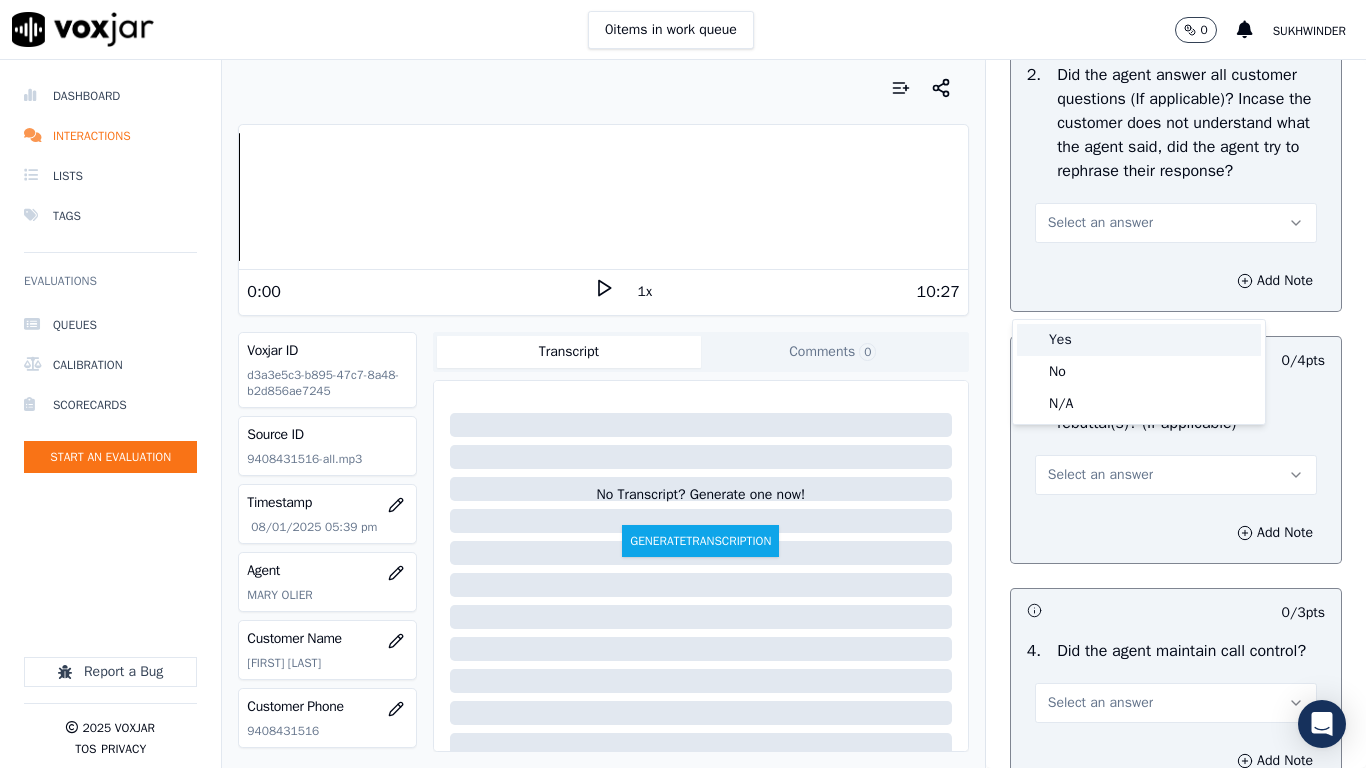 click on "Yes" at bounding box center (1139, 340) 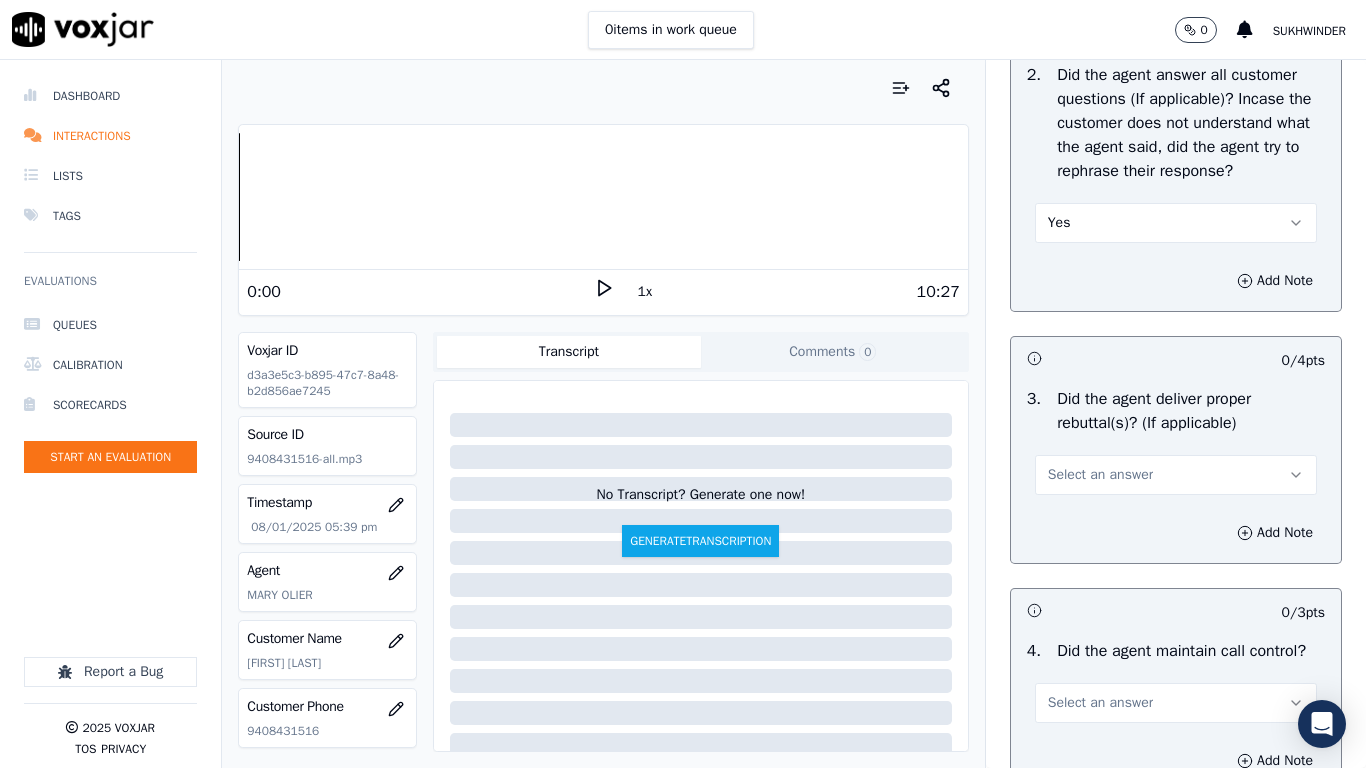click on "Select an answer" at bounding box center [1100, 475] 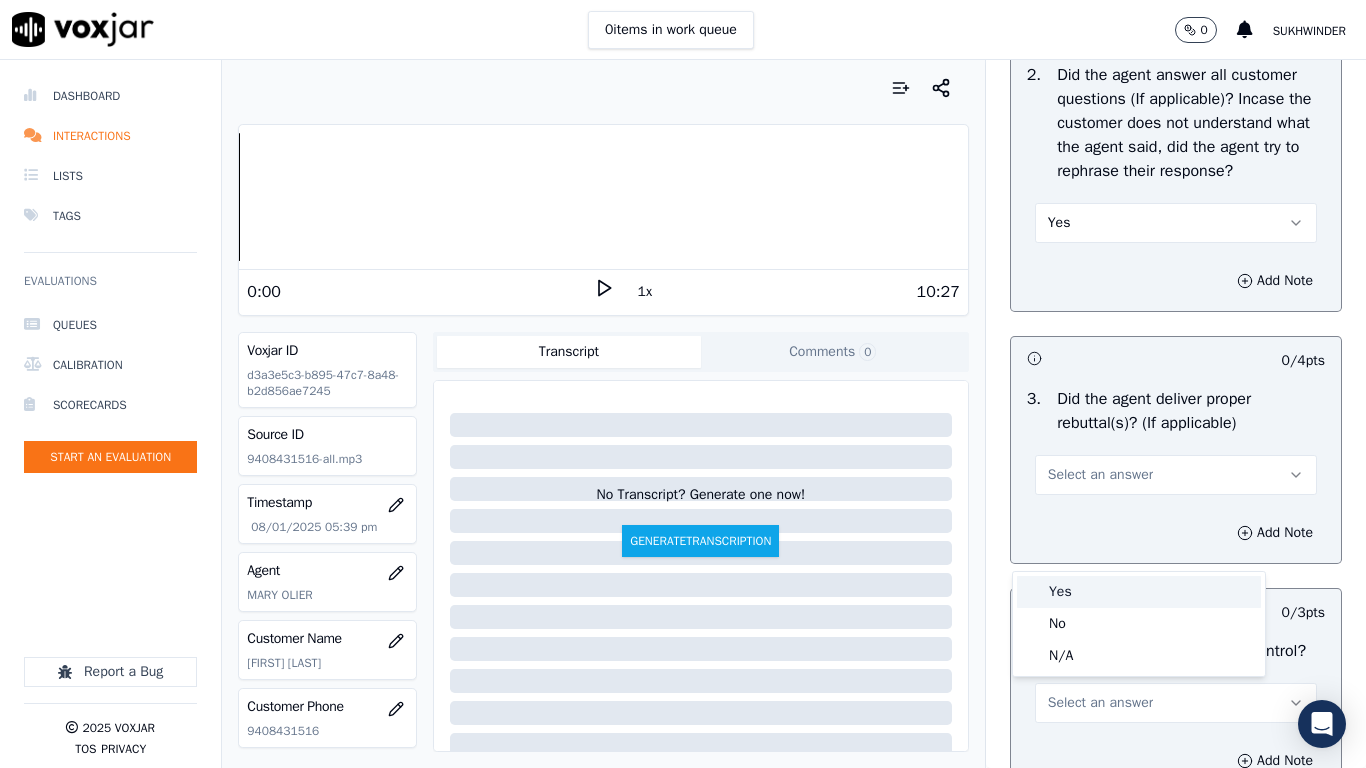 click on "Yes" at bounding box center [1139, 592] 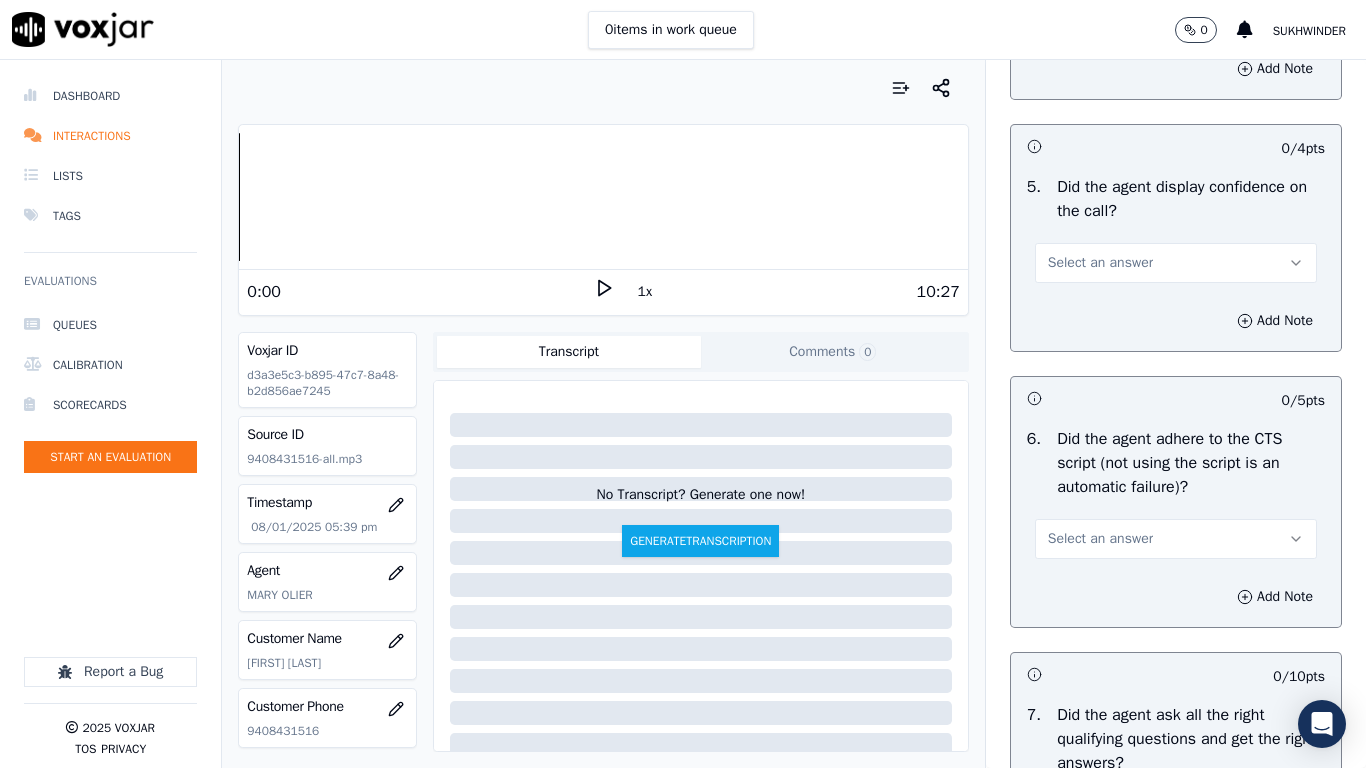scroll, scrollTop: 4000, scrollLeft: 0, axis: vertical 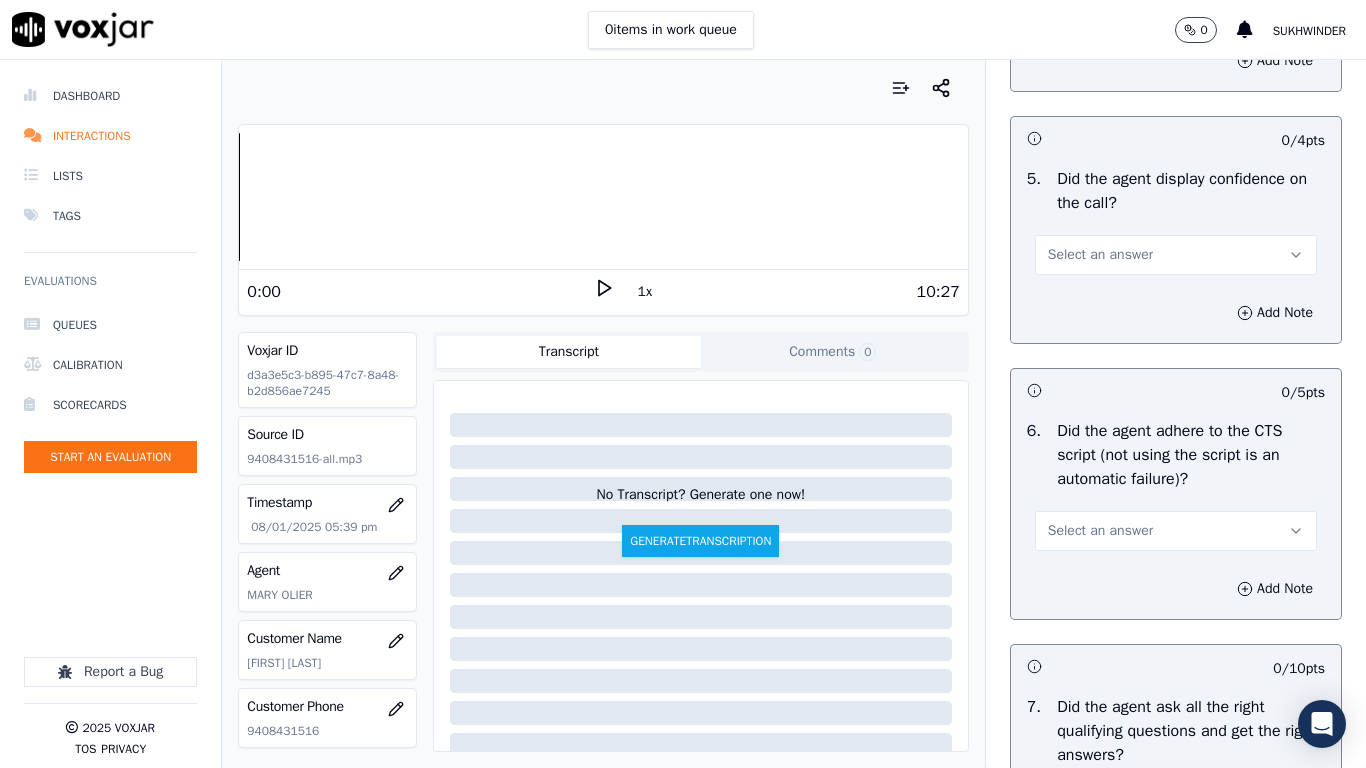 click on "Select an answer" at bounding box center (1100, 3) 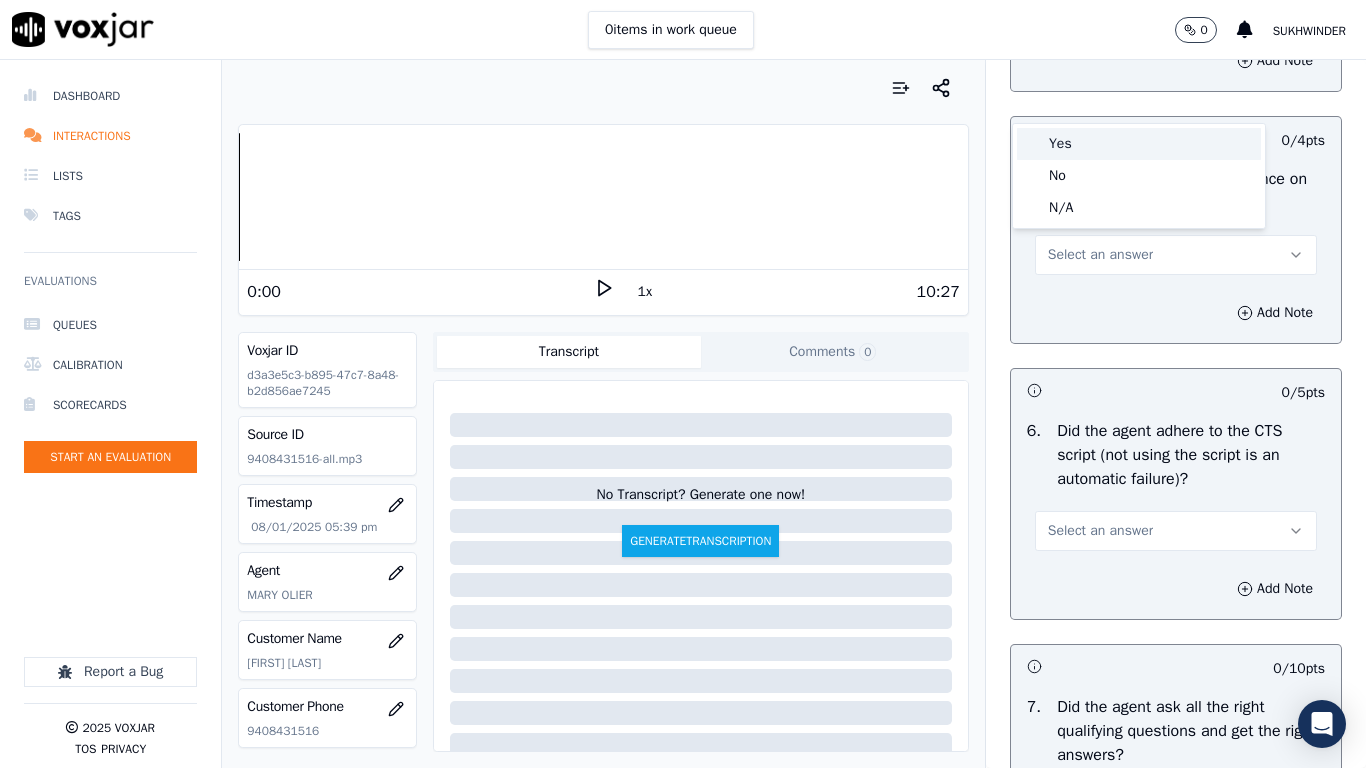click on "Yes" at bounding box center (1139, 144) 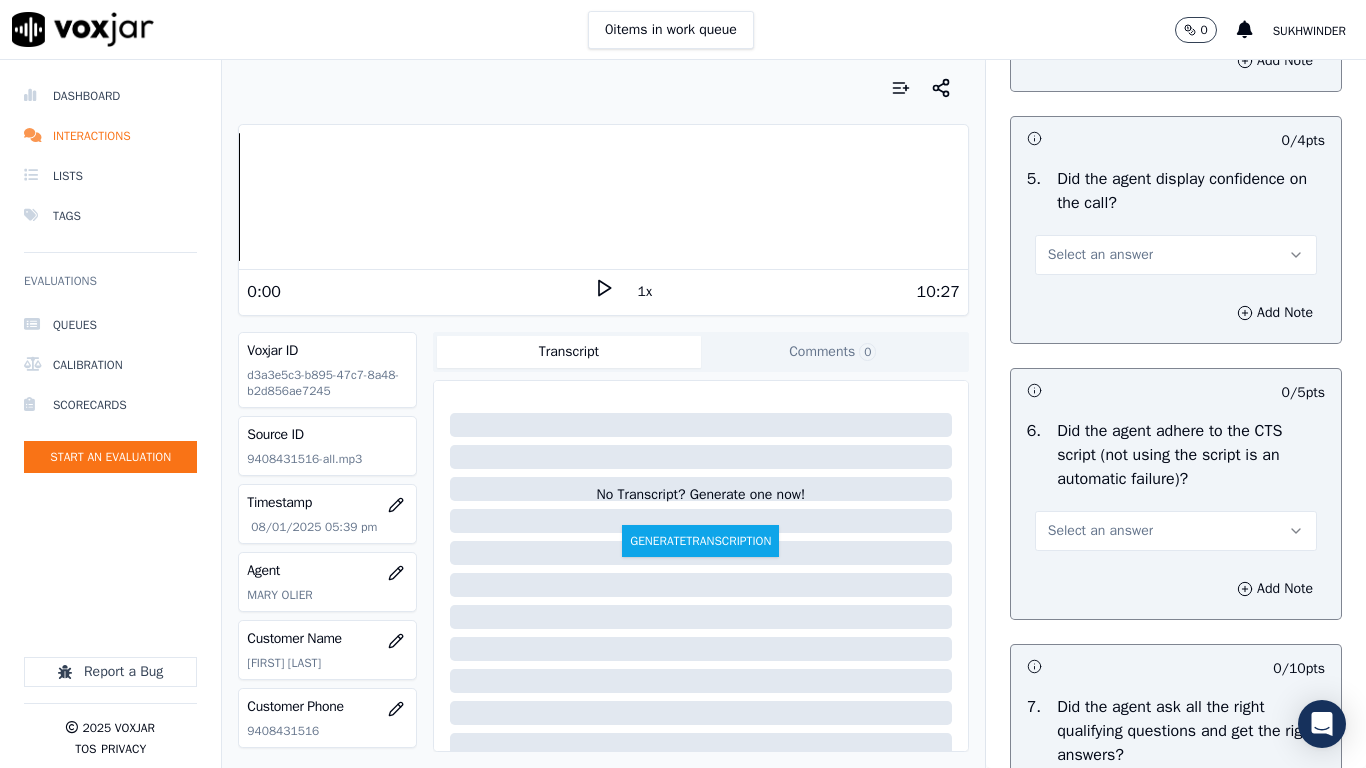 click on "Select an answer" at bounding box center [1176, 255] 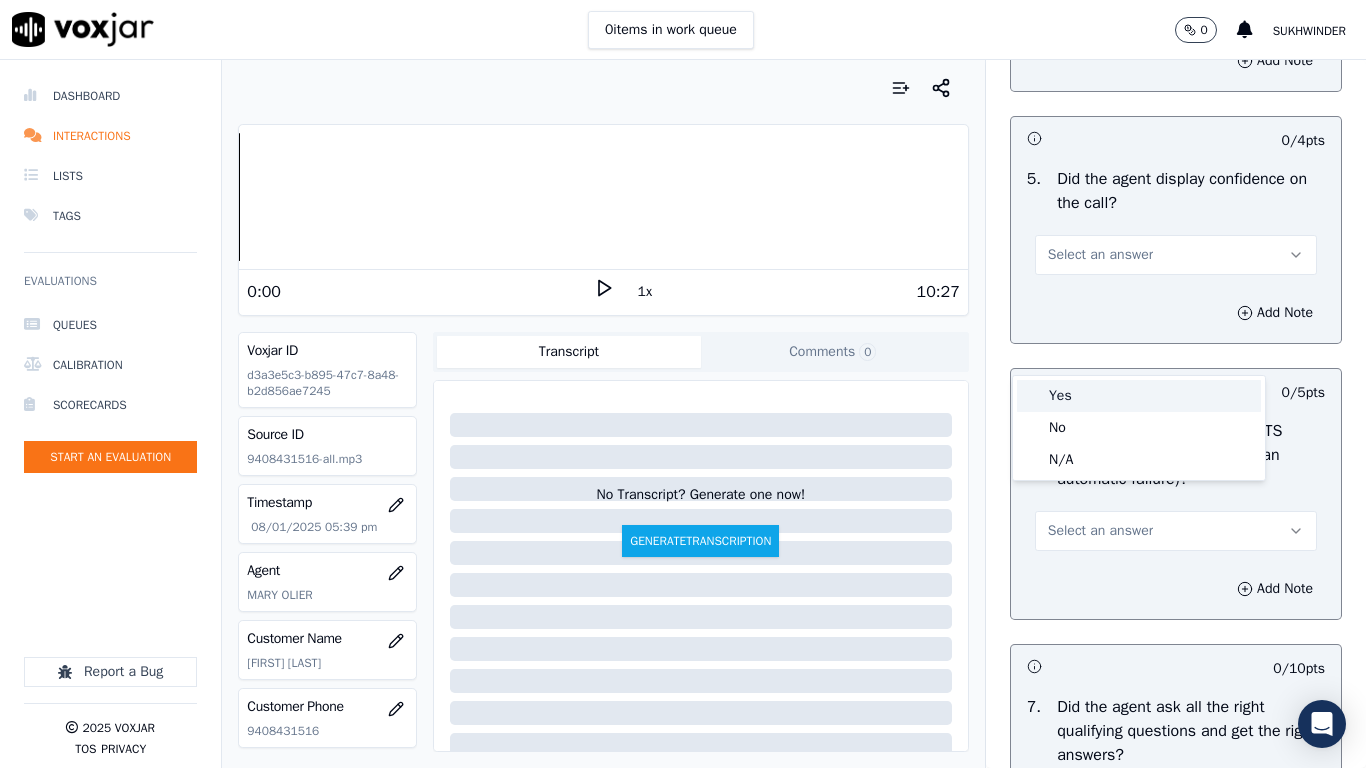 click on "Yes" at bounding box center (1139, 396) 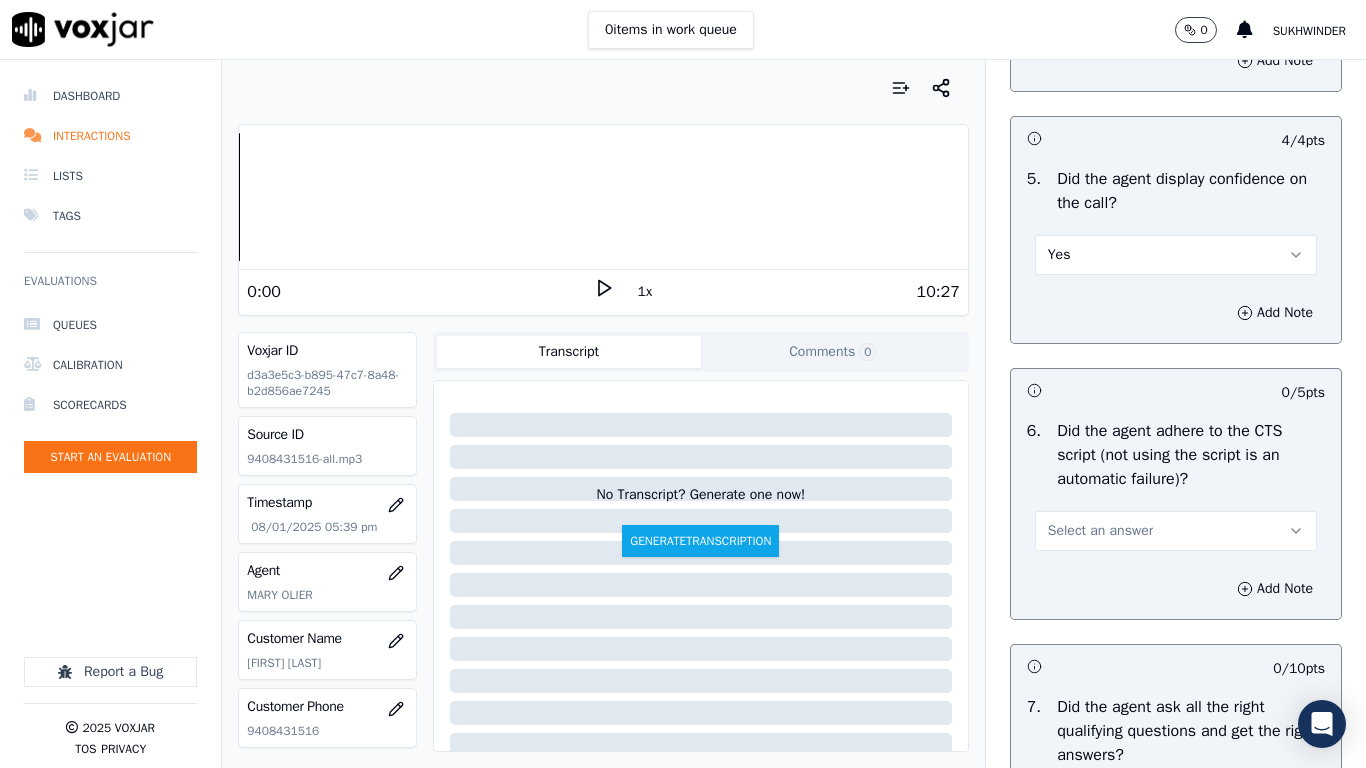 click on "Select an answer" at bounding box center [1176, 531] 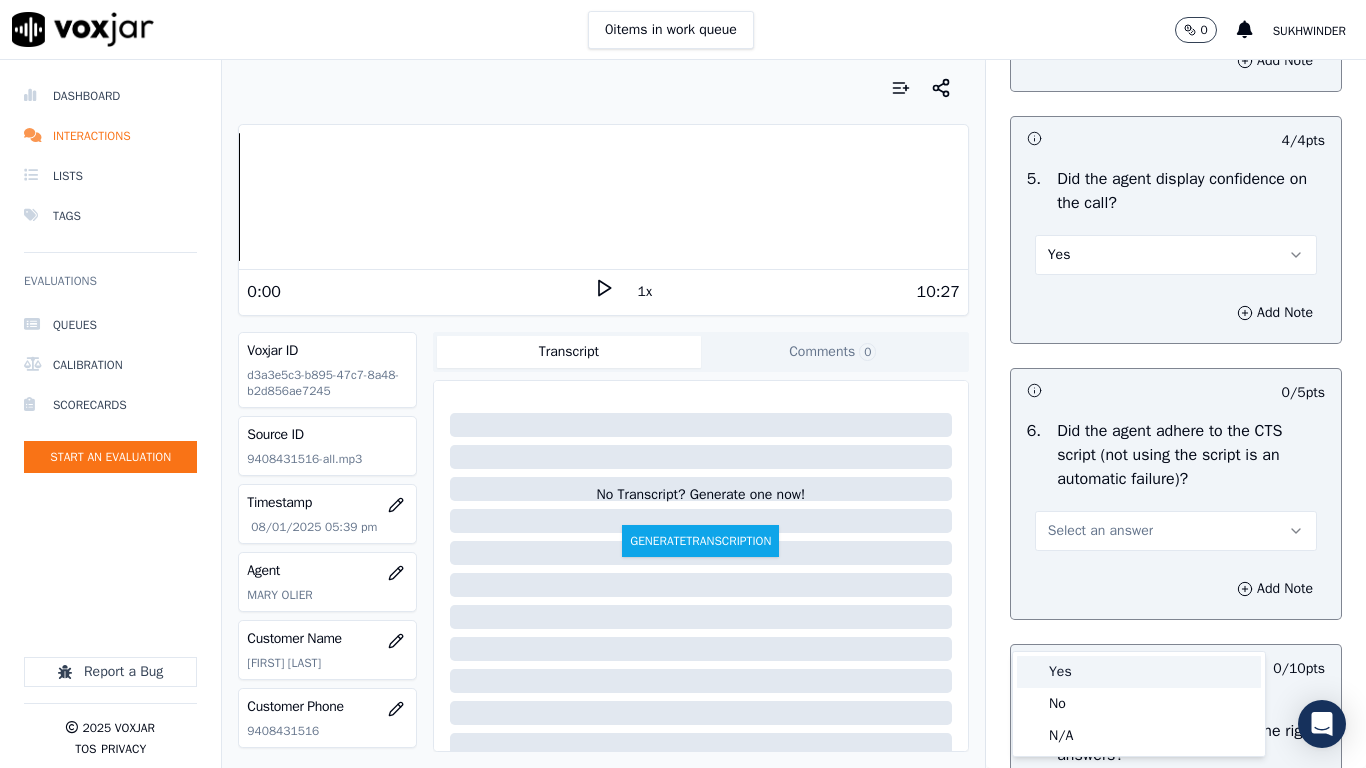 click on "Yes" at bounding box center [1139, 672] 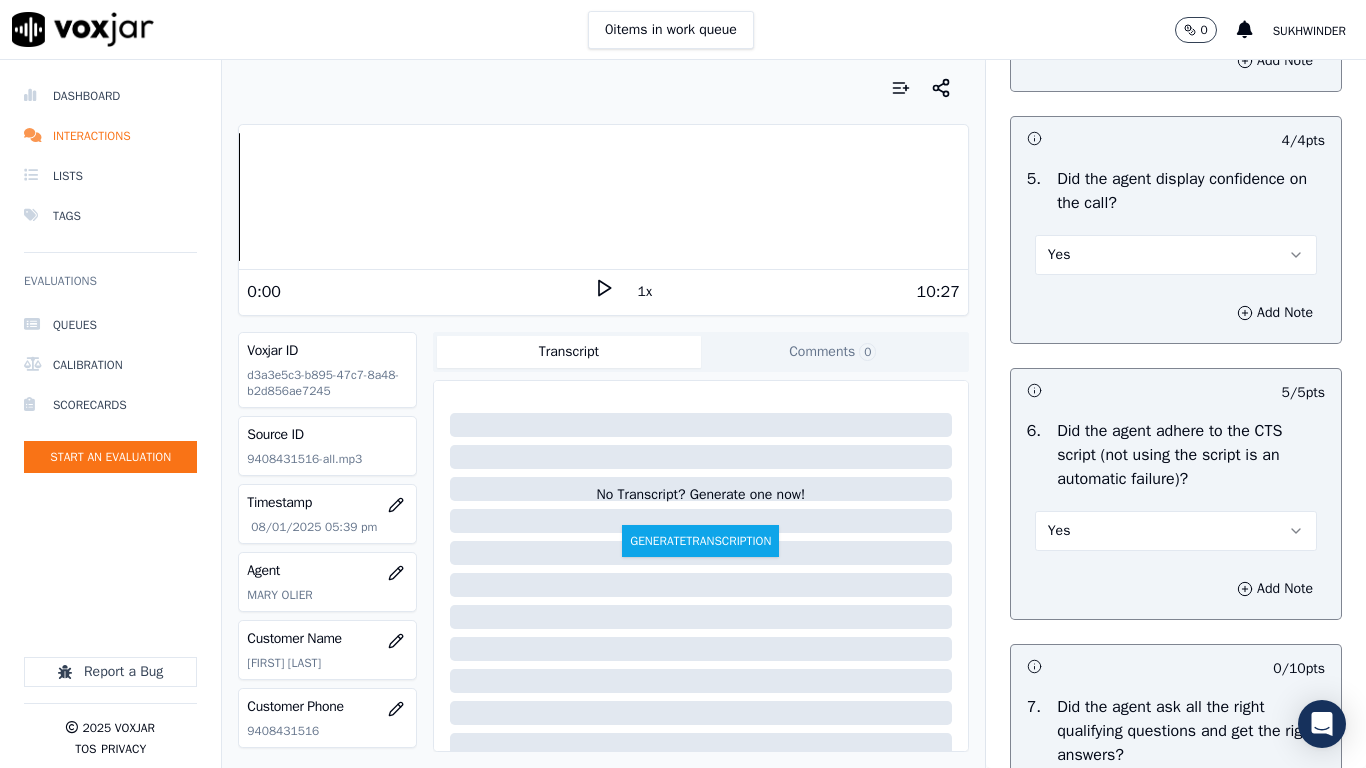 scroll, scrollTop: 4600, scrollLeft: 0, axis: vertical 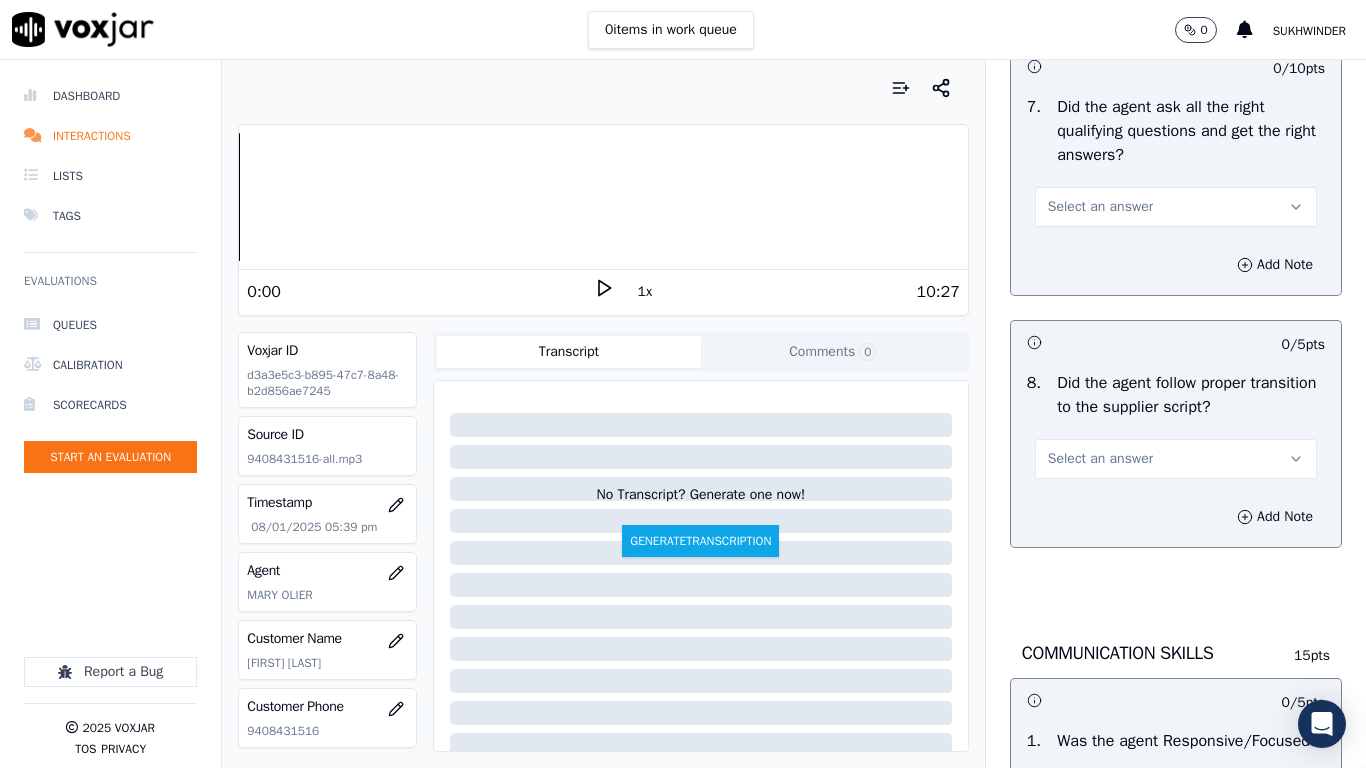click on "Select an answer" at bounding box center [1100, 207] 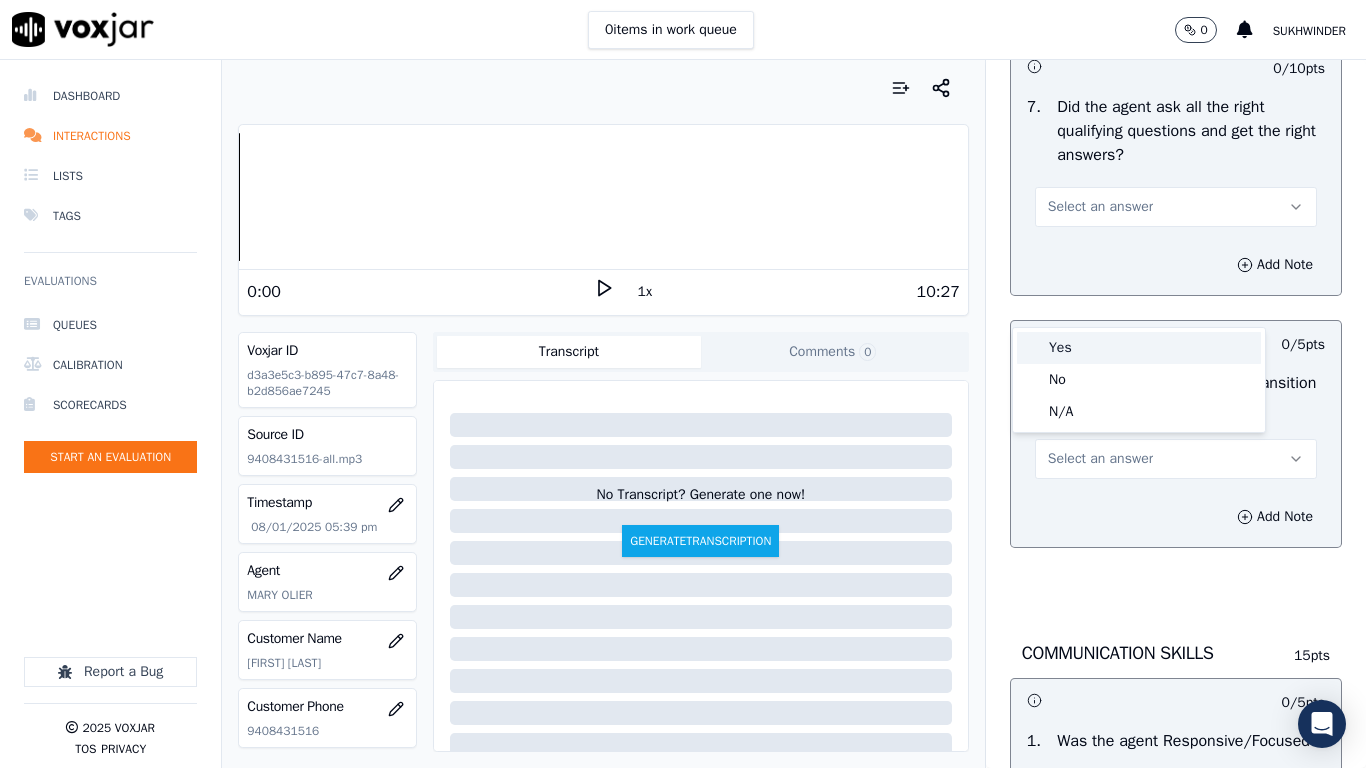 click on "Yes" at bounding box center [1139, 348] 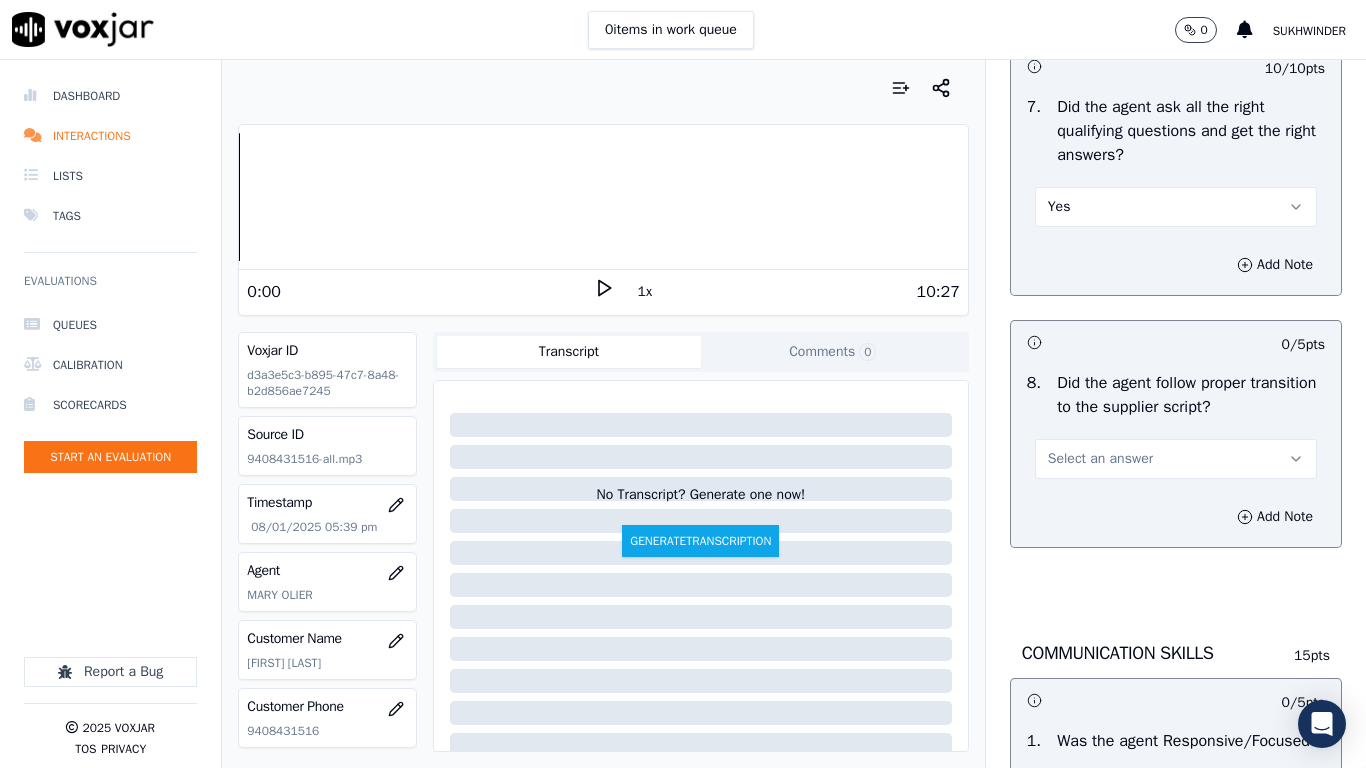 click on "Select an answer" at bounding box center (1100, 459) 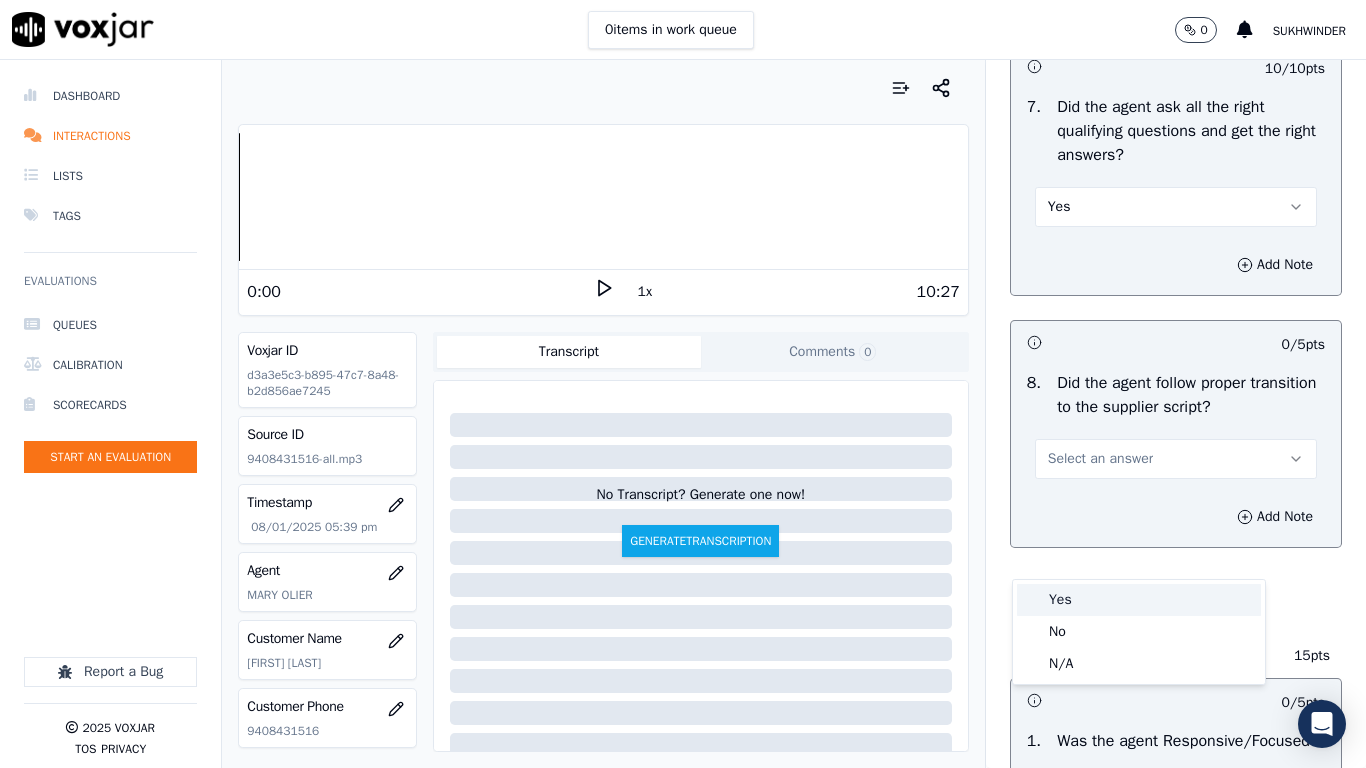 click on "Yes" at bounding box center (1139, 600) 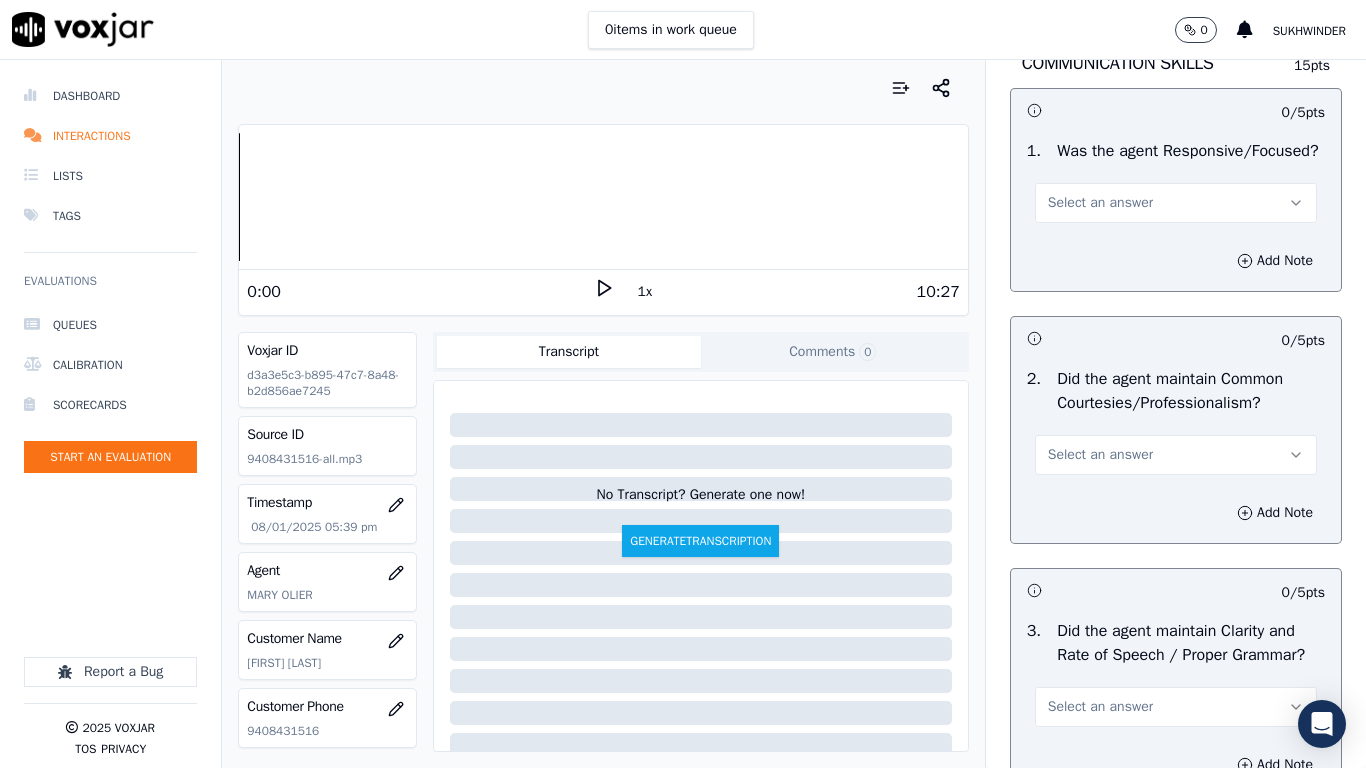 scroll, scrollTop: 5200, scrollLeft: 0, axis: vertical 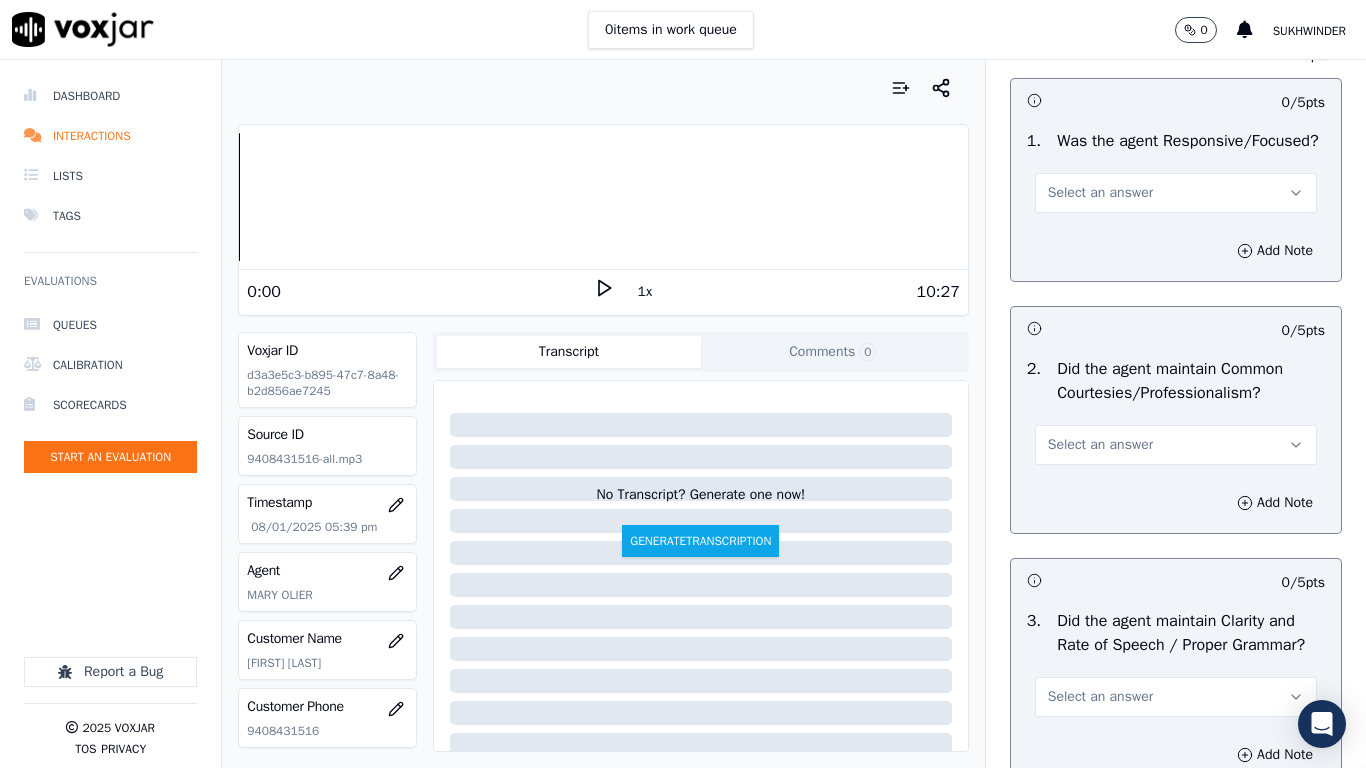 click on "Select an answer" at bounding box center (1100, 193) 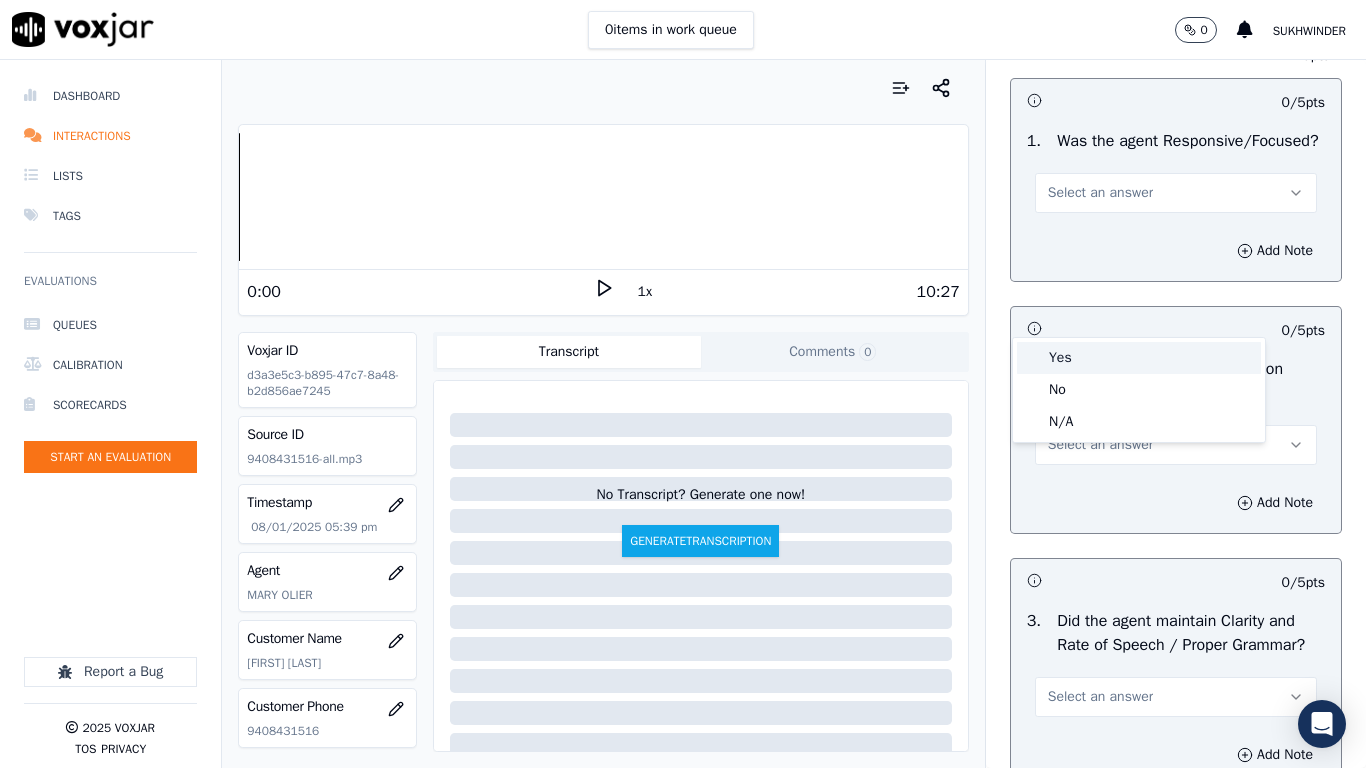 click on "Yes" at bounding box center [1139, 358] 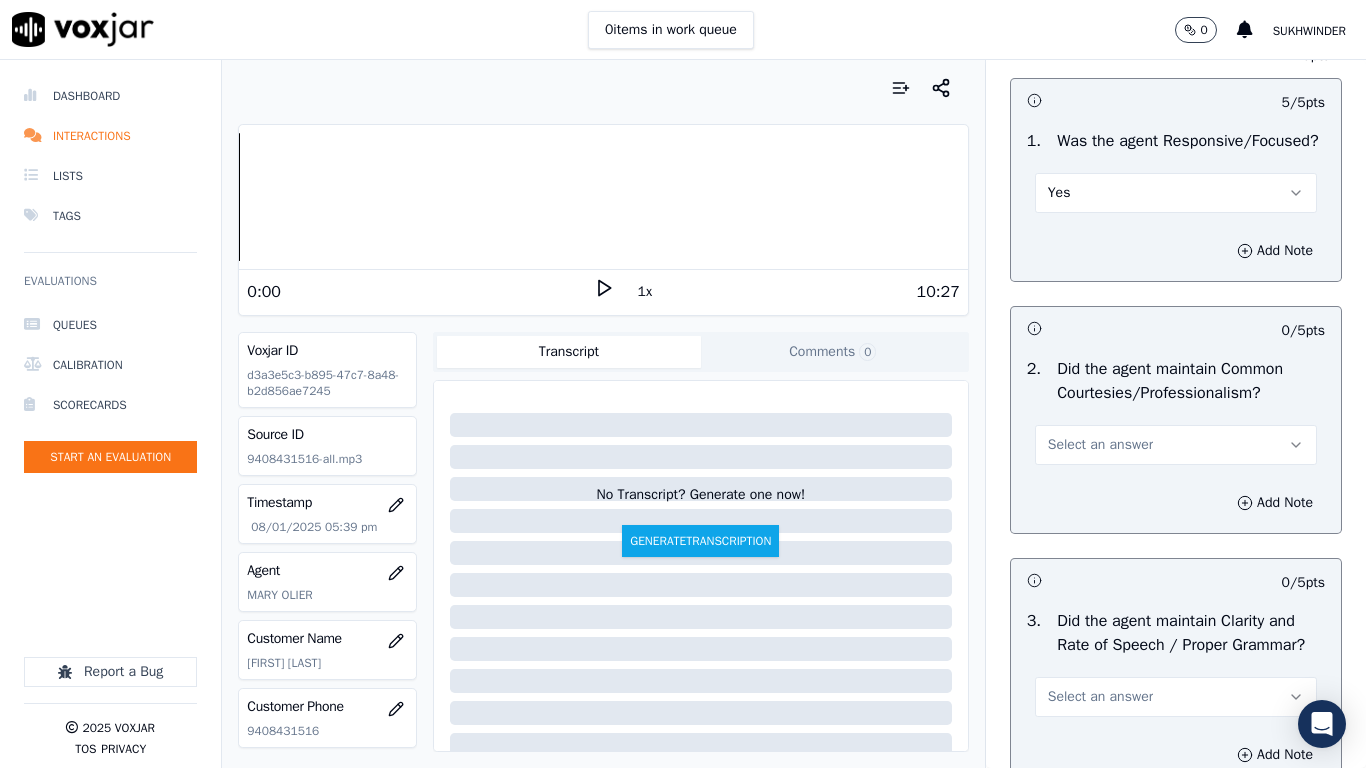 click on "Select an answer" at bounding box center [1176, 445] 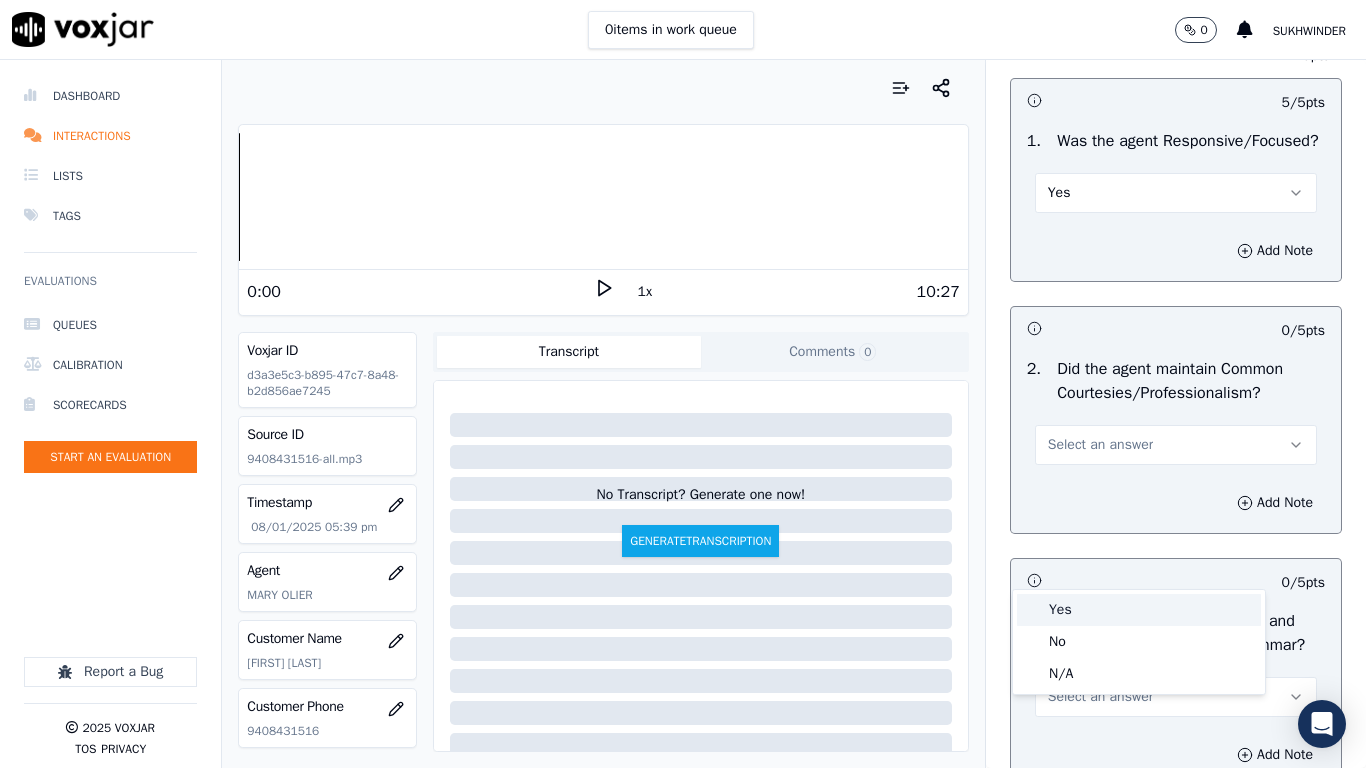 click on "Yes" at bounding box center [1139, 610] 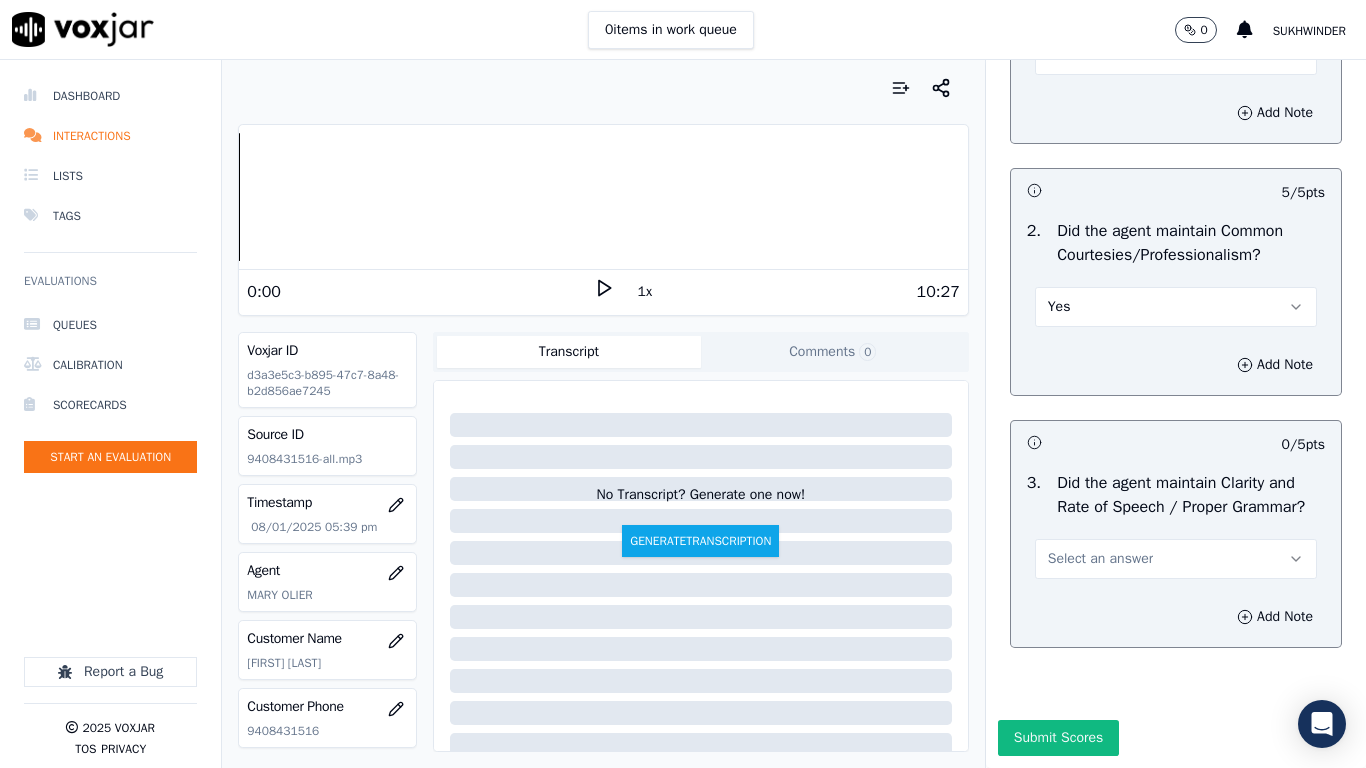 scroll, scrollTop: 5533, scrollLeft: 0, axis: vertical 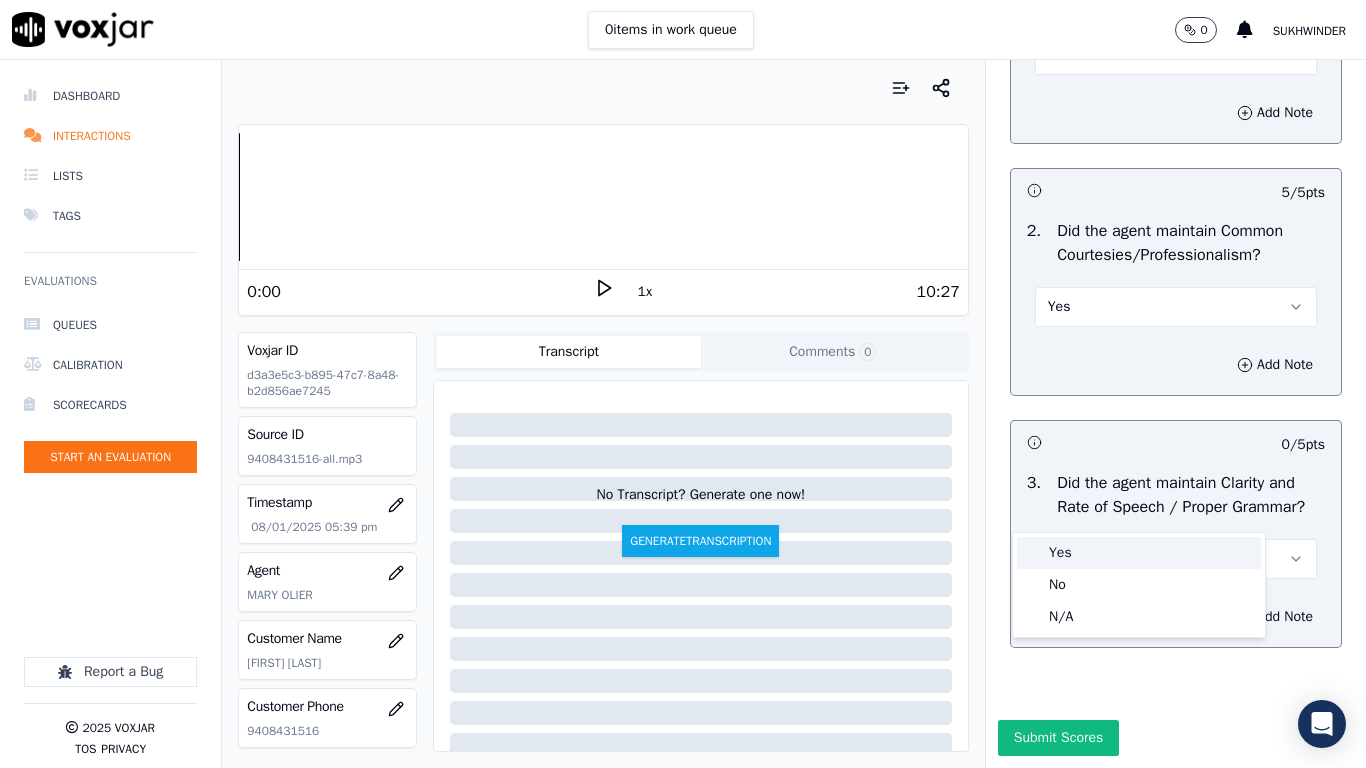 click on "Yes" at bounding box center (1139, 553) 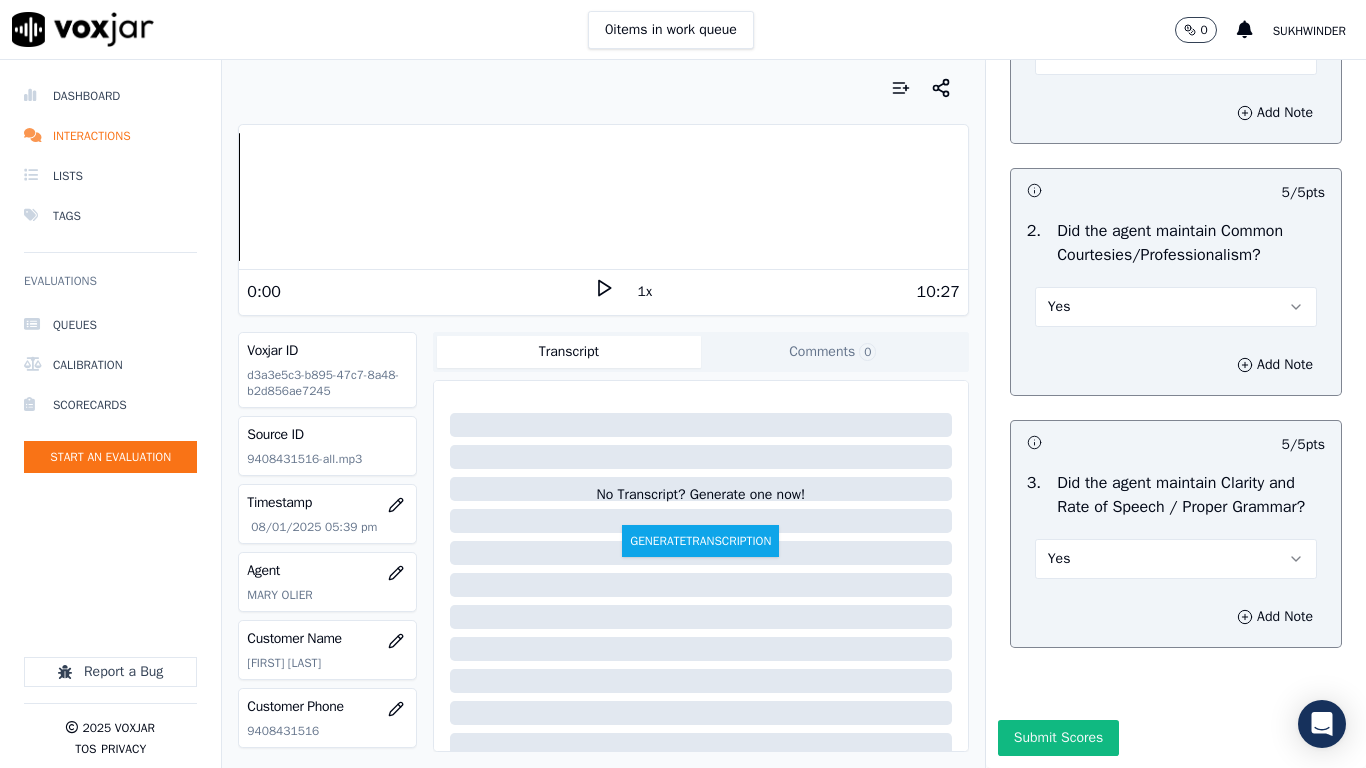 click on "Submit Scores" at bounding box center (1058, 738) 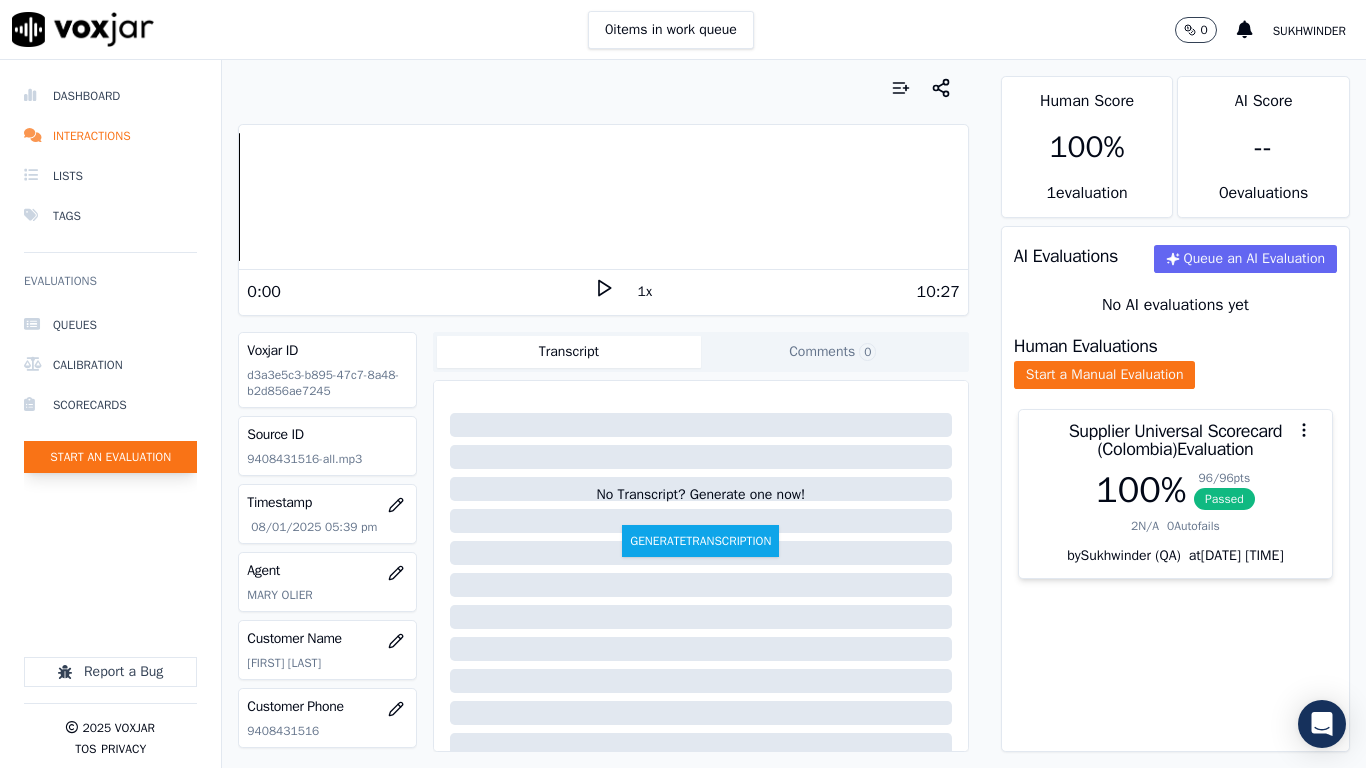 click on "Start an Evaluation" 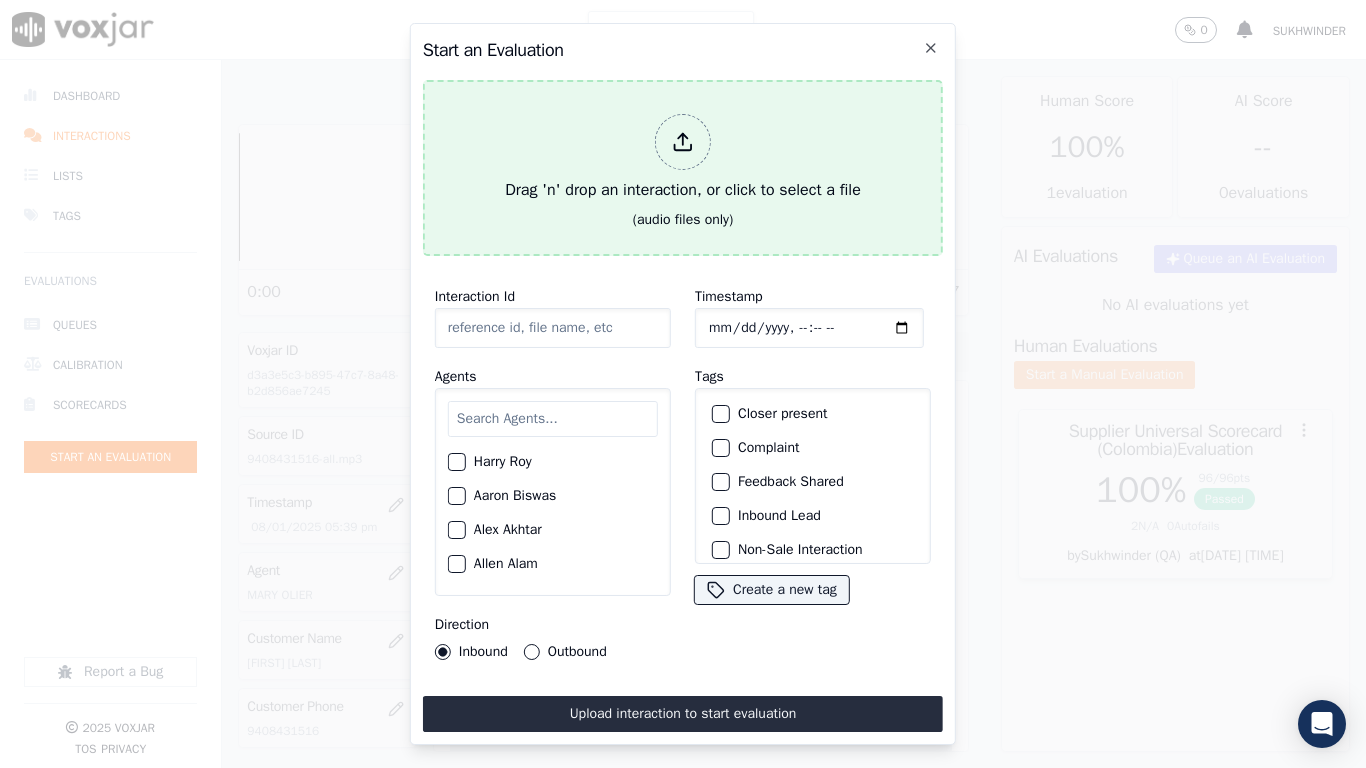 click on "Drag 'n' drop an interaction, or click to select a file" at bounding box center (683, 158) 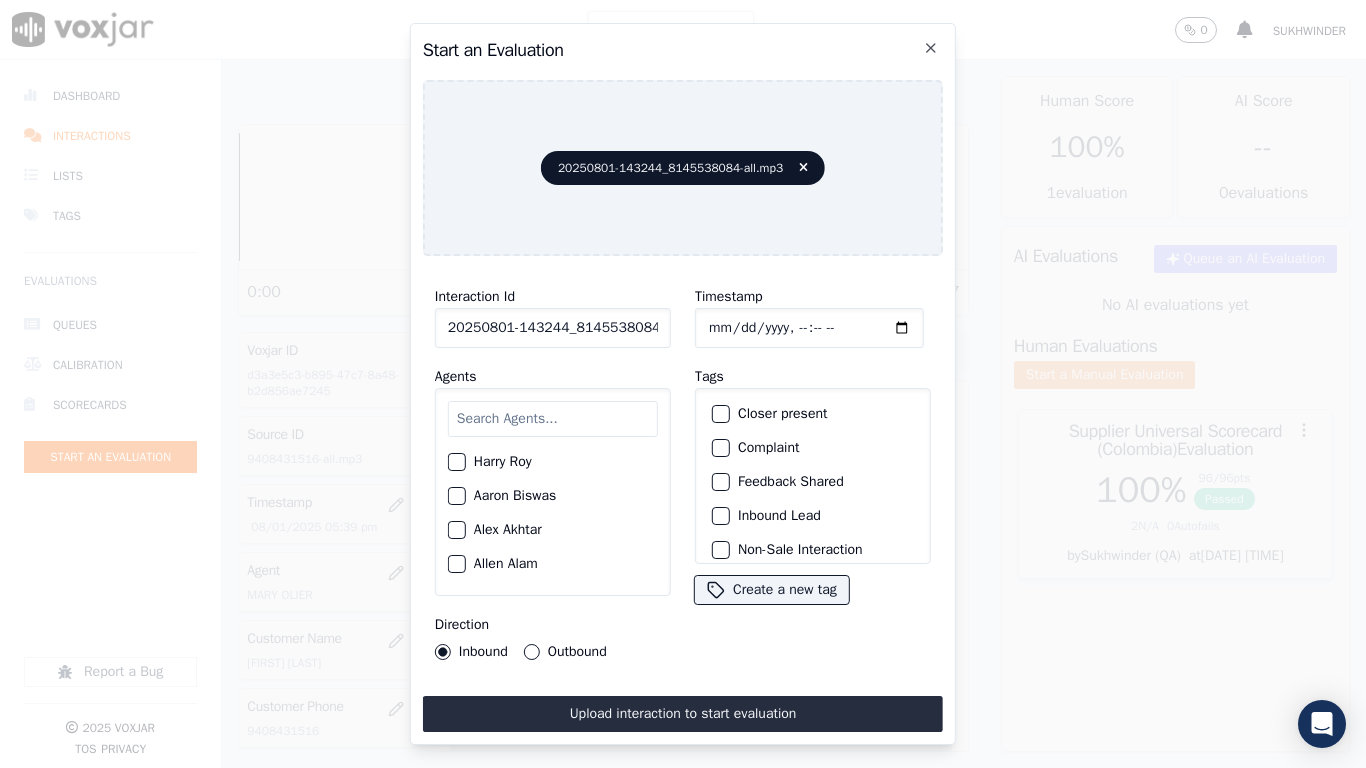 click at bounding box center [553, 419] 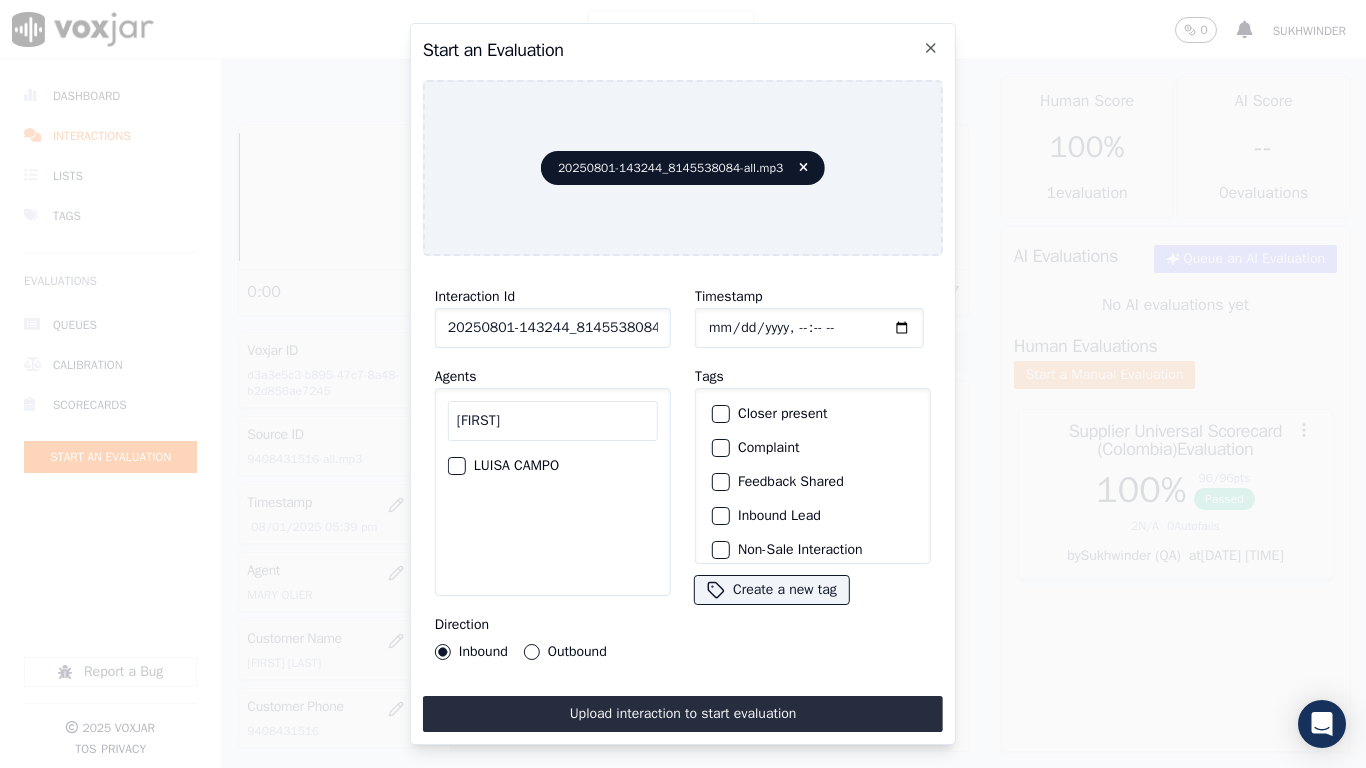 type on "[FIRST]" 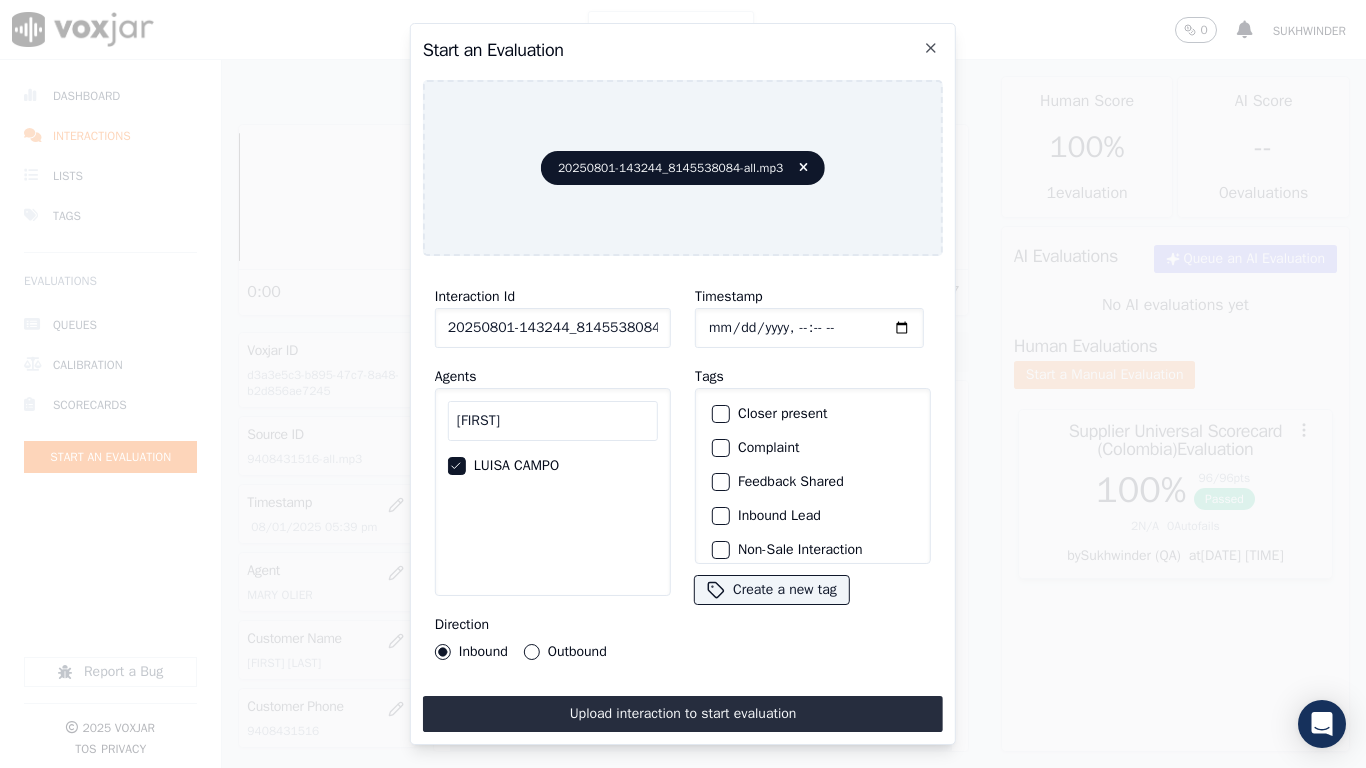 click on "Timestamp" 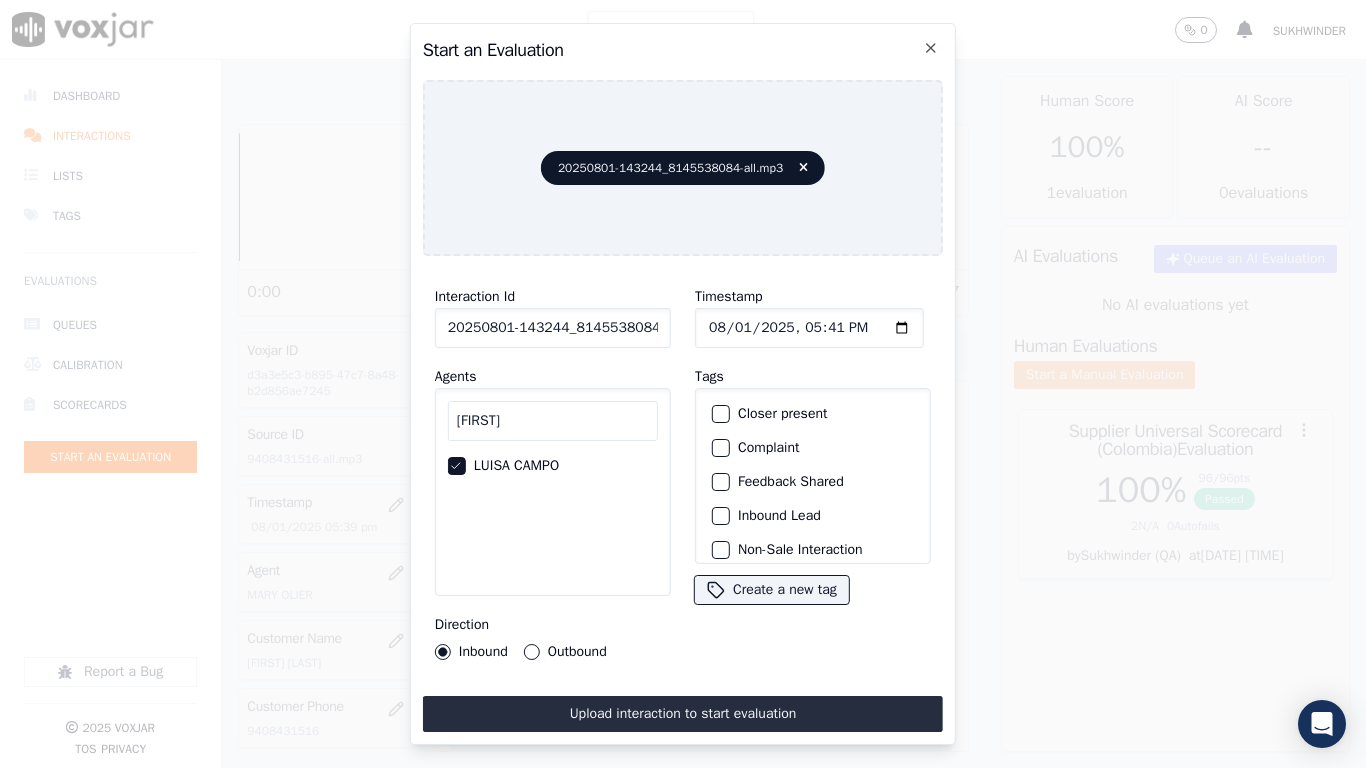 scroll, scrollTop: 175, scrollLeft: 0, axis: vertical 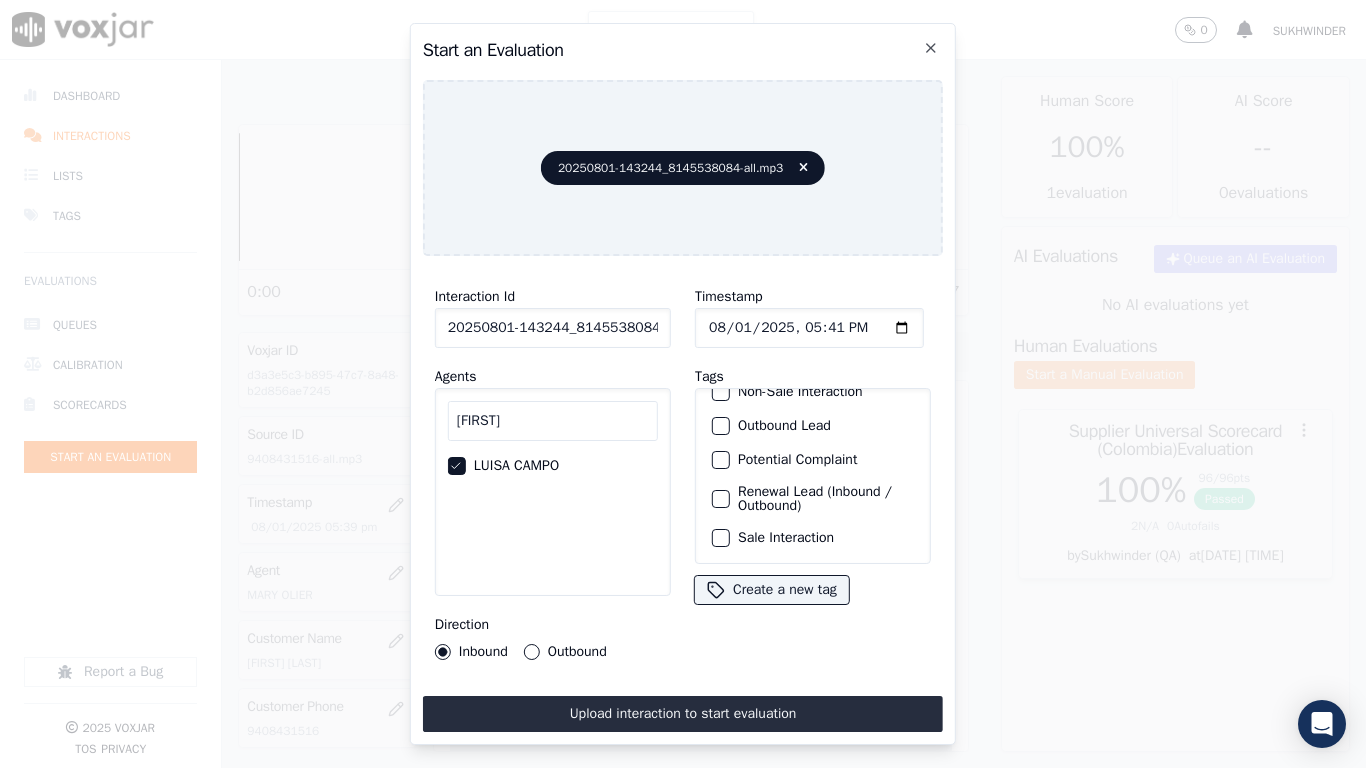 click on "Sale Interaction" 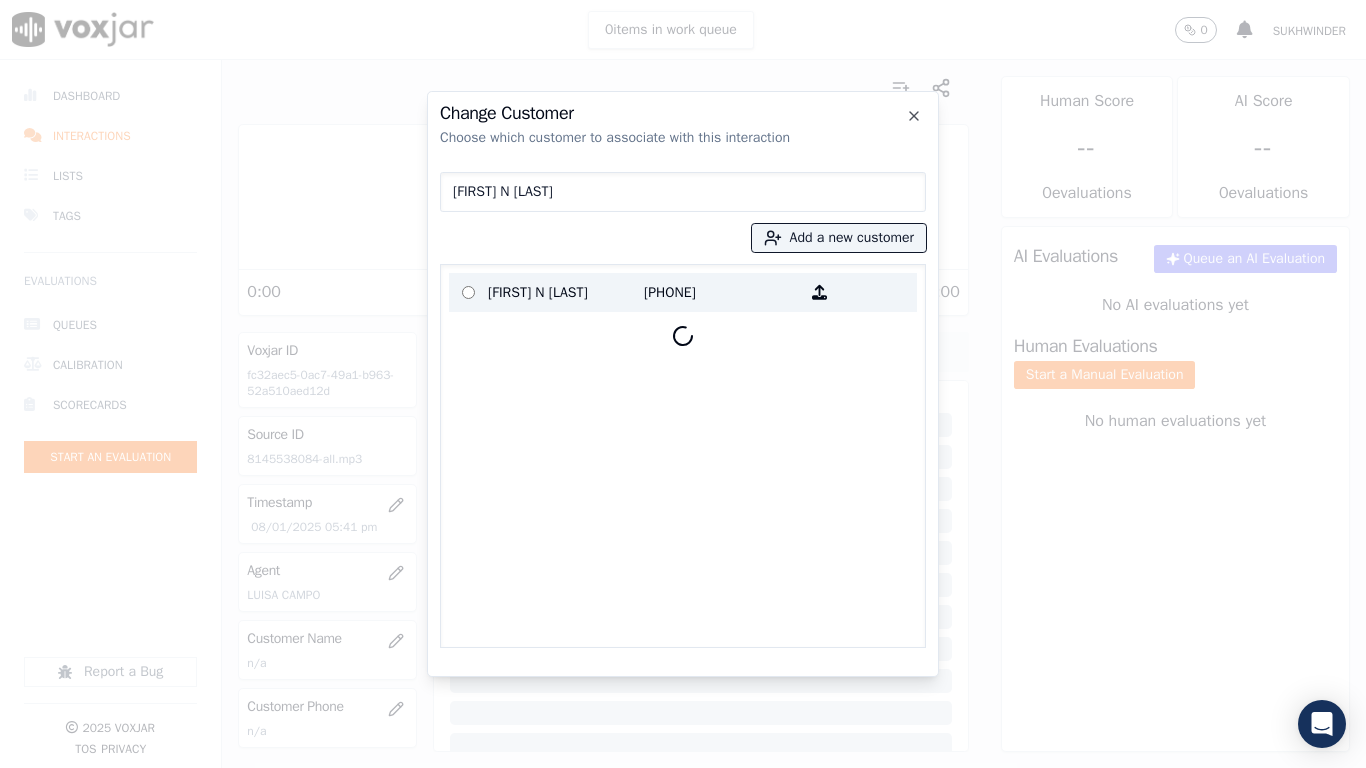 type on "[FIRST] N [LAST]" 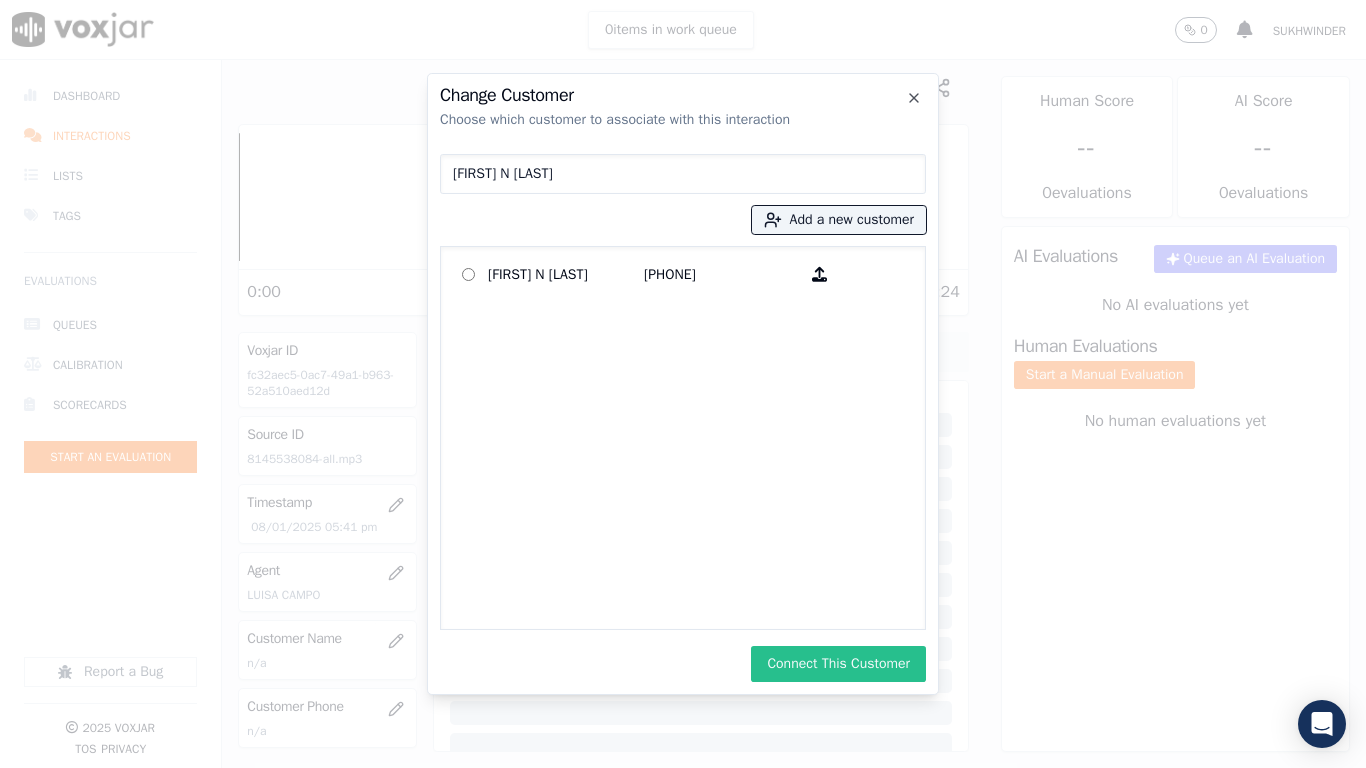 drag, startPoint x: 823, startPoint y: 666, endPoint x: 1156, endPoint y: 647, distance: 333.5416 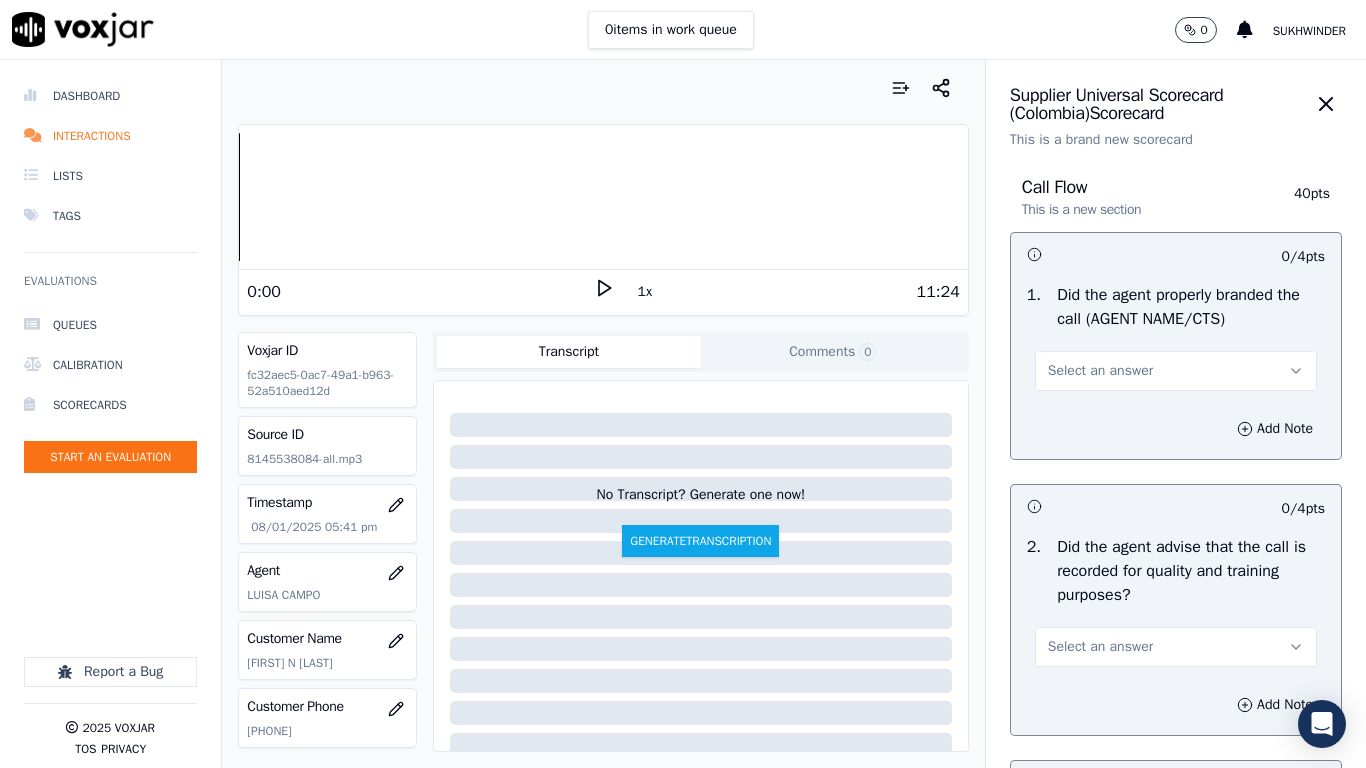 drag, startPoint x: 1152, startPoint y: 369, endPoint x: 1152, endPoint y: 386, distance: 17 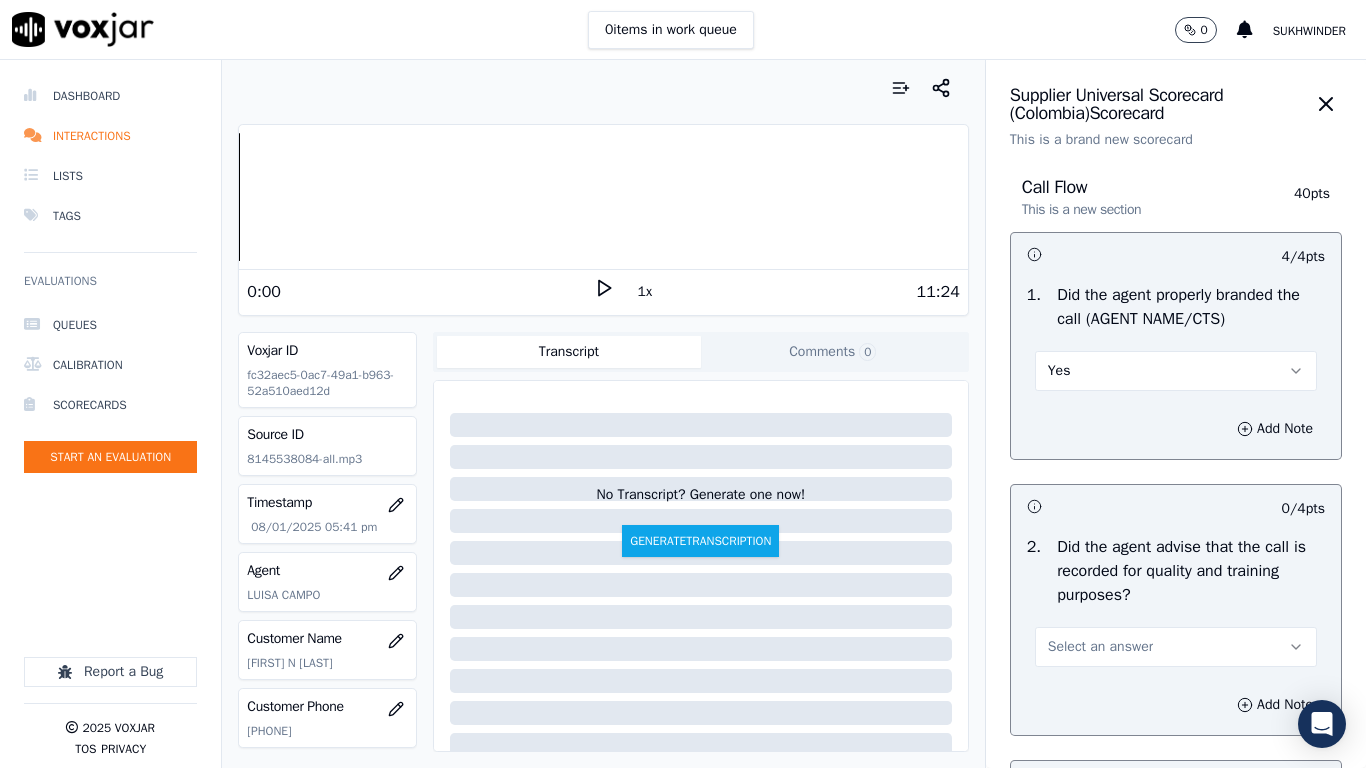drag, startPoint x: 1130, startPoint y: 635, endPoint x: 1098, endPoint y: 675, distance: 51.224995 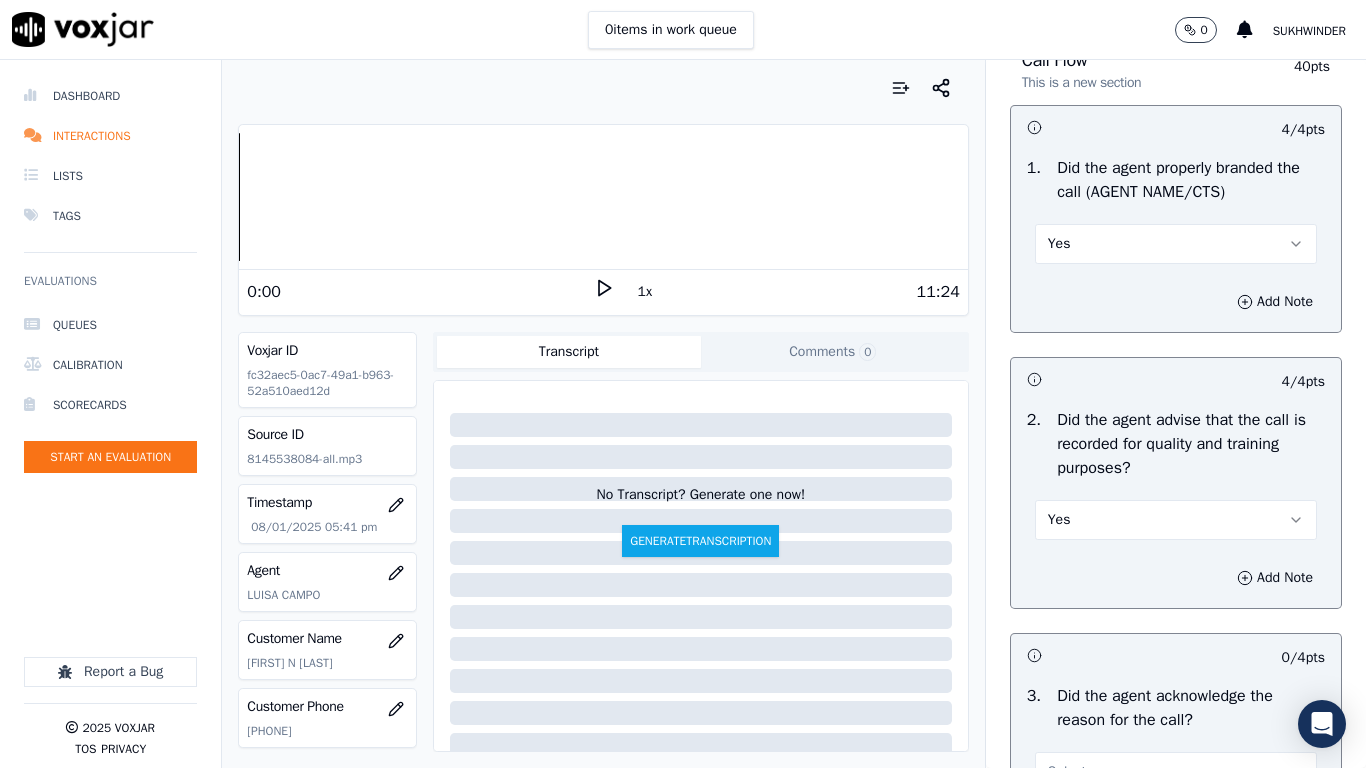 scroll, scrollTop: 700, scrollLeft: 0, axis: vertical 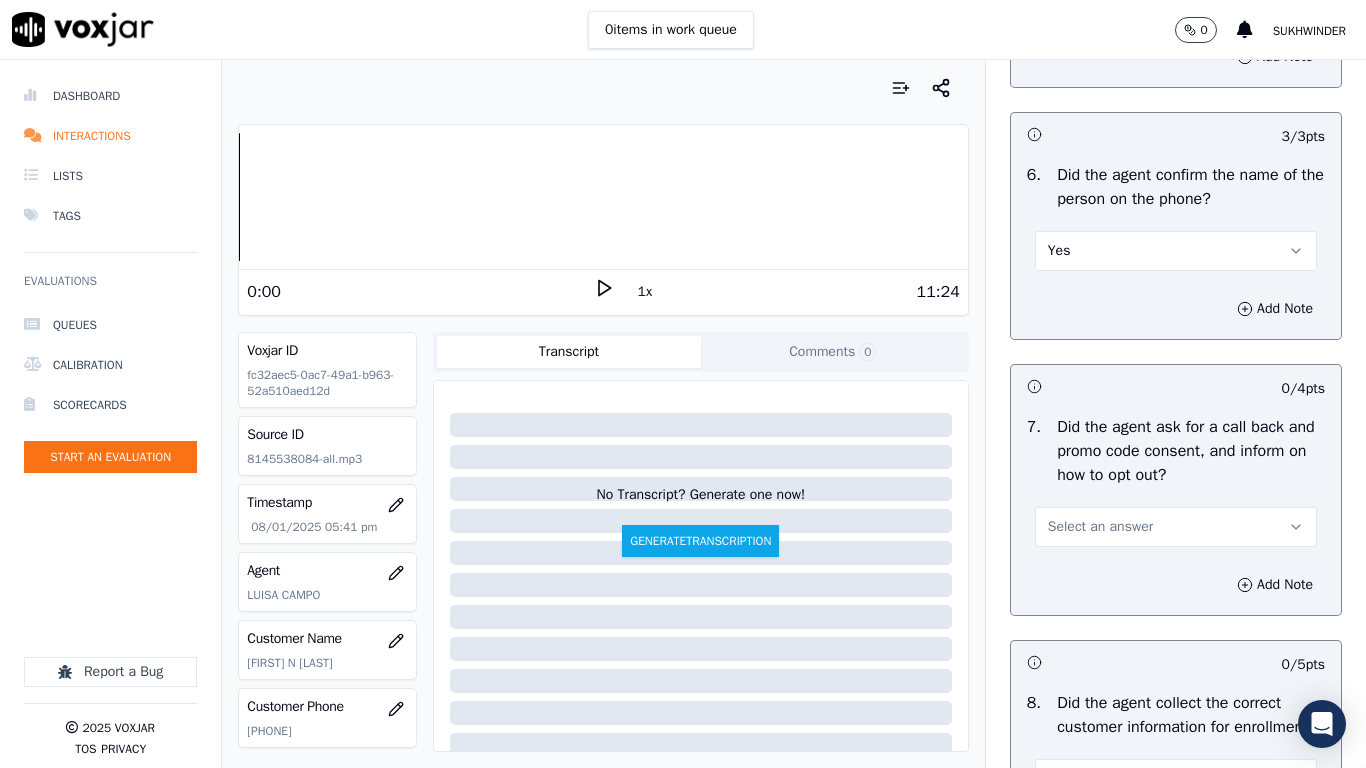 drag, startPoint x: 1137, startPoint y: 522, endPoint x: 1117, endPoint y: 543, distance: 29 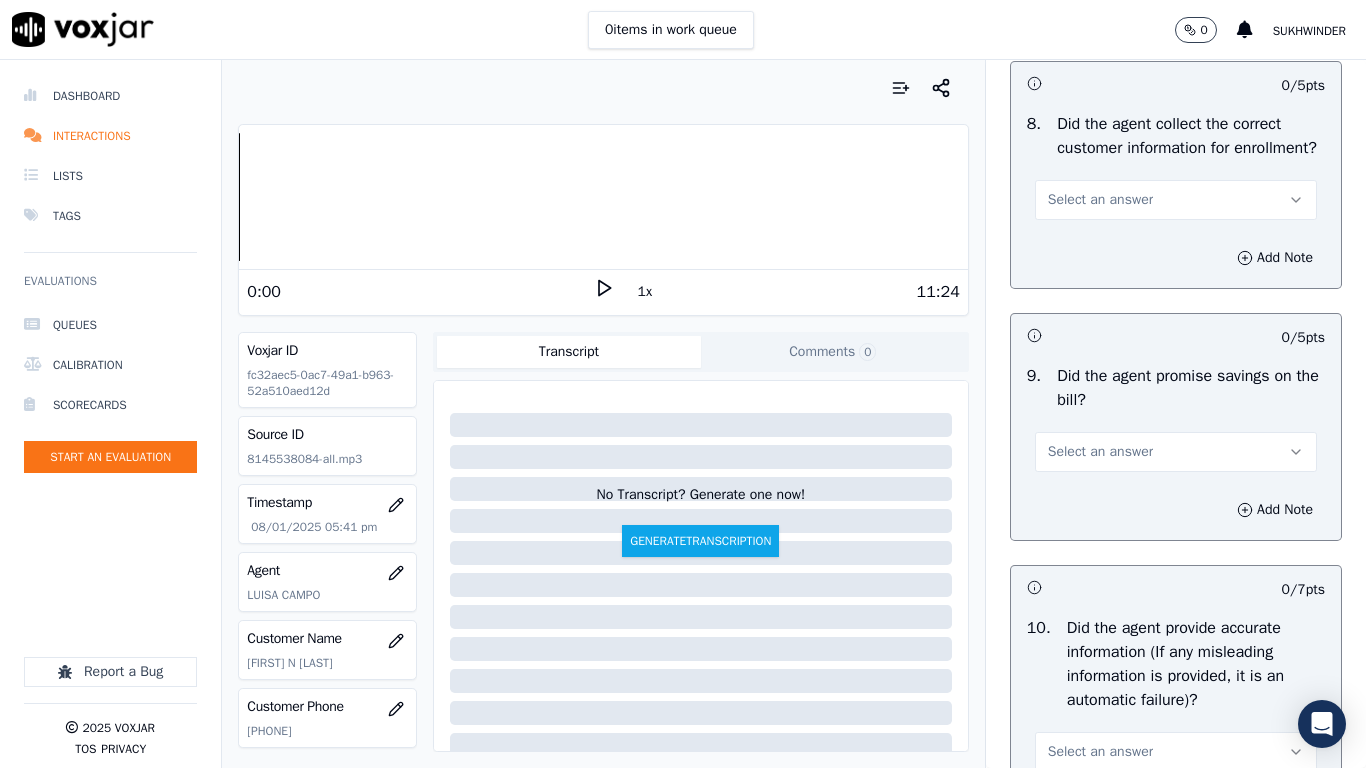 scroll, scrollTop: 2100, scrollLeft: 0, axis: vertical 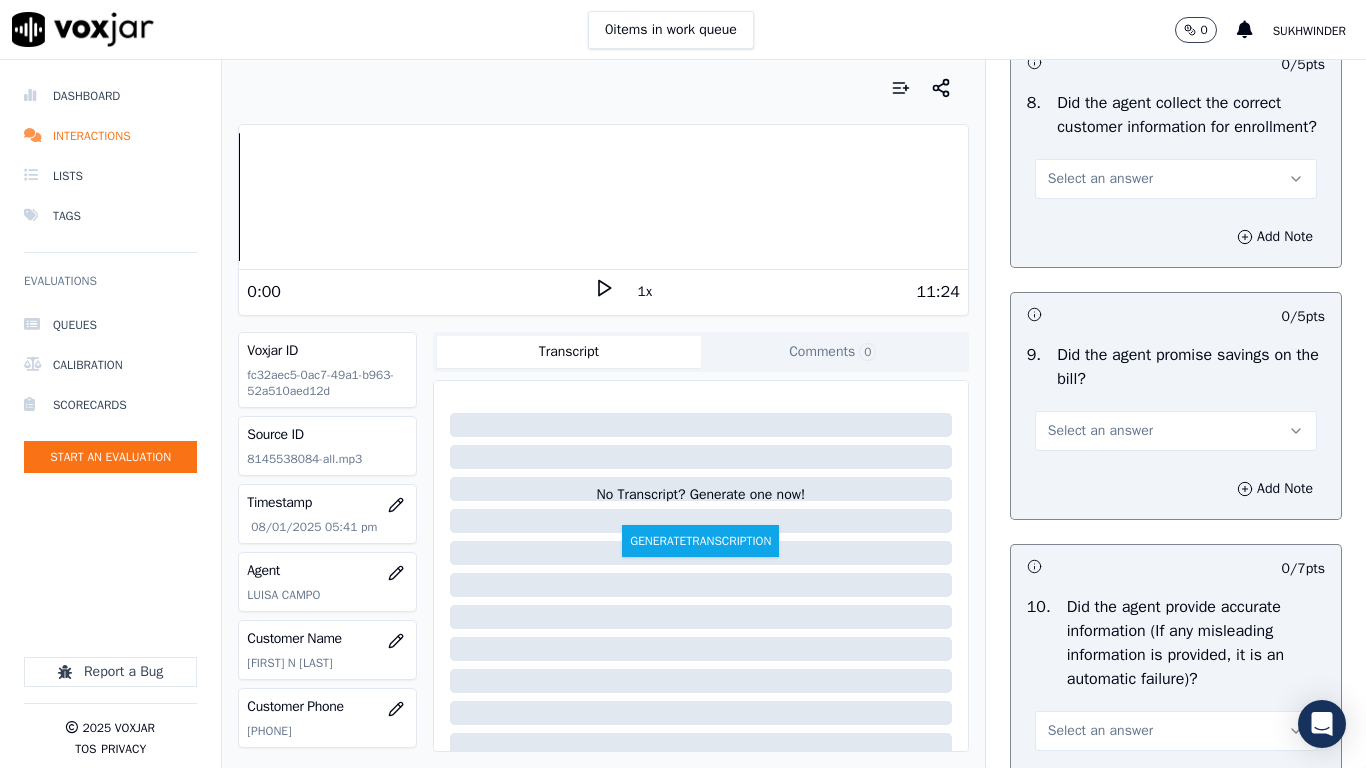 drag, startPoint x: 1088, startPoint y: 209, endPoint x: 1088, endPoint y: 220, distance: 11 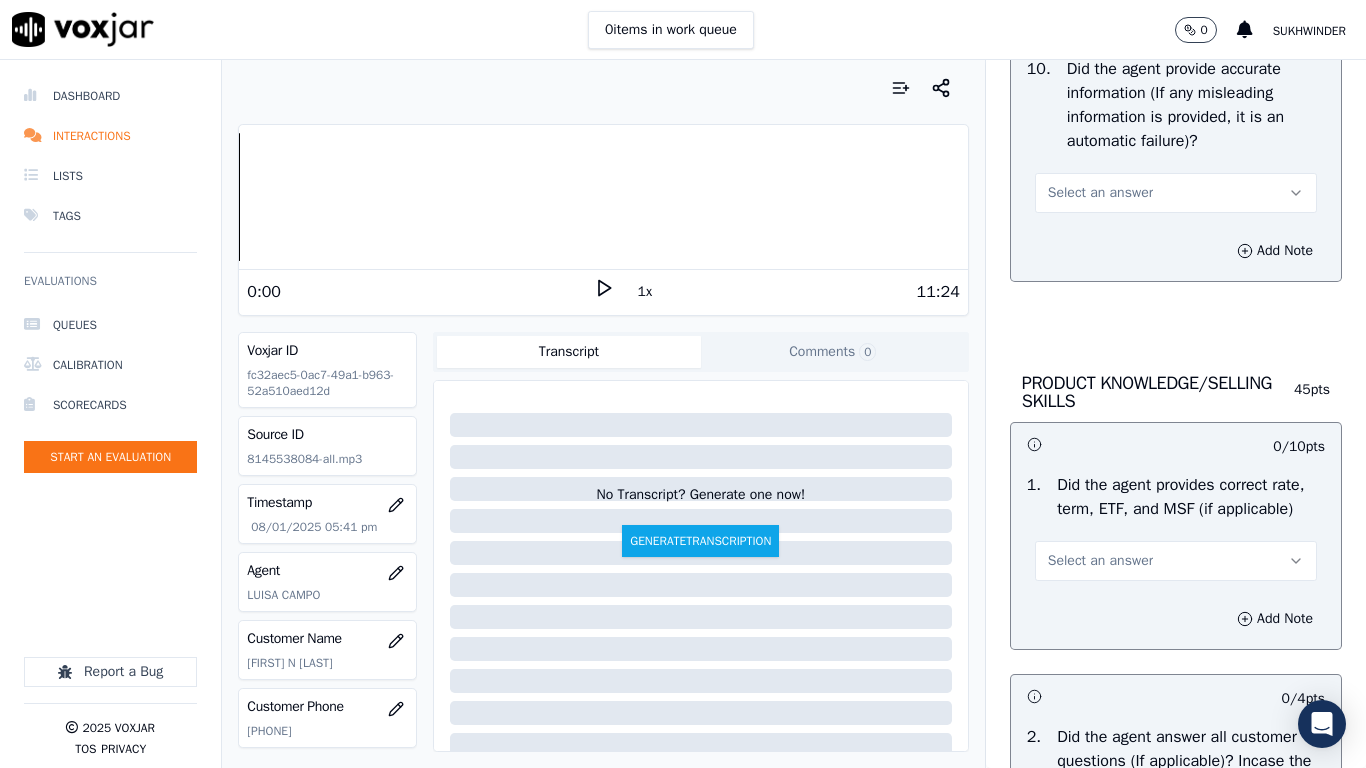 scroll, scrollTop: 2700, scrollLeft: 0, axis: vertical 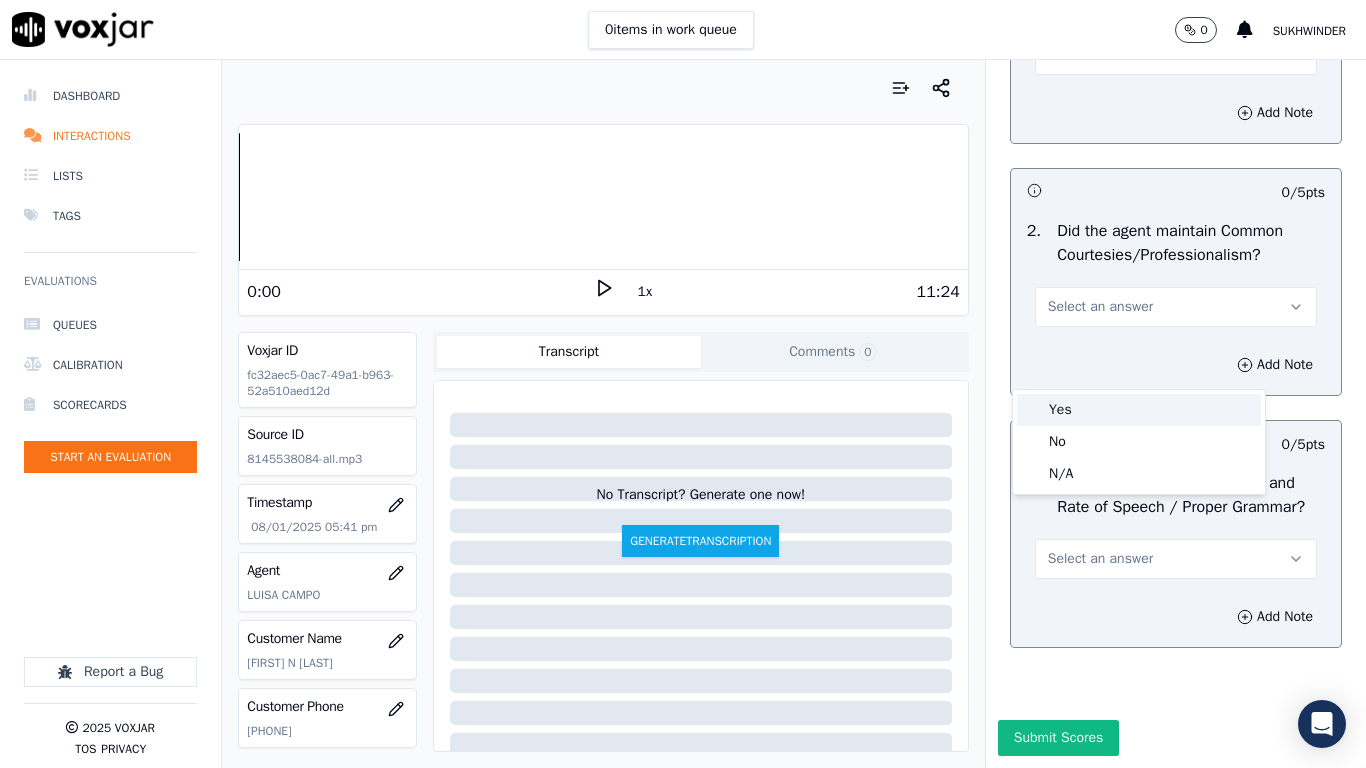 drag, startPoint x: 1097, startPoint y: 377, endPoint x: 1093, endPoint y: 440, distance: 63.126858 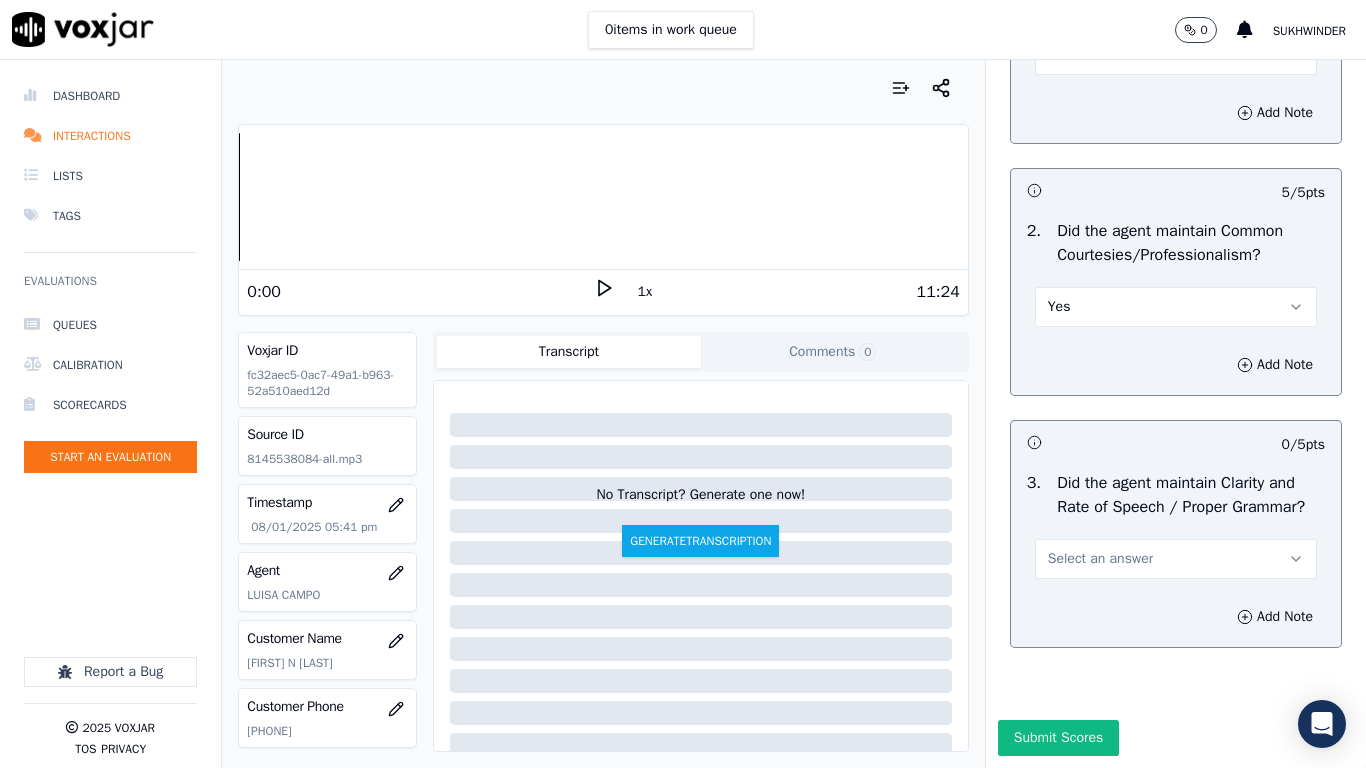 scroll, scrollTop: 5533, scrollLeft: 0, axis: vertical 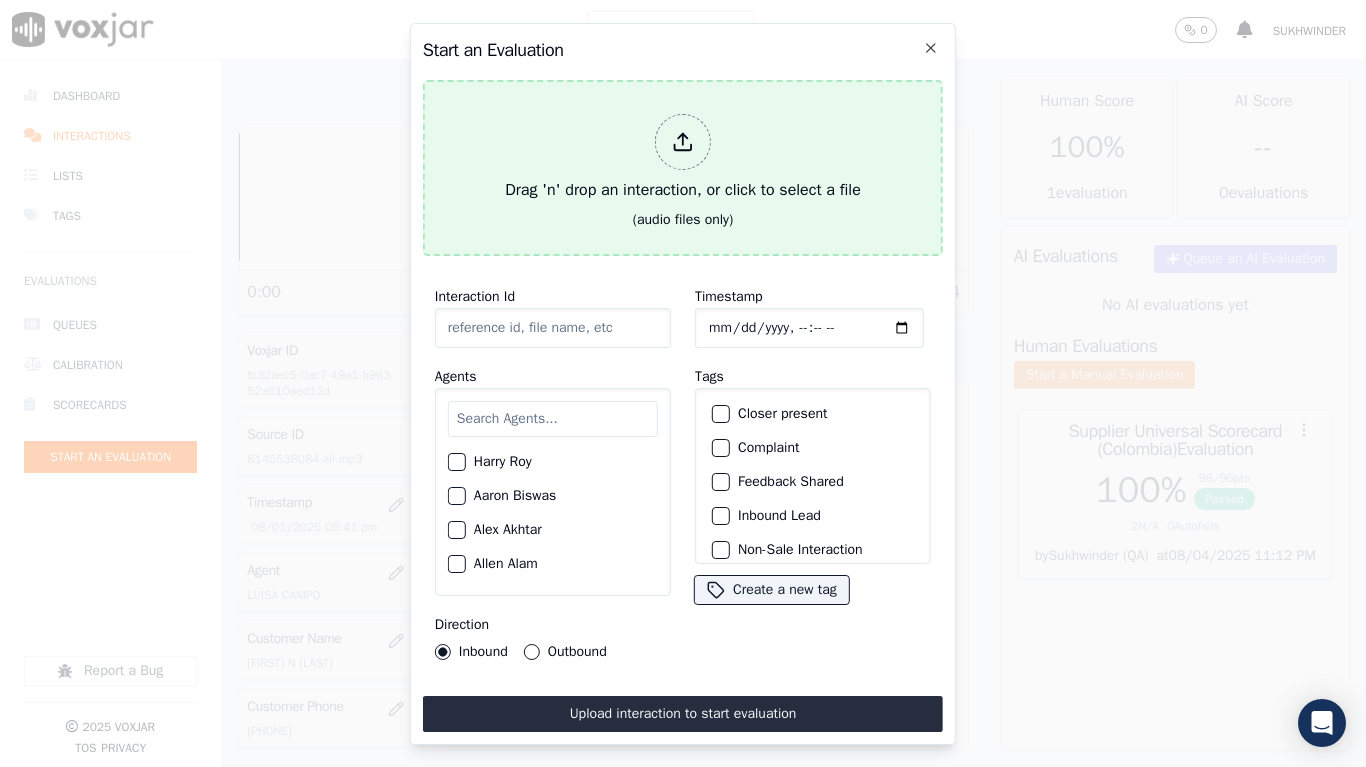 type 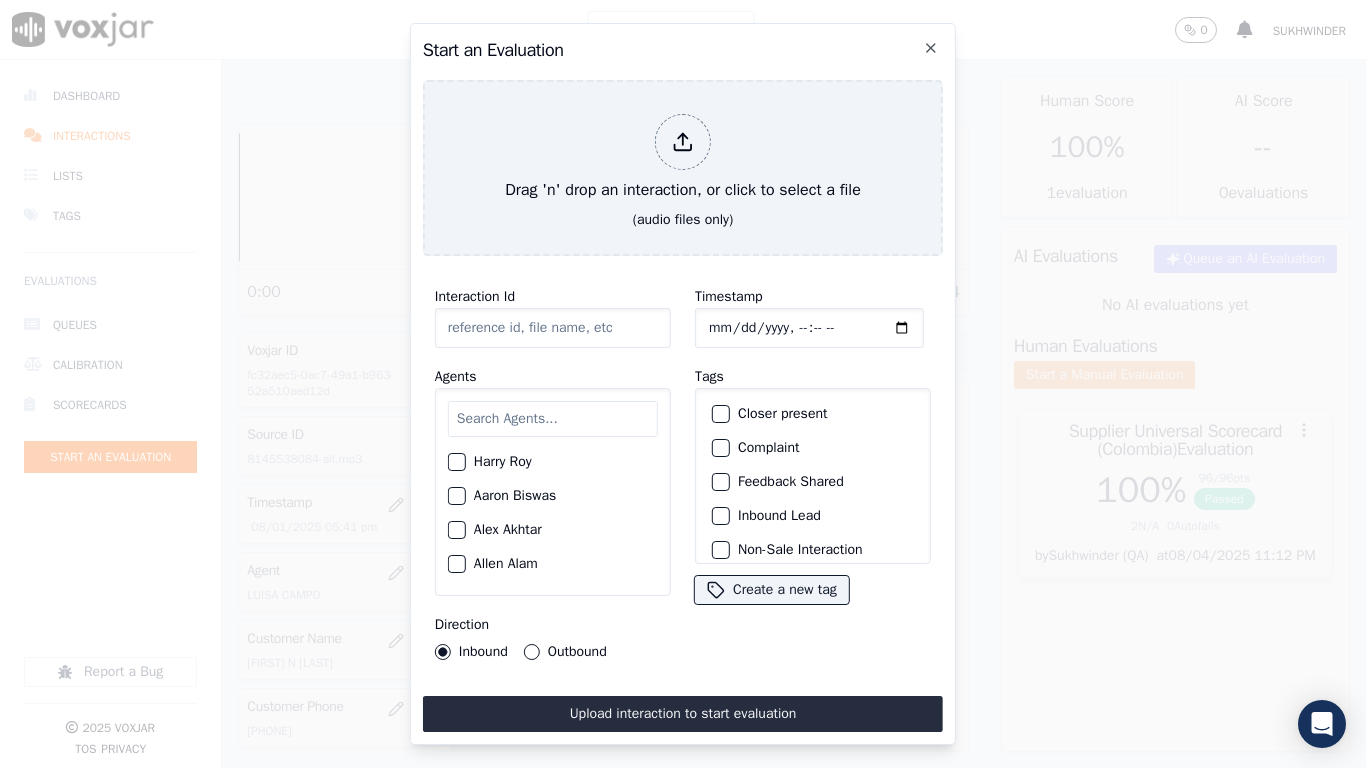 type on "20250801-150559_7246326741-all.mp3" 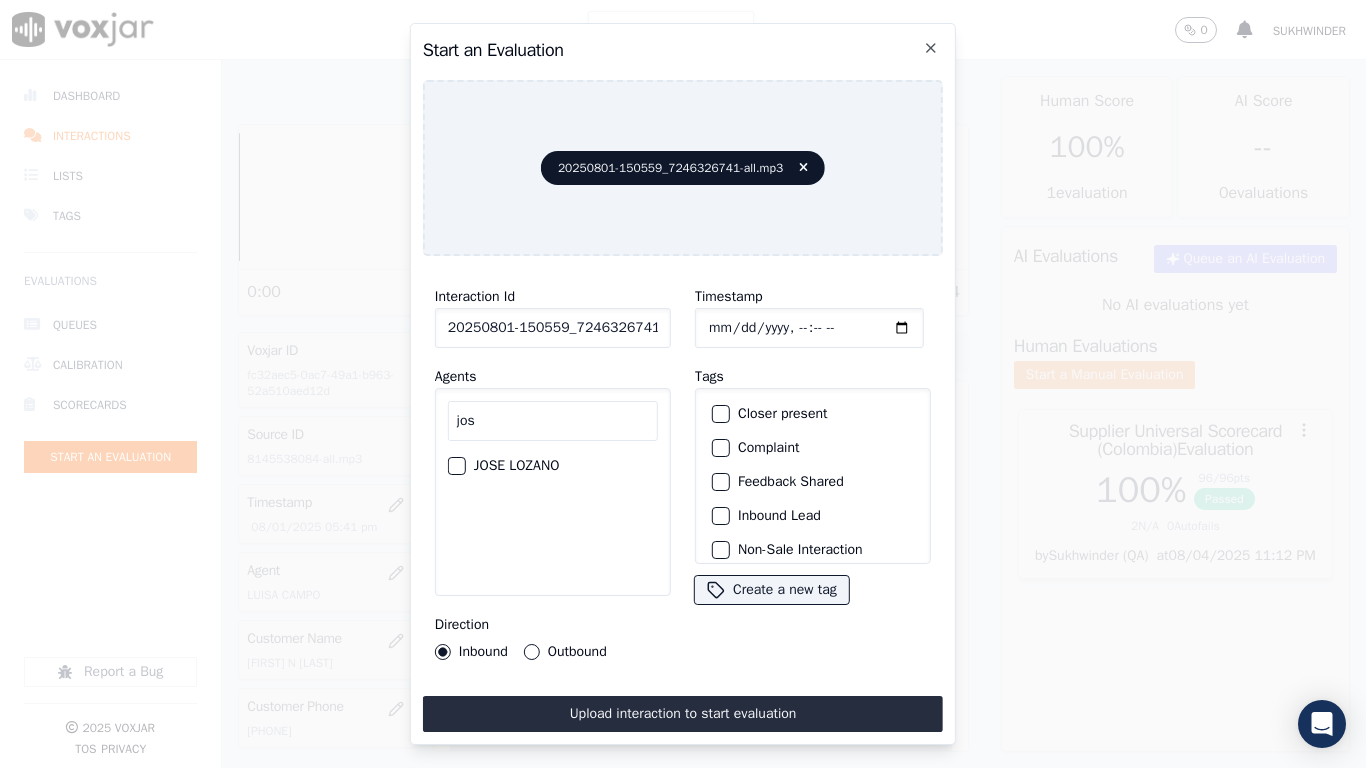 type on "jos" 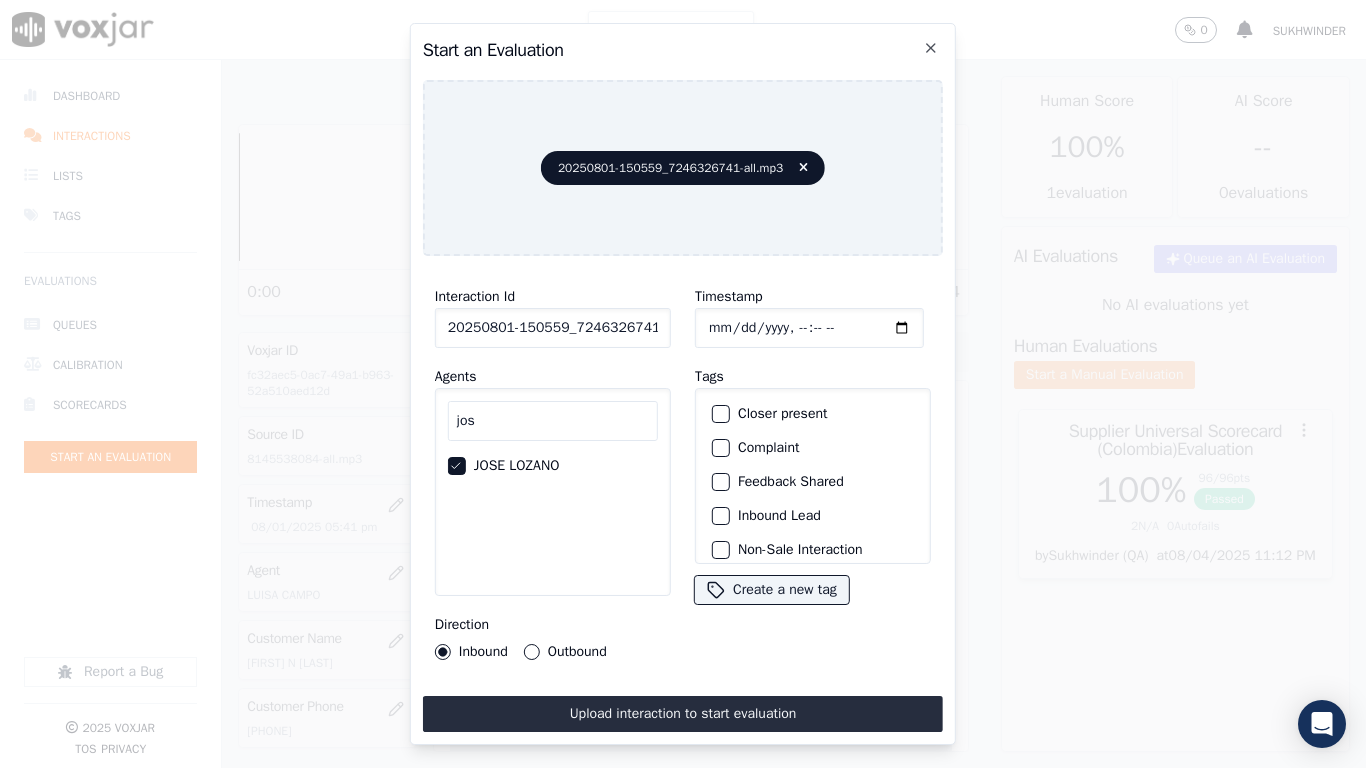 type on "2025-08-01T17:42" 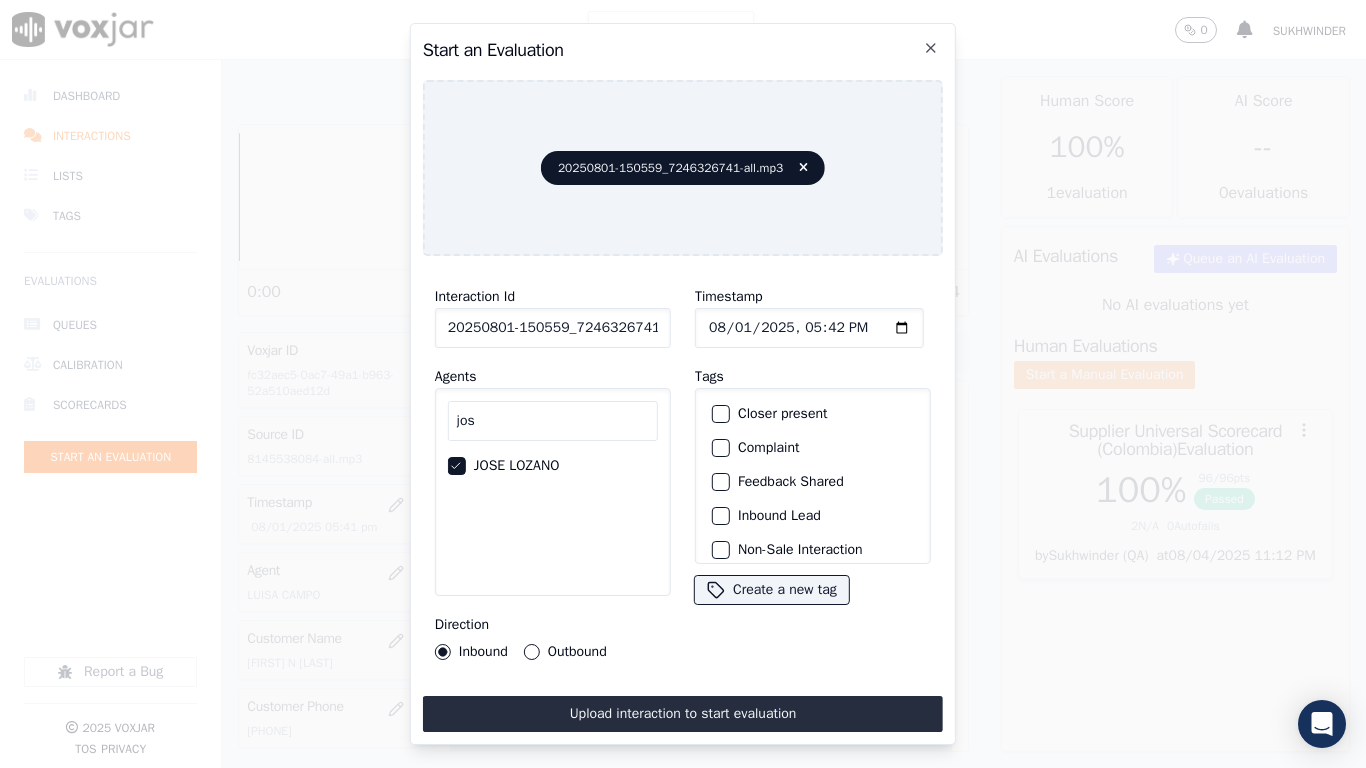 scroll, scrollTop: 175, scrollLeft: 0, axis: vertical 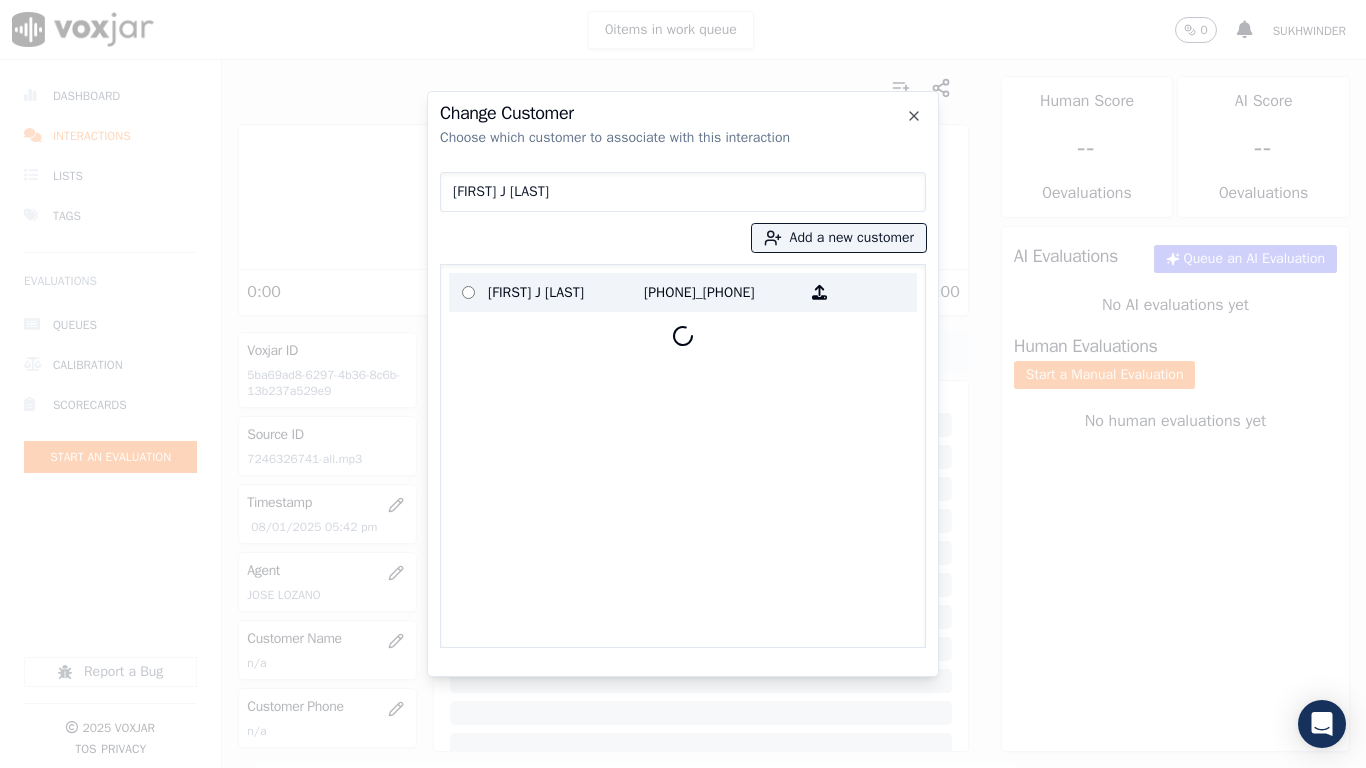 type on "[FIRST] J [LAST]" 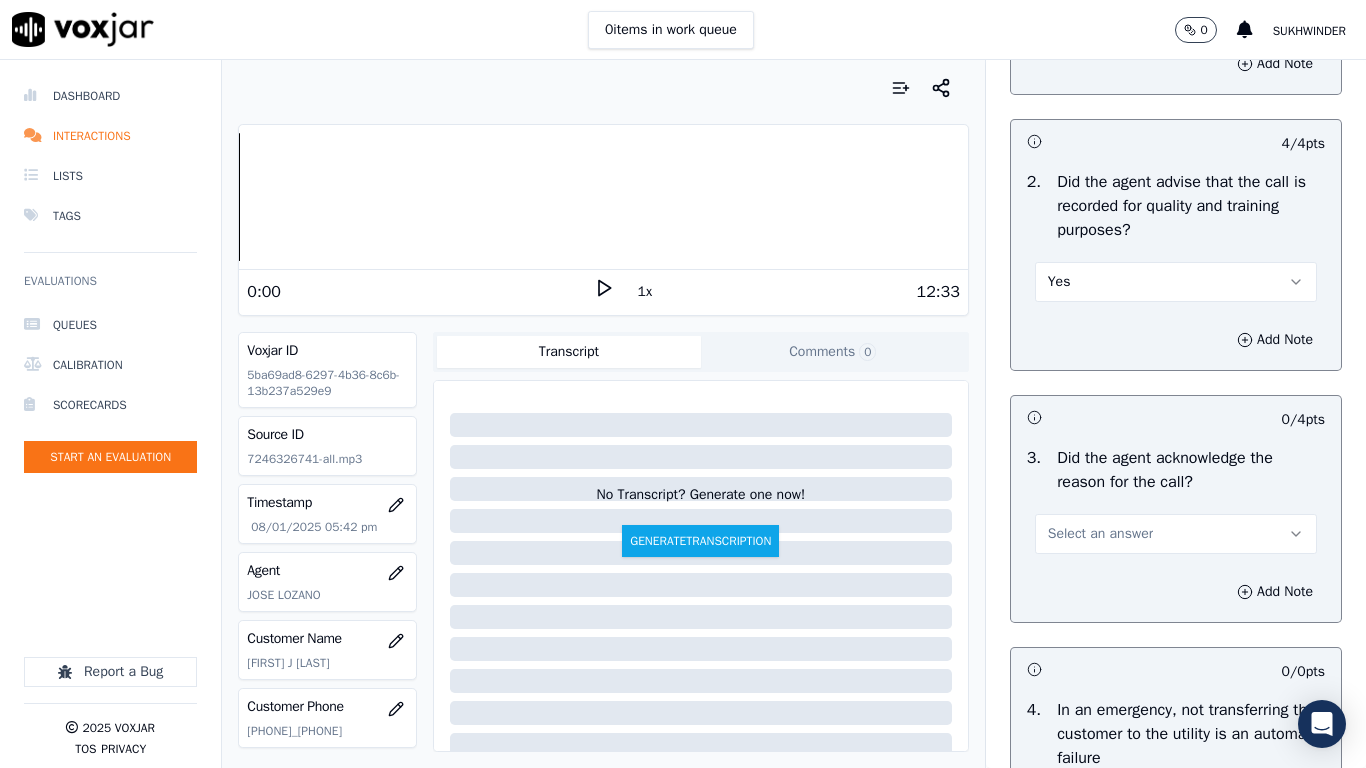 scroll, scrollTop: 700, scrollLeft: 0, axis: vertical 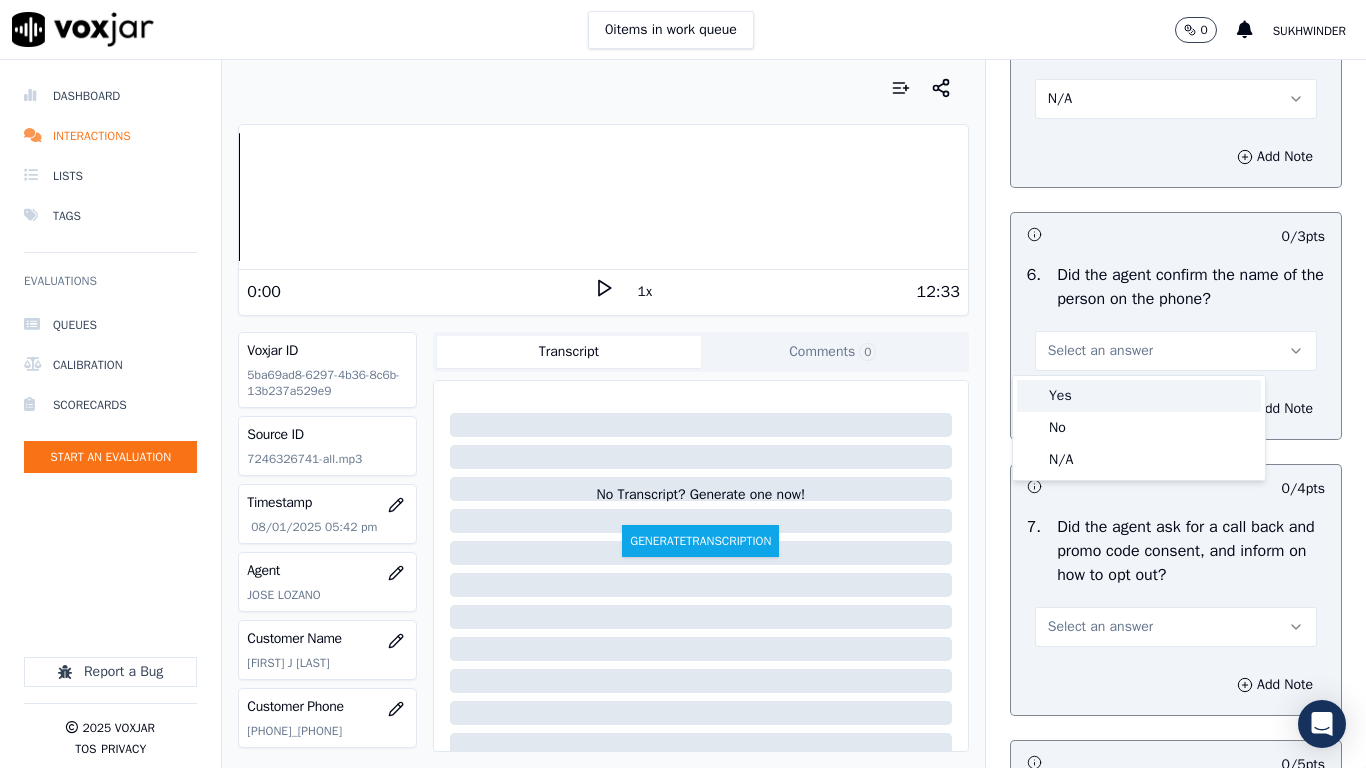 drag, startPoint x: 1108, startPoint y: 401, endPoint x: 1101, endPoint y: 495, distance: 94.26028 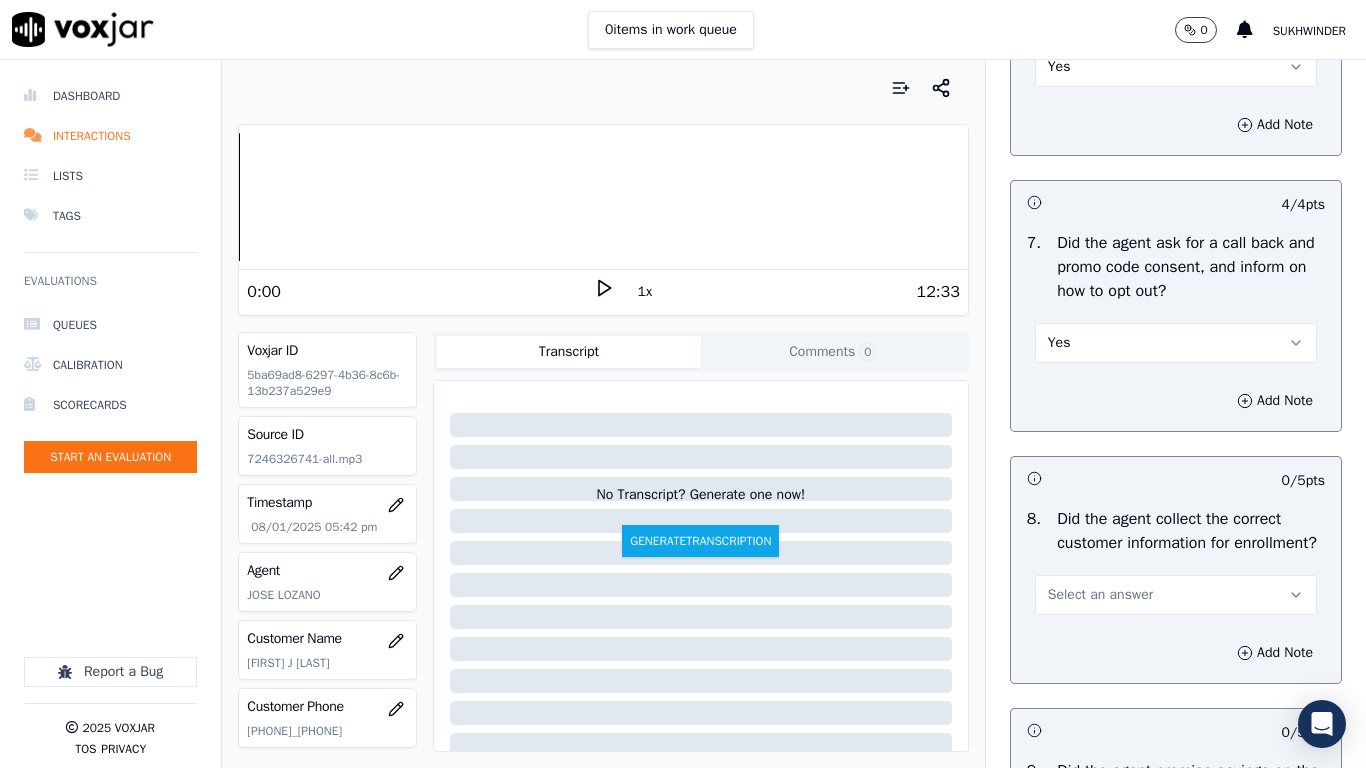 scroll, scrollTop: 2000, scrollLeft: 0, axis: vertical 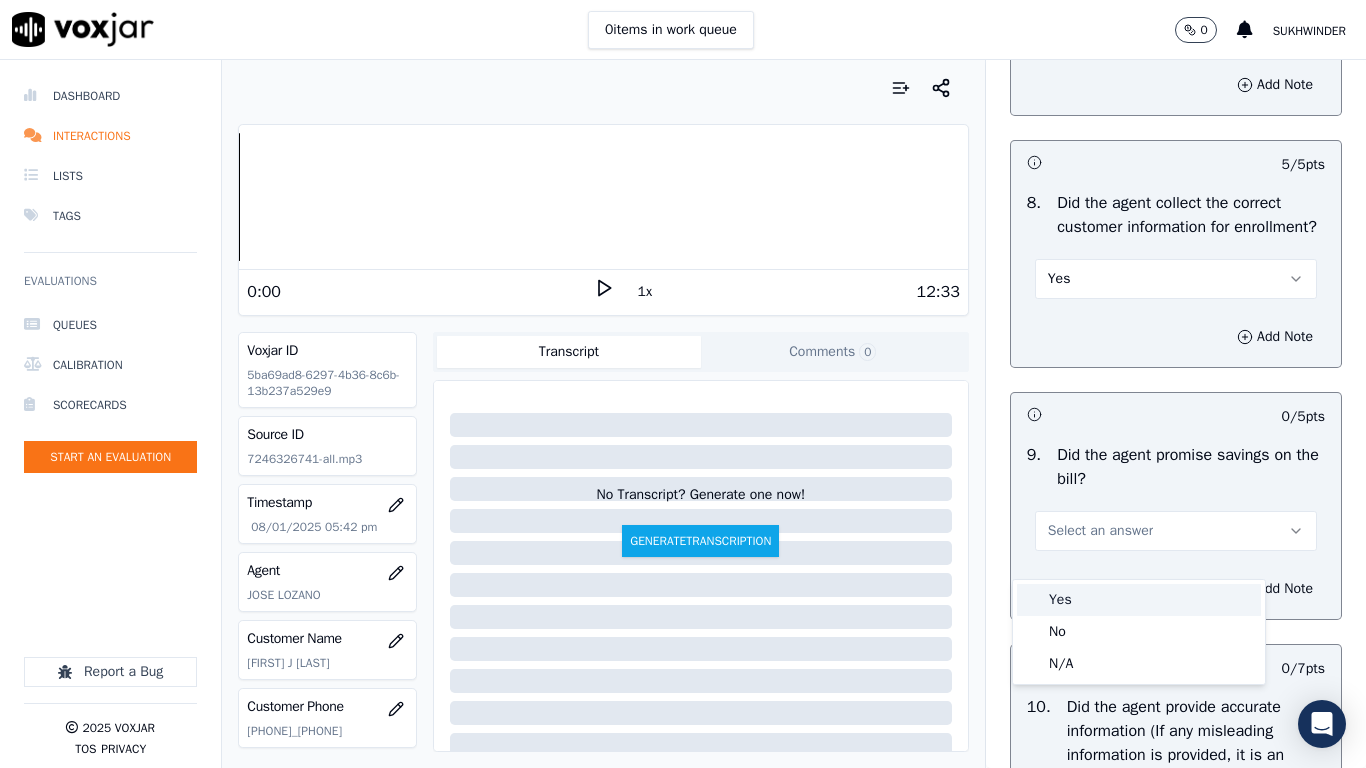 drag, startPoint x: 1099, startPoint y: 592, endPoint x: 1105, endPoint y: 634, distance: 42.426407 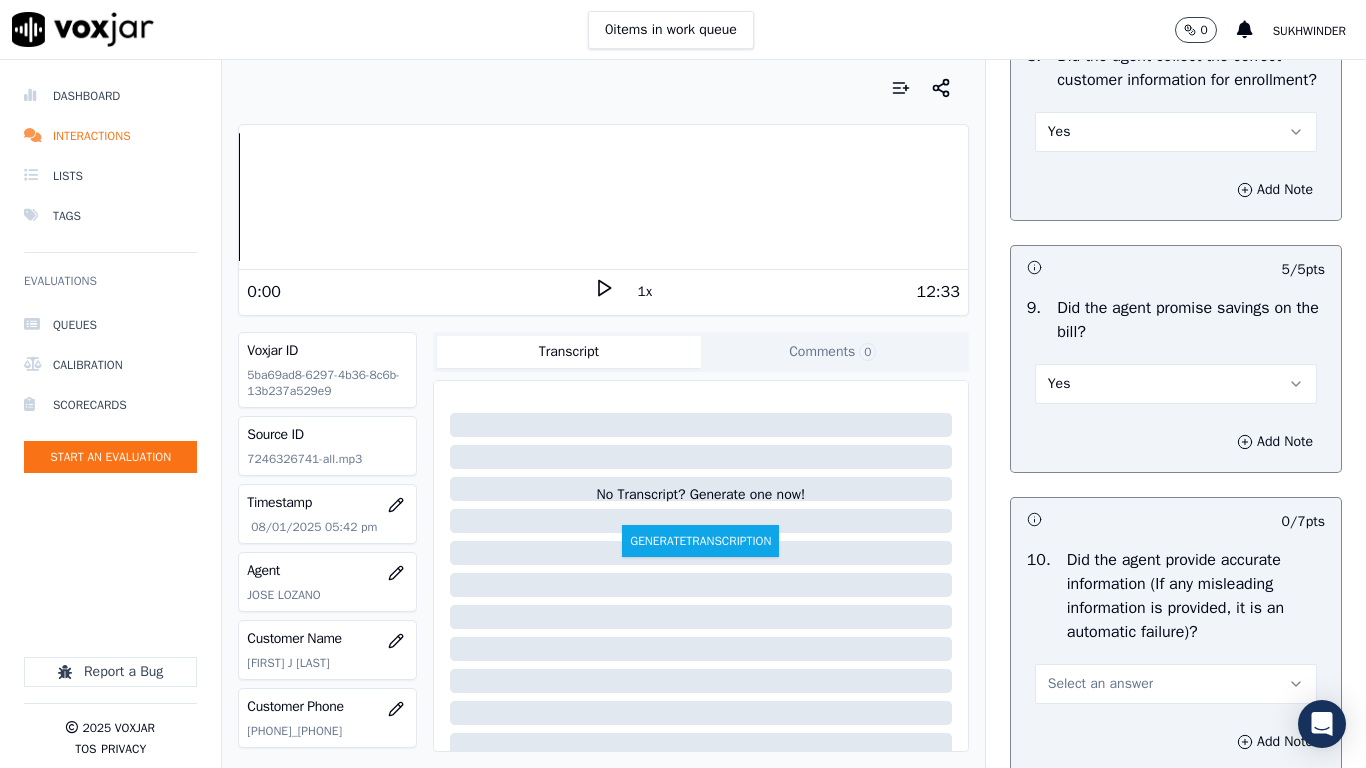 scroll, scrollTop: 2700, scrollLeft: 0, axis: vertical 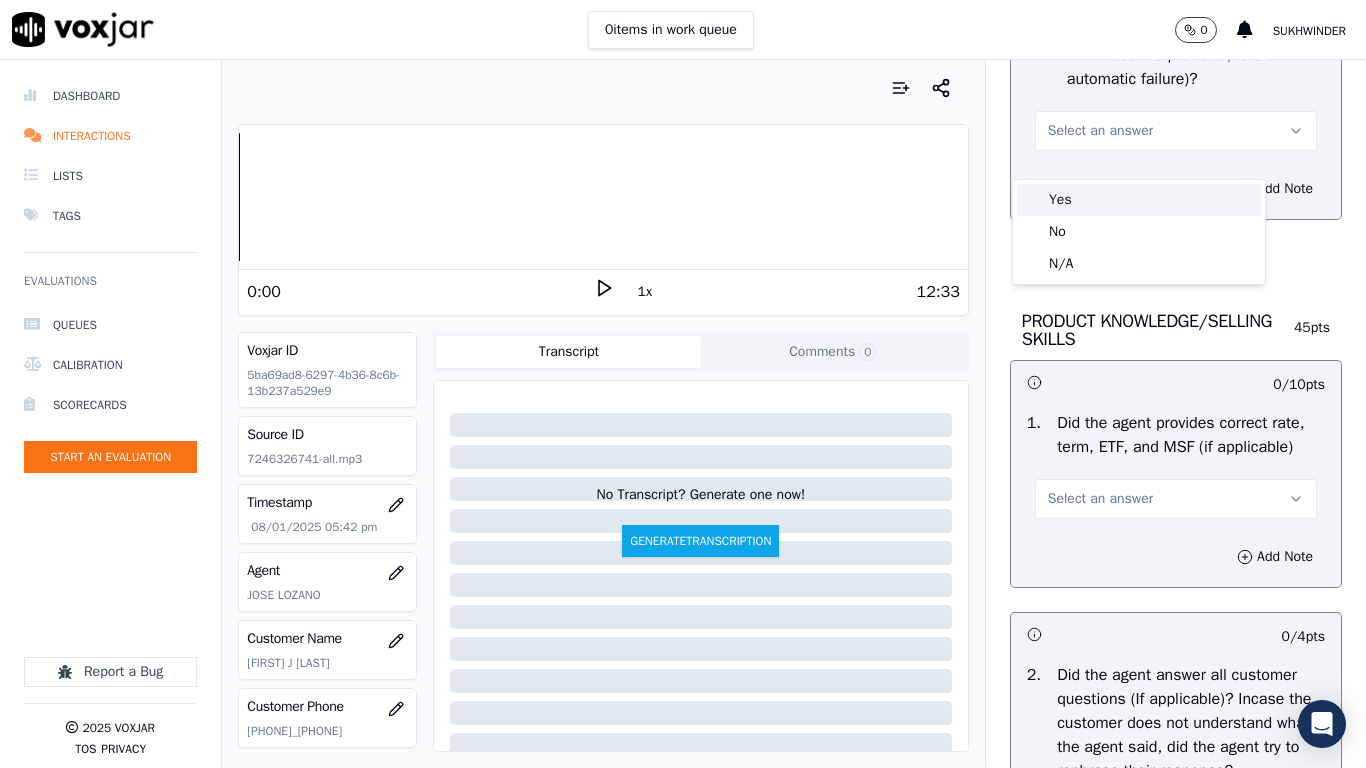 drag, startPoint x: 1104, startPoint y: 171, endPoint x: 1077, endPoint y: 231, distance: 65.795135 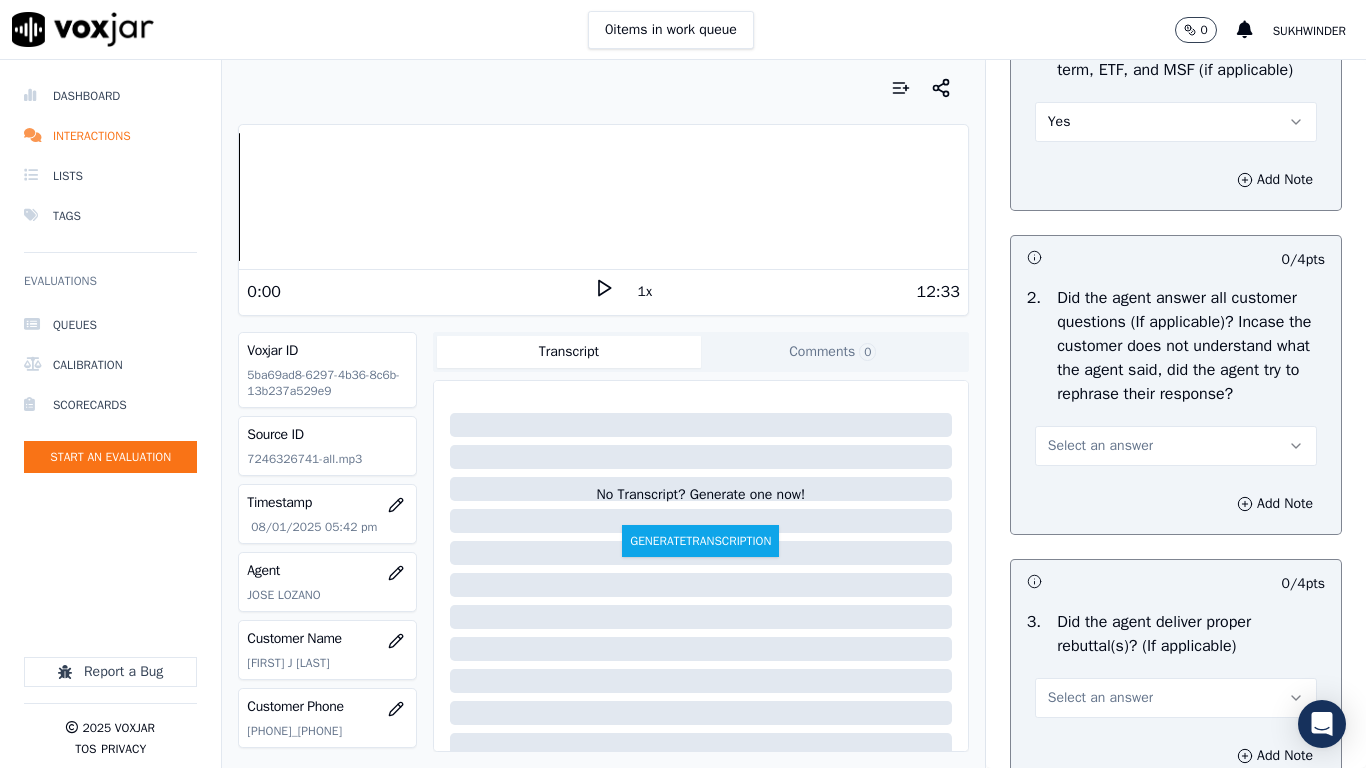 scroll, scrollTop: 3500, scrollLeft: 0, axis: vertical 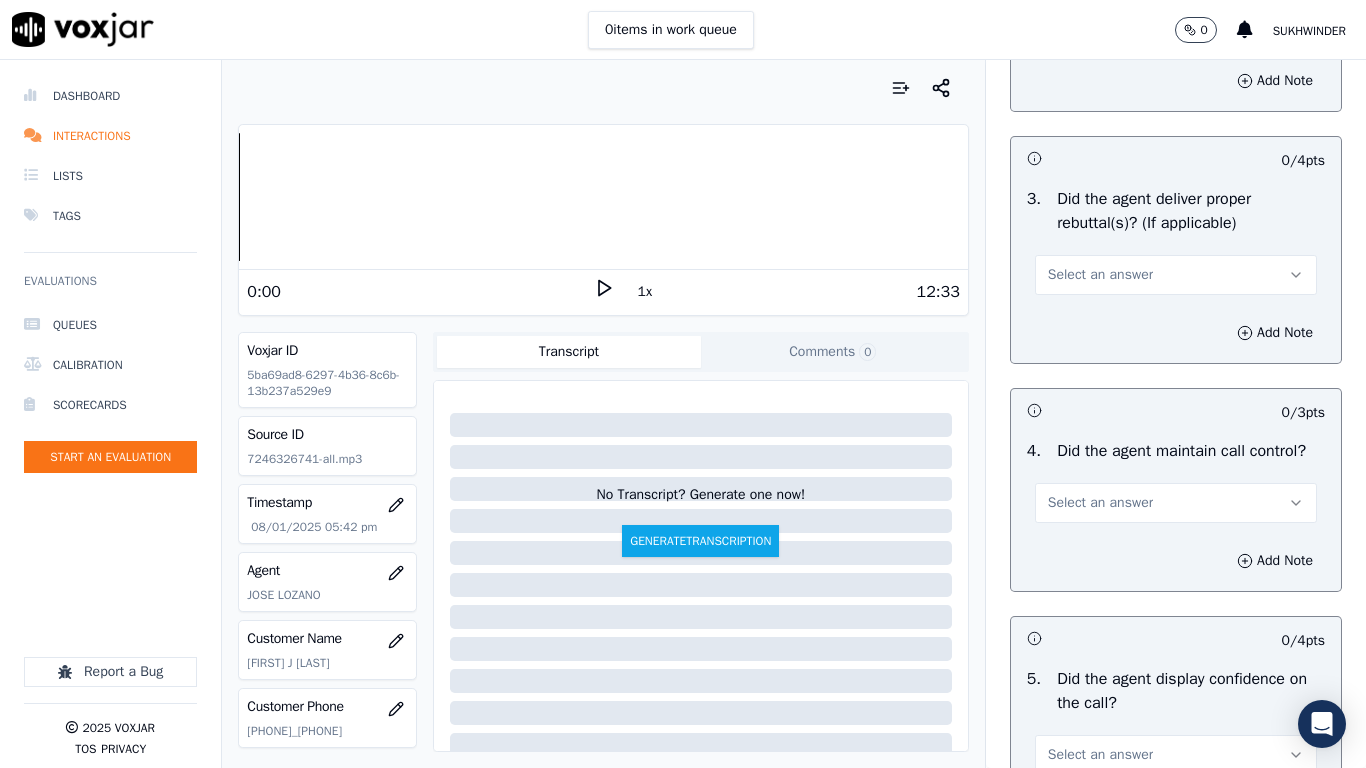 drag, startPoint x: 1152, startPoint y: 85, endPoint x: 1143, endPoint y: 109, distance: 25.632011 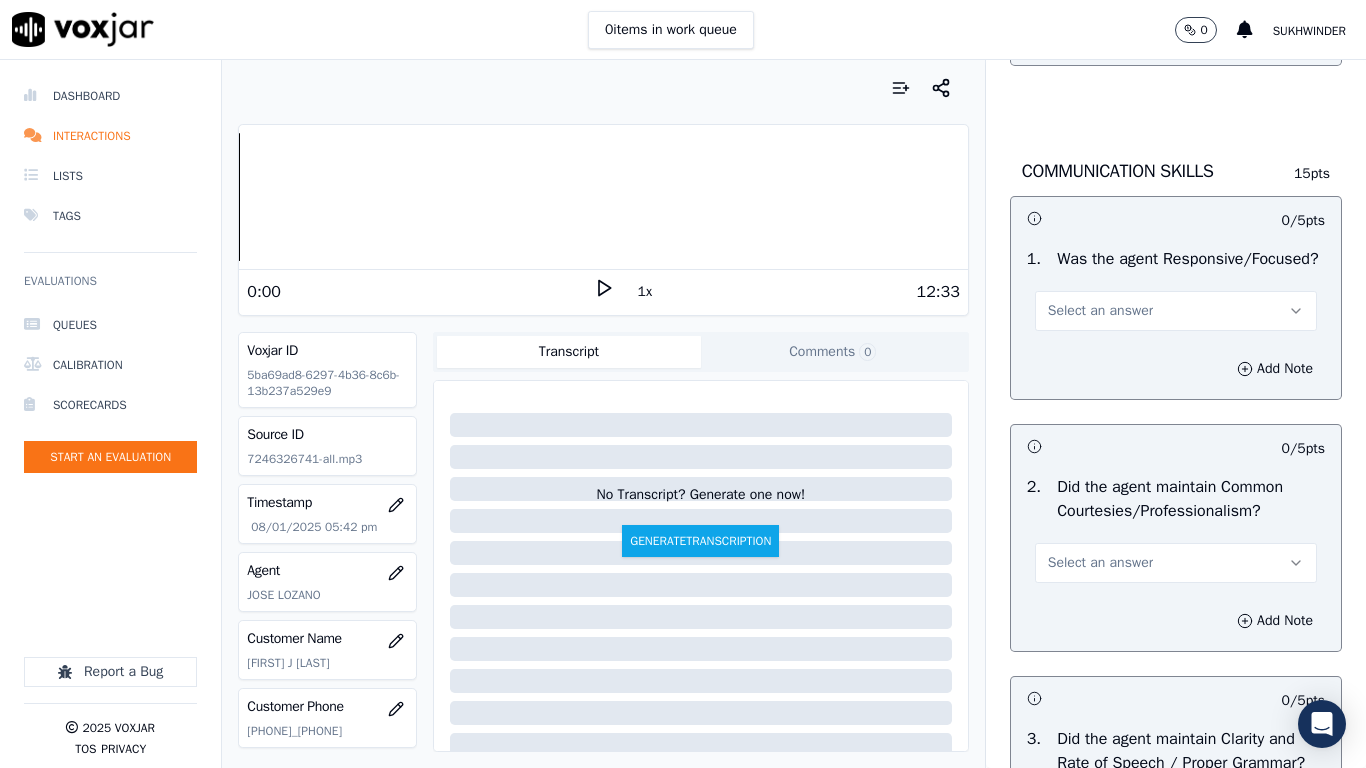 scroll, scrollTop: 5100, scrollLeft: 0, axis: vertical 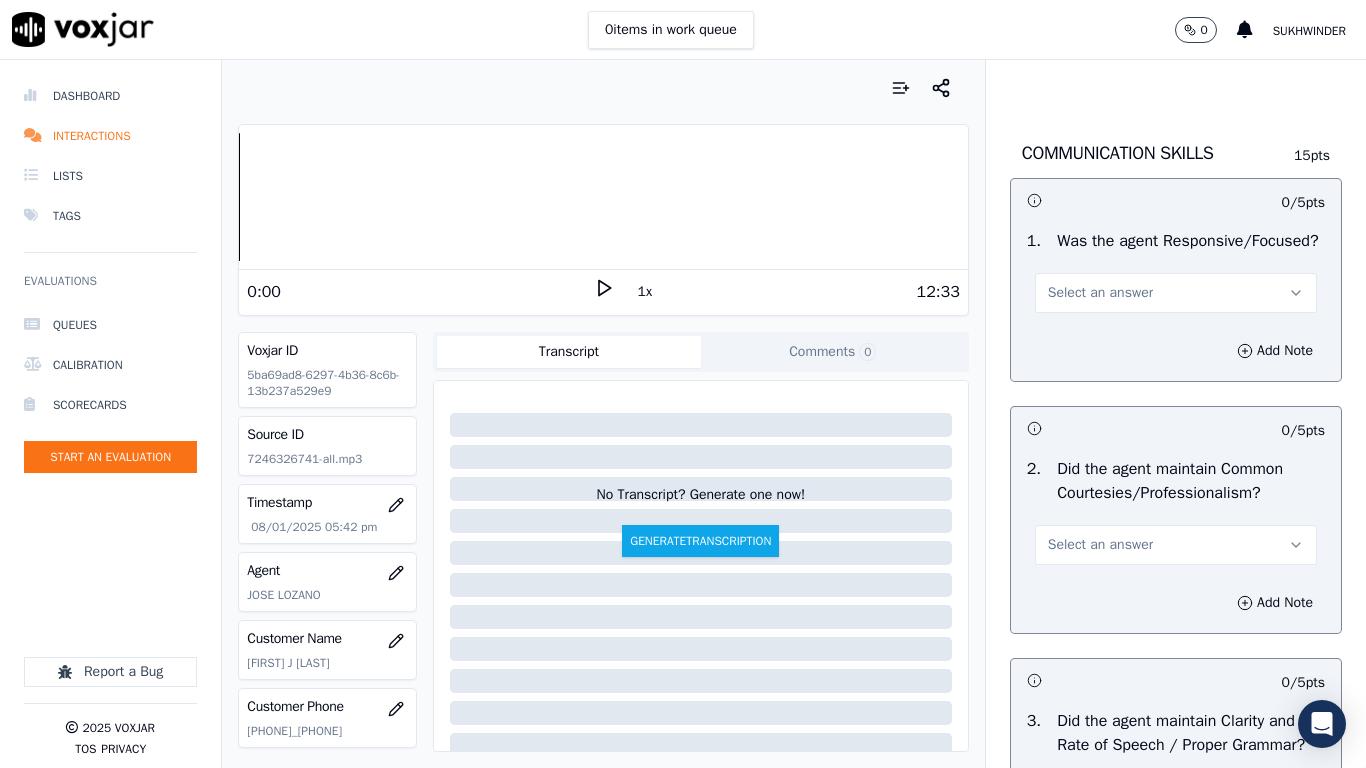 drag, startPoint x: 1086, startPoint y: 421, endPoint x: 1092, endPoint y: 466, distance: 45.39824 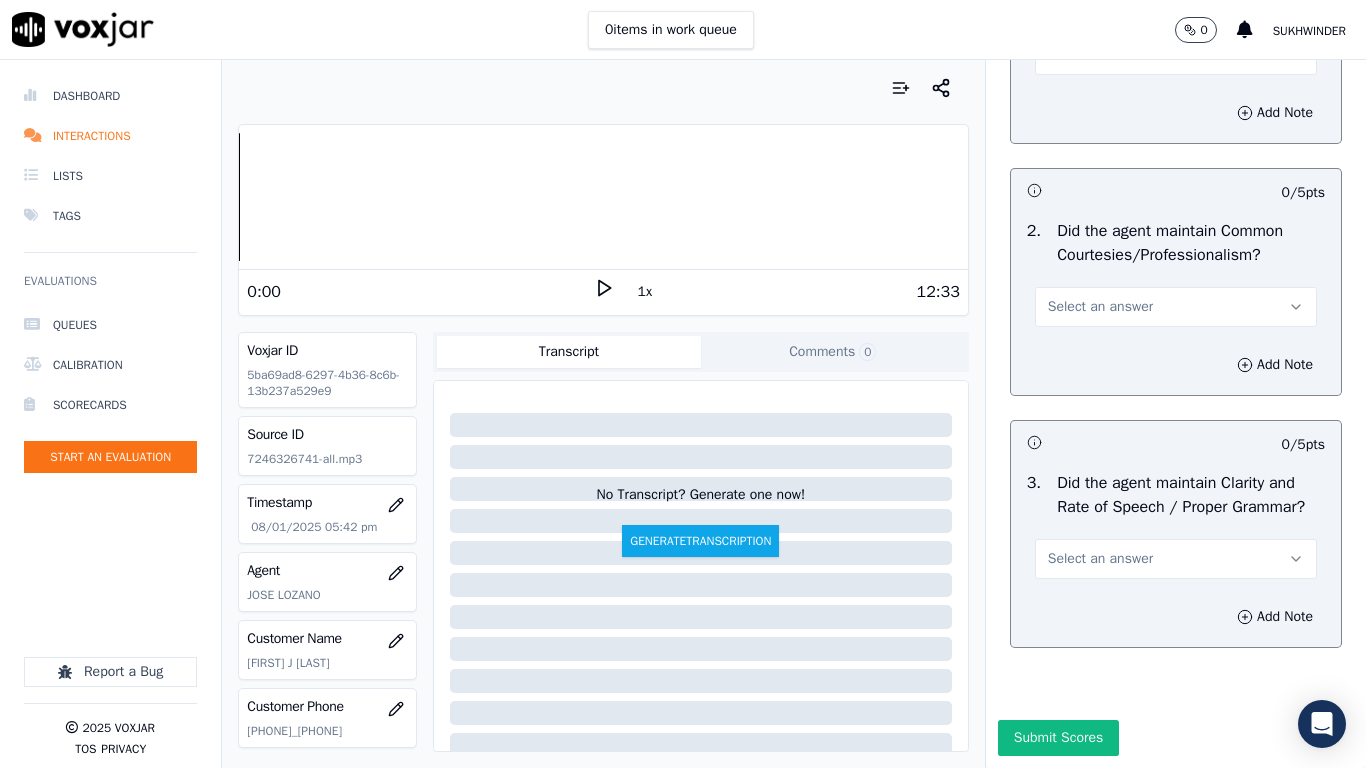 scroll, scrollTop: 5533, scrollLeft: 0, axis: vertical 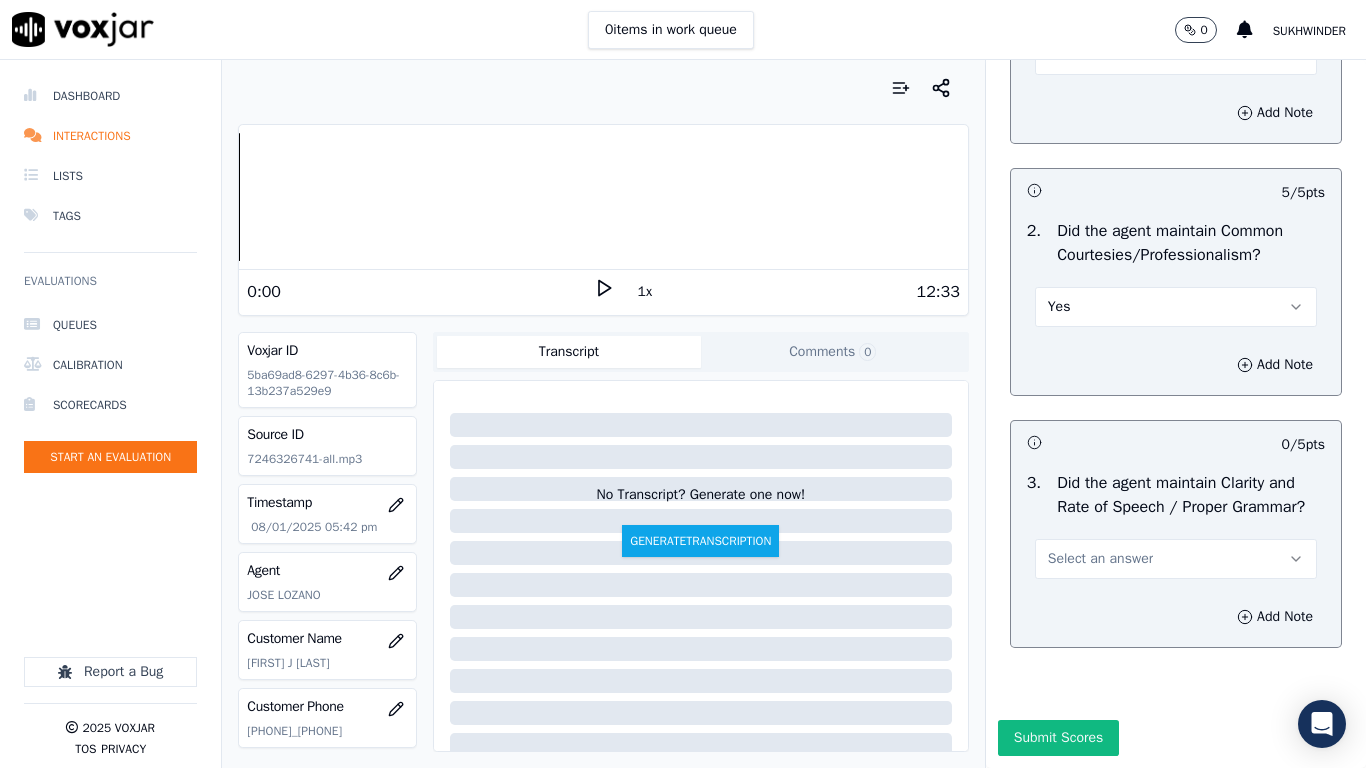 drag, startPoint x: 1081, startPoint y: 506, endPoint x: 1078, endPoint y: 530, distance: 24.186773 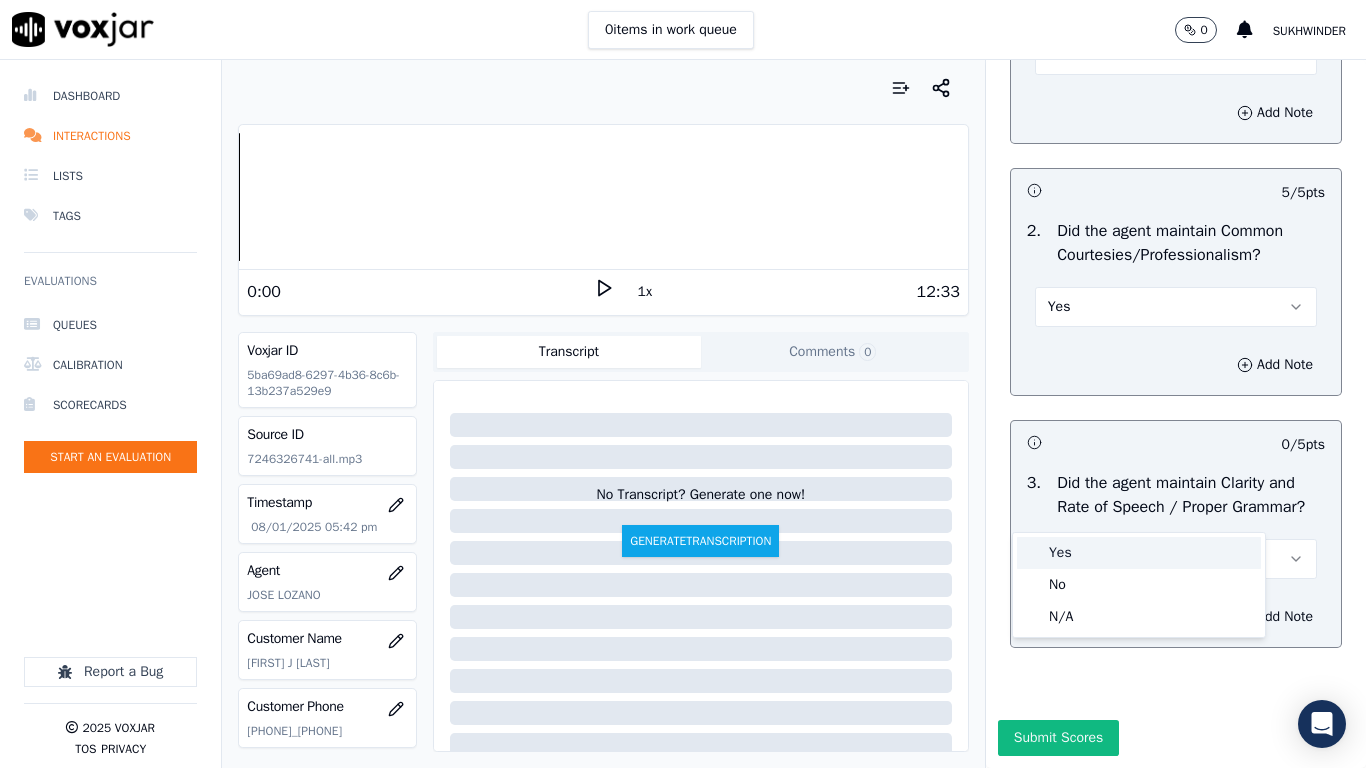 drag, startPoint x: 1062, startPoint y: 558, endPoint x: 1073, endPoint y: 582, distance: 26.400757 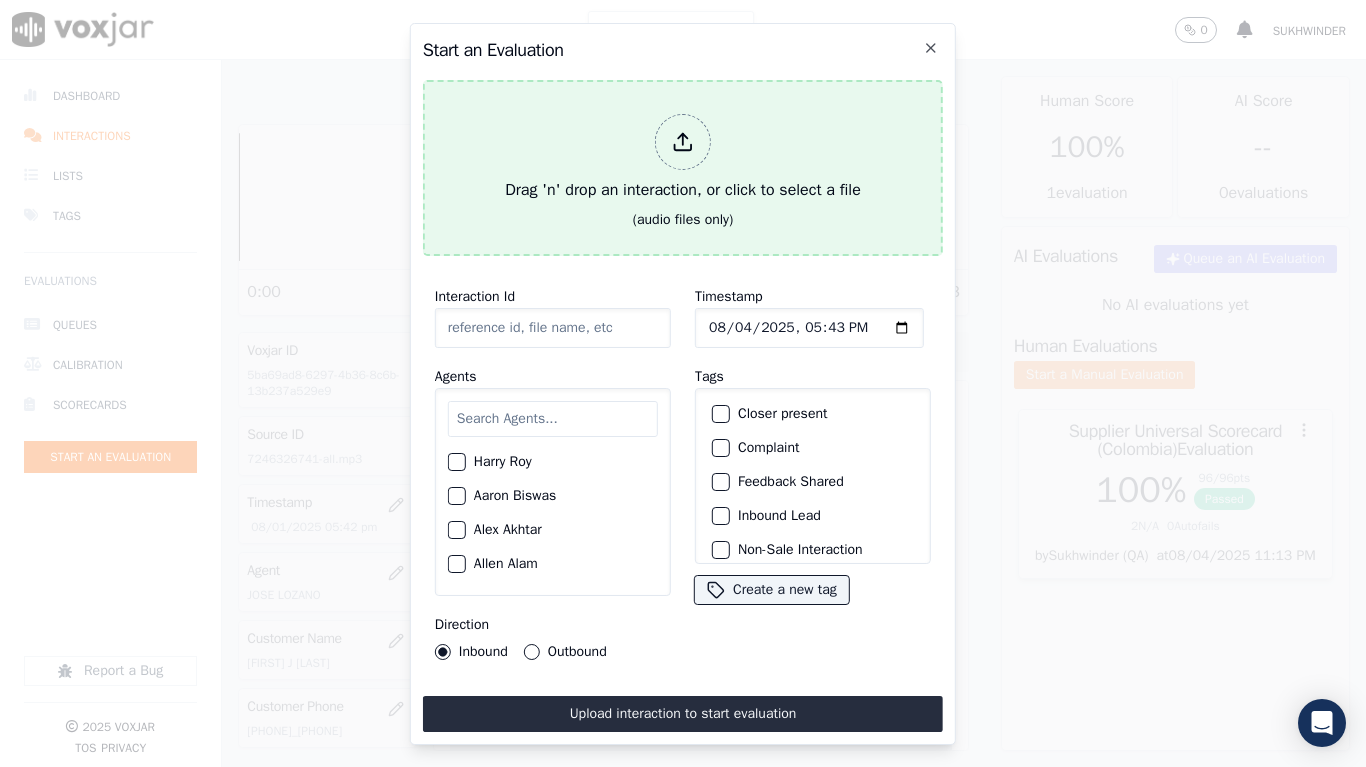 type 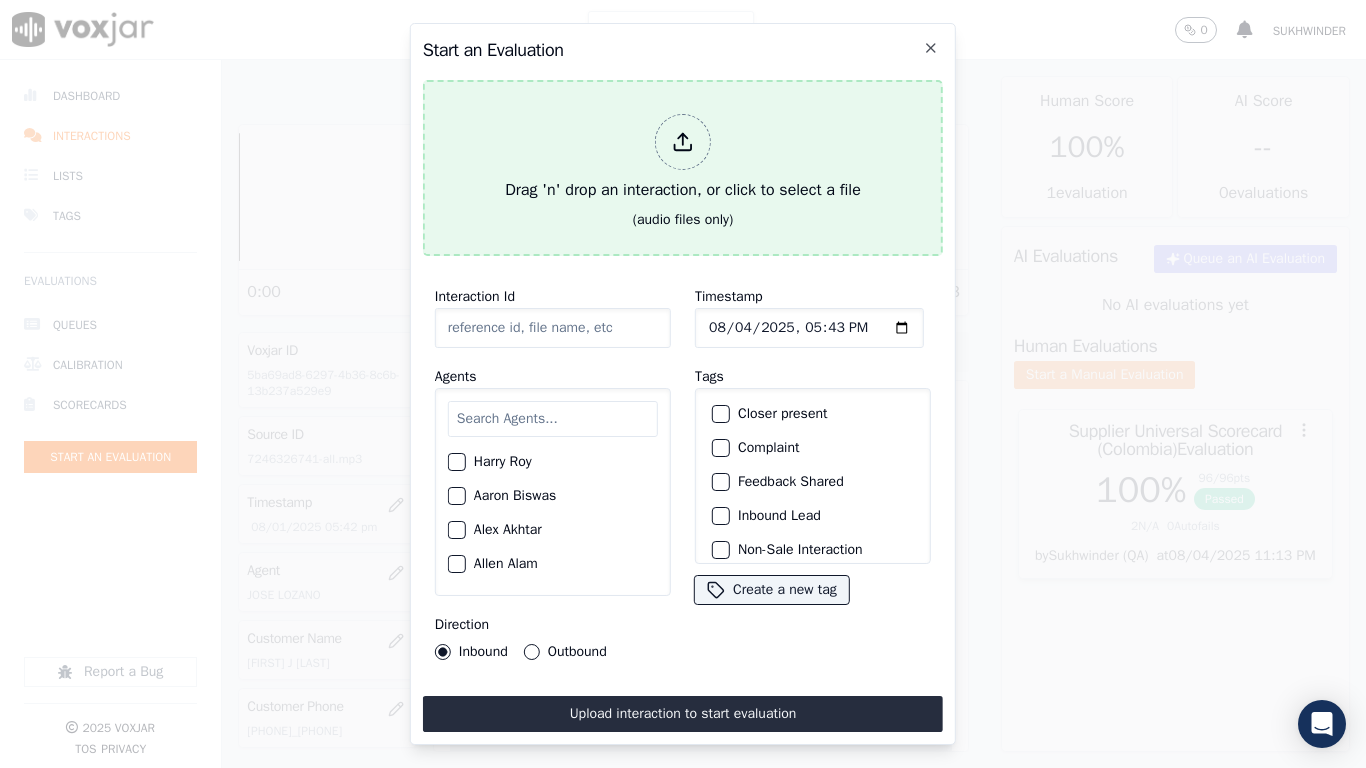 type on "20250801-165257_4844709462-all.mp3" 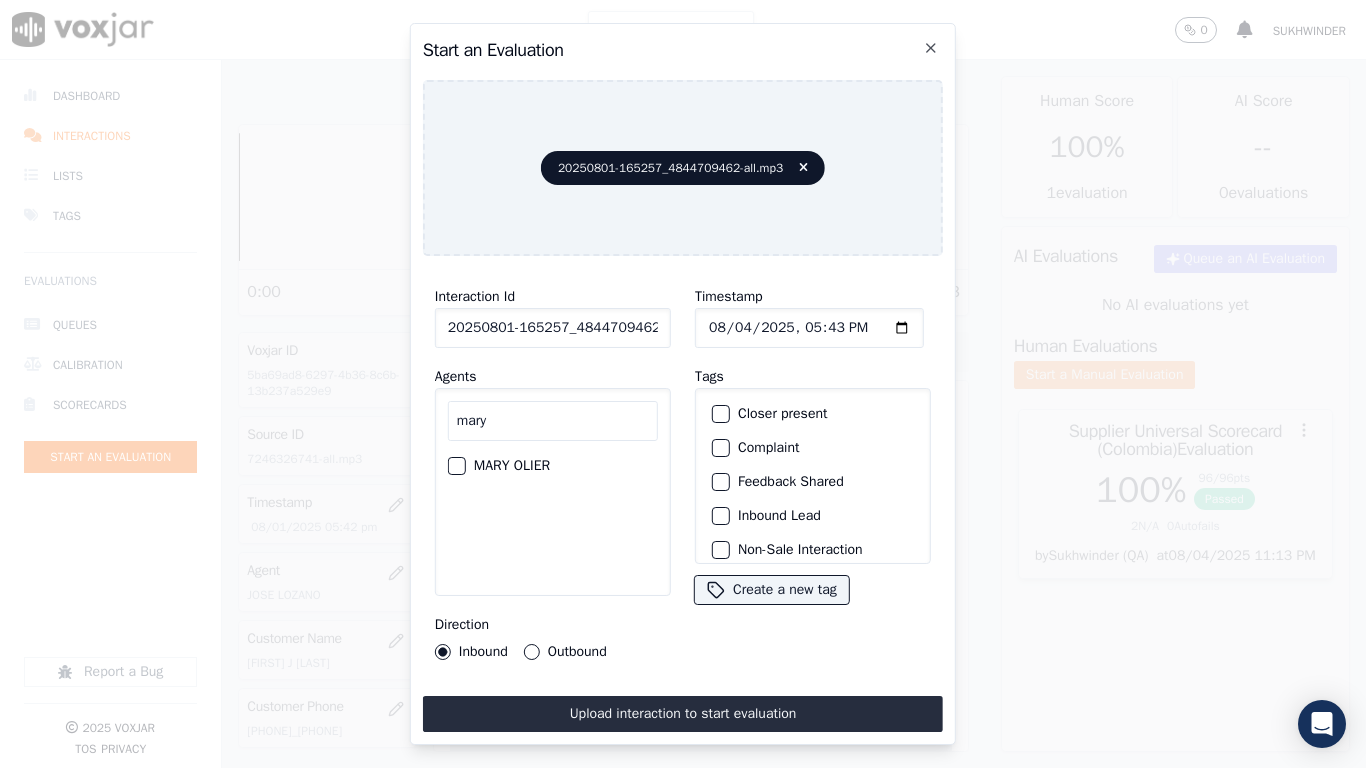 type on "mary" 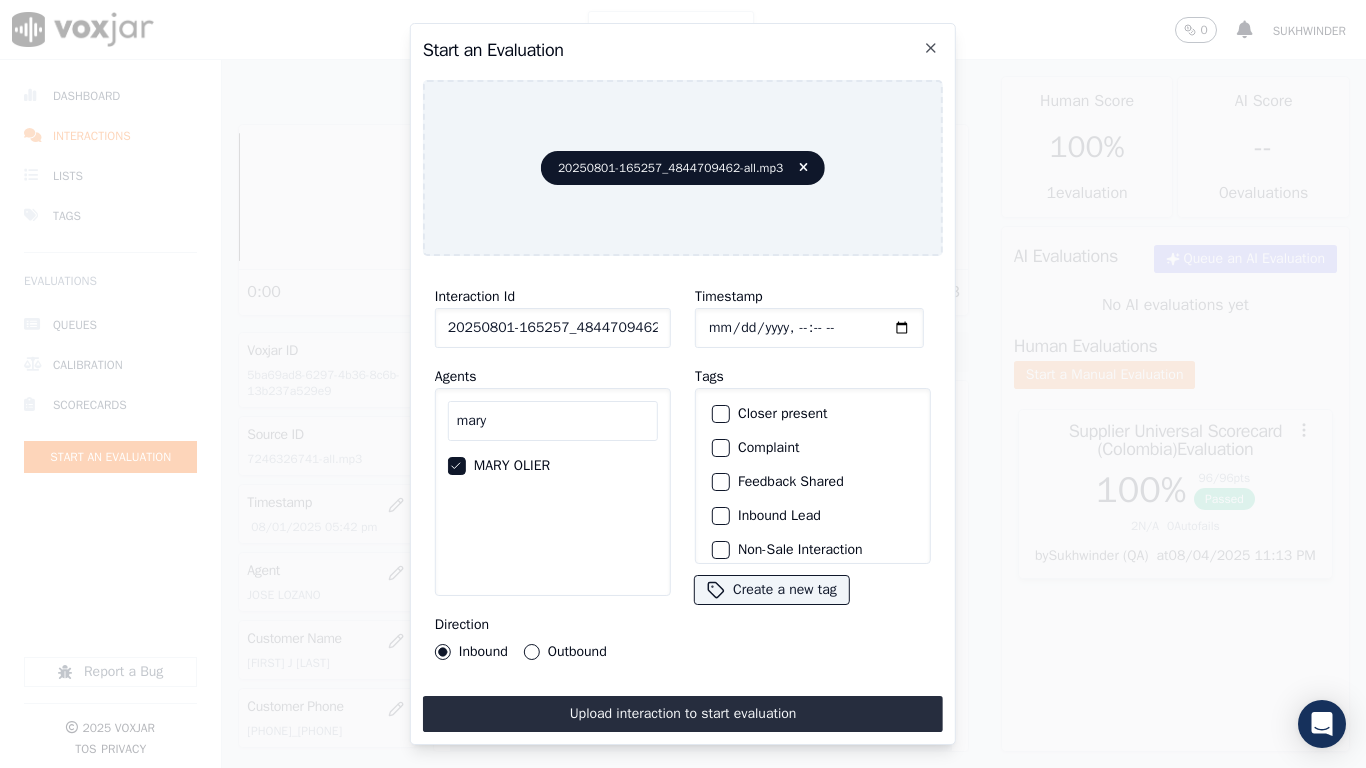 type on "2025-08-01T17:43" 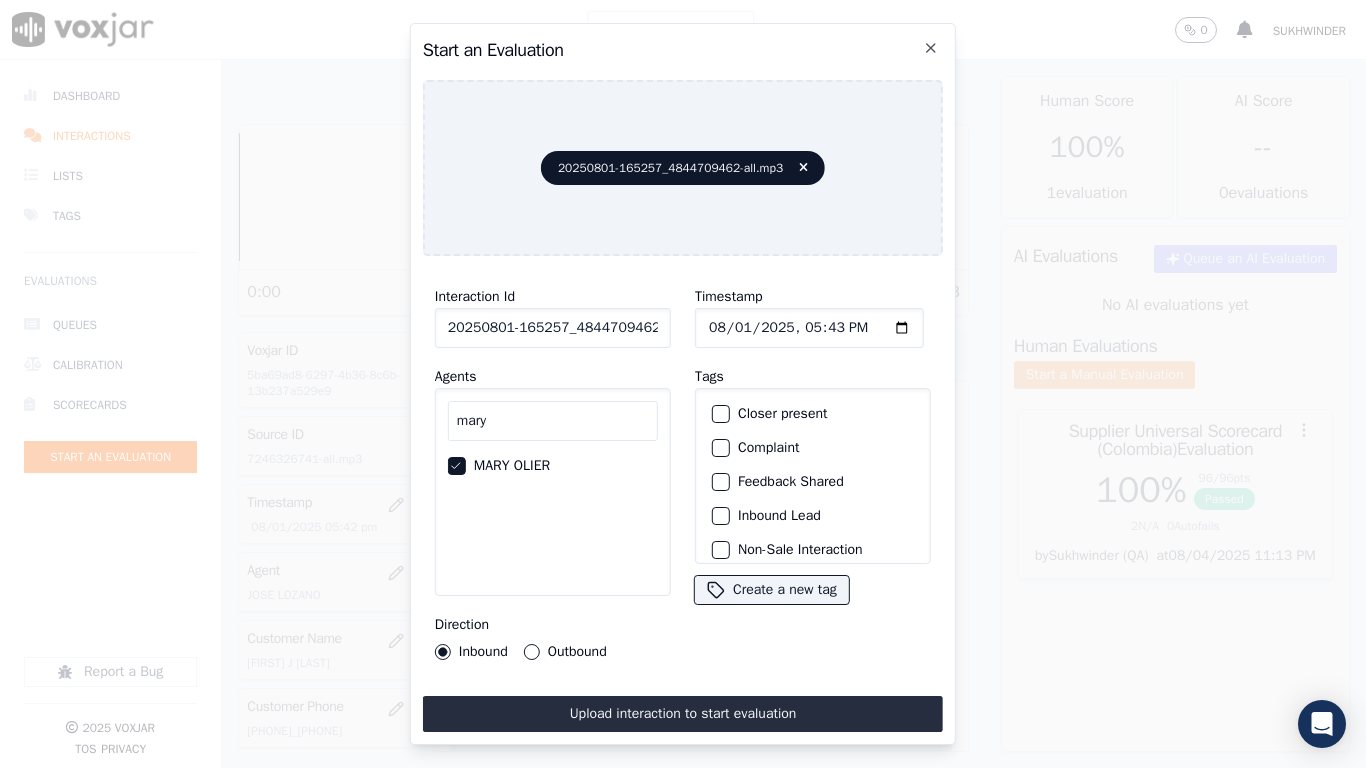 scroll, scrollTop: 175, scrollLeft: 0, axis: vertical 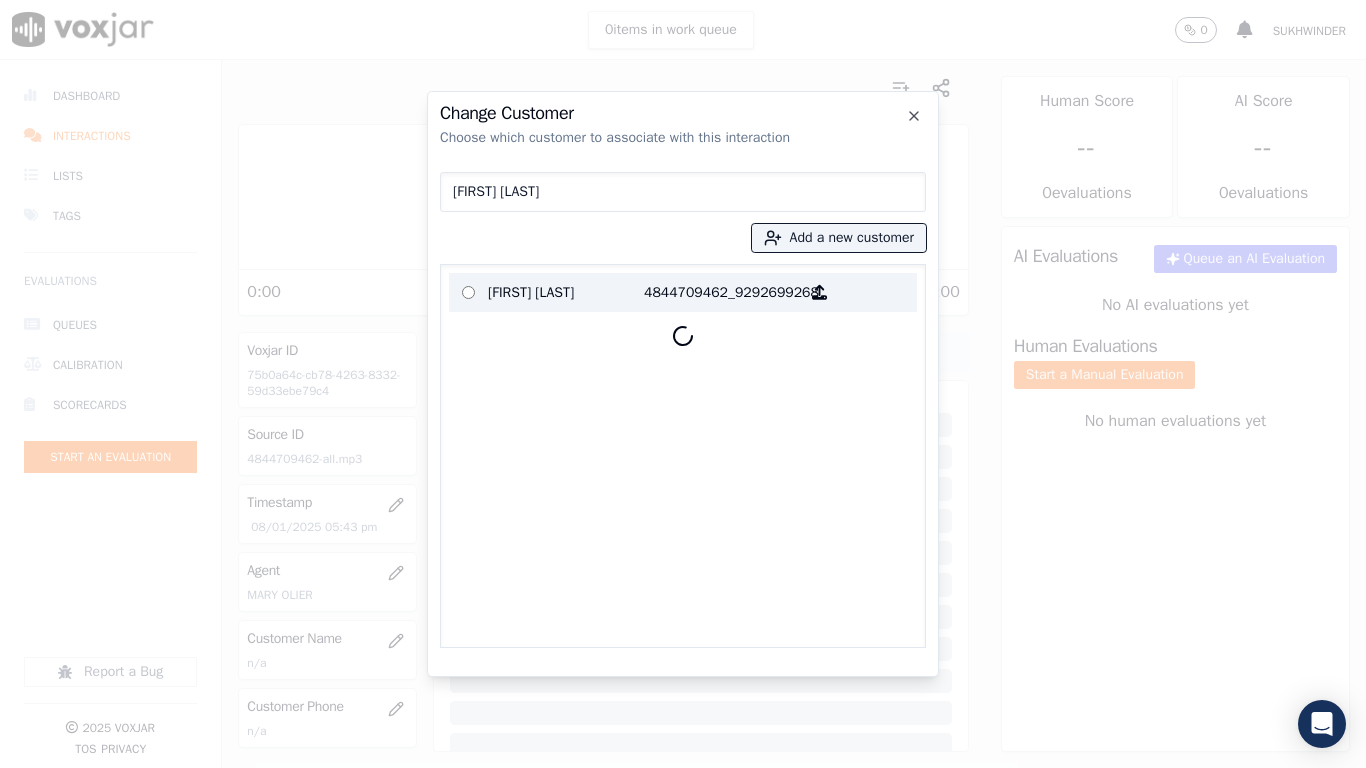 type on "[FIRST] [LAST]" 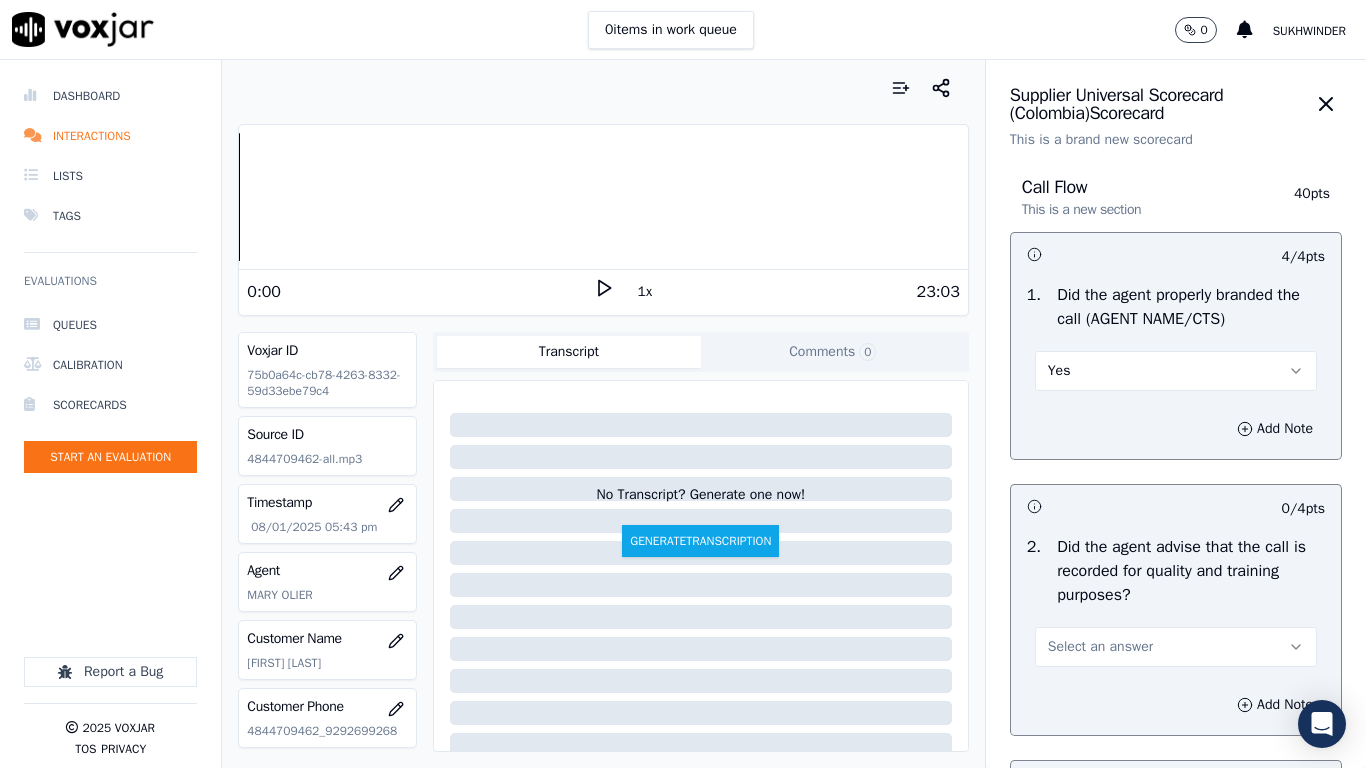 drag, startPoint x: 1135, startPoint y: 654, endPoint x: 1121, endPoint y: 665, distance: 17.804493 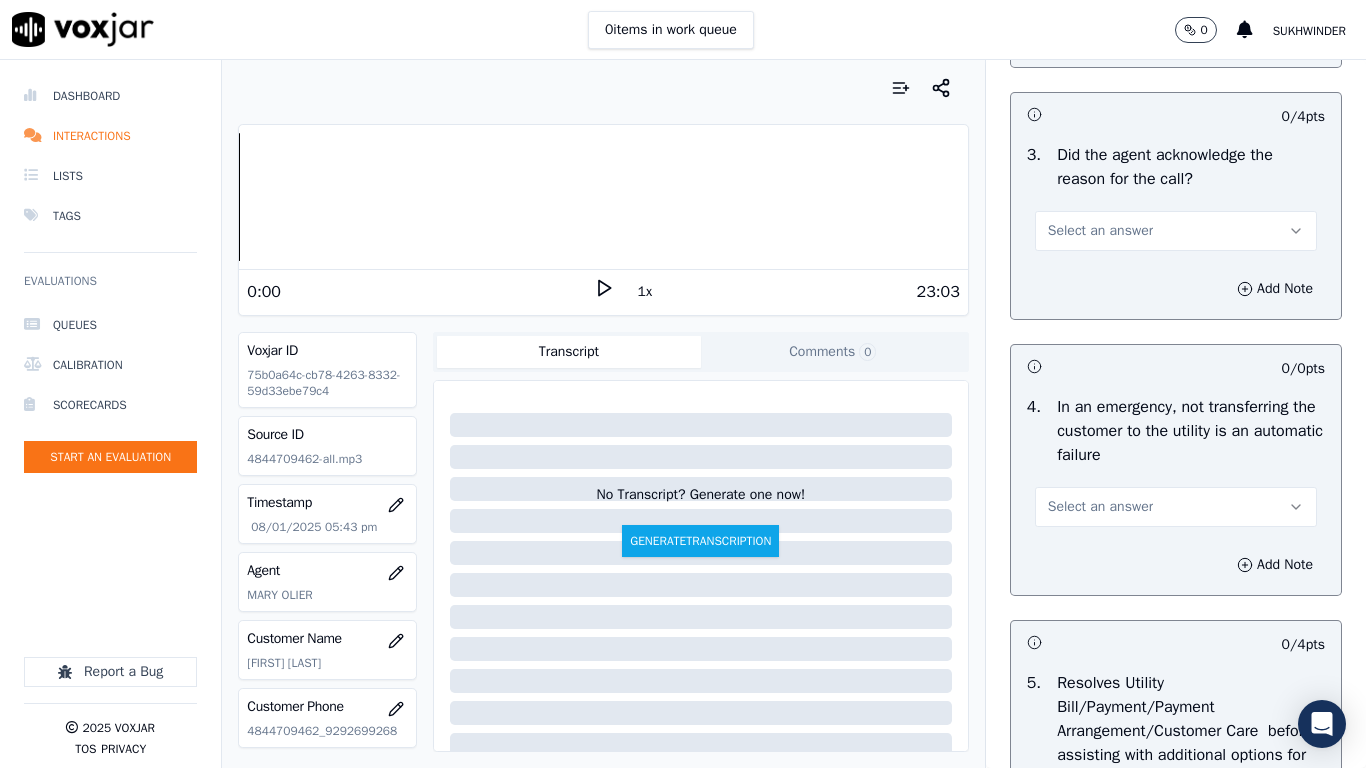 scroll, scrollTop: 700, scrollLeft: 0, axis: vertical 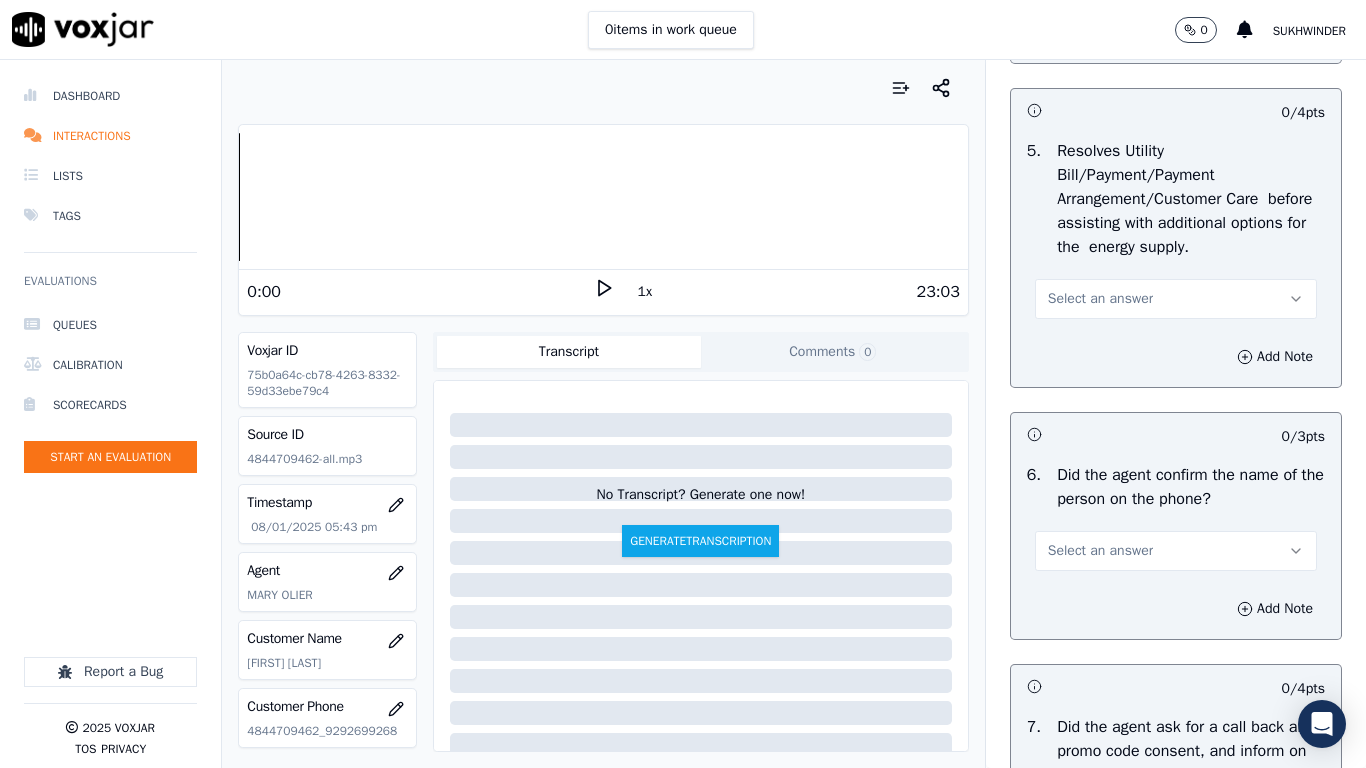 drag, startPoint x: 1095, startPoint y: 295, endPoint x: 1094, endPoint y: 313, distance: 18.027756 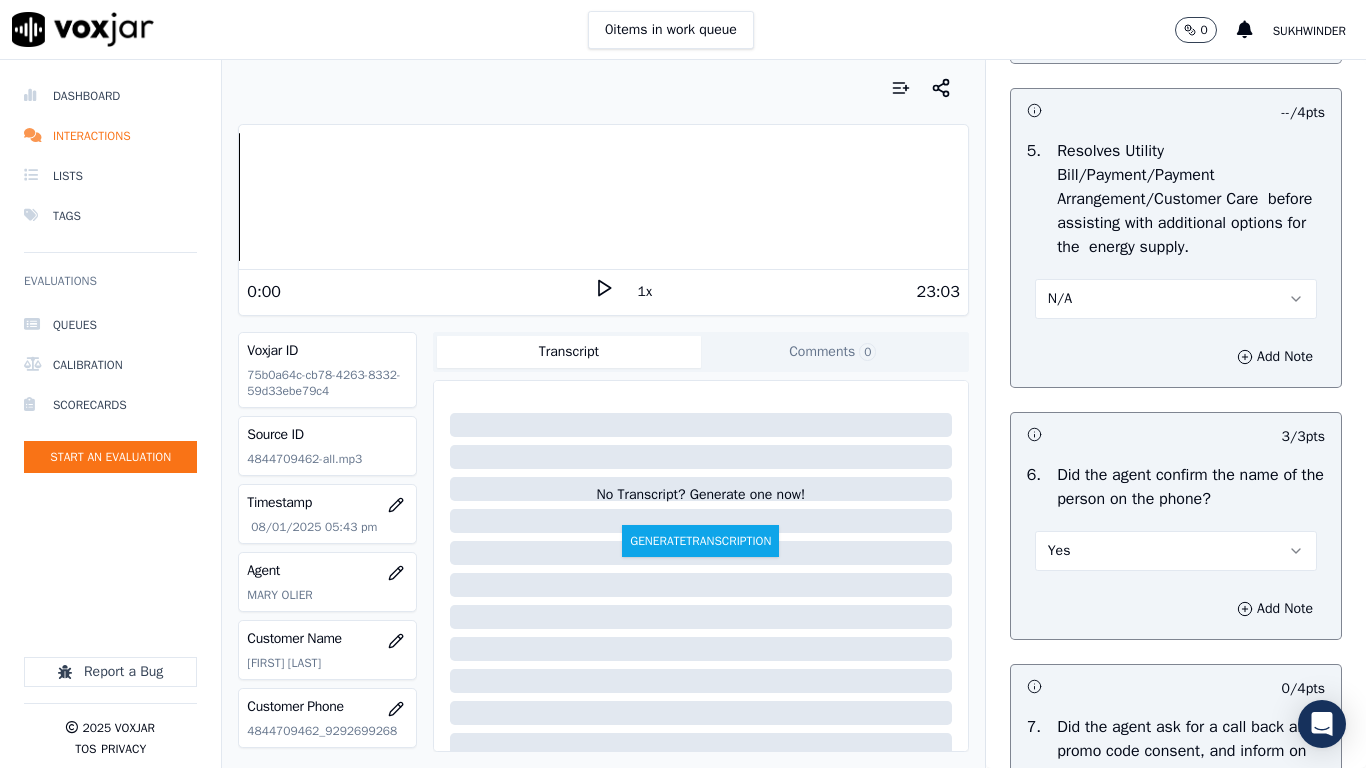 scroll, scrollTop: 1800, scrollLeft: 0, axis: vertical 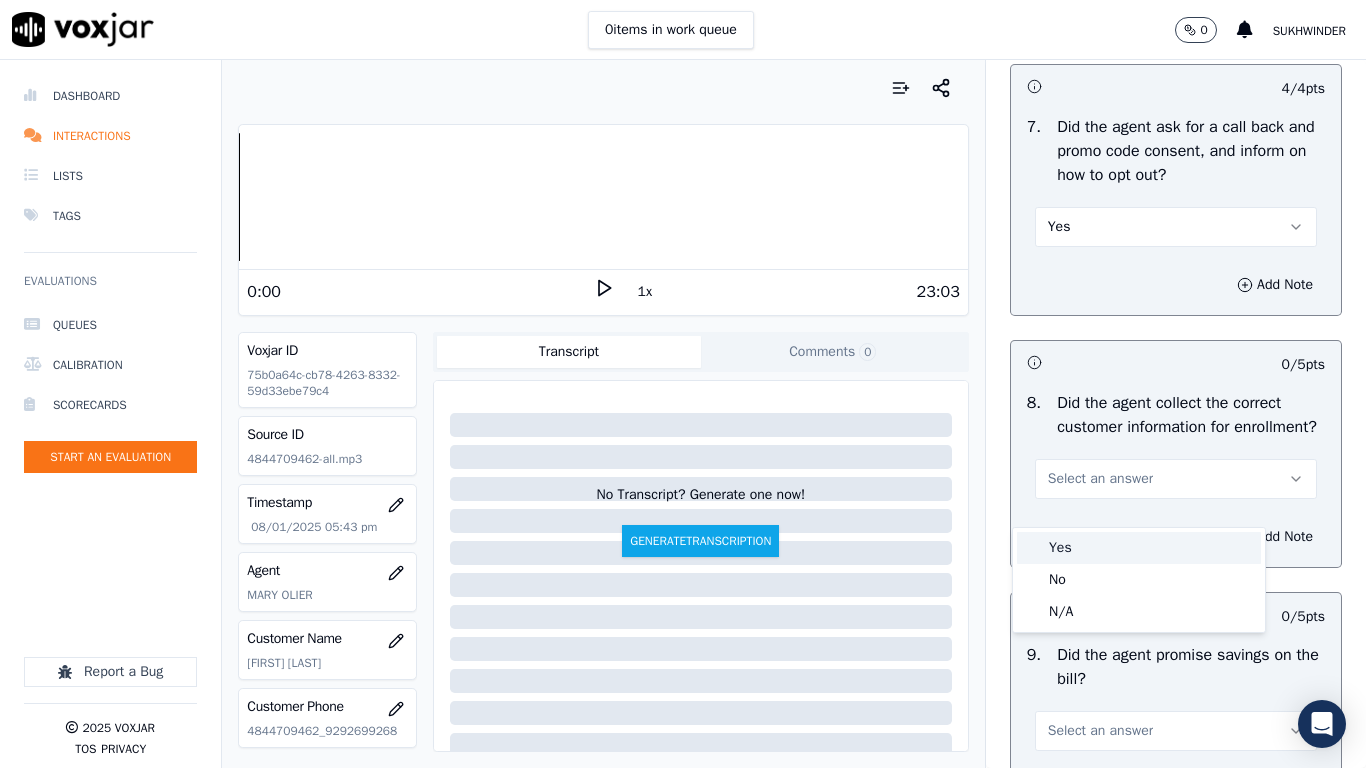 drag, startPoint x: 1085, startPoint y: 556, endPoint x: 1075, endPoint y: 580, distance: 26 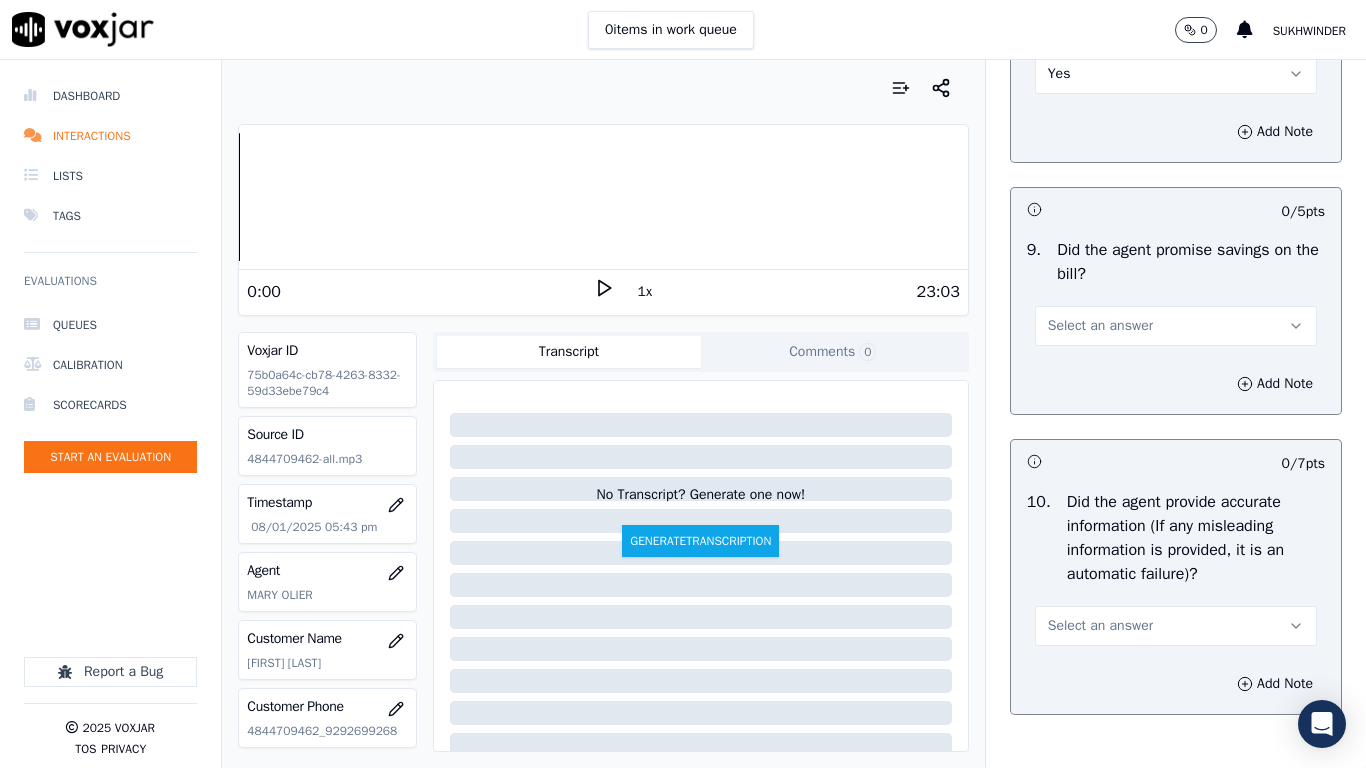 scroll, scrollTop: 2300, scrollLeft: 0, axis: vertical 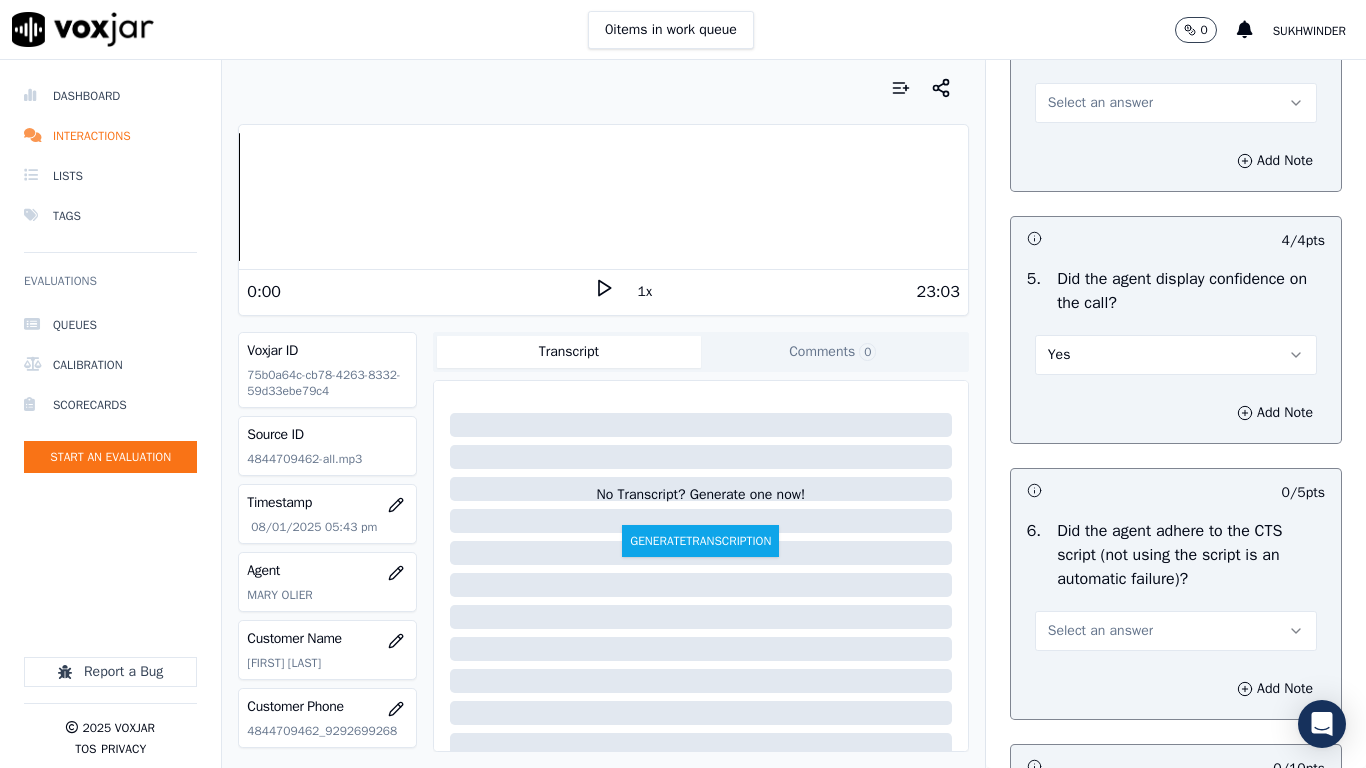 drag, startPoint x: 1090, startPoint y: 198, endPoint x: 1090, endPoint y: 213, distance: 15 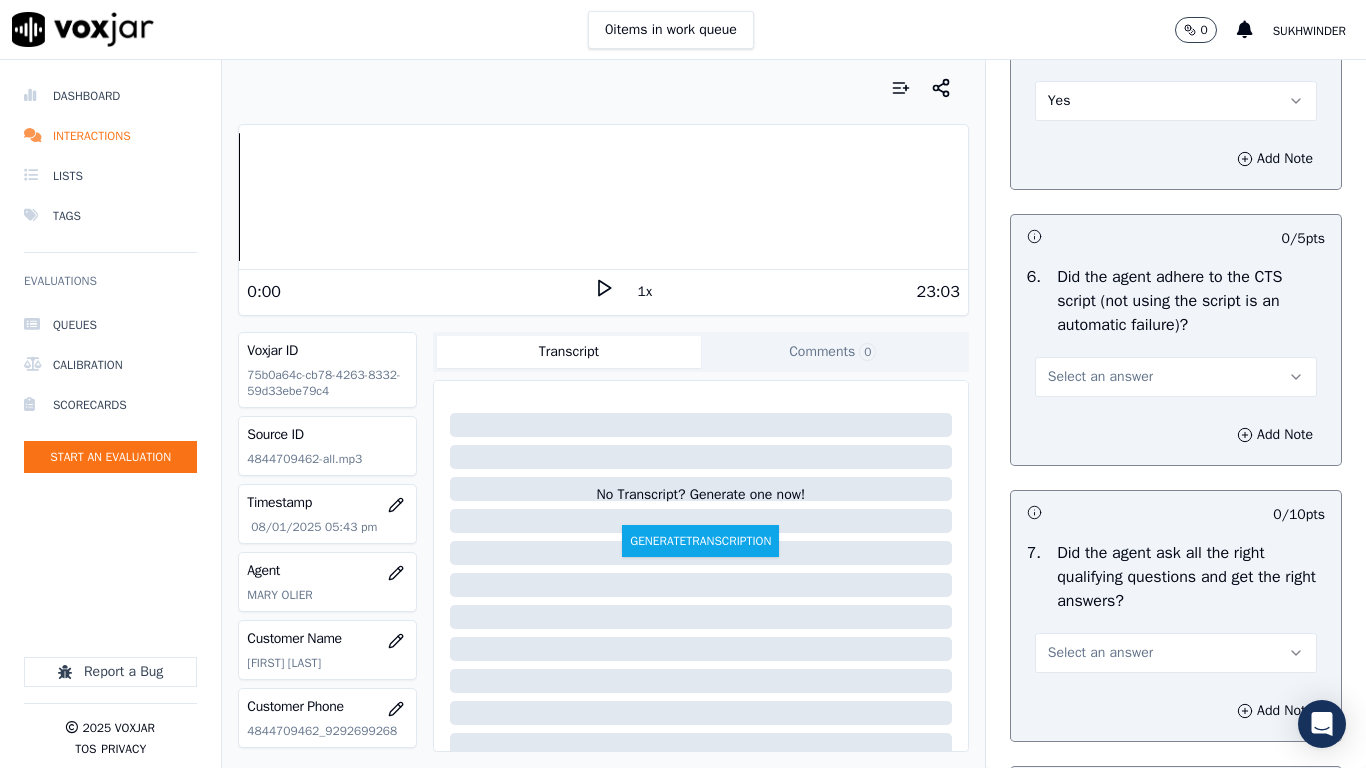 scroll, scrollTop: 4400, scrollLeft: 0, axis: vertical 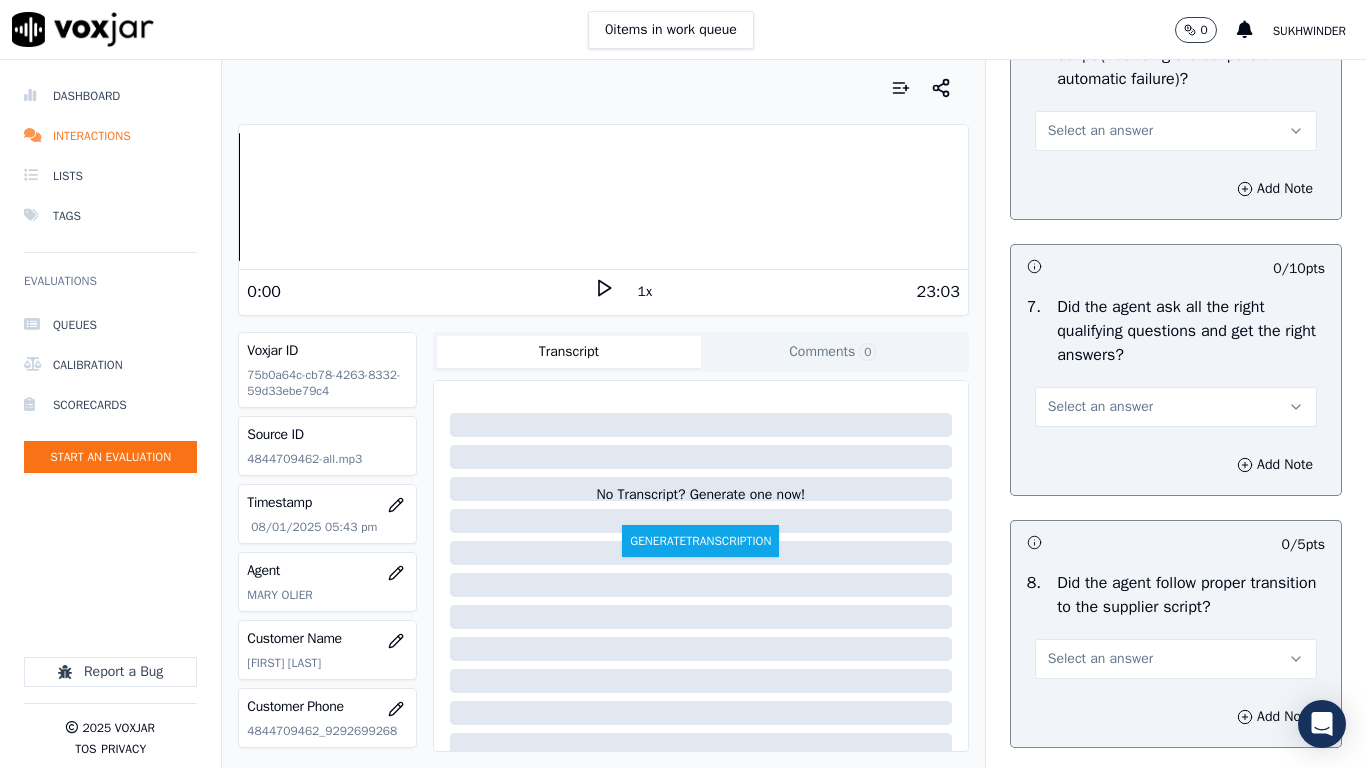 drag, startPoint x: 1086, startPoint y: 222, endPoint x: 1084, endPoint y: 238, distance: 16.124516 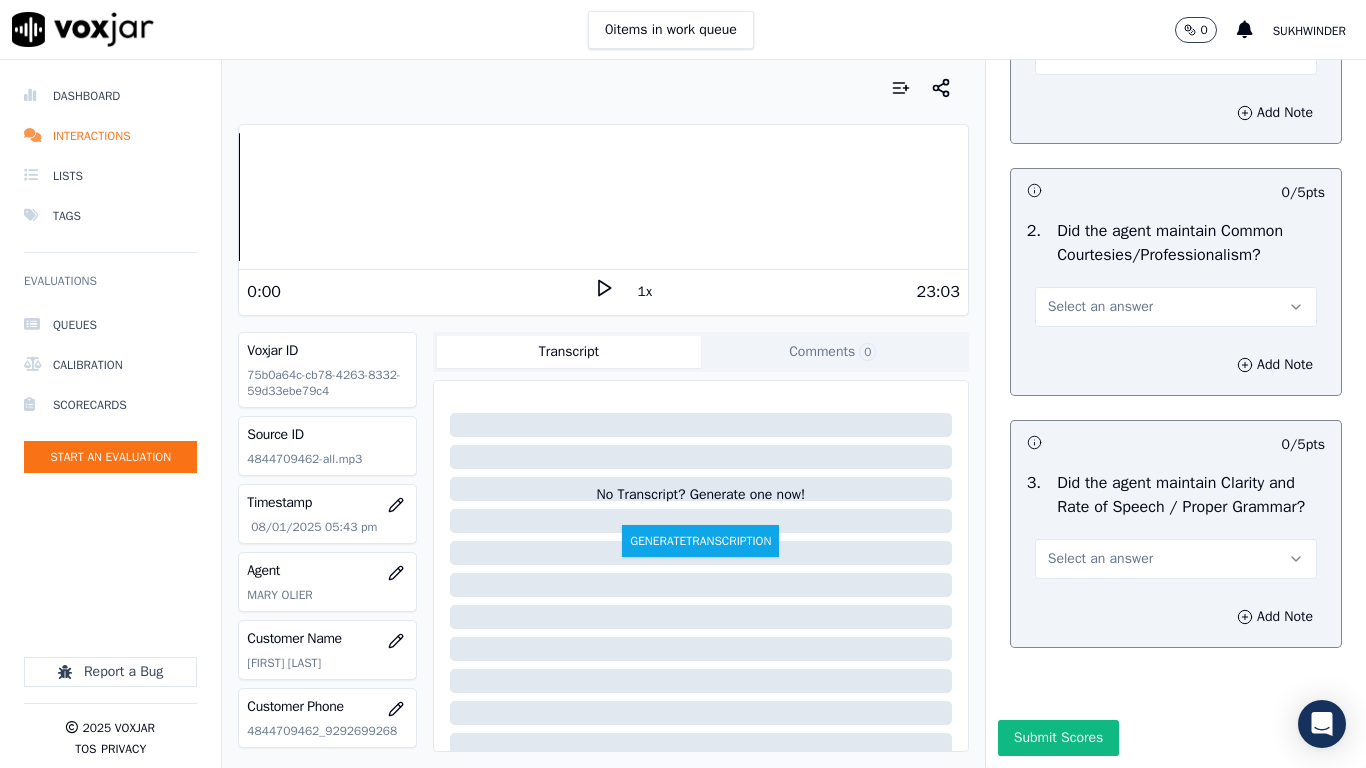 scroll, scrollTop: 5533, scrollLeft: 0, axis: vertical 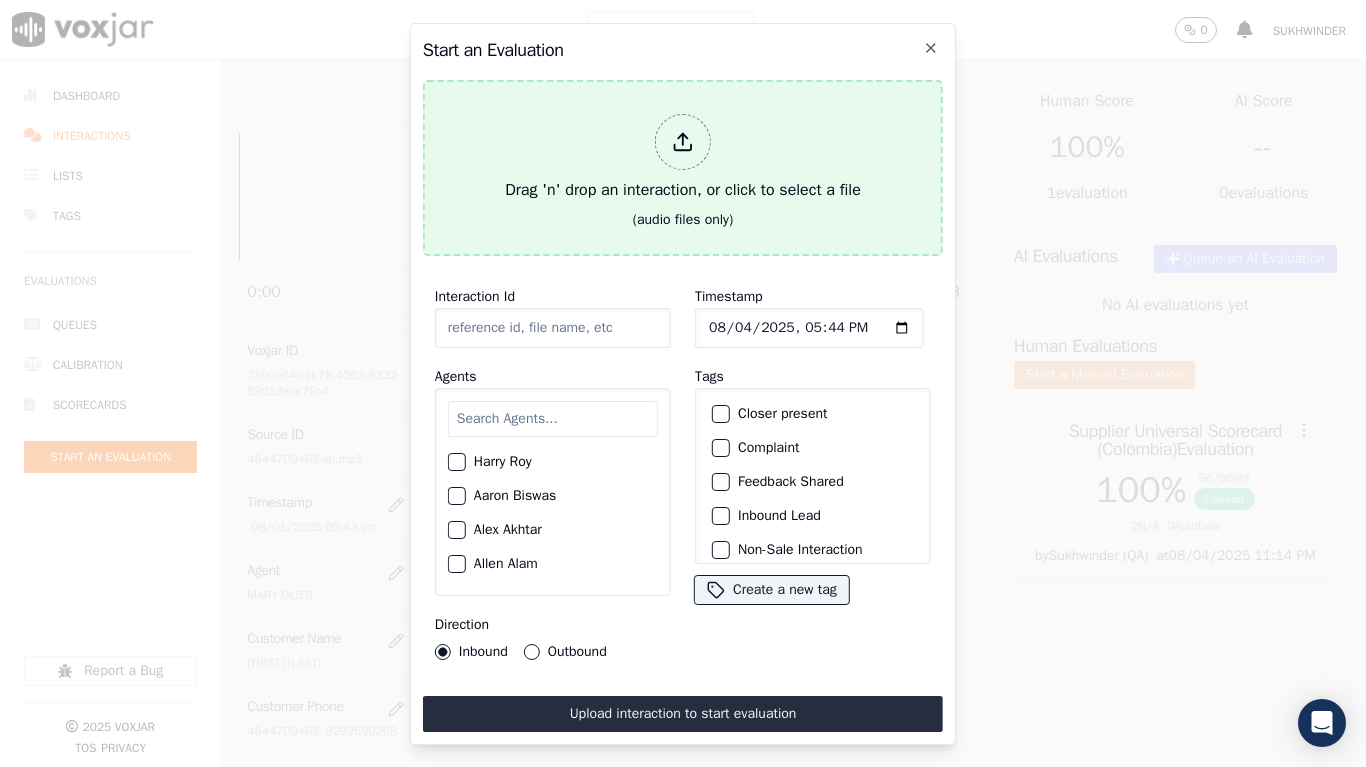 type on "20250801-150747_8145022766-all.mp3" 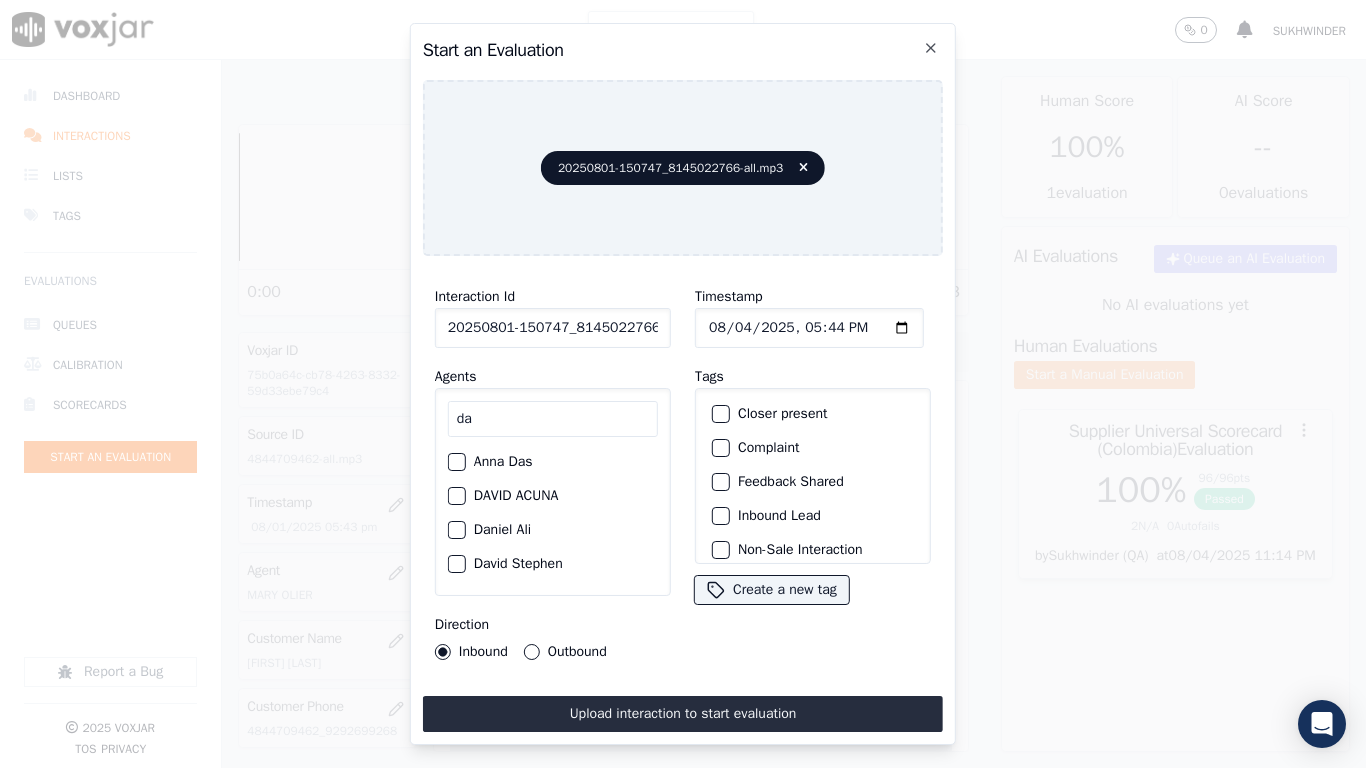 type on "da" 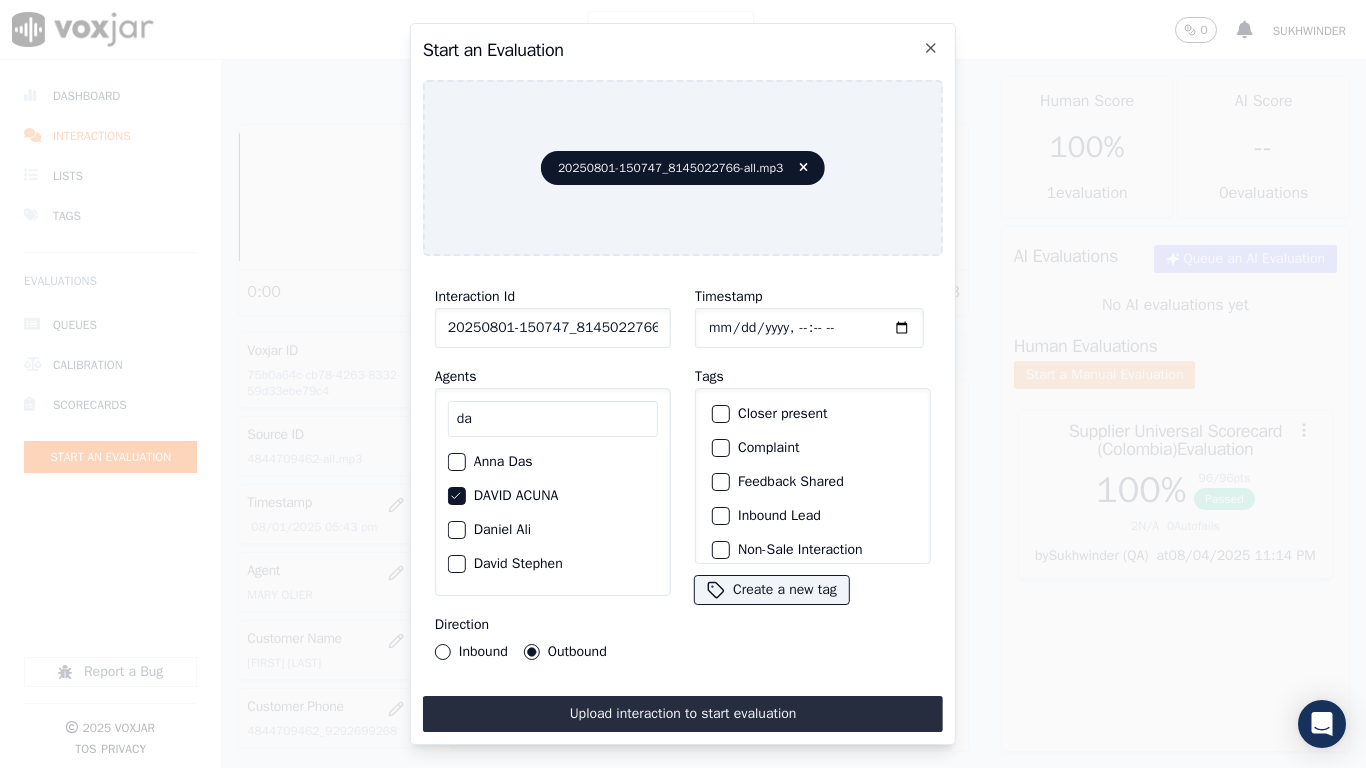 type on "2025-08-01T17:44" 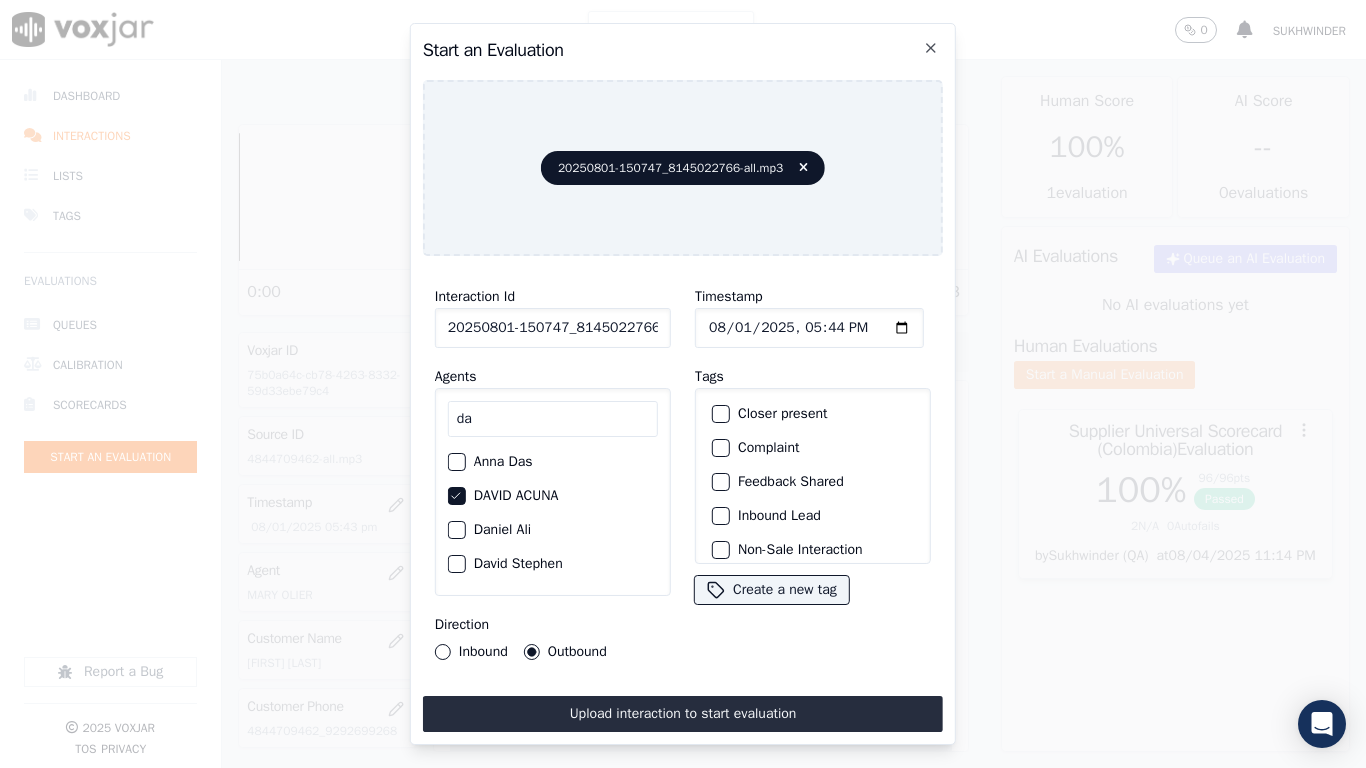 scroll, scrollTop: 175, scrollLeft: 0, axis: vertical 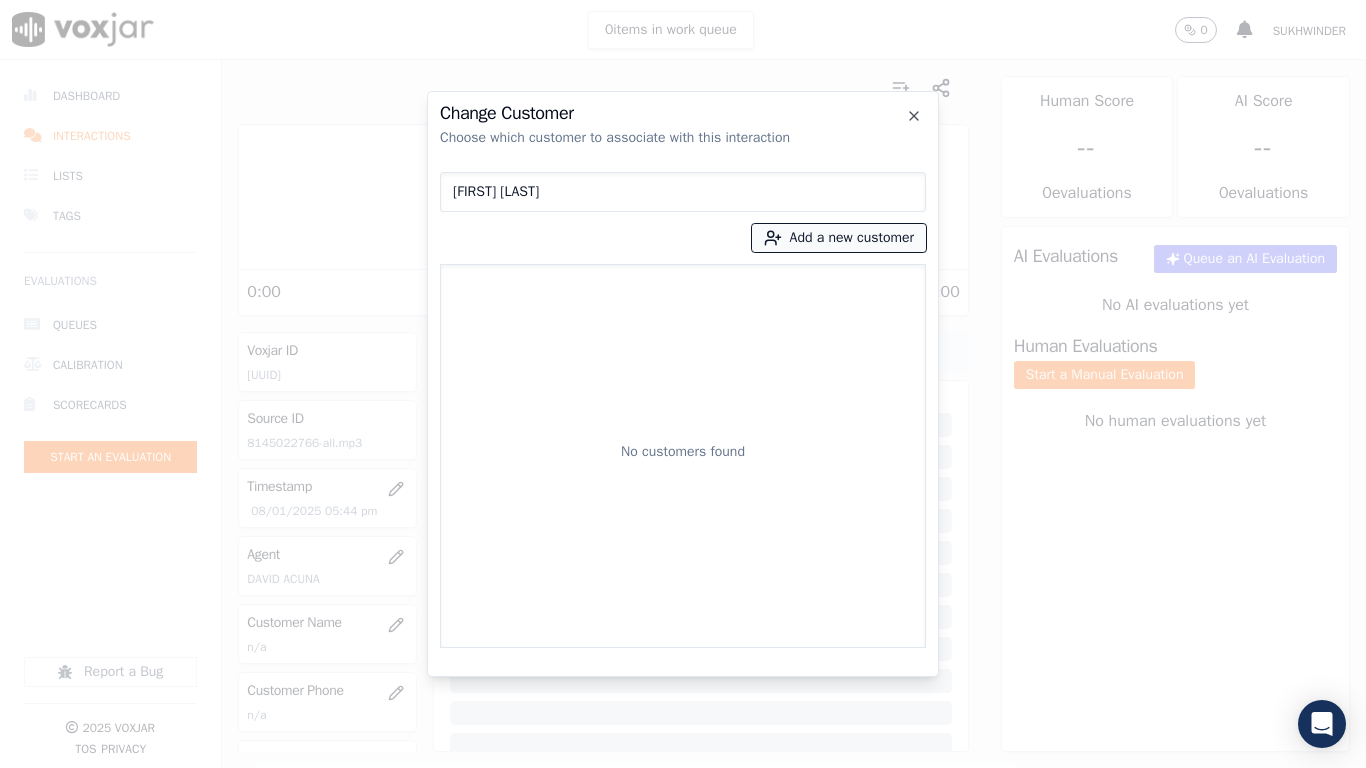 type on "[FIRST] [LAST]" 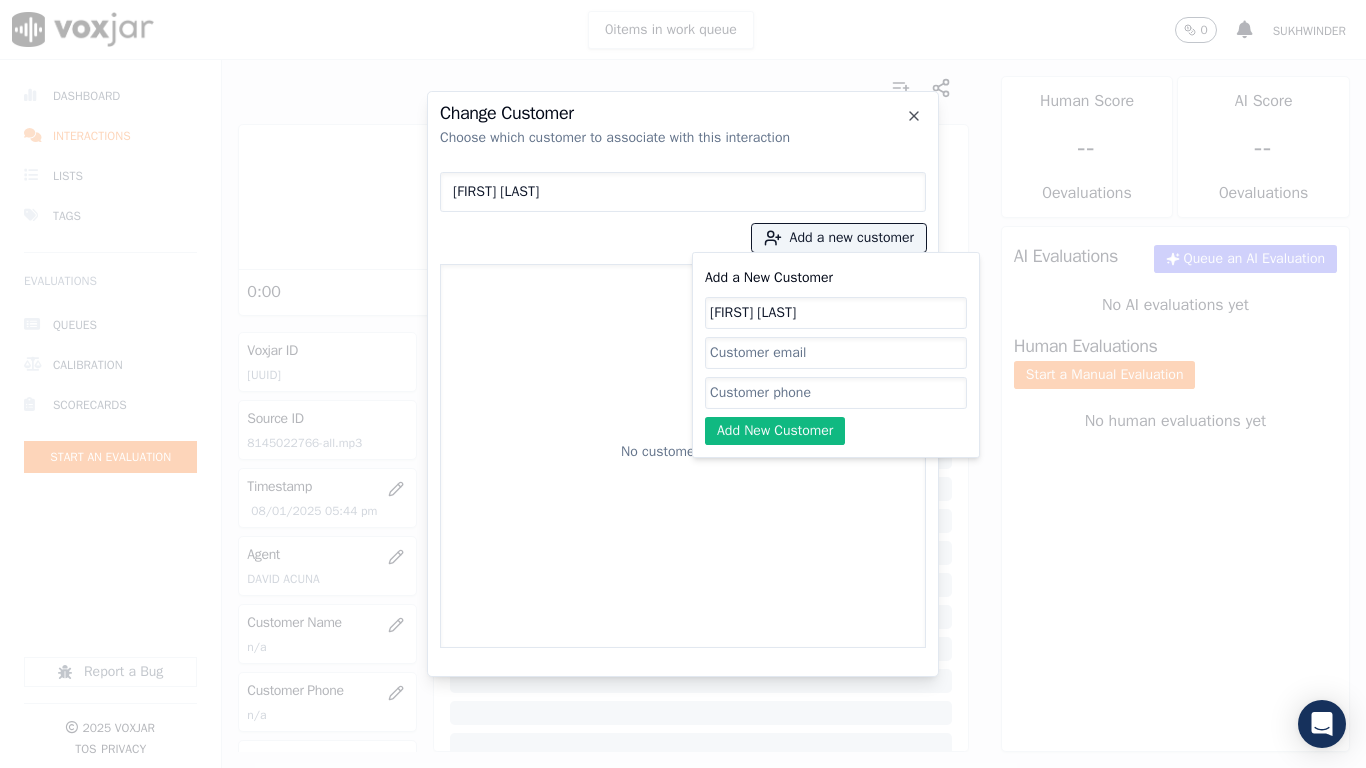 type on "[FIRST] [LAST]" 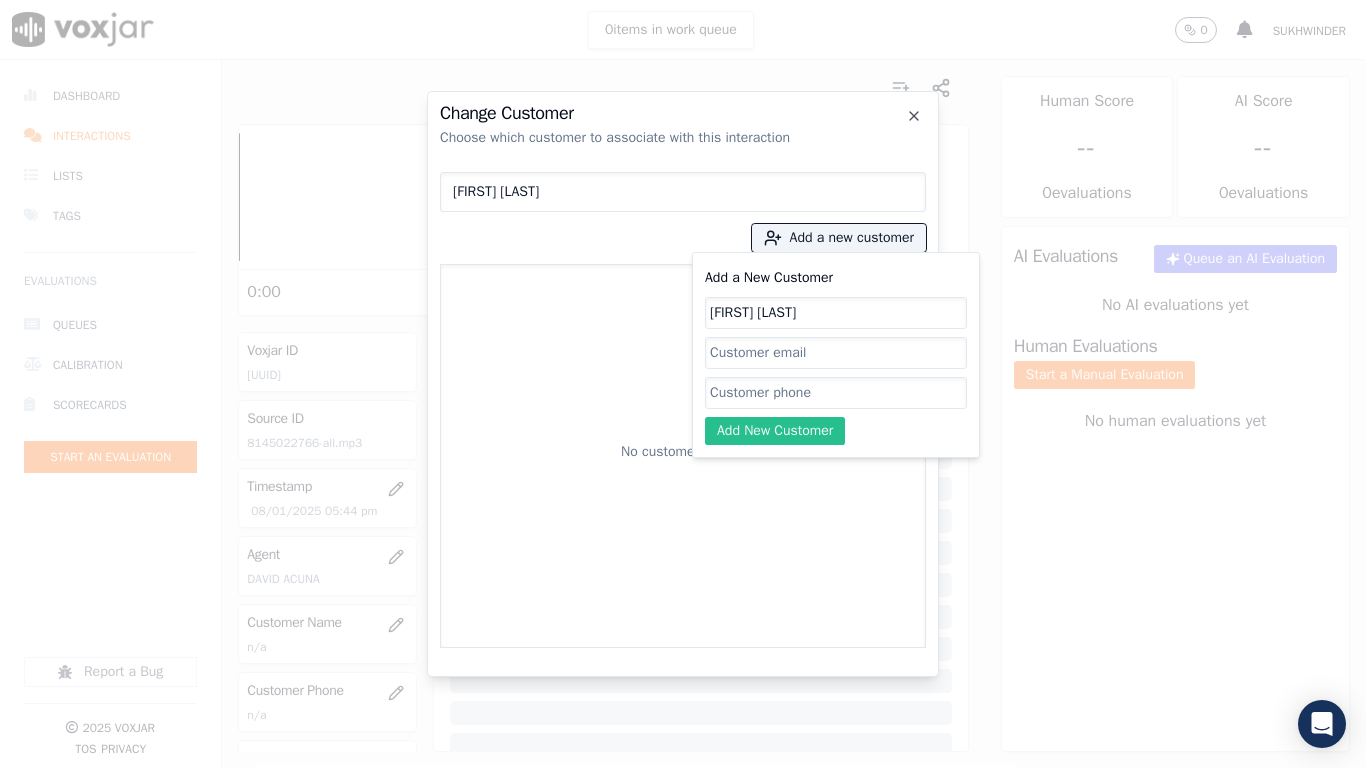 paste on "8145022766" 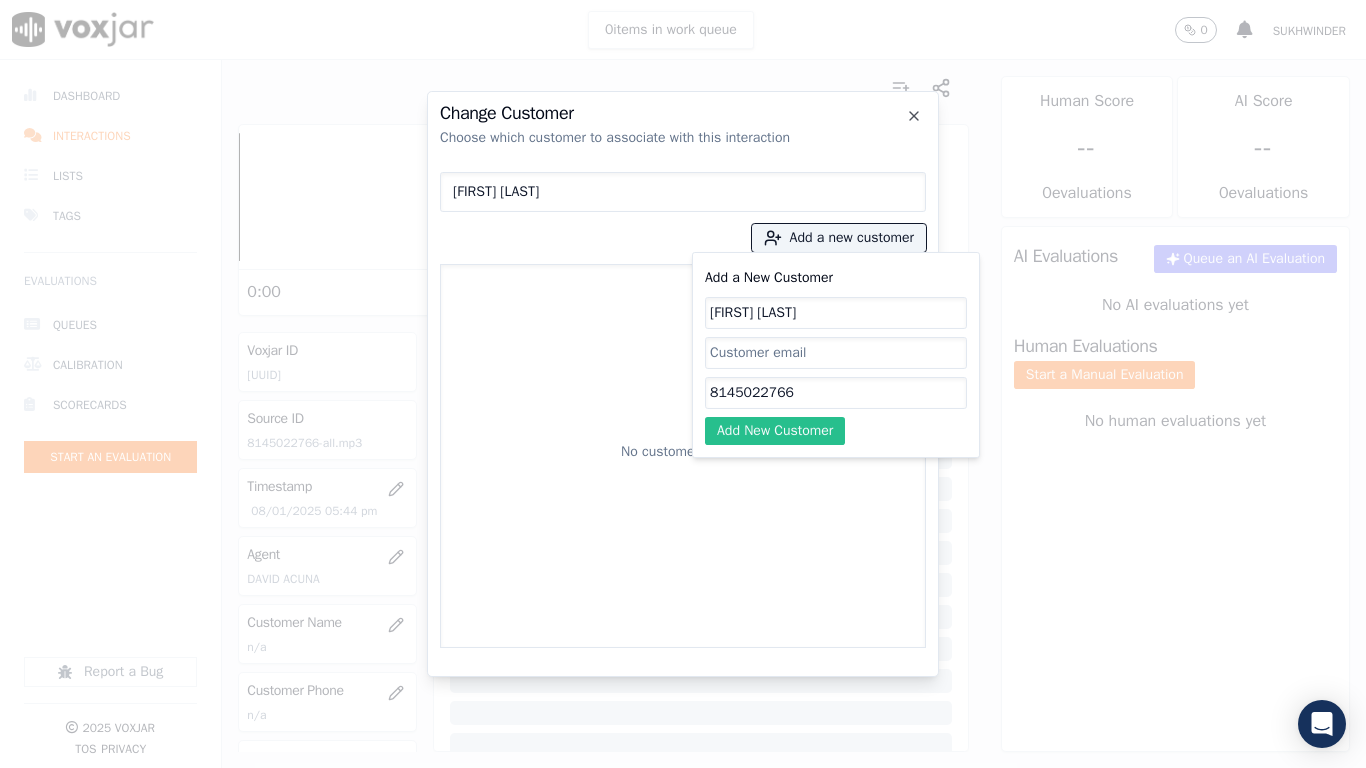 type on "8145022766" 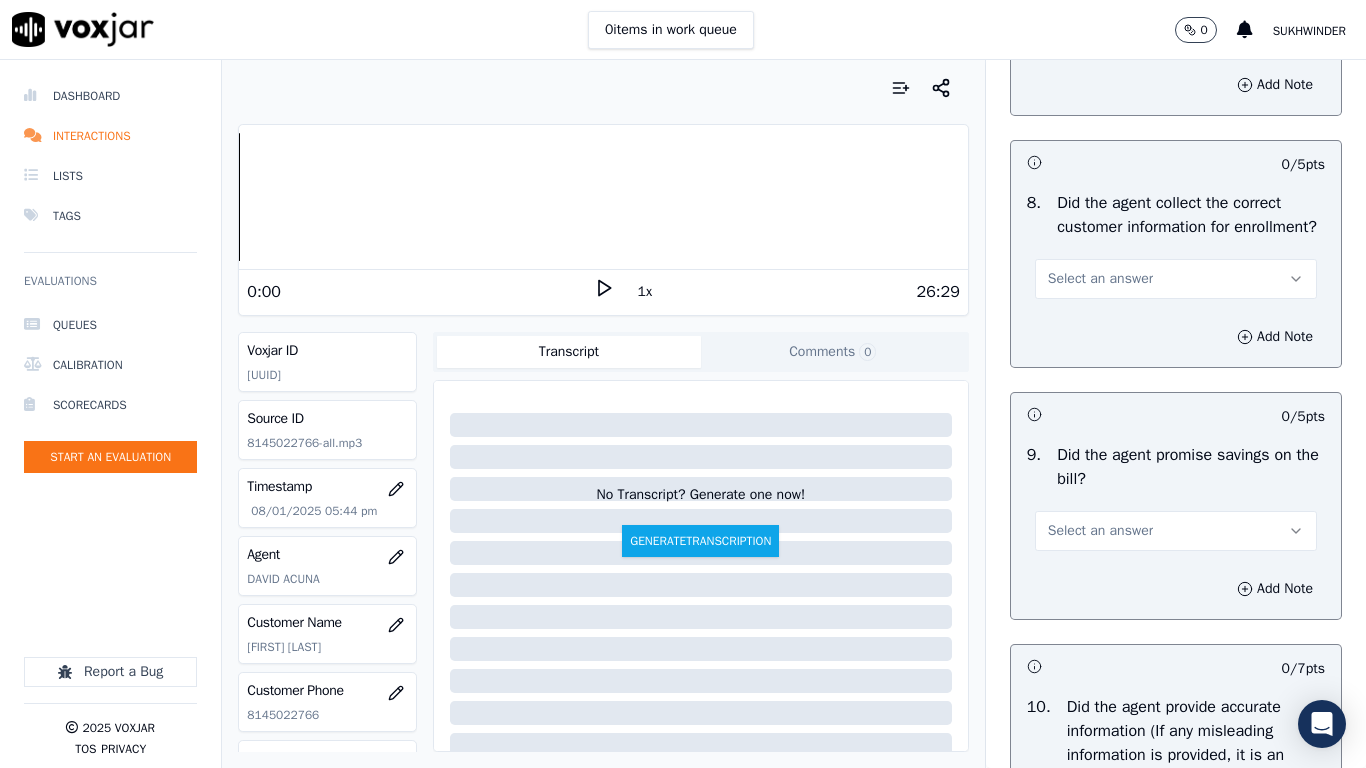 scroll, scrollTop: 1900, scrollLeft: 0, axis: vertical 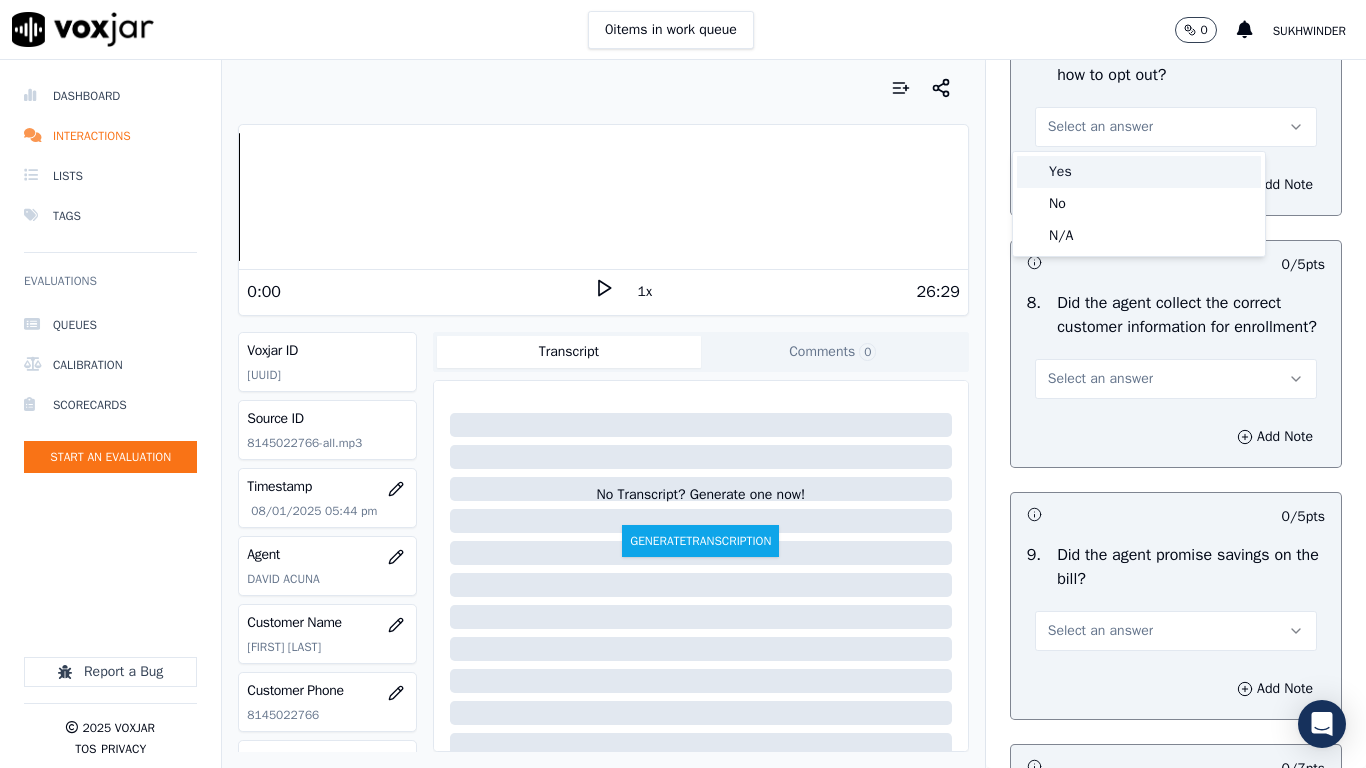 drag, startPoint x: 1081, startPoint y: 140, endPoint x: 1090, endPoint y: 215, distance: 75.53807 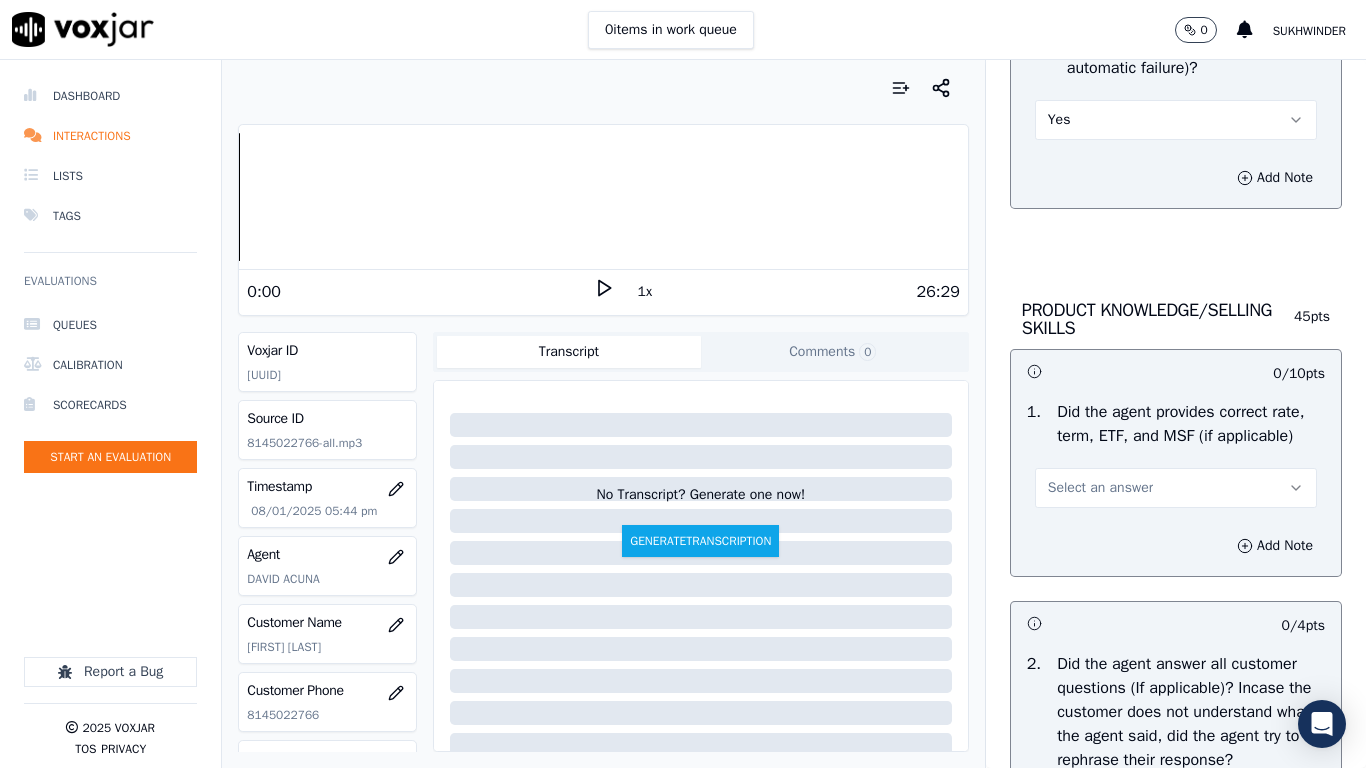 scroll, scrollTop: 3100, scrollLeft: 0, axis: vertical 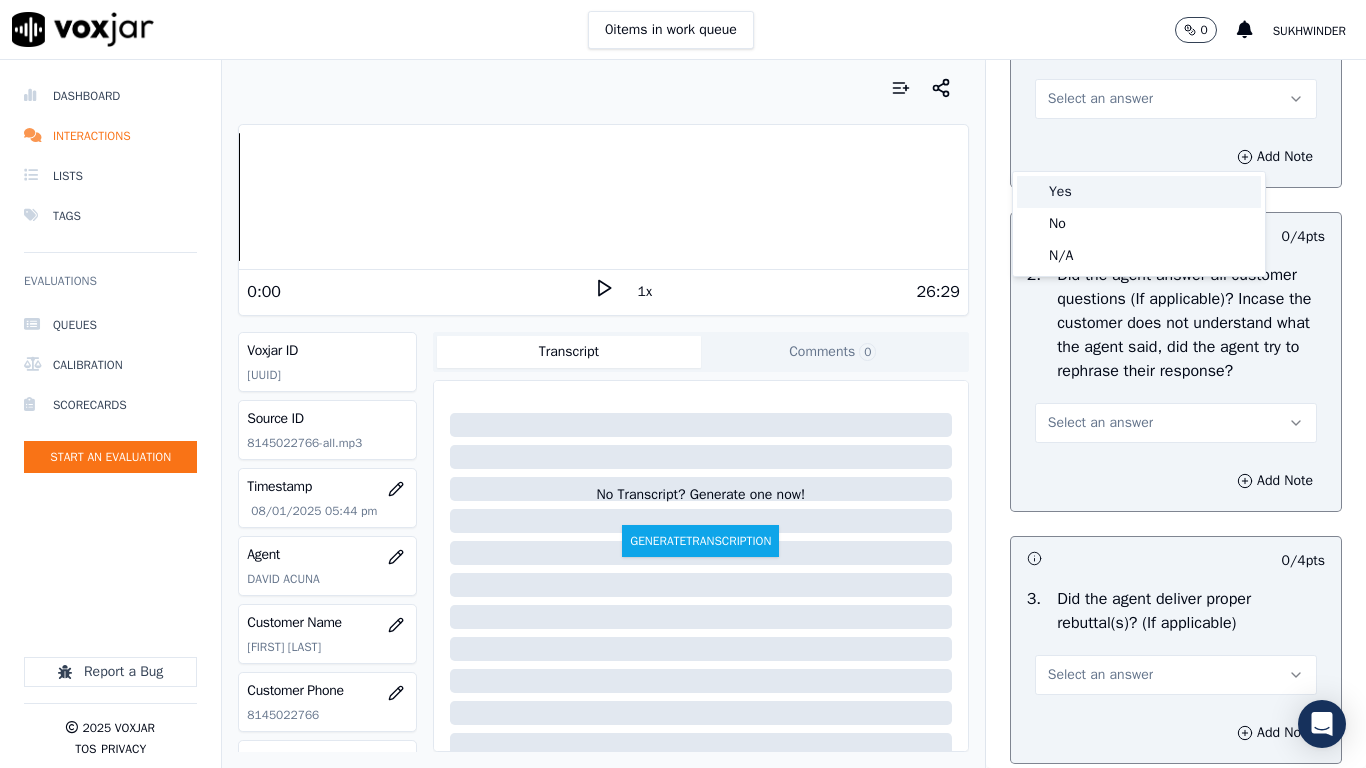 drag, startPoint x: 1097, startPoint y: 186, endPoint x: 1128, endPoint y: 386, distance: 202.38824 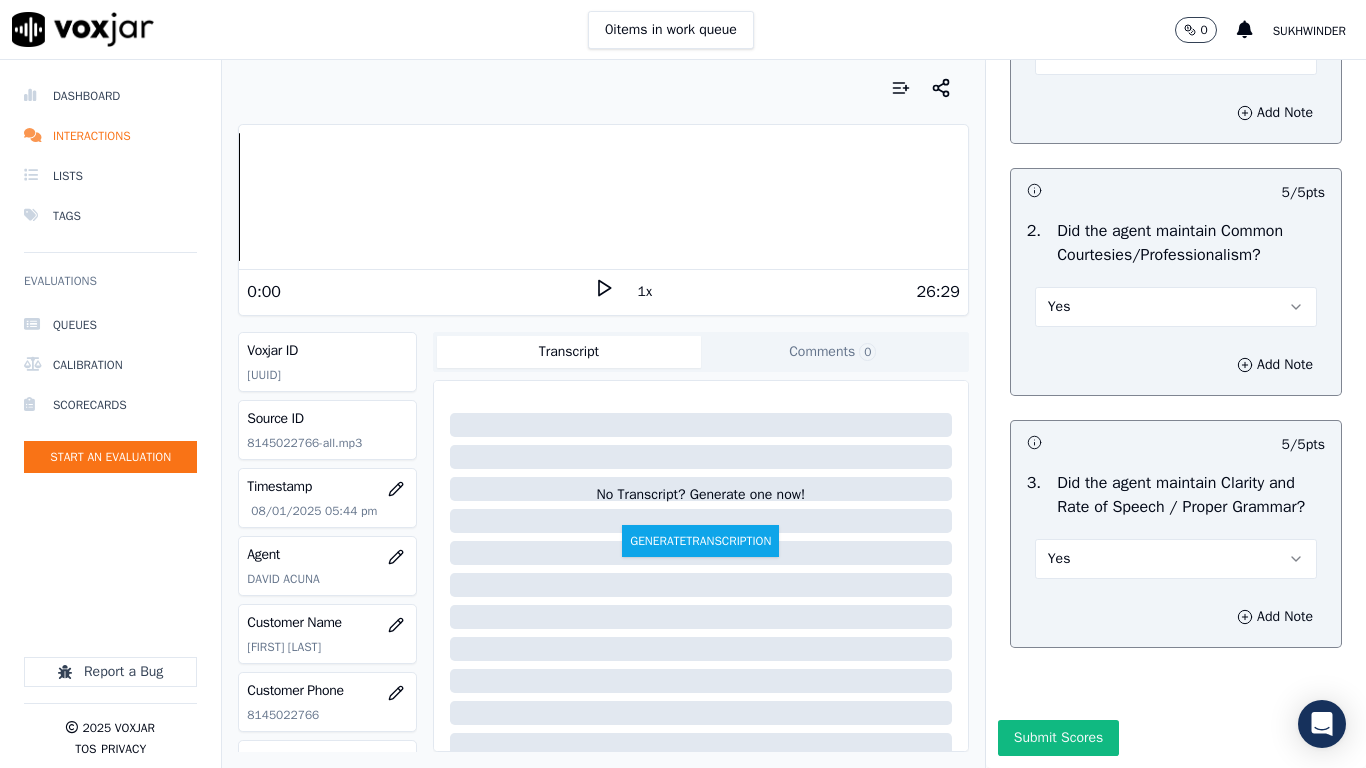 scroll, scrollTop: 5533, scrollLeft: 0, axis: vertical 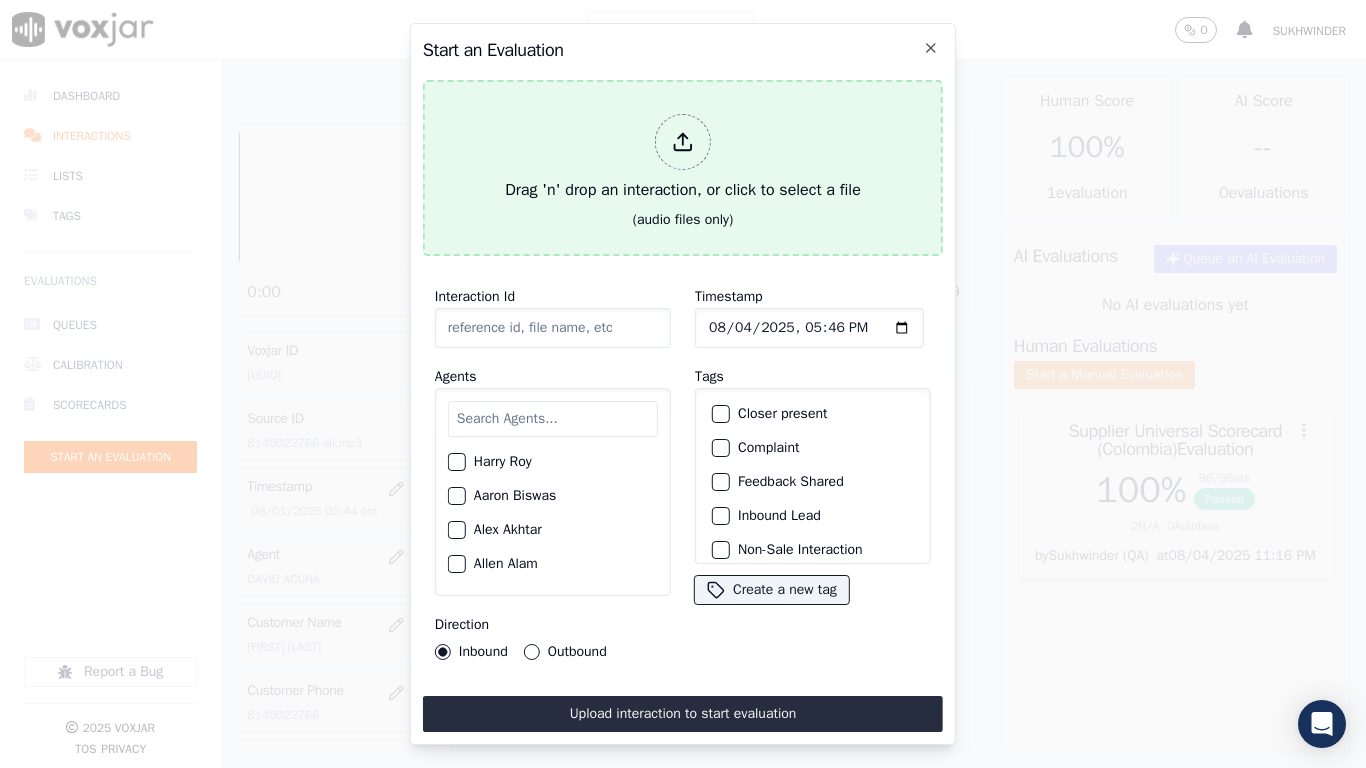 type on "20250801-120930_7247624659-all.mp3" 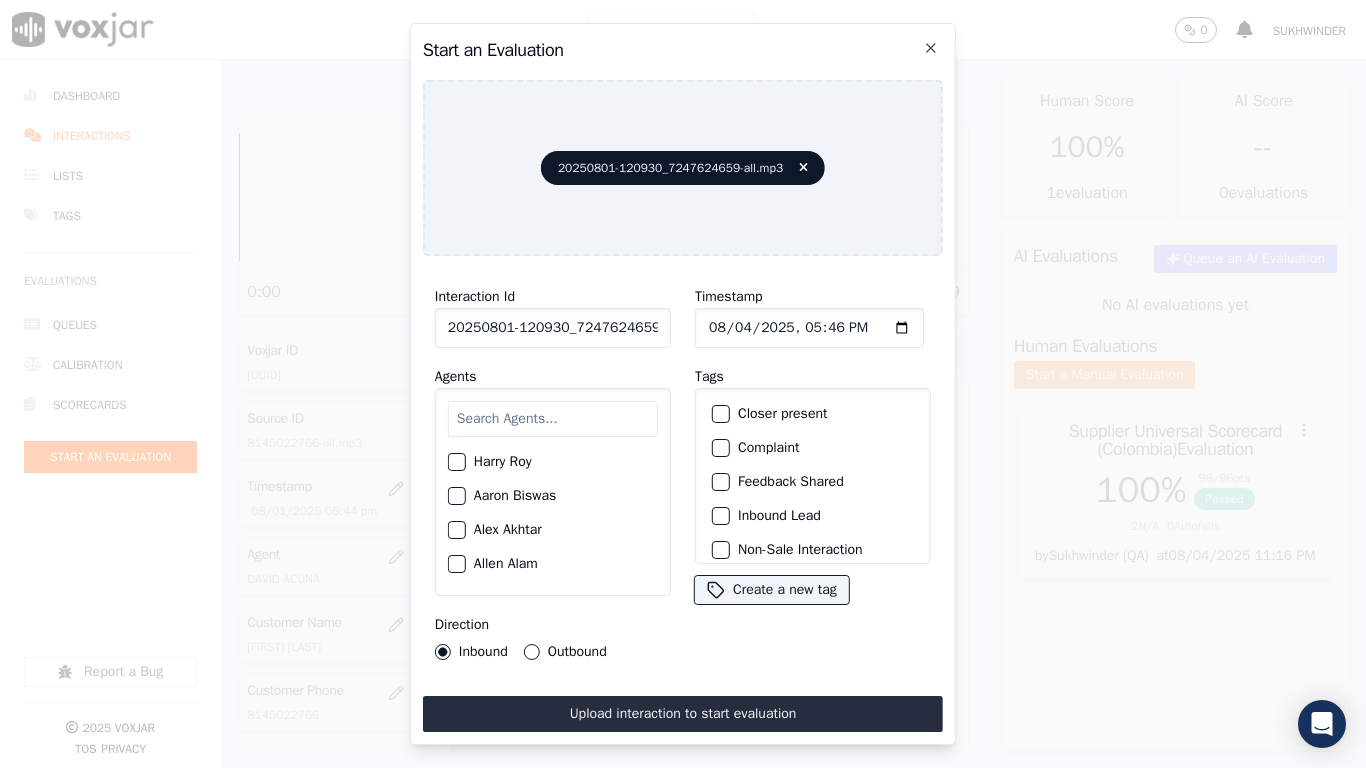drag, startPoint x: 544, startPoint y: 416, endPoint x: 568, endPoint y: 411, distance: 24.5153 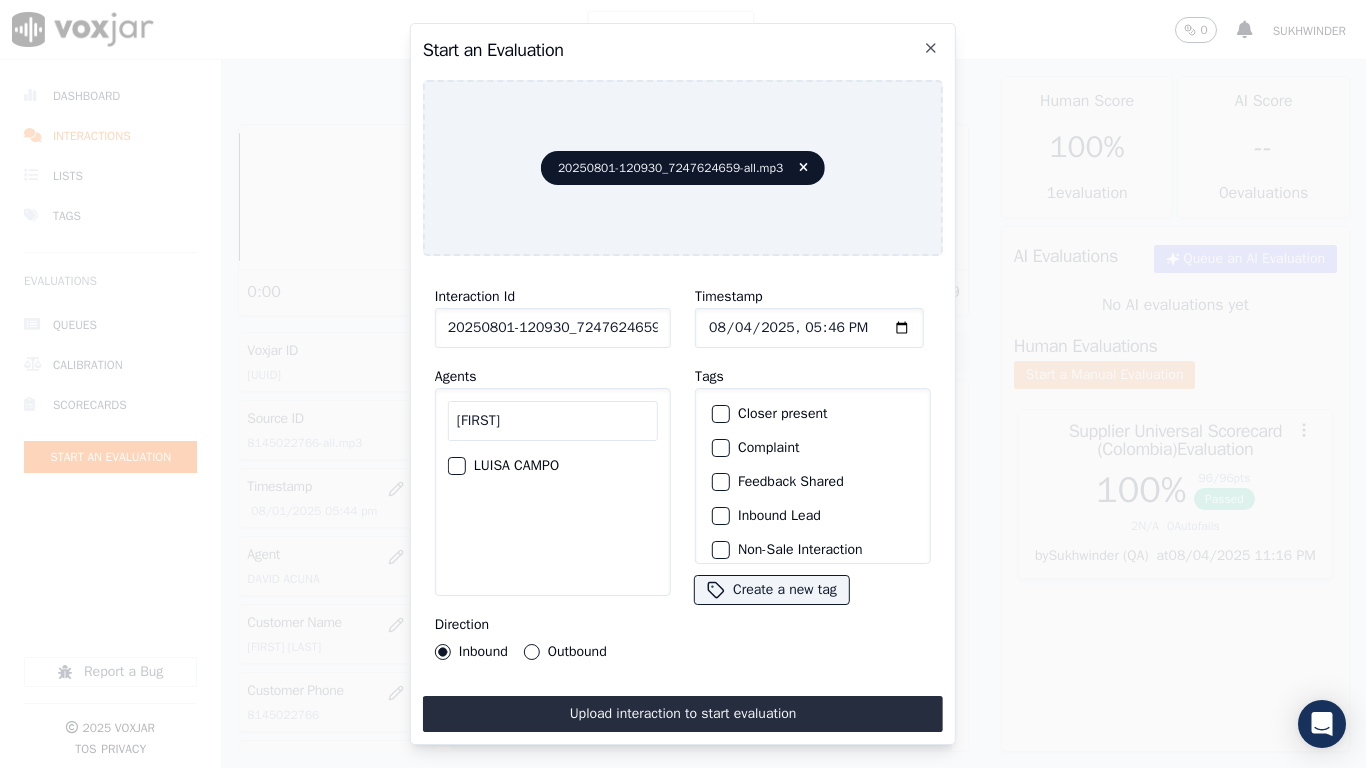 type on "[FIRST]" 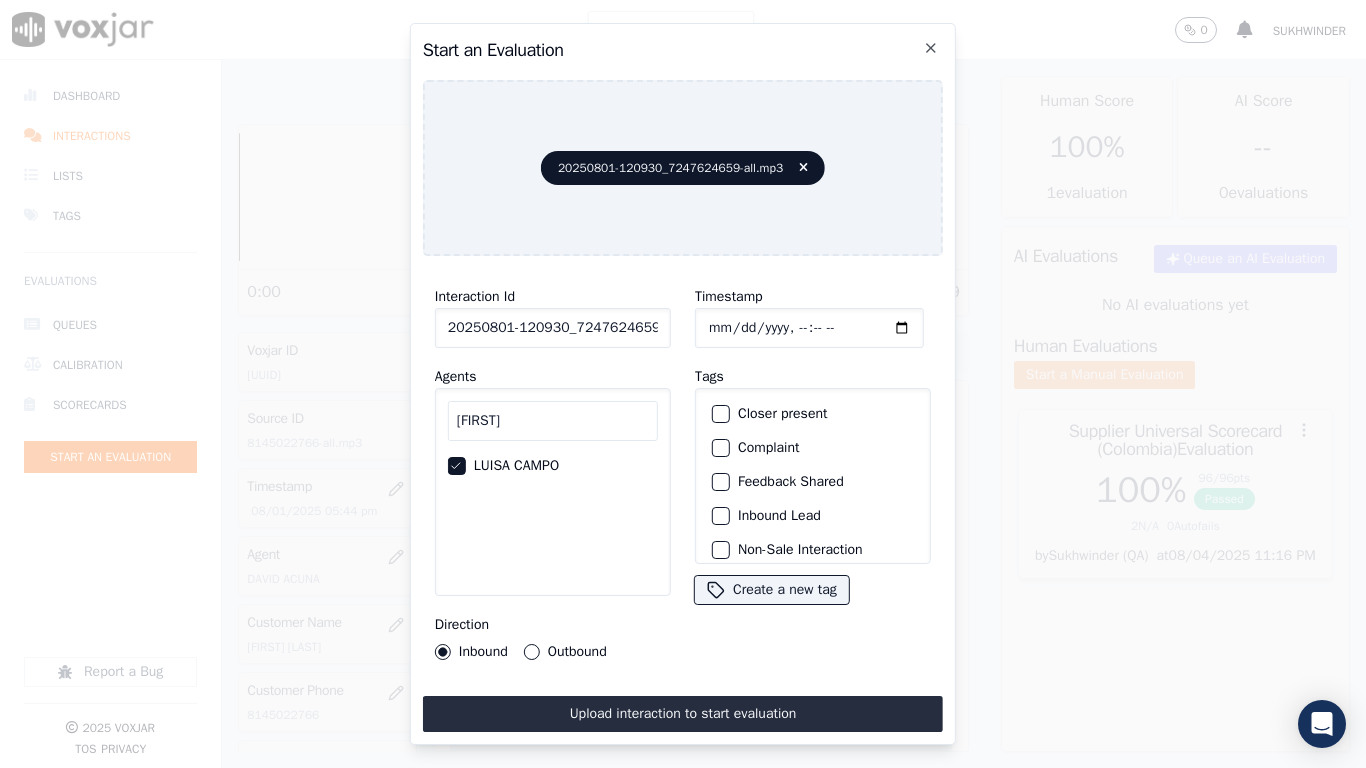 type on "2025-08-01T17:46" 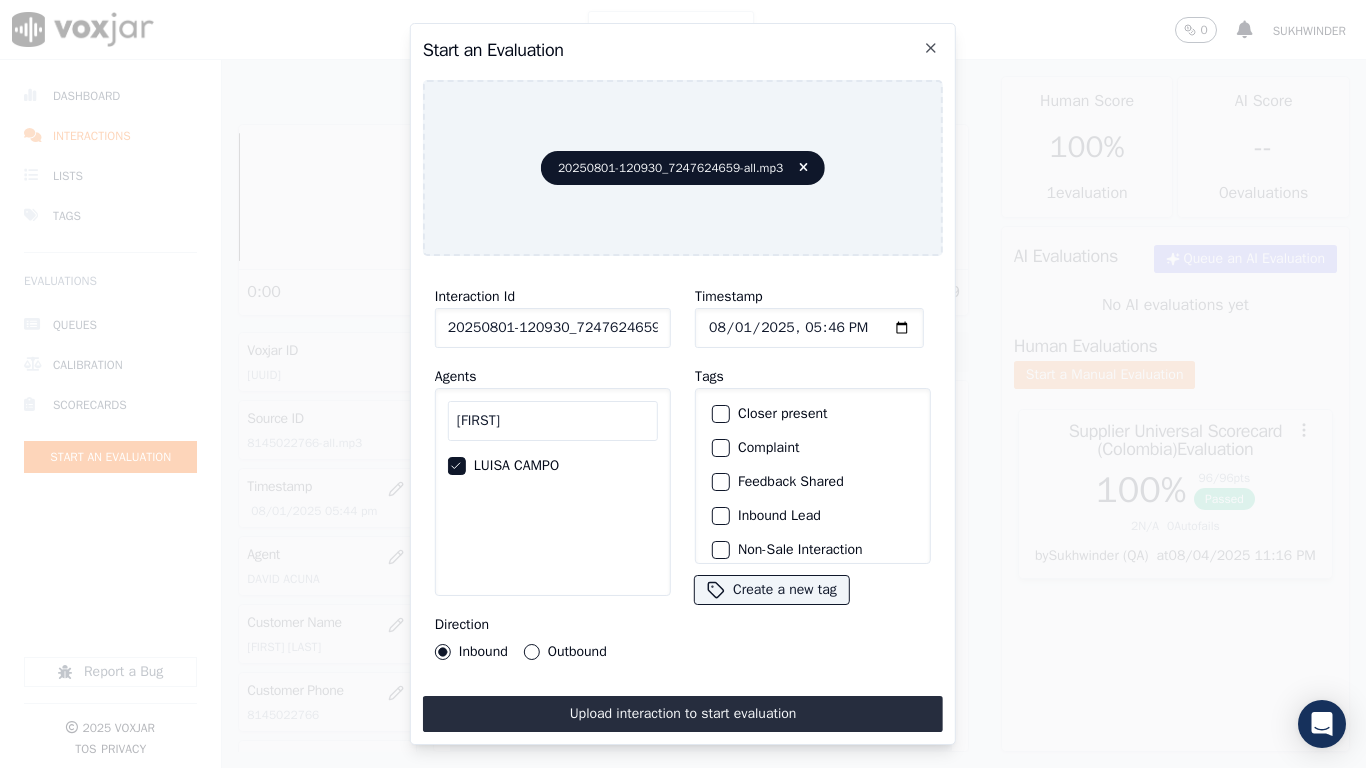 scroll, scrollTop: 175, scrollLeft: 0, axis: vertical 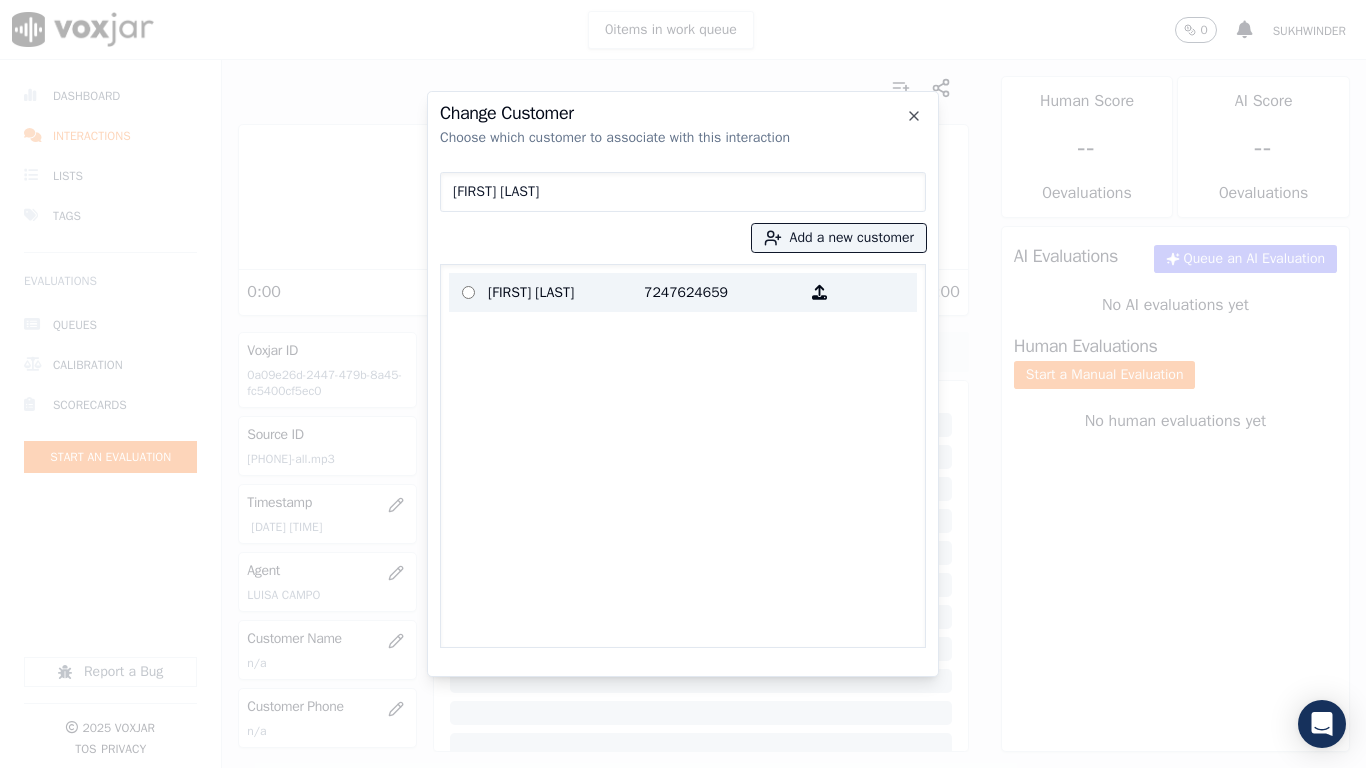 type on "[FIRST] [LAST]" 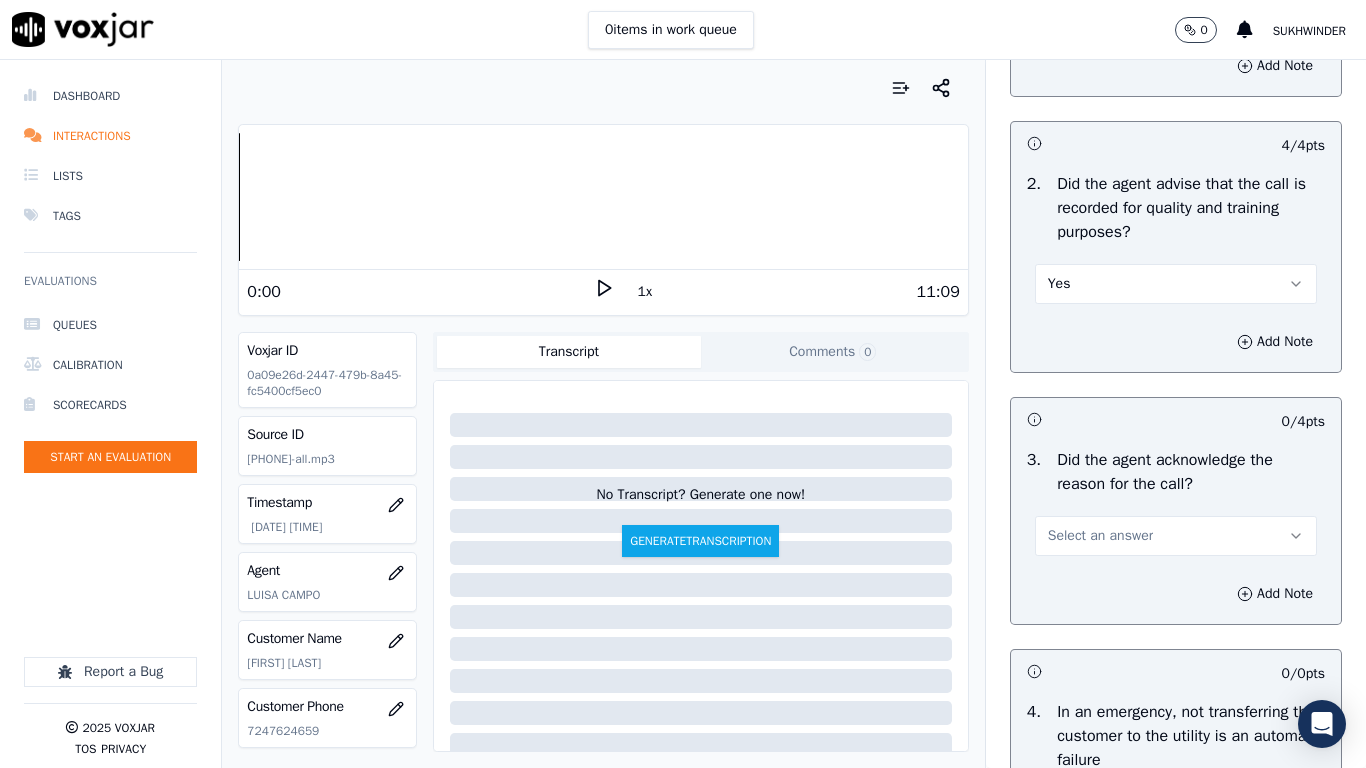 scroll, scrollTop: 800, scrollLeft: 0, axis: vertical 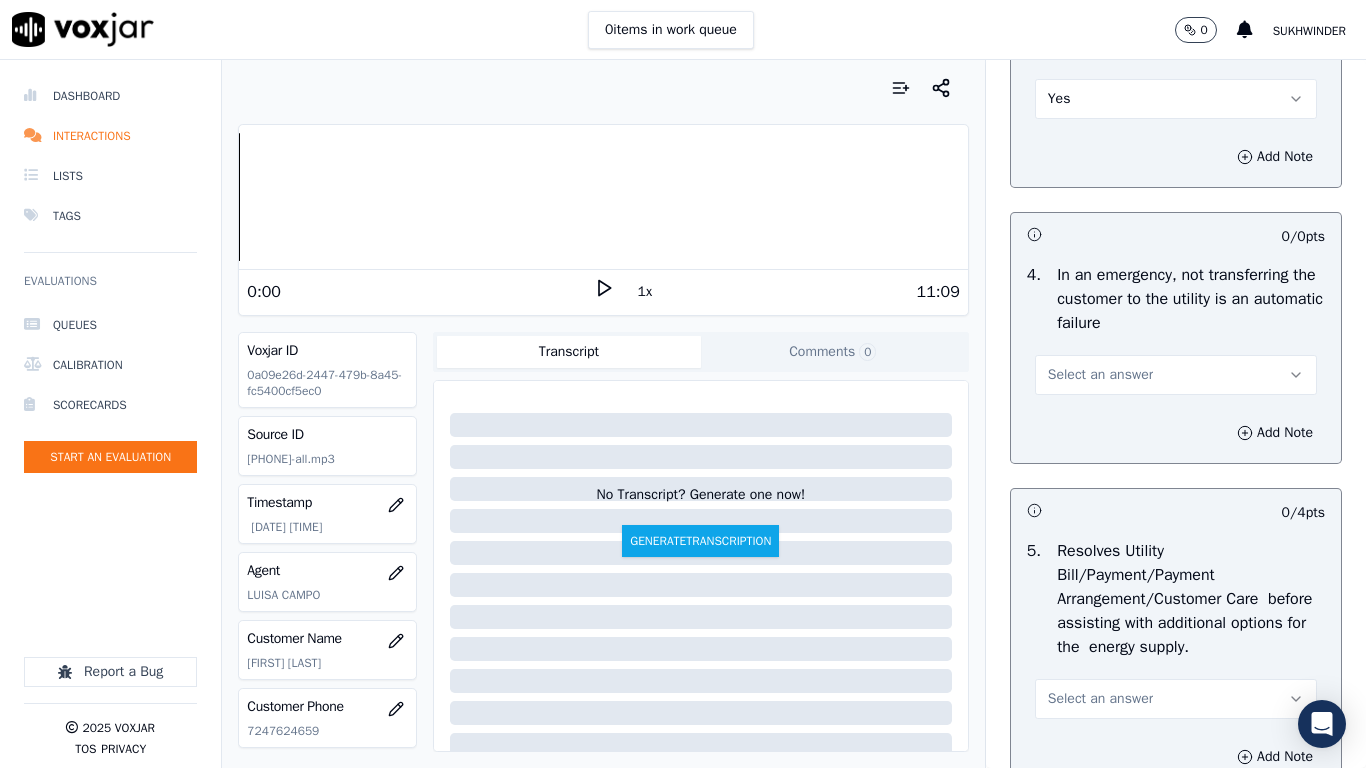drag, startPoint x: 1133, startPoint y: 365, endPoint x: 1132, endPoint y: 376, distance: 11.045361 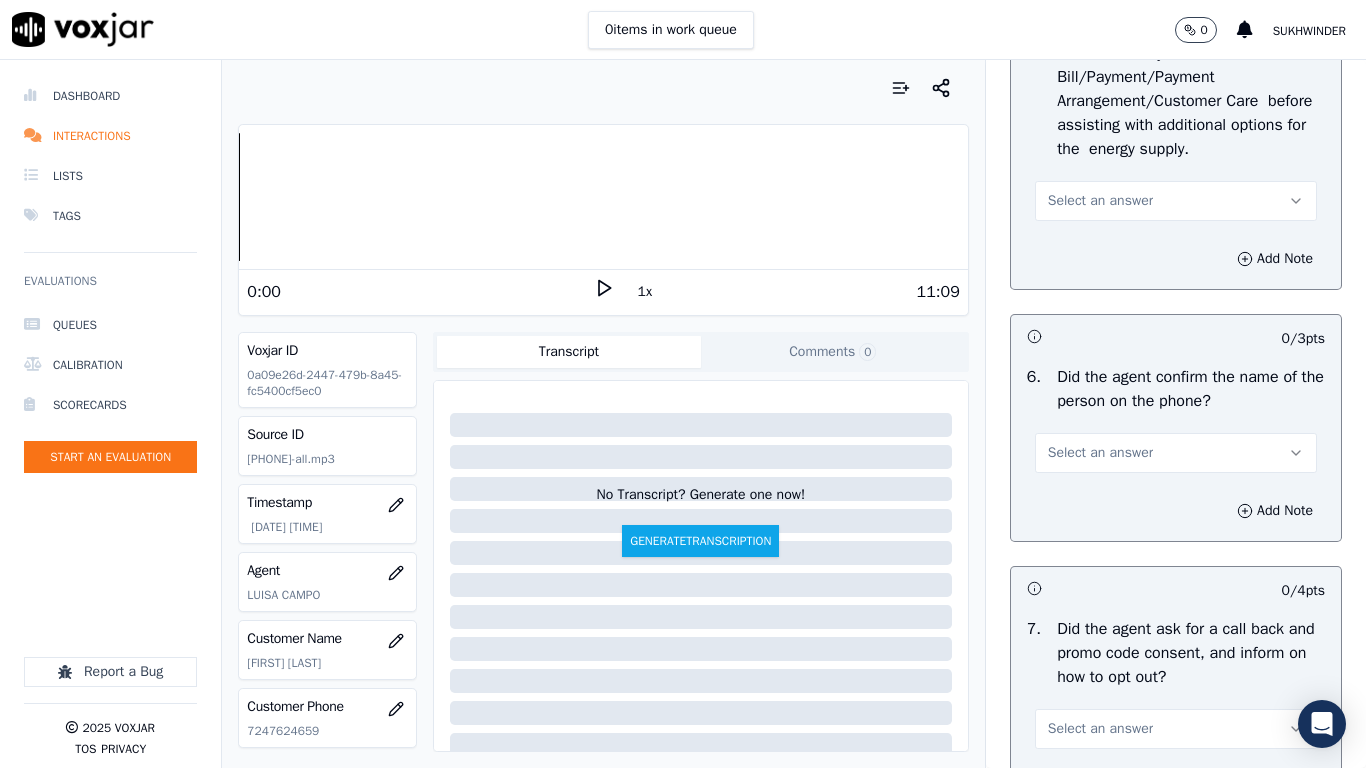 scroll, scrollTop: 1300, scrollLeft: 0, axis: vertical 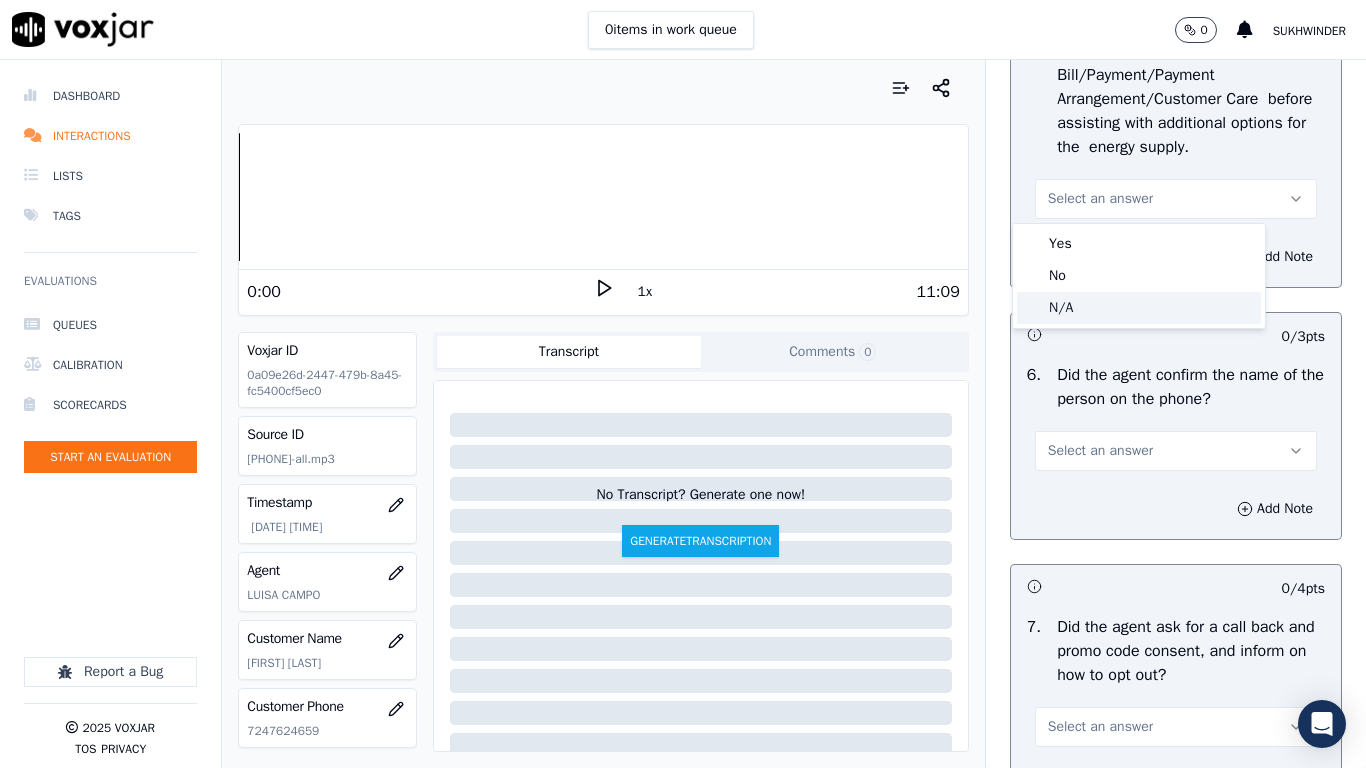 drag, startPoint x: 1072, startPoint y: 294, endPoint x: 1124, endPoint y: 436, distance: 151.2217 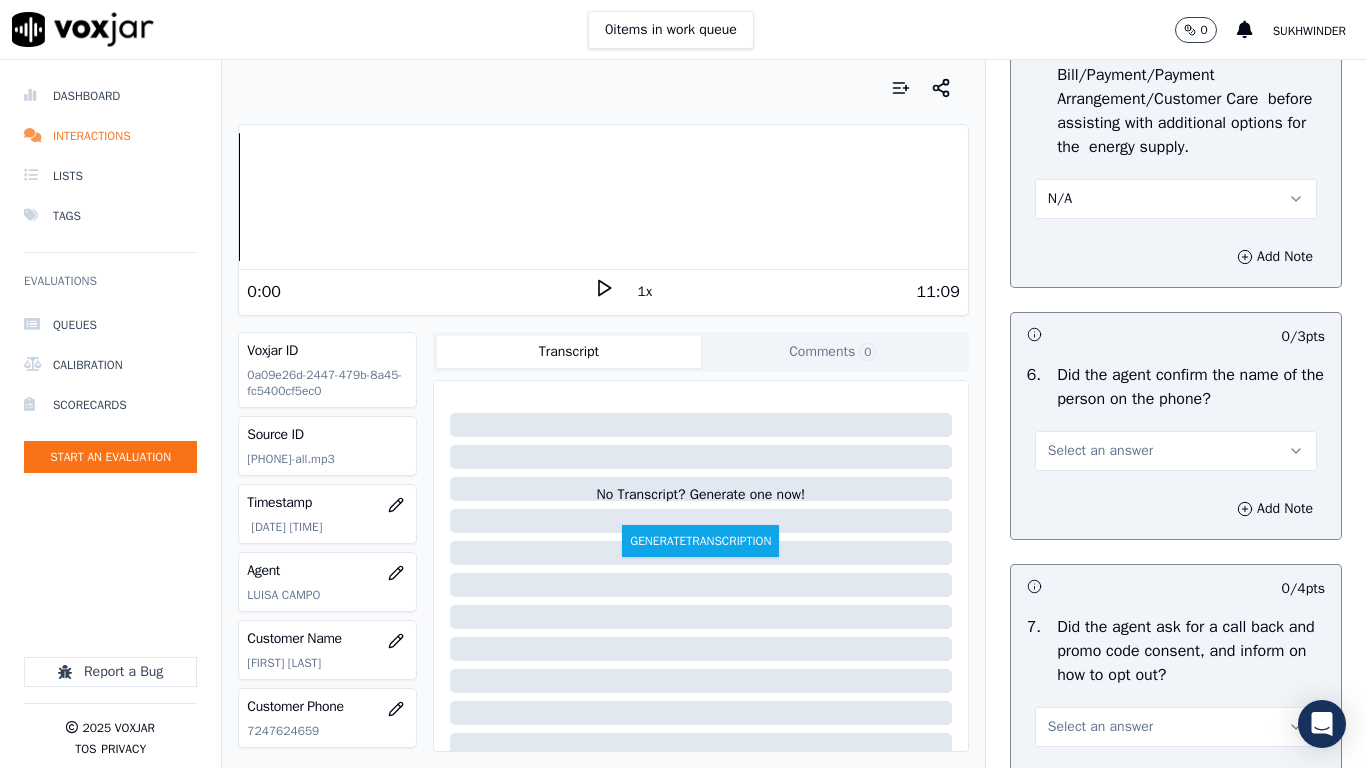 drag, startPoint x: 1123, startPoint y: 436, endPoint x: 1122, endPoint y: 455, distance: 19.026299 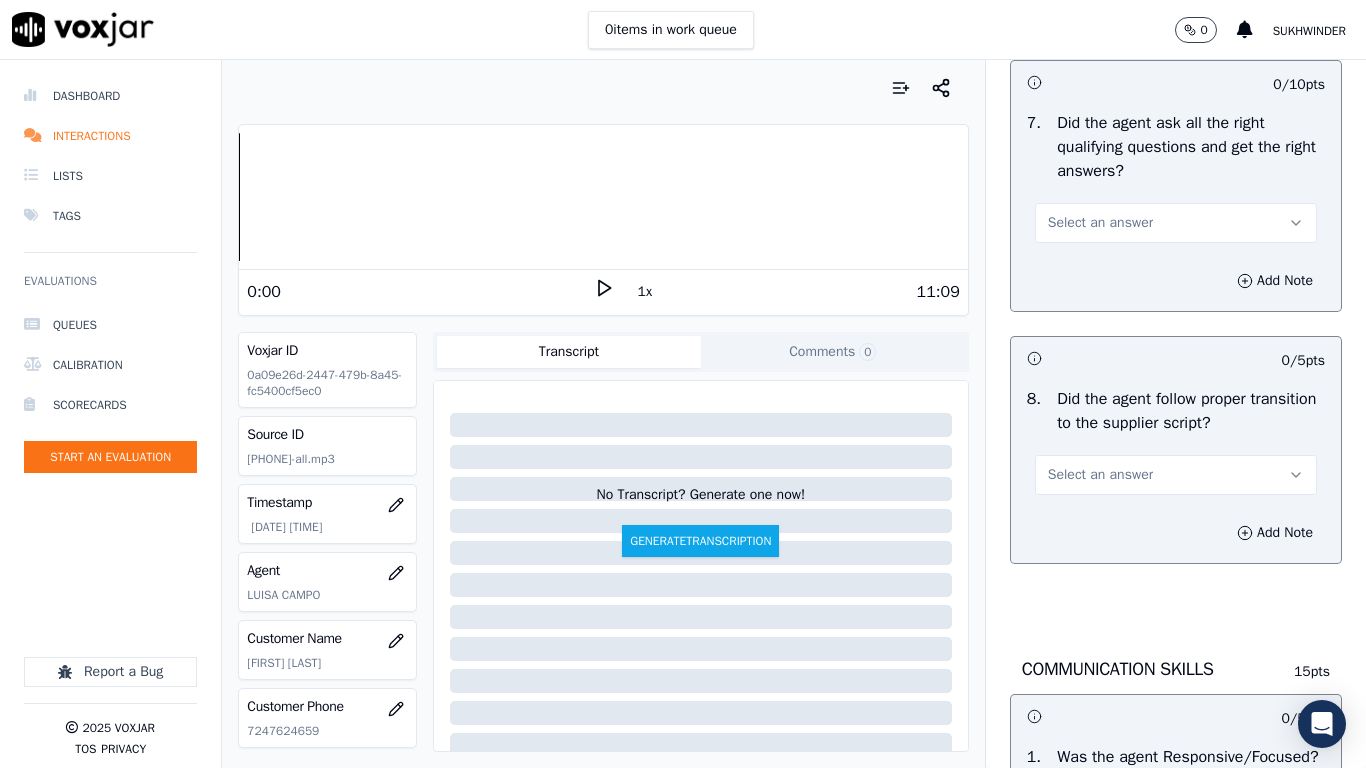 scroll, scrollTop: 4600, scrollLeft: 0, axis: vertical 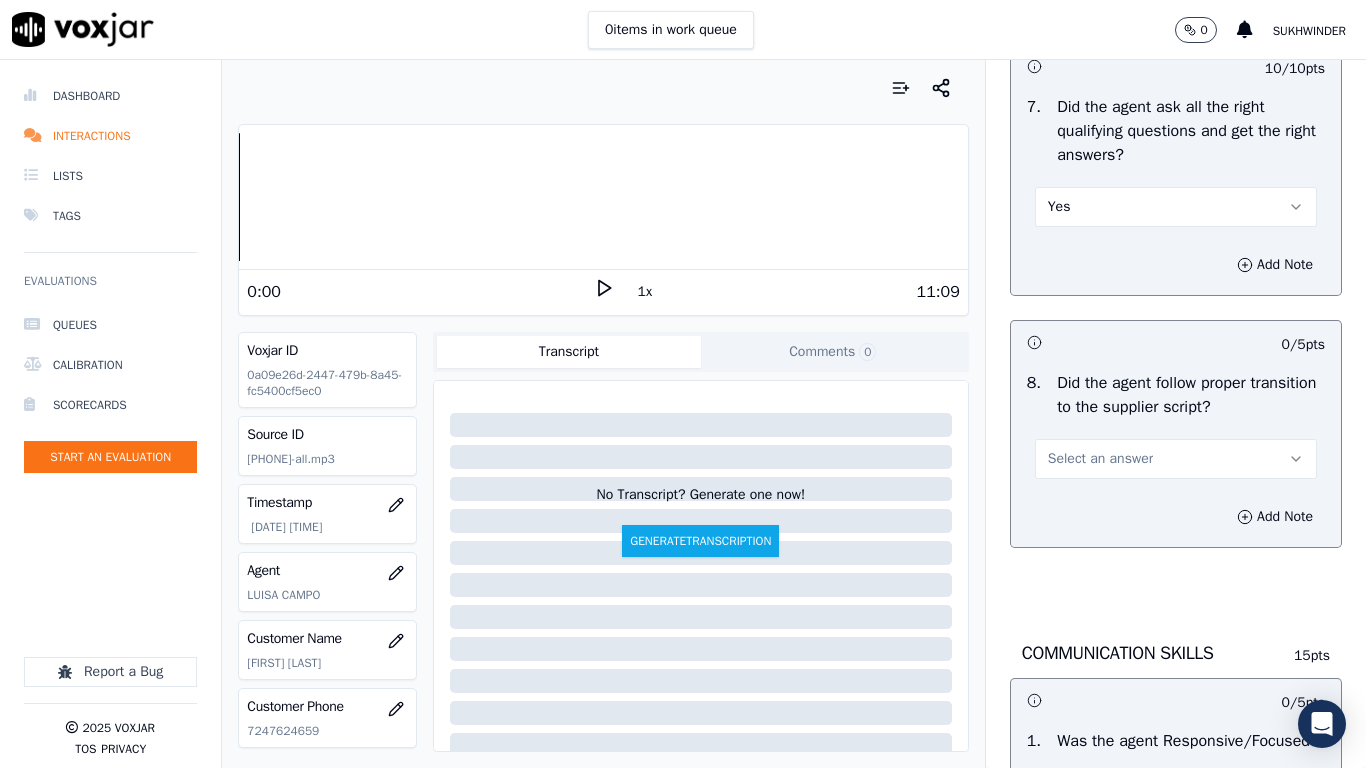 drag, startPoint x: 1083, startPoint y: 558, endPoint x: 1081, endPoint y: 569, distance: 11.18034 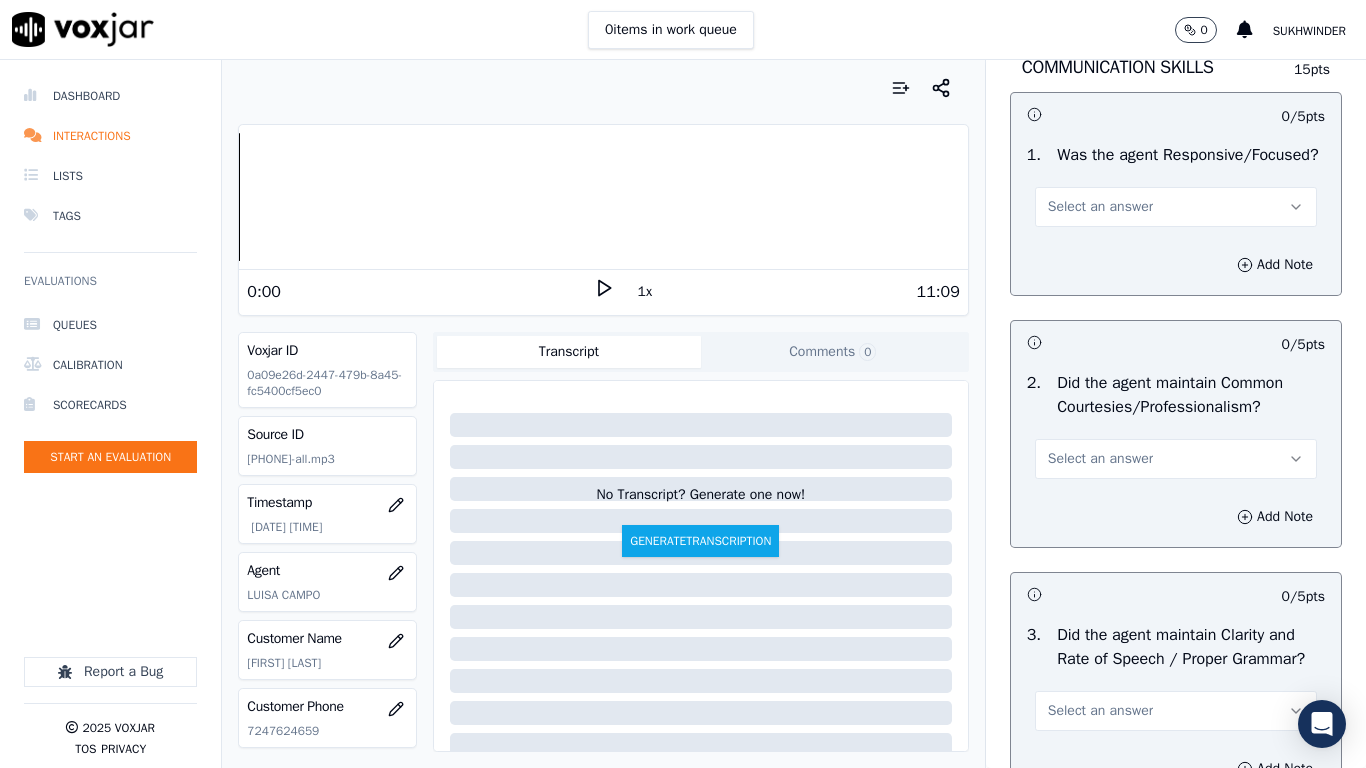 scroll, scrollTop: 5200, scrollLeft: 0, axis: vertical 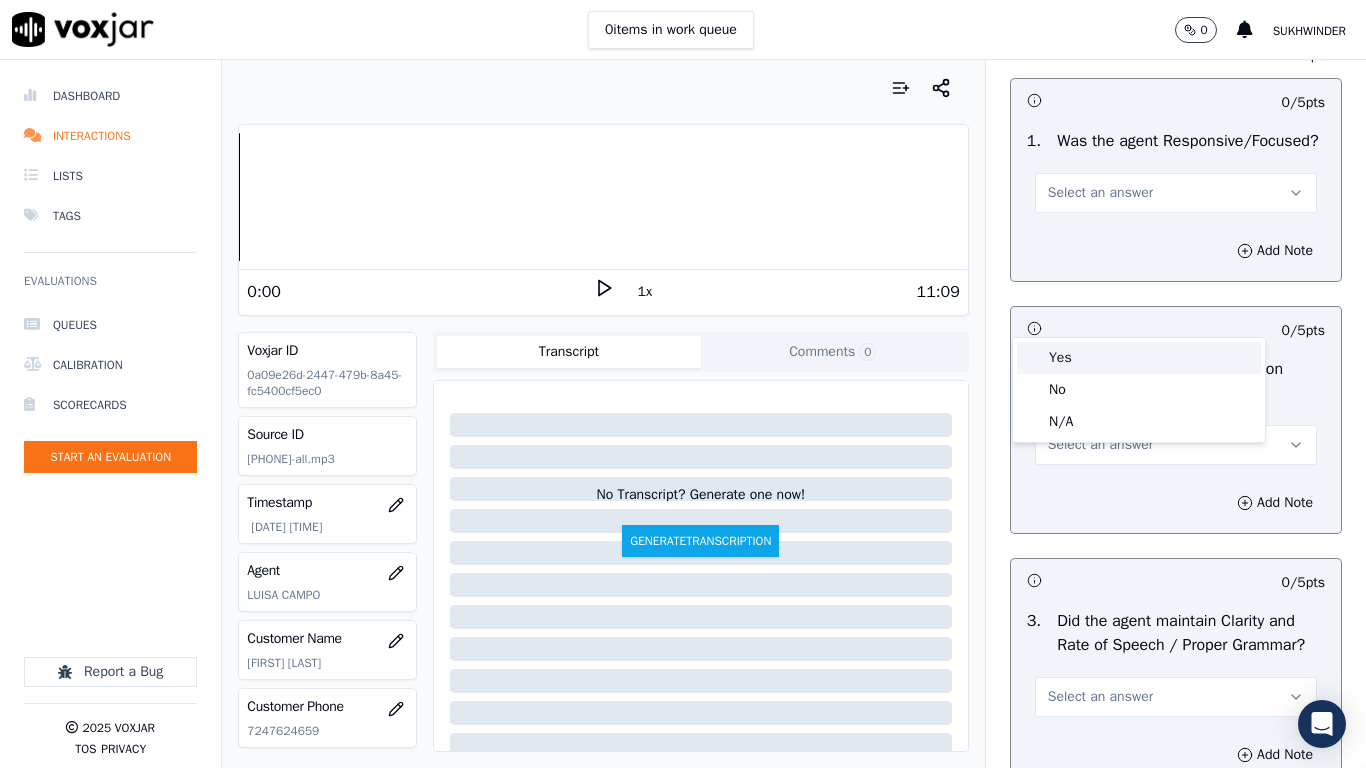 drag, startPoint x: 1100, startPoint y: 357, endPoint x: 1150, endPoint y: 513, distance: 163.81697 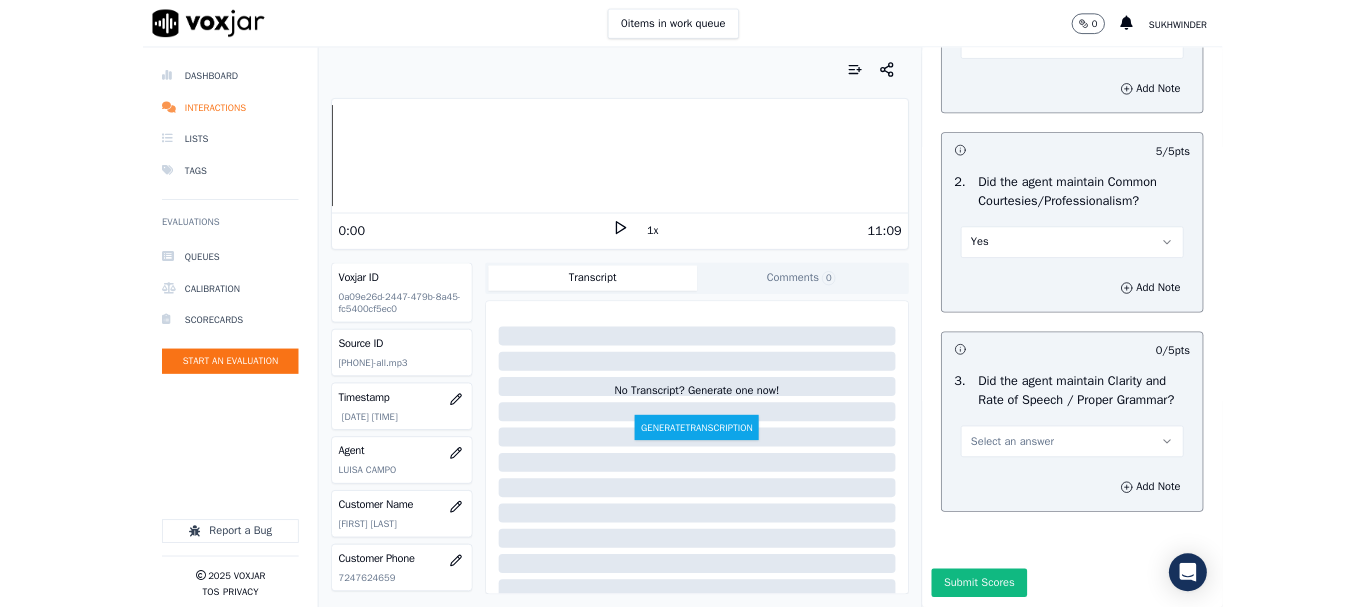 scroll, scrollTop: 5533, scrollLeft: 0, axis: vertical 